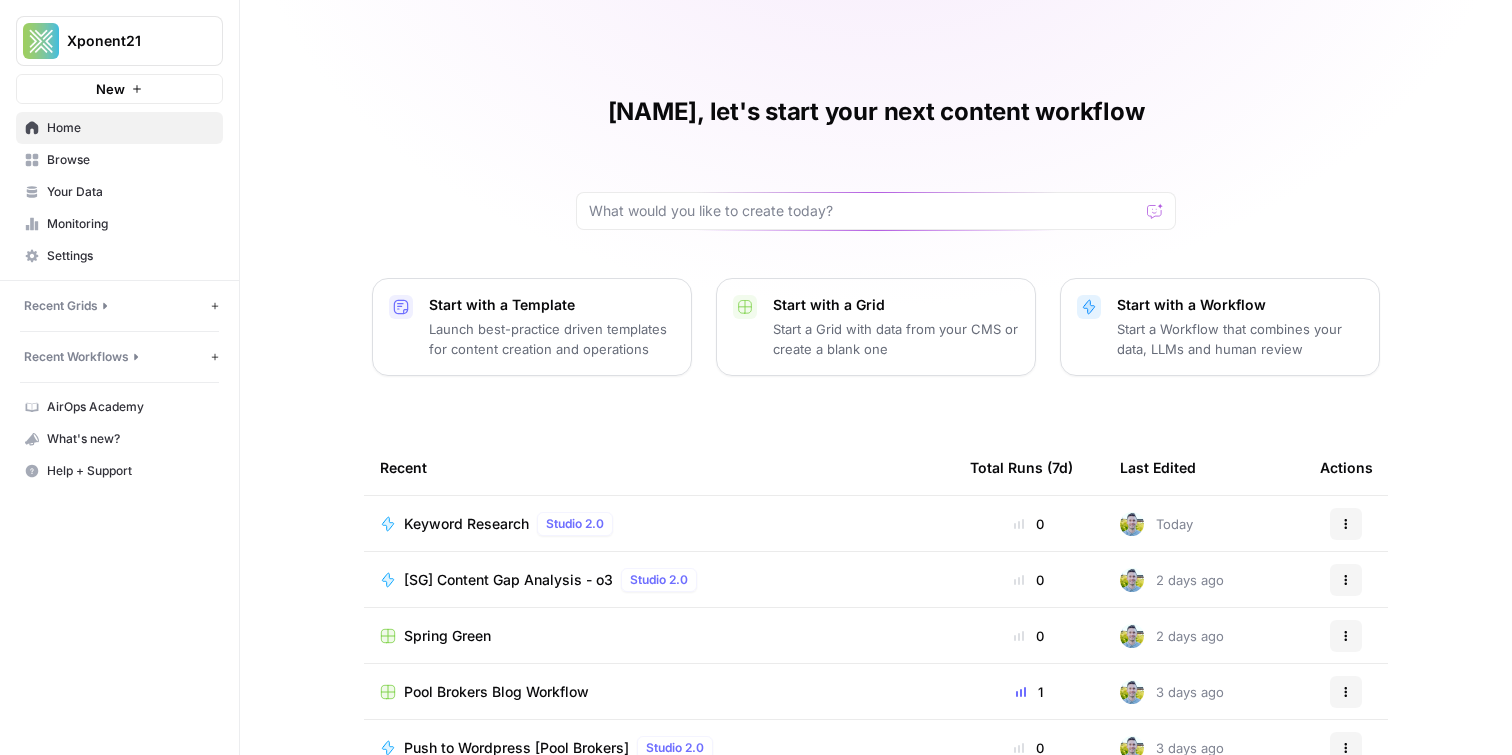 scroll, scrollTop: 0, scrollLeft: 0, axis: both 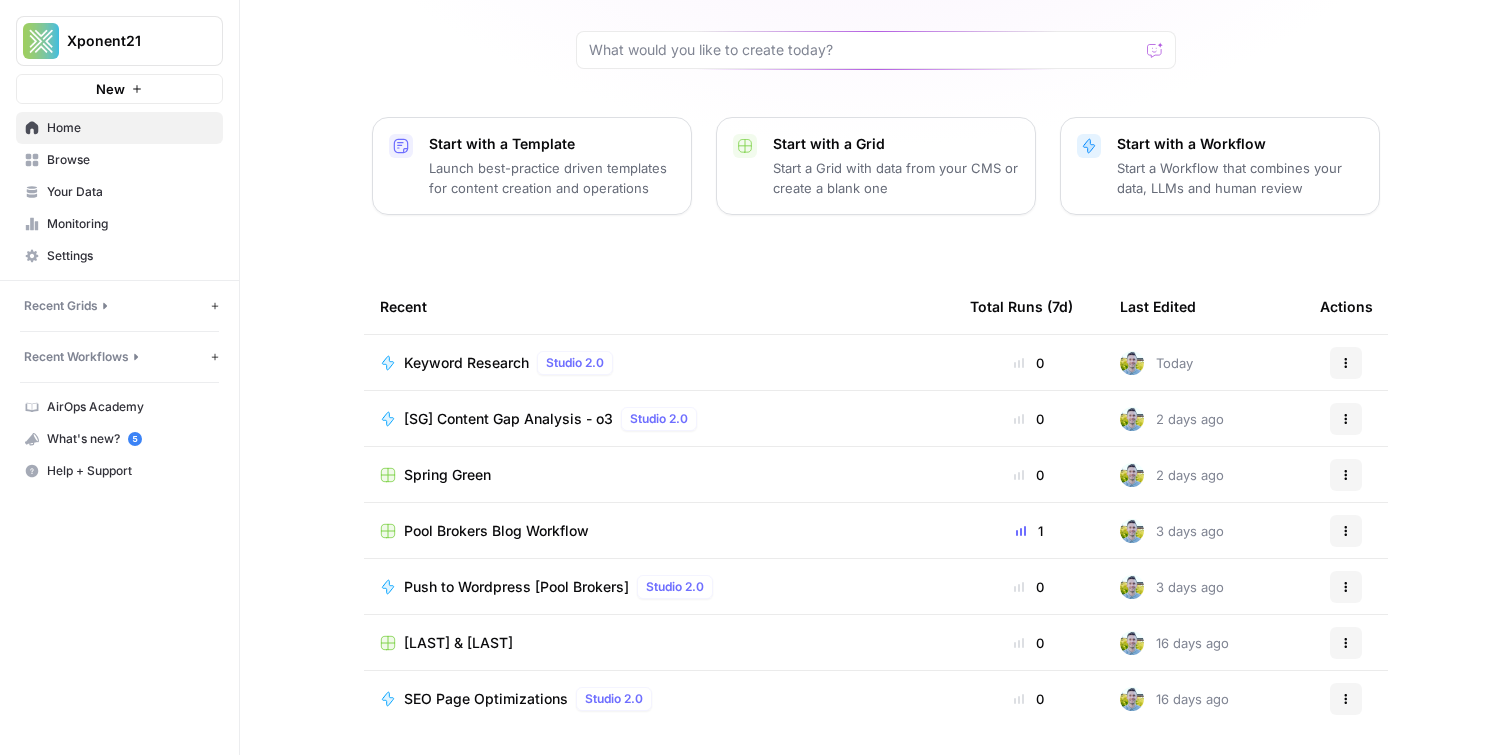 click on "Browse" at bounding box center (130, 160) 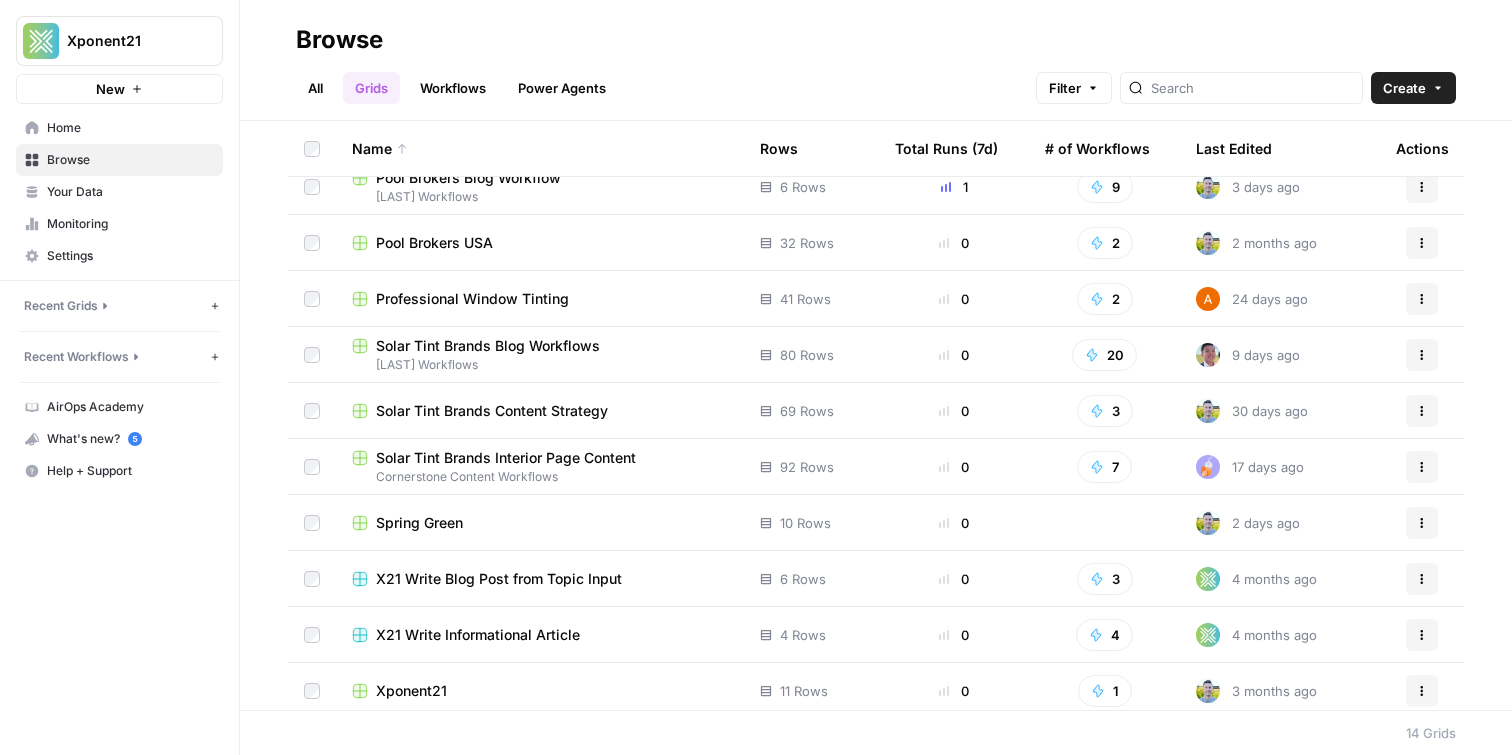 scroll, scrollTop: 239, scrollLeft: 0, axis: vertical 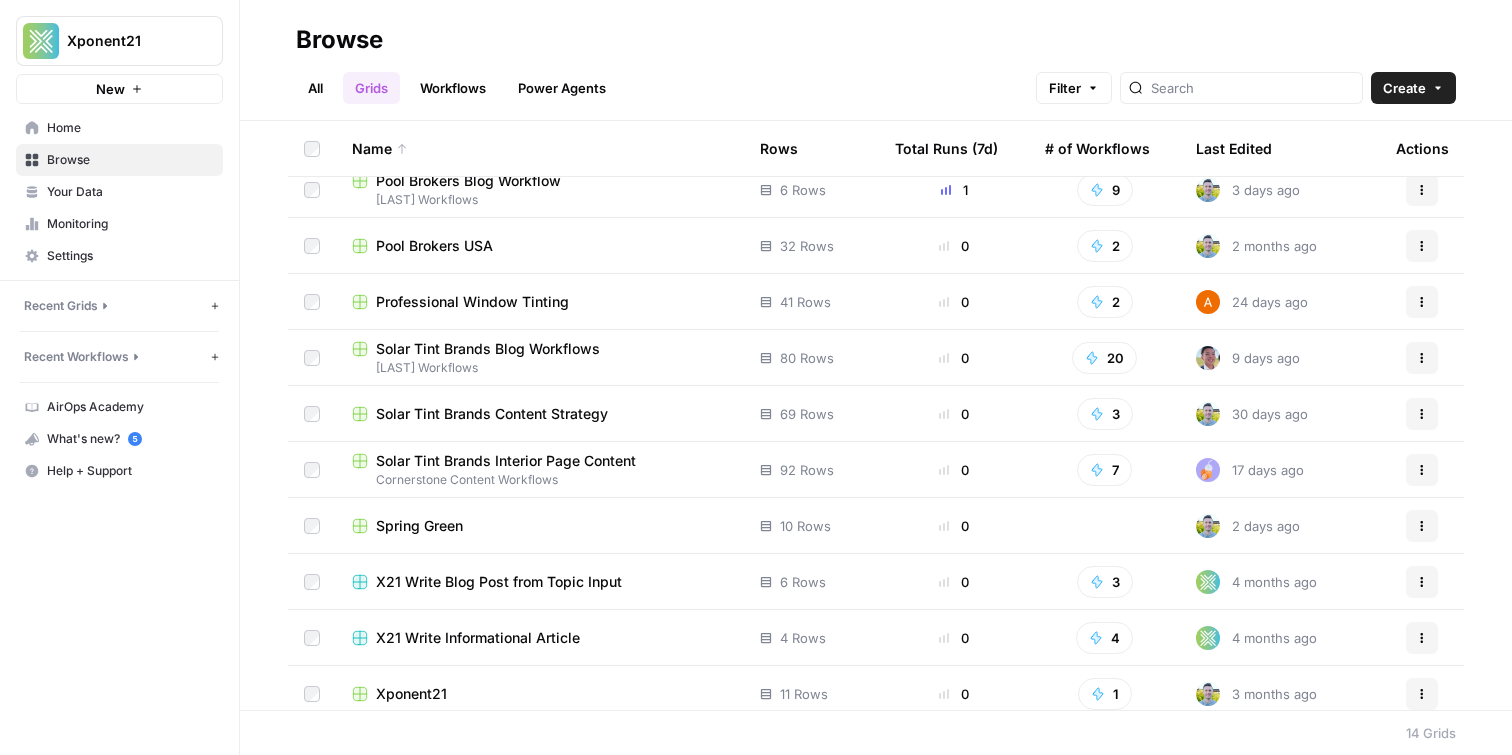 click on "Professional Window Tinting" at bounding box center (472, 302) 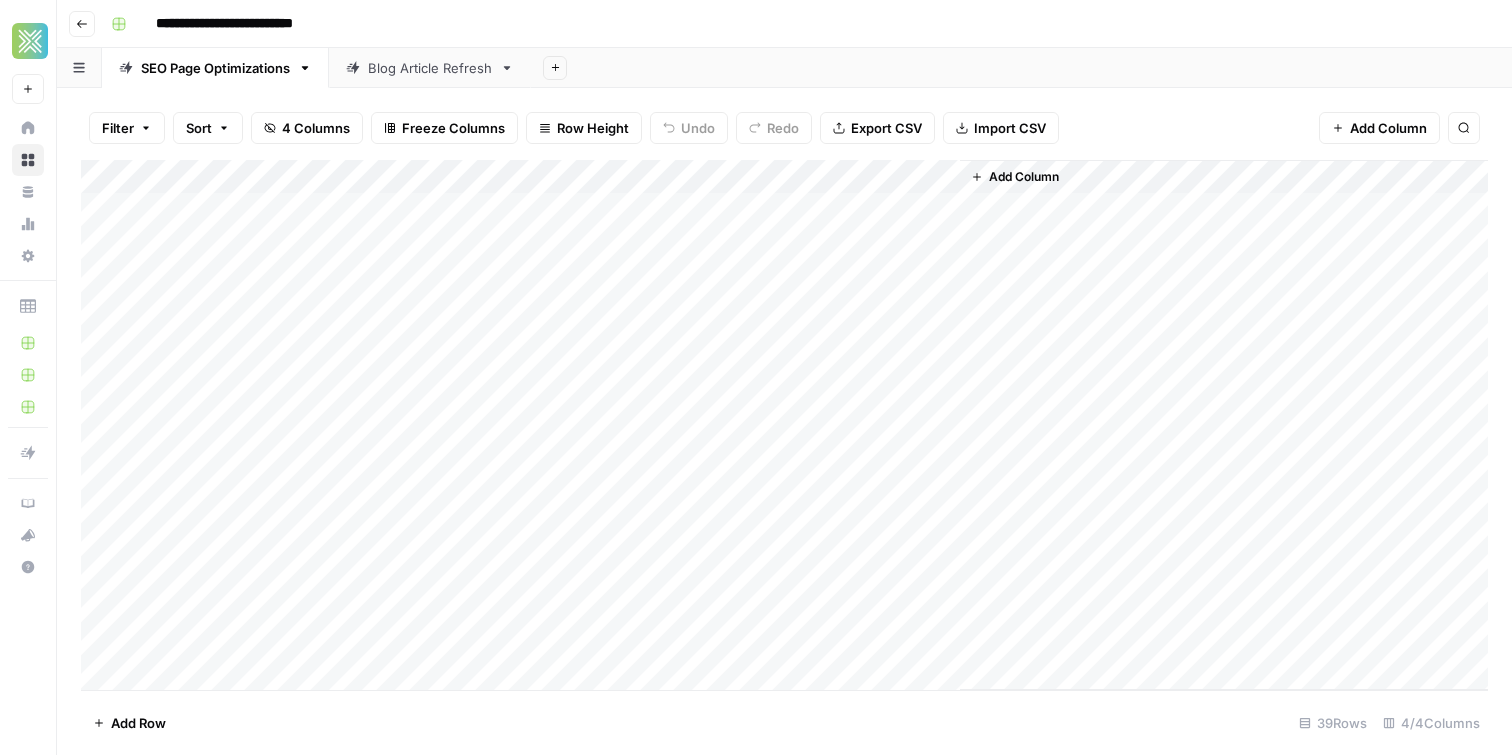 click on "Blog Article Refresh" at bounding box center (430, 68) 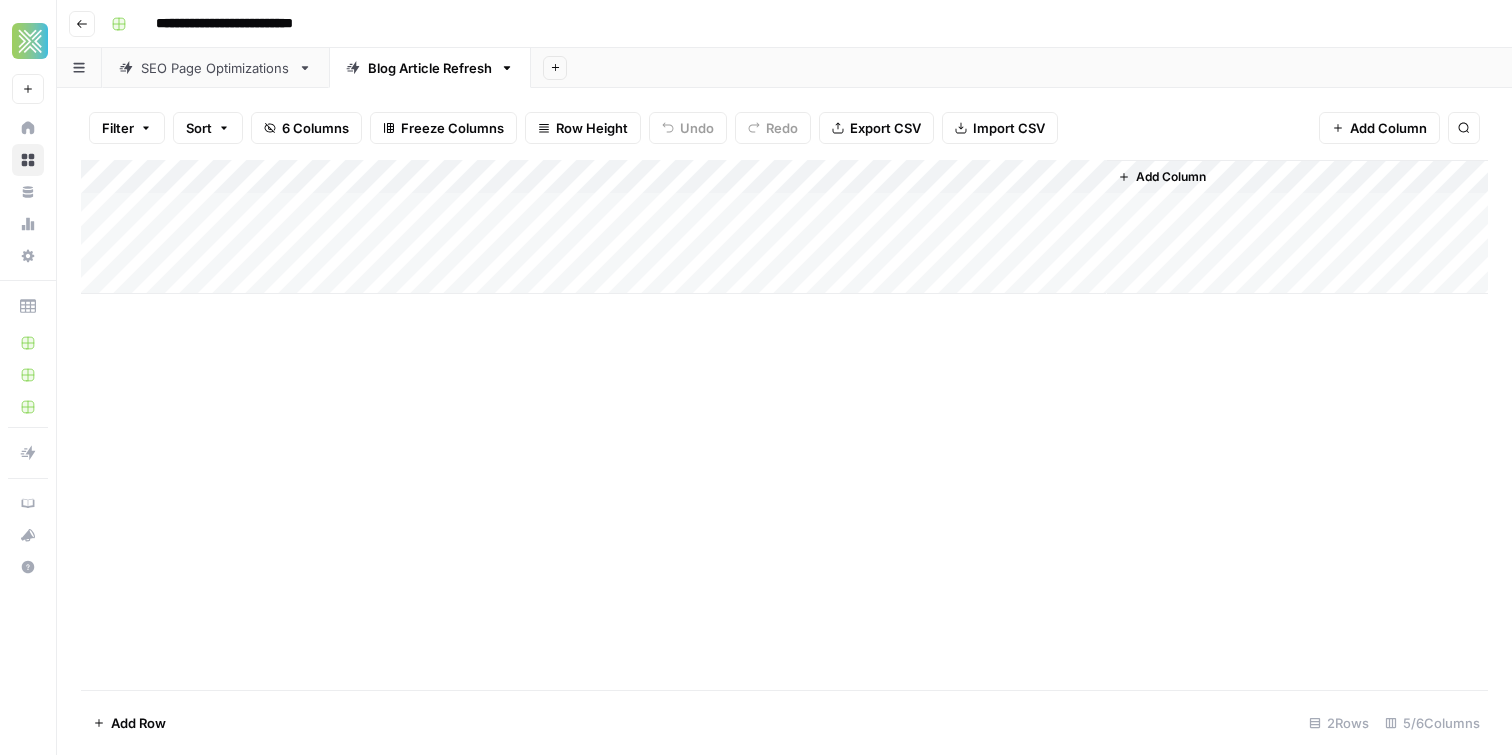 click on "SEO Page Optimizations" at bounding box center (215, 68) 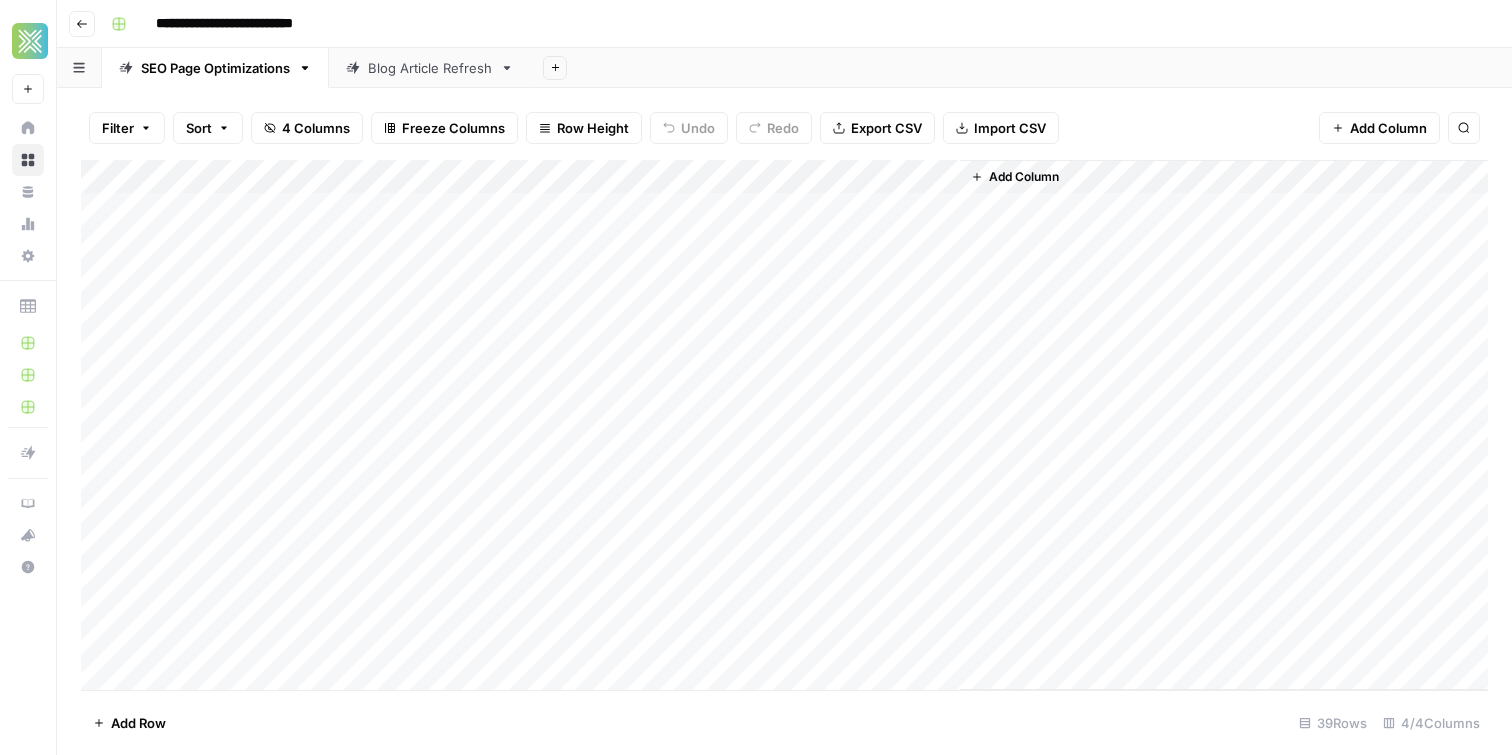 click on "Blog Article Refresh" at bounding box center [430, 68] 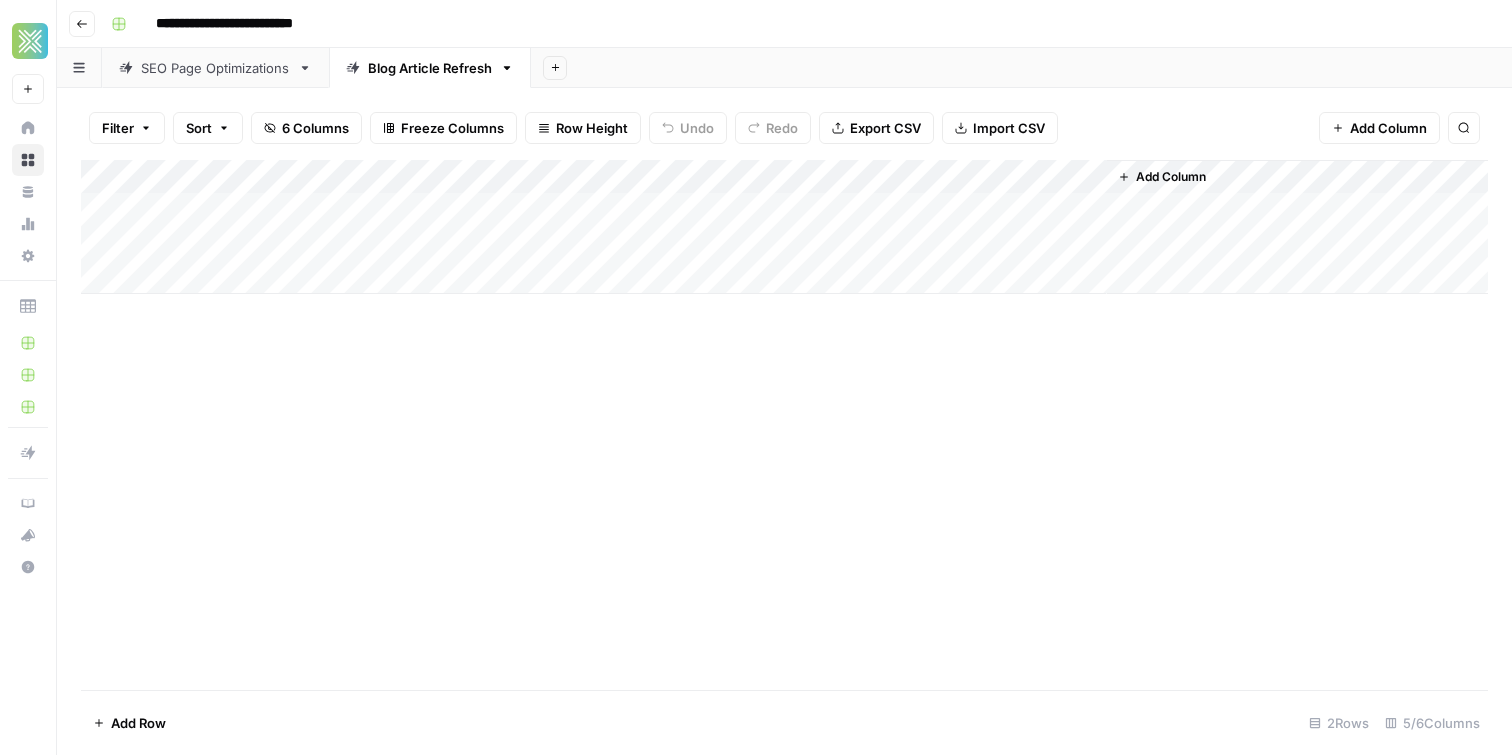 click on "Add Sheet" at bounding box center [555, 68] 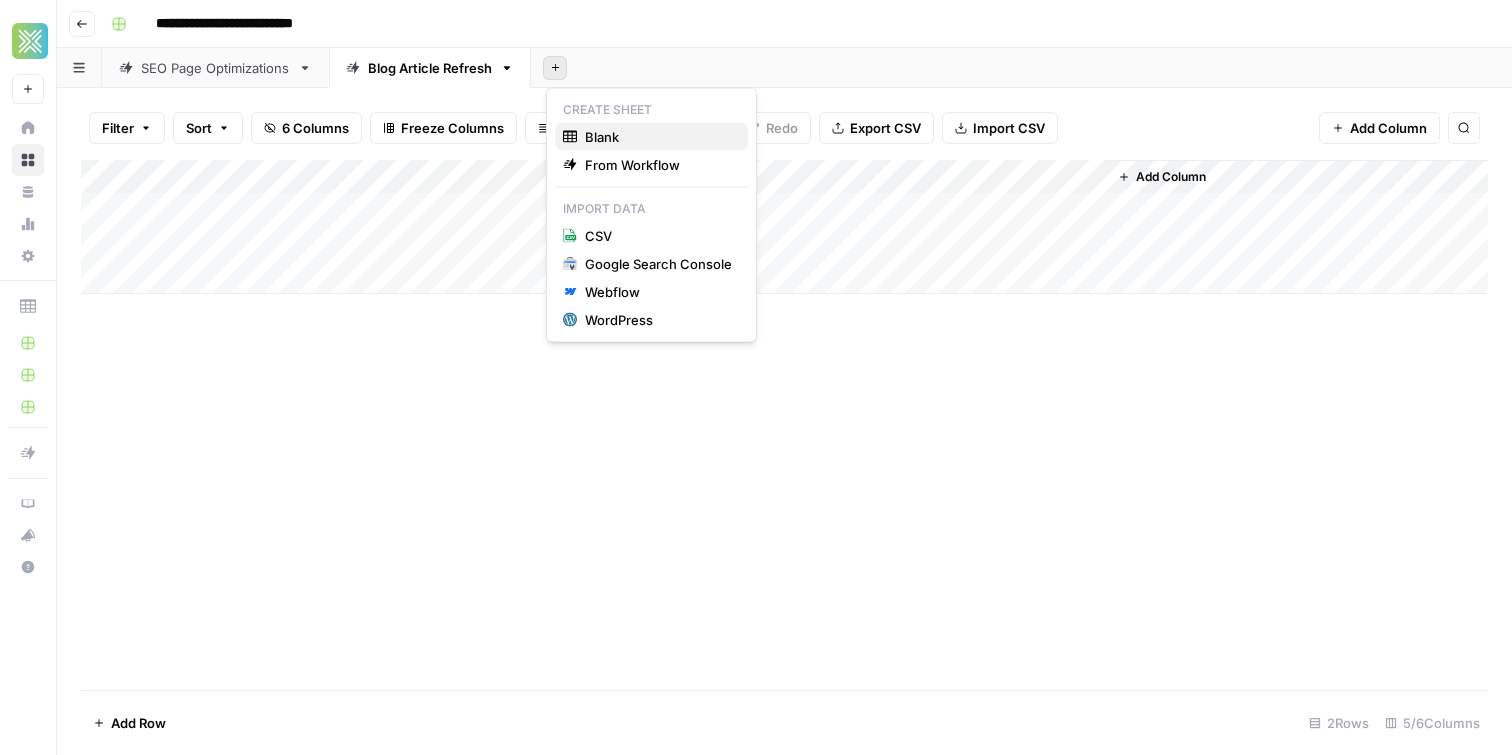 click on "Blank" at bounding box center [658, 137] 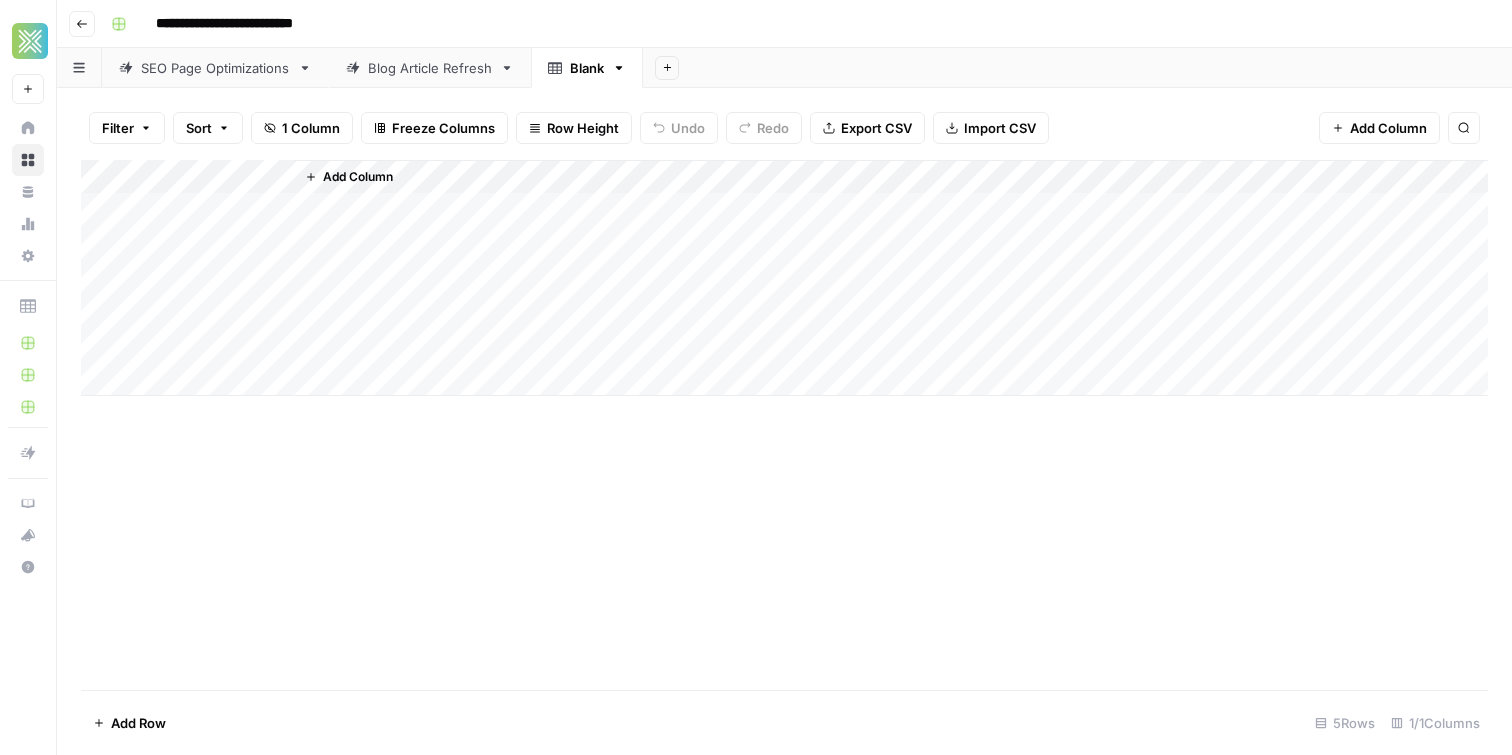 click on "Add Column" at bounding box center (784, 278) 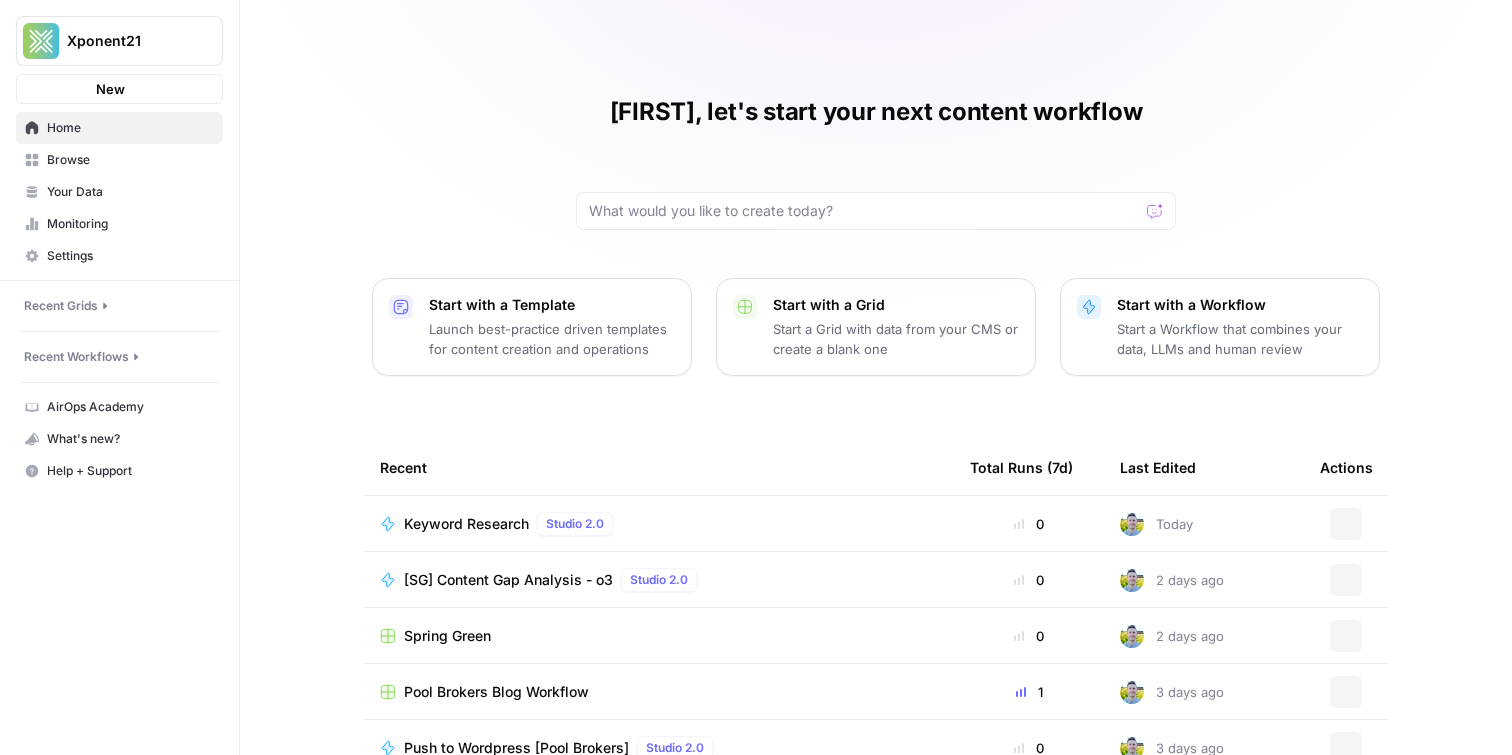 scroll, scrollTop: 0, scrollLeft: 0, axis: both 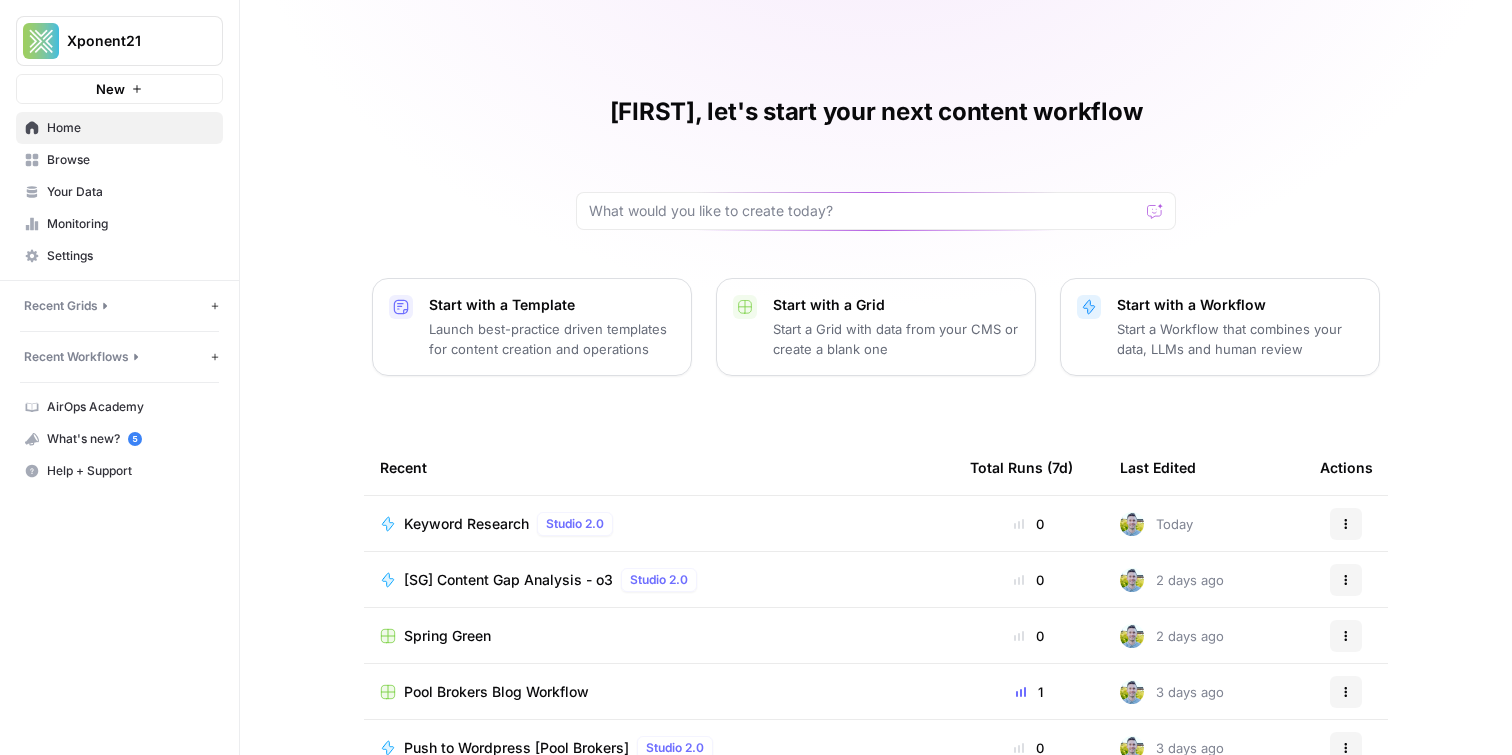 click on "Browse" at bounding box center [130, 160] 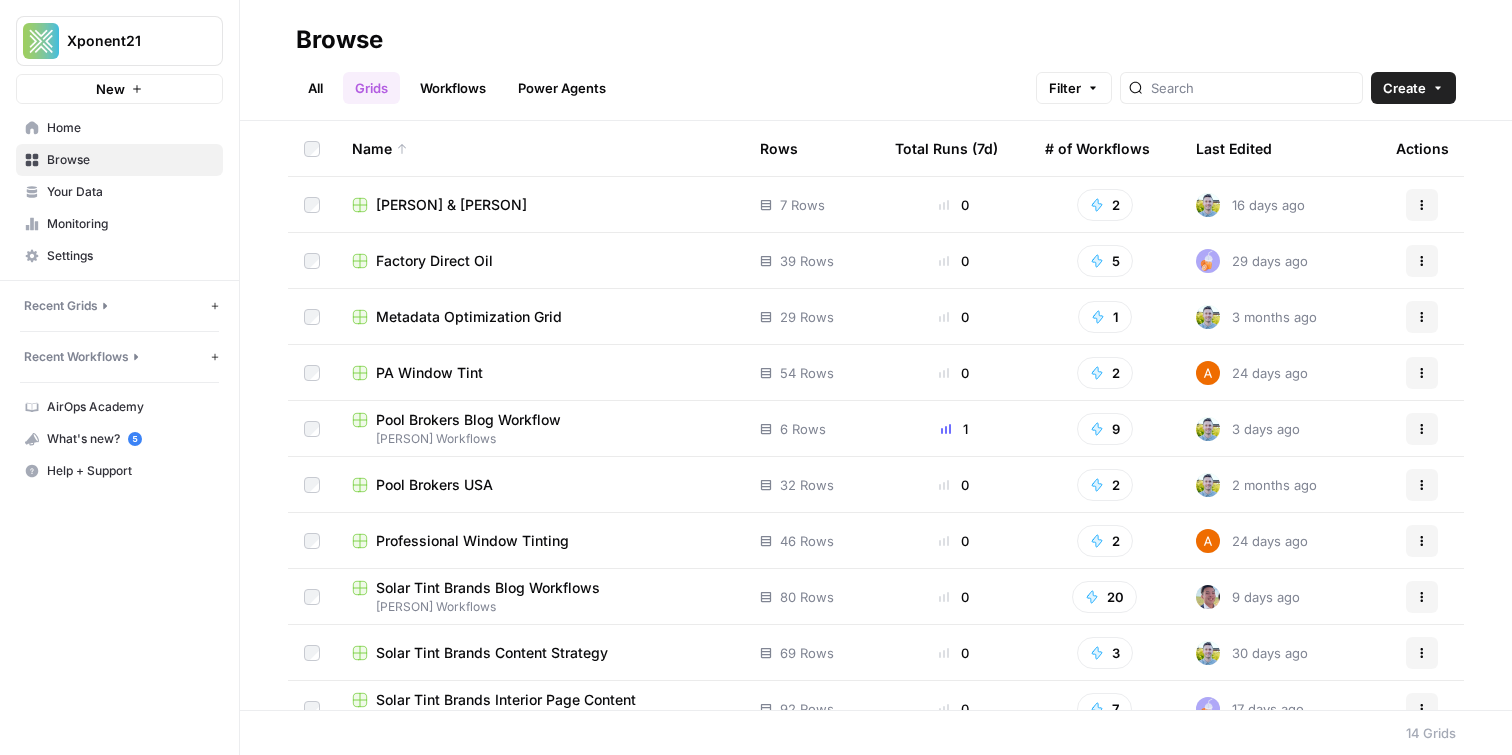click on "Grids" at bounding box center (371, 88) 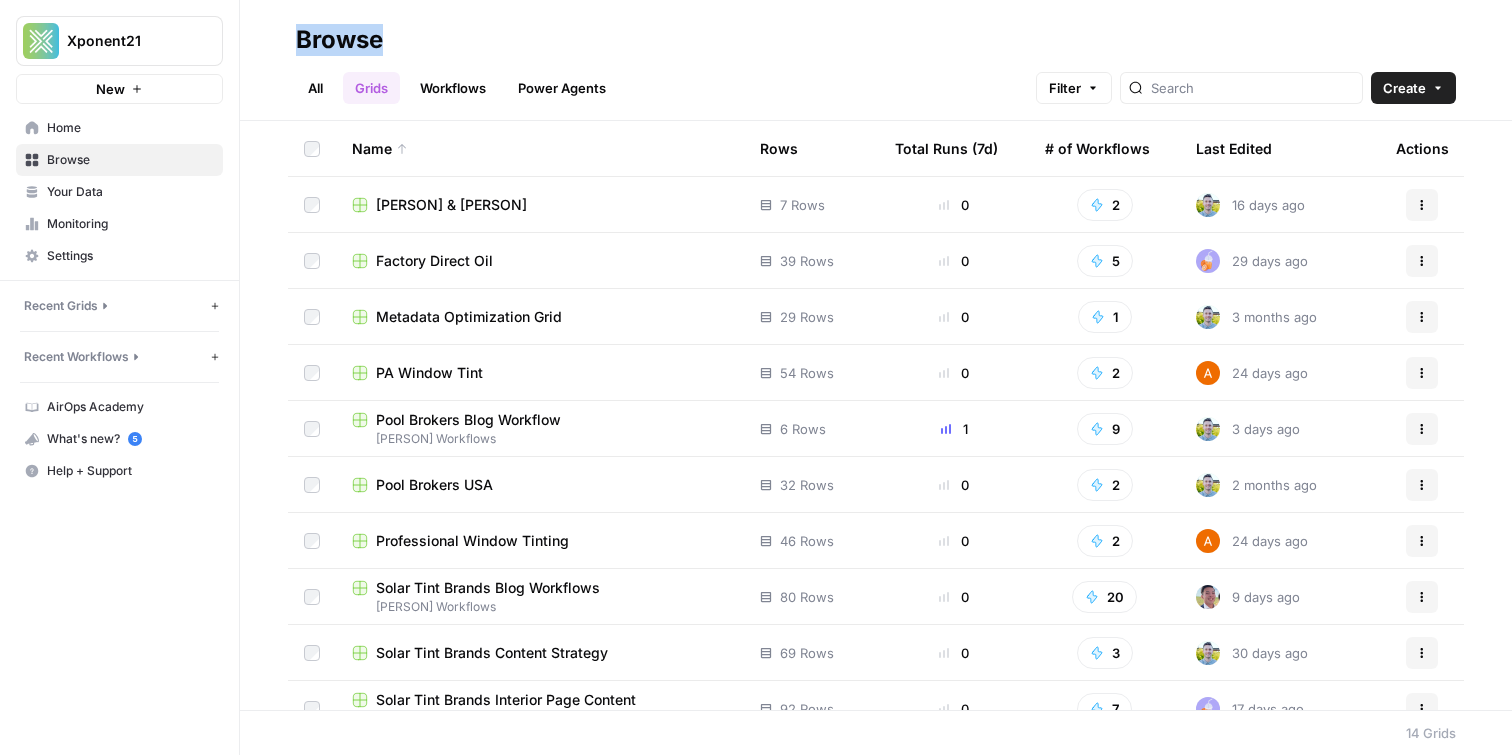 click on "Browse" at bounding box center [339, 40] 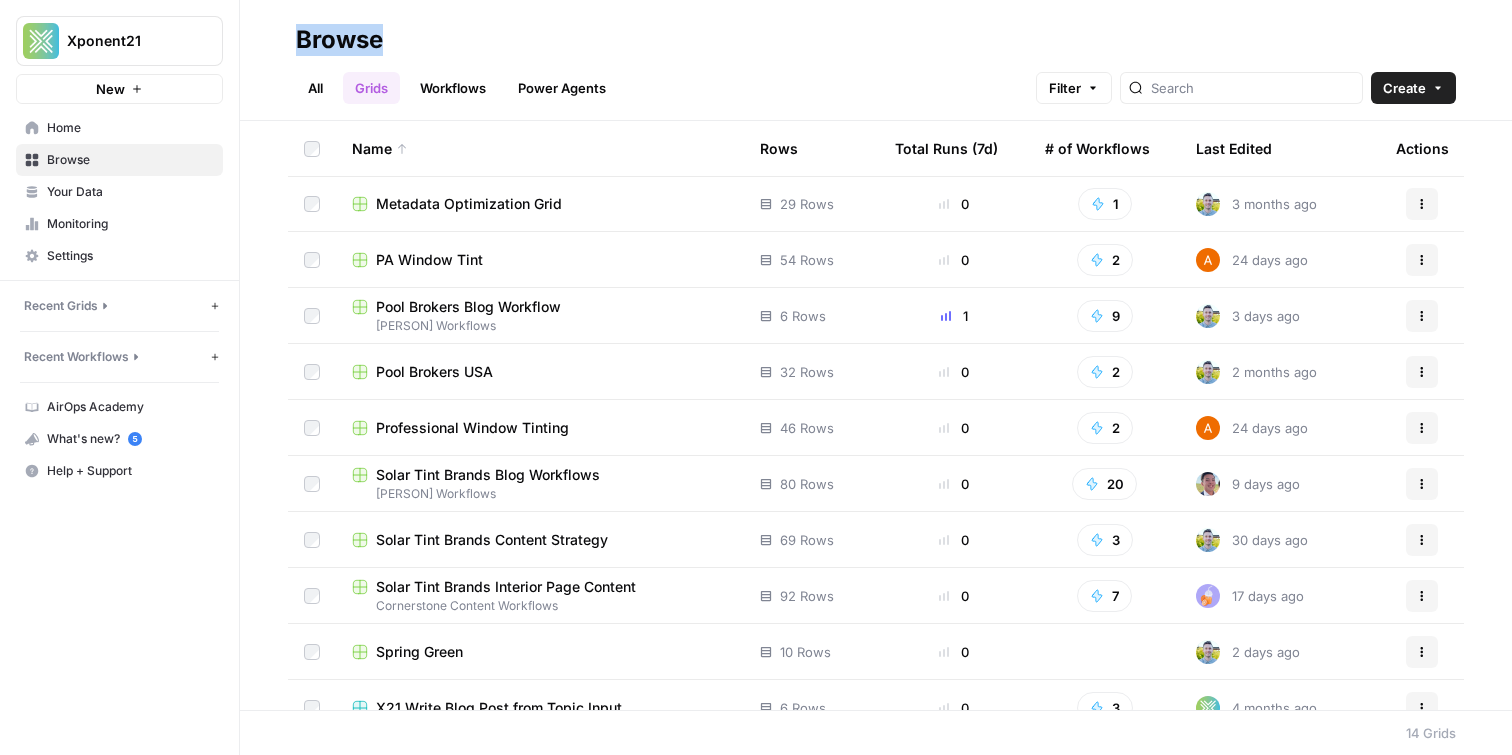scroll, scrollTop: 111, scrollLeft: 0, axis: vertical 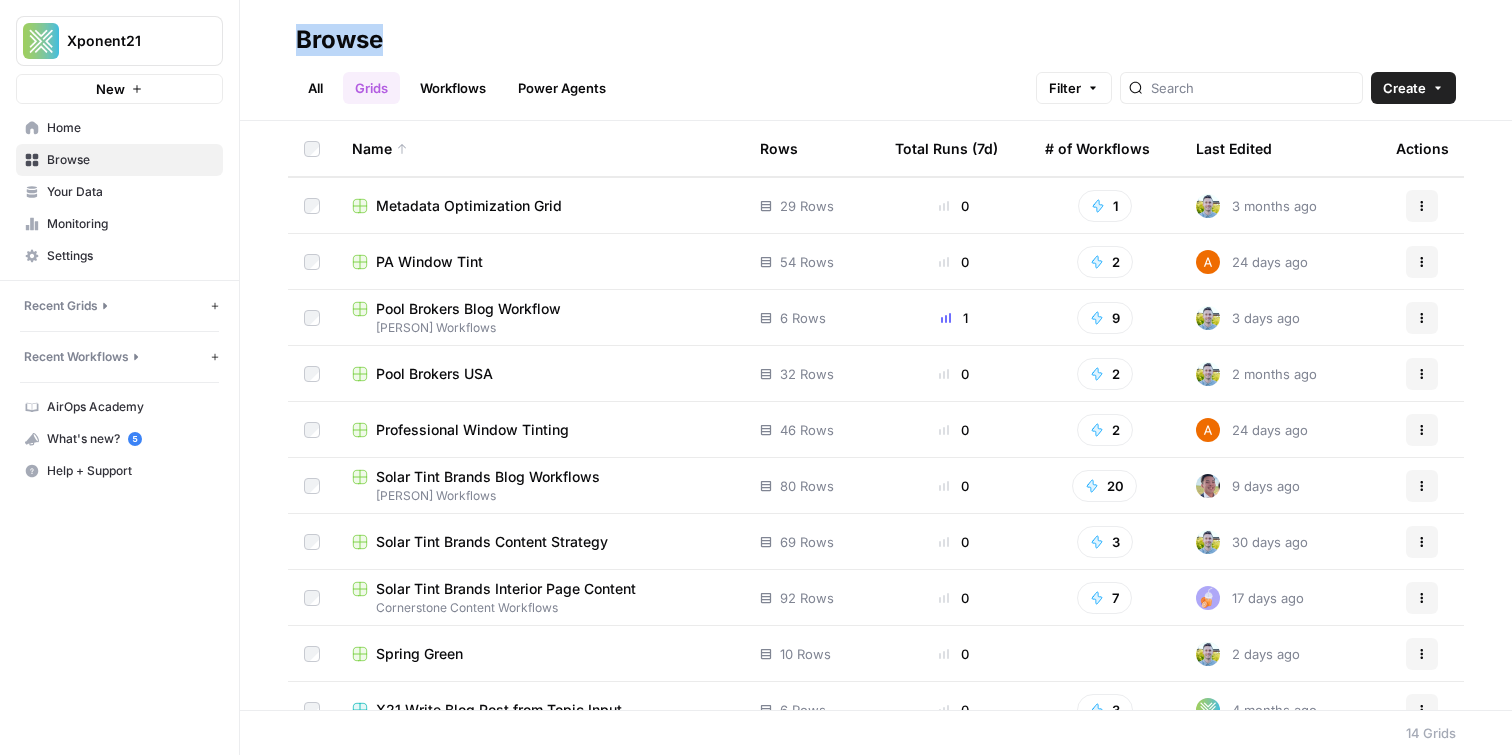 click on "Professional Window Tinting" at bounding box center [472, 430] 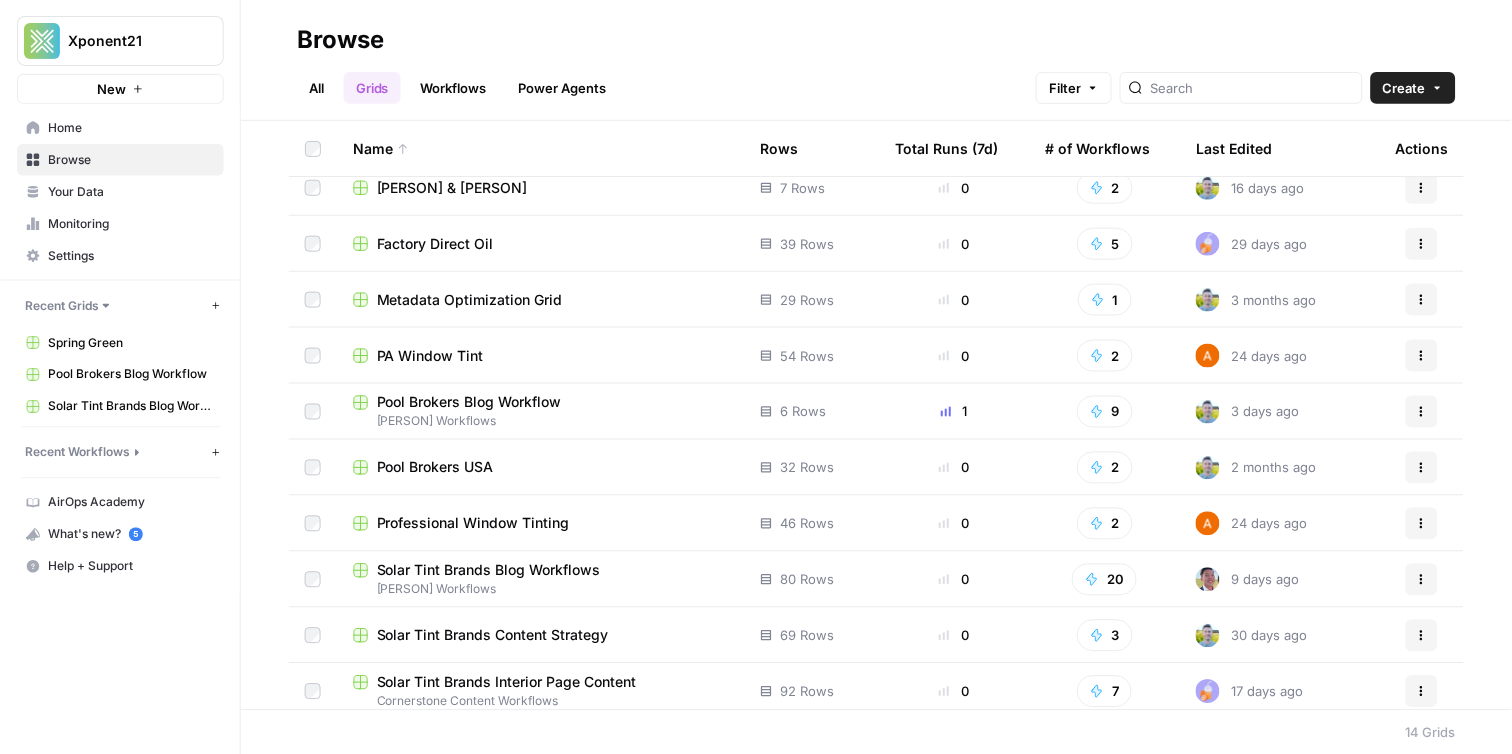 scroll, scrollTop: 19, scrollLeft: 0, axis: vertical 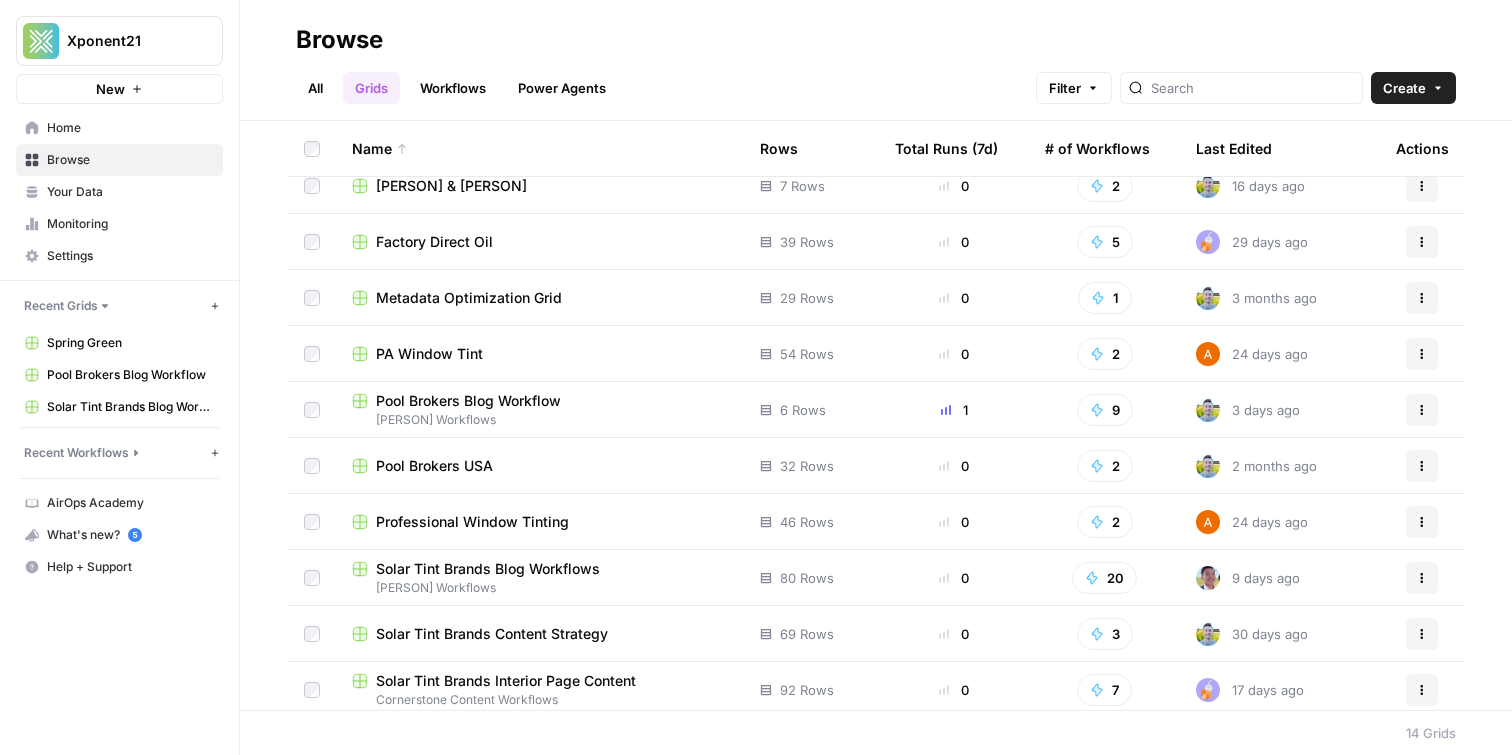 click on "Solar Tint Brands Blog Workflows" at bounding box center (488, 569) 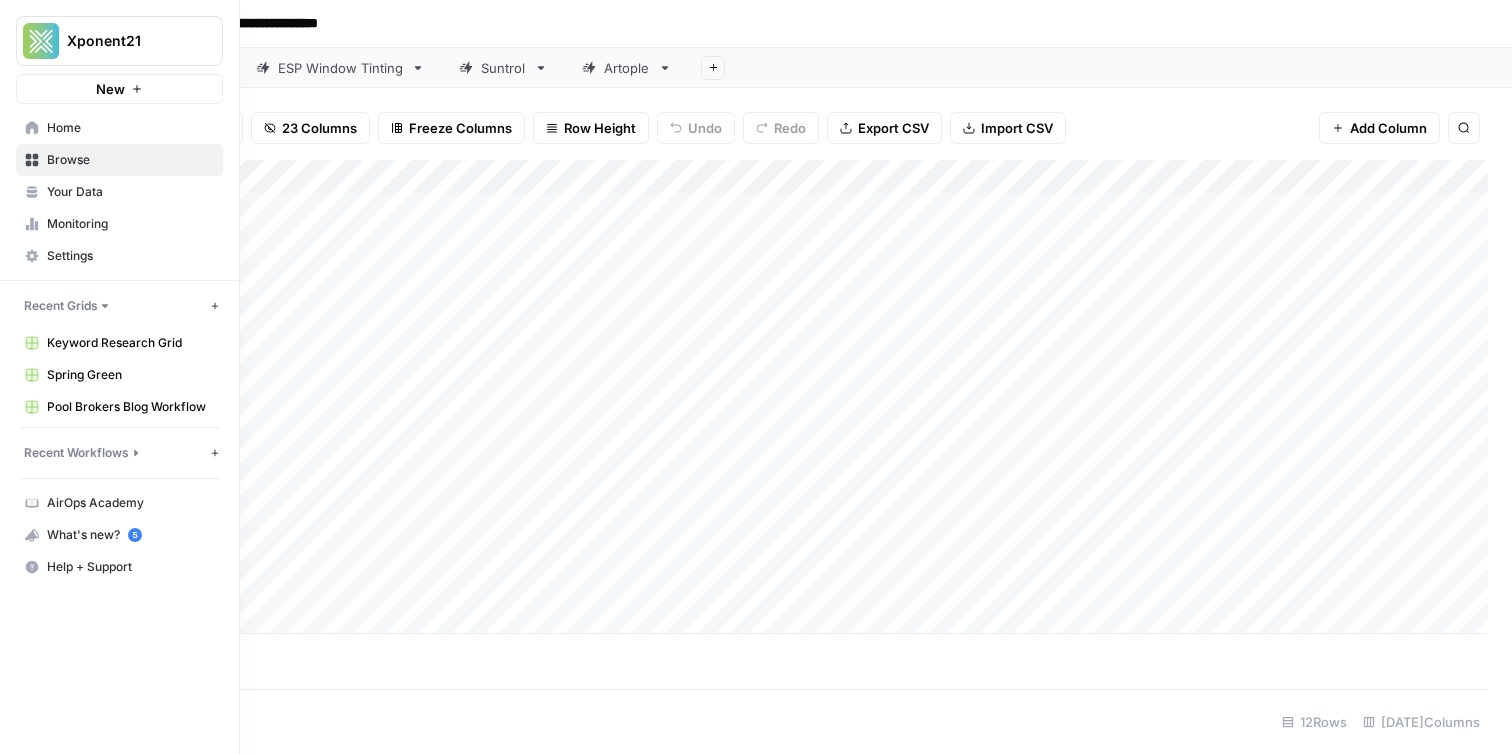 click on "Home" at bounding box center (130, 128) 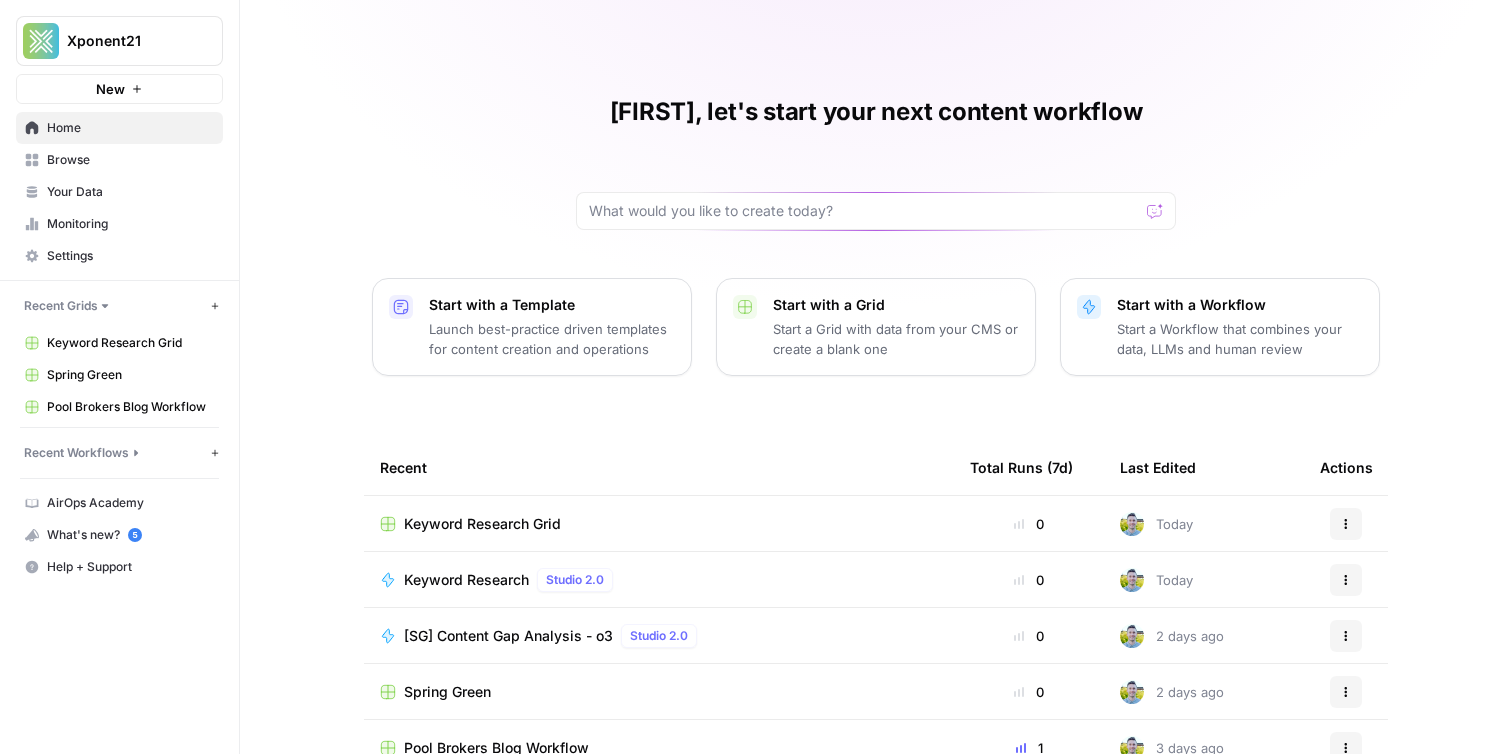 click on "Keyword Research" at bounding box center [466, 580] 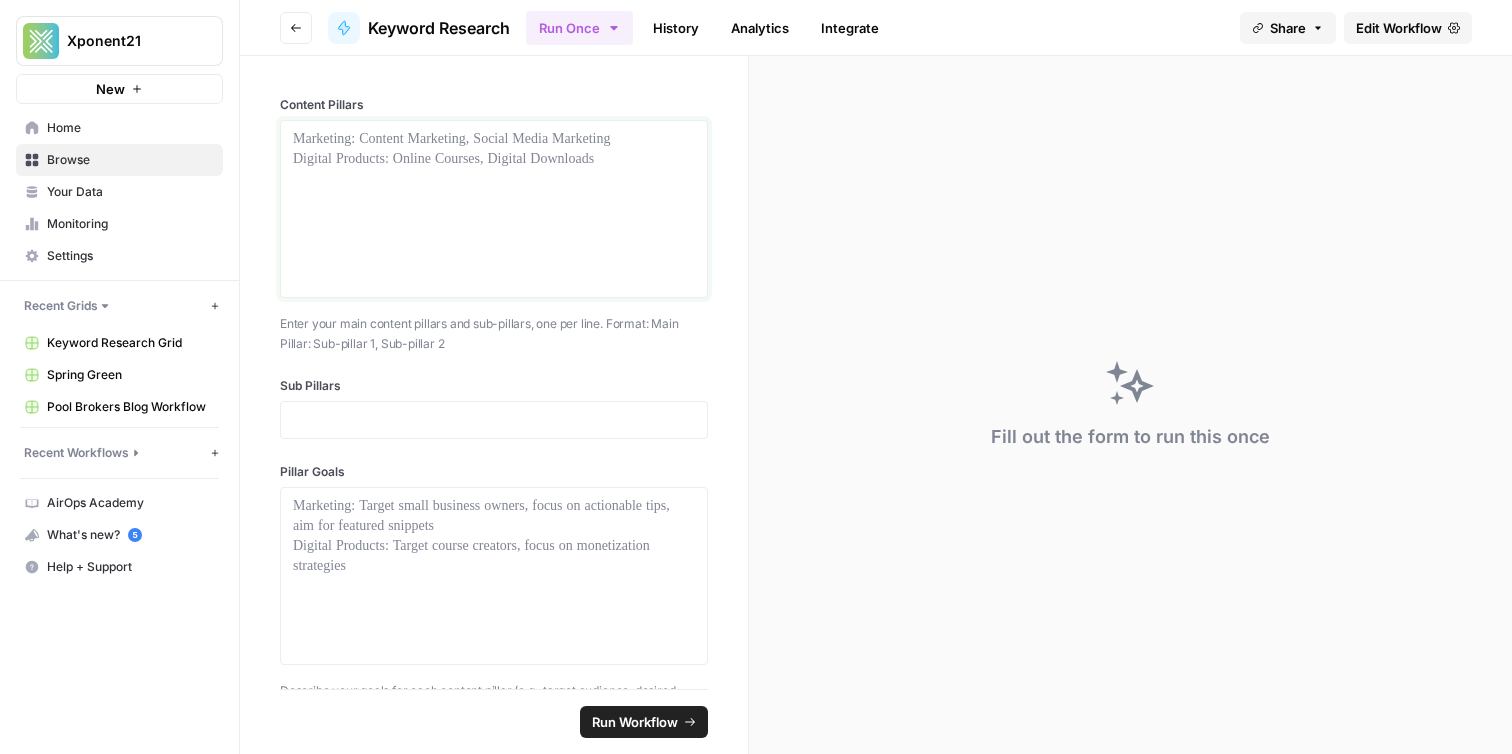 click at bounding box center (494, 209) 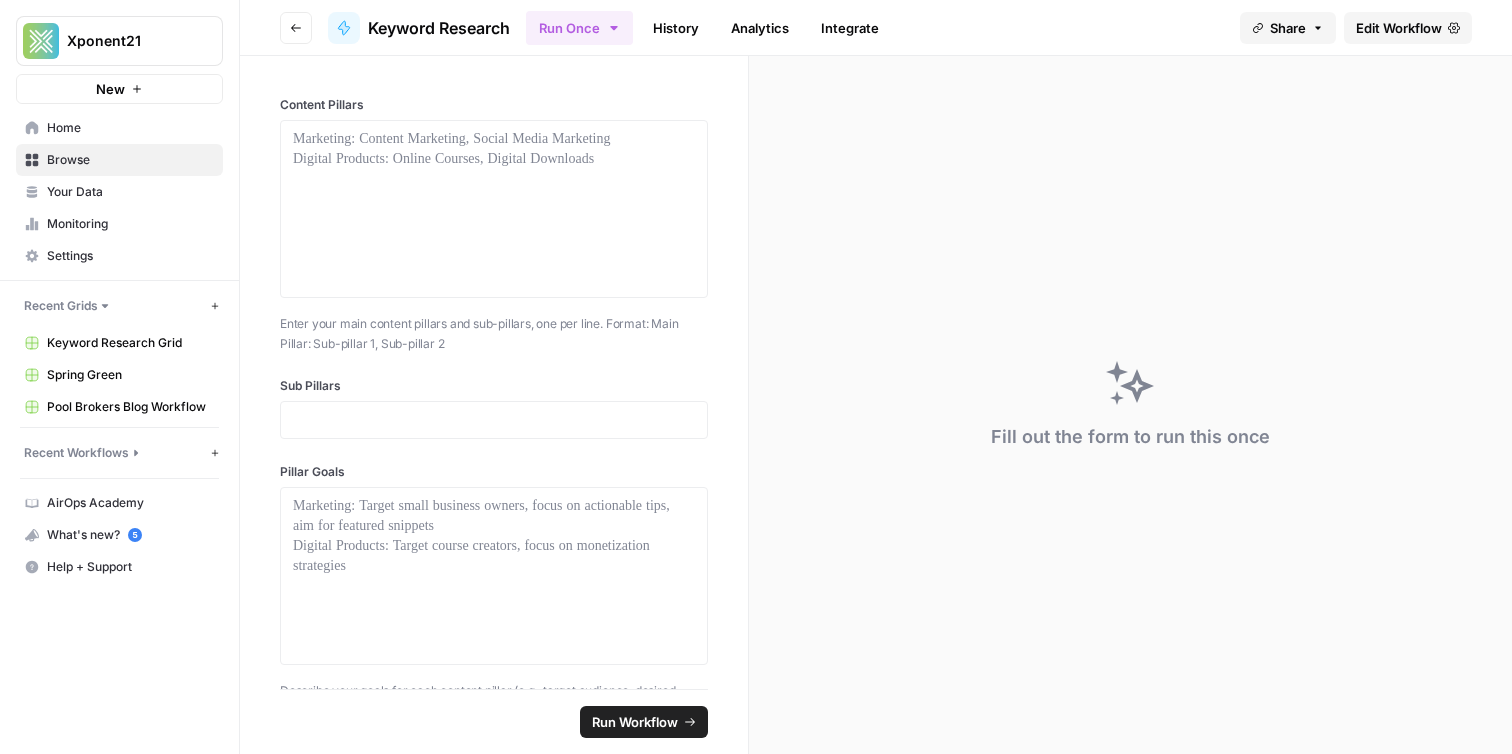 click on "Edit Workflow" at bounding box center [1399, 28] 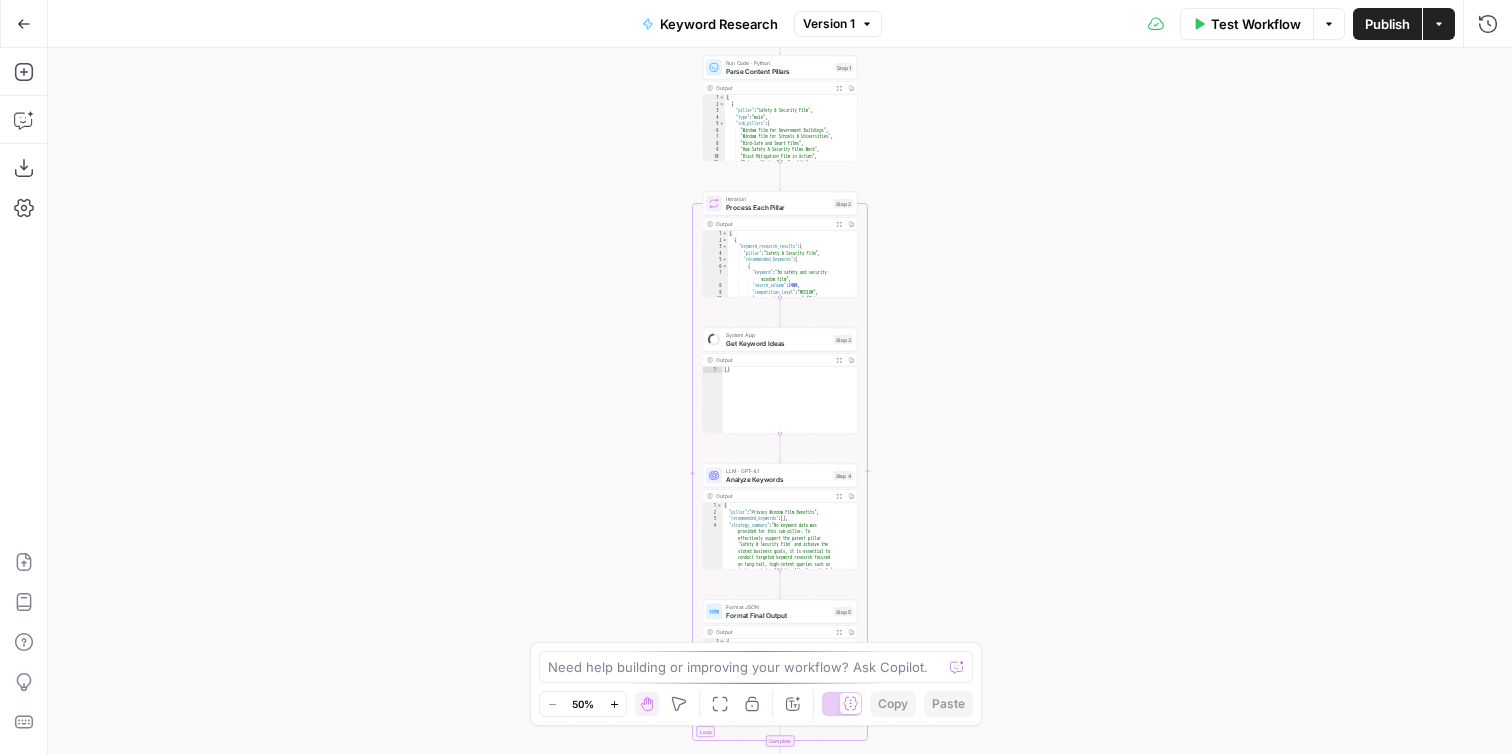 click on "Parse Content Pillars" at bounding box center [778, 71] 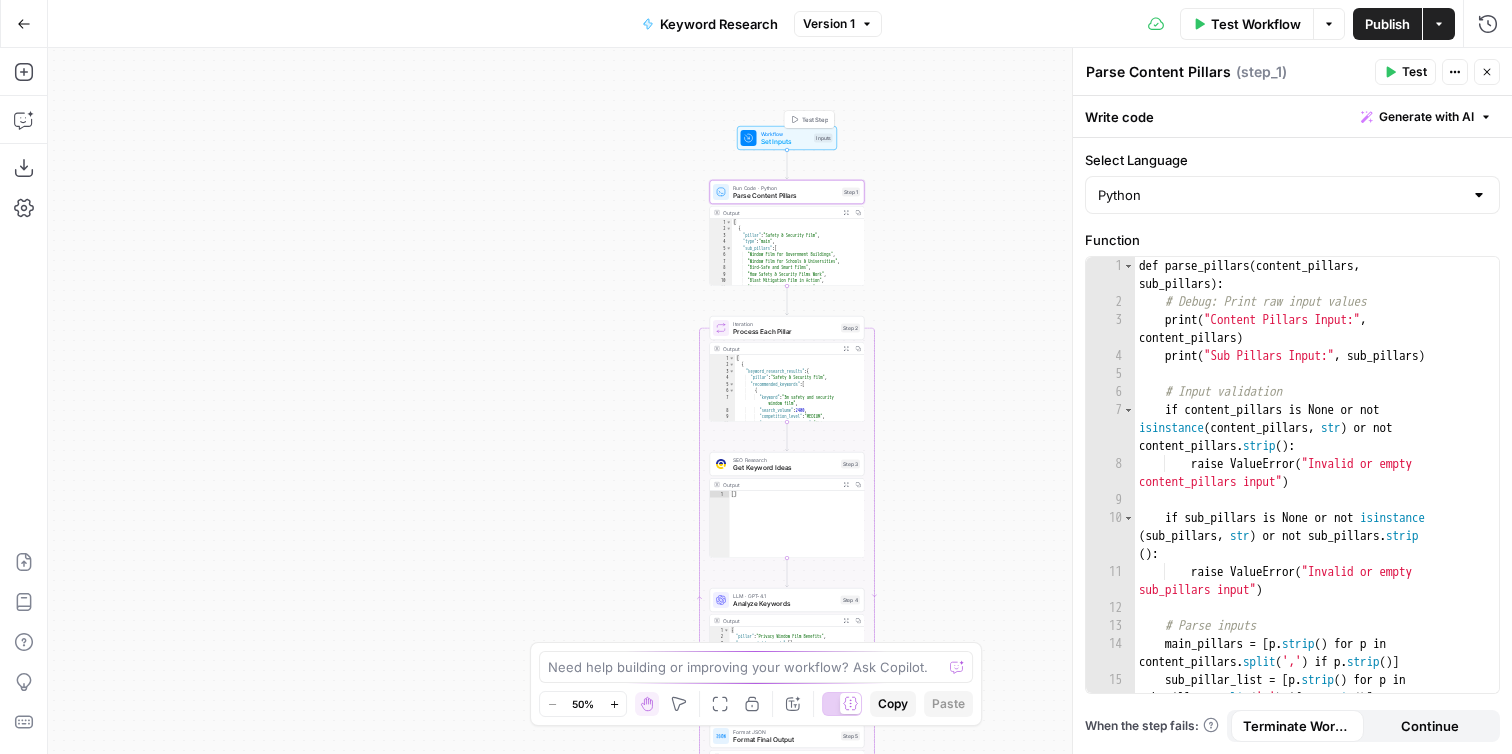 click on "Set Inputs" at bounding box center (786, 142) 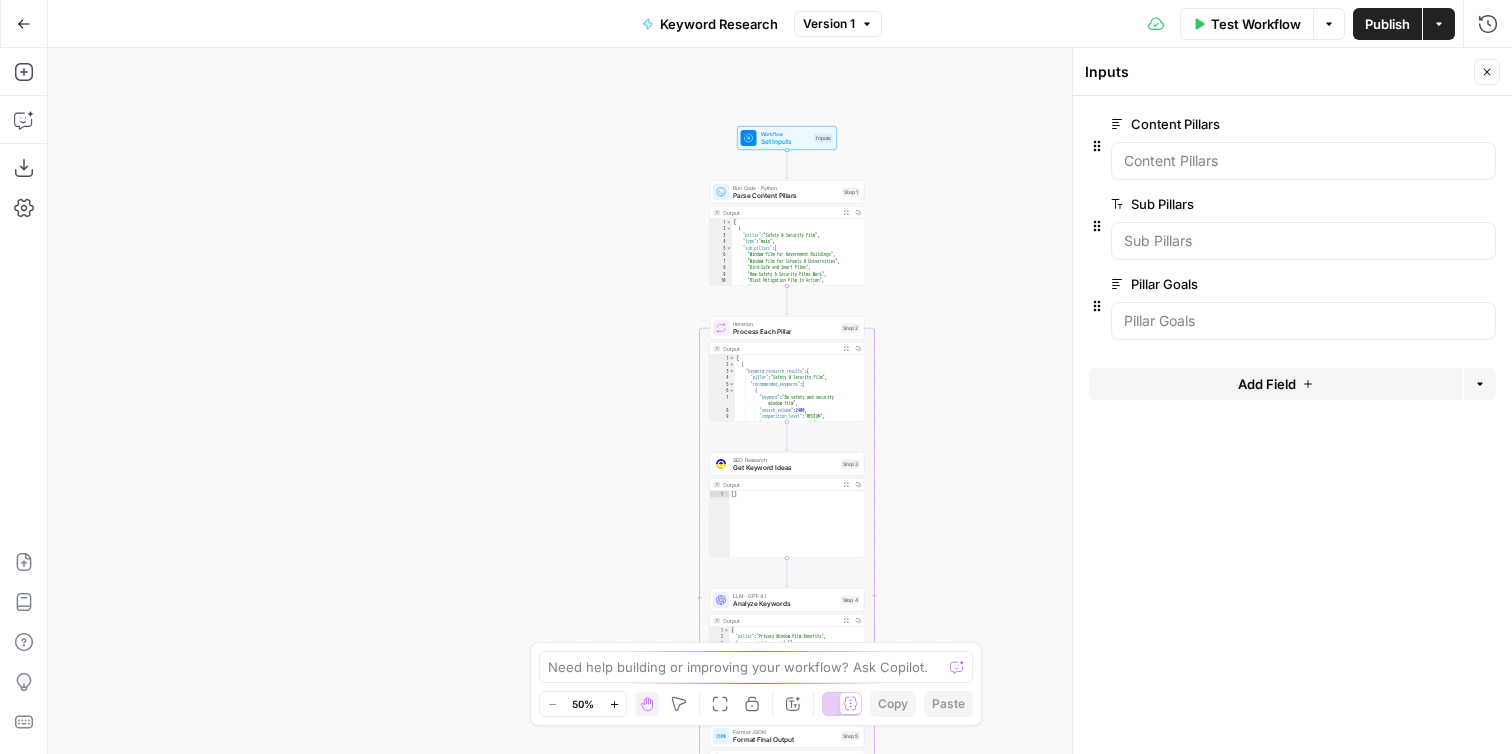 click on "Test Workflow" at bounding box center (1247, 24) 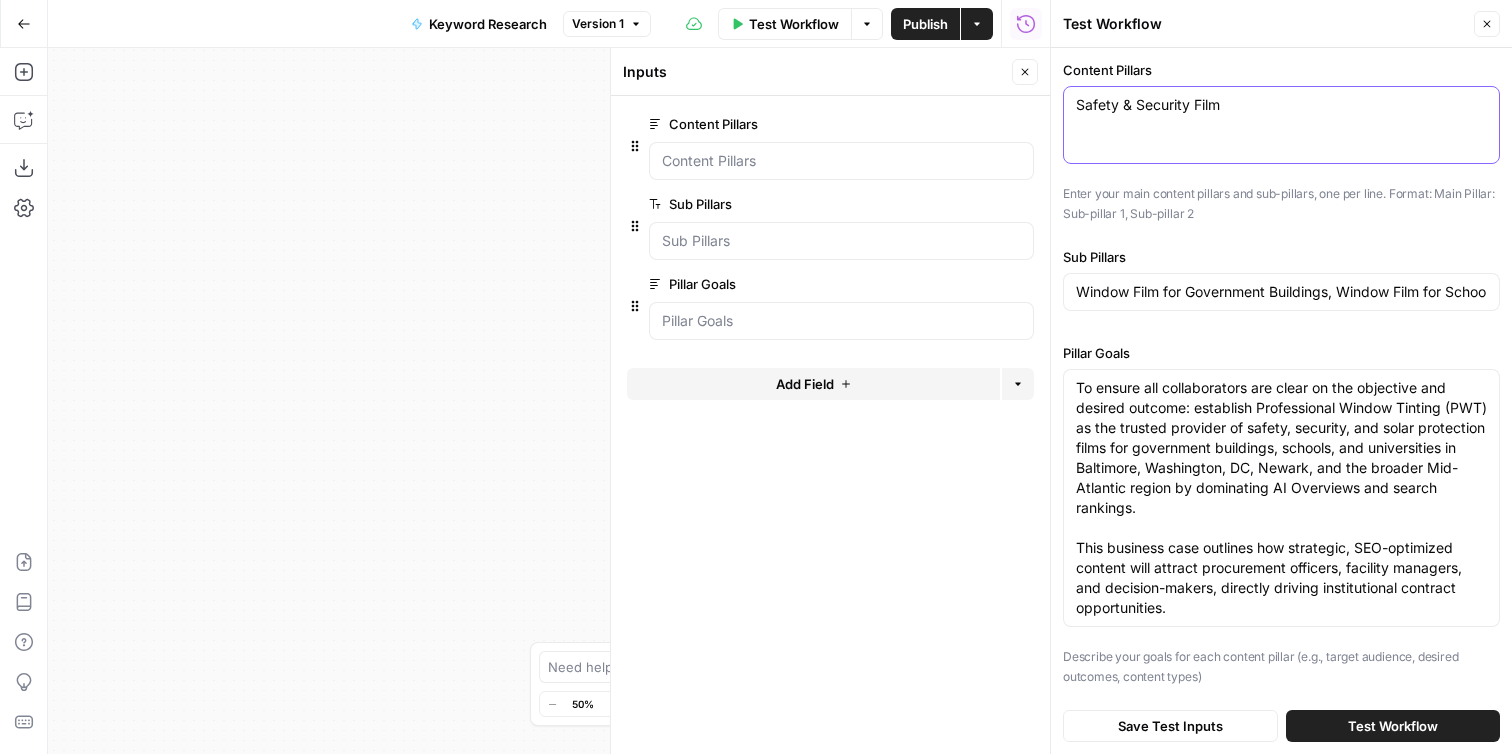 click on "Safety & Security Film" at bounding box center [1281, 105] 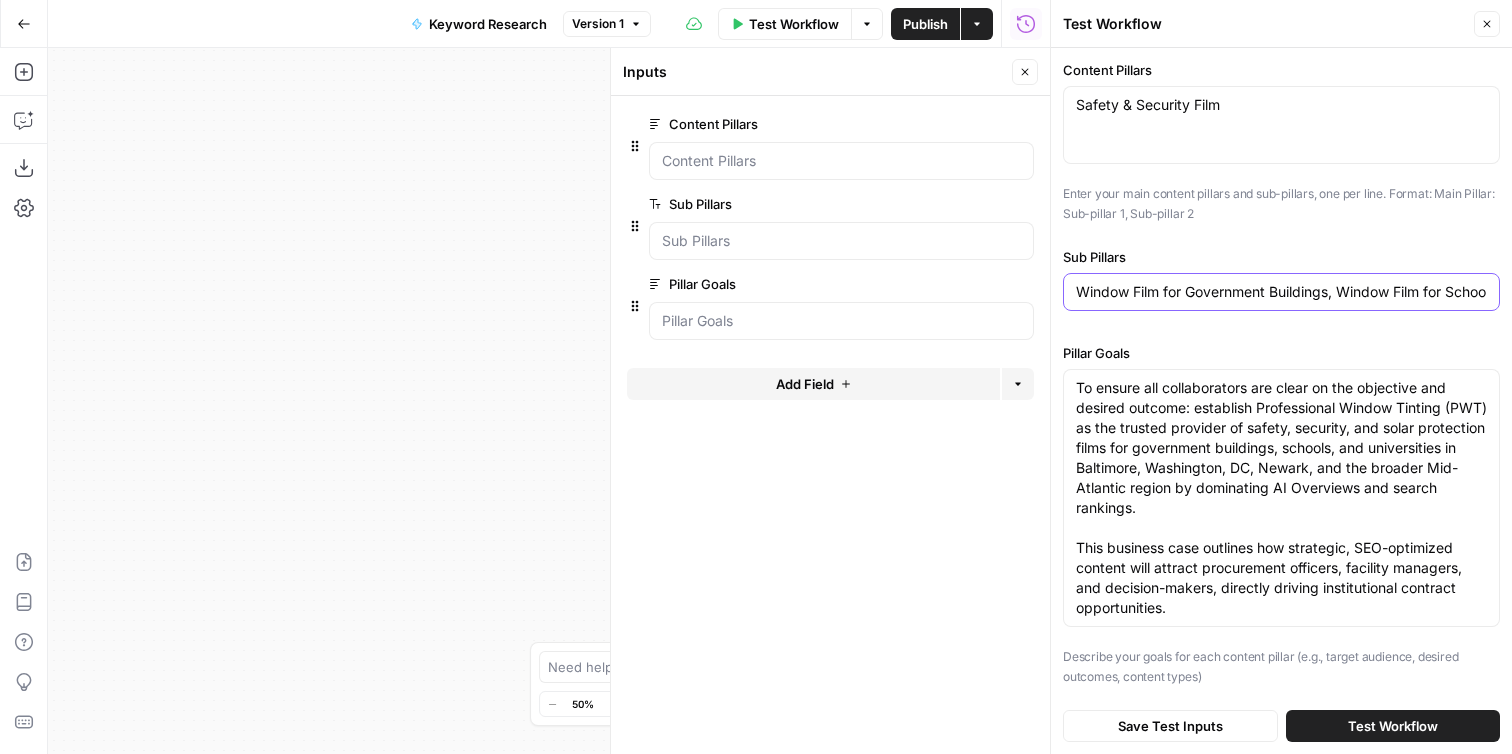 click on "Window Film for Government Buildings, Window Film for Schools & Universities, Bird-Safe and Smart Films, How Safety & Security Films Work, Blast Mitigation Film in Action, Privacy Window Film Benefits" at bounding box center (1281, 292) 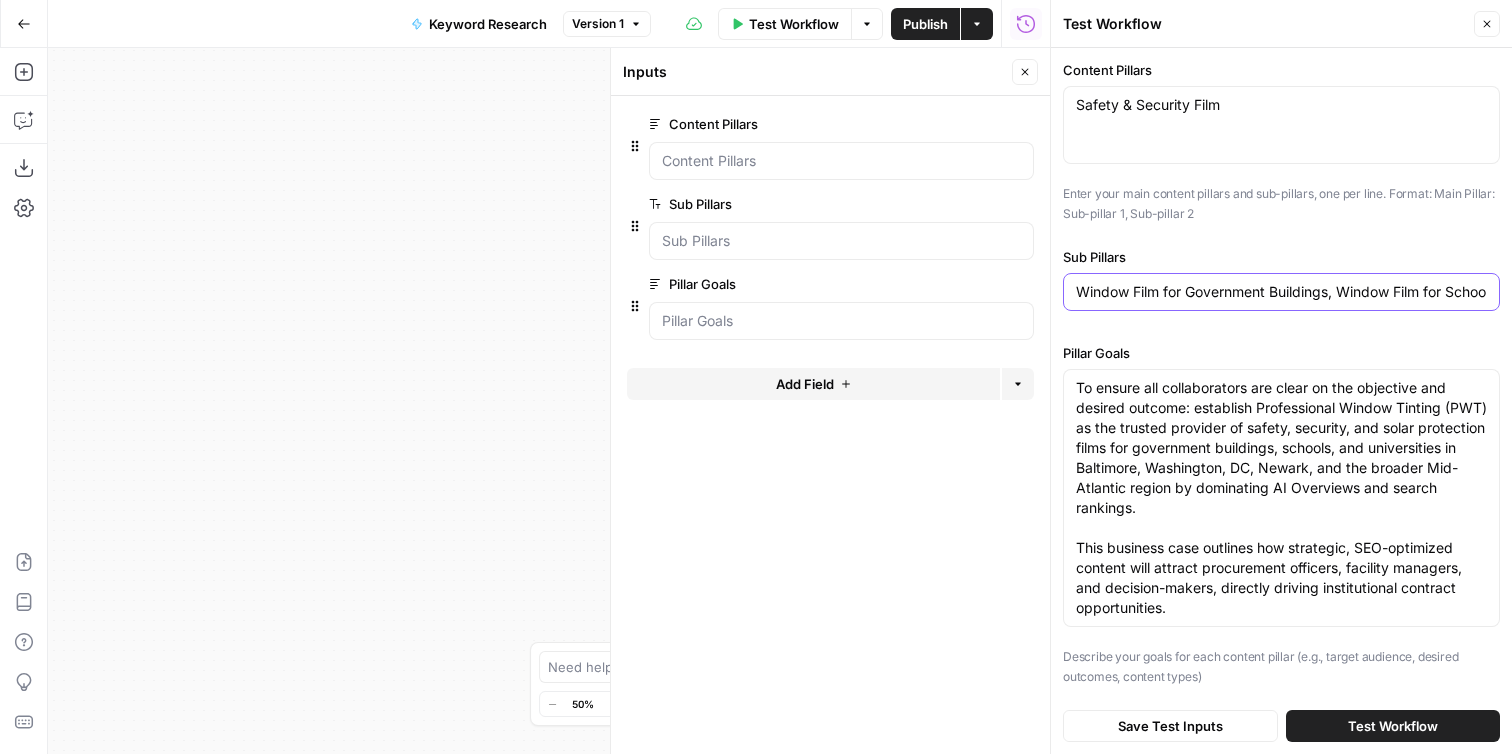 click on "Window Film for Government Buildings, Window Film for Schools & Universities, Bird-Safe and Smart Films, How Safety & Security Films Work, Blast Mitigation Film in Action, Privacy Window Film Benefits" at bounding box center [1281, 292] 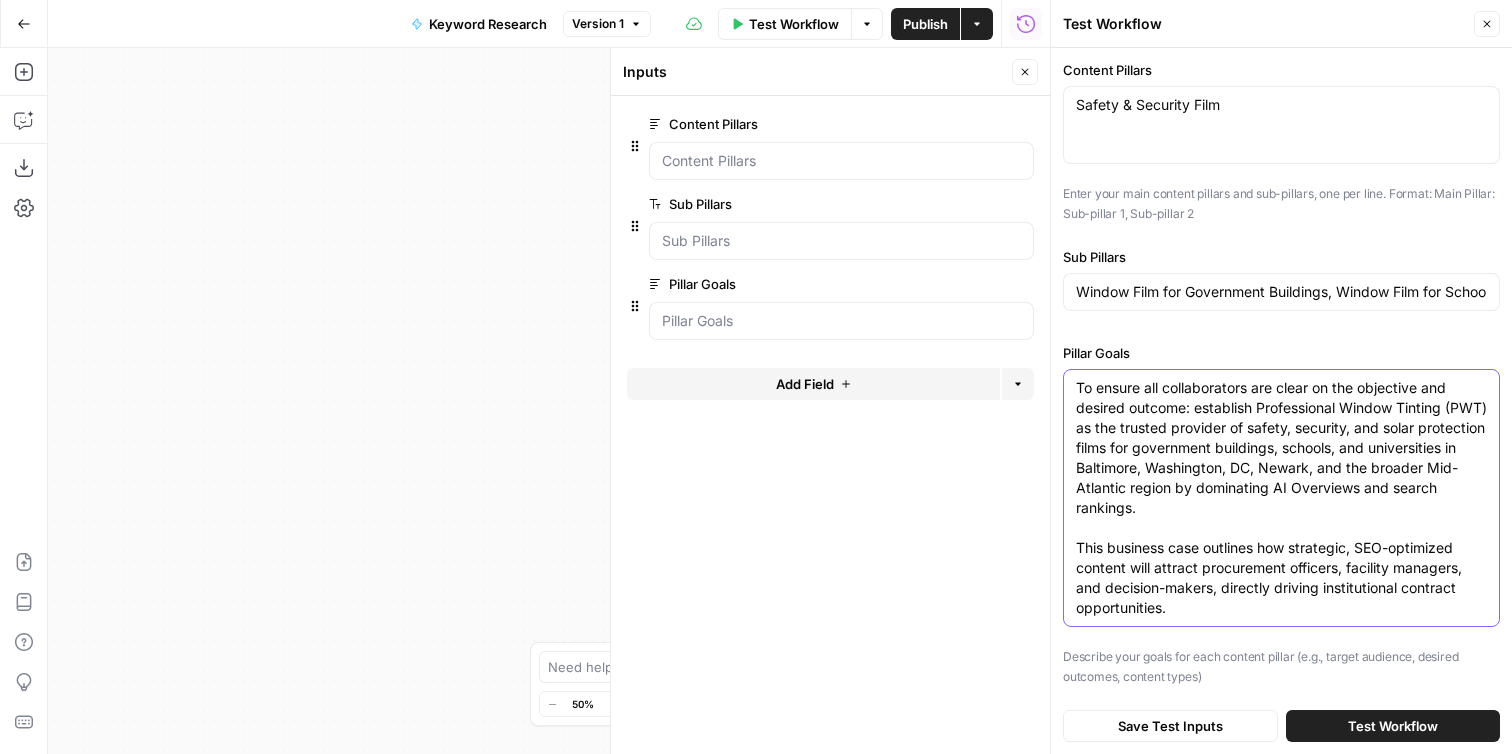 click on "To ensure all collaborators are clear on the objective and desired outcome: establish Professional Window Tinting (PWT) as the trusted provider of safety, security, and solar protection films for government buildings, schools, and universities in Baltimore, Washington, DC, Newark, and the broader Mid-Atlantic region by dominating AI Overviews and search rankings.
This business case outlines how strategic, SEO-optimized content will attract procurement officers, facility managers, and decision-makers, directly driving institutional contract opportunities." at bounding box center (1281, 498) 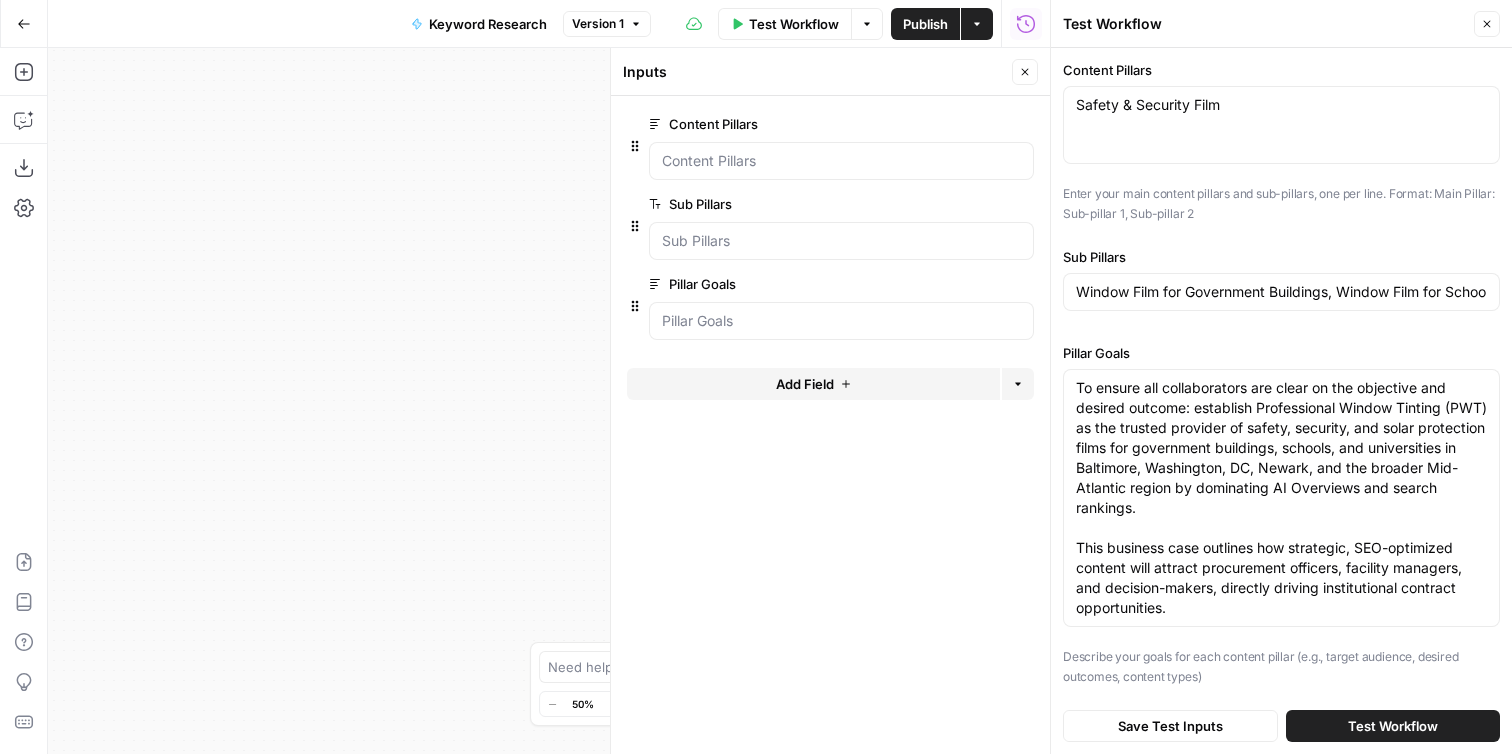 click on "Workflow Set Inputs Inputs Run Code · Python Parse Content Pillars Step 1 Output Expand Output Copy 1 2 3 4 5 6 7 8 9 10 11 12 [    {      "pillar" :  "Safety & Security Film" ,      "type" :  "main" ,      "sub_pillars" :  [         "Window Film for Government Buildings" ,         "Window Film for Schools & Universities" ,         "Bird-Safe and Smart Films" ,         "How Safety & Security Films Work" ,         "Blast Mitigation Film in Action" ,         "Privacy Window Film Benefits"      ]     XXXXXXXXXXXXXXXXXXXXXXXXXXXXXXXXXXXXXXXXXXXXXXXXXXXXXXXXXXXXXXXXXXXXXXXXXXXXXXXXXXXXXXXXXXXXXXXXXXXXXXXXXXXXXXXXXXXXXXXXXXXXXXXXXXXXXXXXXXXXXXXXXXXXXXXXXXXXXXXXXXXXXXXXXXXXXXXXXXXXXXXXXXXXXXXXXXXXXXXXXXXXXXXXXXXXXXXXXXXXXXXXXXXXXXXXXXXXXXXXXXXXXXXXXXXXXXXXXXXXXXXXXXXXXXXXXXXXXXXXXXXXXXXXXXXXXXXXXXXXXXXXXXXXXXXXXXXXXXXXXXXXXXXXXXXXXXXXXXXXXXXXXXXXXXXXXXXXXXXXXXXXXXXXXXXXXXXXXXXXXXXXXXXXXXXXXXXXXXXXXXXXXXXXXXXXXXXXXXXXXXXXXXXXXXXXXXXXXXXXXXXXXXXXXXXXXXXXXXXXXXXXXXXXXXXXXXXXXXXXXXXXXXXXXXXXXXXXXXXXXXXXXXXXXXXX Loop" at bounding box center [549, 401] 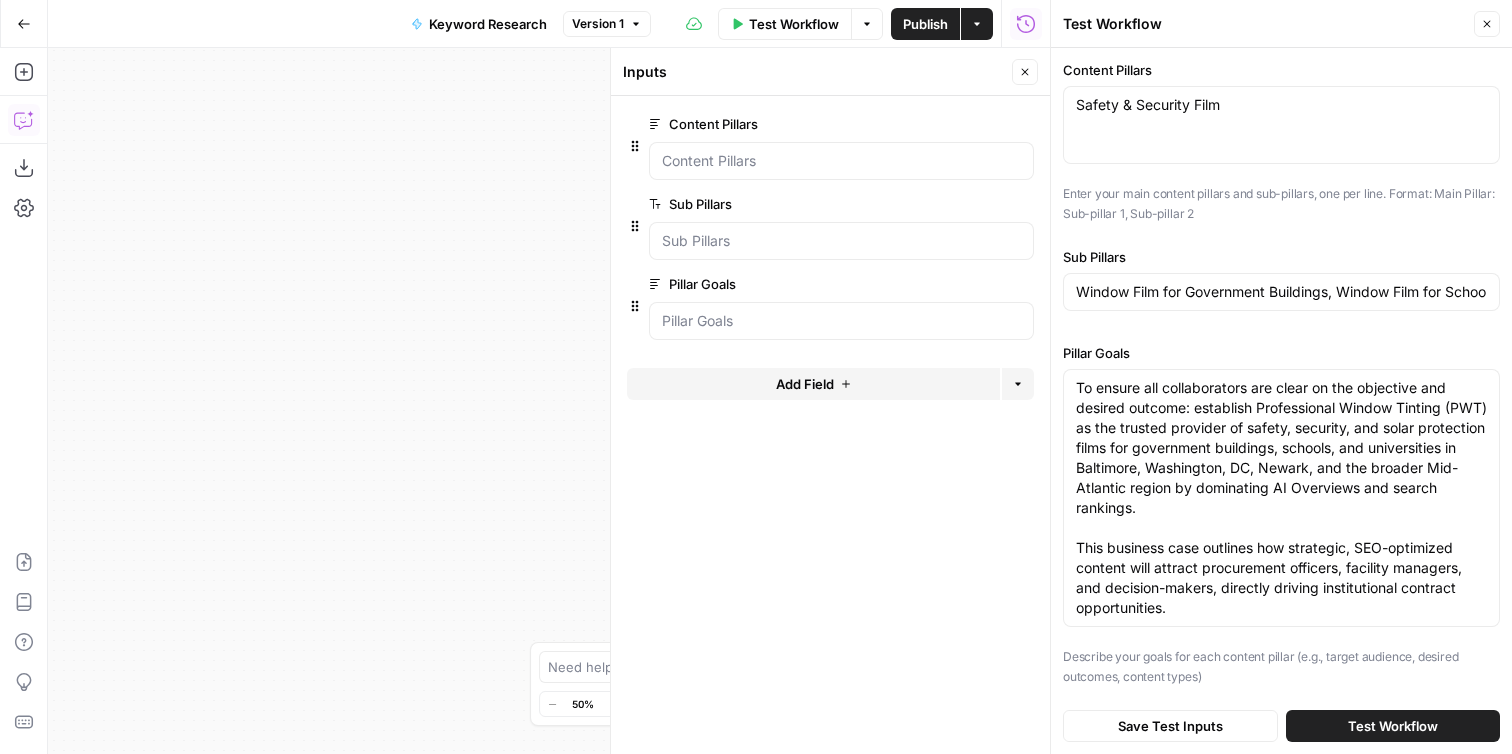 click 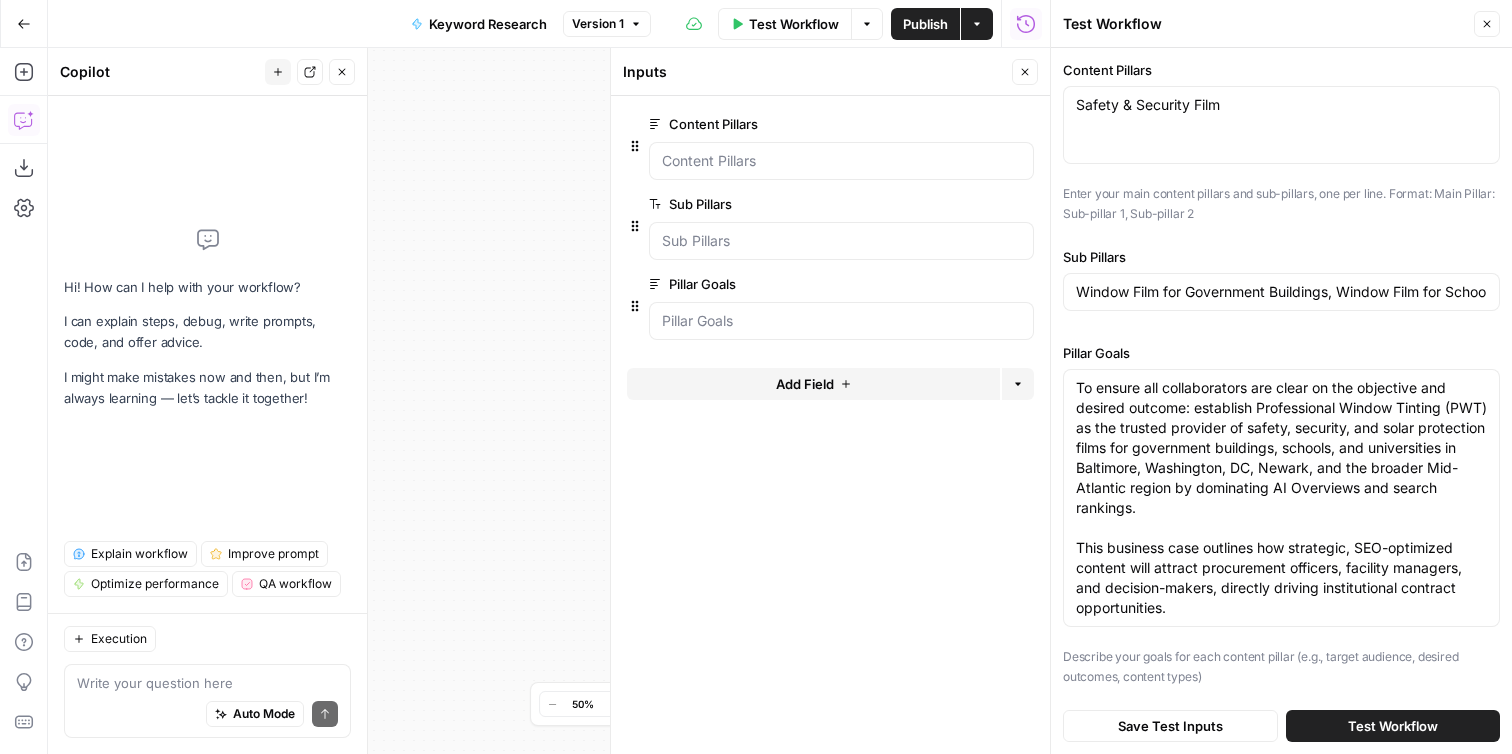 click on "Write your question here Auto Mode Send" at bounding box center (207, 701) 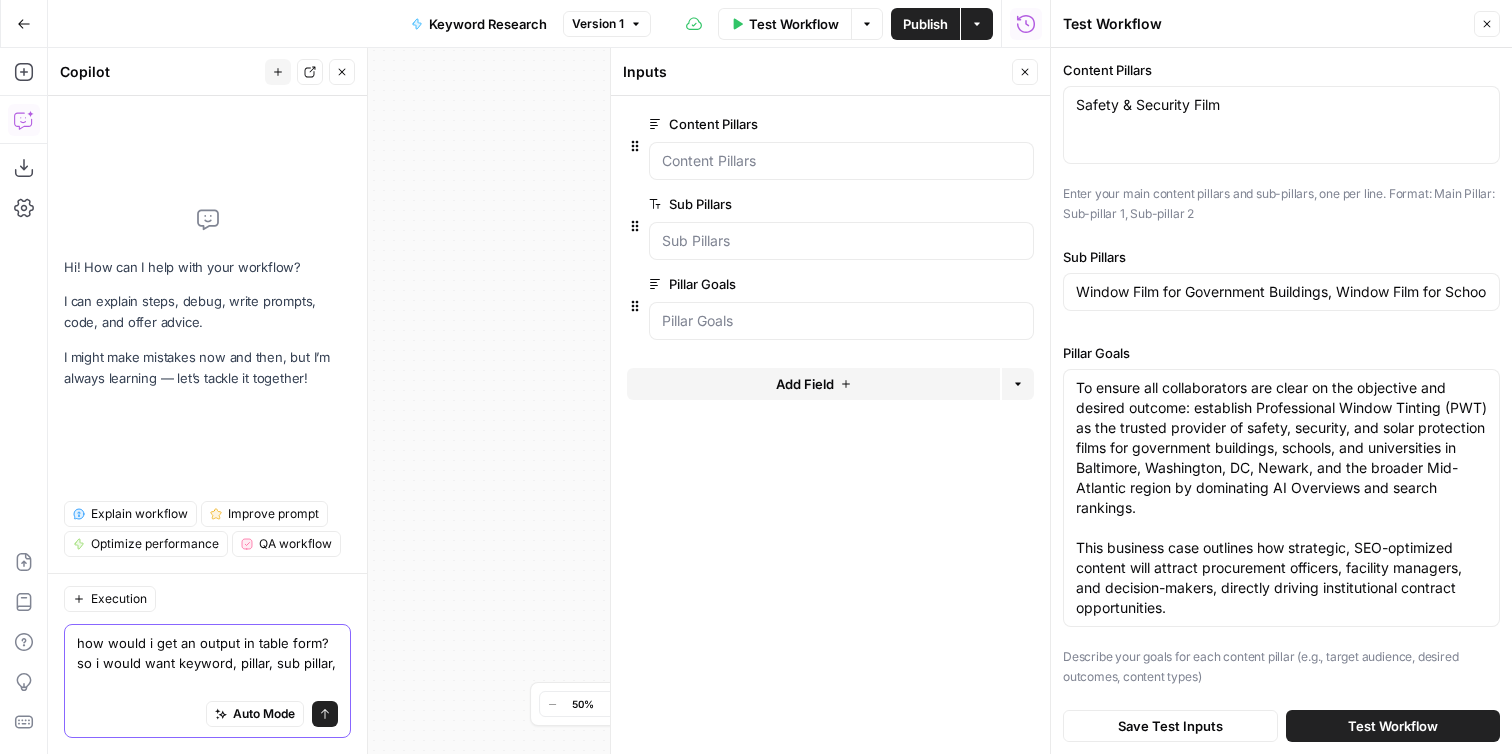 scroll, scrollTop: 0, scrollLeft: 0, axis: both 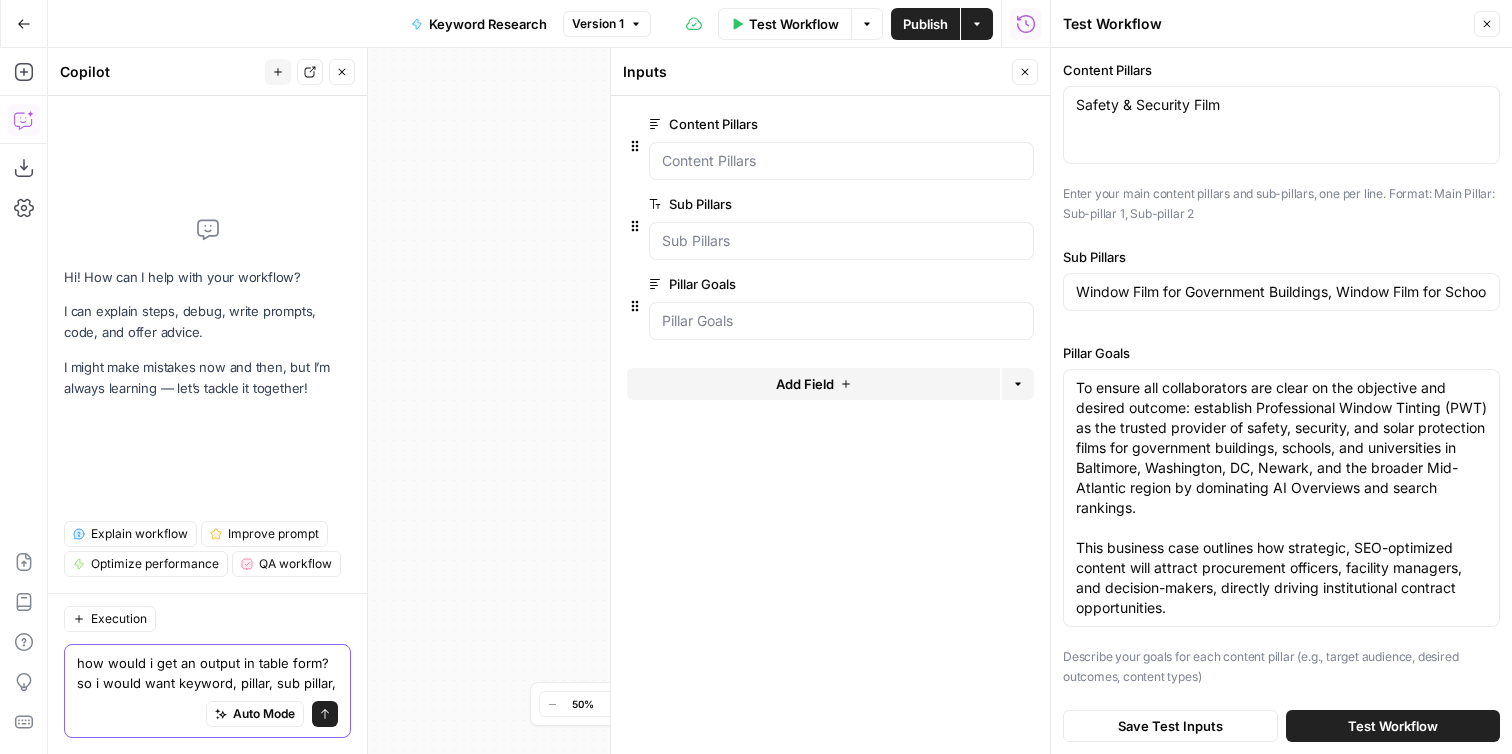 type on "how would i get an output in table form? so i would want keyword, pillar, sub pillar," 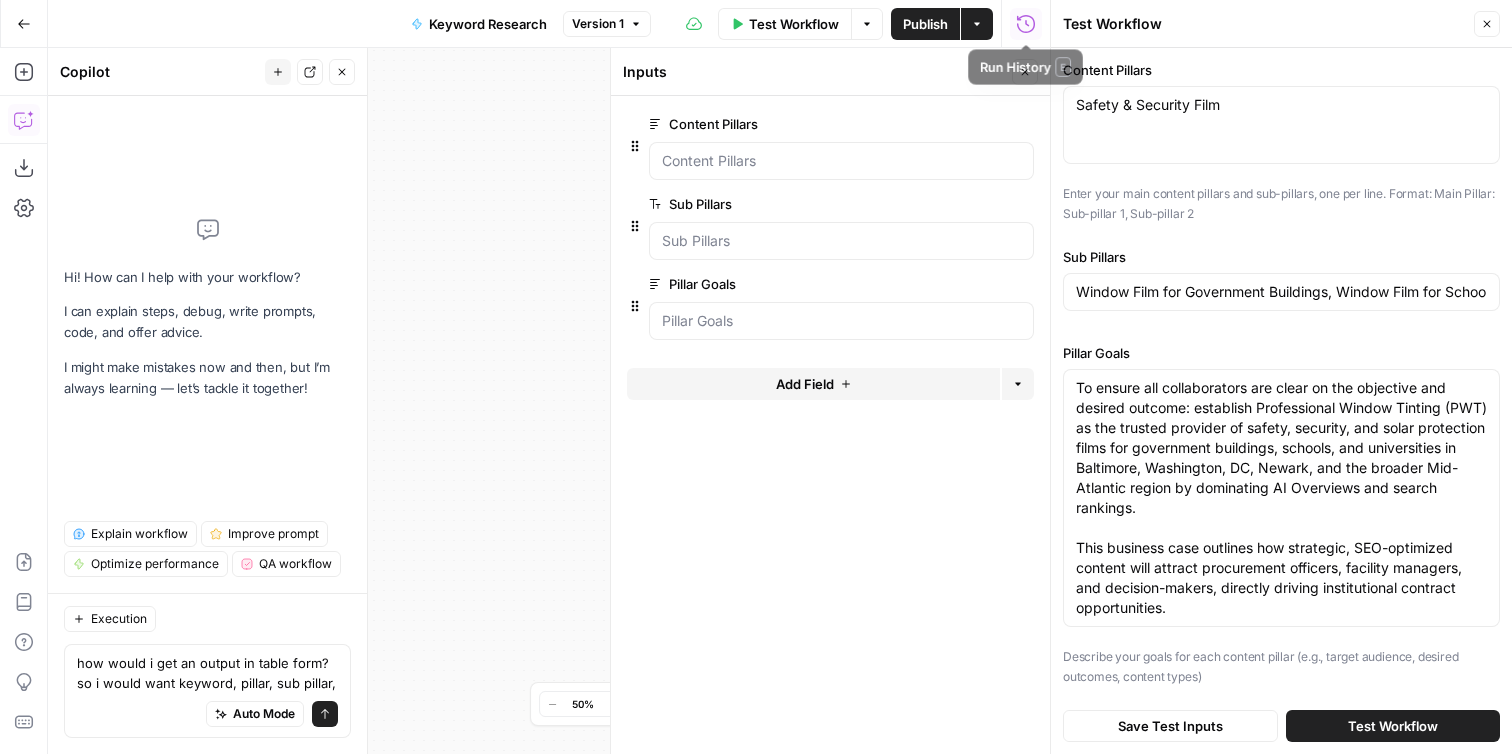 click 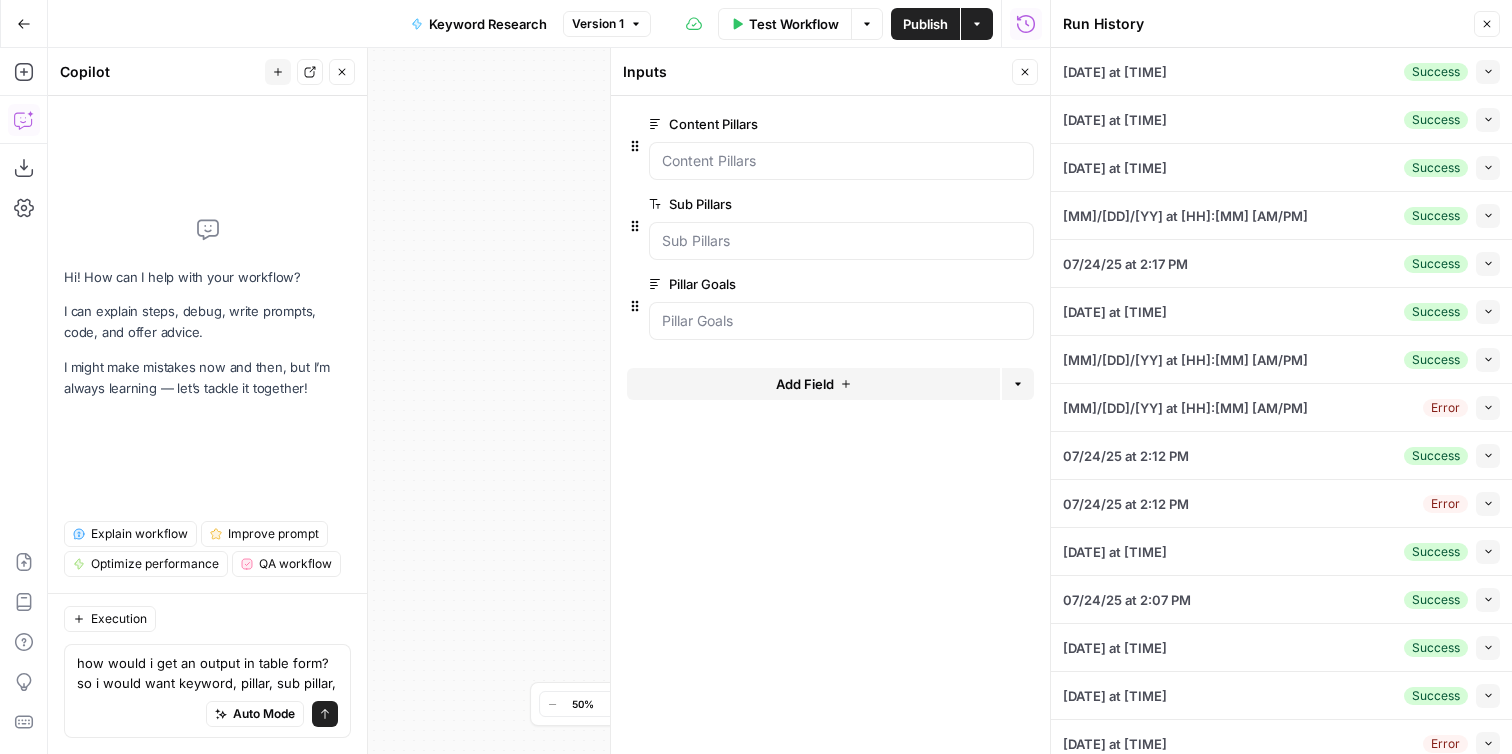 click 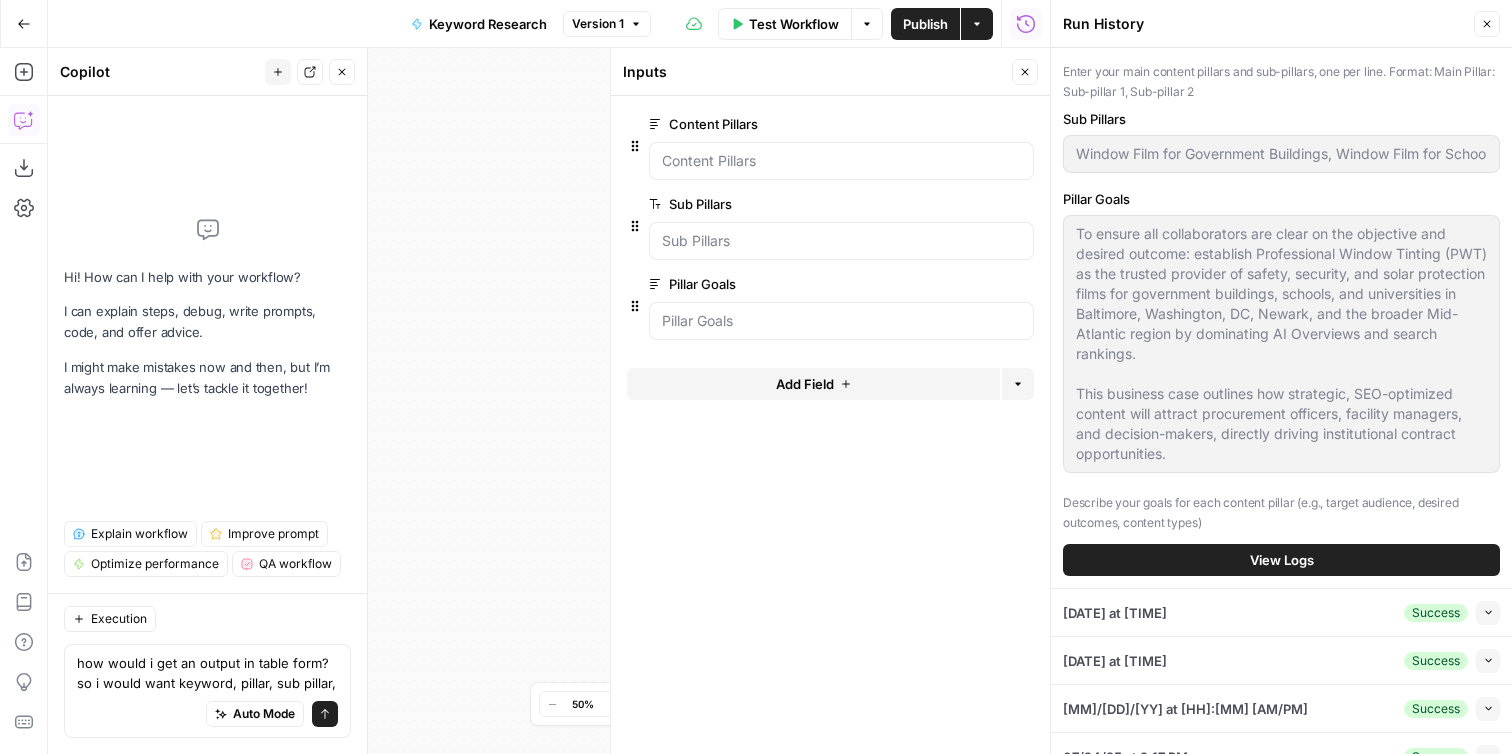 scroll, scrollTop: 157, scrollLeft: 0, axis: vertical 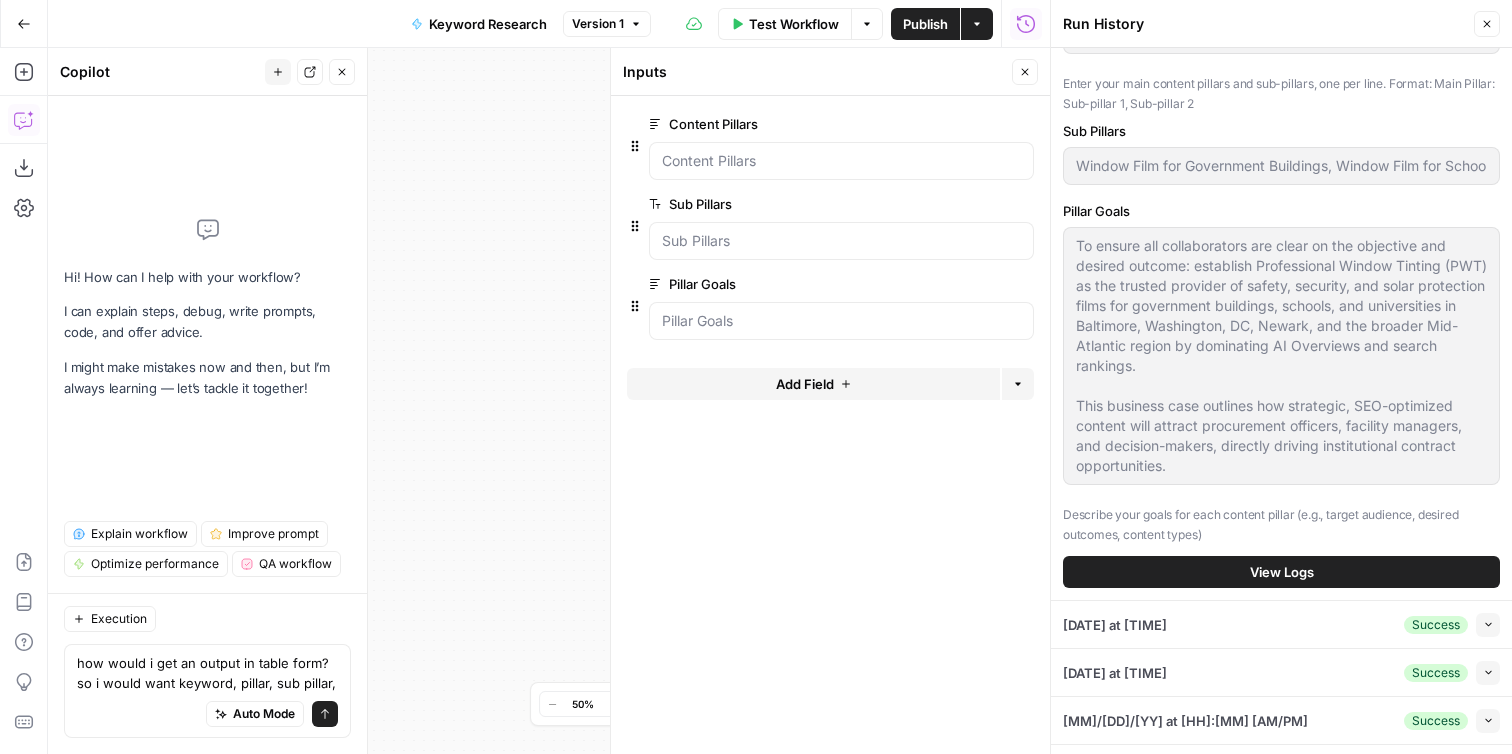 click on "View Logs" at bounding box center (1281, 572) 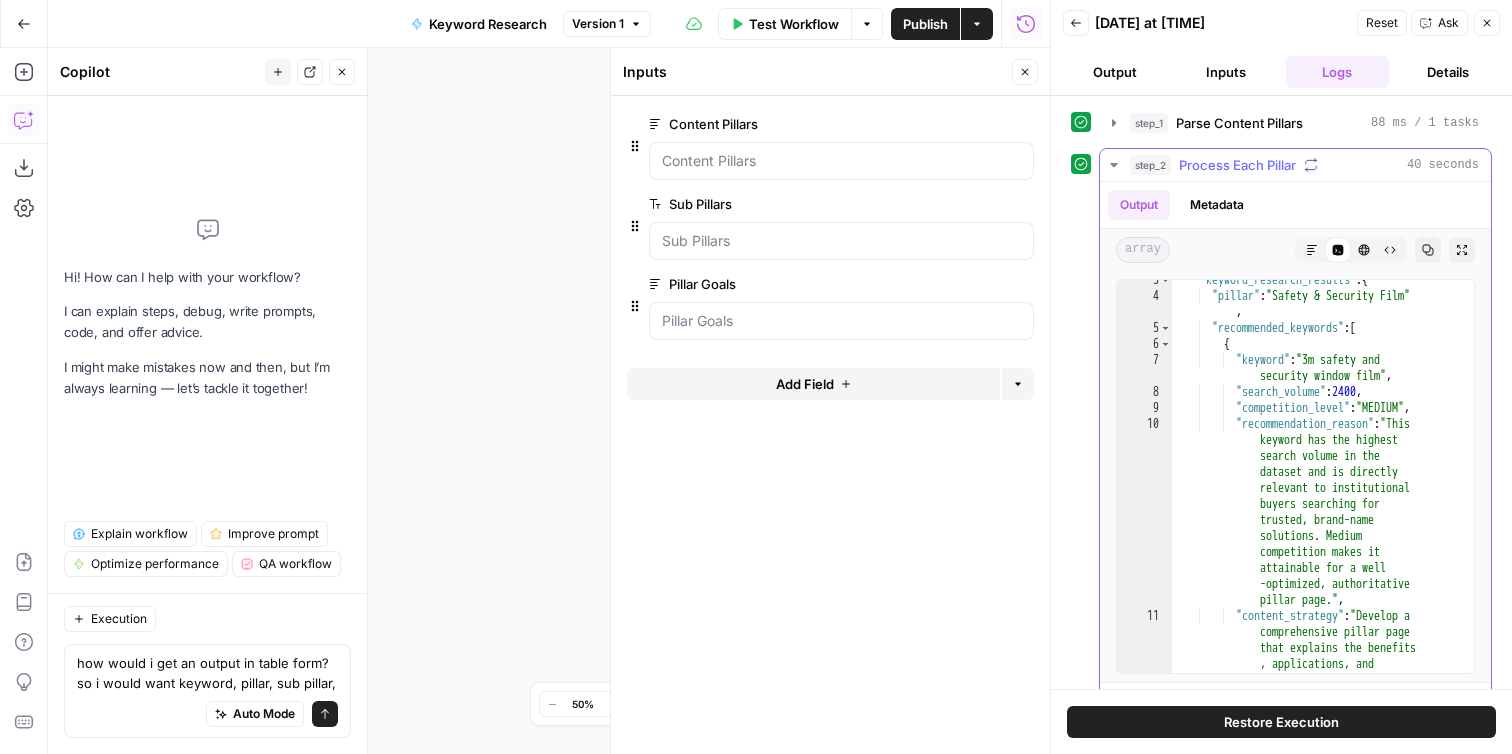 scroll, scrollTop: 48, scrollLeft: 0, axis: vertical 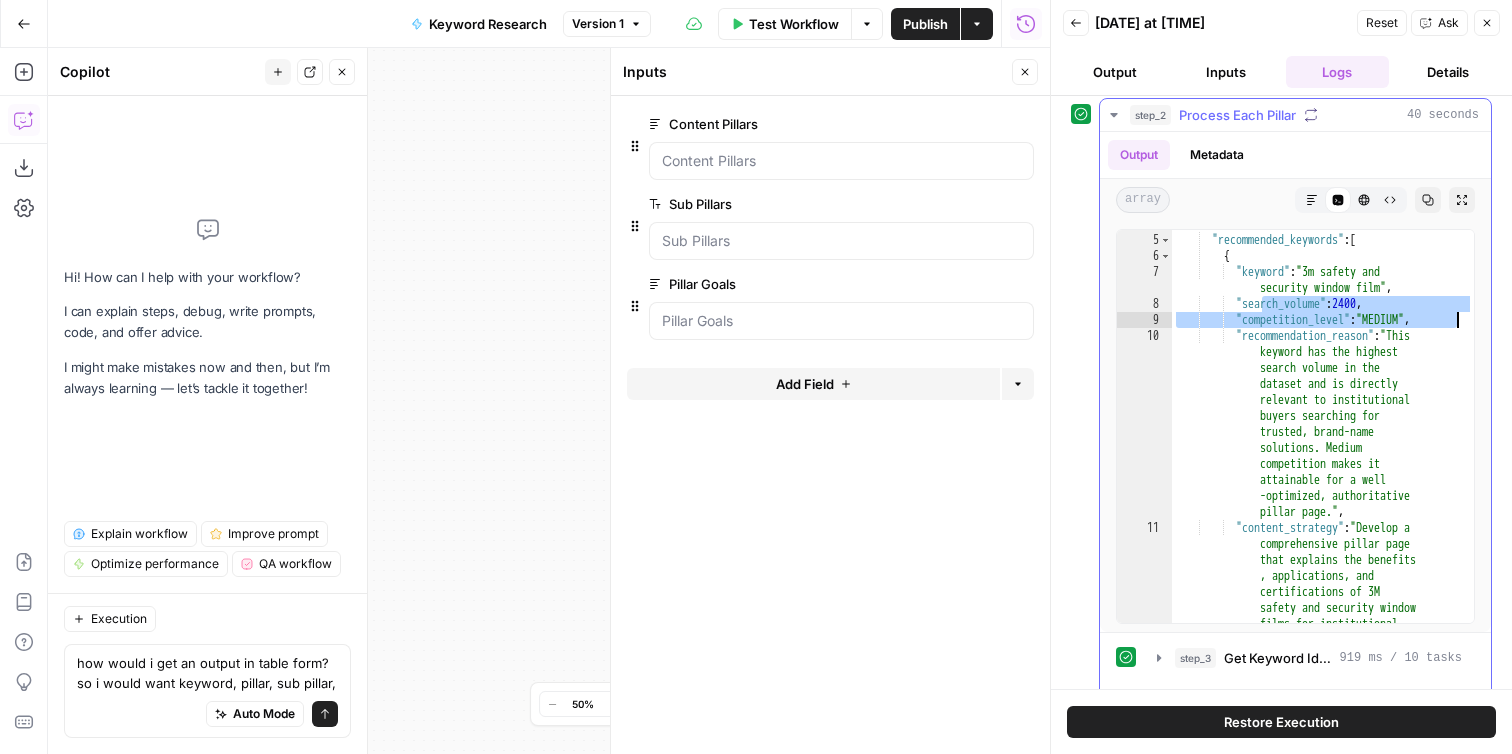 drag, startPoint x: 1259, startPoint y: 307, endPoint x: 1457, endPoint y: 316, distance: 198.20444 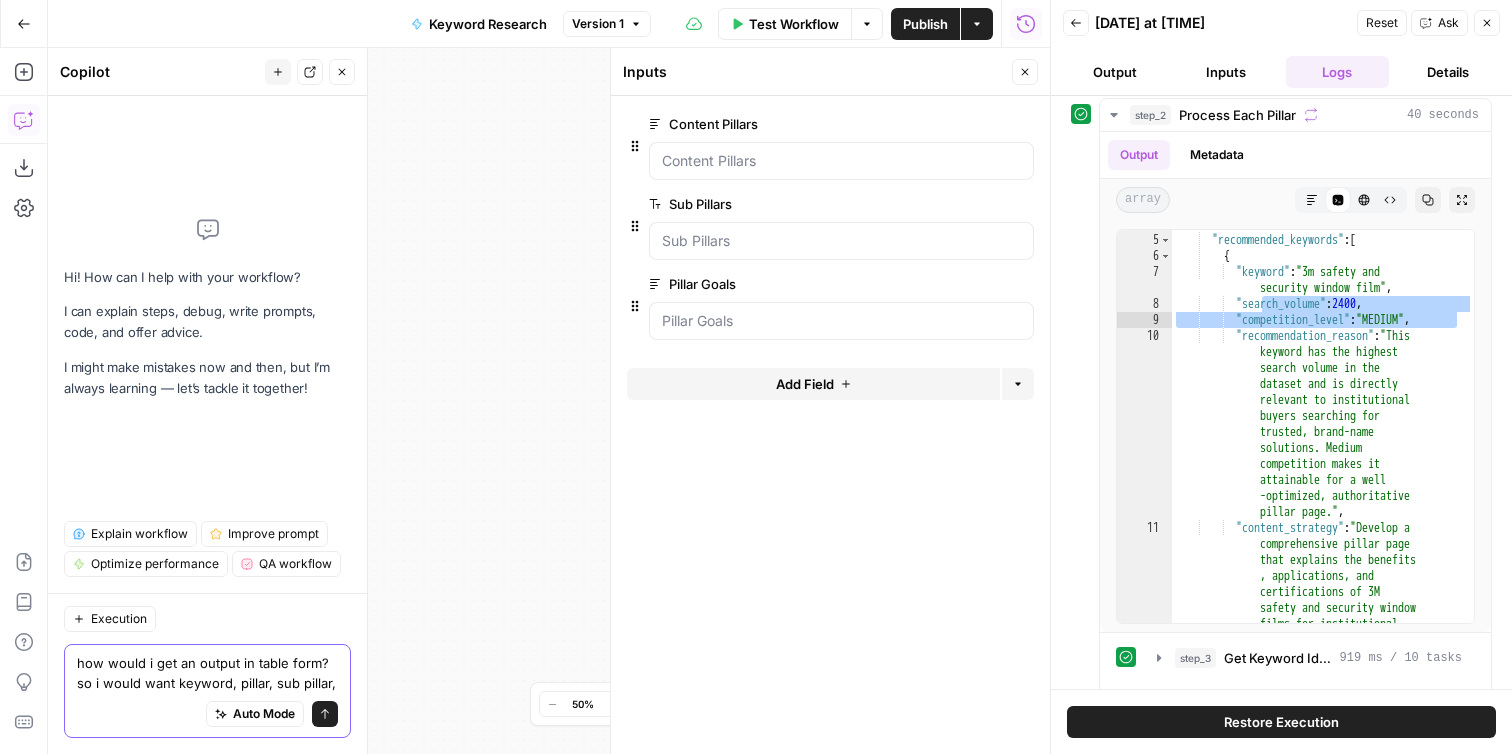 click on "how would i get an output in table form? so i would want keyword, pillar, sub pillar," at bounding box center (207, 673) 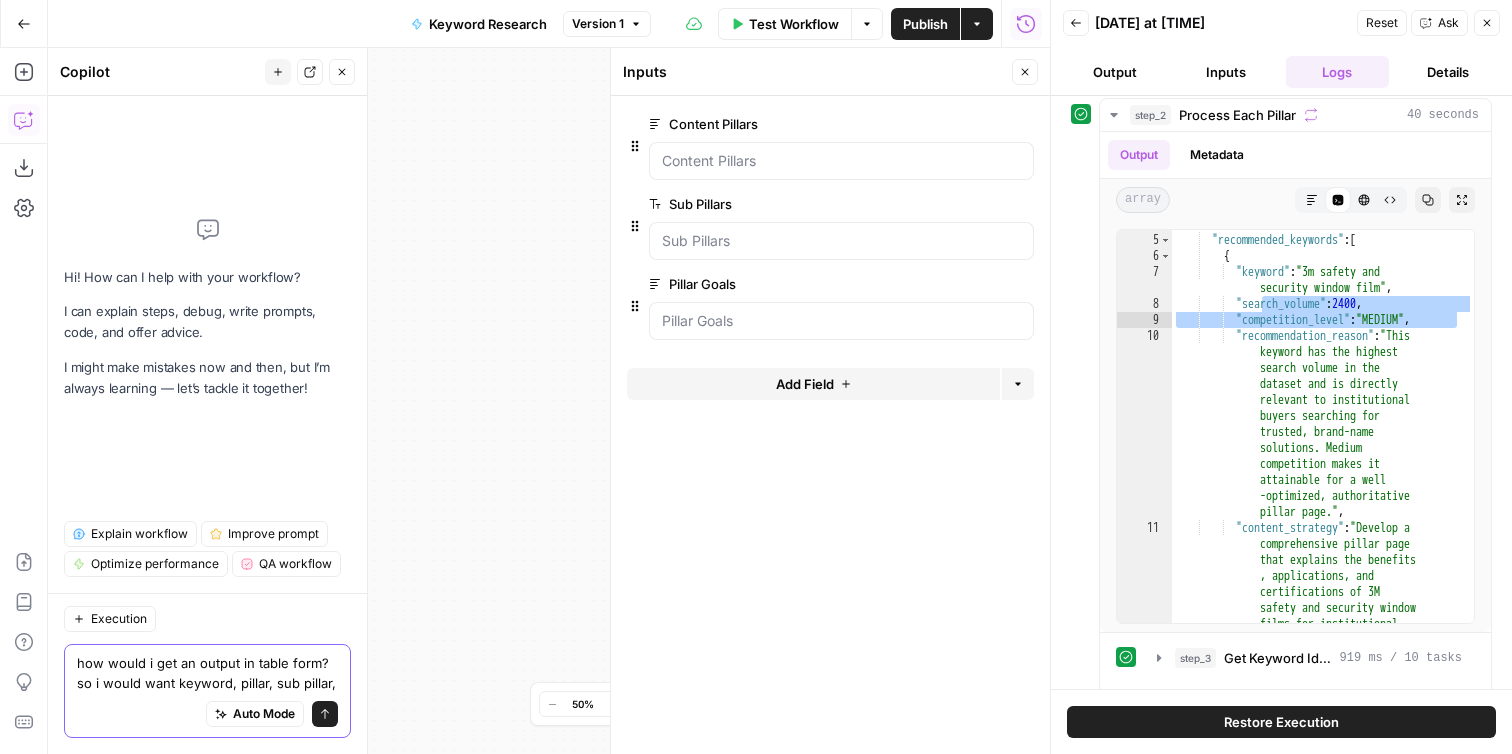 paste on "earch_volume": 2400,
"competition_level": "MEDIUM"" 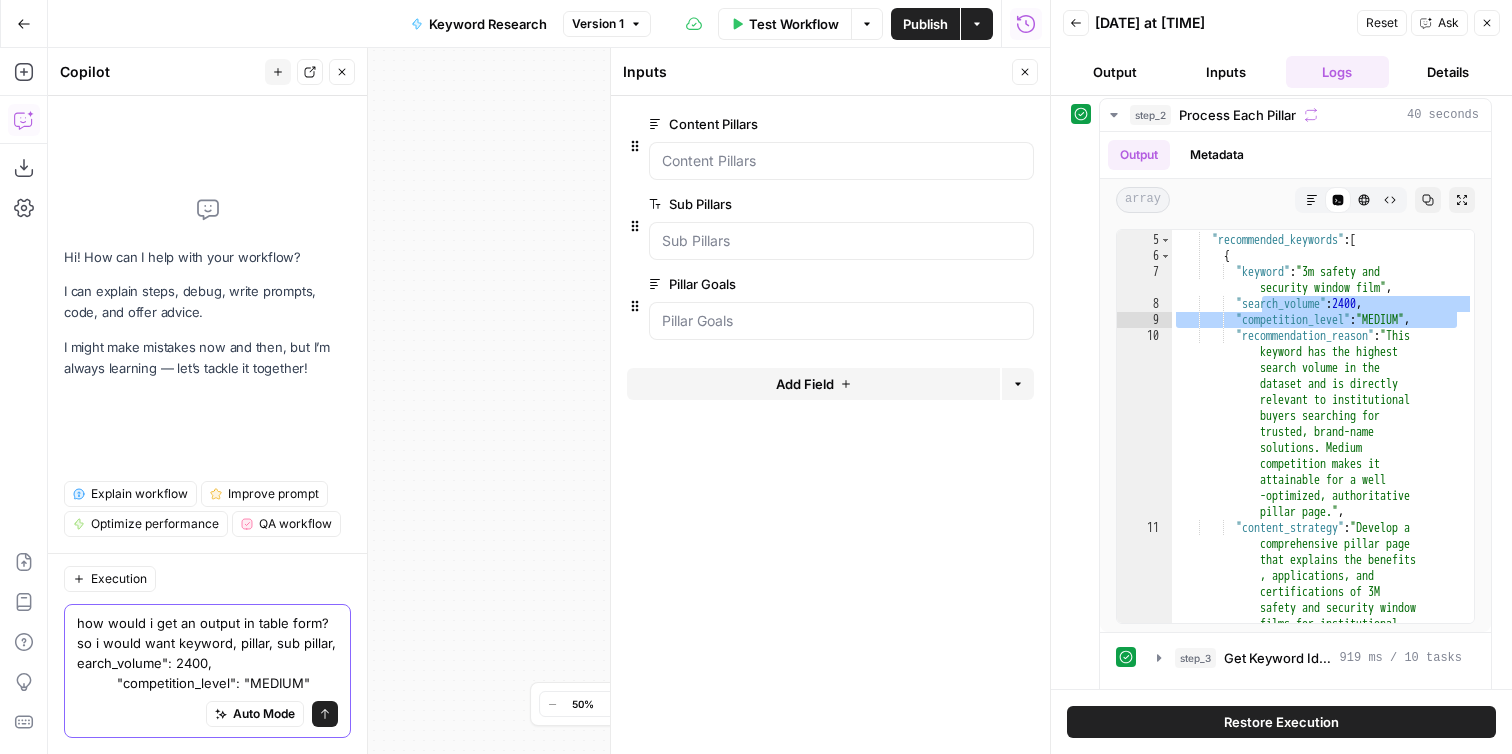 click on "how would i get an output in table form? so i would want keyword, pillar, sub pillar, earch_volume": 2400,
"competition_level": "MEDIUM"" at bounding box center (207, 653) 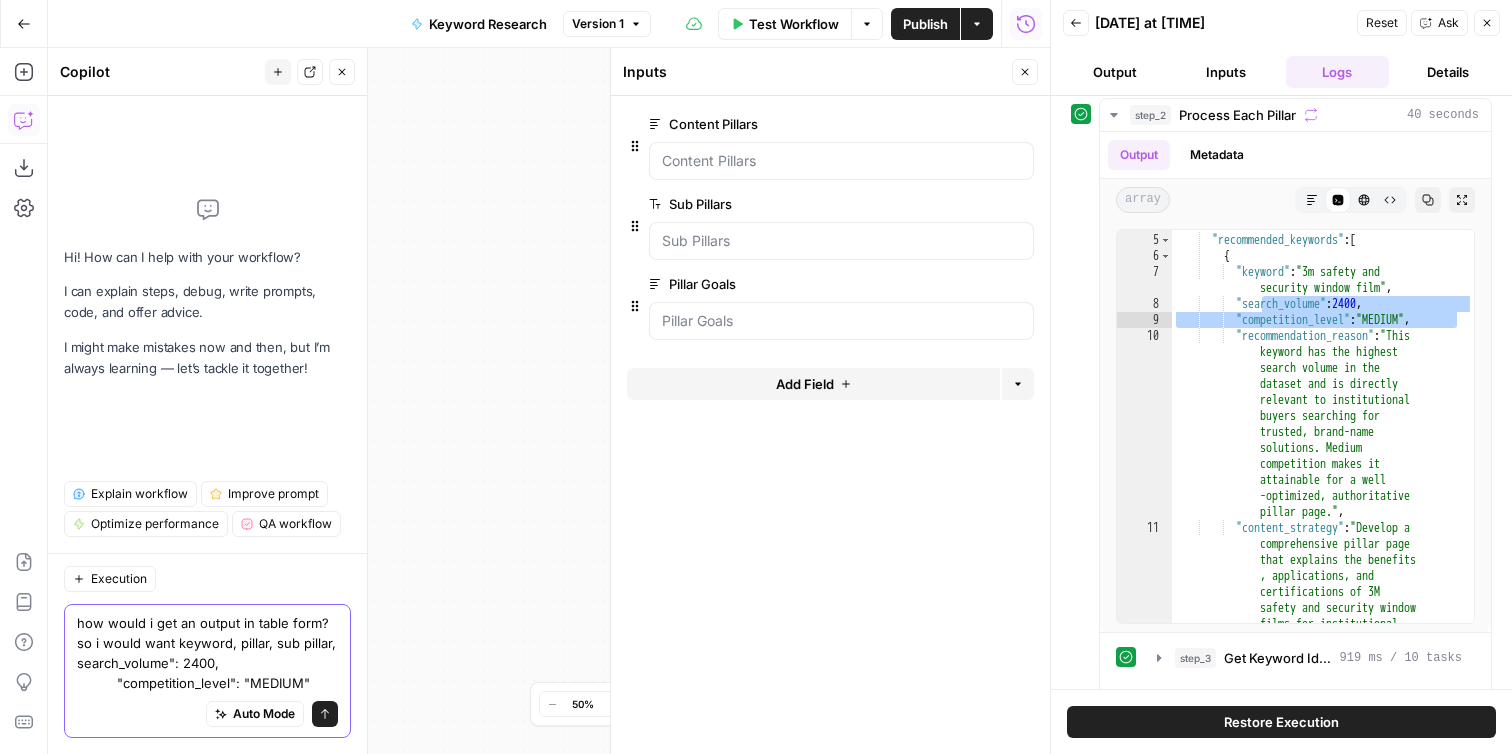 click on "how would i get an output in table form? so i would want keyword, pillar, sub pillar, search_volume": 2400,
"competition_level": "MEDIUM"" at bounding box center (207, 653) 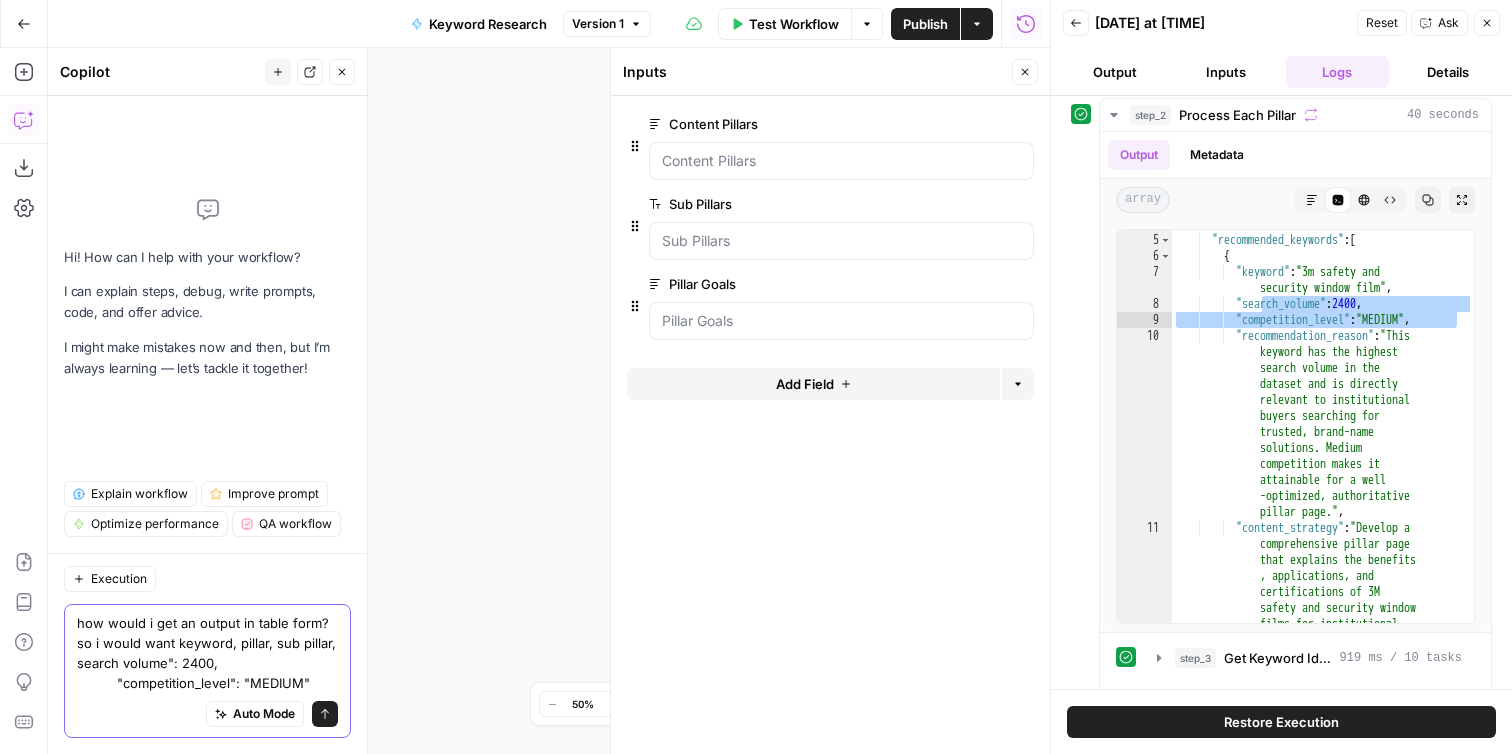 click on "how would i get an output in table form? so i would want keyword, pillar, sub pillar, search volume": 2400,
"competition_level": "MEDIUM"" at bounding box center (207, 653) 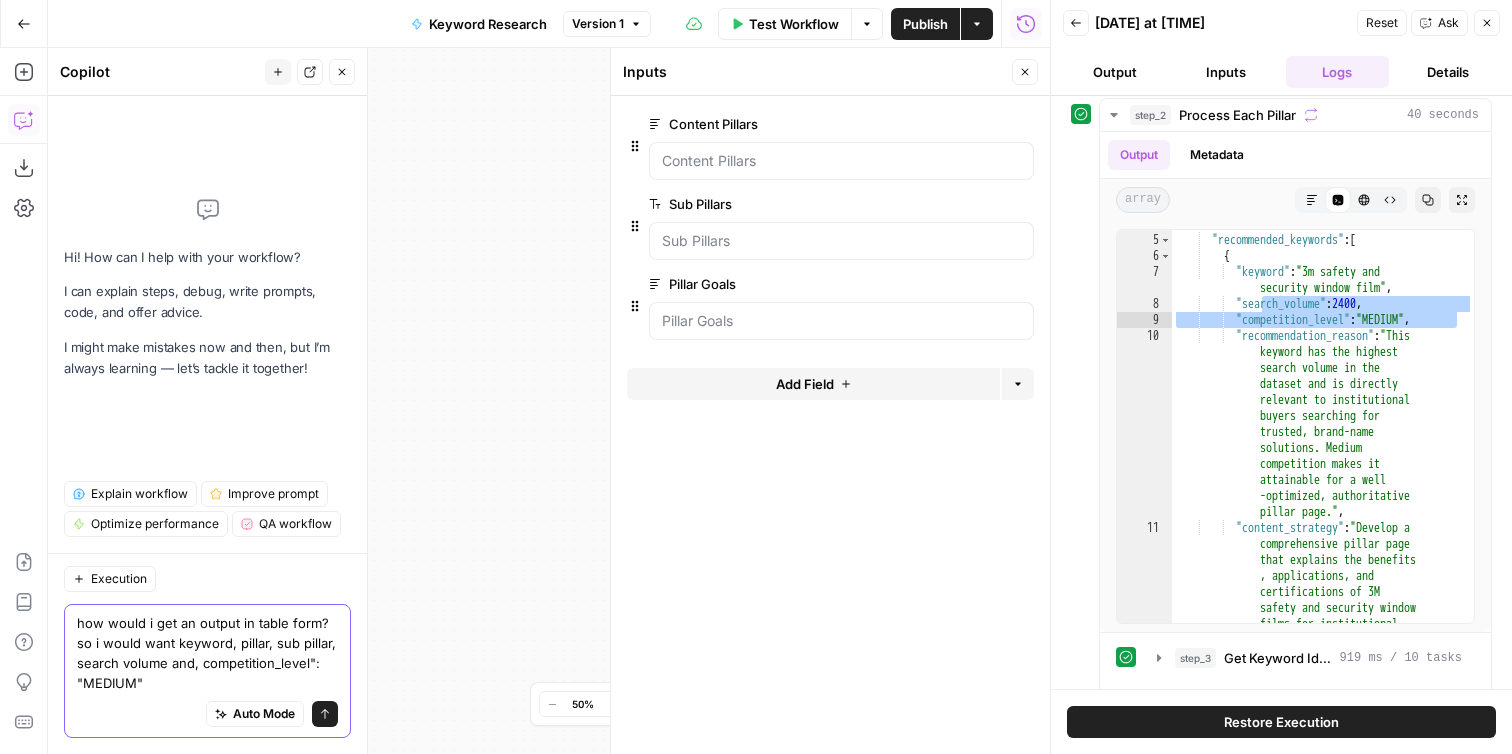 drag, startPoint x: 203, startPoint y: 685, endPoint x: 69, endPoint y: 677, distance: 134.23859 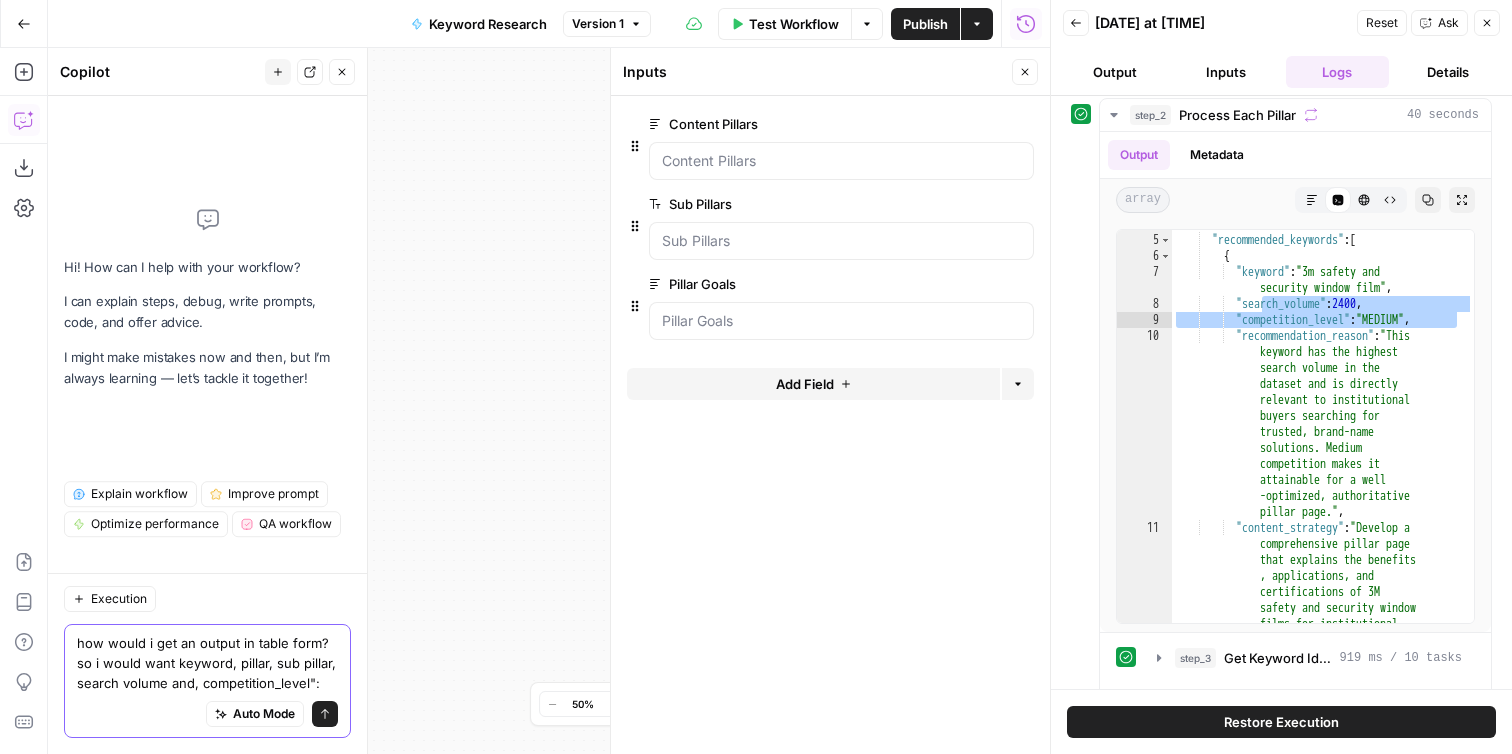 scroll, scrollTop: 0, scrollLeft: 0, axis: both 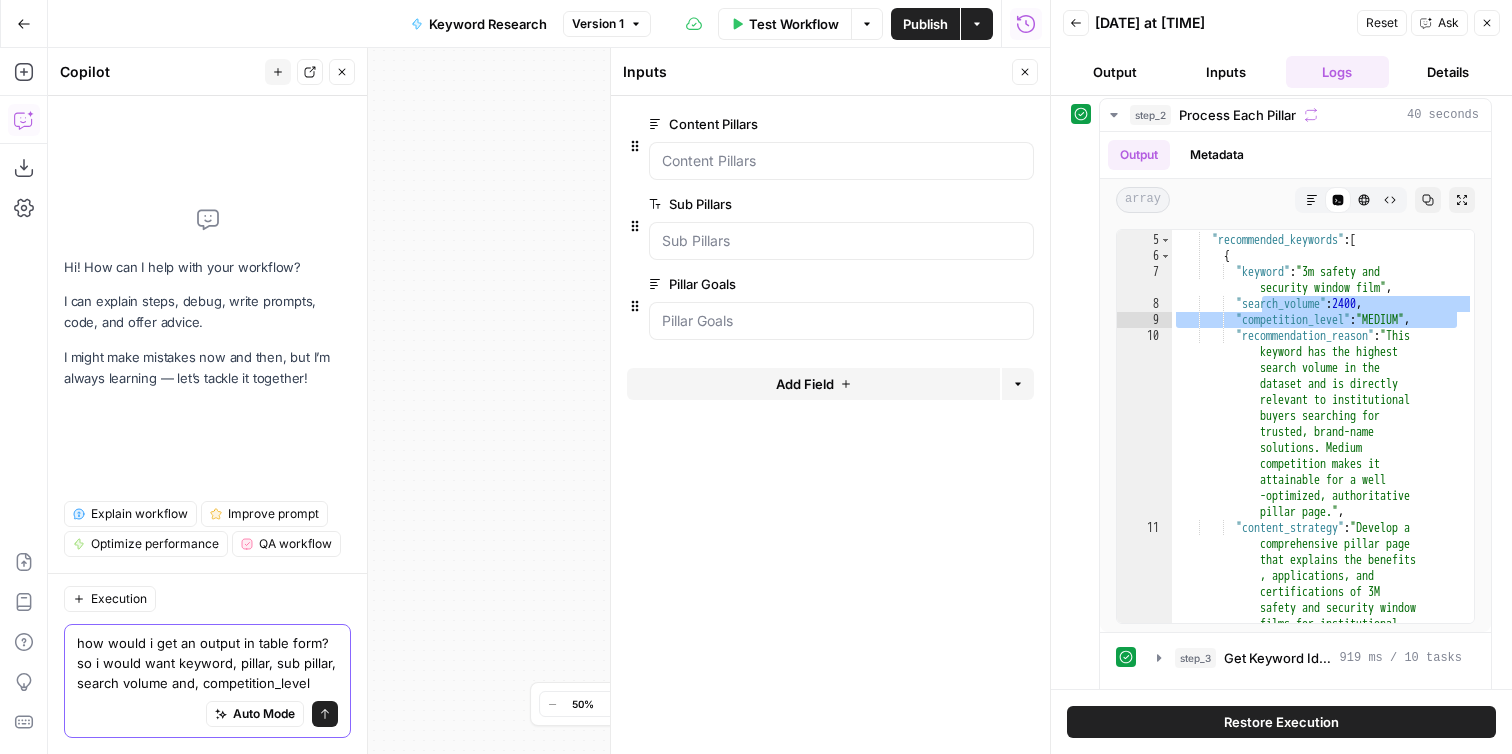 click on "how would i get an output in table form? so i would want keyword, pillar, sub pillar, search volume and, competition_level" at bounding box center [207, 663] 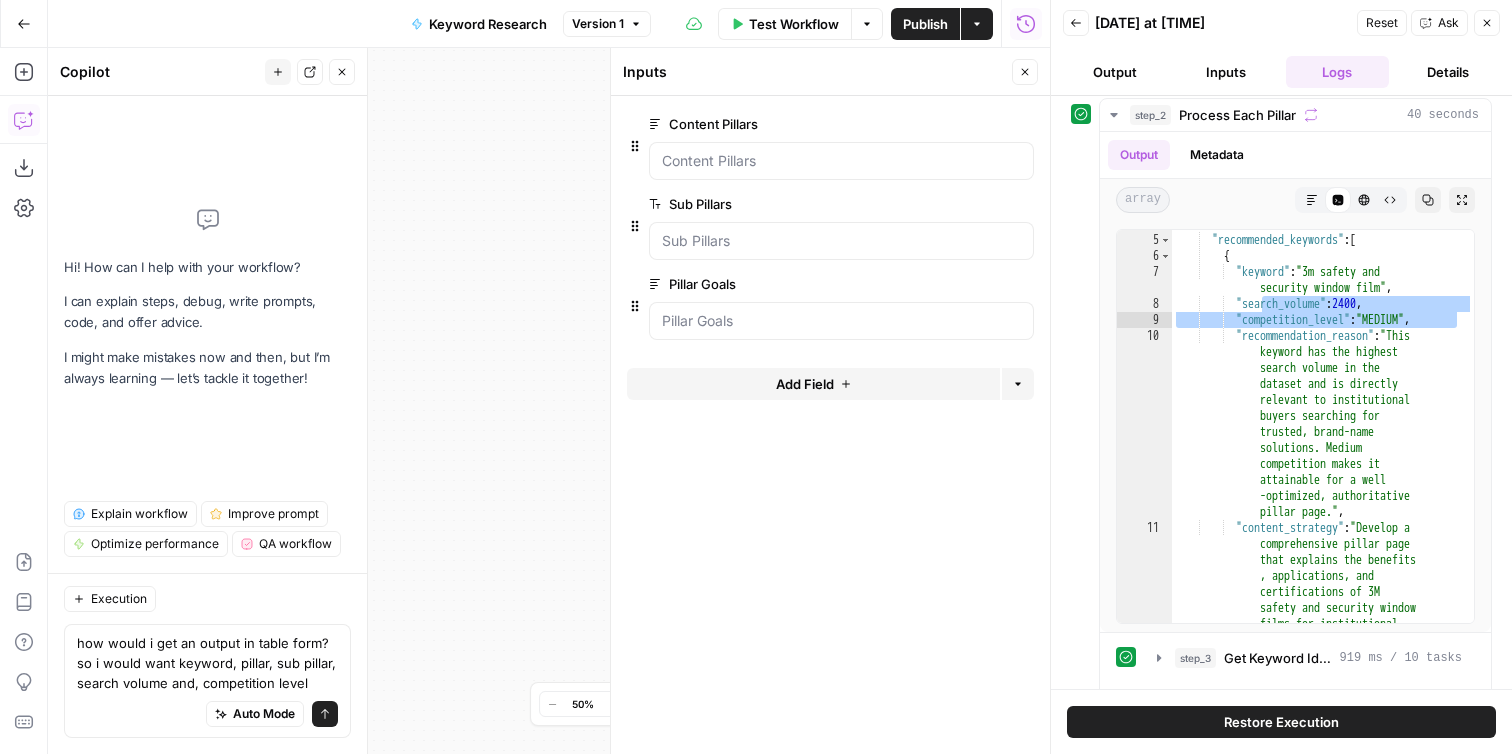 click on "how would i get an output in table form? so i would want keyword, pillar, sub pillar, search volume and, competition level how would i get an output in table form? so i would want keyword, pillar, sub pillar, search volume and, competition level Auto Mode Send" at bounding box center [207, 681] 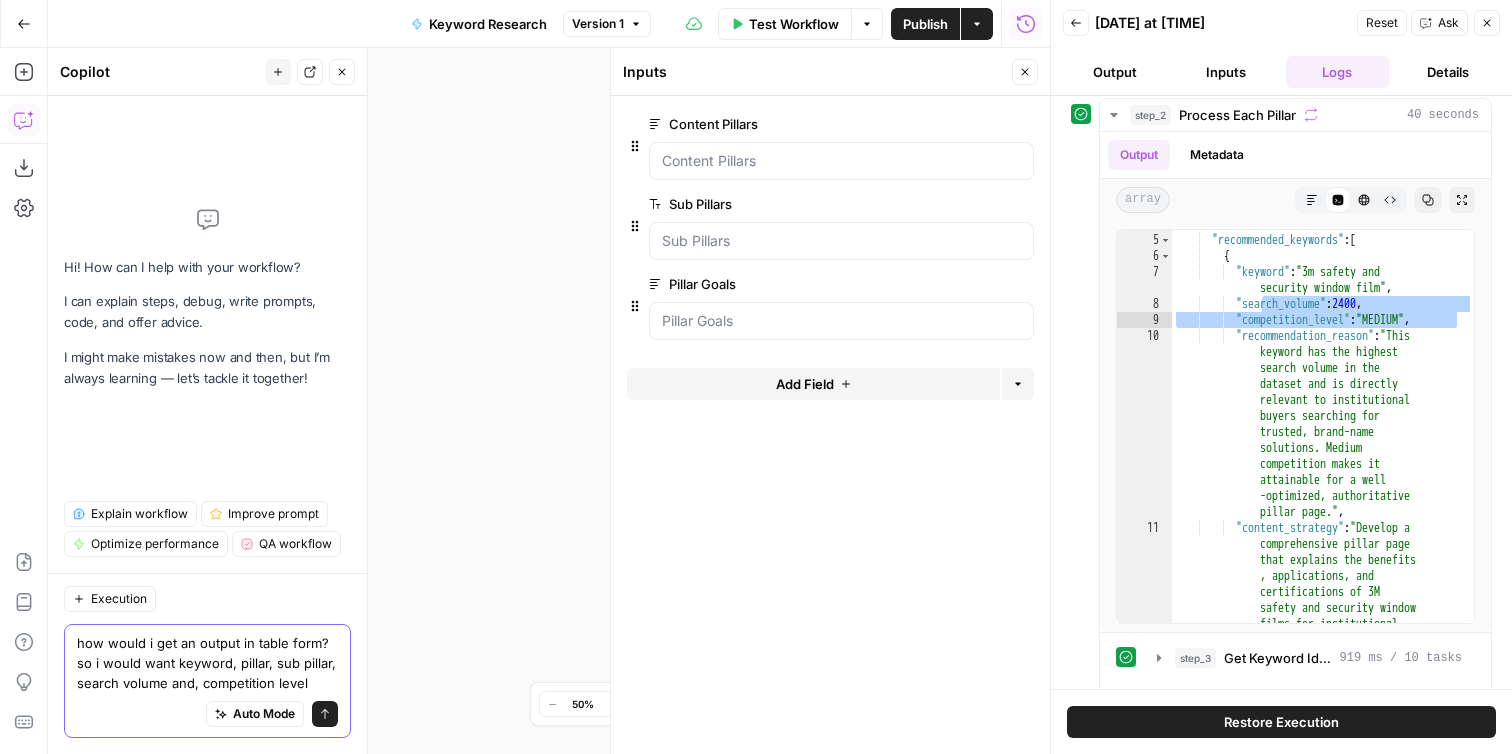 click on "how would i get an output in table form? so i would want keyword, pillar, sub pillar, search volume and, competition level" at bounding box center [207, 663] 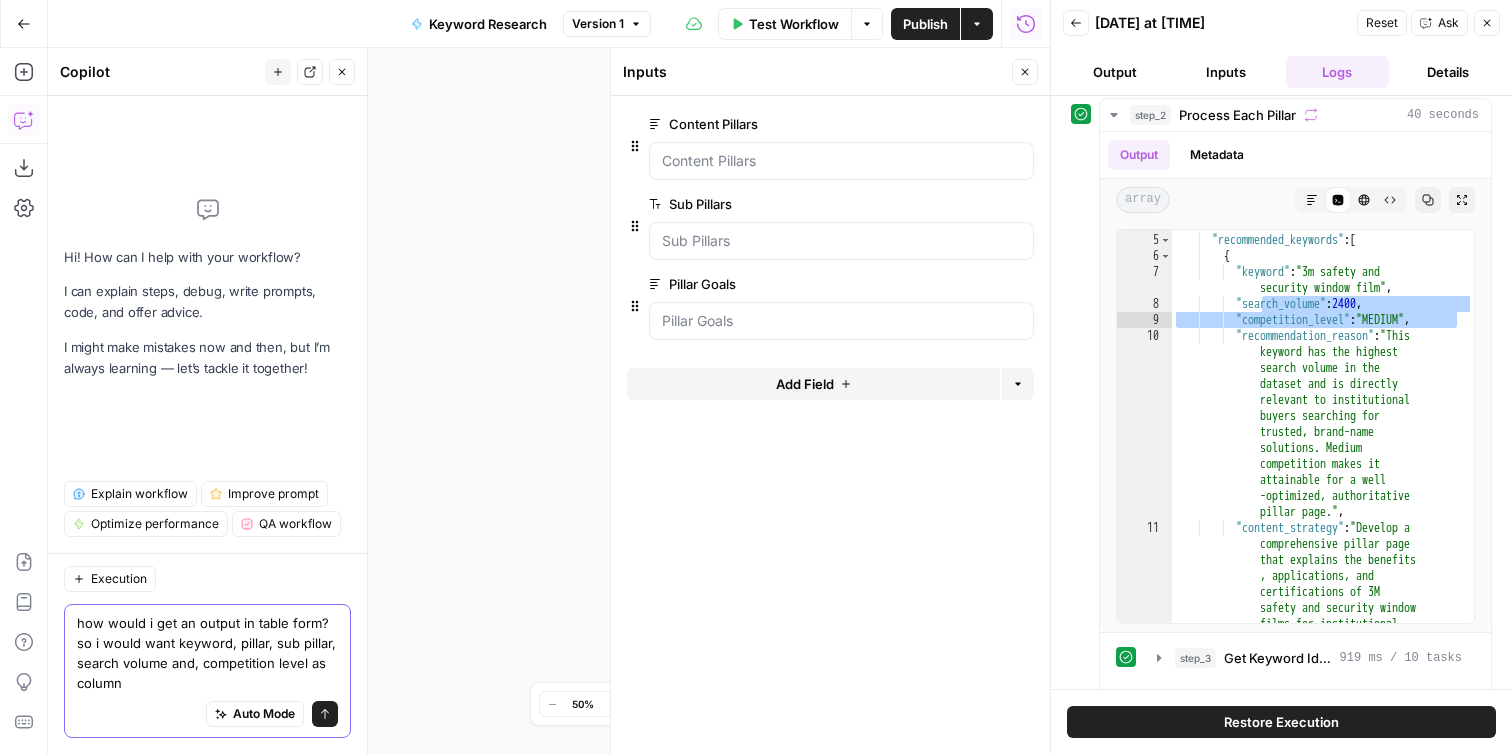 type on "how would i get an output in table form? so i would want keyword, pillar, sub pillar, search volume and, competition level as columns" 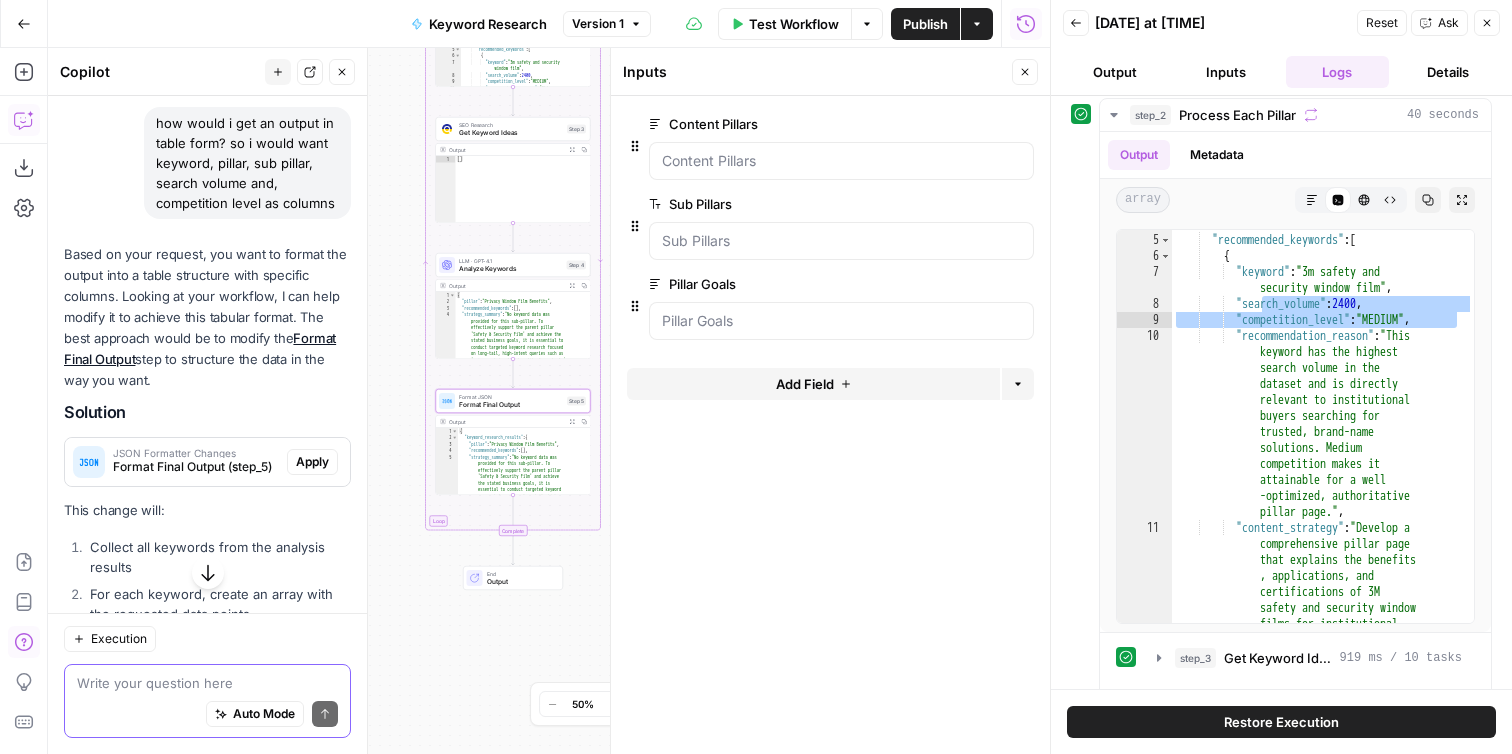 scroll, scrollTop: 164, scrollLeft: 0, axis: vertical 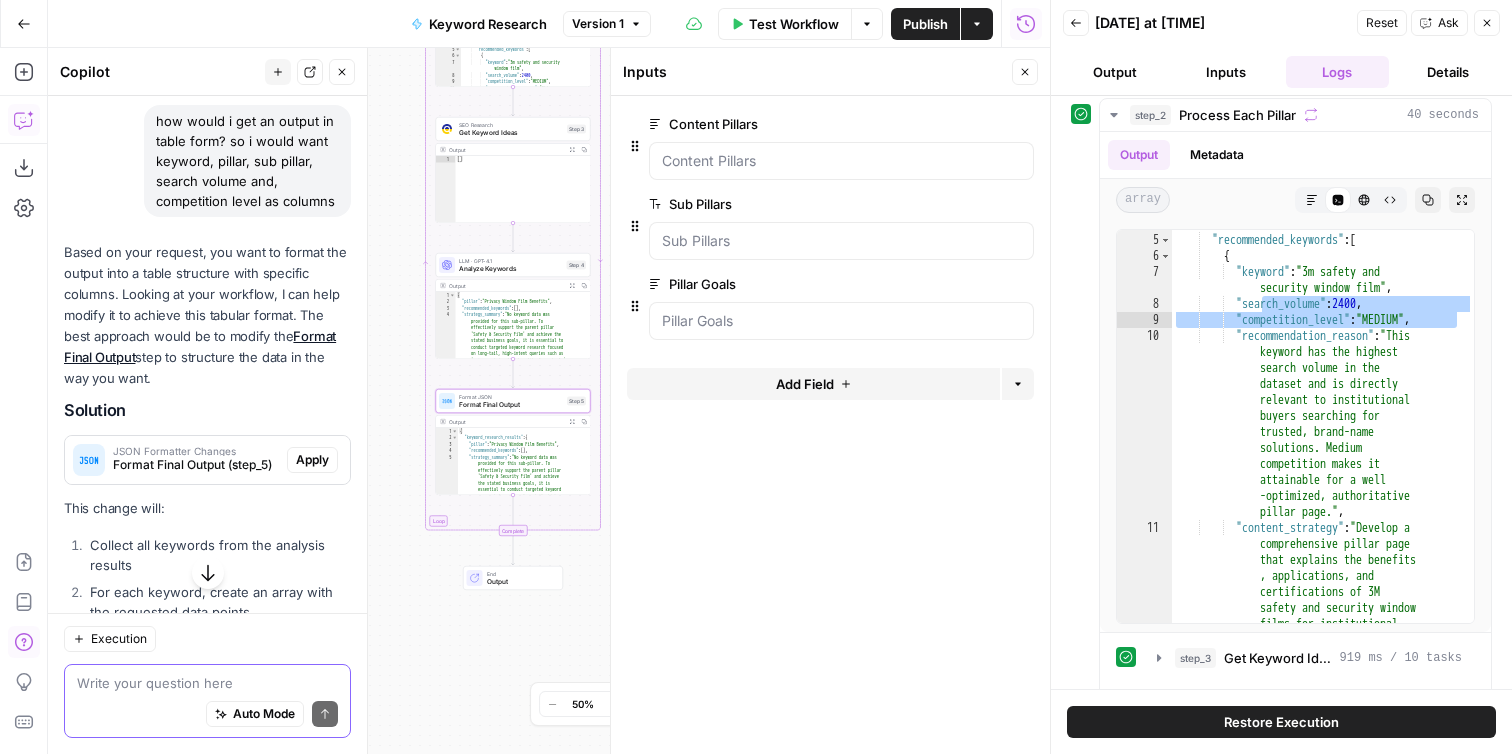 type 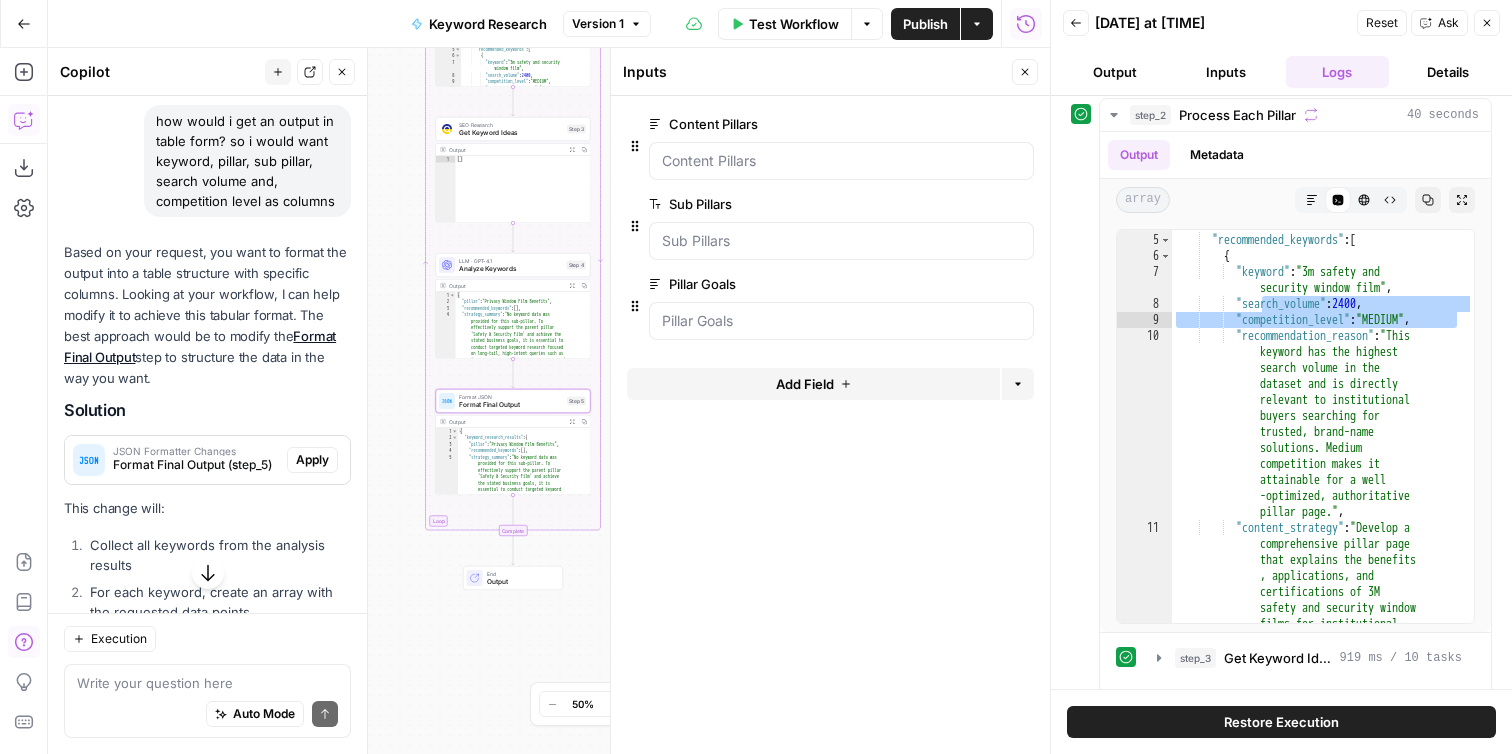 click on "Apply" at bounding box center [312, 460] 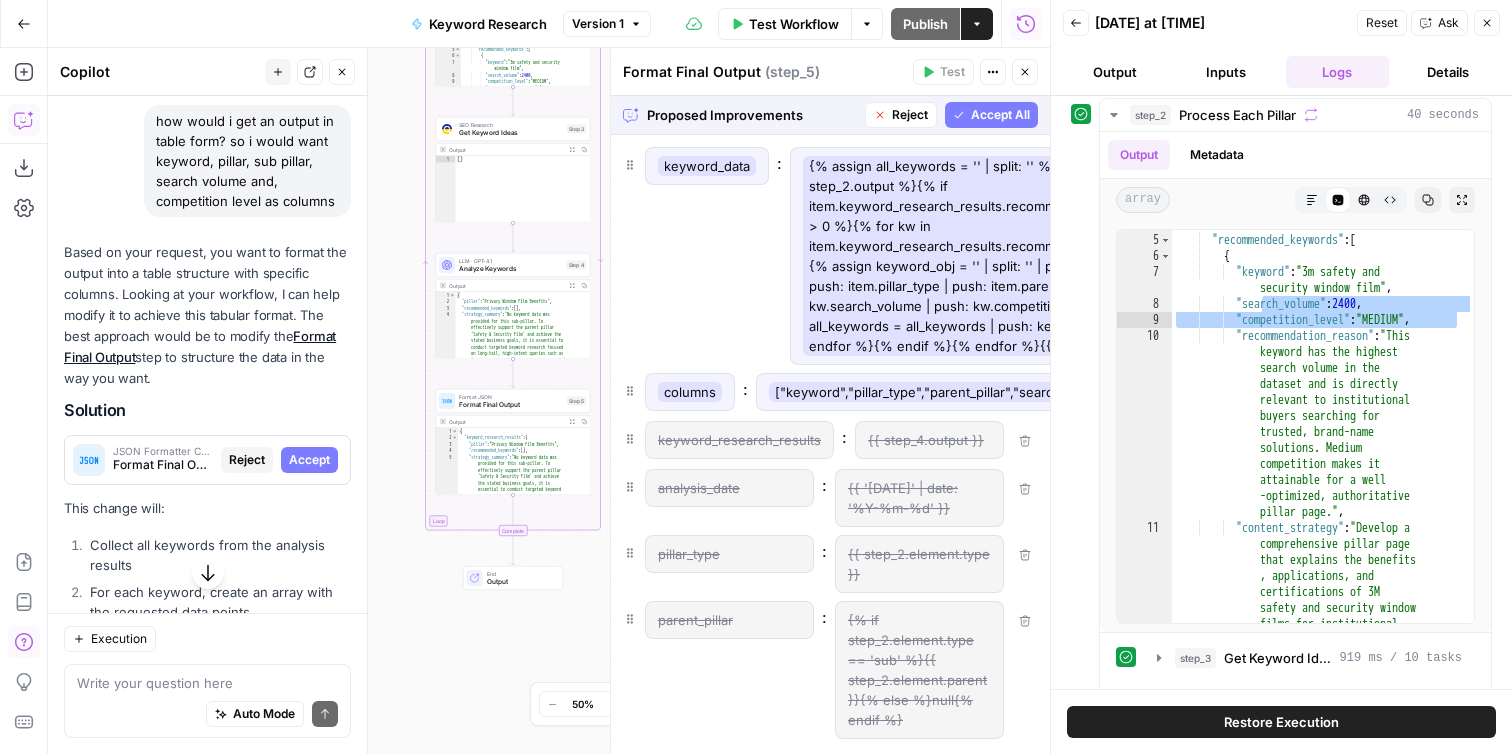 click on "Accept All" at bounding box center [1000, 115] 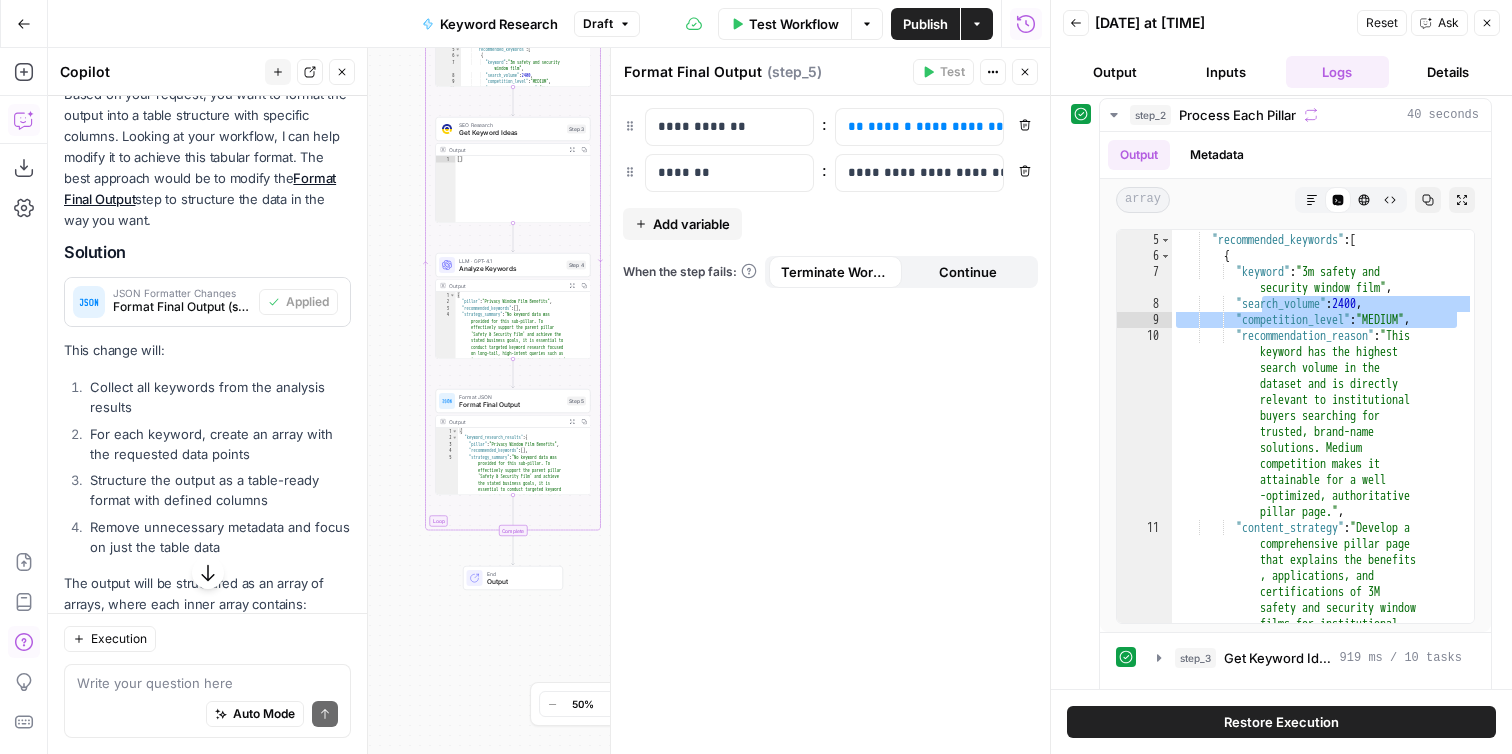 scroll, scrollTop: 626, scrollLeft: 0, axis: vertical 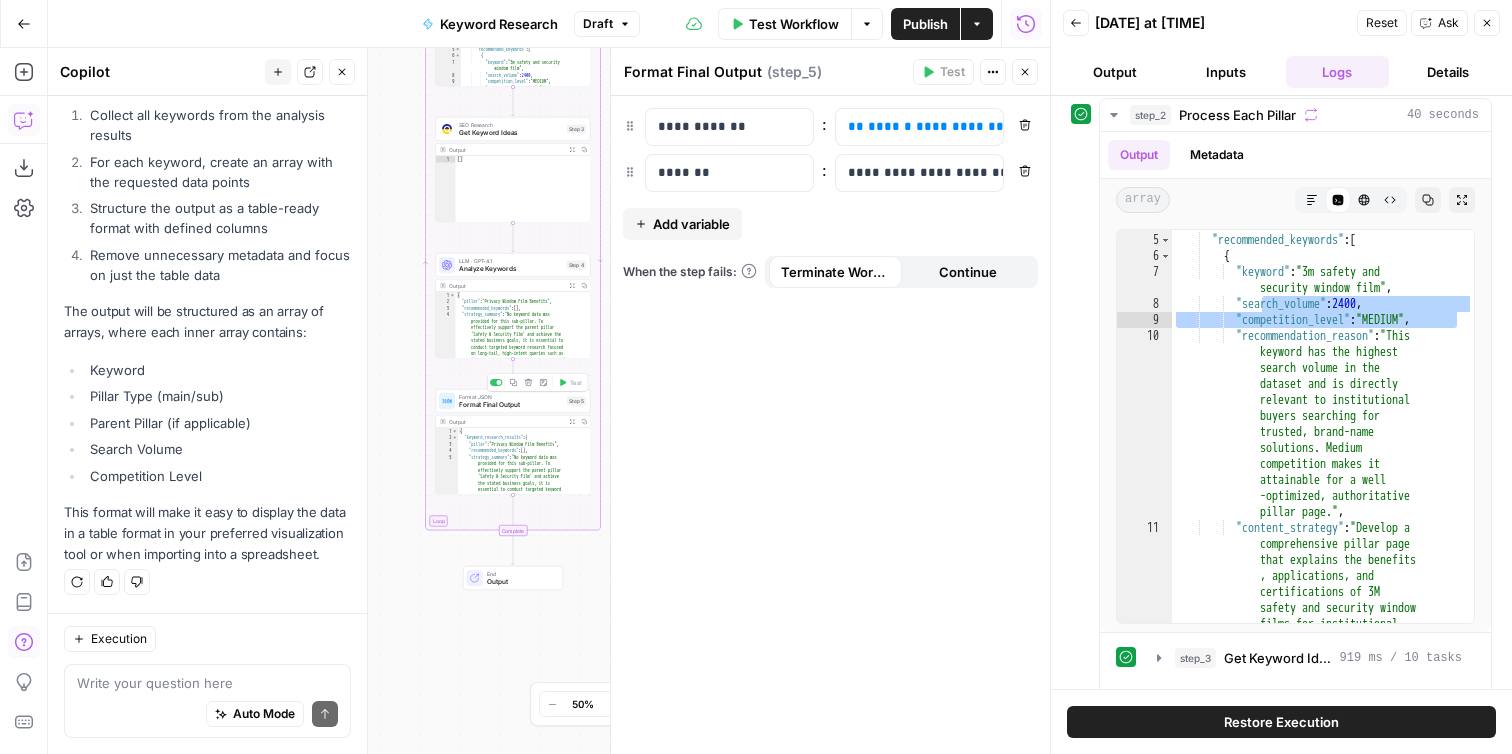 click on "Format Final Output" at bounding box center [511, 405] 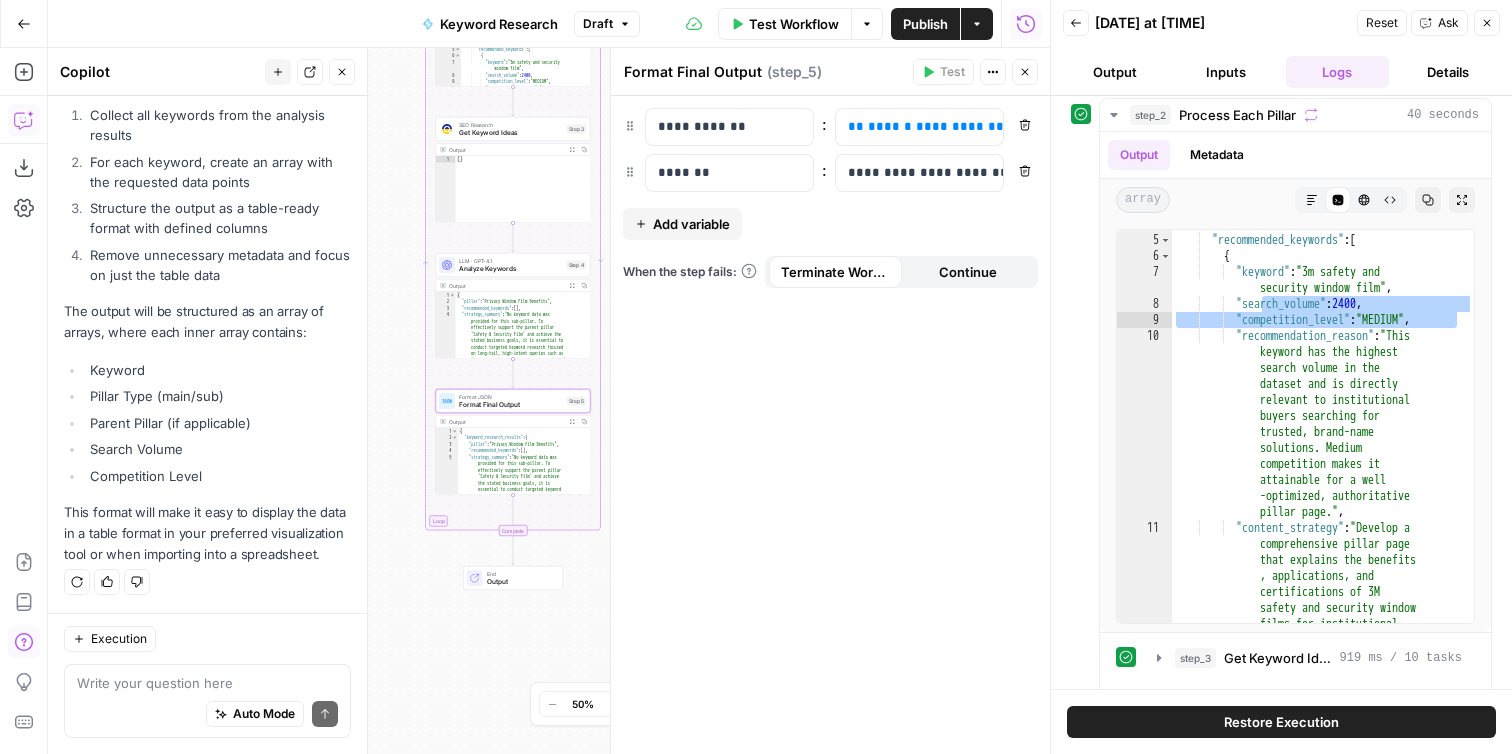 click on "Output" at bounding box center (521, 582) 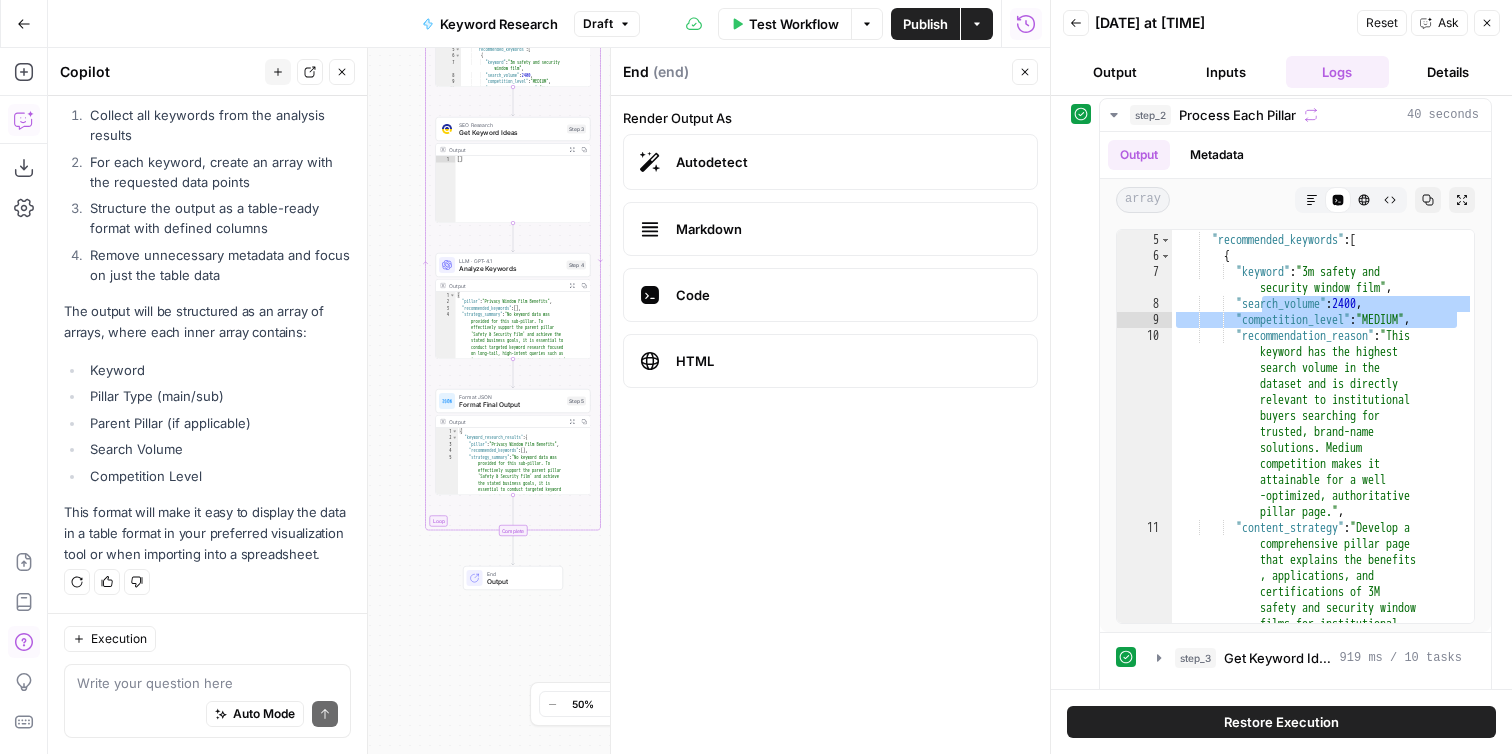 click on "Format Final Output" at bounding box center (511, 405) 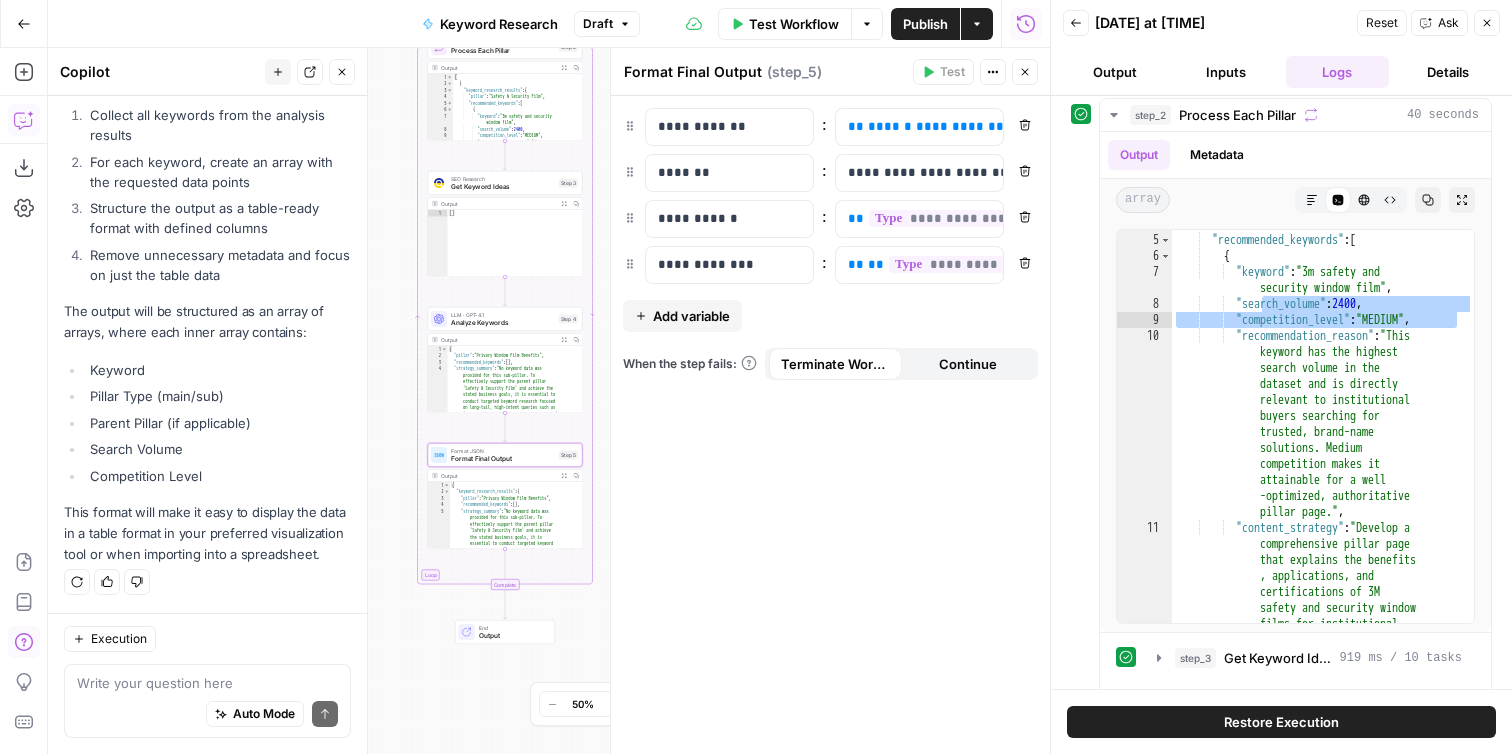 click on "Workflow Set Inputs Inputs Run Code · Python Parse Content Pillars Step 1 Output Expand Output Copy 1 2 3 4 5 6 7 8 9 10 11 12 [    {      "pillar" :  "Safety & Security Film" ,      "type" :  "main" ,      "sub_pillars" :  [         "Window Film for Government Buildings" ,         "Window Film for Schools & Universities" ,         "Bird-Safe and Smart Films" ,         "How Safety & Security Films Work" ,         "Blast Mitigation Film in Action" ,         "Privacy Window Film Benefits"      ]     XXXXXXXXXXXXXXXXXXXXXXXXXXXXXXXXXXXXXXXXXXXXXXXXXXXXXXXXXXXXXXXXXXXXXXXXXXXXXXXXXXXXXXXXXXXXXXXXXXXXXXXXXXXXXXXXXXXXXXXXXXXXXXXXXXXXXXXXXXXXXXXXXXXXXXXXXXXXXXXXXXXXXXXXXXXXXXXXXXXXXXXXXXXXXXXXXXXXXXXXXXXXXXXXXXXXXXXXXXXXXXXXXXXXXXXXXXXXXXXXXXXXXXXXXXXXXXXXXXXXXXXXXXXXXXXXXXXXXXXXXXXXXXXXXXXXXXXXXXXXXXXXXXXXXXXXXXXXXXXXXXXXXXXXXXXXXXXXXXXXXXXXXXXXXXXXXXXXXXXXXXXXXXXXXXXXXXXXXXXXXXXXXXXXXXXXXXXXXXXXXXXXXXXXXXXXXXXXXXXXXXXXXXXXXXXXXXXXXXXXXXXXXXXXXXXXXXXXXXXXXXXXXXXXXXXXXXXXXXXXXXXXXXXXXXXXXXXXXXXXXXXXXXXXXXXX Loop" at bounding box center (549, 401) 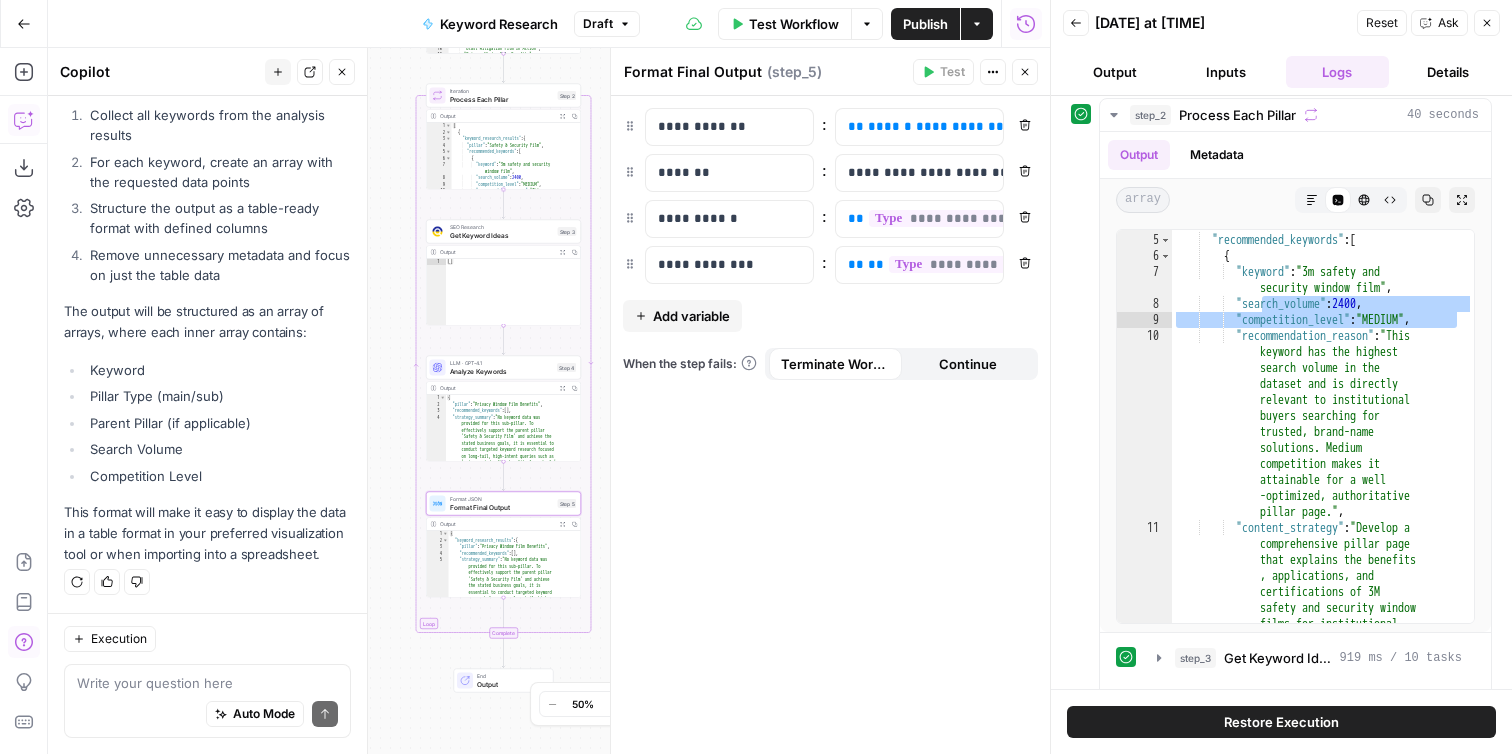 click on "Iteration" at bounding box center (502, 91) 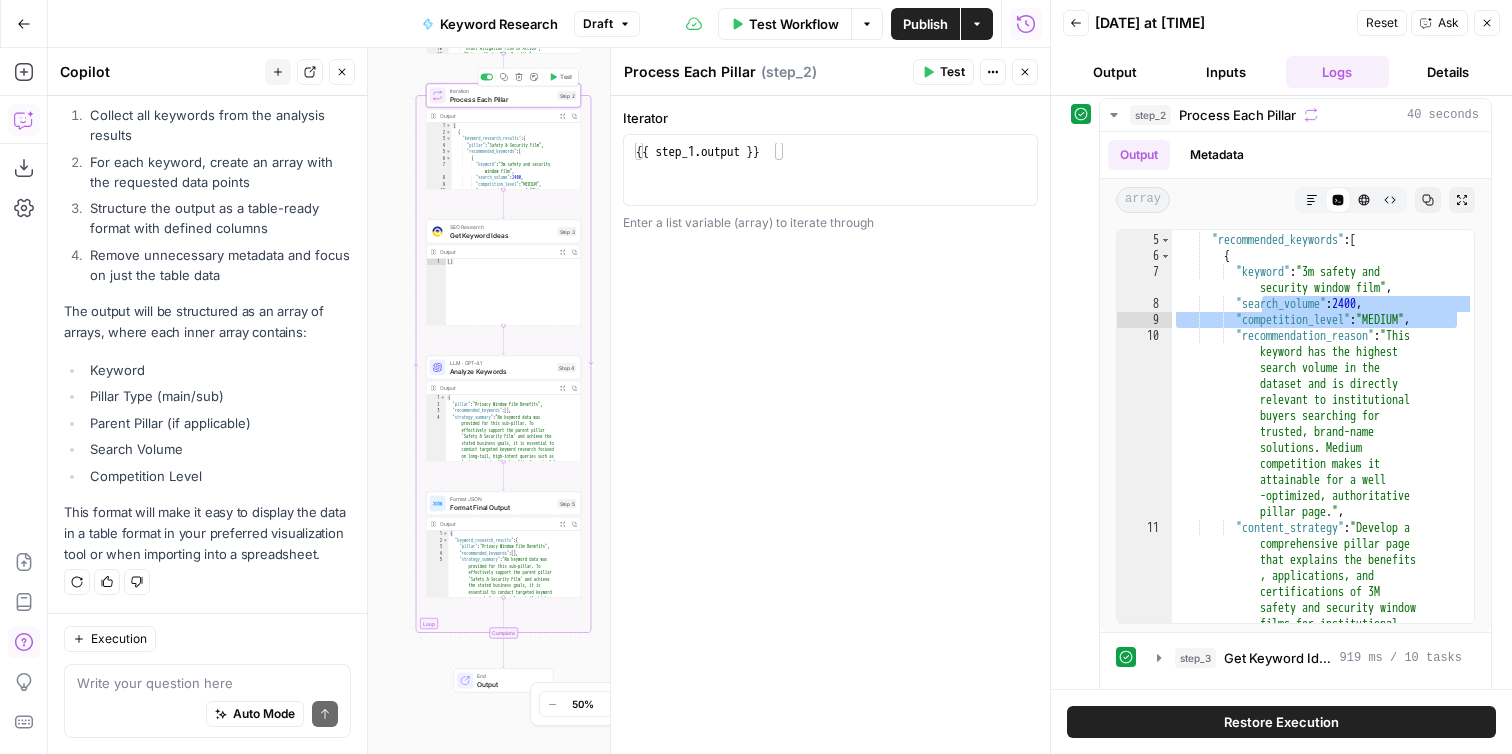 click on "Copy step Delete step Add Note Test" at bounding box center (528, 77) 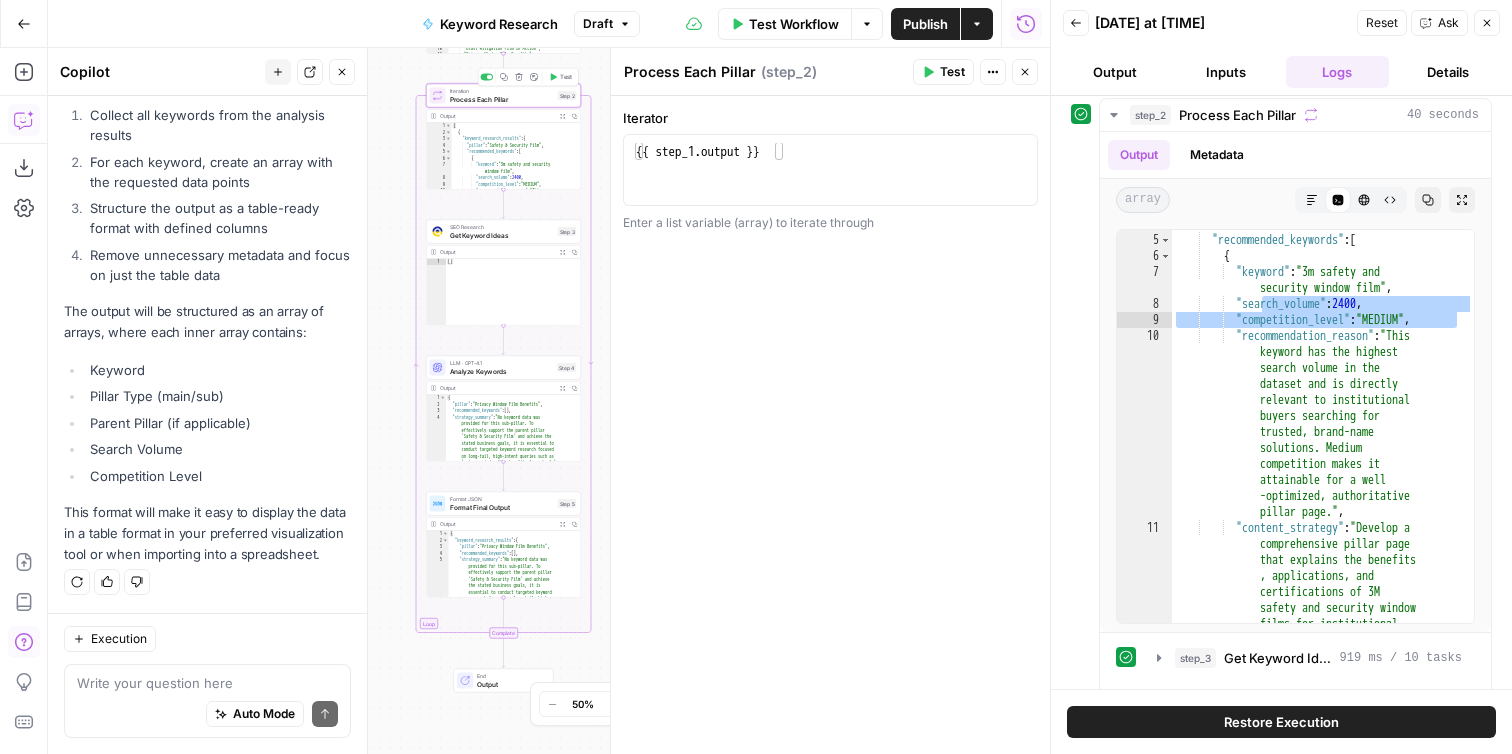 click on "Test" at bounding box center (566, 77) 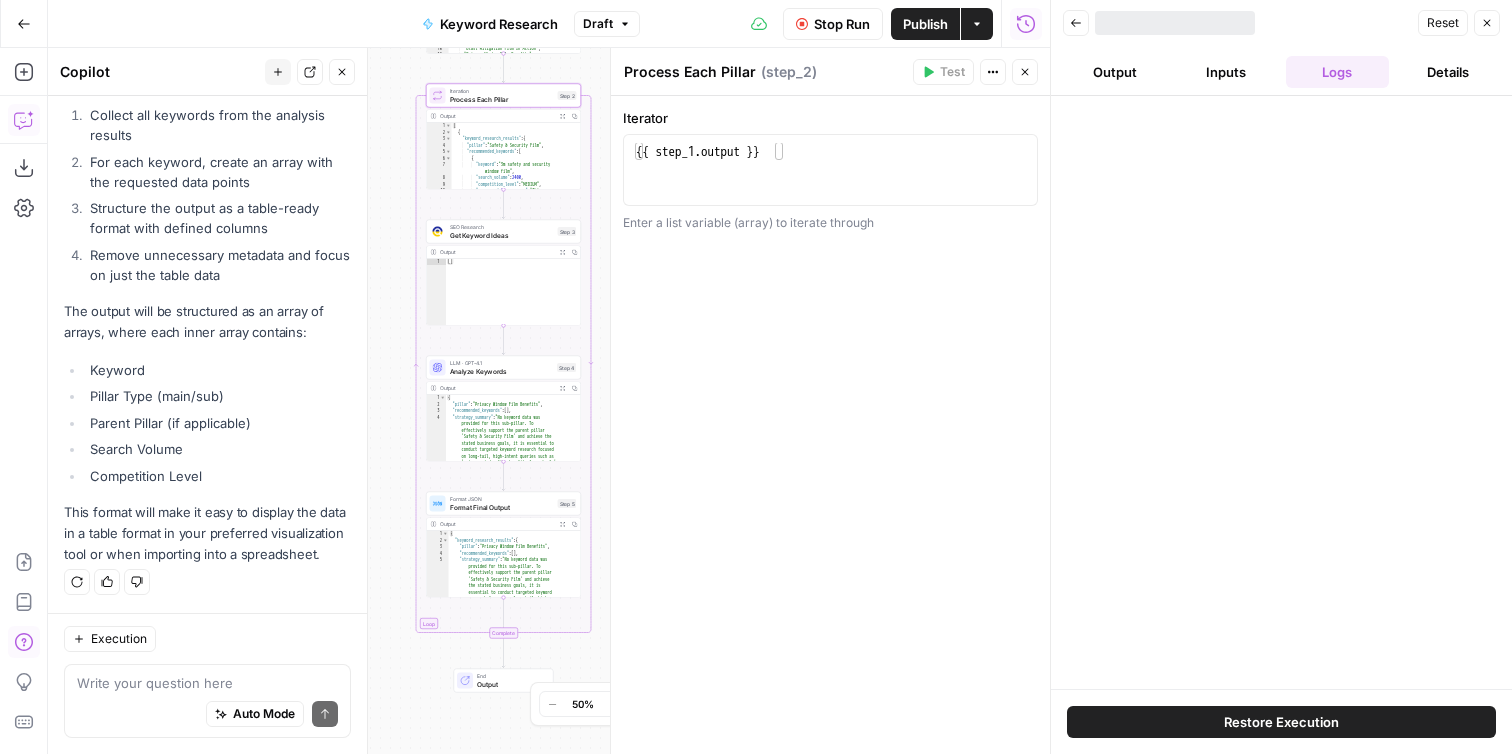 click on "Restore Execution" at bounding box center (1281, 722) 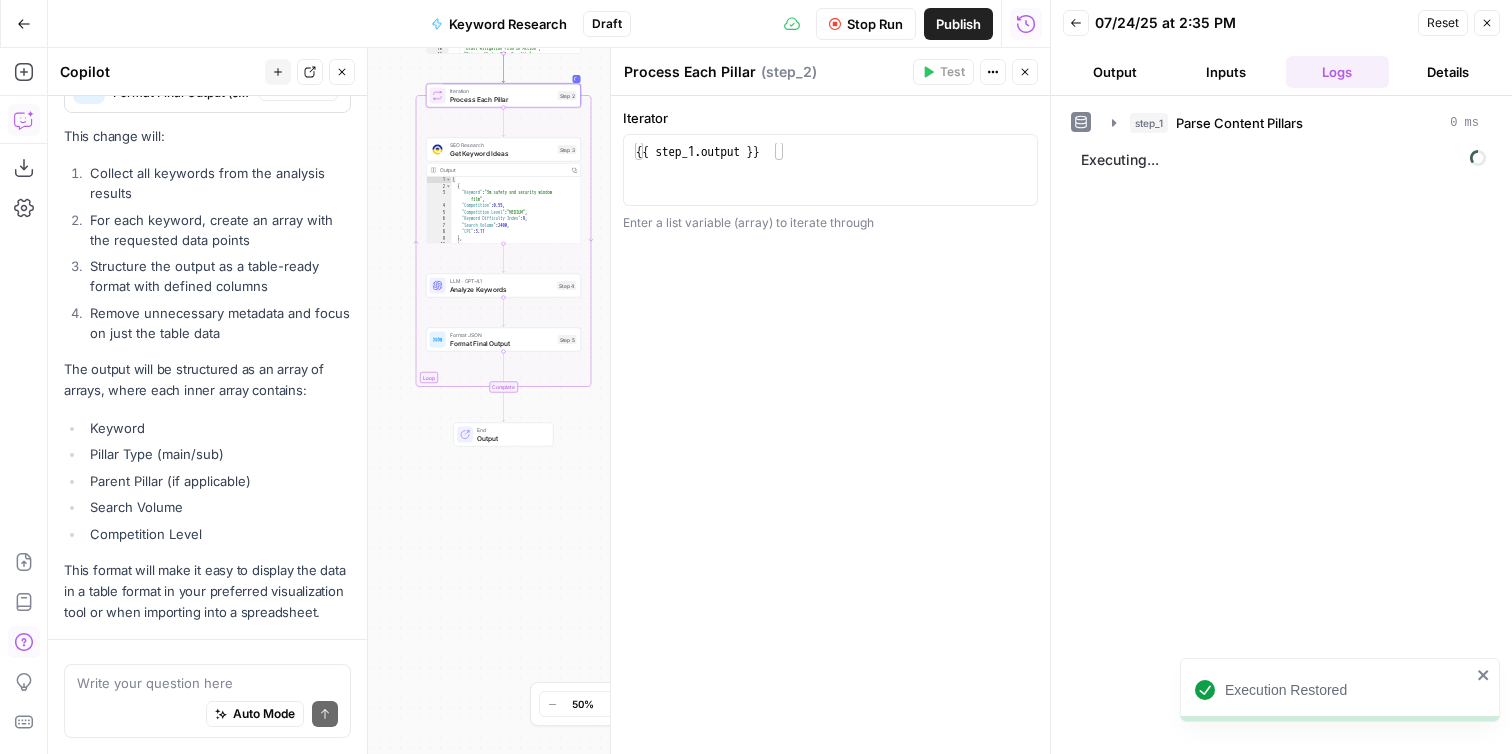 scroll, scrollTop: 626, scrollLeft: 0, axis: vertical 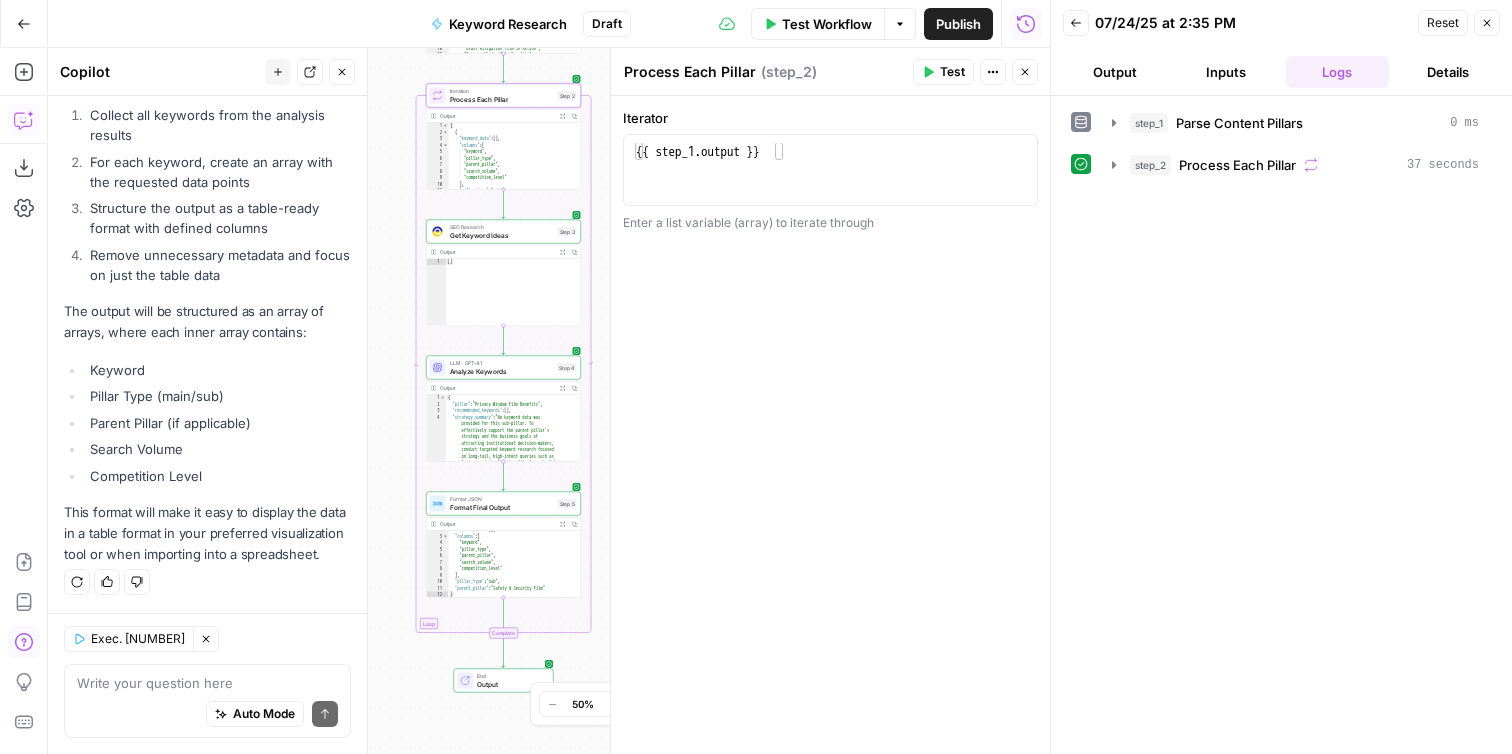 click on "step_1 Parse Content Pillars 0 ms step_2 Process Each Pillar 37 seconds" at bounding box center [1281, 144] 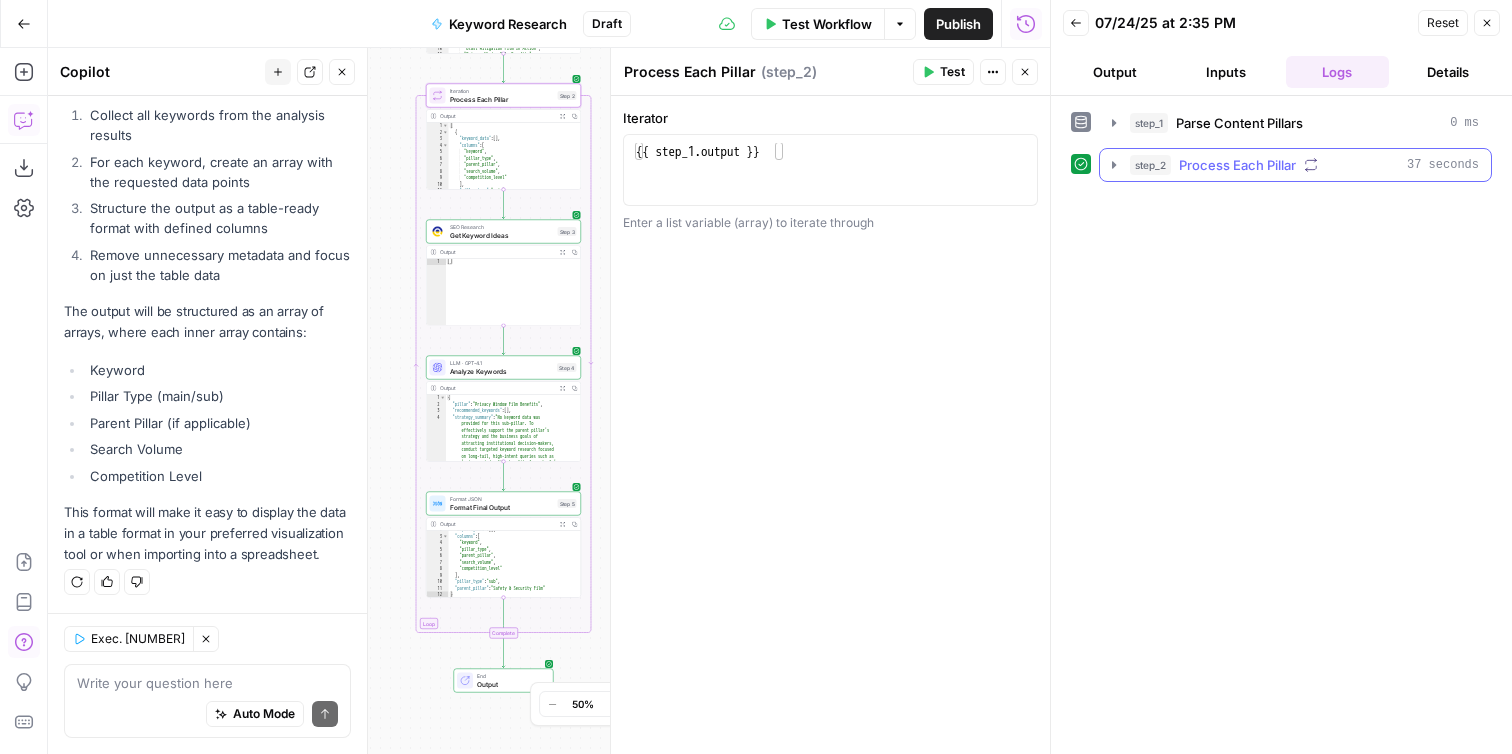 click 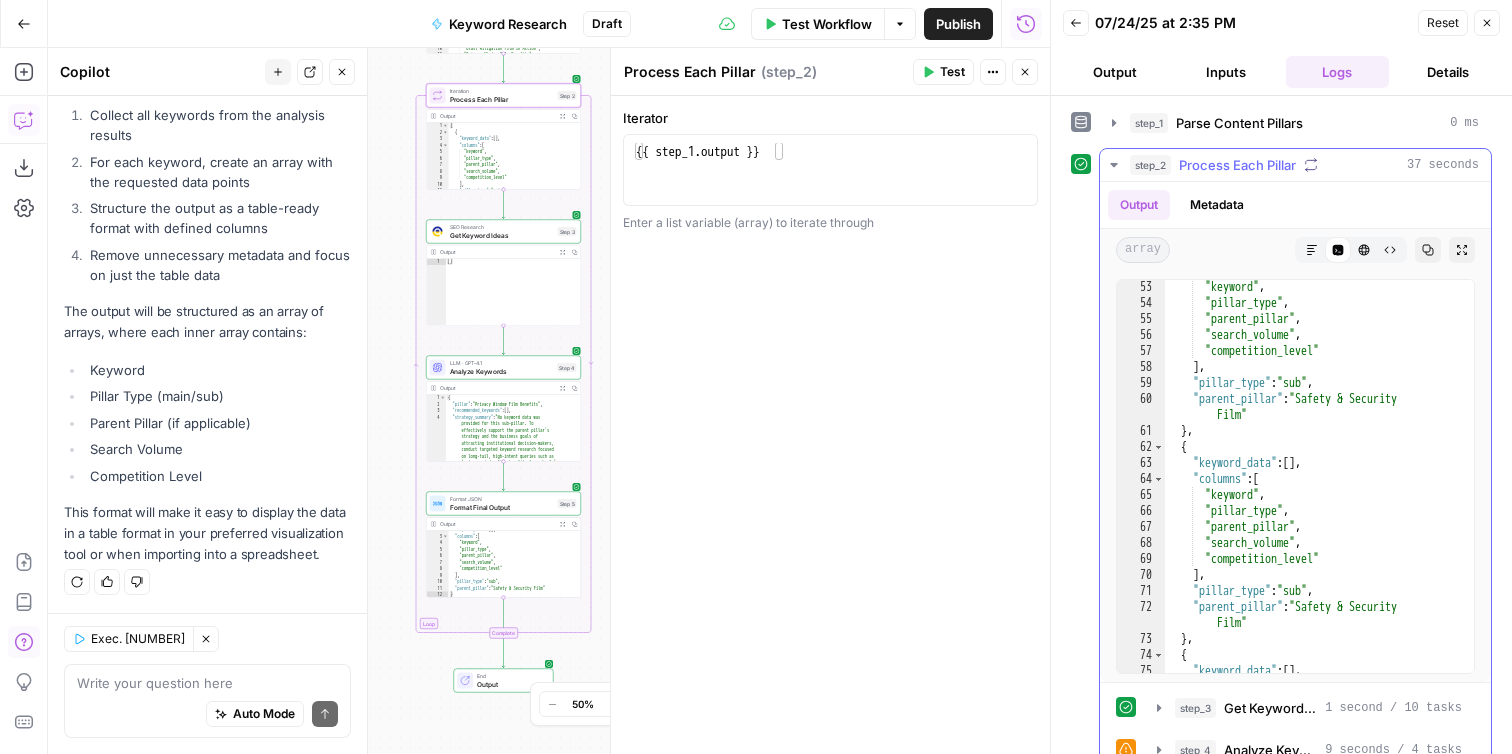 scroll, scrollTop: 1079, scrollLeft: 0, axis: vertical 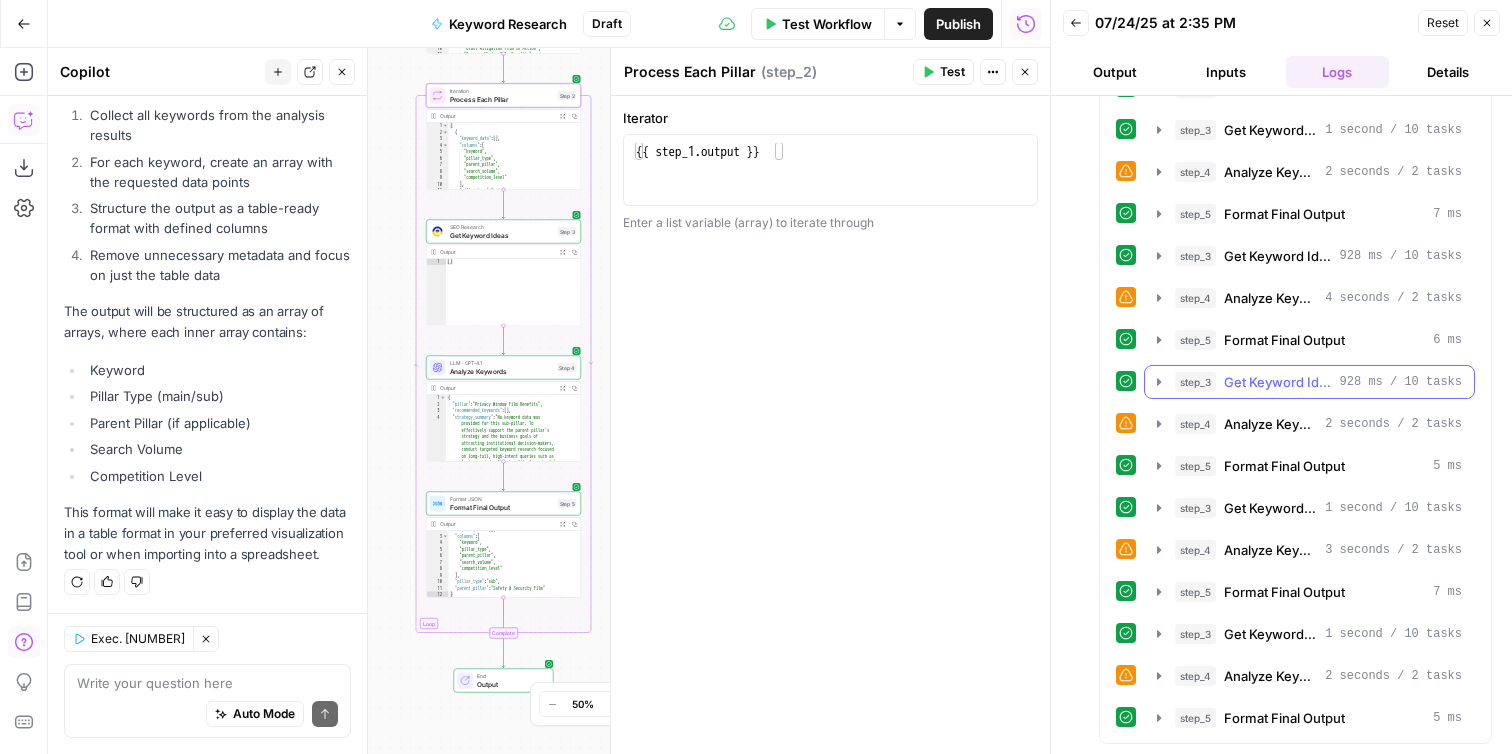 click on "step_3 Get Keyword Ideas 928 ms / 10 tasks" at bounding box center (1309, 382) 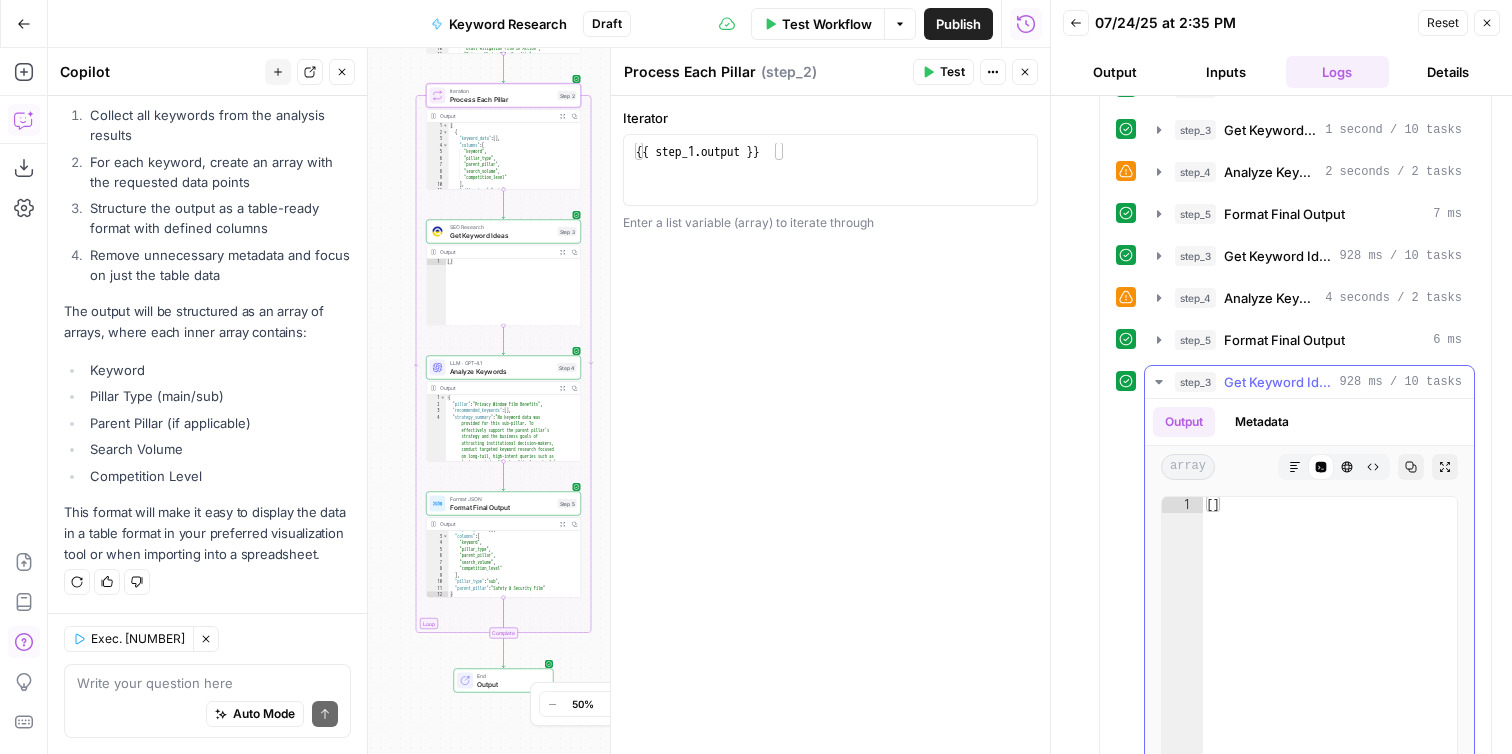 click 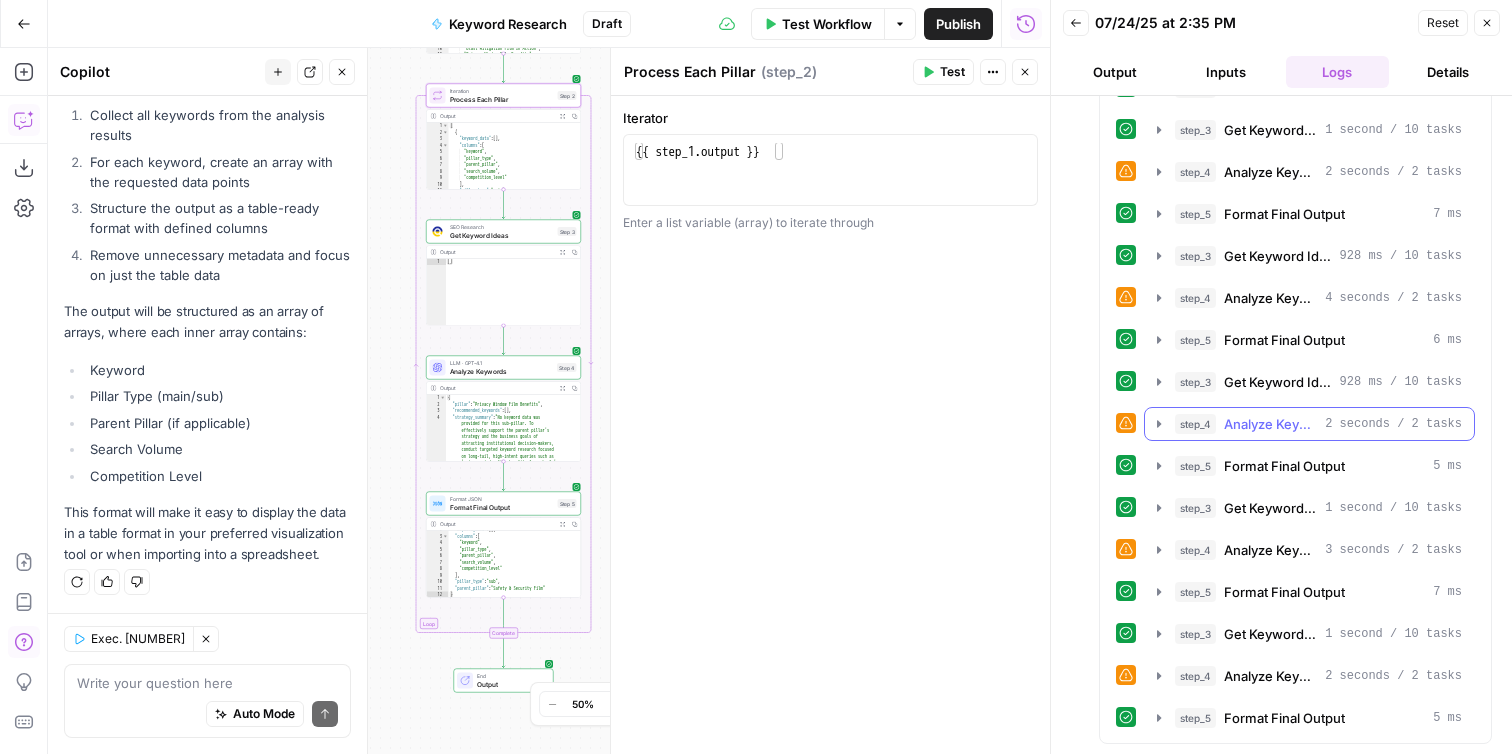 click 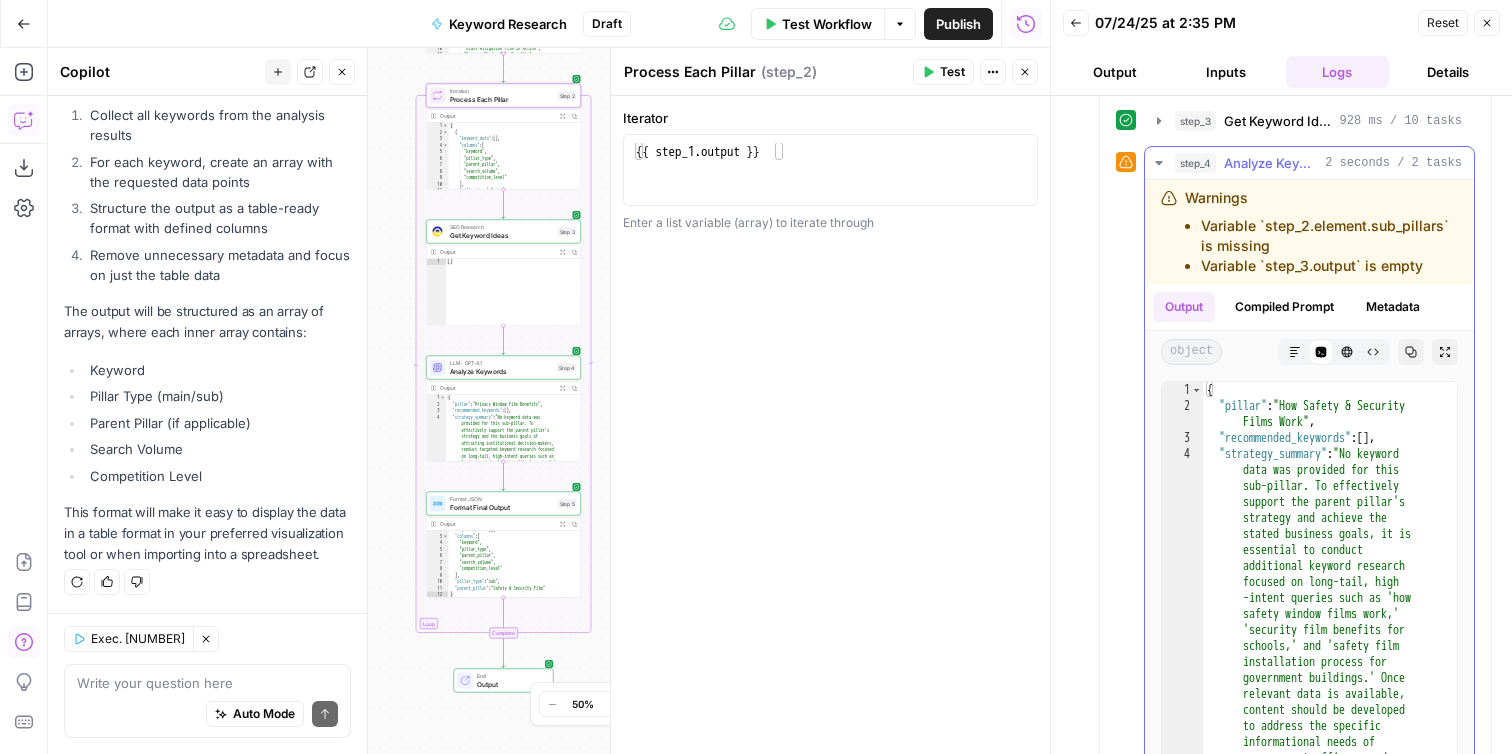 scroll, scrollTop: 1096, scrollLeft: 0, axis: vertical 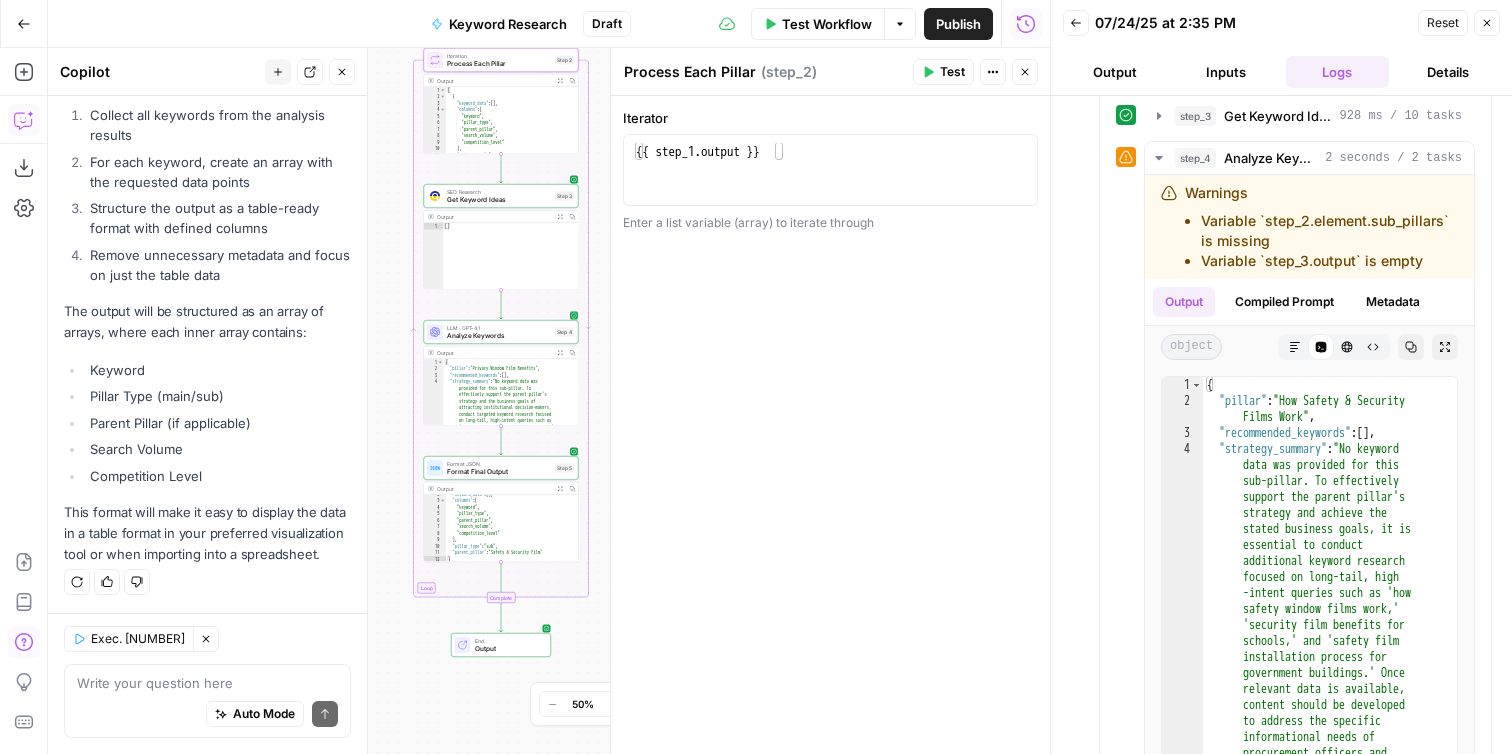 click on "Analyze Keywords" at bounding box center (499, 336) 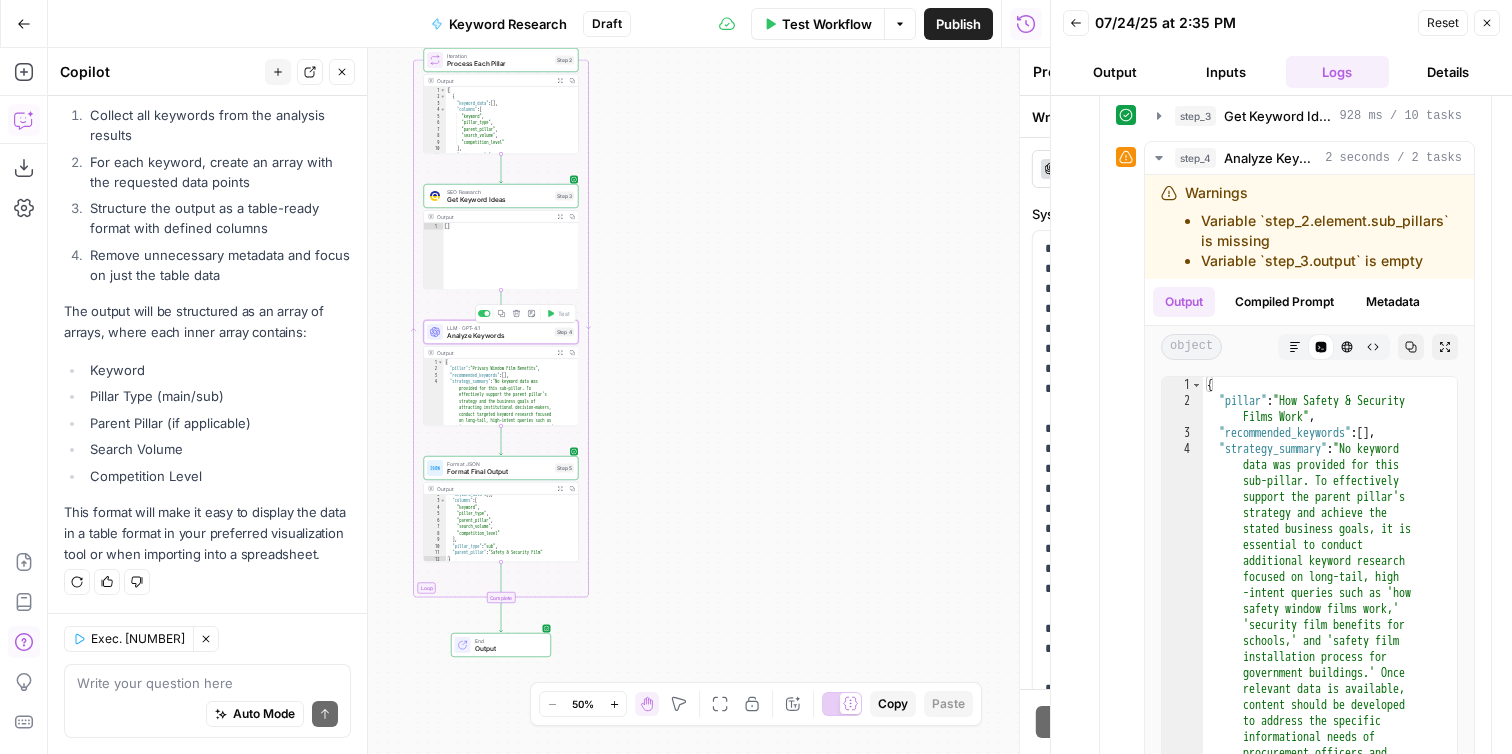 type on "Analyze Keywords" 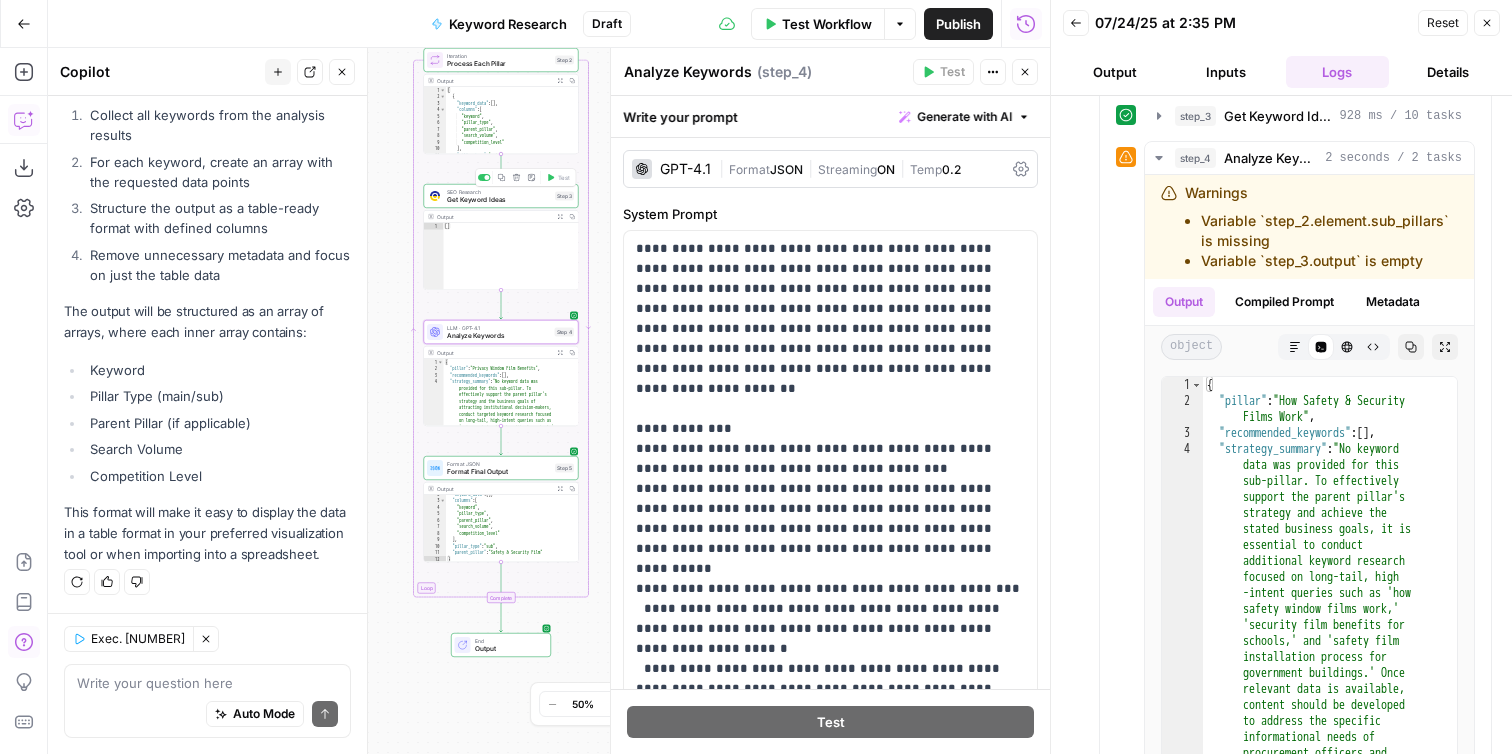 click on "Get Keyword Ideas" at bounding box center [499, 200] 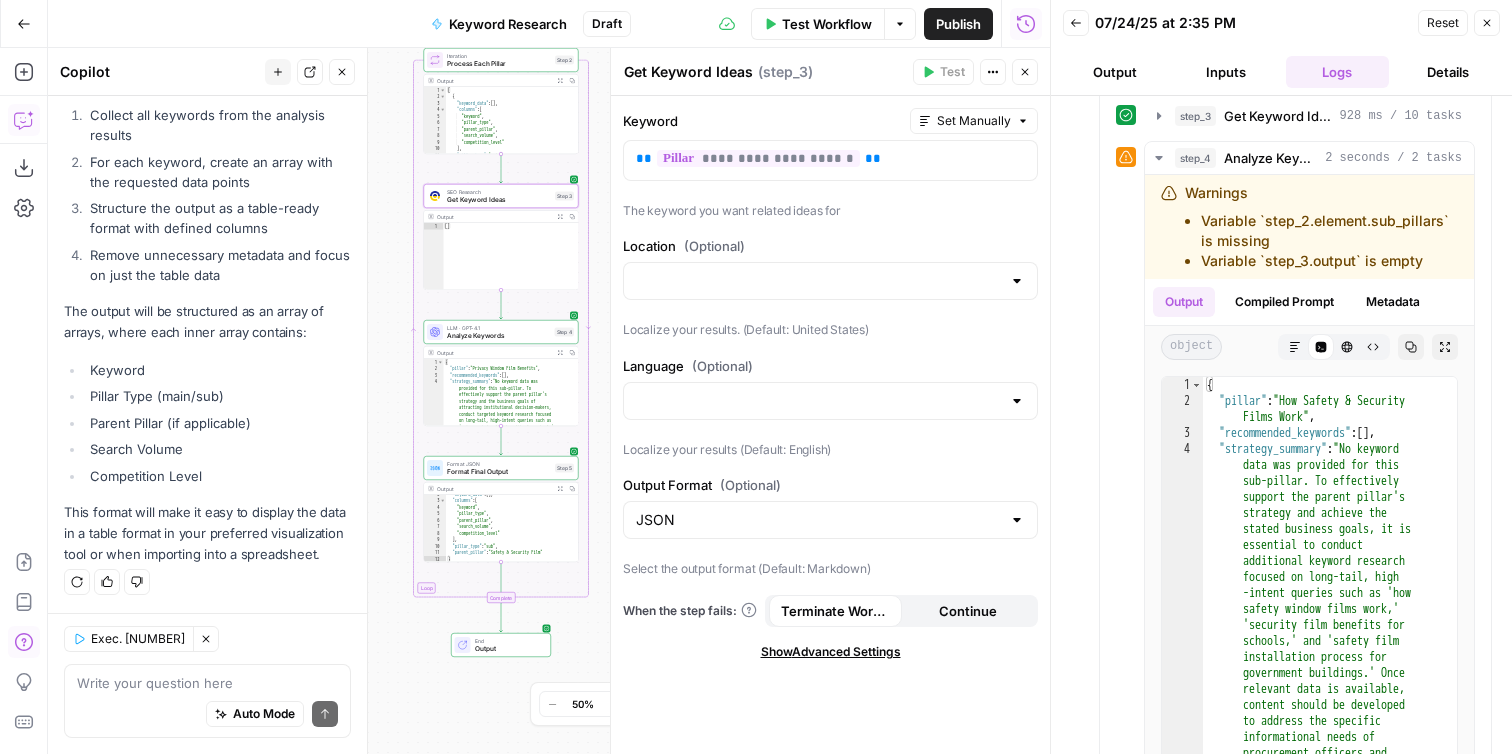 click on "Iteration Process Each Pillar Step 2 Copy step Delete step Add Note Test" at bounding box center (501, 60) 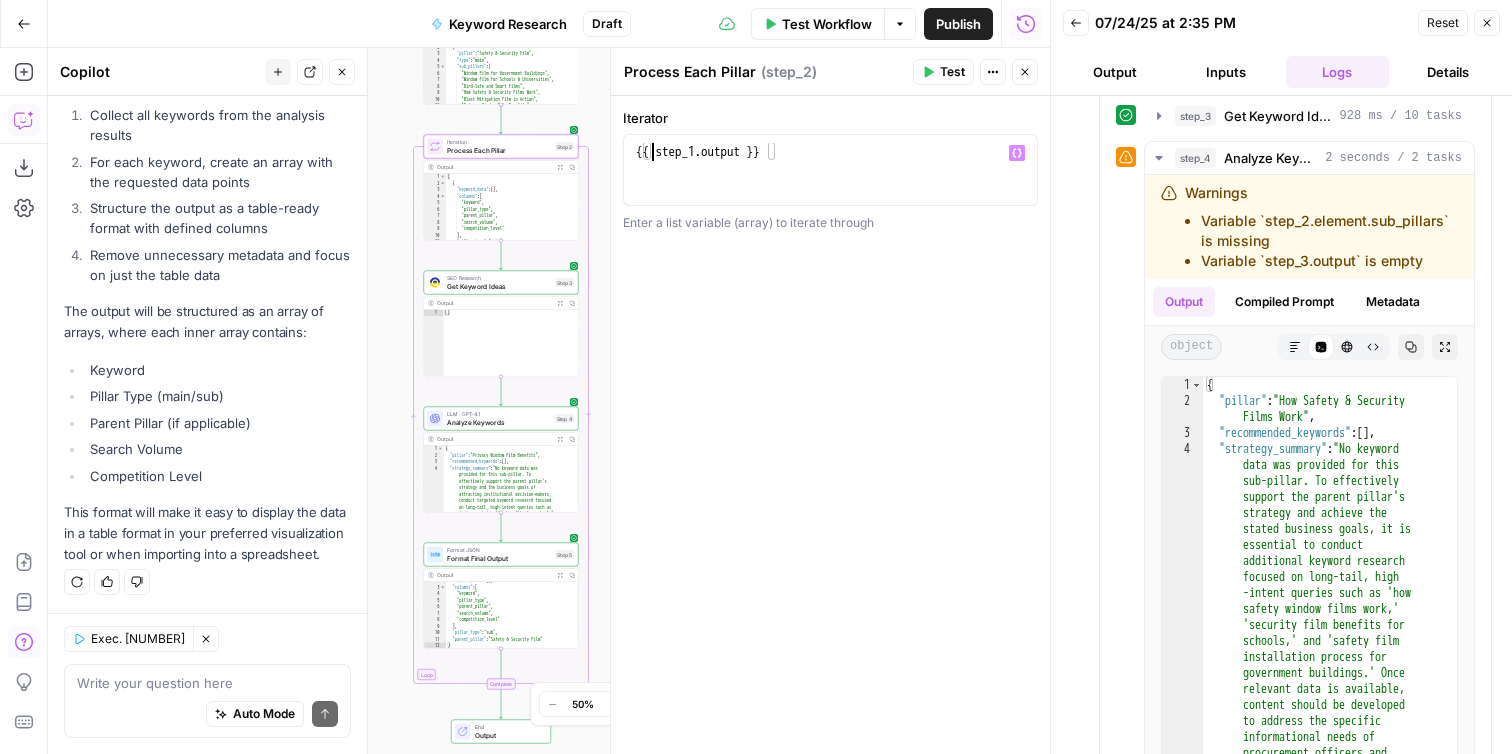 click on "{{   step_1 . output   }}" at bounding box center (830, 188) 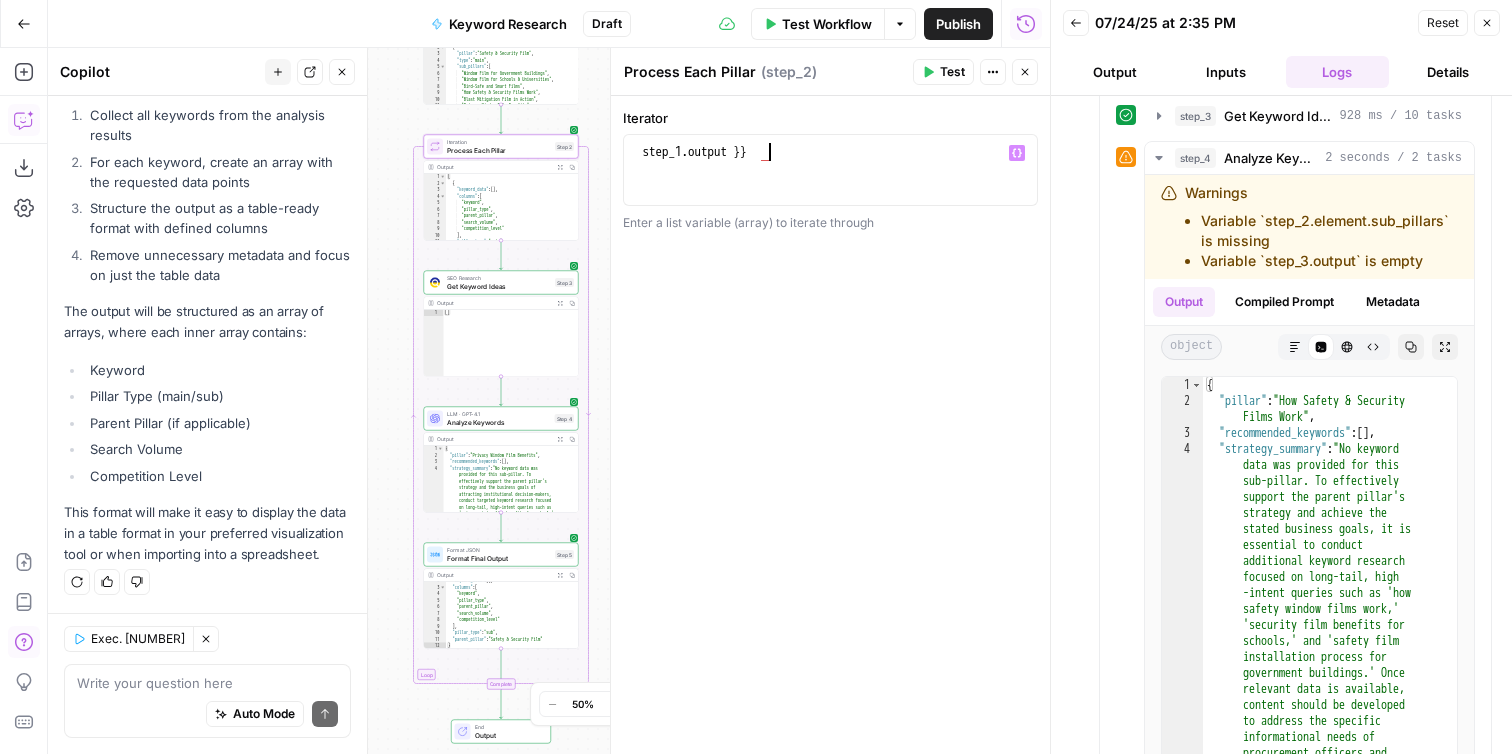 click on "step_1 . output   }}" at bounding box center (830, 188) 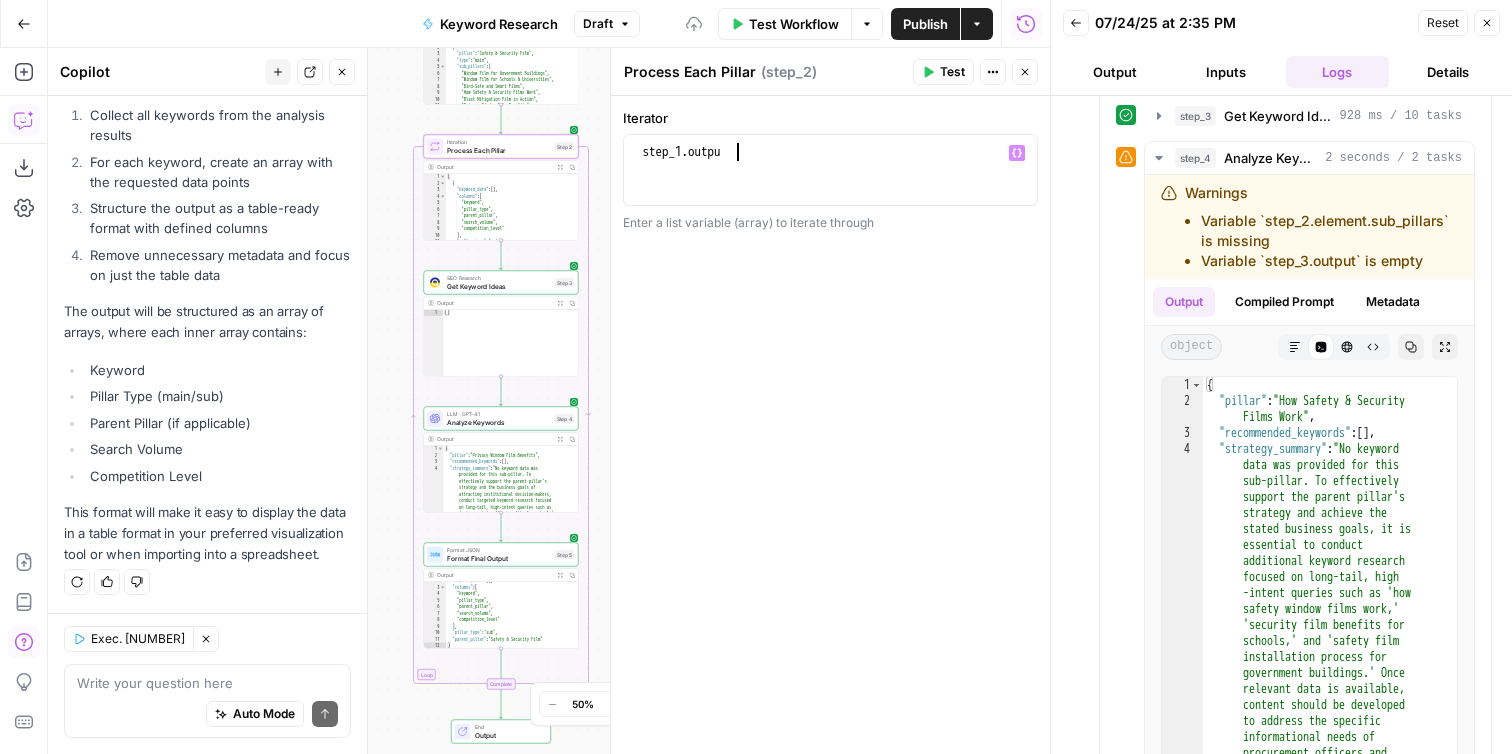 scroll, scrollTop: 0, scrollLeft: 7, axis: horizontal 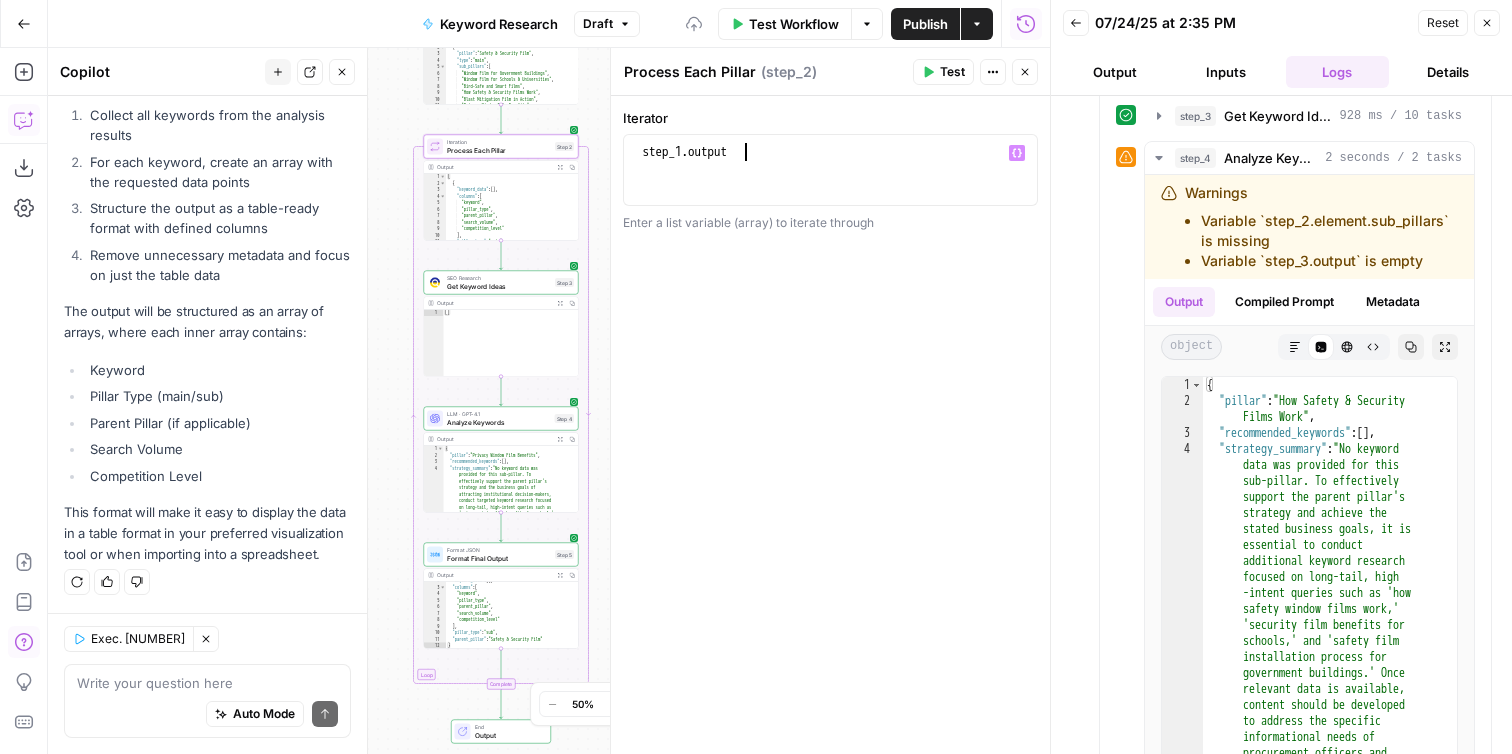 click on "step_1 . output" at bounding box center [830, 188] 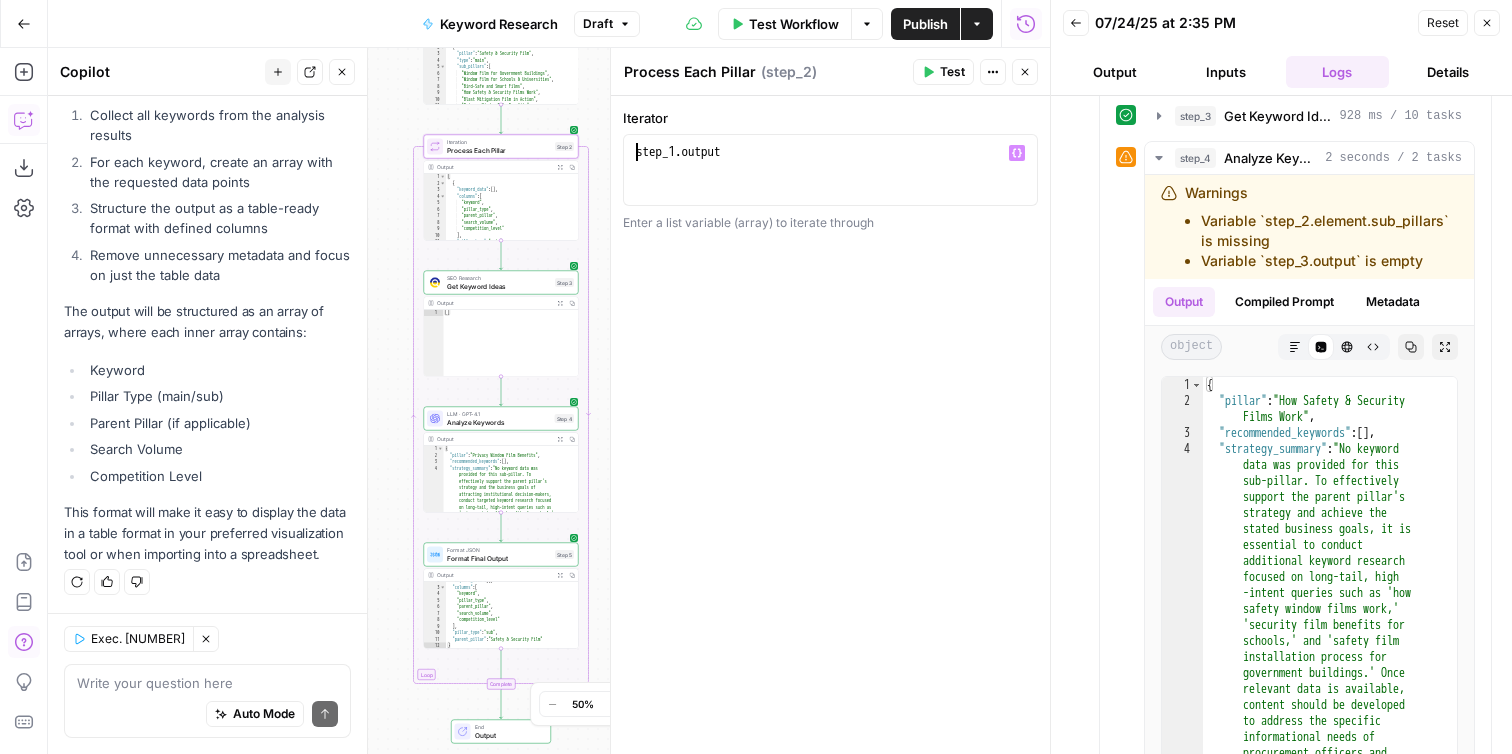 type on "**********" 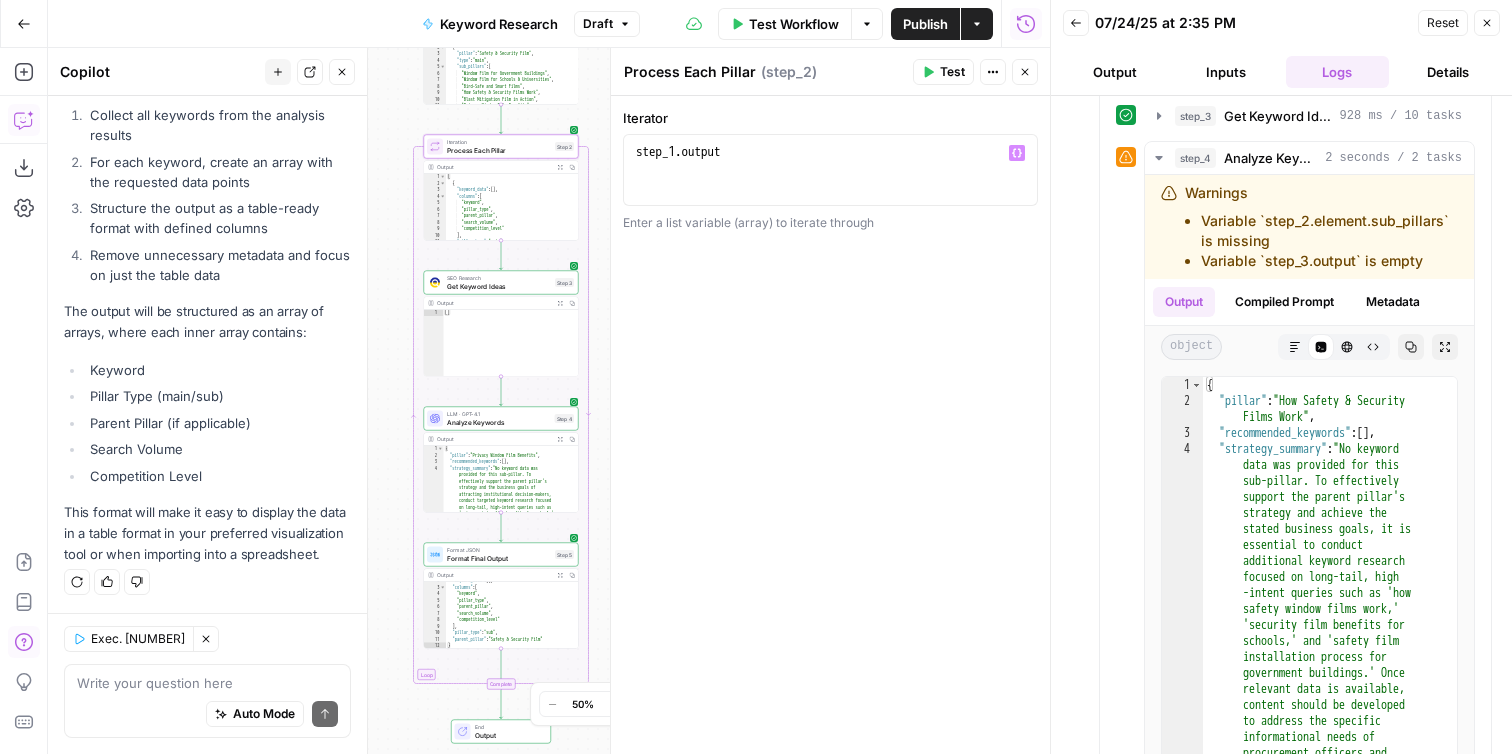 click on "Test" at bounding box center [943, 72] 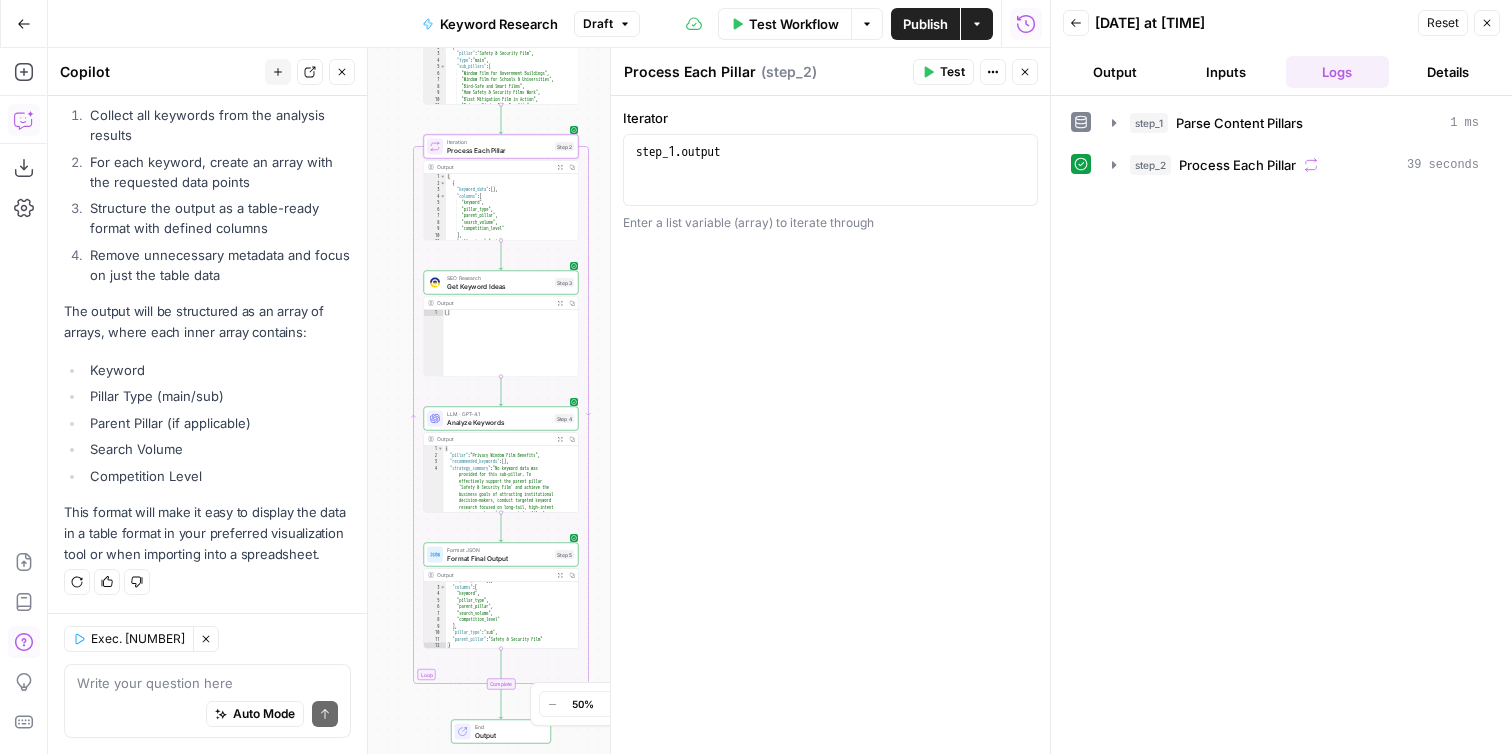 click on "Process Each Pillar" at bounding box center [499, 150] 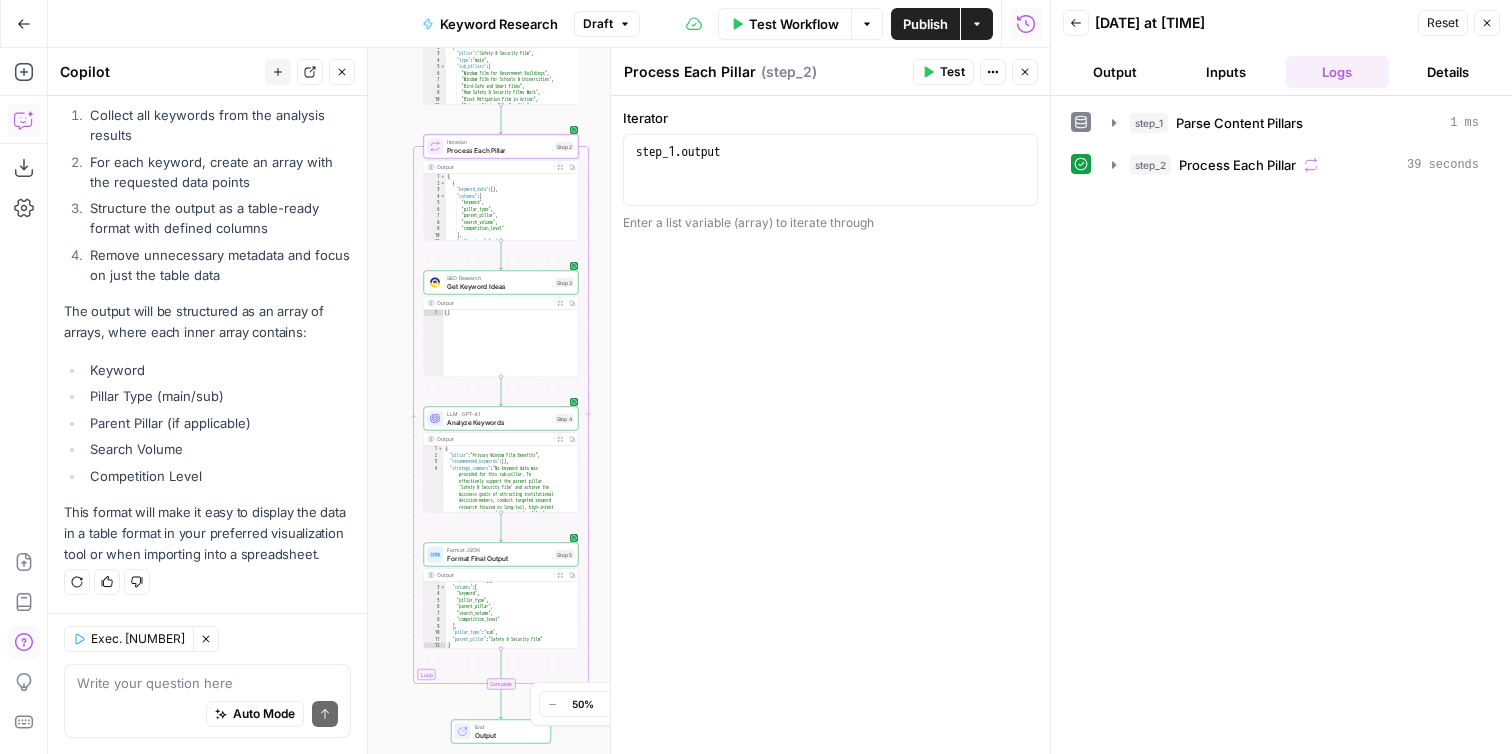 type on "**********" 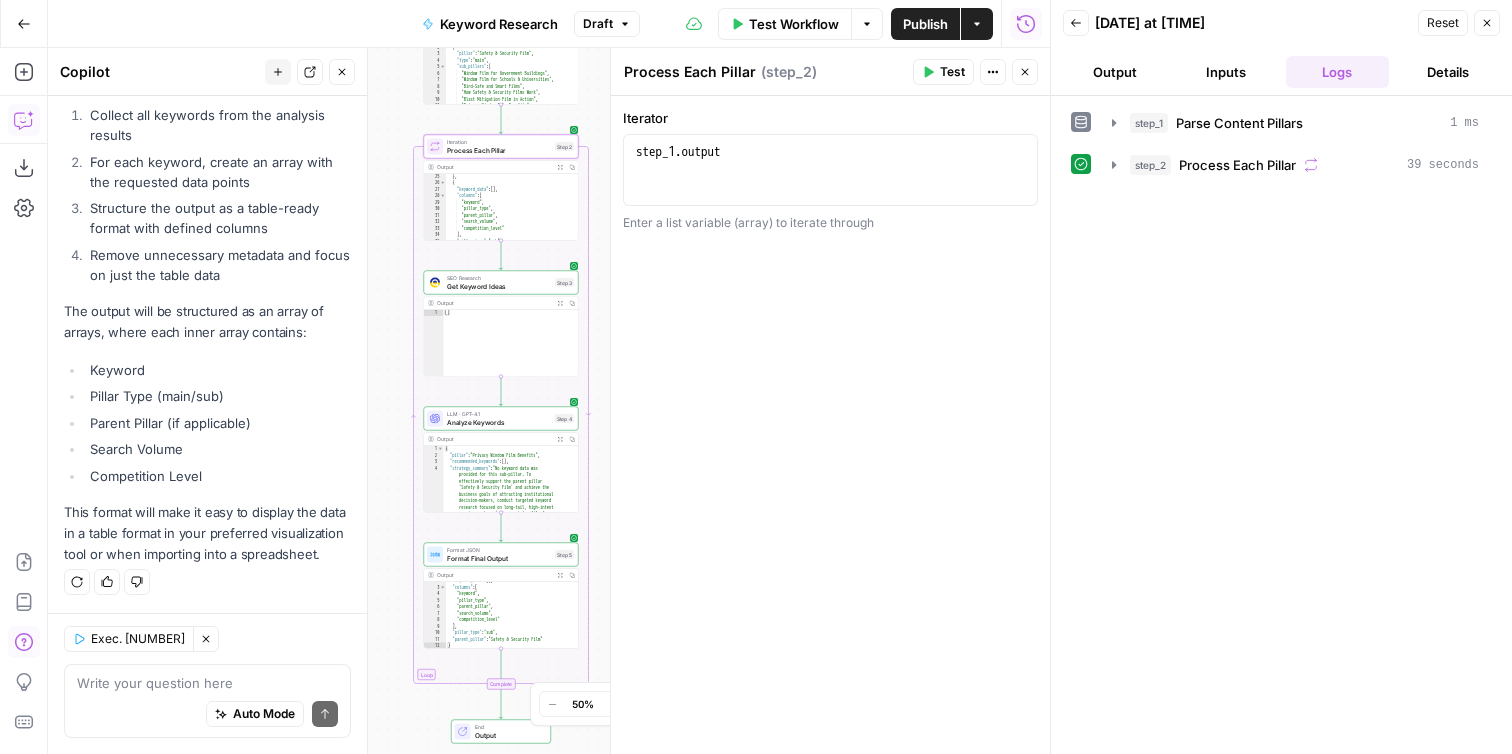 scroll, scrollTop: 273, scrollLeft: 0, axis: vertical 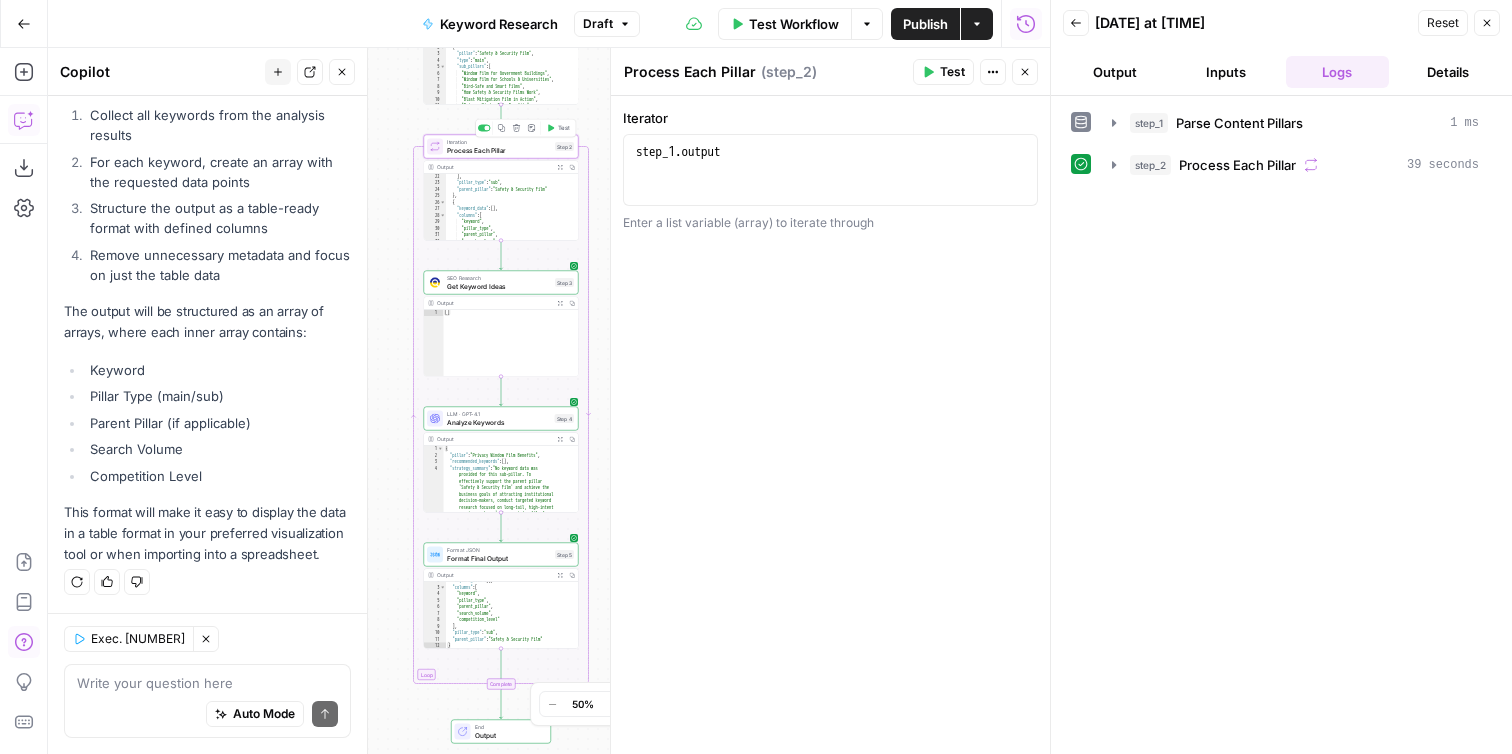 click on "Process Each Pillar" at bounding box center [499, 150] 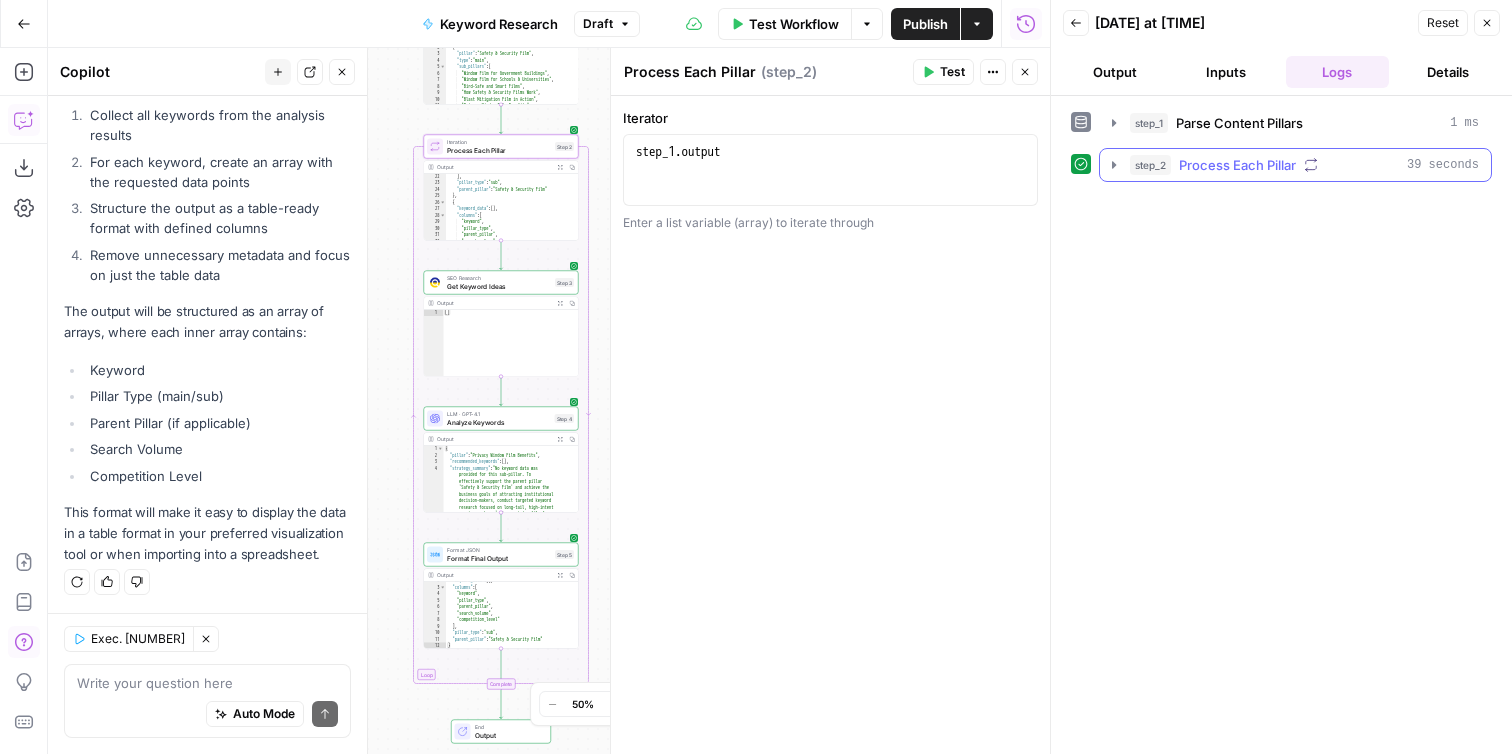 click 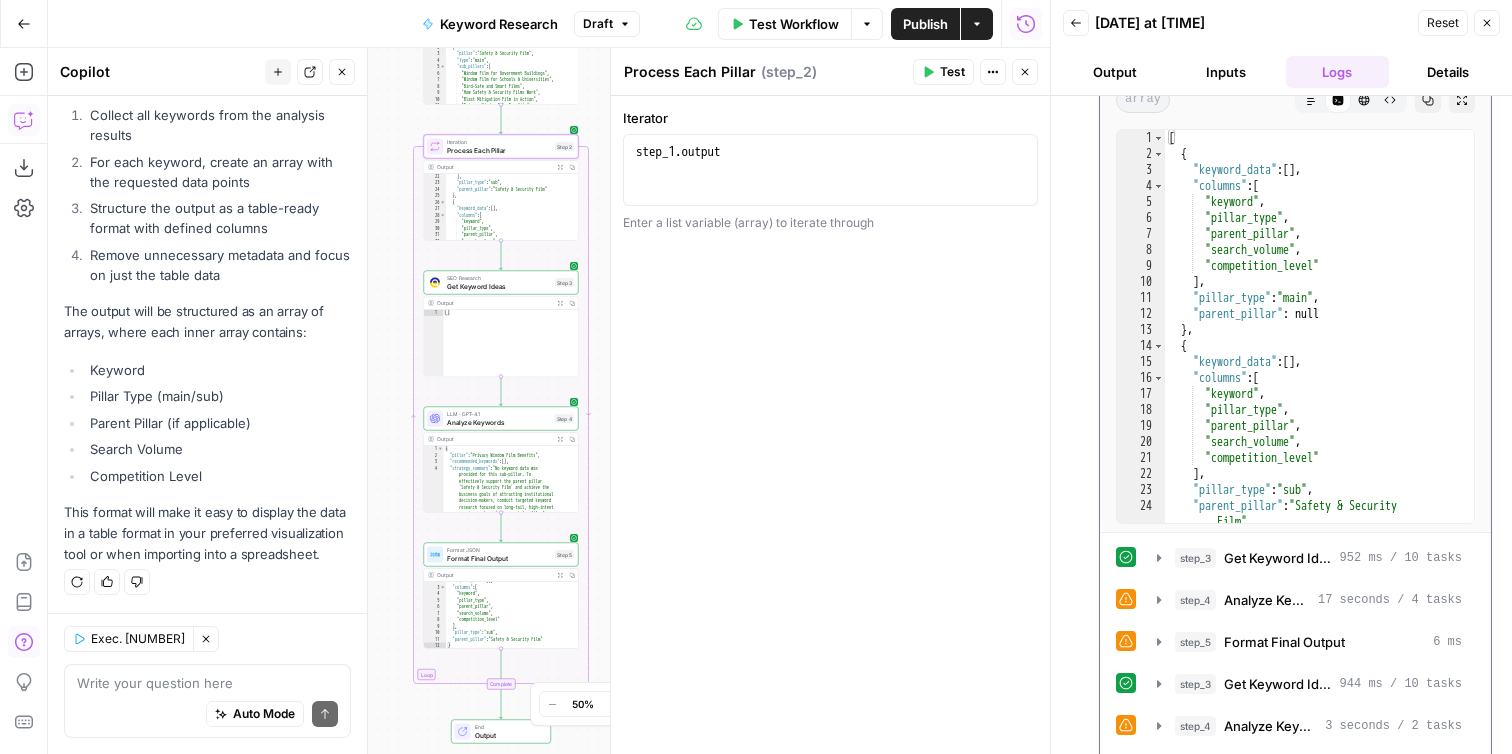 scroll, scrollTop: 93, scrollLeft: 0, axis: vertical 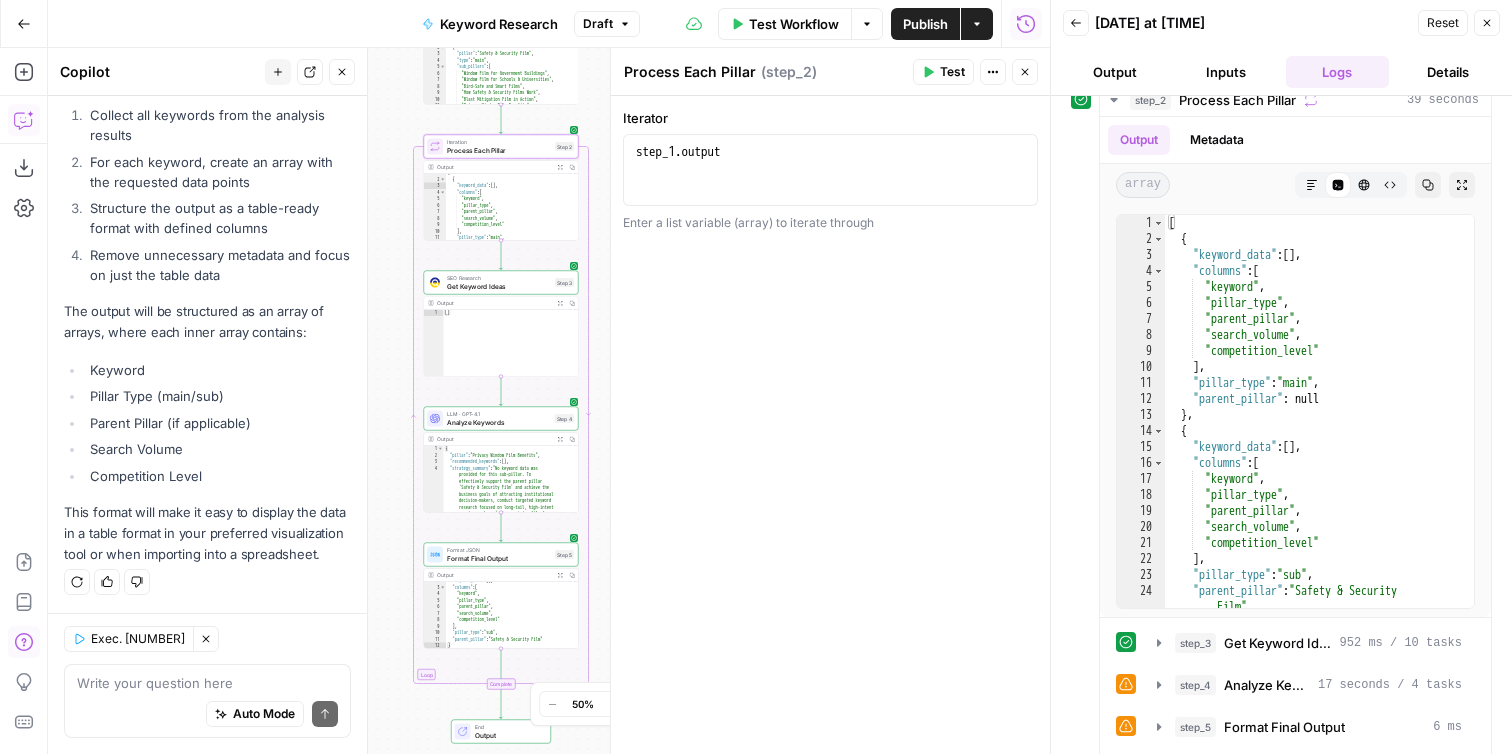 type 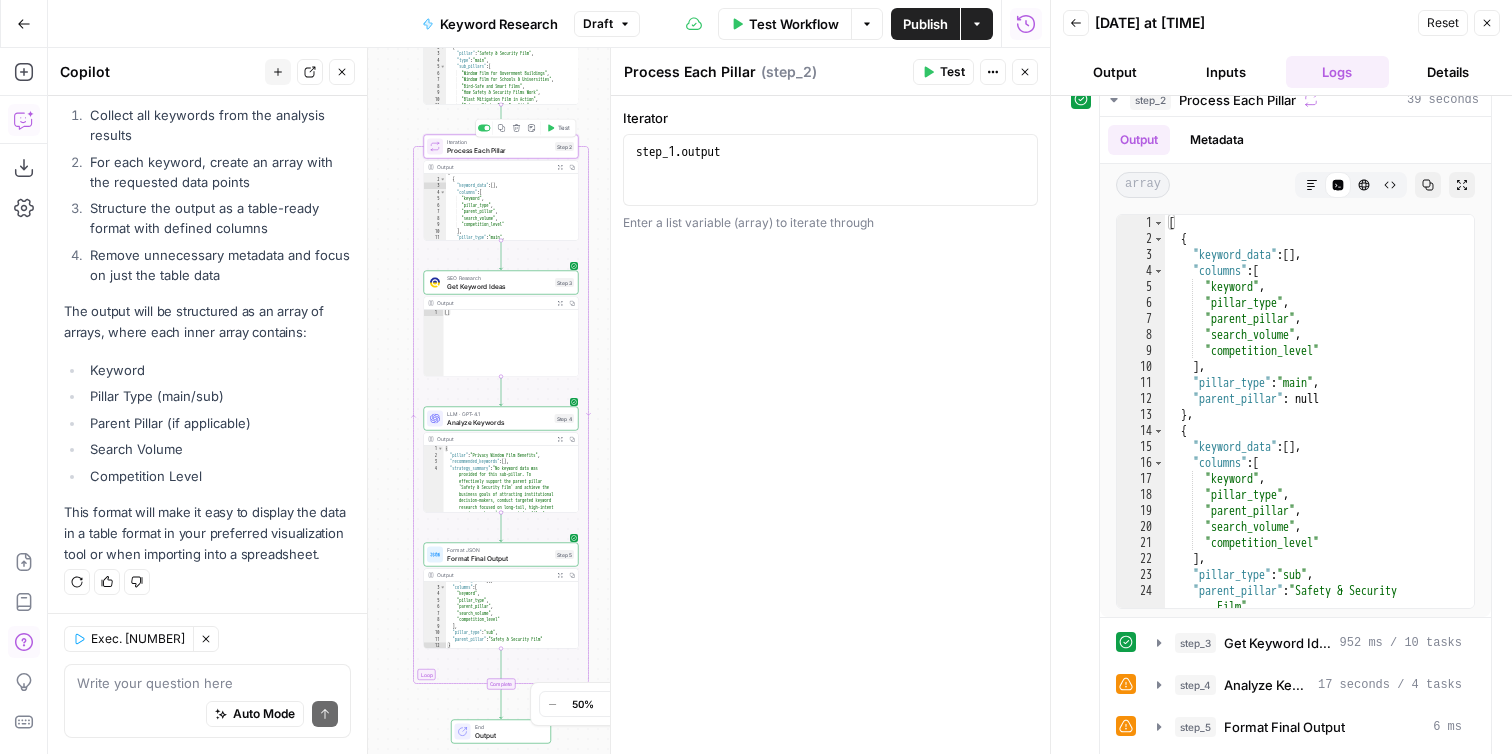click on "Process Each Pillar" at bounding box center (499, 150) 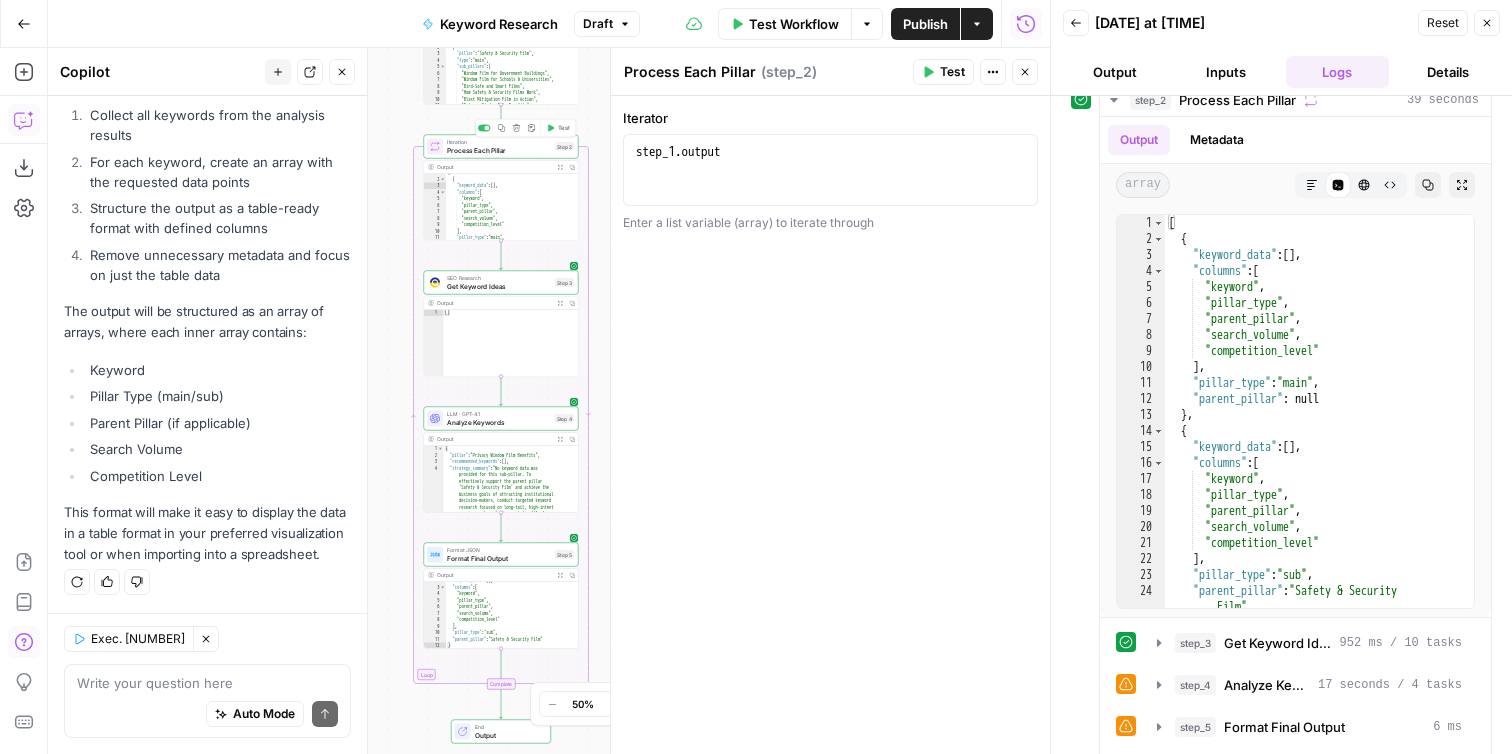 scroll, scrollTop: 0, scrollLeft: 0, axis: both 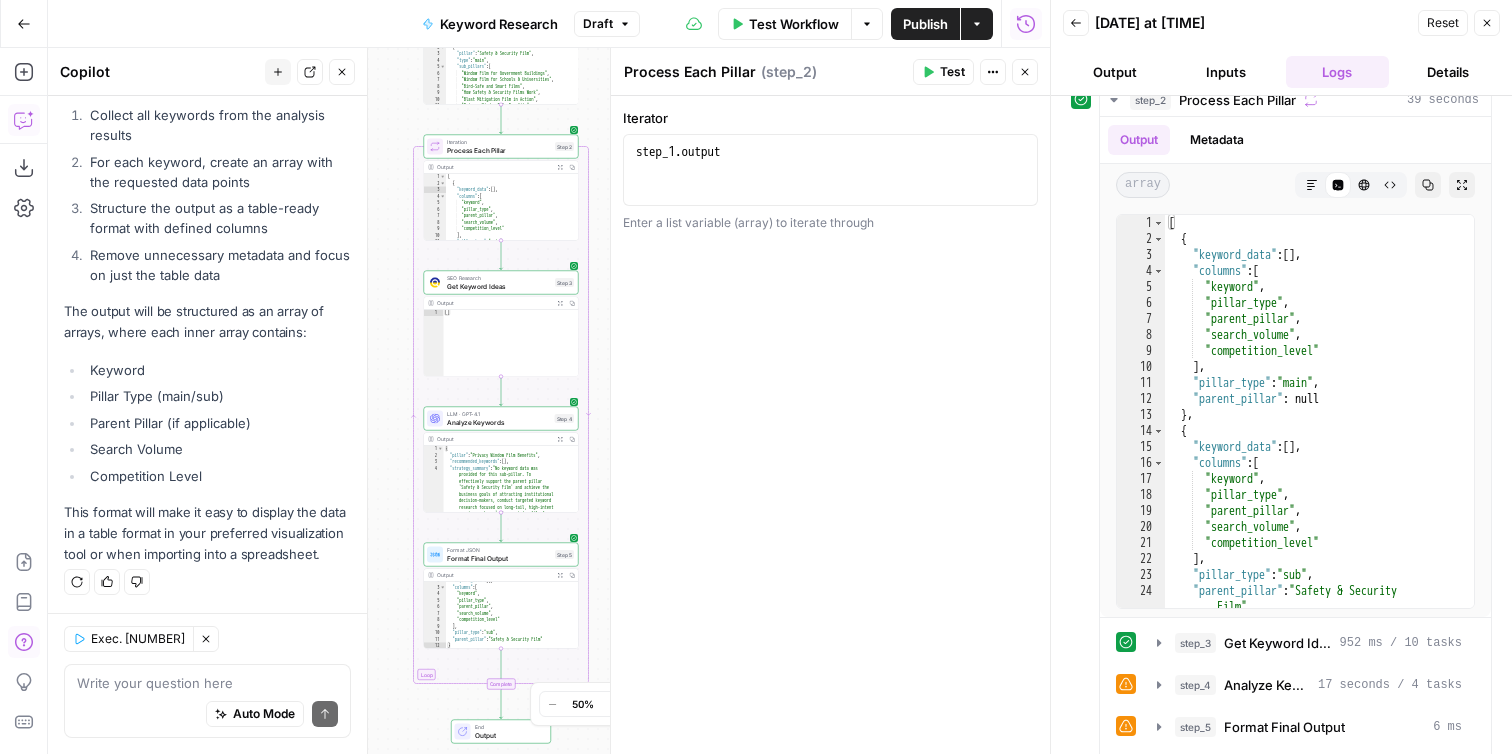 click on "step_1 . output" at bounding box center (830, 188) 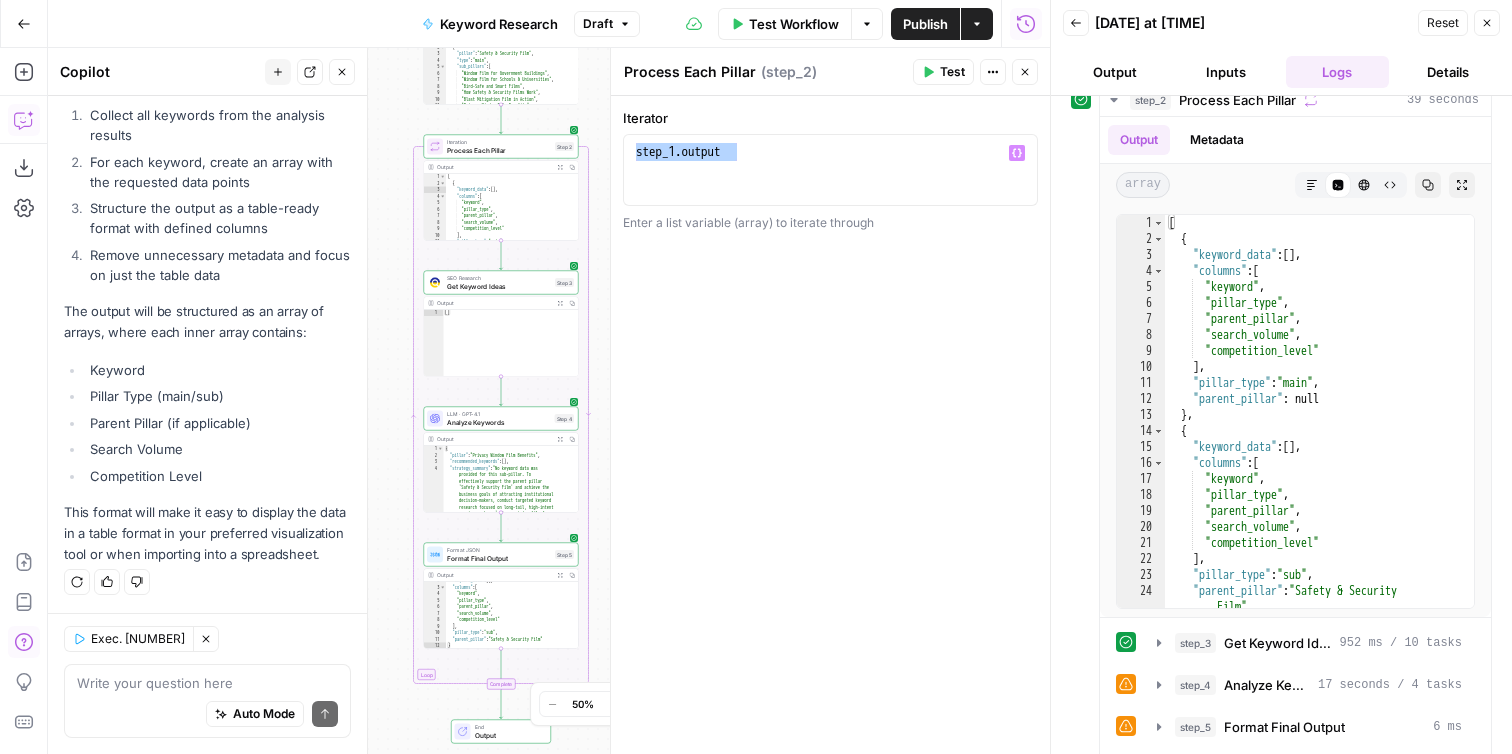 click on "Enter a list variable (array) to iterate through" at bounding box center (830, 223) 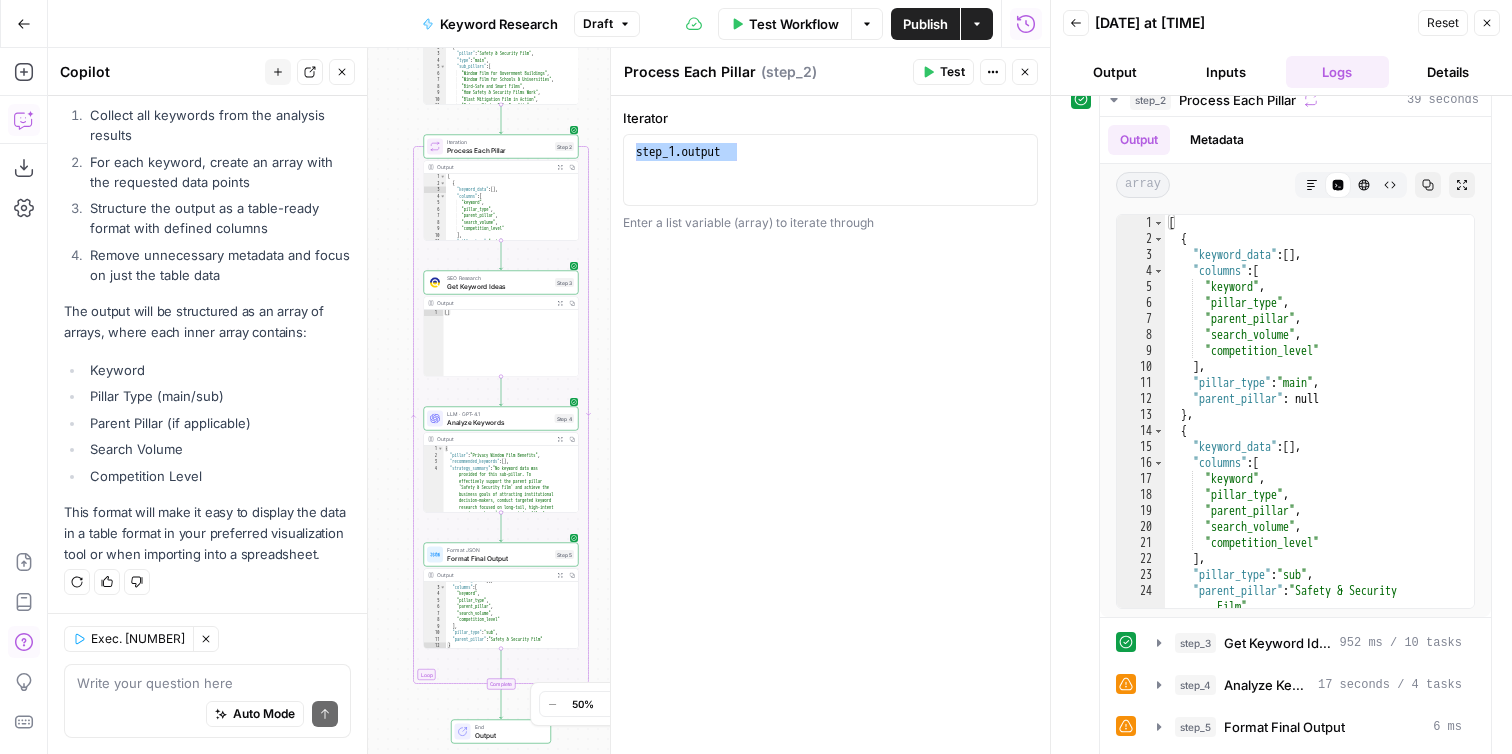 click on "step_1 . output" at bounding box center [830, 188] 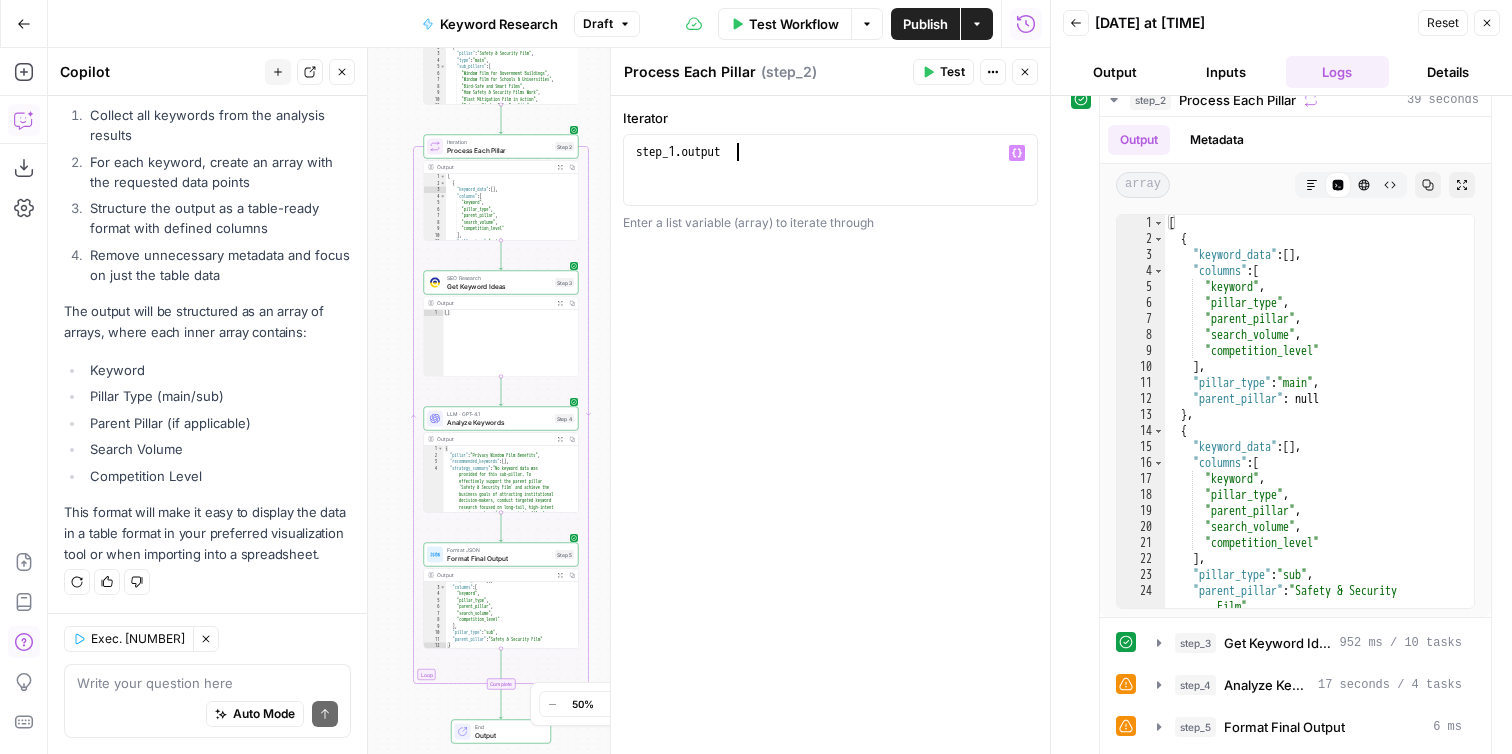 type on "**********" 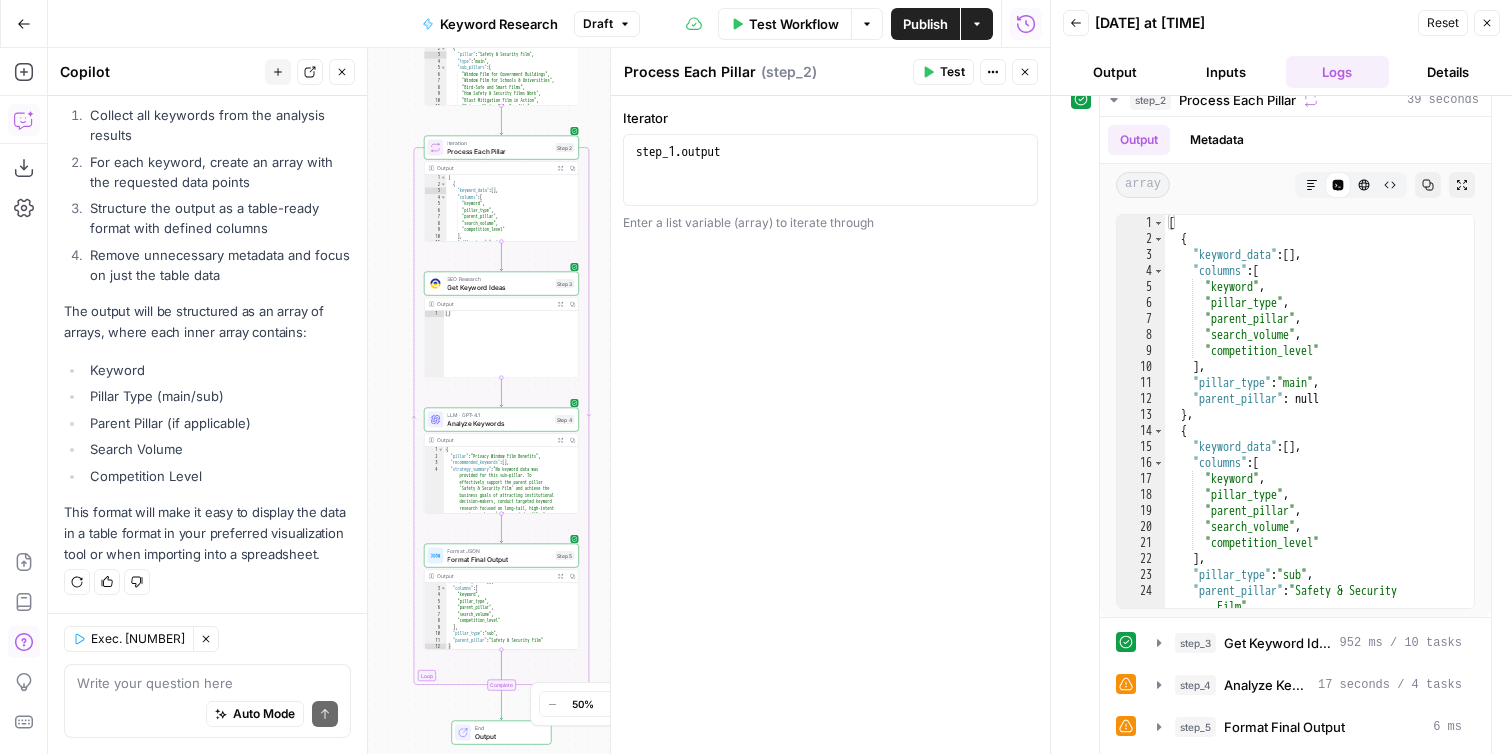 click on "**********" at bounding box center (549, 401) 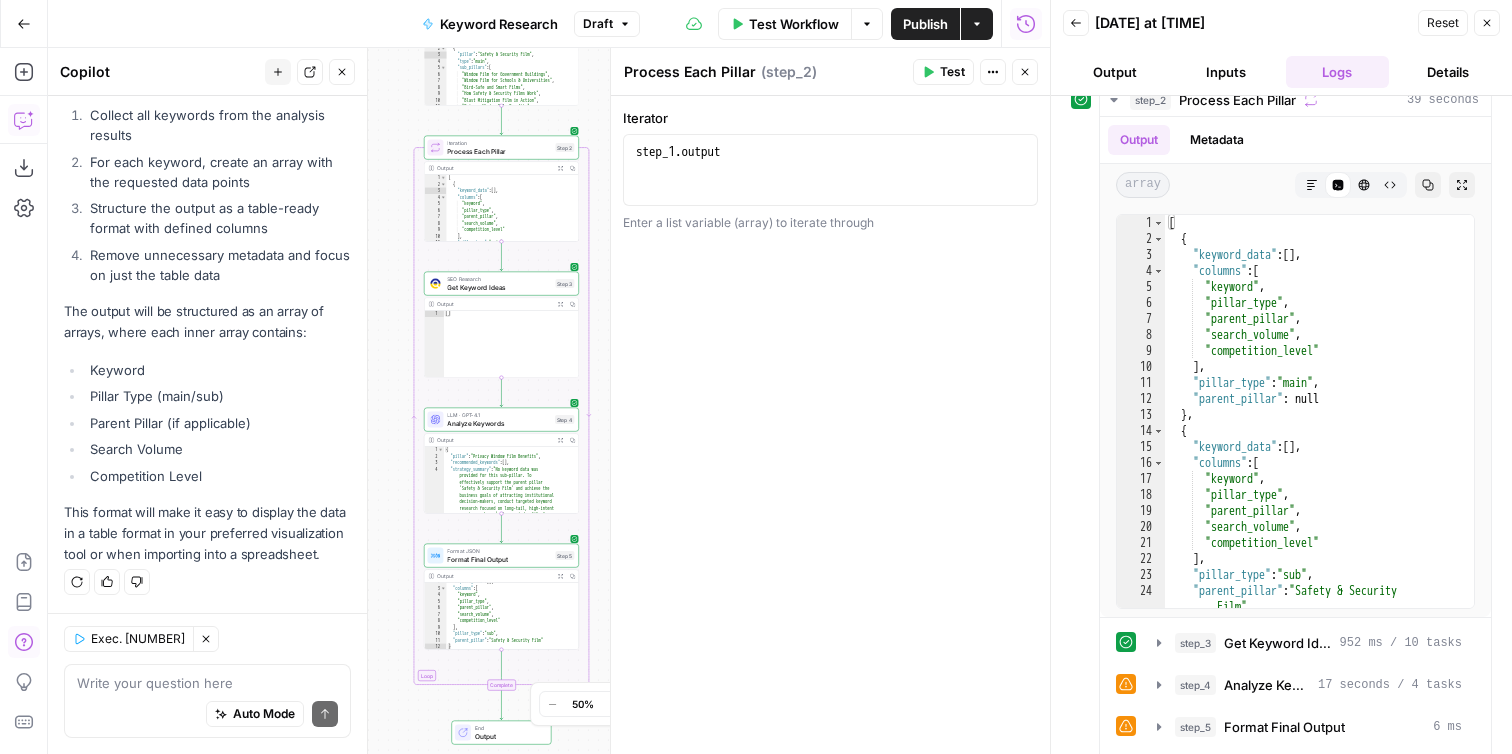 click on "Close" at bounding box center [1025, 72] 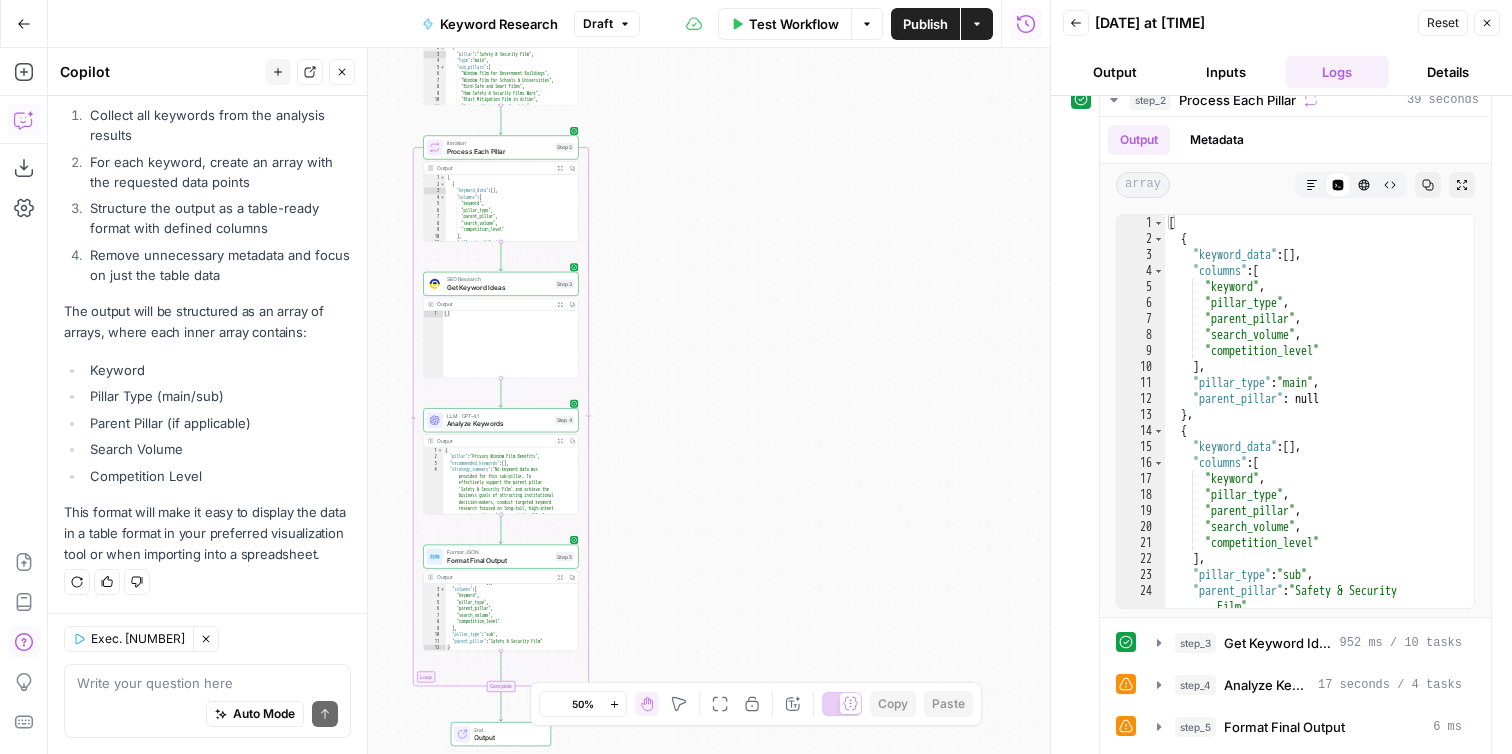 click on "**********" at bounding box center [549, 401] 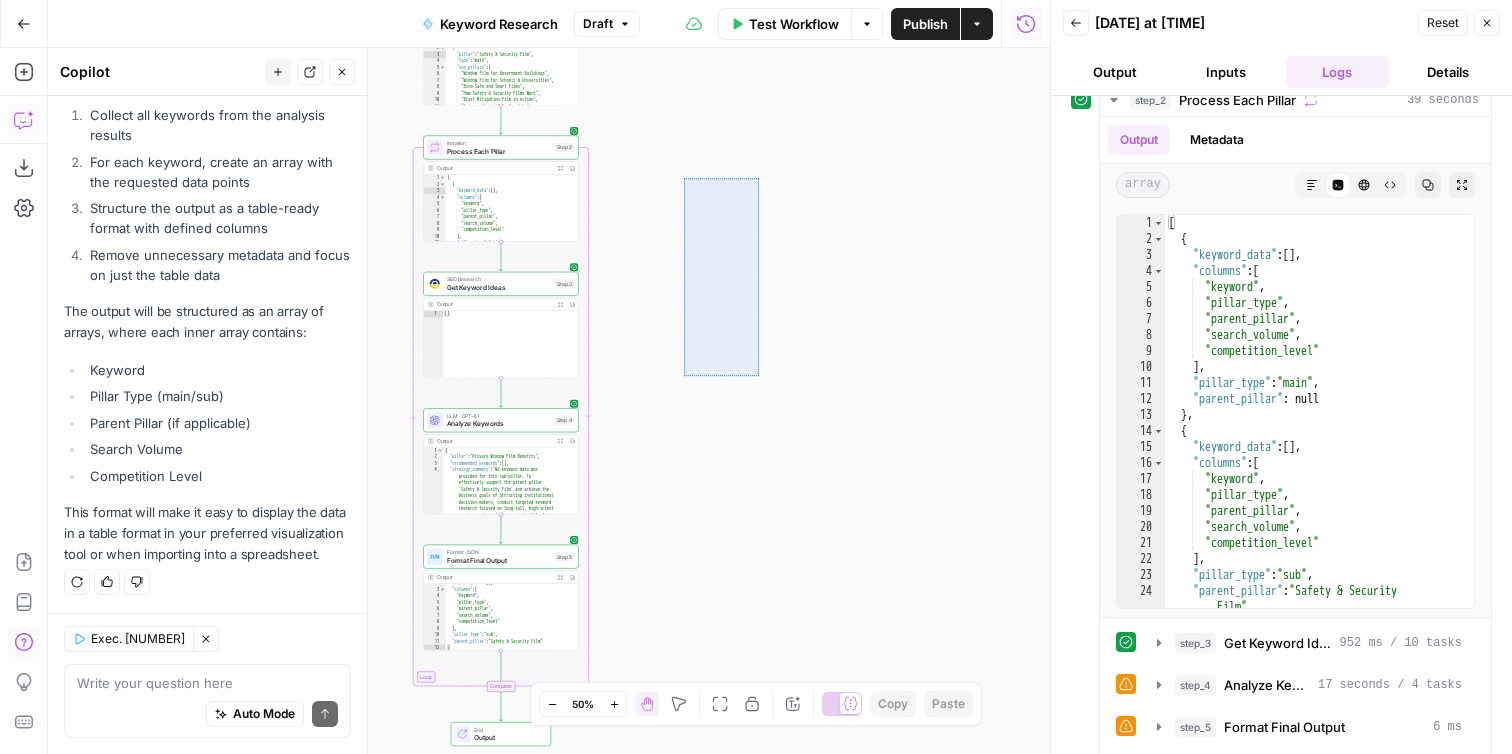 drag, startPoint x: 684, startPoint y: 178, endPoint x: 797, endPoint y: 422, distance: 268.8959 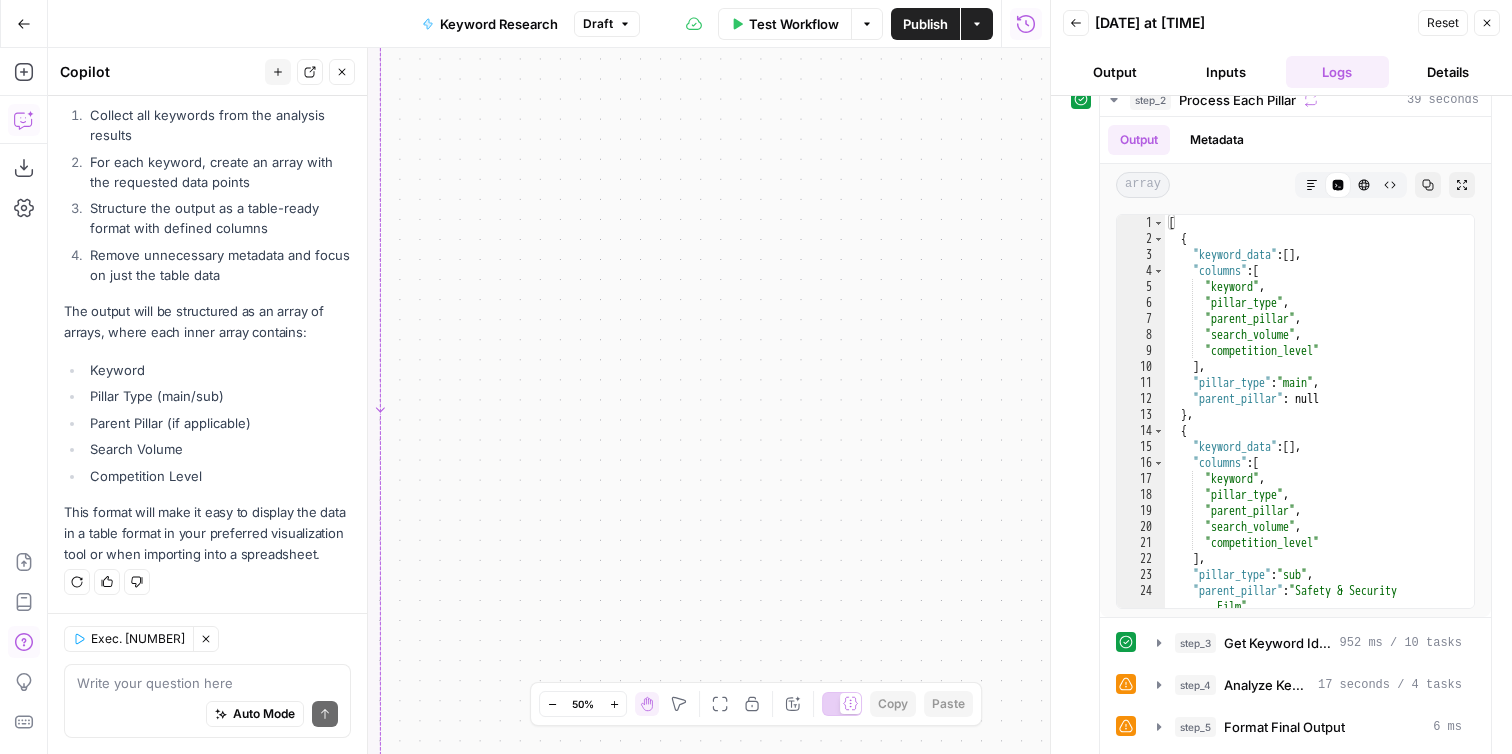 click on "**********" at bounding box center (549, 401) 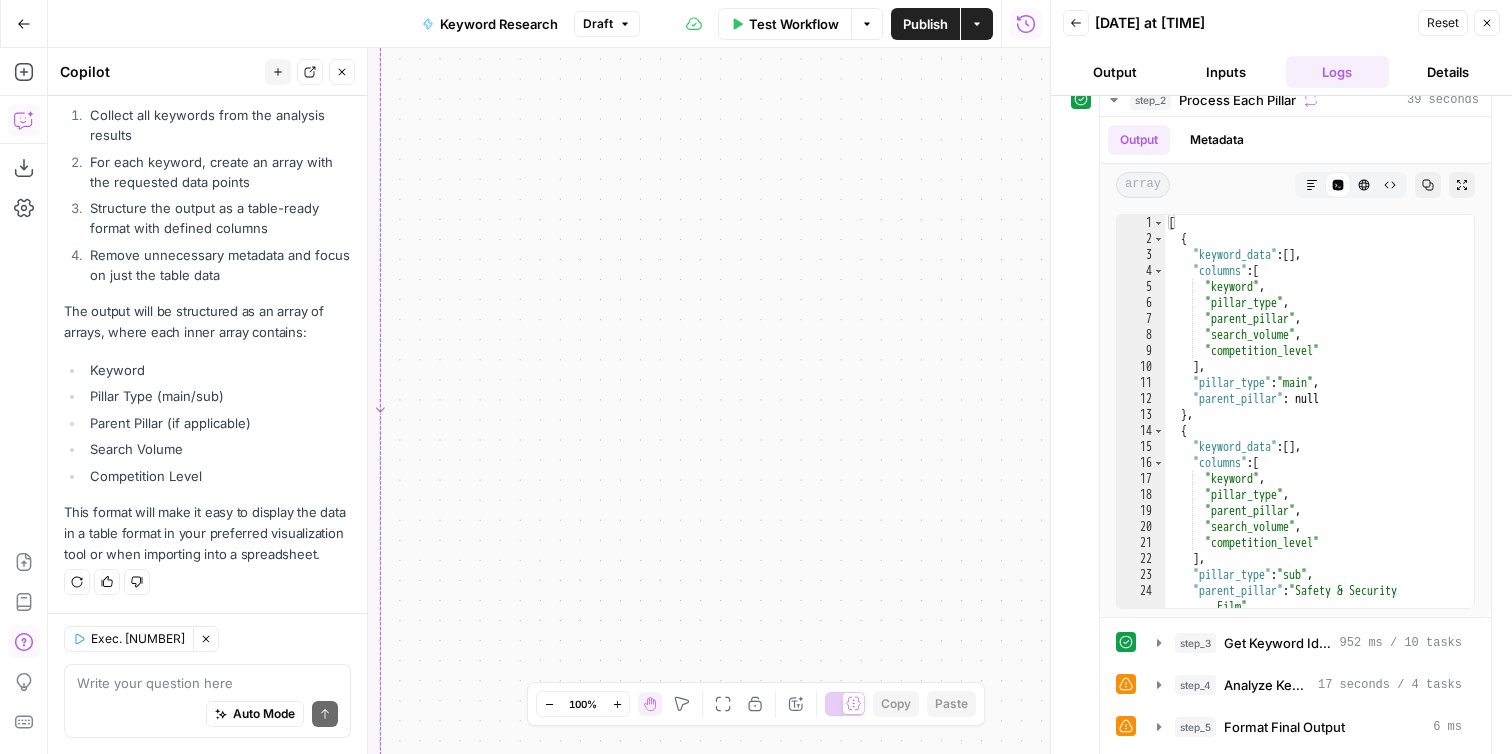 click on "**********" at bounding box center [549, 401] 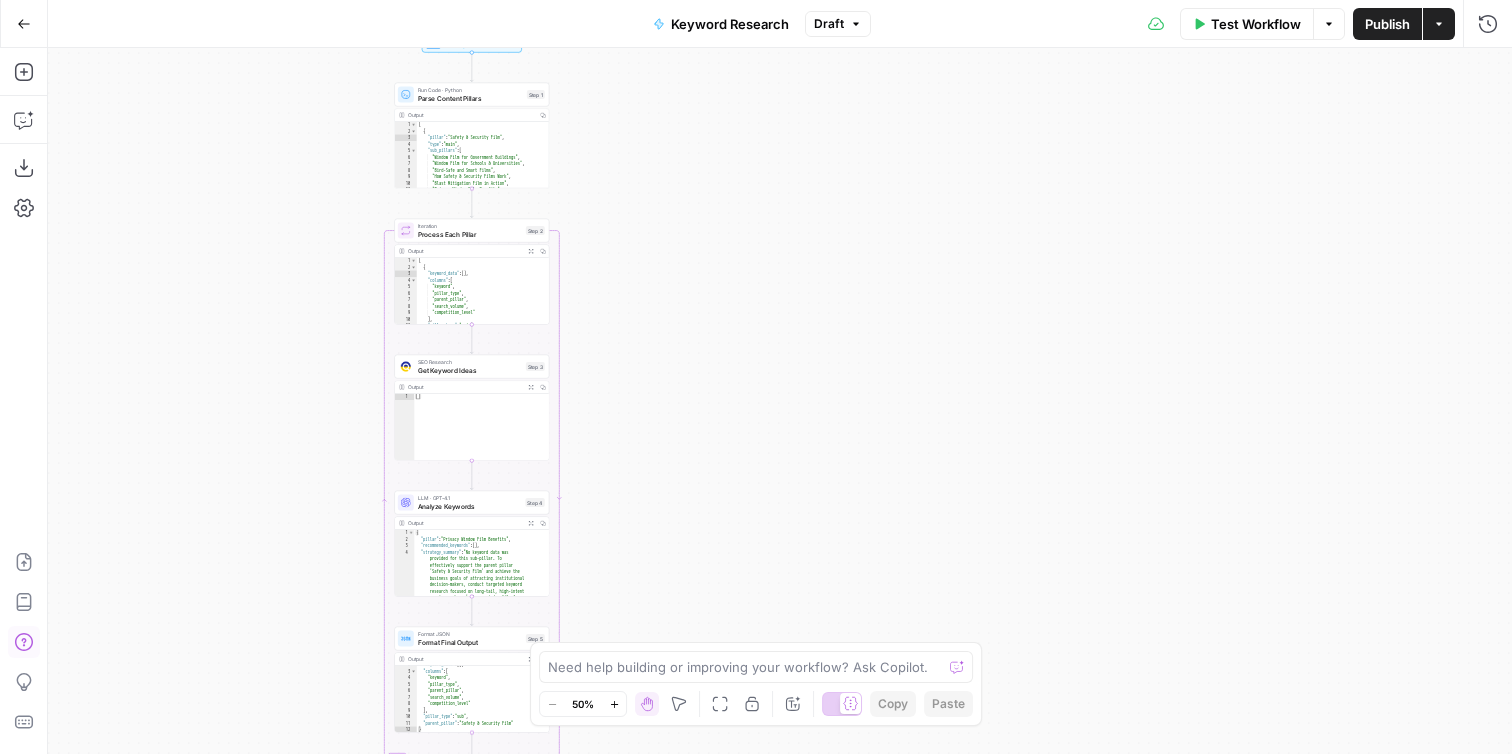 click on "Parse Content Pillars" at bounding box center (470, 98) 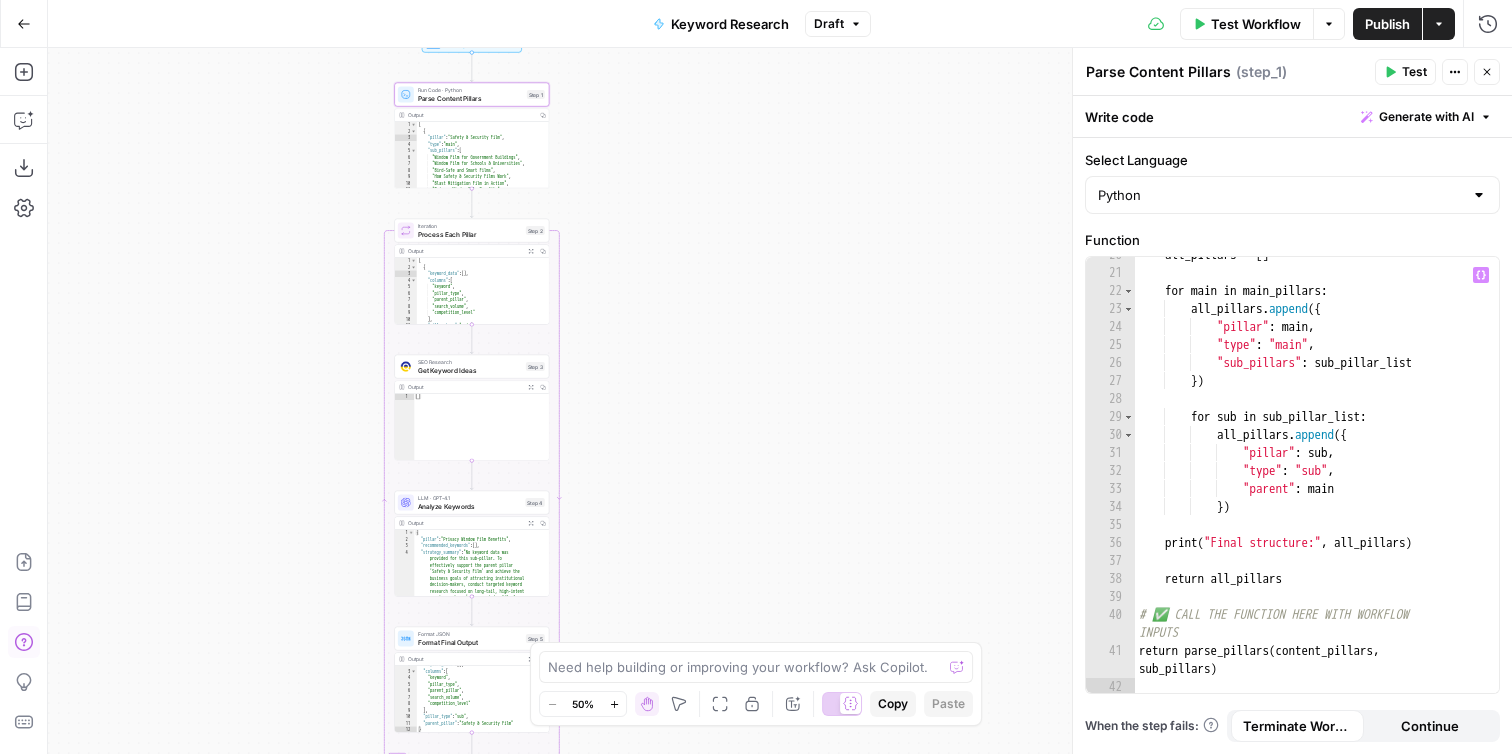 scroll, scrollTop: 572, scrollLeft: 0, axis: vertical 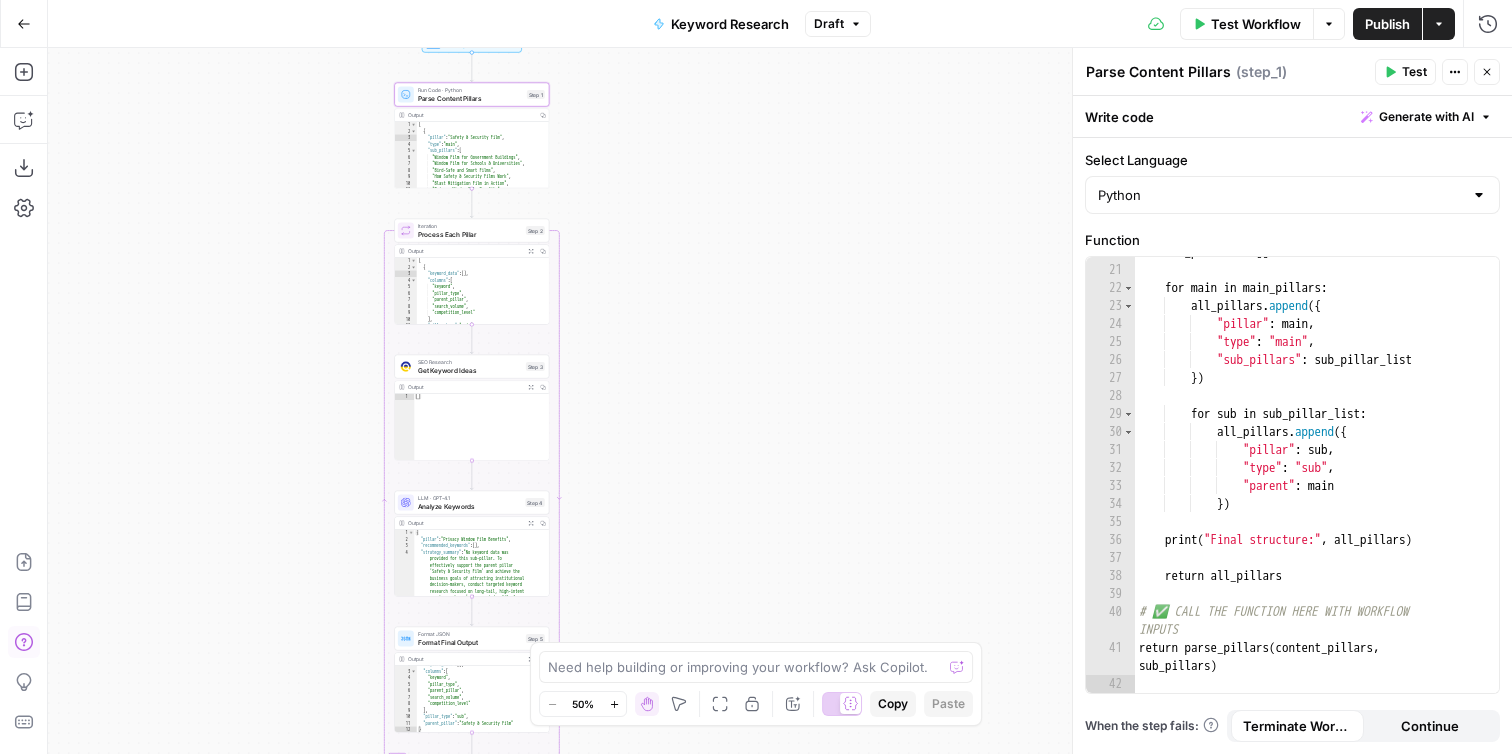 click on "Get Keyword Ideas" at bounding box center [470, 370] 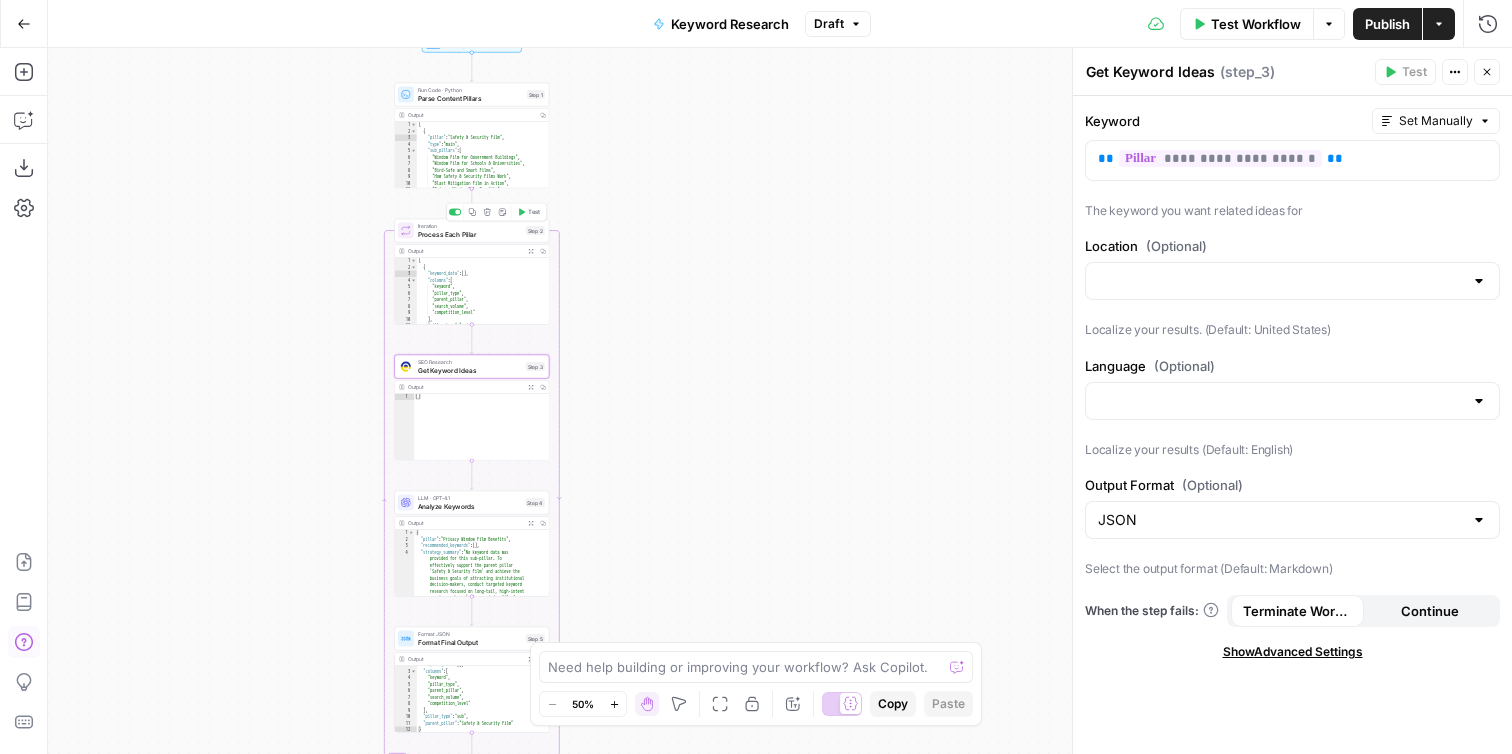 click on "Process Each Pillar" at bounding box center [470, 234] 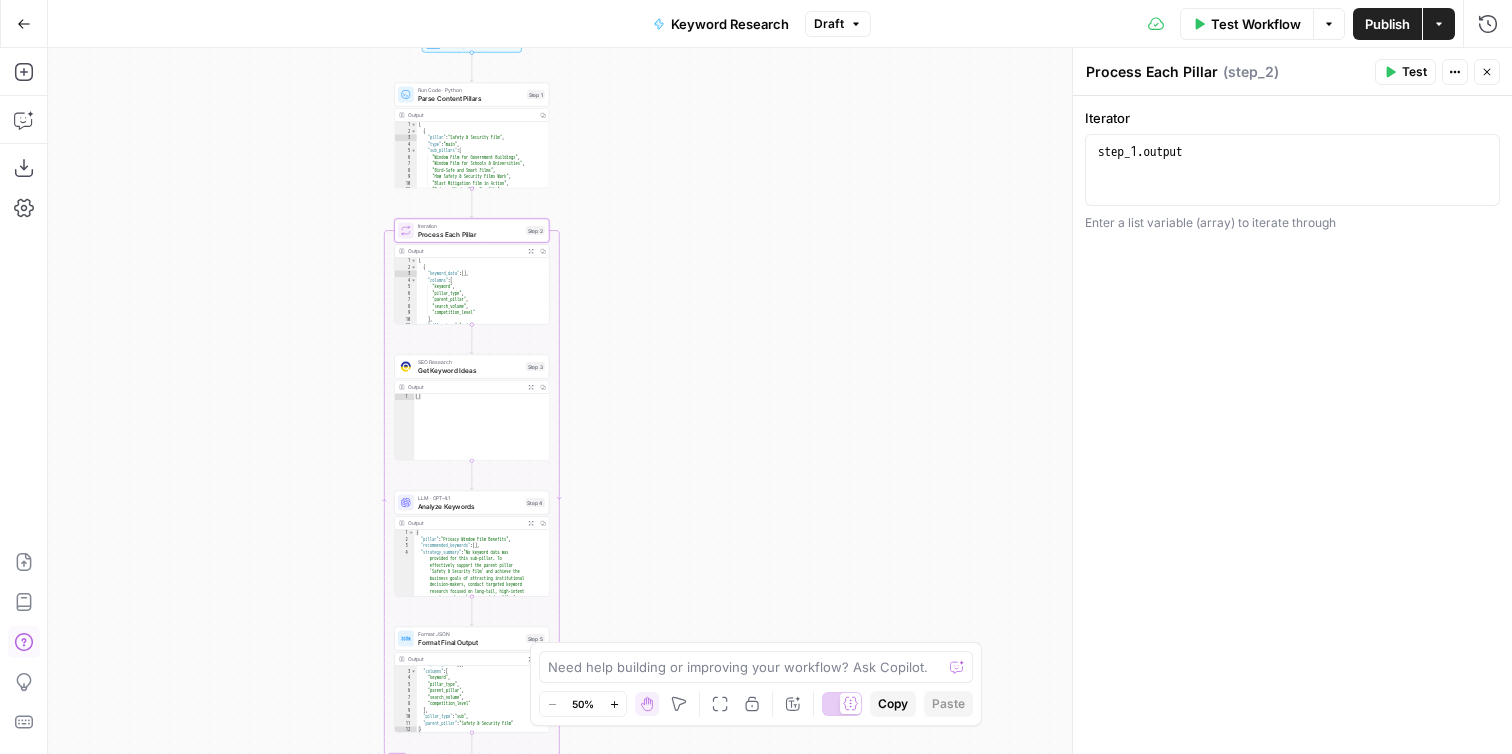 click on "Run Code · Python Parse Content Pillars Step 1 Copy step Delete step Add Note Test" at bounding box center (471, 95) 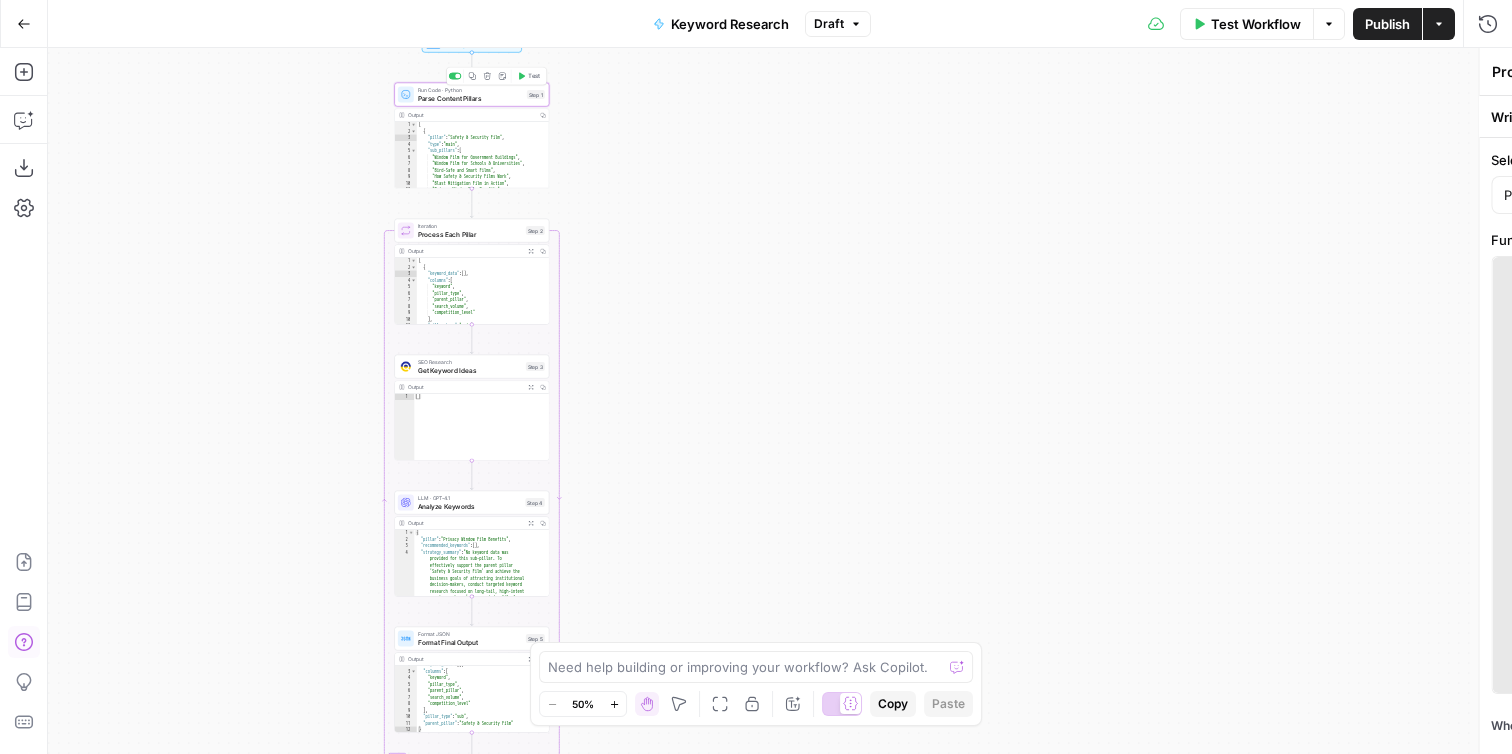 type on "Parse Content Pillars" 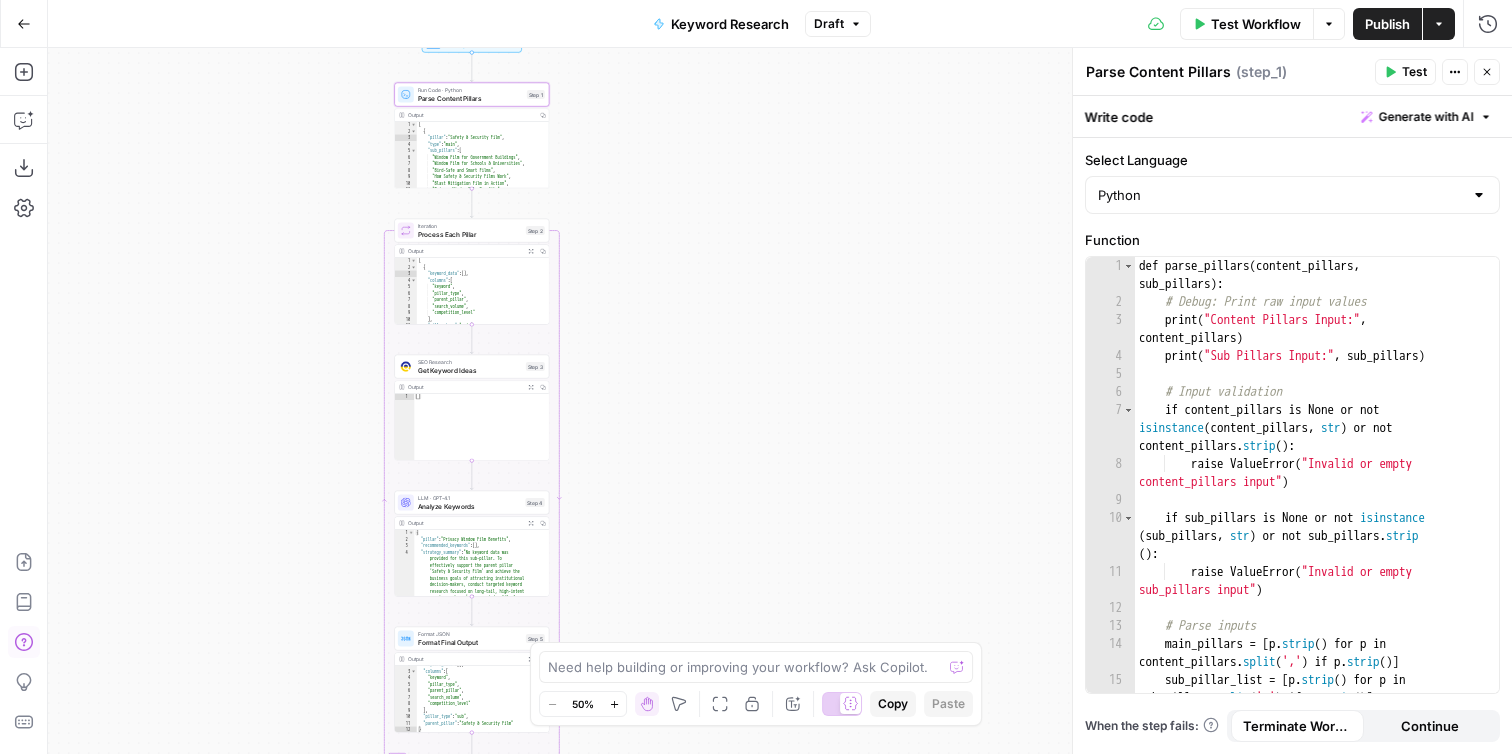 type on "**********" 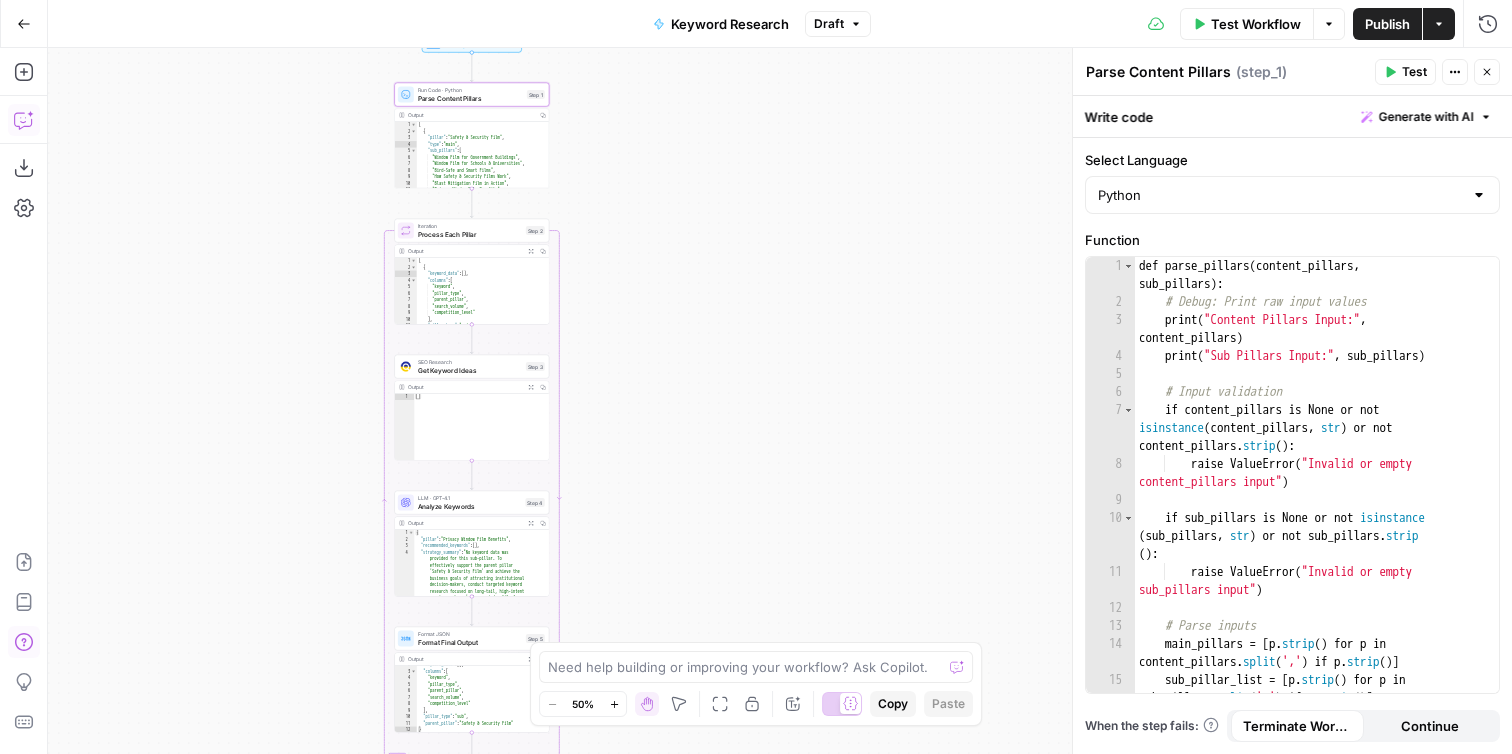 click 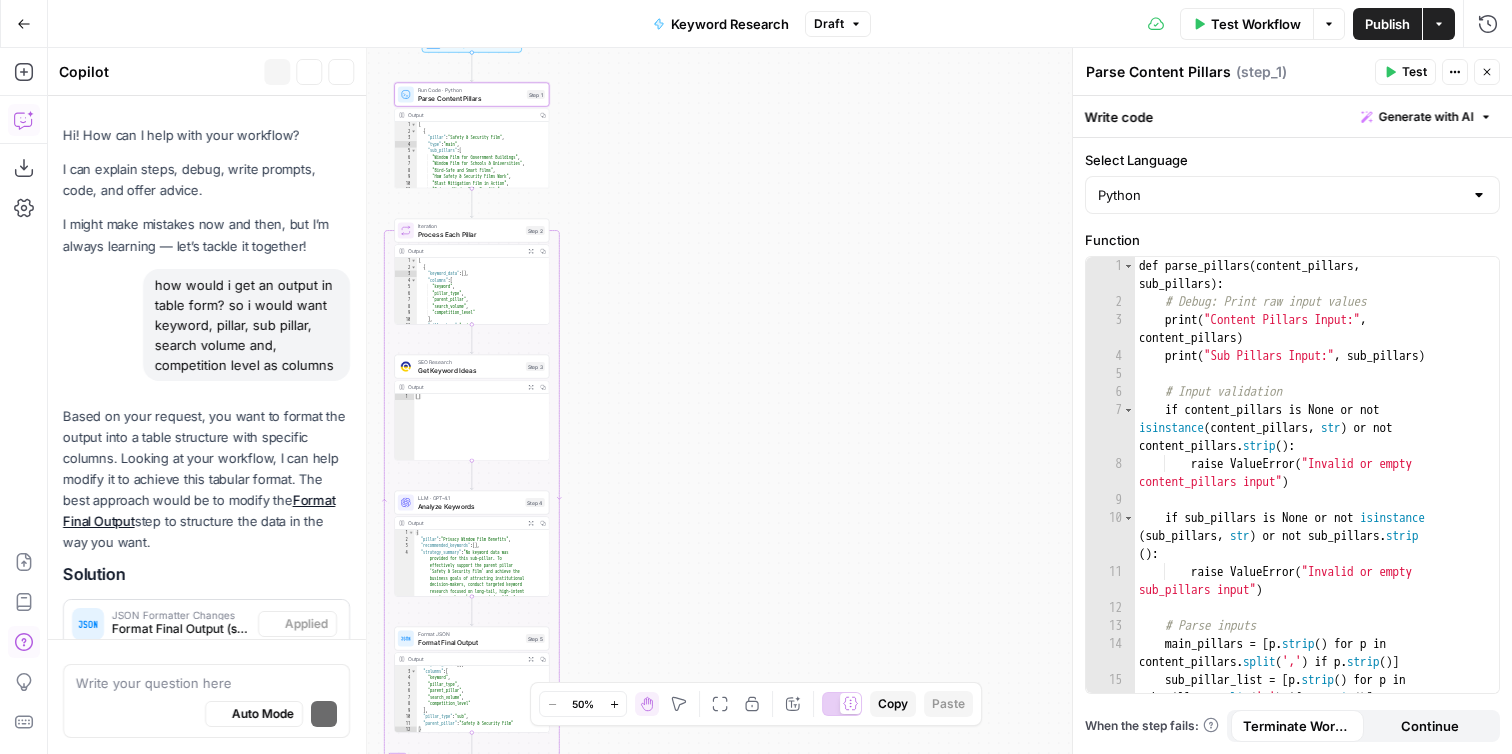 scroll, scrollTop: 536, scrollLeft: 0, axis: vertical 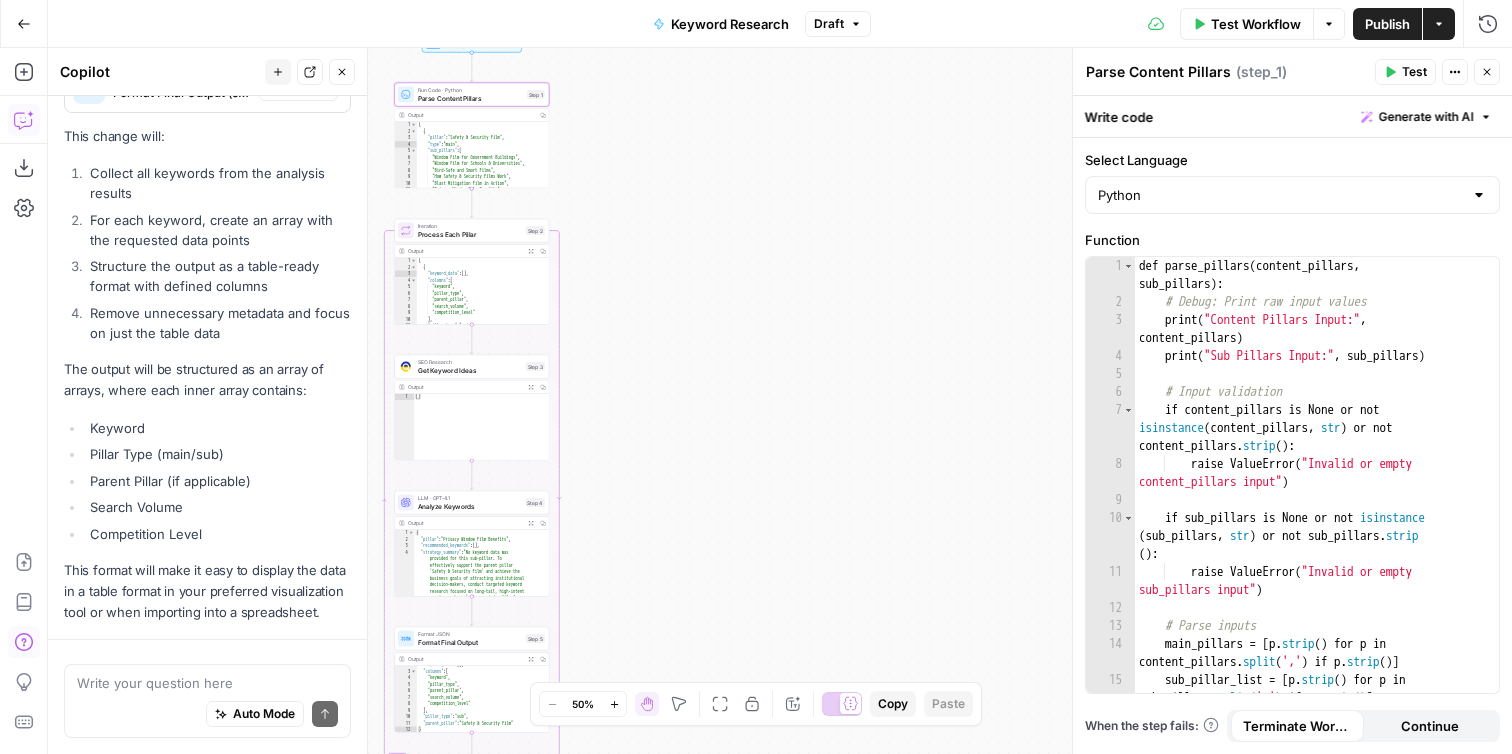click on "Auto Mode Send" at bounding box center (207, 715) 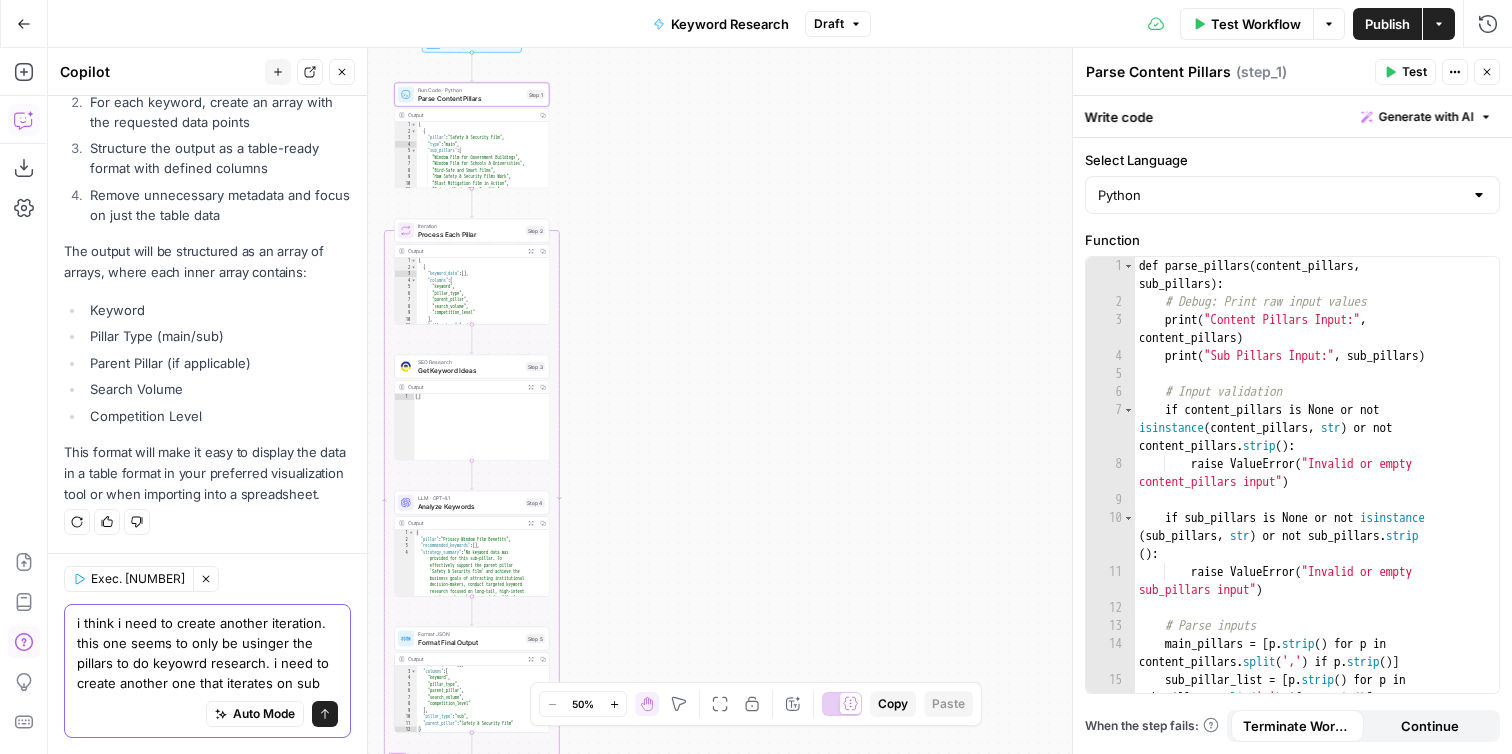 scroll, scrollTop: 706, scrollLeft: 0, axis: vertical 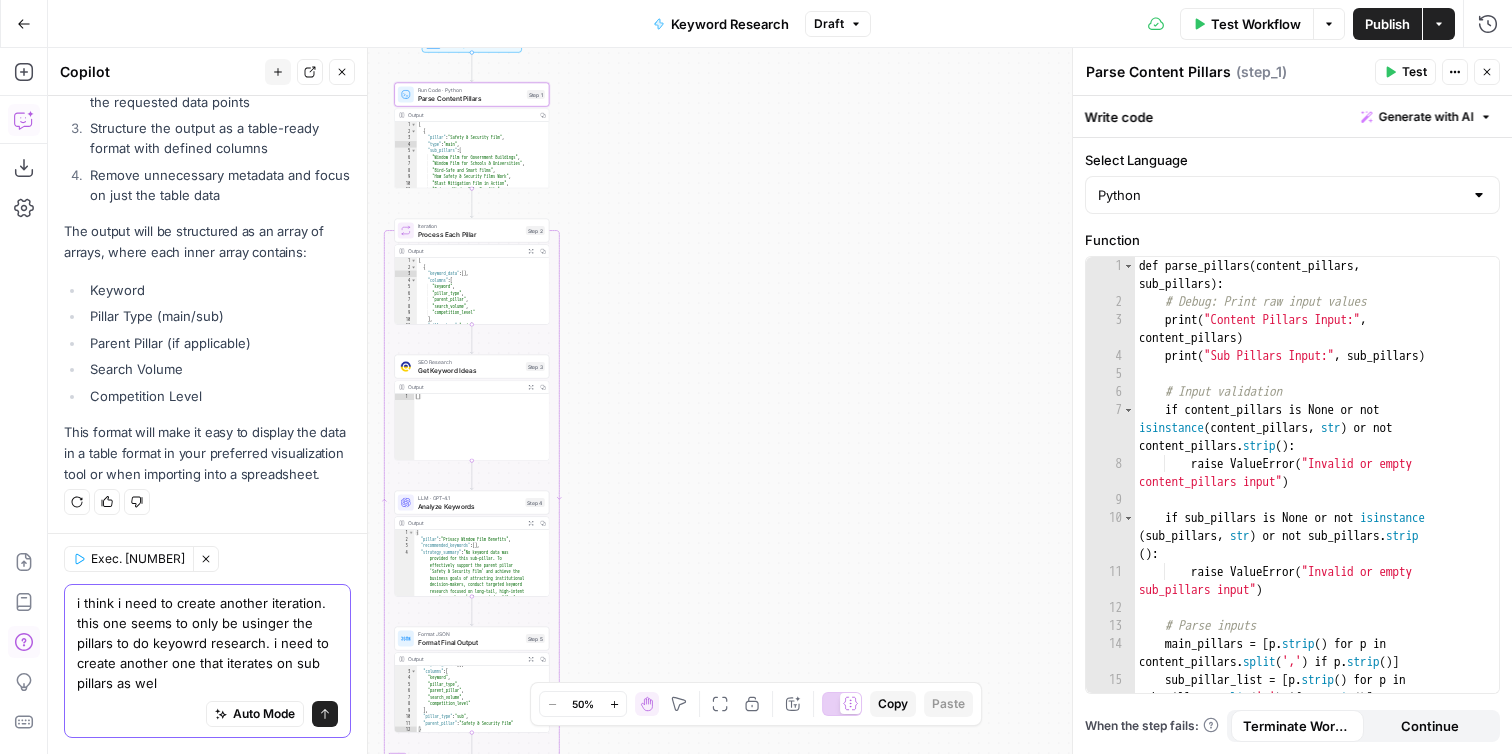 type on "i think i need to create another iteration. this one seems to only be usinger the pillars to do keyowrd research. i need to create another one that iterates on sub pillars as well" 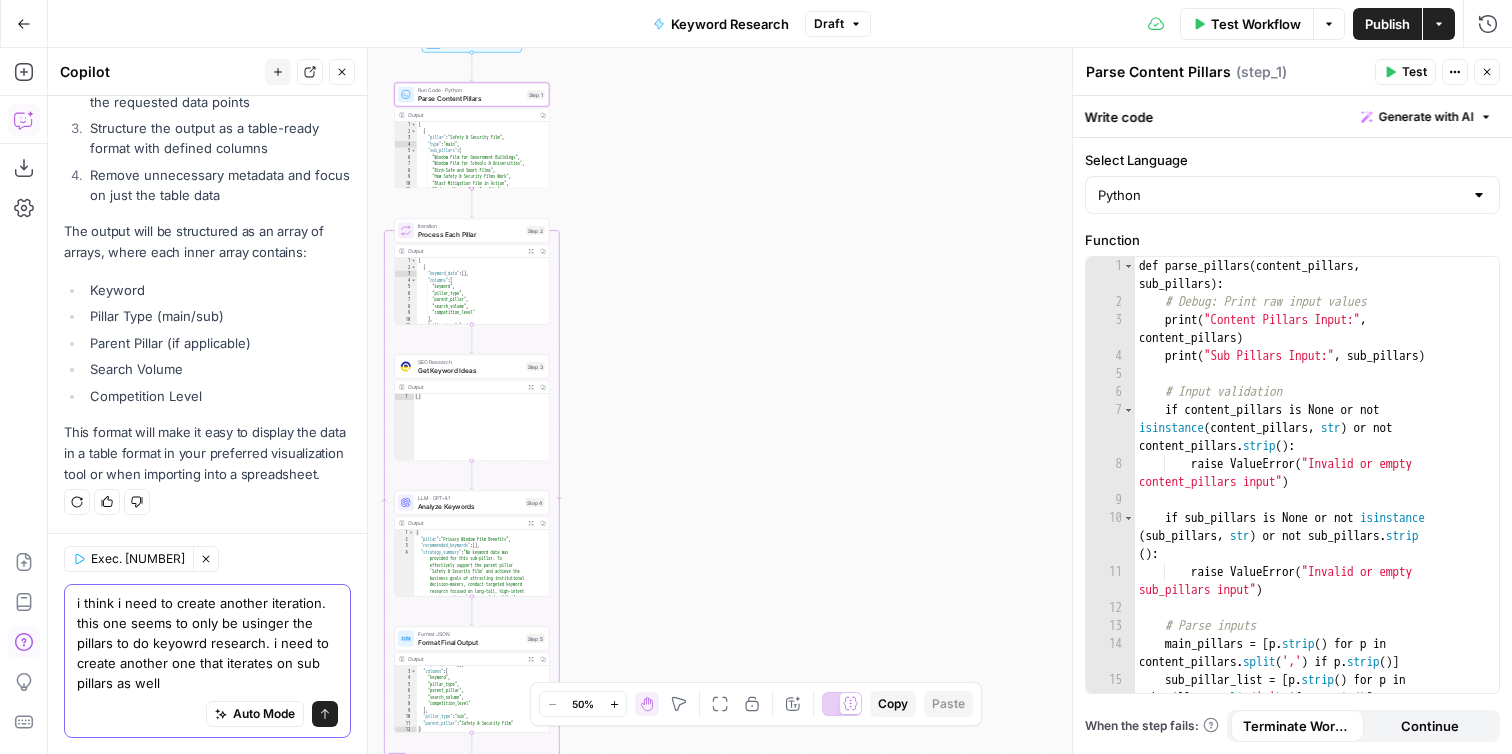 type 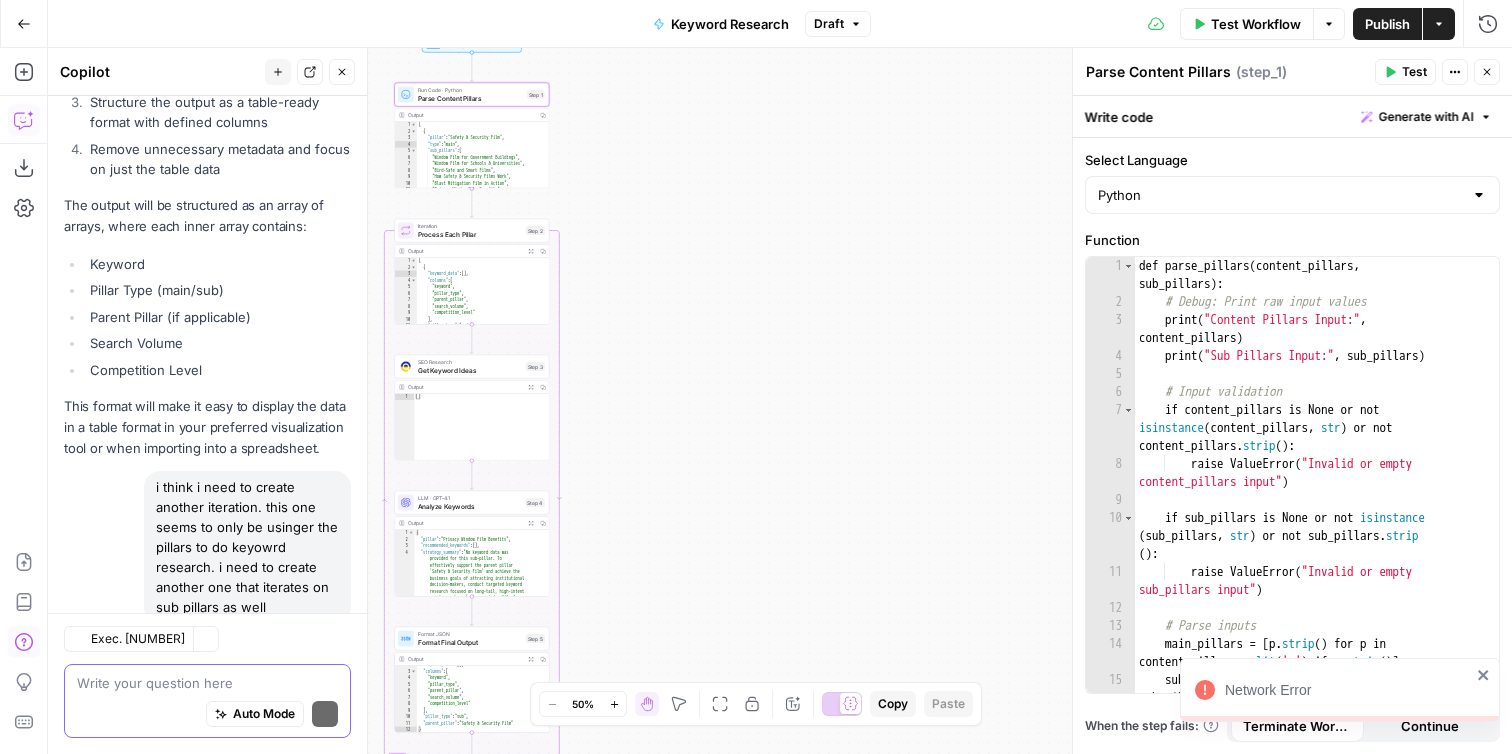 scroll, scrollTop: 790, scrollLeft: 0, axis: vertical 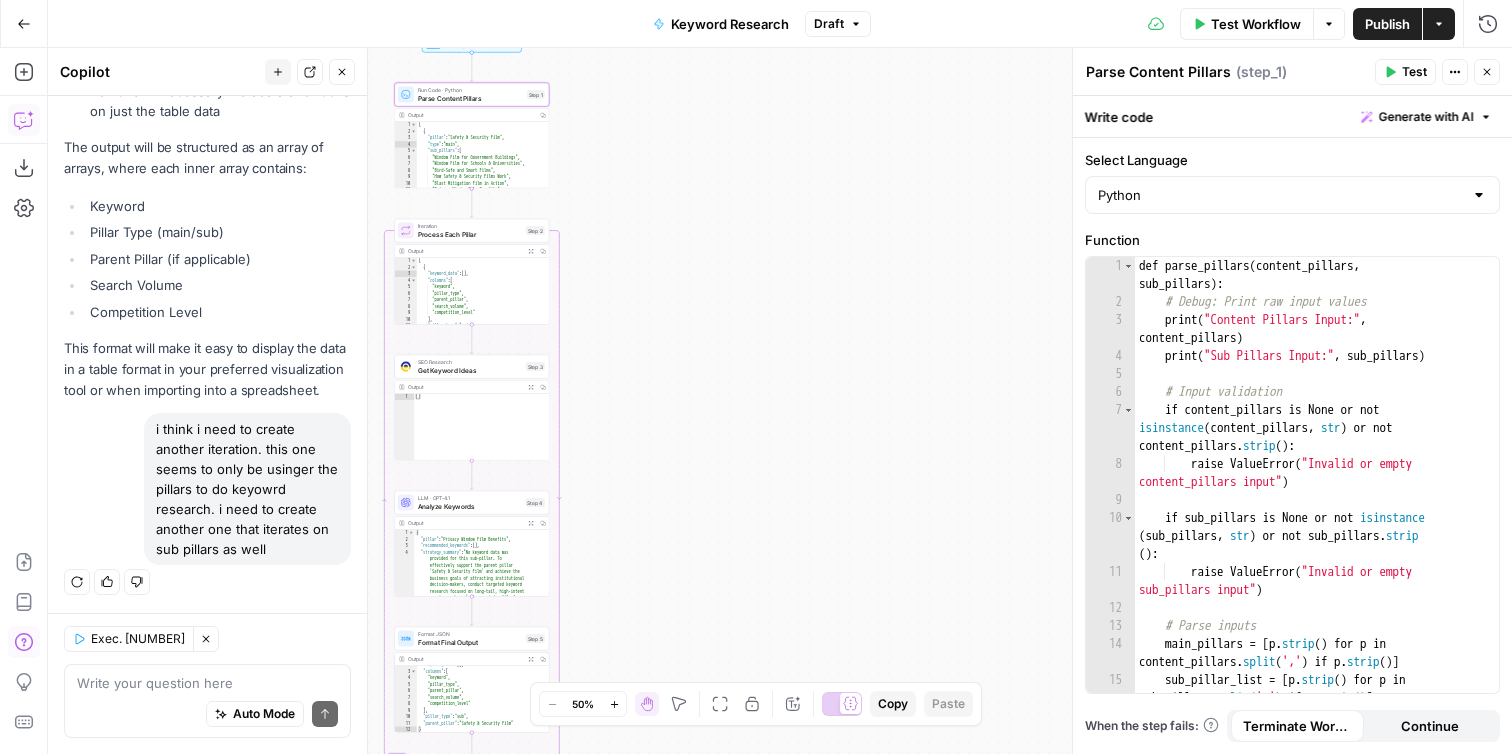 click 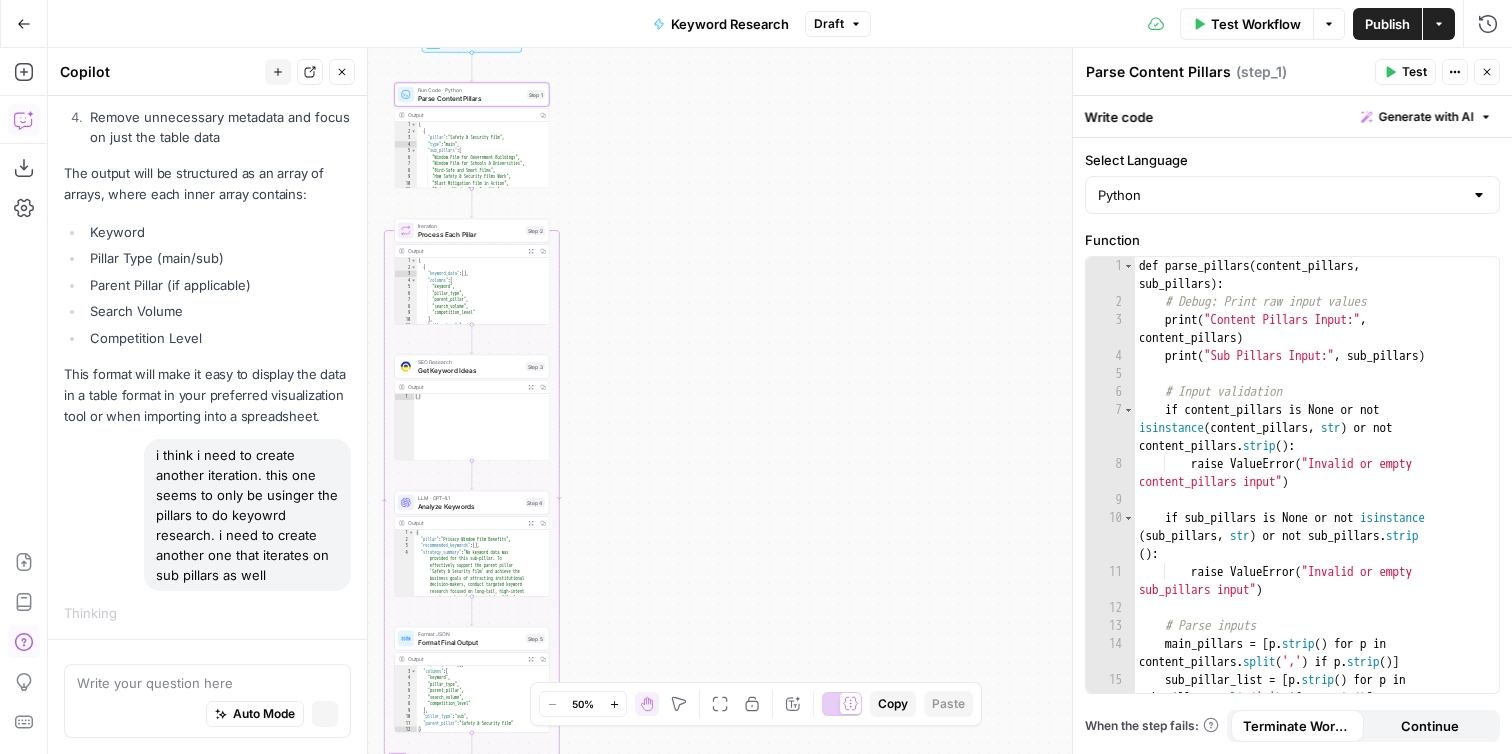 scroll, scrollTop: 732, scrollLeft: 0, axis: vertical 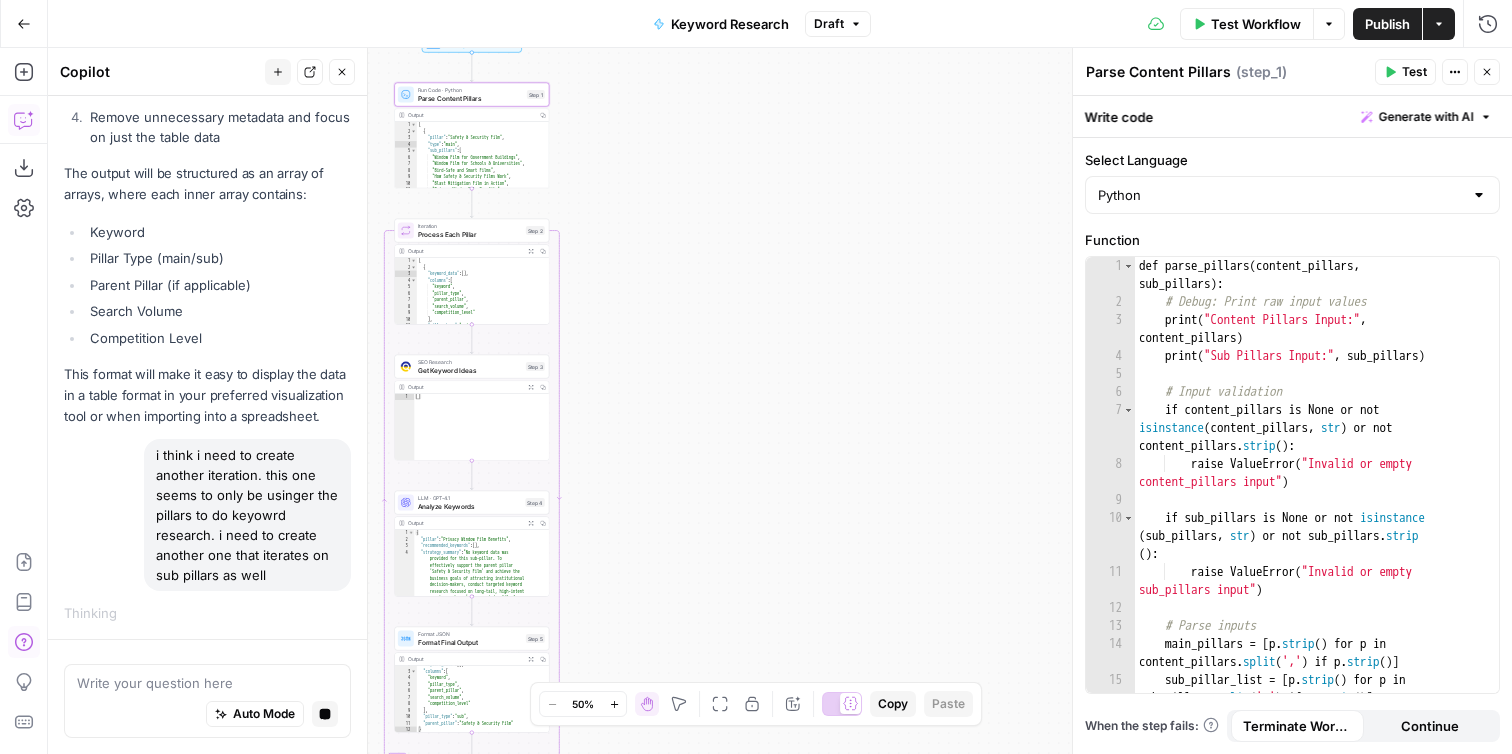 click on "i think i need to create another iteration. this one seems to only be usinger the pillars to do keyowrd research. i need to create another one that iterates on sub pillars as well" at bounding box center (247, 515) 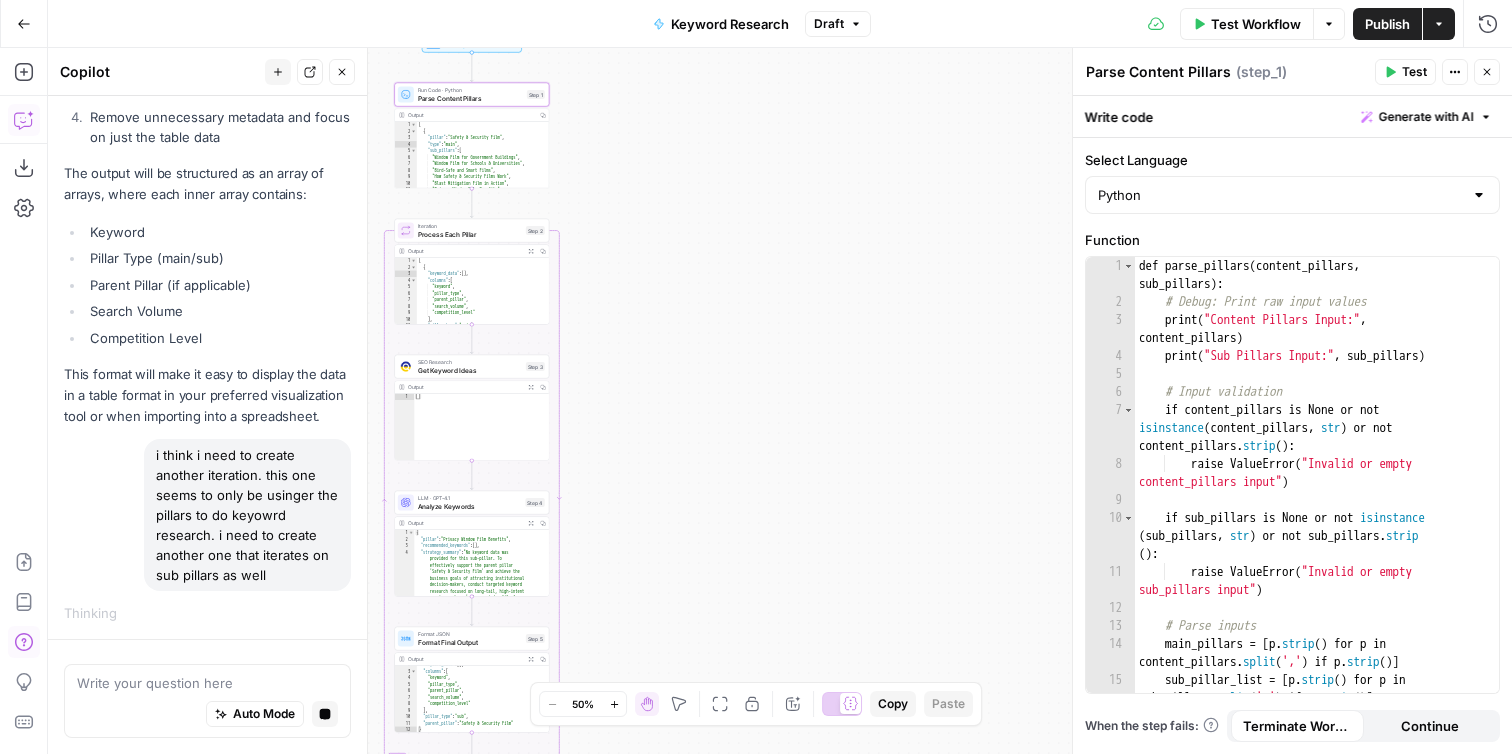 copy on "i think i need to create another iteration. this one seems to only be usinger the pillars to do keyowrd research. i need to create another one that iterates on sub pillars as well" 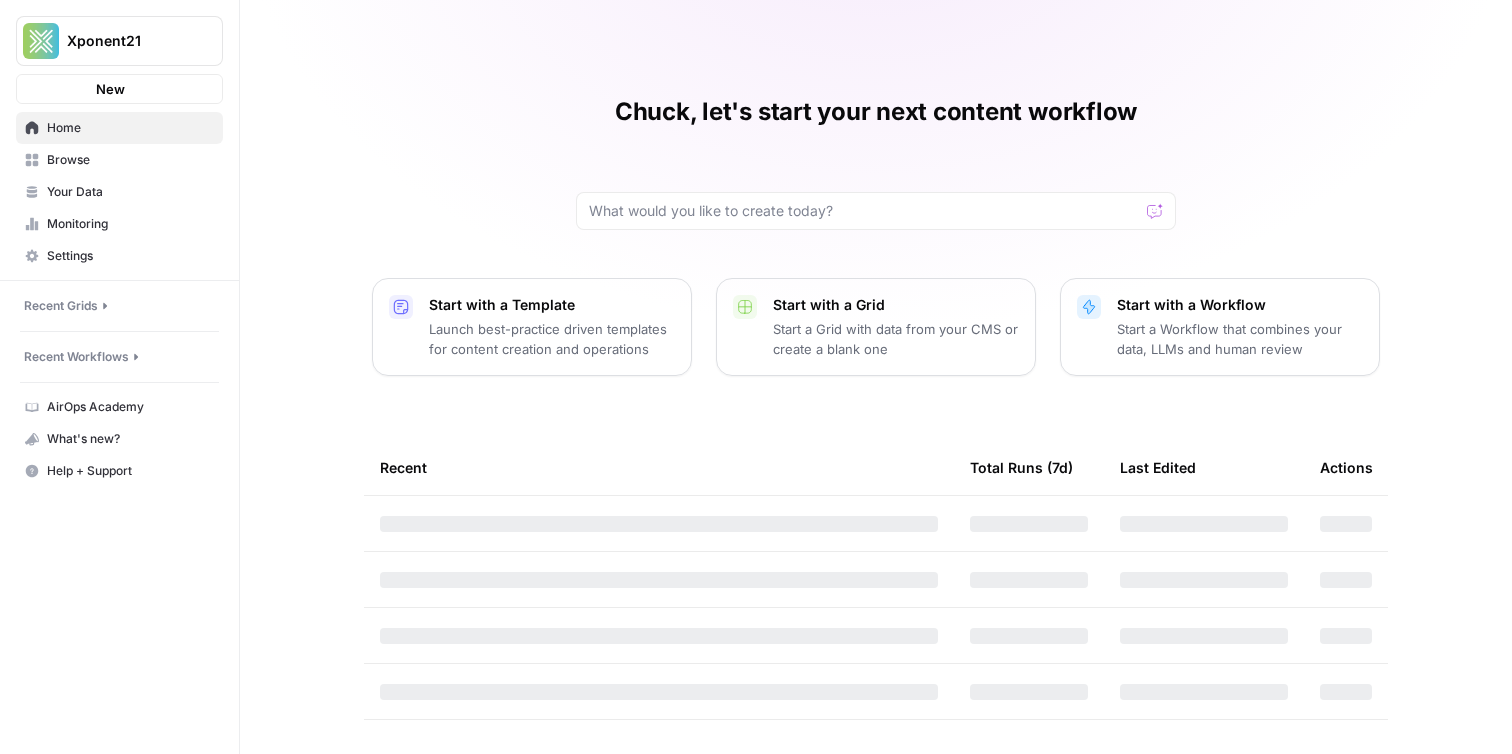 scroll, scrollTop: 0, scrollLeft: 0, axis: both 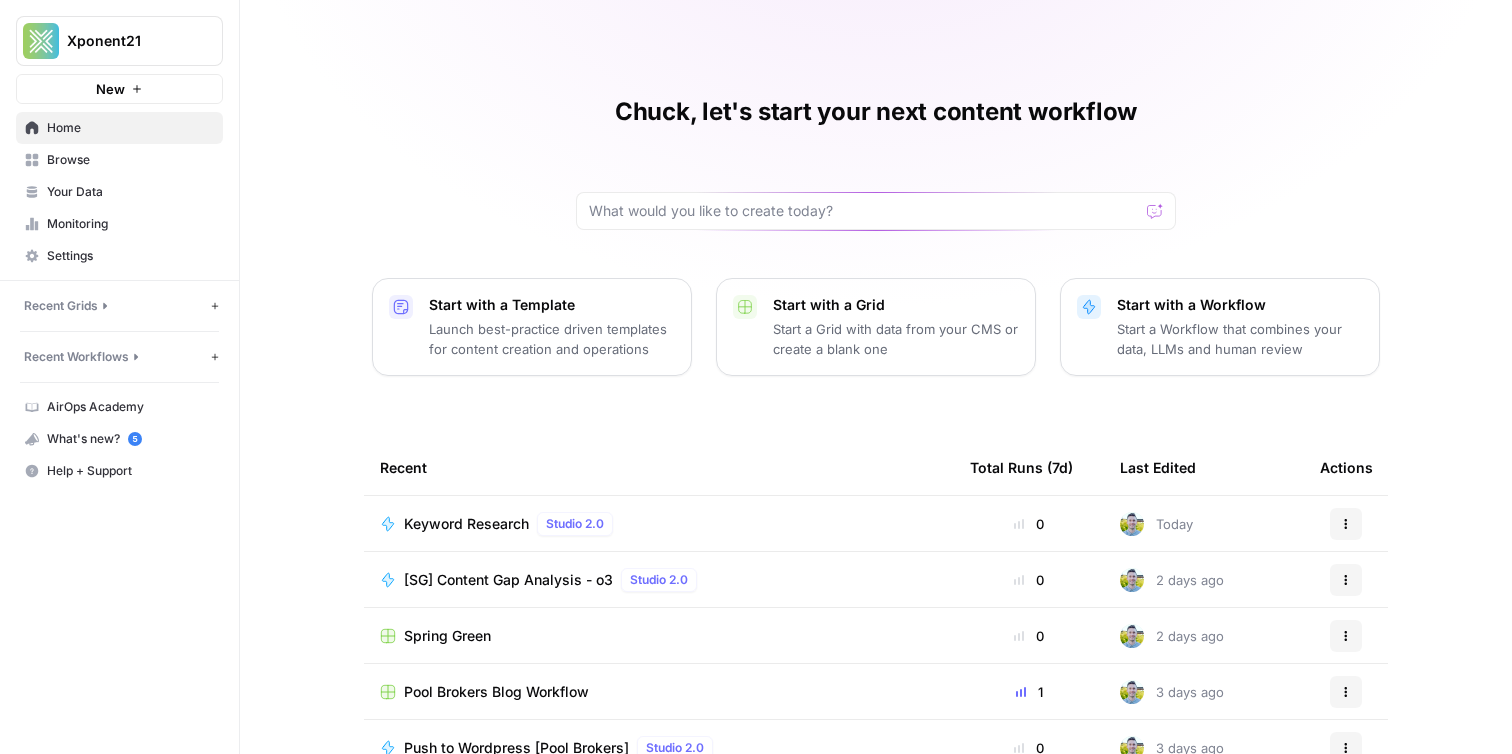 click on "Browse" at bounding box center (119, 160) 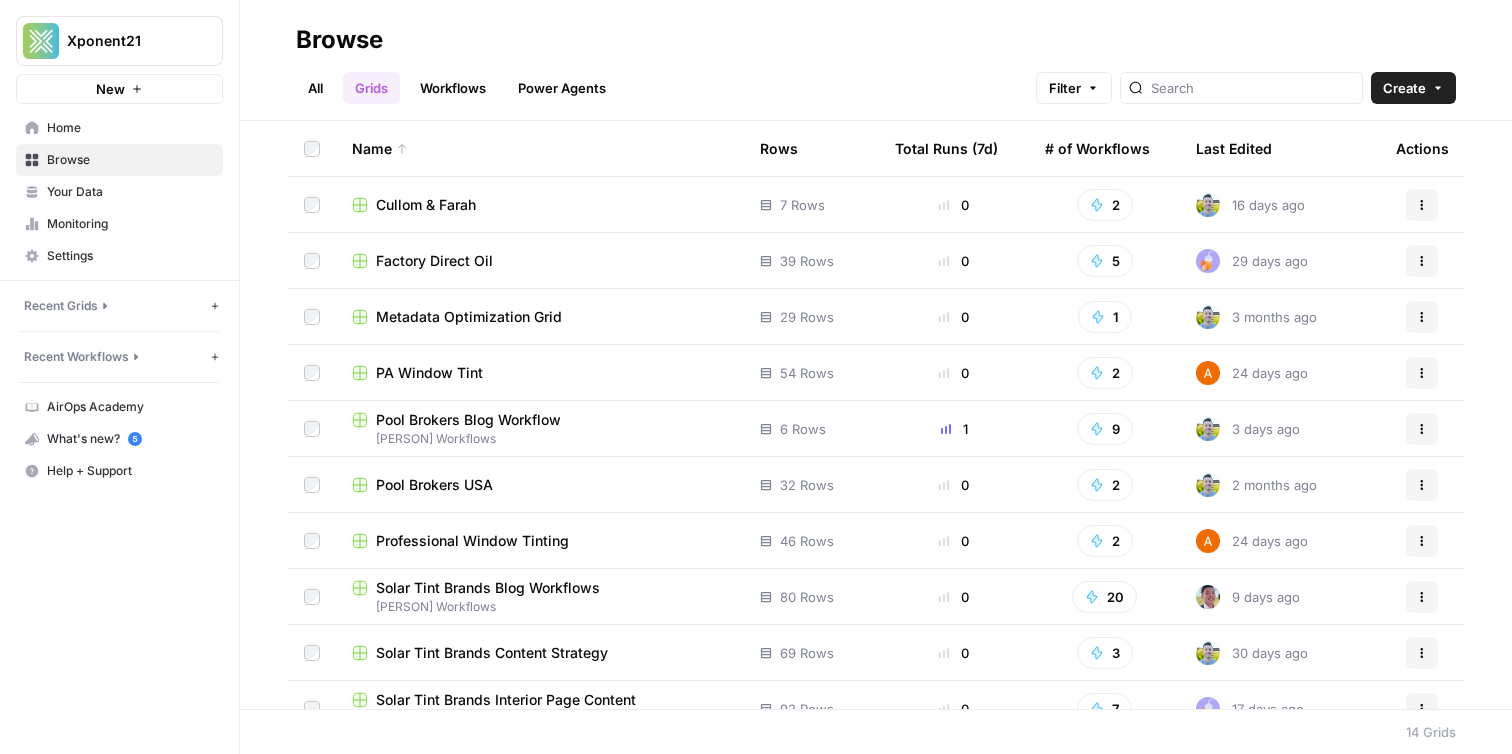 click on "Workflows" at bounding box center [453, 88] 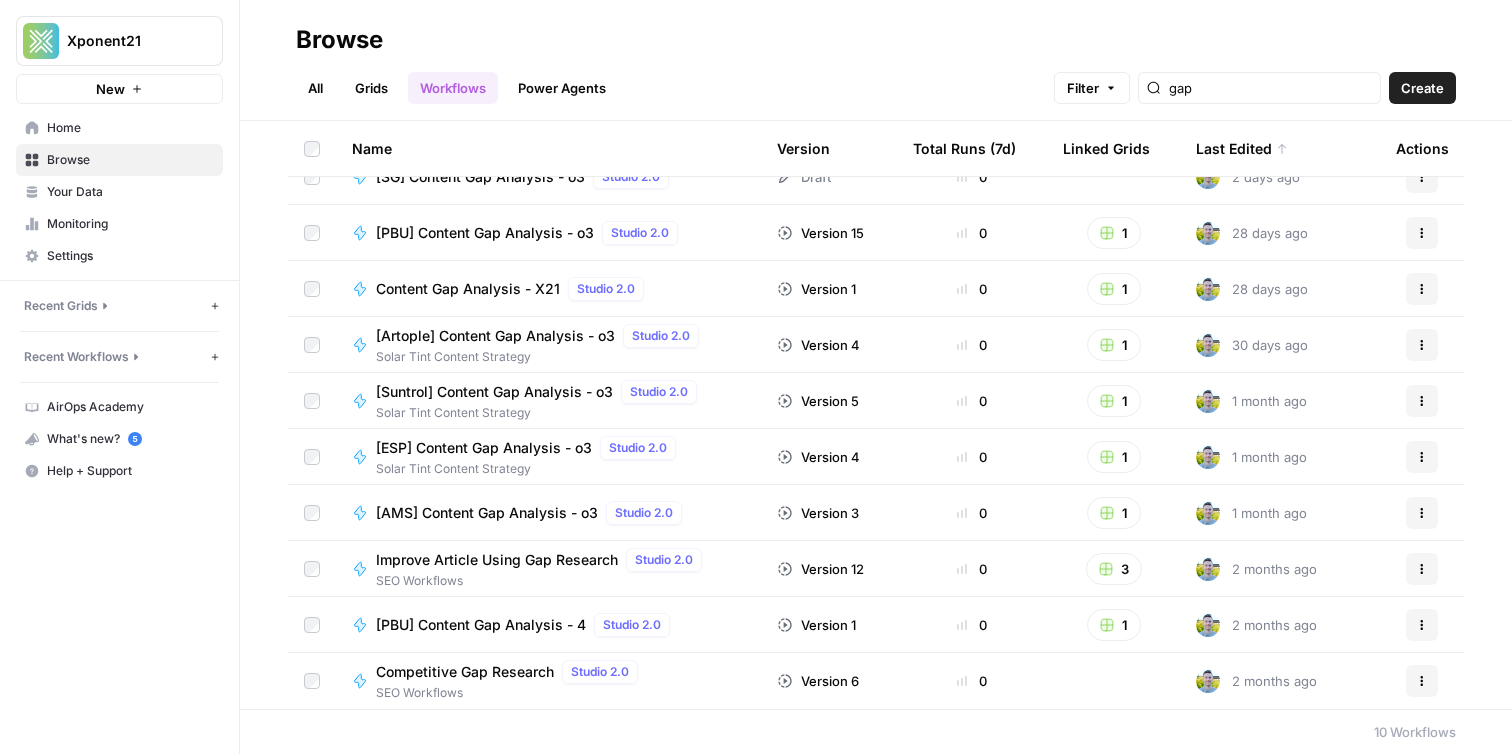 scroll, scrollTop: 0, scrollLeft: 0, axis: both 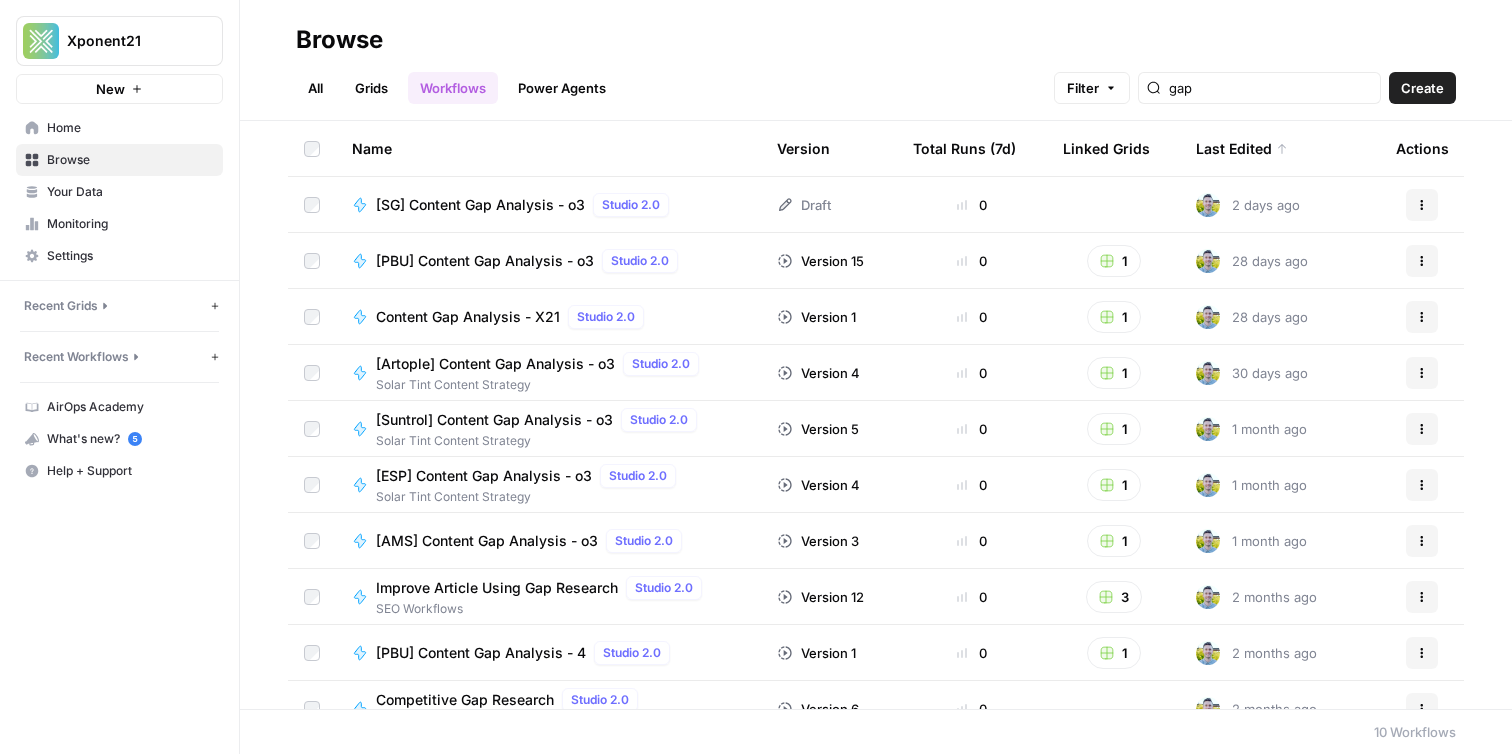 click on "All" at bounding box center (315, 88) 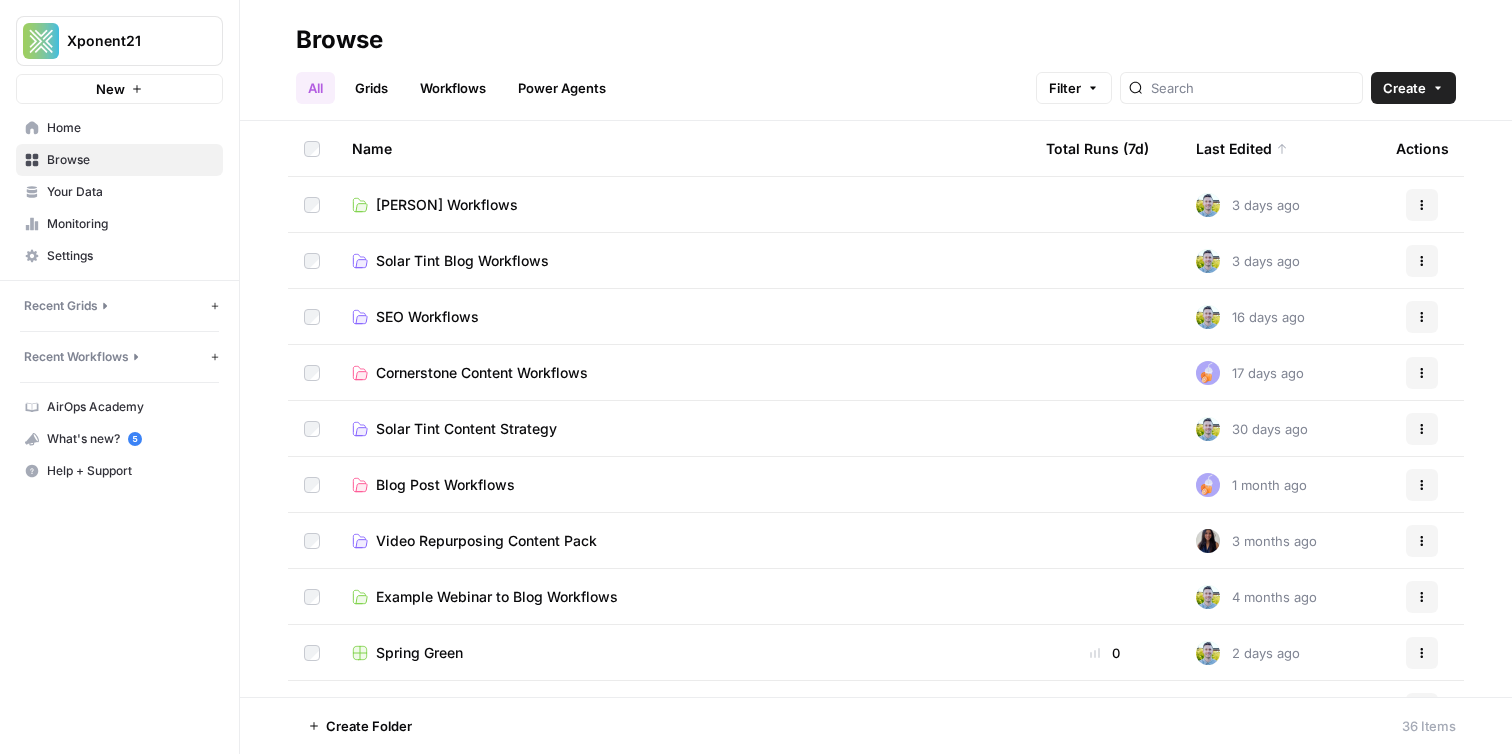 click on "Workflows" at bounding box center [453, 88] 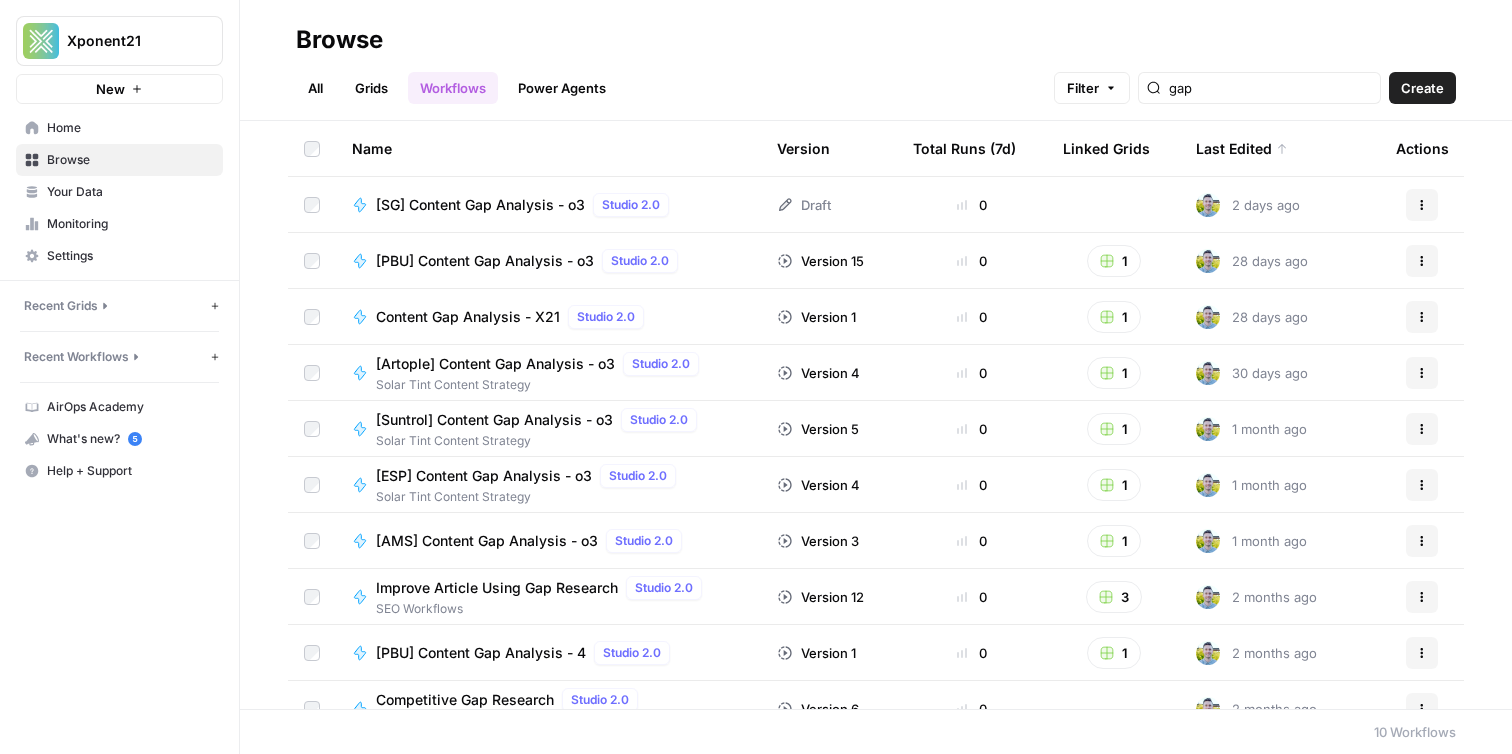 click on "gap" at bounding box center [1259, 88] 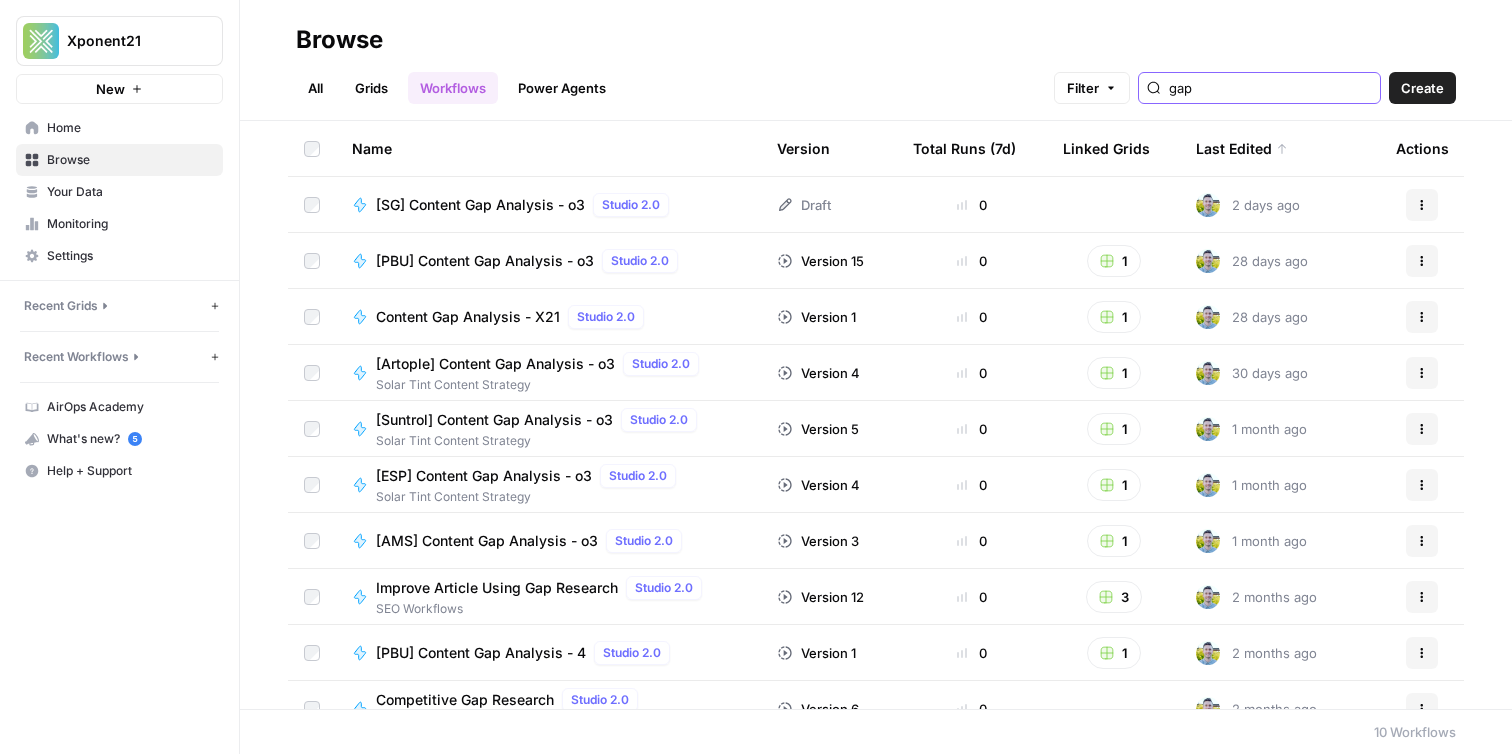 click on "gap" at bounding box center (1270, 88) 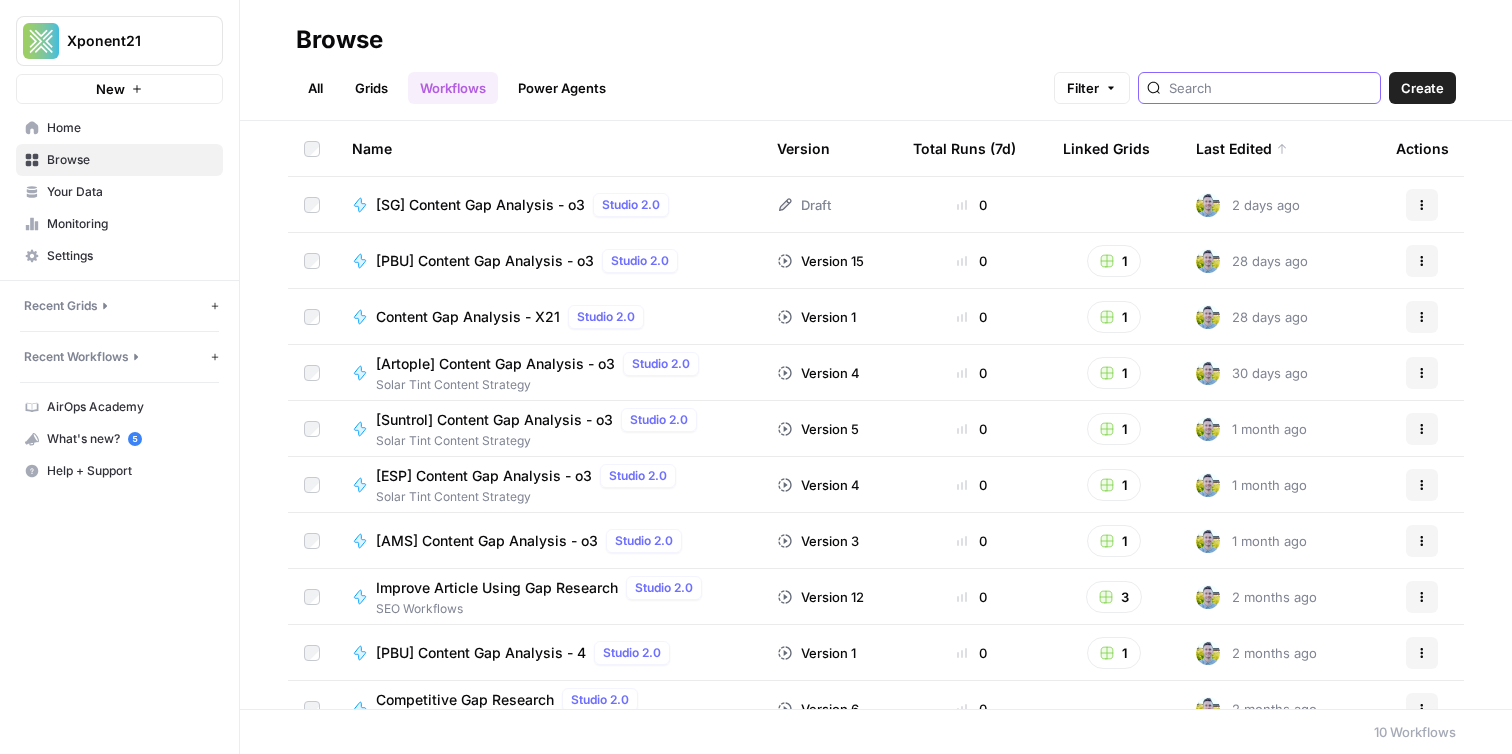 type 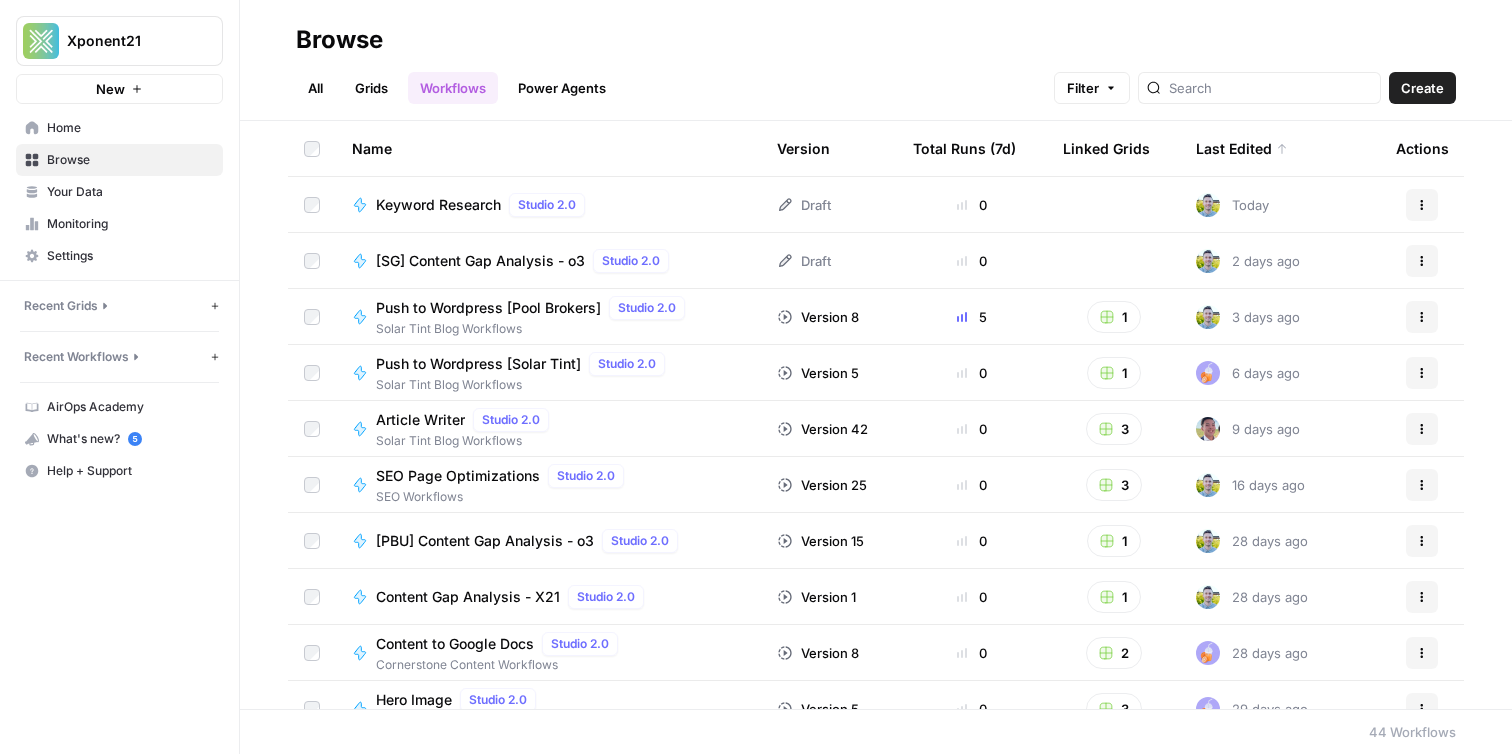 click on "Keyword Research" at bounding box center [438, 205] 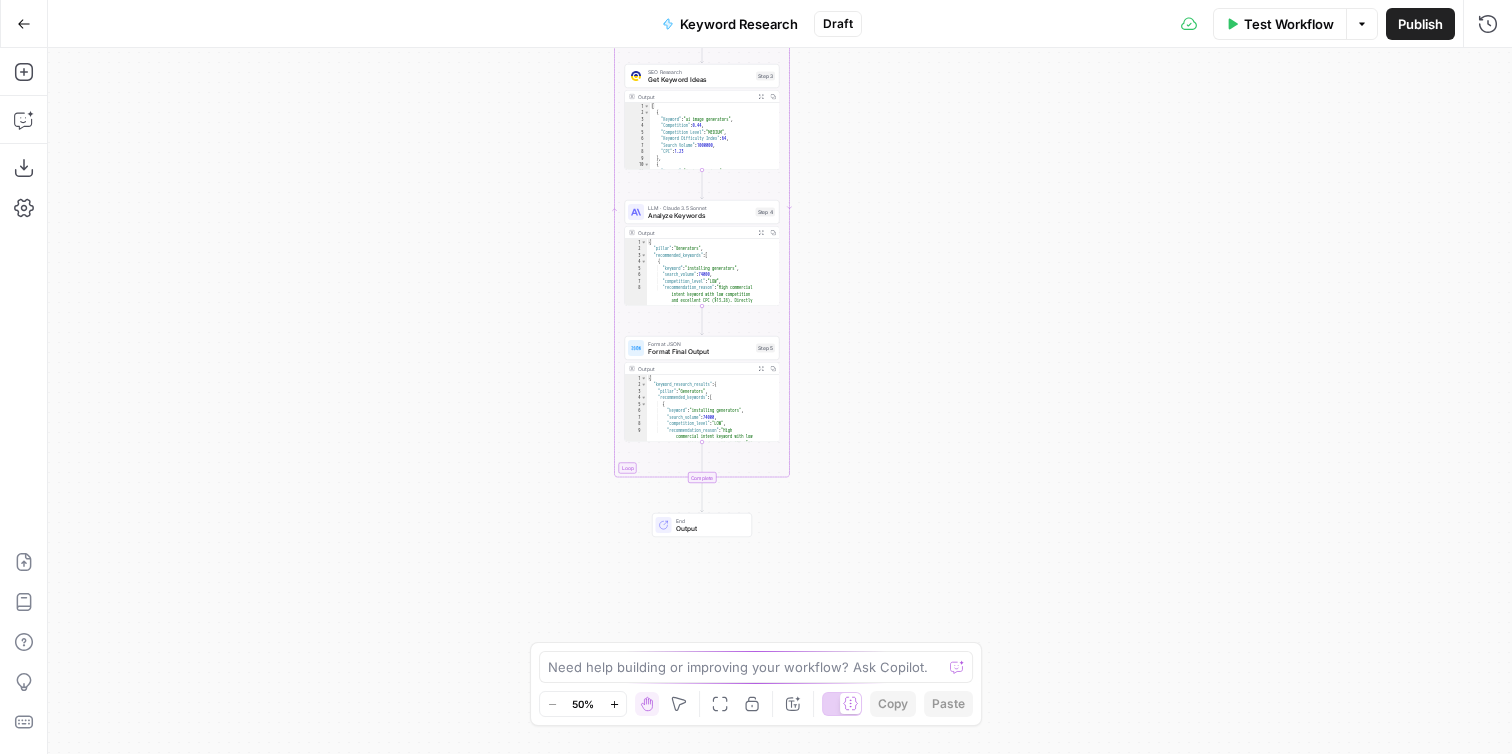 click on "Format JSON Format Final Output Step 5 Copy step Delete step Add Note Test" at bounding box center (702, 348) 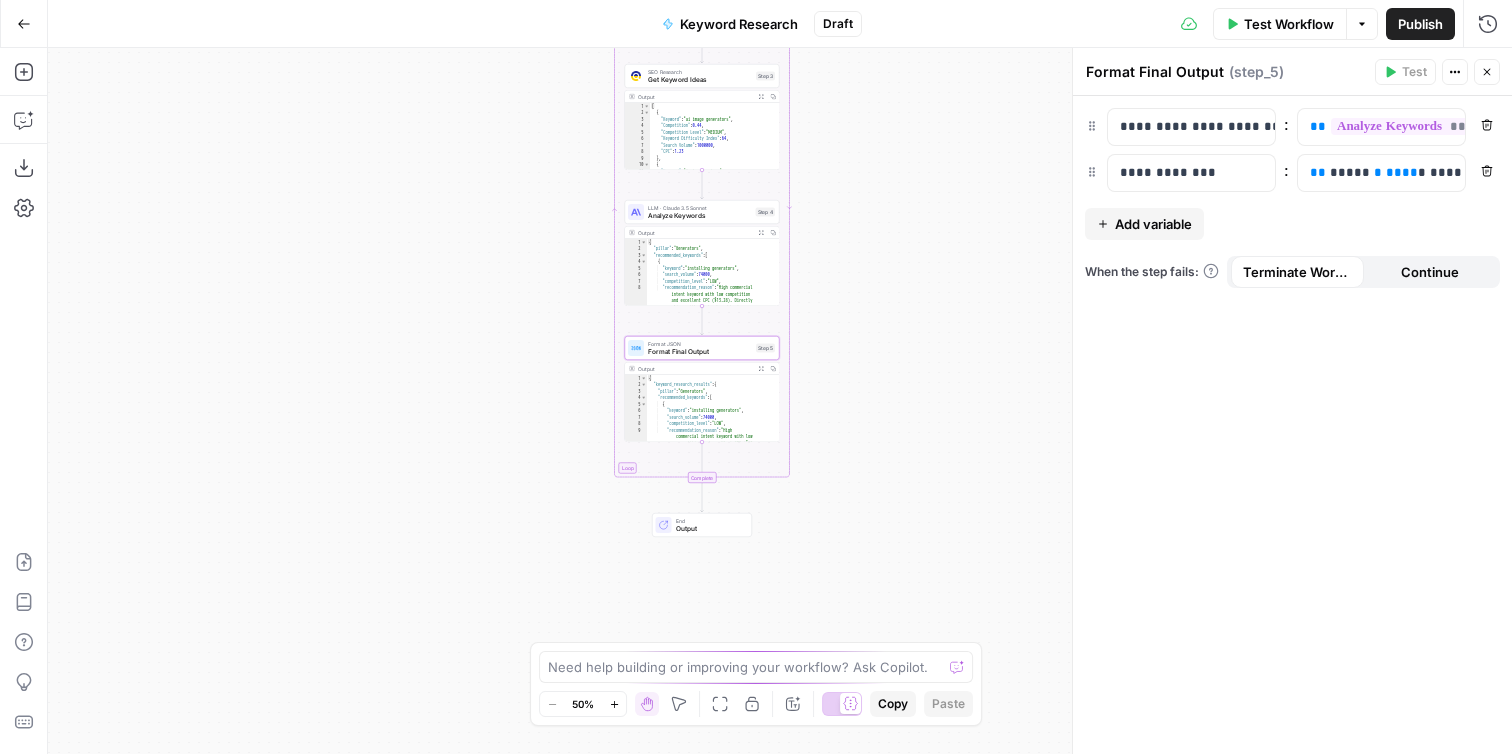 click on "{    "keyword_research_results" :  {      "pillar" :  "Generators" ,      "recommended_keywords" :  [         {           "keyword" :  "installing generators" ,           "search_volume" :  74000 ,           "competition_level" :  "LOW" ,           "recommendation_reason" :  "High               commercial intent keyword with low               competition and excellent CPC ($13              .28). Directly aligns with service              -based business goals and local               market focus. Strong potential for               lead generation." ," at bounding box center [713, 435] 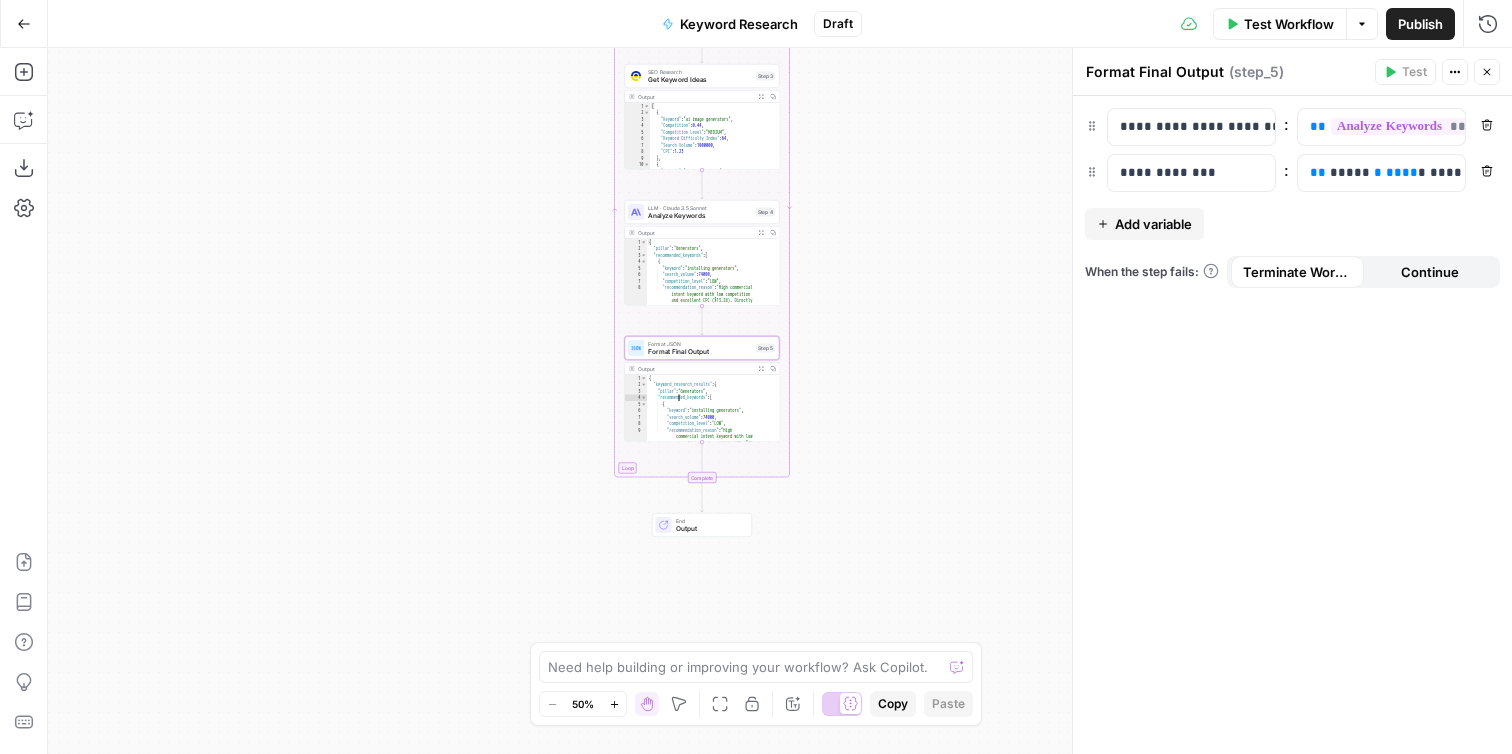 click on "Output" at bounding box center [710, 529] 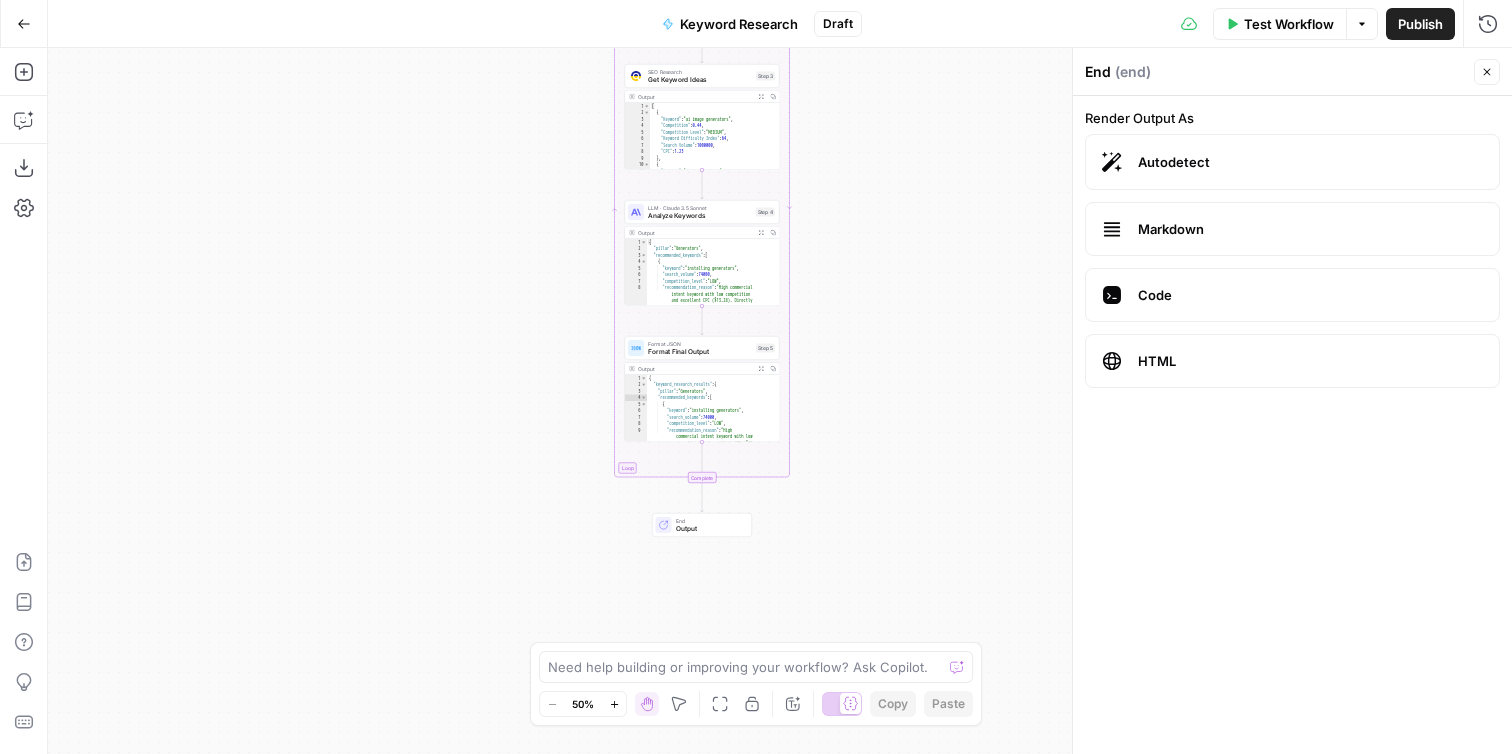 type on "**********" 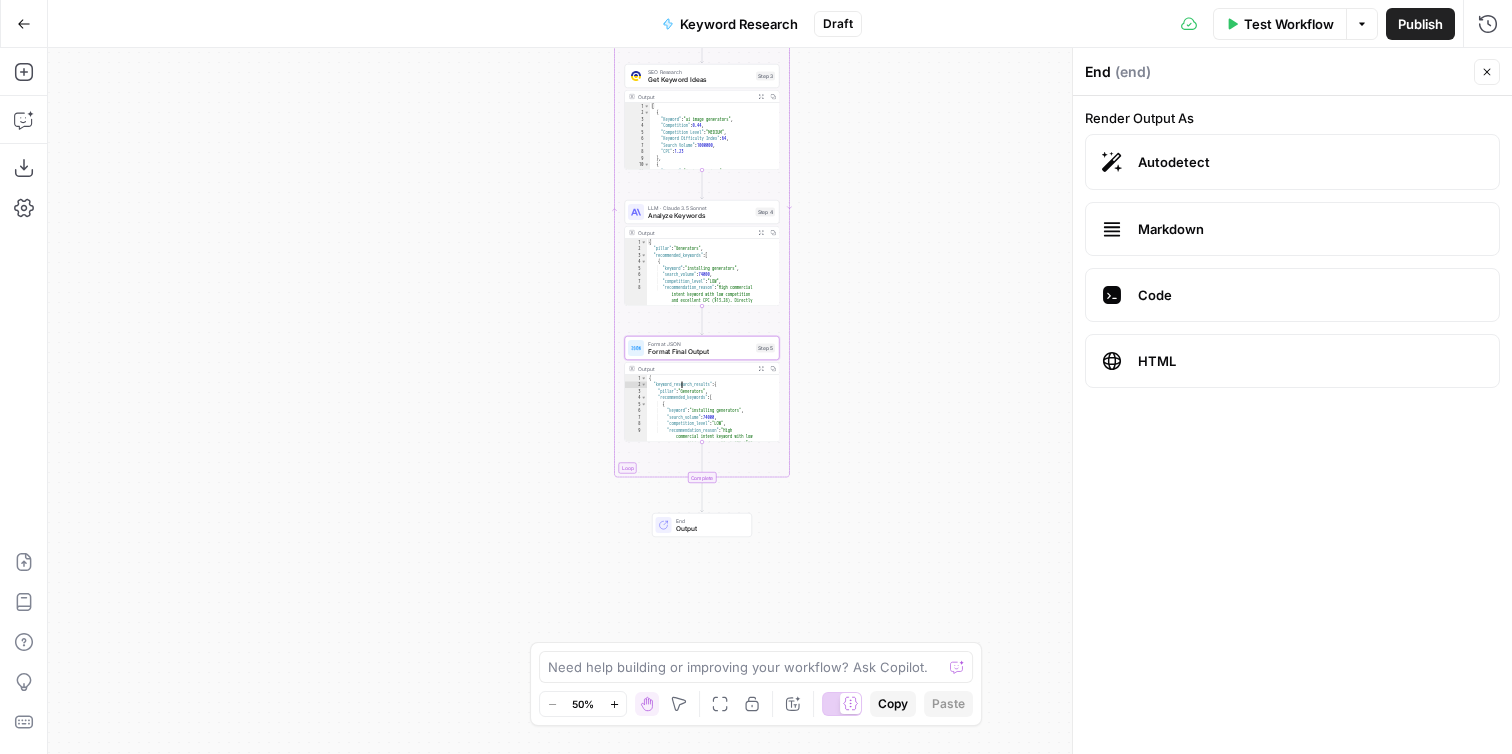 click on "Format Final Output" at bounding box center [700, 352] 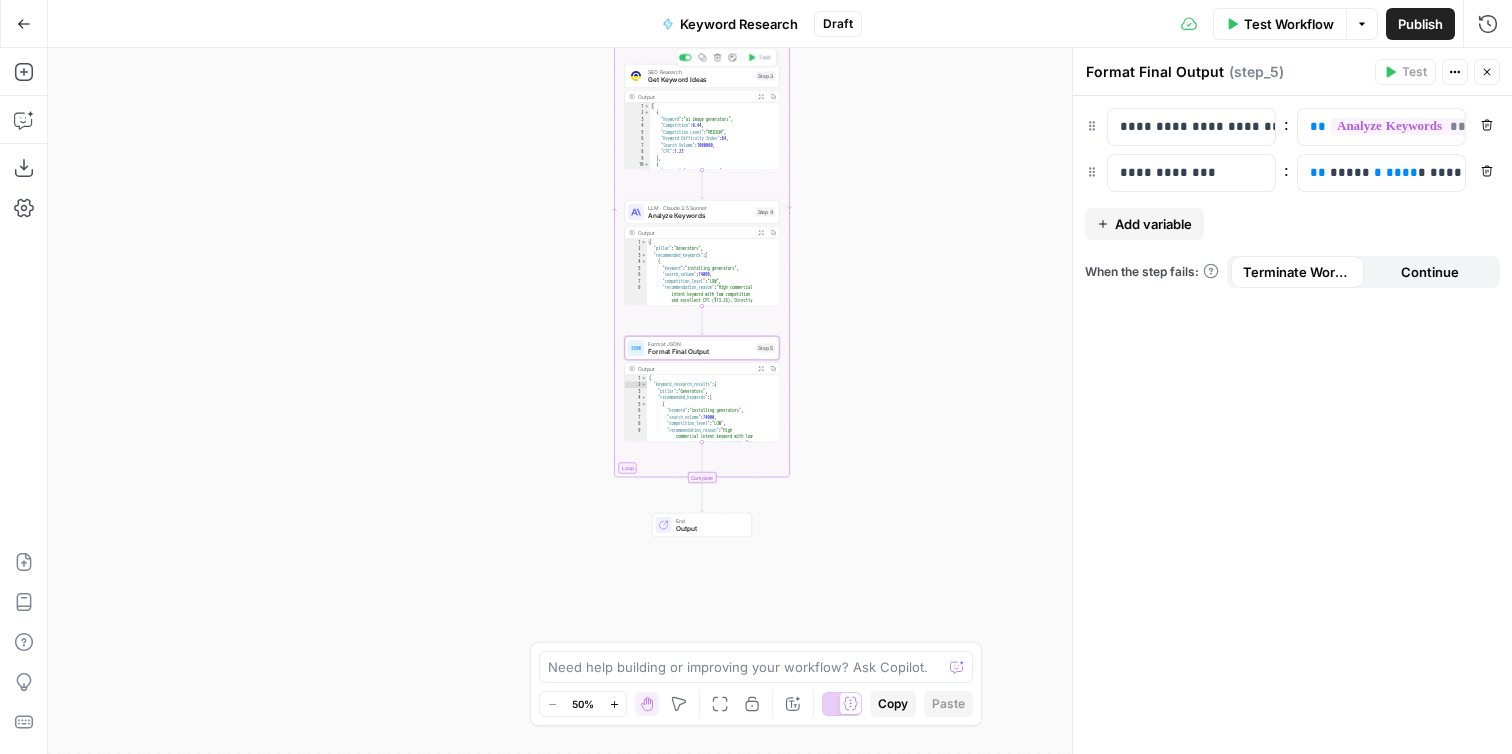 click on "Get Keyword Ideas" at bounding box center [700, 80] 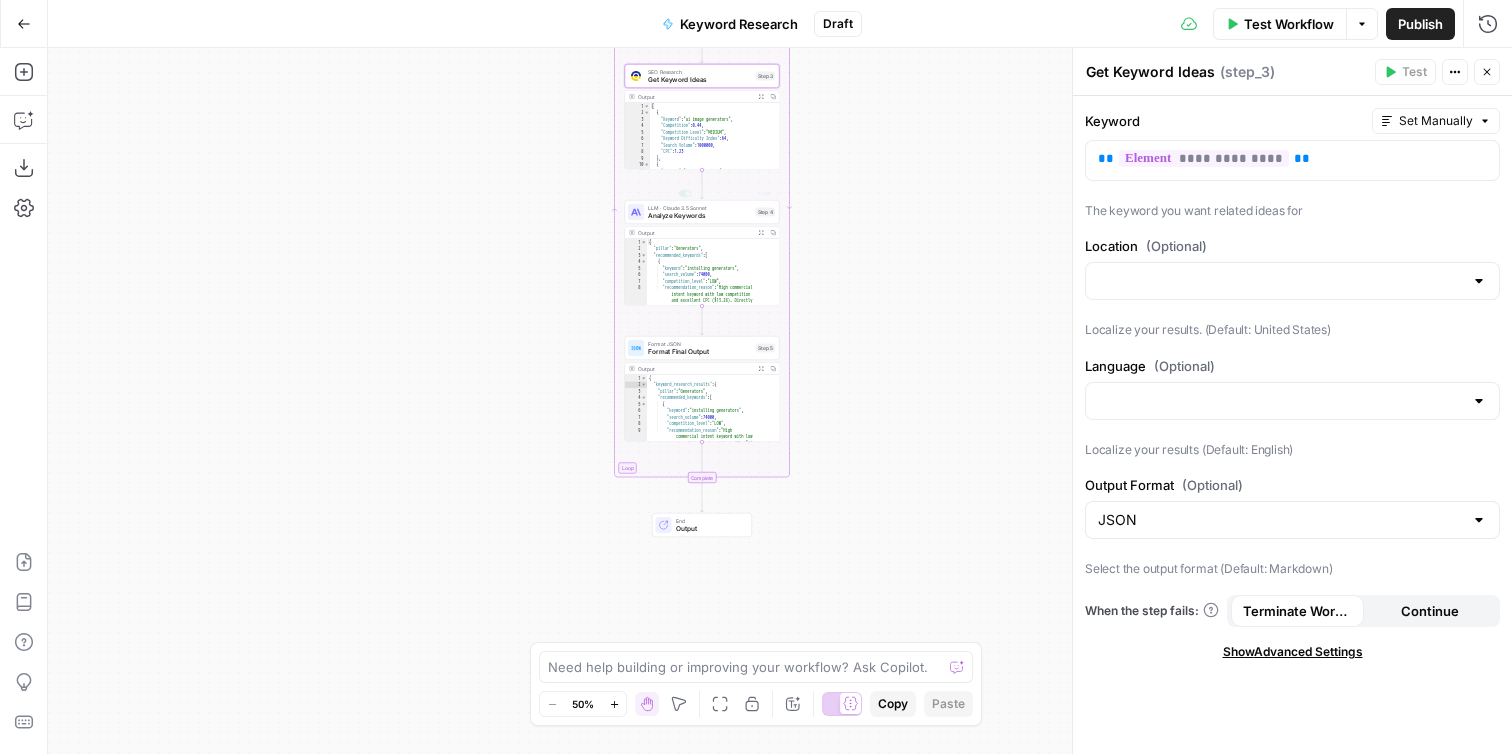 type on "**********" 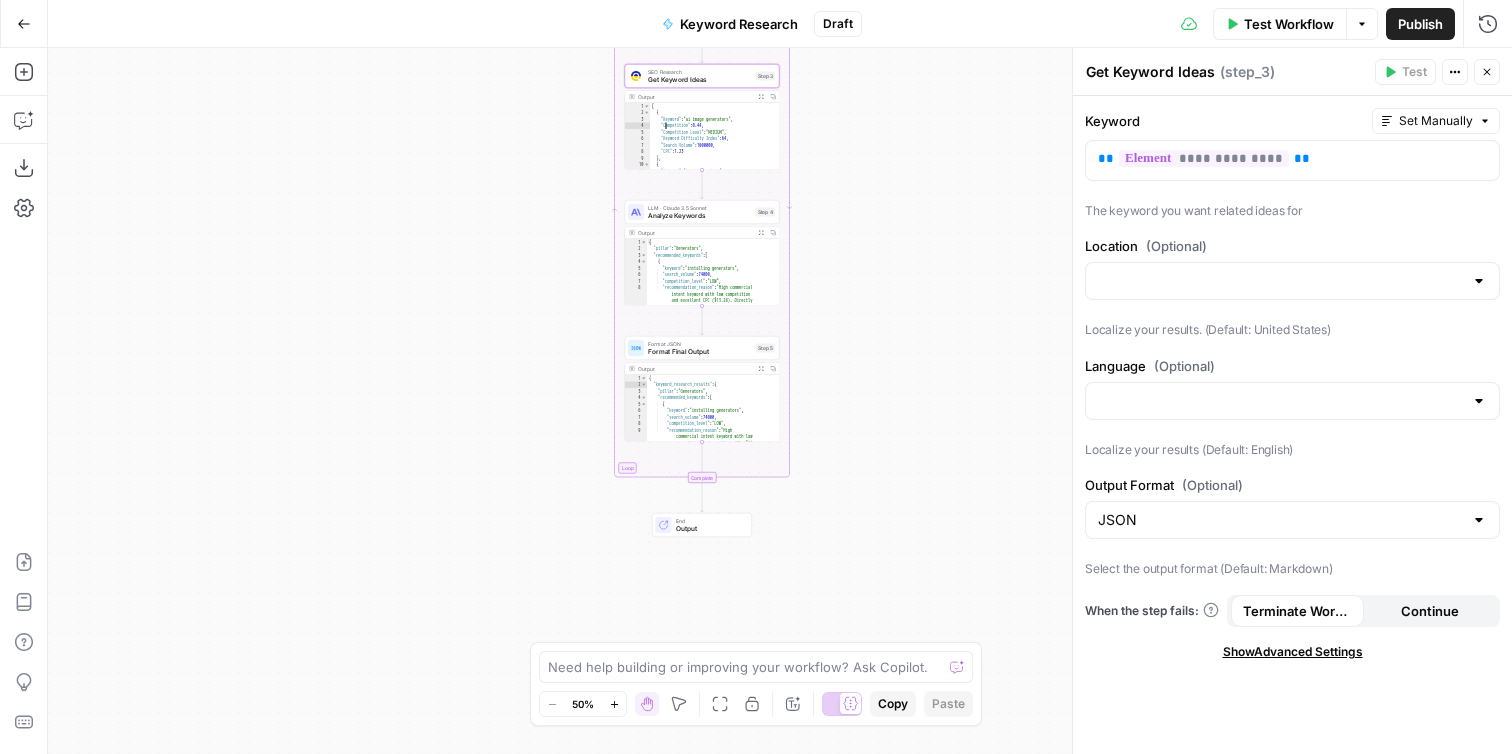 click on "SEO Research" at bounding box center [700, 72] 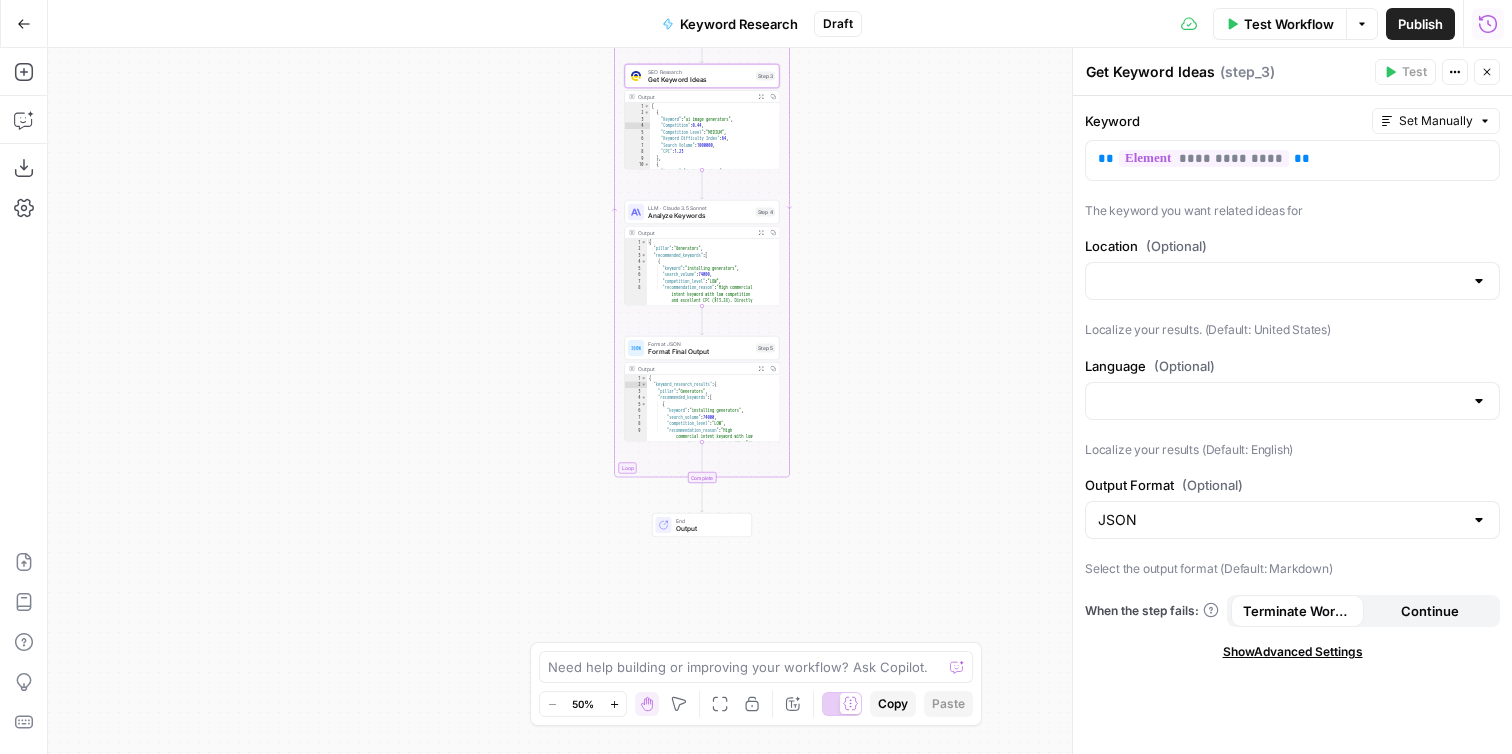 click 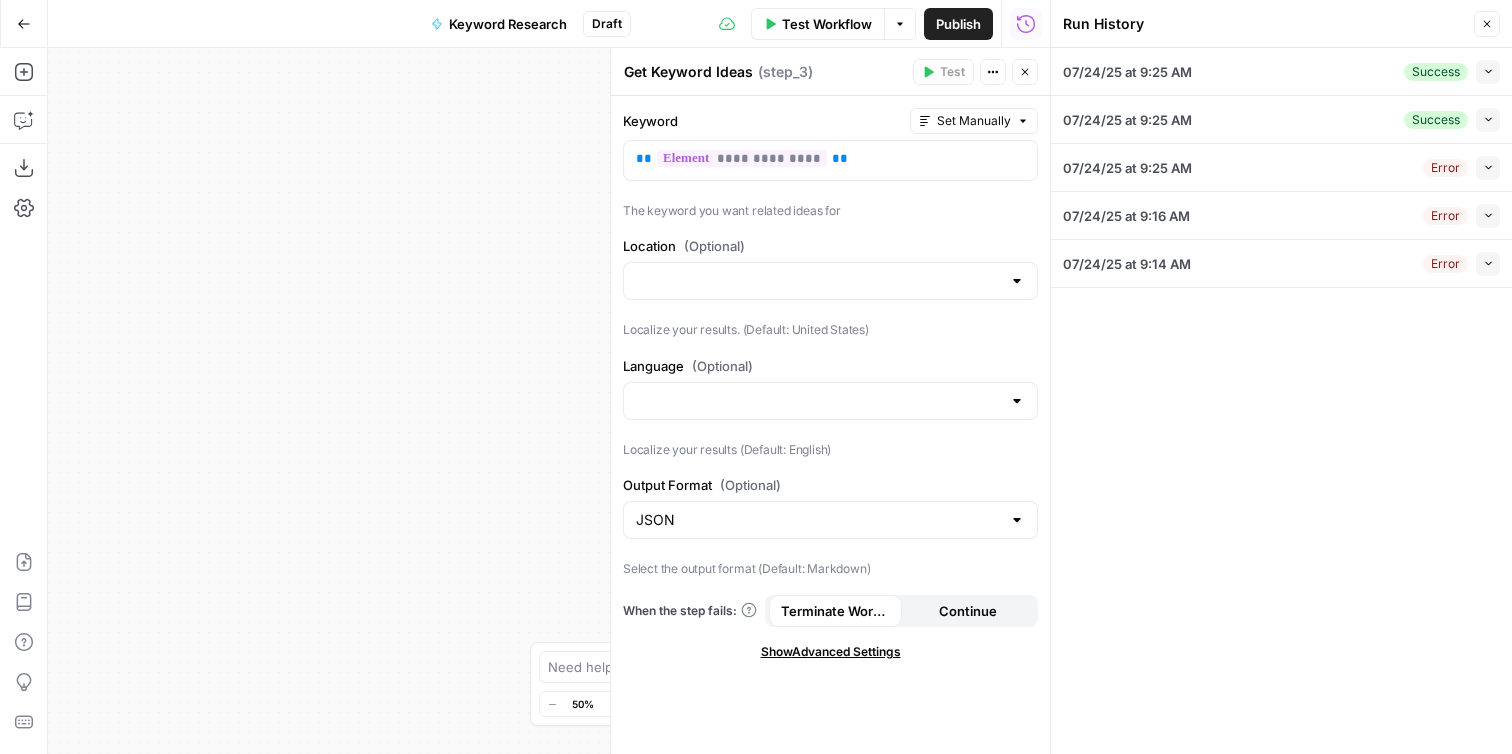 click 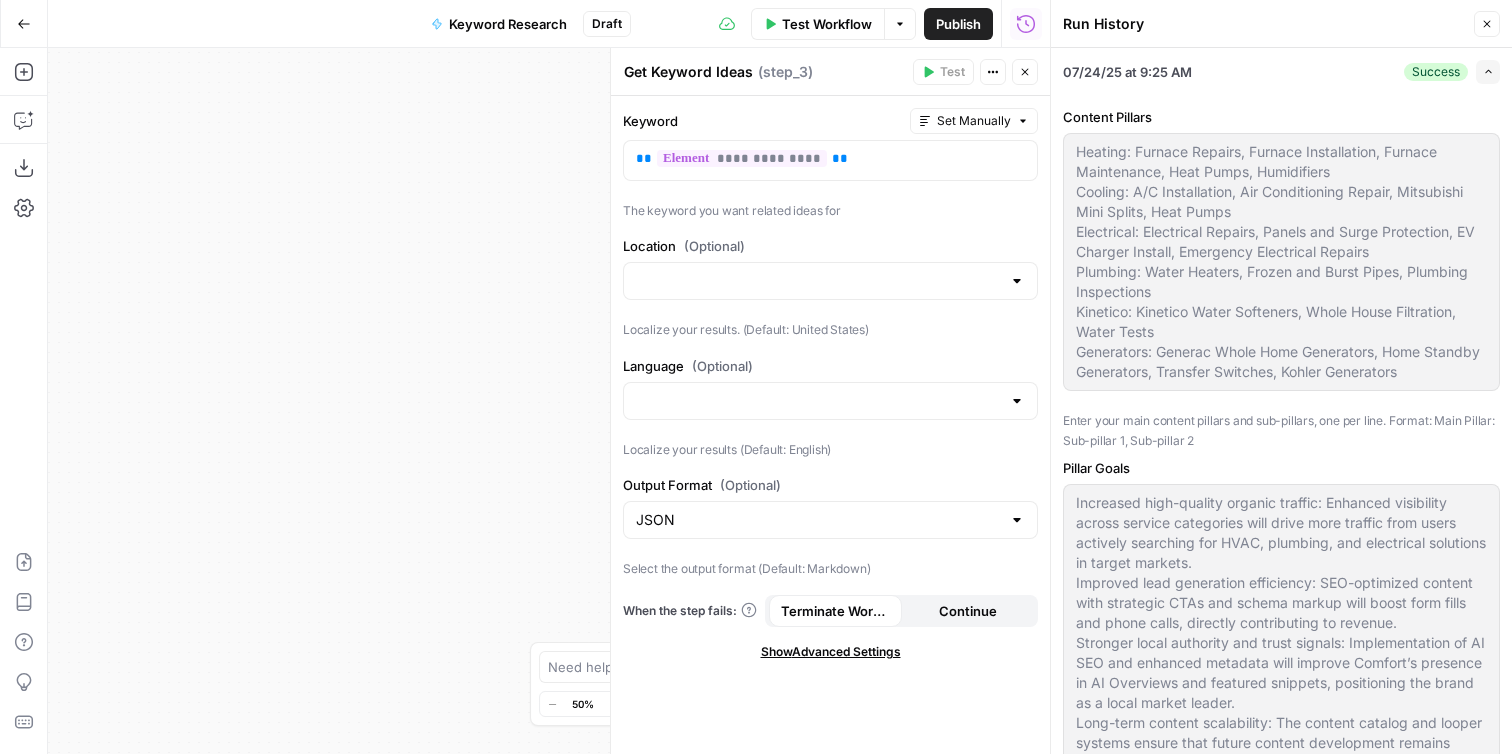 click on "Expand" at bounding box center (1488, 72) 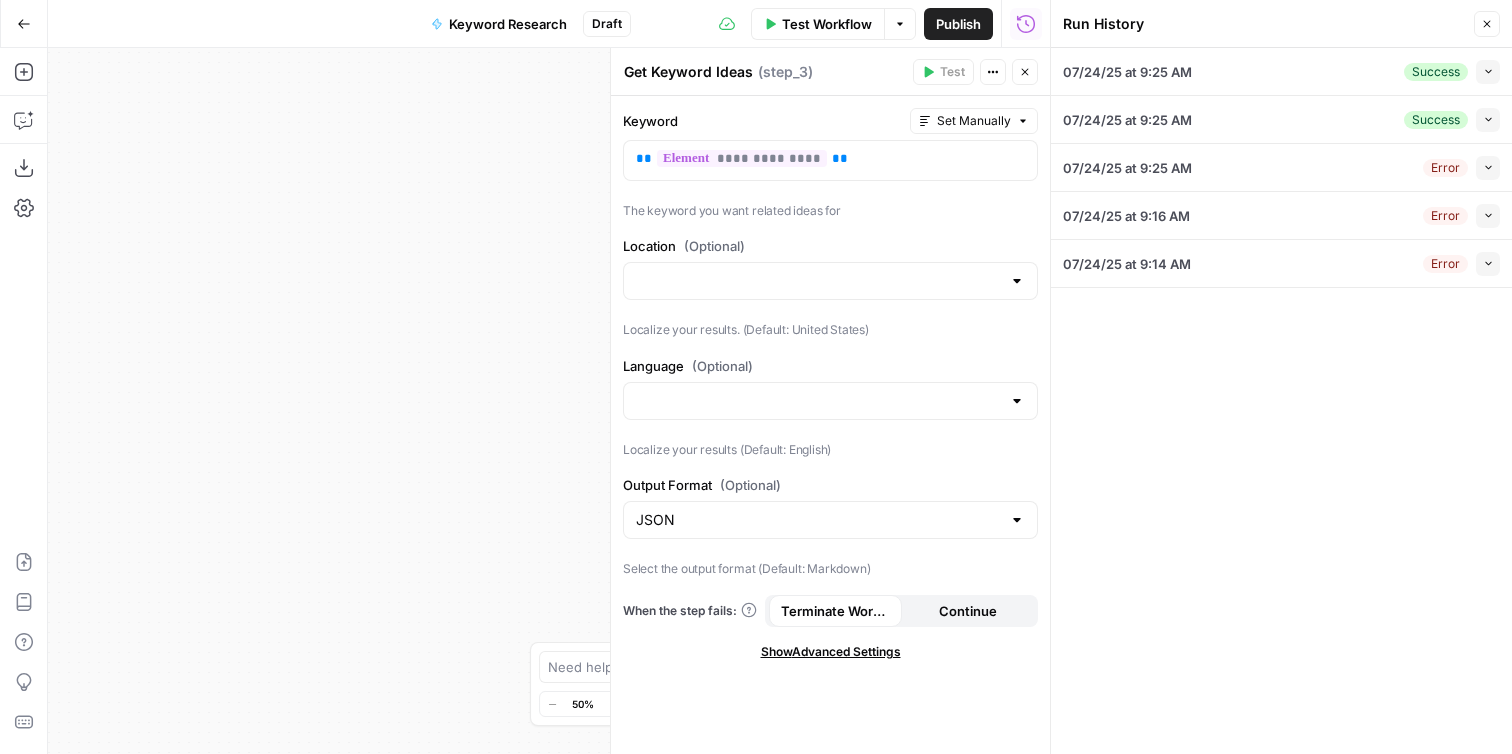 click 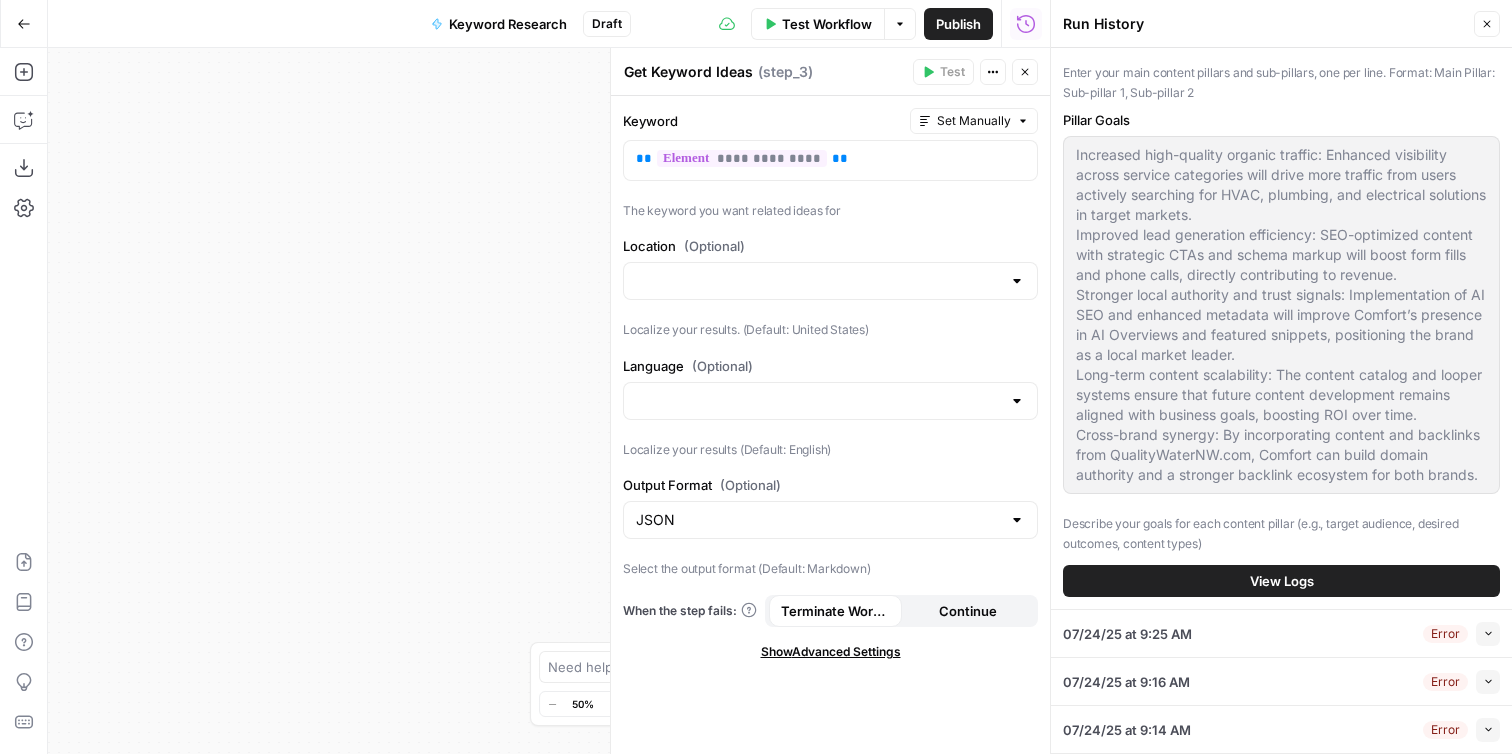 scroll, scrollTop: 0, scrollLeft: 0, axis: both 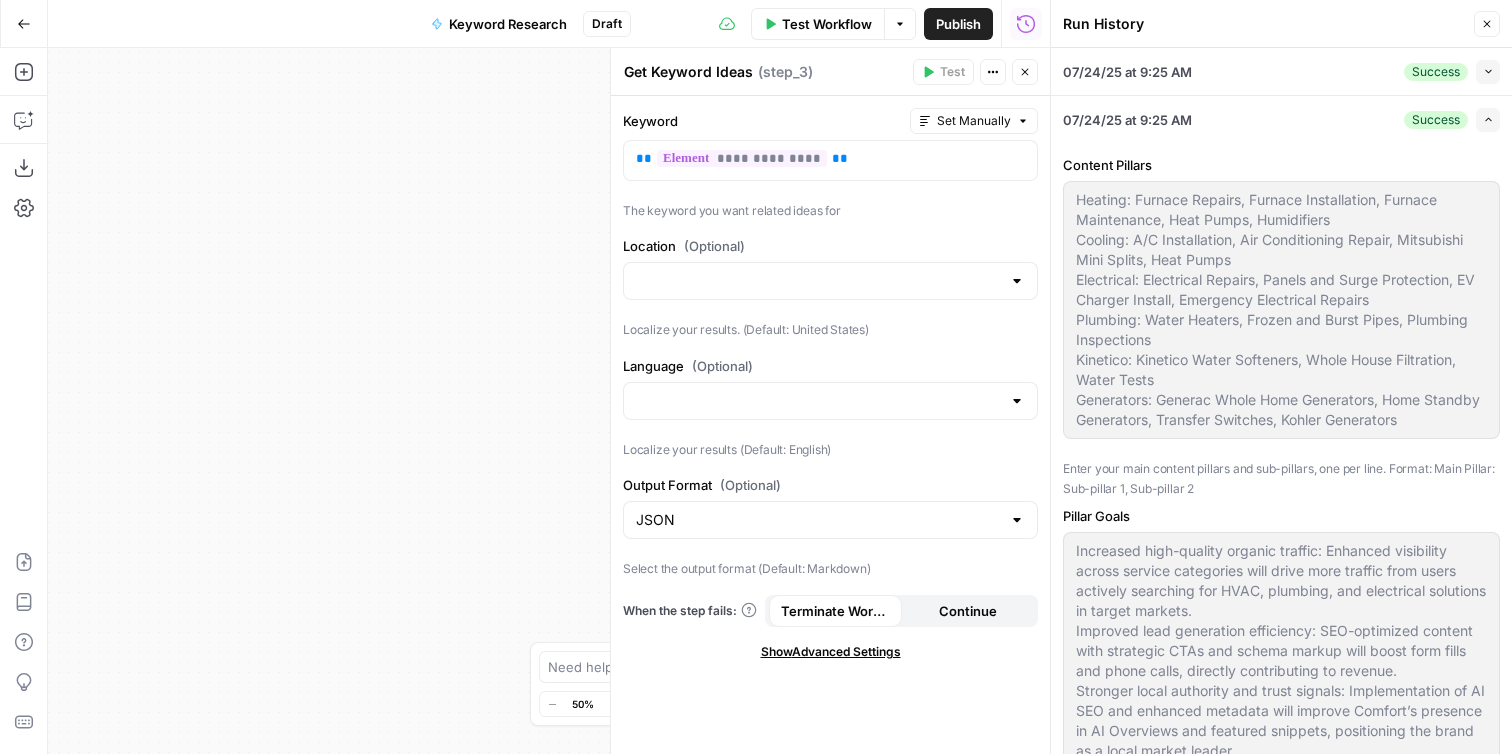 click on "Success" at bounding box center [1436, 72] 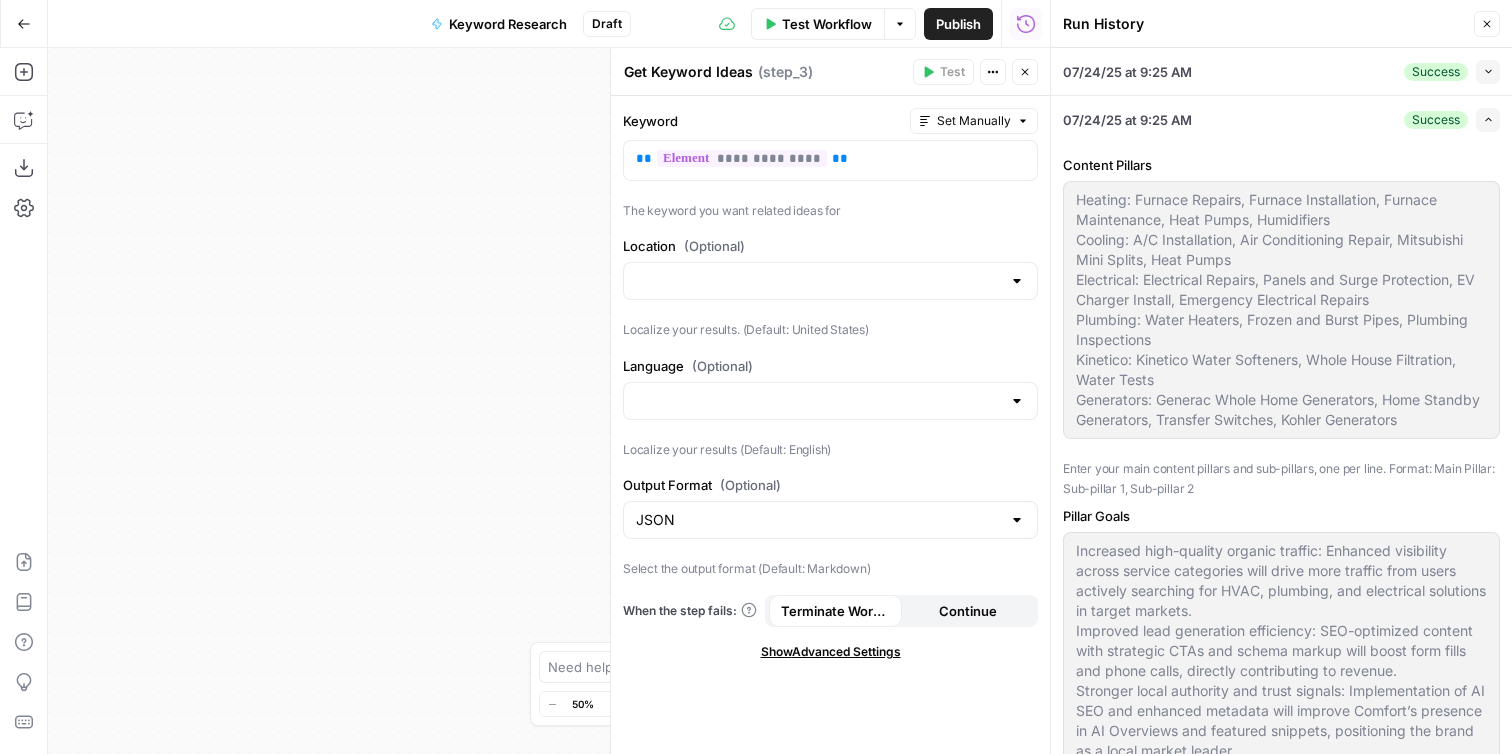 click on "Collapse" at bounding box center (1488, 72) 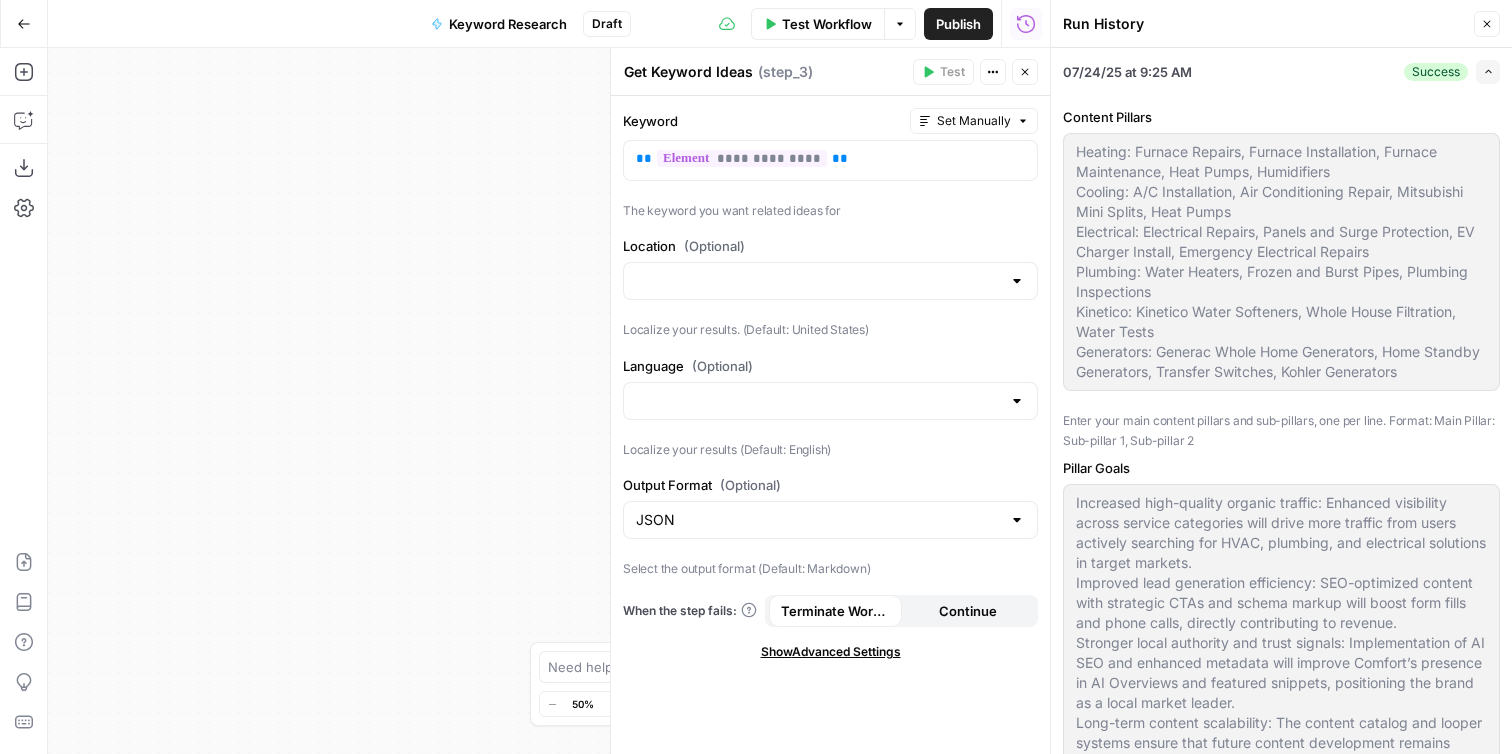 scroll, scrollTop: 416, scrollLeft: 0, axis: vertical 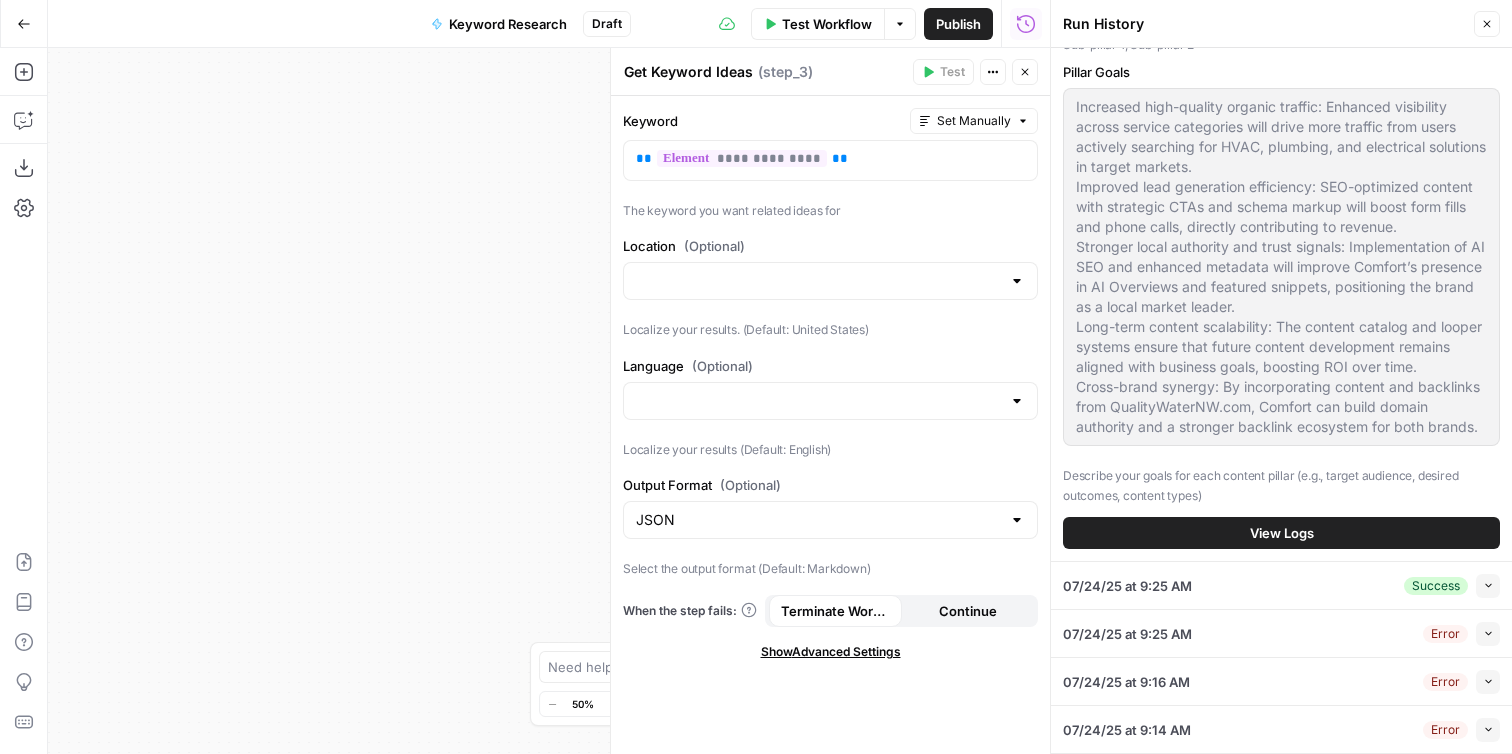 click on "View Logs" at bounding box center [1282, 533] 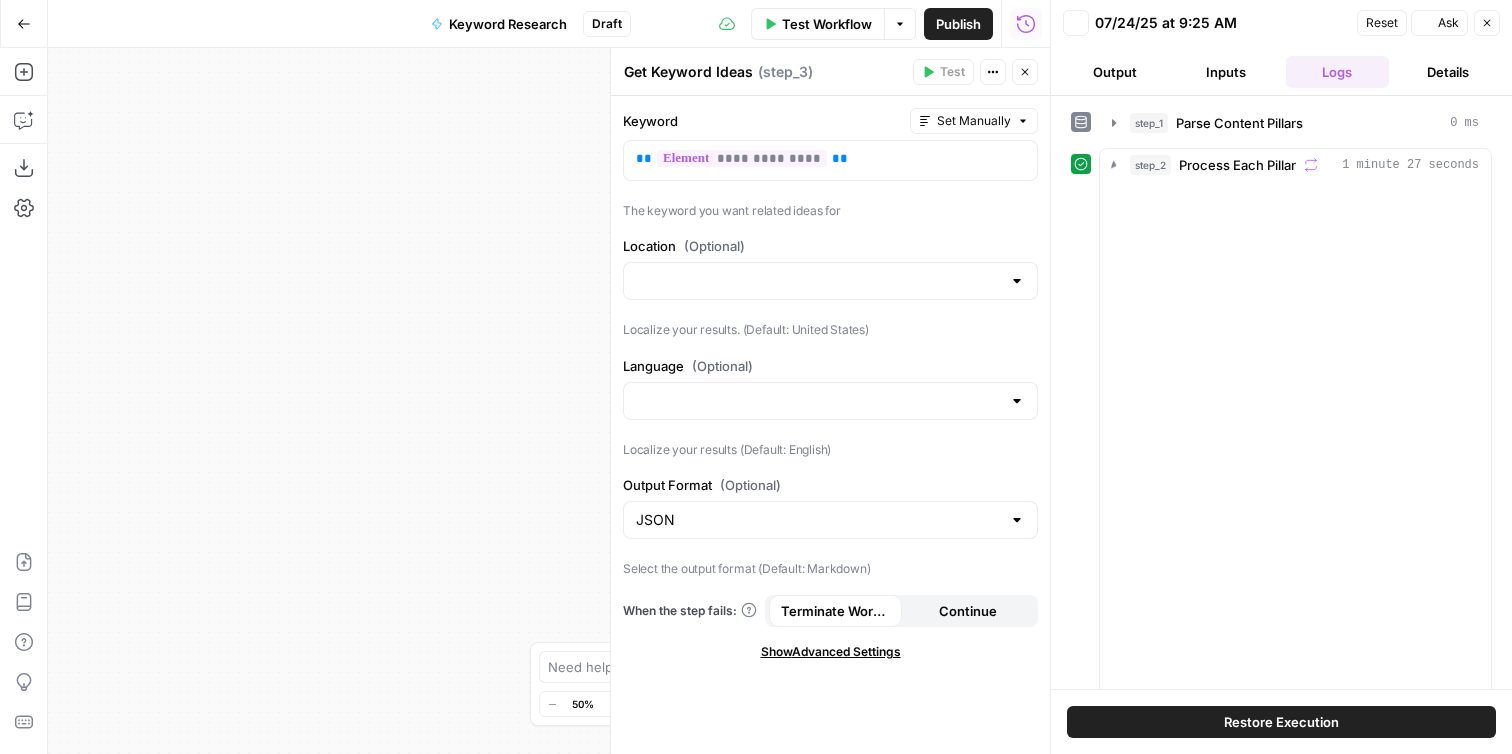 scroll, scrollTop: 0, scrollLeft: 0, axis: both 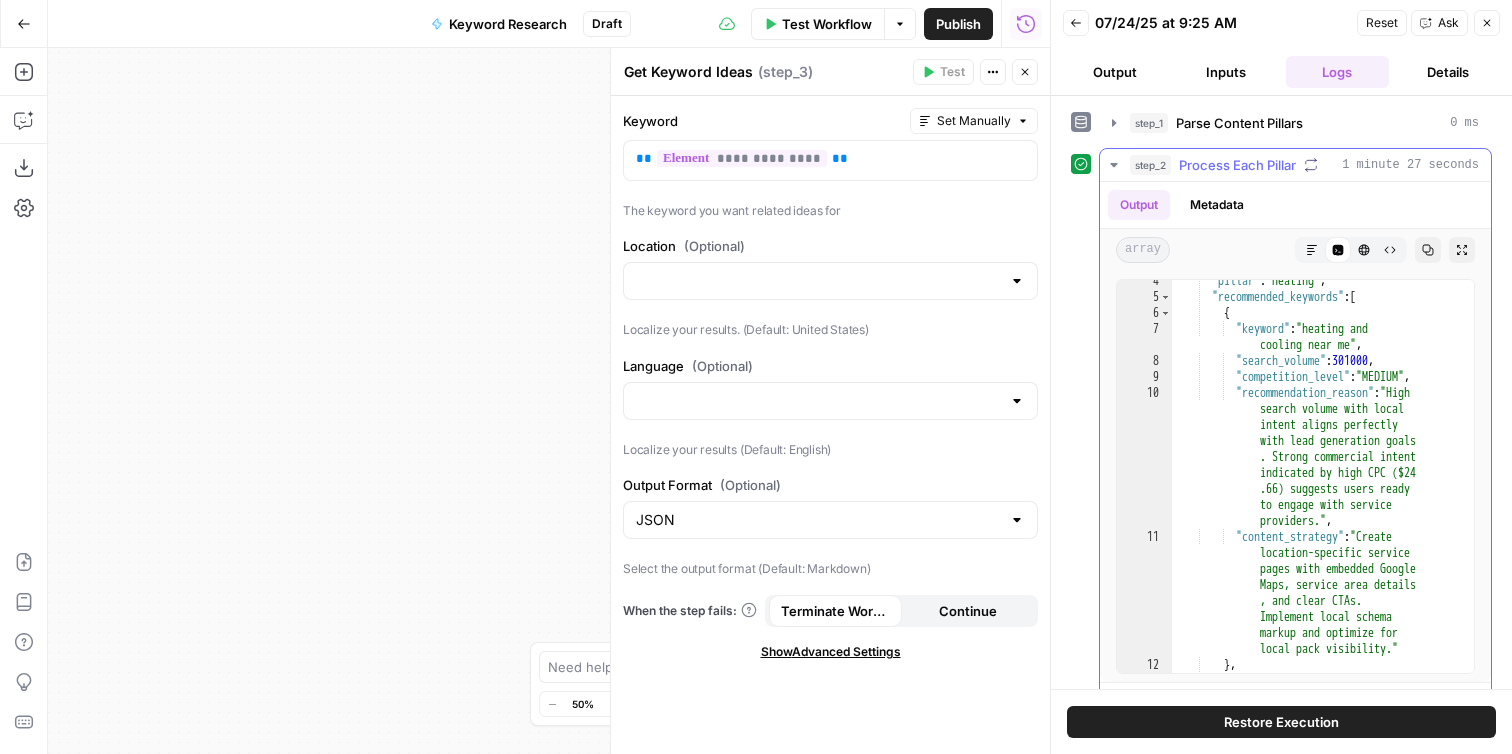 click on "step_2 Process Each Pillar 1 minute 27 seconds" at bounding box center (1295, 165) 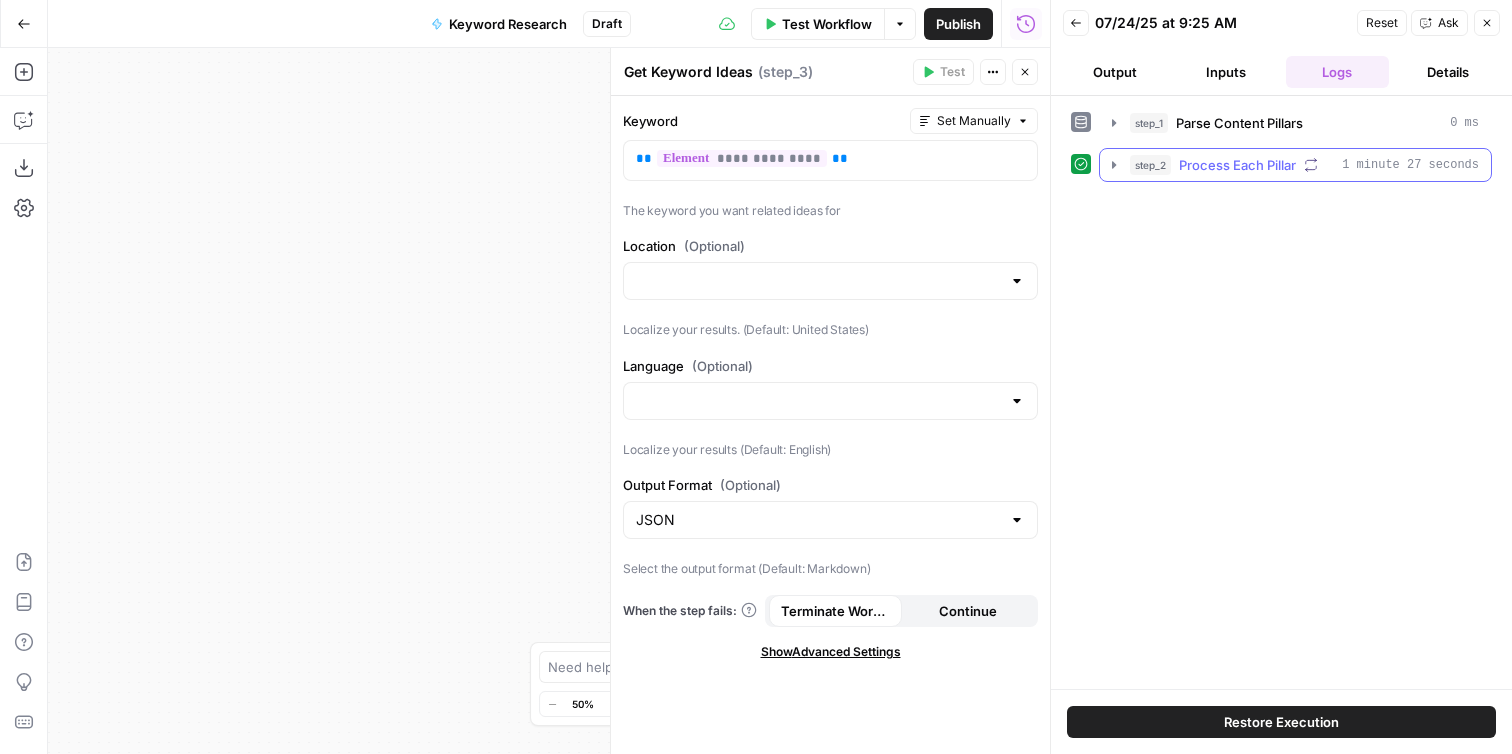 click 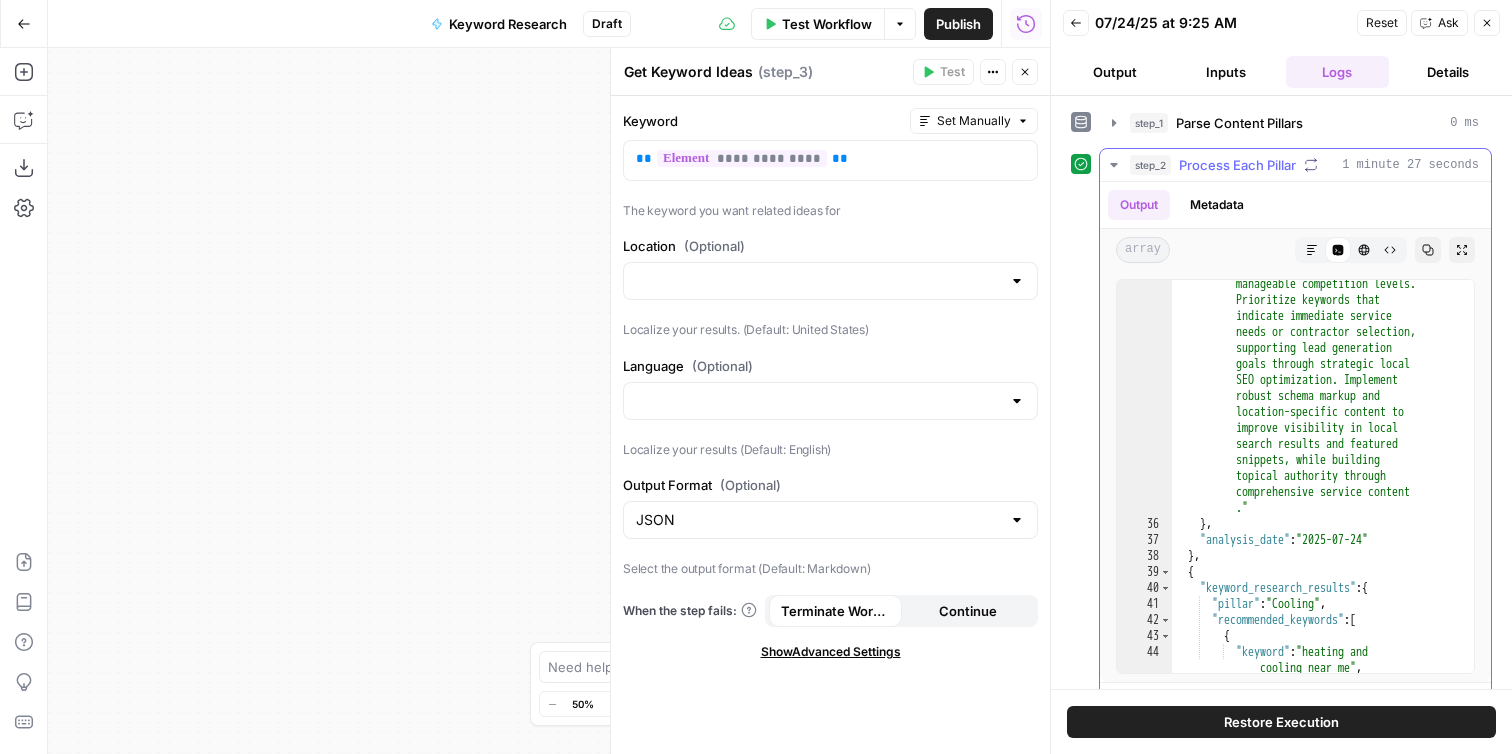 scroll, scrollTop: 1933, scrollLeft: 0, axis: vertical 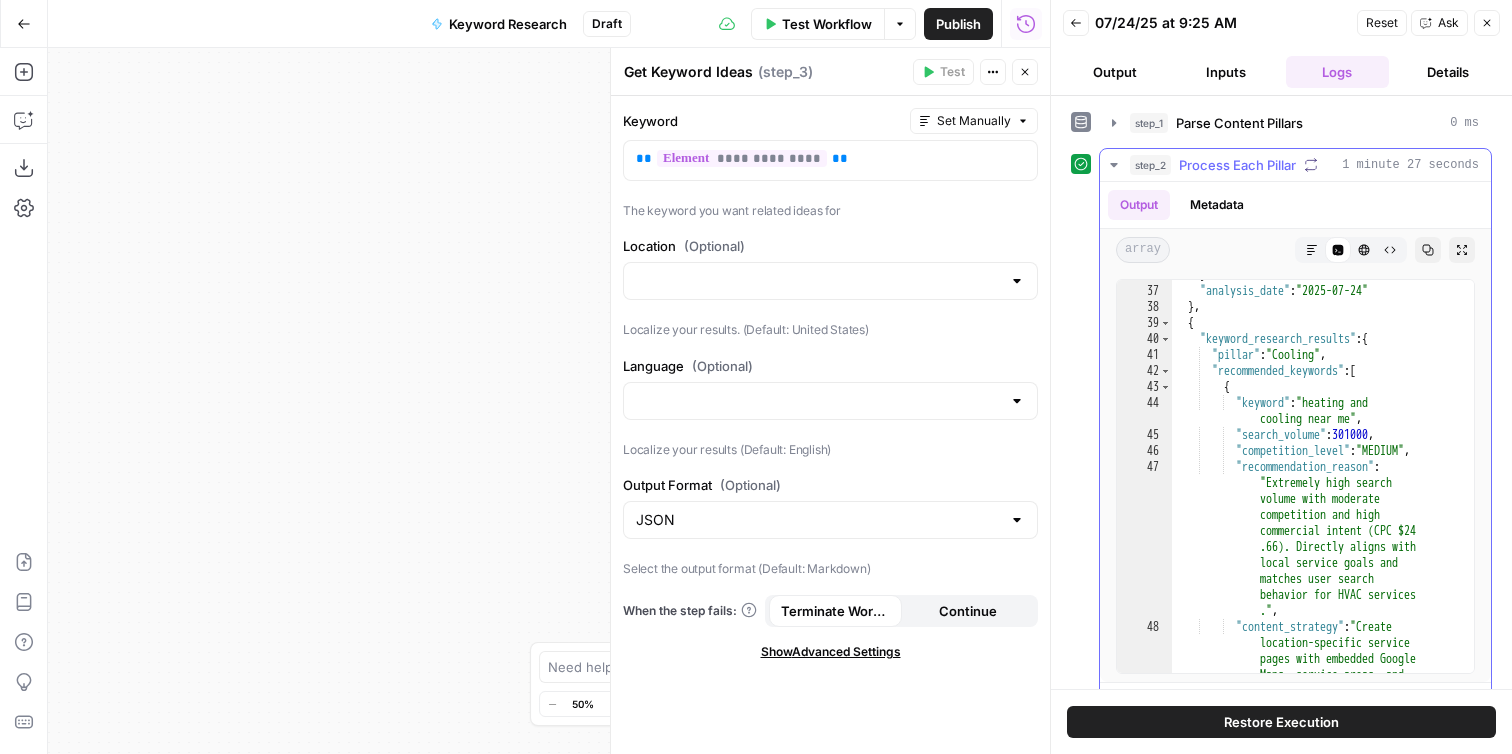 type 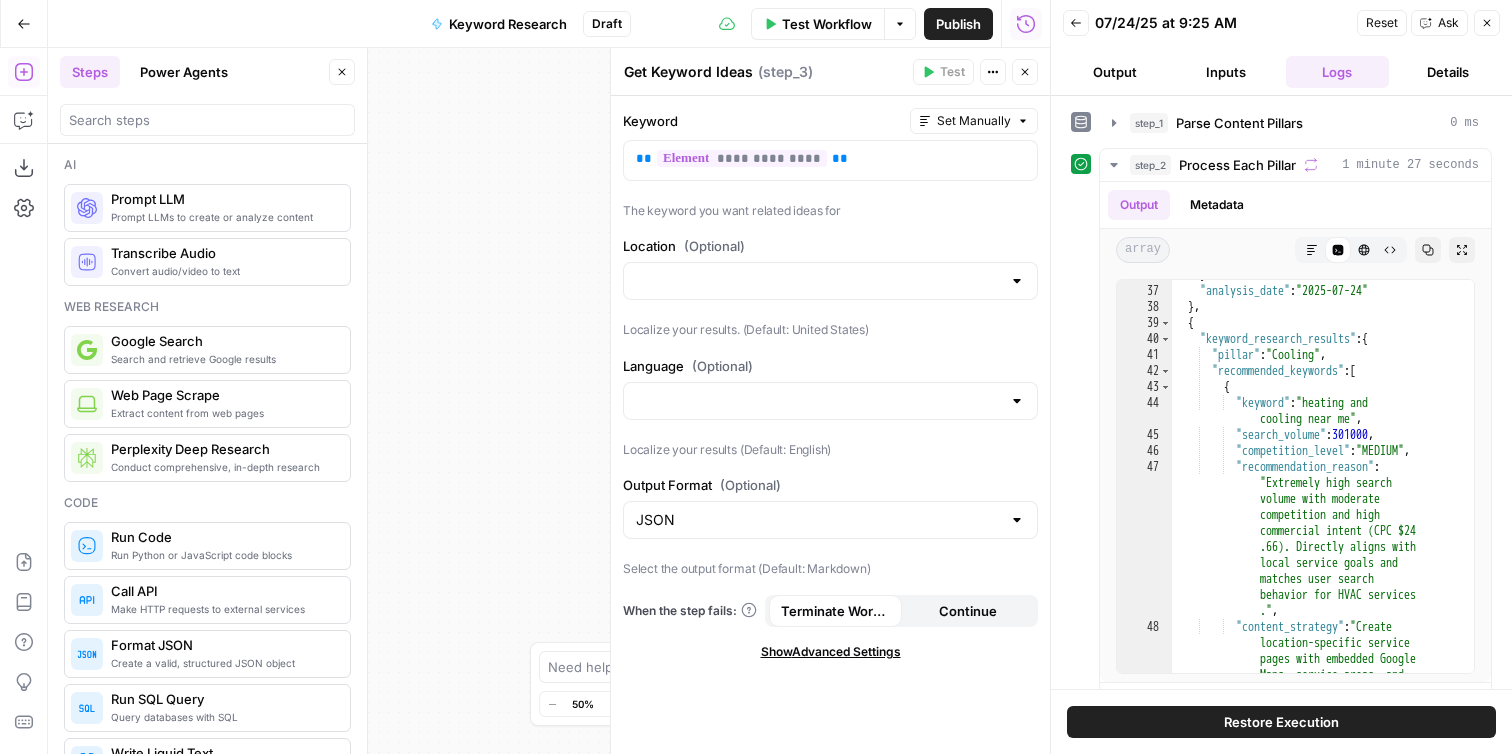 click on "Steps Power Agents Close" at bounding box center [207, 72] 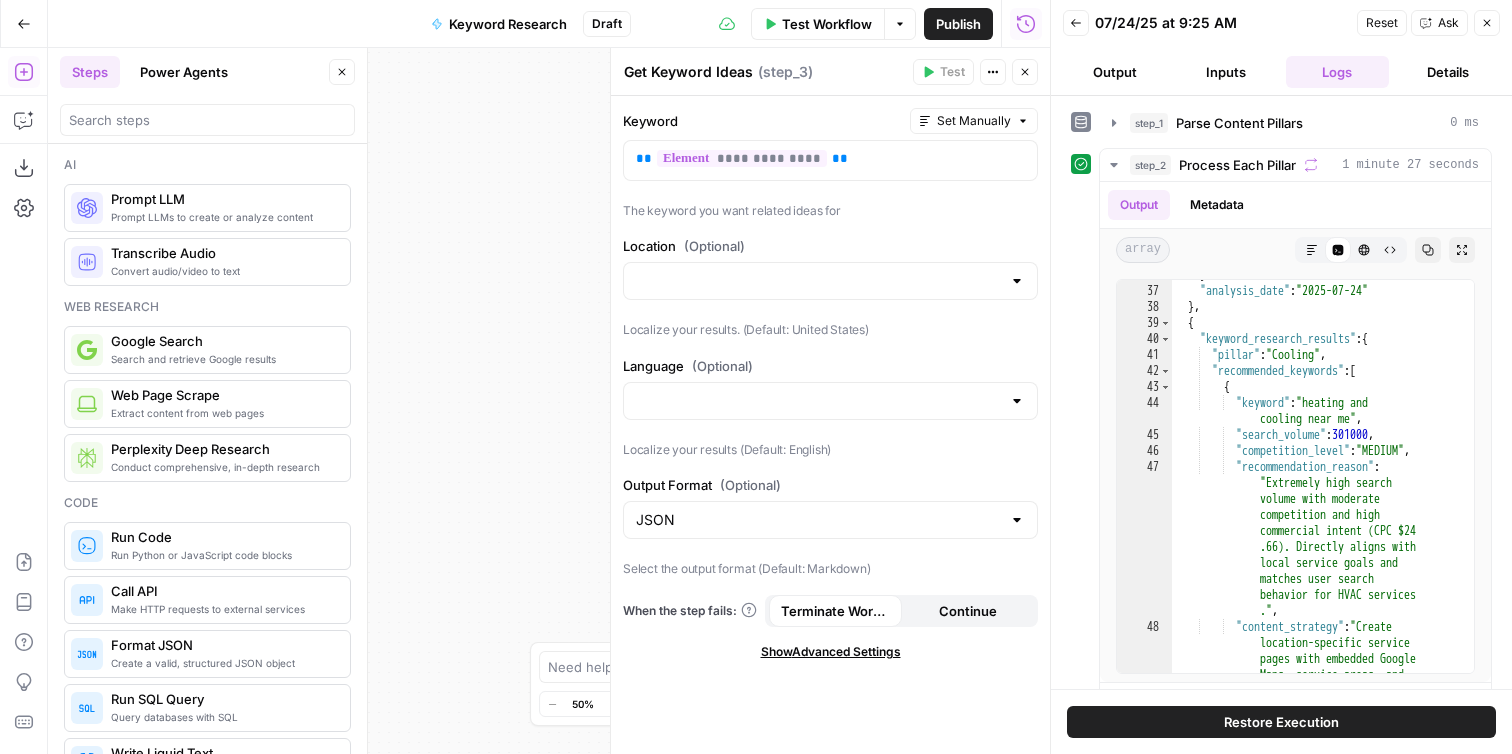 click on "Workflow Set Inputs Inputs Run Code · Python Parse Content Pillars Step 1 Output Expand Output Copy 1 2 3 4 5 6 7 8 [    "Heating" ,    "Cooling" ,    "Electrical" ,    "Plumbing" ,    "Kinetico" ,    "Generators" ]     XXXXXXXXXXXXXXXXXXXXXXXXXXXXXXXXXXXXXXXXXXXXXXXXXXXXXXXXXXXXXXXXXXXXXXXXXXXXXXXXXXXXXXXXXXXXXXXXXXXXXXXXXXXXXXXXXXXXXXXXXXXXXXXXXXXXXXXXXXXXXXXXXXXXXXXXXXXXXXXXXXXXXXXXXXXXXXXXXXXXXXXXXXXXXXXXXXXXXXXXXXXXXXXXXXXXXXXXXXXXXXXXXXXXXXXXXXXXXXXXXXXXXXXXXXXXXXXXXXXXXXXXXXXXXXXXXXXXXXXXXXXXXXXXXXXXXXXXXXXXXXXXXXXXXXXXXXXXXXXXXXXXXXXXXXXXXXXXXXXXXXXXXXXXXXXXXXXXXXXXXXXXXXXXXXXXXXXXXXXXXXXXXXXXXXXXXXXXXXXXXXXXXXXXXXXXXXXXXXXXXXXXXXXXXXXXXXXXXXXXXXXXXXXXXXXXXXXXXXXXXXXXXXXXXXXXXXXXXXXXXXXXXXXXXXXXXXXXXXXXXXXXXXXXXXXX Loop Iteration Process Each Pillar Step 2 Output Expand Output Copy 1 2 3 4 5 6 7 8 9 10 [    {      "keyword_research_results" :  {         "pillar" :  "Heating" ,         "recommended_keywords" :  [           {              "keyword" :  "heating and cooling near  me" ,              :" at bounding box center [549, 401] 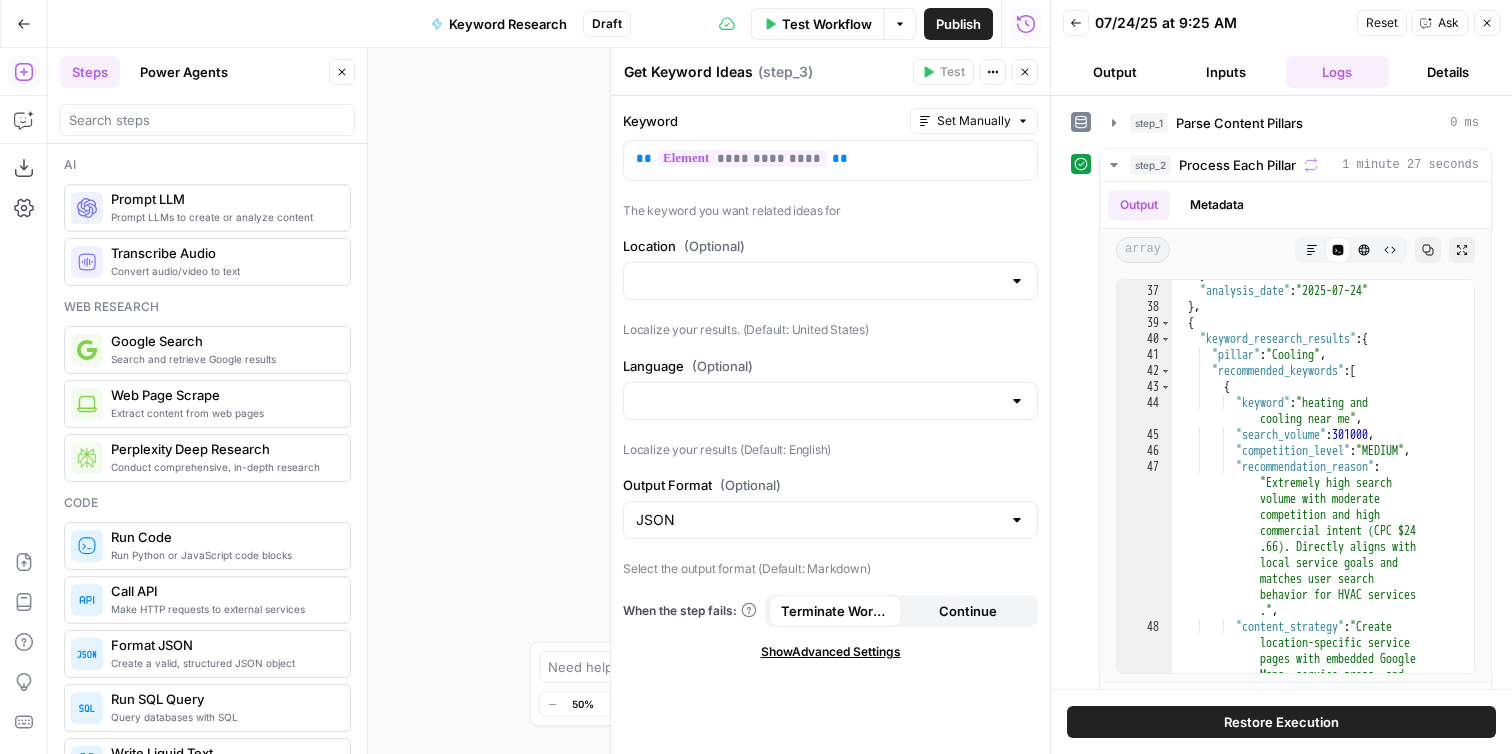 click on "Reset Ask Close" at bounding box center [1428, 23] 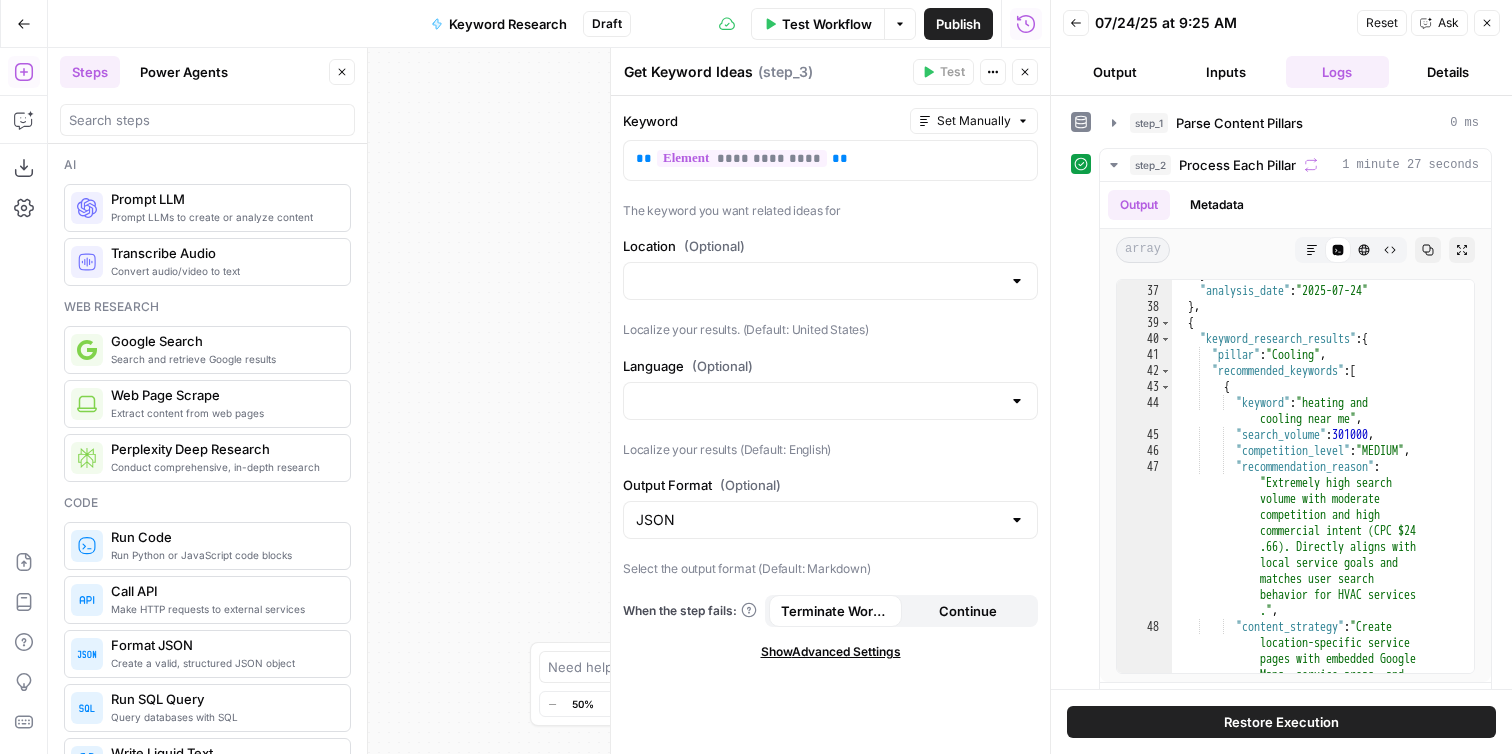 click 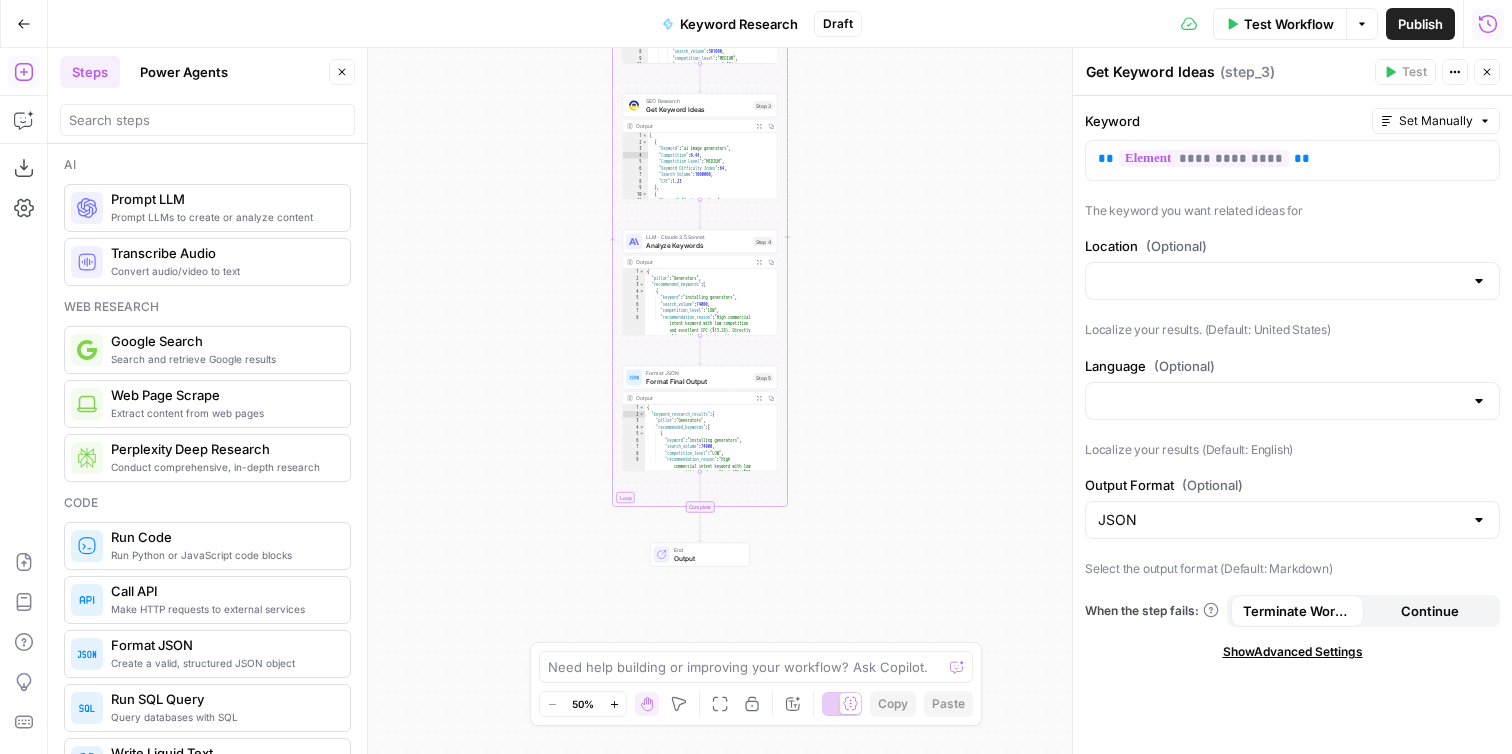 scroll, scrollTop: 0, scrollLeft: 0, axis: both 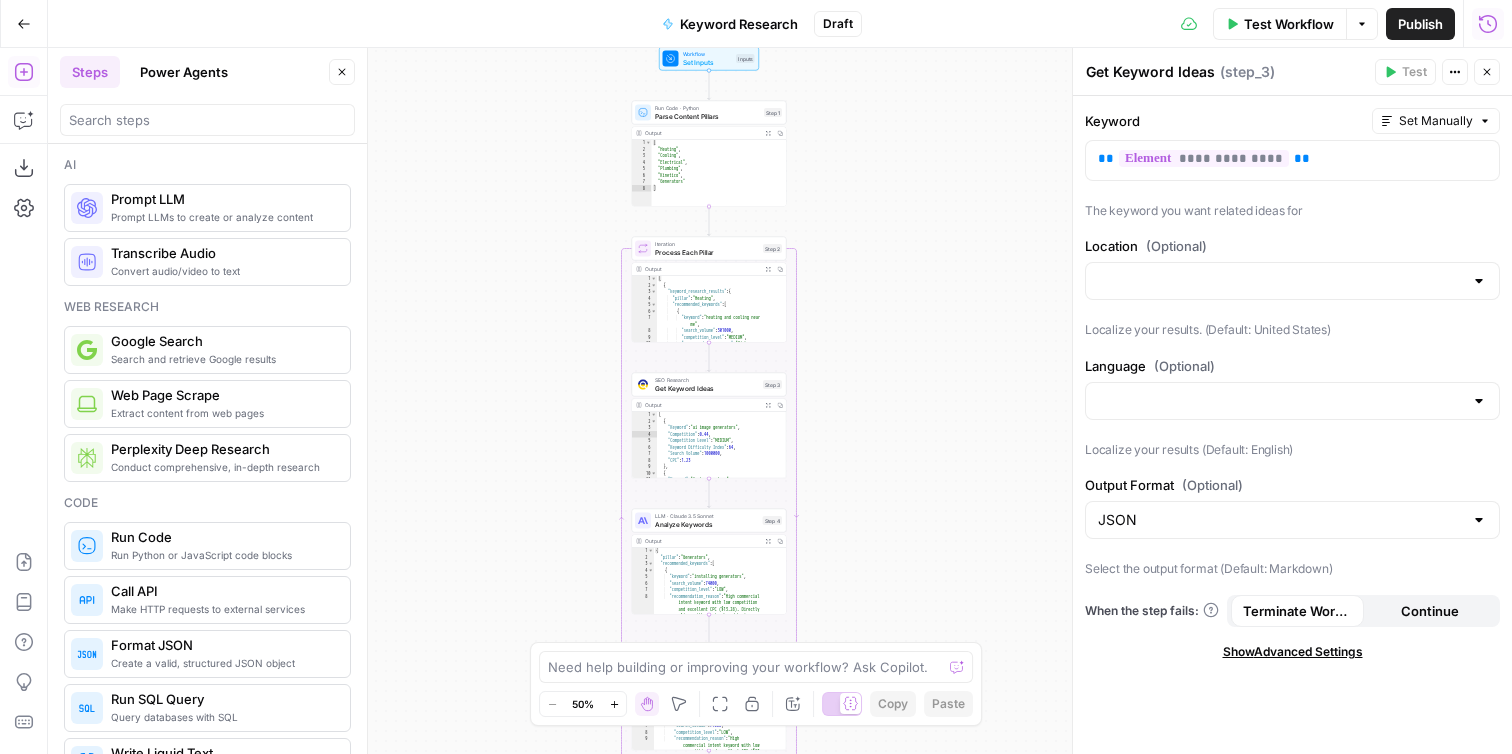 click on "Parse Content Pillars" at bounding box center [707, 116] 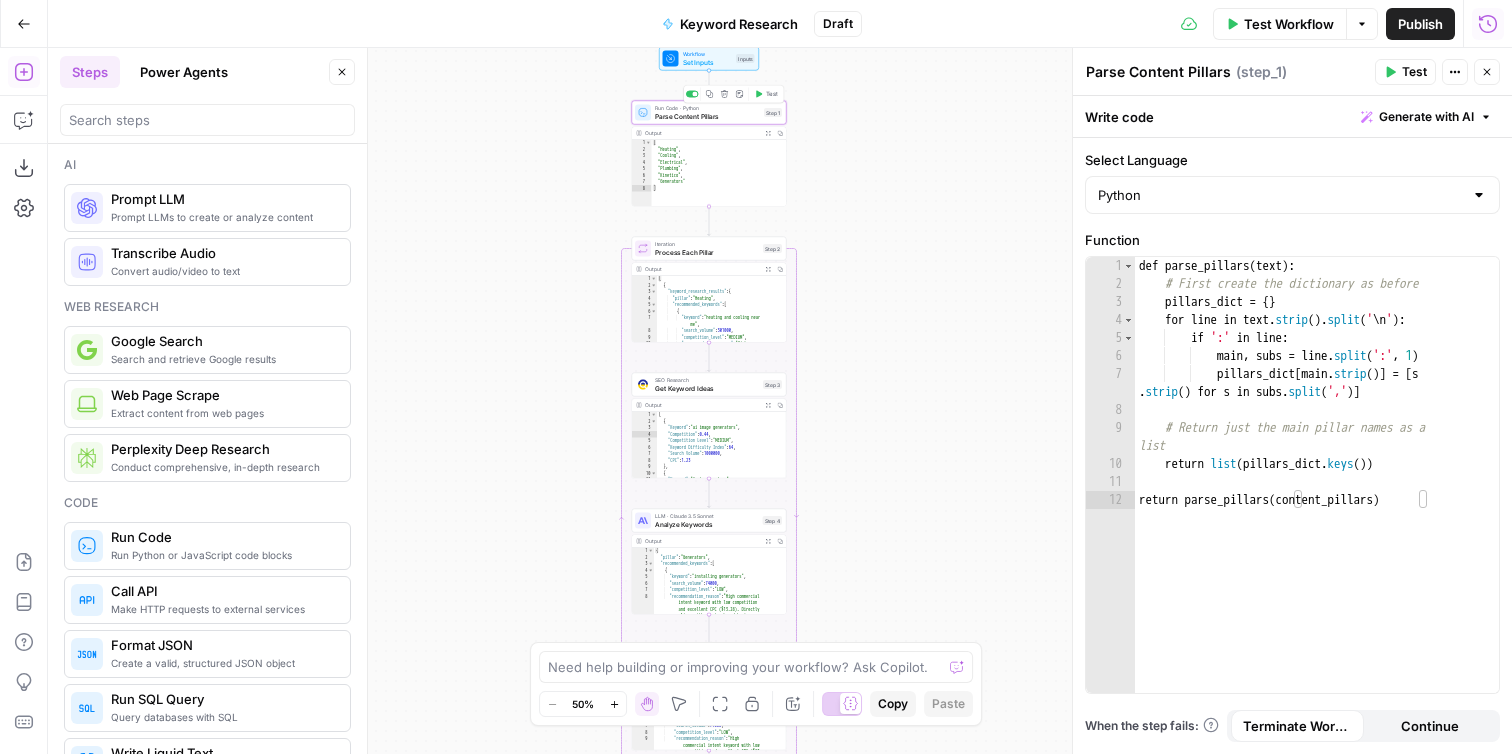 click on "Workflow Set Inputs Inputs Run Code · Python Parse Content Pillars Step 1 Copy step Delete step Add Note Test Output Expand Output Copy 1 2 3 4 5 6 7 8 [    "Heating" ,    "Cooling" ,    "Electrical" ,    "Plumbing" ,    "Kinetico" ,    "Generators" ]     XXXXXXXXXXXXXXXXXXXXXXXXXXXXXXXXXXXXXXXXXXXXXXXXXXXXXXXXXXXXXXXXXXXXXXXXXXXXXXXXXXXXXXXXXXXXXXXXXXXXXXXXXXXXXXXXXXXXXXXXXXXXXXXXXXXXXXXXXXXXXXXXXXXXXXXXXXXXXXXXXXXXXXXXXXXXXXXXXXXXXXXXXXXXXXXXXXXXXXXXXXXXXXXXXXXXXXXXXXXXXXXXXXXXXXXXXXXXXXXXXXXXXXXXXXXXXXXXXXXXXXXXXXXXXXXXXXXXXXXXXXXXXXXXXXXXXXXXXXXXXXXXXXXXXXXXXXXXXXXXXXXXXXXXXXXXXXXXXXXXXXXXXXXXXXXXXXXXXXXXXXXXXXXXXXXXXXXXXXXXXXXXXXXXXXXXXXXXXXXXXXXXXXXXXXXXXXXXXXXXXXXXXXXXXXXXXXXXXXXXXXXXXXXXXXXXXXXXXXXXXXXXXXXXXXXXXXXXXXXXXXXXXXXXXXXXXXXXXXXXXXXXXXXXXXXX Loop Iteration Process Each Pillar Step 2 Output Expand Output Copy 1 2 3 4 5 6 7 8 9 10 [    {      "keyword_research_results" :  {         "pillar" :  "Heating" ,         "recommended_keywords" :  [           {              "keyword" :  me" ," at bounding box center (780, 401) 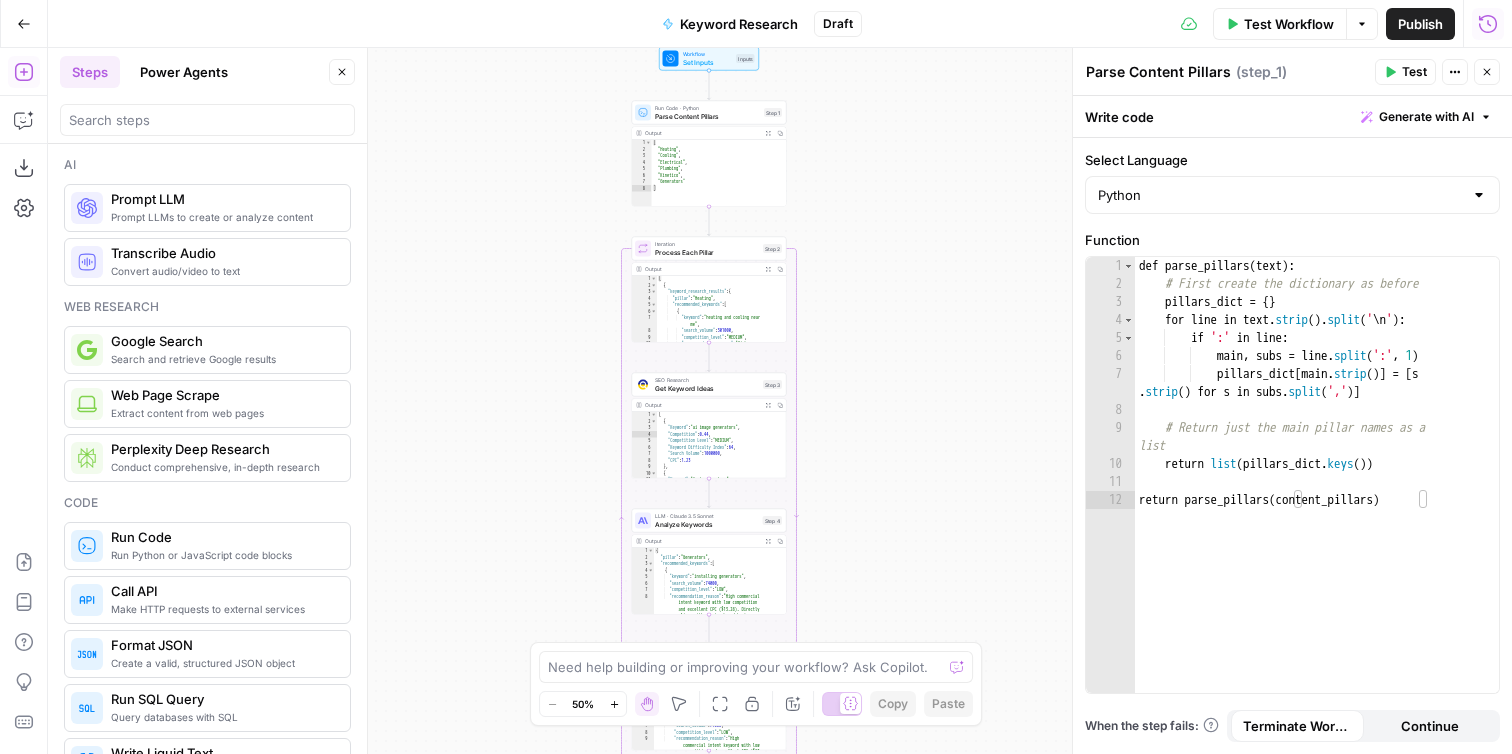 click on "Workflow" at bounding box center (708, 54) 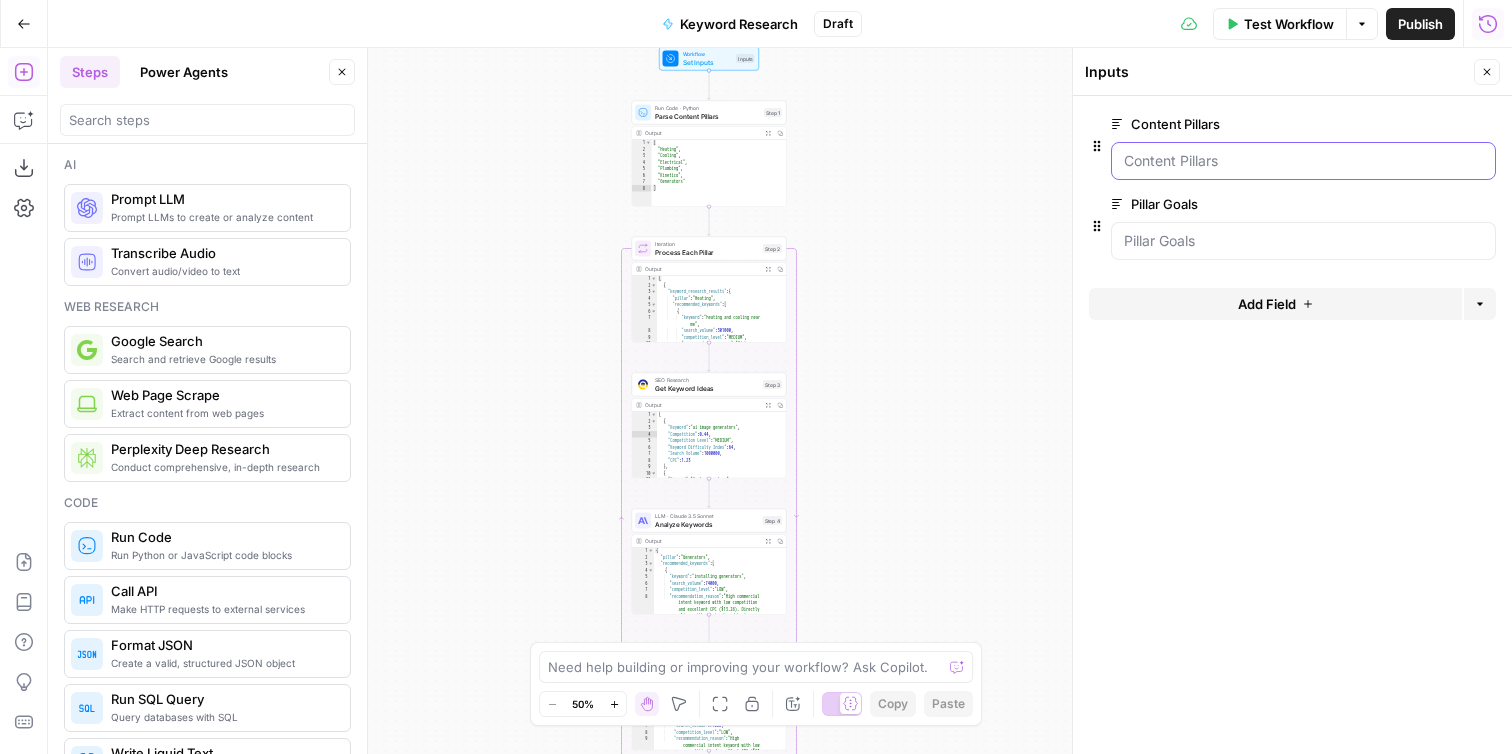 click on "Content Pillars" at bounding box center [1303, 161] 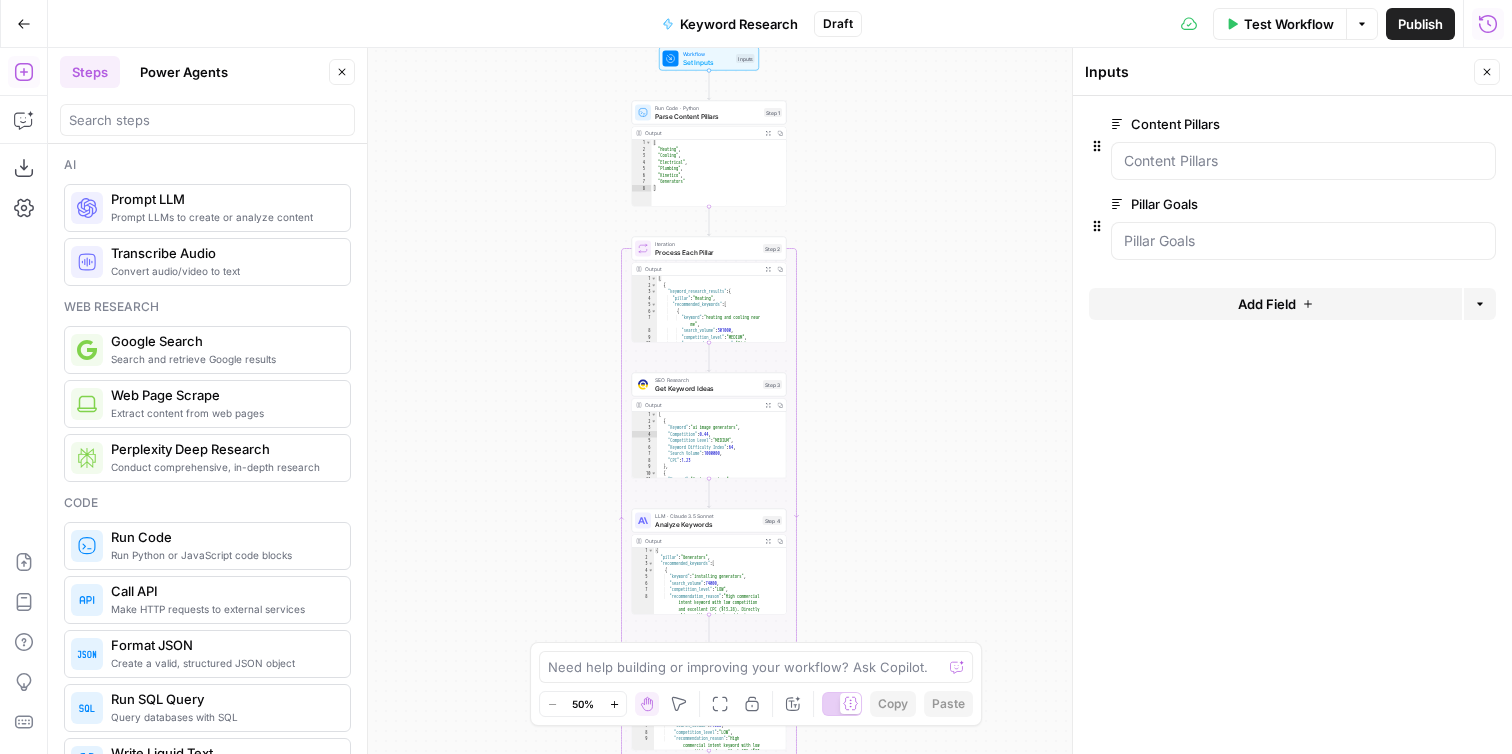 click on "Workflow Set Inputs Inputs Run Code · Python Parse Content Pillars Step 1 Output Expand Output Copy 1 2 3 4 5 6 7 8 [    "Heating" ,    "Cooling" ,    "Electrical" ,    "Plumbing" ,    "Kinetico" ,    "Generators" ]     XXXXXXXXXXXXXXXXXXXXXXXXXXXXXXXXXXXXXXXXXXXXXXXXXXXXXXXXXXXXXXXXXXXXXXXXXXXXXXXXXXXXXXXXXXXXXXXXXXXXXXXXXXXXXXXXXXXXXXXXXXXXXXXXXXXXXXXXXXXXXXXXXXXXXXXXXXXXXXXXXXXXXXXXXXXXXXXXXXXXXXXXXXXXXXXXXXXXXXXXXXXXXXXXXXXXXXXXXXXXXXXXXXXXXXXXXXXXXXXXXXXXXXXXXXXXXXXXXXXXXXXXXXXXXXXXXXXXXXXXXXXXXXXXXXXXXXXXXXXXXXXXXXXXXXXXXXXXXXXXXXXXXXXXXXXXXXXXXXXXXXXXXXXXXXXXXXXXXXXXXXXXXXXXXXXXXXXXXXXXXXXXXXXXXXXXXXXXXXXXXXXXXXXXXXXXXXXXXXXXXXXXXXXXXXXXXXXXXXXXXXXXXXXXXXXXXXXXXXXXXXXXXXXXXXXXXXXXXXXXXXXXXXXXXXXXXXXXXXXXXXXXXXXXXXXX Loop Iteration Process Each Pillar Step 2 Output Expand Output Copy 1 2 3 4 5 6 7 8 9 10 [    {      "keyword_research_results" :  {         "pillar" :  "Heating" ,         "recommended_keywords" :  [           {              "keyword" :  "heating and cooling near  me" ,              :" at bounding box center (780, 401) 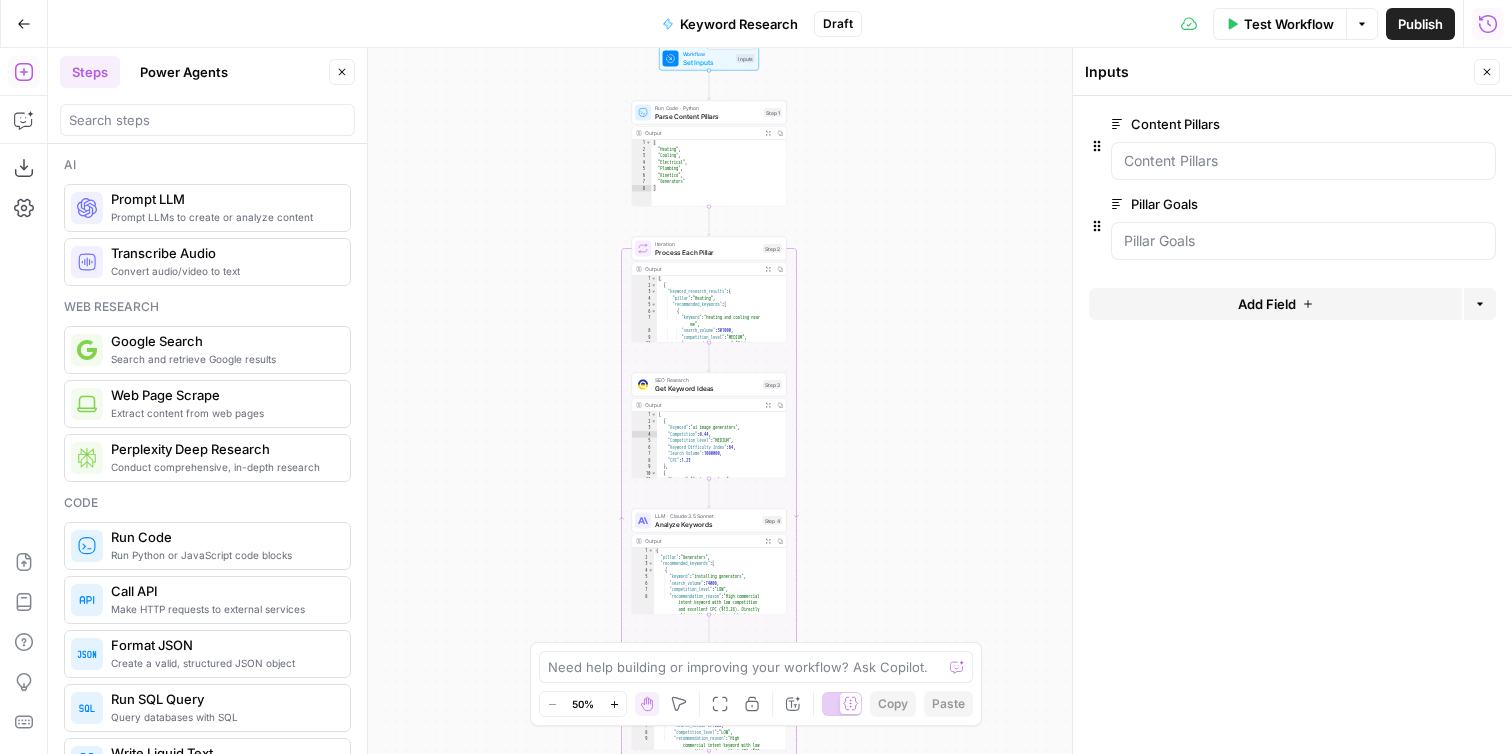 click on "Set Inputs" at bounding box center (708, 62) 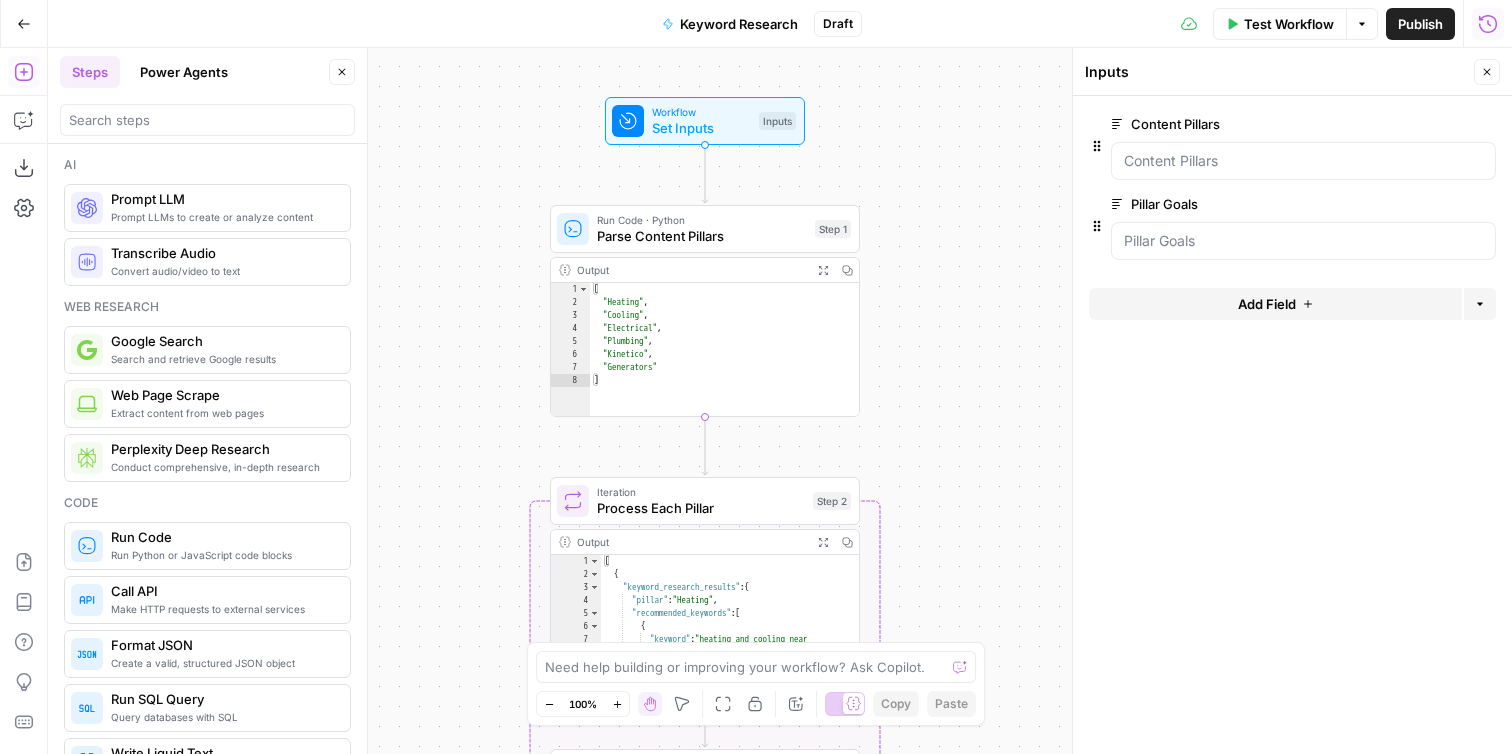 click on "Set Inputs" at bounding box center (701, 128) 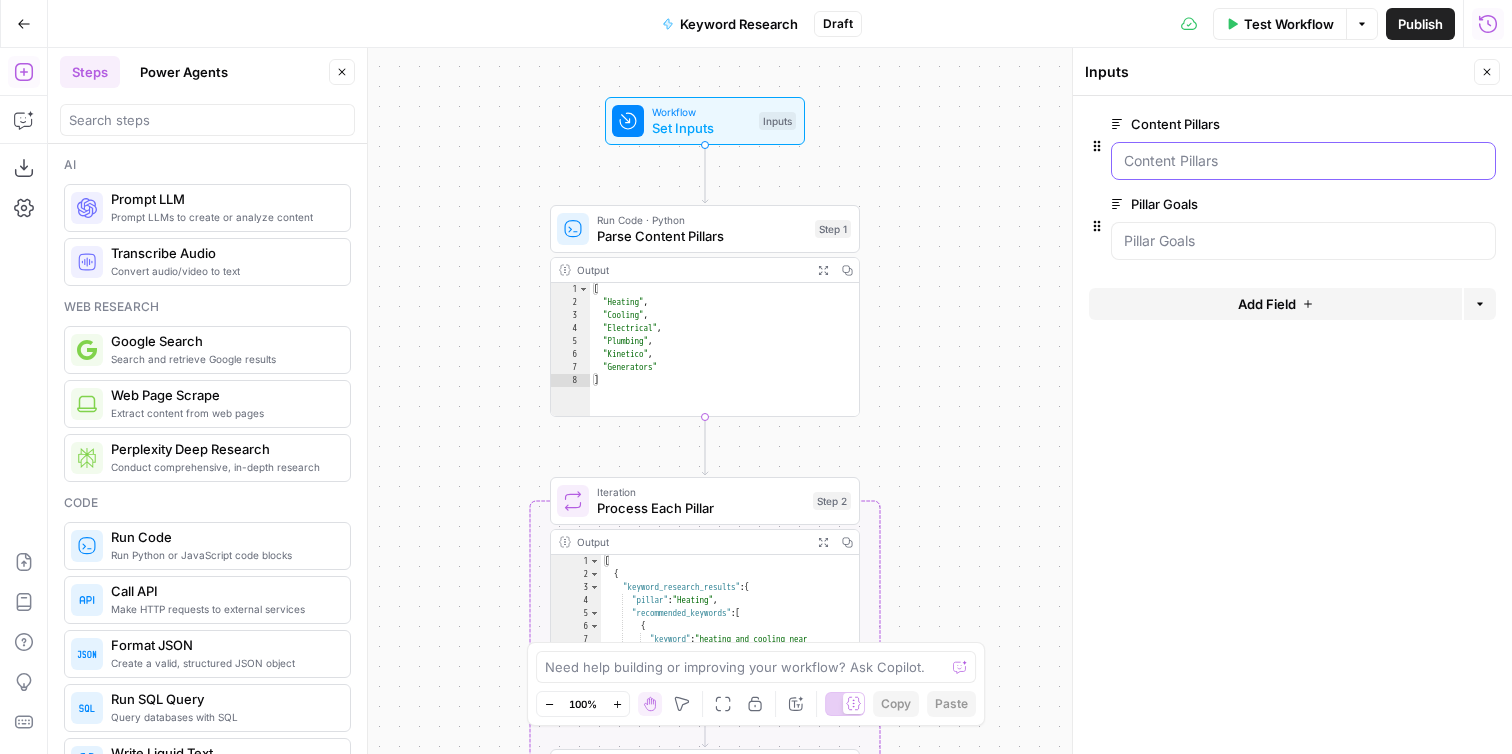 click on "Content Pillars" at bounding box center [1303, 161] 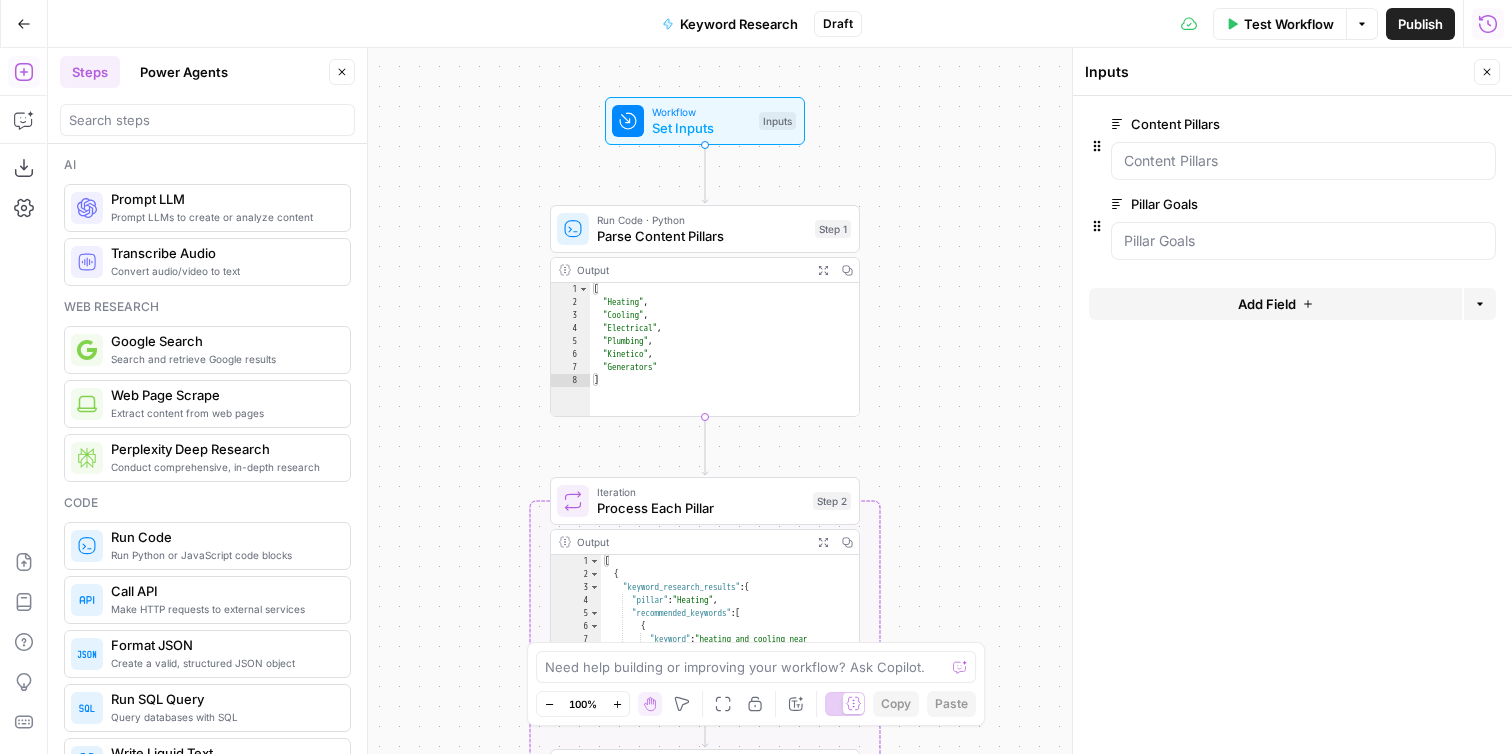 click on "Test Workflow" at bounding box center [1289, 24] 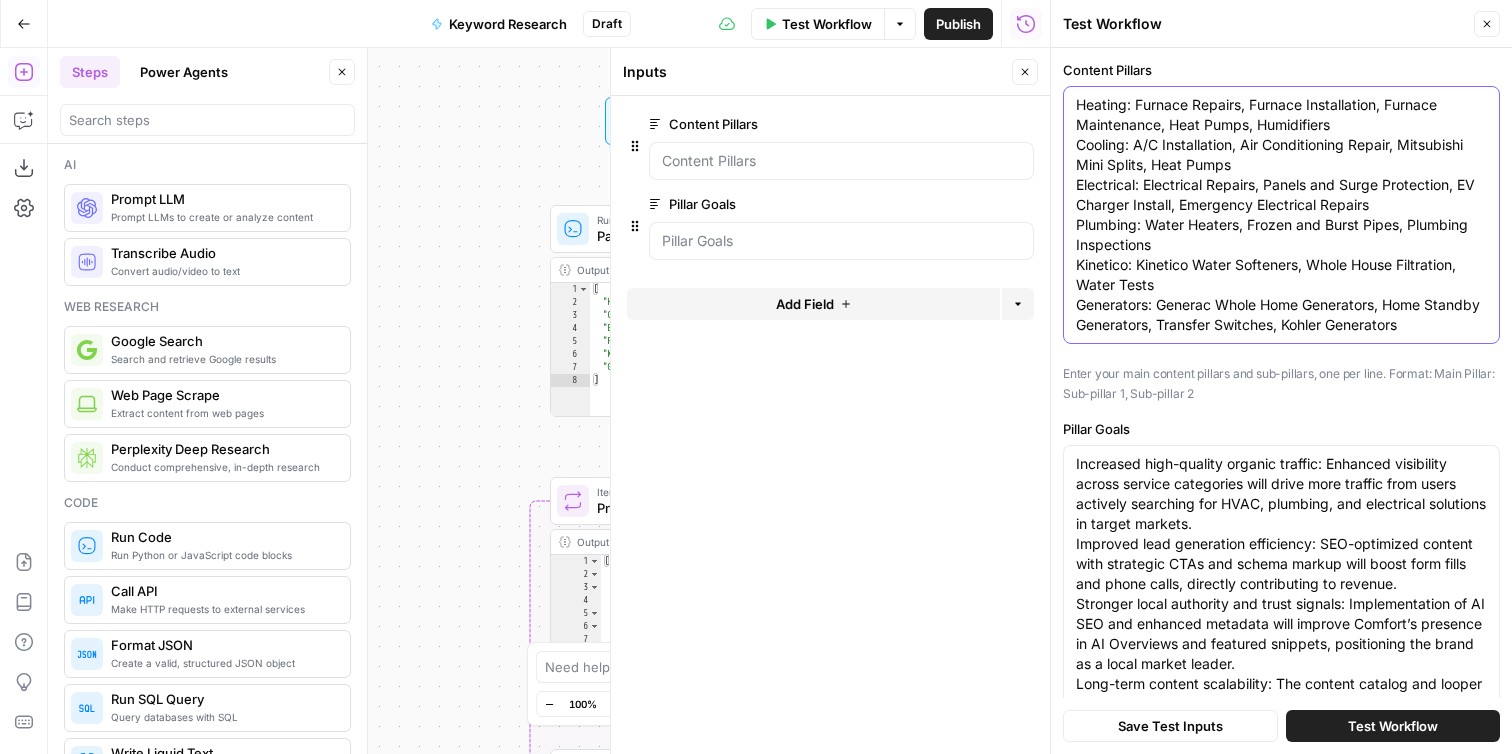 click on "Heating: Furnace Repairs, Furnace Installation, Furnace Maintenance, Heat Pumps, Humidifiers
Cooling: A/C Installation, Air Conditioning Repair, Mitsubishi Mini Splits, Heat Pumps
Electrical: Electrical Repairs, Panels and Surge Protection, EV Charger Install, Emergency Electrical Repairs
Plumbing: Water Heaters, Frozen and Burst Pipes, Plumbing Inspections
Kinetico: Kinetico Water Softeners, Whole House Filtration, Water Tests
Generators: Generac Whole Home Generators, Home Standby Generators, Transfer Switches, Kohler Generators" at bounding box center (1281, 215) 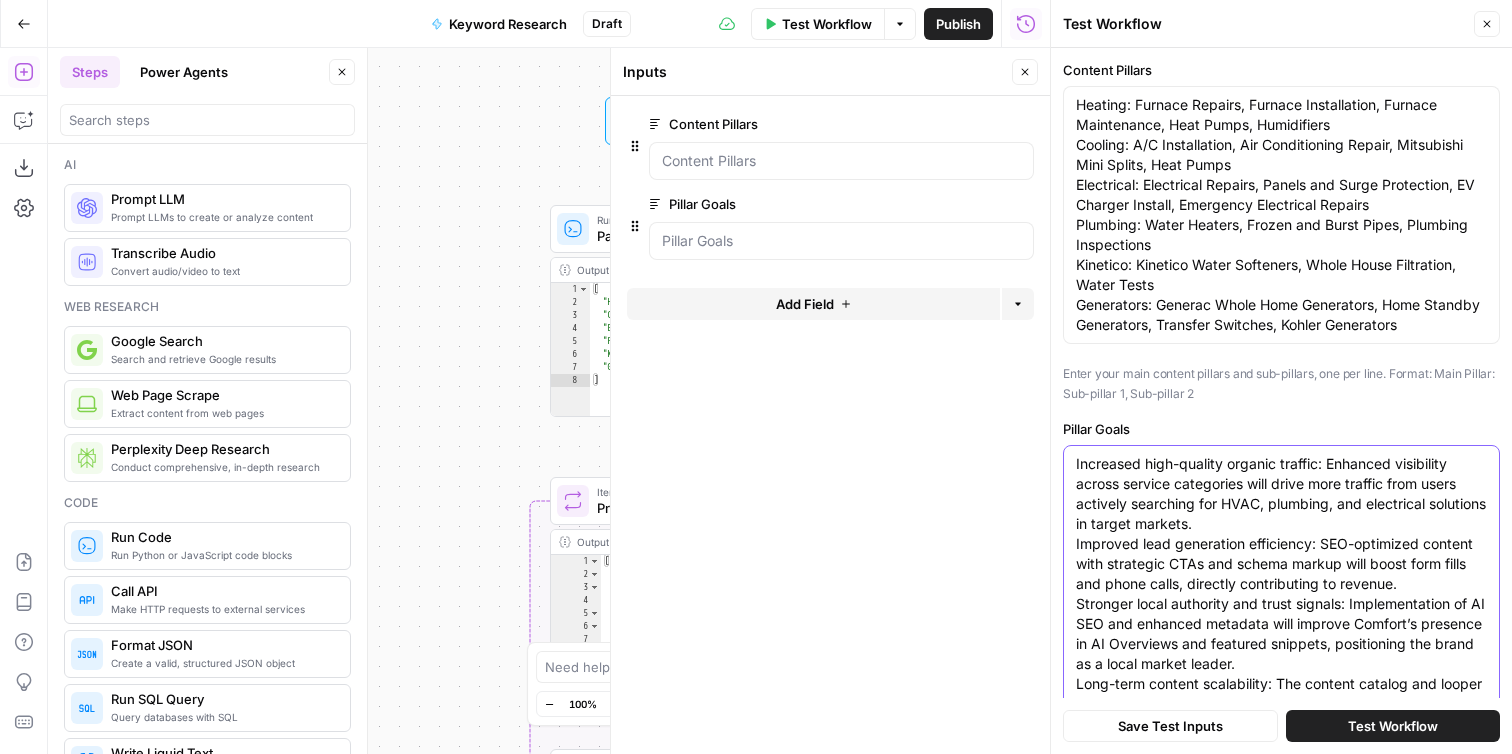 click on "Increased high-quality organic traffic: Enhanced visibility across service categories will drive more traffic from users actively searching for HVAC, plumbing, and electrical solutions in target markets.
Improved lead generation efficiency: SEO-optimized content with strategic CTAs and schema markup will boost form fills and phone calls, directly contributing to revenue.
Stronger local authority and trust signals: Implementation of AI SEO and enhanced metadata will improve Comfort’s presence in AI Overviews and featured snippets, positioning the brand as a local market leader.
Long-term content scalability: The content catalog and looper systems ensure that future content development remains aligned with business goals, boosting ROI over time.
Cross-brand synergy: By incorporating content and backlinks from QualityWaterNW.com, Comfort can build domain authority and a stronger backlink ecosystem for both brands." at bounding box center [1281, 624] 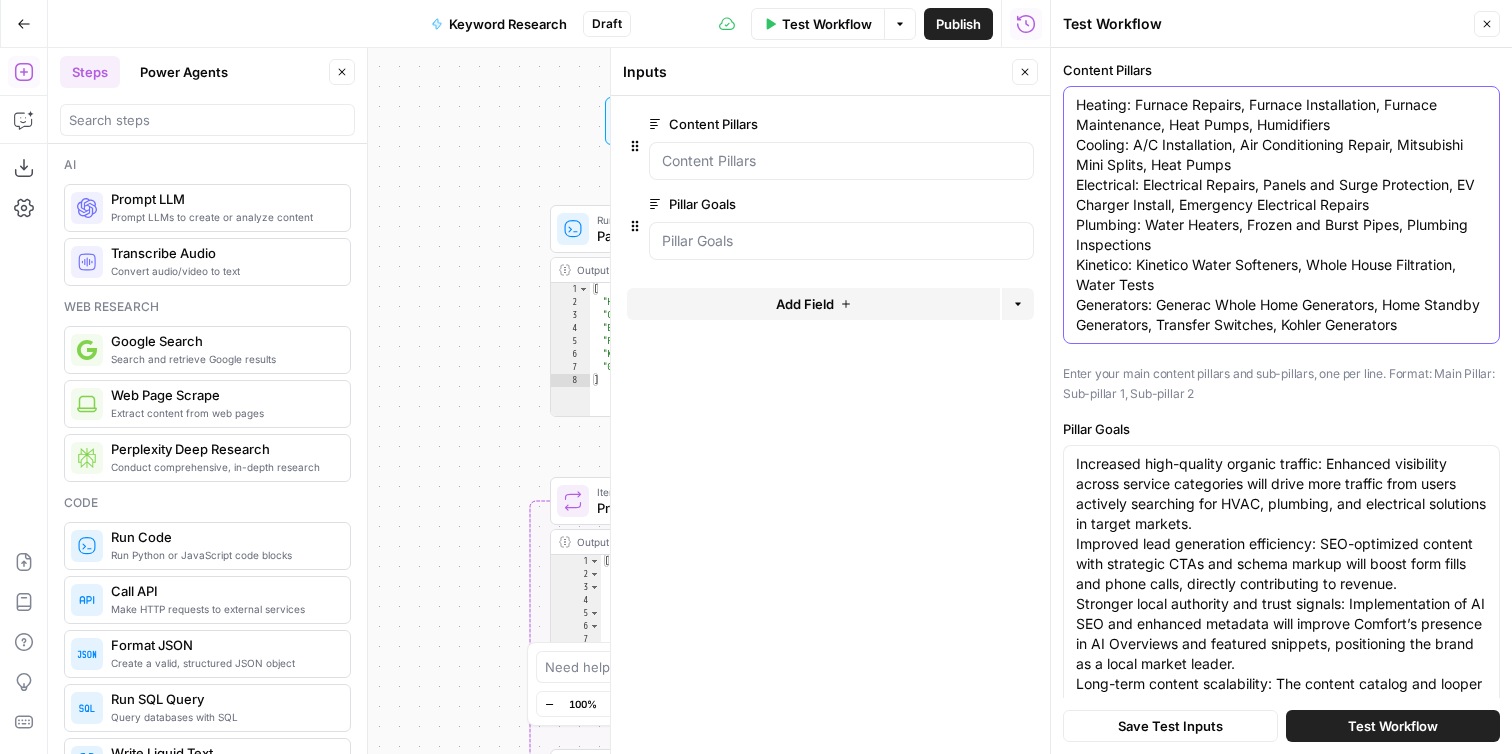 click on "Heating: Furnace Repairs, Furnace Installation, Furnace Maintenance, Heat Pumps, Humidifiers
Cooling: A/C Installation, Air Conditioning Repair, Mitsubishi Mini Splits, Heat Pumps
Electrical: Electrical Repairs, Panels and Surge Protection, EV Charger Install, Emergency Electrical Repairs
Plumbing: Water Heaters, Frozen and Burst Pipes, Plumbing Inspections
Kinetico: Kinetico Water Softeners, Whole House Filtration, Water Tests
Generators: Generac Whole Home Generators, Home Standby Generators, Transfer Switches, Kohler Generators" at bounding box center [1281, 215] 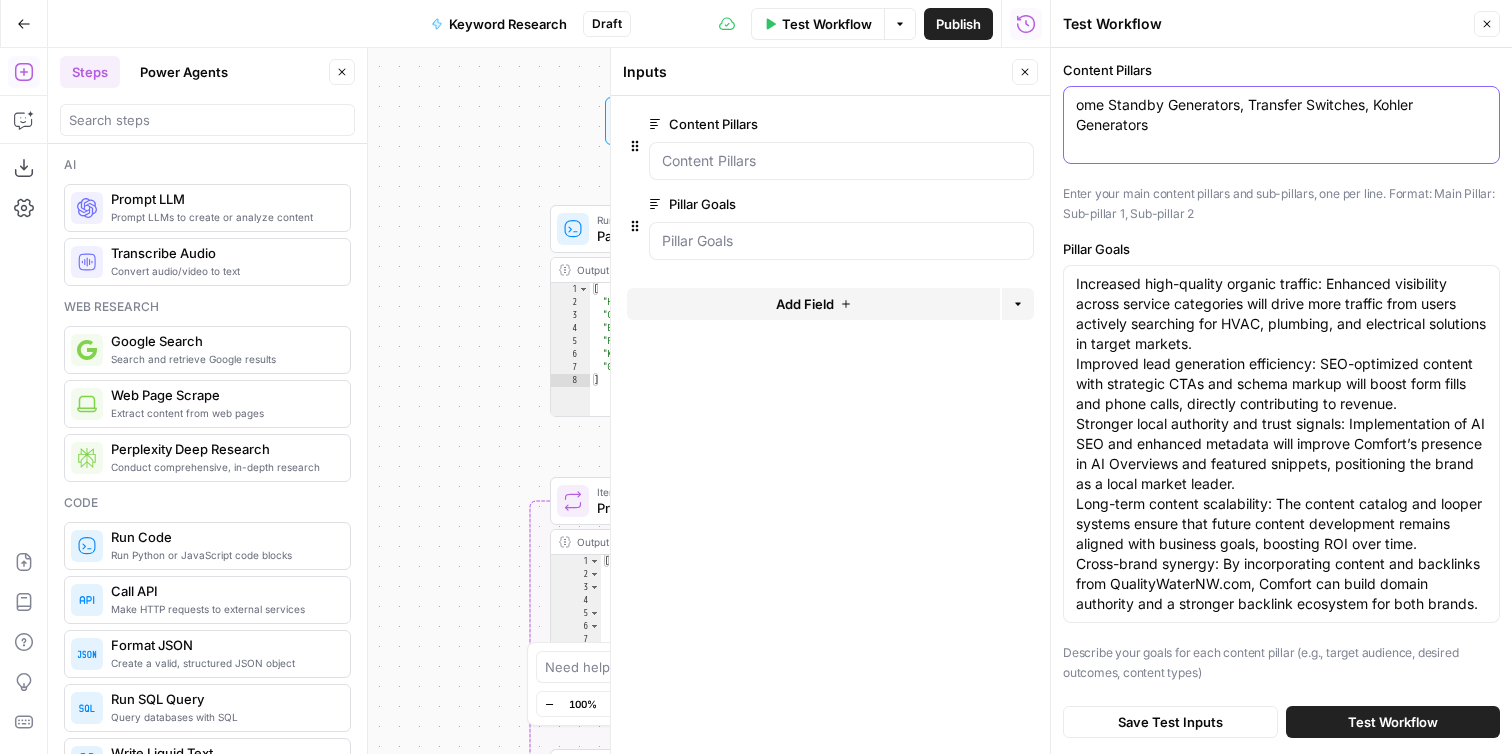 click on "ome Standby Generators, Transfer Switches, Kohler Generators" at bounding box center (1281, 115) 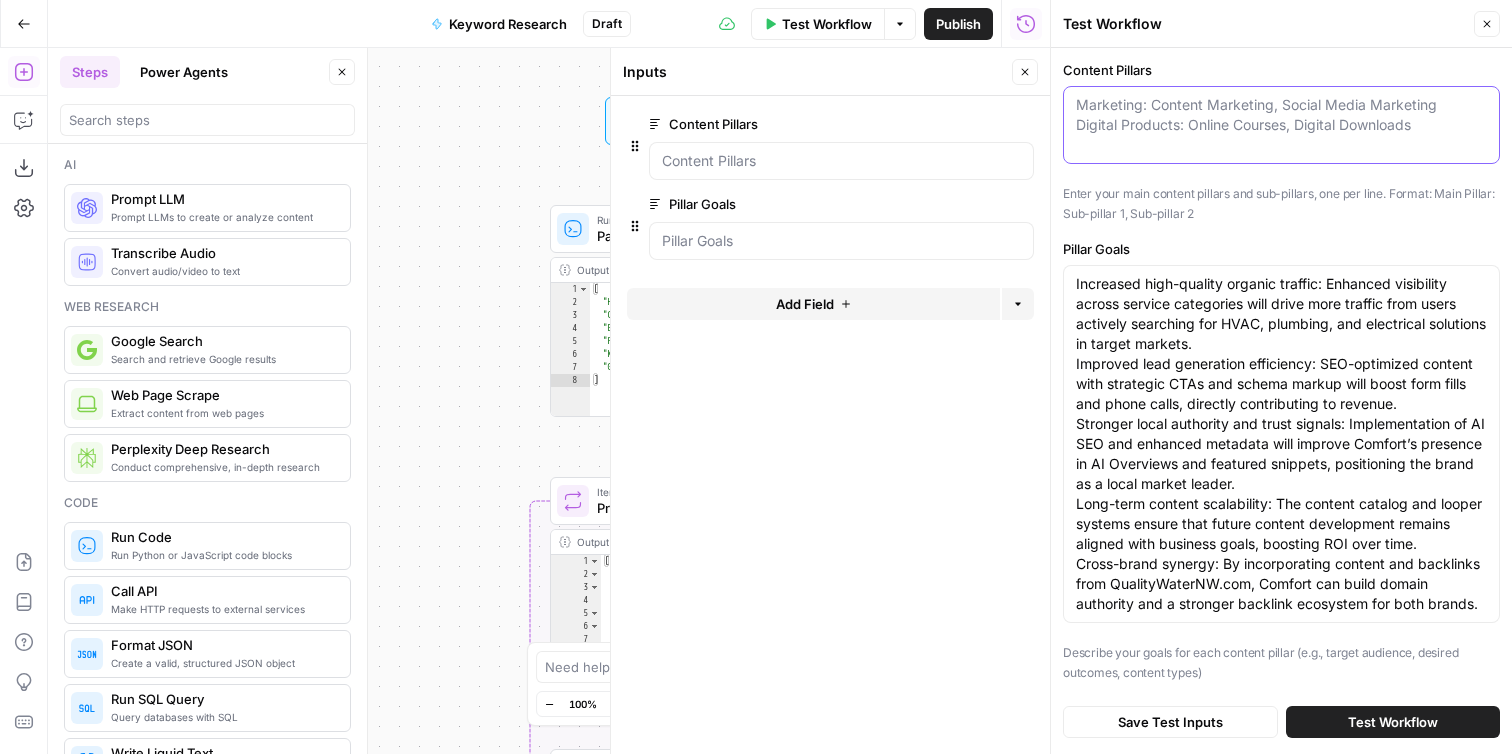 paste on "Window Film for Government Buildings, Window Film for Schools & Universities2, Bird-Safe and Smart Films, How Safety & Security Films Work, Blast Mitigation Film in Action, Privacy Window Film Benefits" 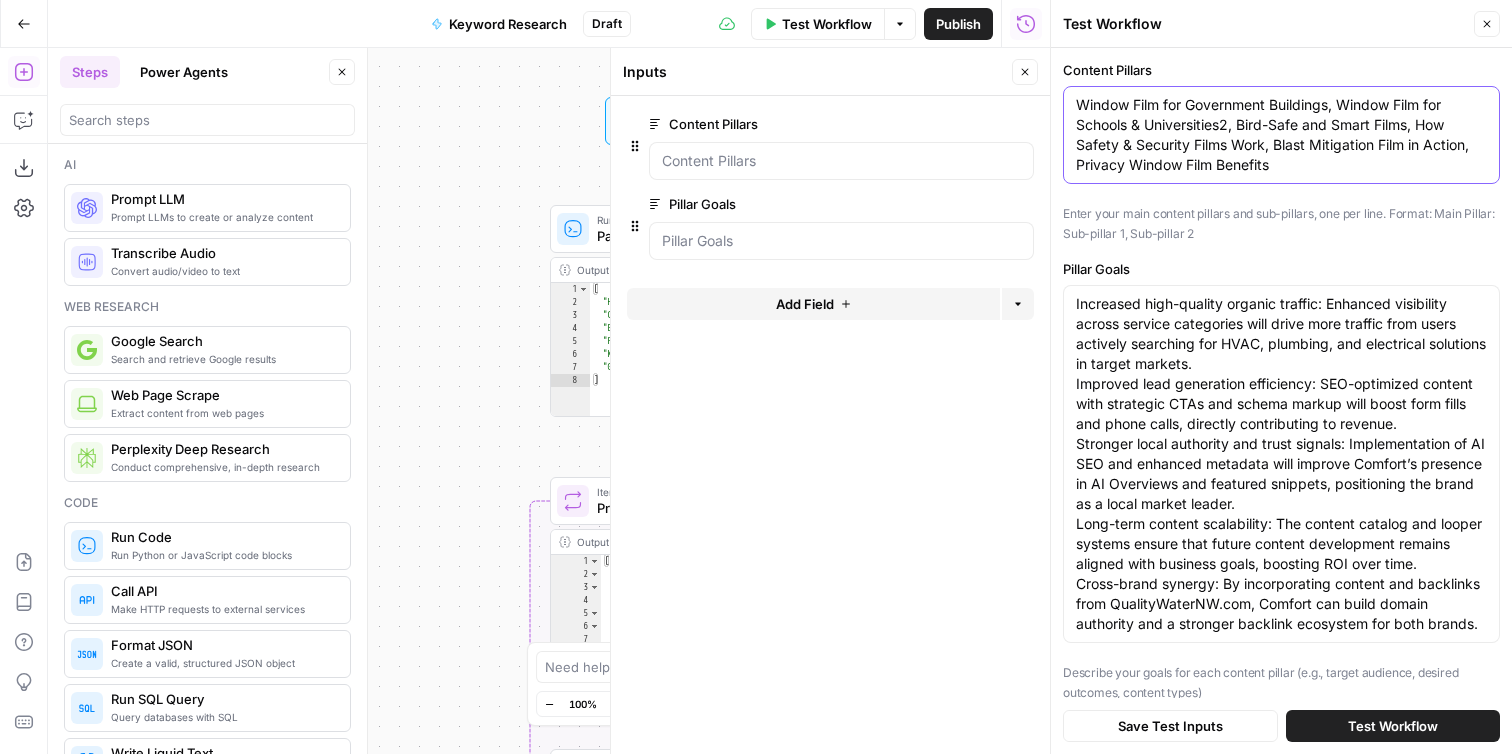 click on "Window Film for Government Buildings, Window Film for Schools & Universities2, Bird-Safe and Smart Films, How Safety & Security Films Work, Blast Mitigation Film in Action, Privacy Window Film Benefits" at bounding box center (1281, 135) 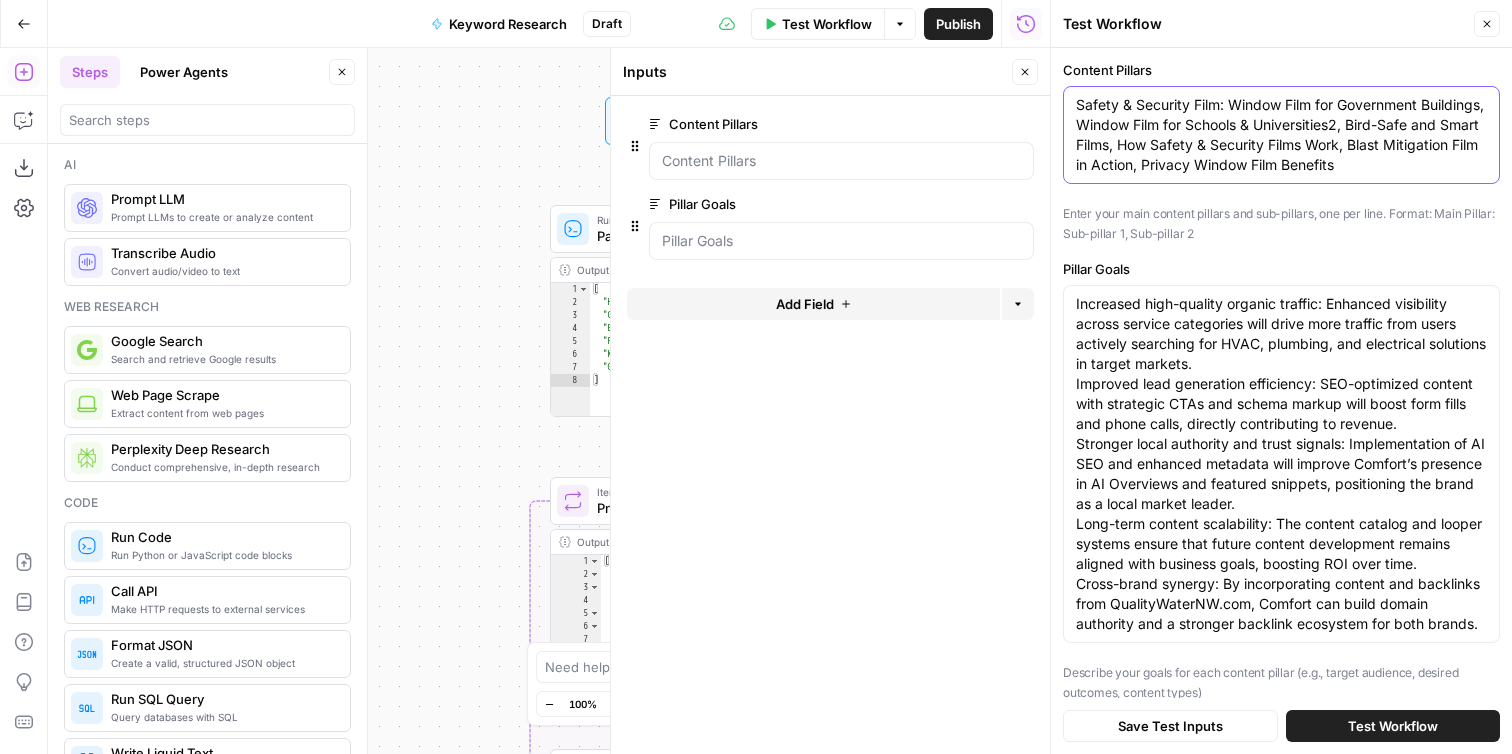 click on "Safety & Security Film: Window Film for Government Buildings, Window Film for Schools & Universities2, Bird-Safe and Smart Films, How Safety & Security Films Work, Blast Mitigation Film in Action, Privacy Window Film Benefits" at bounding box center (1281, 135) 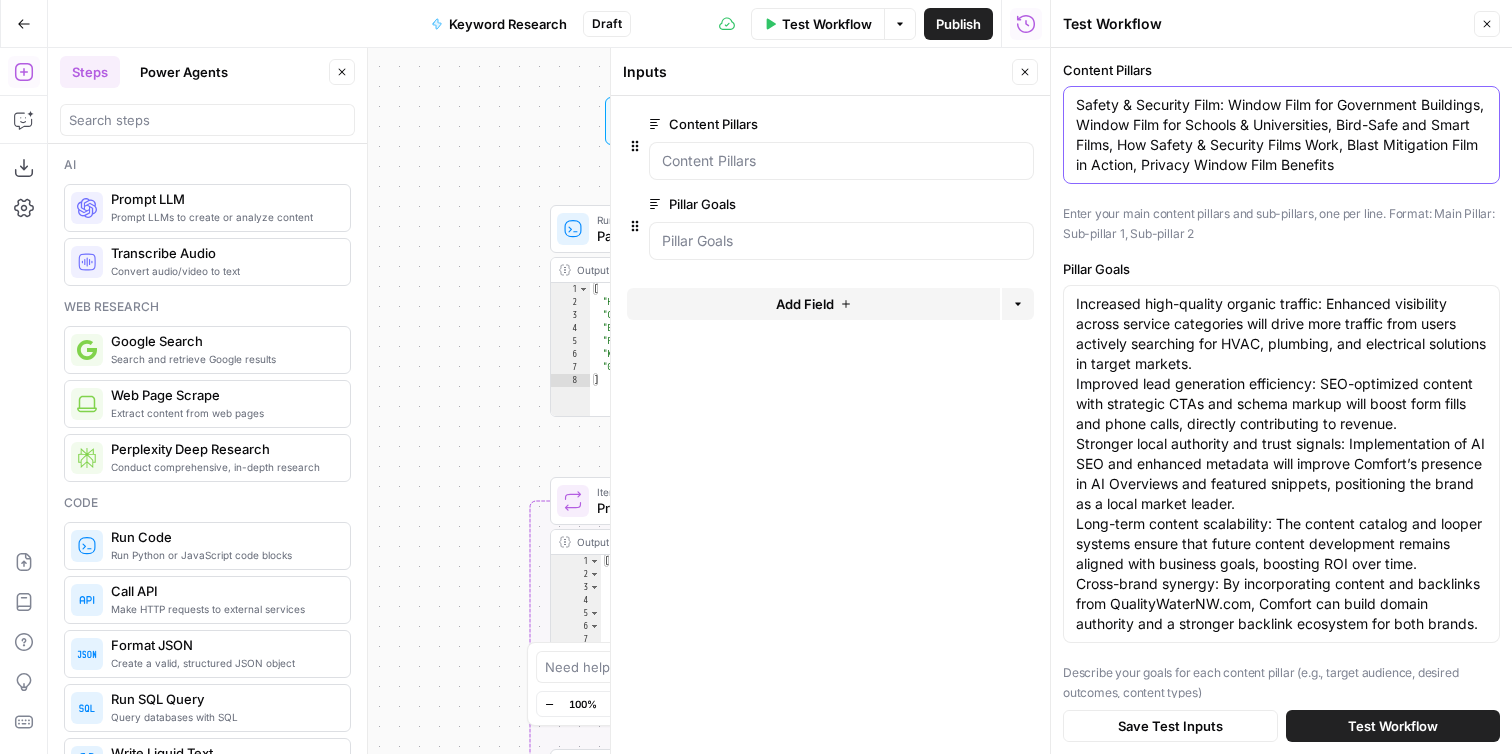 type on "Safety & Security Film: Window Film for Government Buildings, Window Film for Schools & Universities, Bird-Safe and Smart Films, How Safety & Security Films Work, Blast Mitigation Film in Action, Privacy Window Film Benefits" 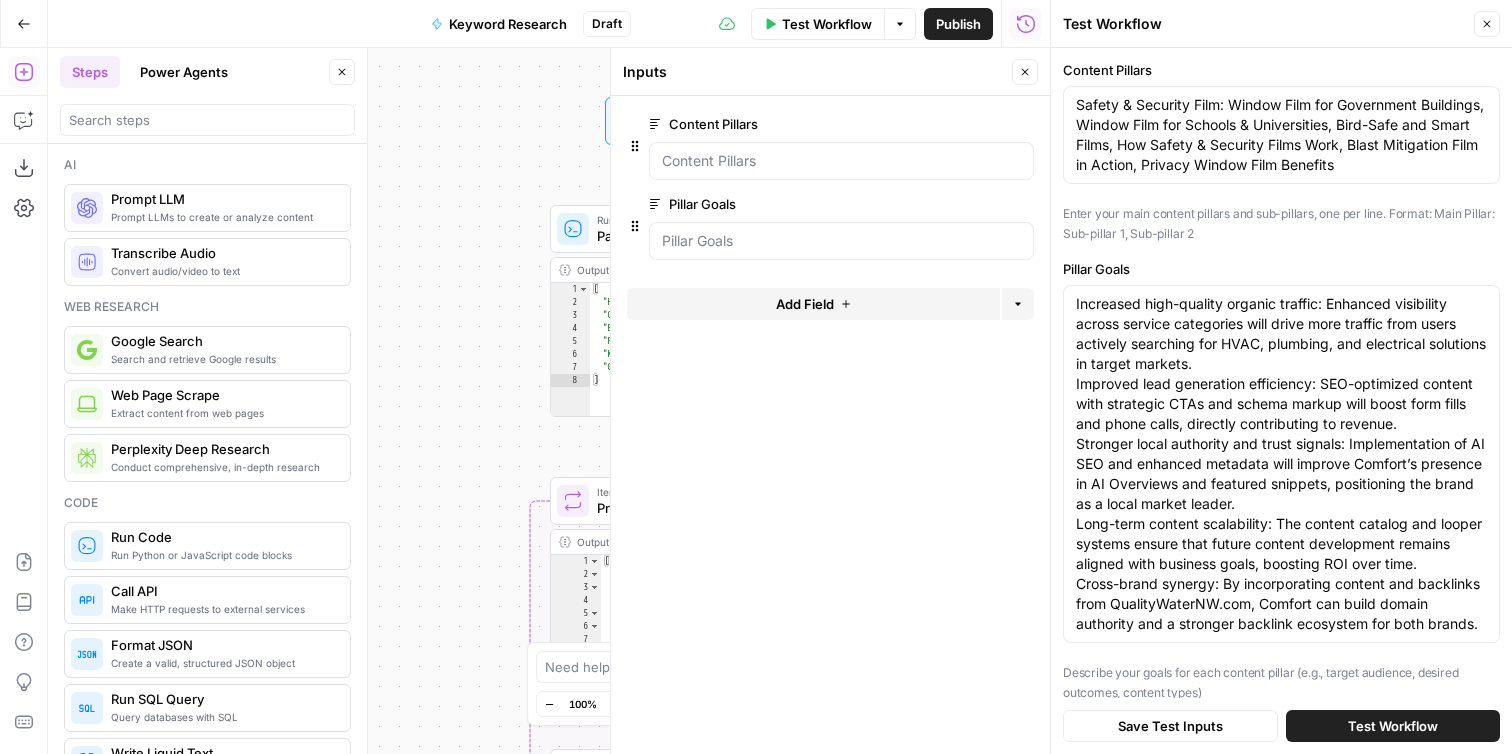 click on "Safety & Security Film: Window Film for Government Buildings, Window Film for Schools & Universities, Bird-Safe and Smart Films, How Safety & Security Films Work, Blast Mitigation Film in Action, Privacy Window Film Benefits
Safety & Security Film: Window Film for Government Buildings, Window Film for Schools & Universities, Bird-Safe and Smart Films, How Safety & Security Films Work, Blast Mitigation Film in Action, Privacy Window Film Benefits" at bounding box center (1281, 135) 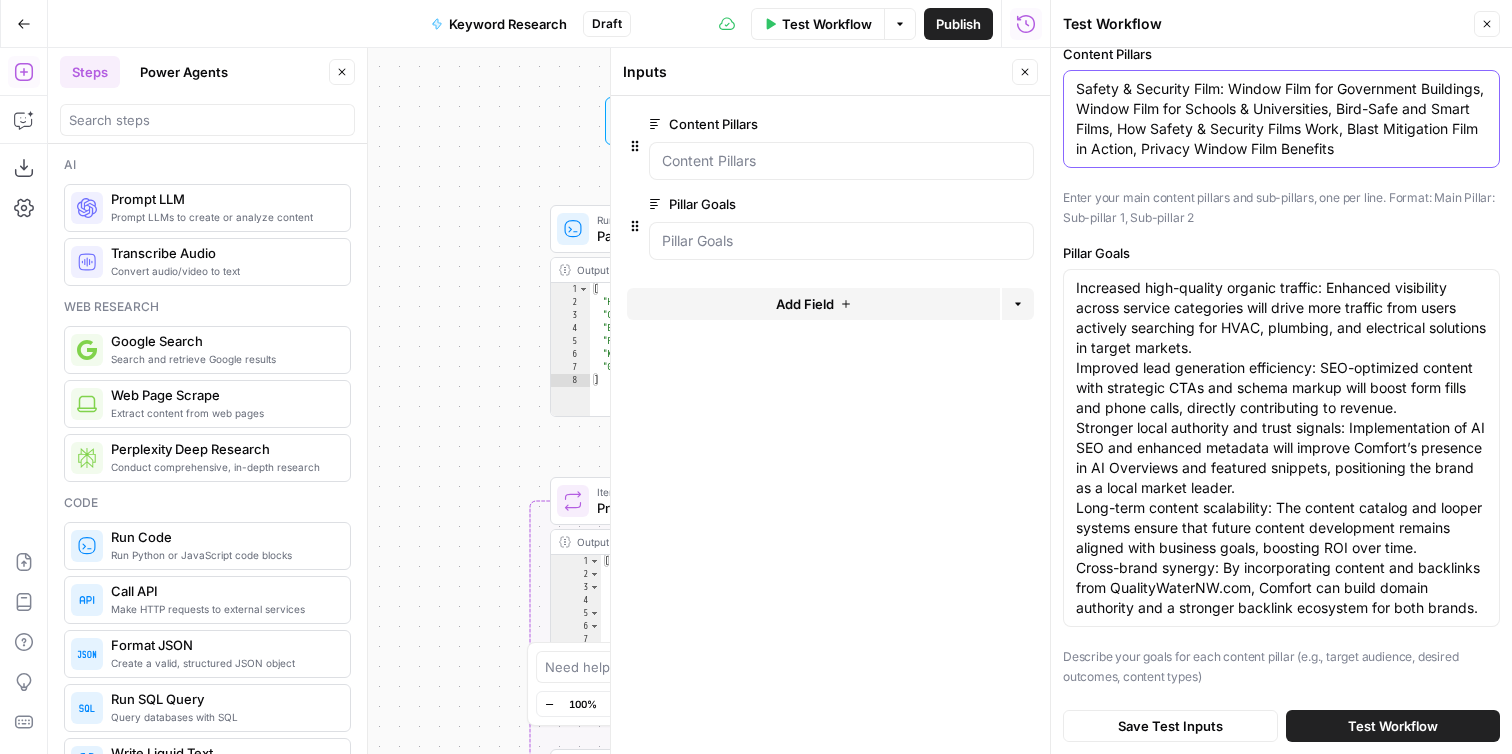 scroll, scrollTop: 26, scrollLeft: 0, axis: vertical 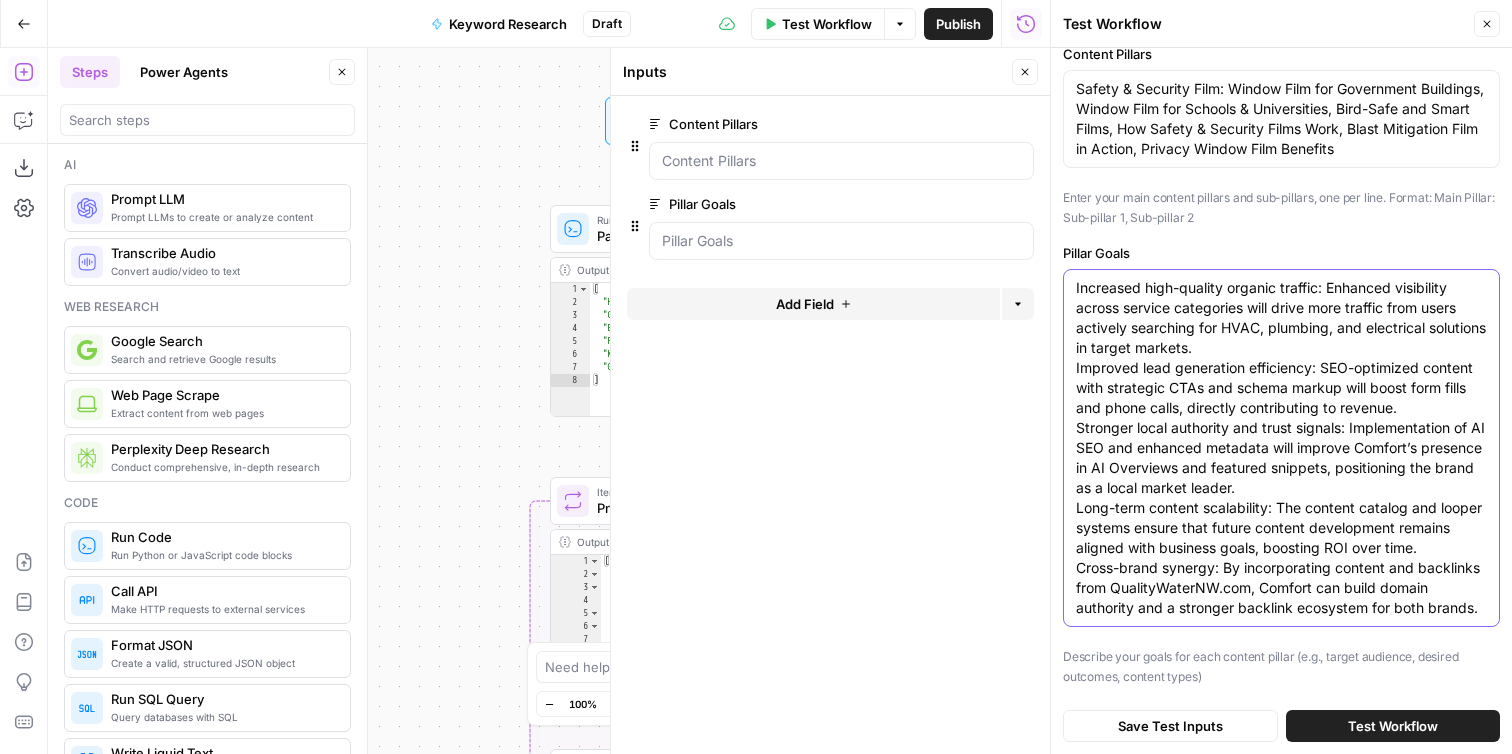 click on "Increased high-quality organic traffic: Enhanced visibility across service categories will drive more traffic from users actively searching for HVAC, plumbing, and electrical solutions in target markets.
Improved lead generation efficiency: SEO-optimized content with strategic CTAs and schema markup will boost form fills and phone calls, directly contributing to revenue.
Stronger local authority and trust signals: Implementation of AI SEO and enhanced metadata will improve Comfort’s presence in AI Overviews and featured snippets, positioning the brand as a local market leader.
Long-term content scalability: The content catalog and looper systems ensure that future content development remains aligned with business goals, boosting ROI over time.
Cross-brand synergy: By incorporating content and backlinks from QualityWaterNW.com, Comfort can build domain authority and a stronger backlink ecosystem for both brands." at bounding box center [1281, 448] 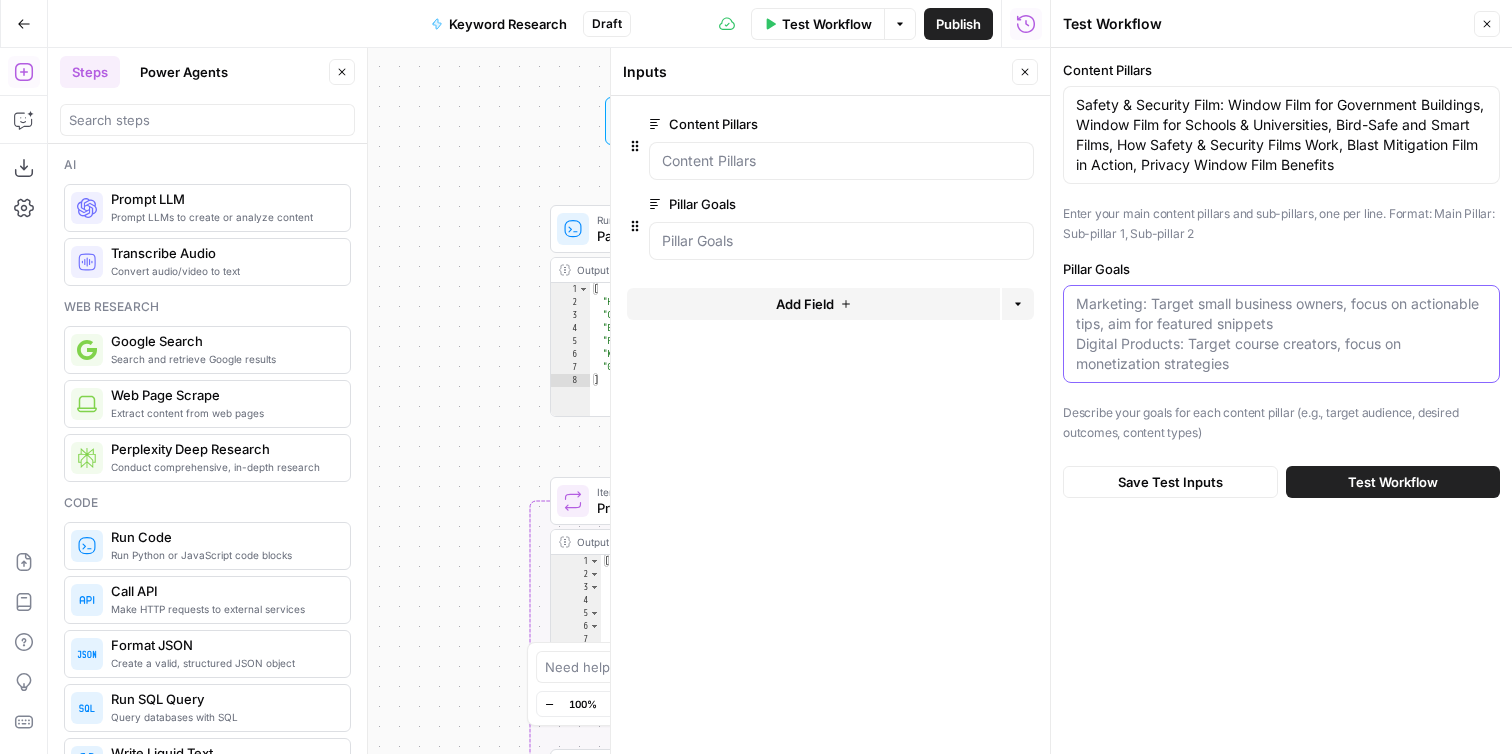 scroll, scrollTop: 0, scrollLeft: 0, axis: both 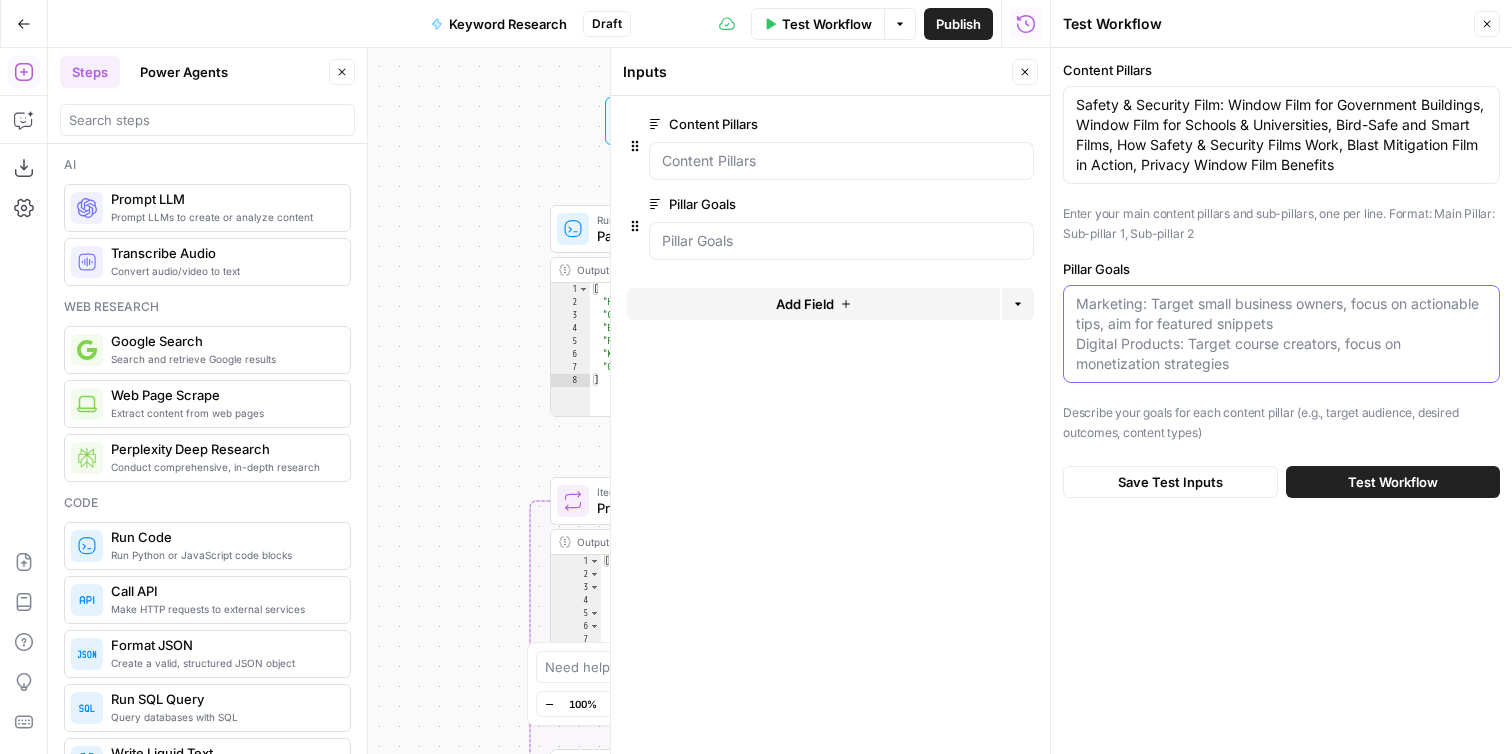 paste on "Kayleigh Crandell · 8 days ago
Purpose
To ensure all collaborators are clear on the objective and desired outcome: establish Professional Window Tinting (PWT) as the trusted provider of safety, security, and solar protection films for government buildings, schools, and universities in Baltimore, Washington, DC, Newark, and the broader Mid-Atlantic region by dominating AI Overviews and search rankings.
This business case outlines how strategic, SEO-optimized content will attract procurement officers, facility managers, and decision-makers, directly driving institutional contract opportunities." 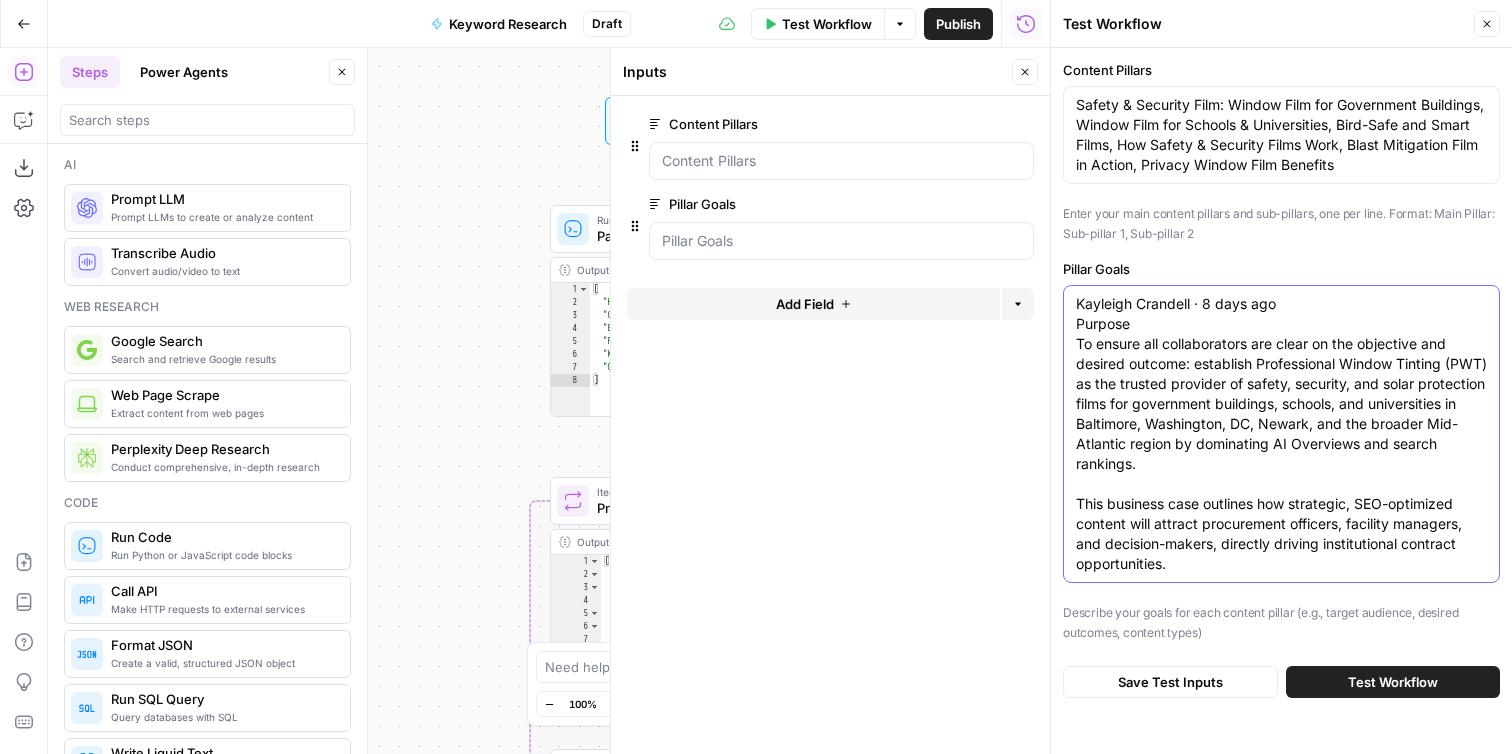 click on "Kayleigh Crandell · 8 days ago
Purpose
To ensure all collaborators are clear on the objective and desired outcome: establish Professional Window Tinting (PWT) as the trusted provider of safety, security, and solar protection films for government buildings, schools, and universities in Baltimore, Washington, DC, Newark, and the broader Mid-Atlantic region by dominating AI Overviews and search rankings.
This business case outlines how strategic, SEO-optimized content will attract procurement officers, facility managers, and decision-makers, directly driving institutional contract opportunities." at bounding box center [1281, 434] 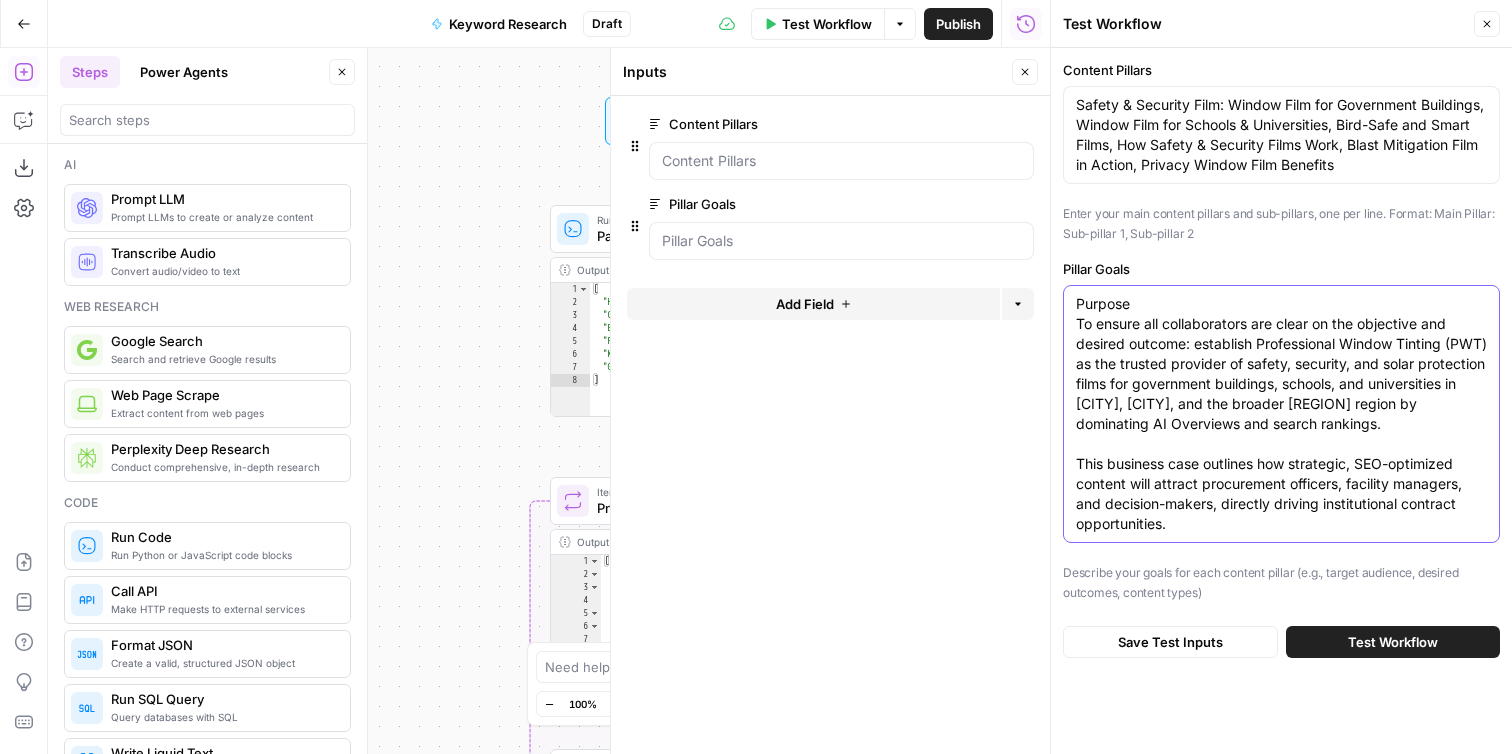 click on "Purpose
To ensure all collaborators are clear on the objective and desired outcome: establish Professional Window Tinting (PWT) as the trusted provider of safety, security, and solar protection films for government buildings, schools, and universities in Baltimore, Washington, DC, Newark, and the broader Mid-Atlantic region by dominating AI Overviews and search rankings.
This business case outlines how strategic, SEO-optimized content will attract procurement officers, facility managers, and decision-makers, directly driving institutional contract opportunities." at bounding box center (1281, 414) 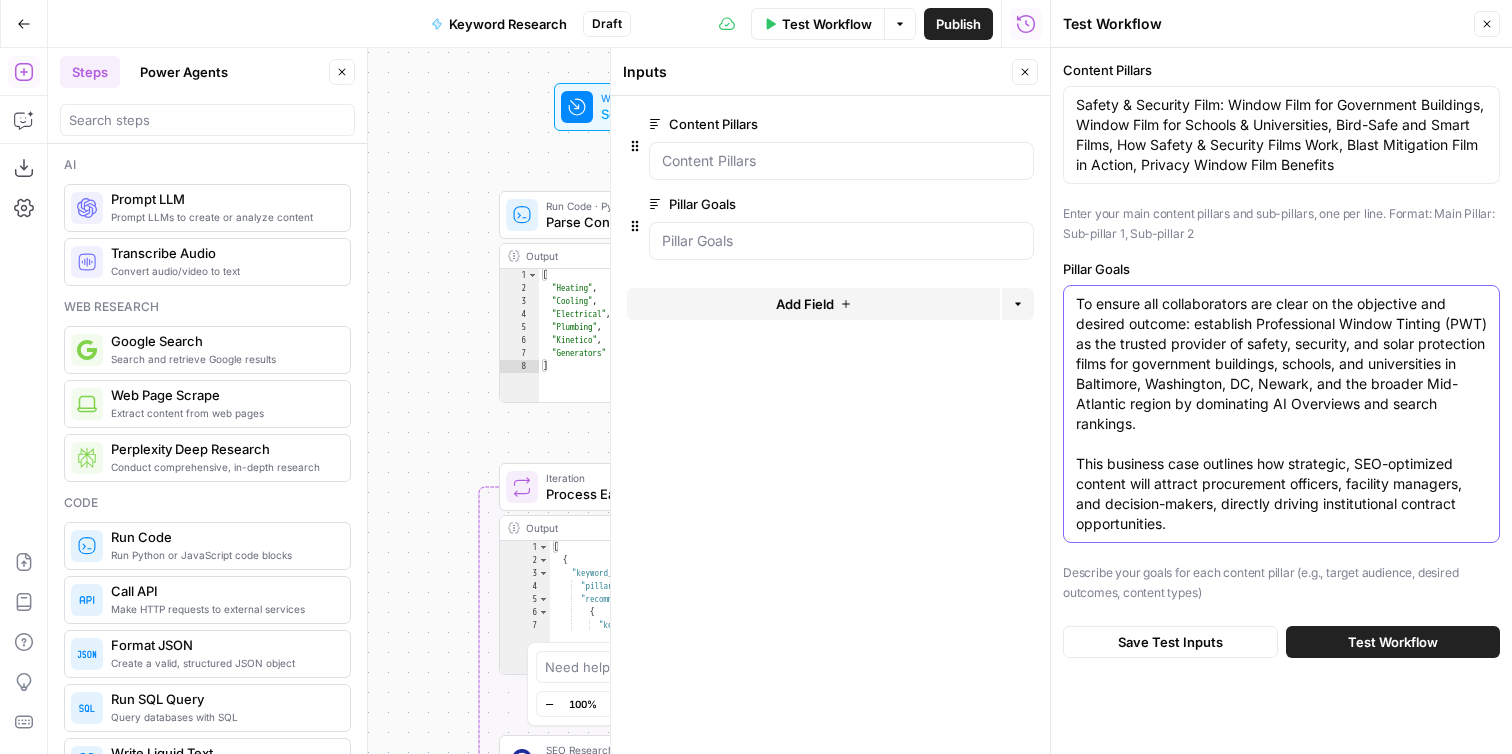 type on "To ensure all collaborators are clear on the objective and desired outcome: establish Professional Window Tinting (PWT) as the trusted provider of safety, security, and solar protection films for government buildings, schools, and universities in Baltimore, Washington, DC, Newark, and the broader Mid-Atlantic region by dominating AI Overviews and search rankings.
This business case outlines how strategic, SEO-optimized content will attract procurement officers, facility managers, and decision-makers, directly driving institutional contract opportunities." 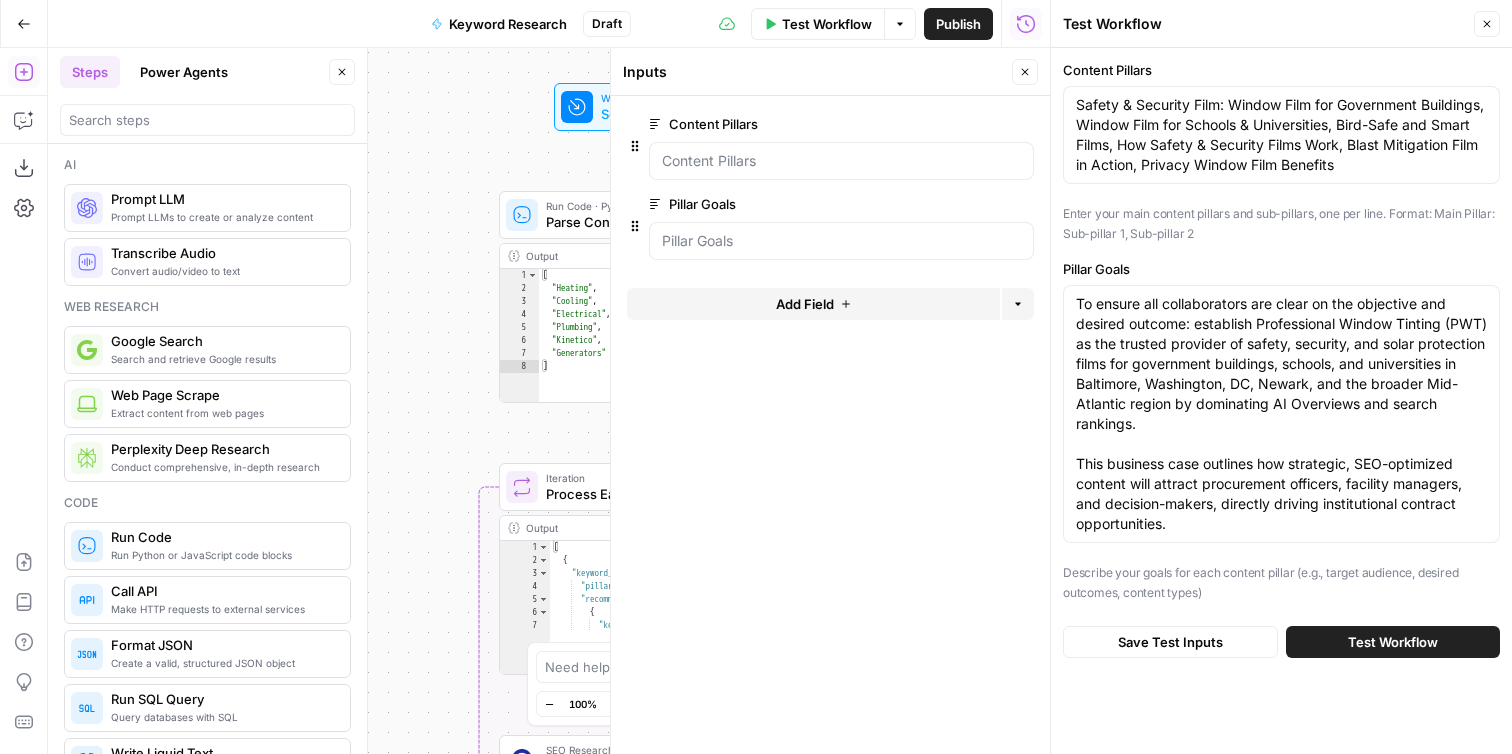 click on "Test Workflow" at bounding box center [1393, 642] 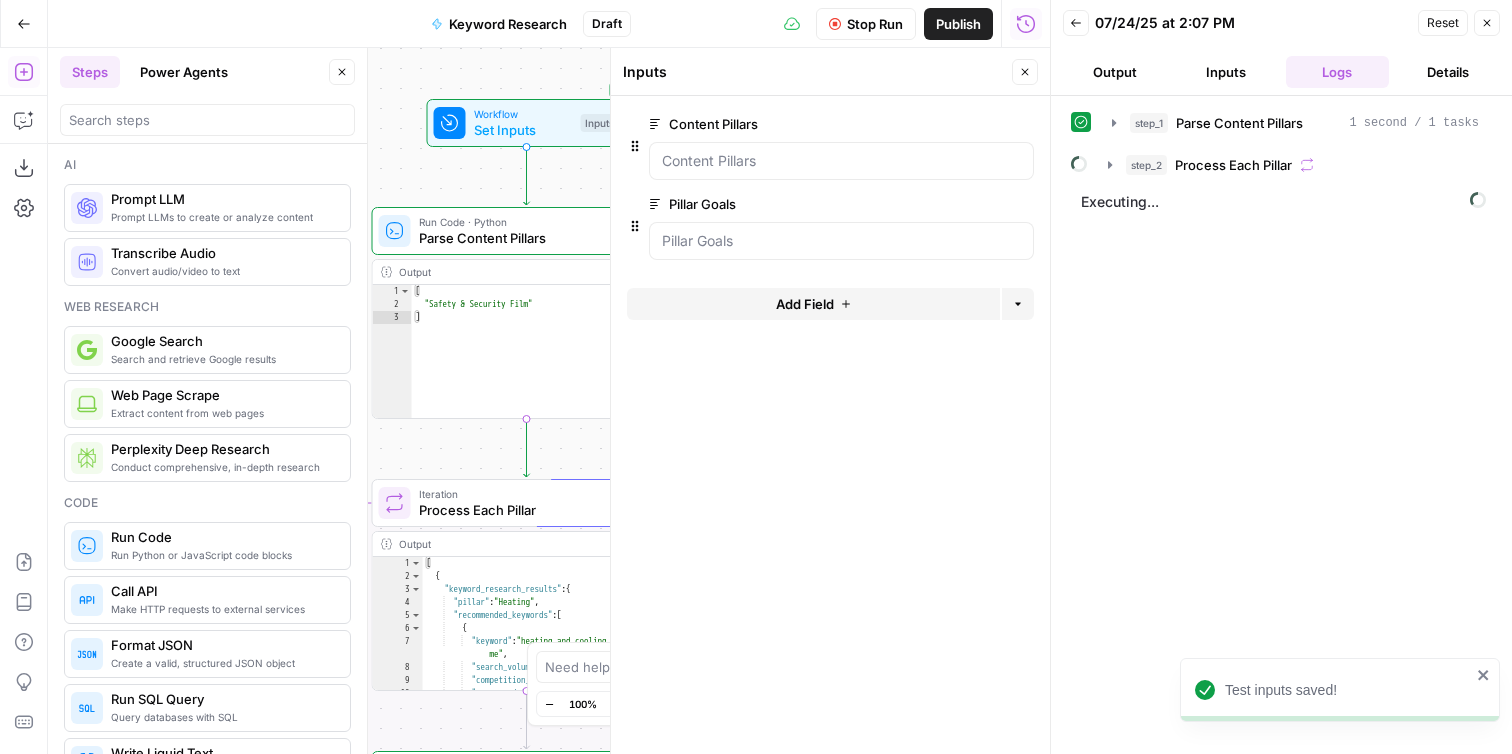 click on "Close" at bounding box center (1025, 72) 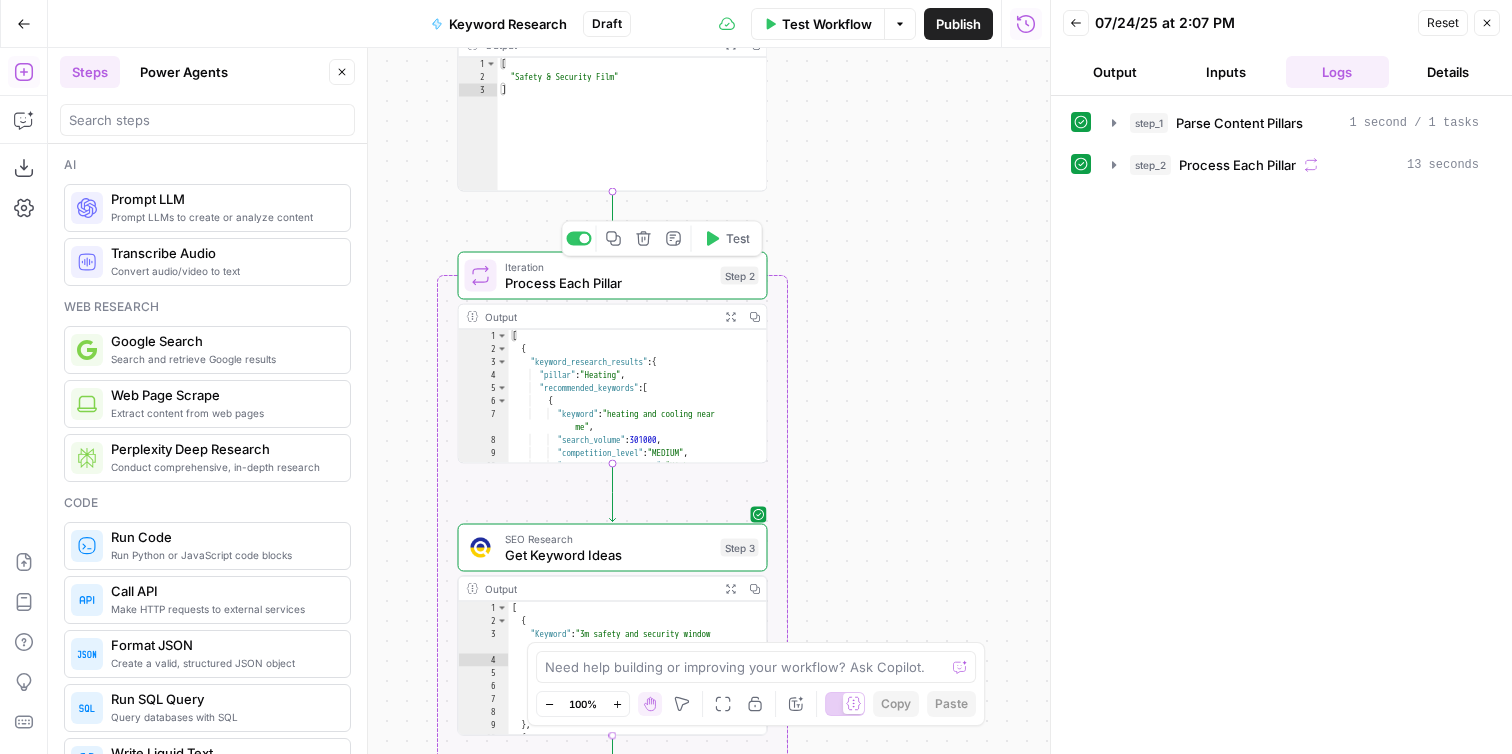 click on "Process Each Pillar" at bounding box center [609, 283] 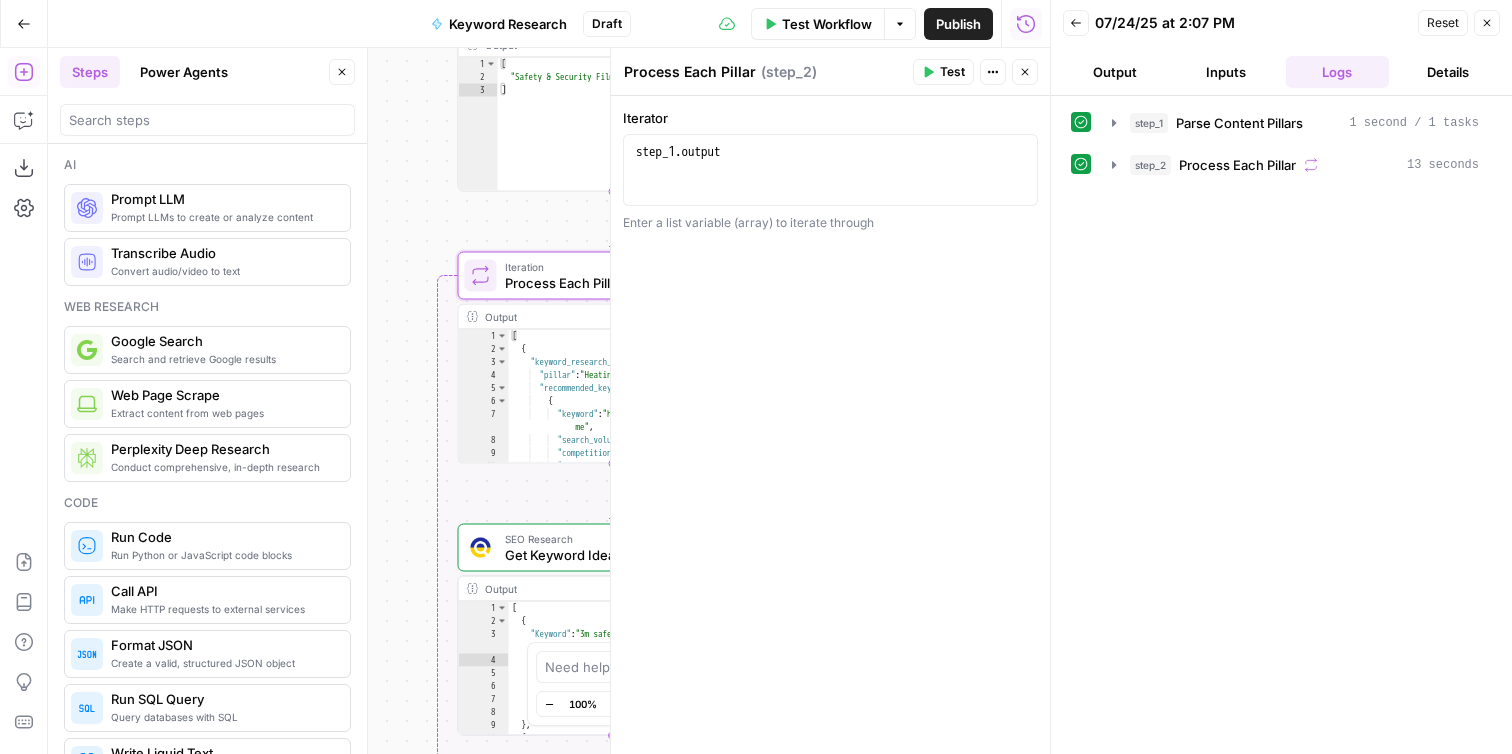 click on "Workflow Set Inputs Inputs Run Code · Python Parse Content Pillars Step 1 Output Expand Output Copy 1 2 3 [    "Safety & Security Film" ]     XXXXXXXXXXXXXXXXXXXXXXXXXXXXXXXXXXXXXXXXXXXXXXXXXXXXXXXXXXXXXXXXXXXXXXXXXXXXXXXXXXXXXXXXXXXXXXXXXXXXXXXXXXXXXXXXXXXXXXXXXXXXXXXXXXXXXXXXXXXXXXXXXXXXXXXXXXXXXXXXXXXXXXXXXXXXXXXXXXXXXXXXXXXXXXXXXXXXXXXXXXXXXXXXXXXXXXXXXXXXXXXXXXXXXXXXXXXXXXXXXXXXXXXXXXXXXXXXXXXXXXXXXXXXXXXXXXXXXXXXXXXXXXXXXXXXXXXXXXXXXXXXXXXXXXXXXXXXXXXXXXXXXXXXXXXXXXXXXXXXXXXXXXXXXXXXXXXXXXXXXXXXXXXXXXXXXXXXXXXXXXXXXXXXXXXXXXXXXXXXXXXXXXXXXXXXXXXXXXXXXXXXXXXXXXXXXXXXXXXXXXXXXXXXXXXXXXXXXXXXXXXXXXXXXXXXXXXXXXXXXXXXXXXXXXXXXXXXXXXXXXXXXXXXXXXX Loop Iteration Process Each Pillar Step 2 Output Expand Output Copy 1 2 3 4 5 6 7 8 9 10 [    {      "keyword_research_results" :  {         "pillar" :  "Heating" ,         "recommended_keywords" :  [           {              "keyword" :  "heating and cooling near                 me" ,              "search_volume" :  301000 ,              :  "MEDIUM"" at bounding box center [549, 401] 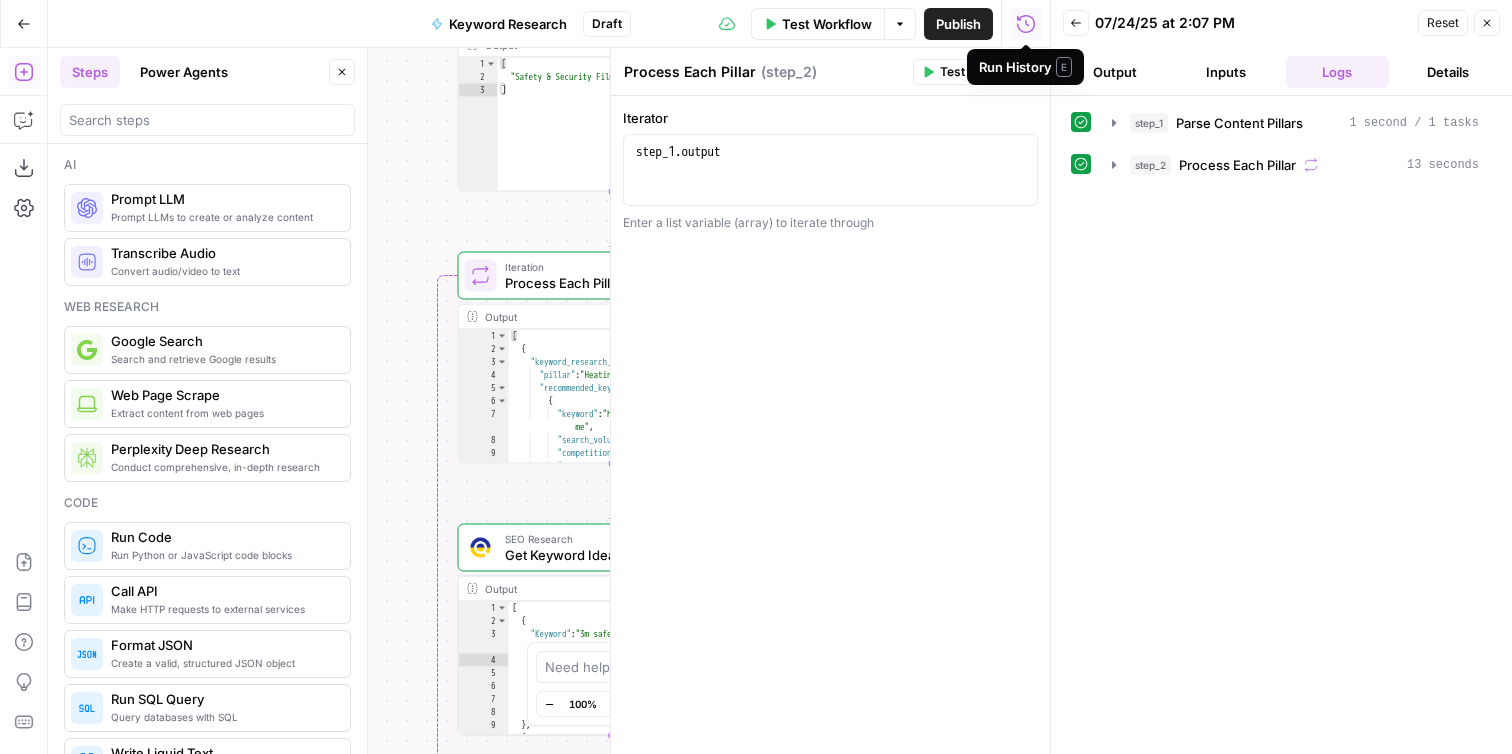 click on "Run History E" at bounding box center (1025, 67) 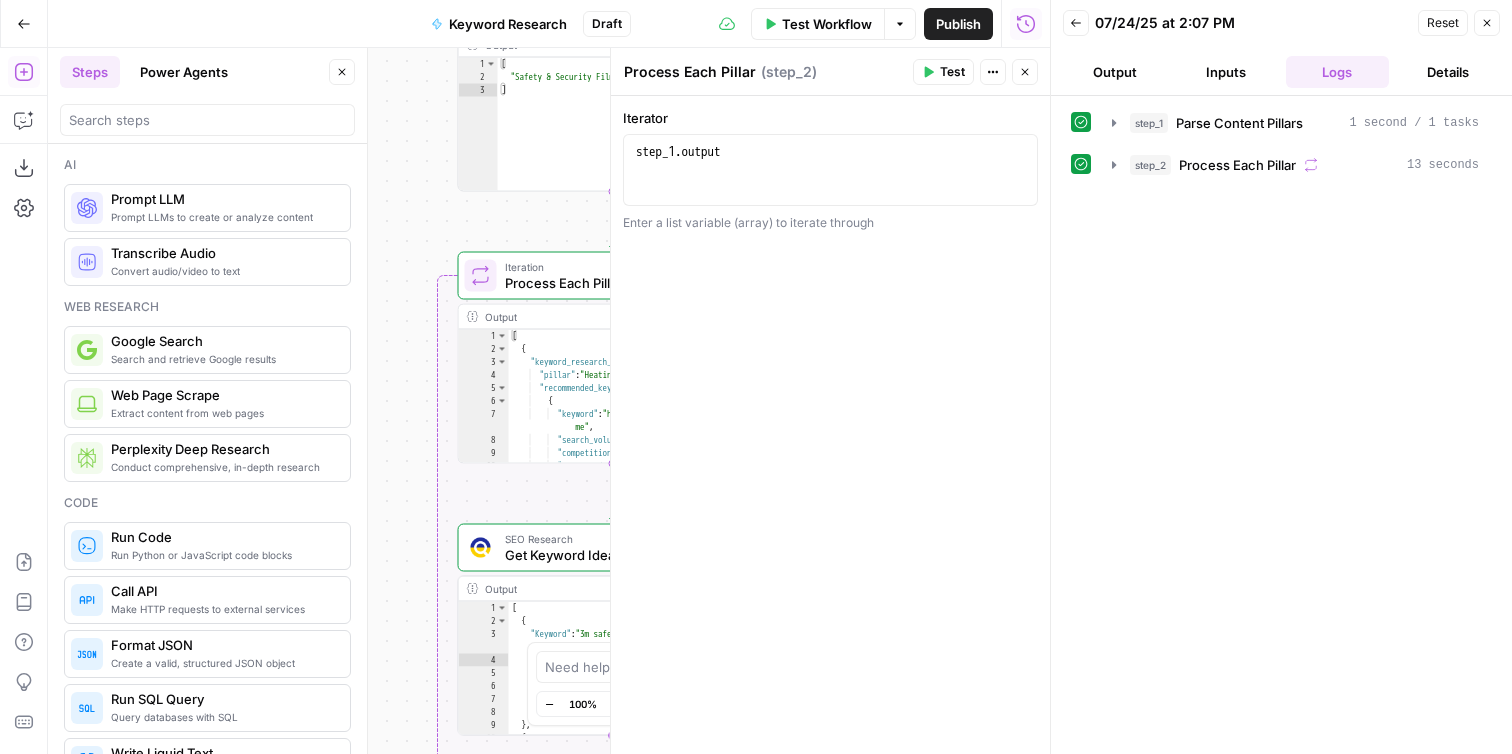 click 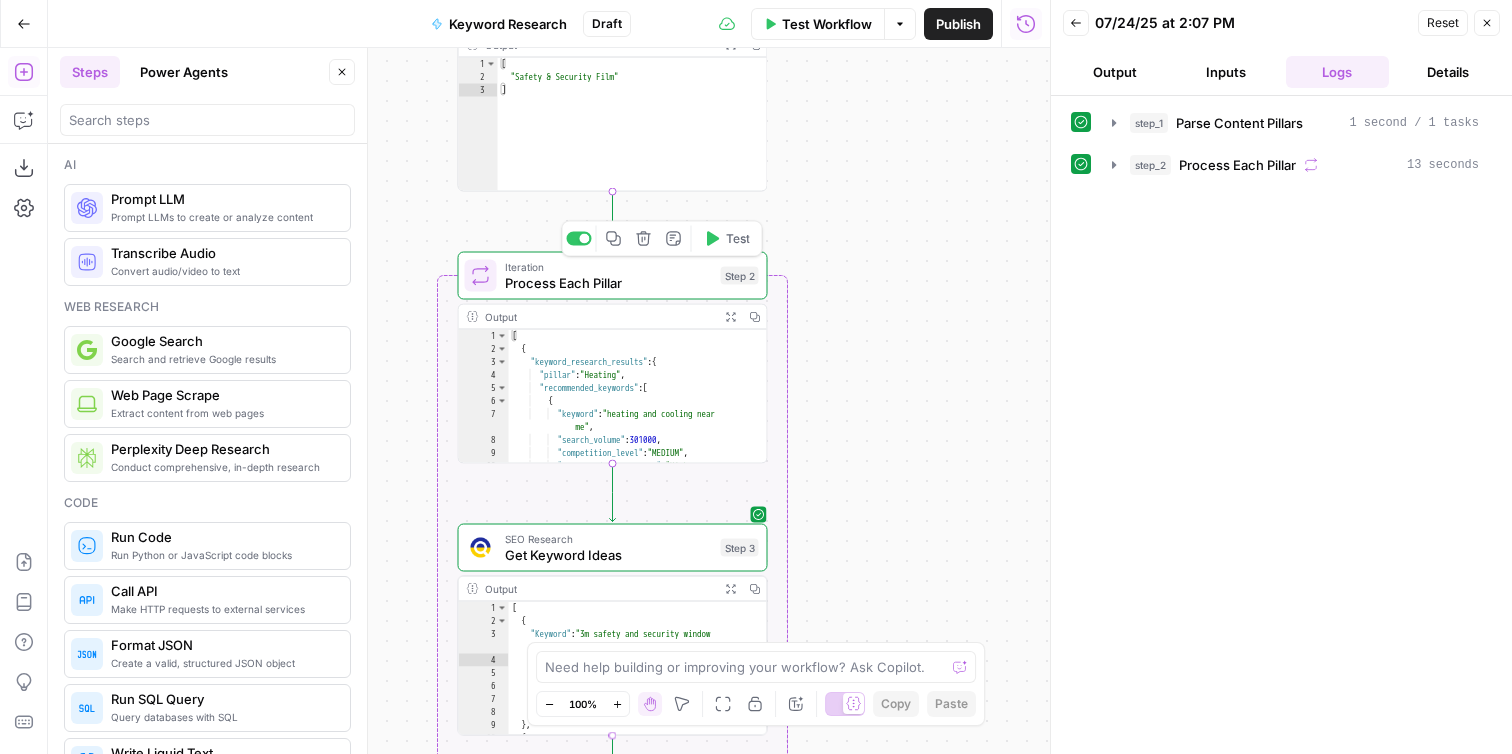 click on "Test" at bounding box center (738, 239) 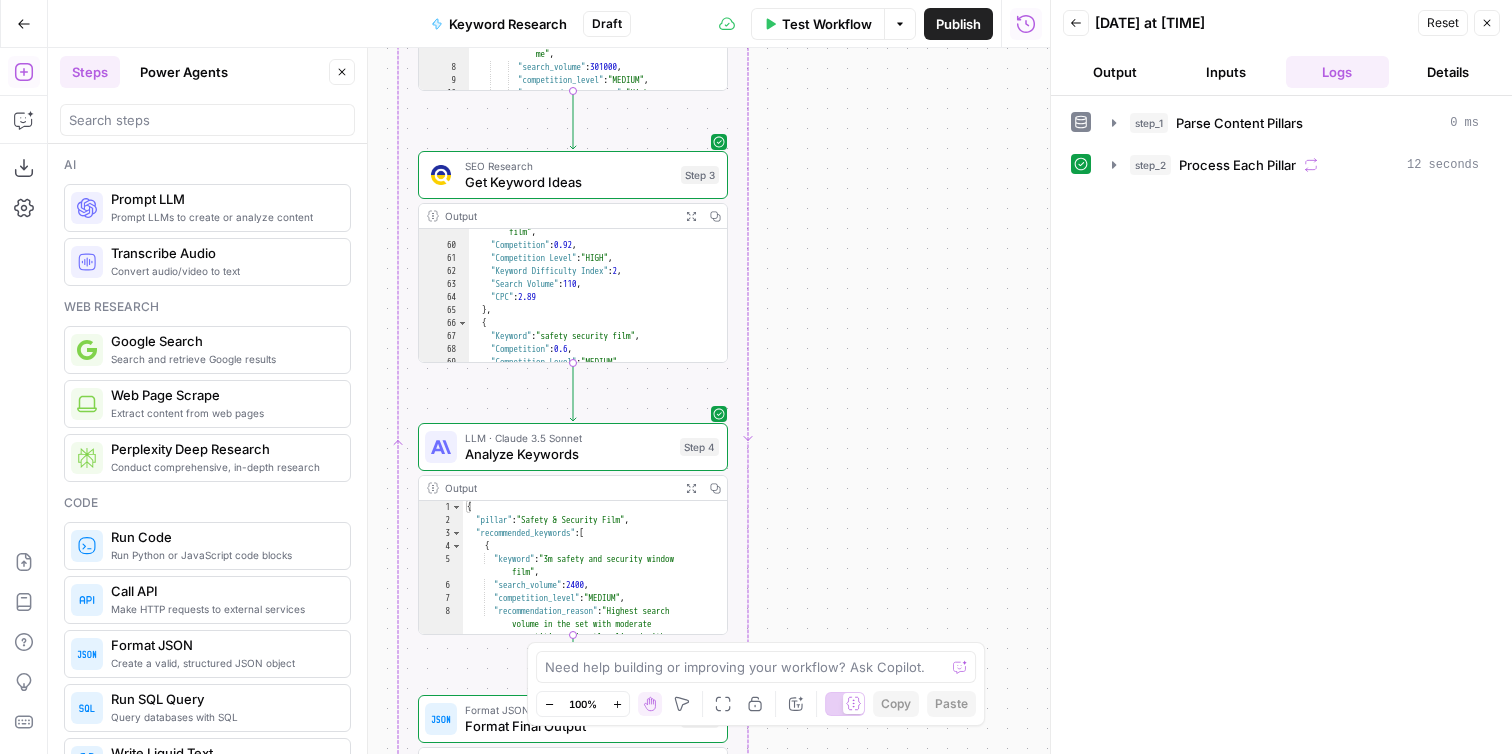 scroll, scrollTop: 821, scrollLeft: 0, axis: vertical 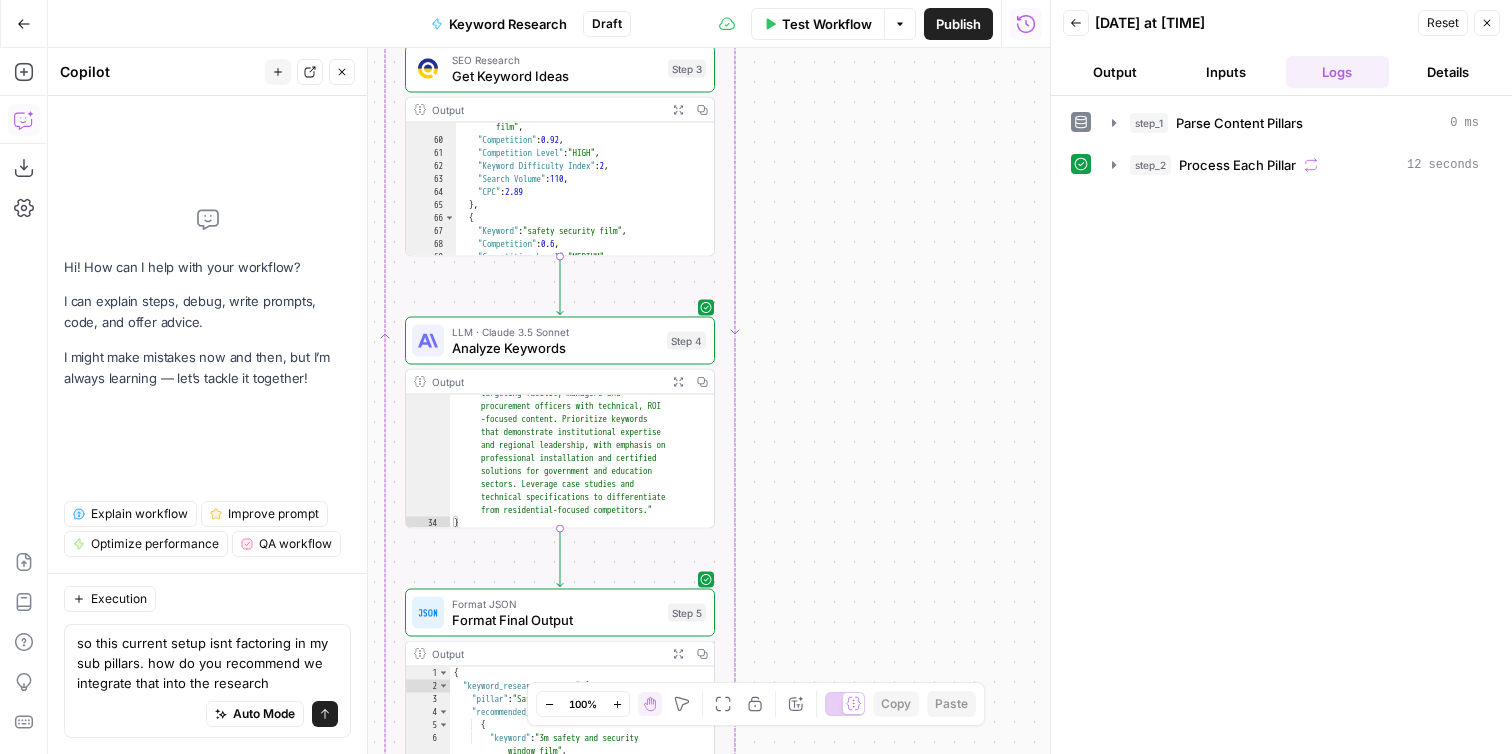type on "so this current setup isnt factoring in my sub pillars. how do you recommend we integrate that into the research?" 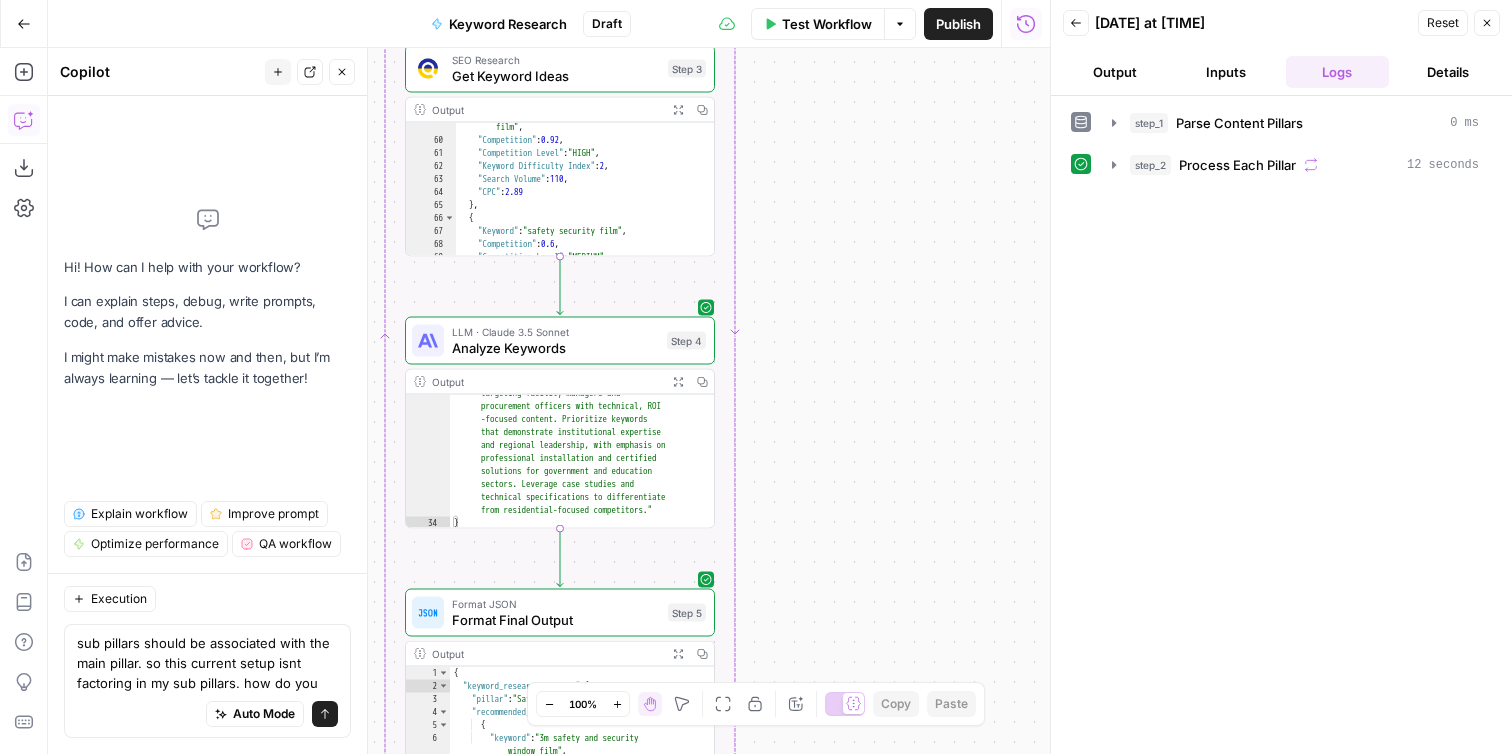 type 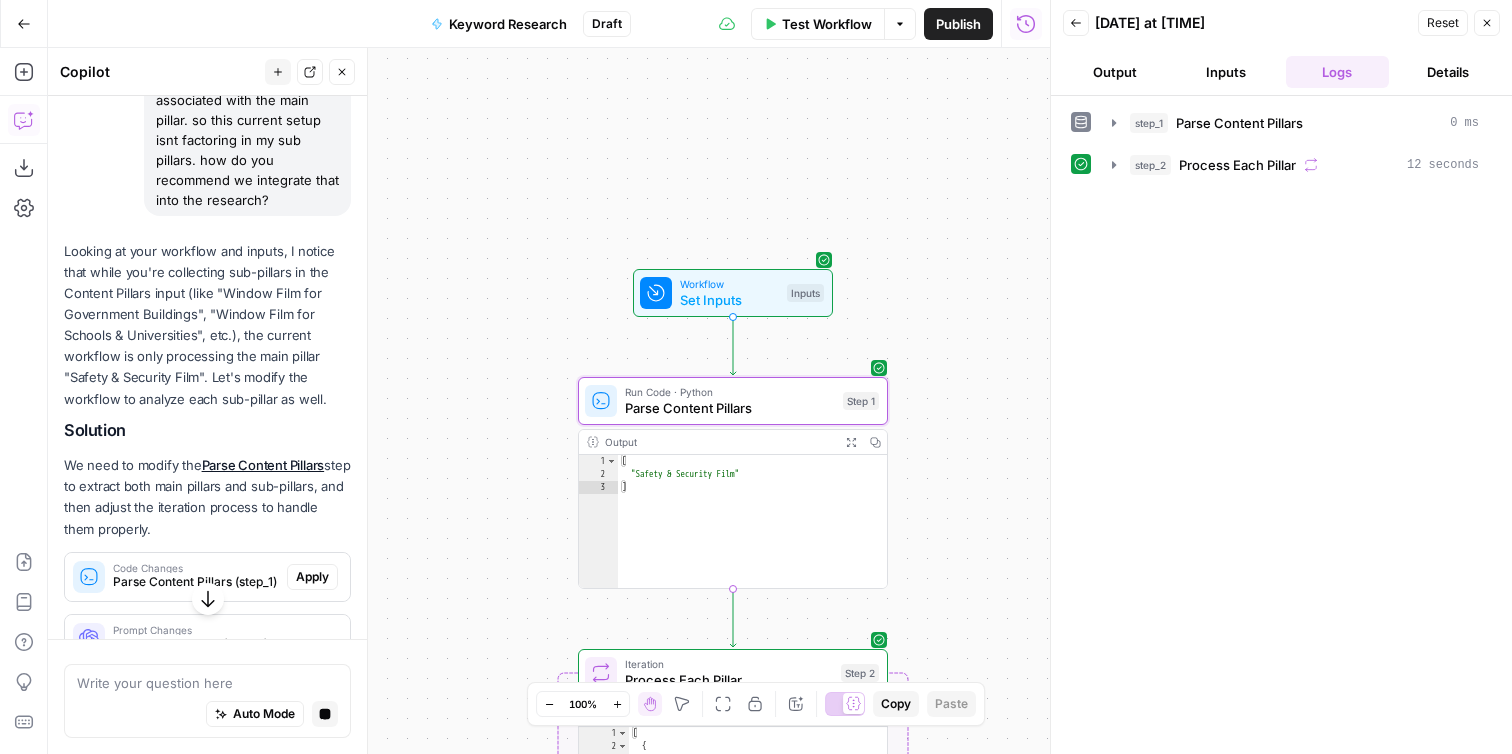 scroll, scrollTop: 262, scrollLeft: 0, axis: vertical 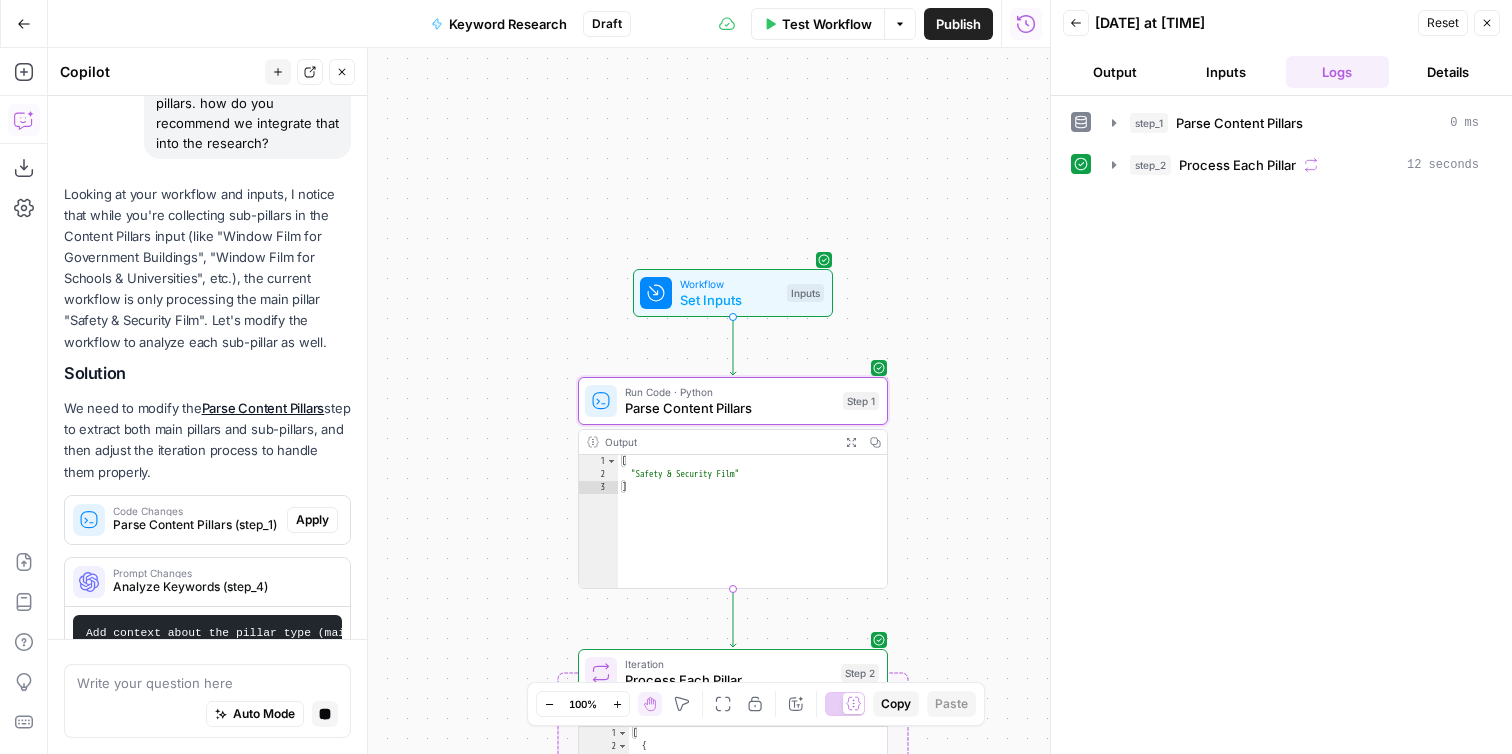 click on "Code Changes" at bounding box center (196, 511) 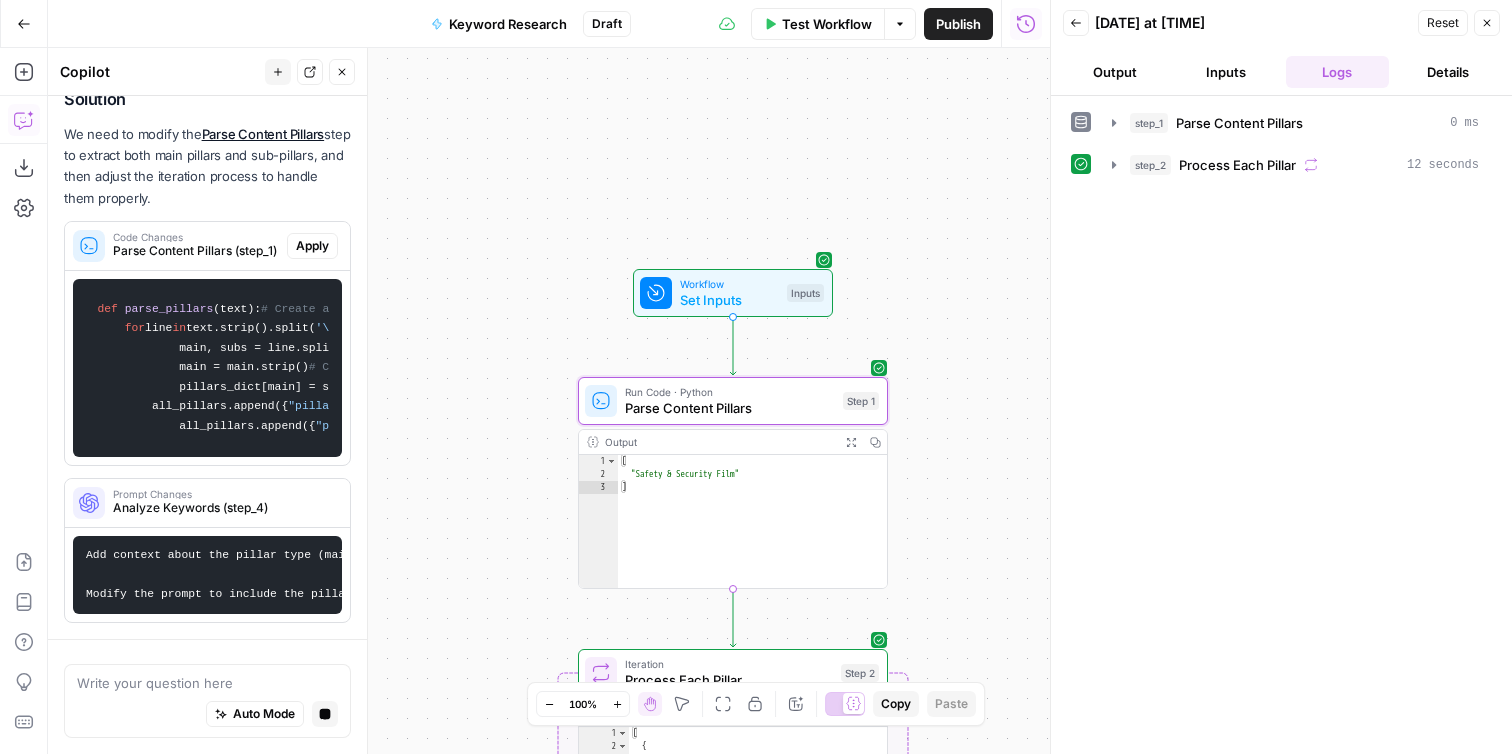 scroll, scrollTop: 808, scrollLeft: 0, axis: vertical 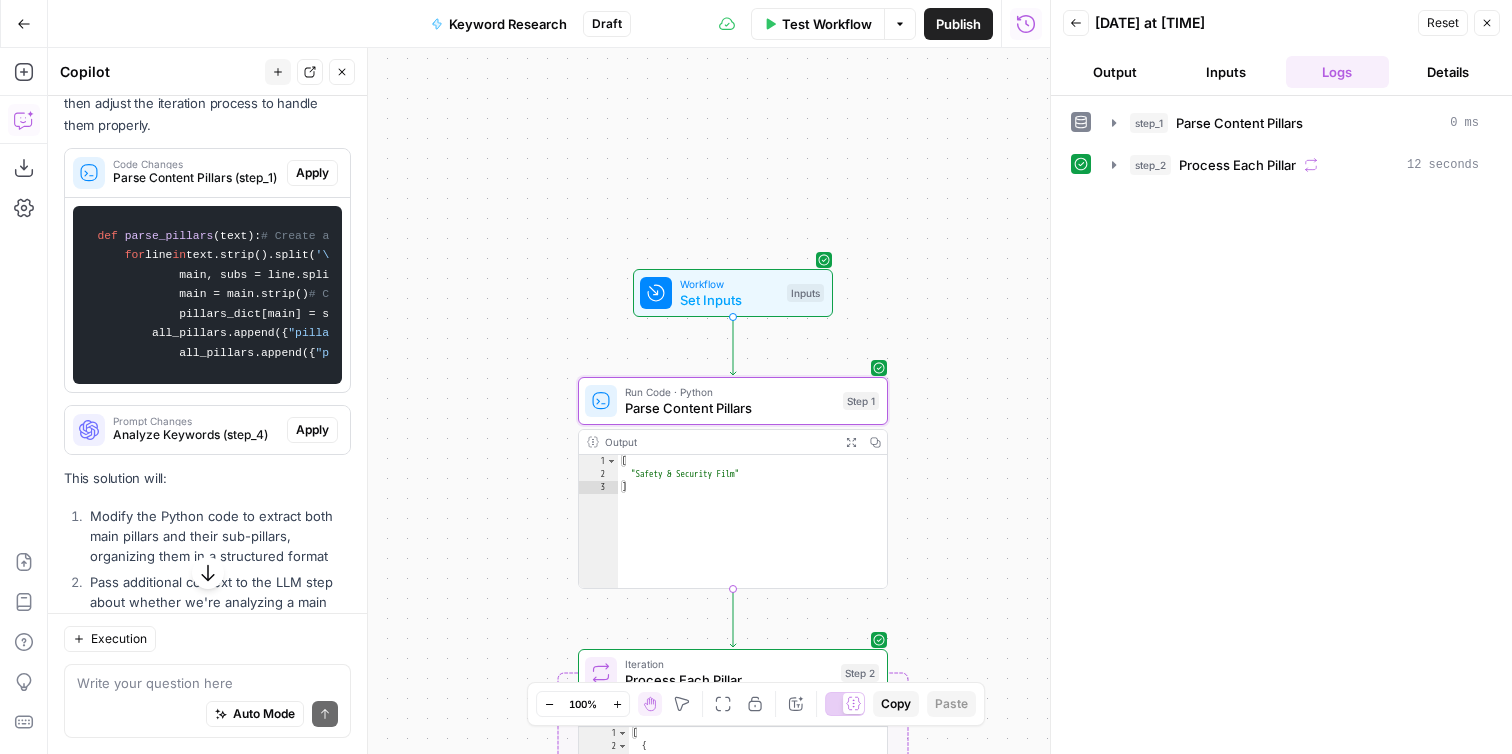click on "Apply" at bounding box center (312, 173) 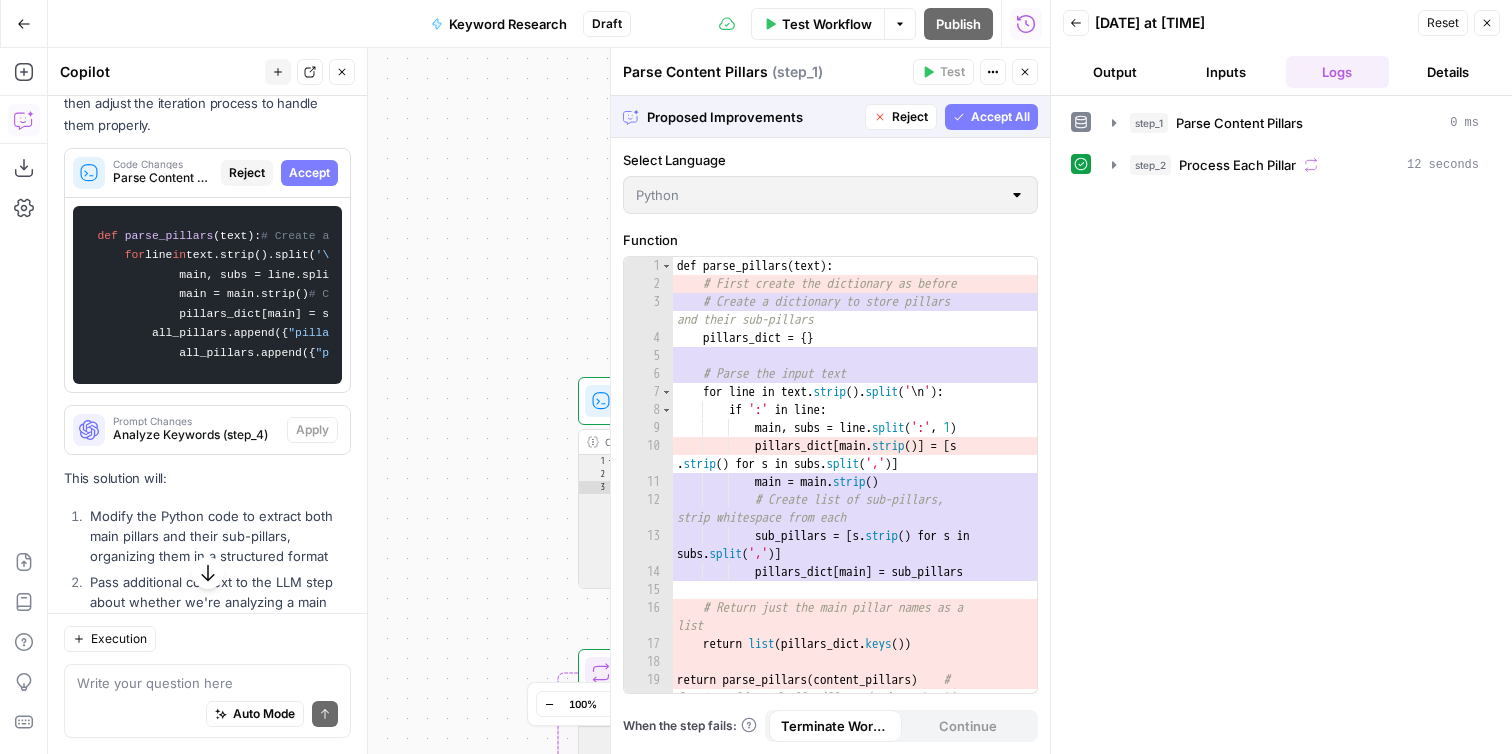 click on "Accept All" at bounding box center (1000, 117) 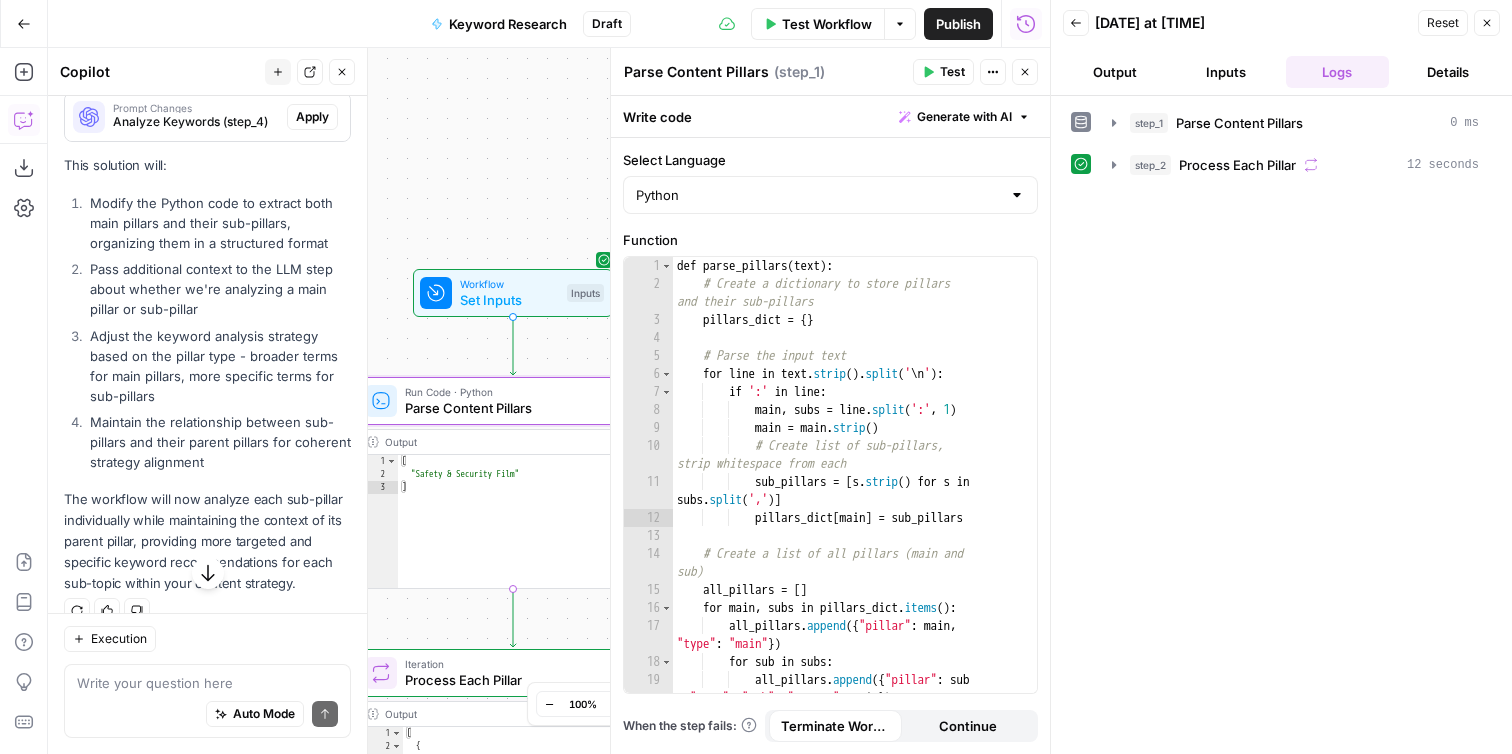 scroll, scrollTop: 952, scrollLeft: 0, axis: vertical 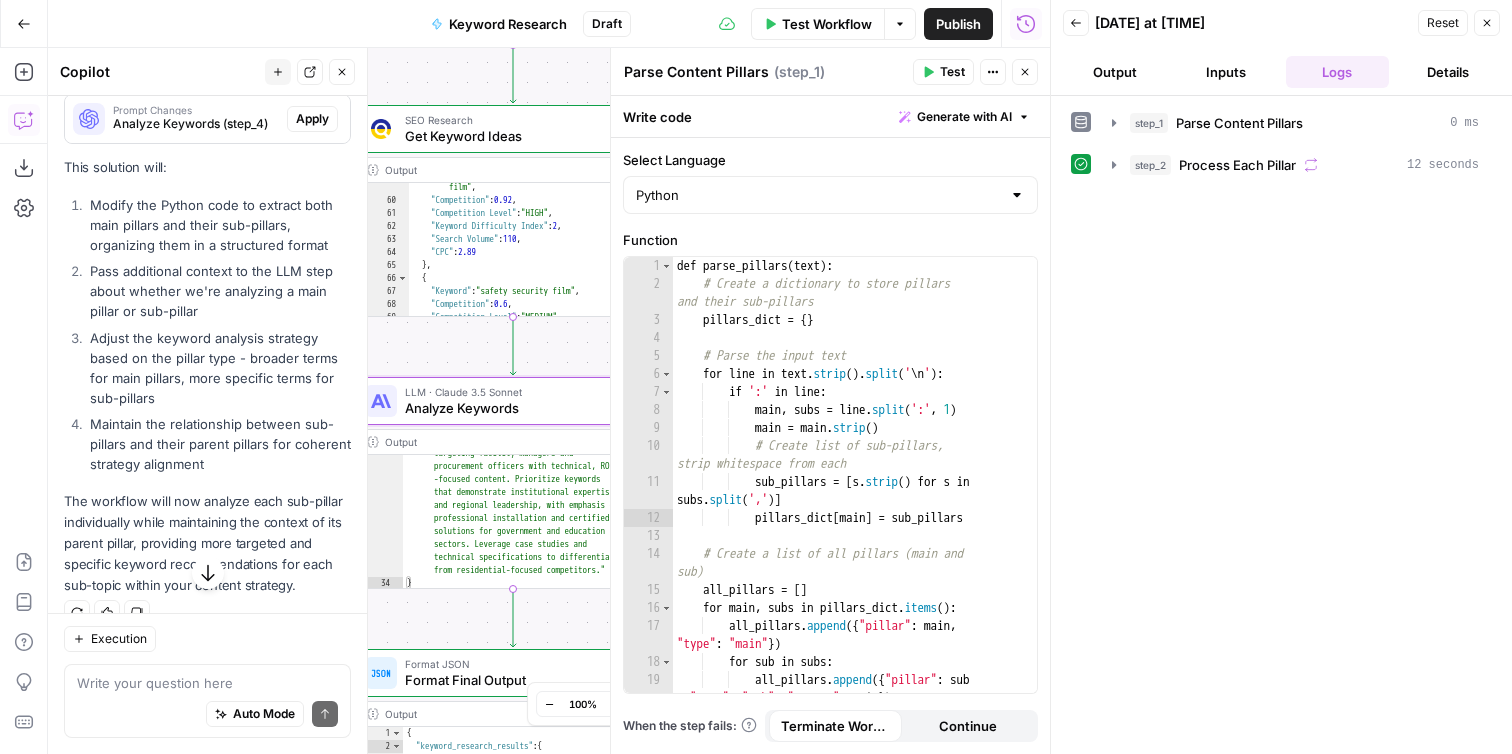 click on "Apply" at bounding box center (312, 119) 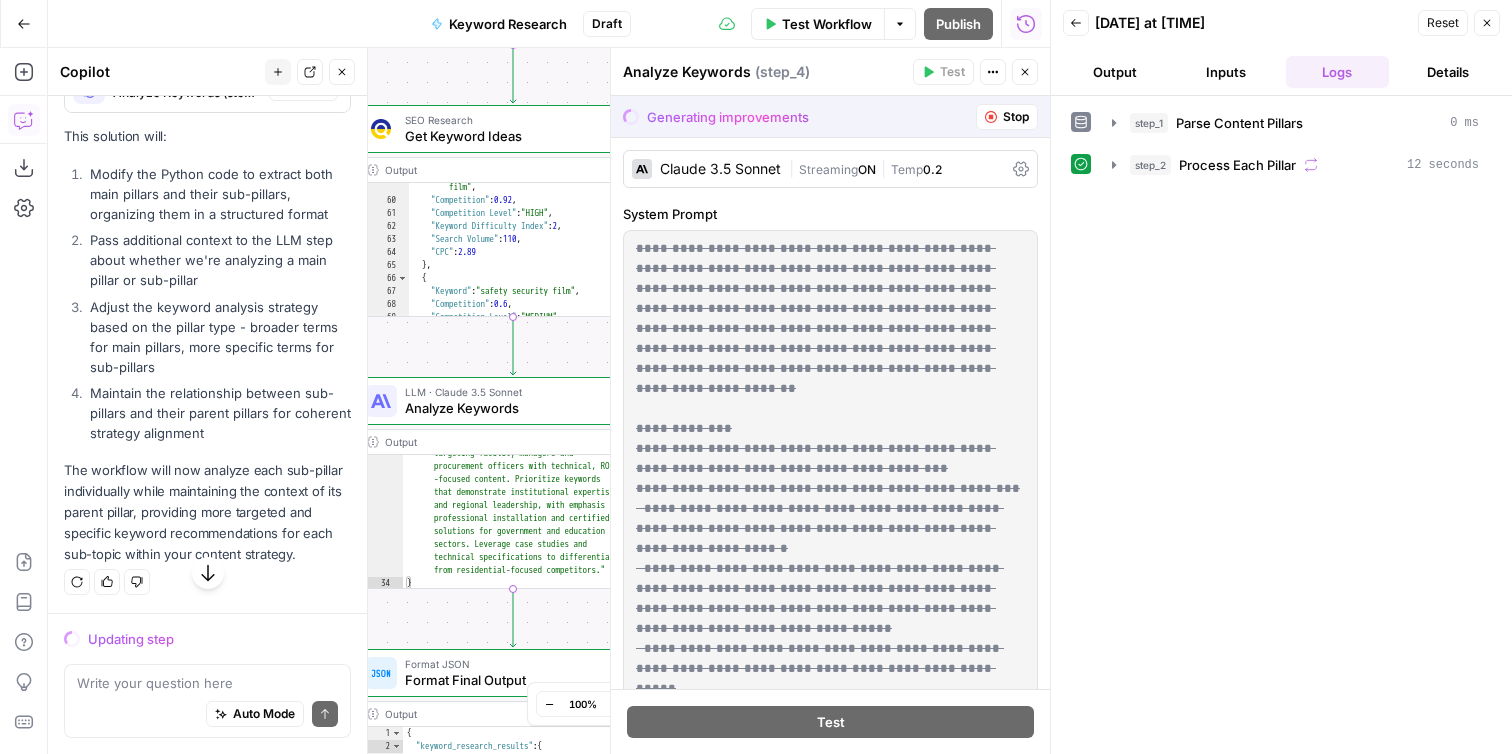 scroll, scrollTop: 1184, scrollLeft: 0, axis: vertical 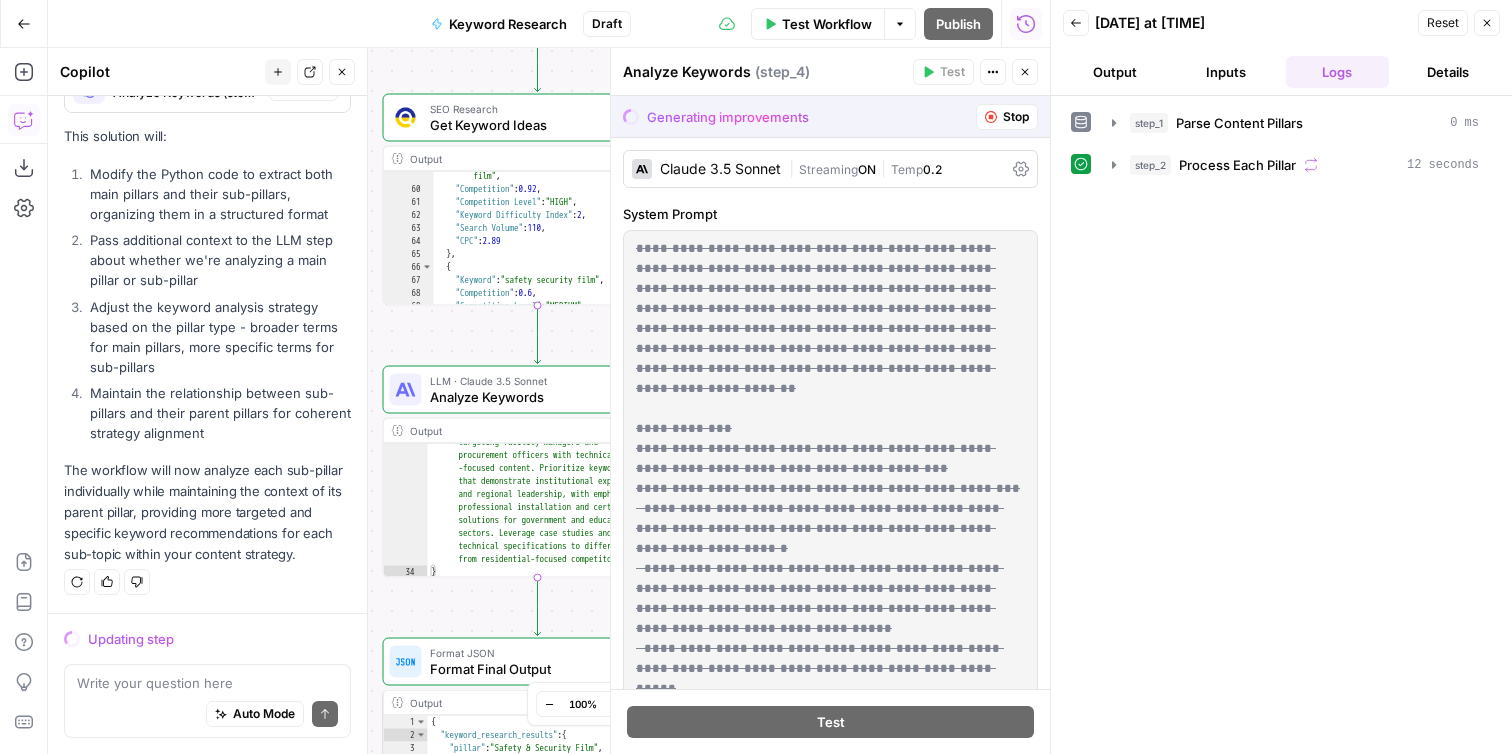 click at bounding box center [406, 390] 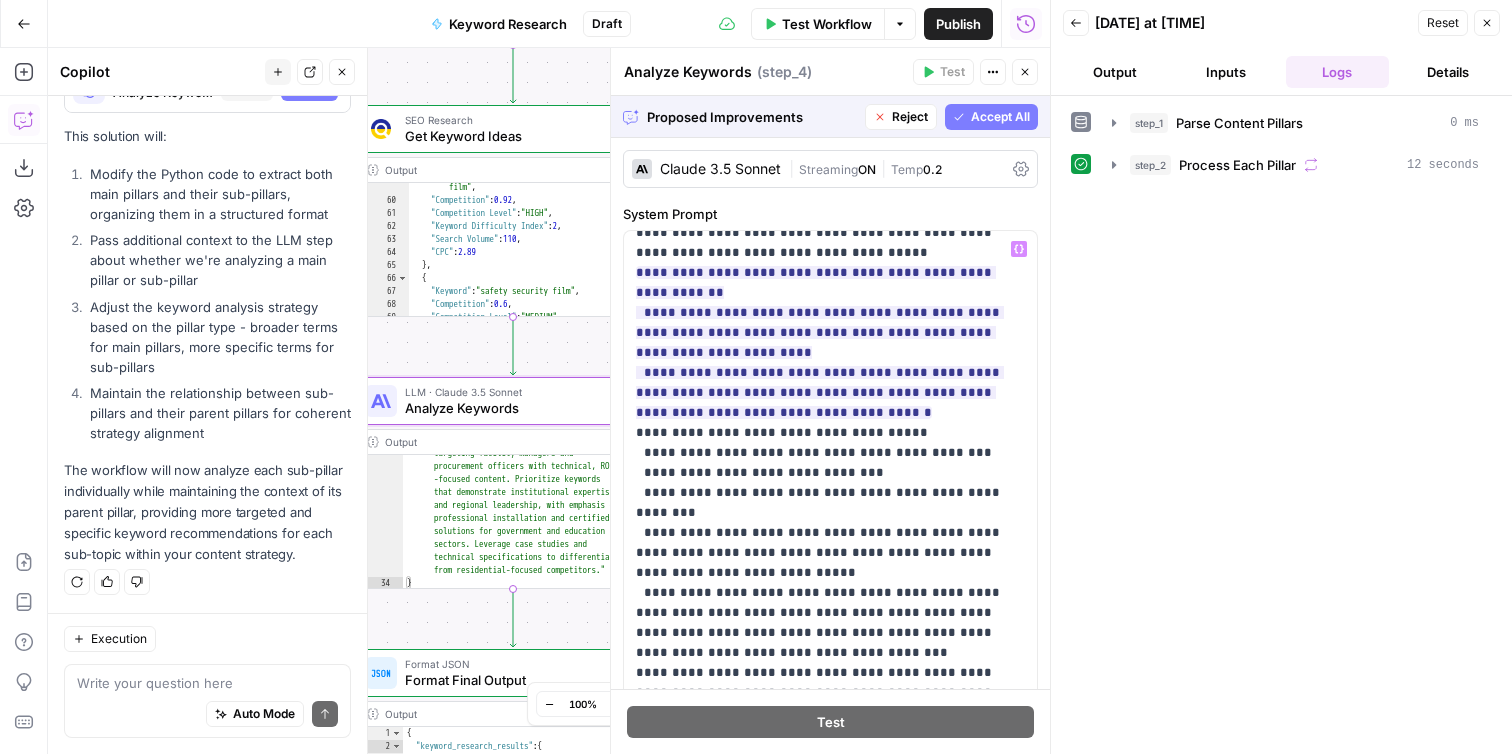 scroll, scrollTop: 821, scrollLeft: 0, axis: vertical 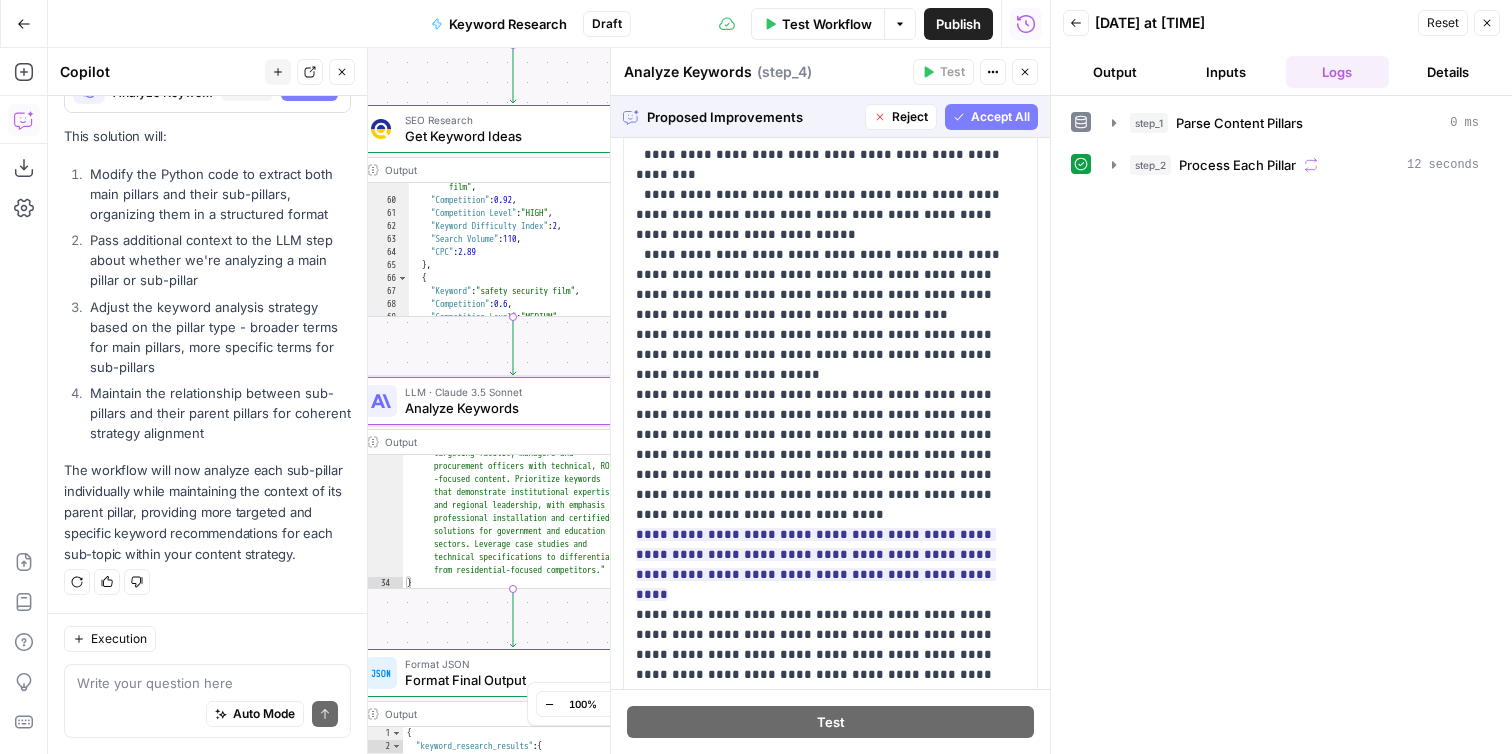 click on "Accept All" at bounding box center (1000, 117) 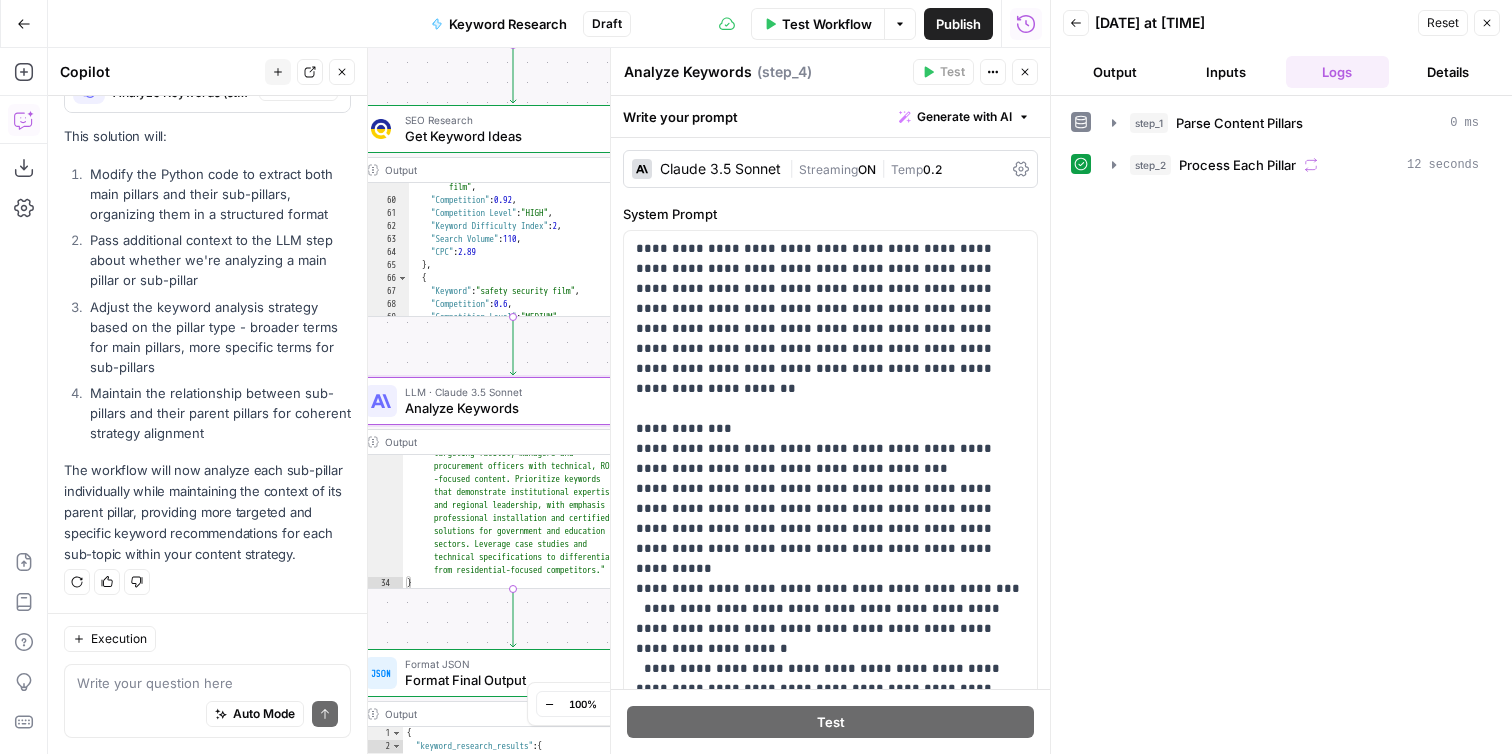 click 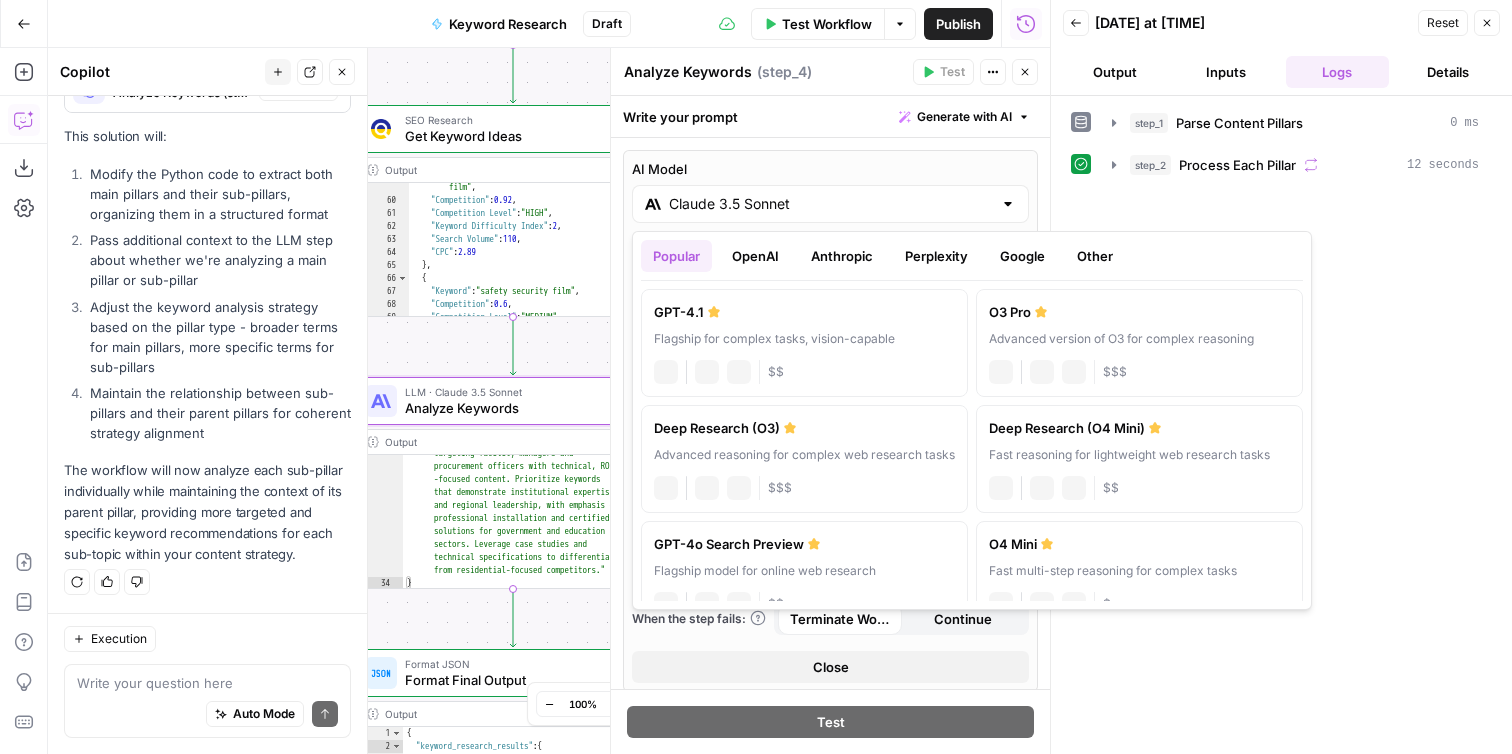 click on "Claude 3.5 Sonnet" at bounding box center (830, 204) 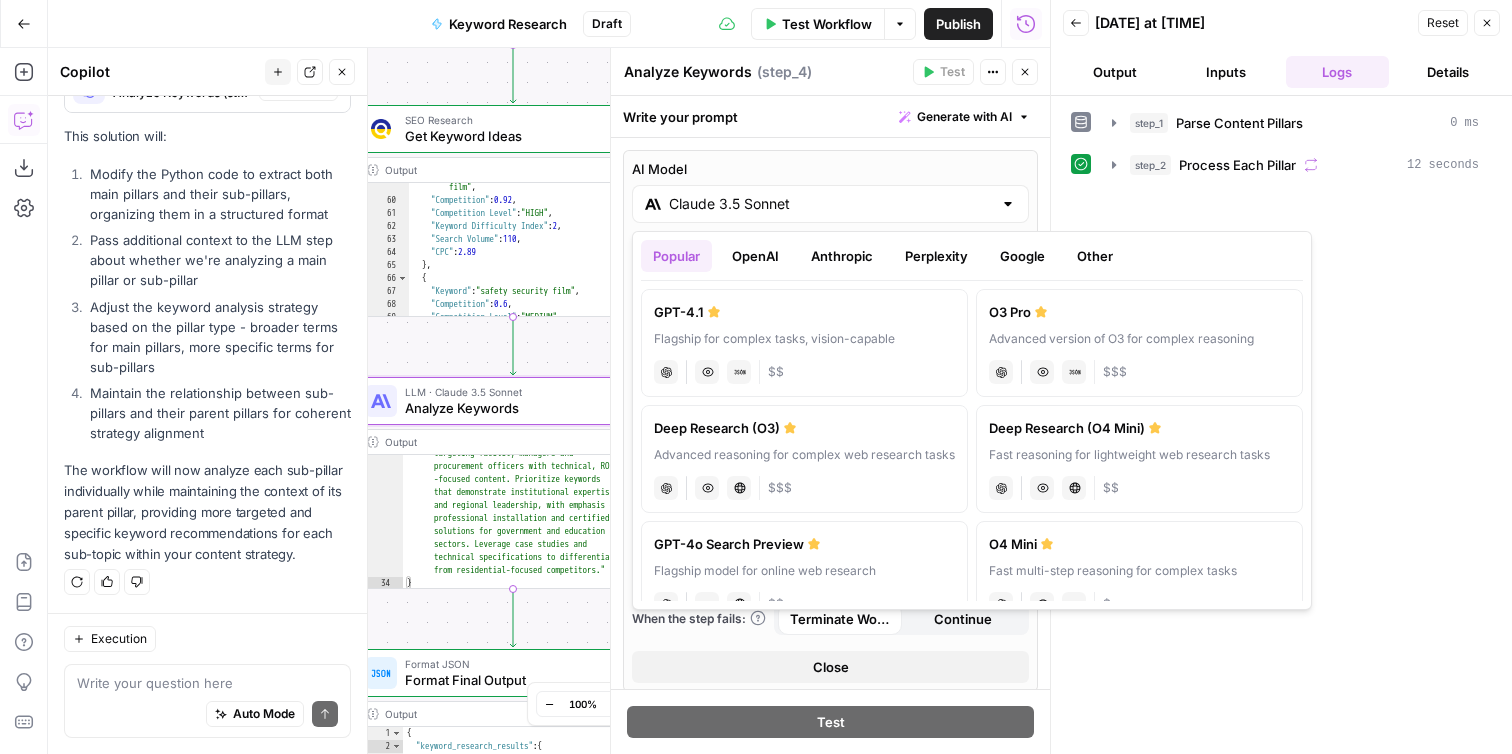 click on "Popular" at bounding box center [676, 256] 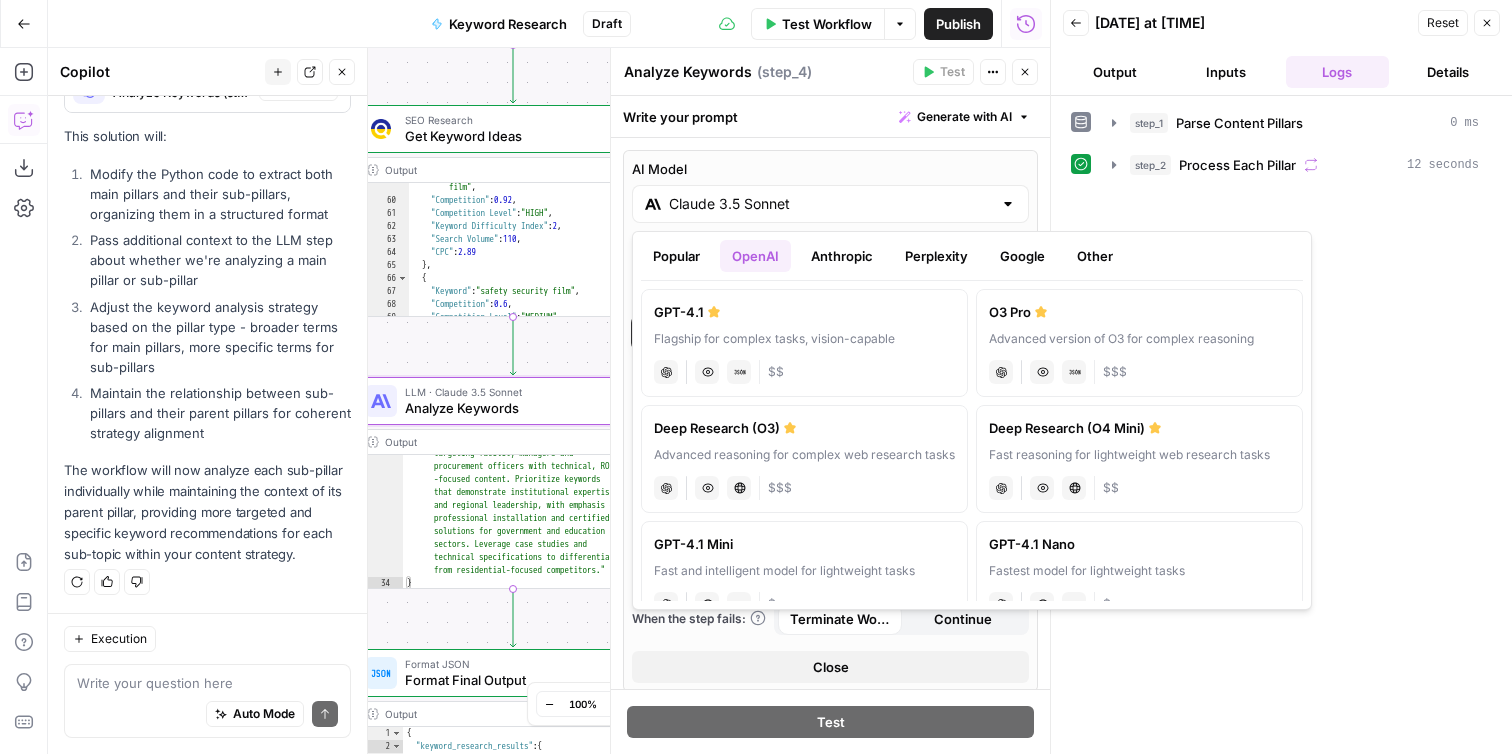click on "GPT-4.1" at bounding box center (804, 312) 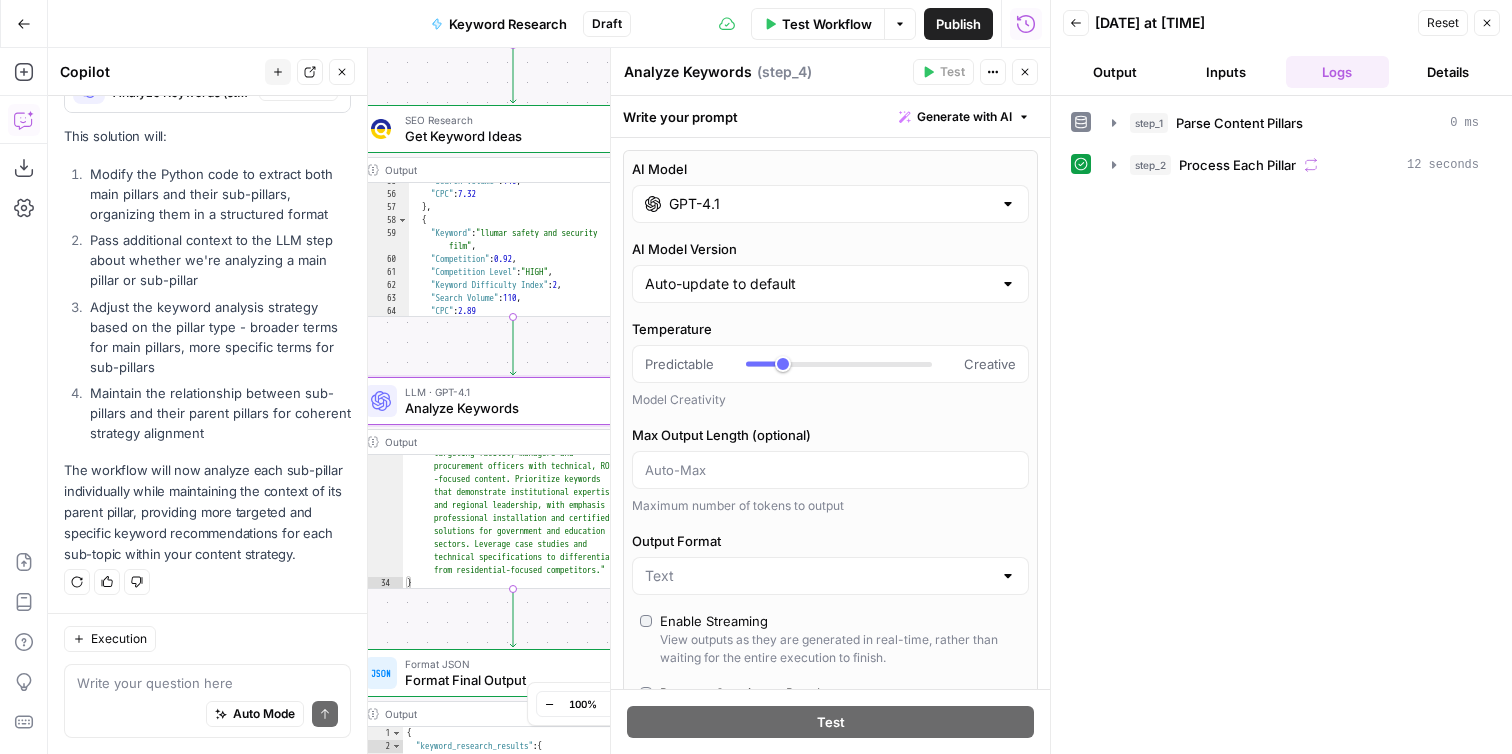 scroll, scrollTop: 617, scrollLeft: 0, axis: vertical 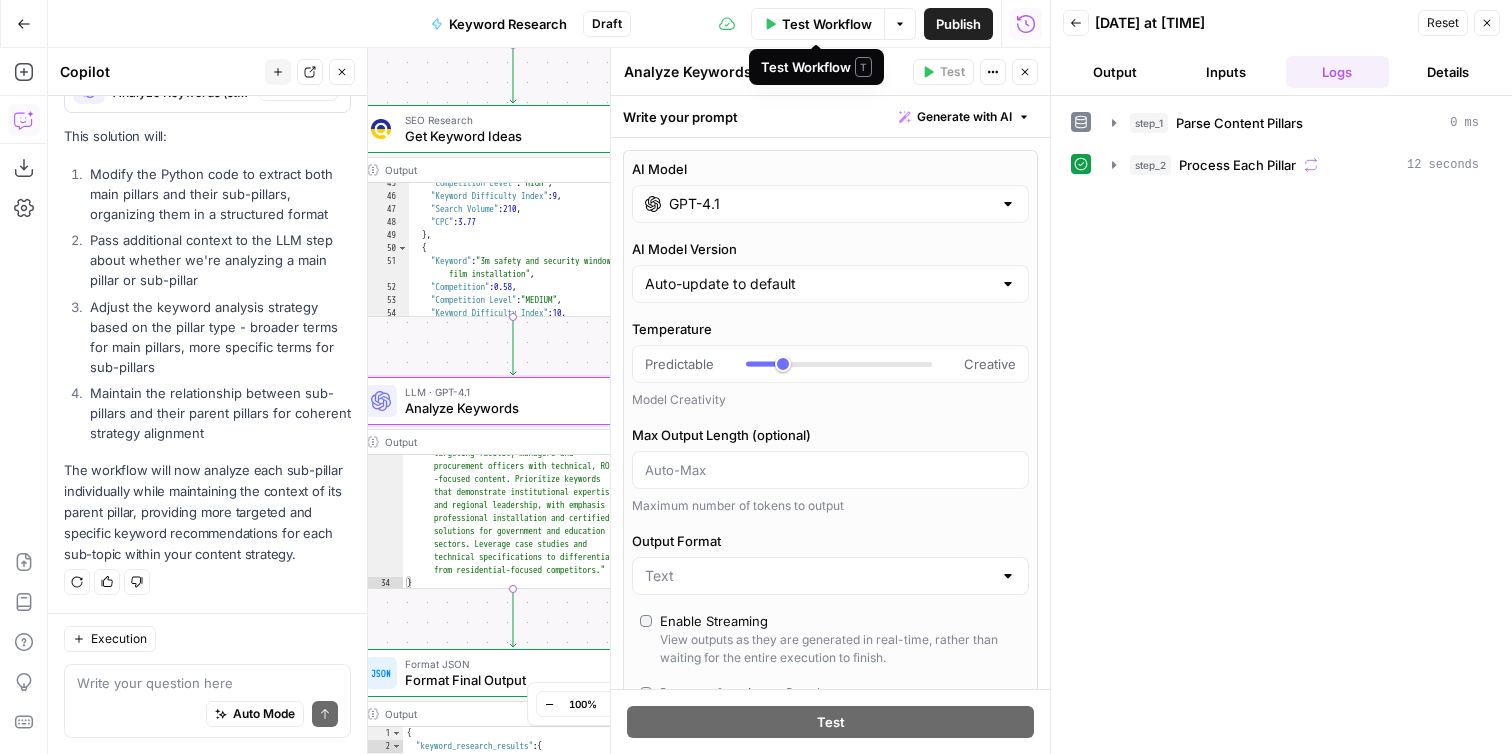 click on "Test Workflow" at bounding box center [827, 24] 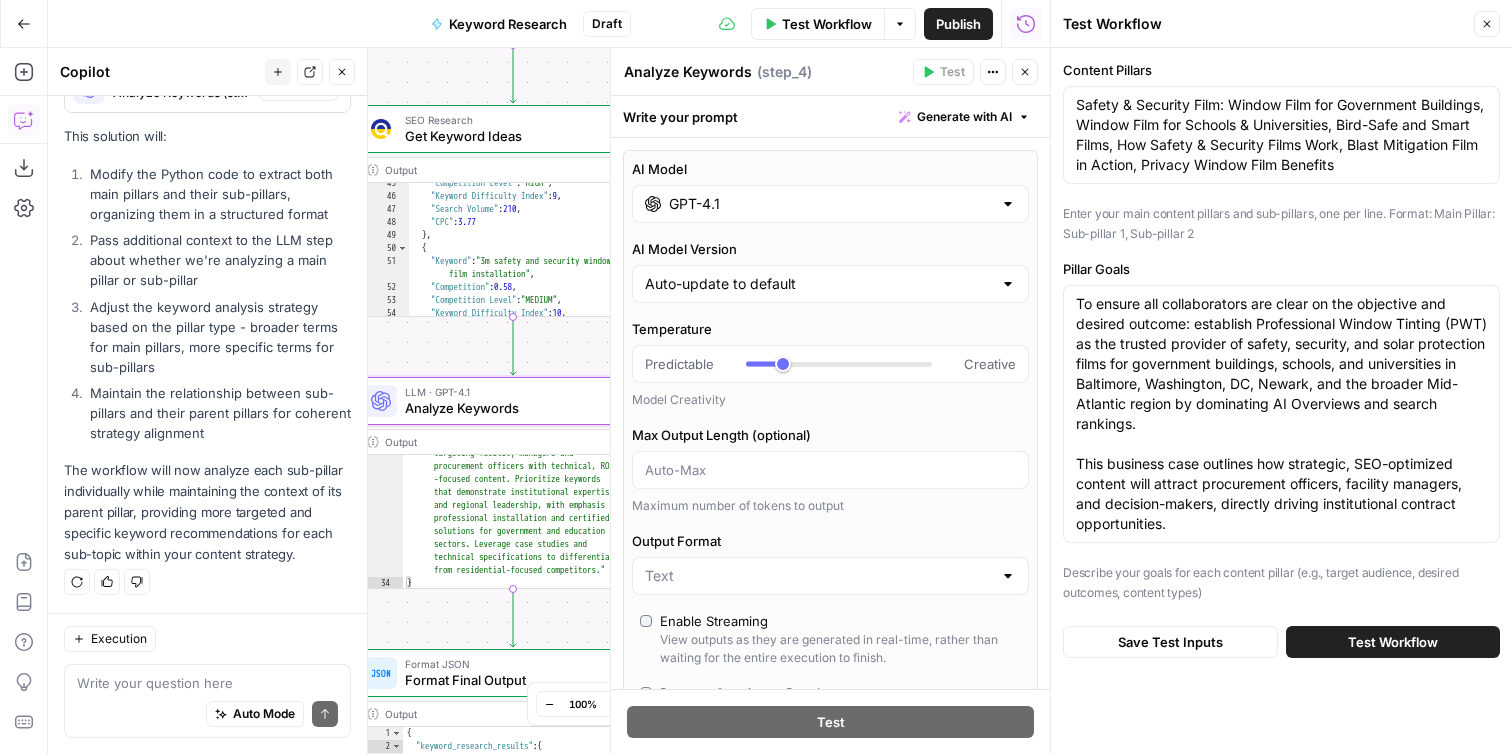click on "Test Workflow" at bounding box center [1393, 642] 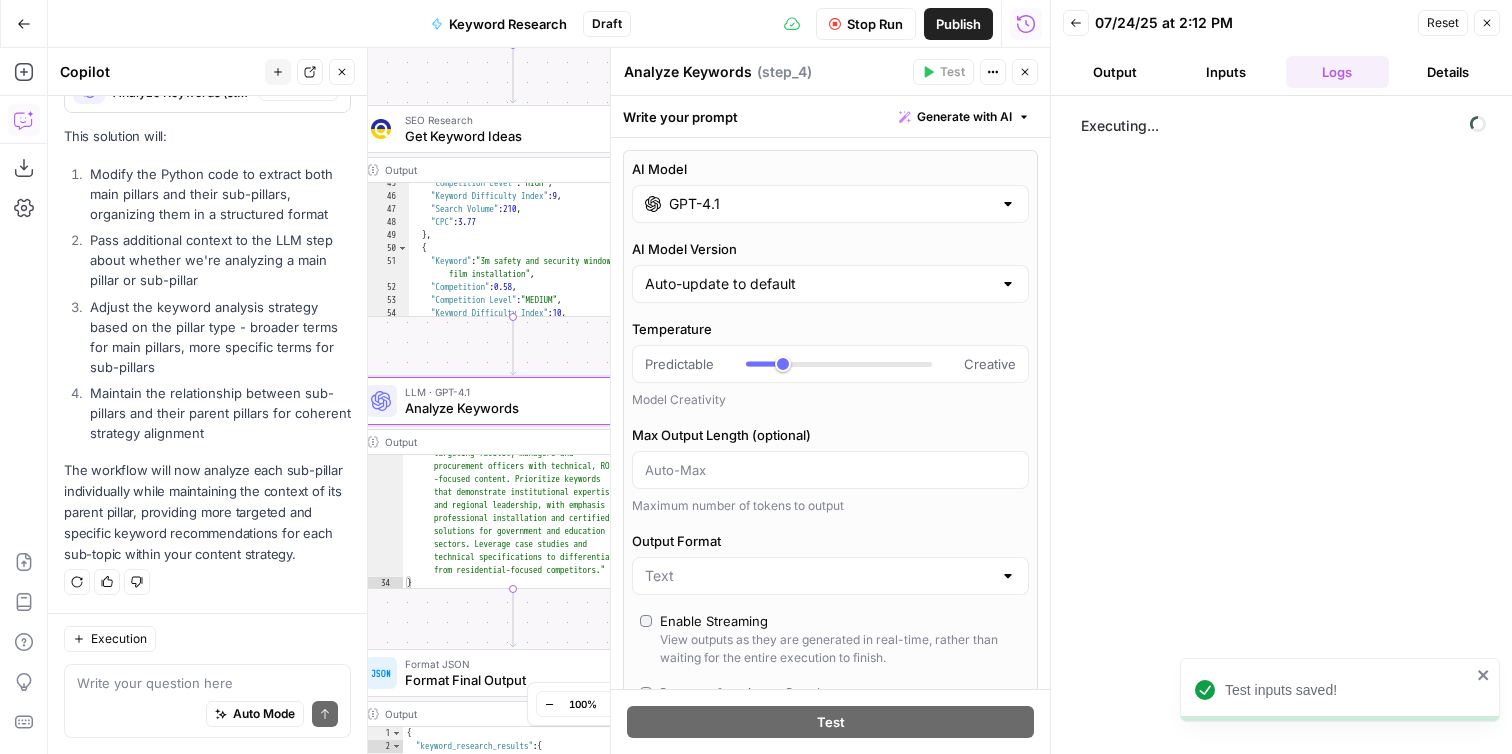 scroll, scrollTop: 747, scrollLeft: 0, axis: vertical 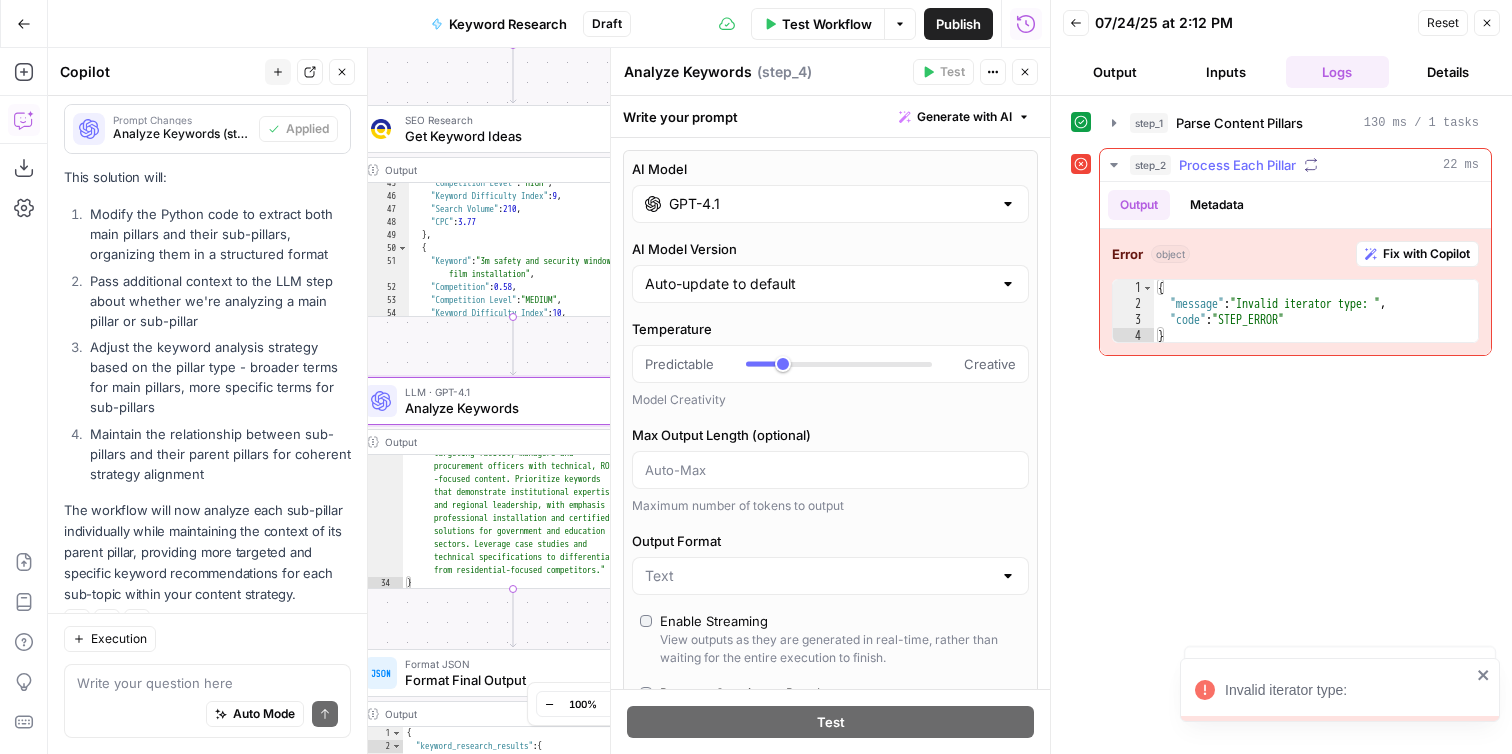 click on "Fix with Copilot" at bounding box center [1426, 254] 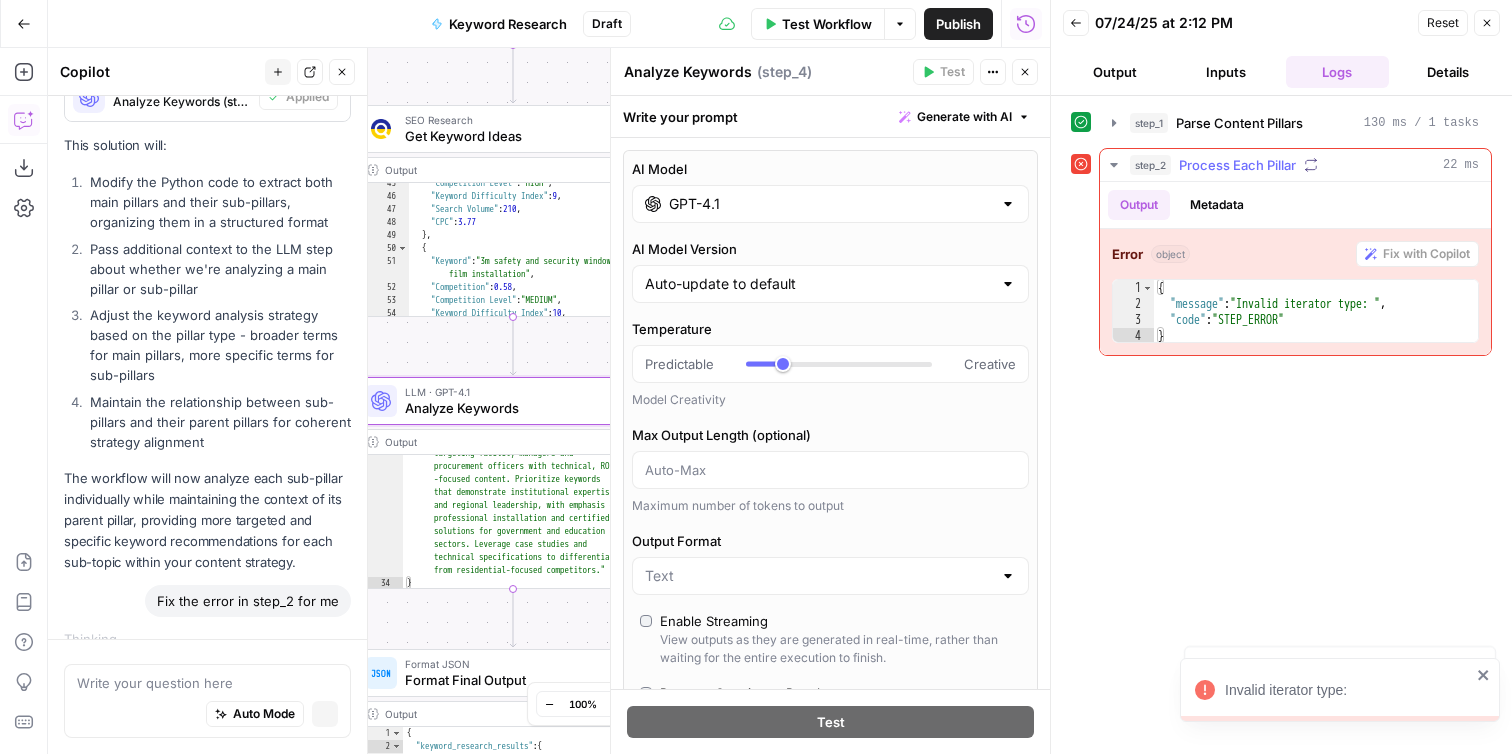 scroll, scrollTop: 733, scrollLeft: 0, axis: vertical 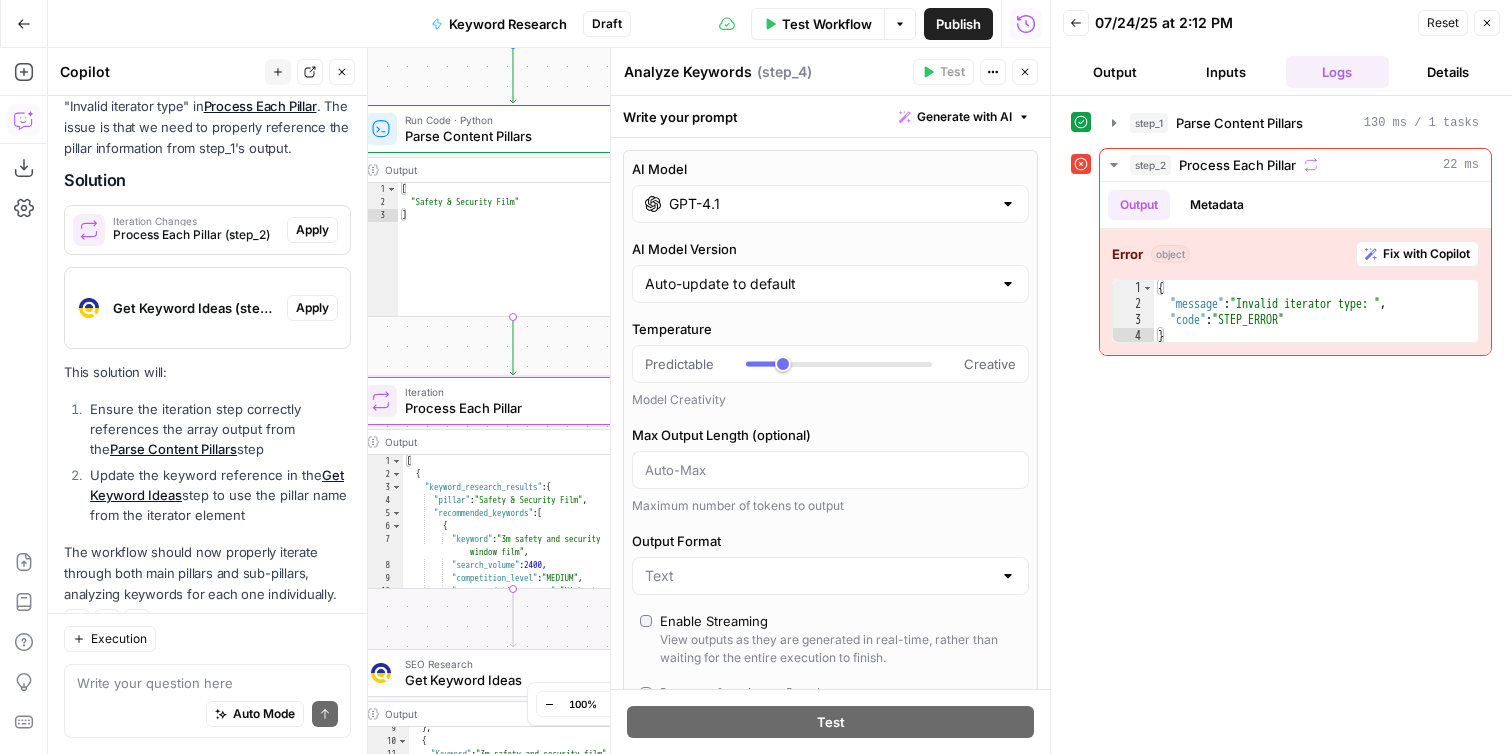 click on "Apply" at bounding box center [312, 230] 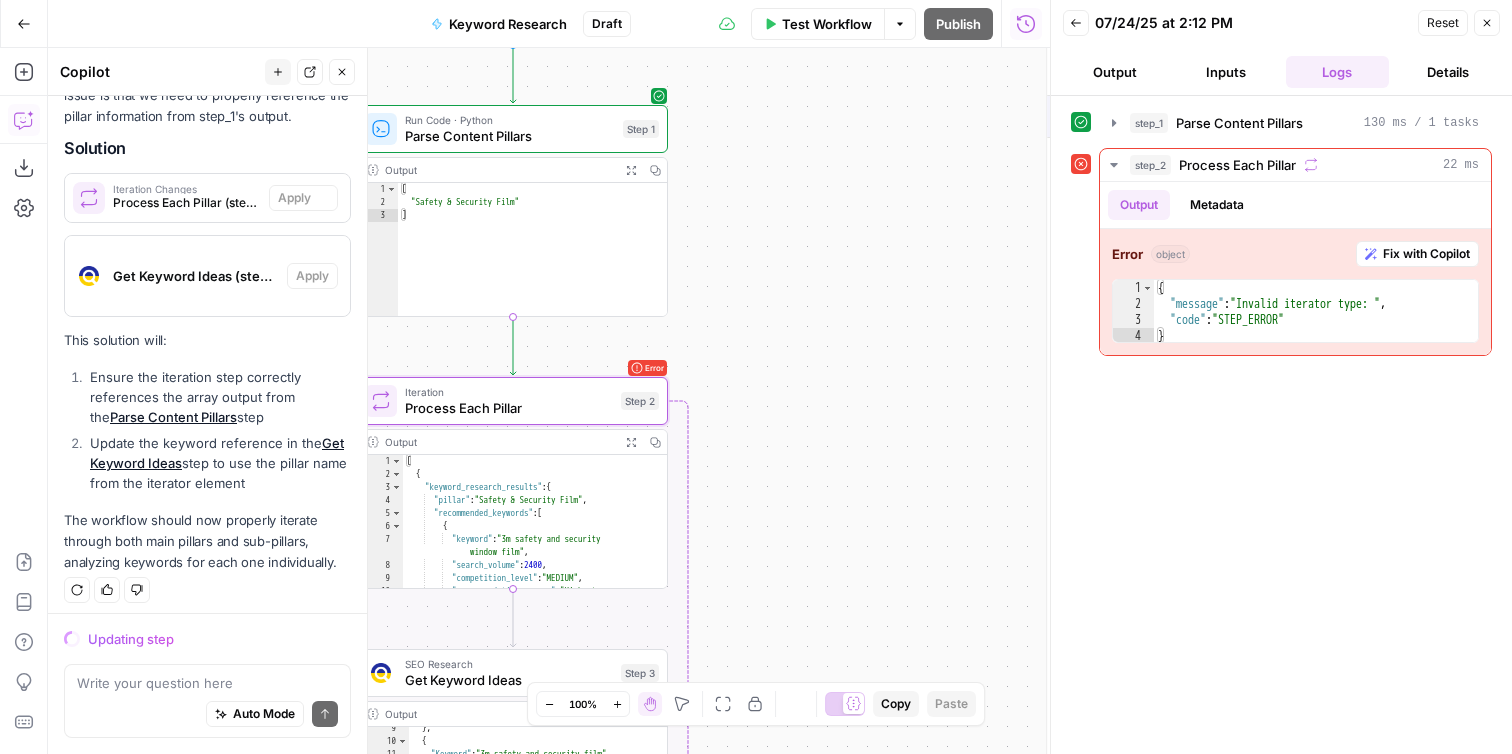 scroll, scrollTop: 1315, scrollLeft: 0, axis: vertical 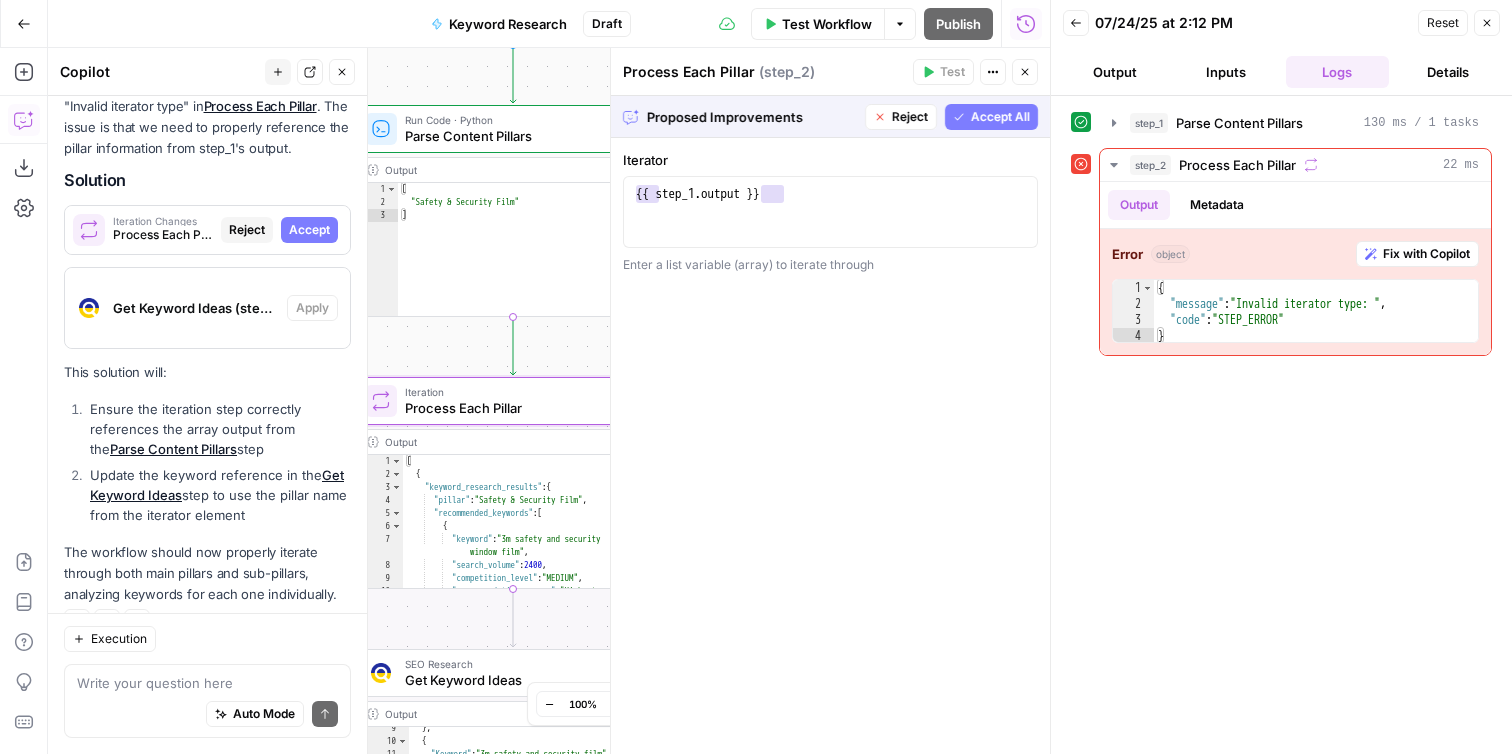 click on "Accept" at bounding box center (309, 230) 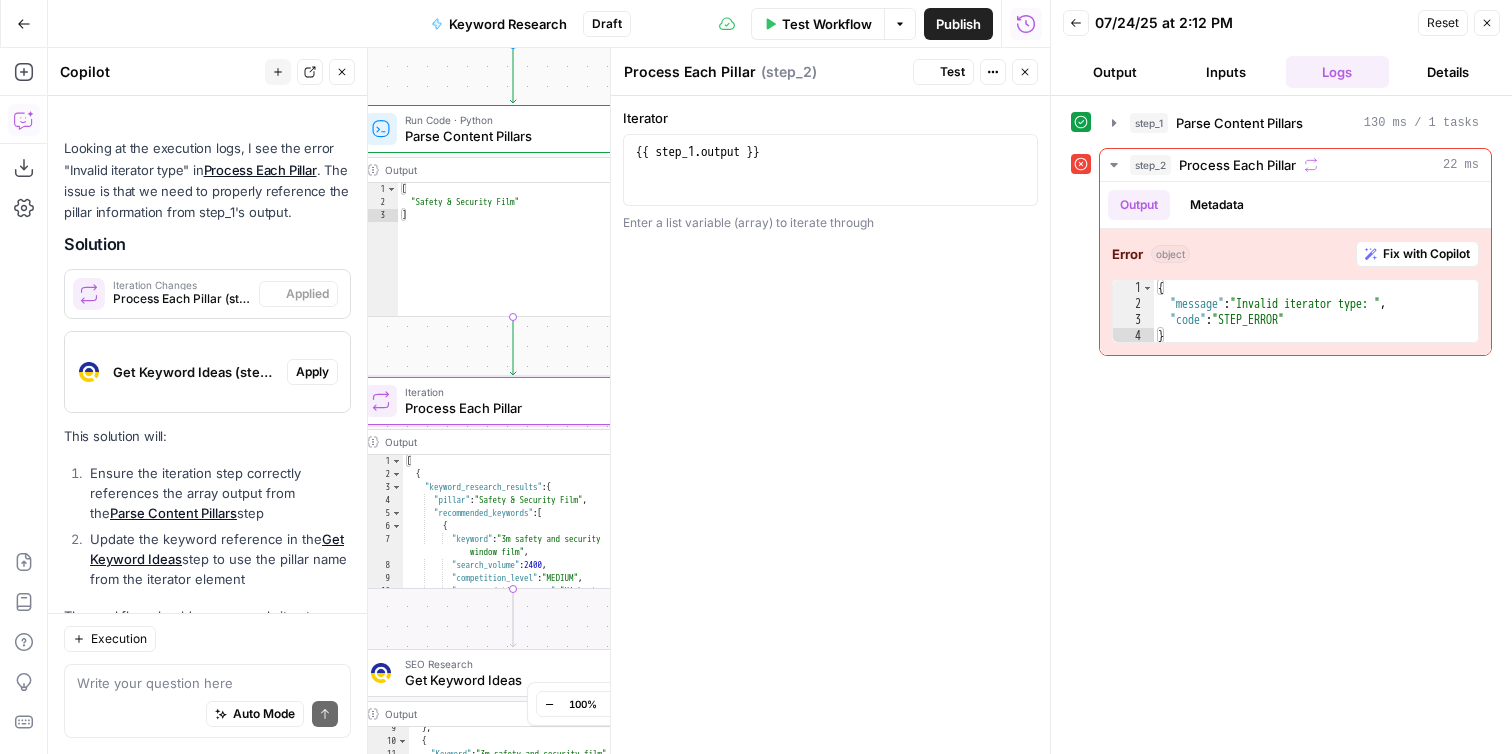 scroll, scrollTop: 1379, scrollLeft: 0, axis: vertical 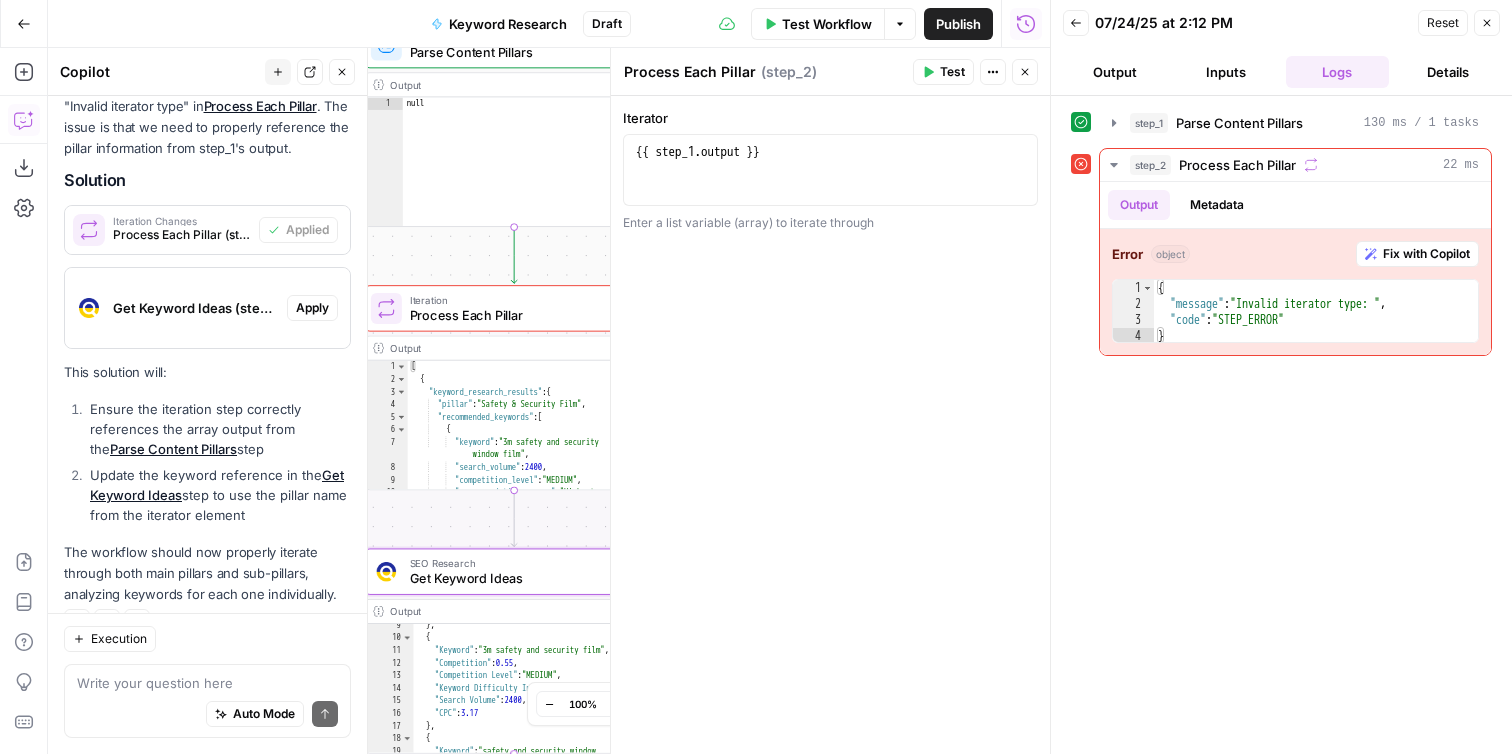 click on "Apply" at bounding box center [312, 308] 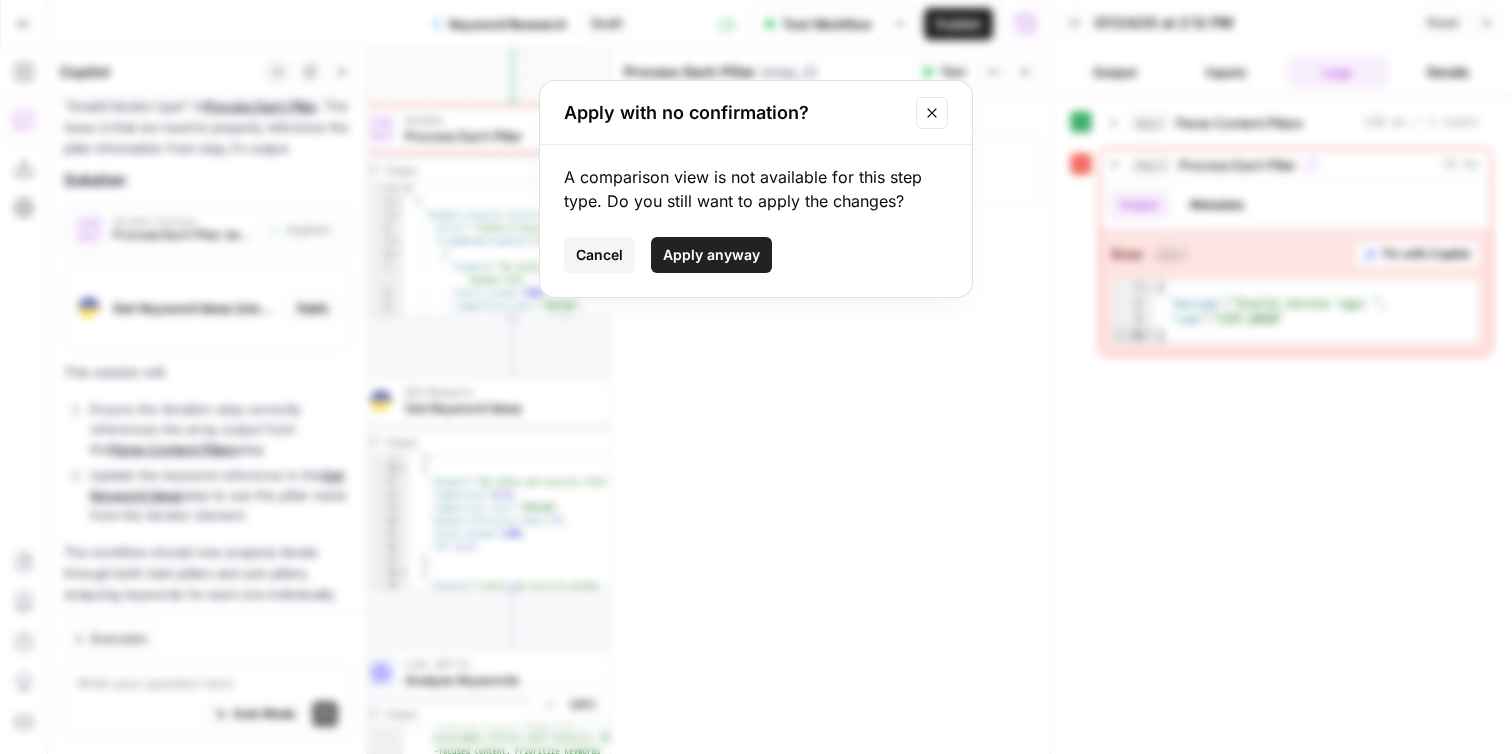 click on "Apply anyway" at bounding box center [711, 255] 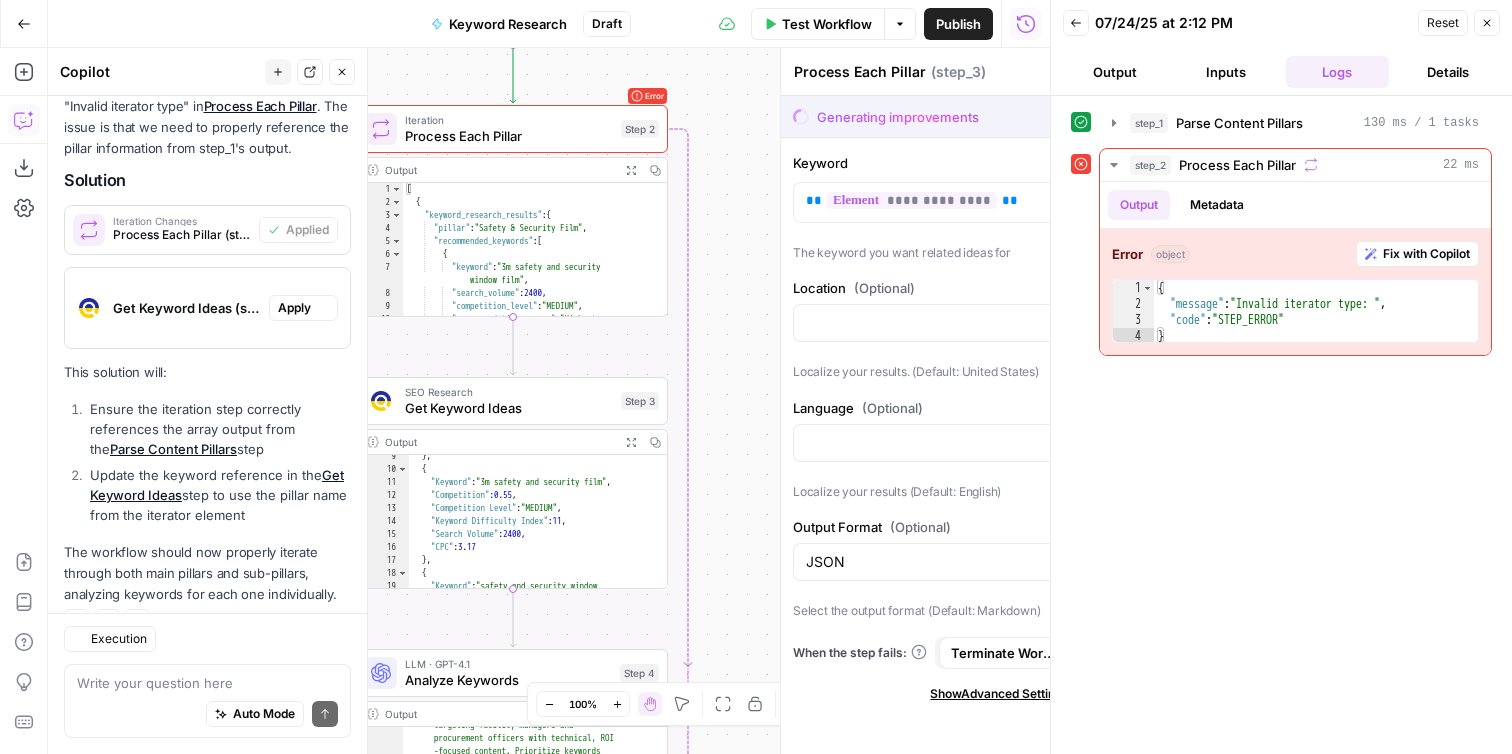 type on "Get Keyword Ideas" 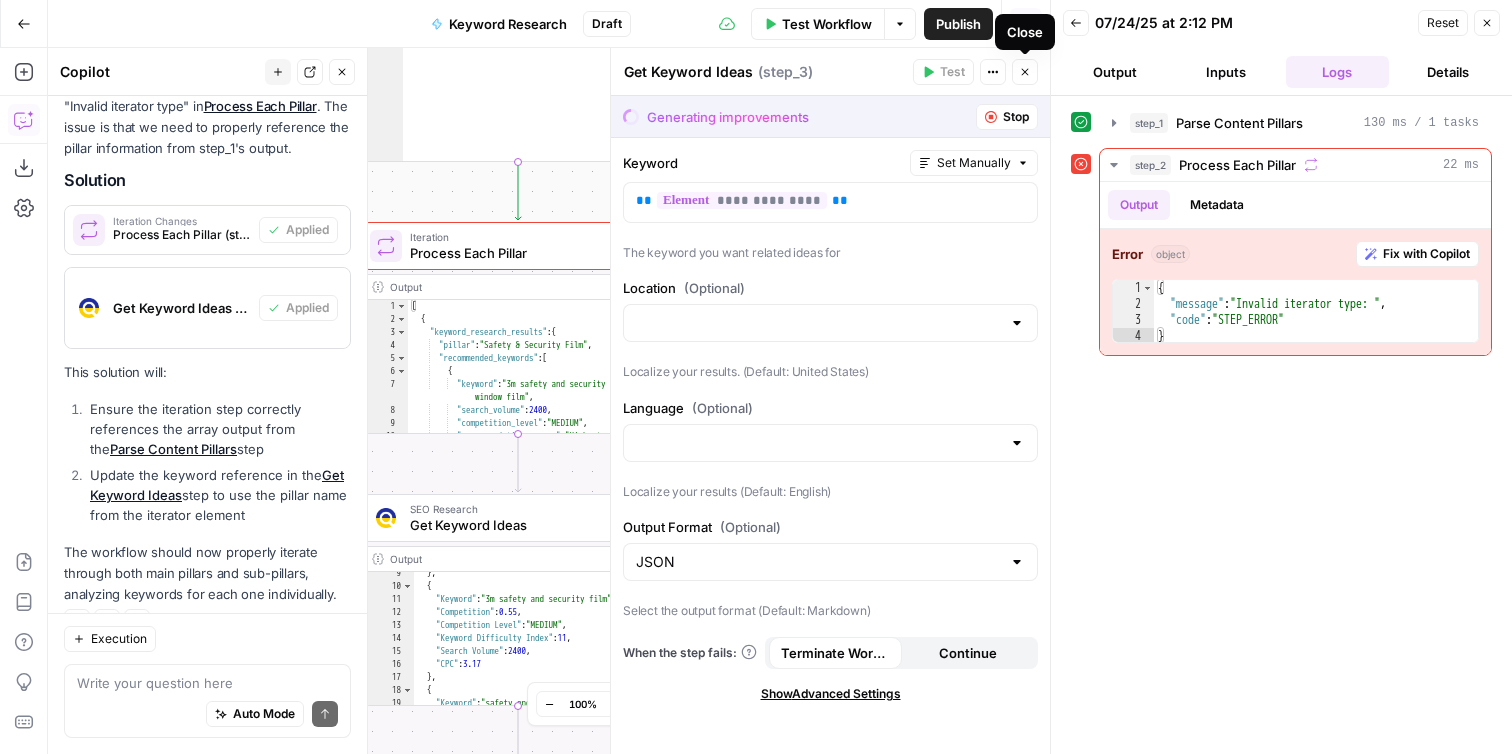 click 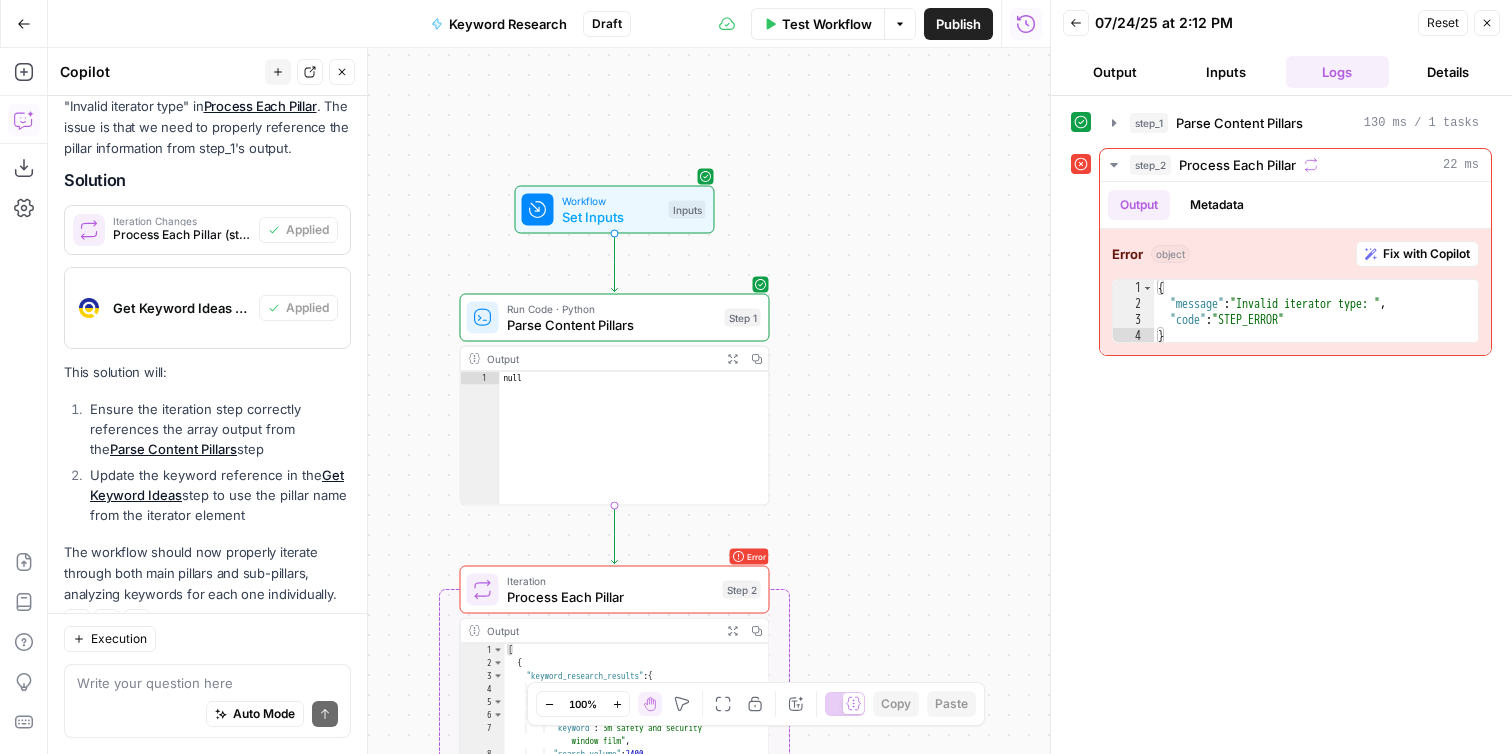 click on "Workflow Set Inputs Inputs Run Code · Python Parse Content Pillars Step 1 Output Expand Output Copy 1 null     XXXXXXXXXXXXXXXXXXXXXXXXXXXXXXXXXXXXXXXXXXXXXXXXXXXXXXXXXXXXXXXXXXXXXXXXXXXXXXXXXXXXXXXXXXXXXXXXXXXXXXXXXXXXXXXXXXXXXXXXXXXXXXXXXXXXXXXXXXXXXXXXXXXXXXXXXXXXXXXXXXXXXXXXXXXXXXXXXXXXXXXXXXXXXXXXXXXXXXXXXXXXXXXXXXXXXXXXXXXXXXXXXXXXXXXXXXXXXXXXXXXXXXXXXXXXXXXXXXXXXXXXXXXXXXXXXXXXXXXXXXXXXXXXXXXXXXXXXXXXXXXXXXXXXXXXXXXXXXXXXXXXXXXXXXXXXXXXXXXXXXXXXXXXXXXXXXXXXXXXXXXXXXXXXXXXXXXXXXXXXXXXXXXXXXXXXXXXXXXXXXXXXXXXXXXXXXXXXXXXXXXXXXXXXXXXXXXXXXXXXXXXXXXXXXXXXXXXXXXXXXXXXXXXXXXXXXXXXXXXXXXXXXXXXXXXXXXXXXXXXXXXXXXXXXXX Loop Error Iteration Process Each Pillar Step 2 Output Expand Output Copy 1 2 3 4 5 6 7 8 9 10 [    {      "keyword_research_results" :  {         "pillar" :  "Safety & Security Film" ,         "recommended_keywords" :  [           {              "keyword" :  "3m safety and security                 window film" ,              "search_volume" :  2400 ,              :  "MEDIUM" ," at bounding box center (549, 401) 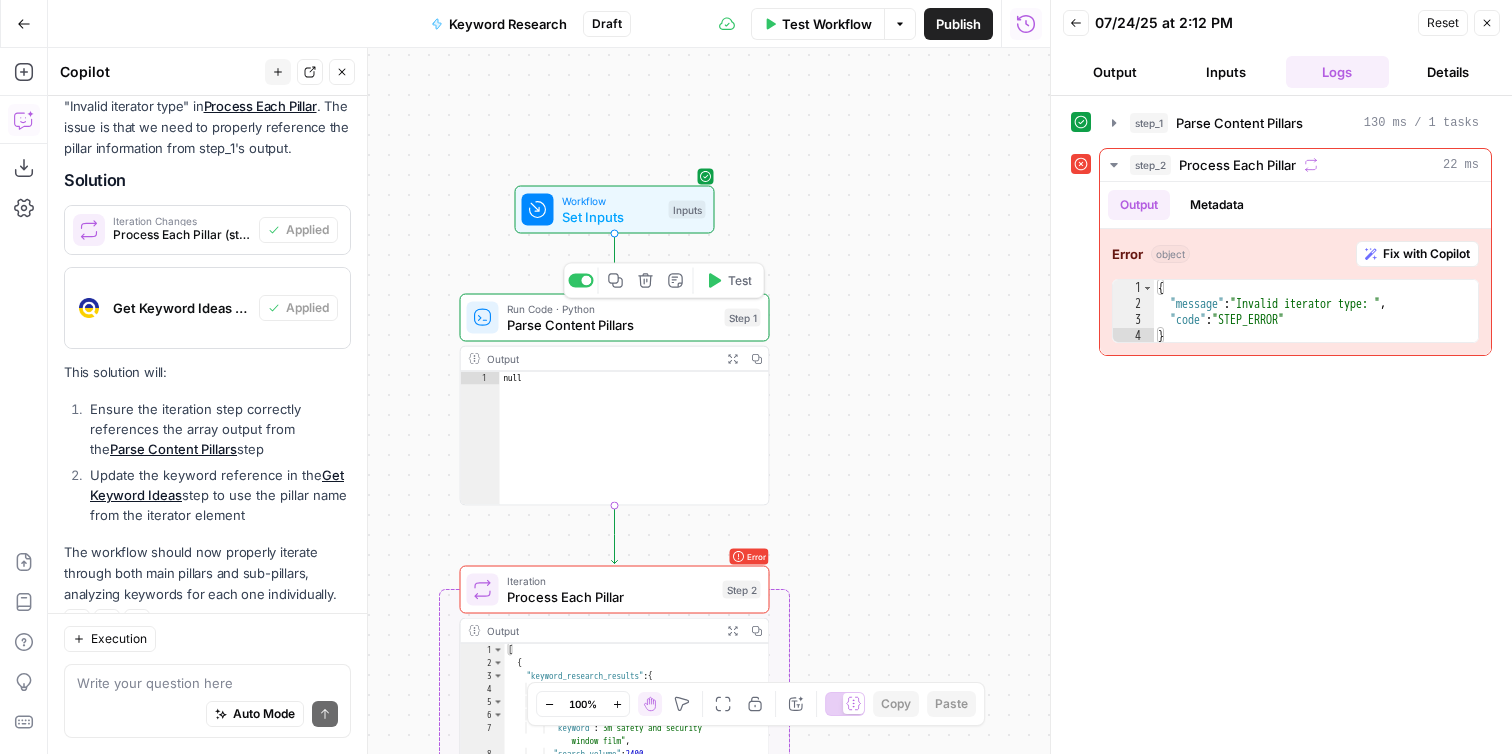 click on "Test" at bounding box center [729, 281] 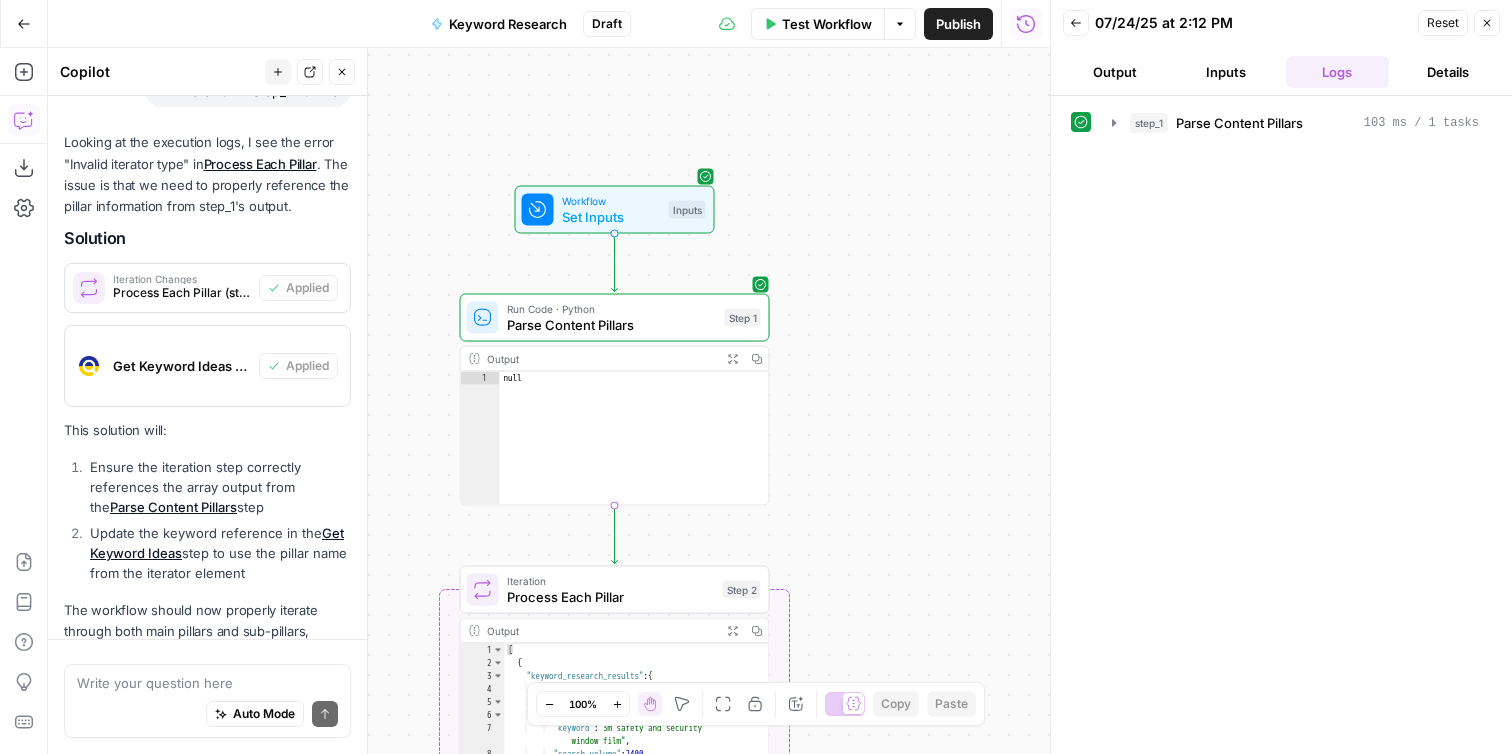 scroll, scrollTop: 1379, scrollLeft: 0, axis: vertical 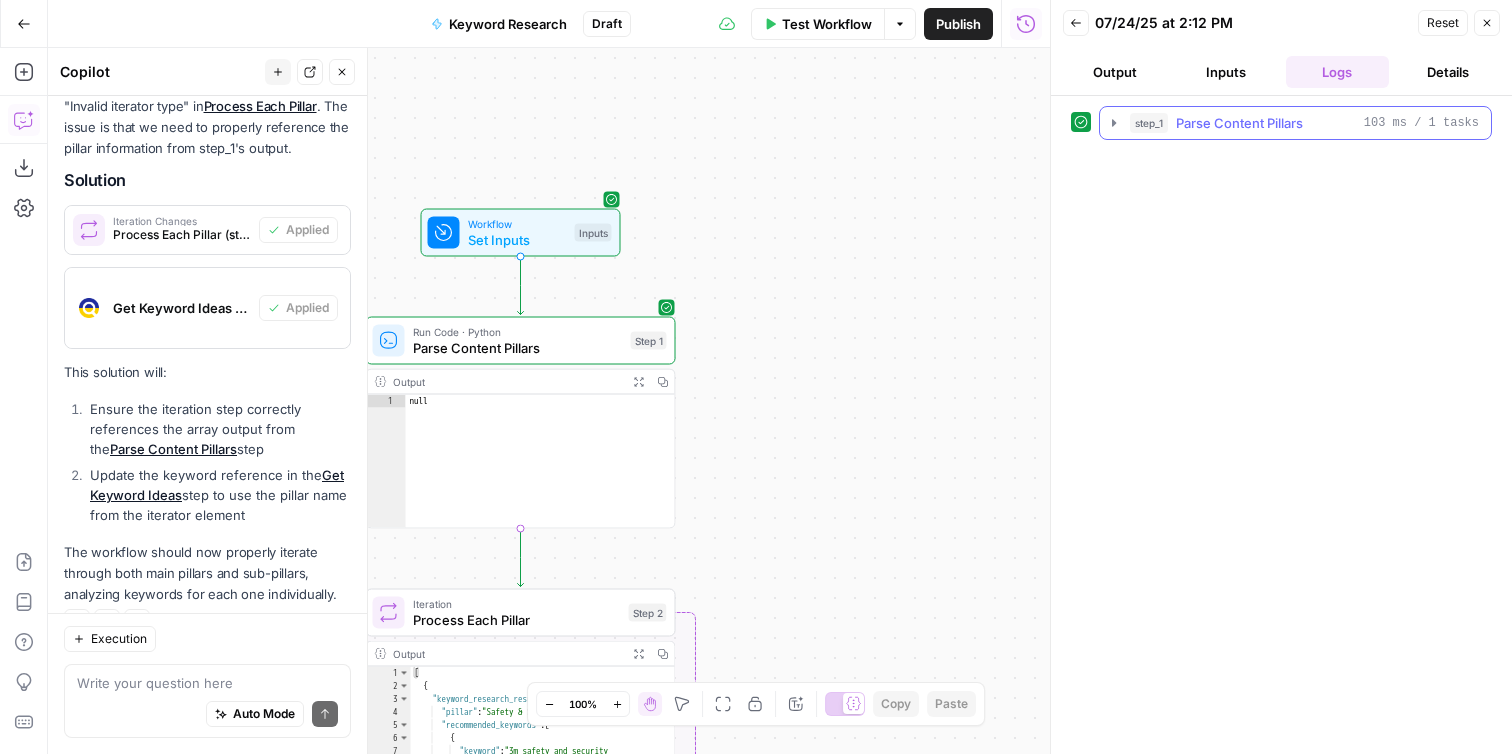 click 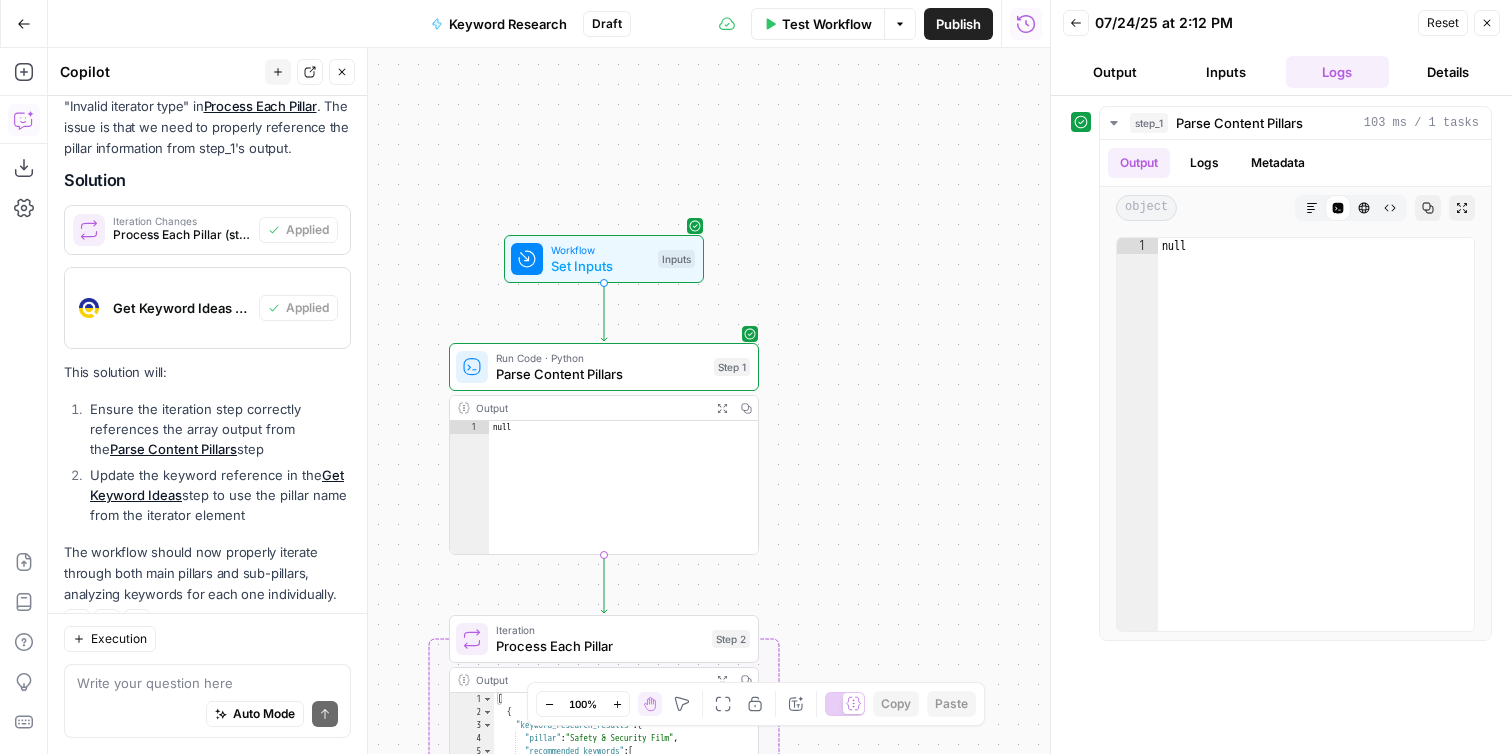 click on "Workflow" at bounding box center [600, 250] 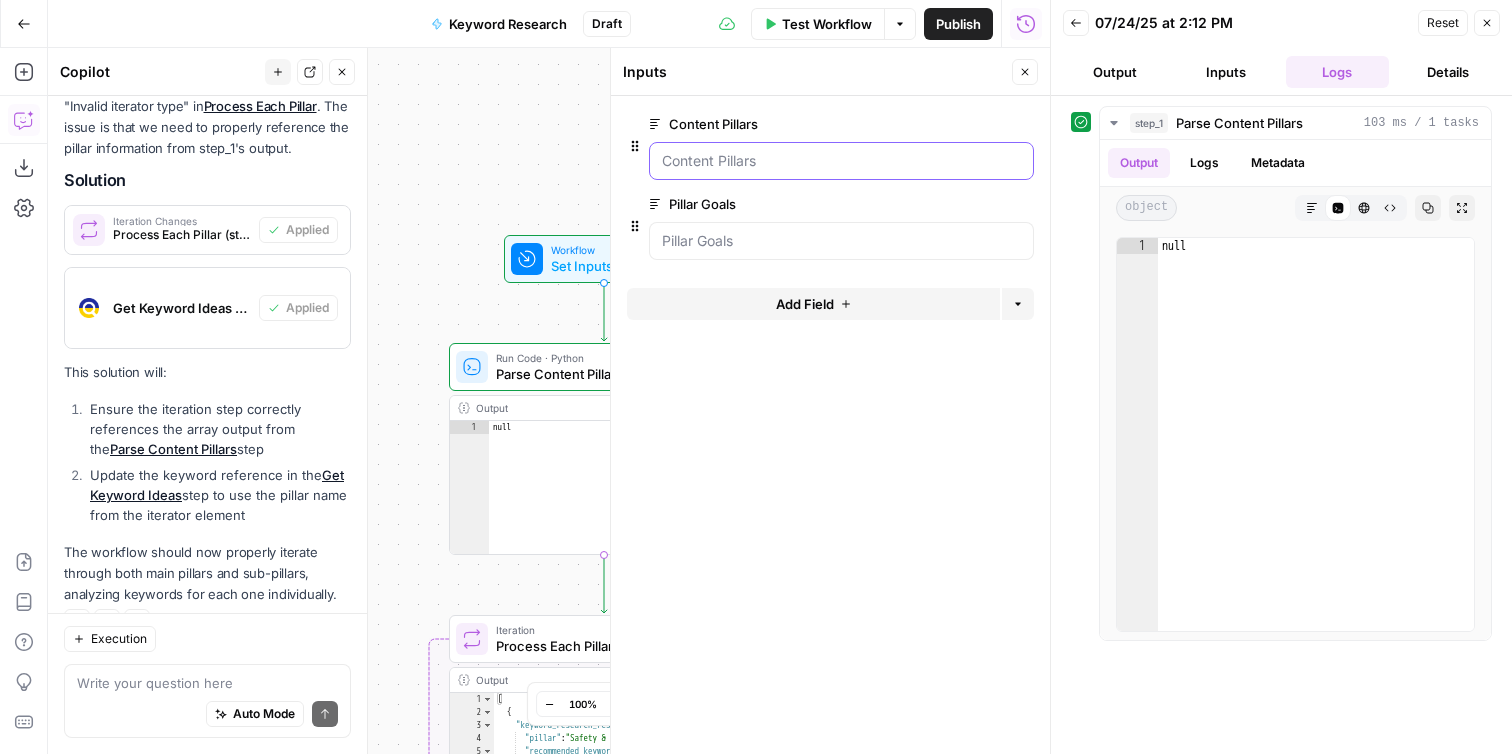 click on "Content Pillars" at bounding box center [841, 161] 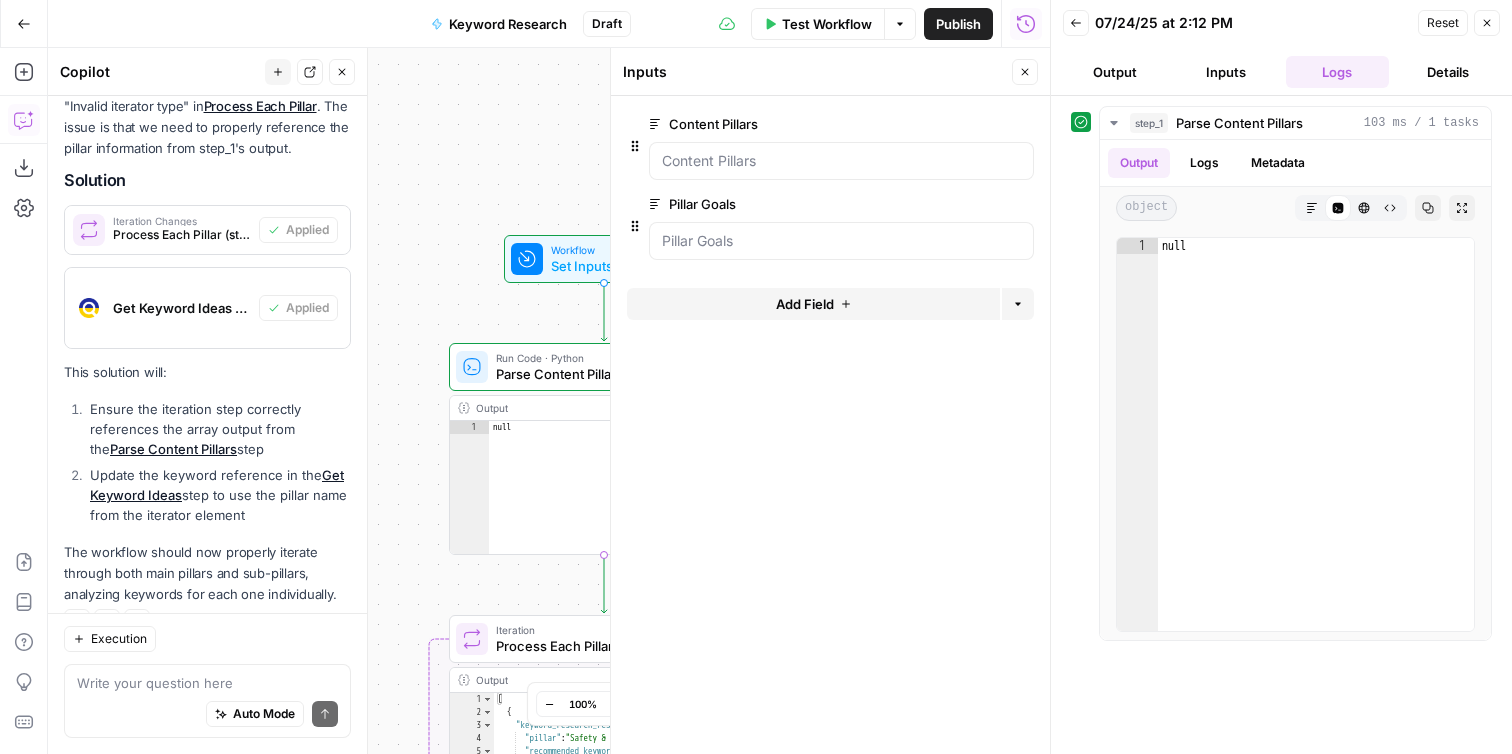 click on "Add Field" at bounding box center (813, 304) 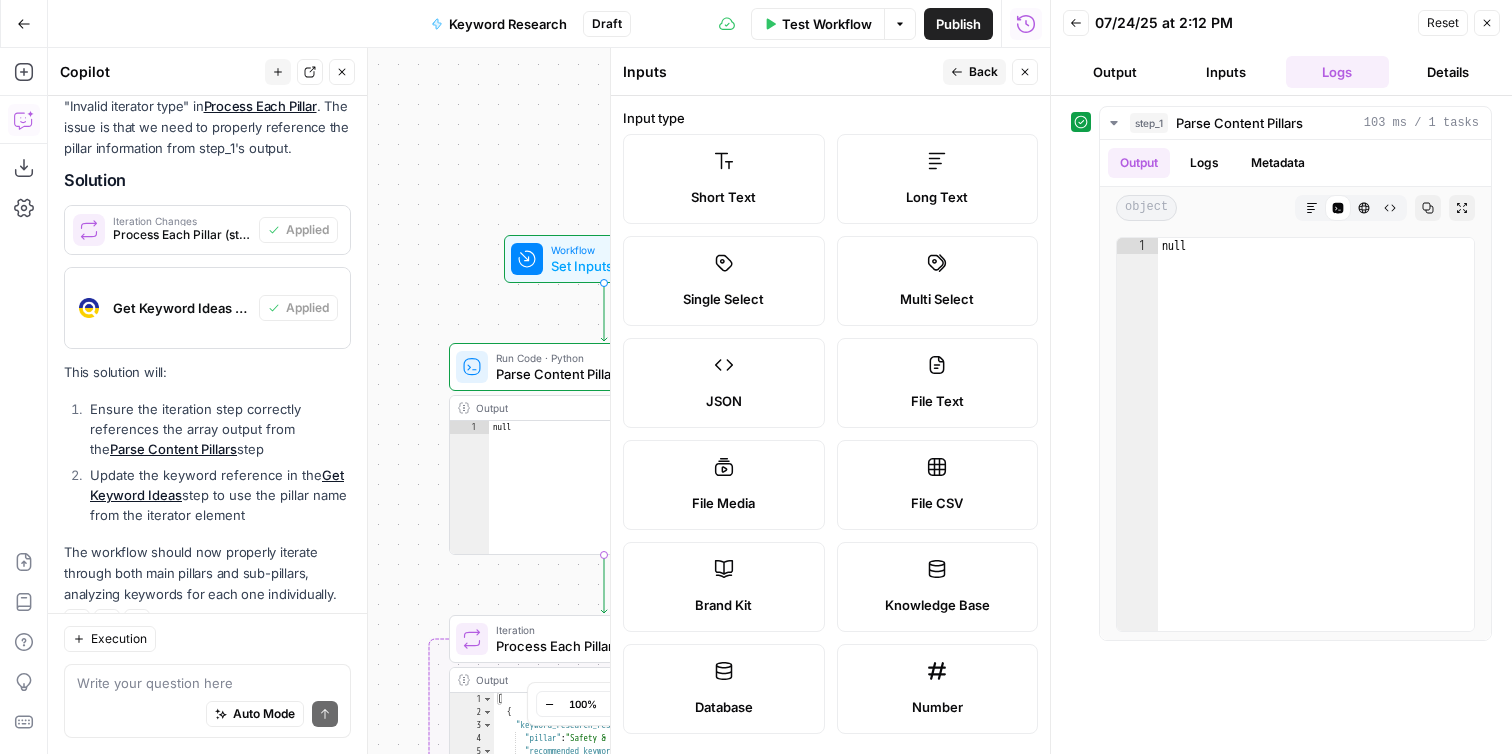 click on "Short Text" at bounding box center (724, 179) 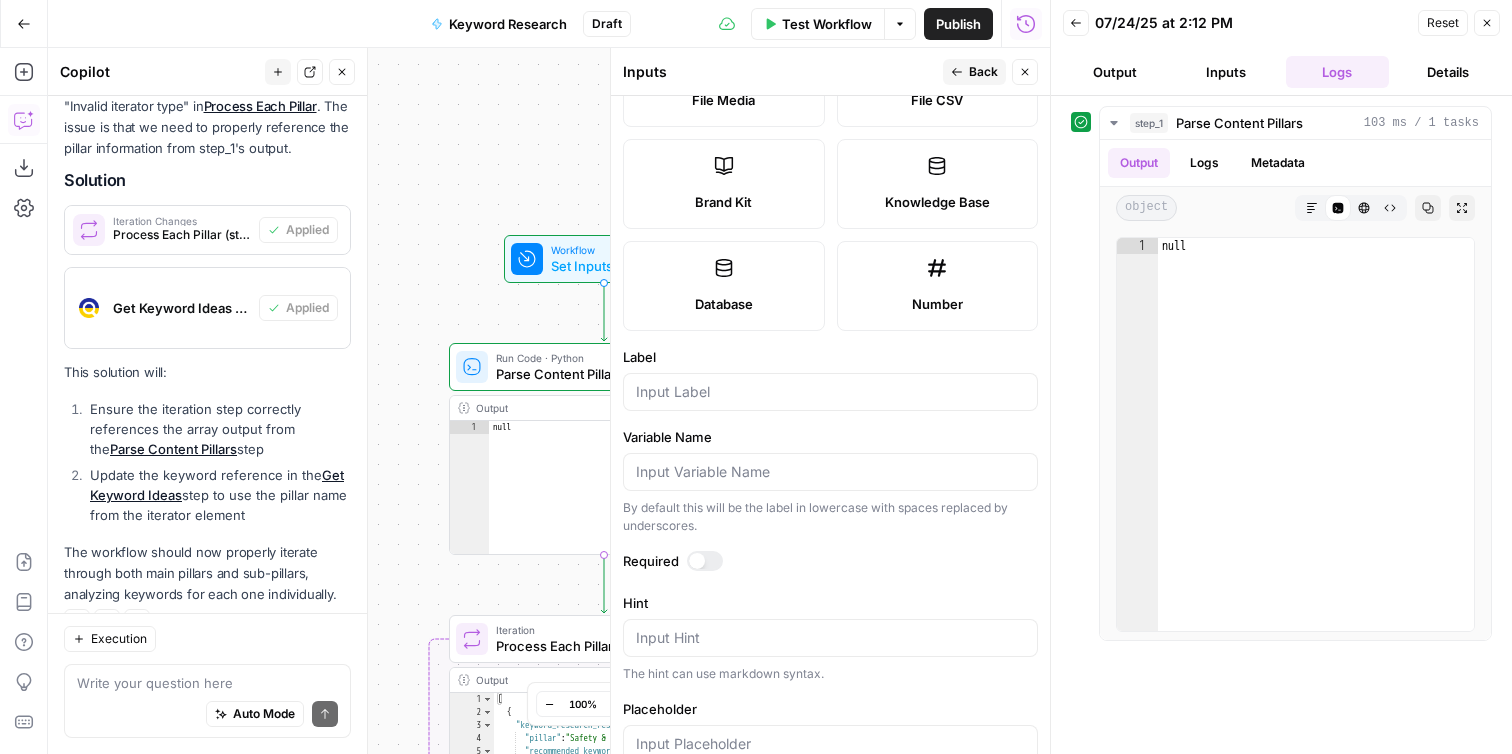 scroll, scrollTop: 569, scrollLeft: 0, axis: vertical 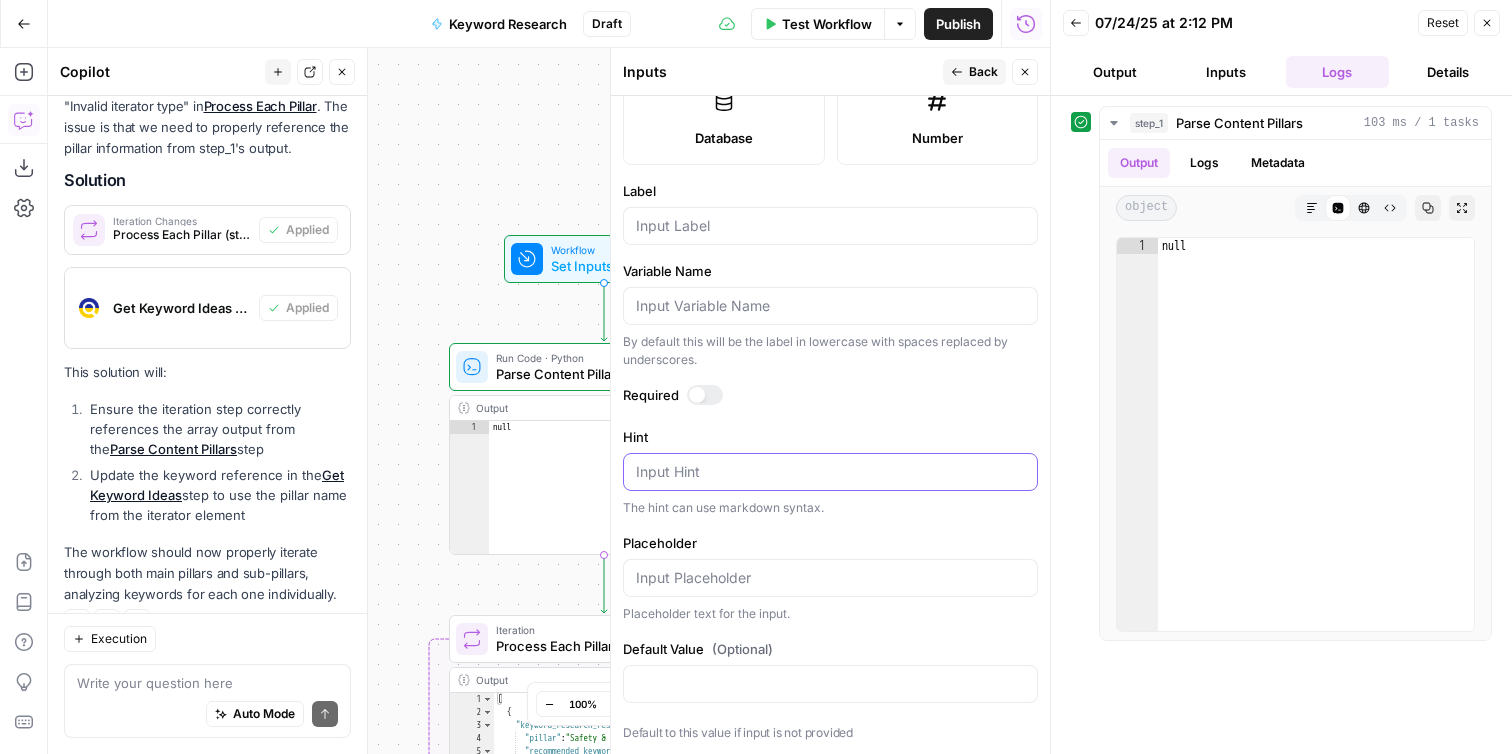 click on "Hint" at bounding box center [830, 472] 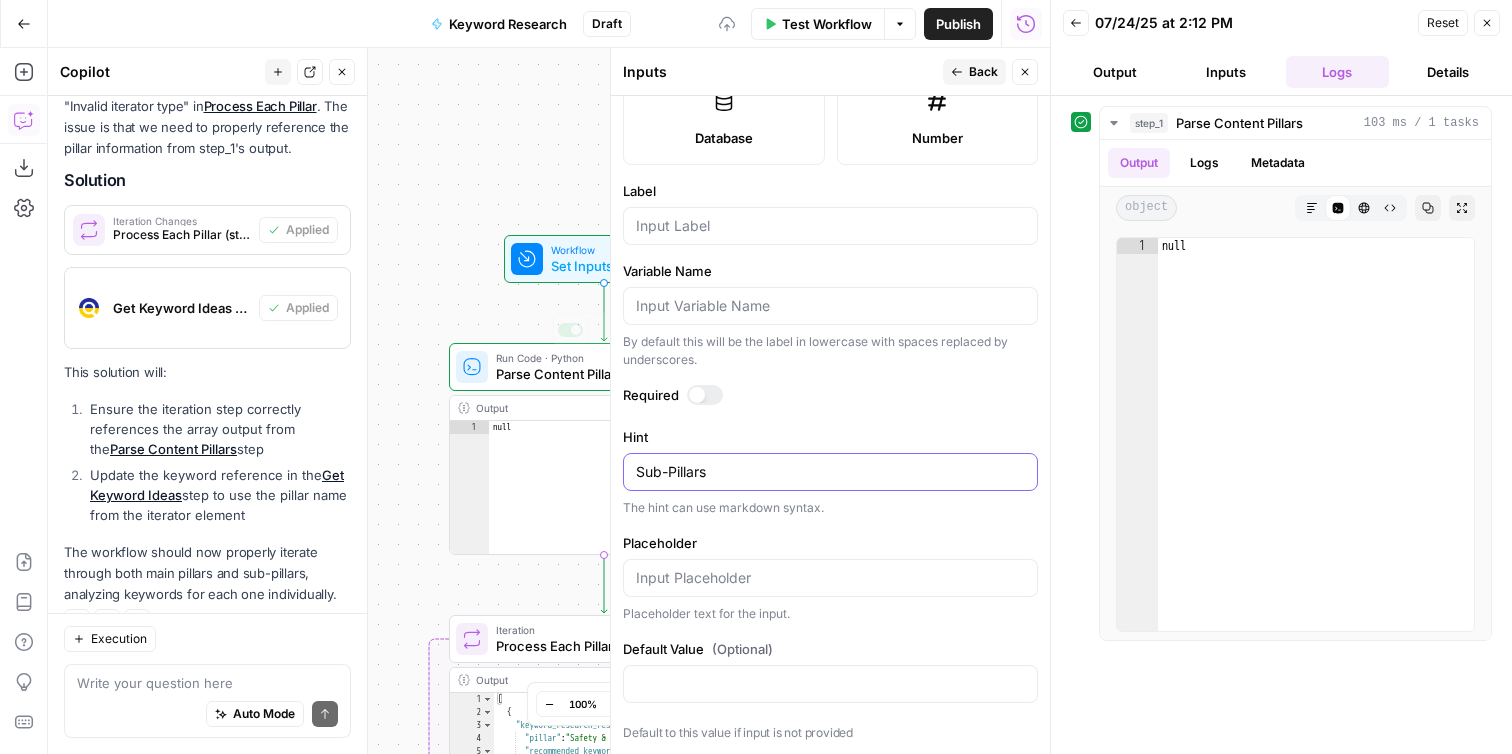 type on "Sub-Pillars" 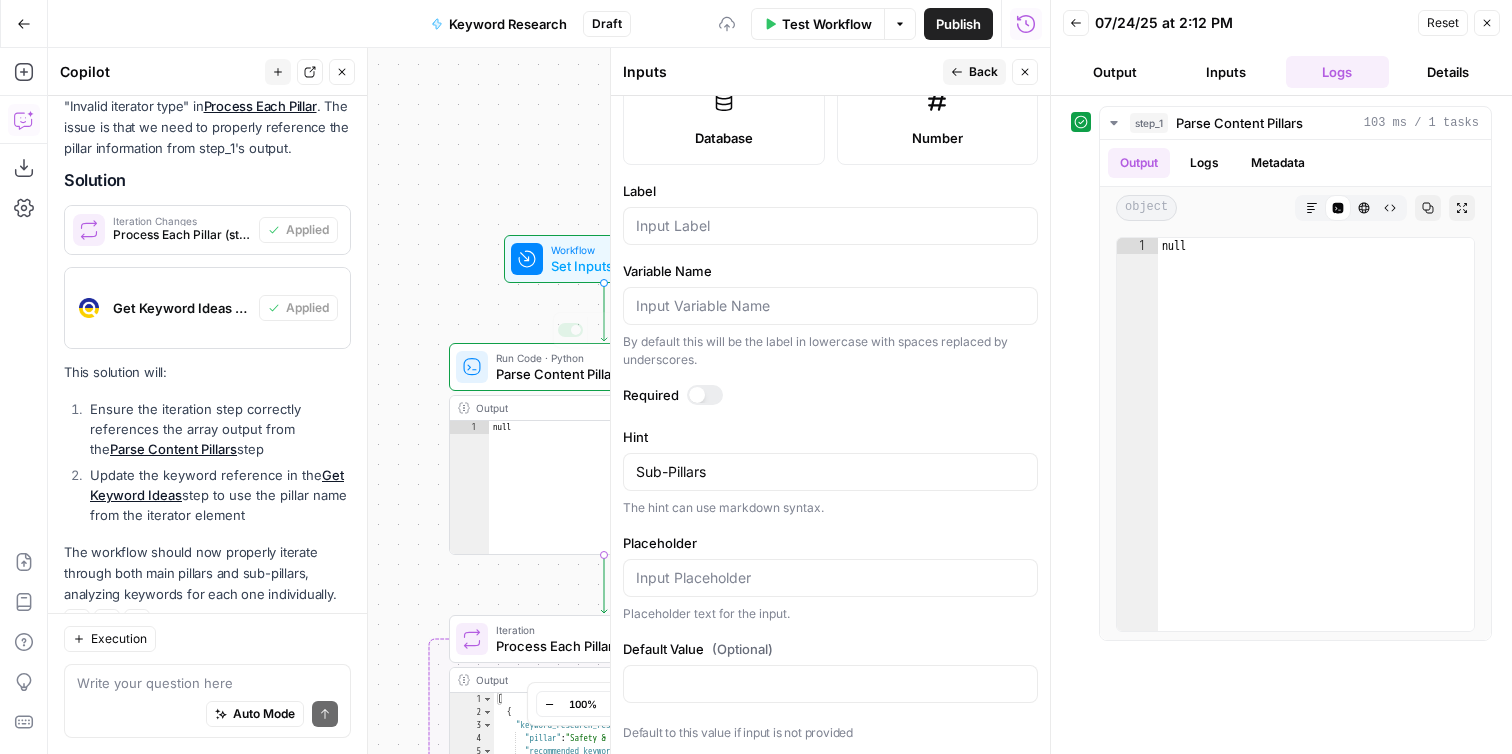 click on "Workflow Set Inputs Inputs Run Code · Python Parse Content Pillars Step 1 Copy step Delete step Add Note Test Output Expand Output Copy 1 null     XXXXXXXXXXXXXXXXXXXXXXXXXXXXXXXXXXXXXXXXXXXXXXXXXXXXXXXXXXXXXXXXXXXXXXXXXXXXXXXXXXXXXXXXXXXXXXXXXXXXXXXXXXXXXXXXXXXXXXXXXXXXXXXXXXXXXXXXXXXXXXXXXXXXXXXXXXXXXXXXXXXXXXXXXXXXXXXXXXXXXXXXXXXXXXXXXXXXXXXXXXXXXXXXXXXXXXXXXXXXXXXXXXXXXXXXXXXXXXXXXXXXXXXXXXXXXXXXXXXXXXXXXXXXXXXXXXXXXXXXXXXXXXXXXXXXXXXXXXXXXXXXXXXXXXXXXXXXXXXXXXXXXXXXXXXXXXXXXXXXXXXXXXXXXXXXXXXXXXXXXXXXXXXXXXXXXXXXXXXXXXXXXXXXXXXXXXXXXXXXXXXXXXXXXXXXXXXXXXXXXXXXXXXXXXXXXXXXXXXXXXXXXXXXXXXXXXXXXXXXXXXXXXXXXXXXXXXXXXXXXXXXXXXXXXXXXXXXXXXXXXXXXXXXXXXX Loop Iteration Process Each Pillar Step 2 Output Expand Output Copy 1 2 3 4 5 6 7 8 9 10 [    {      "keyword_research_results" :  {         "pillar" :  "Safety & Security Film" ,         "recommended_keywords" :  [           {              "keyword" :  "3m safety and security                 window film" ,              "search_volume" :  2400 ," at bounding box center [549, 401] 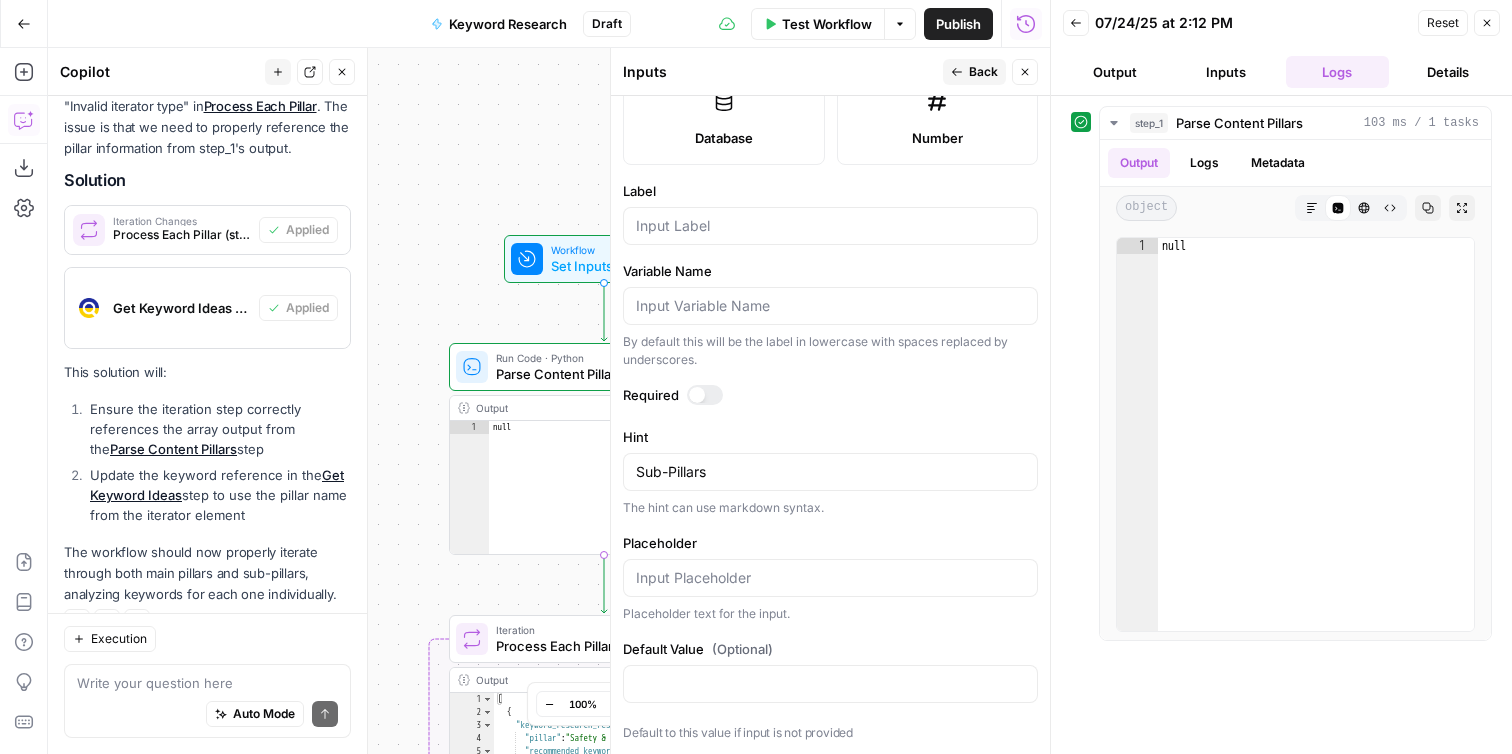 click 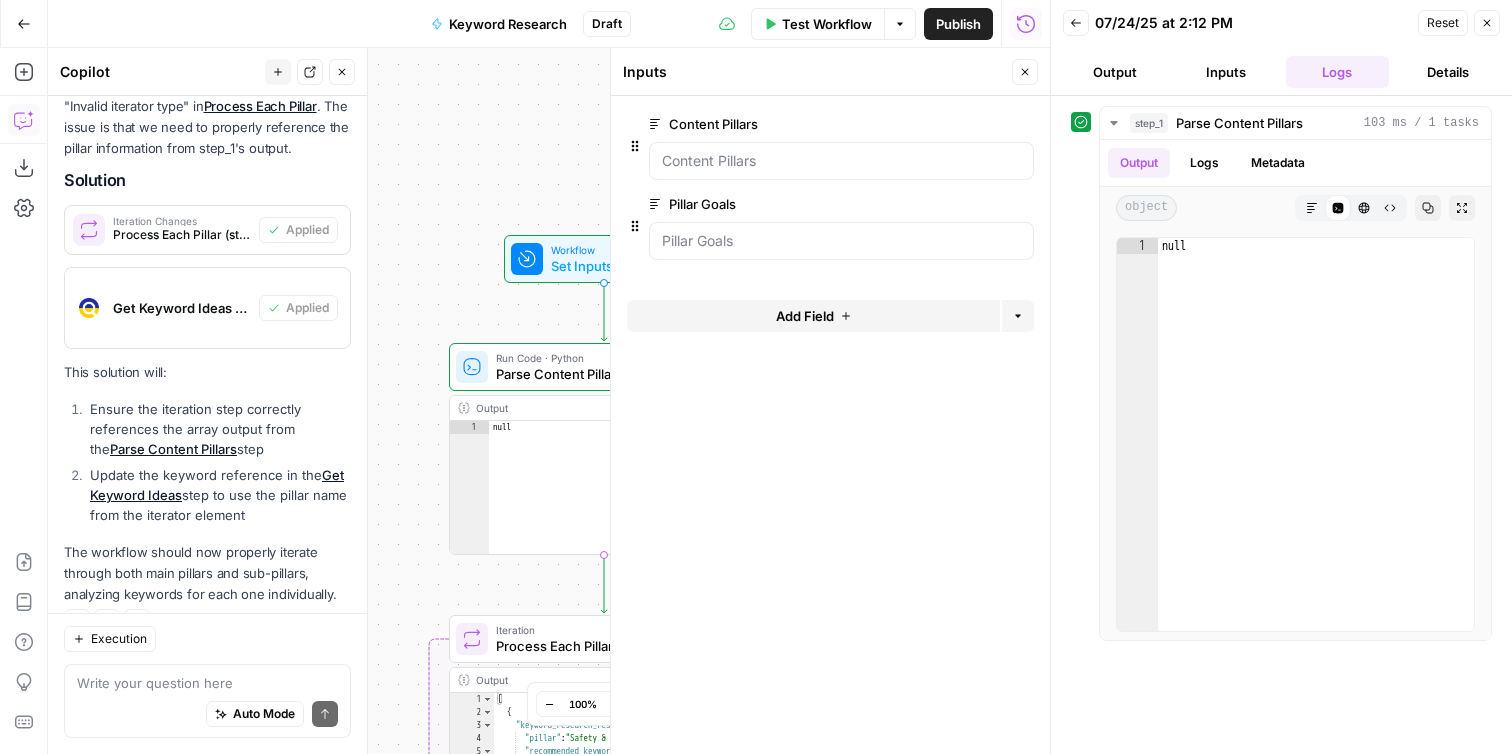 click on "Add Field" at bounding box center [805, 316] 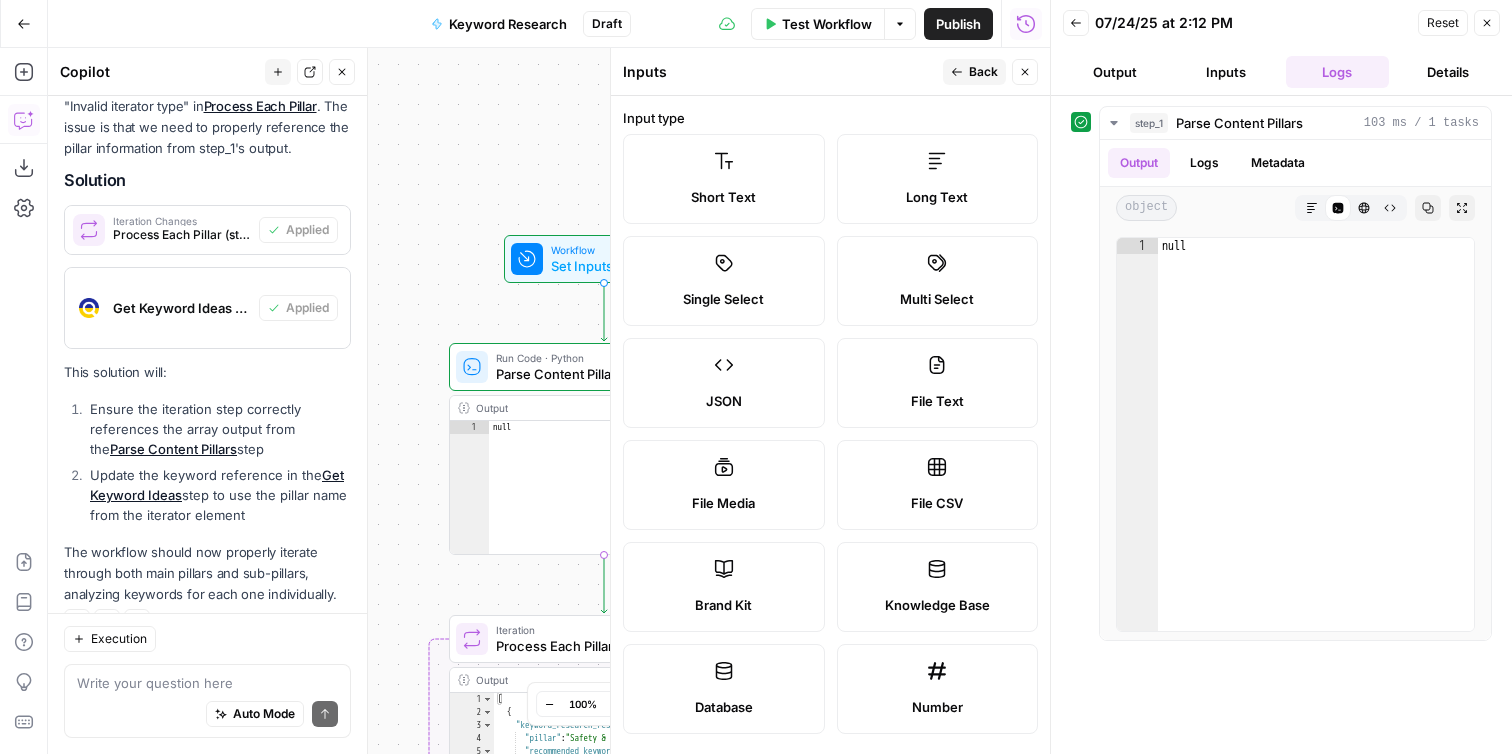 scroll, scrollTop: 569, scrollLeft: 0, axis: vertical 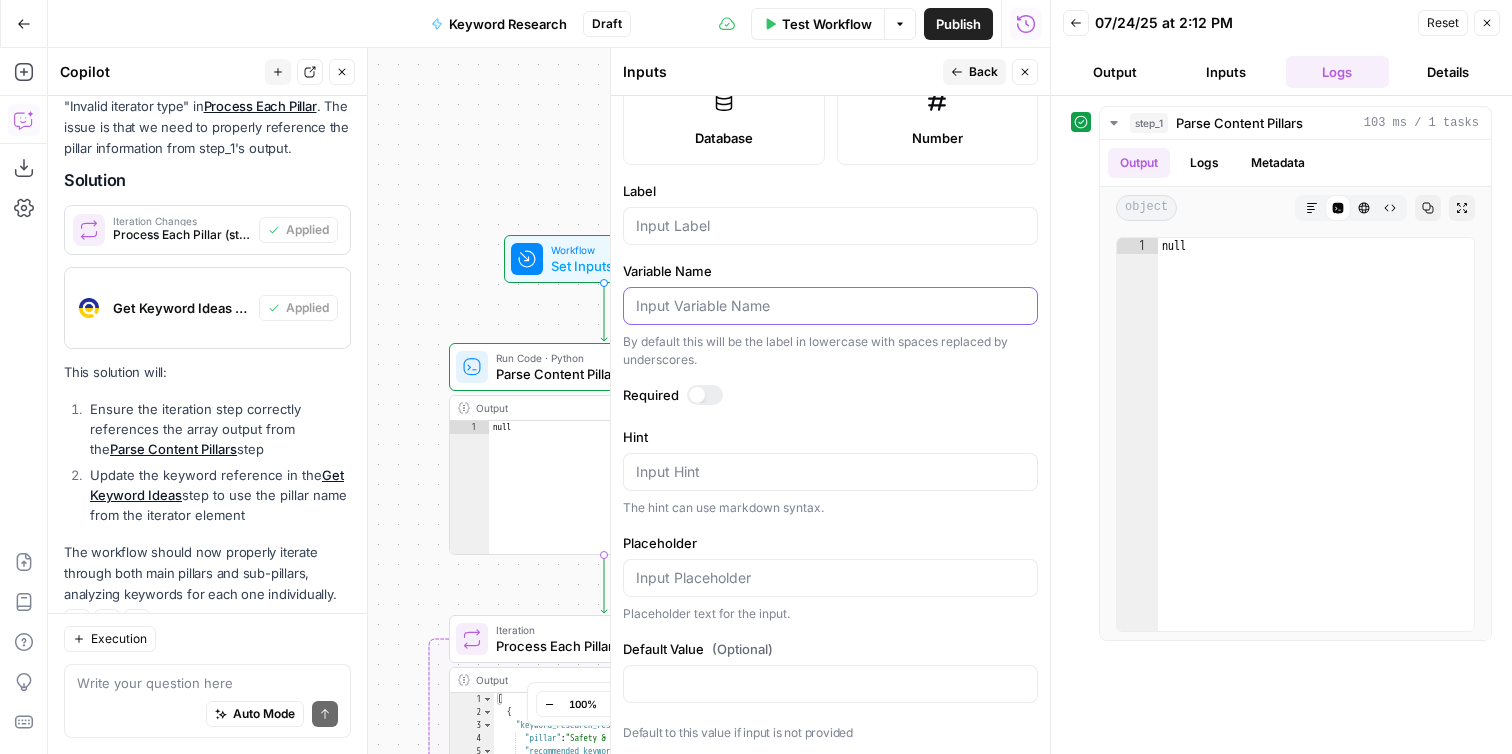 click on "Variable Name" at bounding box center (830, 306) 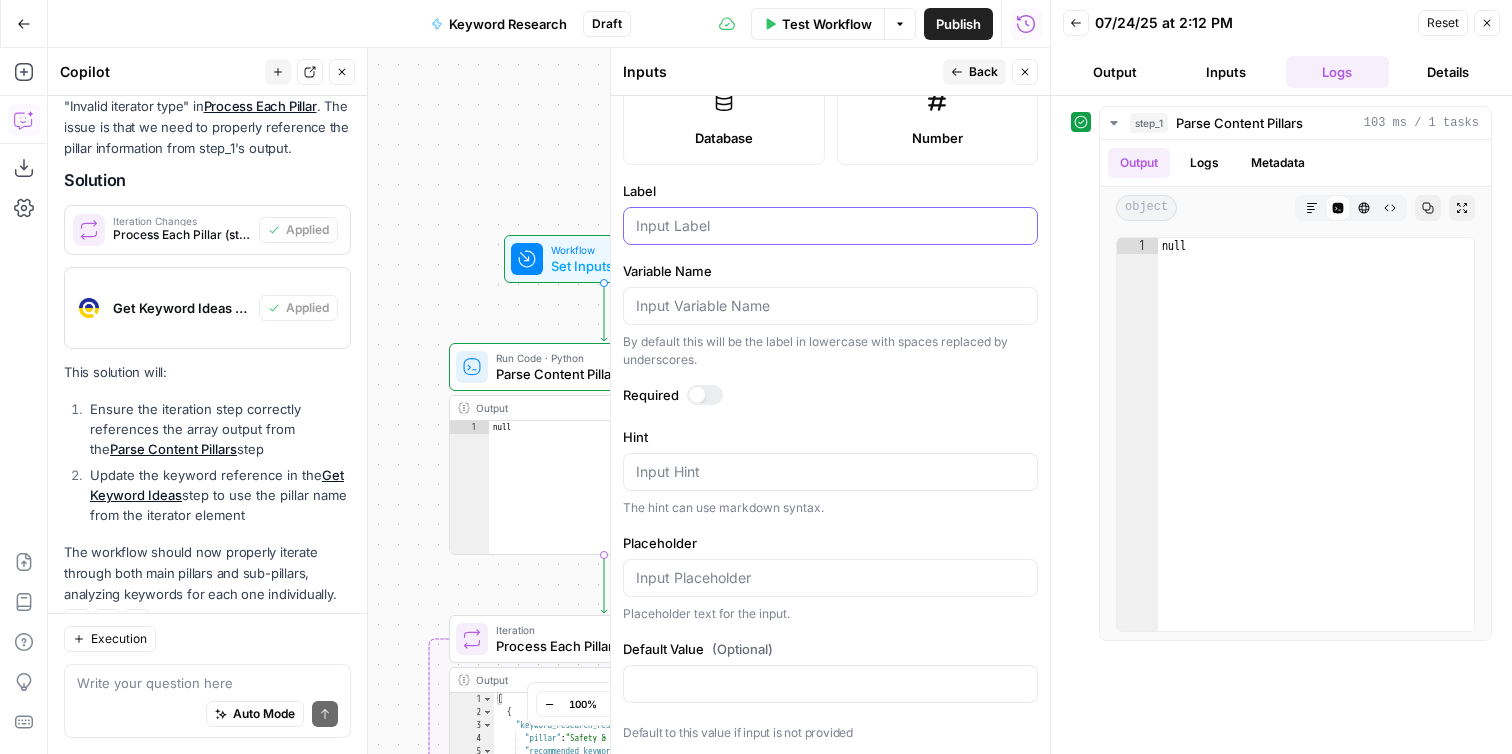 click on "Label" at bounding box center (830, 226) 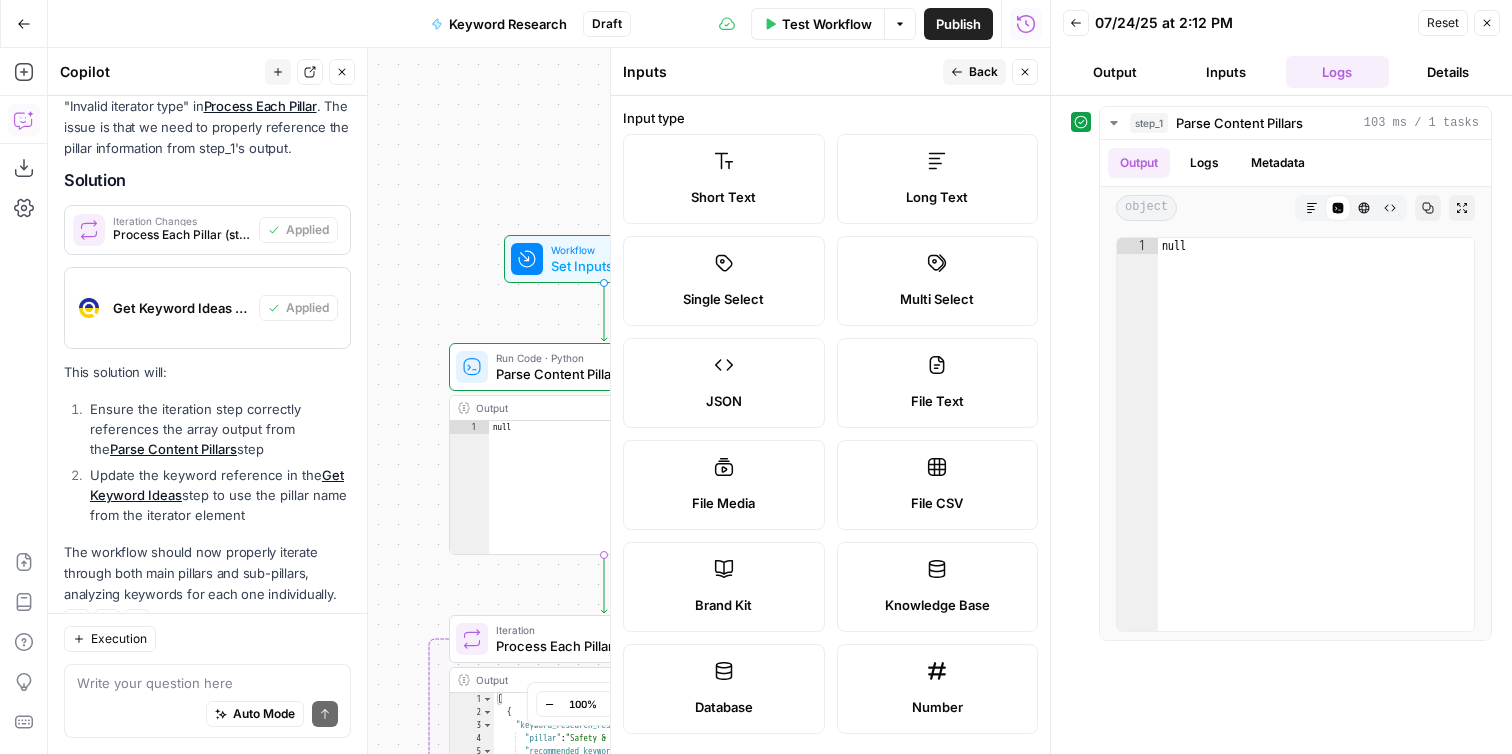 scroll, scrollTop: 569, scrollLeft: 0, axis: vertical 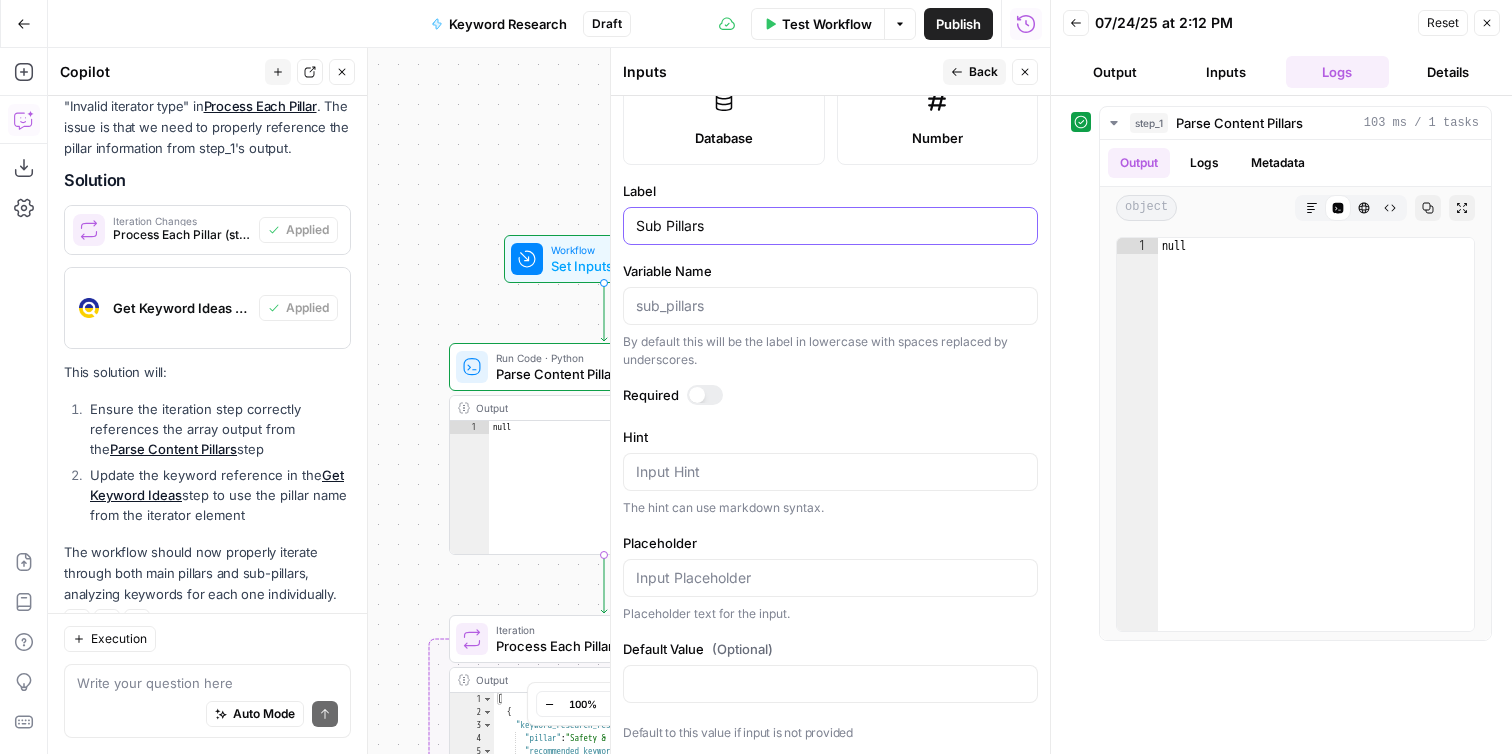 type on "Sub Pillars" 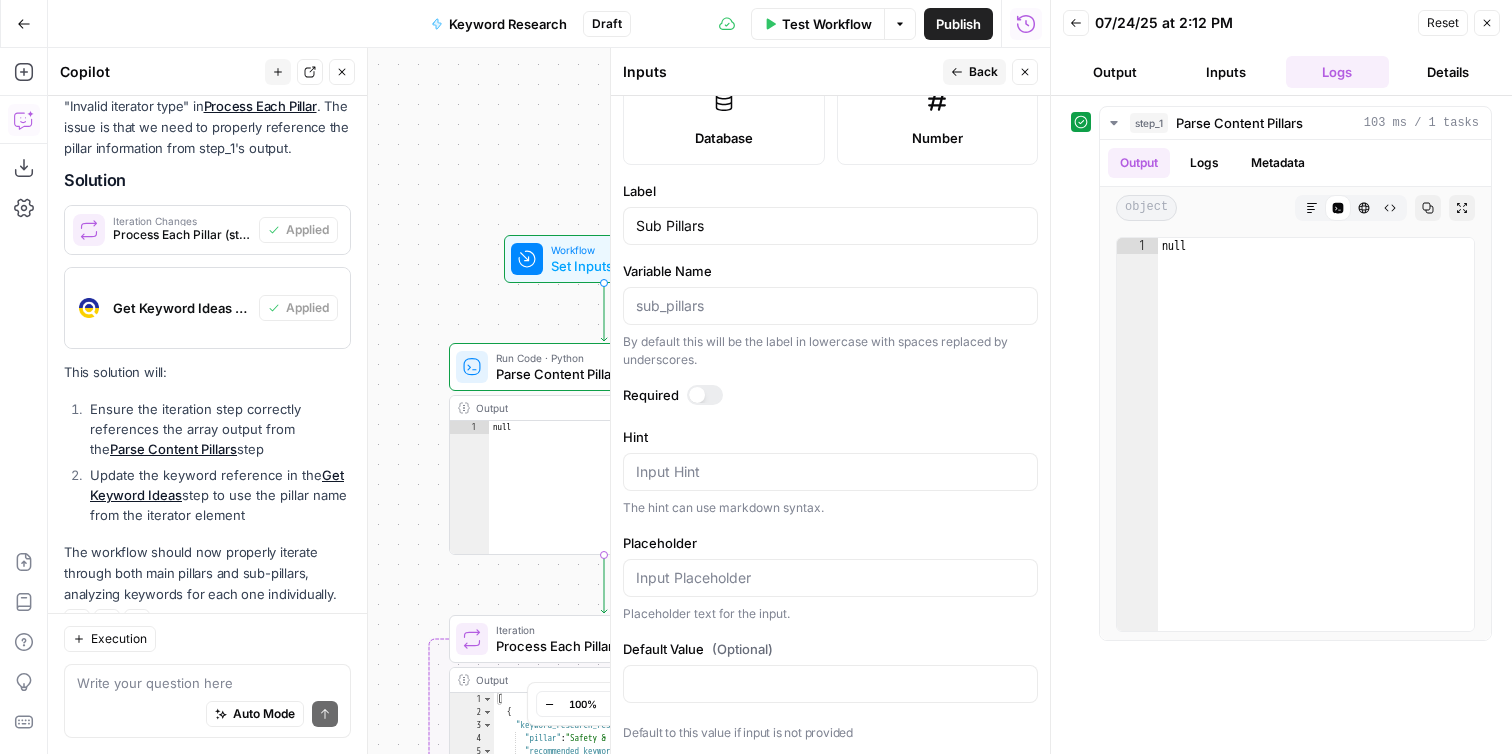 click on "Input type Short Text Long Text Single Select Multi Select JSON File Text File Media File CSV Brand Kit Knowledge Base Database Number Label Sub Pillars Variable Name By default this will be the label in lowercase with spaces replaced by underscores. Required Hint Input Hint The hint can use markdown syntax. Placeholder Placeholder text for the input. Default Value   (Optional) Default to this value if input is not provided" at bounding box center (830, 425) 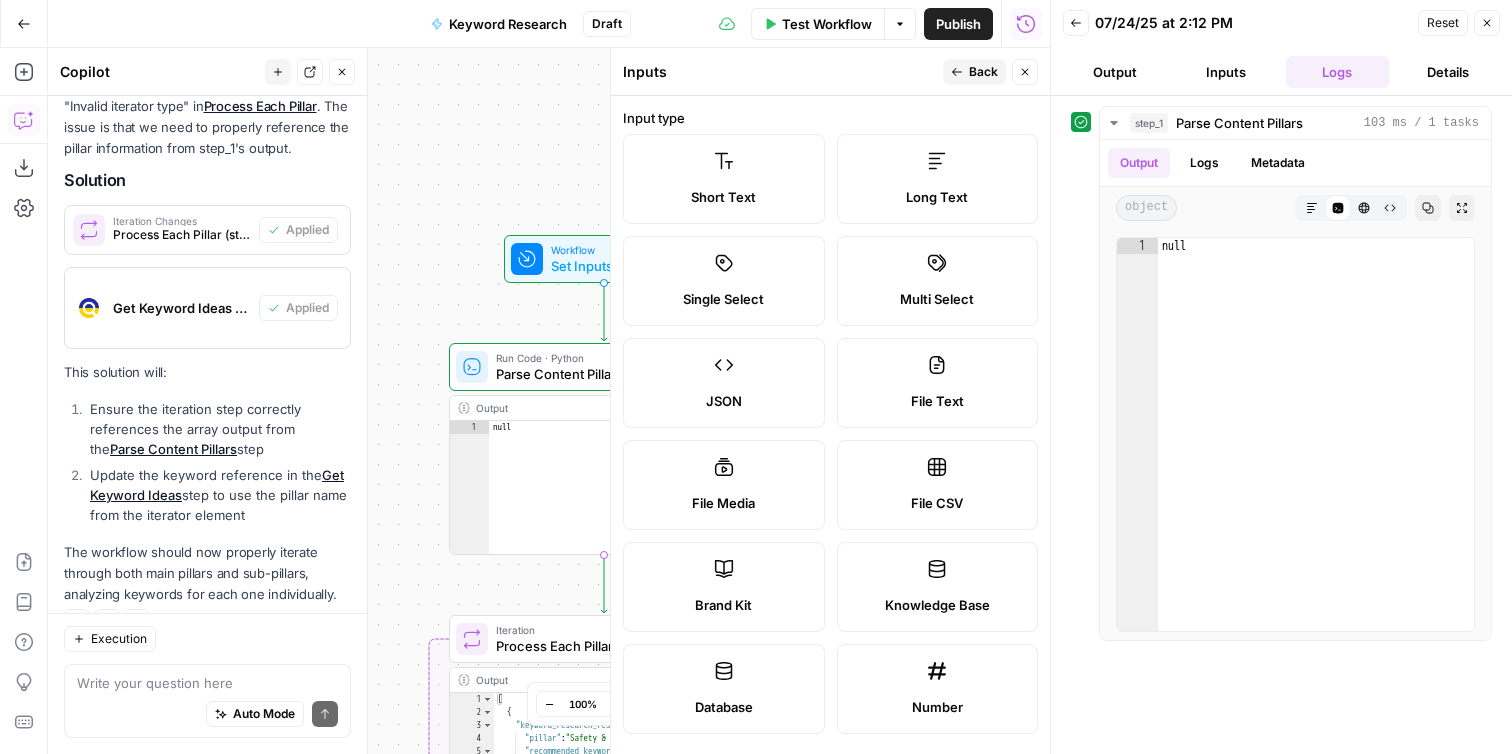 click on "Inputs Back Close" at bounding box center (830, 72) 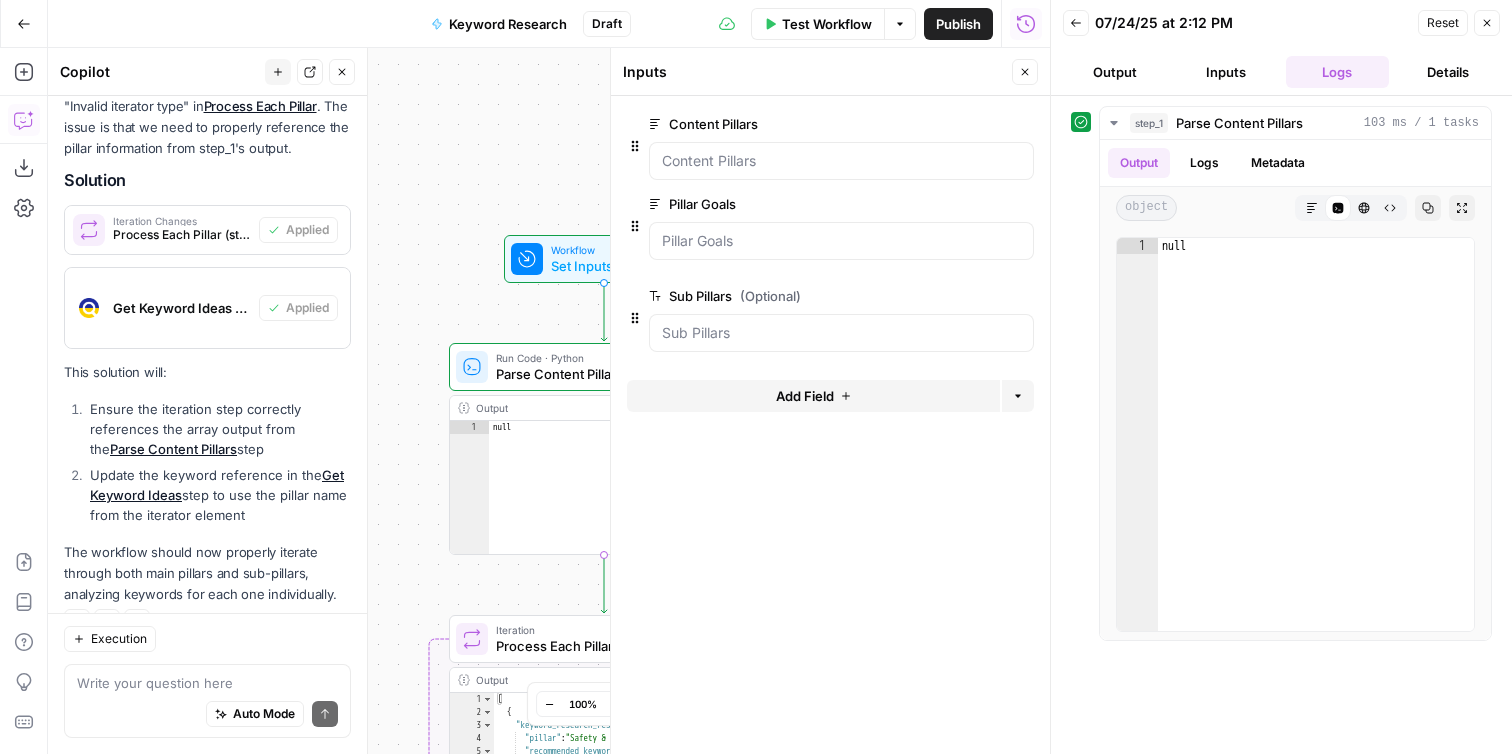 click on "Content Pillars edit field Delete group Pillar Goals edit field Delete group Sub Pillars   (Optional) edit field Delete group Add Field Options" at bounding box center (830, 425) 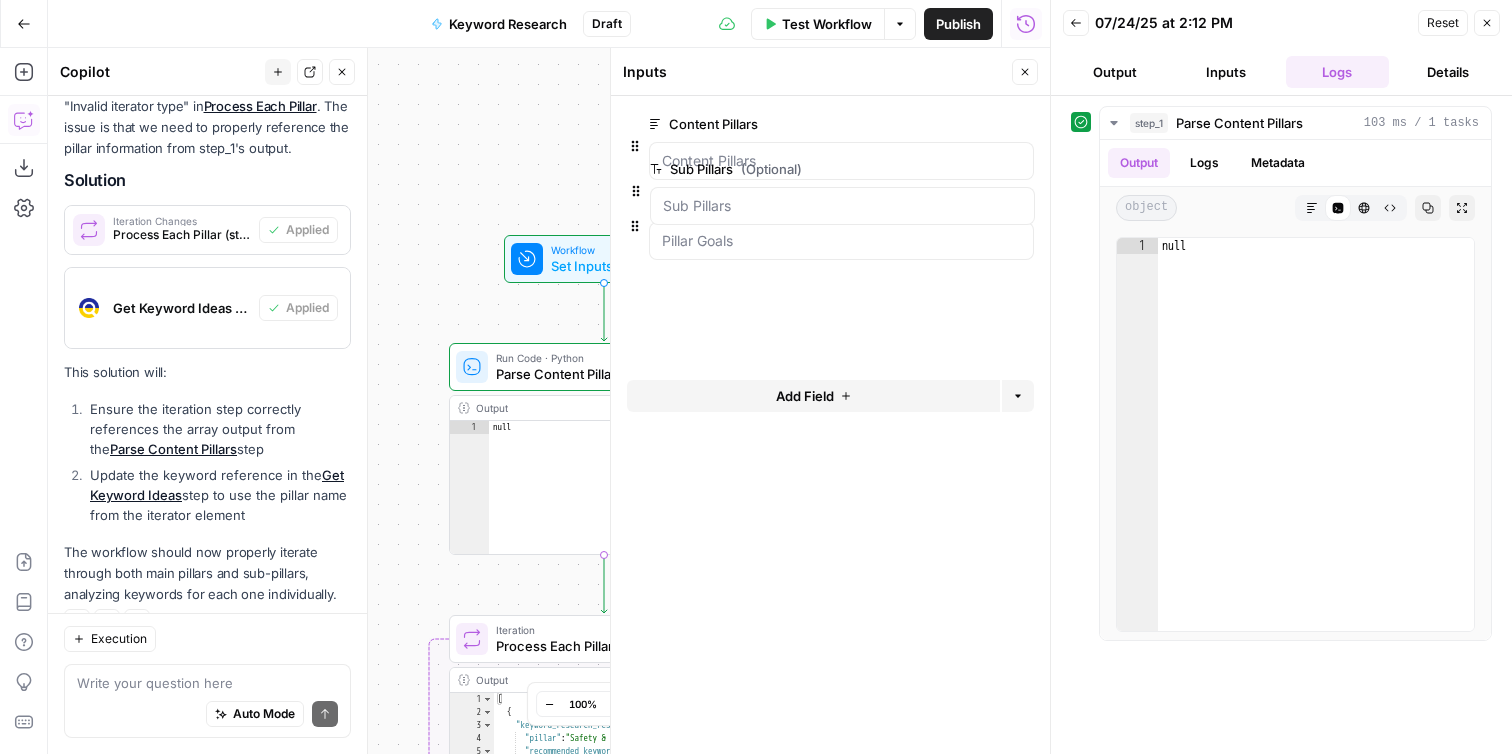 drag, startPoint x: 632, startPoint y: 325, endPoint x: 633, endPoint y: 197, distance: 128.0039 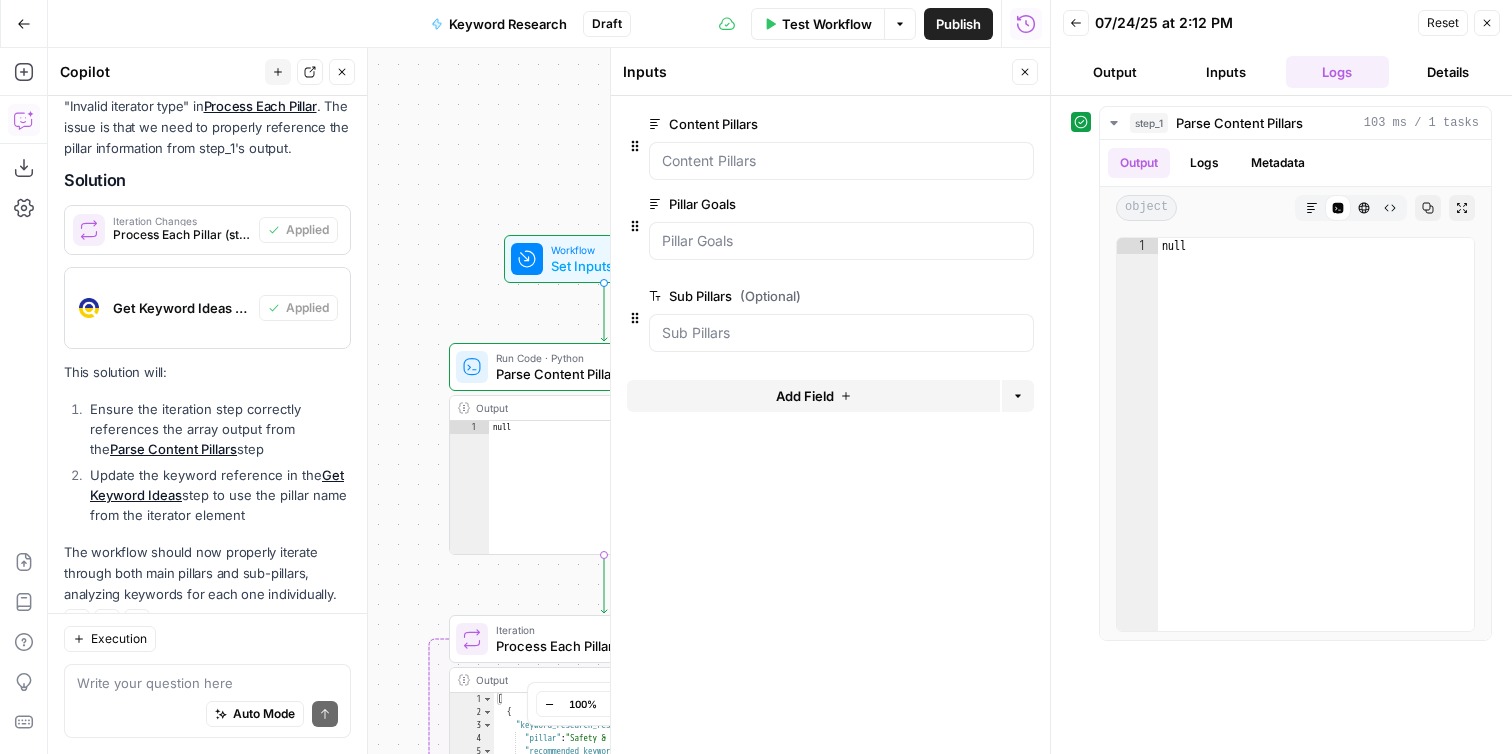 click on "Workflow" at bounding box center [600, 250] 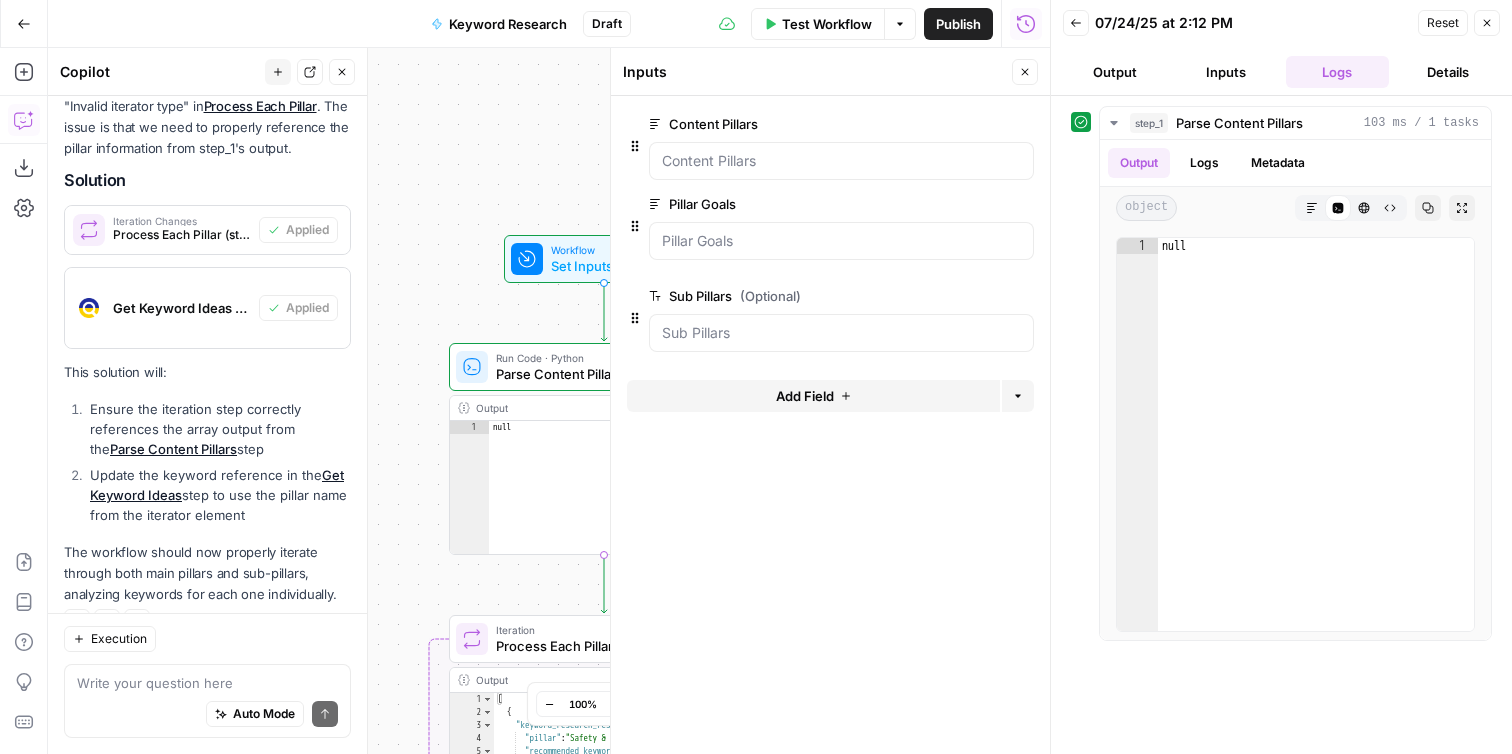 click on "Test Workflow" at bounding box center (827, 24) 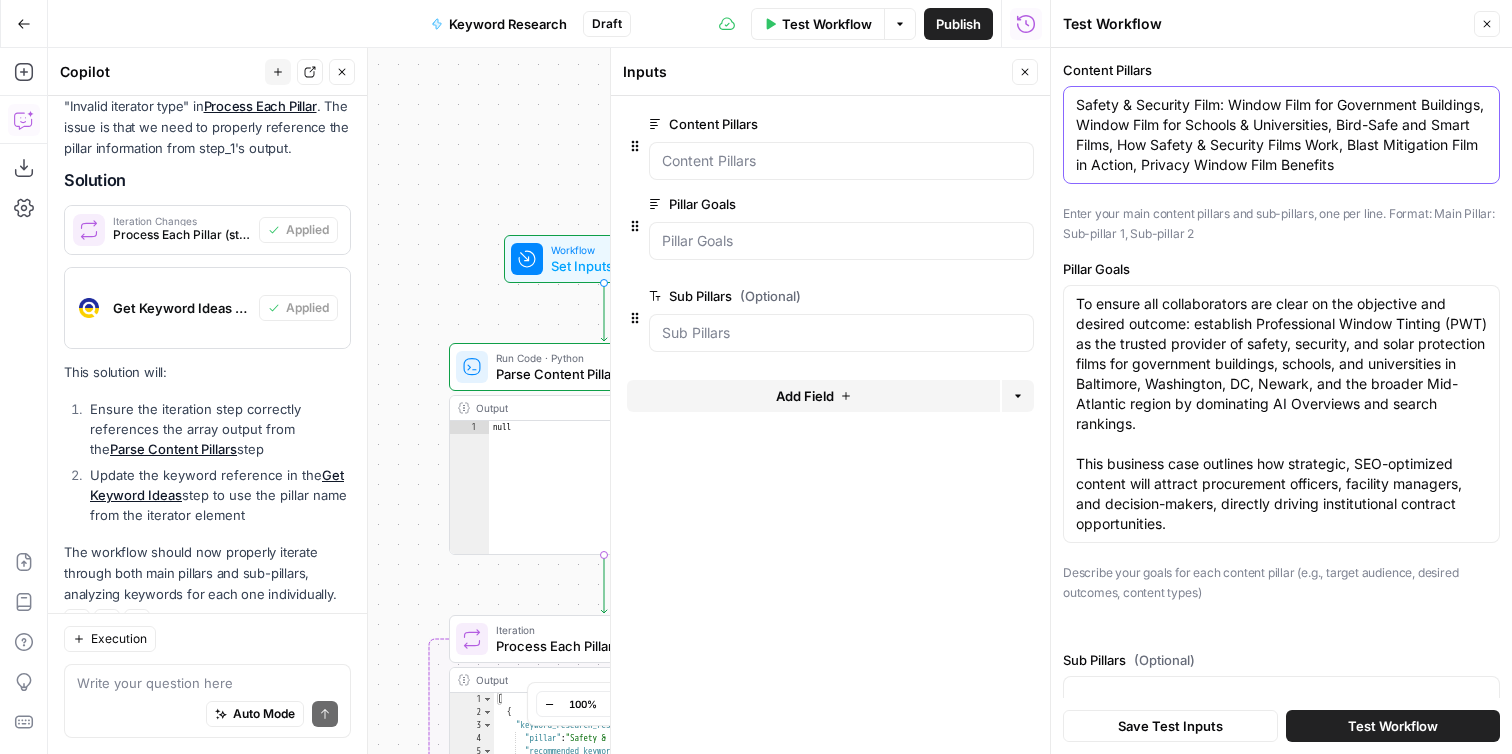 drag, startPoint x: 1236, startPoint y: 104, endPoint x: 1489, endPoint y: 194, distance: 268.5312 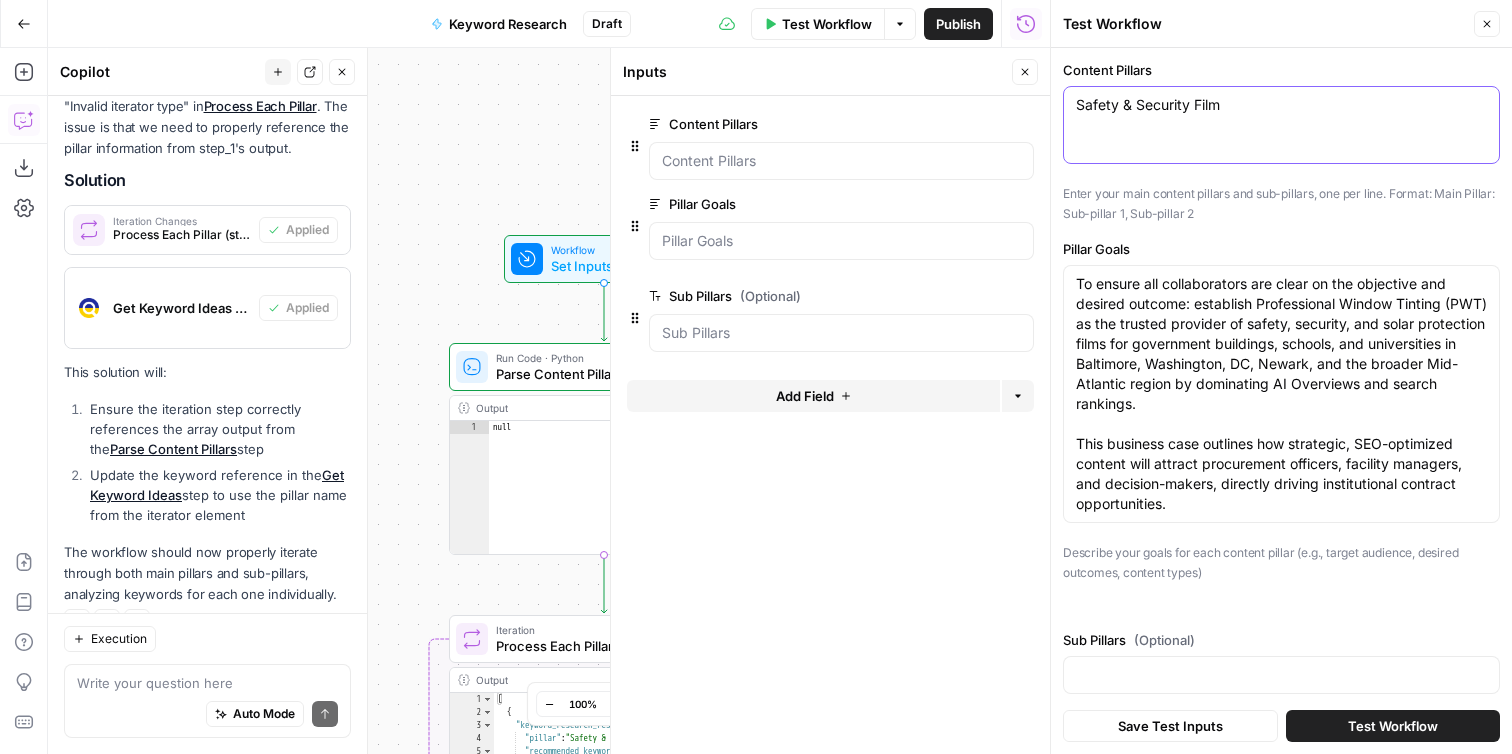 scroll, scrollTop: 16, scrollLeft: 0, axis: vertical 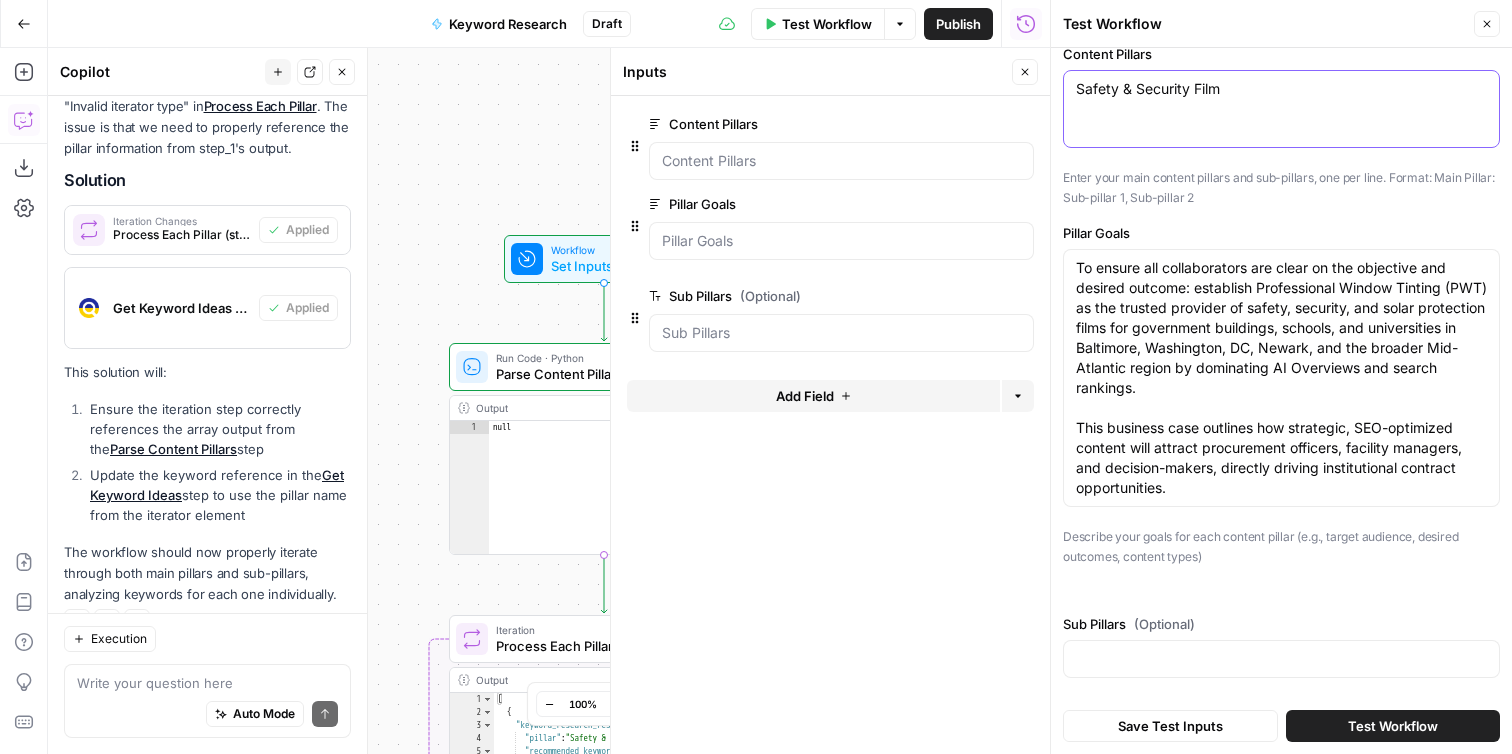 type on "Safety & Security Film" 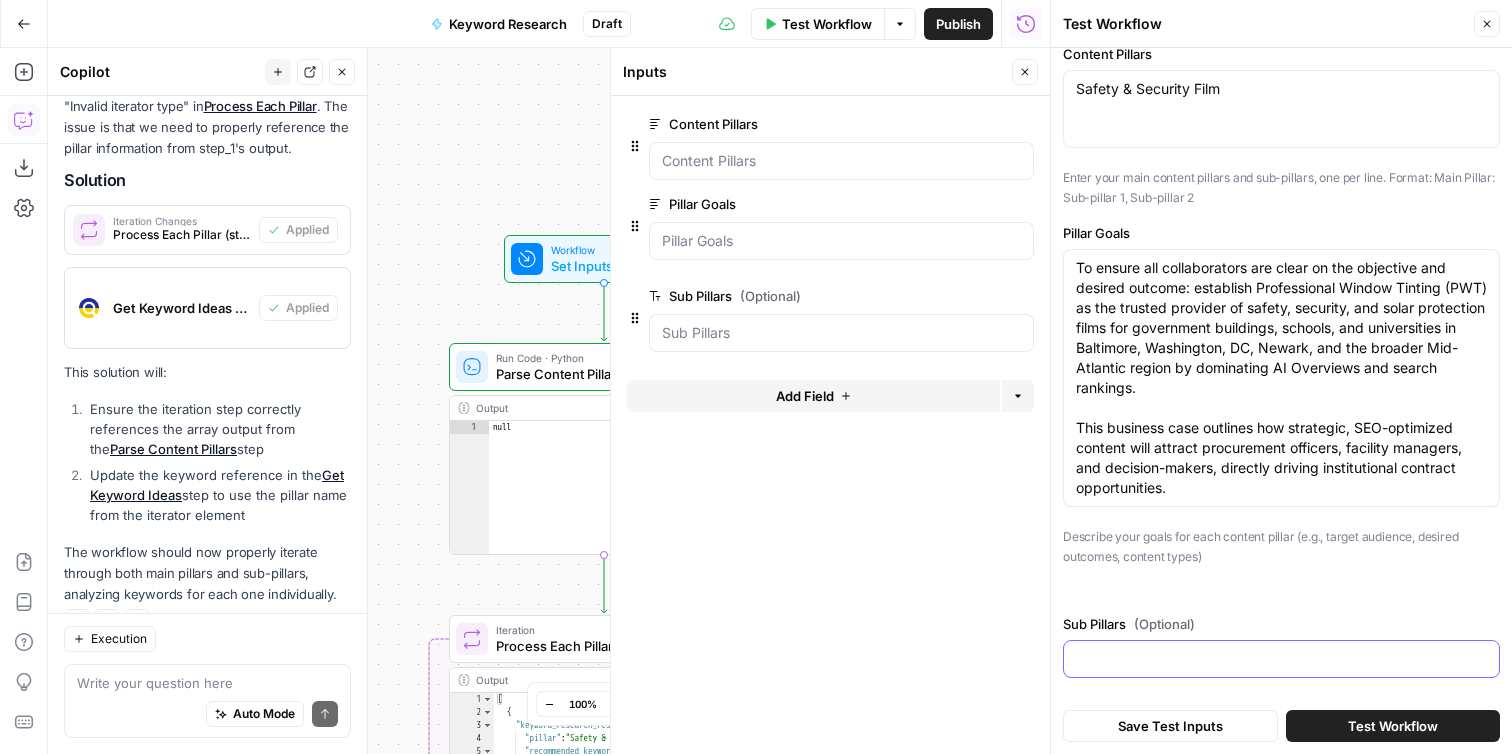 click on "Sub Pillars   (Optional)" at bounding box center (1281, 659) 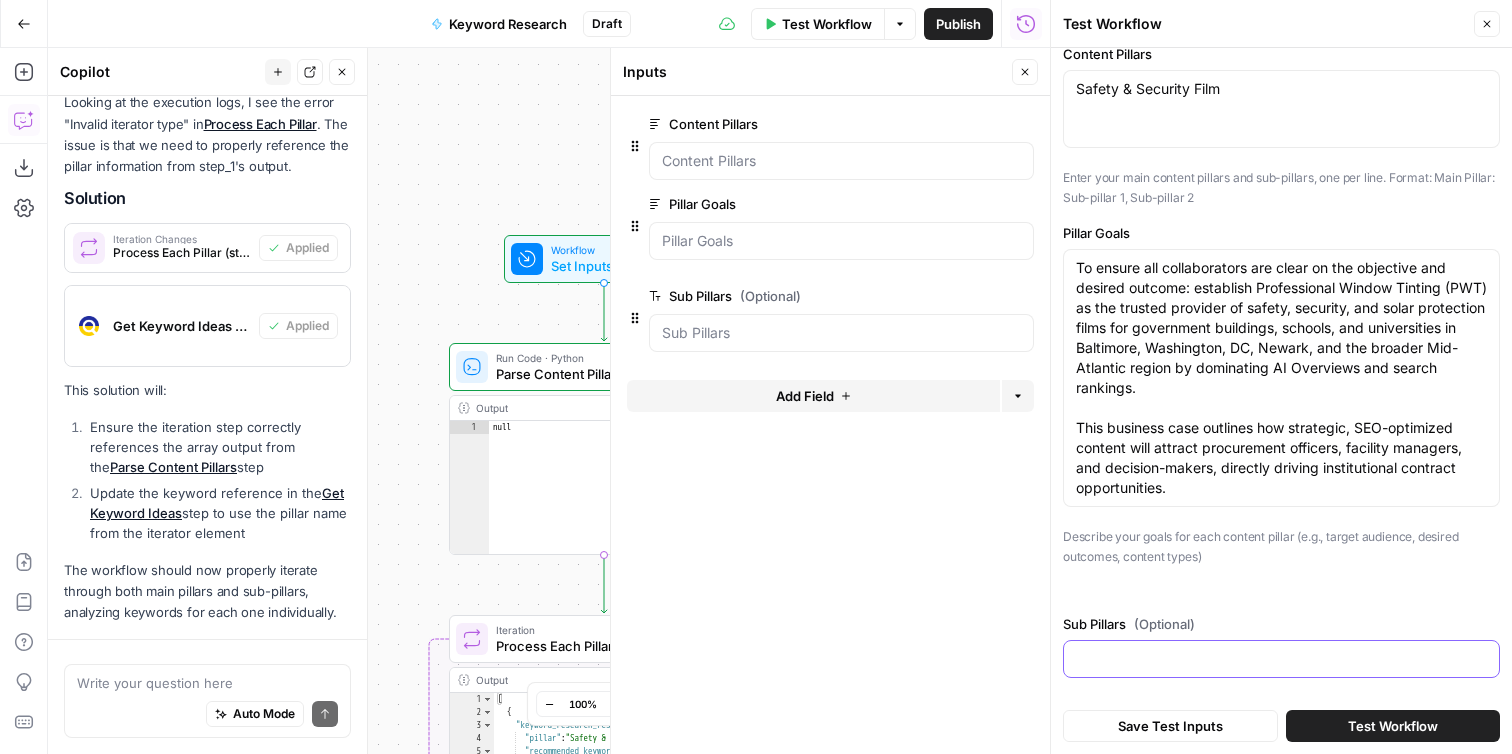 scroll, scrollTop: 1379, scrollLeft: 0, axis: vertical 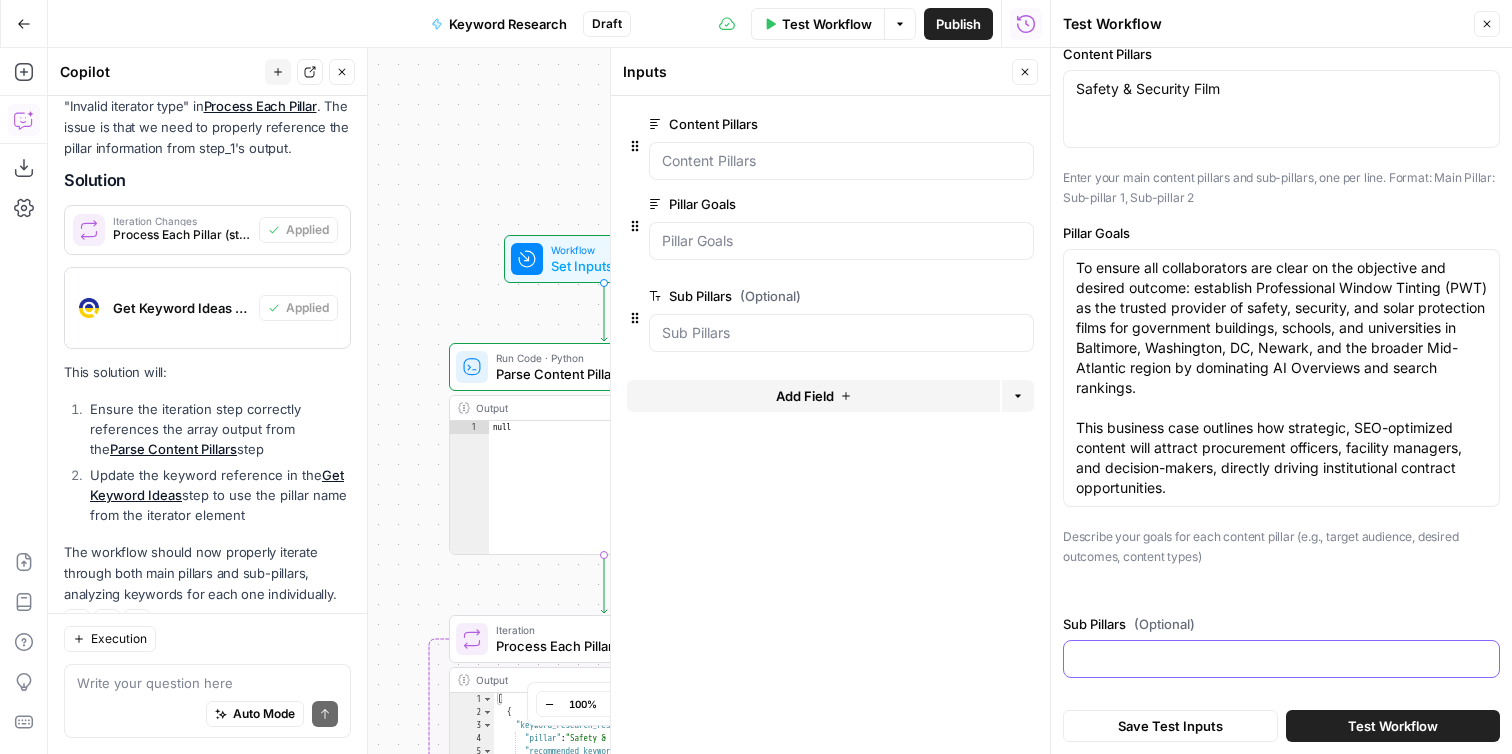 paste on "Window Film for Government Buildings, Window Film for Schools & Universities, Bird-Safe and Smart Films, How Safety & Security Films Work, Blast Mitigation Film in Action, Privacy Window Film Benefits" 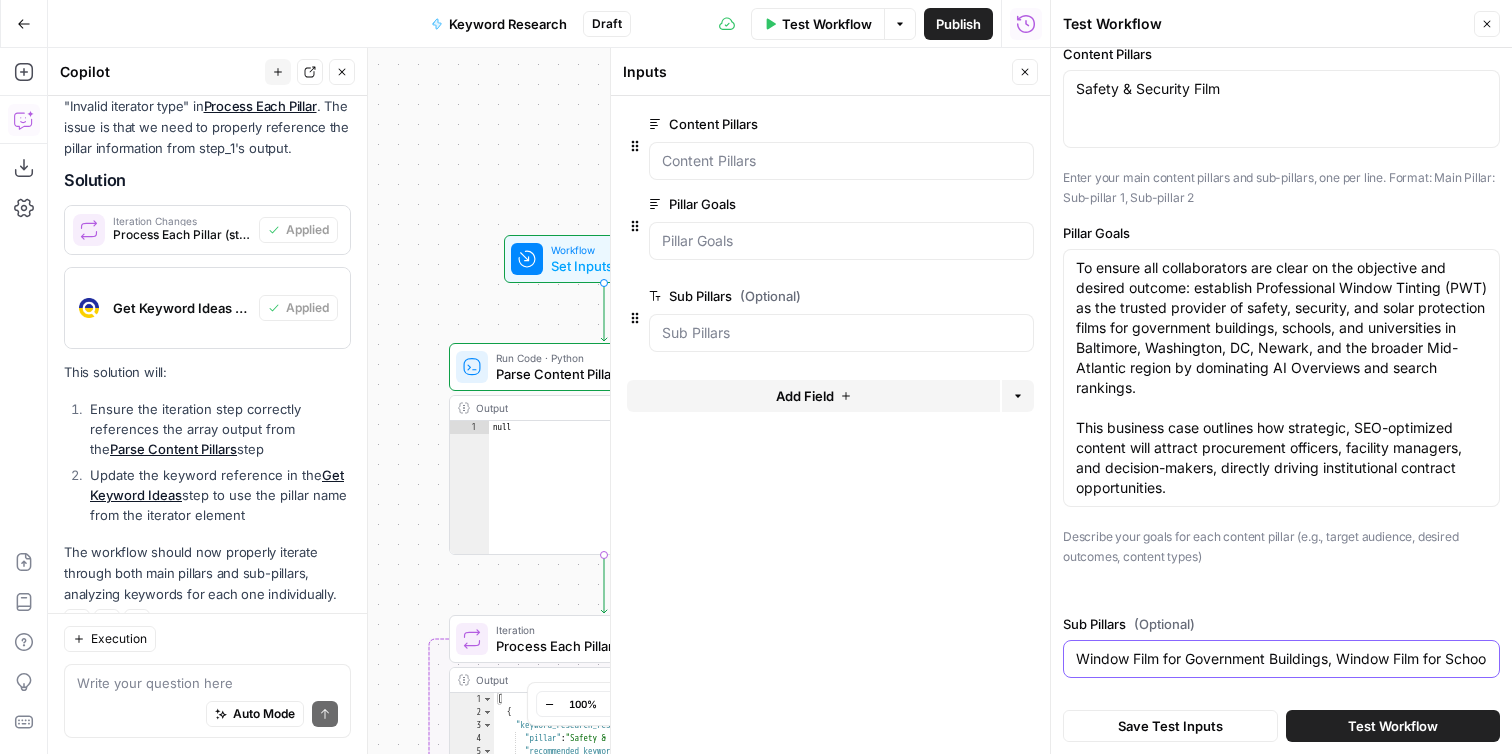 scroll, scrollTop: 0, scrollLeft: 932, axis: horizontal 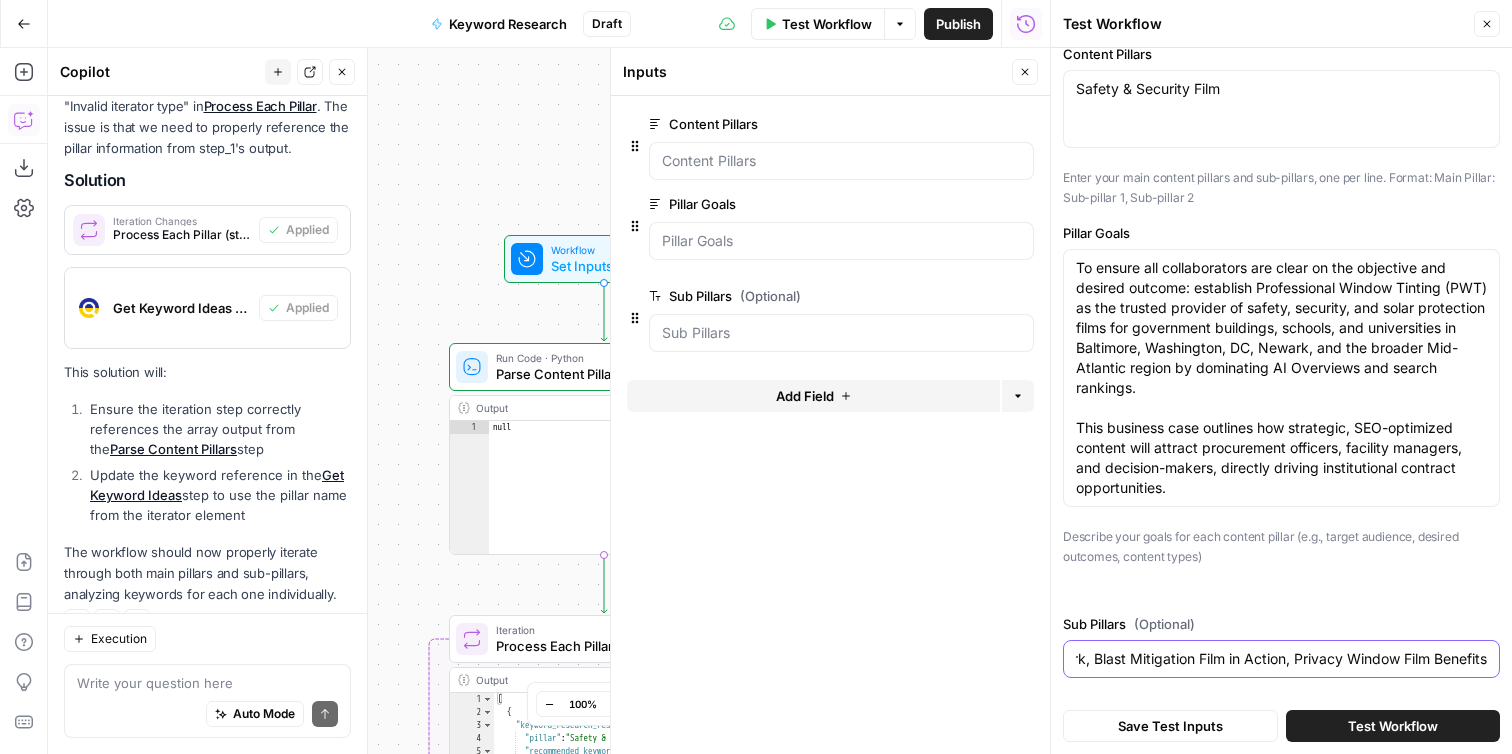 type on "Window Film for Government Buildings, Window Film for Schools & Universities, Bird-Safe and Smart Films, How Safety & Security Films Work, Blast Mitigation Film in Action, Privacy Window Film Benefits" 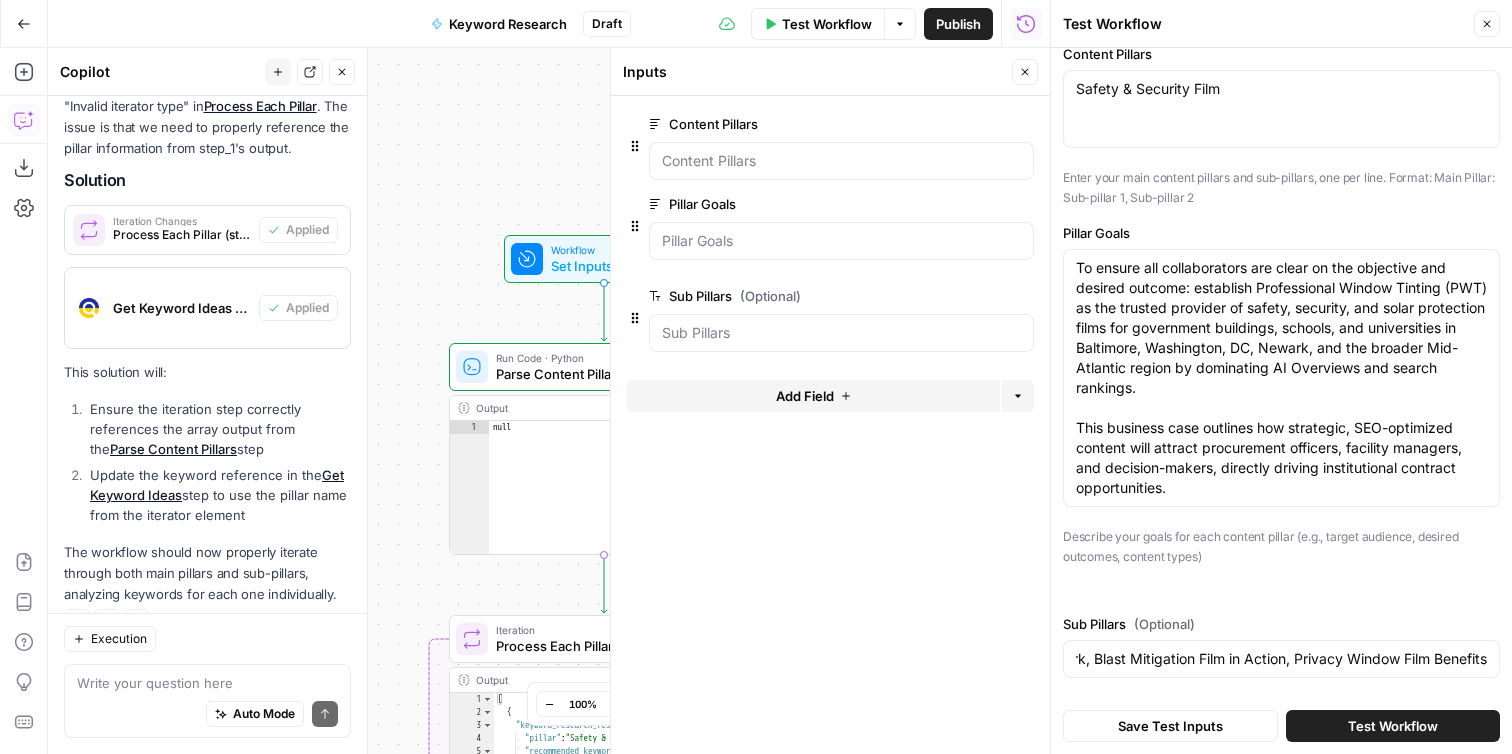 scroll, scrollTop: 0, scrollLeft: 0, axis: both 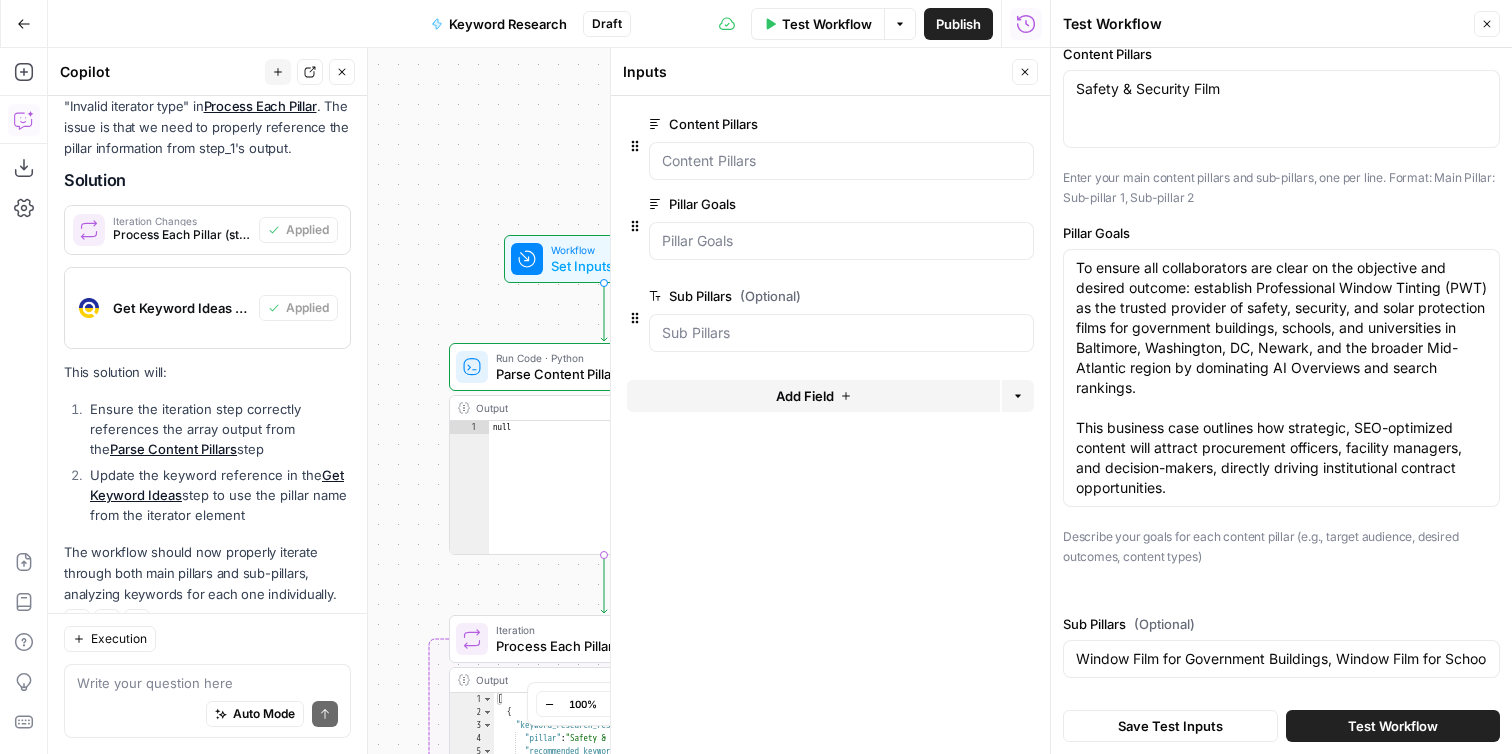 click on "edit field" at bounding box center (959, 296) 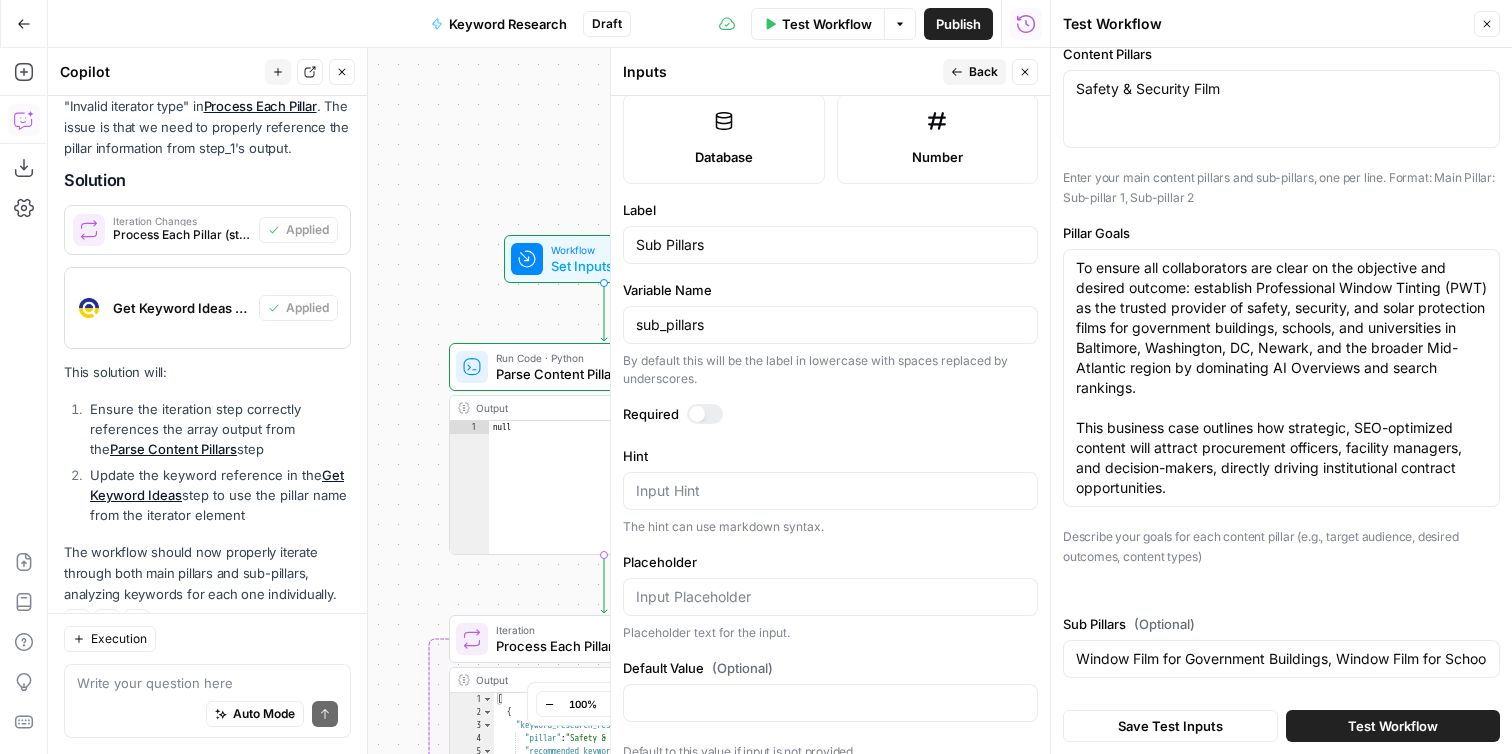 scroll, scrollTop: 569, scrollLeft: 0, axis: vertical 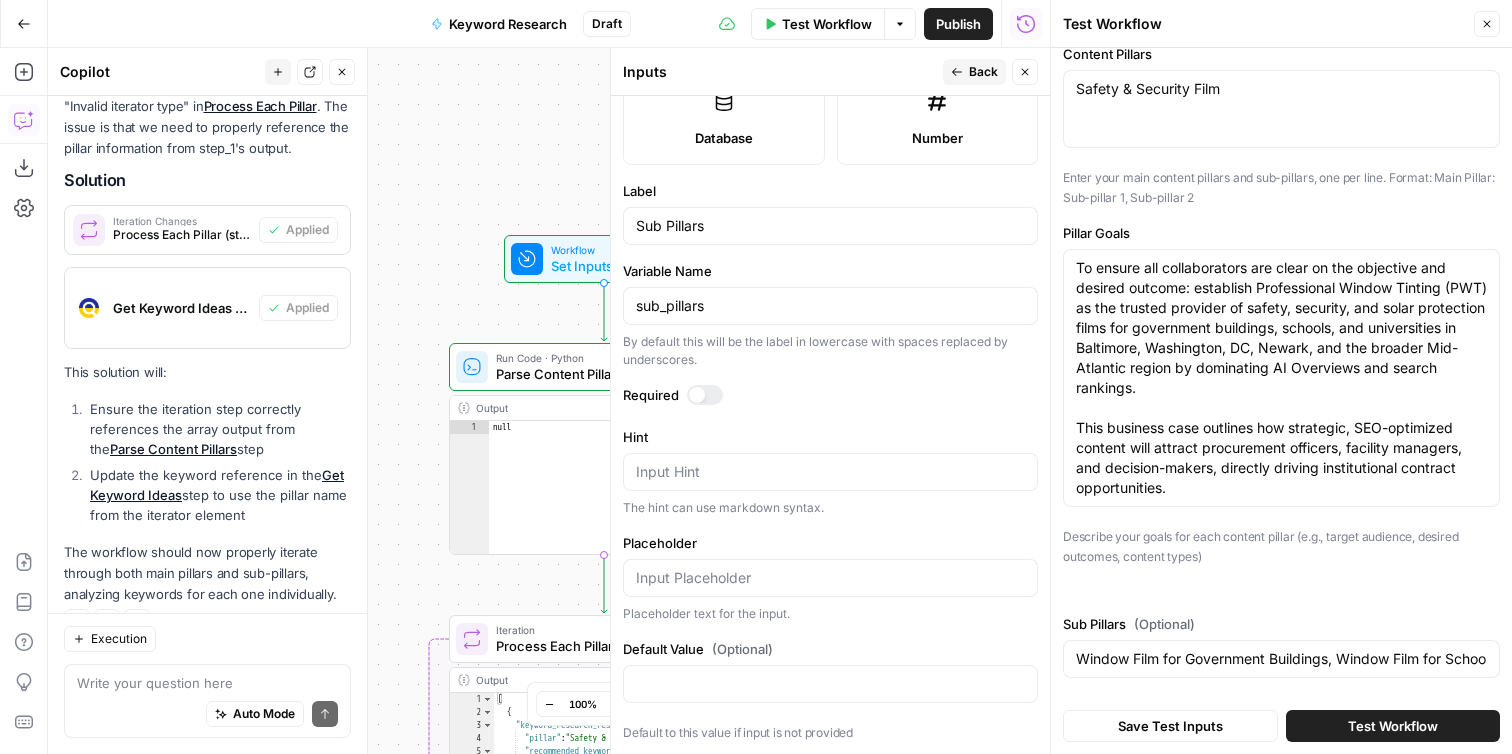 click on "Required" at bounding box center [830, 395] 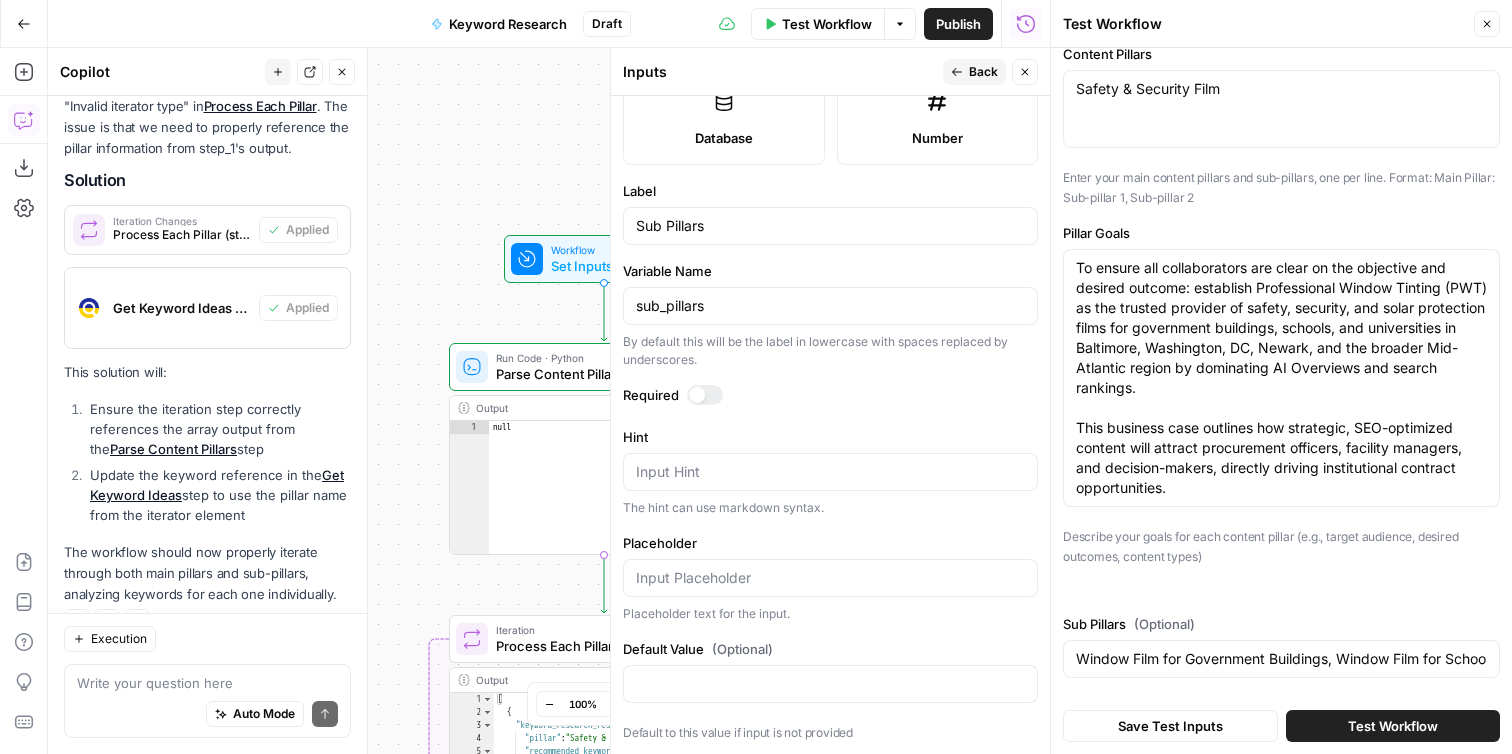 click at bounding box center (697, 395) 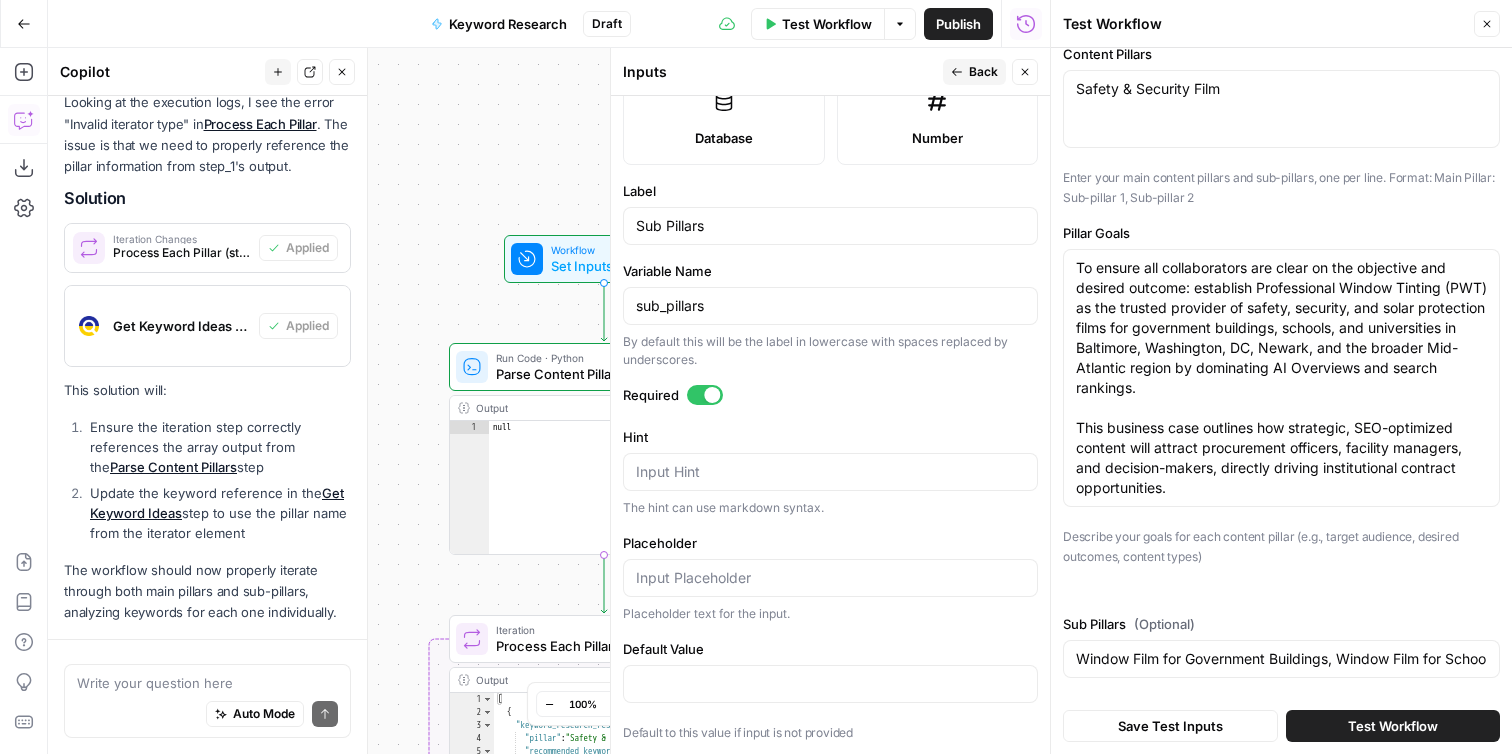 scroll, scrollTop: 1257, scrollLeft: 0, axis: vertical 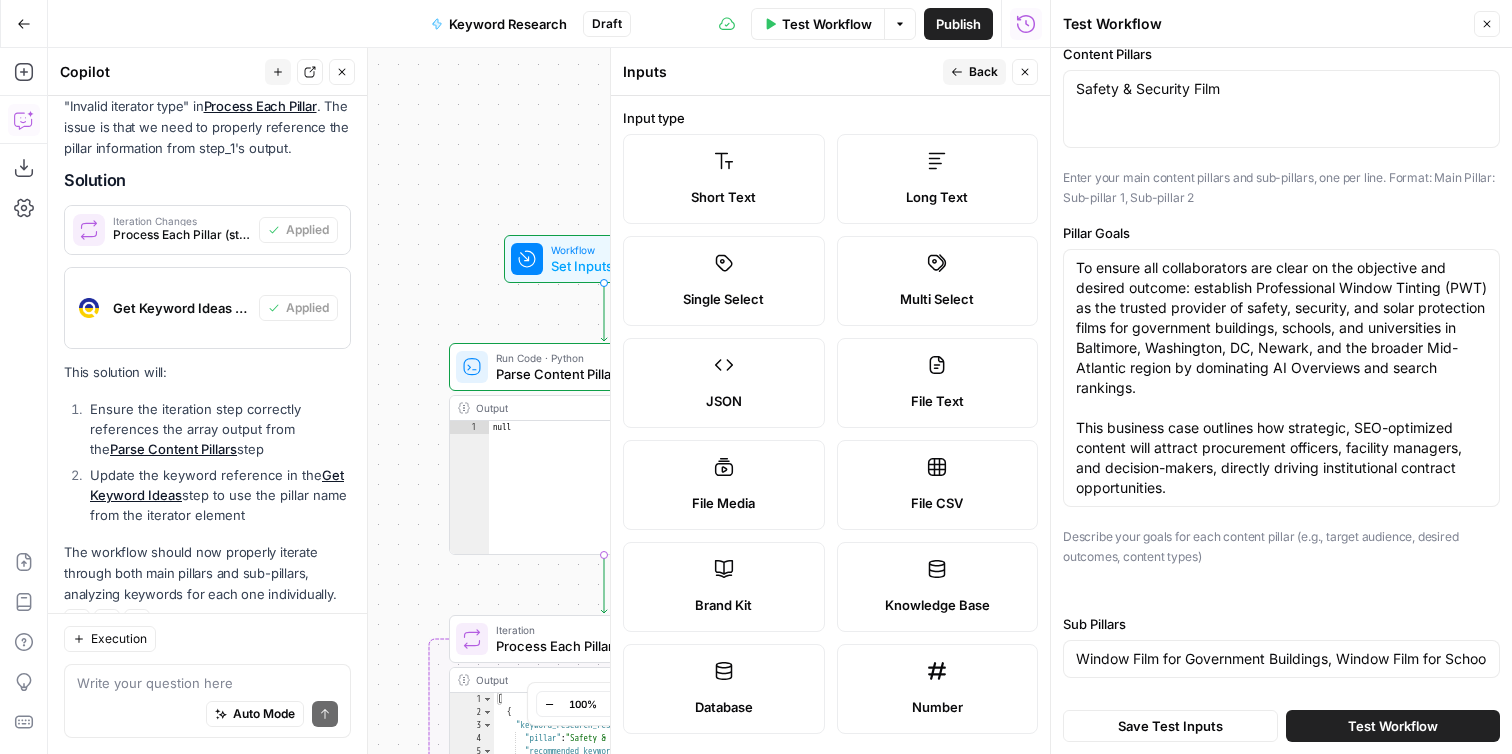 click on "Back" at bounding box center (983, 72) 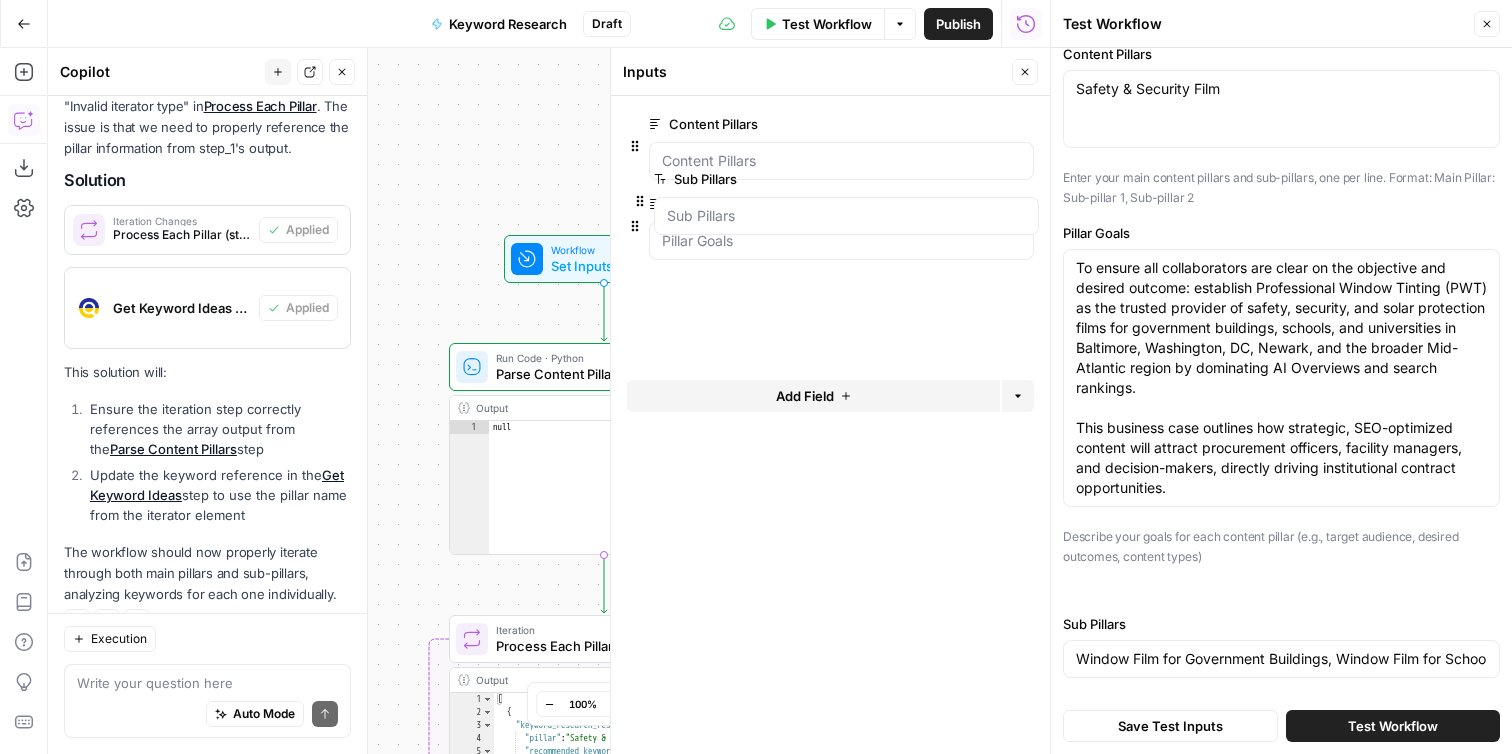 drag, startPoint x: 628, startPoint y: 324, endPoint x: 633, endPoint y: 201, distance: 123.101585 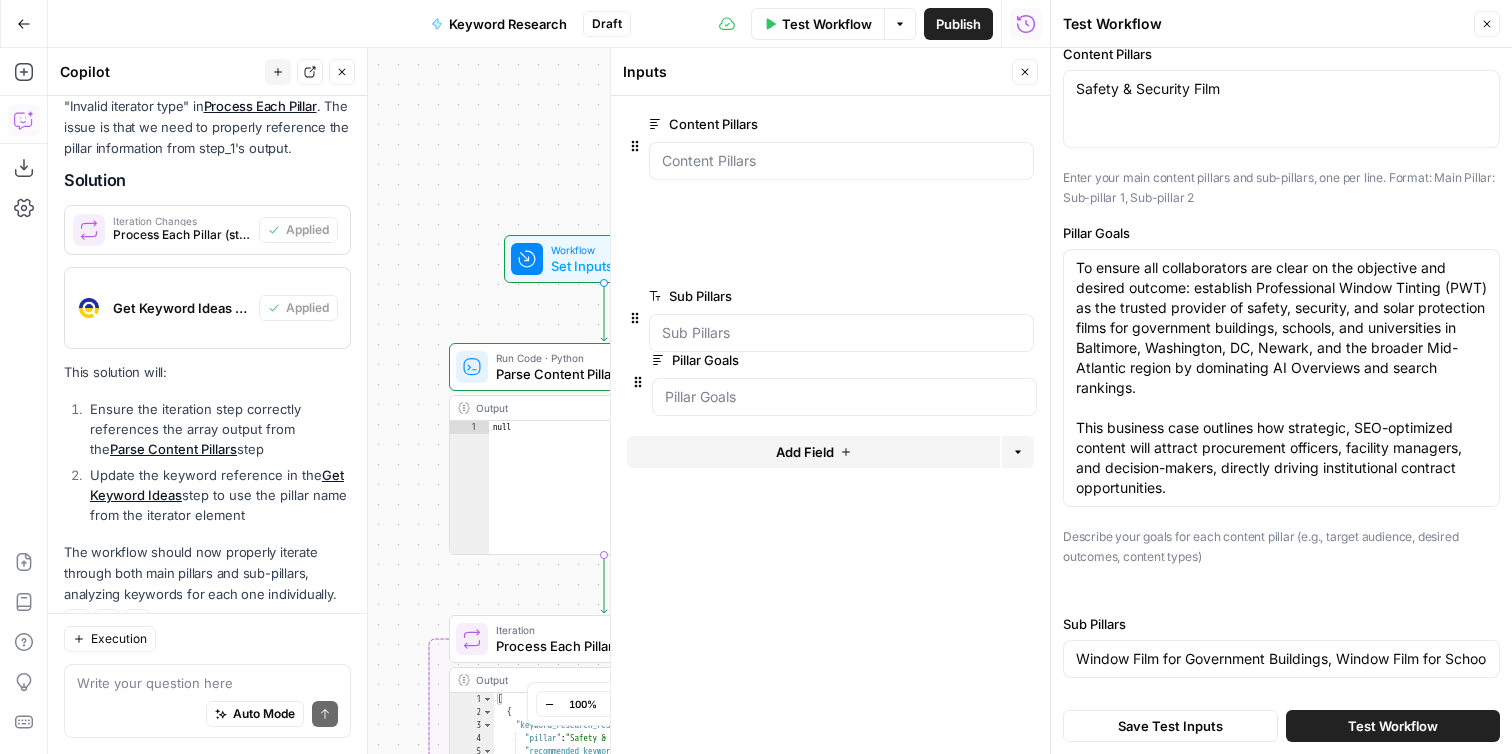 drag, startPoint x: 630, startPoint y: 226, endPoint x: 633, endPoint y: 390, distance: 164.02744 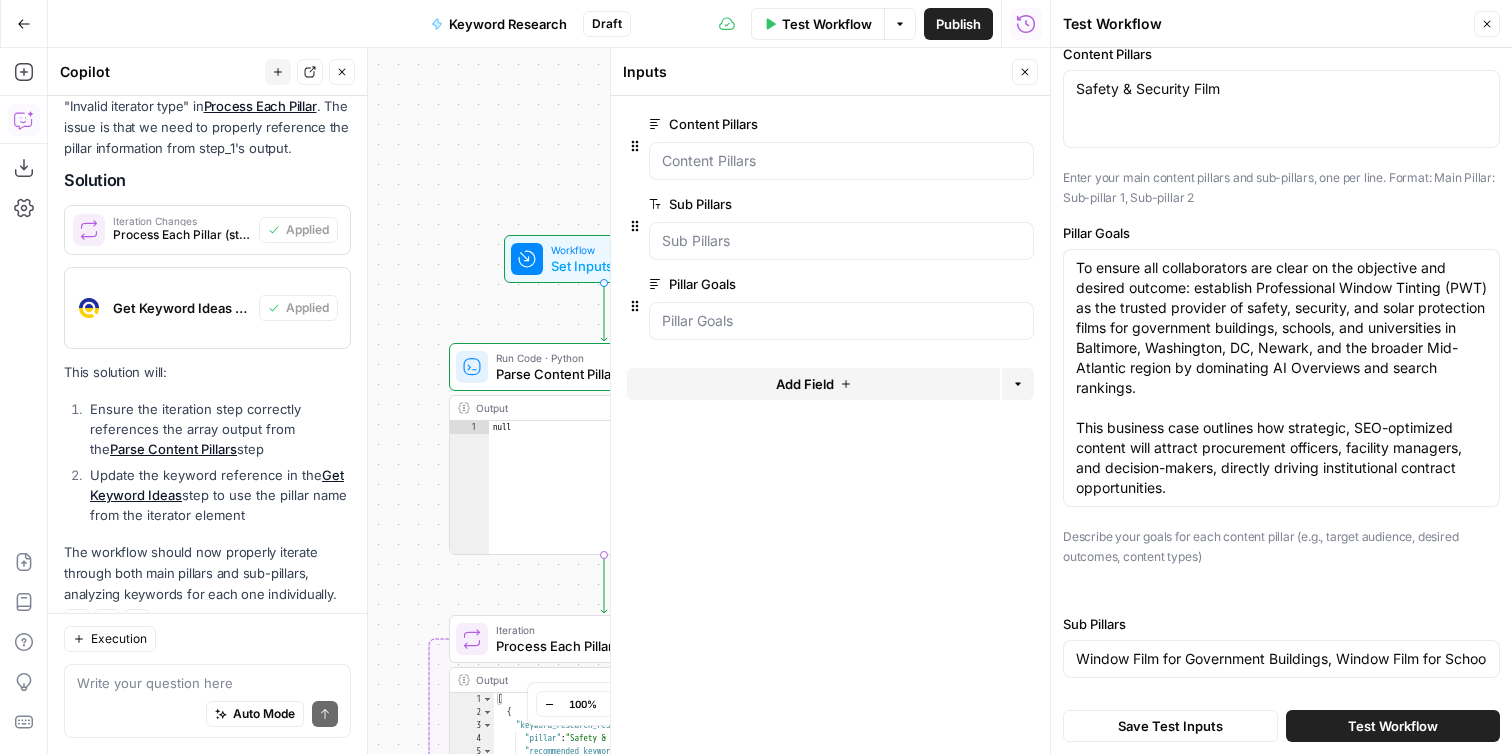 scroll, scrollTop: 0, scrollLeft: 0, axis: both 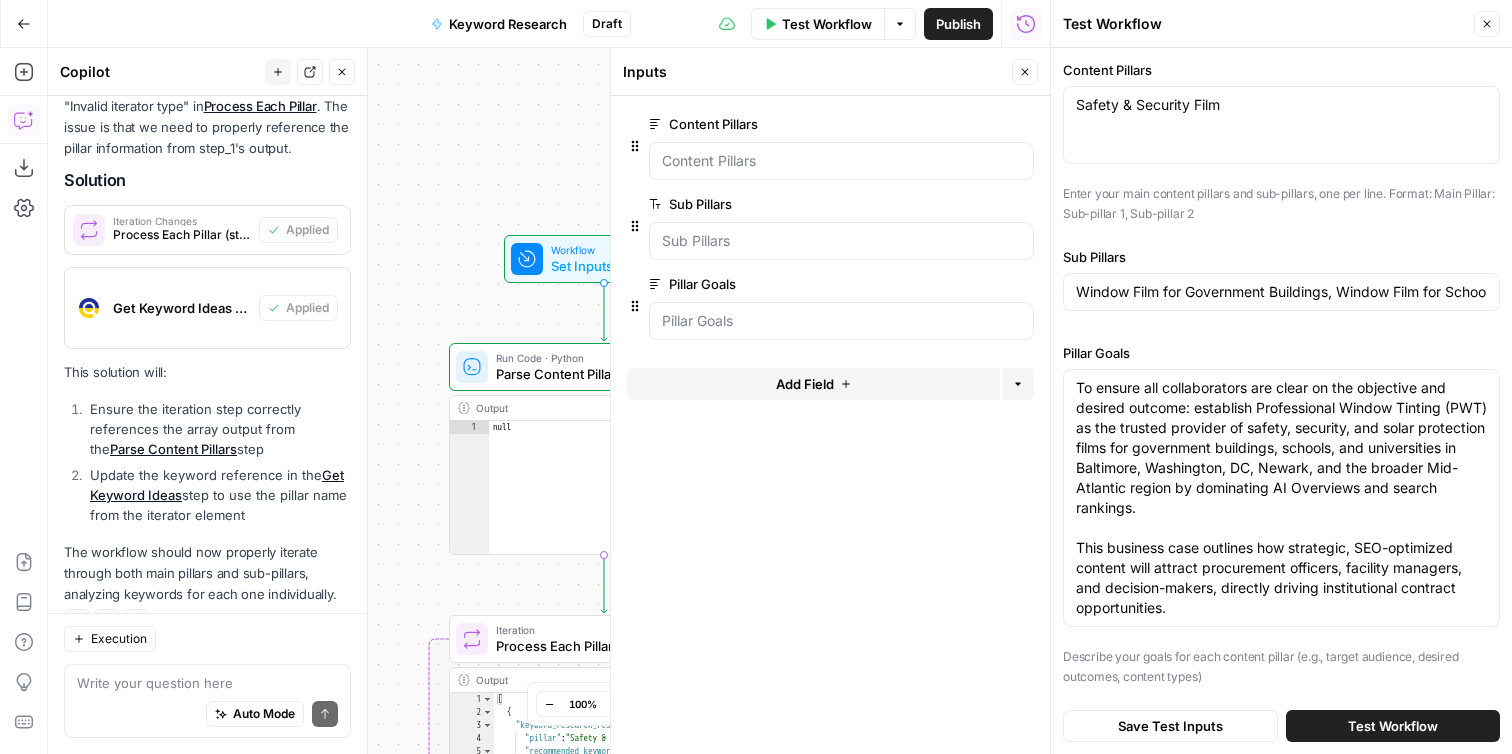 click on "Test Workflow" at bounding box center (1393, 726) 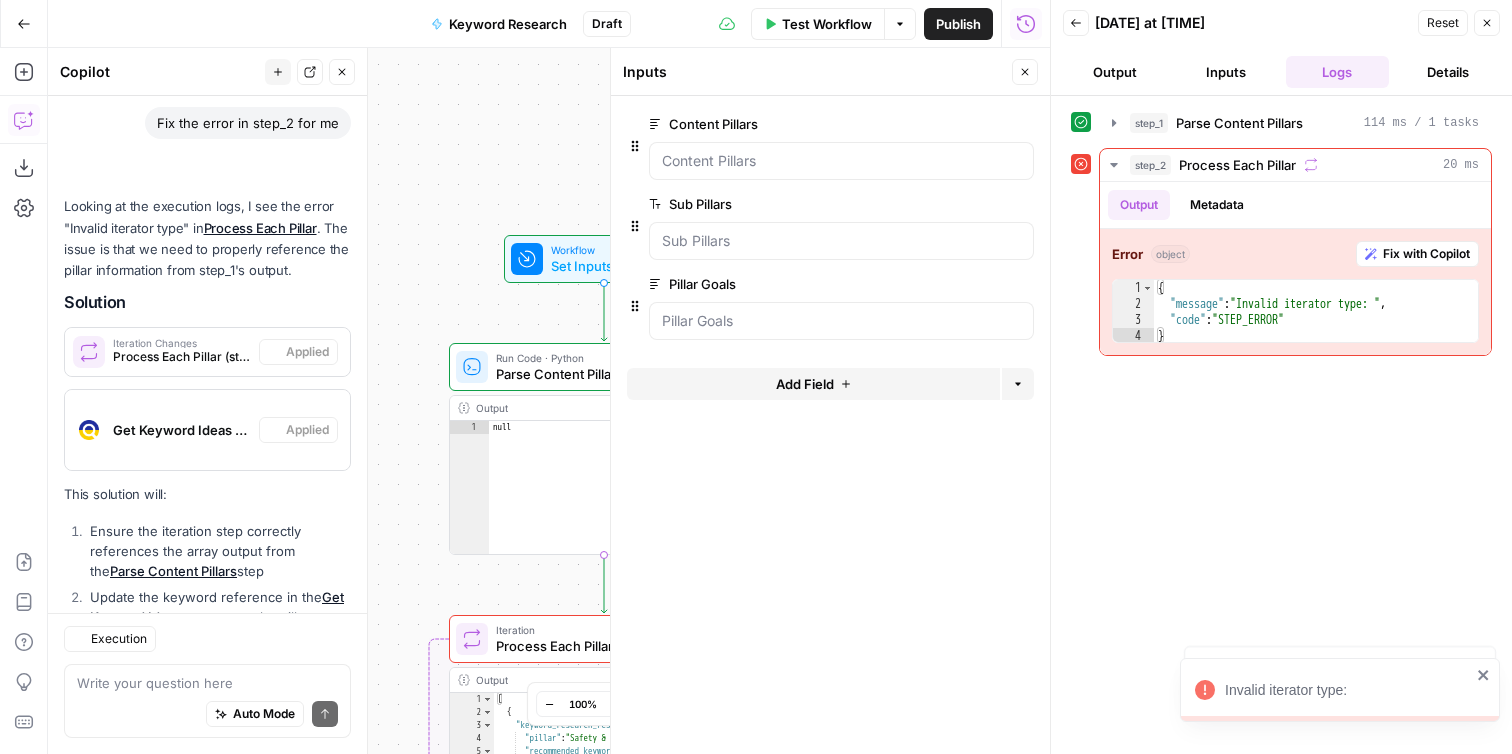 scroll, scrollTop: 1379, scrollLeft: 0, axis: vertical 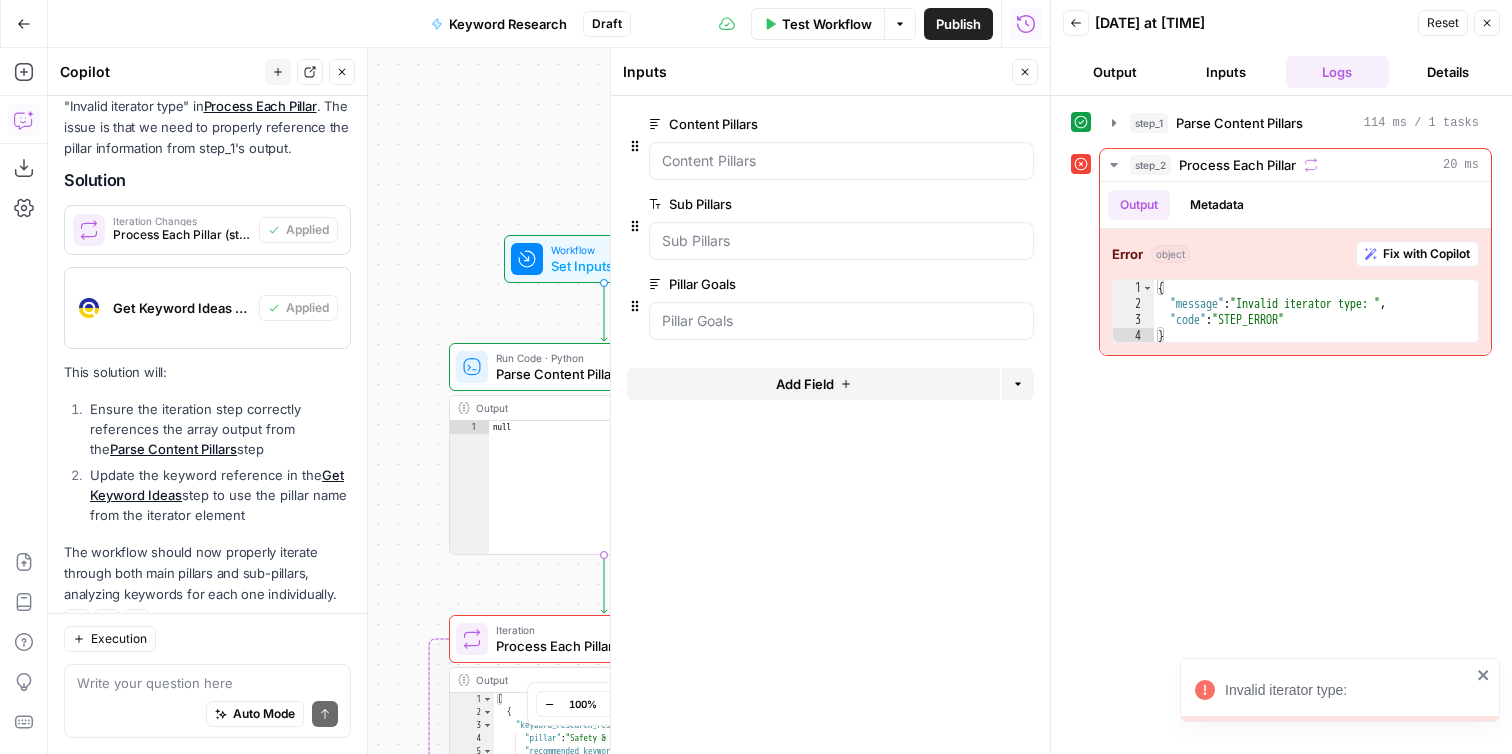 click on "Run Code · Python Parse Content Pillars Step 1 Copy step Delete step Add Note Test" at bounding box center [604, 367] 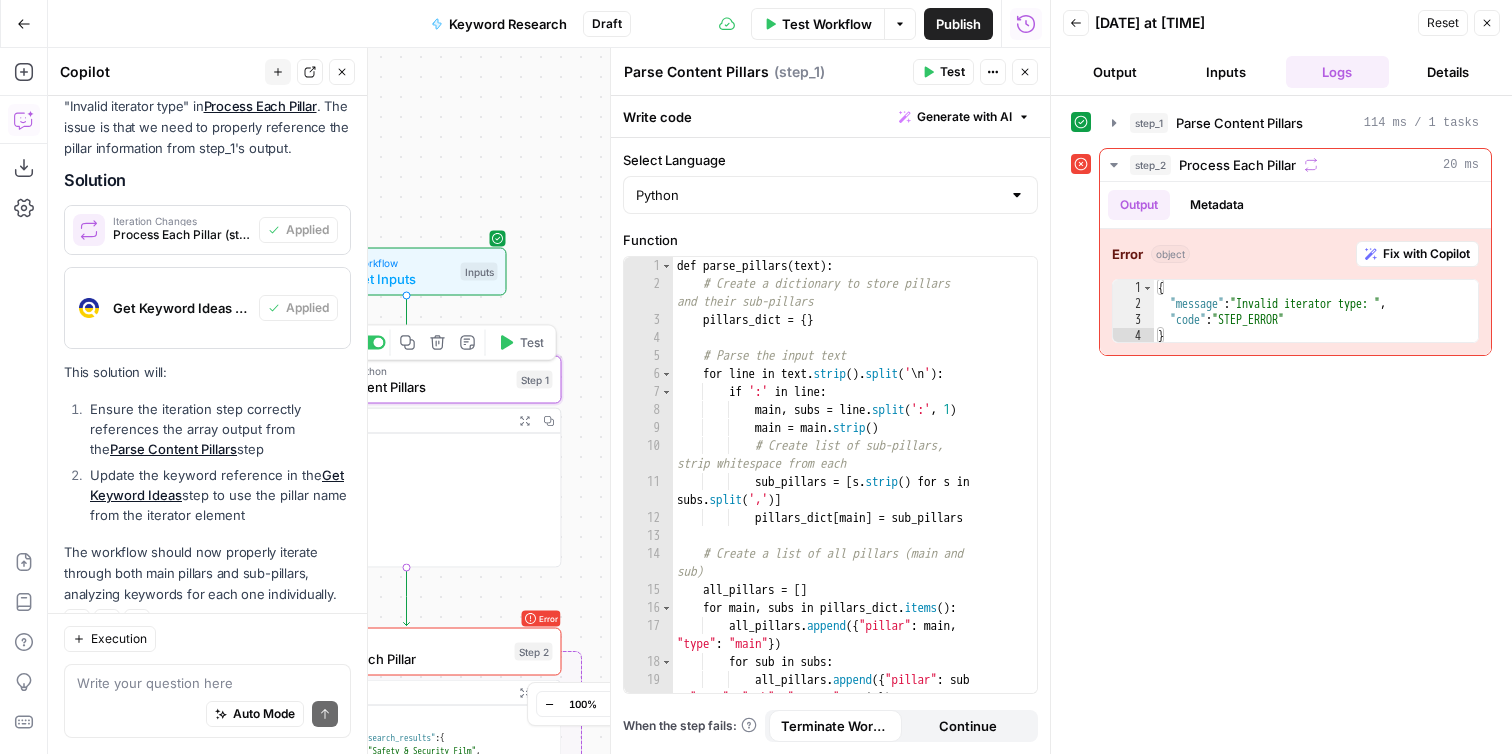 click on "Test" at bounding box center [532, 343] 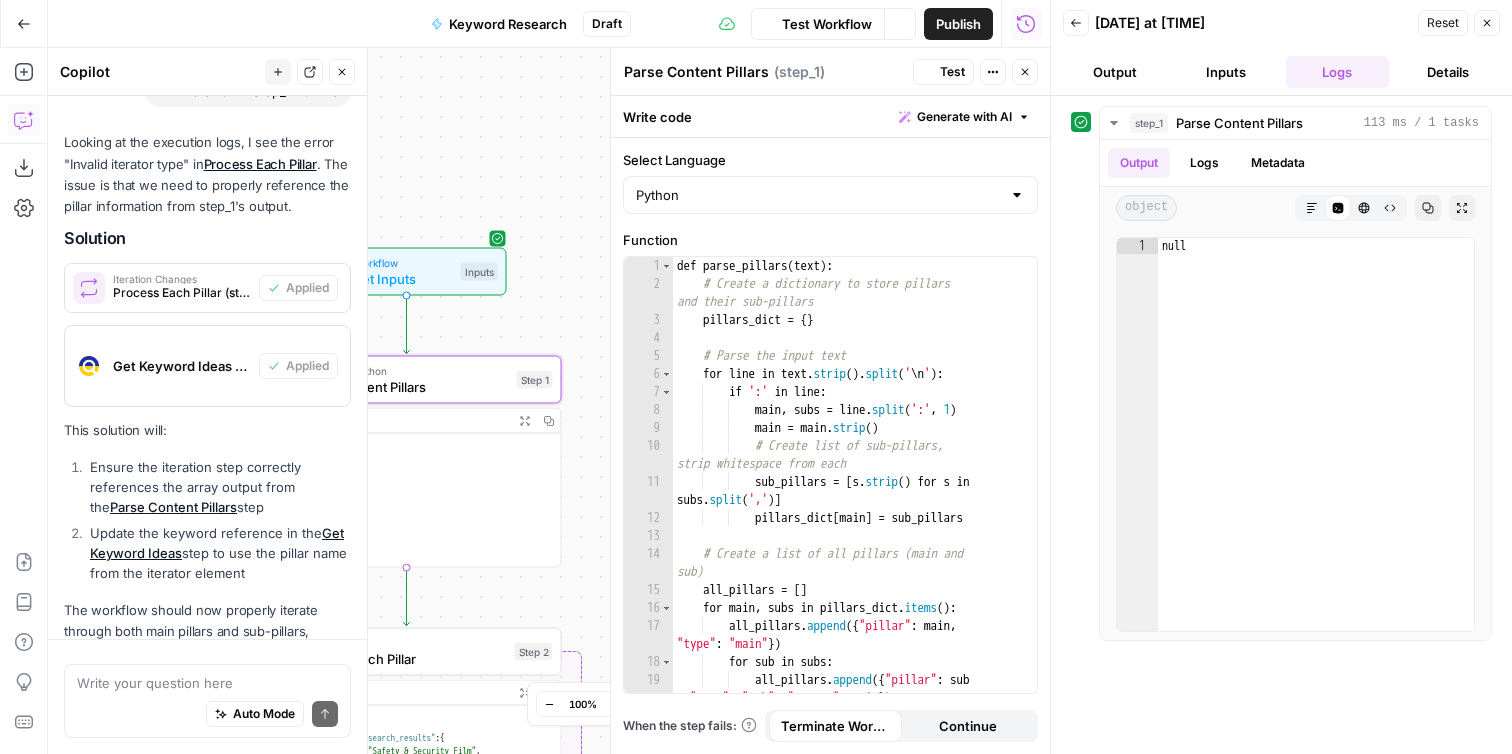 scroll, scrollTop: 1379, scrollLeft: 0, axis: vertical 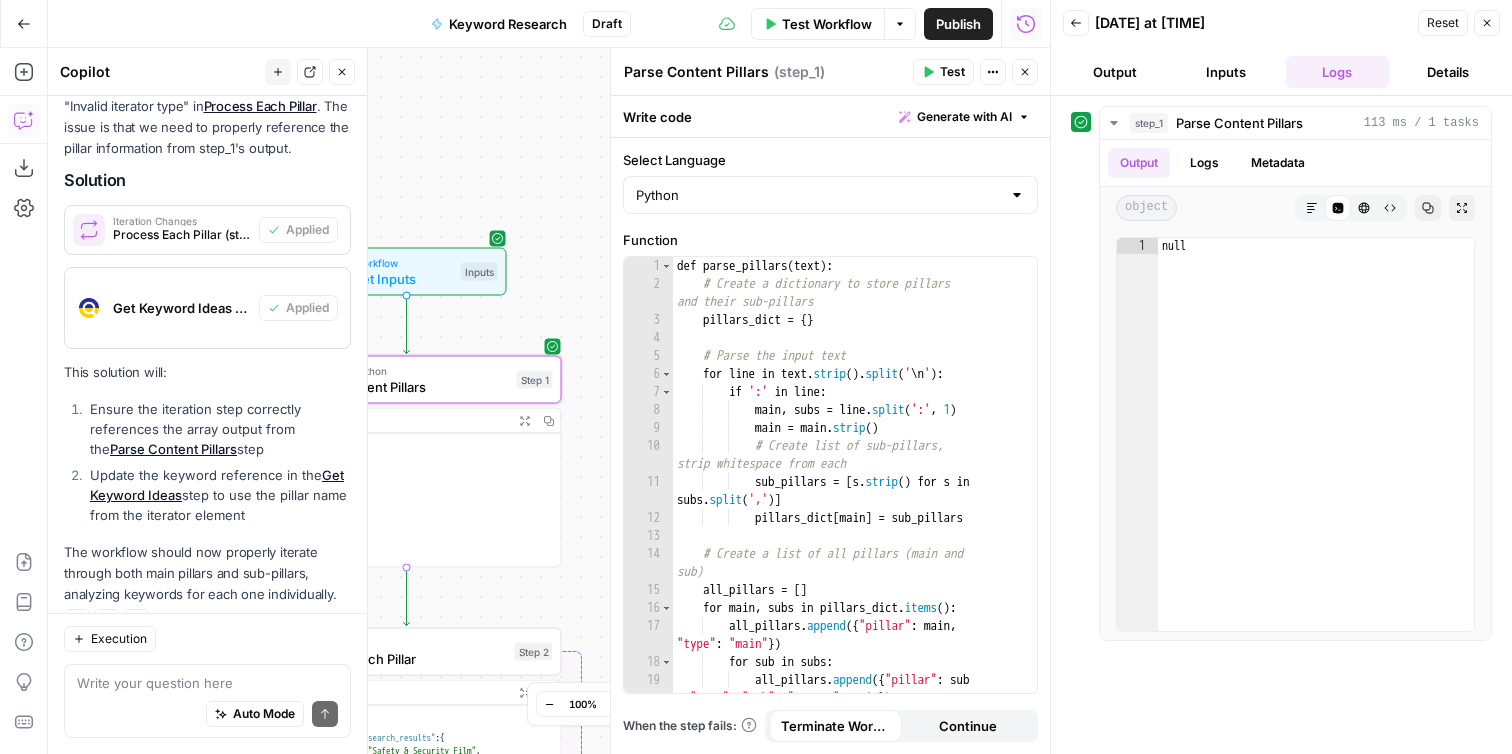click on "Auto Mode Send" at bounding box center [207, 715] 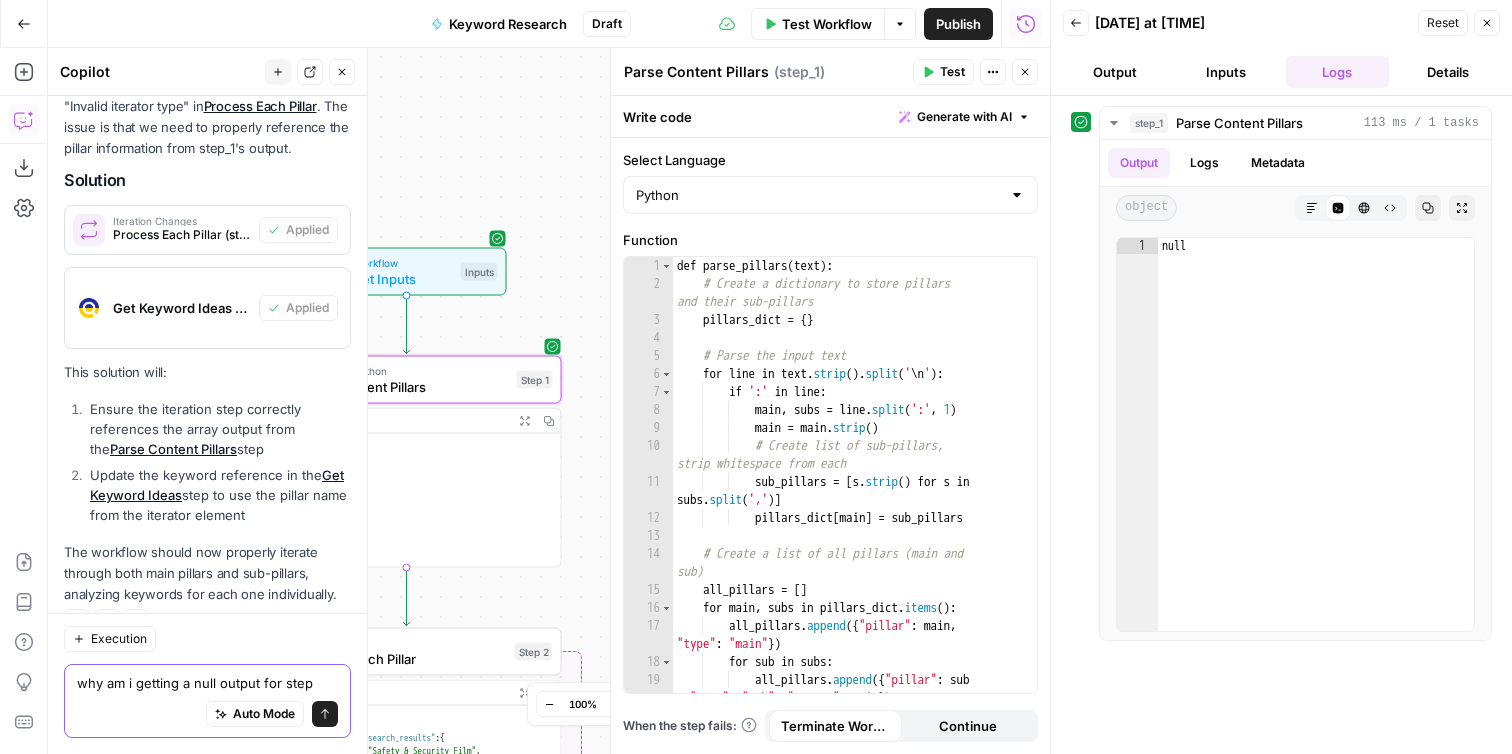 type on "why am i getting a null output for step 1" 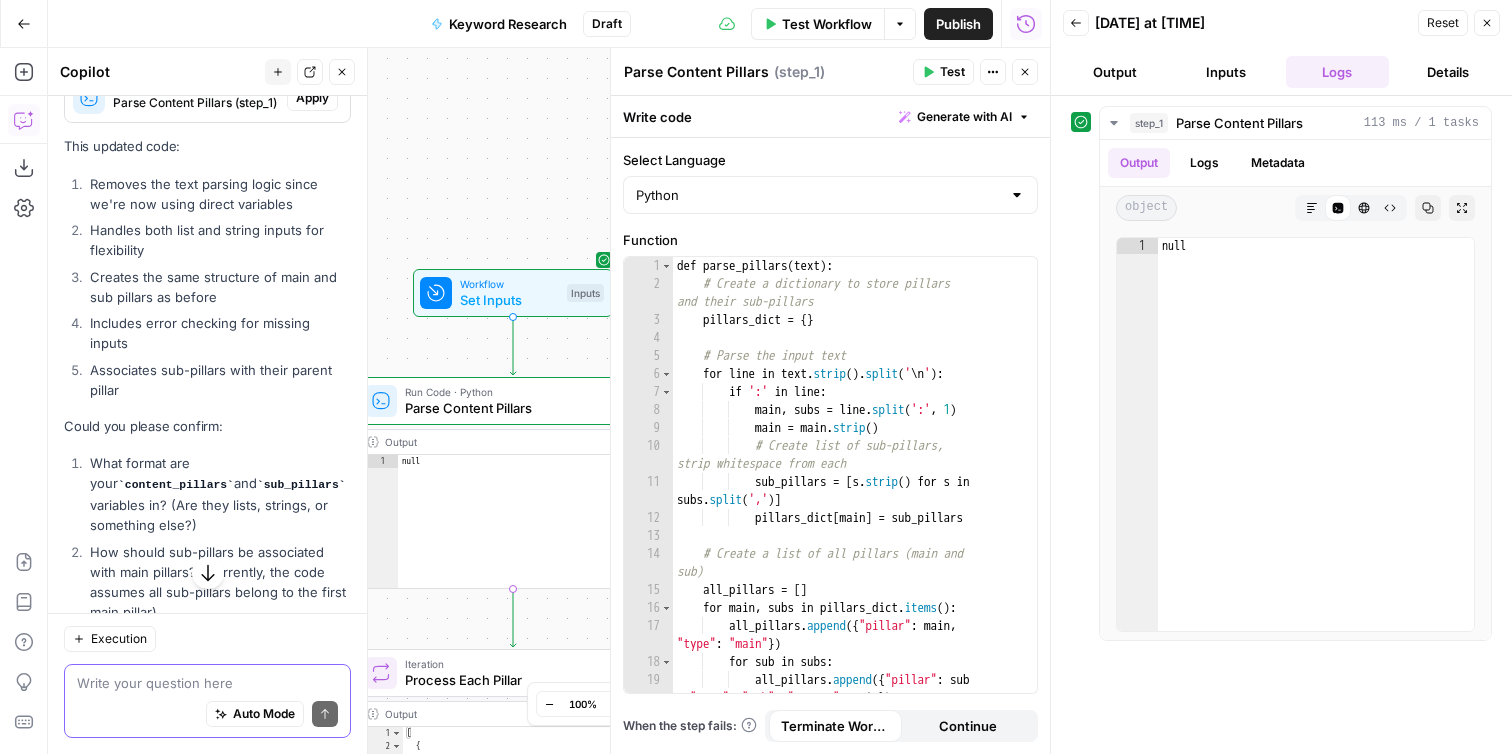 scroll, scrollTop: 2194, scrollLeft: 0, axis: vertical 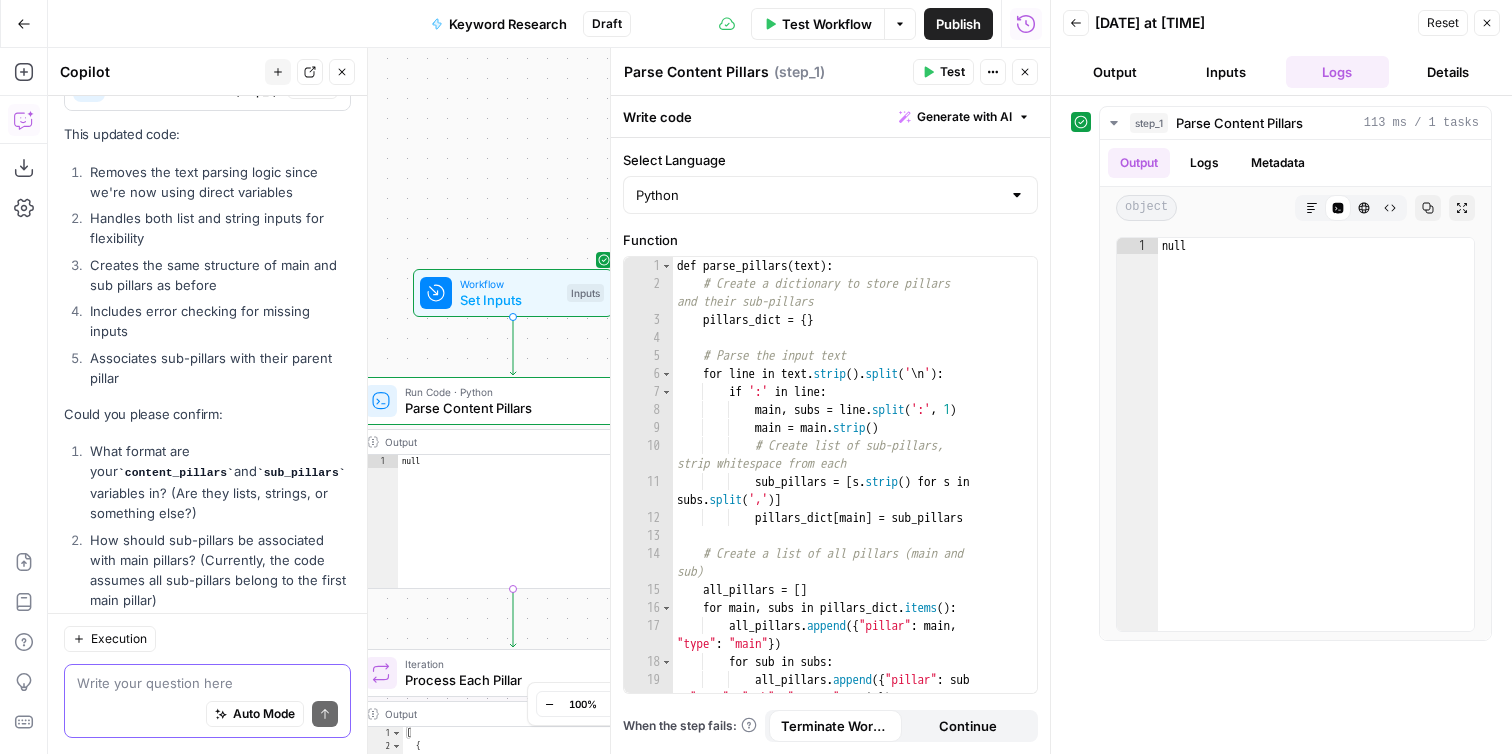 click at bounding box center (207, 683) 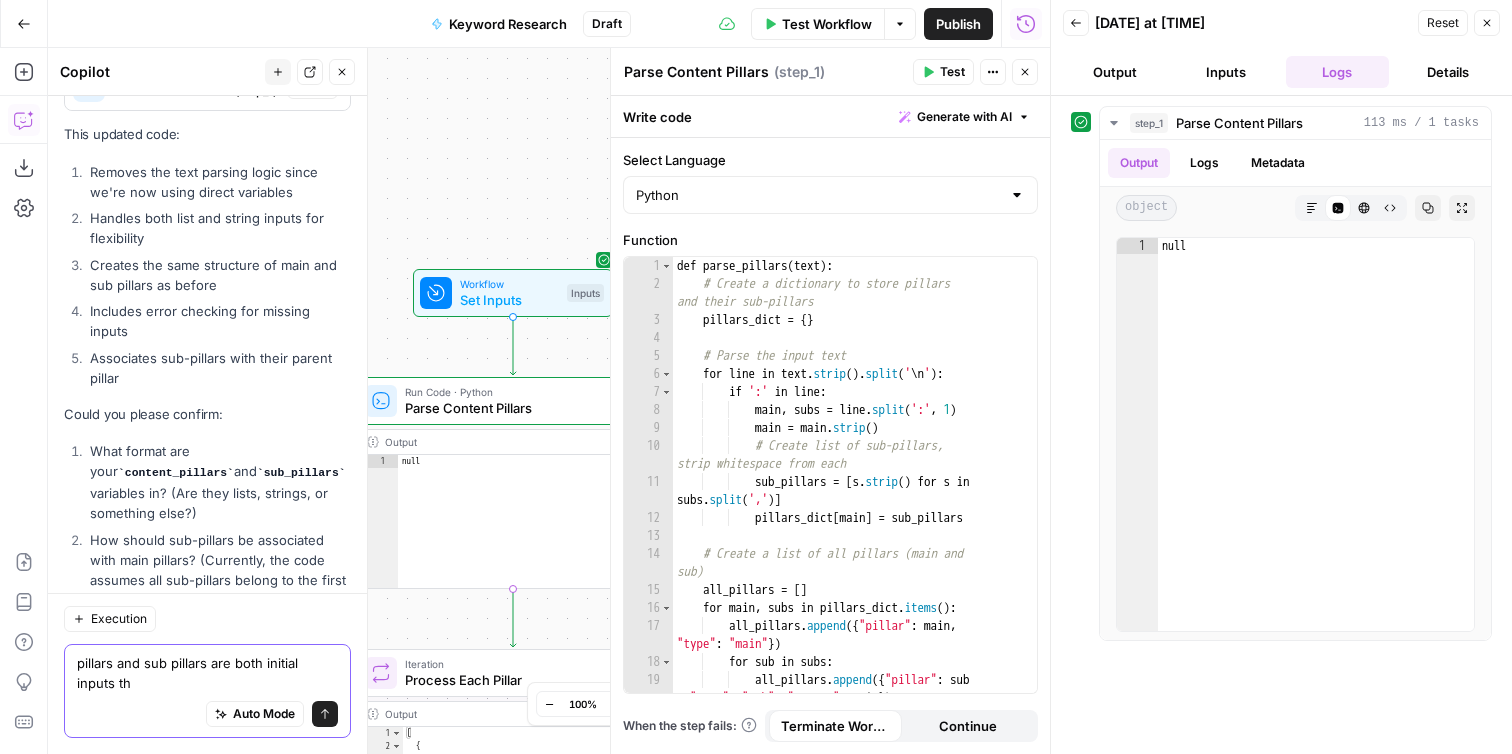 scroll, scrollTop: 2214, scrollLeft: 0, axis: vertical 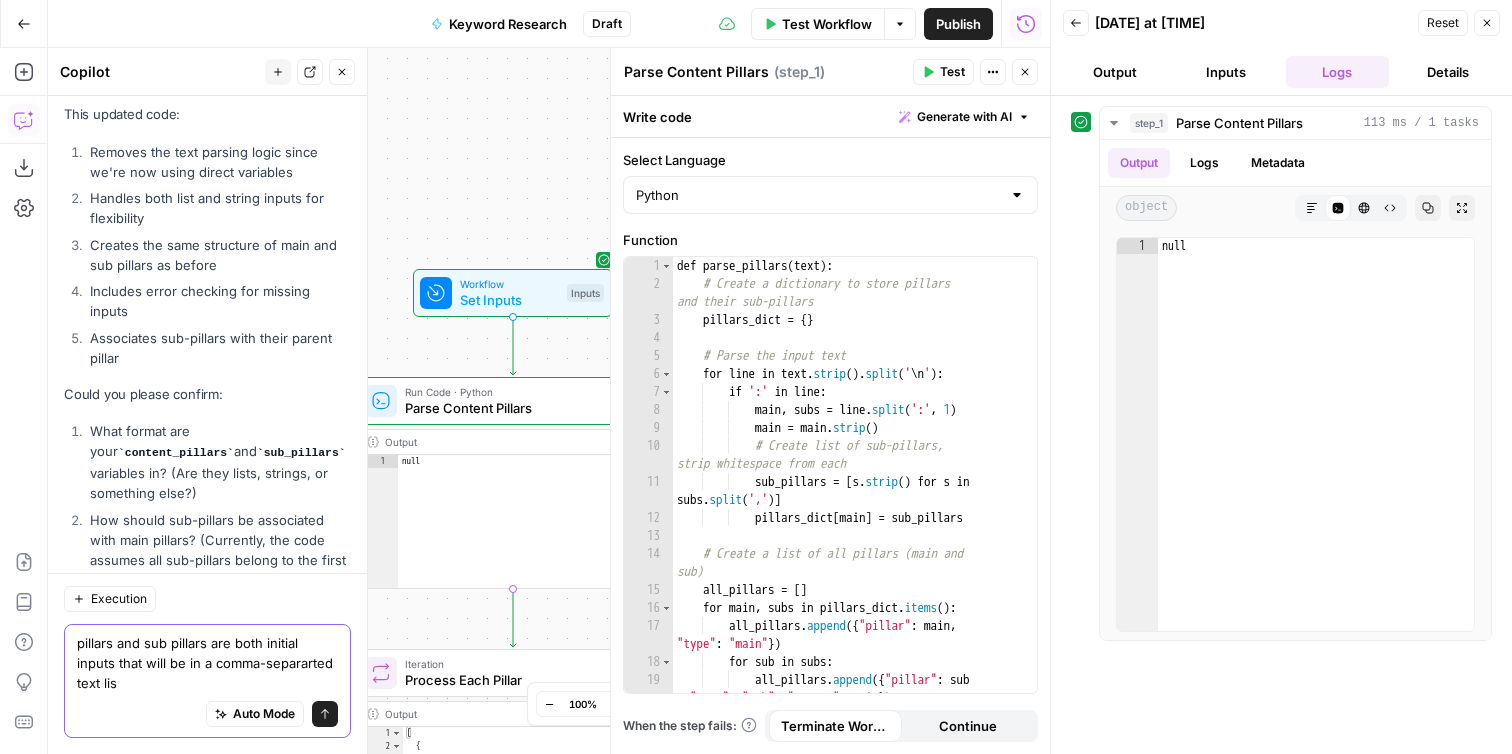type on "pillars and sub pillars are both initial inputs that will be in a comma-separarted text list" 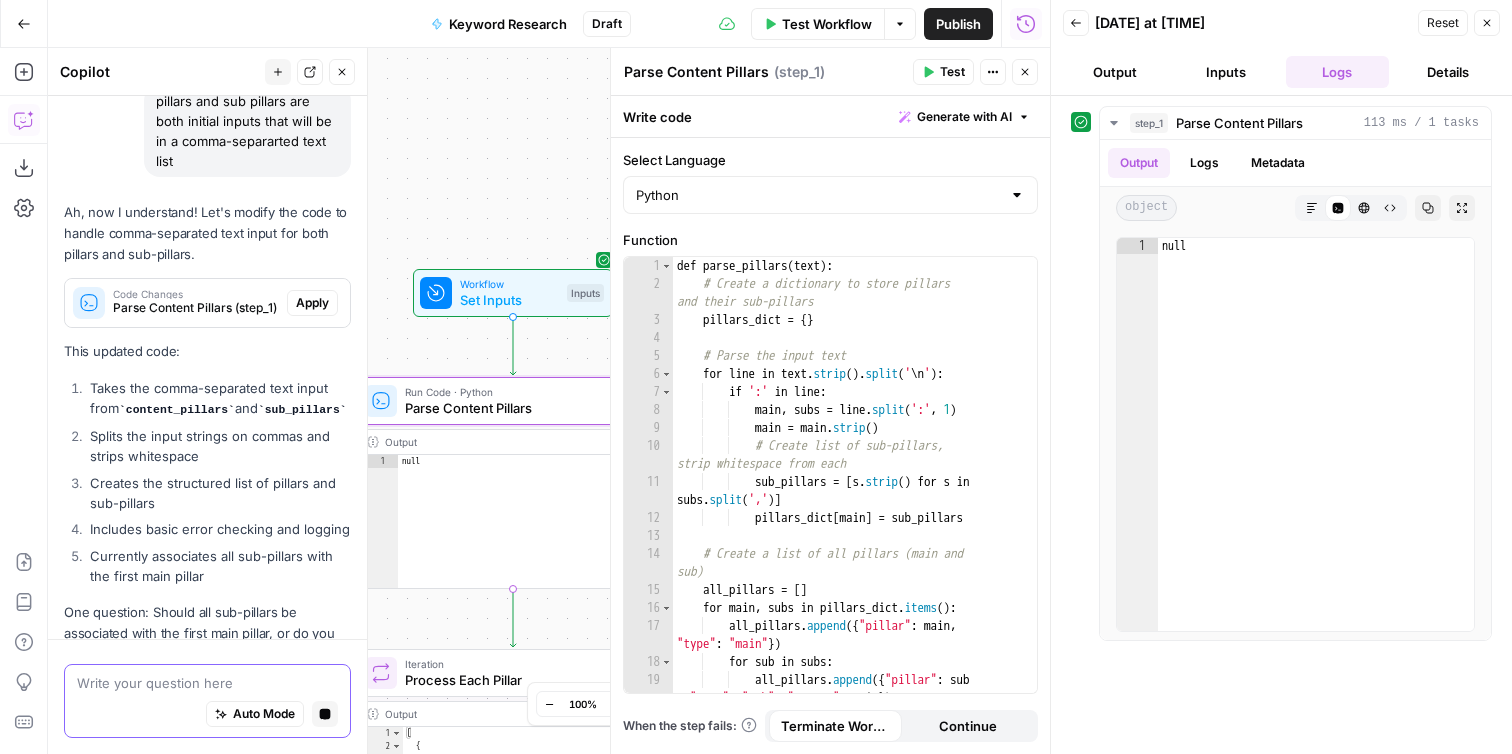 scroll, scrollTop: 2747, scrollLeft: 0, axis: vertical 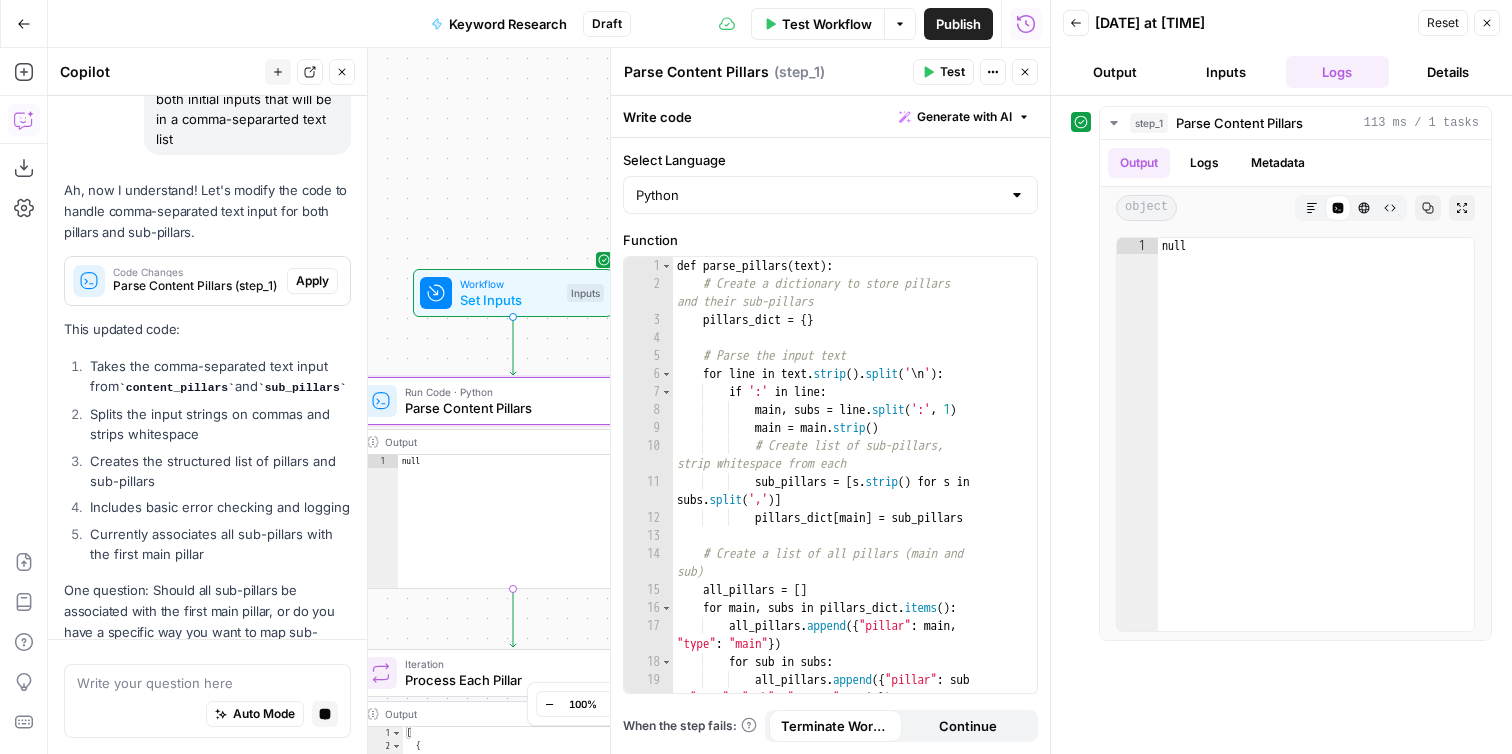 click on "Apply" at bounding box center [312, 281] 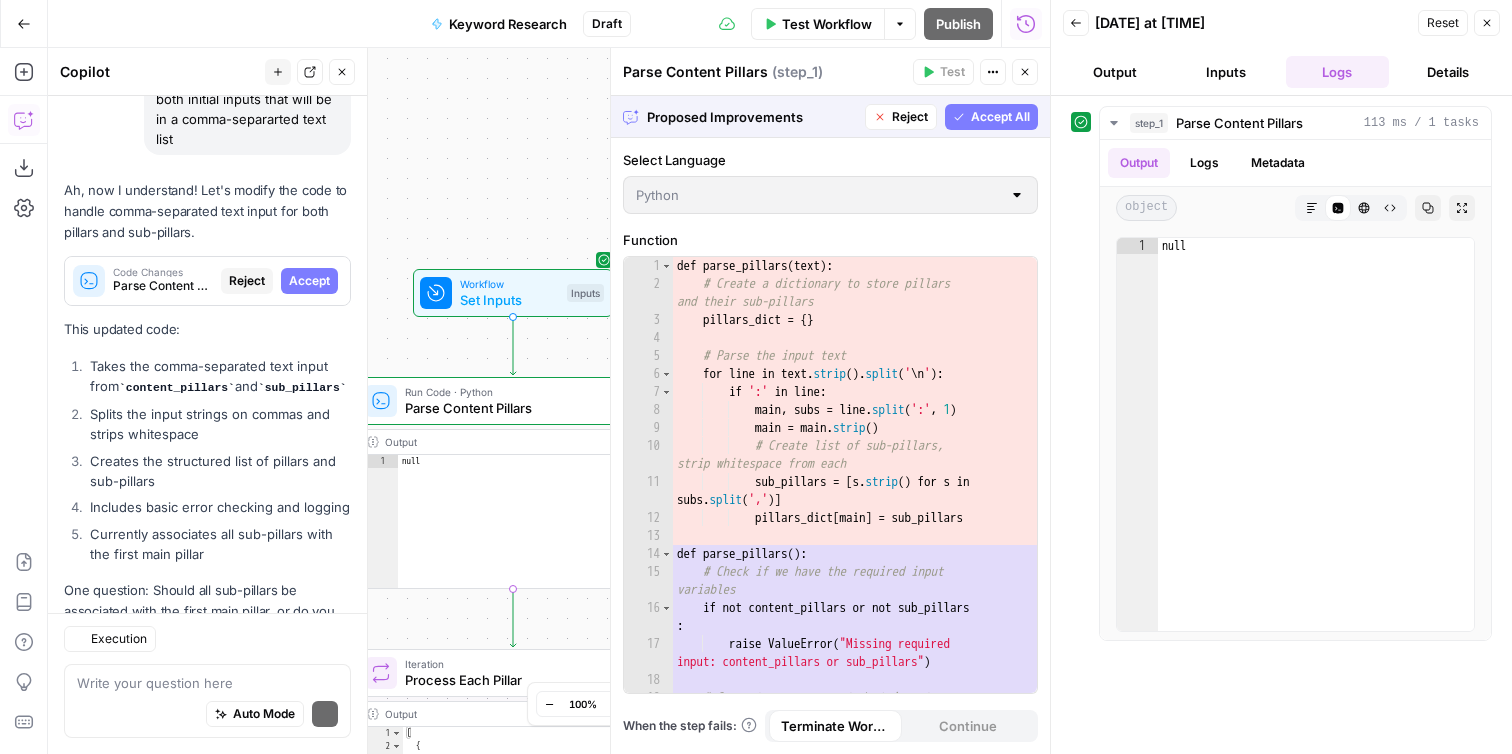 scroll, scrollTop: 2805, scrollLeft: 0, axis: vertical 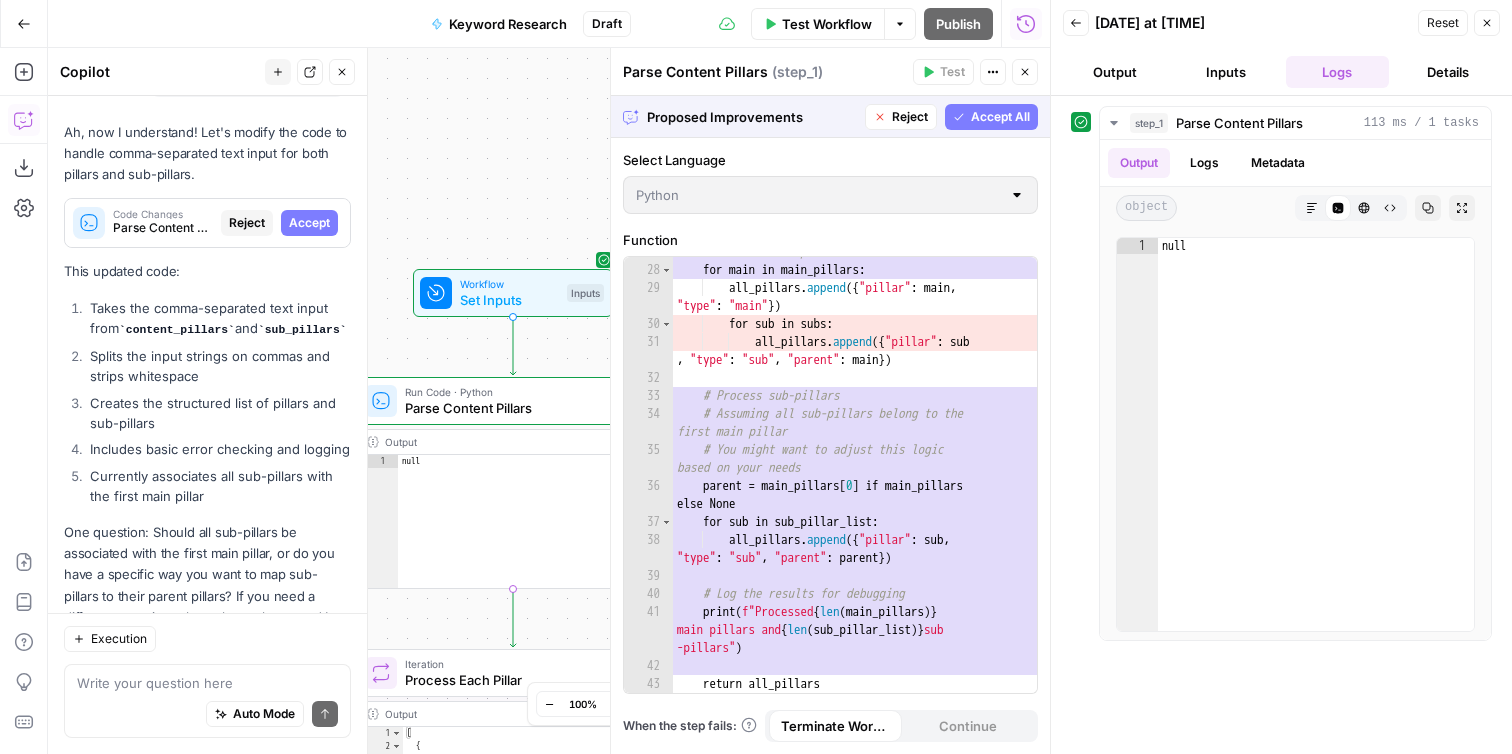 click on "Accept All" at bounding box center [991, 117] 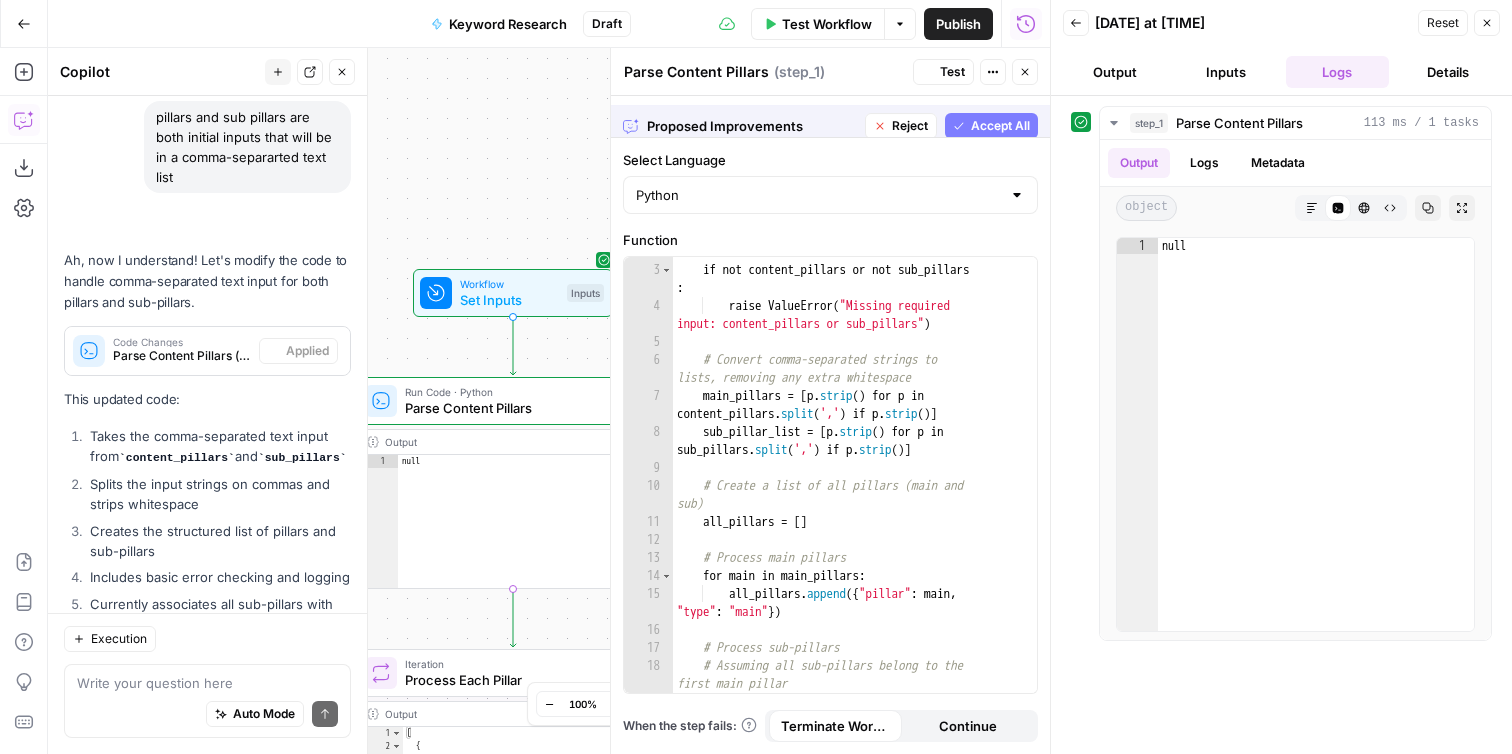 scroll, scrollTop: 2933, scrollLeft: 0, axis: vertical 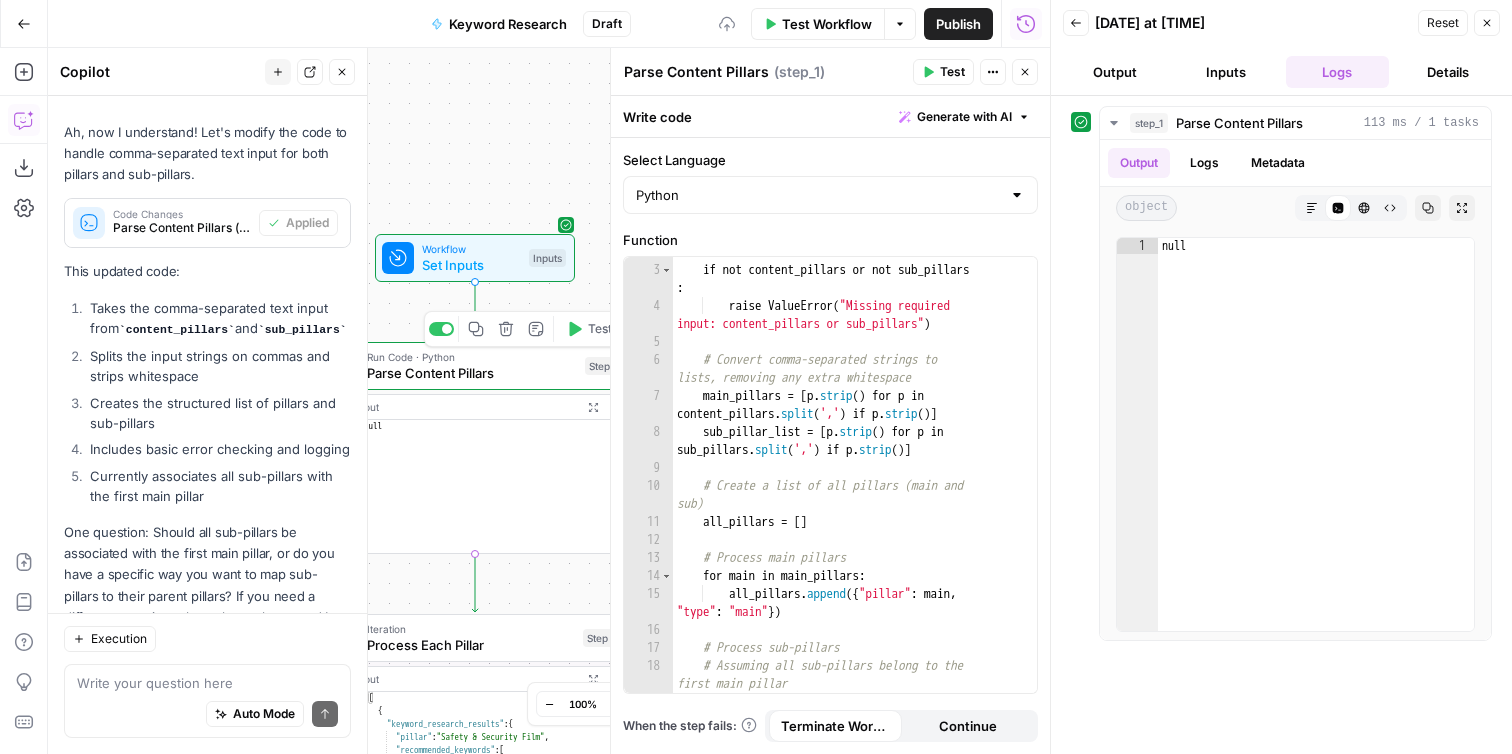 click on "Test" at bounding box center (600, 329) 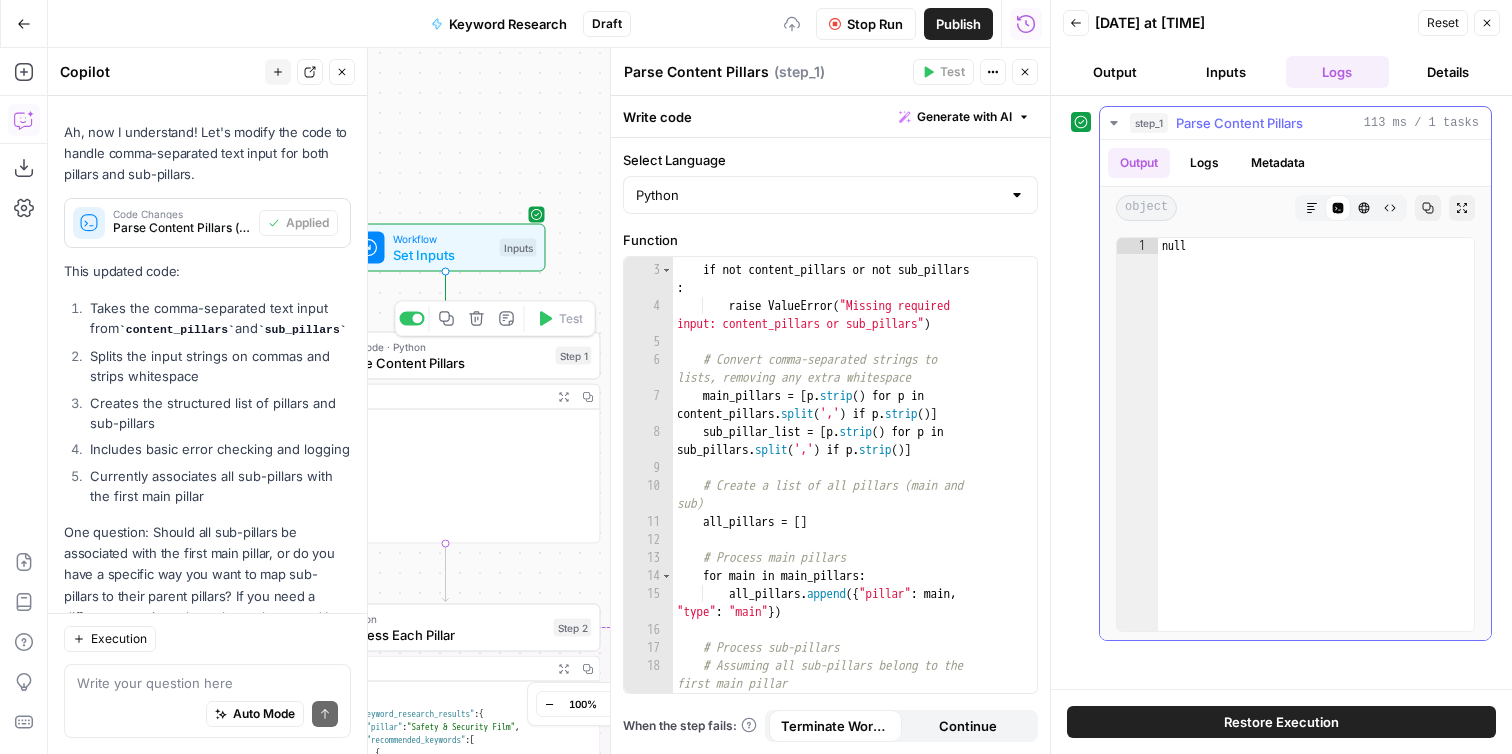 click on "step_1 Parse Content Pillars 113 ms / 1 tasks Output Logs Metadata object Markdown Code Editor HTML Viewer Raw Output Copy Expand Output 1 null     XXXXXXXXXXXXXXXXXXXXXXXXXXXXXXXXXXXXXXXXXXXXXXXXXXXXXXXXXXXXXXXXXXXXXXXXXXXXXXXXXXXXXXXXXXXXXXXXXXXXXXXXXXXXXXXXXXXXXXXXXXXXXXXXXXXXXXXXXXXXXXXXXXXXXXXXXXXXXXXXXXXXXXXXXXXXXXXXXXXXXXXXXXXXXXXXXXXXXXXXXXXXXXXXXXXXXXXXXXXXXXXXXXXXXXXXXXXXXXXXXXXXXXXXXXXXXXXXXXXXXXXXXXXXXXXXXXXXXXXXXXXXXXXXXXXXXXXXXXXXXXXXXXXXXXXXXXXXXXXXXXXXXXXXXXXXXXXXXXXXXXXXXXXXXXXXXXXXXXXXXXXXXXXXXXXXXXXXXXXXXXXXXXXXXXXXXXXXXXXXXXXXXXXXXXXXXXXXXXXXXXXXXXXXXXXXXXXXXXXXXXXXXXXXXXXXXXXXXXXXXXXXXXXXXXXXXXXXXXXXXXXXXXXXXXXXXXXXXXXXXXXXXXXXXXXX" at bounding box center (1281, 392) 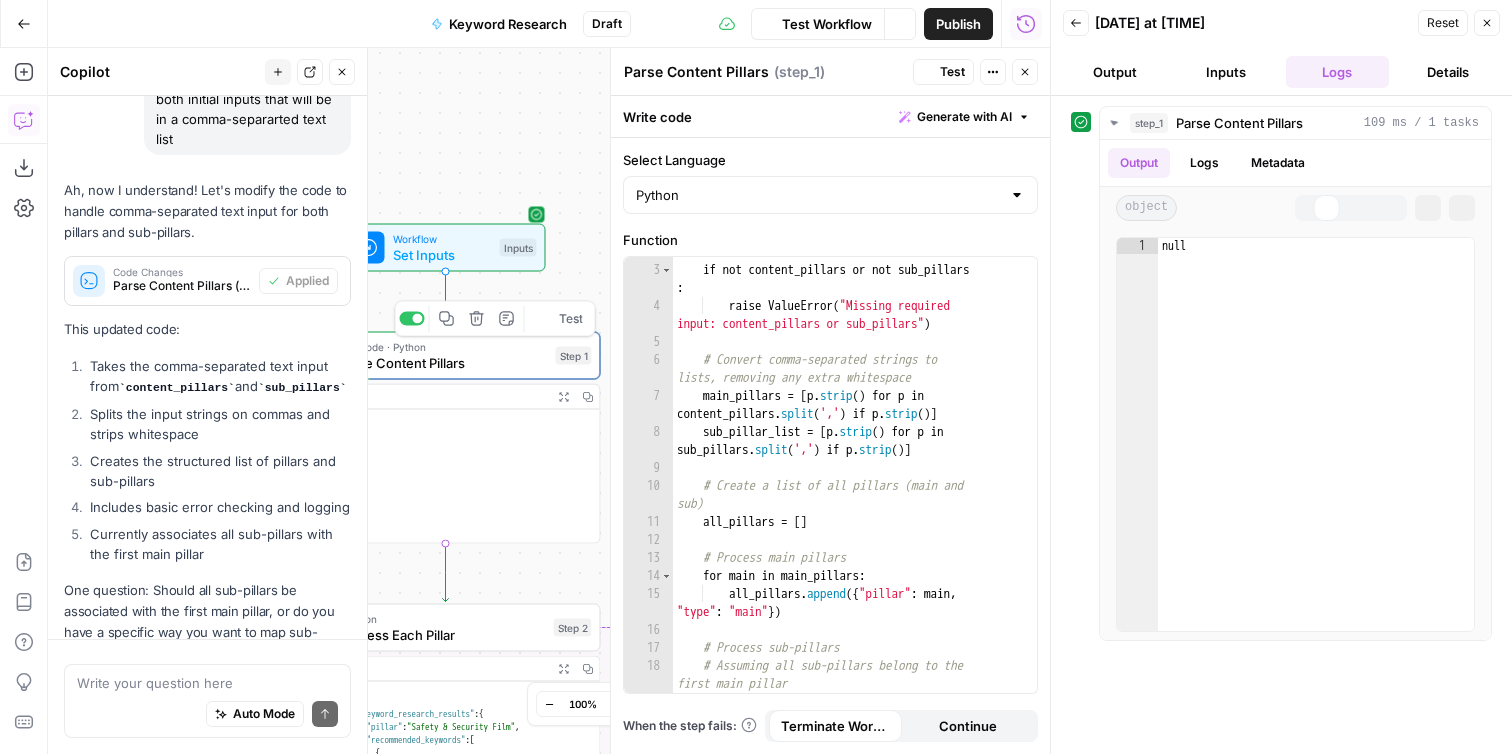 scroll, scrollTop: 2933, scrollLeft: 0, axis: vertical 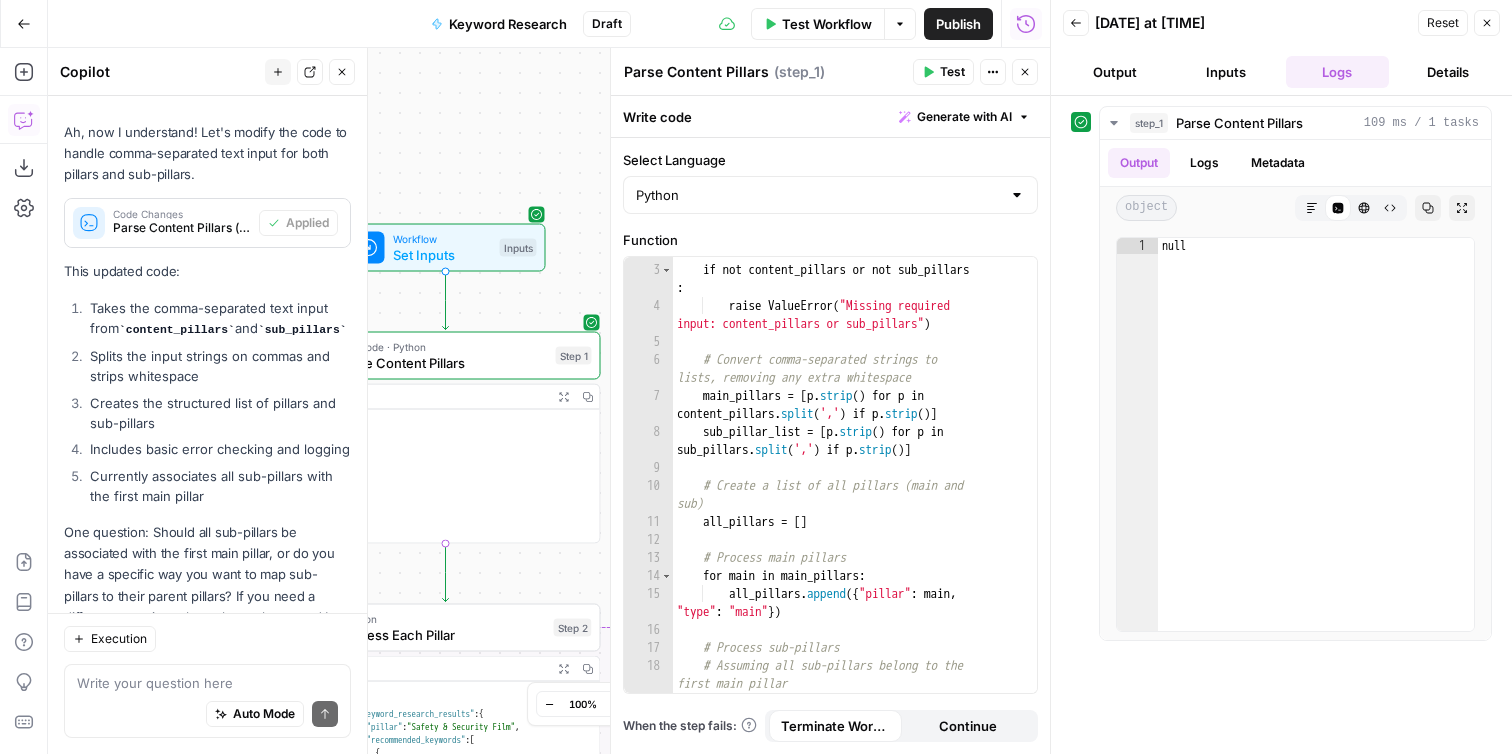 click on "Execution" at bounding box center (207, 639) 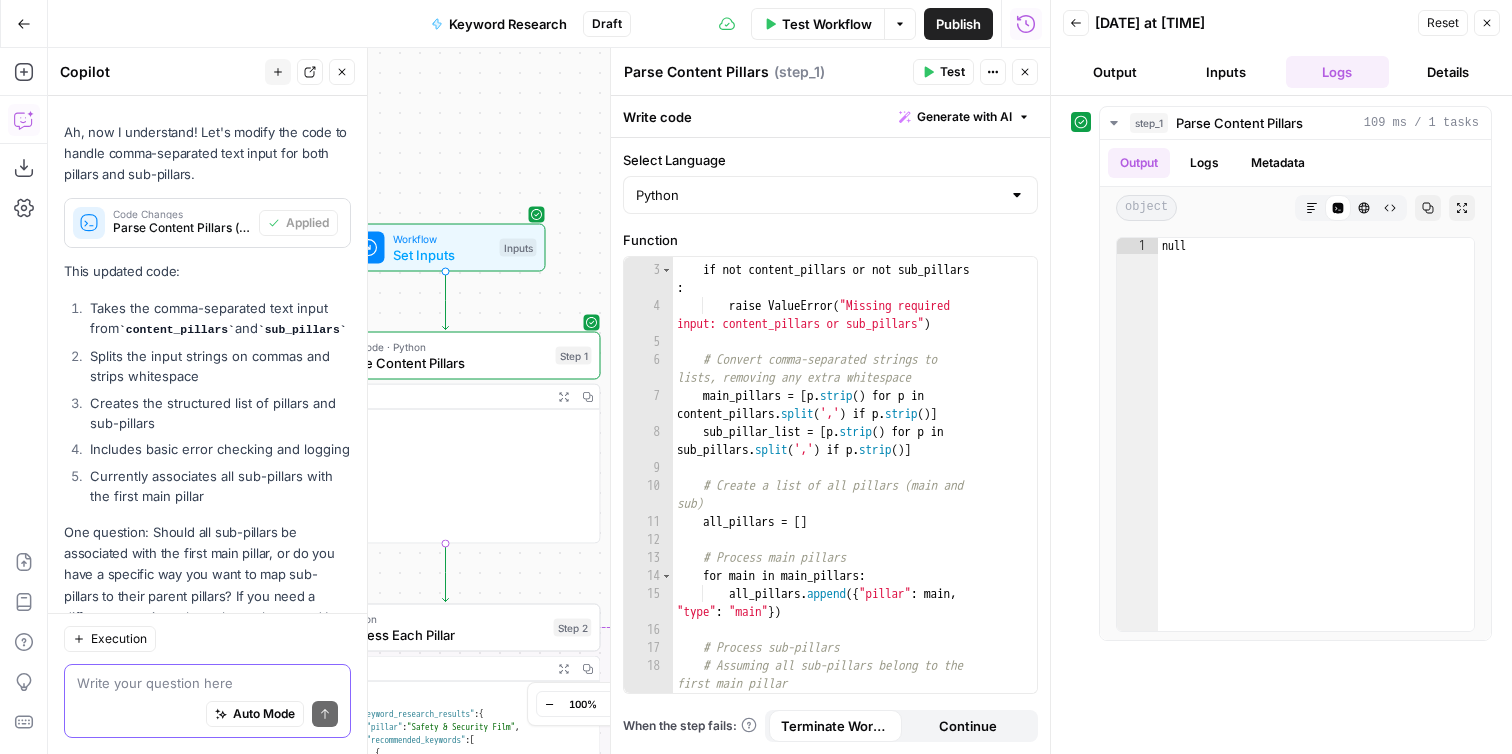 click at bounding box center (207, 683) 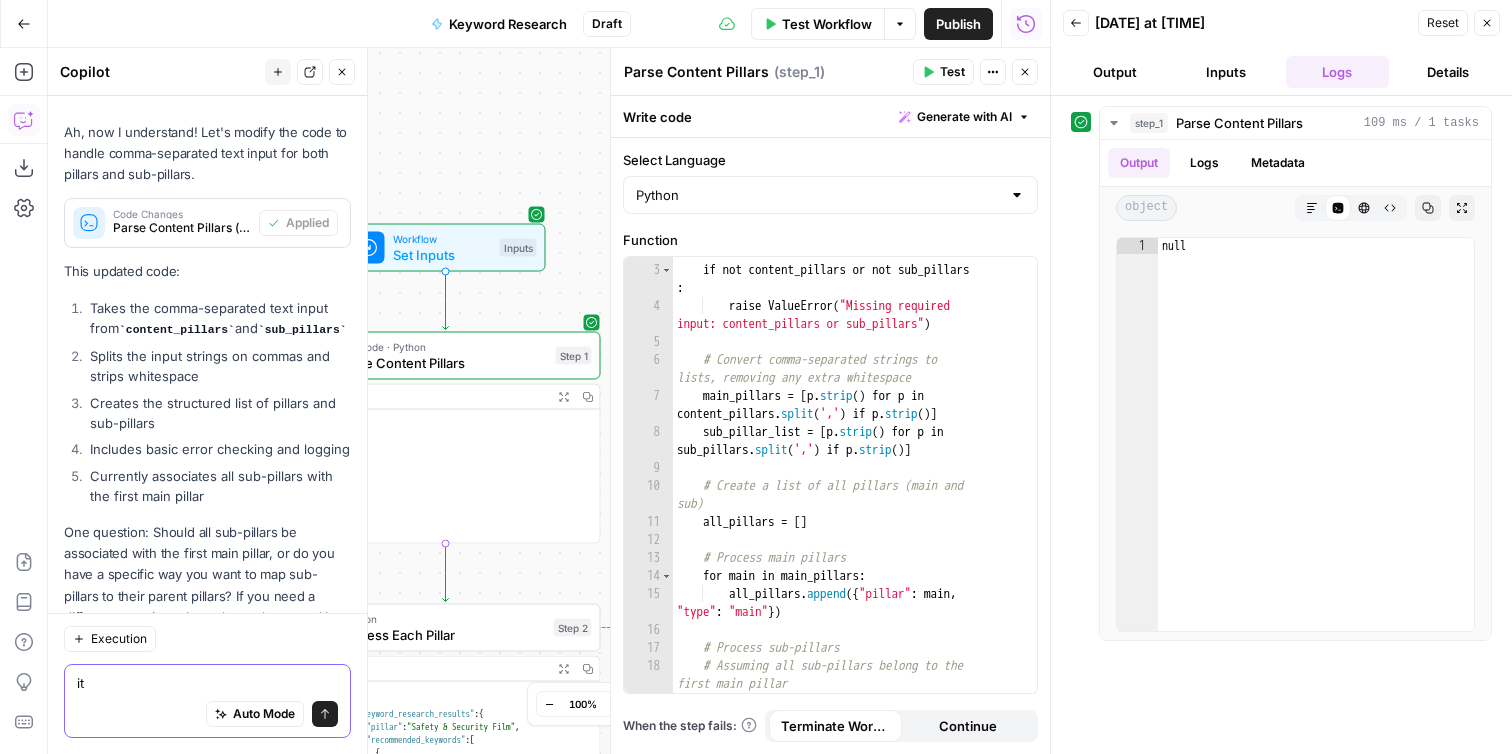 type on "i" 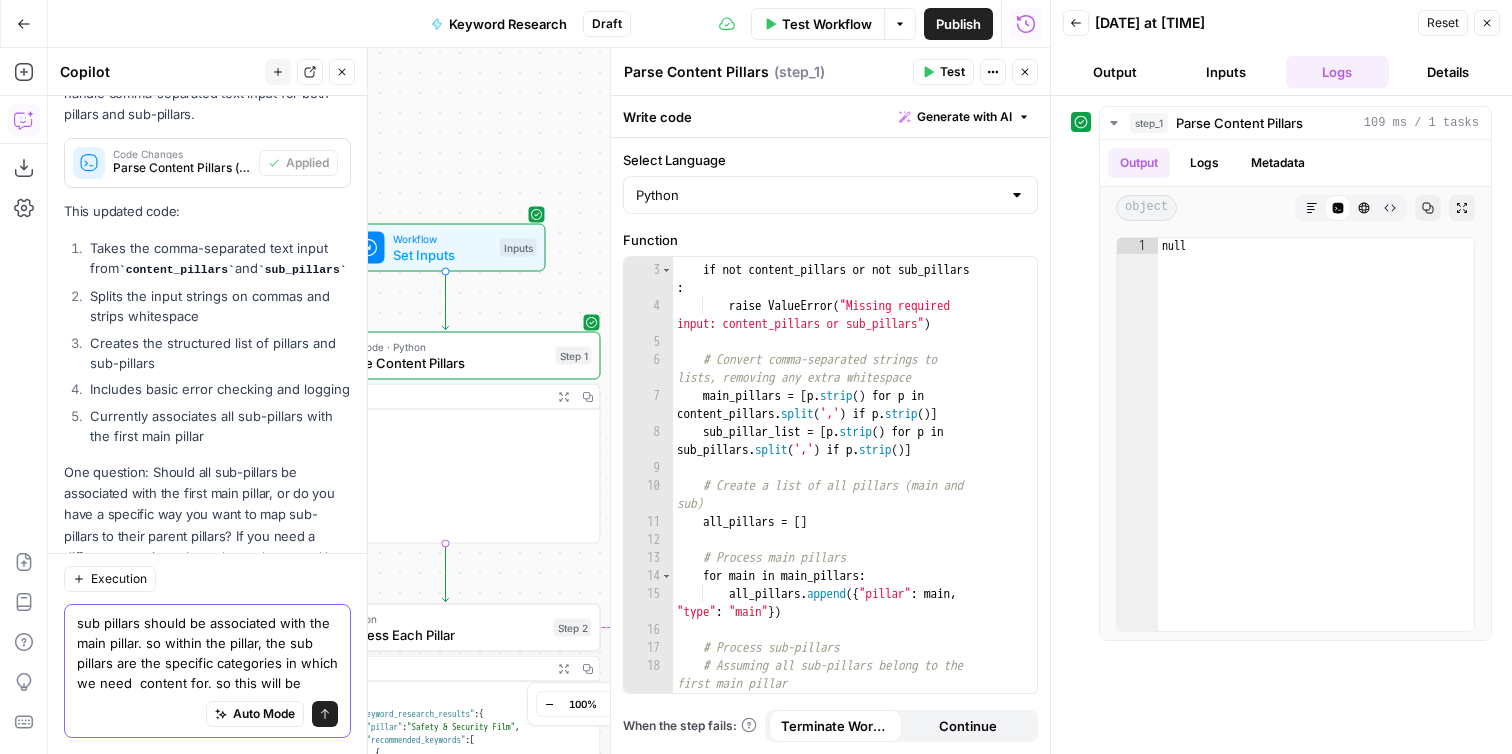 scroll, scrollTop: 3013, scrollLeft: 0, axis: vertical 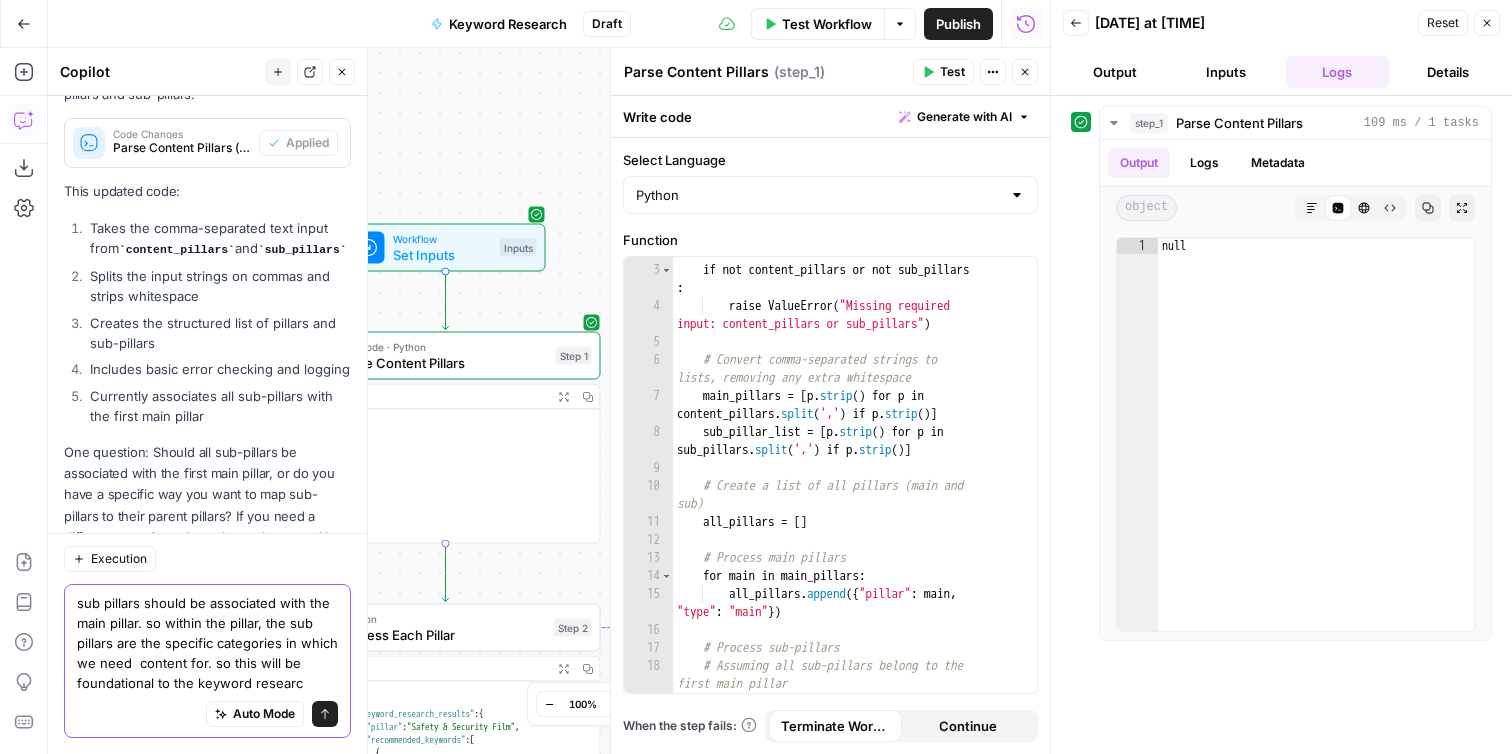 type on "sub pillars should be associated with the main pillar. so within the pillar, the sub pillars are the specific categories in which we need  content for. so this will be foundational to the keyword research" 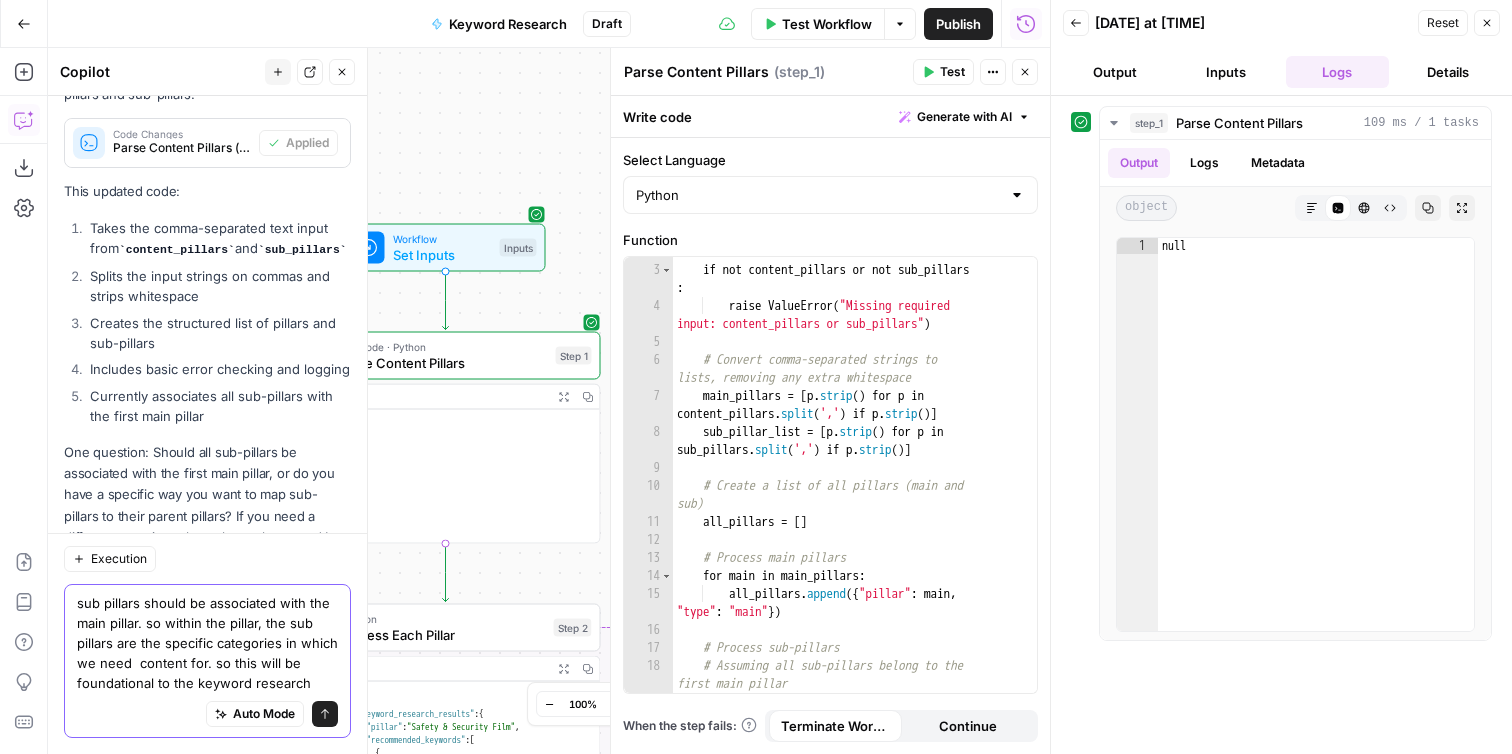 type 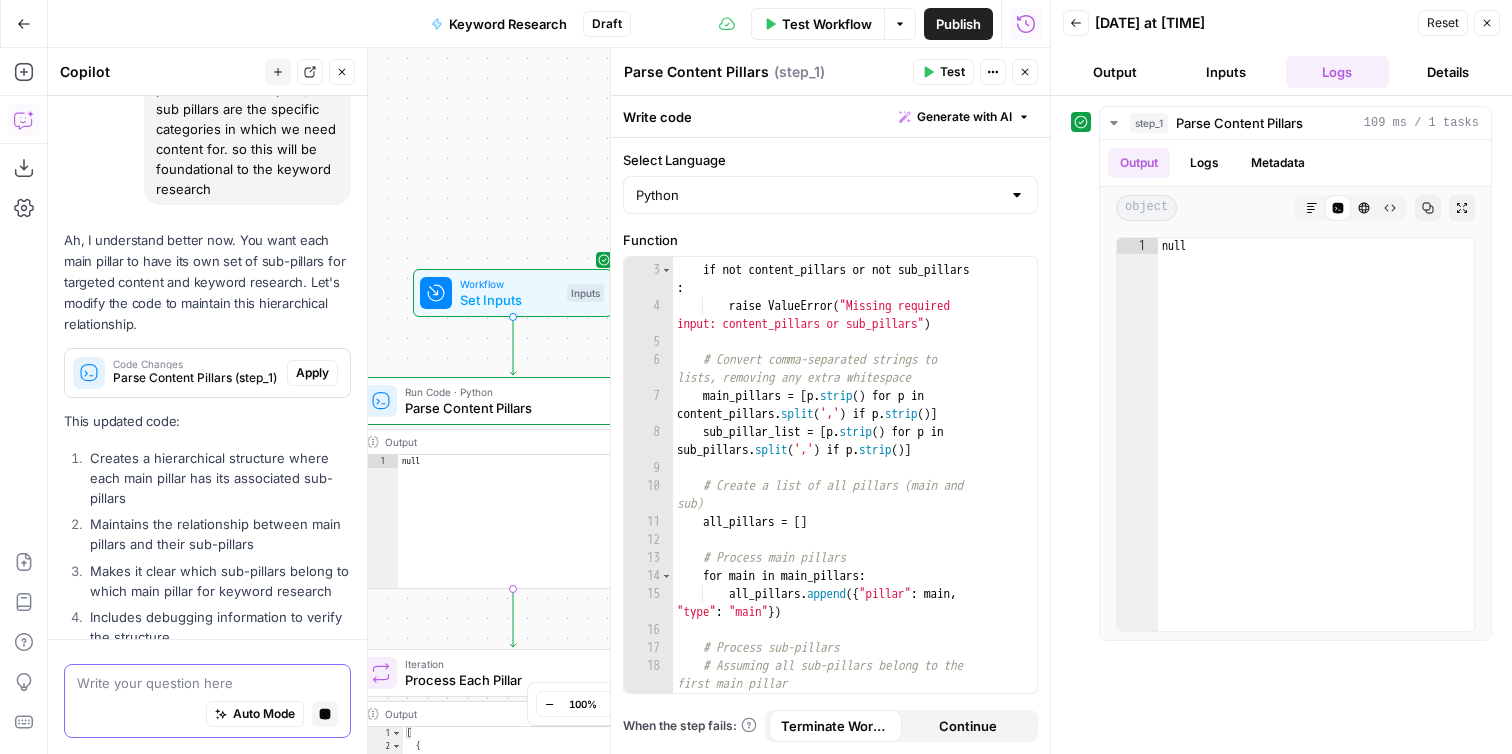 scroll, scrollTop: 3431, scrollLeft: 0, axis: vertical 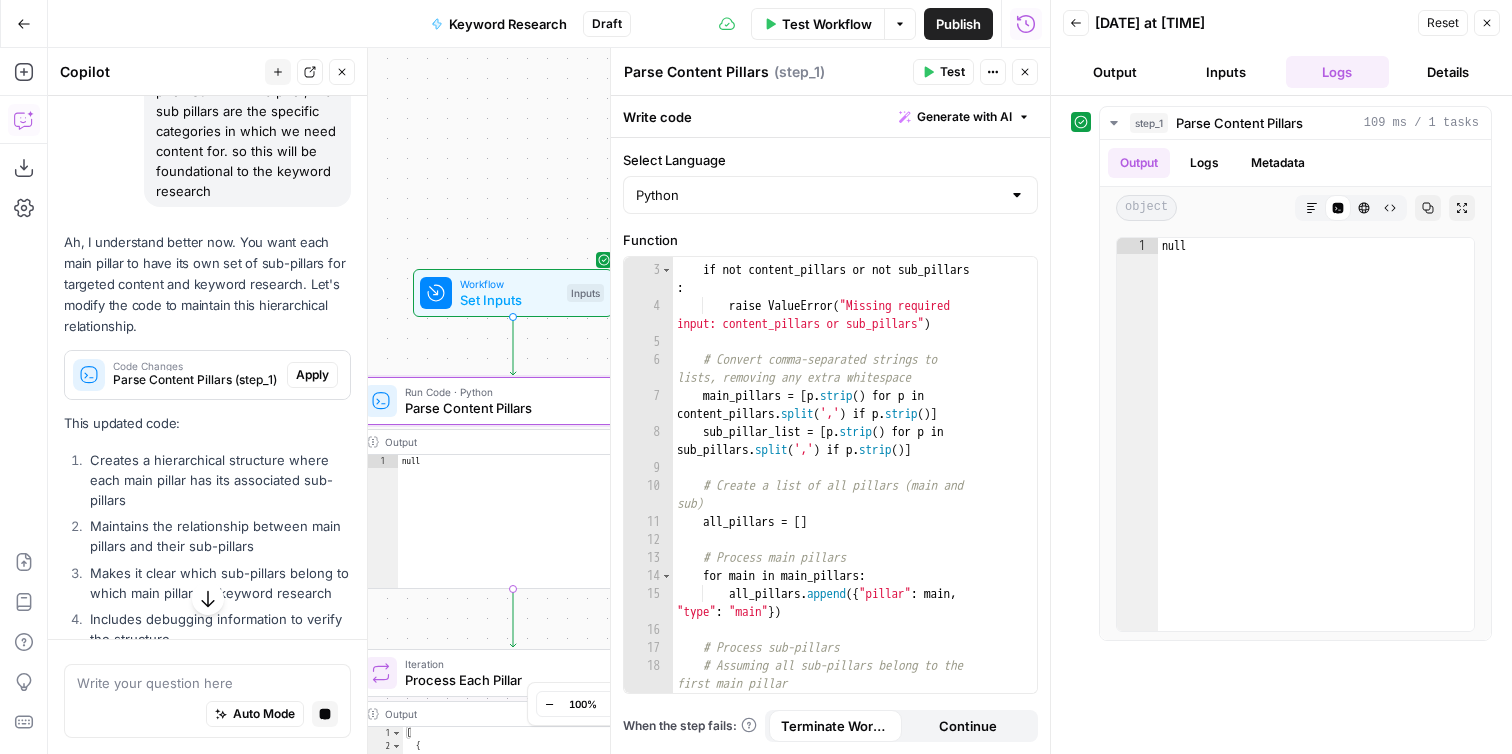 click on "Apply" at bounding box center [312, 375] 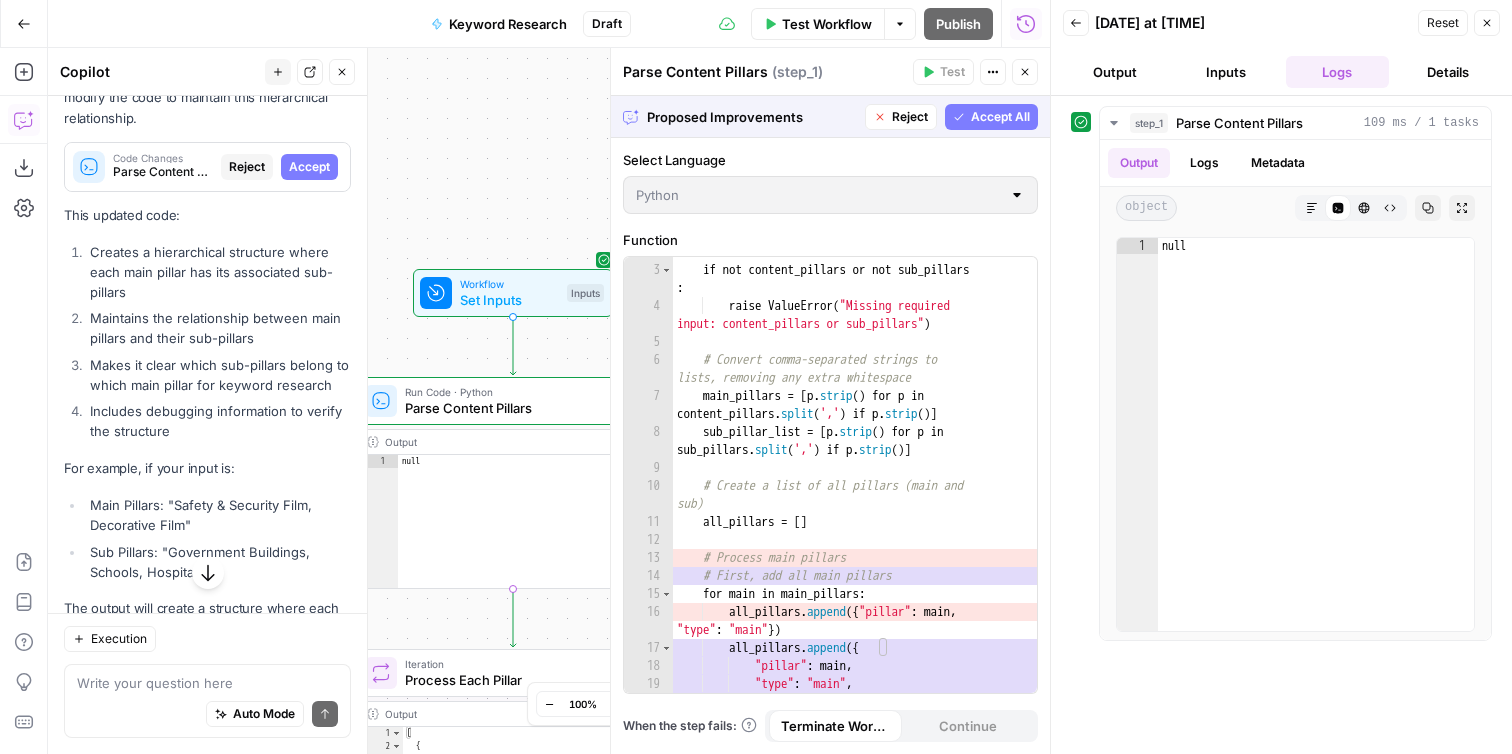 scroll, scrollTop: 3665, scrollLeft: 0, axis: vertical 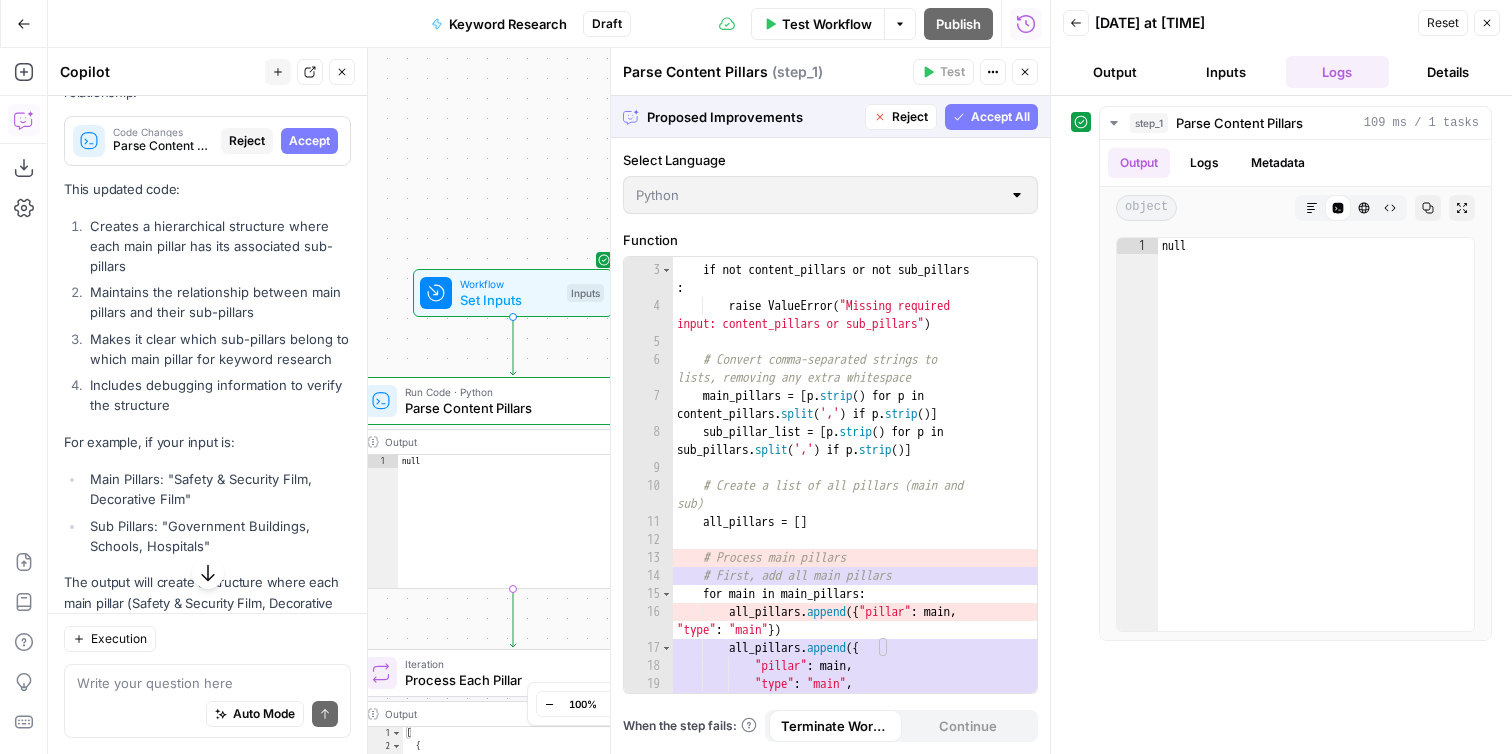 click on "Accept All" at bounding box center (1000, 117) 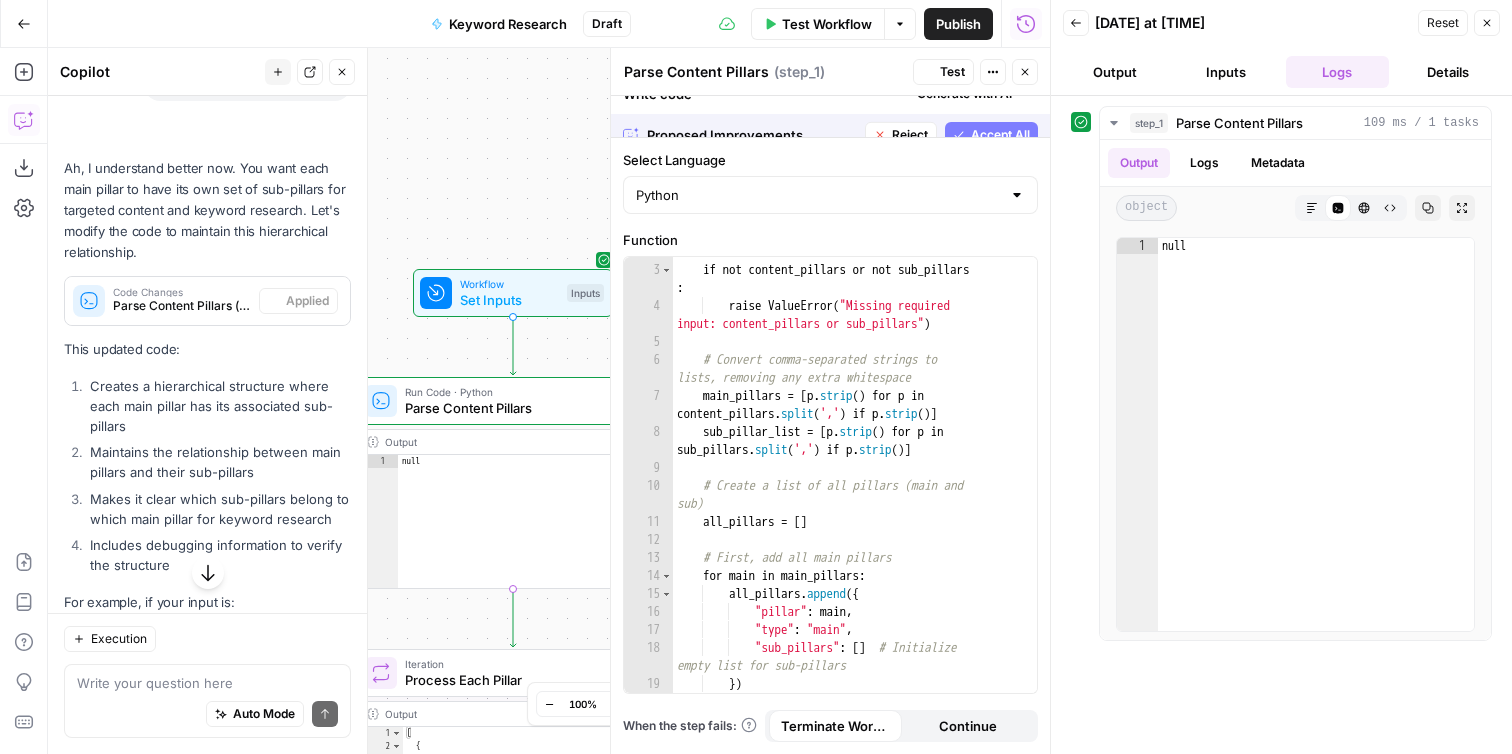 scroll, scrollTop: 3825, scrollLeft: 0, axis: vertical 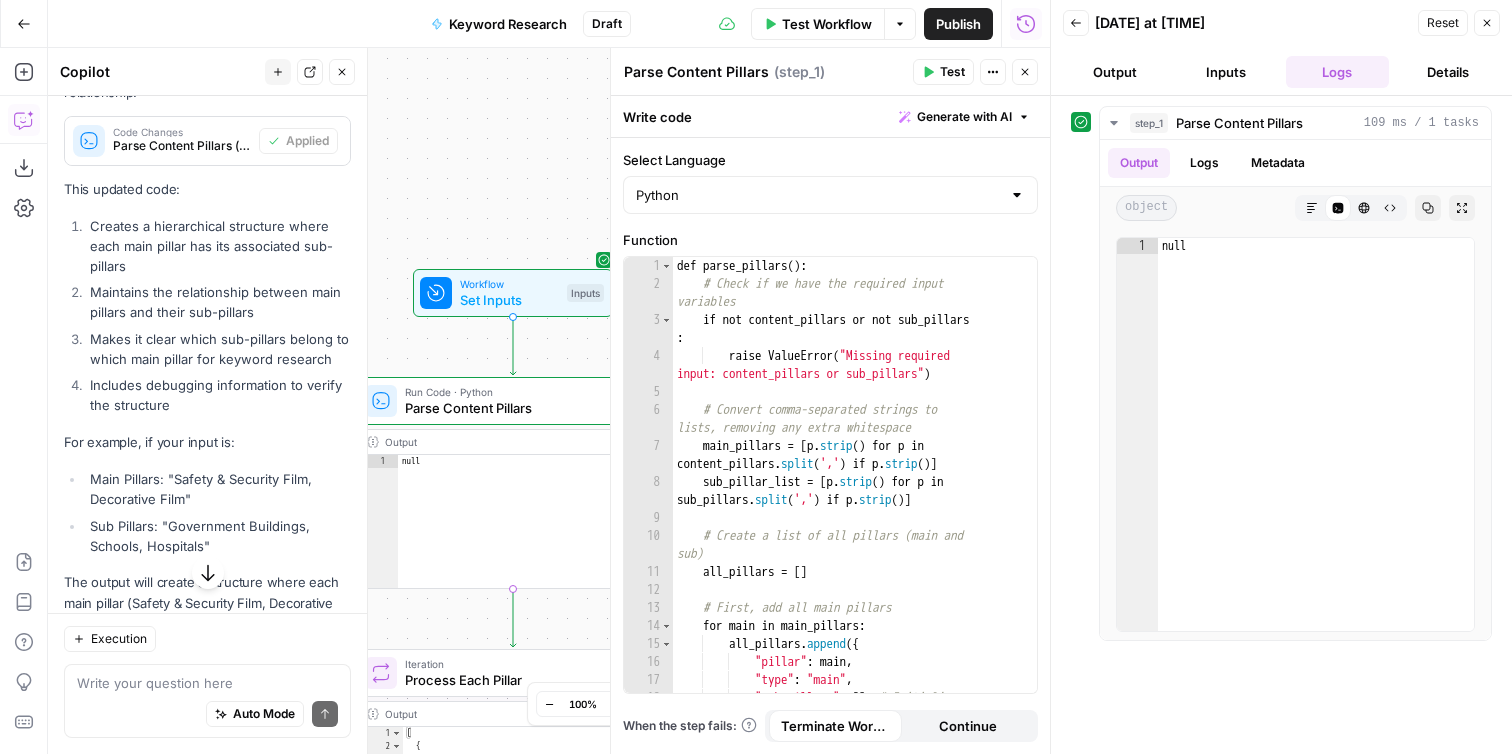 click on "Publish P" at bounding box center [957, 67] 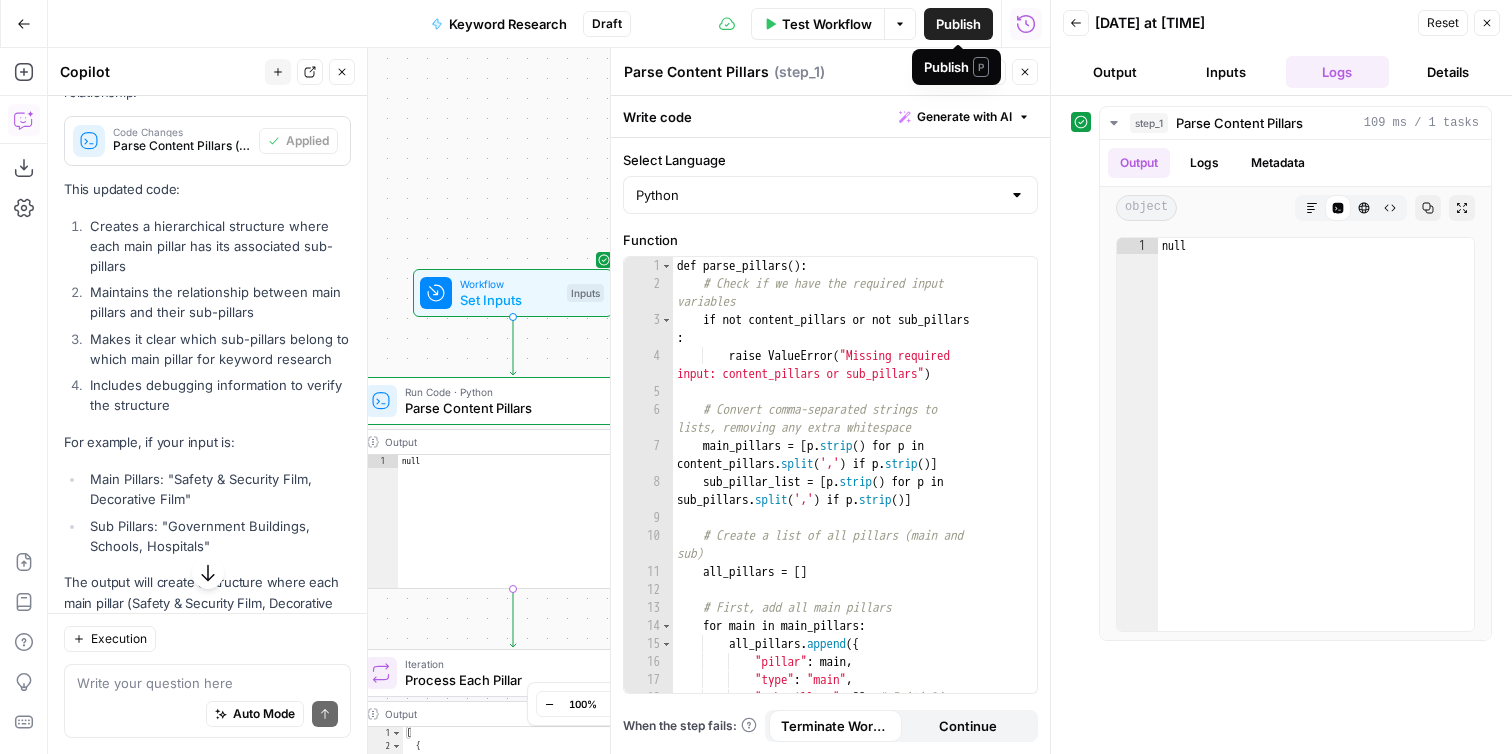 click on "Parse Content Pillars Parse Content Pillars  ( step_1 )" at bounding box center (765, 72) 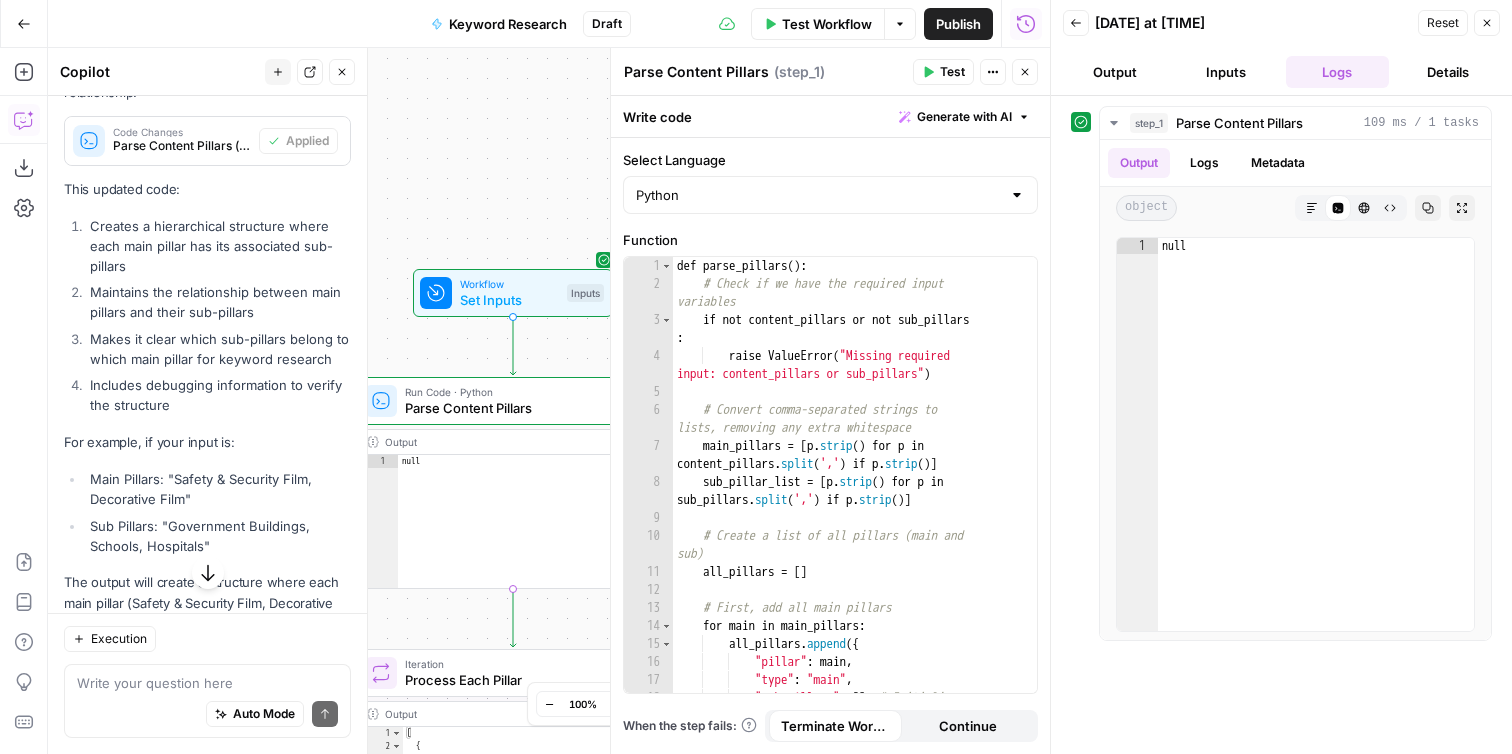 click 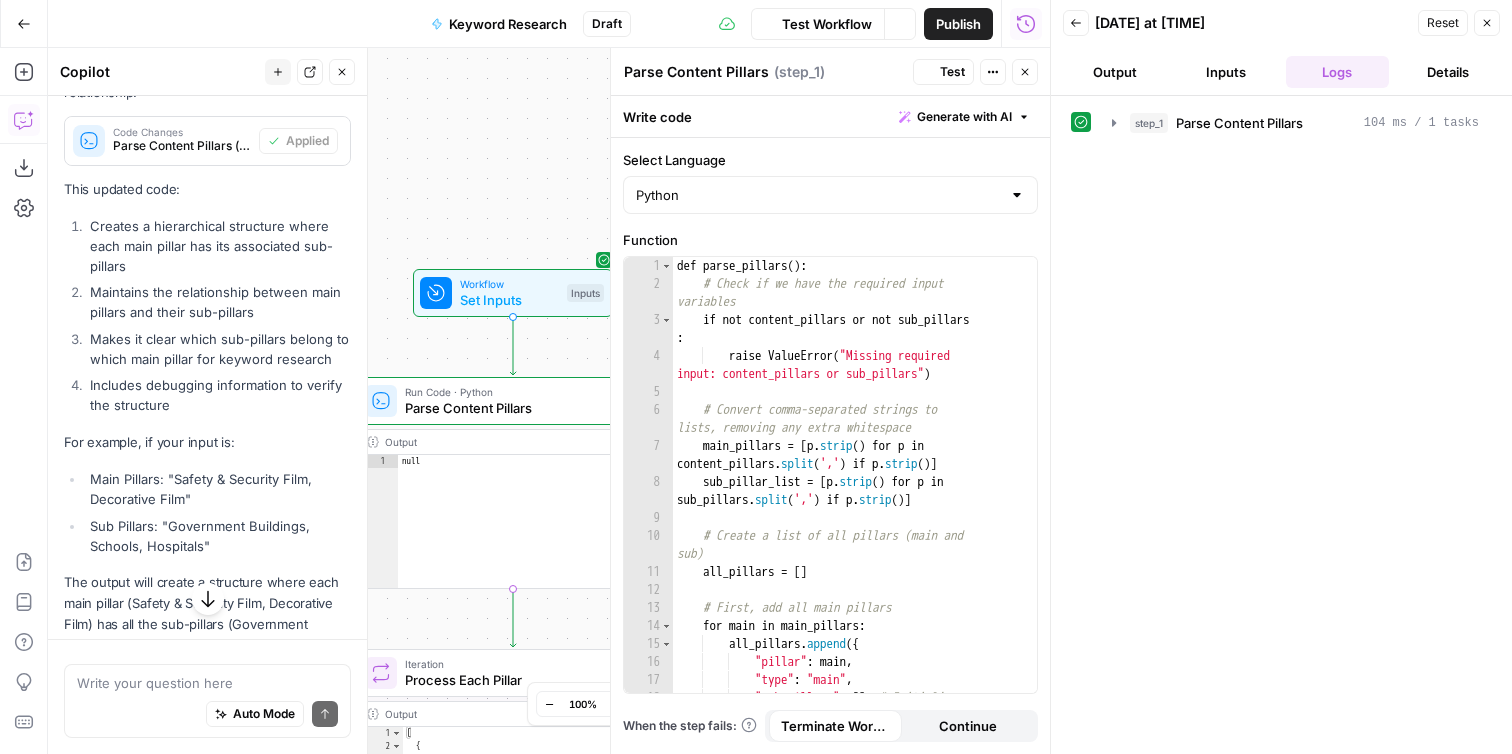 scroll, scrollTop: 3825, scrollLeft: 0, axis: vertical 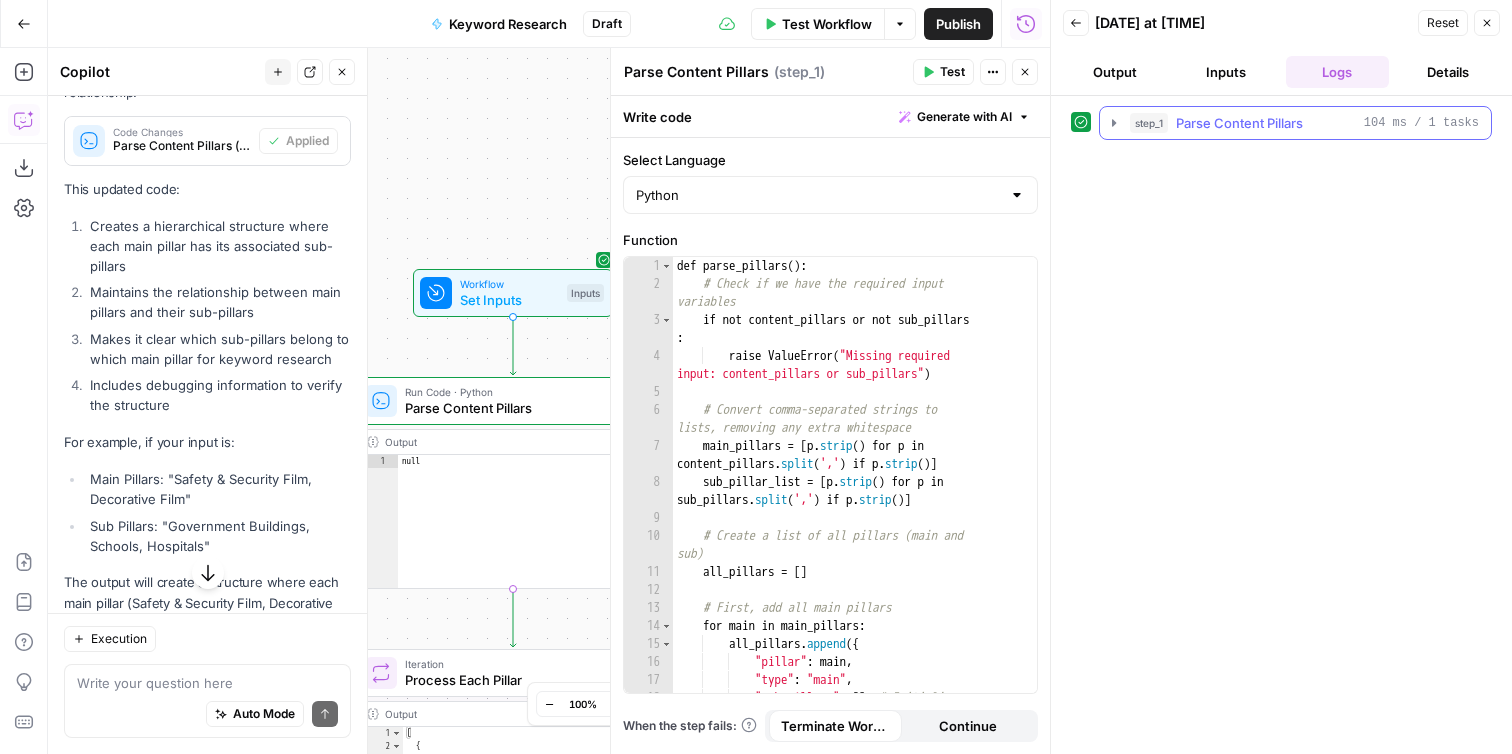 click on "step_1 Parse Content Pillars 104 ms / 1 tasks" at bounding box center [1295, 123] 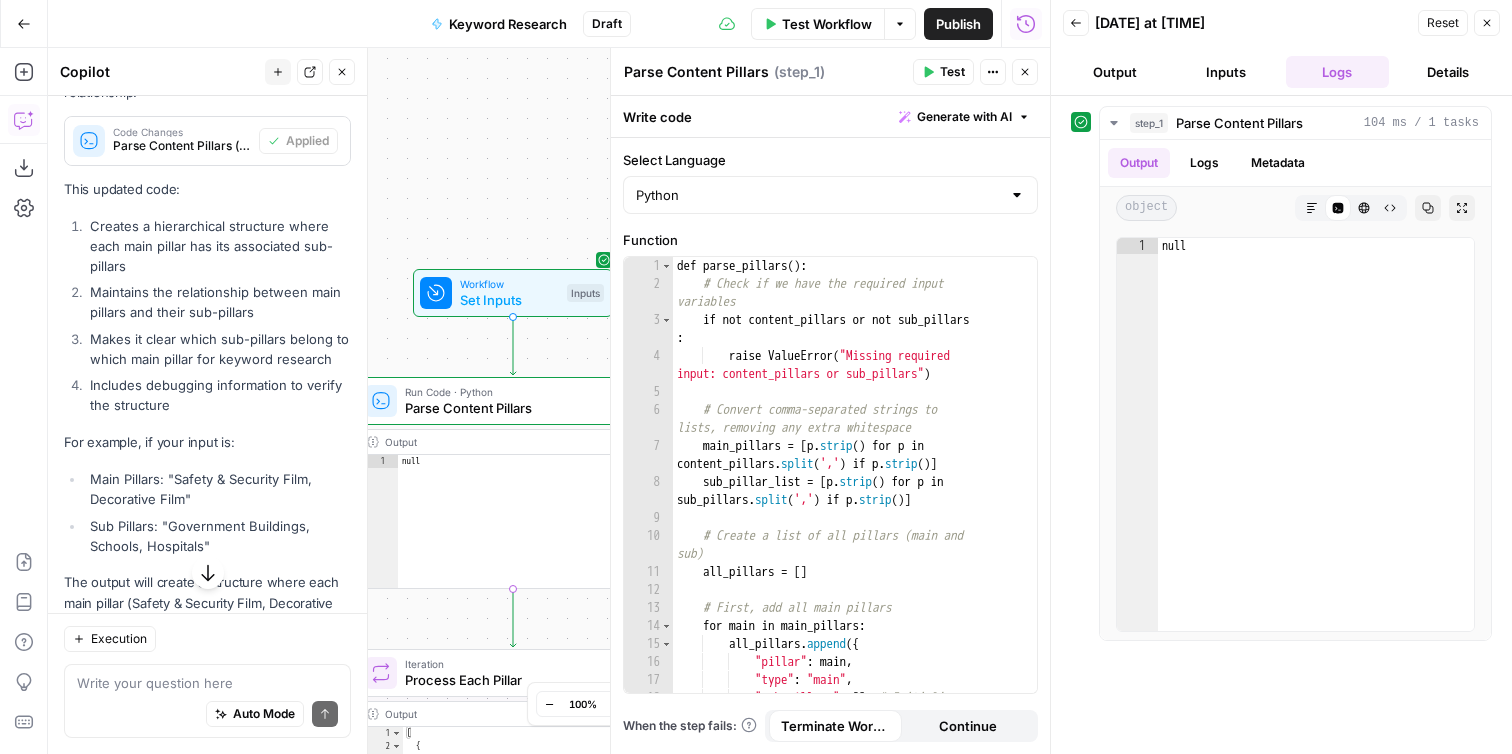 click on "Auto Mode will automatically modify and execute the workflow" at bounding box center (254, 663) 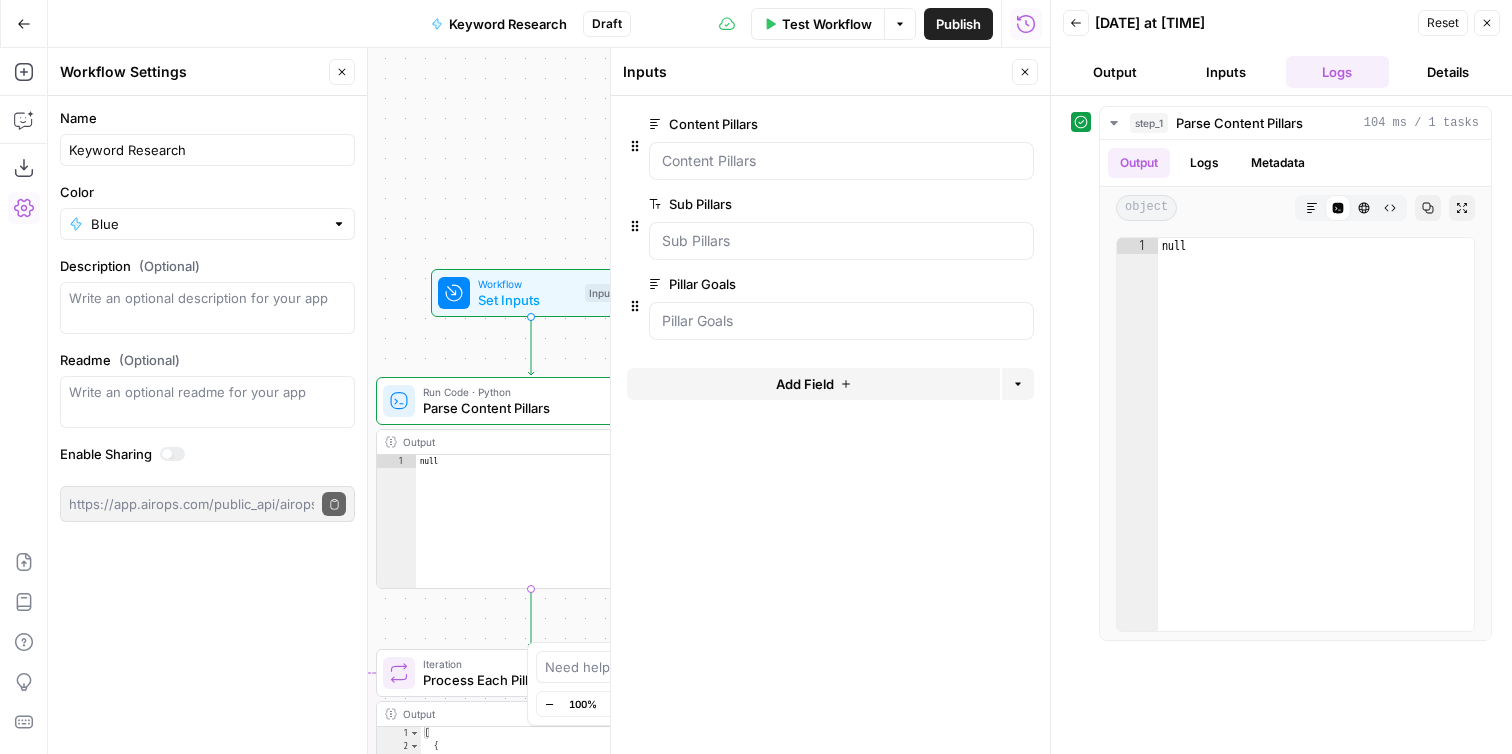 click on "Parse Content Pillars" at bounding box center [528, 408] 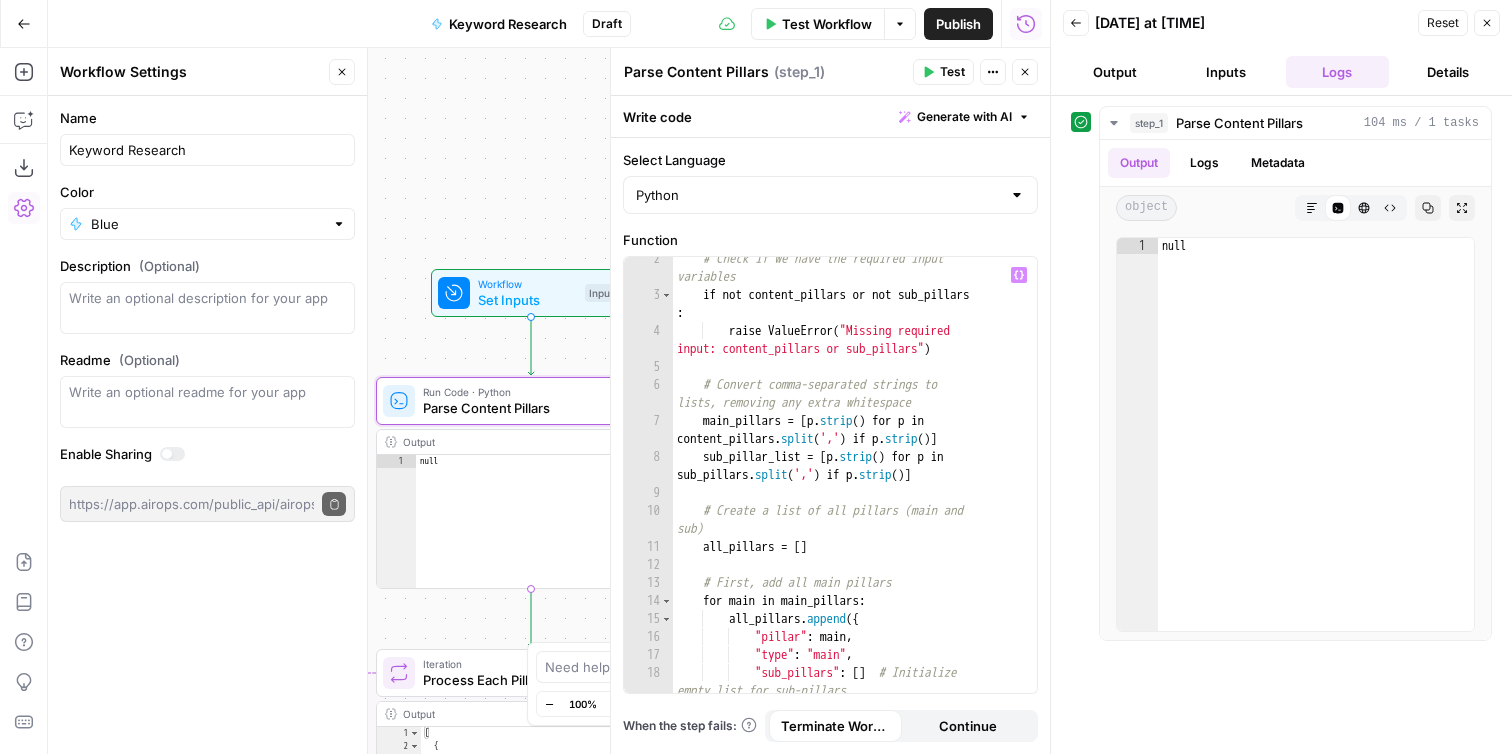 scroll, scrollTop: 0, scrollLeft: 0, axis: both 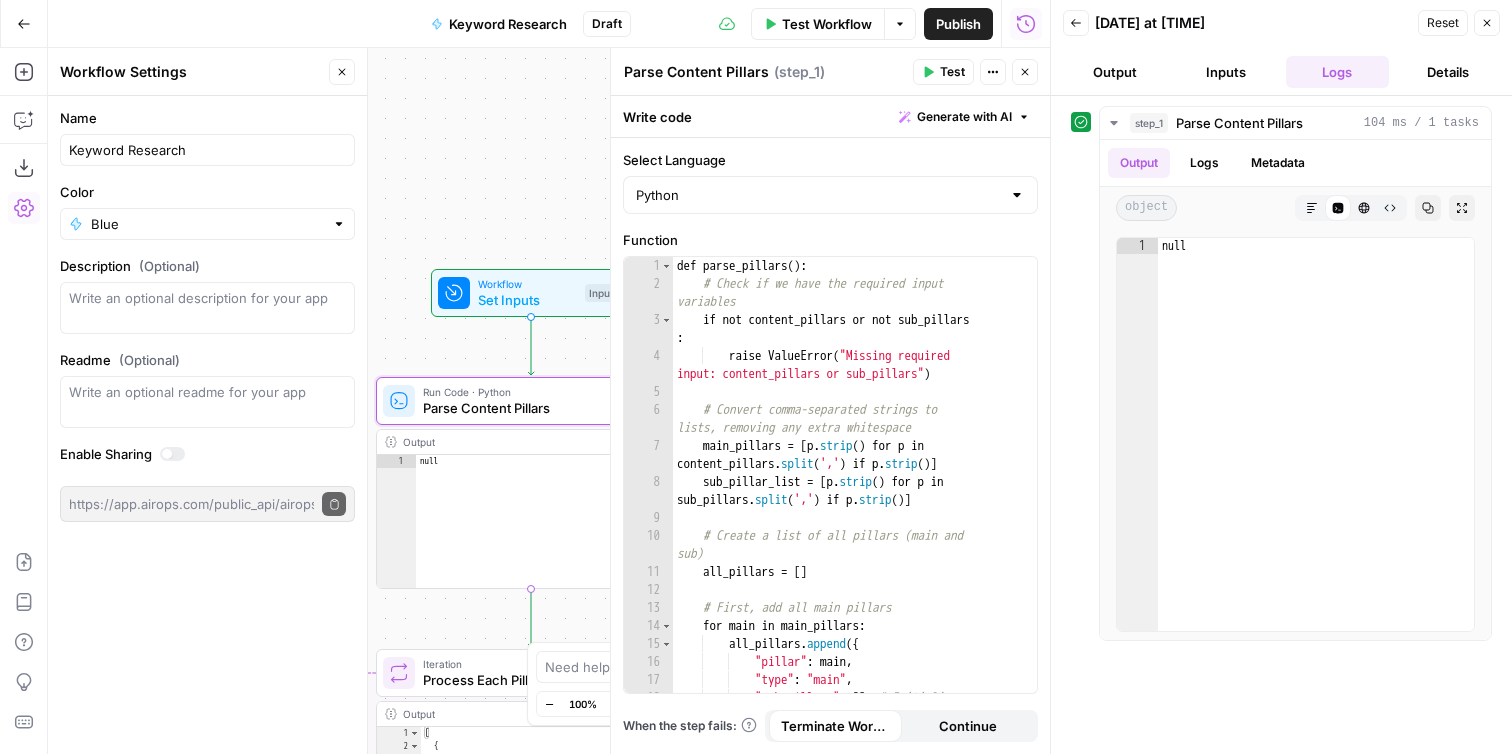 click on "Copilot" at bounding box center [24, 120] 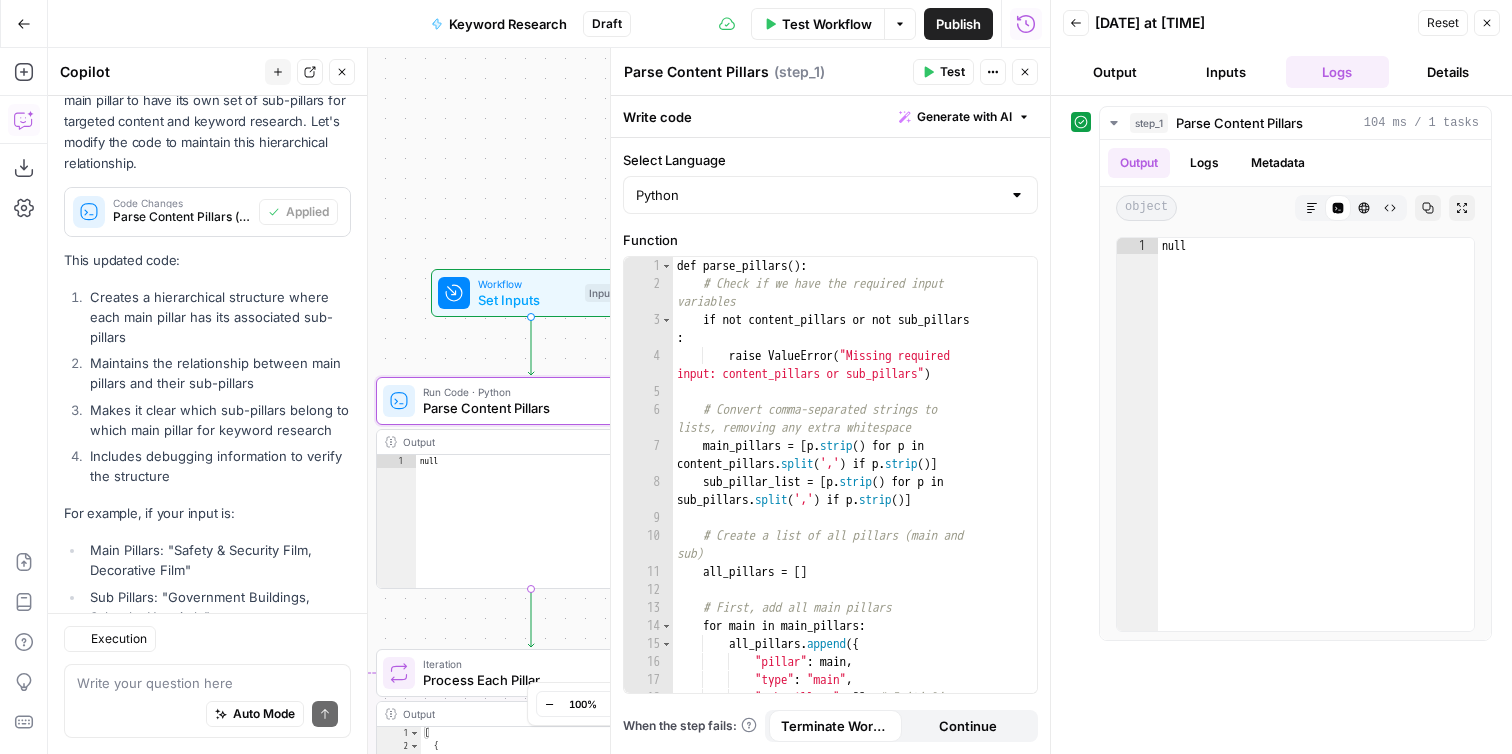 scroll, scrollTop: 3972, scrollLeft: 0, axis: vertical 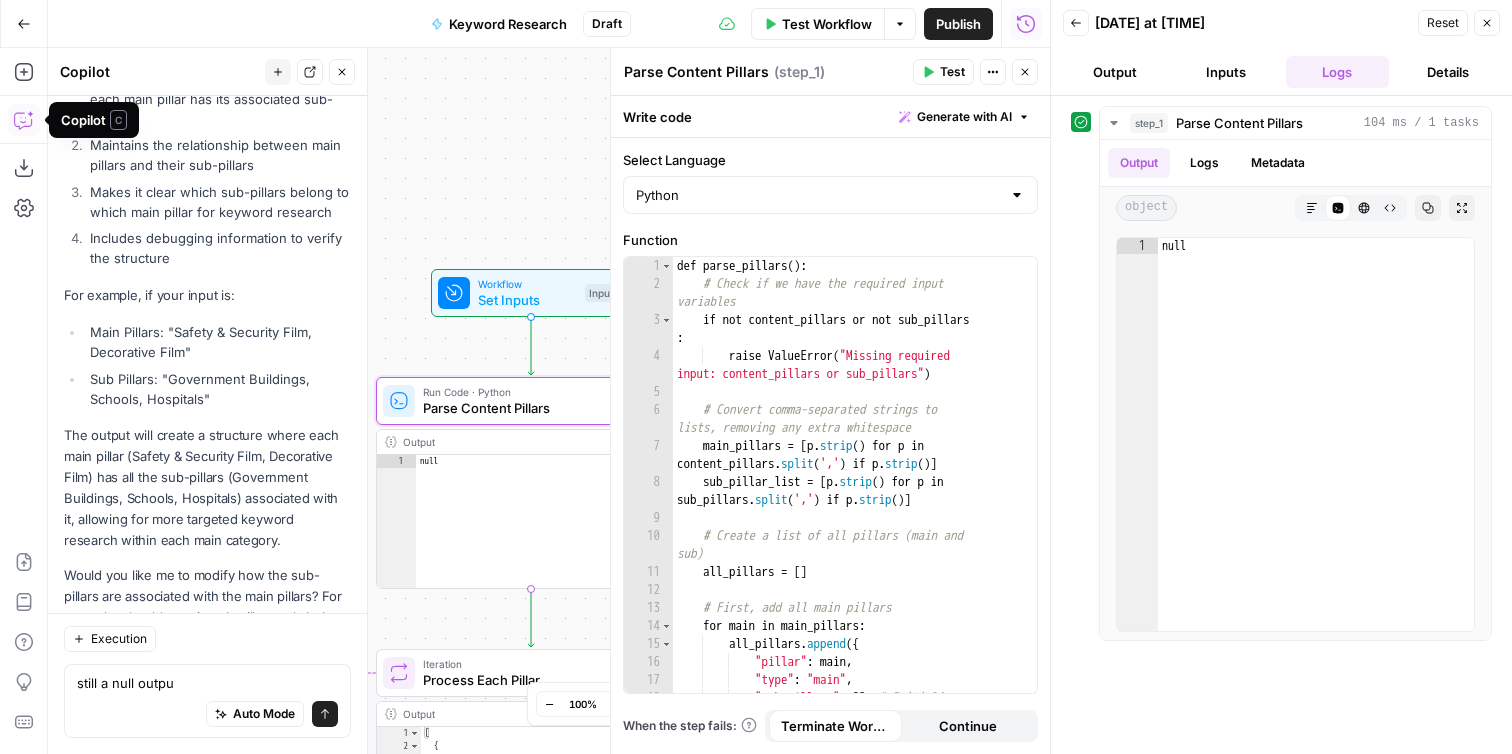 type on "still a null output" 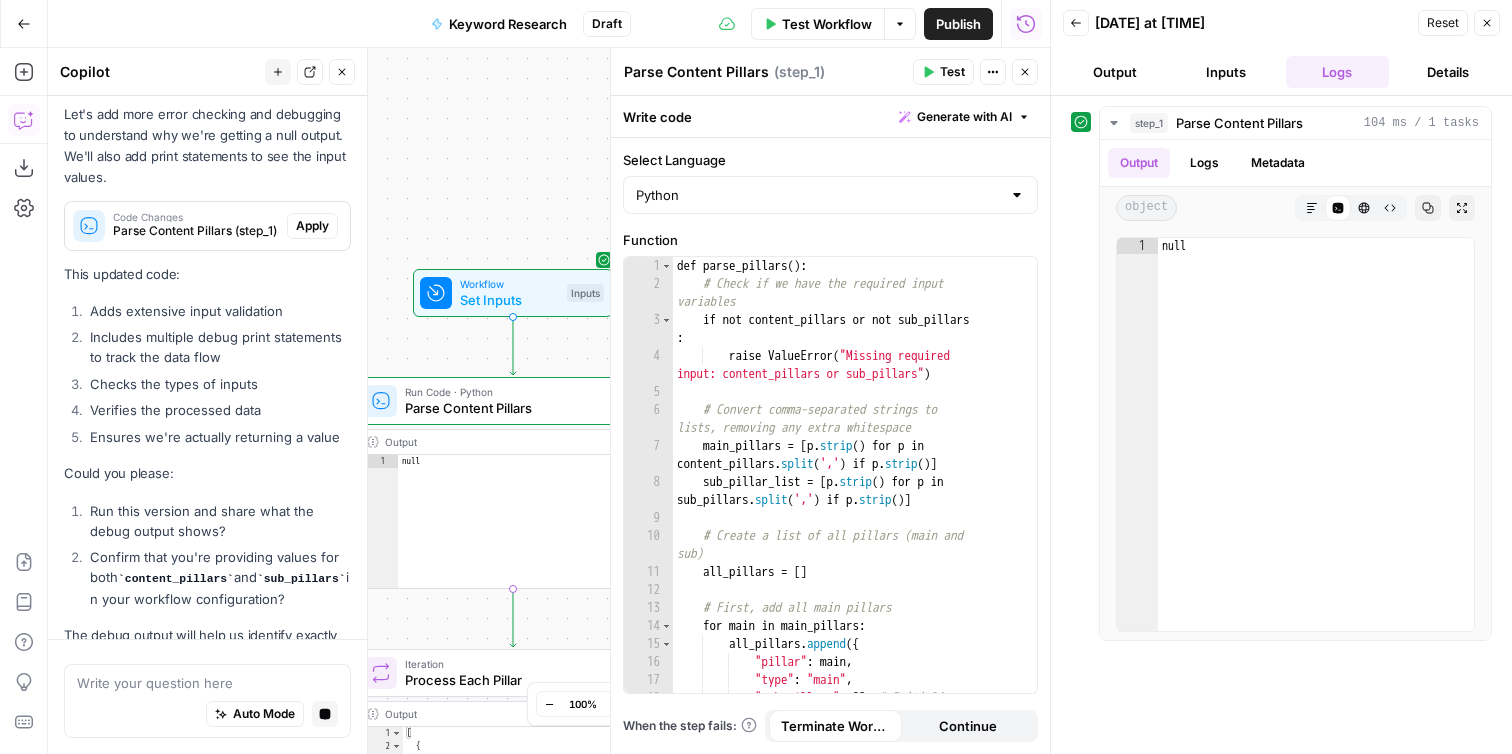 scroll, scrollTop: 4644, scrollLeft: 0, axis: vertical 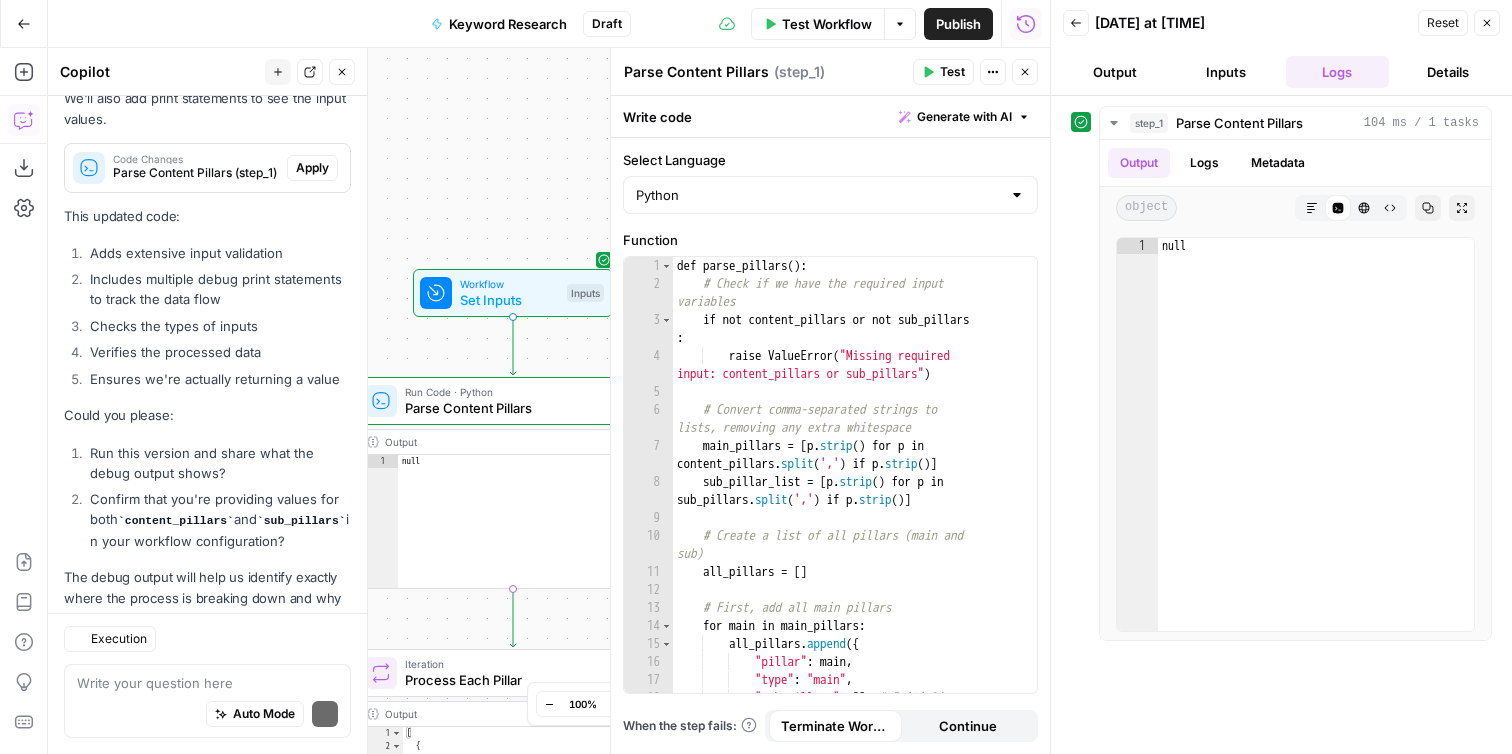 type on "f" 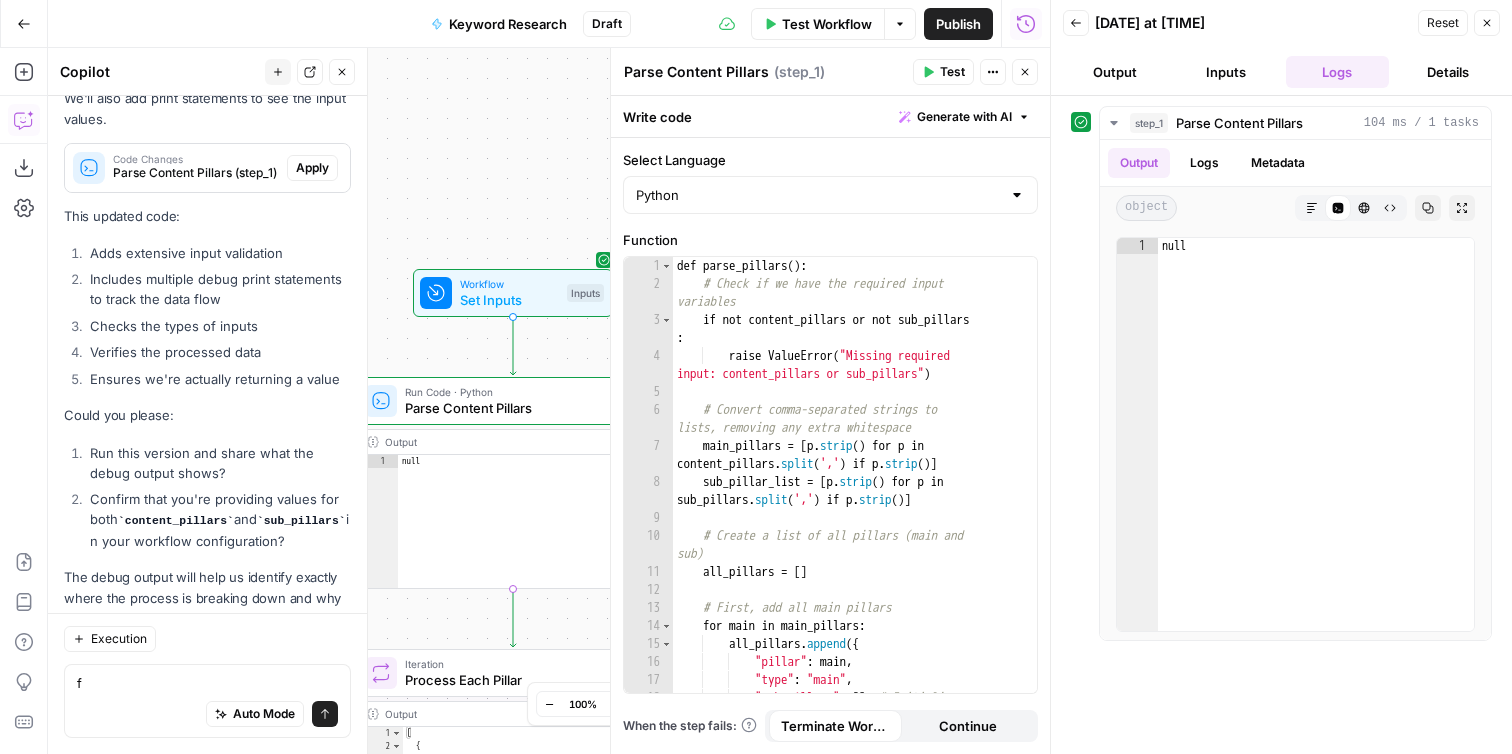 type 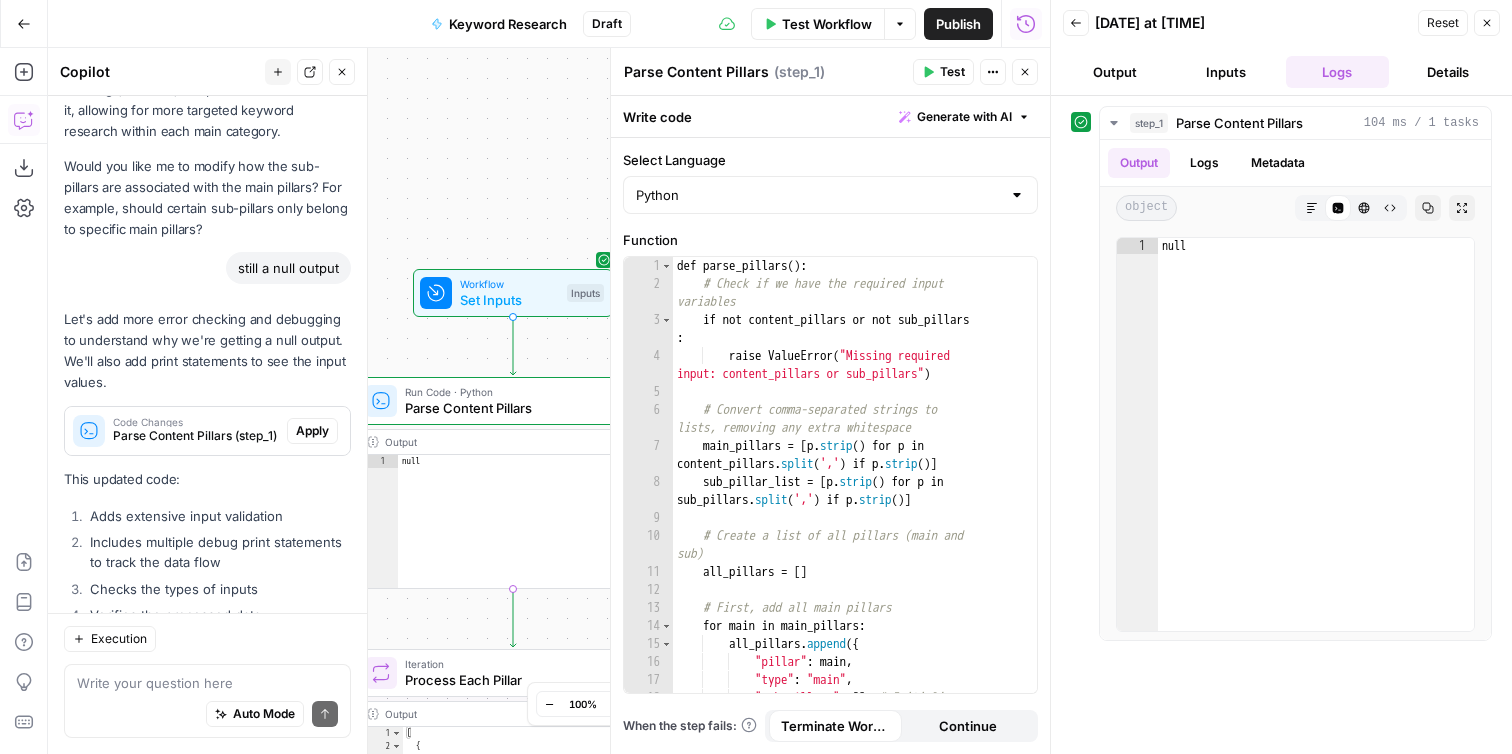 scroll, scrollTop: 4393, scrollLeft: 0, axis: vertical 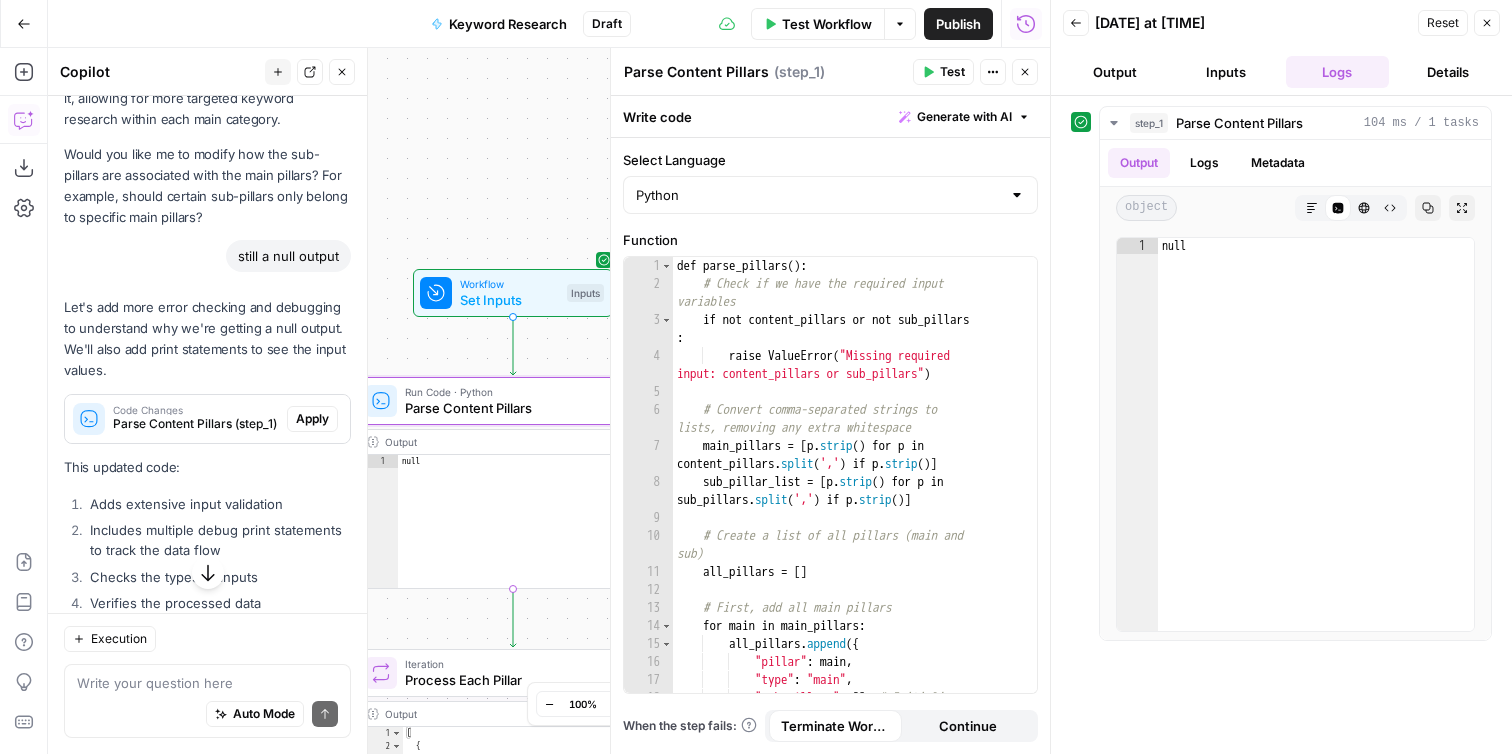 click on "Apply" at bounding box center [312, 419] 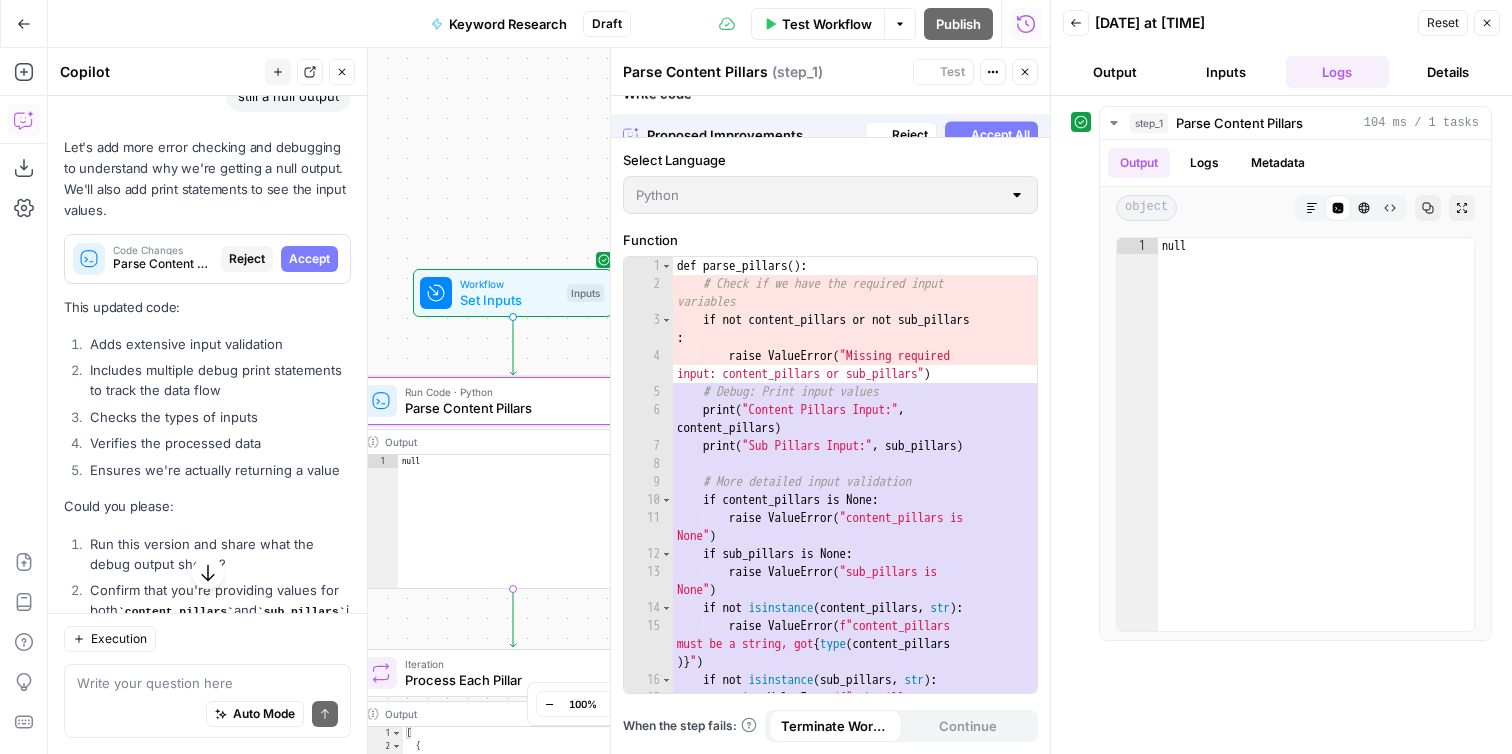scroll, scrollTop: 4233, scrollLeft: 0, axis: vertical 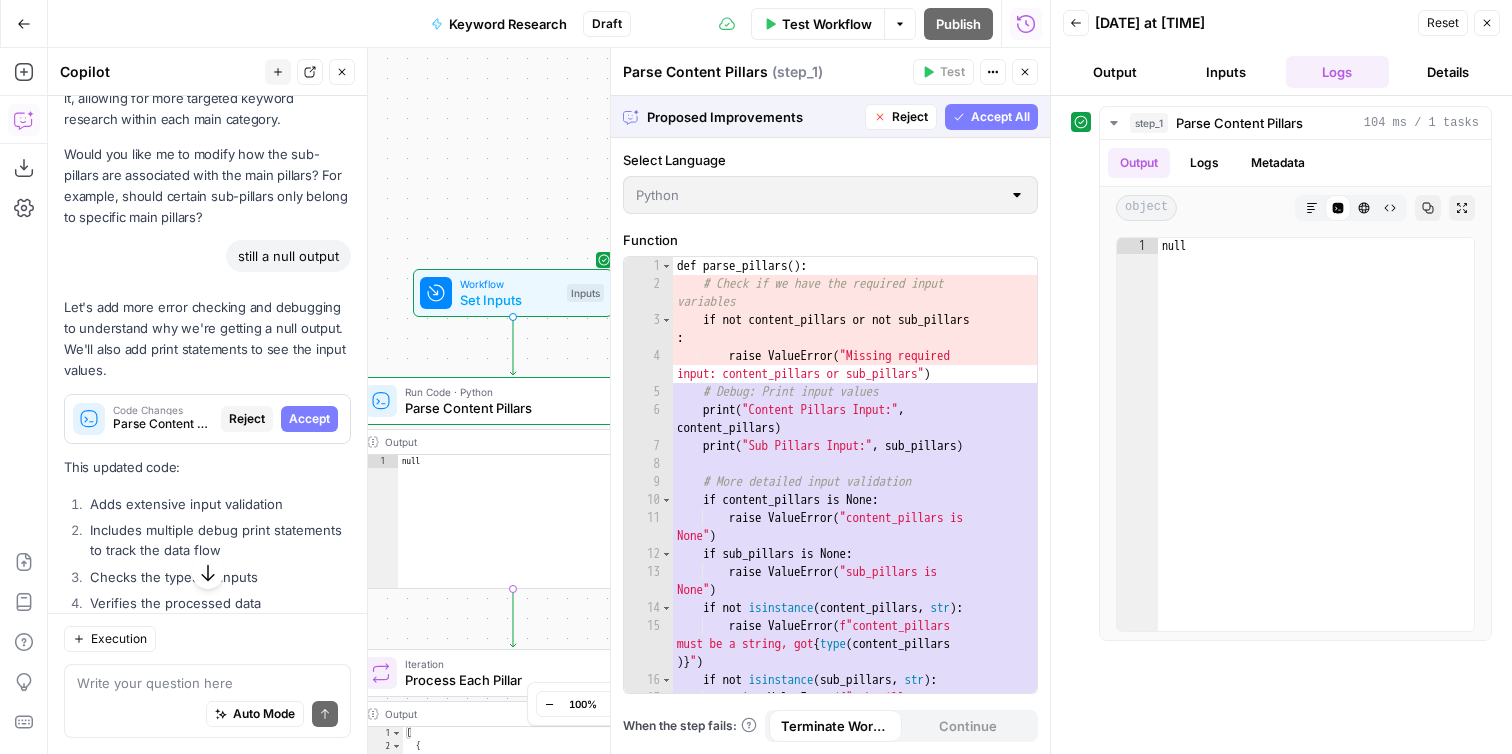 click on "Accept All" at bounding box center (1000, 117) 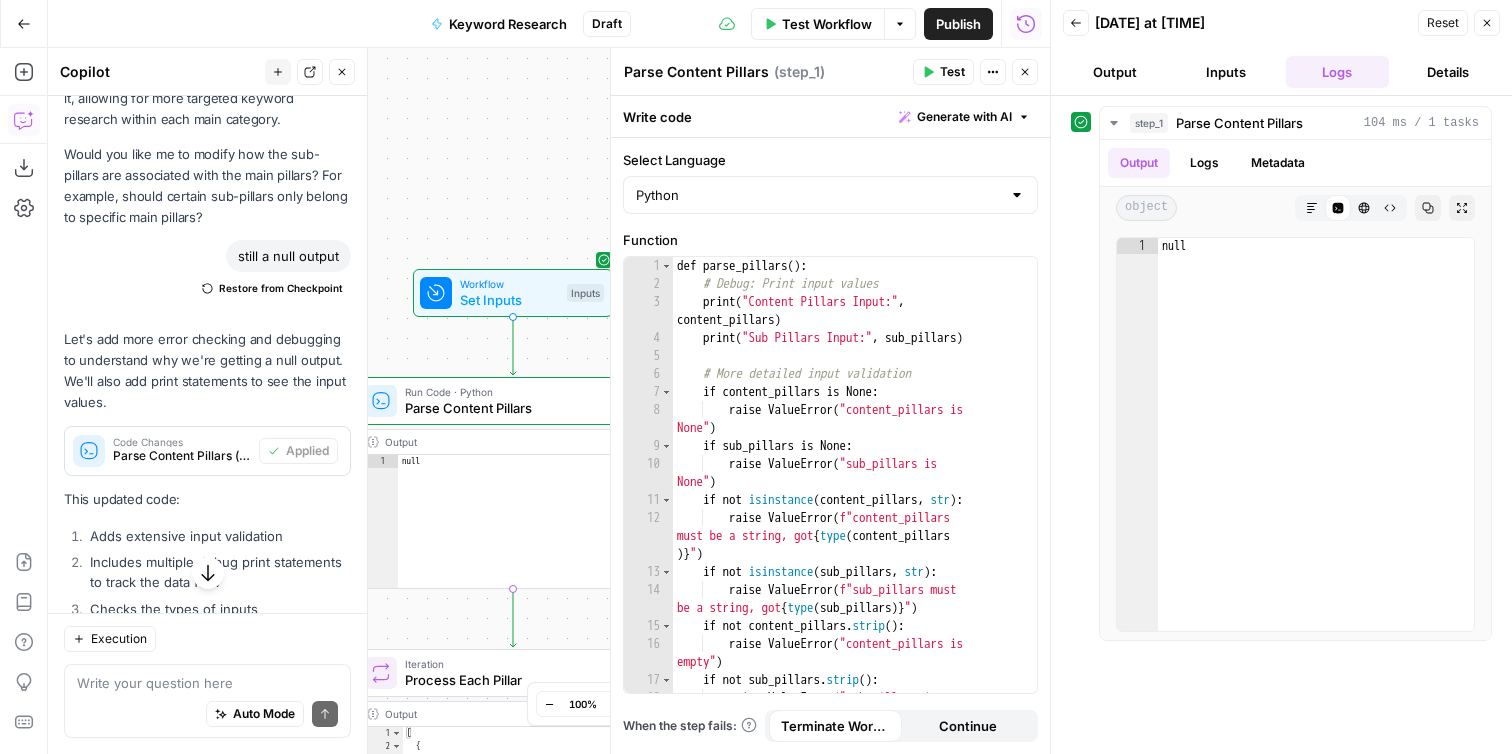 click on "Test" at bounding box center (952, 72) 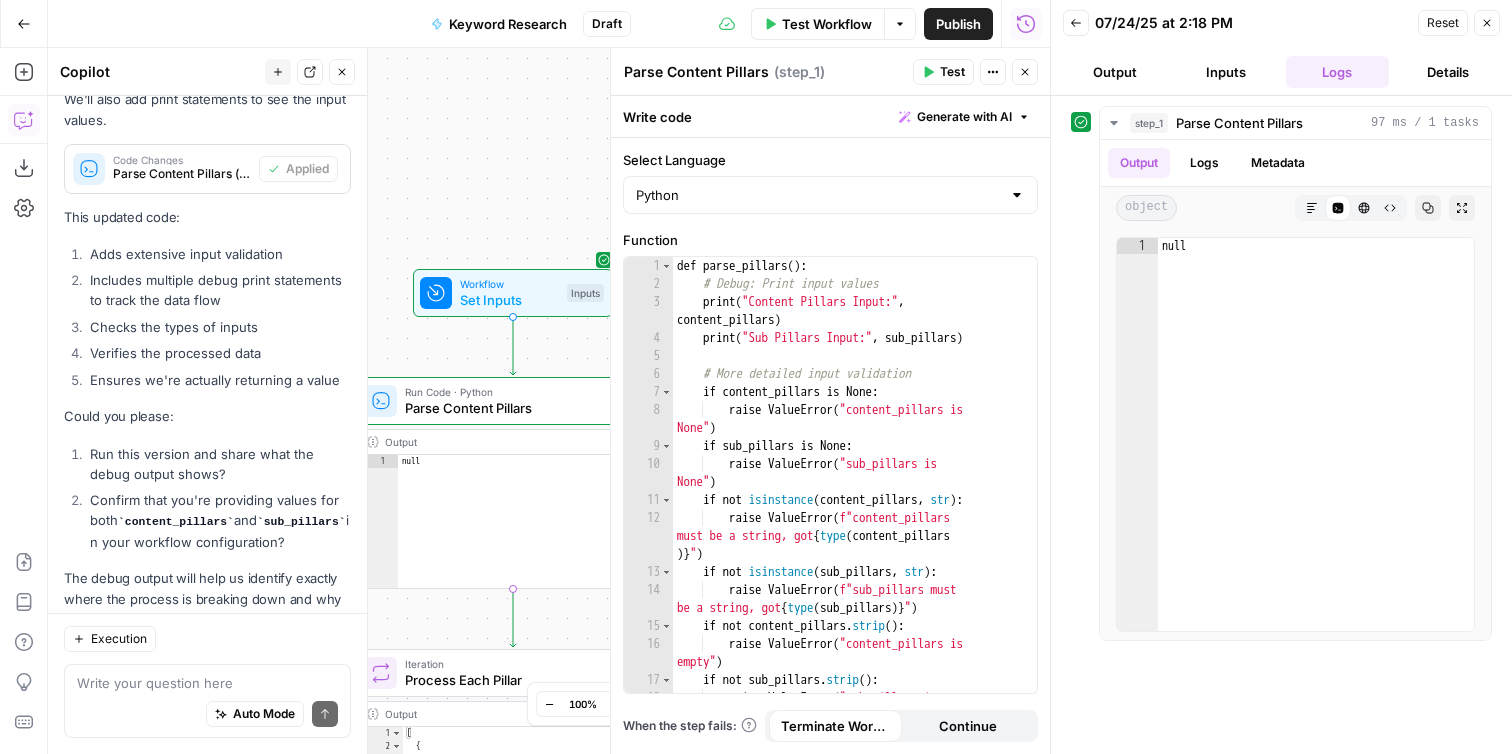 scroll, scrollTop: 4676, scrollLeft: 0, axis: vertical 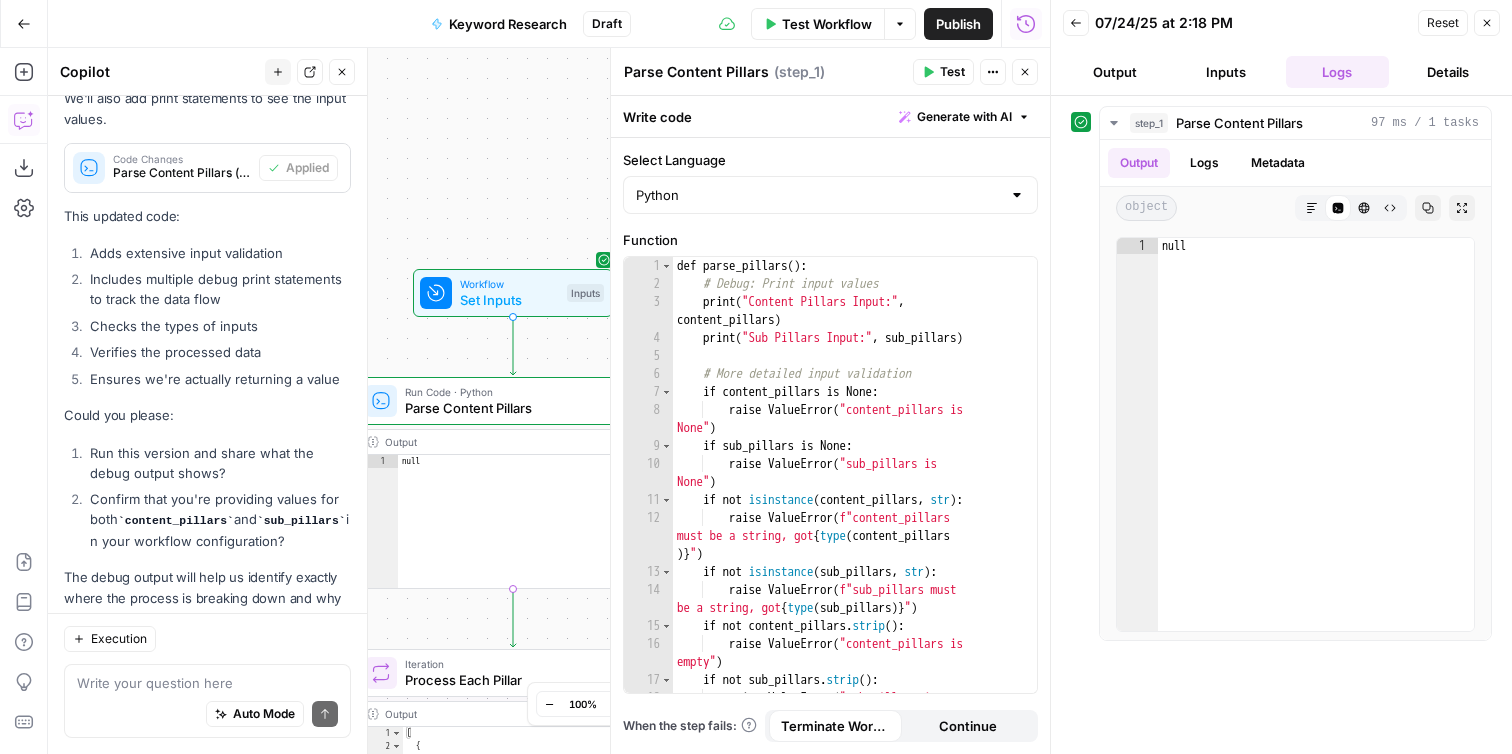 click on "Output" at bounding box center (1114, 72) 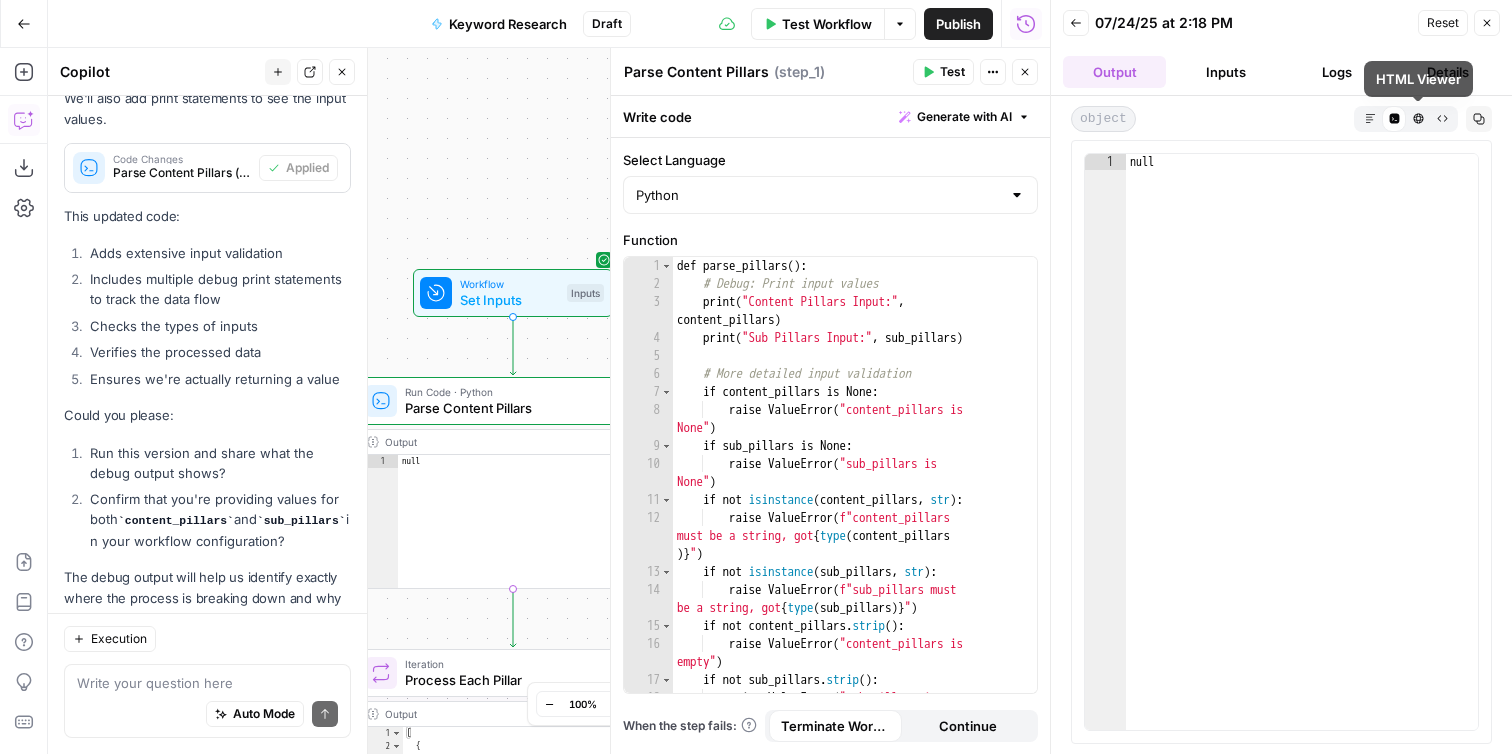 click 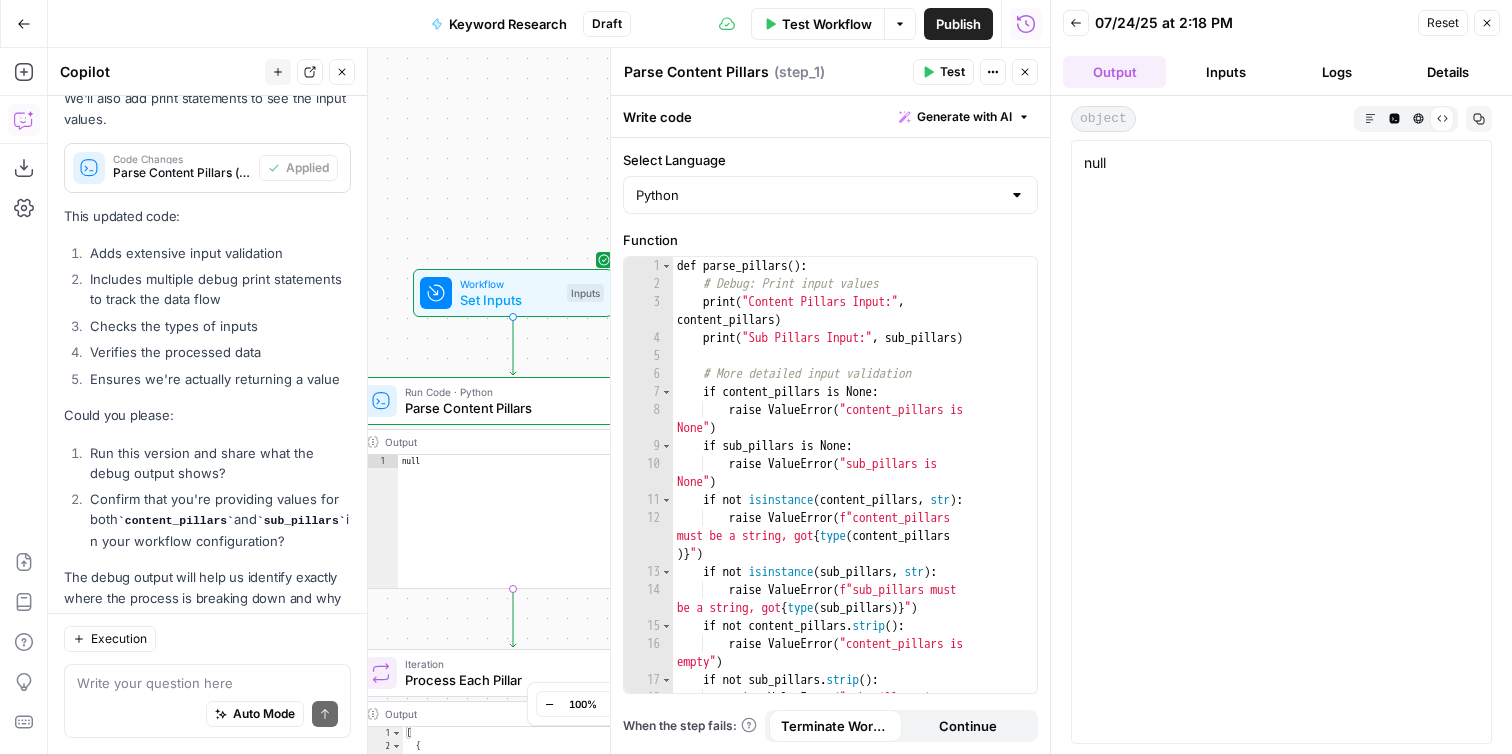 click 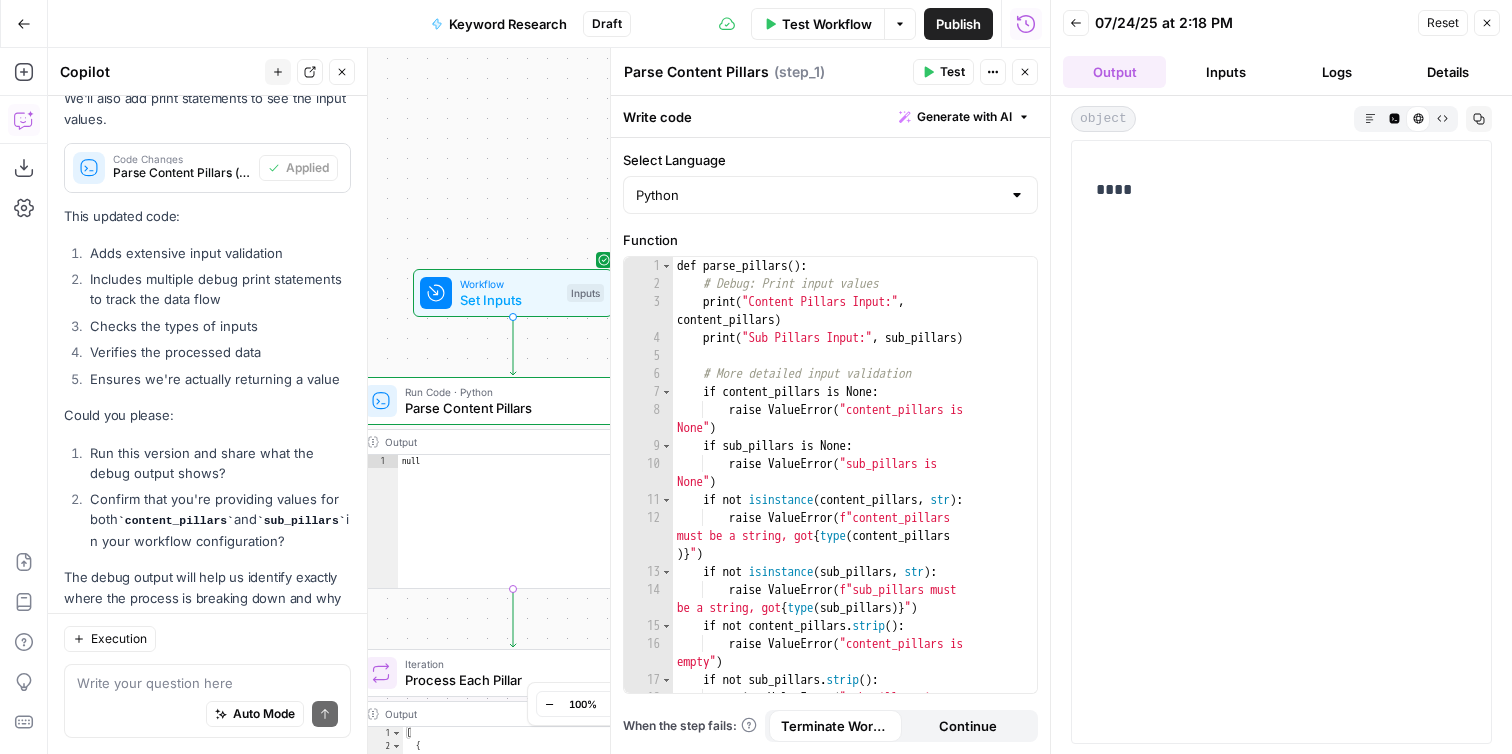 click 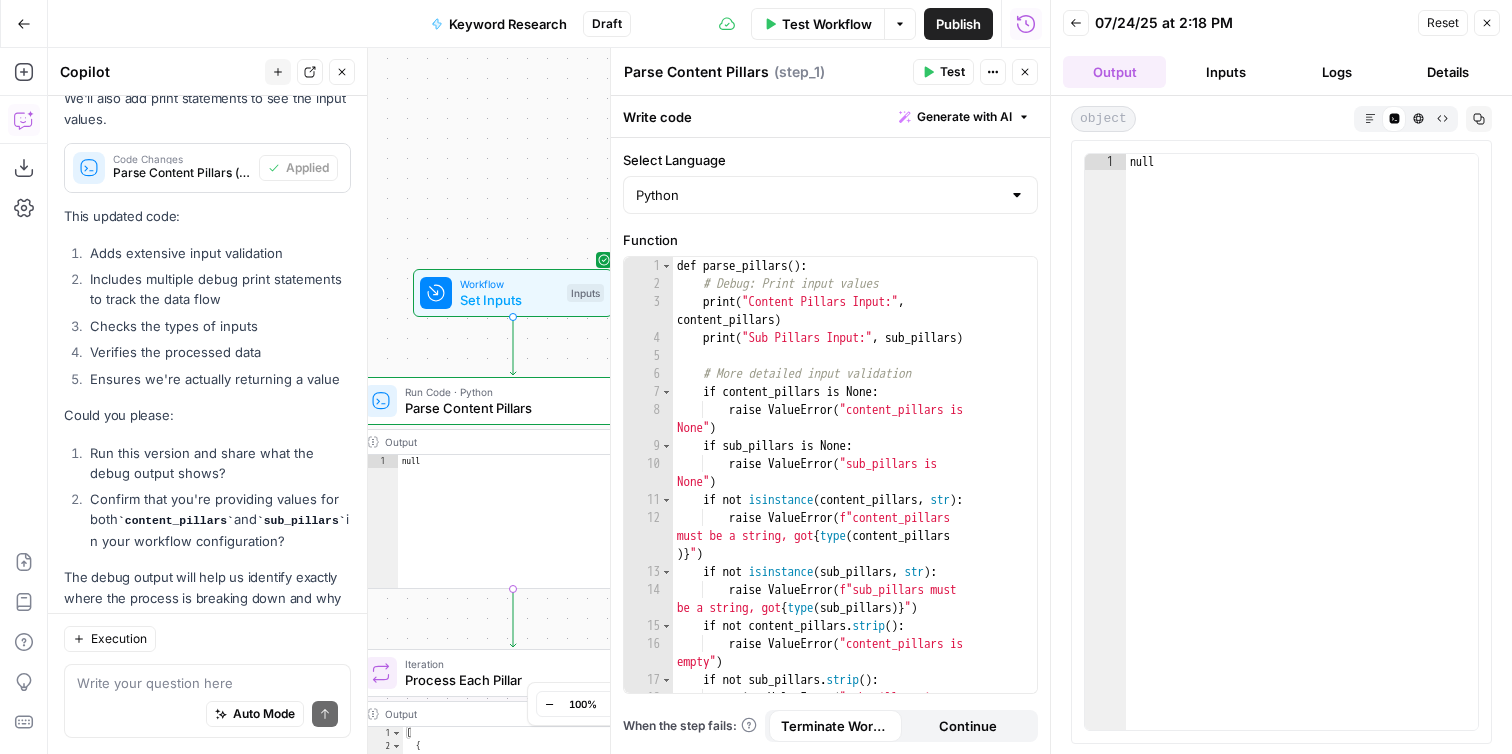 click on "Inputs" at bounding box center (1225, 72) 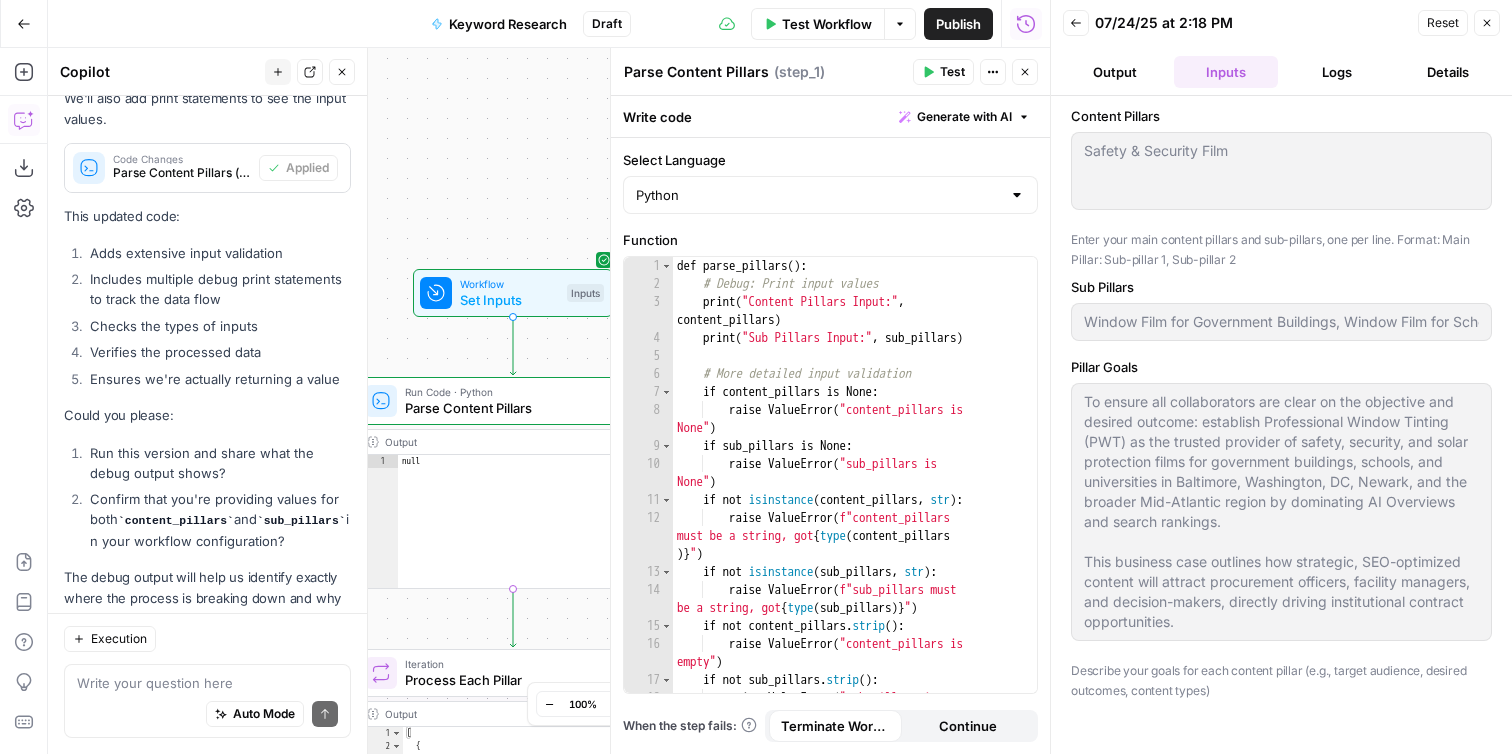 click on "Back 07/24/25 at 2:18 PM Reset Close Output Inputs Logs Details" at bounding box center (1281, 48) 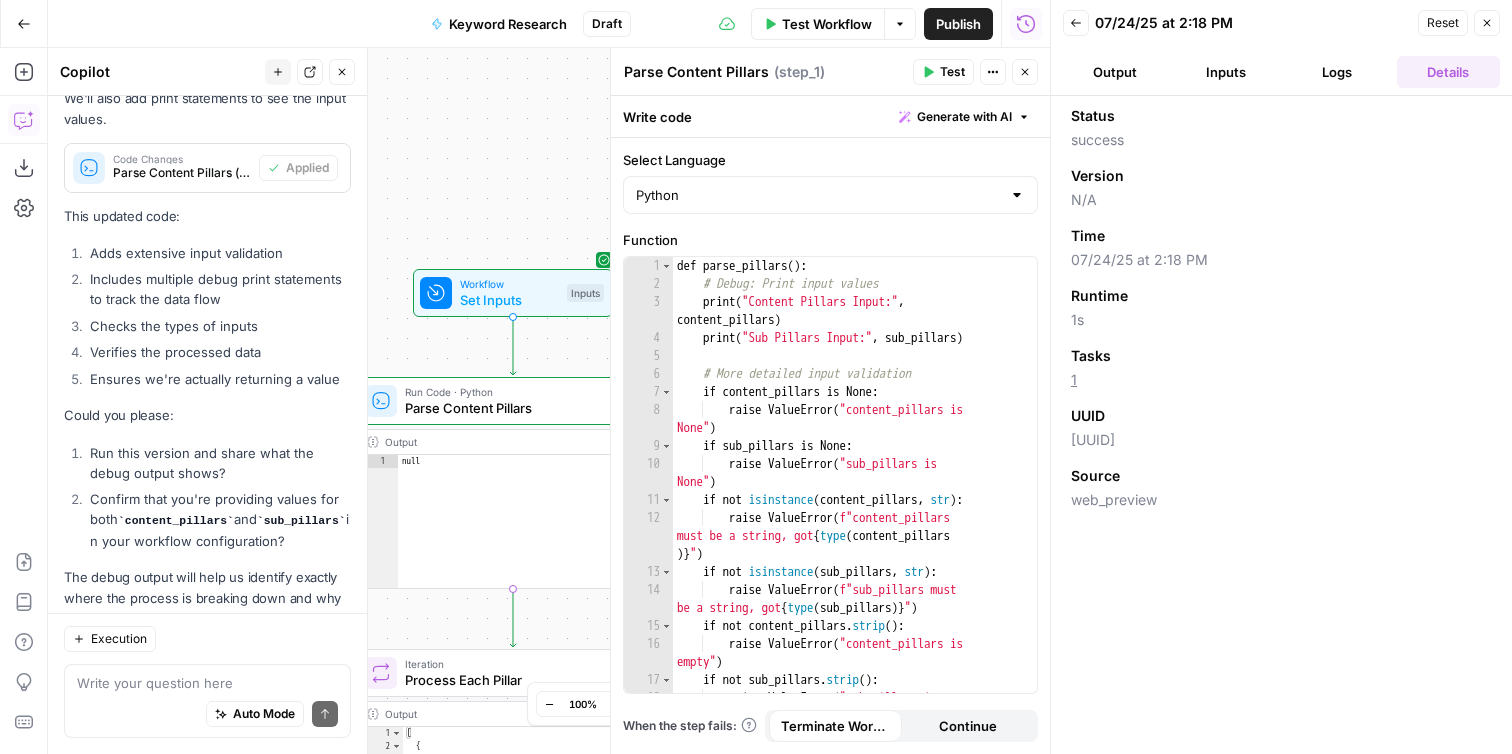 click on "Logs" at bounding box center [1337, 72] 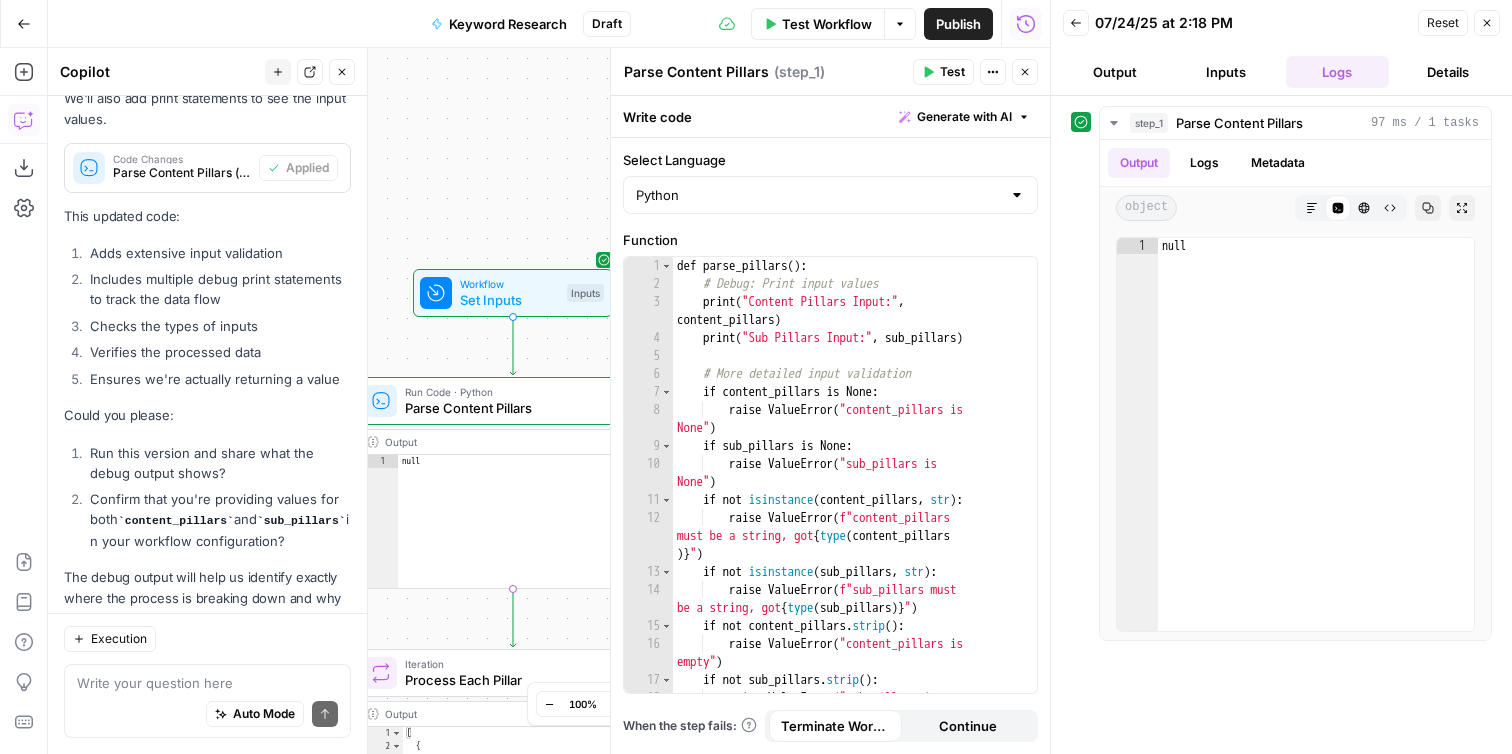 click on "Output" at bounding box center [1114, 72] 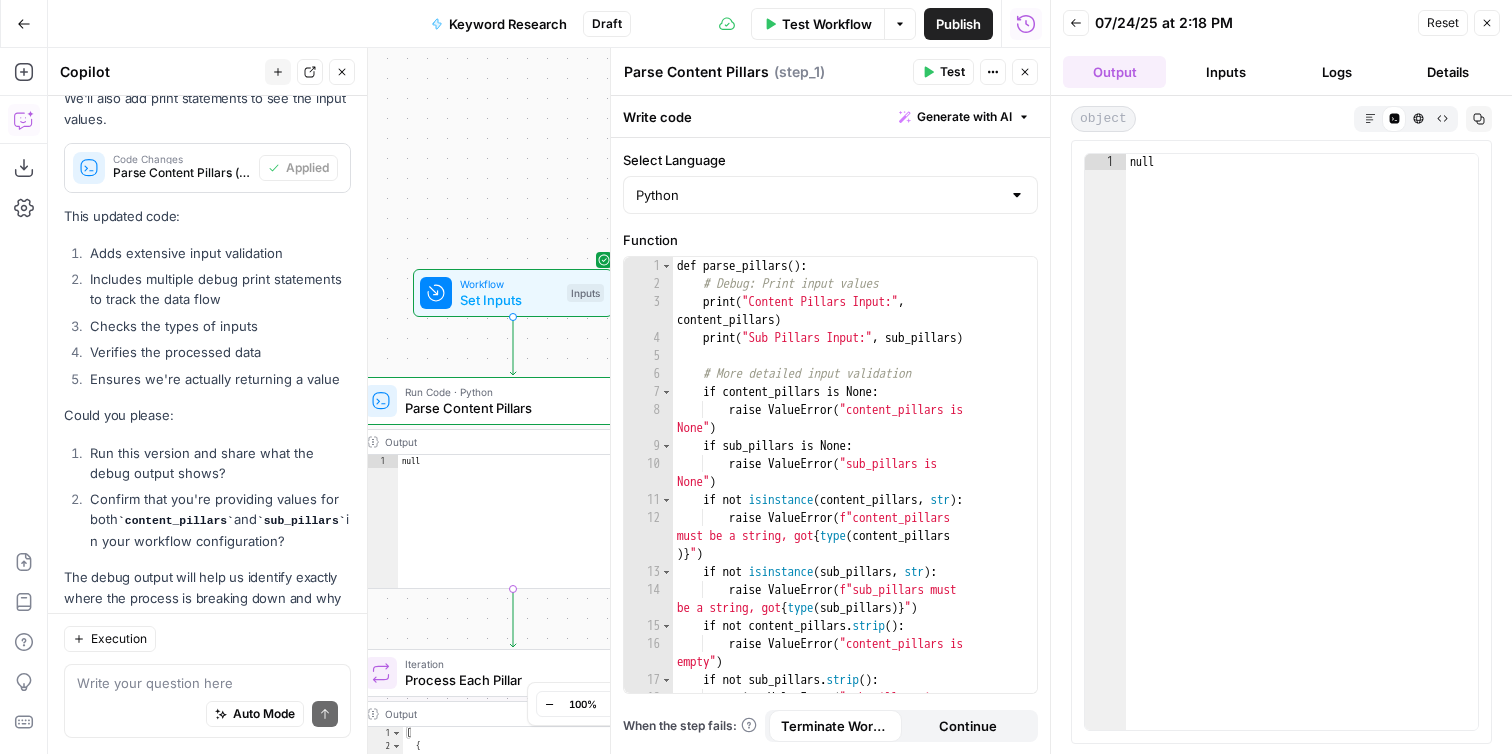 click on "Markdown" at bounding box center (1370, 118) 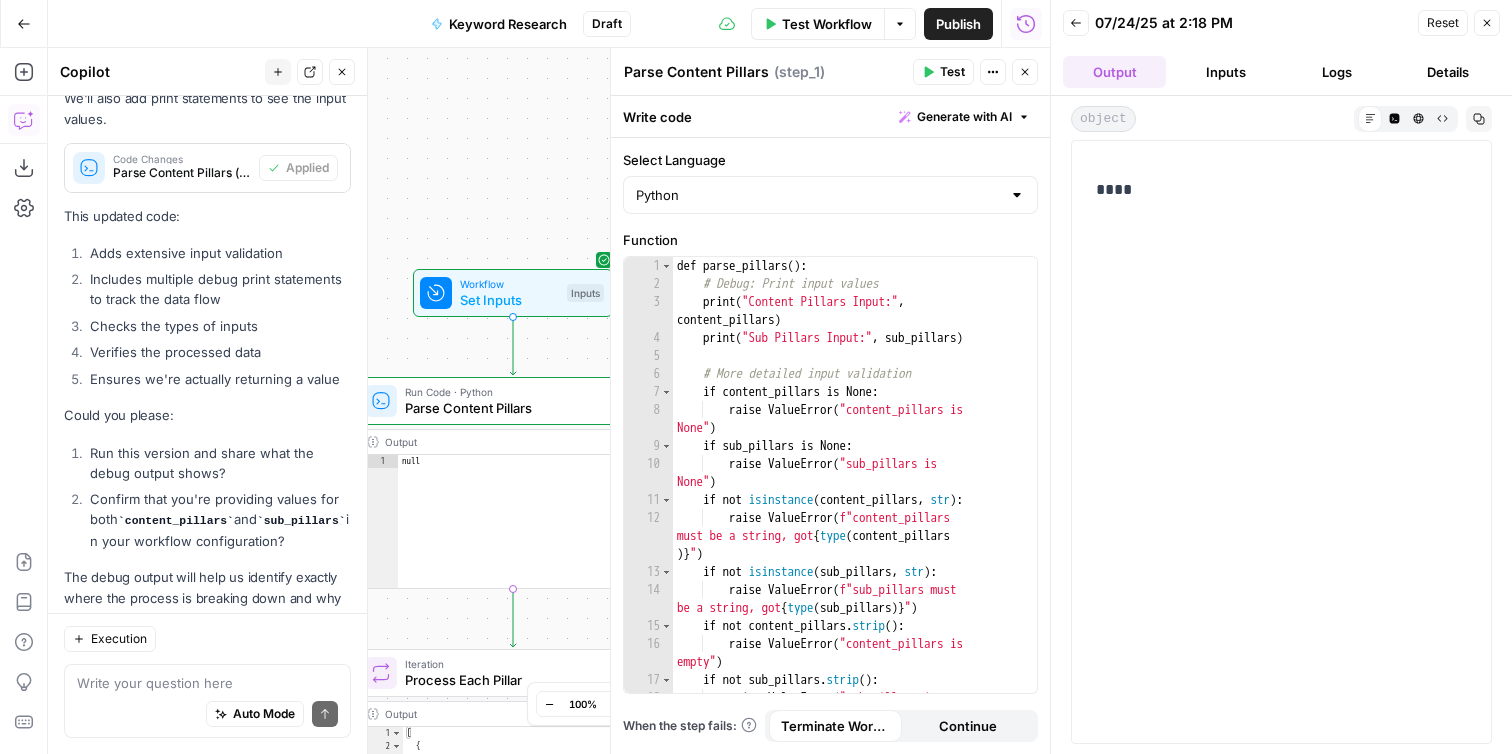 click 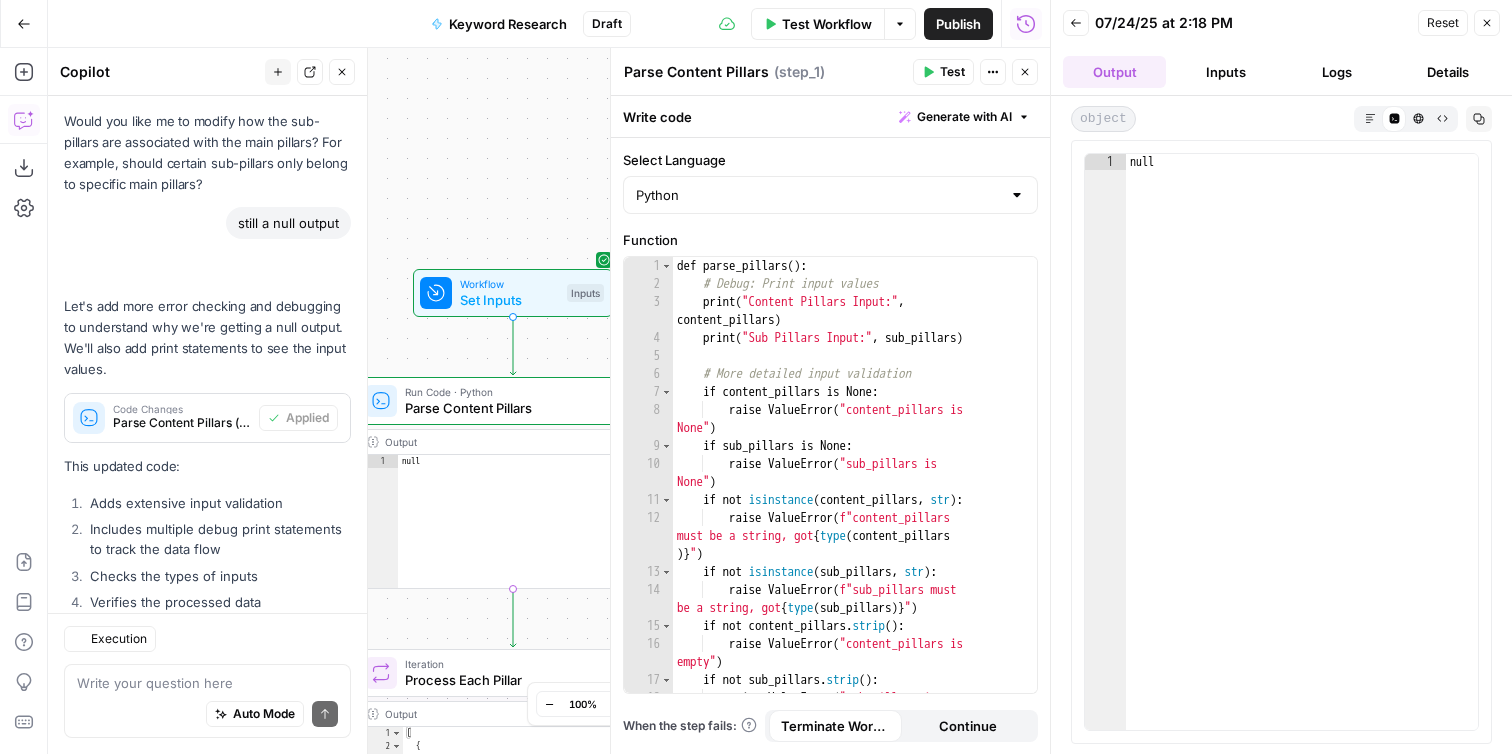 scroll, scrollTop: 4676, scrollLeft: 0, axis: vertical 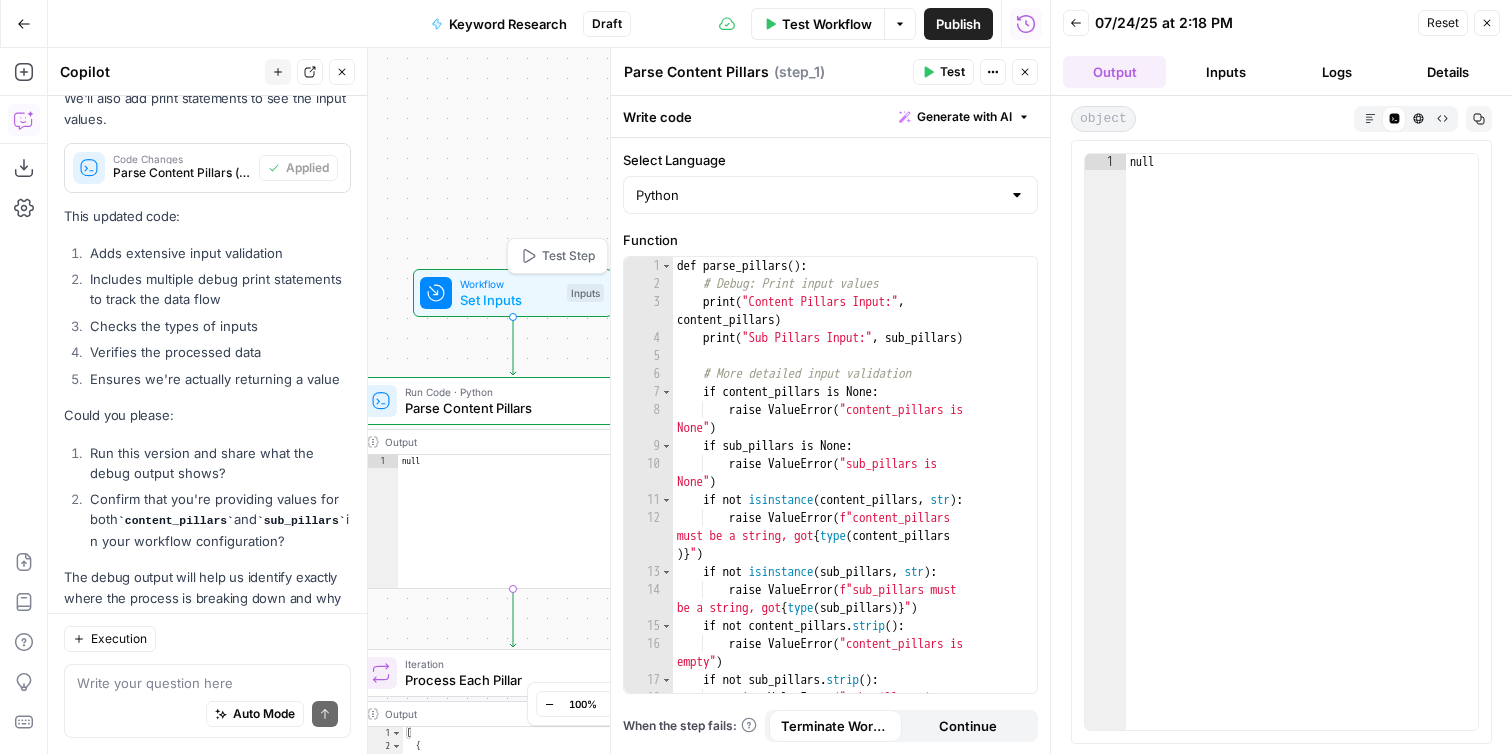 click on "Workflow" at bounding box center (509, 284) 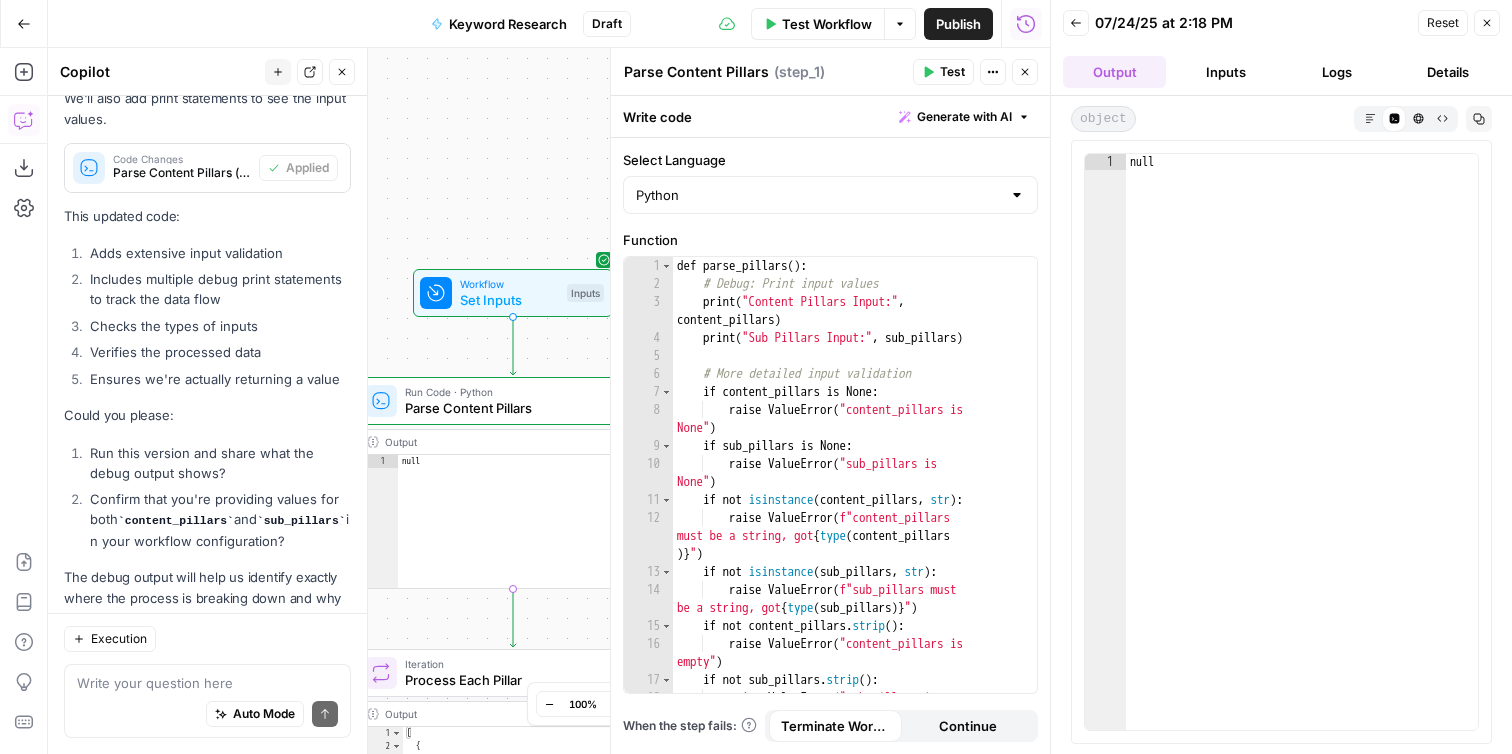 click on "Inputs" at bounding box center (1225, 72) 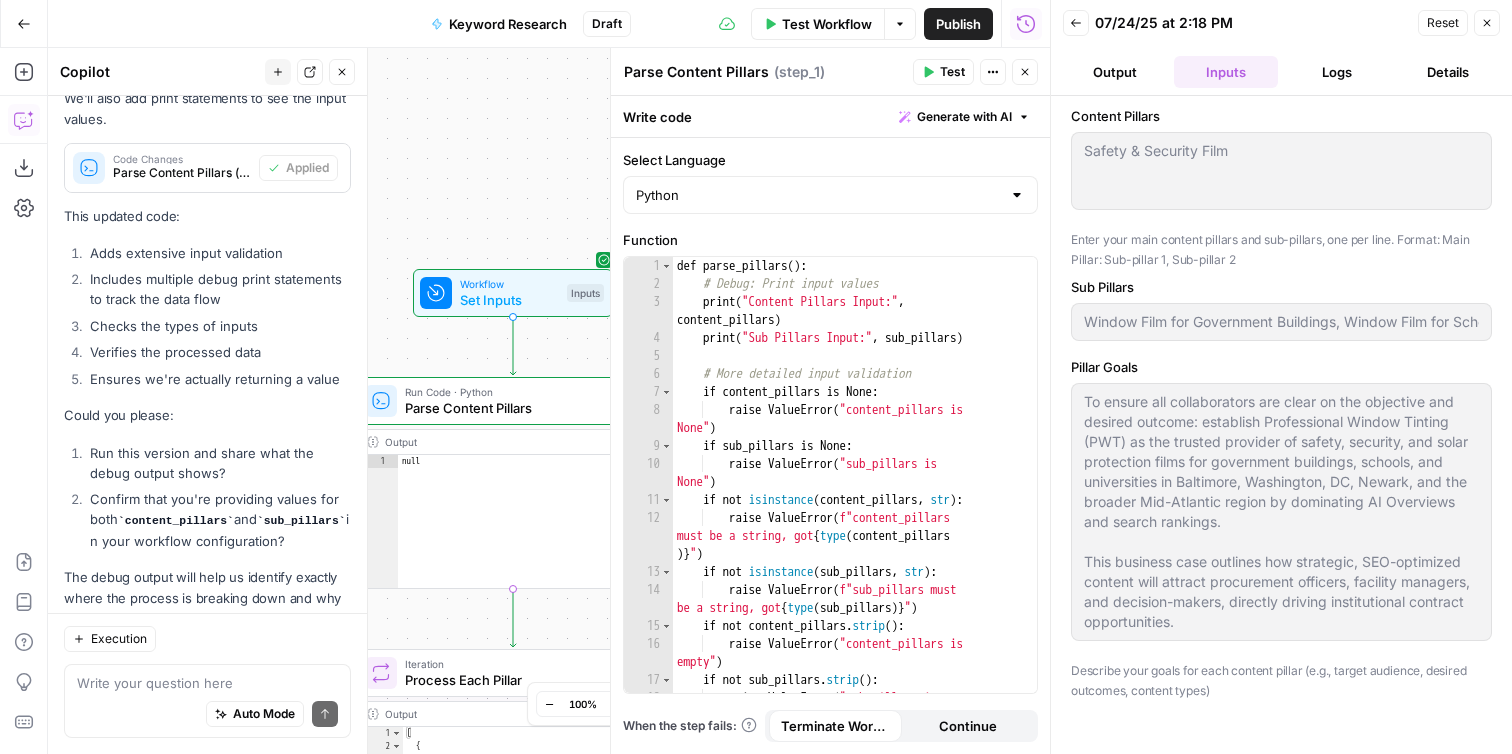 type 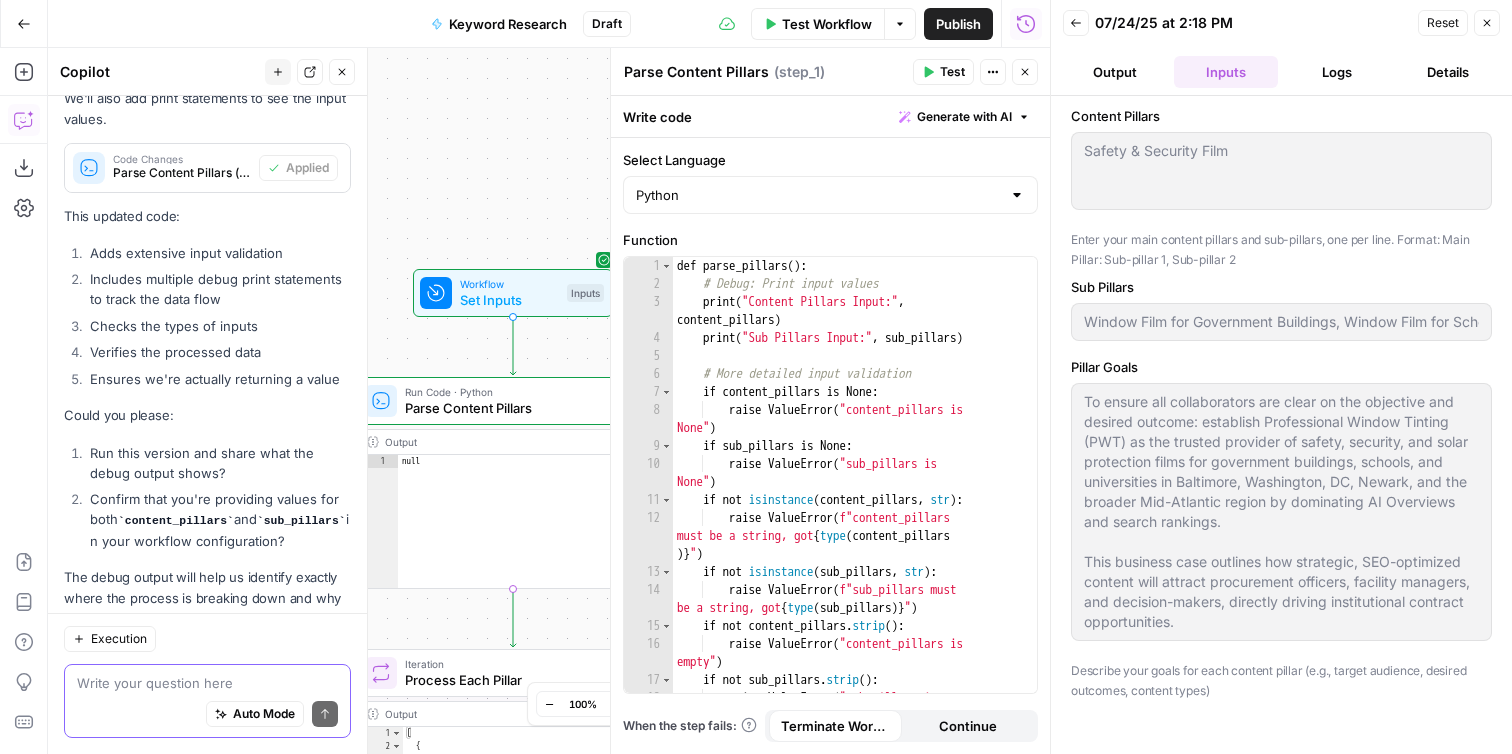 click at bounding box center [207, 683] 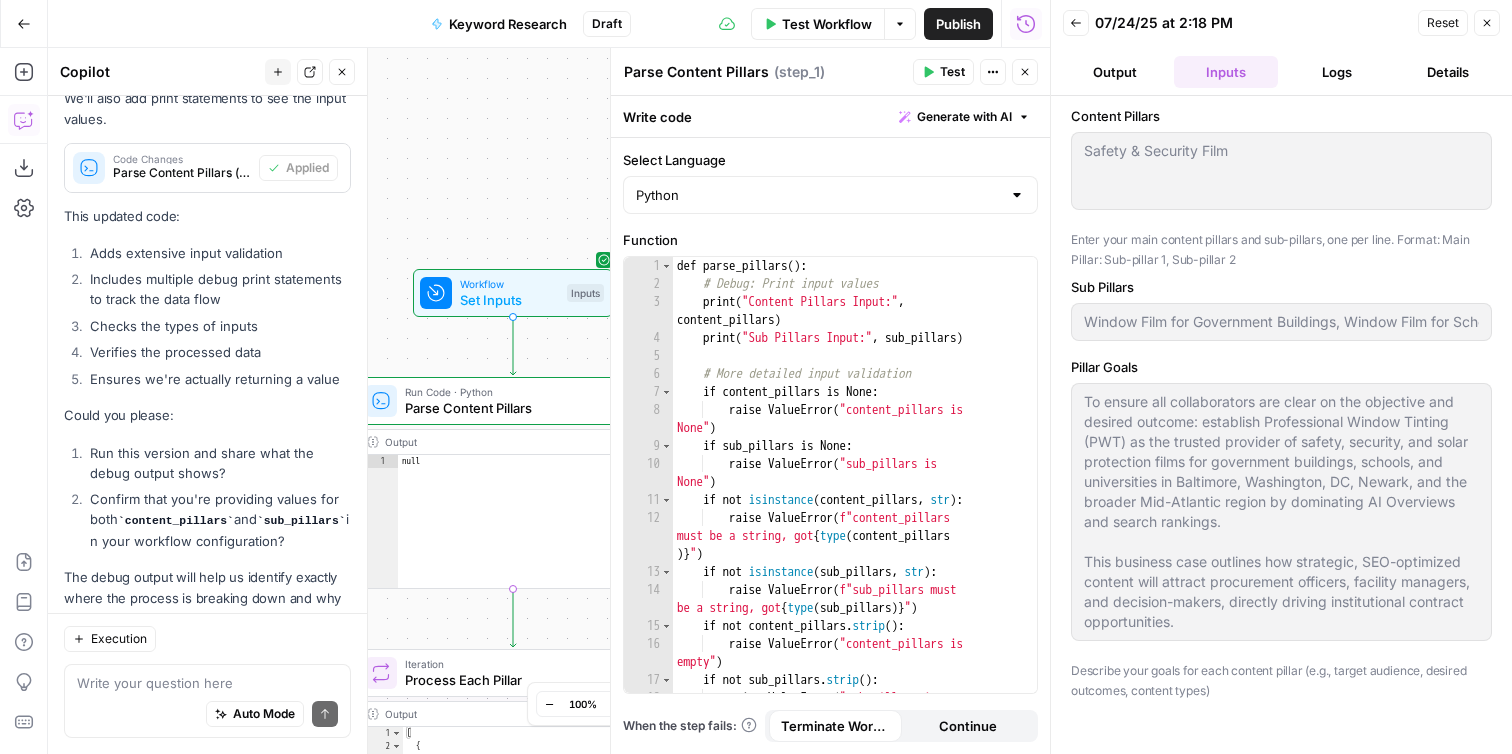 click on "Output" at bounding box center (1114, 72) 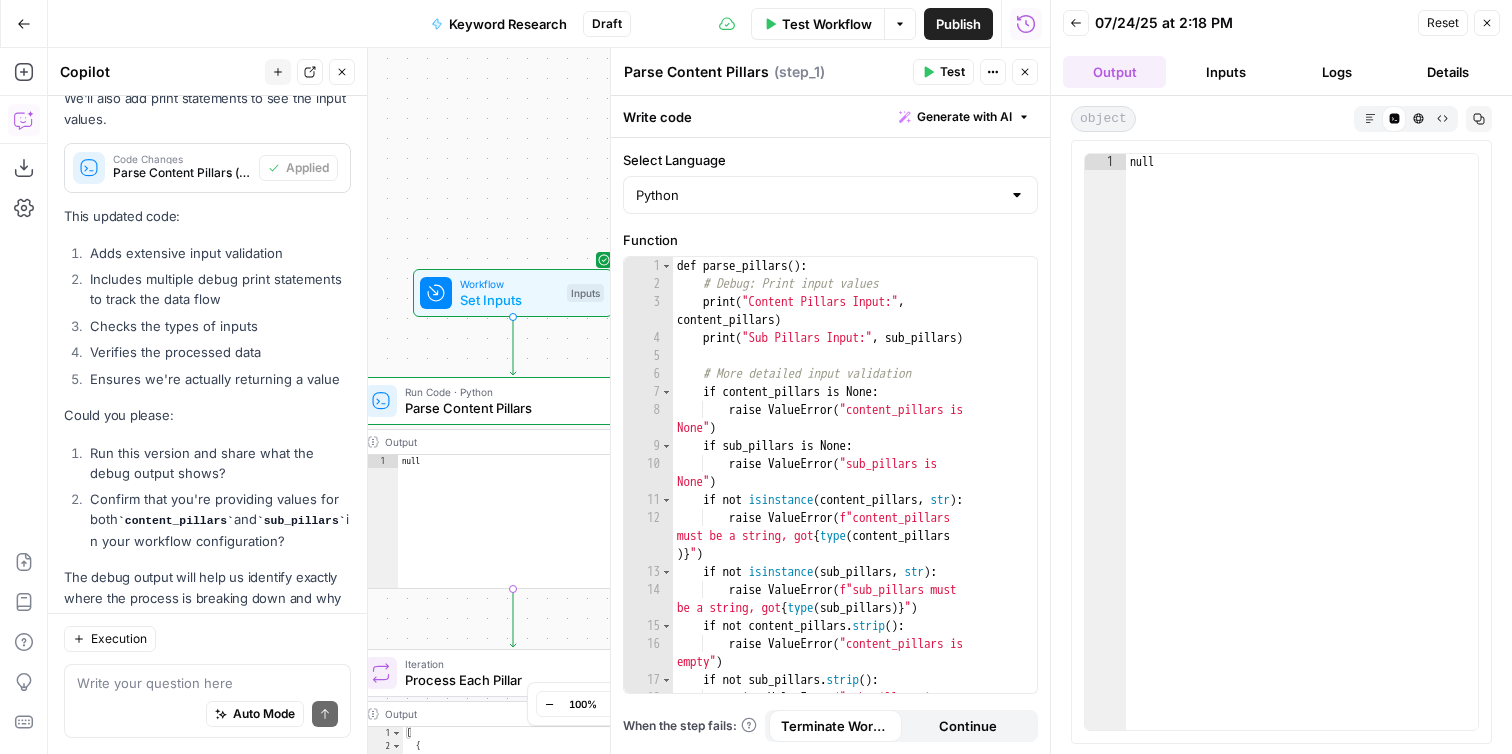 type 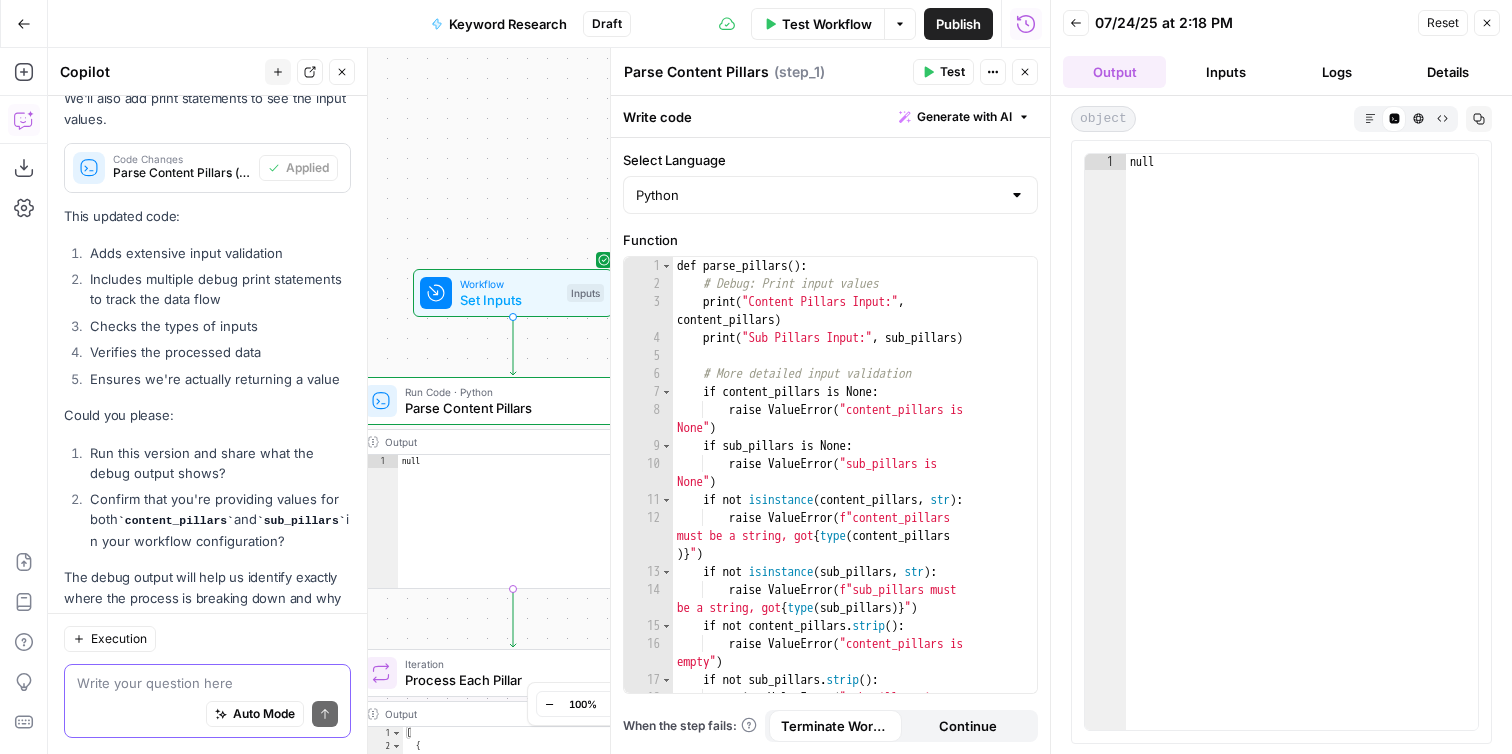 click at bounding box center [207, 683] 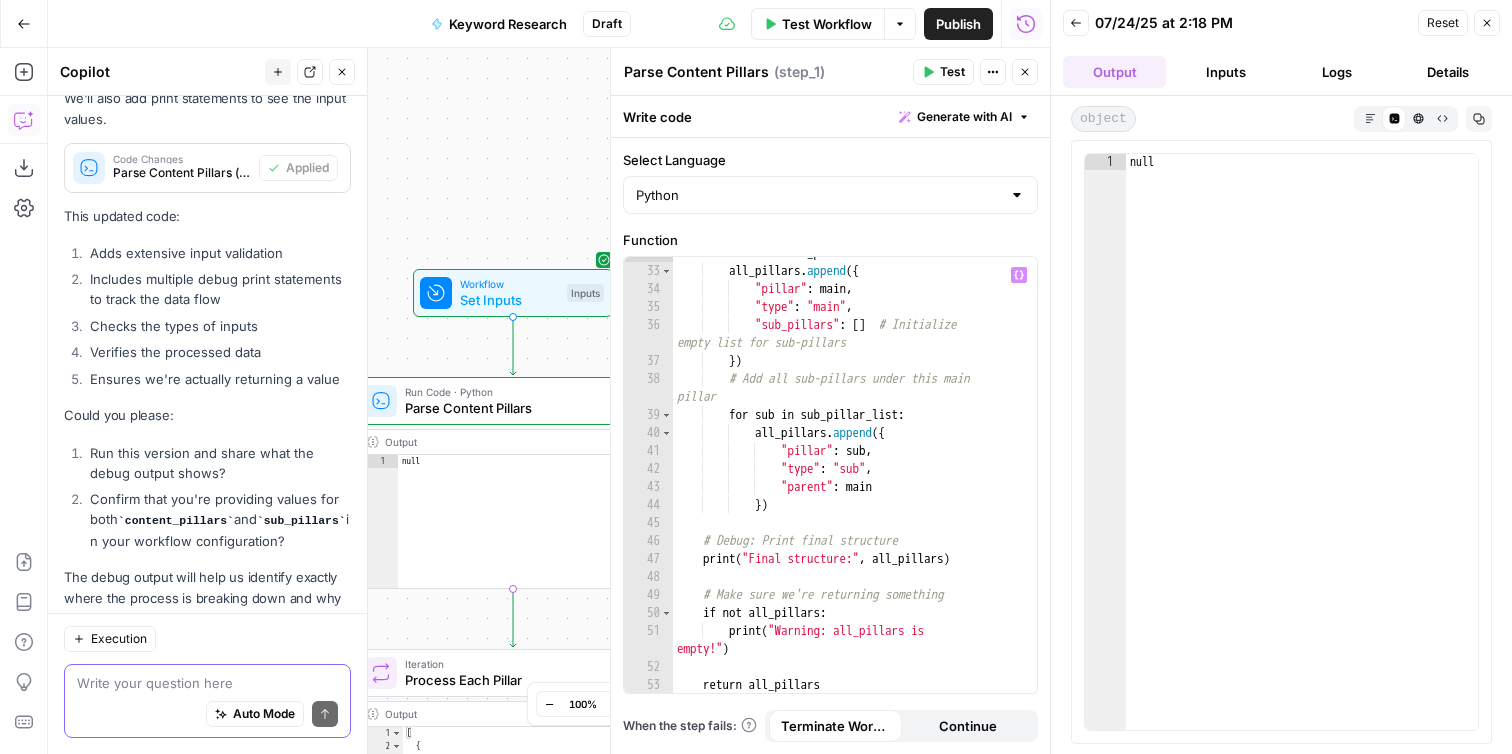 scroll, scrollTop: 823, scrollLeft: 0, axis: vertical 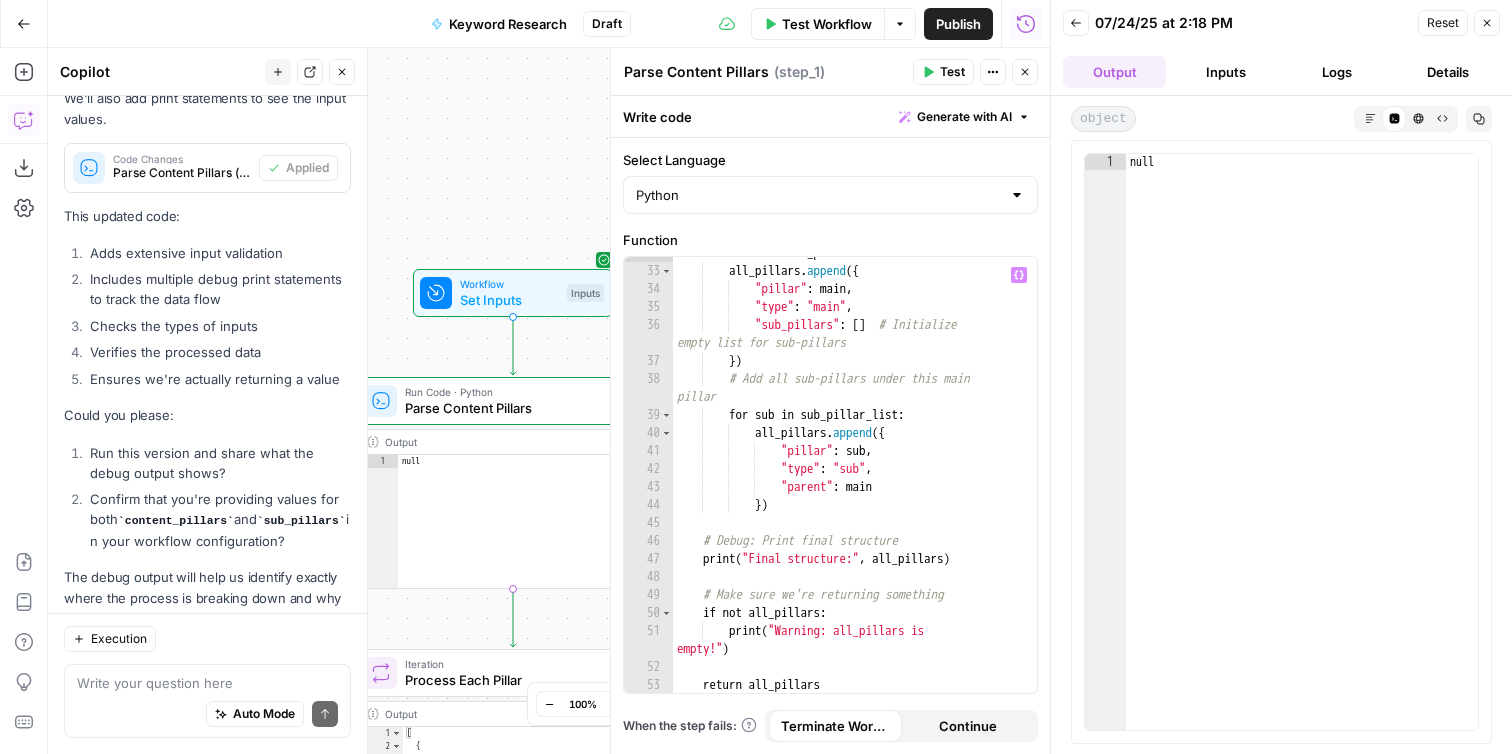 click on "for   main   in   main_pillars :           all_pillars . append ({                "pillar" :   main ,                "type" :   "main" ,                "sub_pillars" :   [ ]    # Initialize  empty list for sub-pillars           })           # Add all sub-pillars under this main  pillar           for   sub   in   sub_pillar_list :                all_pillars . append ({                     "pillar" :   sub ,                     "type" :   "sub" ,                     "parent" :   main                })           # Debug: Print final structure      print ( "Final structure:" ,   all_pillars )           # Make sure we're returning something      if   not   all_pillars :           print ( "Warning: all_pillars is  empty!" )           return   all_pillars" at bounding box center (855, 480) 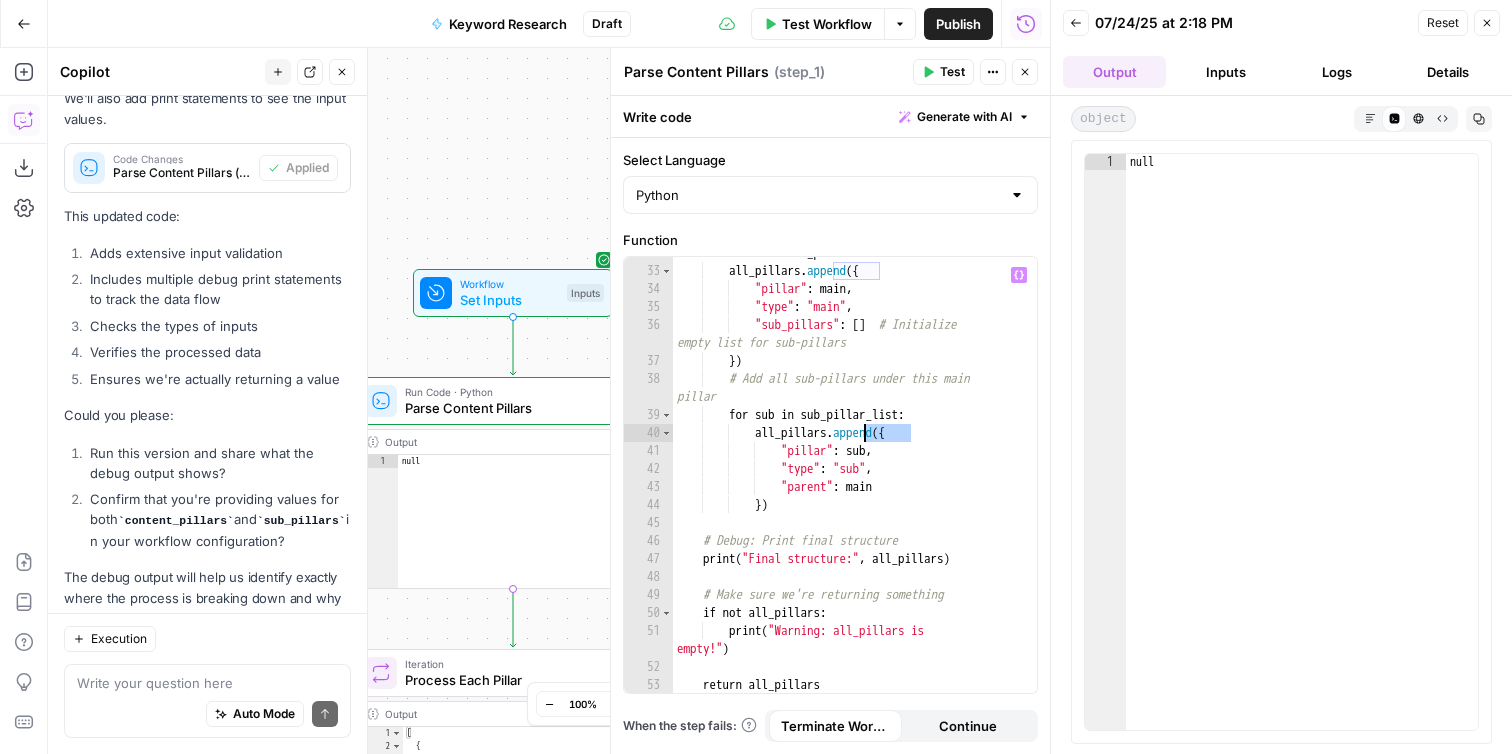 click on "for   main   in   main_pillars :           all_pillars . append ({                "pillar" :   main ,                "type" :   "main" ,                "sub_pillars" :   [ ]    # Initialize  empty list for sub-pillars           })           # Add all sub-pillars under this main  pillar           for   sub   in   sub_pillar_list :                all_pillars . append ({                     "pillar" :   sub ,                     "type" :   "sub" ,                     "parent" :   main                })           # Debug: Print final structure      print ( "Final structure:" ,   all_pillars )           # Make sure we're returning something      if   not   all_pillars :           print ( "Warning: all_pillars is  empty!" )           return   all_pillars" at bounding box center [855, 480] 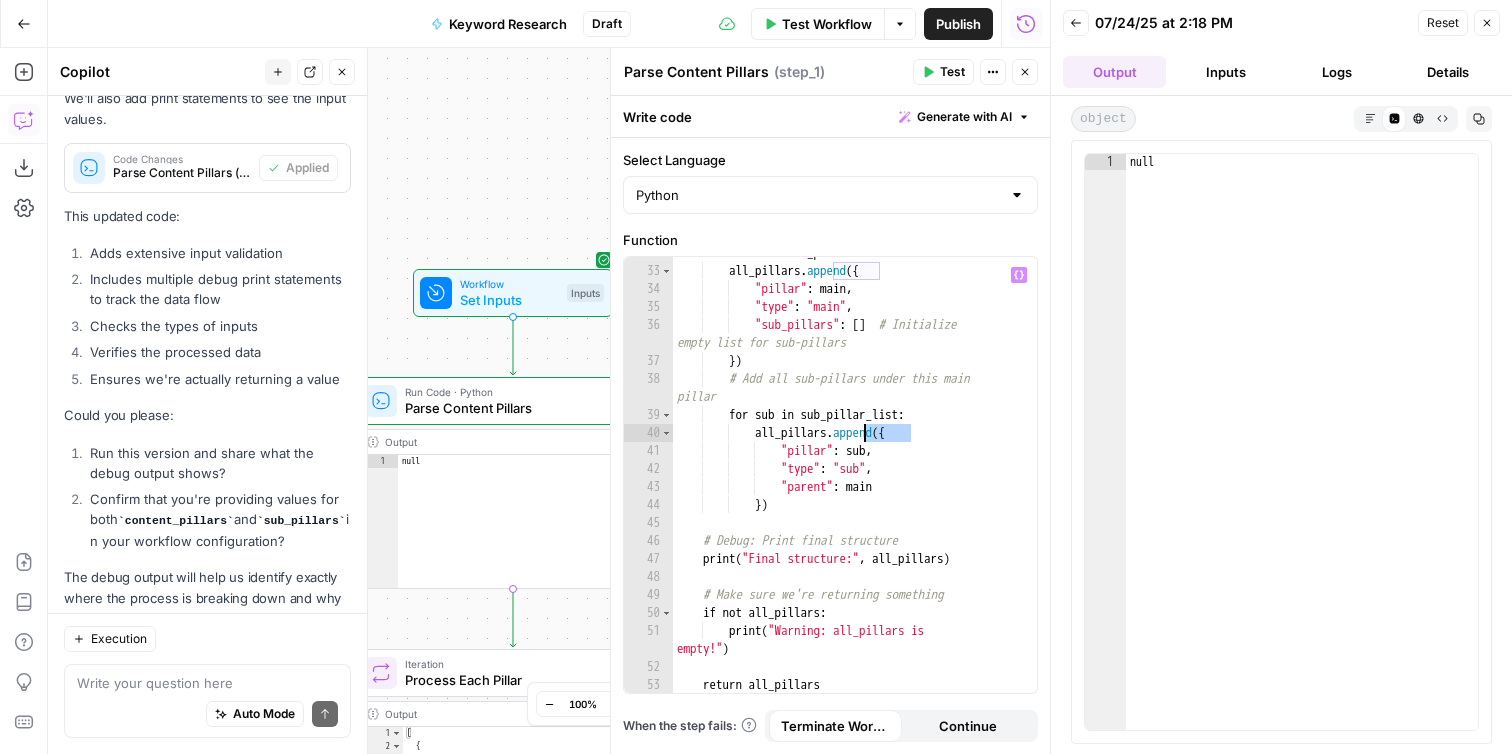 click on "for   main   in   main_pillars :           all_pillars . append ({                "pillar" :   main ,                "type" :   "main" ,                "sub_pillars" :   [ ]    # Initialize  empty list for sub-pillars           })           # Add all sub-pillars under this main  pillar           for   sub   in   sub_pillar_list :                all_pillars . append ({                     "pillar" :   sub ,                     "type" :   "sub" ,                     "parent" :   main                })           # Debug: Print final structure      print ( "Final structure:" ,   all_pillars )           # Make sure we're returning something      if   not   all_pillars :           print ( "Warning: all_pillars is  empty!" )           return   all_pillars" at bounding box center [855, 480] 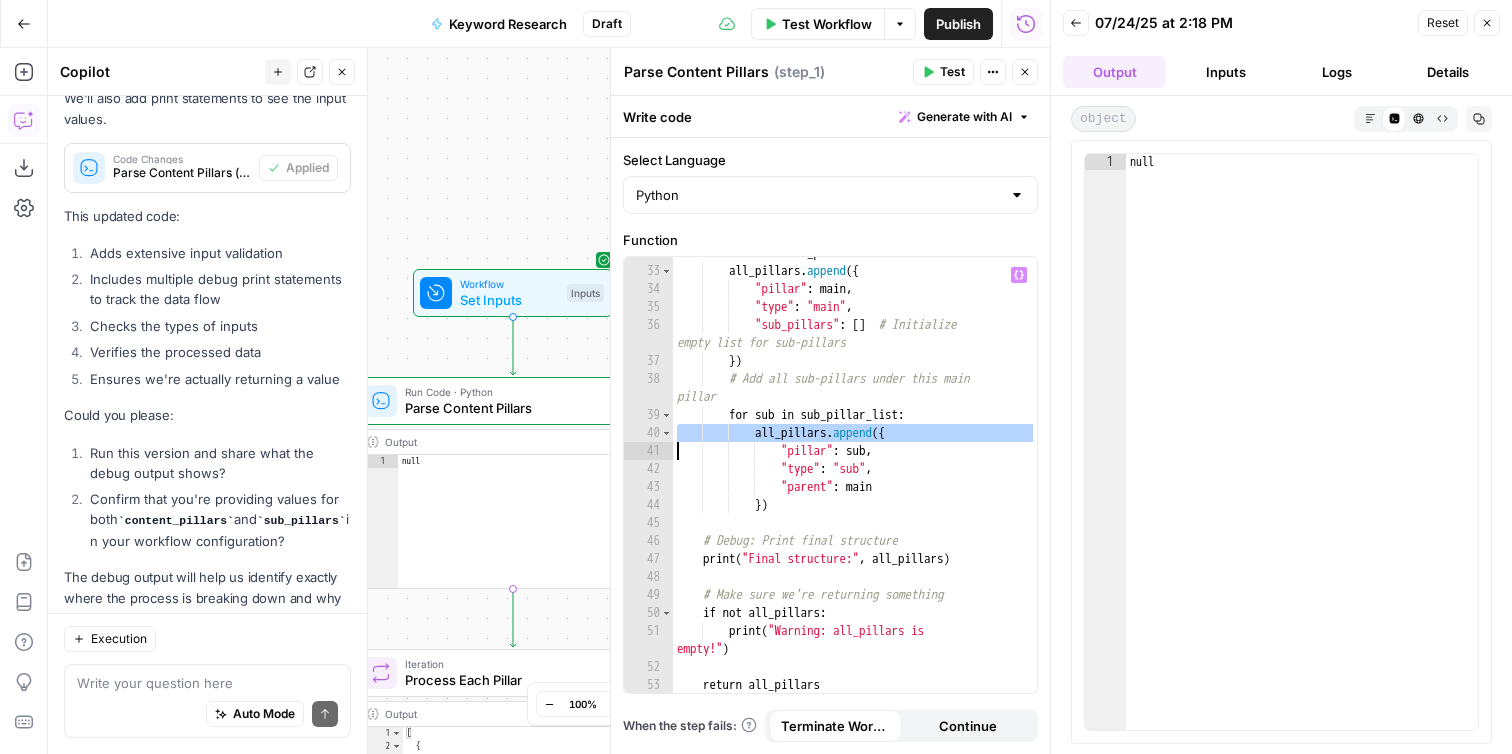 click on "for   main   in   main_pillars :           all_pillars . append ({                "pillar" :   main ,                "type" :   "main" ,                "sub_pillars" :   [ ]    # Initialize  empty list for sub-pillars           })           # Add all sub-pillars under this main  pillar           for   sub   in   sub_pillar_list :                all_pillars . append ({                     "pillar" :   sub ,                     "type" :   "sub" ,                     "parent" :   main                })           # Debug: Print final structure      print ( "Final structure:" ,   all_pillars )           # Make sure we're returning something      if   not   all_pillars :           print ( "Warning: all_pillars is  empty!" )           return   all_pillars" at bounding box center (855, 480) 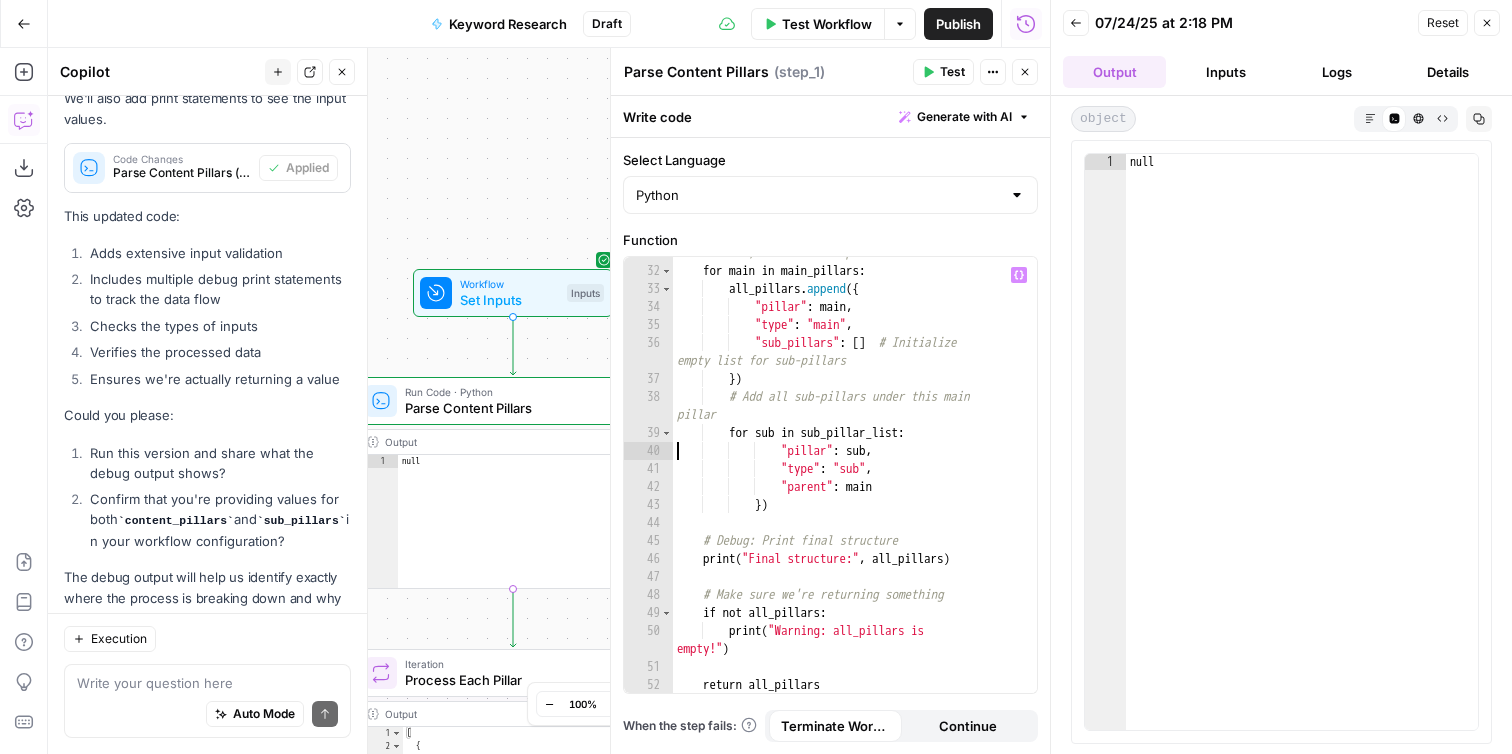 scroll, scrollTop: 0, scrollLeft: 0, axis: both 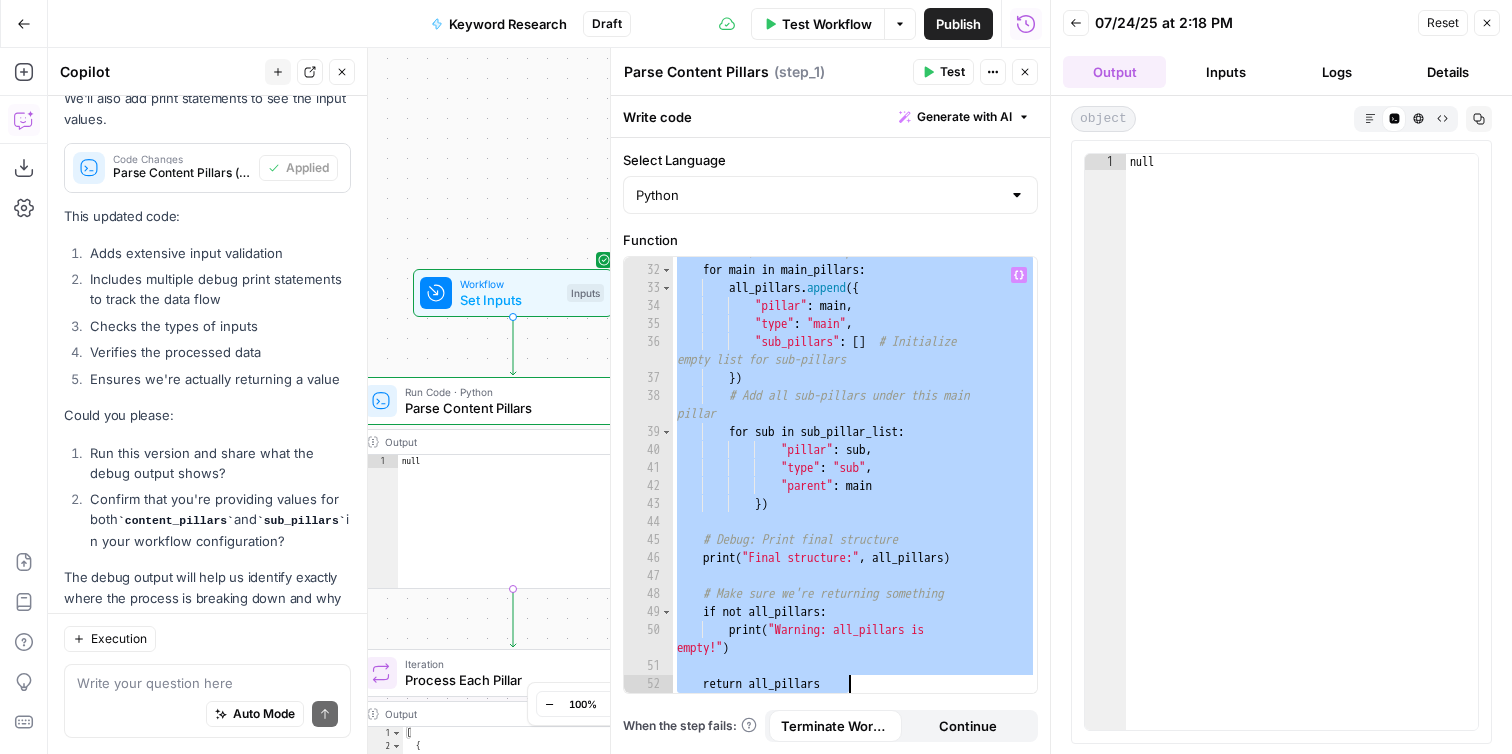 drag, startPoint x: 677, startPoint y: 271, endPoint x: 1042, endPoint y: 821, distance: 660.09467 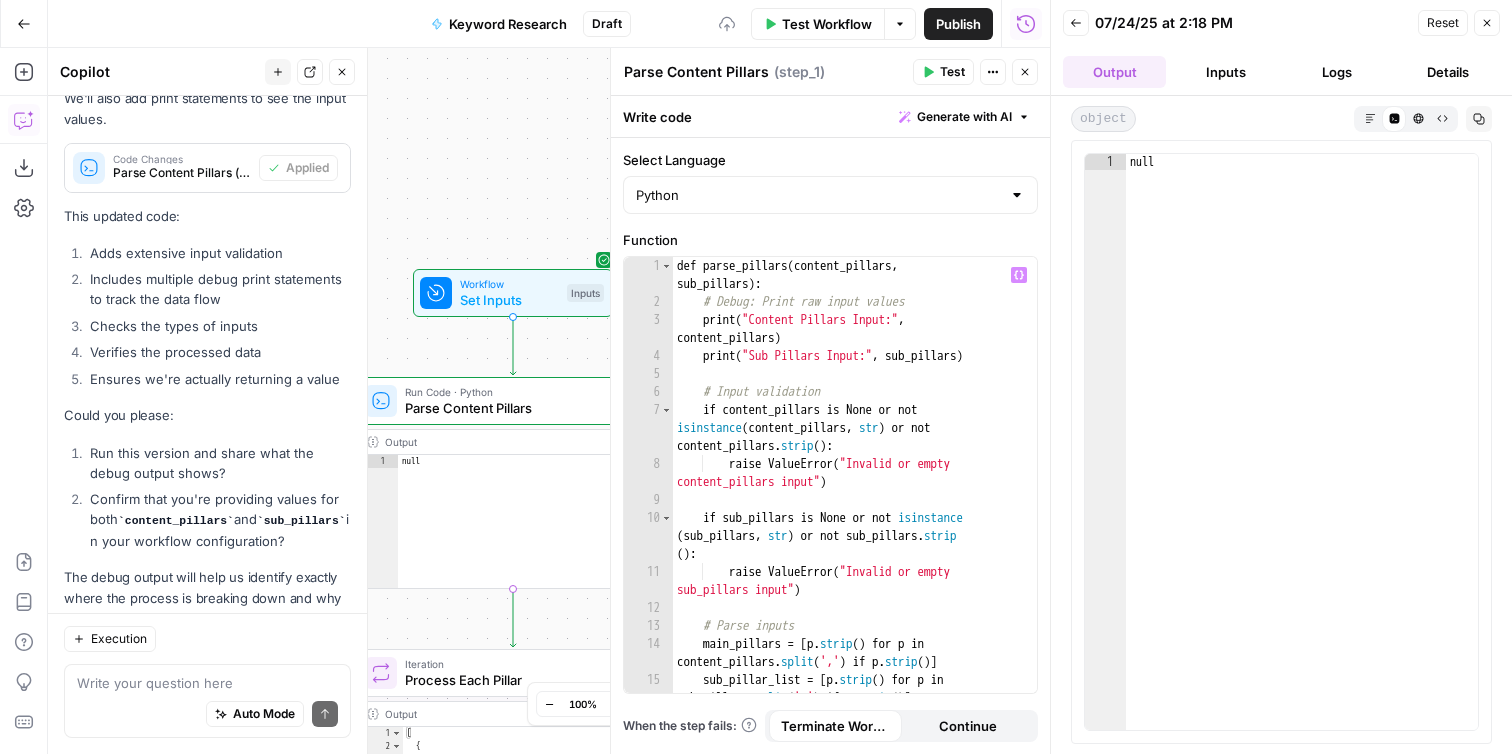scroll, scrollTop: 0, scrollLeft: 0, axis: both 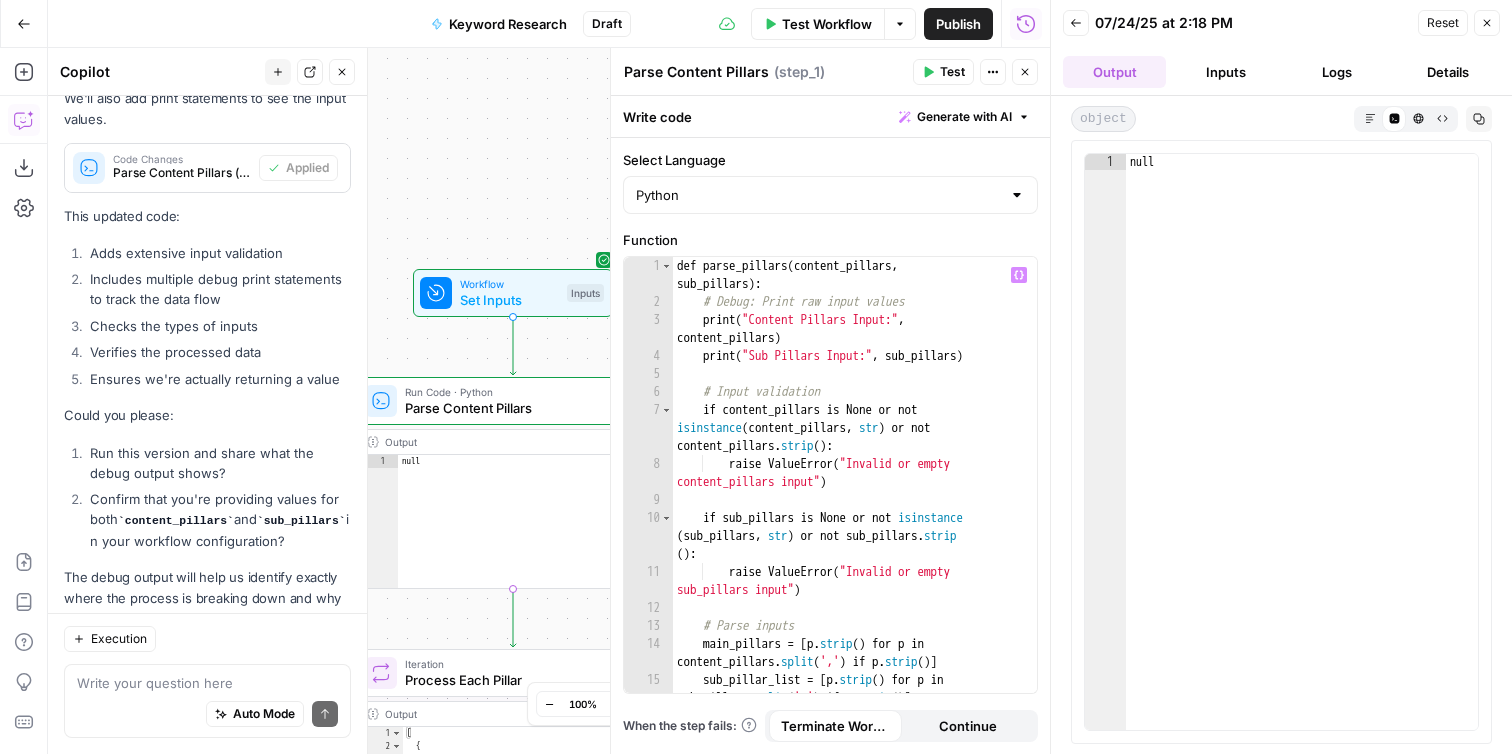 click on "Test" at bounding box center (952, 72) 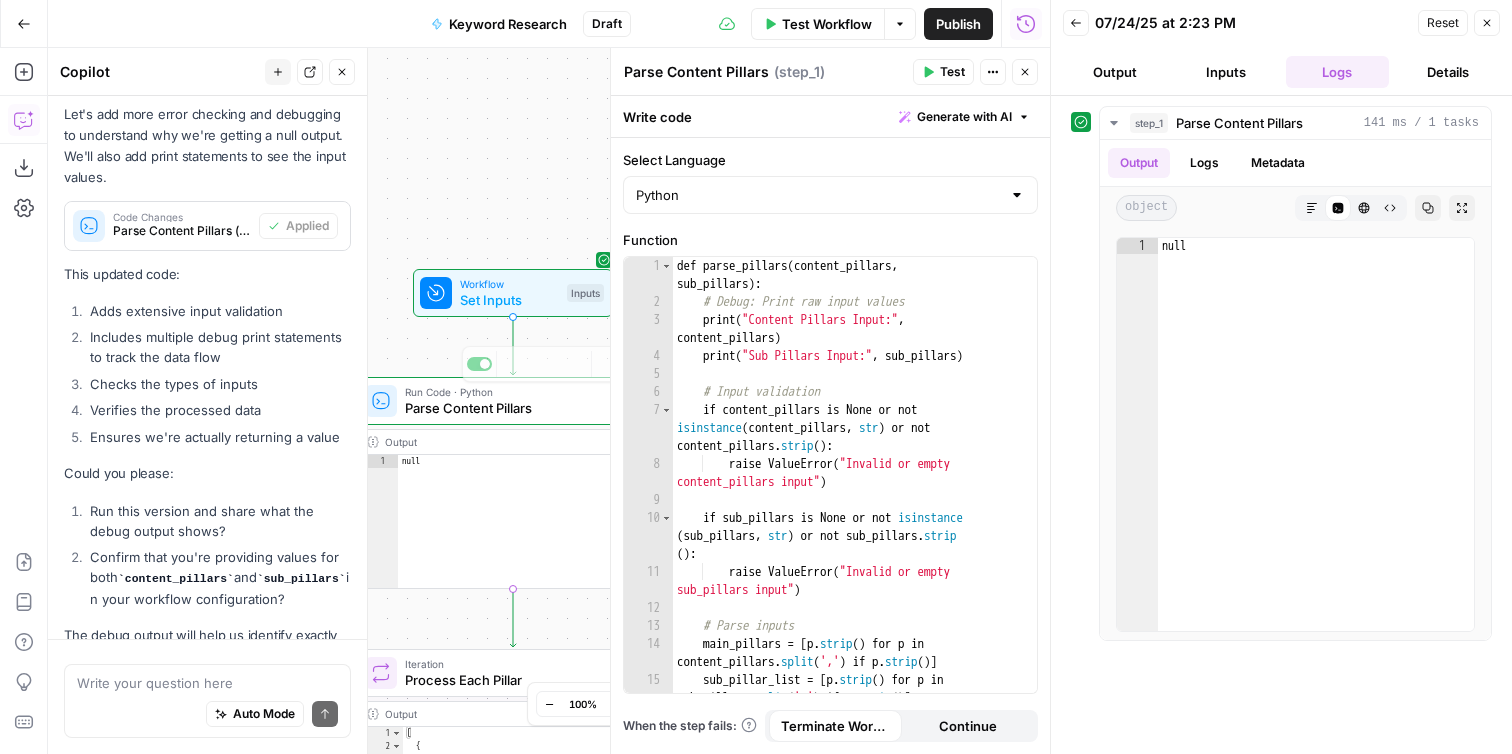 scroll, scrollTop: 4676, scrollLeft: 0, axis: vertical 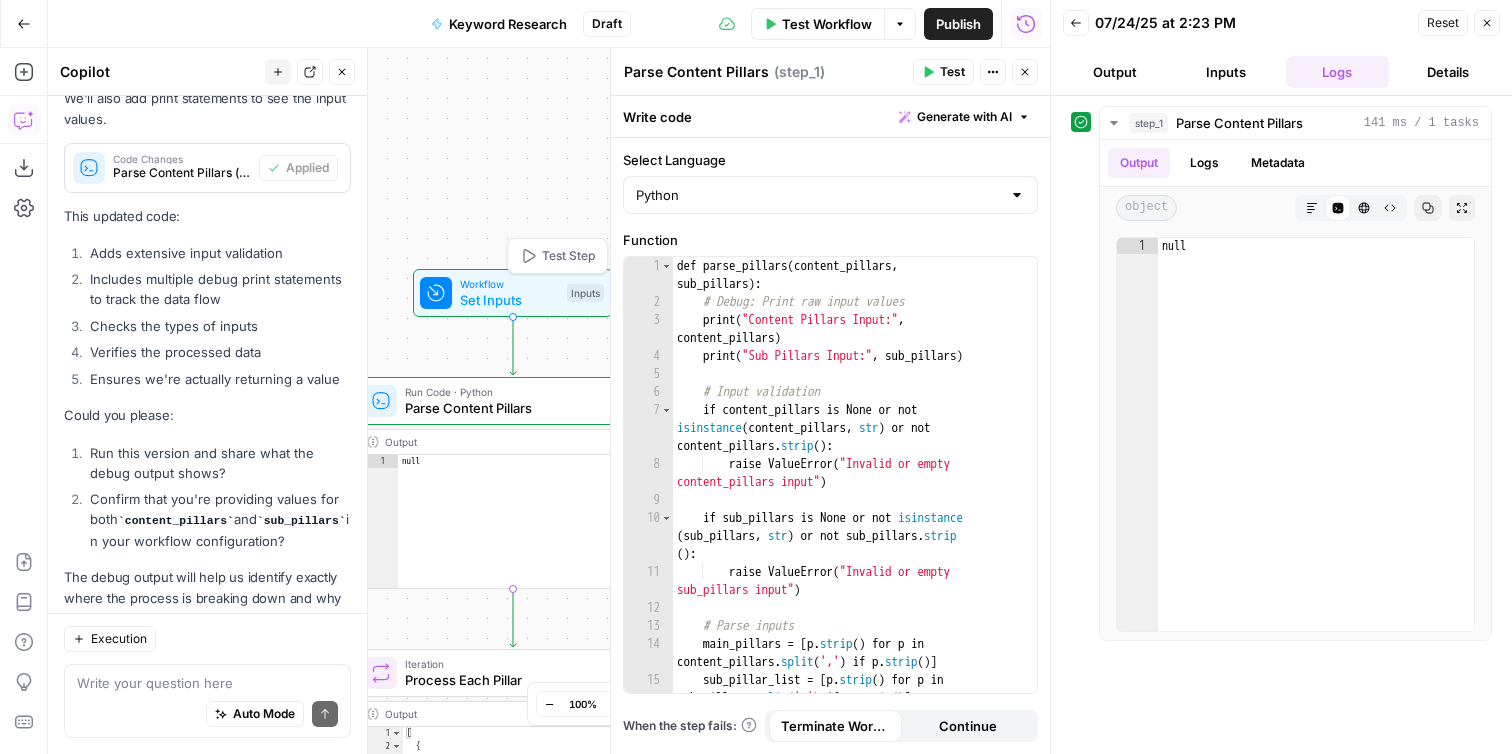 click on "Set Inputs" at bounding box center [509, 300] 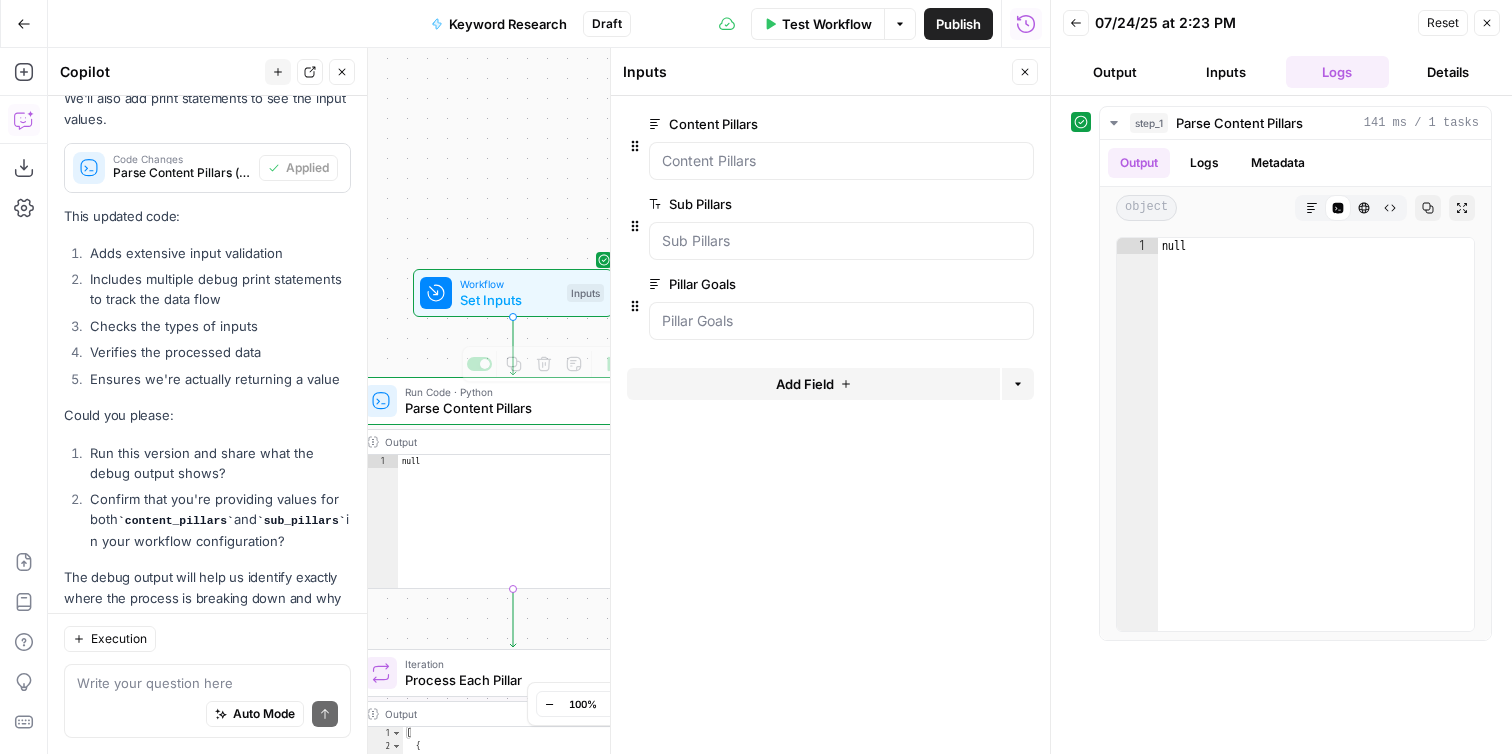click on "Parse Content Pillars" at bounding box center [510, 408] 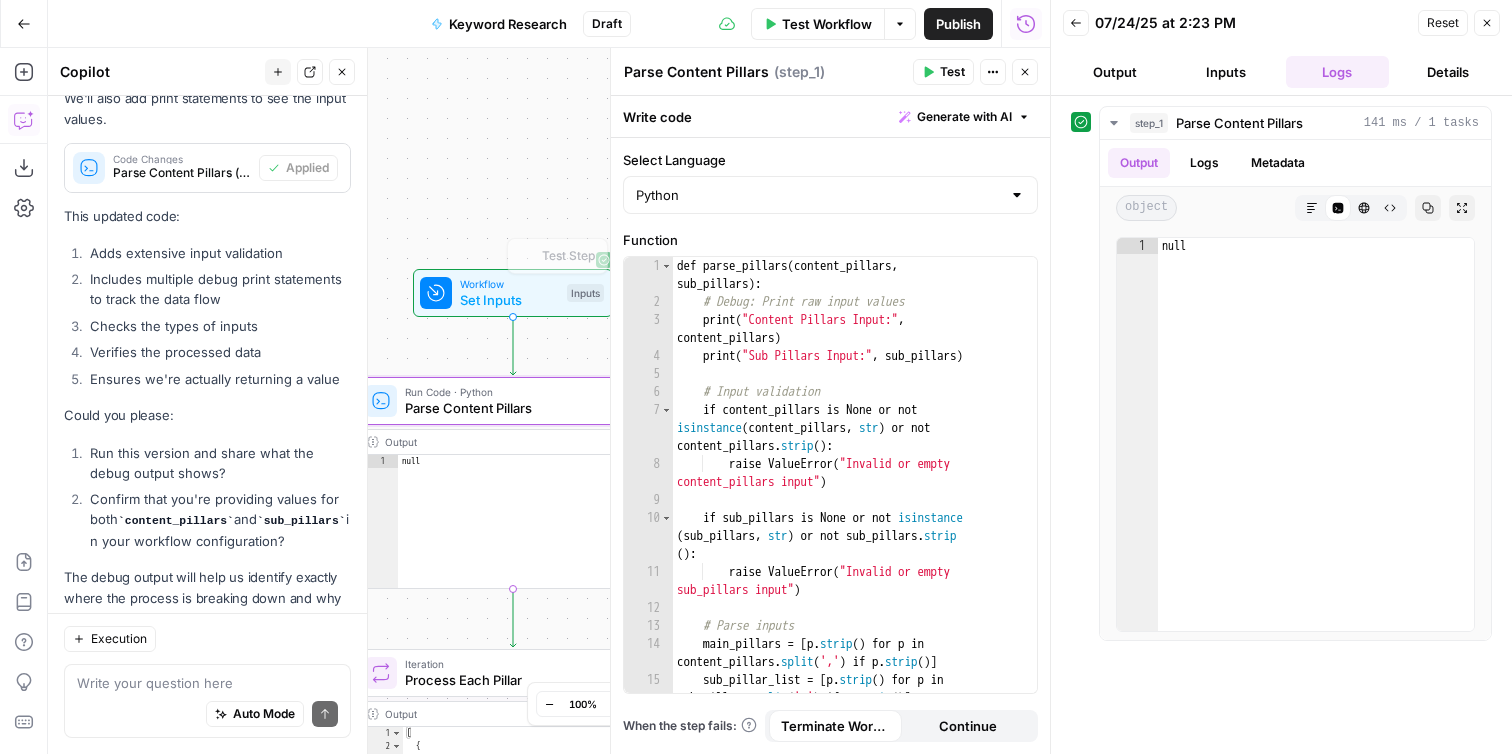 click on "Workflow Set Inputs Inputs Test Step" at bounding box center (513, 293) 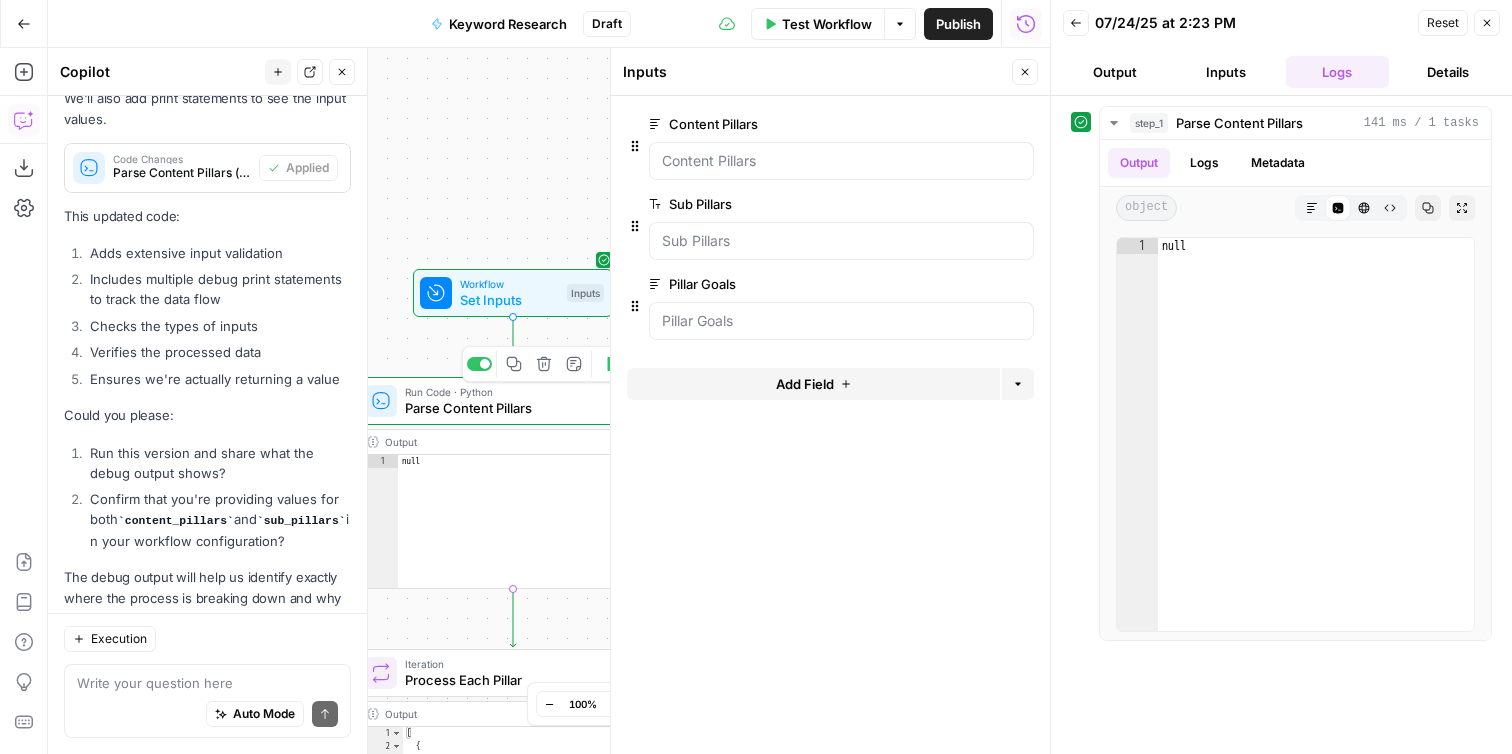 click on "Parse Content Pillars" at bounding box center (510, 408) 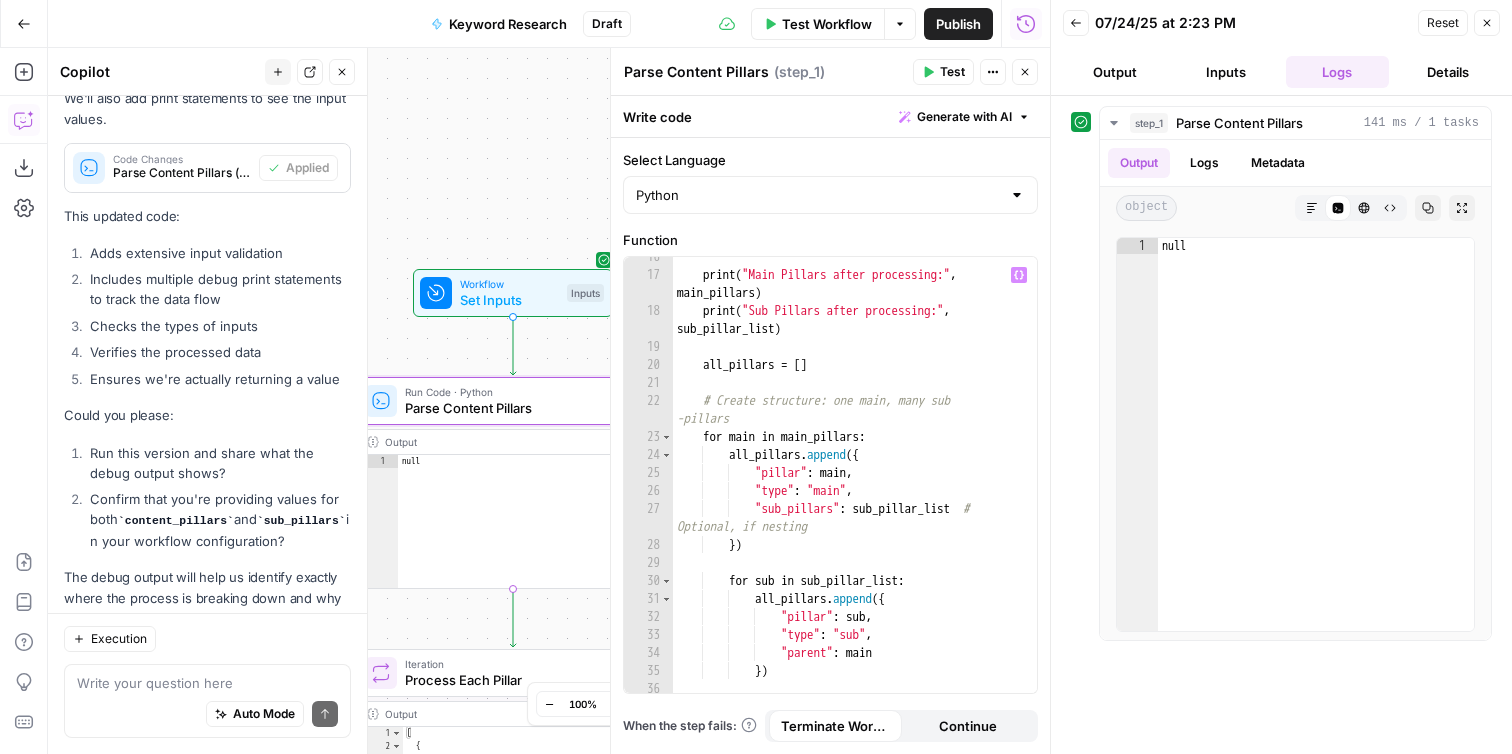 scroll, scrollTop: 0, scrollLeft: 0, axis: both 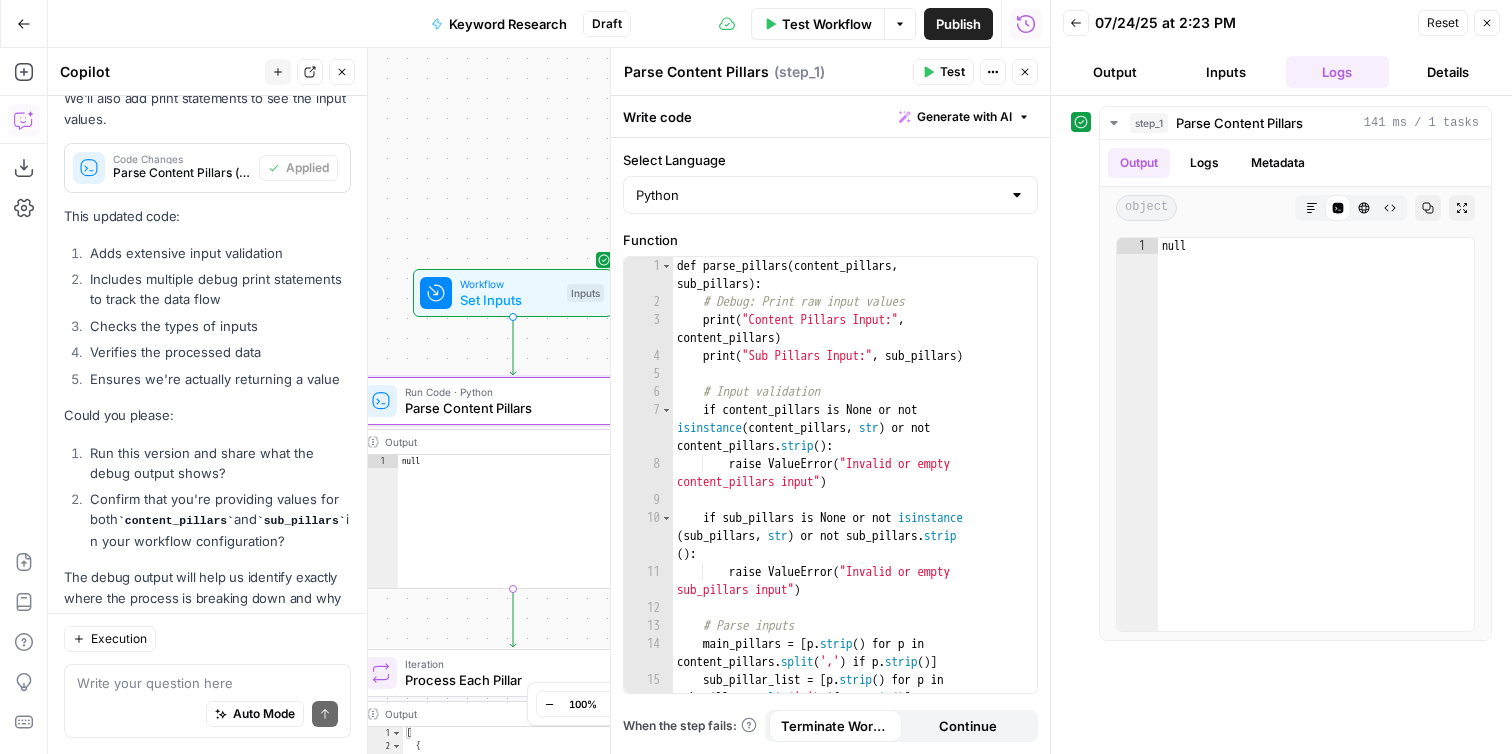 click on "Set Inputs" at bounding box center (509, 300) 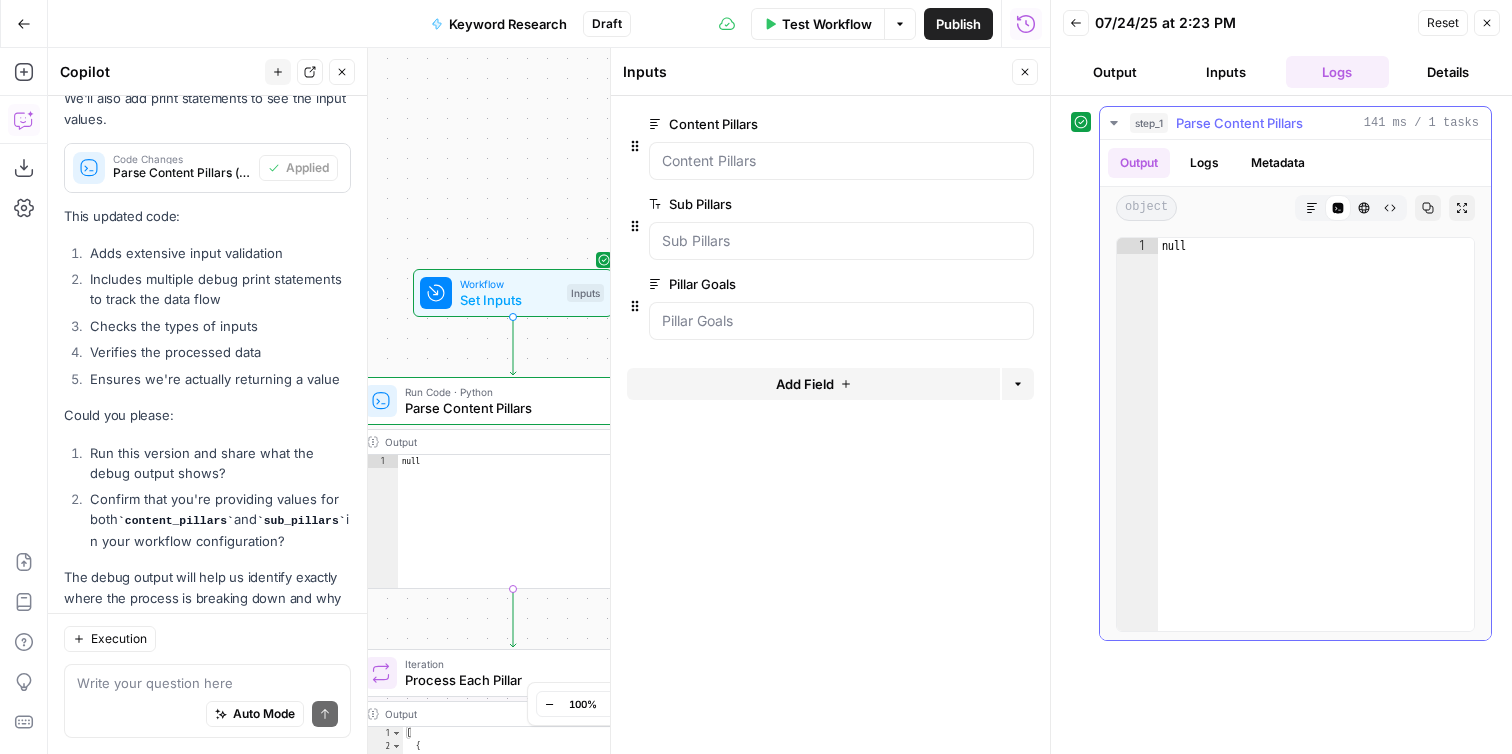 click on "Parse Content Pillars" at bounding box center [1239, 123] 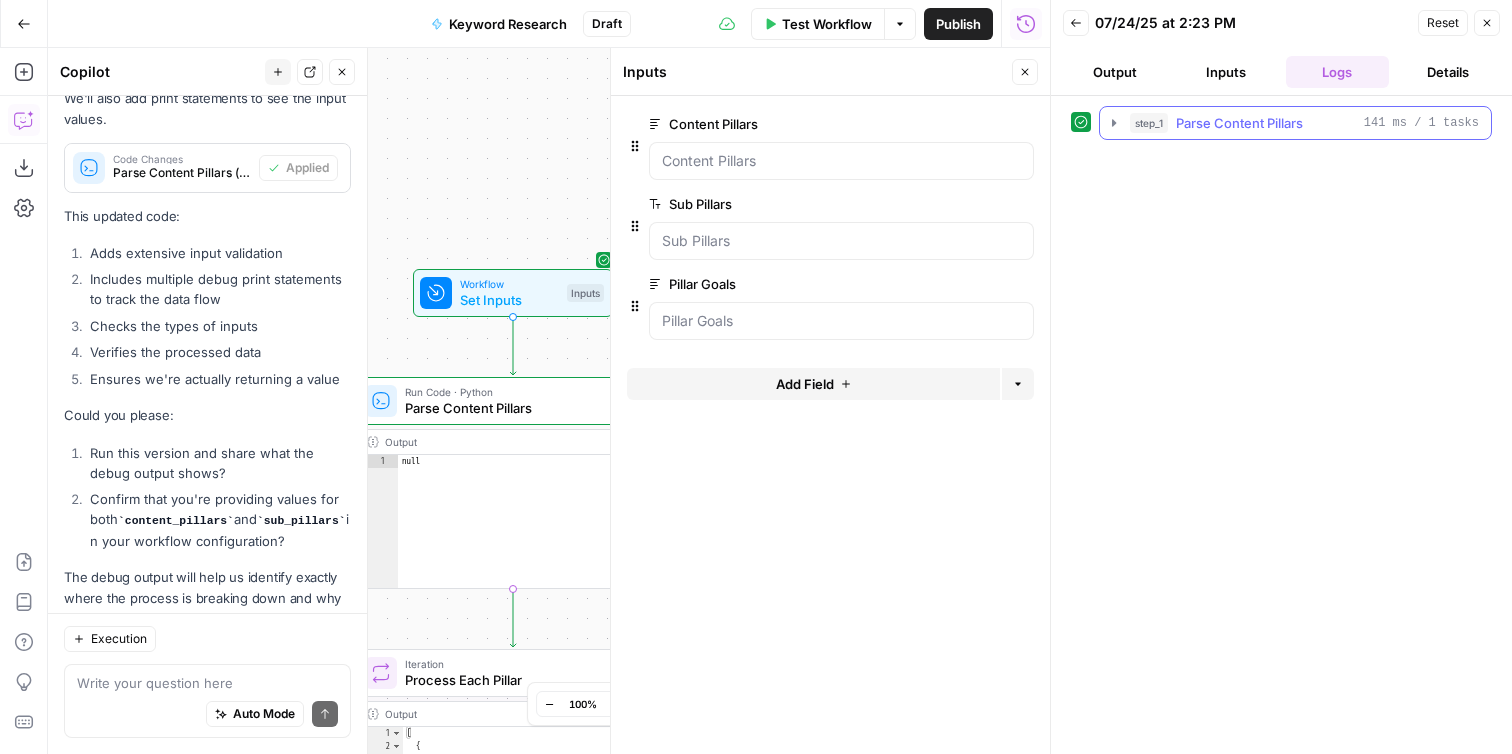 click on "Parse Content Pillars" at bounding box center (1239, 123) 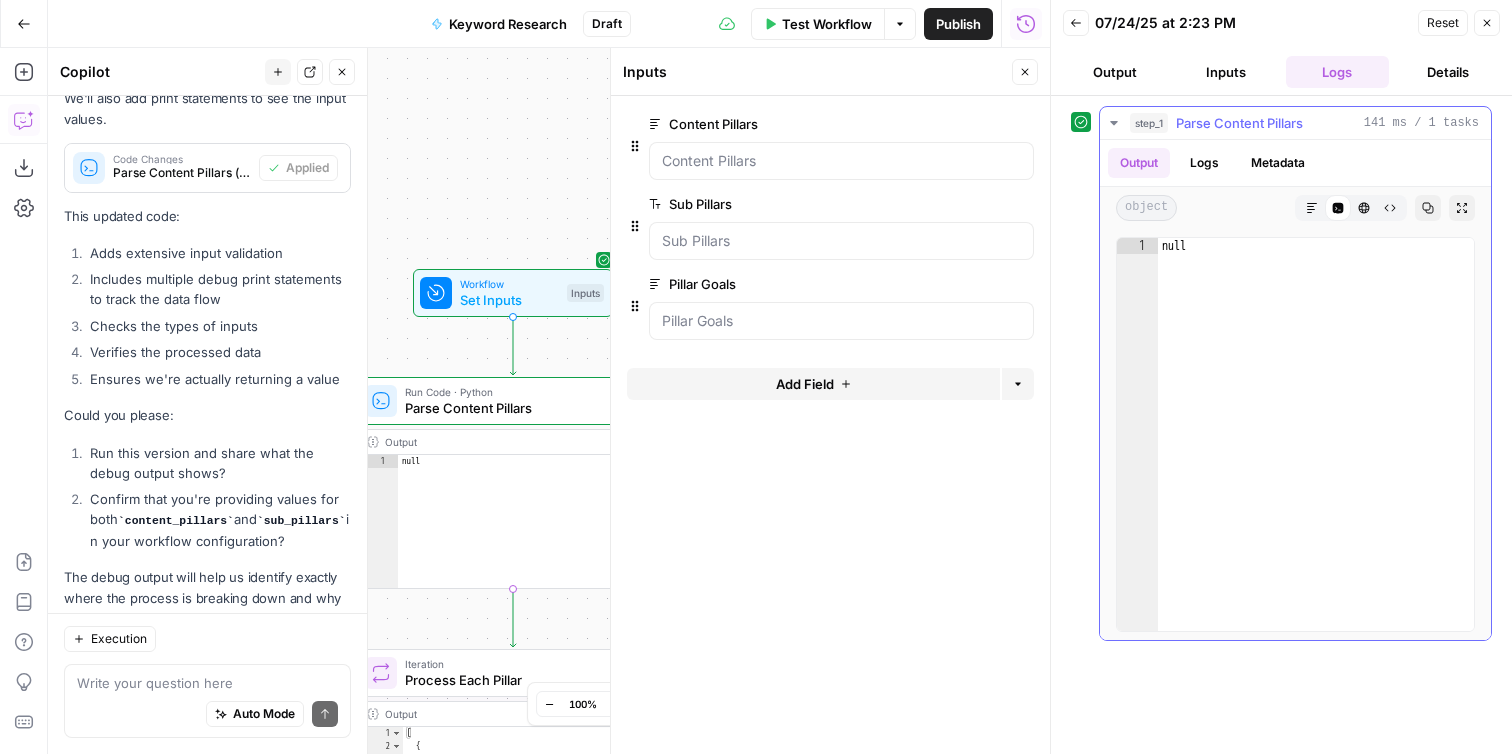click on "Logs" at bounding box center (1204, 163) 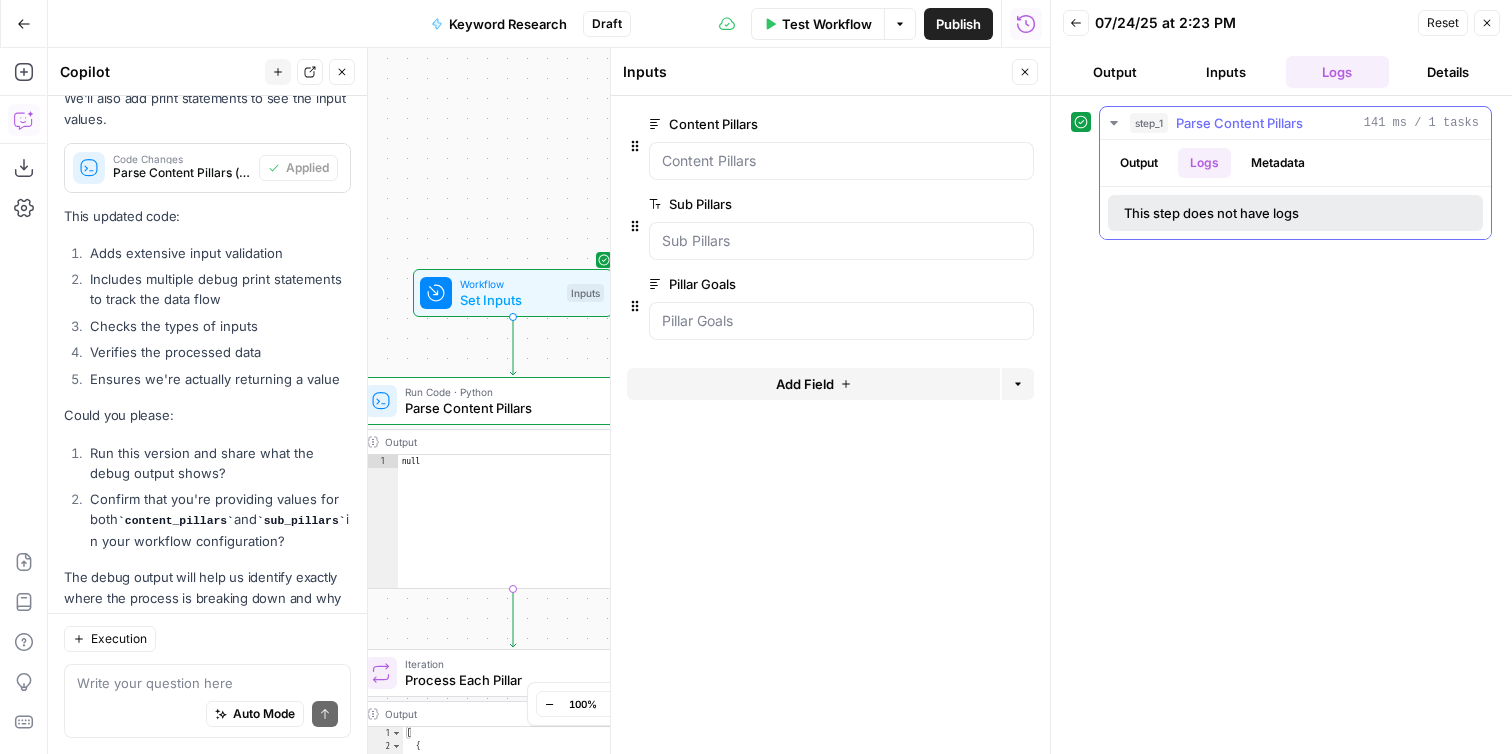 click on "Metadata" at bounding box center [1278, 163] 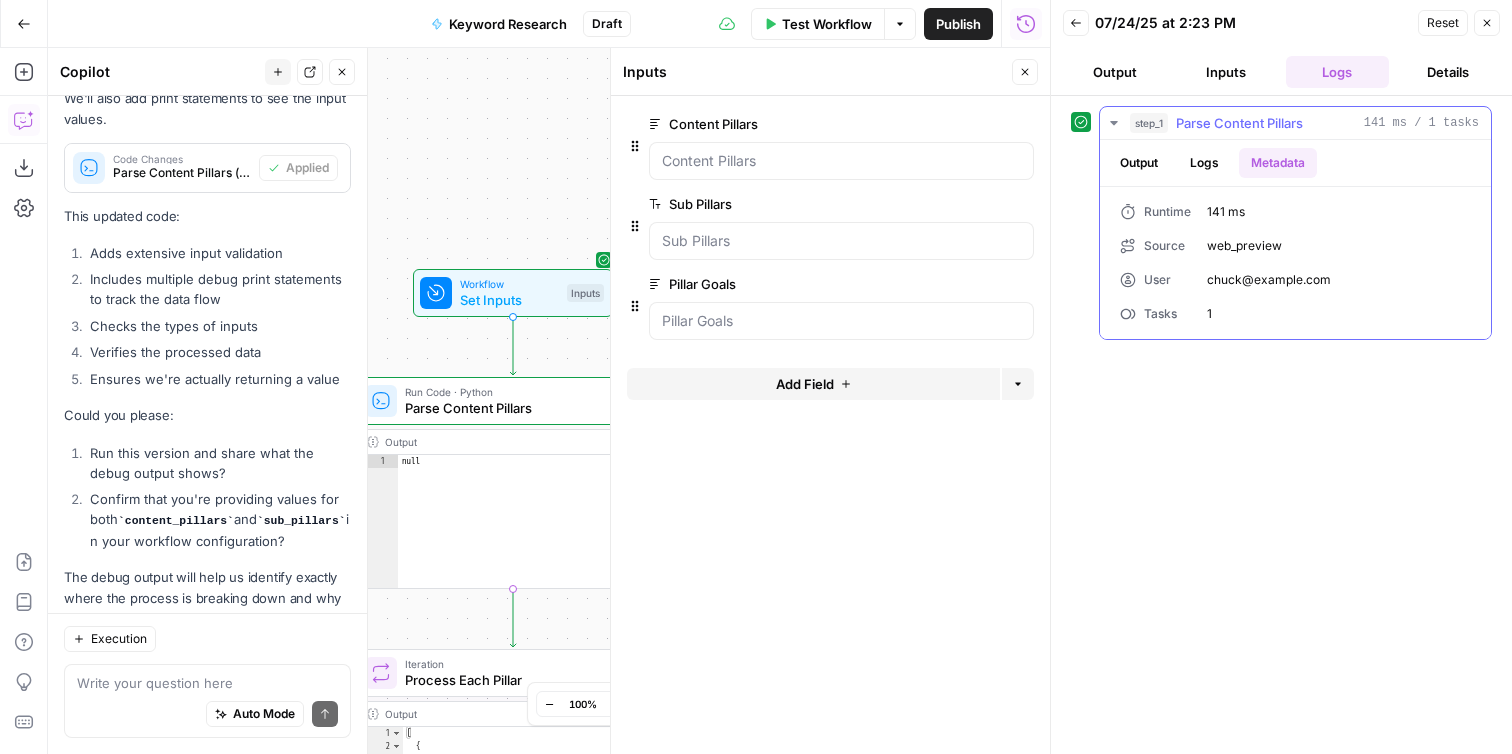 click on "Output" at bounding box center [1139, 163] 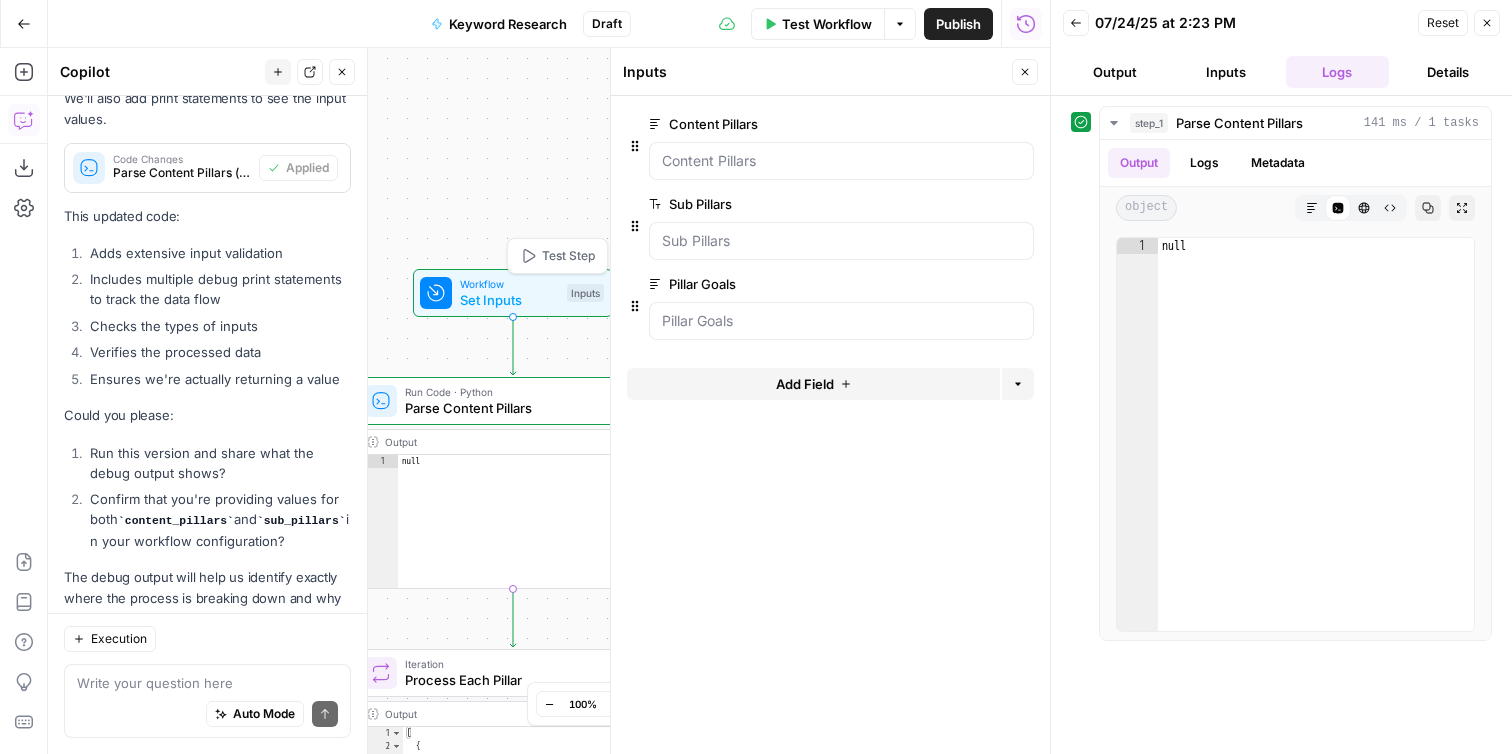 click on "Workflow Set Inputs Inputs Test Step" at bounding box center [512, 293] 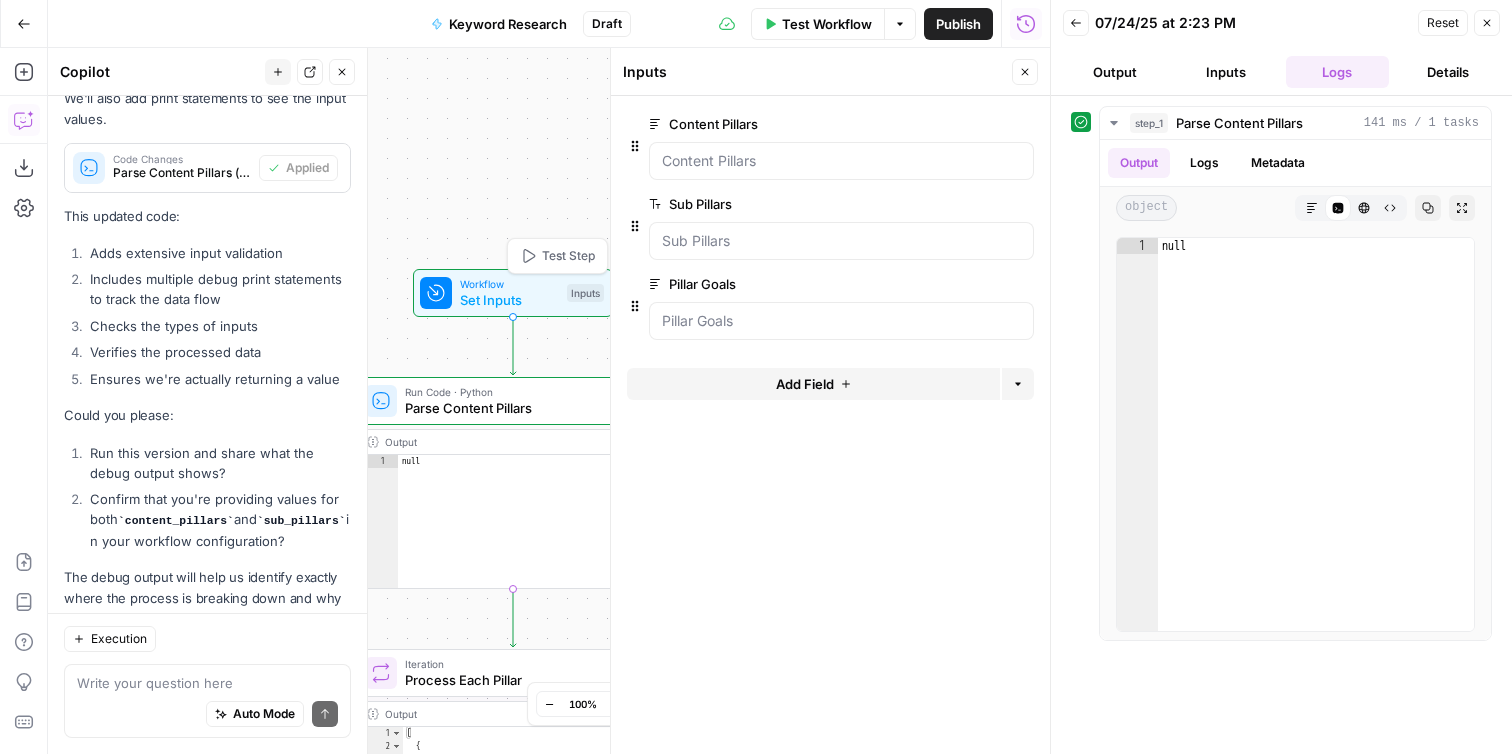 click on "Workflow" at bounding box center [509, 284] 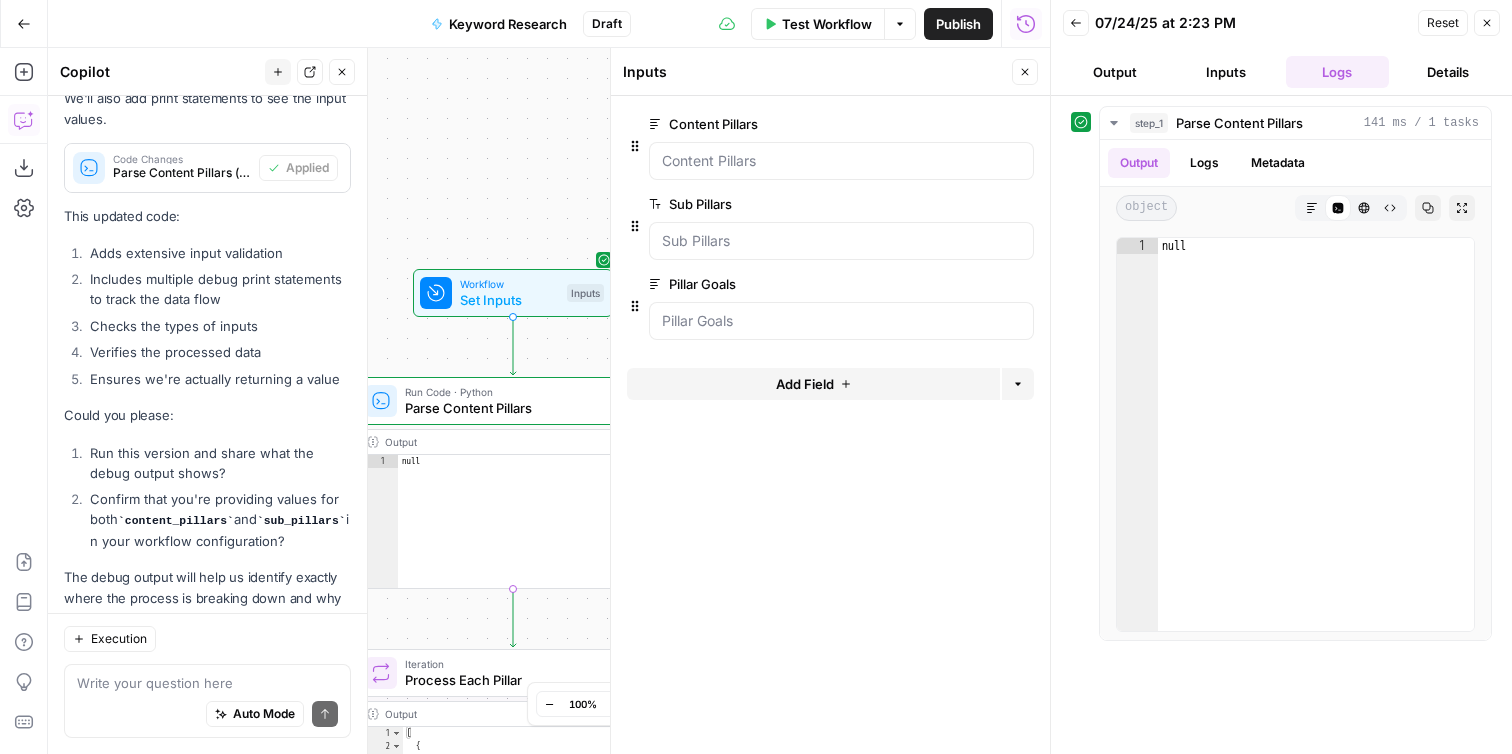 click at bounding box center [841, 161] 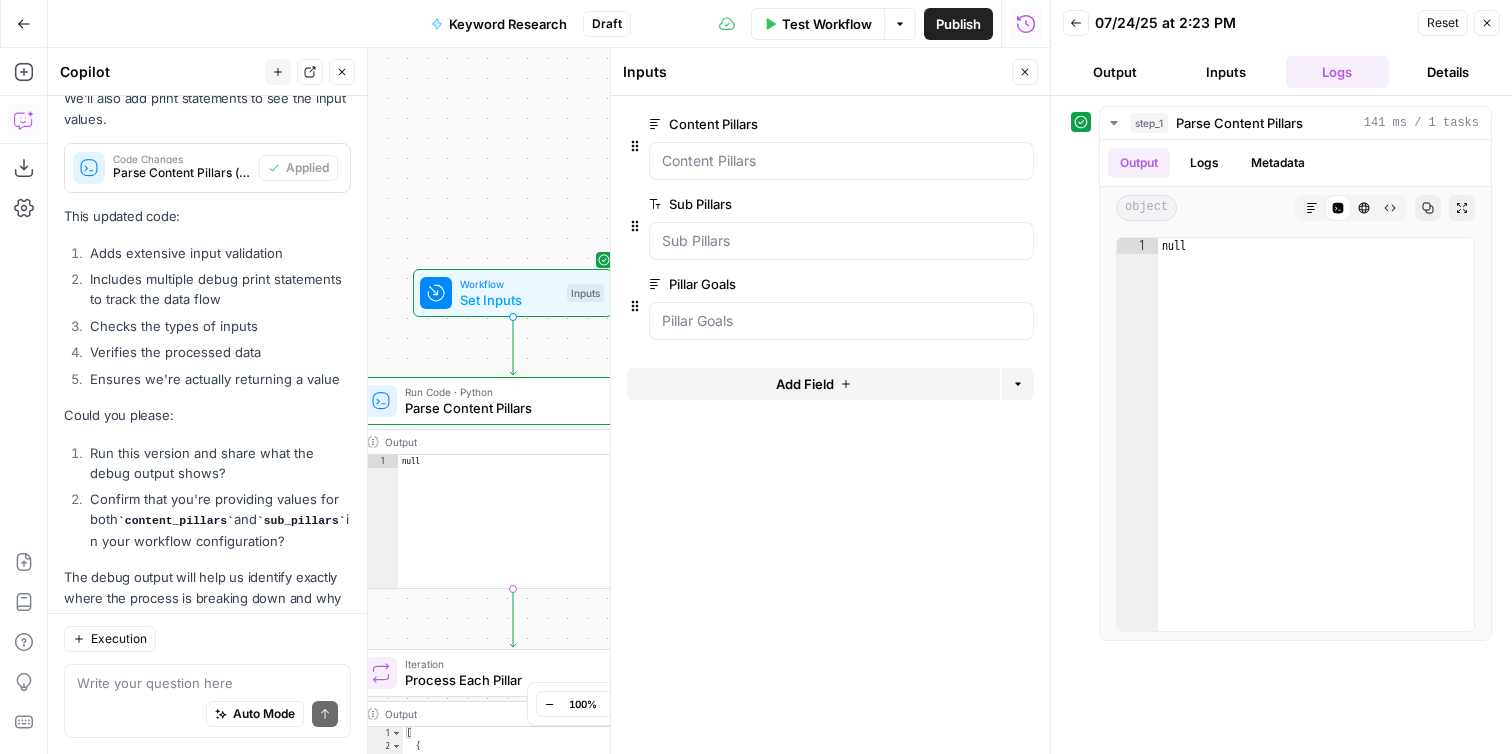 click on "Inputs" at bounding box center (1225, 72) 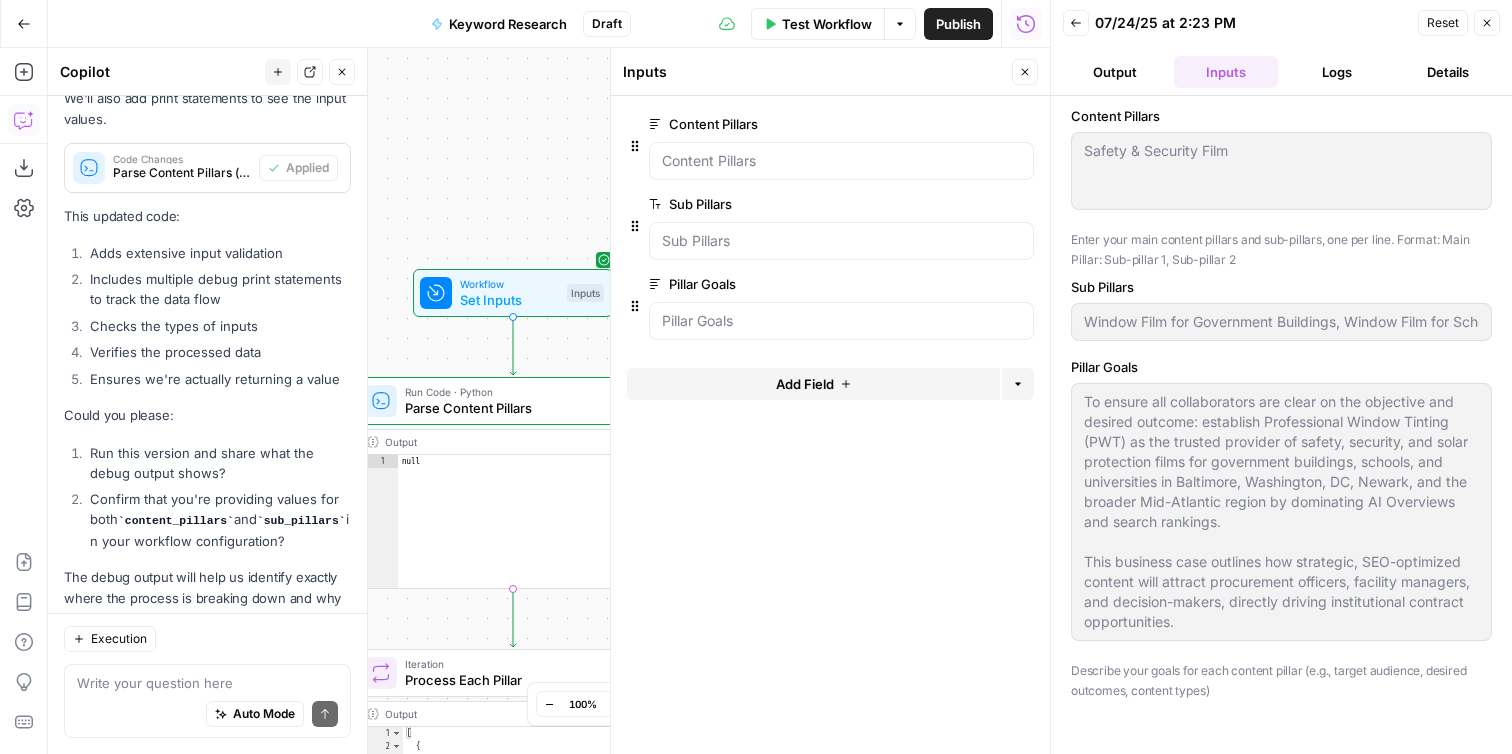 click on "Output" at bounding box center [1114, 72] 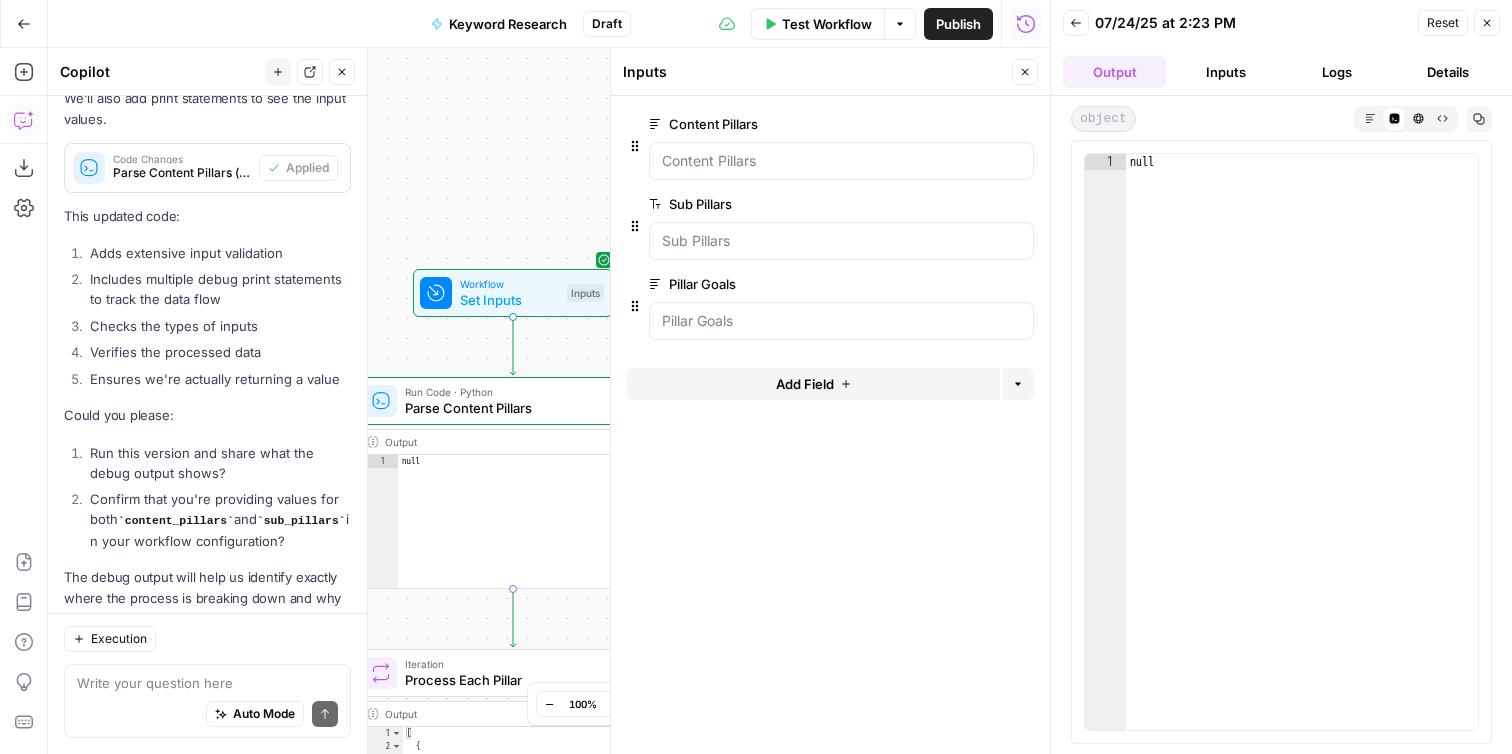 click on "Inputs" at bounding box center [1225, 72] 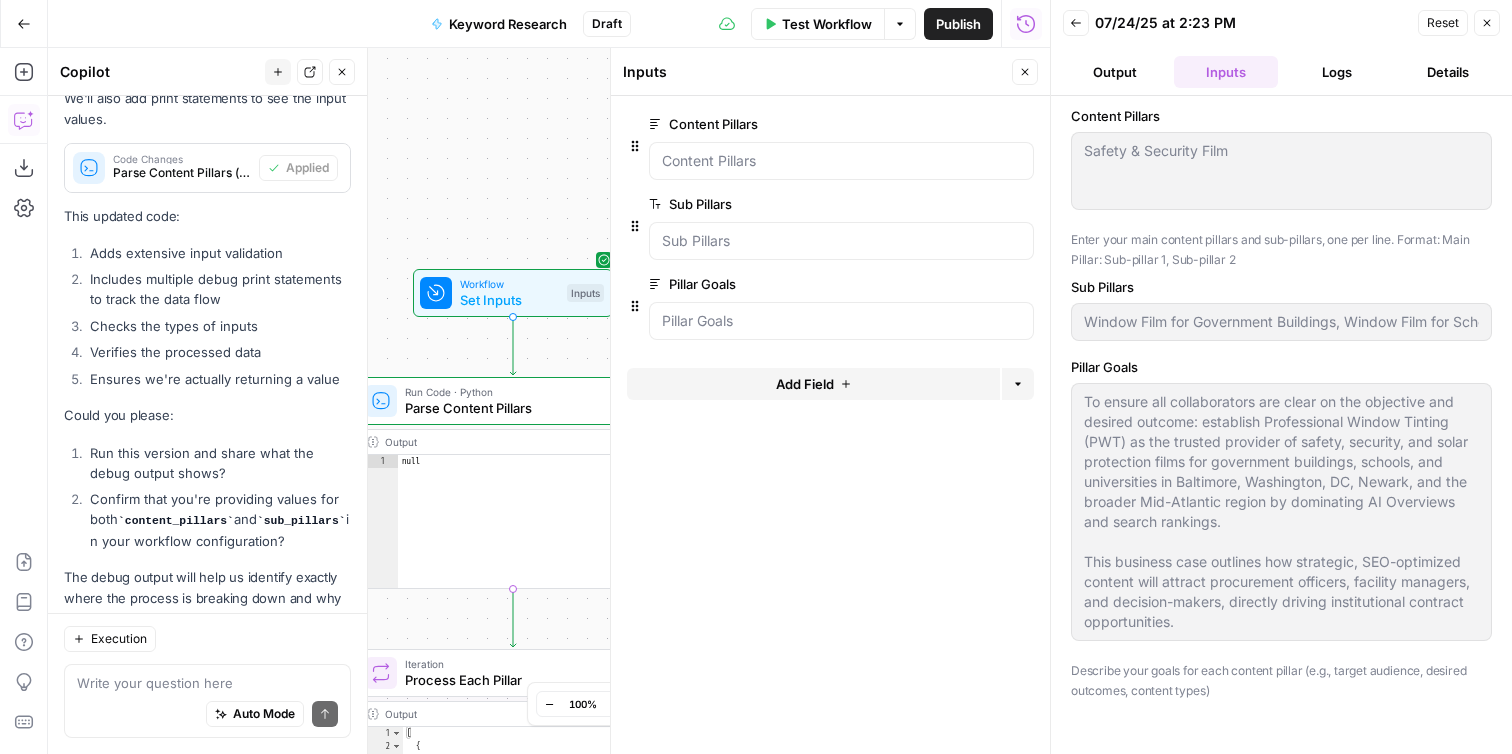 click on "Test Workflow" at bounding box center [818, 24] 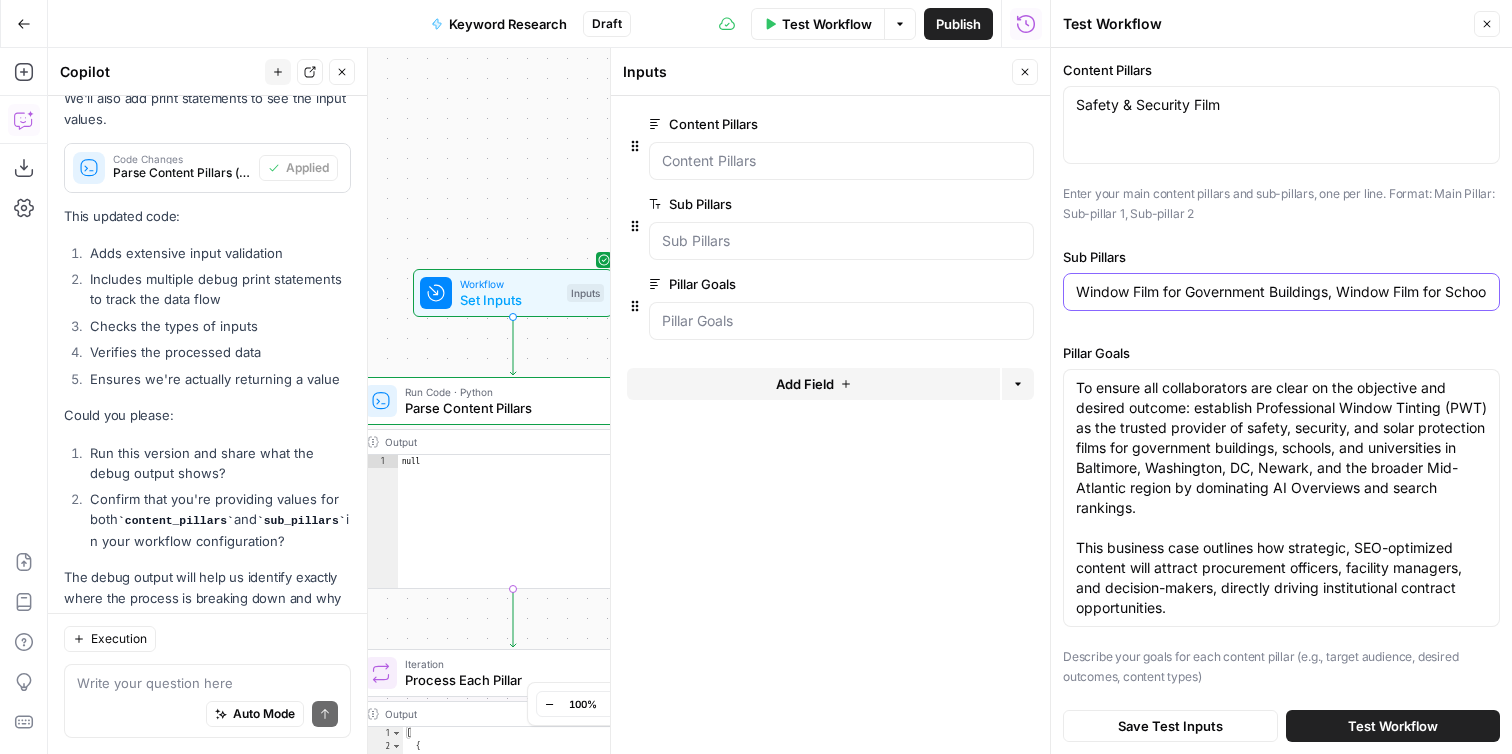 click on "Window Film for Government Buildings, Window Film for Schools & Universities, Bird-Safe and Smart Films, How Safety & Security Films Work, Blast Mitigation Film in Action, Privacy Window Film Benefits" at bounding box center (1281, 292) 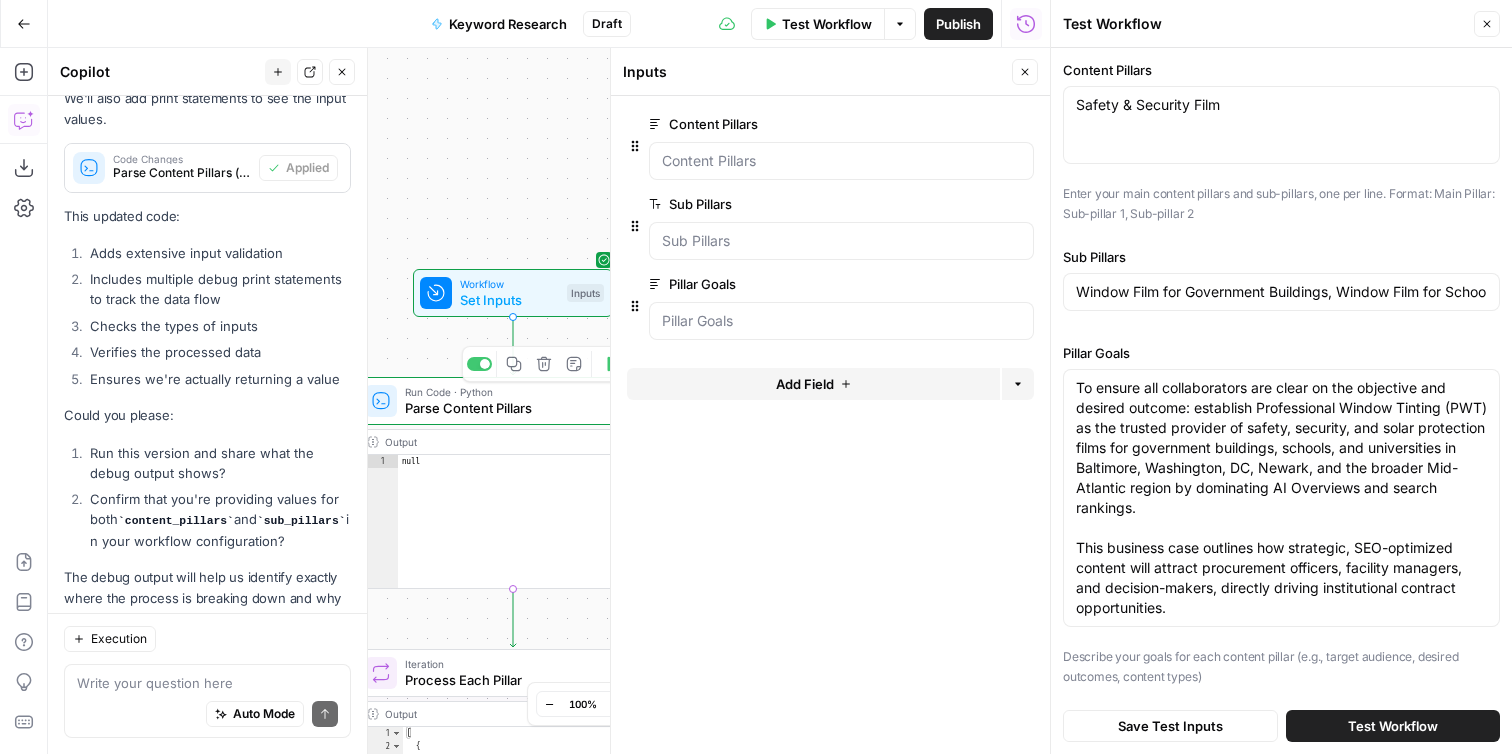 click on "Set Inputs" at bounding box center (509, 300) 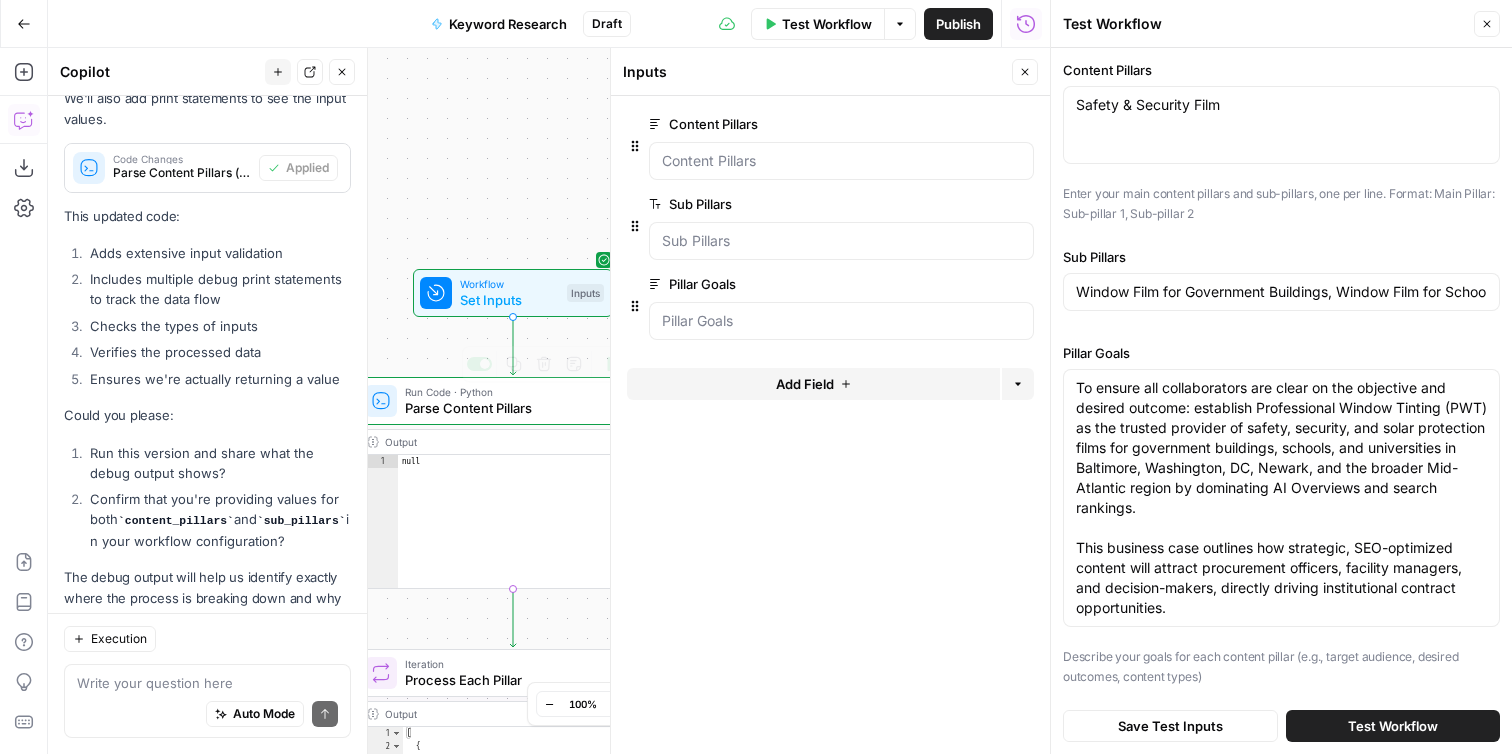 click on "Run Code · Python Parse Content Pillars Step 1 Copy step Delete step Add Note Test" at bounding box center (512, 401) 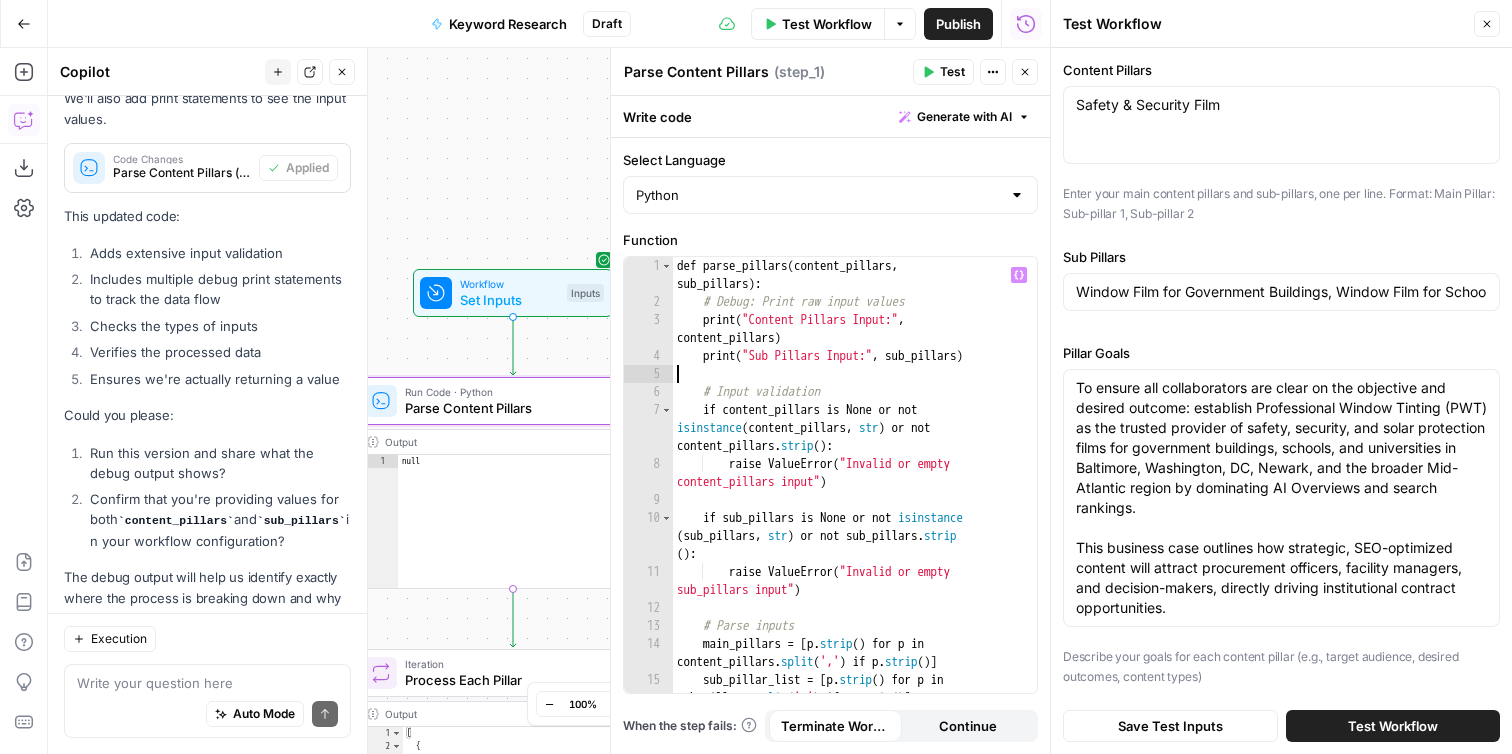 click on "def   parse_pillars ( content_pillars ,   sub_pillars ) :      # Debug: Print raw input values      print ( "Content Pillars Input:" ,   content_pillars )      print ( "Sub Pillars Input:" ,   sub_pillars )      # Input validation      if   content_pillars   is   None   or   not   isinstance ( content_pillars ,   str )   or   not   content_pillars . strip ( ) :           raise   ValueError ( "Invalid or empty  content_pillars input" )      if   sub_pillars   is   None   or   not   isinstance ( sub_pillars ,   str )   or   not   sub_pillars . strip ( ) :           raise   ValueError ( "Invalid or empty  sub_pillars input" )      # Parse inputs      main_pillars   =   [ p . strip ( )   for   p   in   content_pillars . split ( ',' )   if   p . strip ( )]      sub_pillar_list   =   [ p . strip ( )   for   p   in   sub_pillars . split ( ',' )   if   p . strip ( )]" at bounding box center [855, 502] 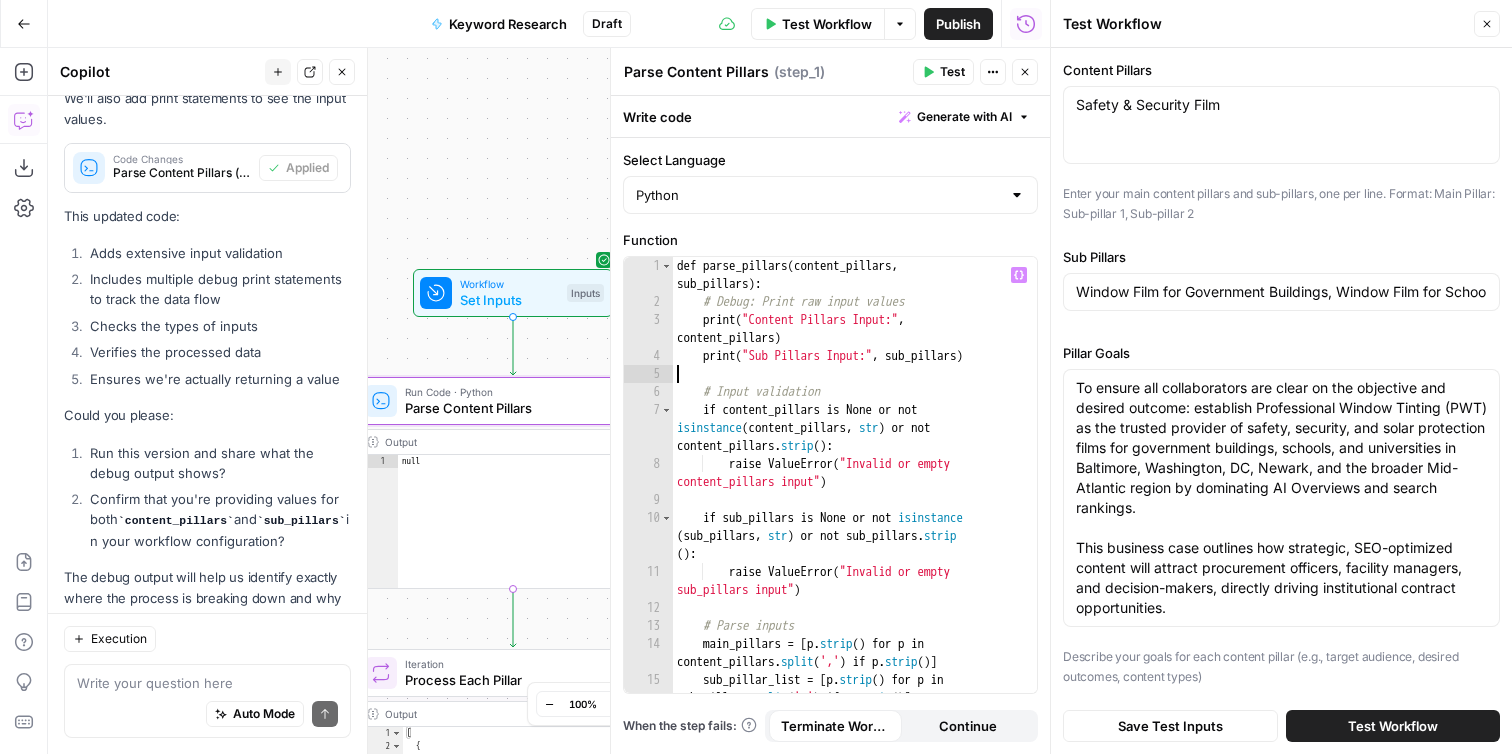 click on "def   parse_pillars ( content_pillars ,   sub_pillars ) :      # Debug: Print raw input values      print ( "Content Pillars Input:" ,   content_pillars )      print ( "Sub Pillars Input:" ,   sub_pillars )      # Input validation      if   content_pillars   is   None   or   not   isinstance ( content_pillars ,   str )   or   not   content_pillars . strip ( ) :           raise   ValueError ( "Invalid or empty  content_pillars input" )      if   sub_pillars   is   None   or   not   isinstance ( sub_pillars ,   str )   or   not   sub_pillars . strip ( ) :           raise   ValueError ( "Invalid or empty  sub_pillars input" )      # Parse inputs      main_pillars   =   [ p . strip ( )   for   p   in   content_pillars . split ( ',' )   if   p . strip ( )]      sub_pillar_list   =   [ p . strip ( )   for   p   in   sub_pillars . split ( ',' )   if   p . strip ( )]" at bounding box center (855, 502) 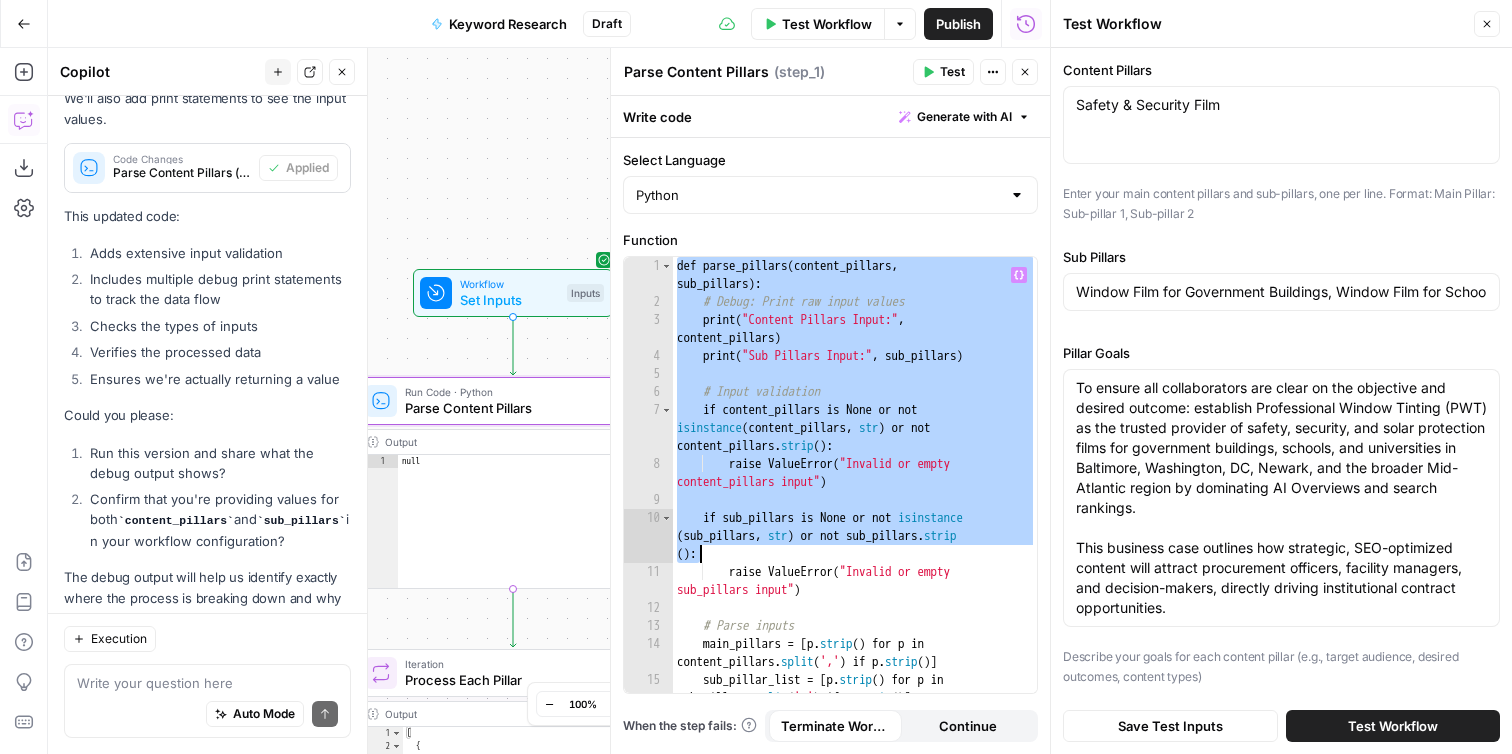 scroll, scrollTop: 608, scrollLeft: 0, axis: vertical 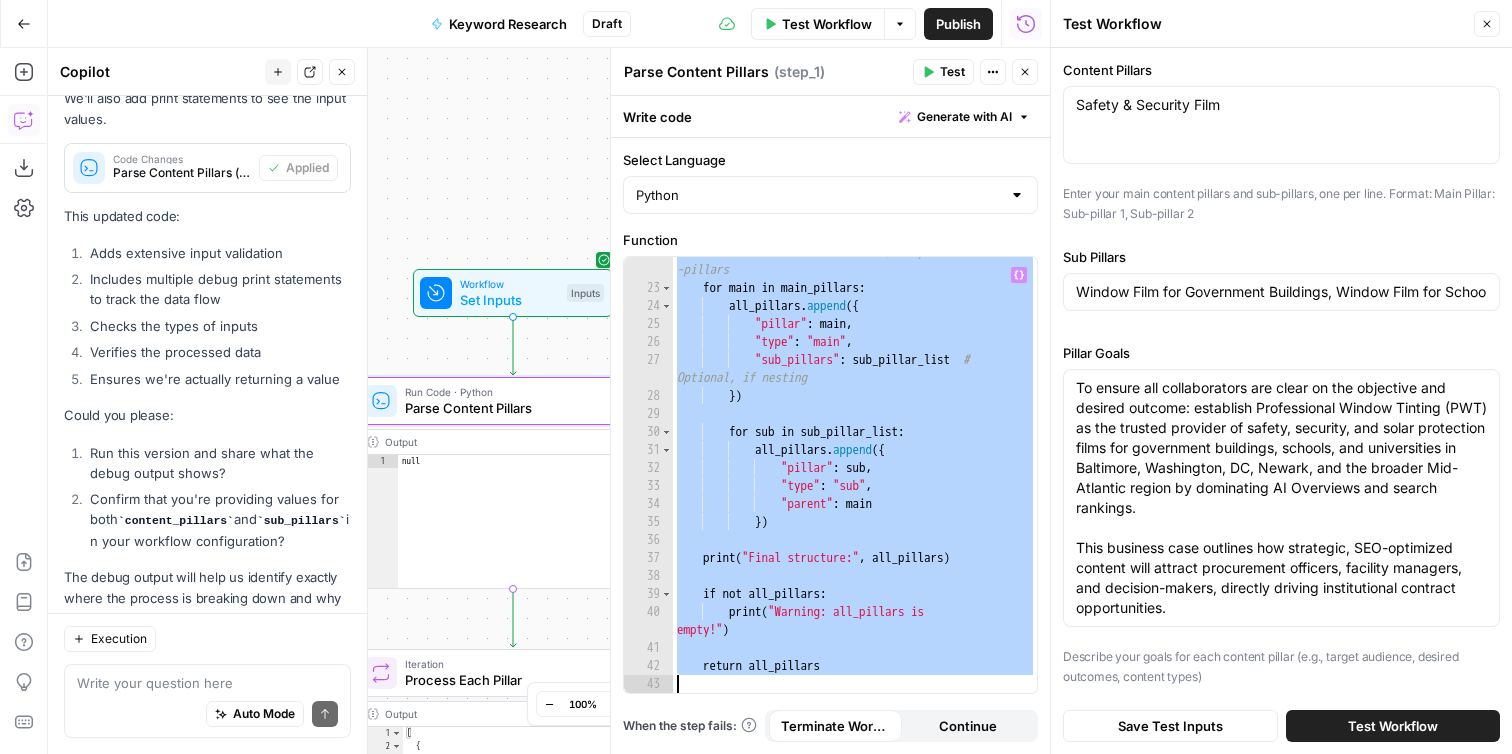drag, startPoint x: 679, startPoint y: 266, endPoint x: 941, endPoint y: 778, distance: 575.1417 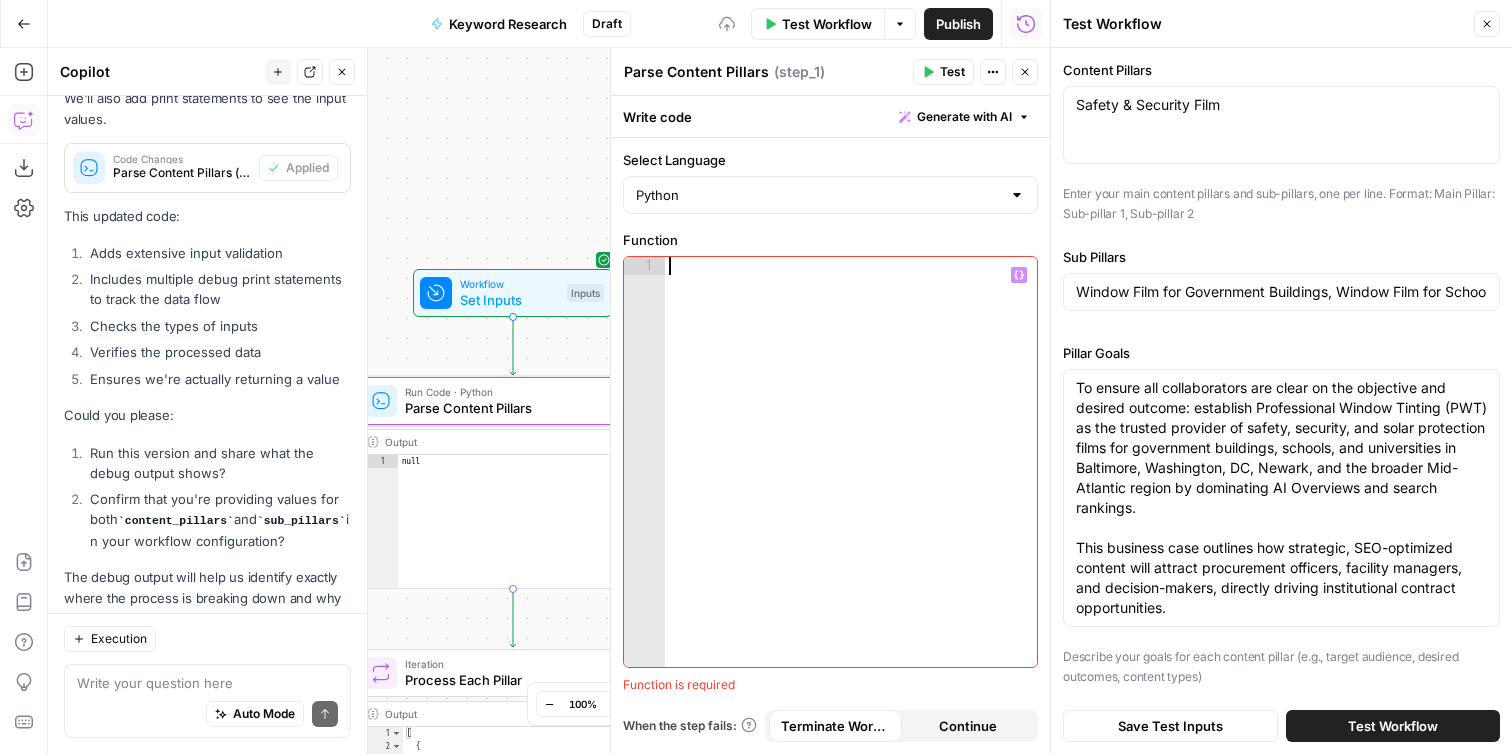 scroll, scrollTop: 572, scrollLeft: 0, axis: vertical 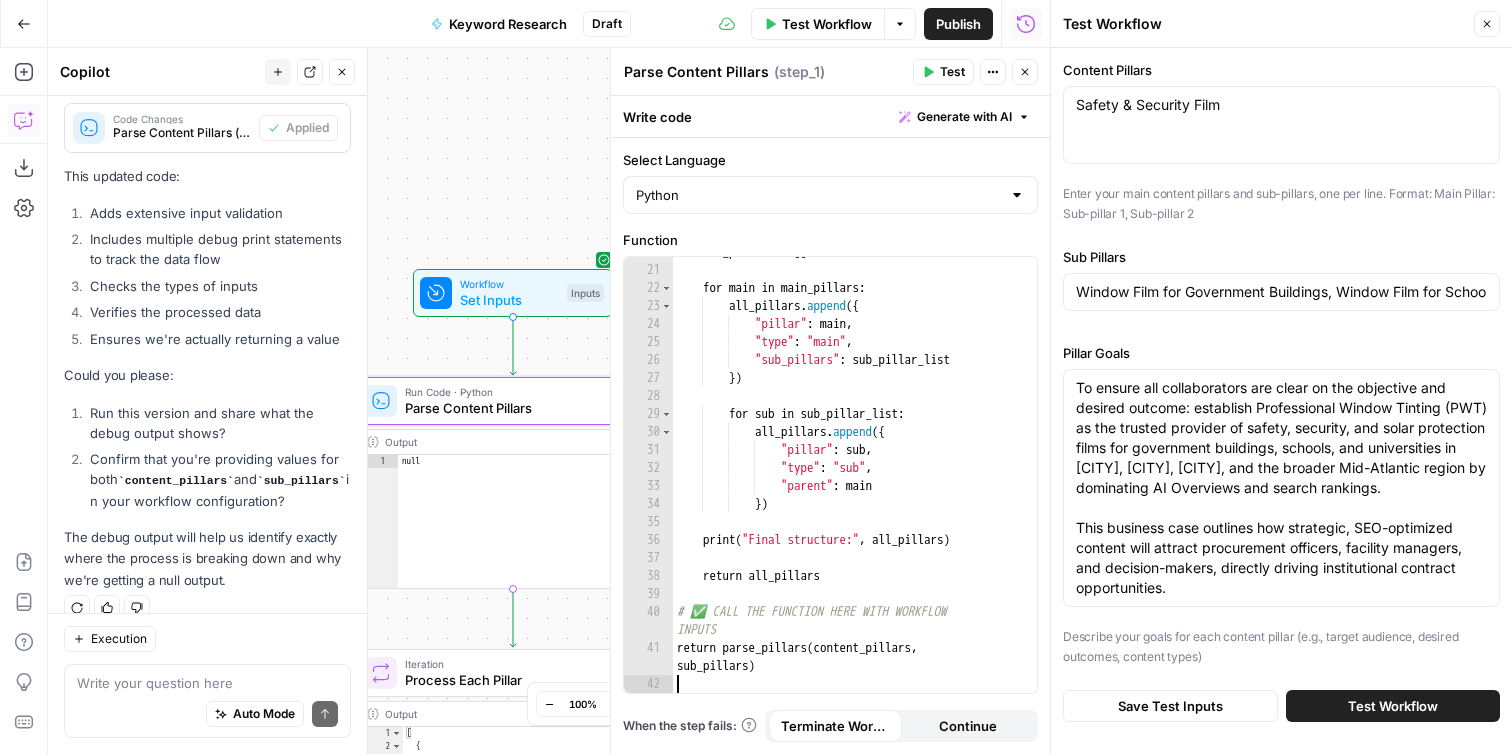 click on "Test" at bounding box center [943, 72] 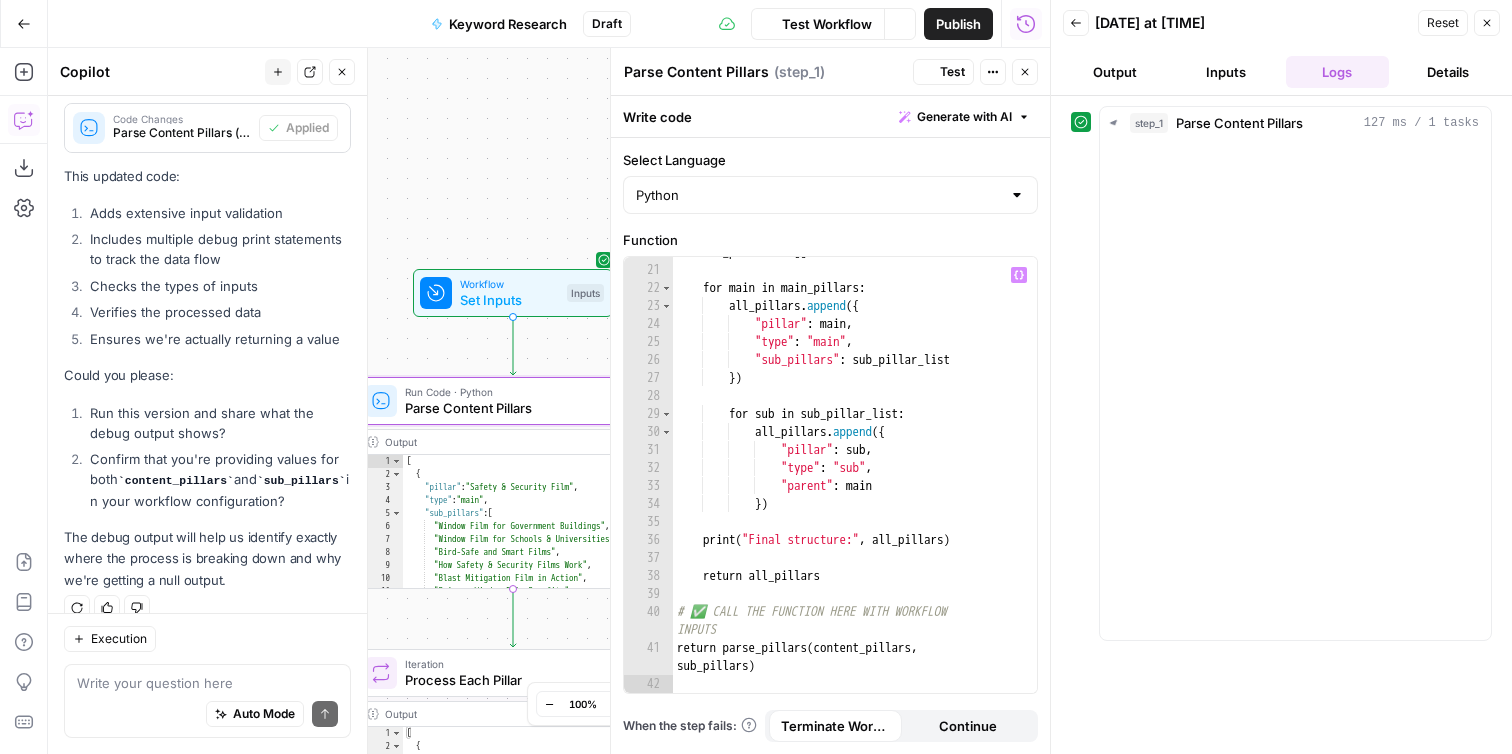 scroll, scrollTop: 4676, scrollLeft: 0, axis: vertical 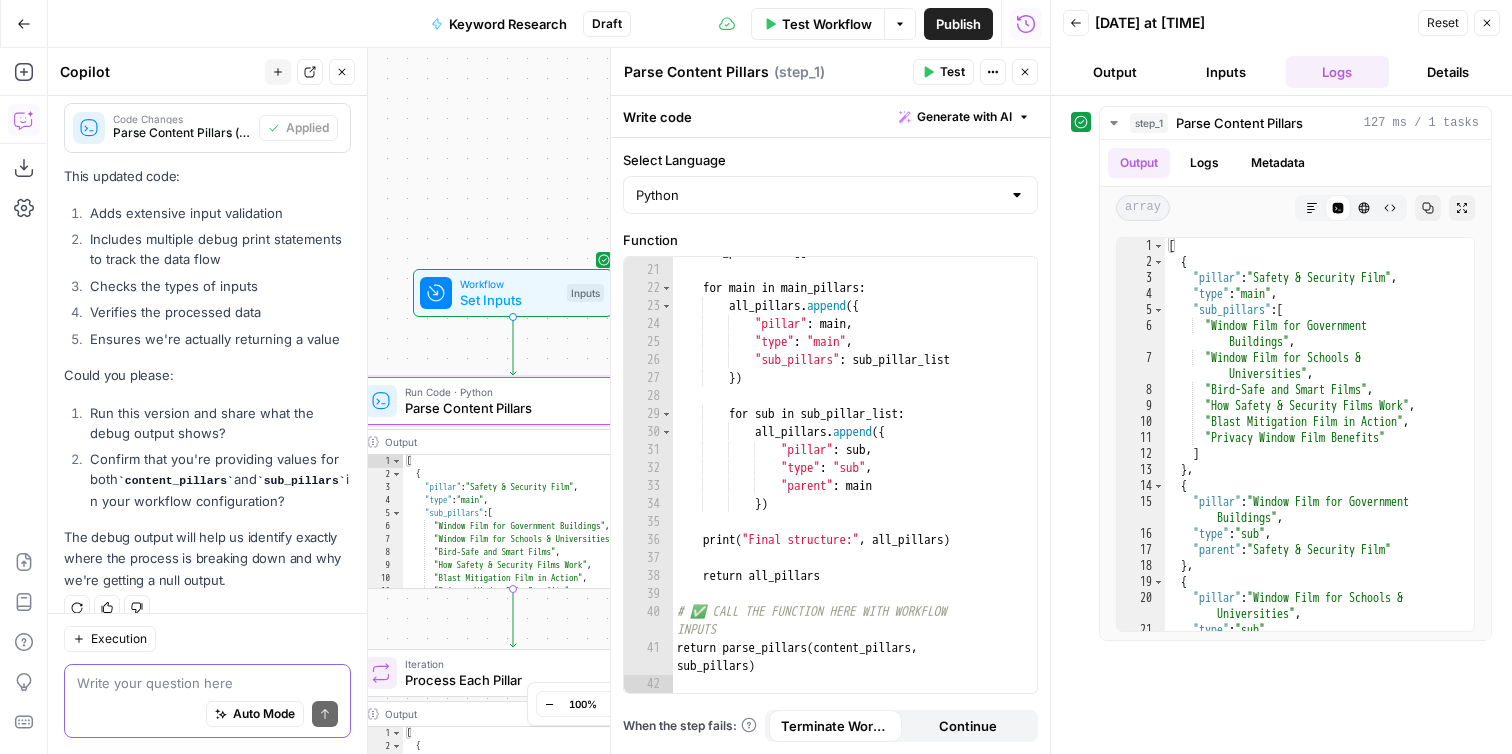 click at bounding box center (207, 683) 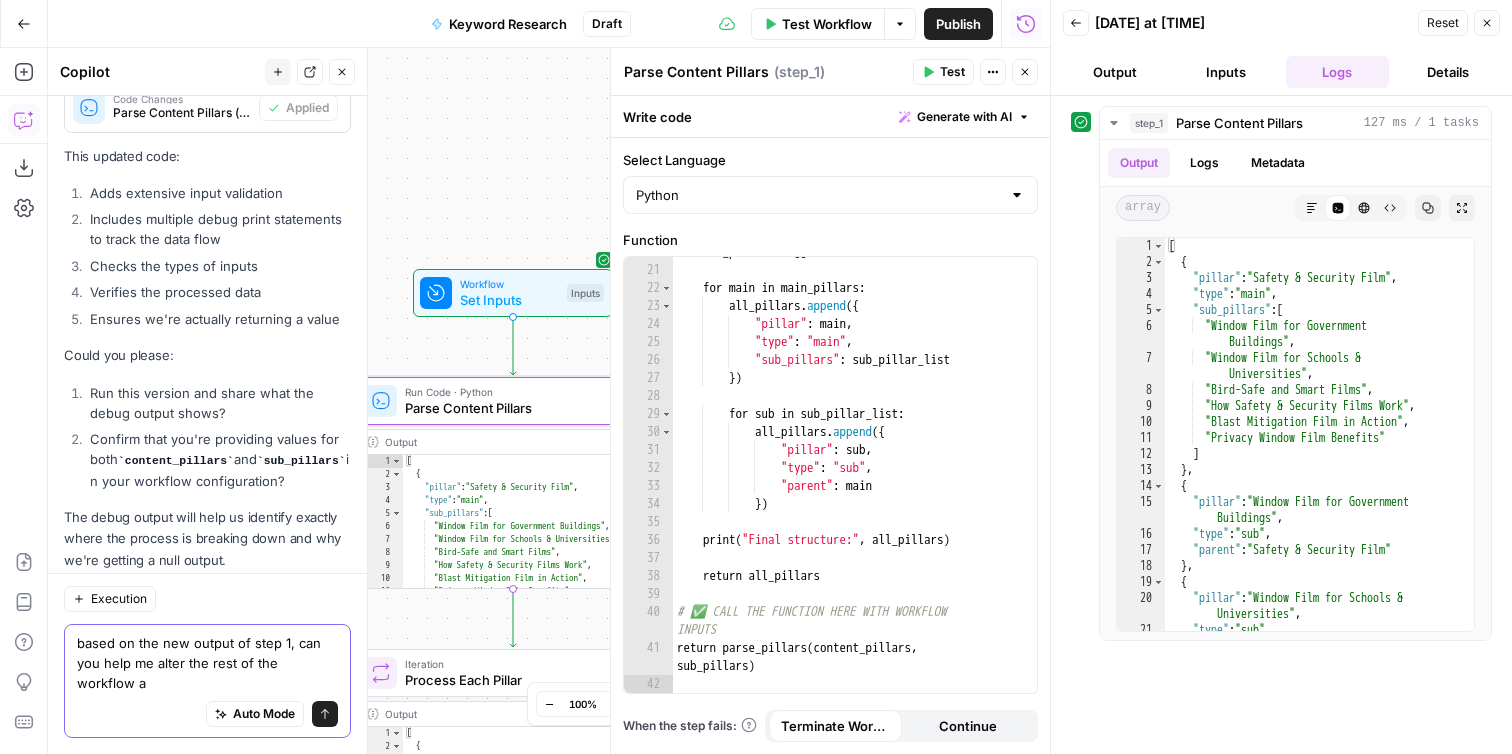 scroll, scrollTop: 4716, scrollLeft: 0, axis: vertical 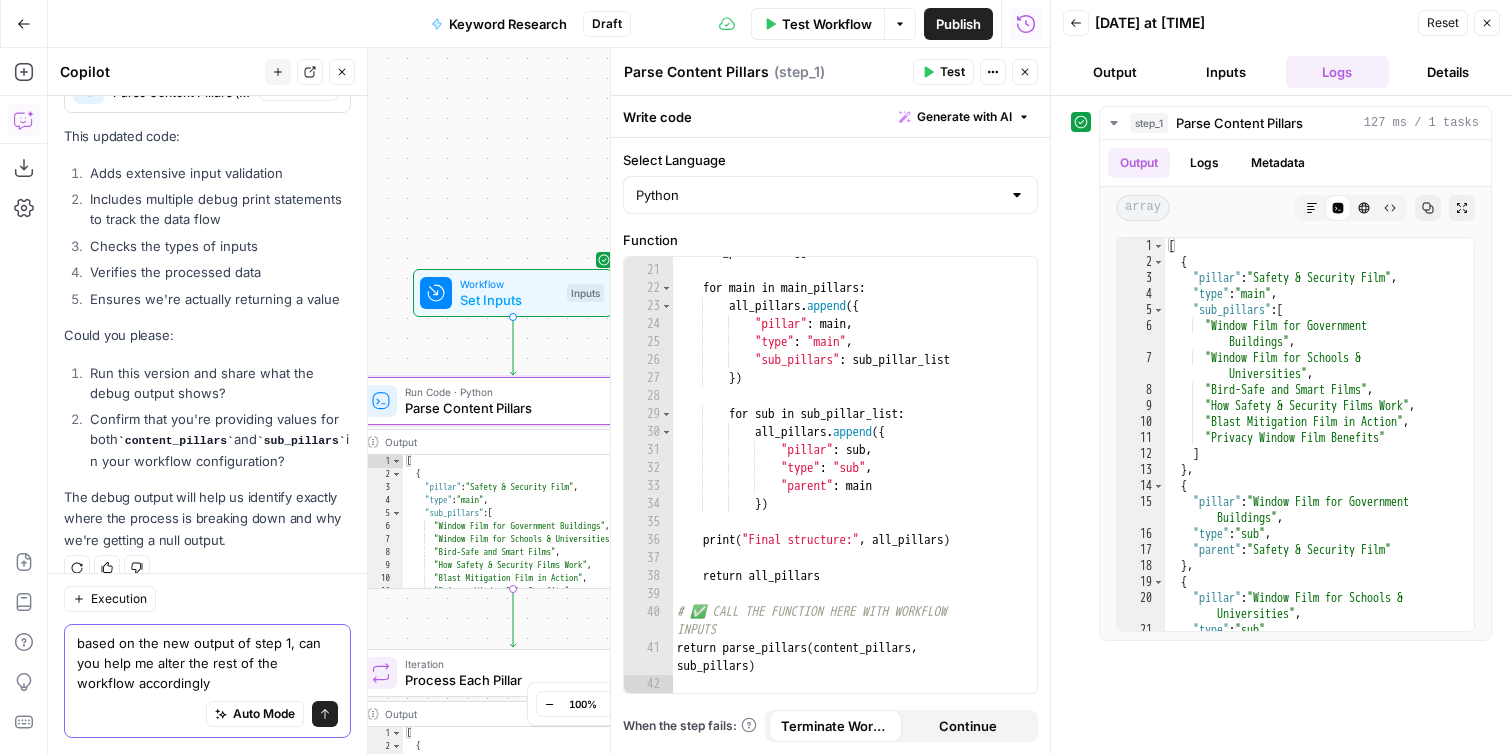 type on "based on the new output of step 1, can you help me alter the rest of the workflow accordingly?" 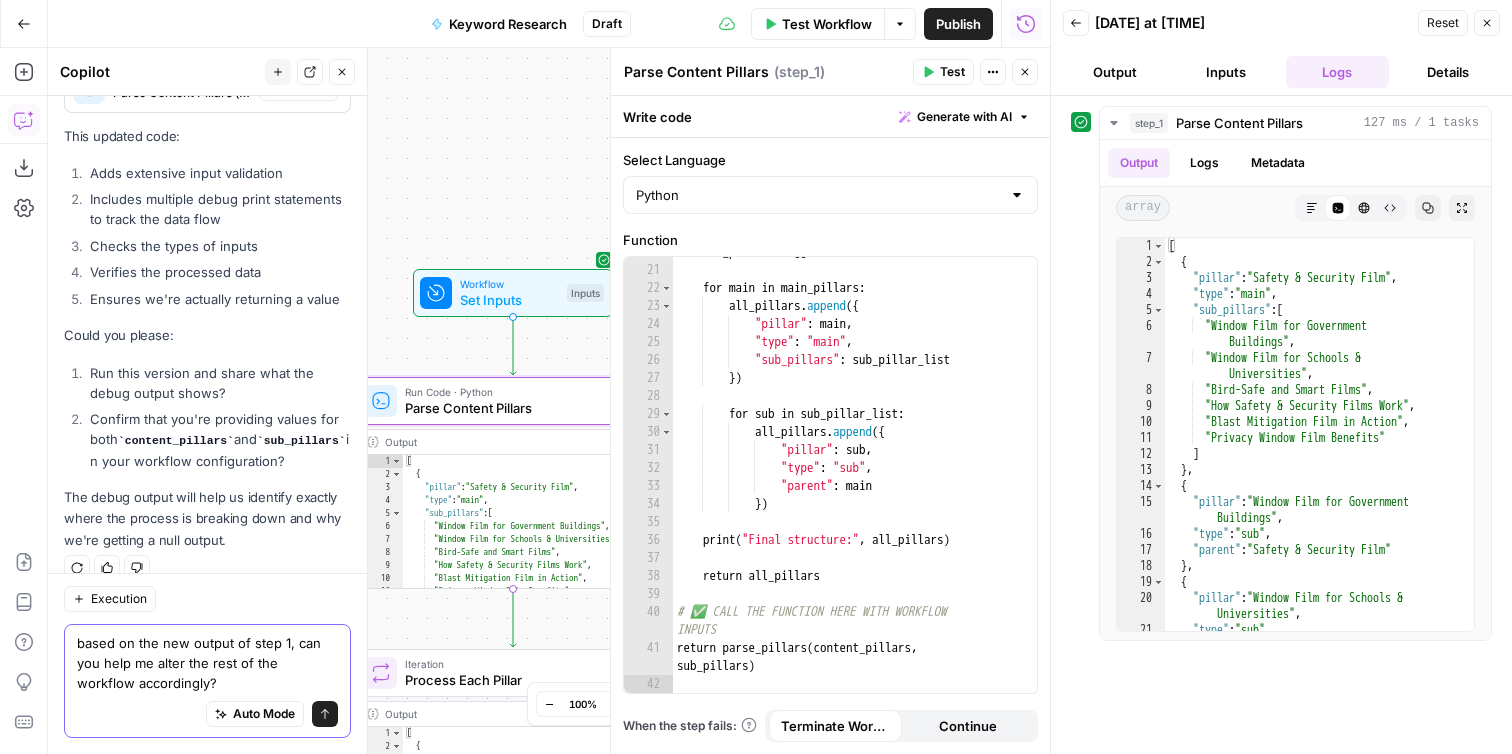 type 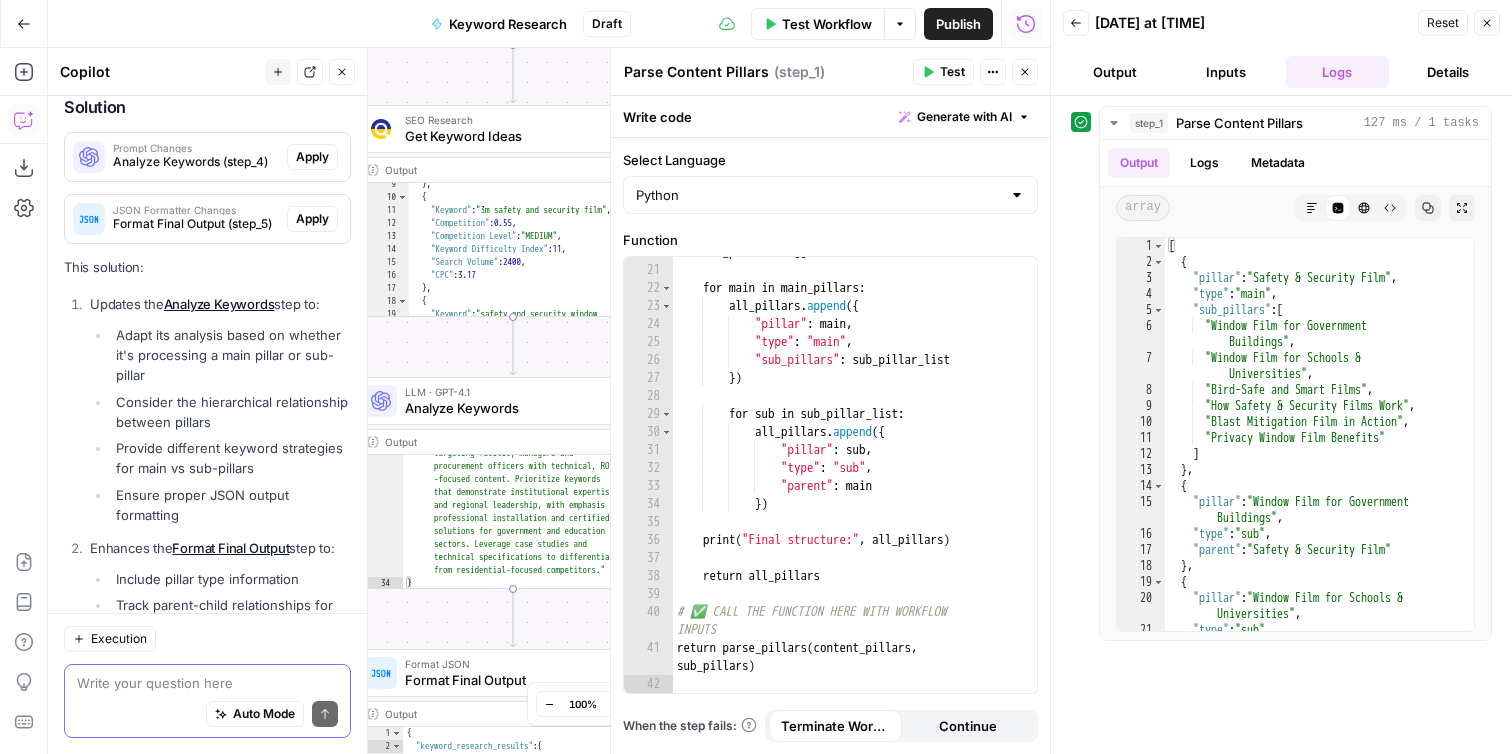scroll, scrollTop: 5406, scrollLeft: 0, axis: vertical 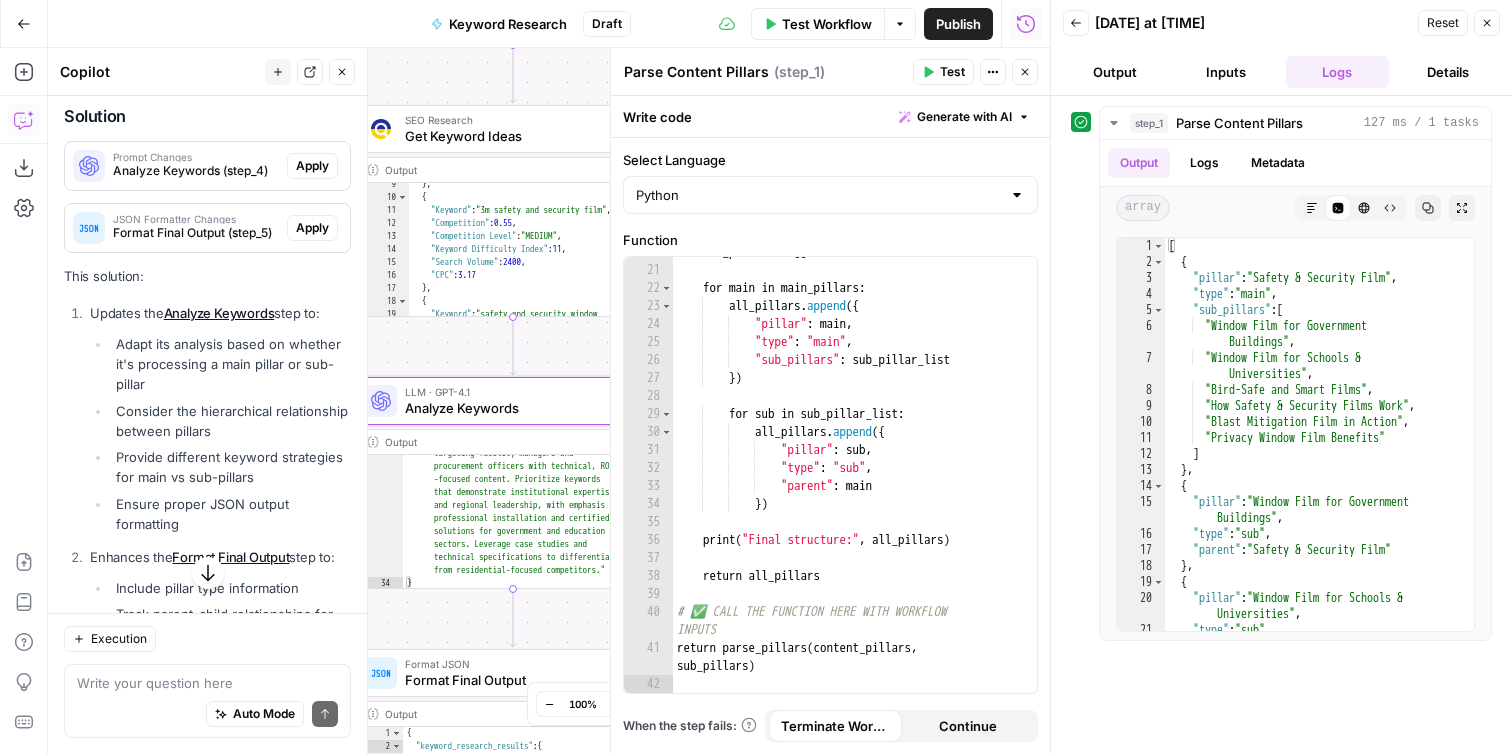 click on "Apply" at bounding box center (312, 166) 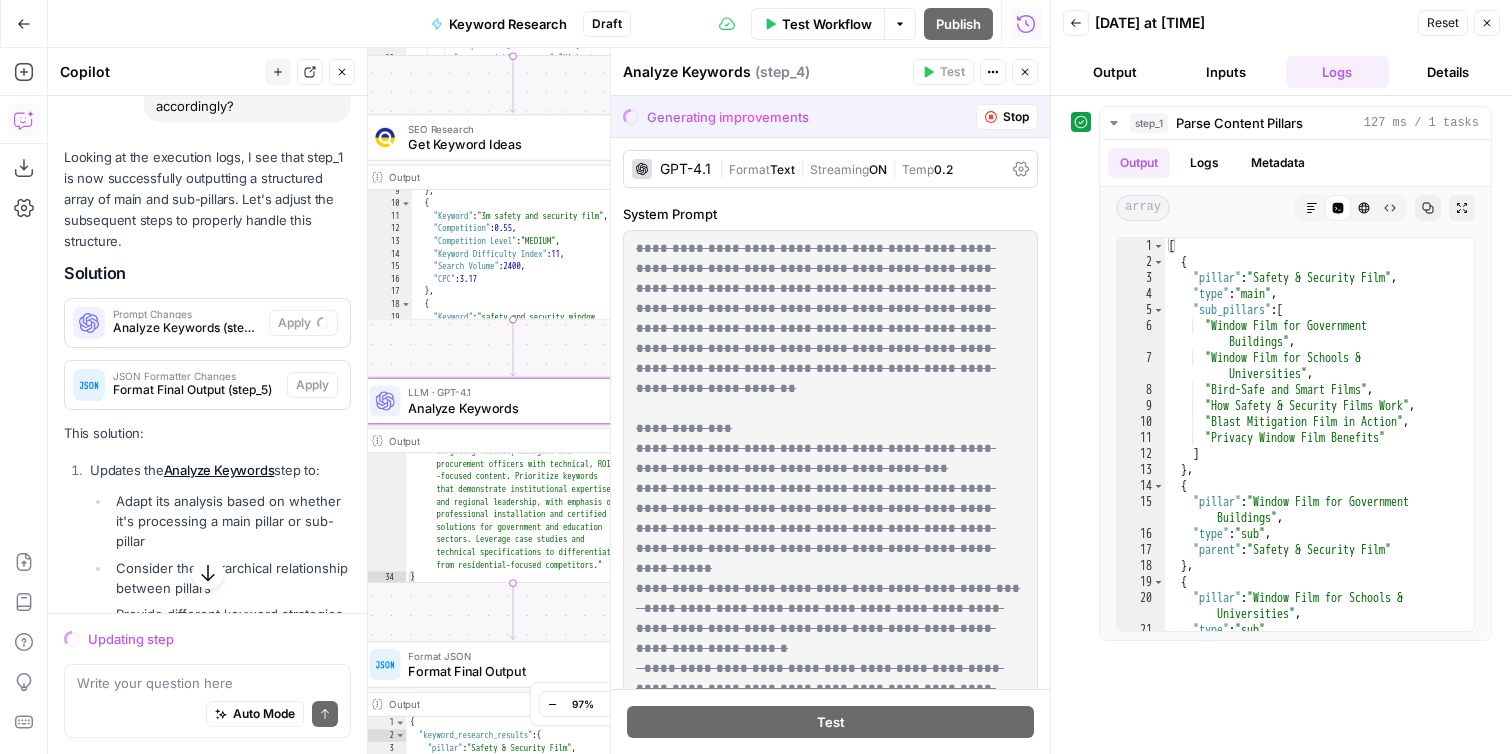 scroll, scrollTop: 5056, scrollLeft: 0, axis: vertical 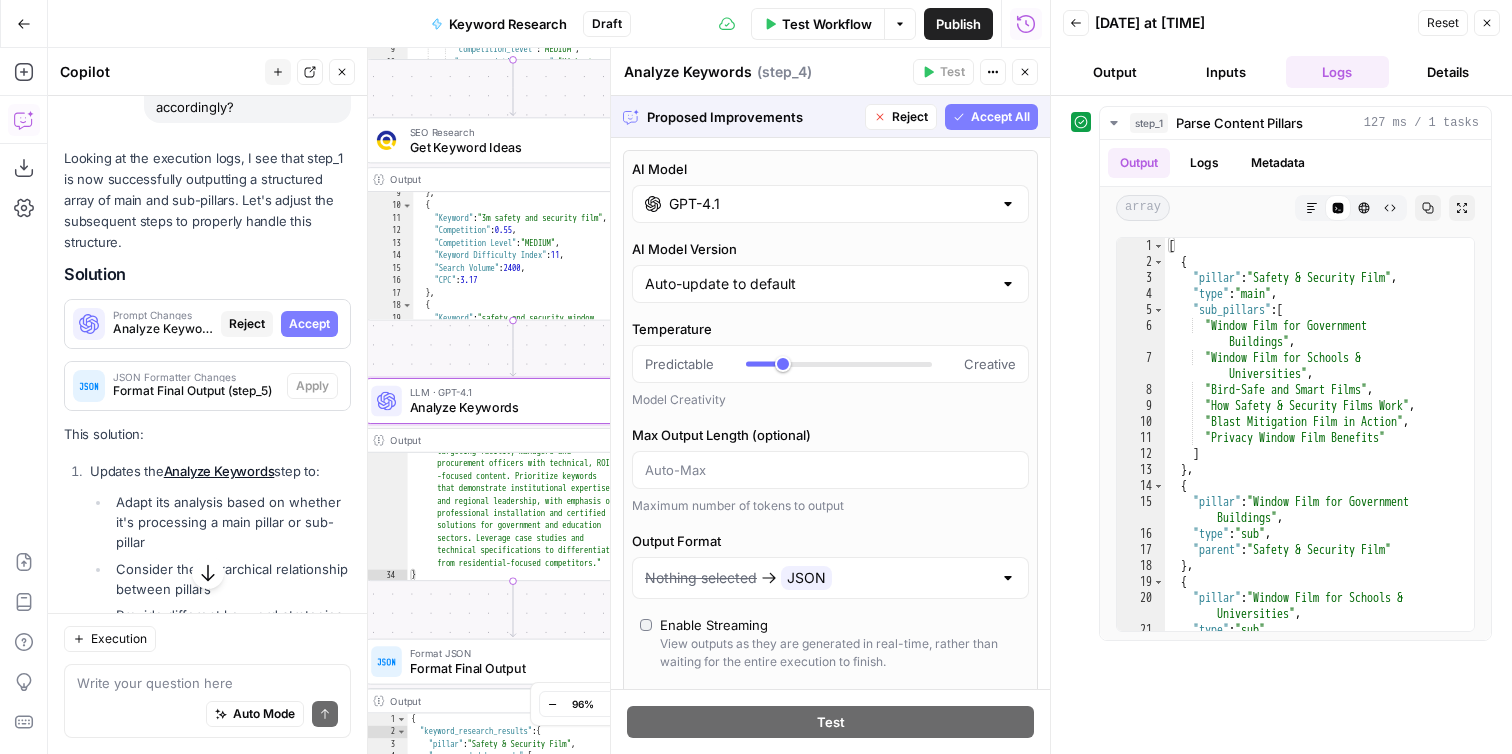 click on "Accept" at bounding box center [309, 324] 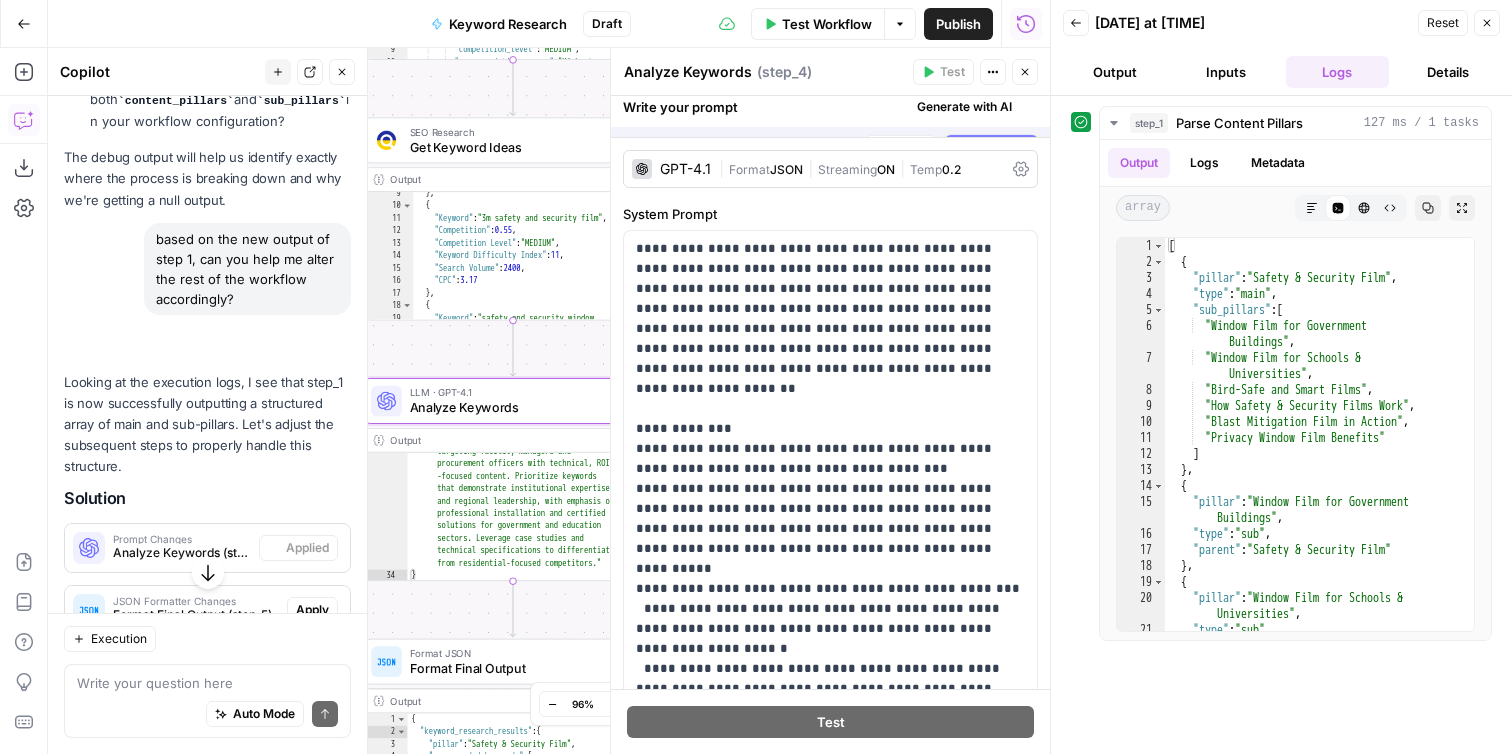 scroll, scrollTop: 5248, scrollLeft: 0, axis: vertical 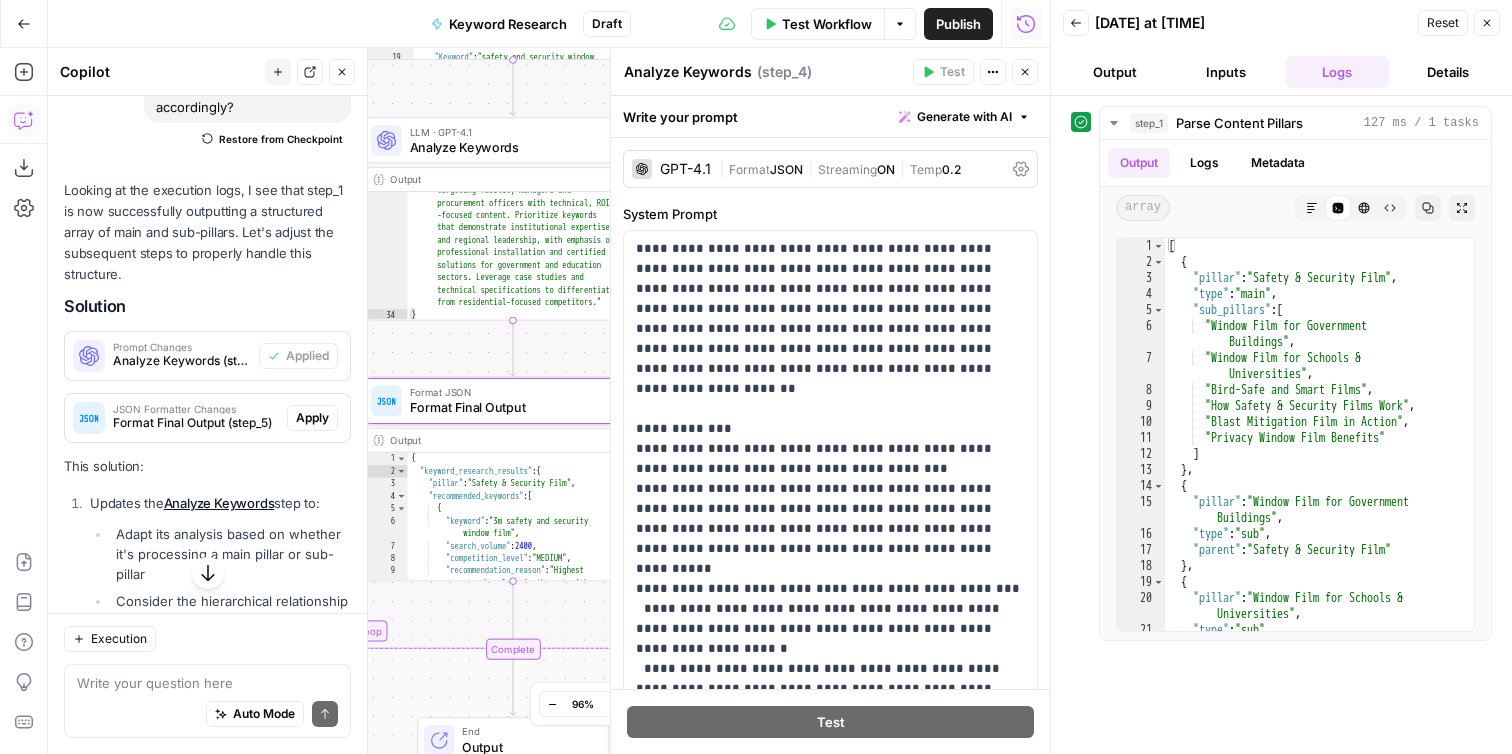 click on "Apply" at bounding box center [312, 418] 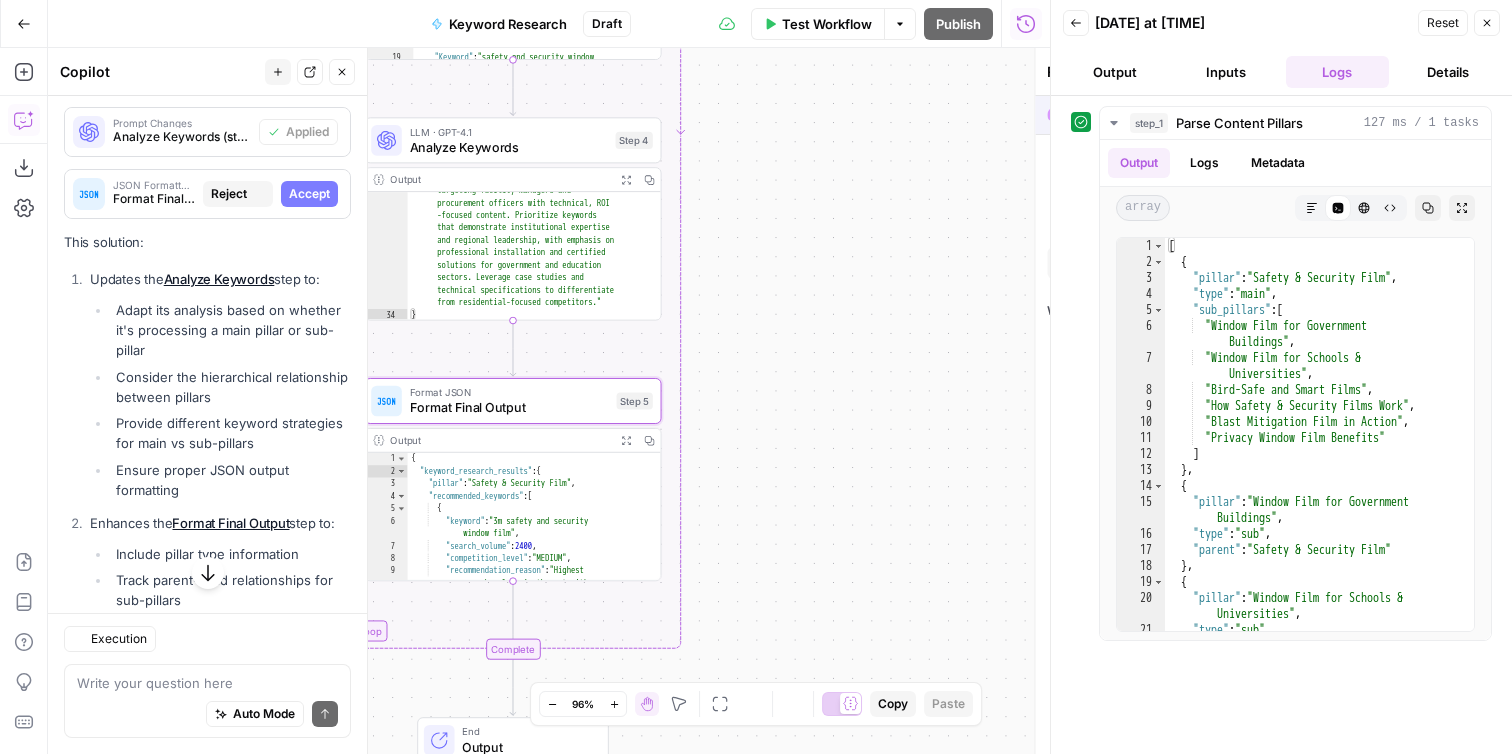 scroll, scrollTop: 5056, scrollLeft: 0, axis: vertical 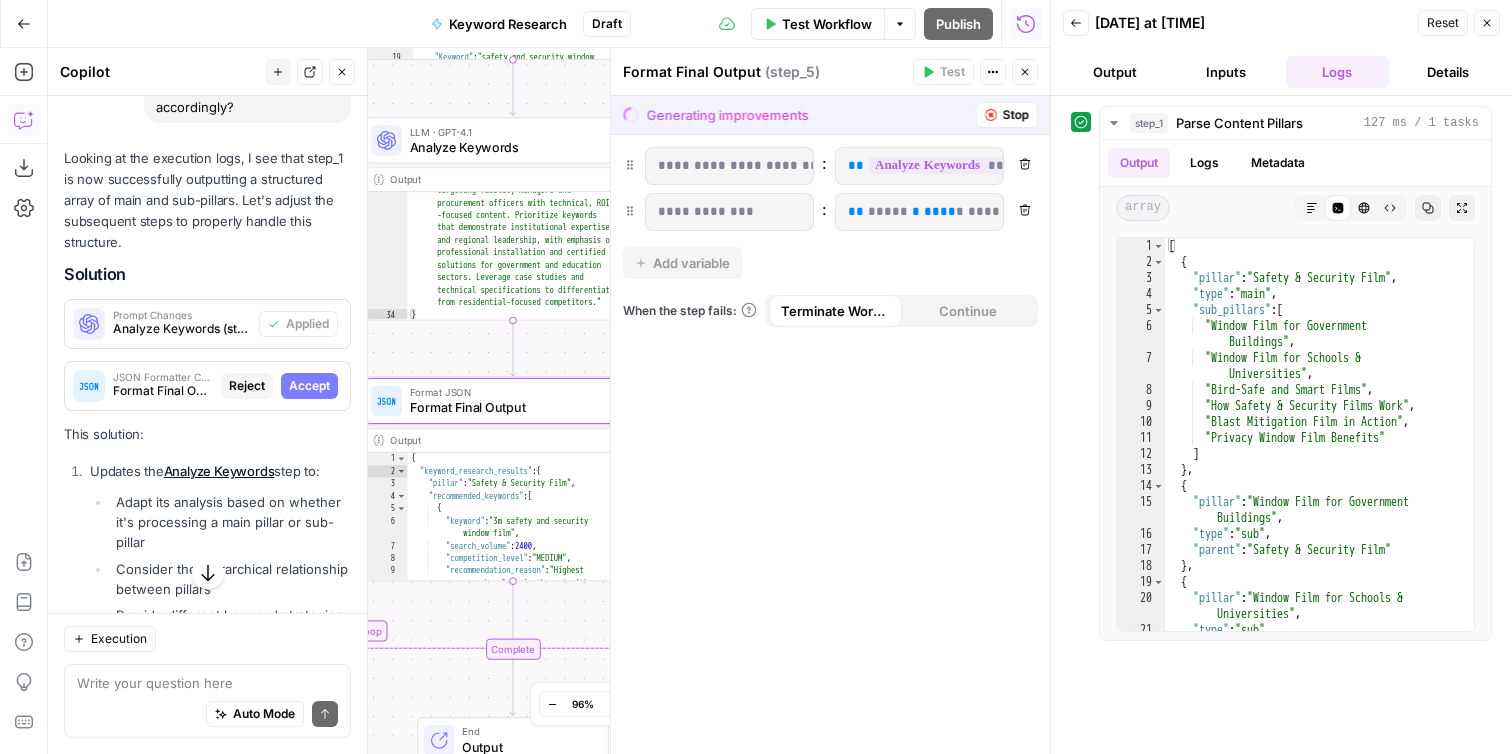 click on "Accept" at bounding box center (309, 386) 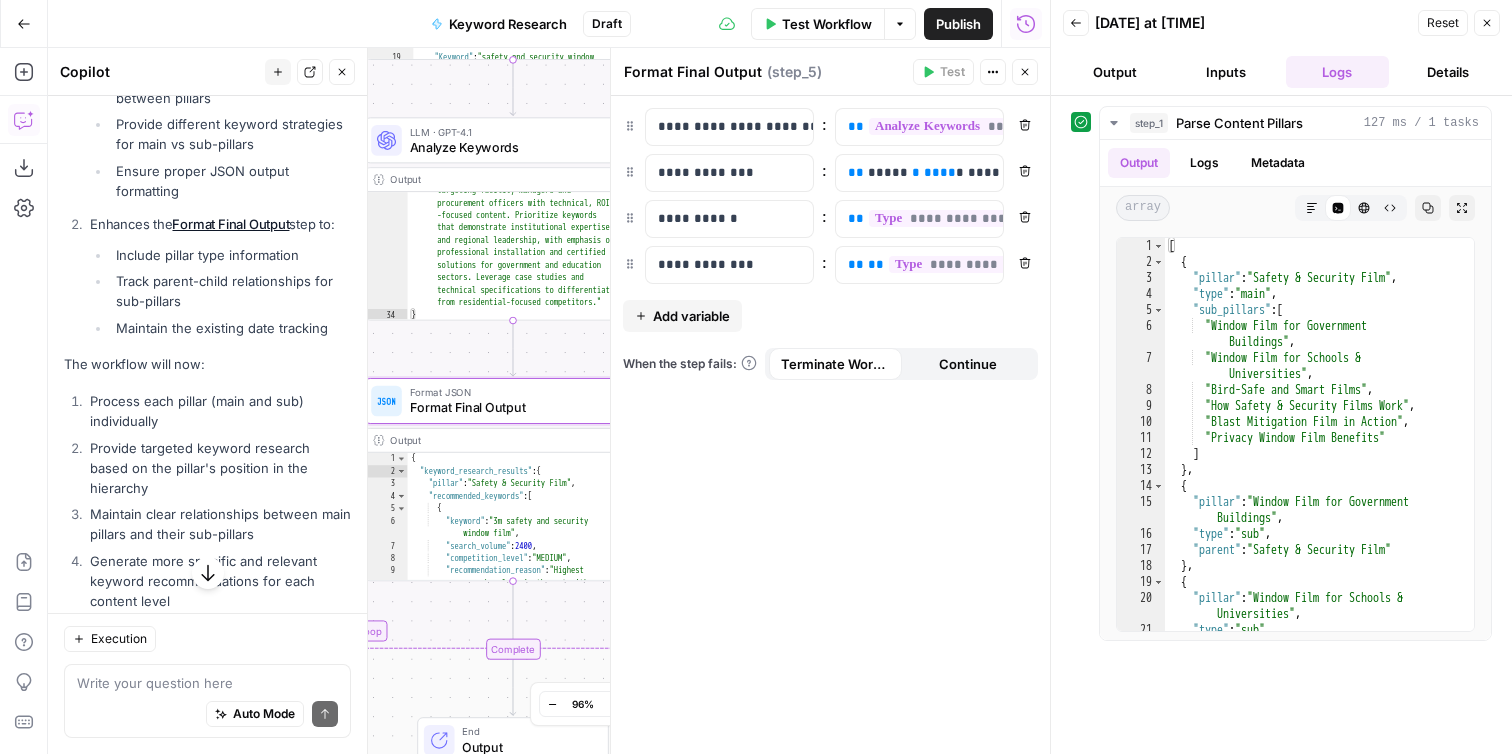 scroll, scrollTop: 5872, scrollLeft: 0, axis: vertical 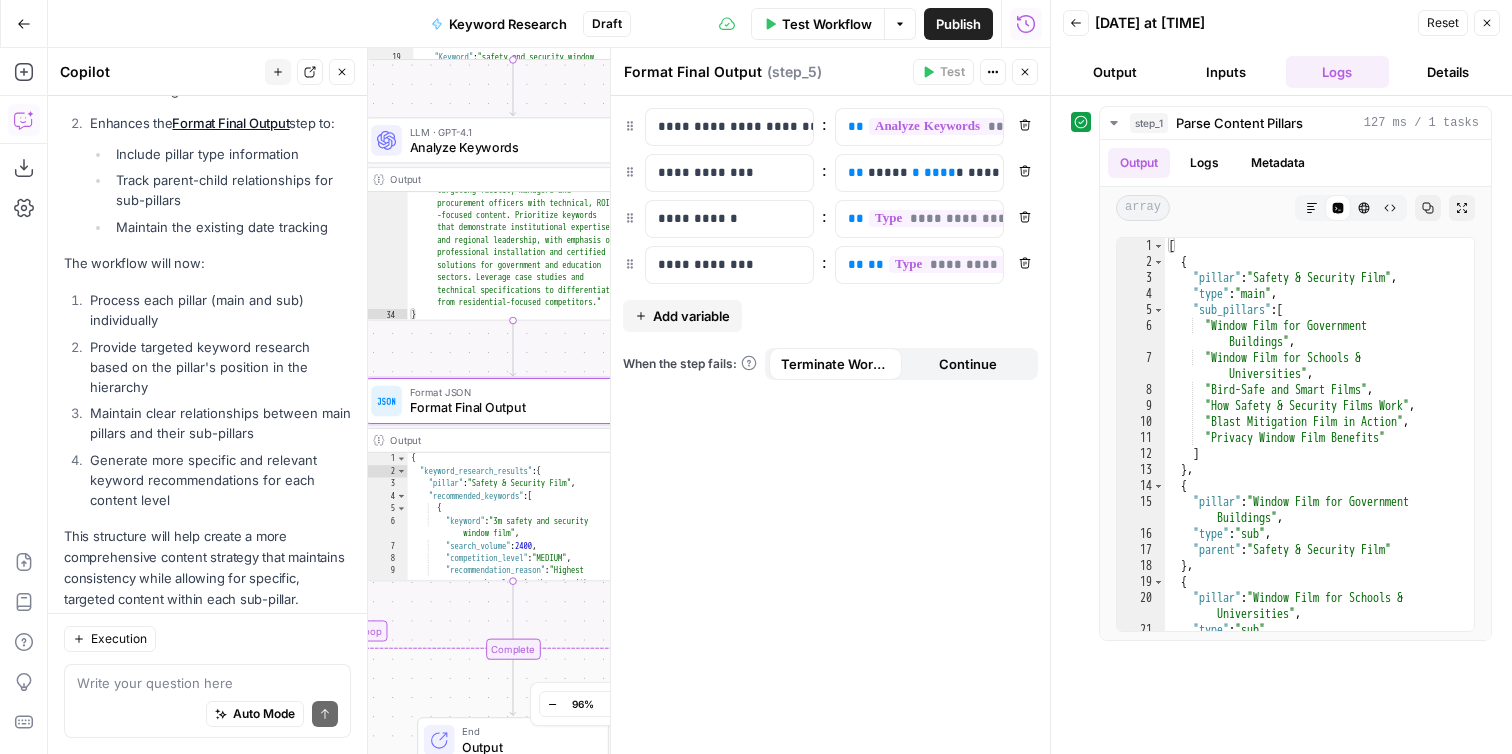 click on "Test Workflow" at bounding box center (827, 24) 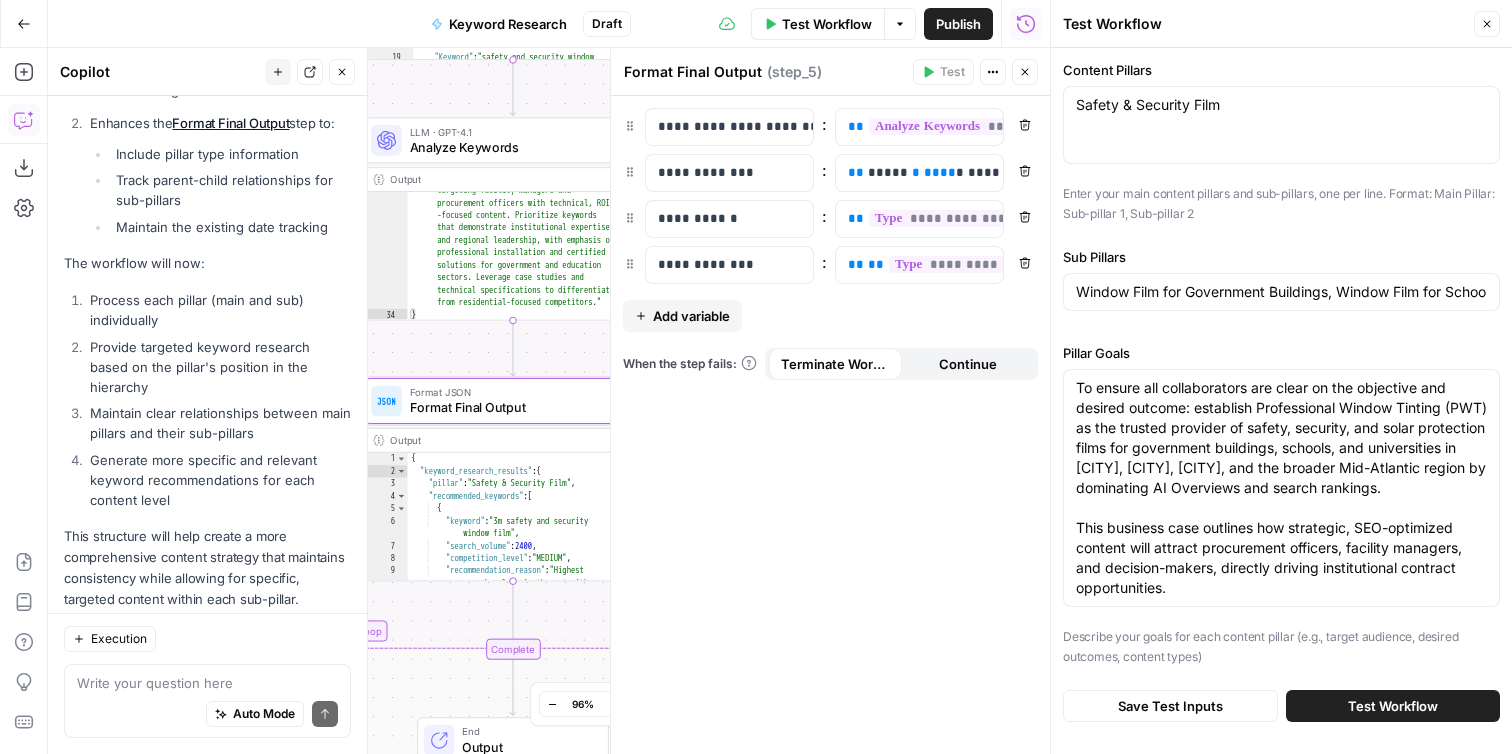 click on "Save Test Inputs" at bounding box center (1170, 706) 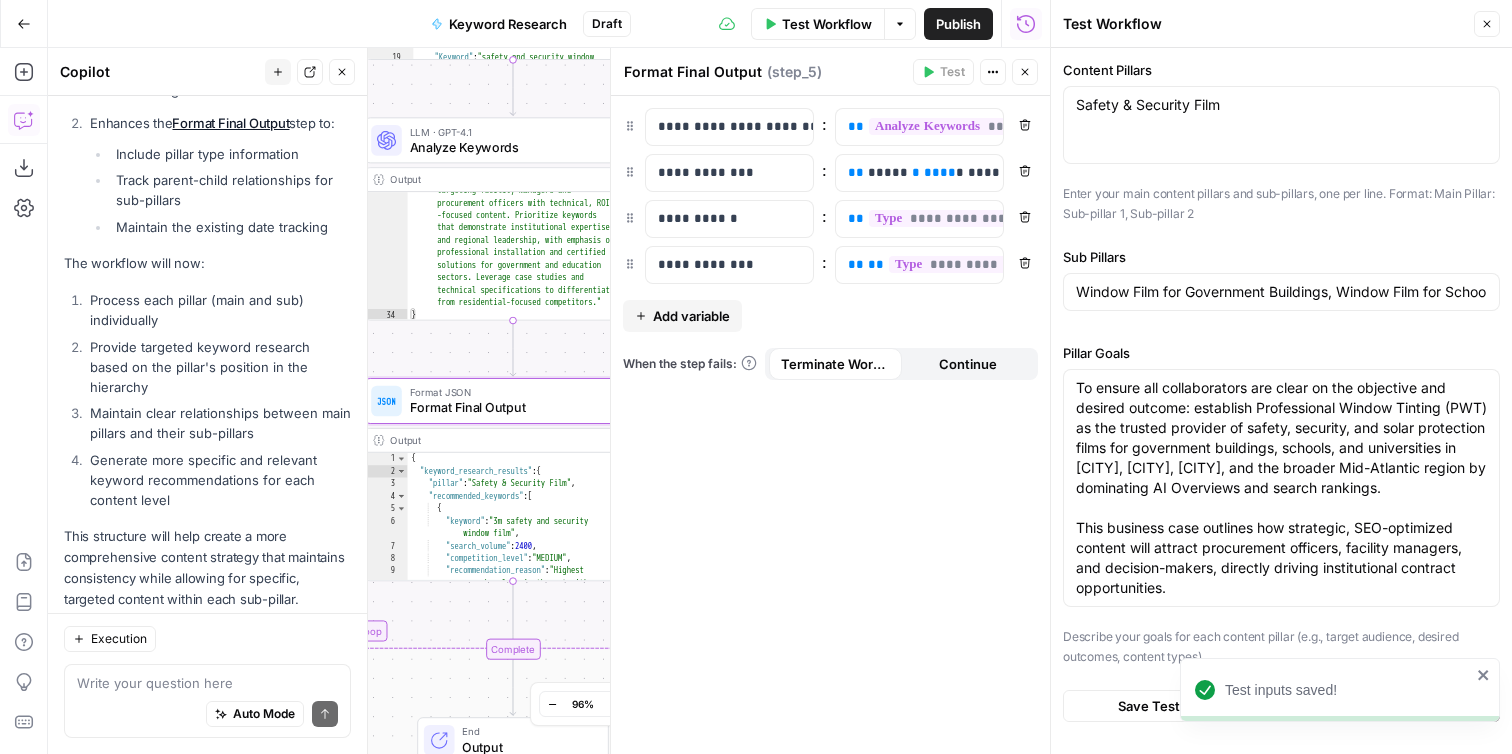 click on "Test Workflow" at bounding box center [1393, 706] 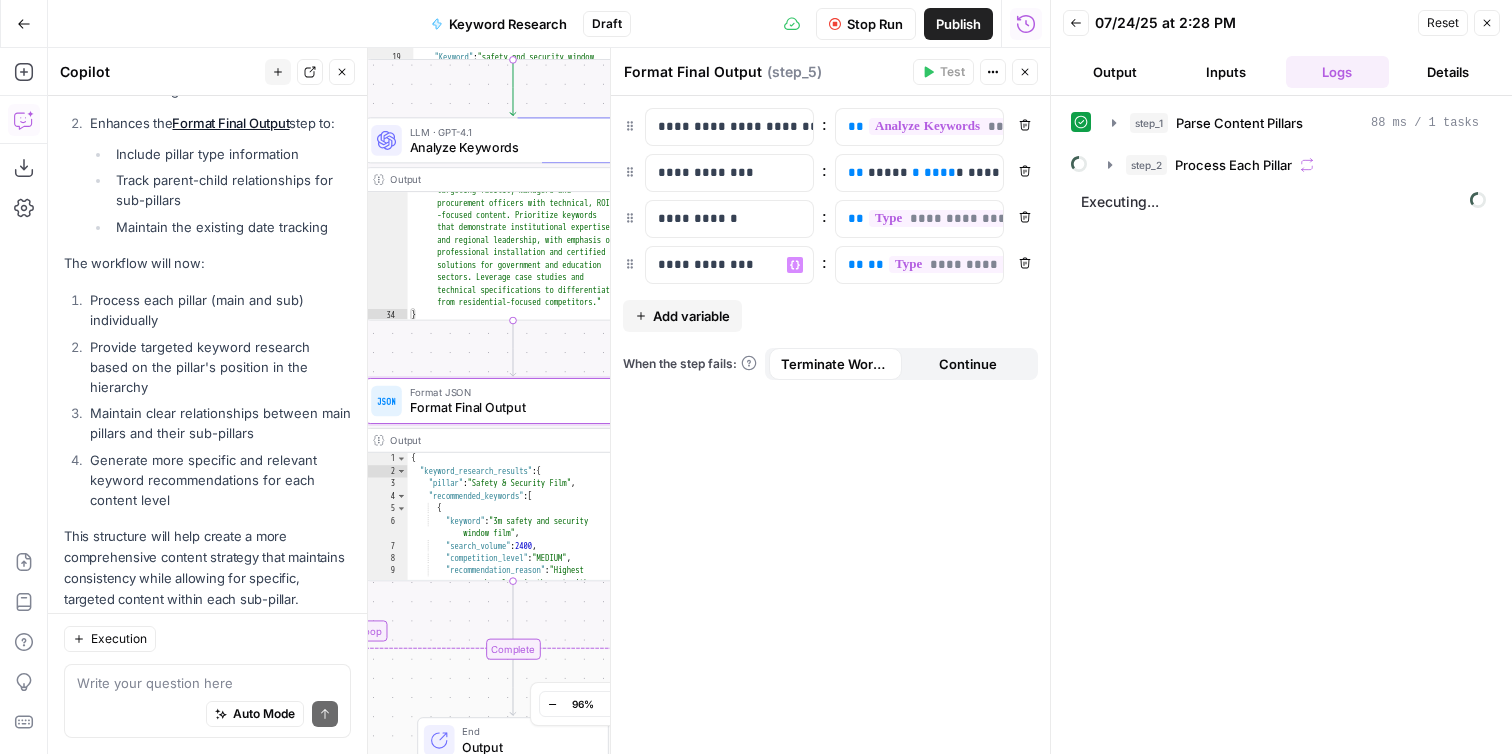 scroll, scrollTop: 5590, scrollLeft: 0, axis: vertical 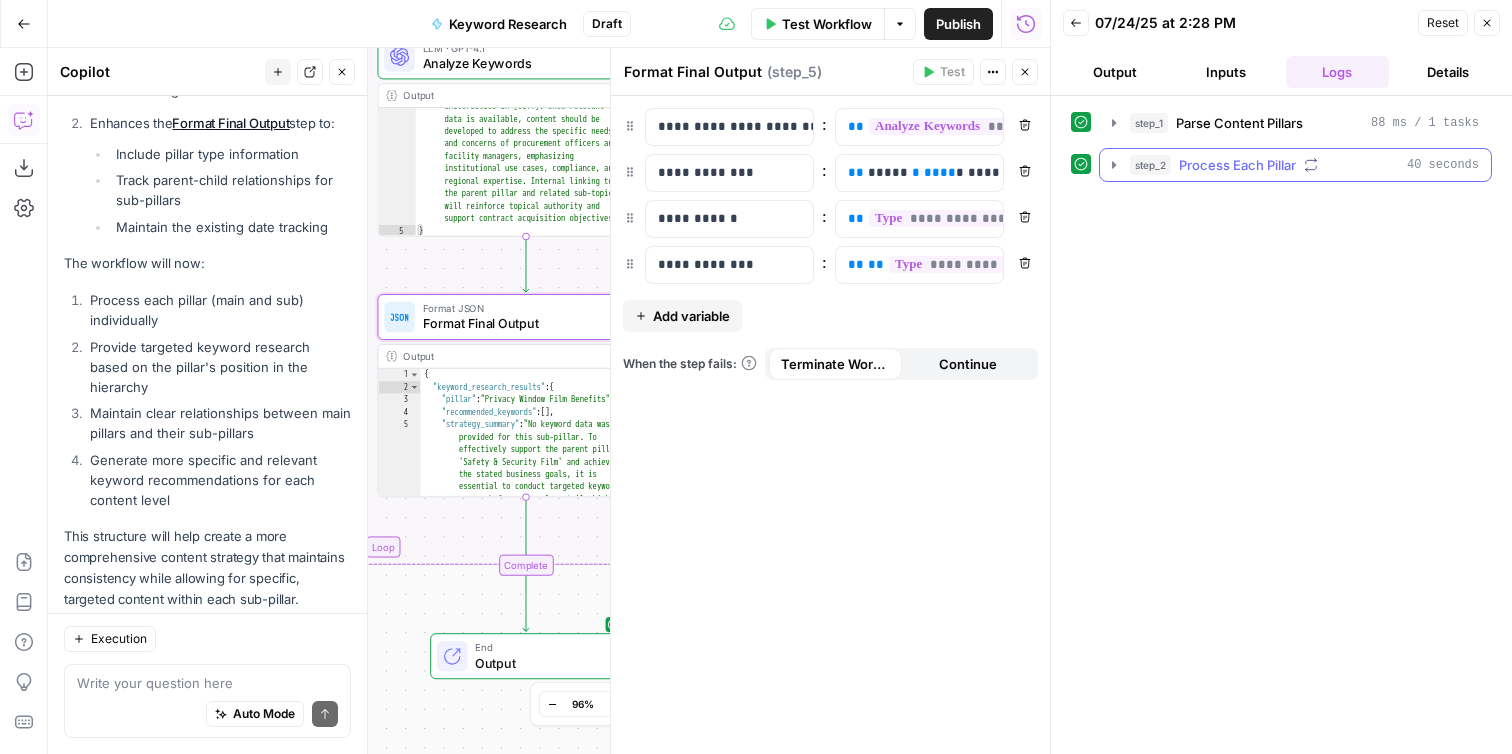 click 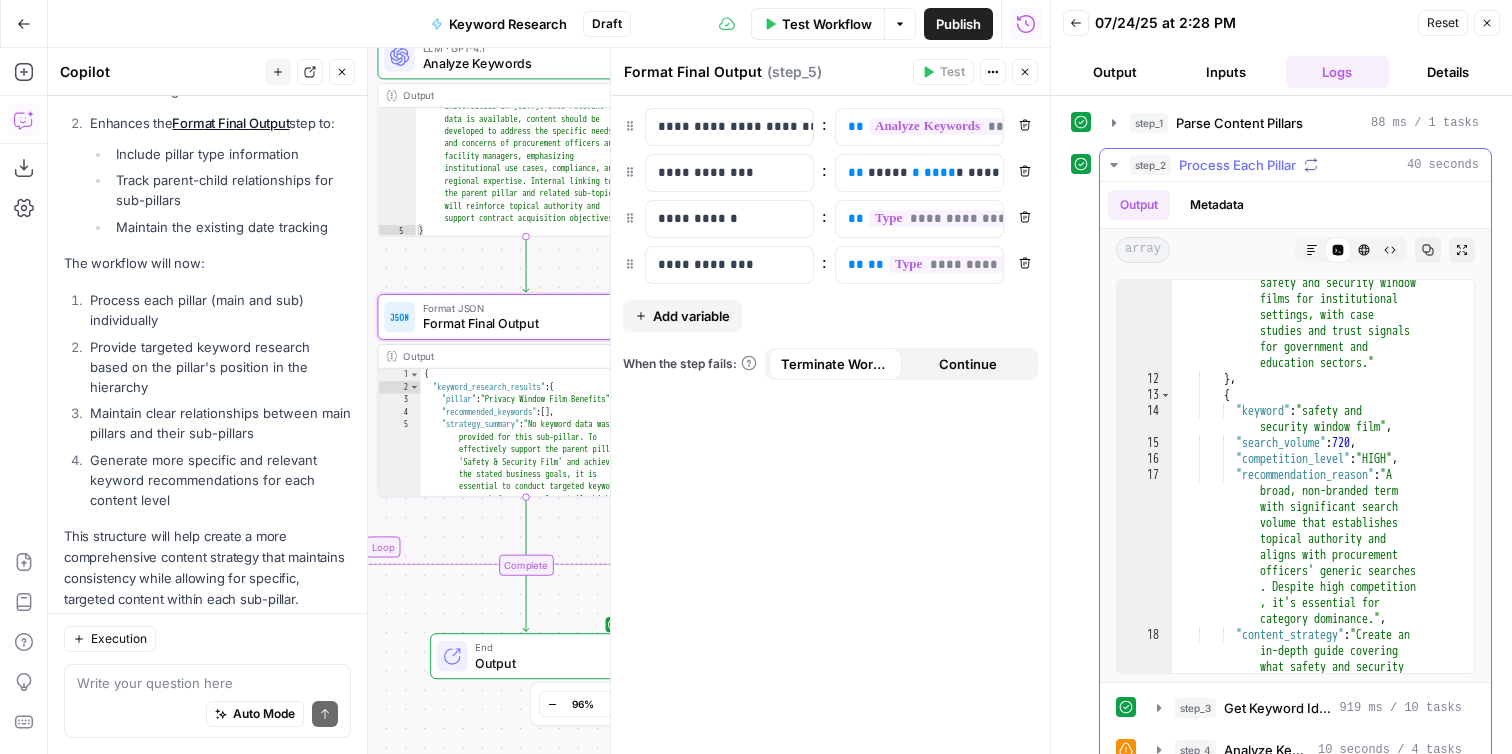 scroll, scrollTop: 906, scrollLeft: 0, axis: vertical 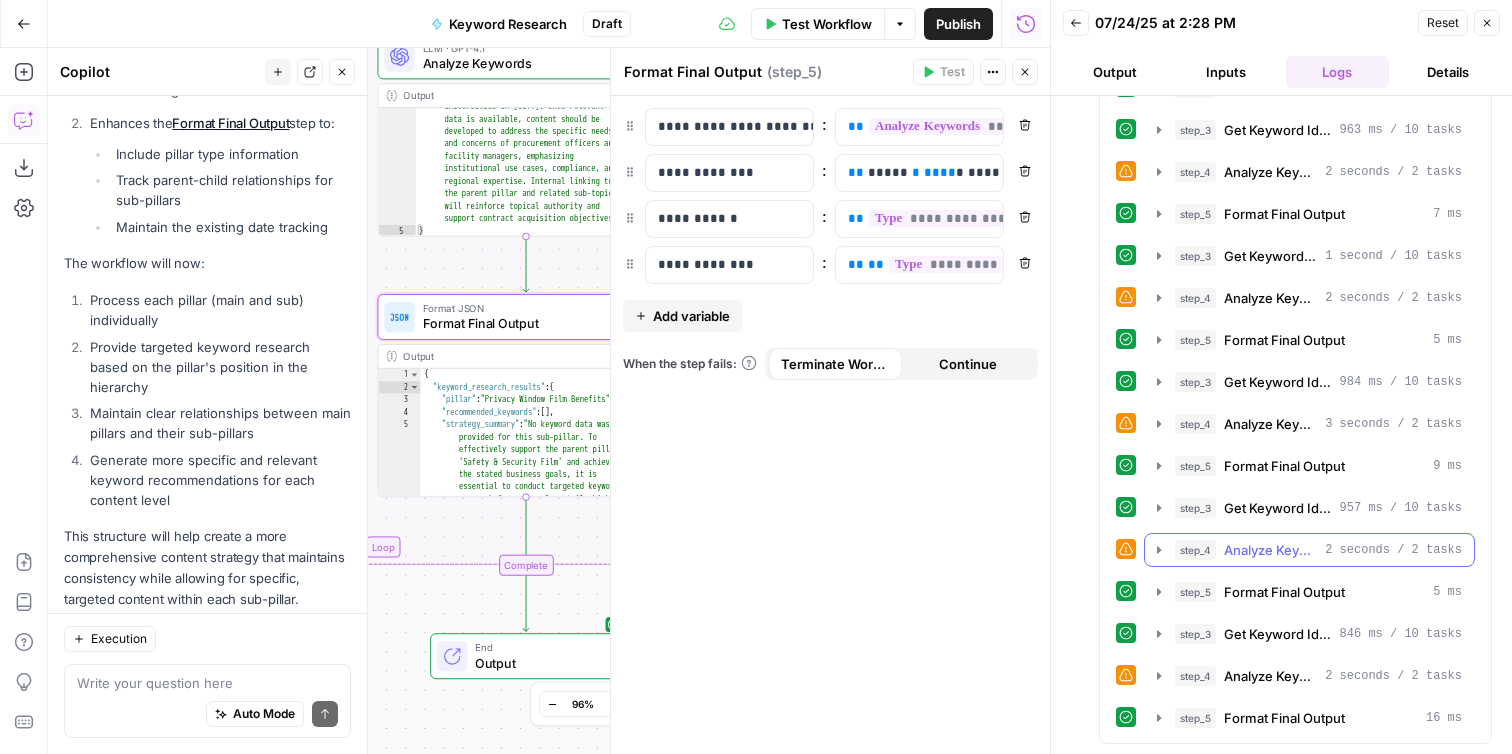 click 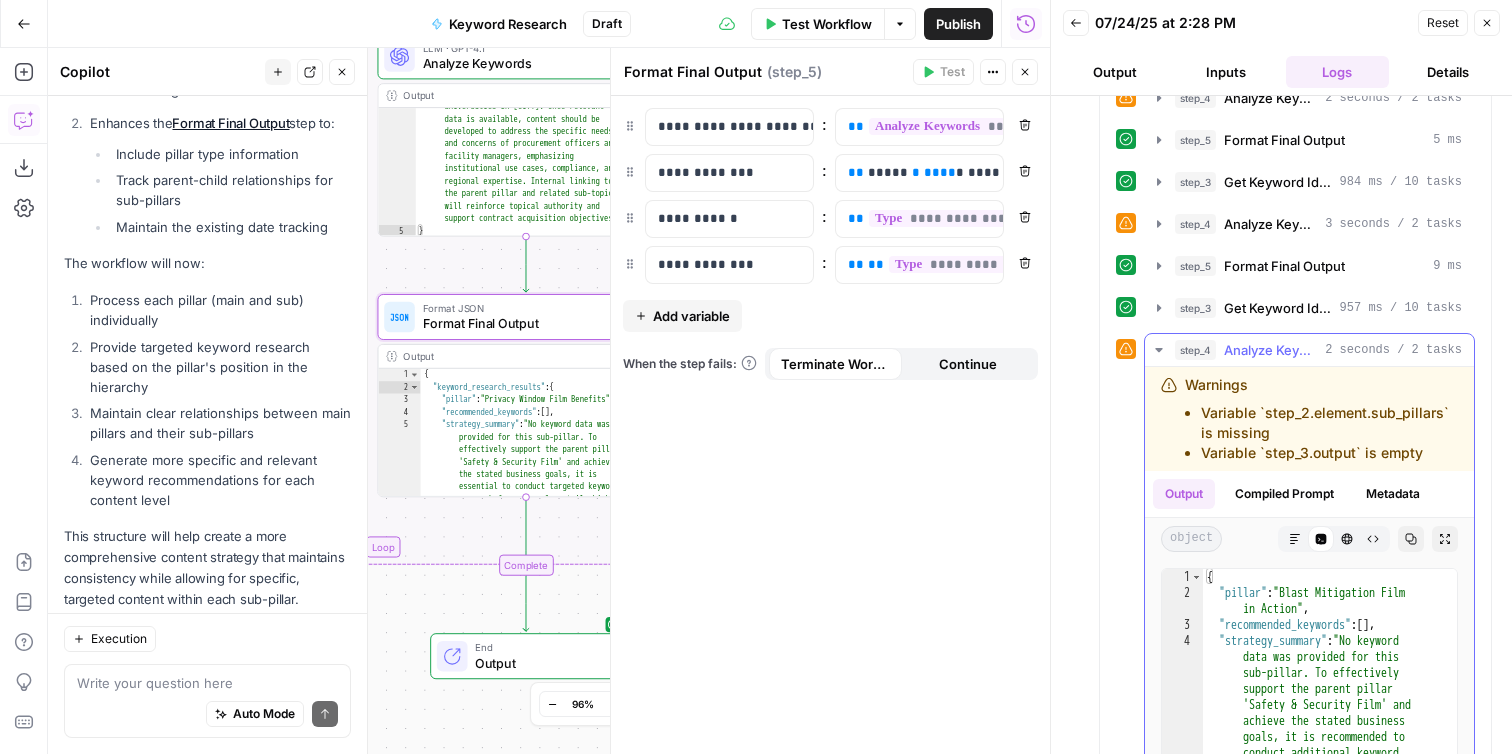 scroll, scrollTop: 1033, scrollLeft: 0, axis: vertical 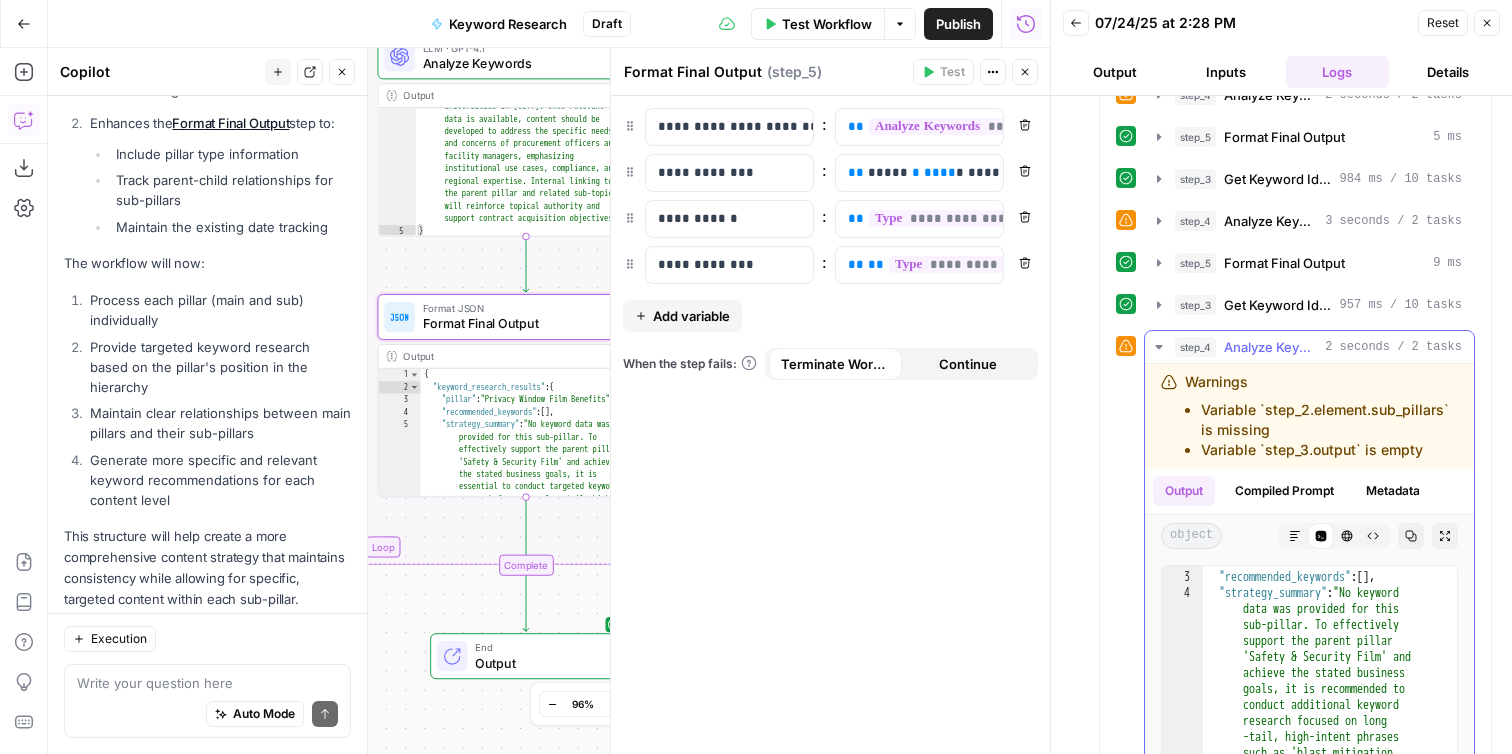 click 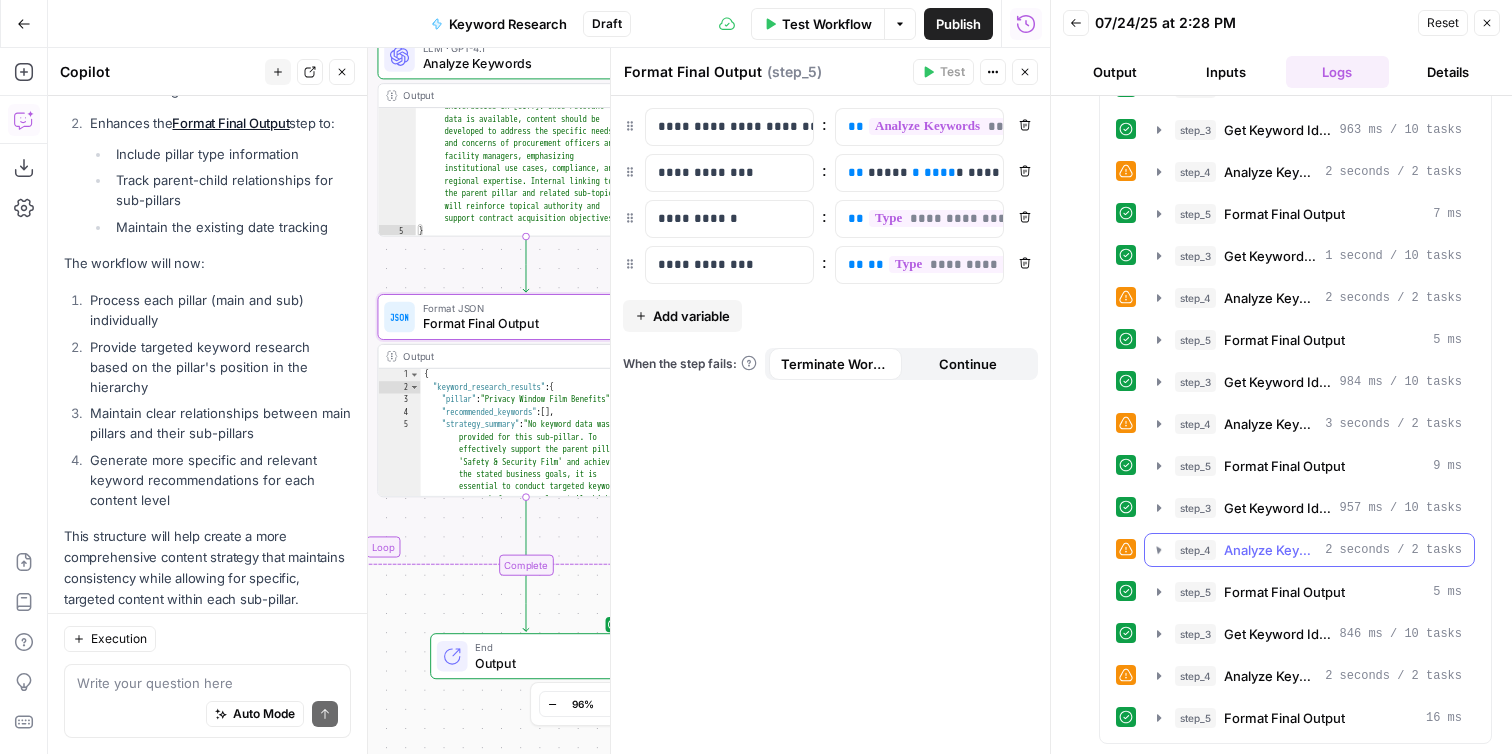 scroll, scrollTop: 830, scrollLeft: 0, axis: vertical 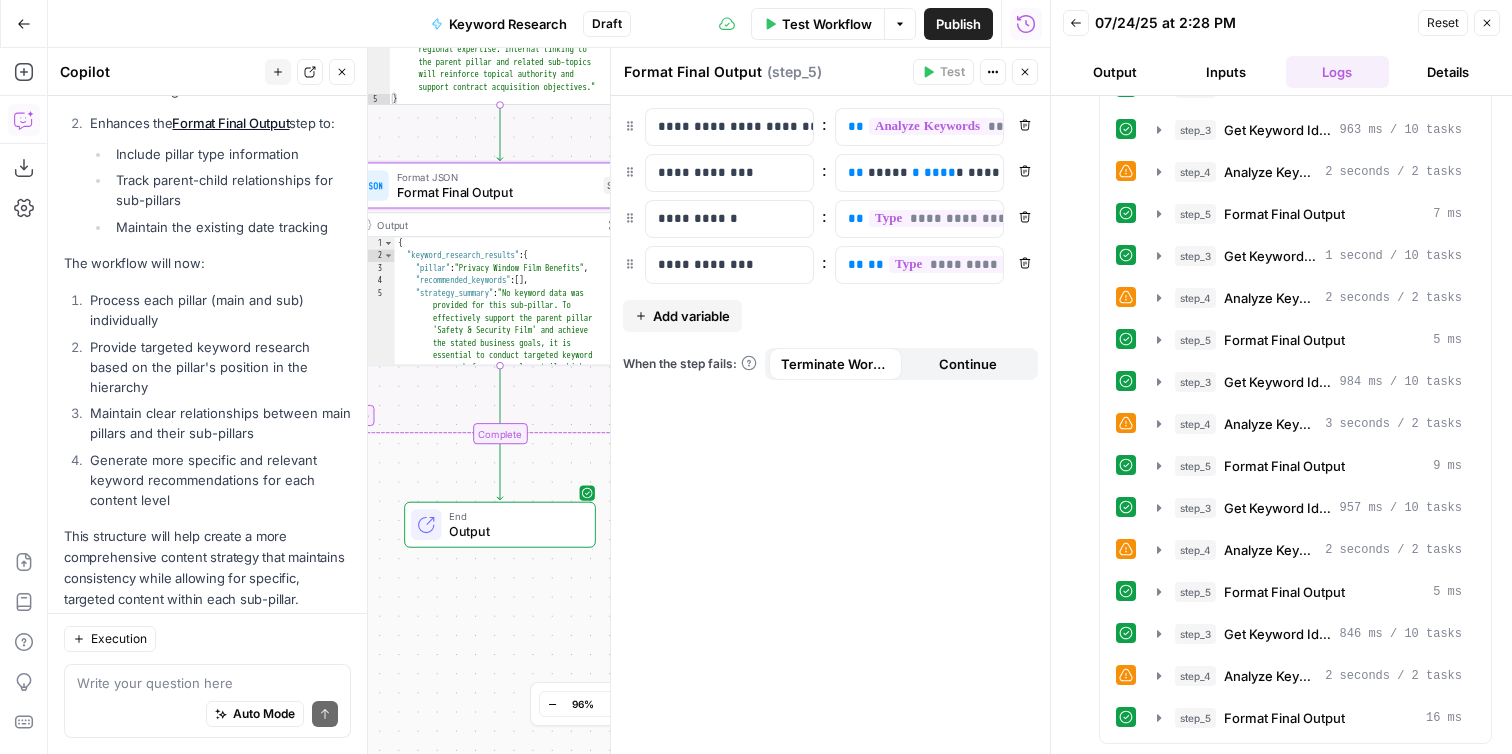 click on "Output" at bounding box center (514, 531) 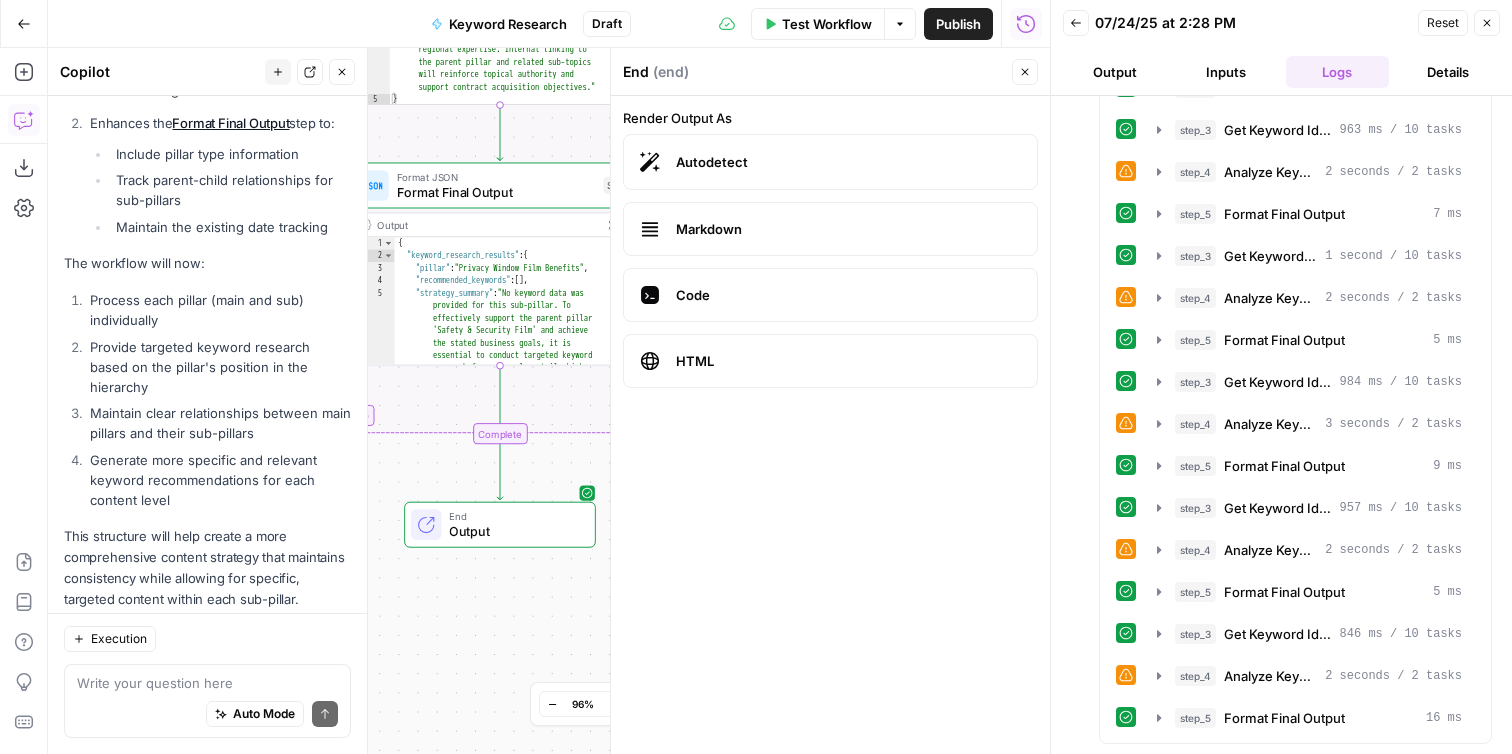 click on "Output" at bounding box center [514, 531] 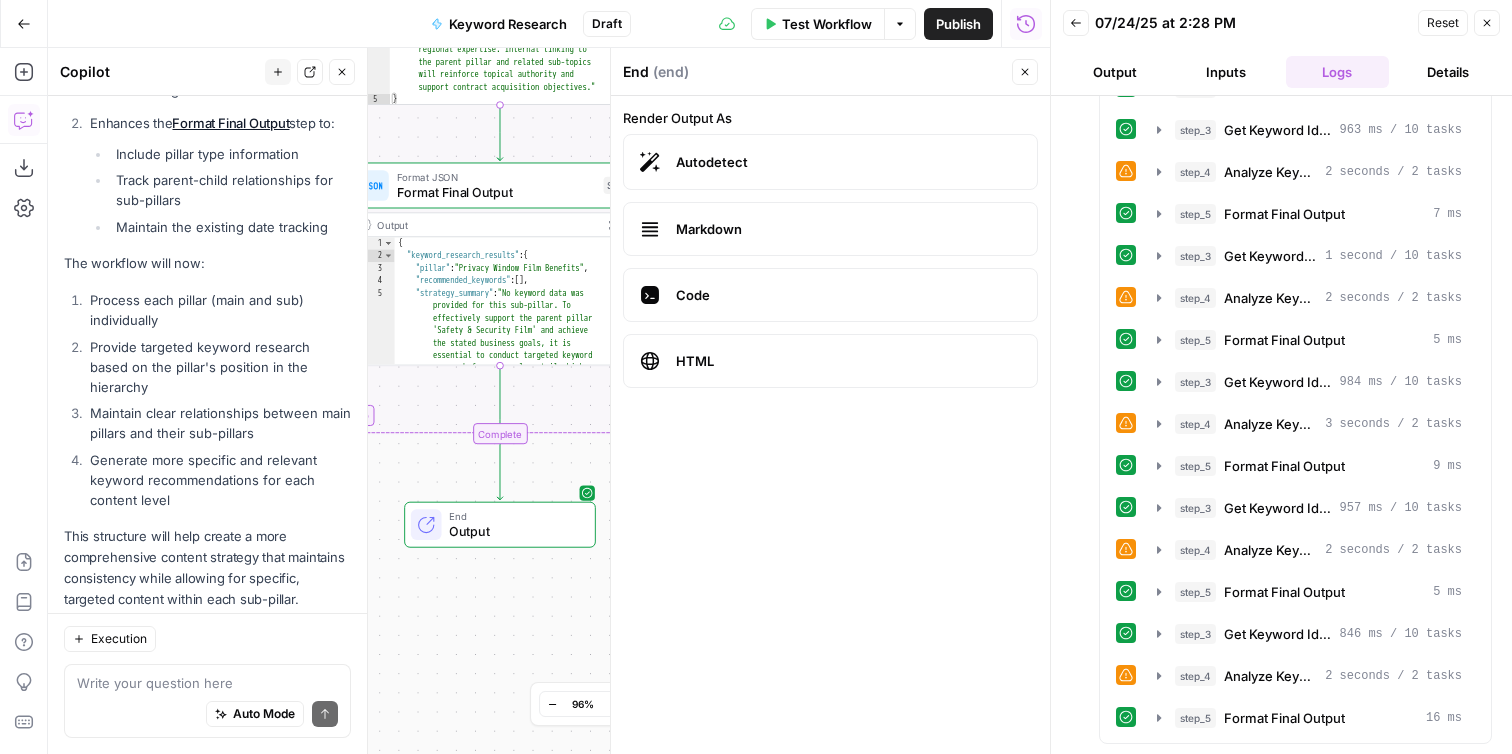 click on "Publish" at bounding box center (958, 24) 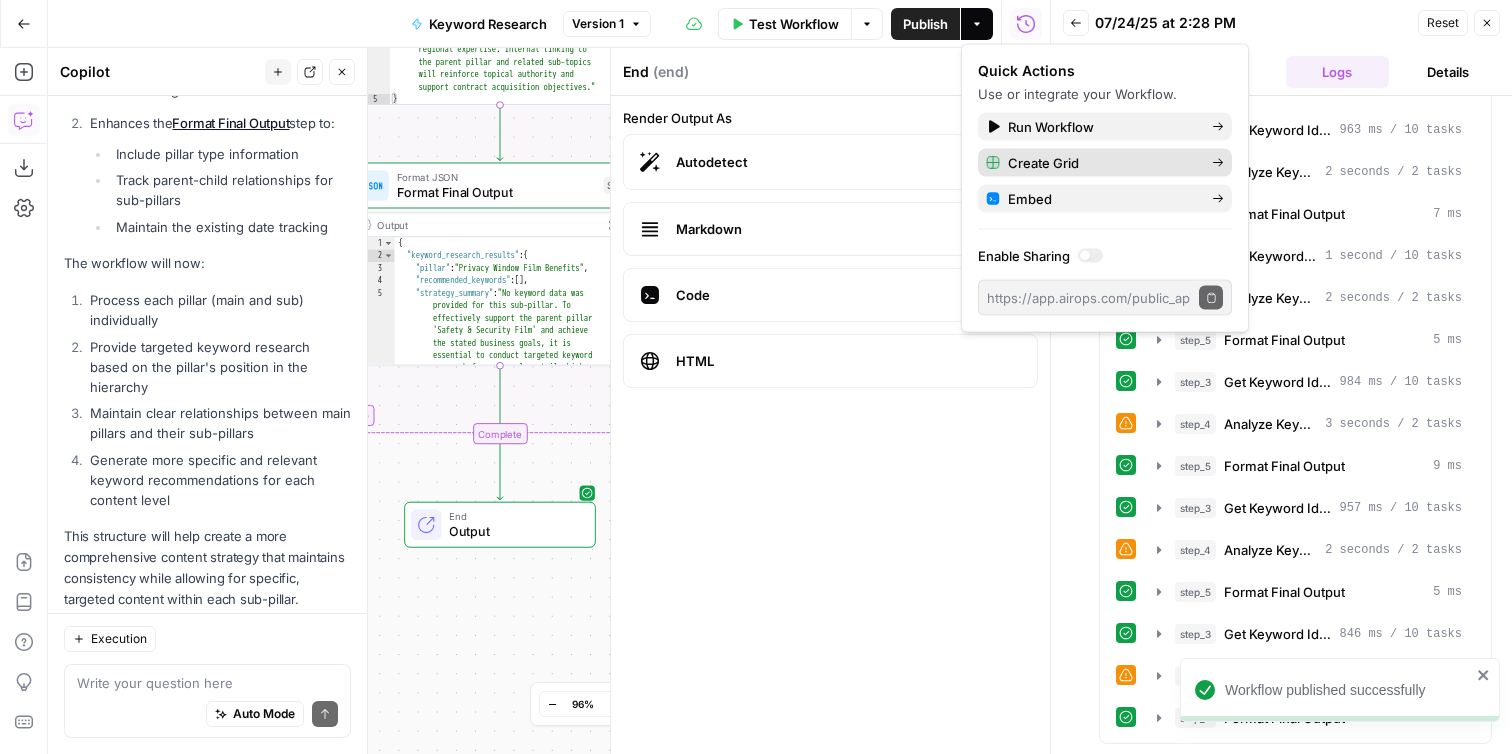click on "Create Grid" at bounding box center (1102, 163) 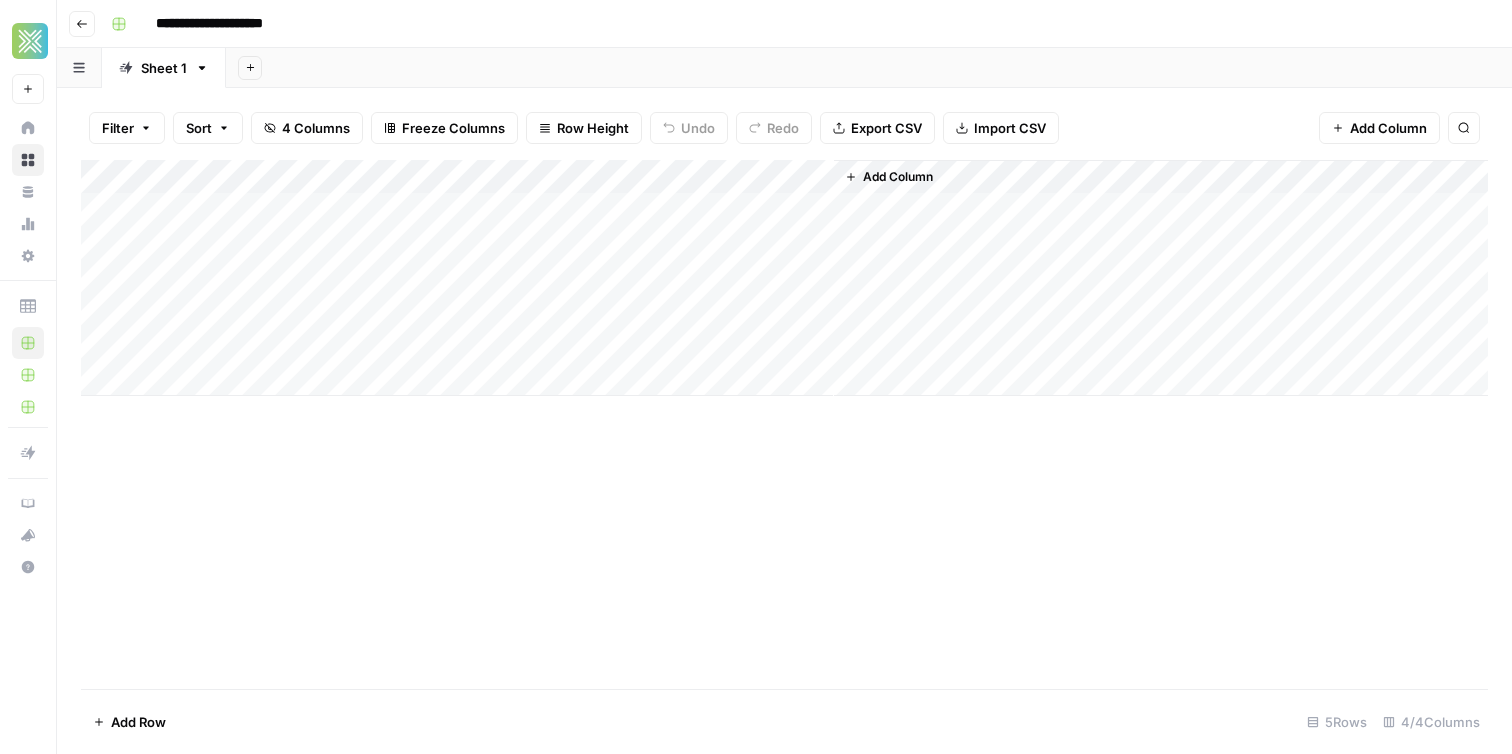 click on "Sheet 1" at bounding box center [164, 68] 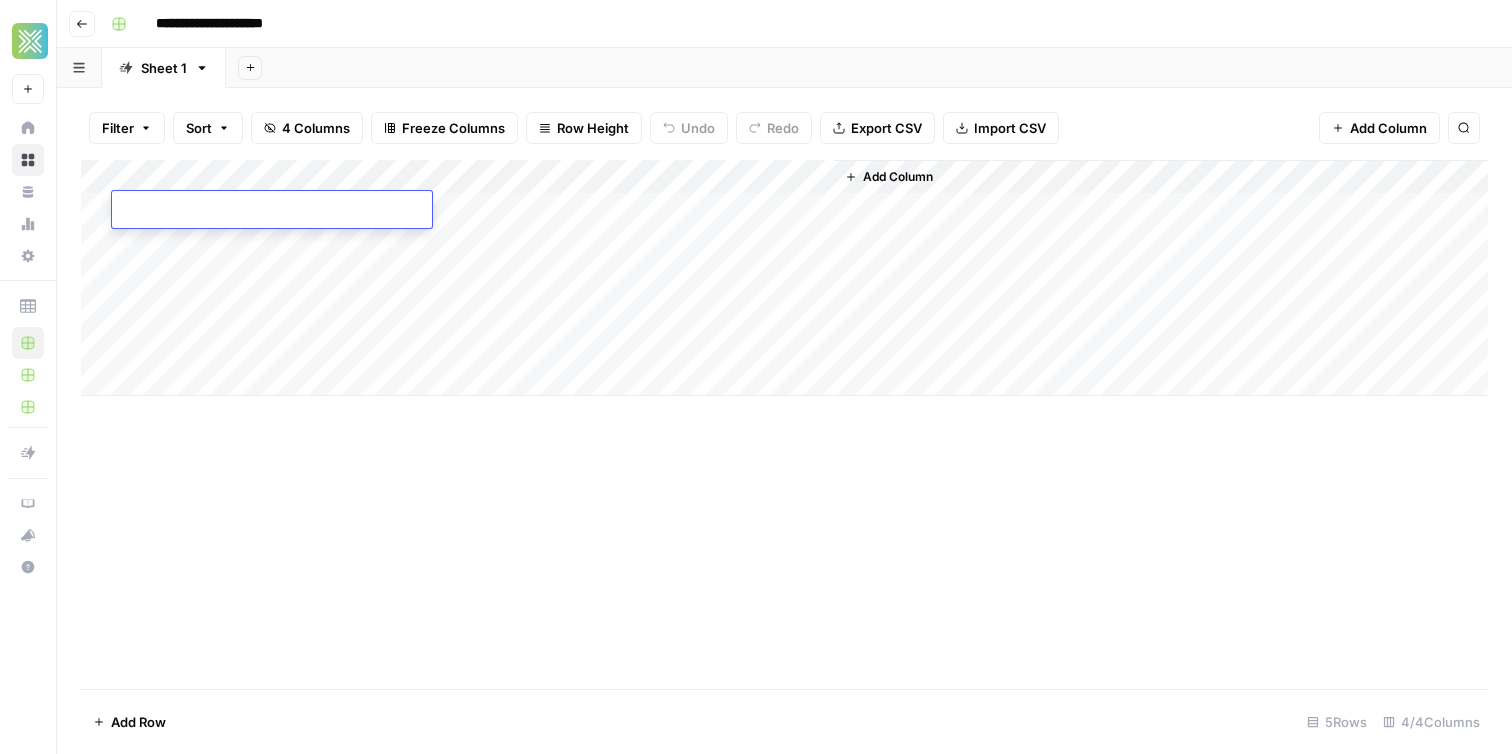 click at bounding box center [272, 211] 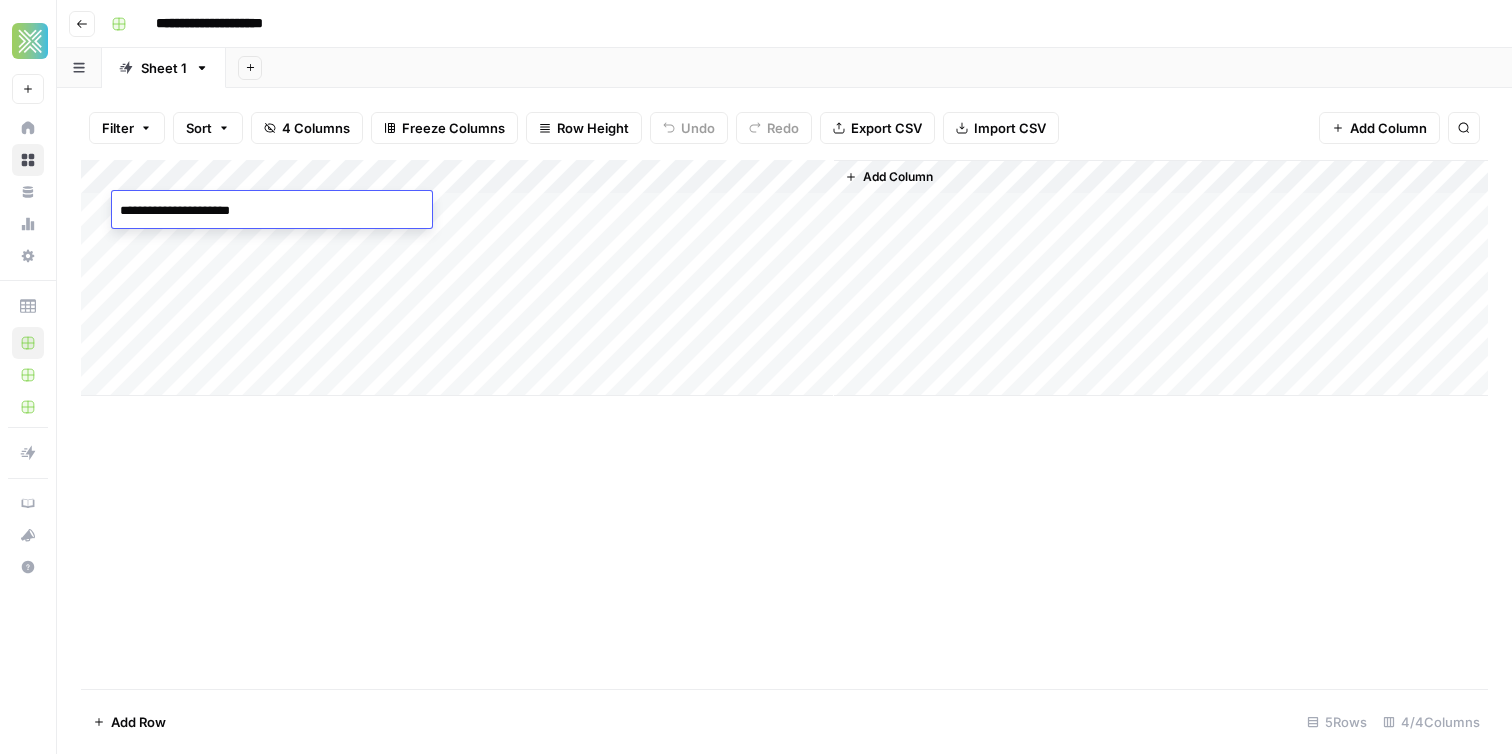 type on "**********" 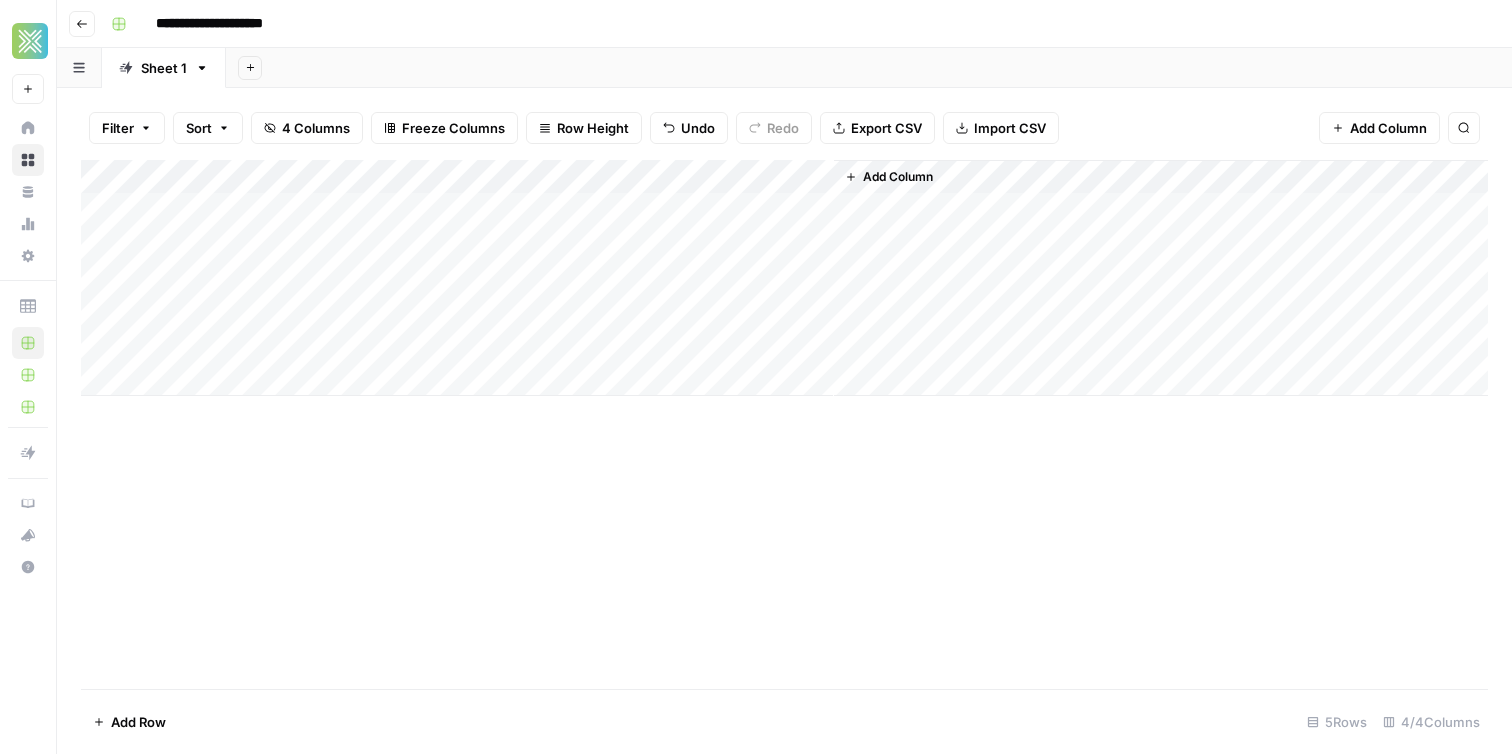 click on "Add Column" at bounding box center [784, 278] 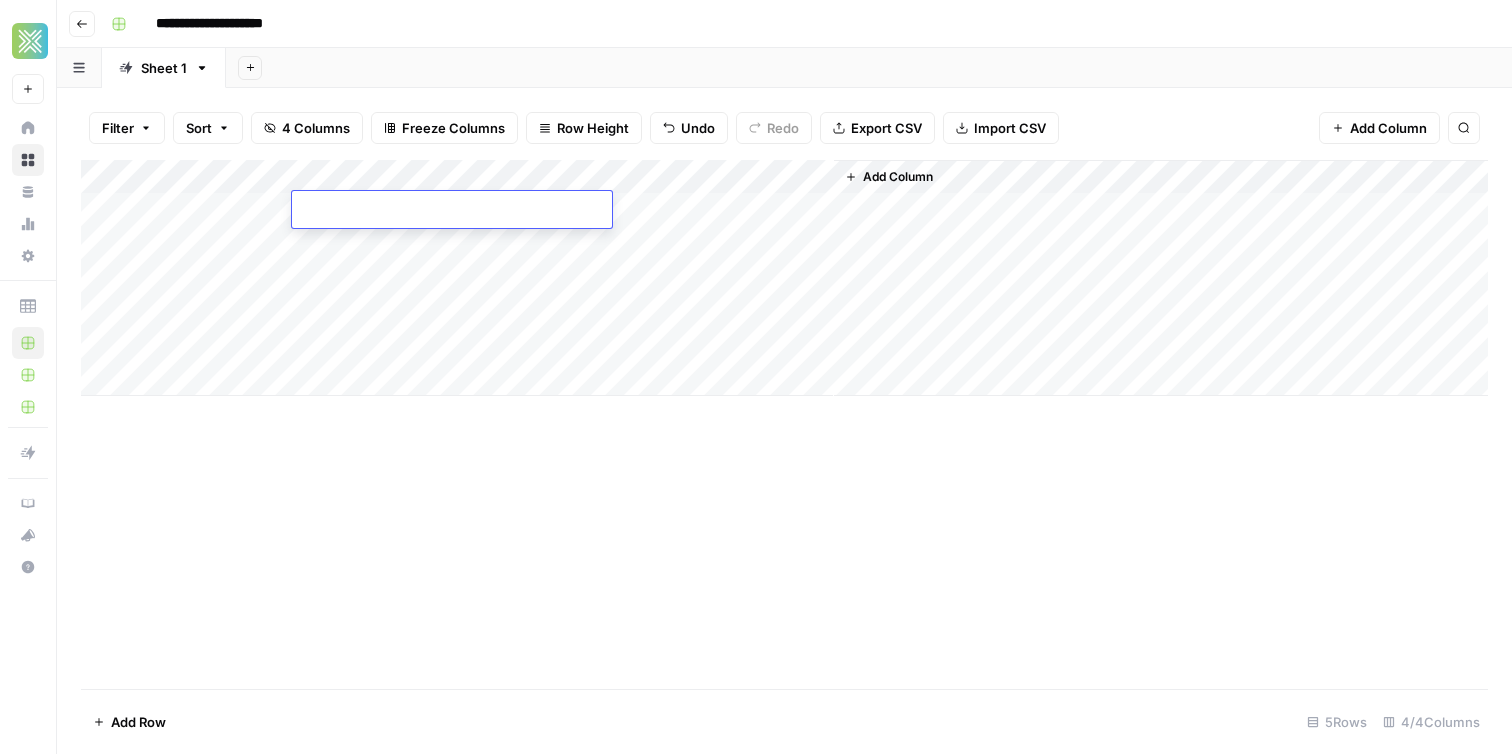 click at bounding box center [452, 211] 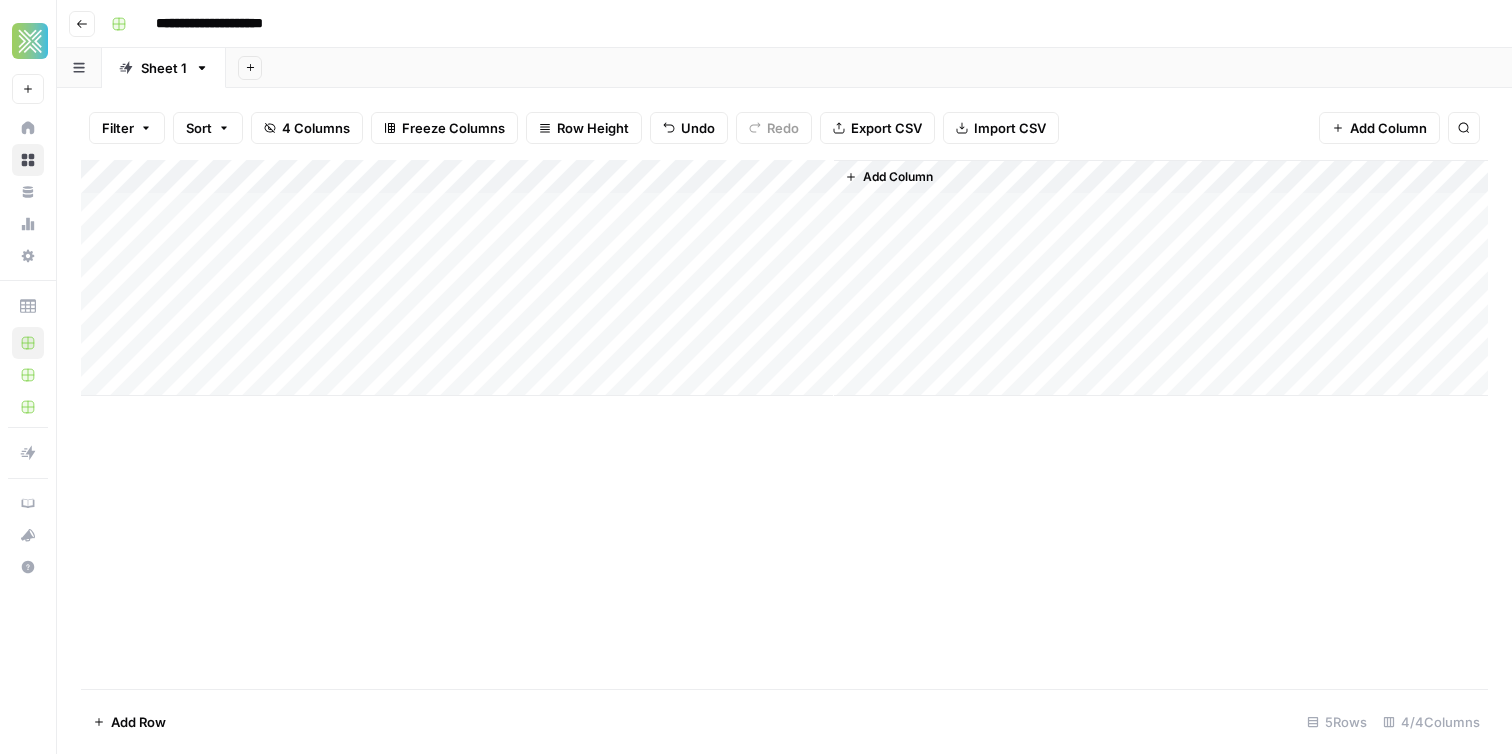 click on "Add Column" at bounding box center (784, 278) 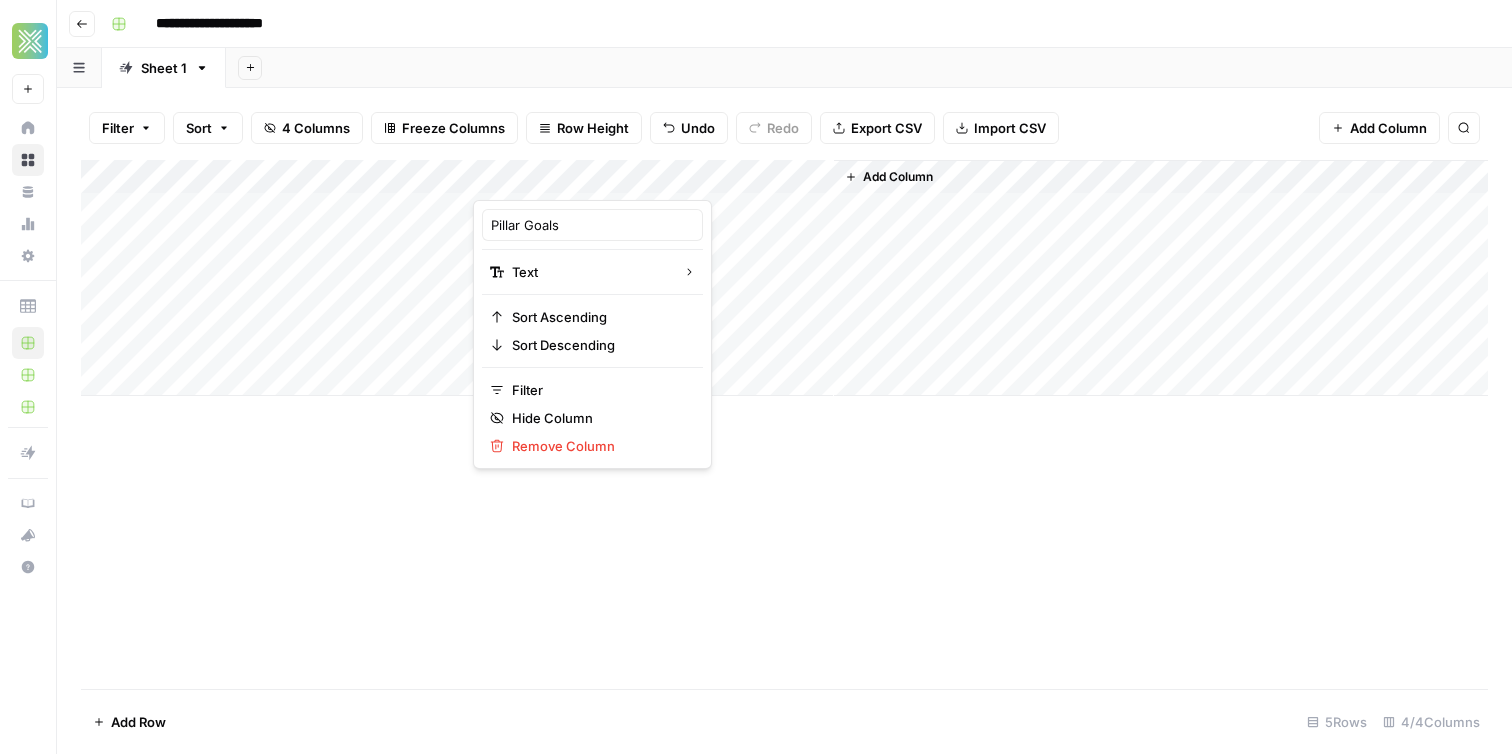 click on "Add Column" at bounding box center (784, 278) 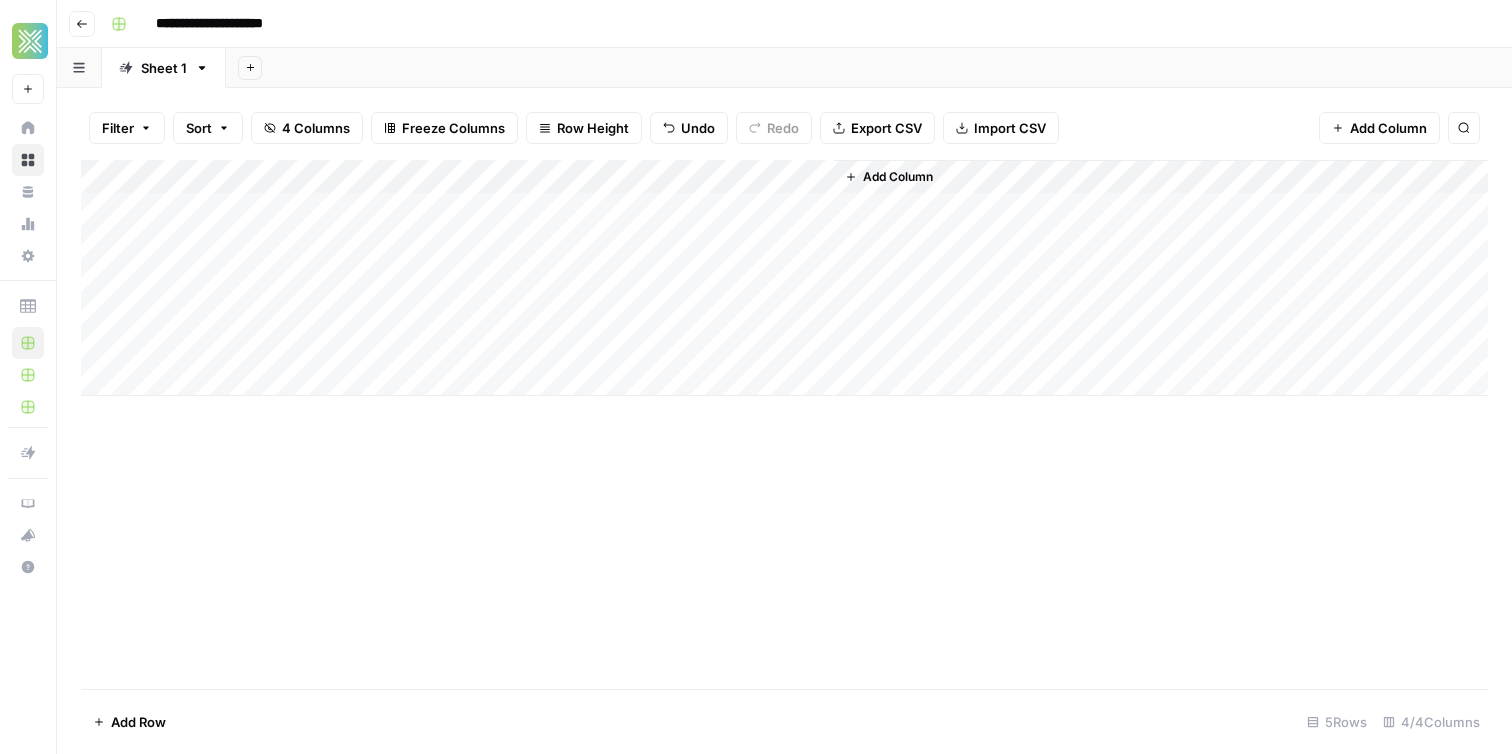 click on "Add Column" at bounding box center [784, 278] 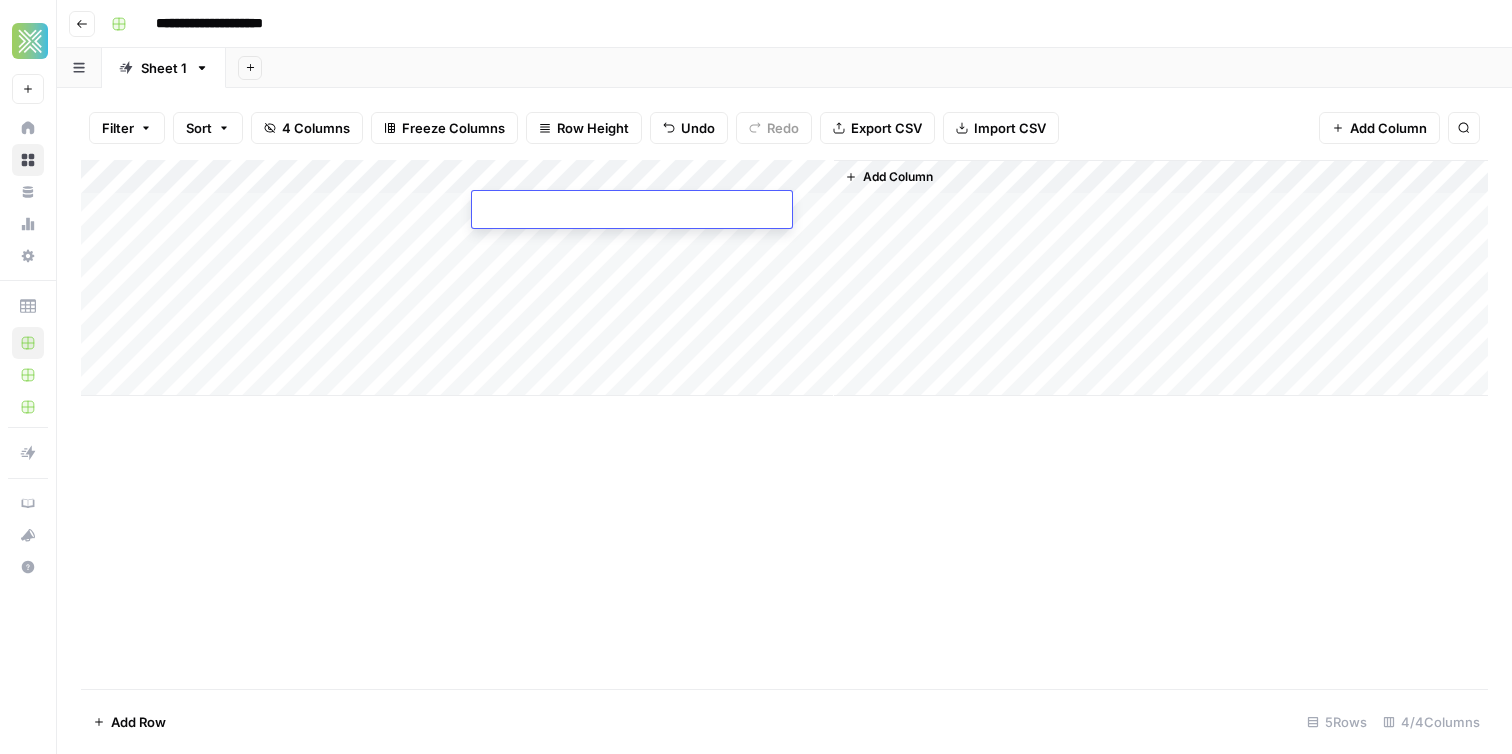 type on "**********" 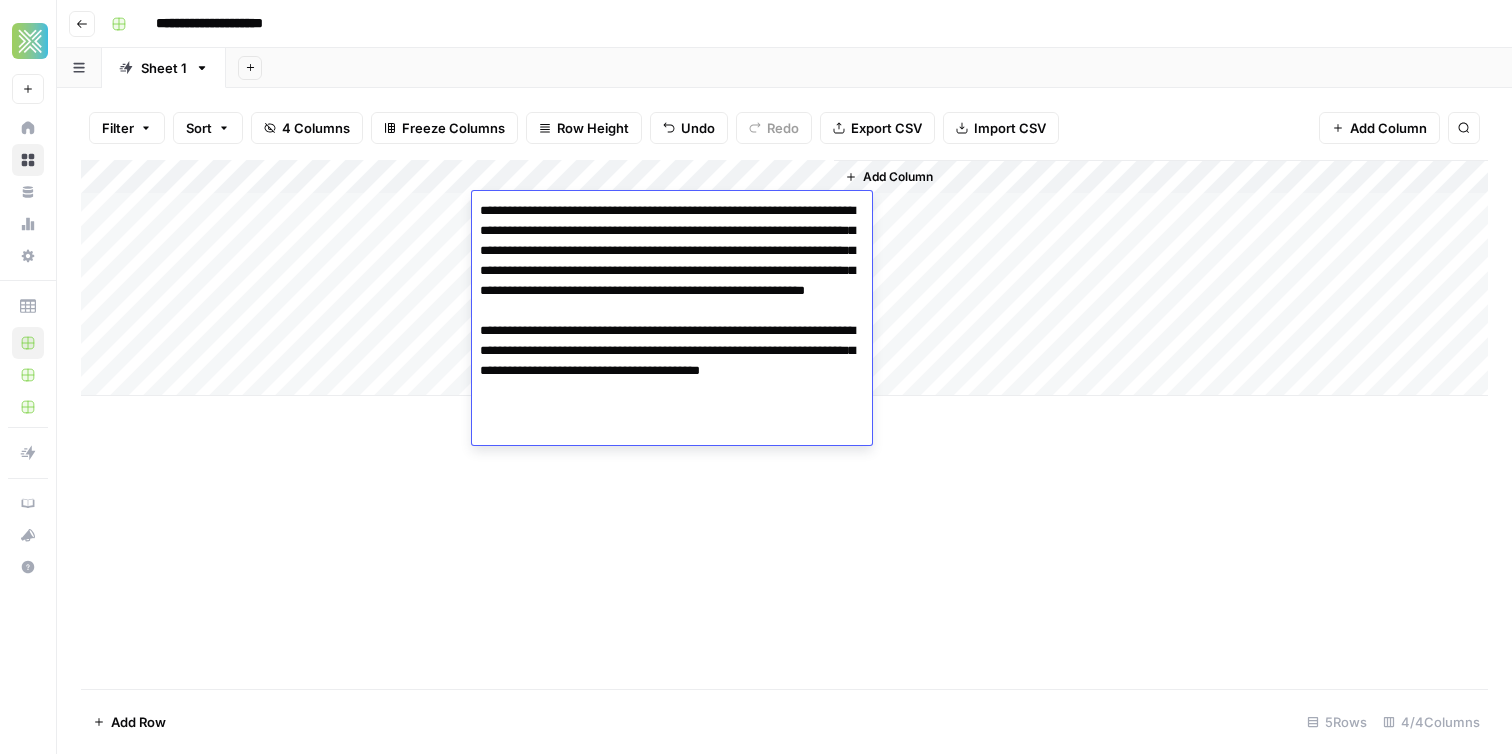 click on "Add Column" at bounding box center (784, 424) 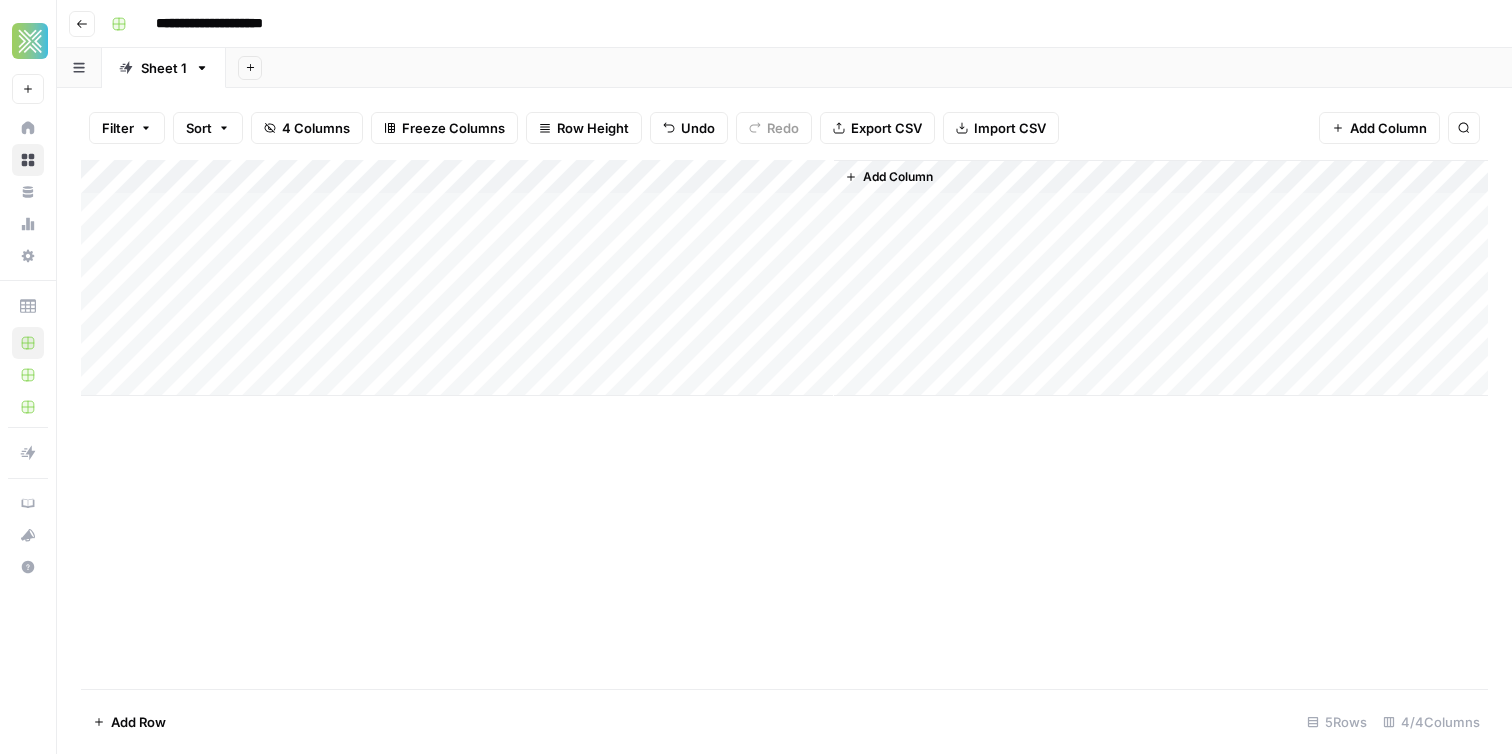click on "Add Column" at bounding box center (784, 278) 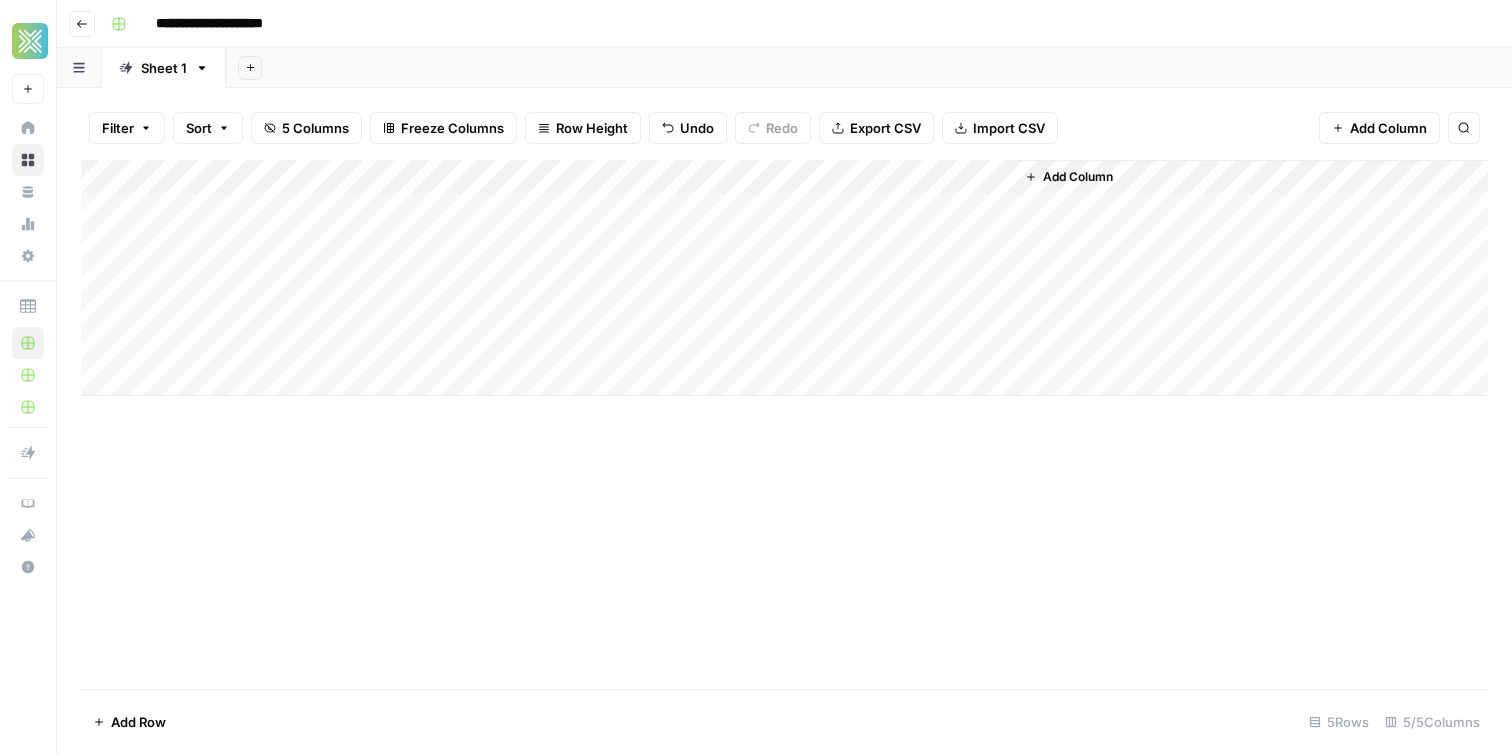 click on "Add Column" at bounding box center [784, 278] 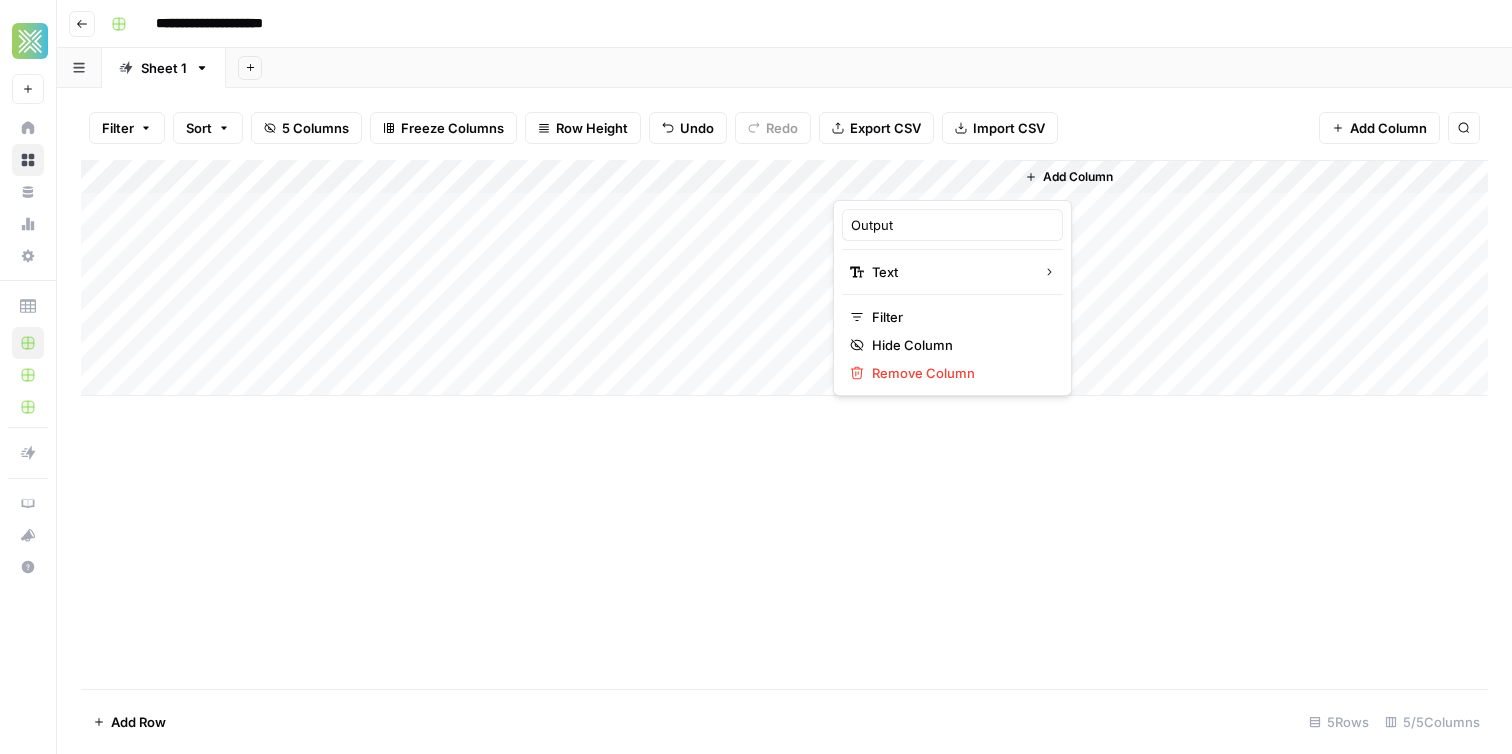 click on "Output
Text Filter Hide Column Remove Column" at bounding box center [952, 298] 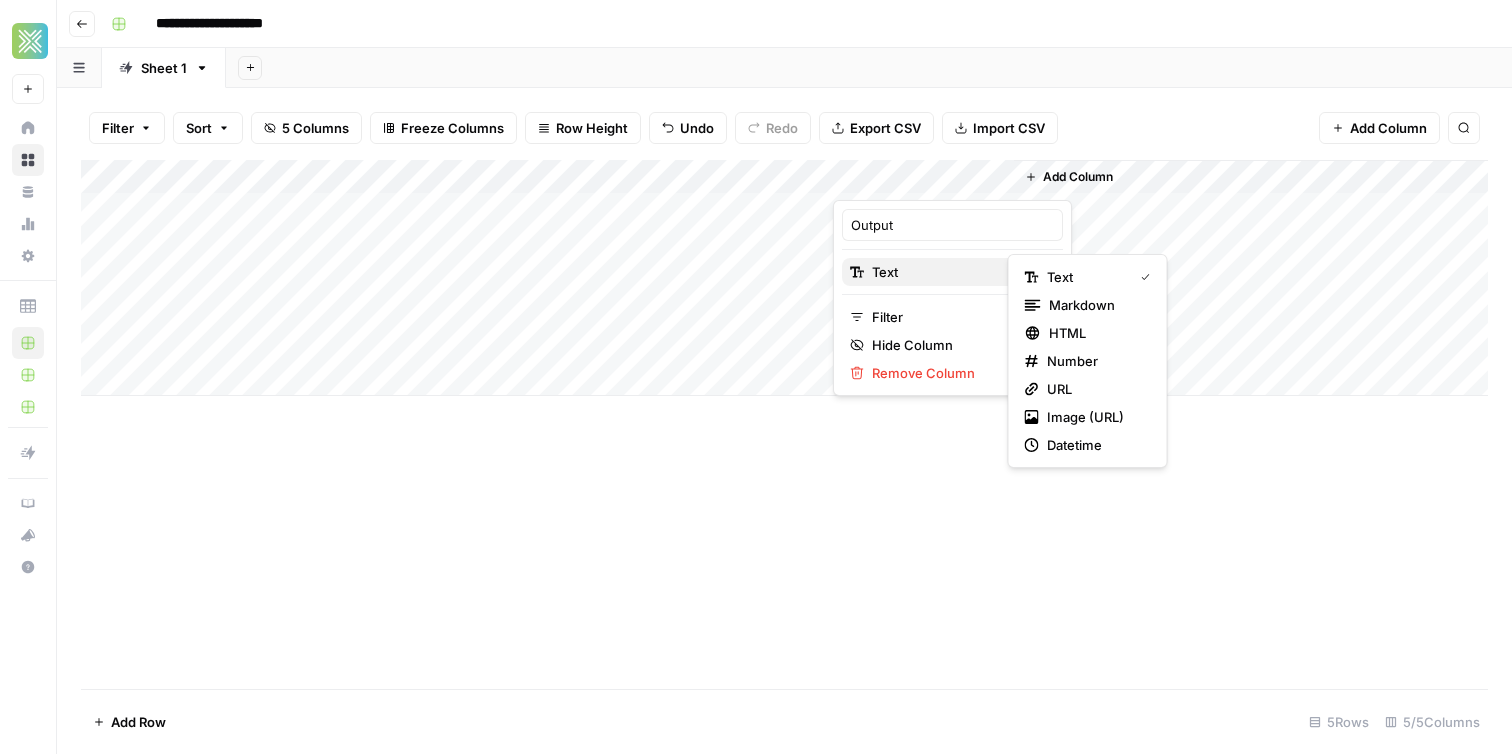 click on "Text" at bounding box center [949, 272] 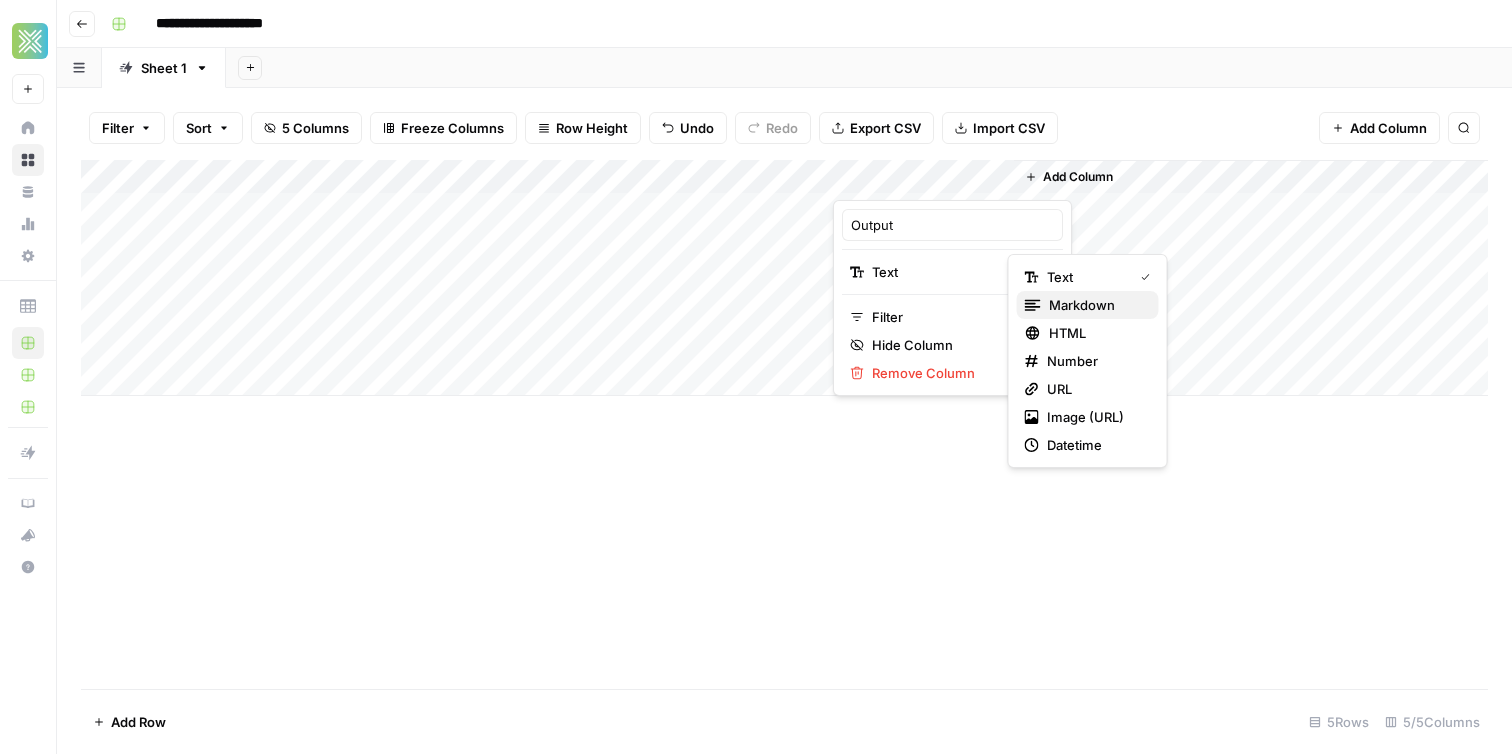 click on "markdown" at bounding box center (1096, 305) 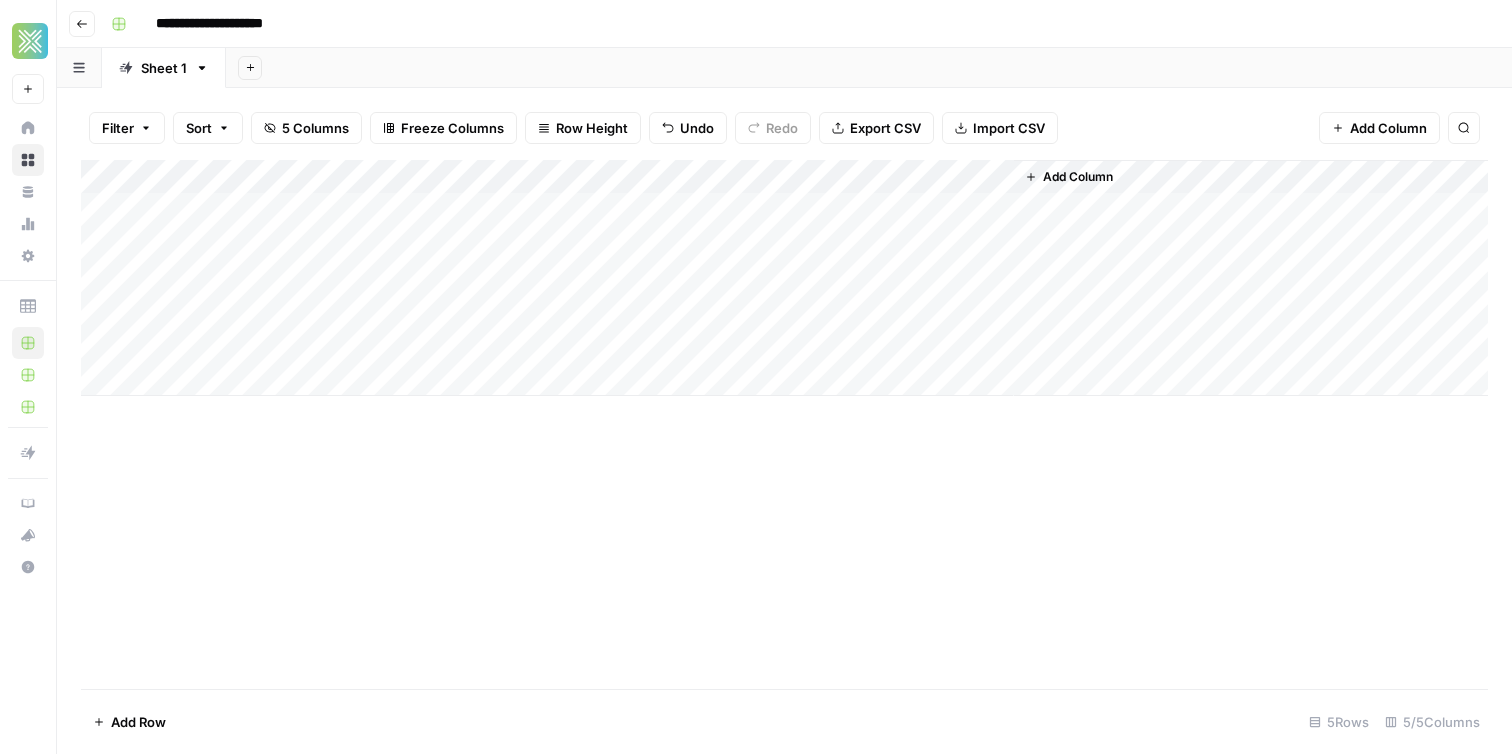 click on "Add Column" at bounding box center (784, 278) 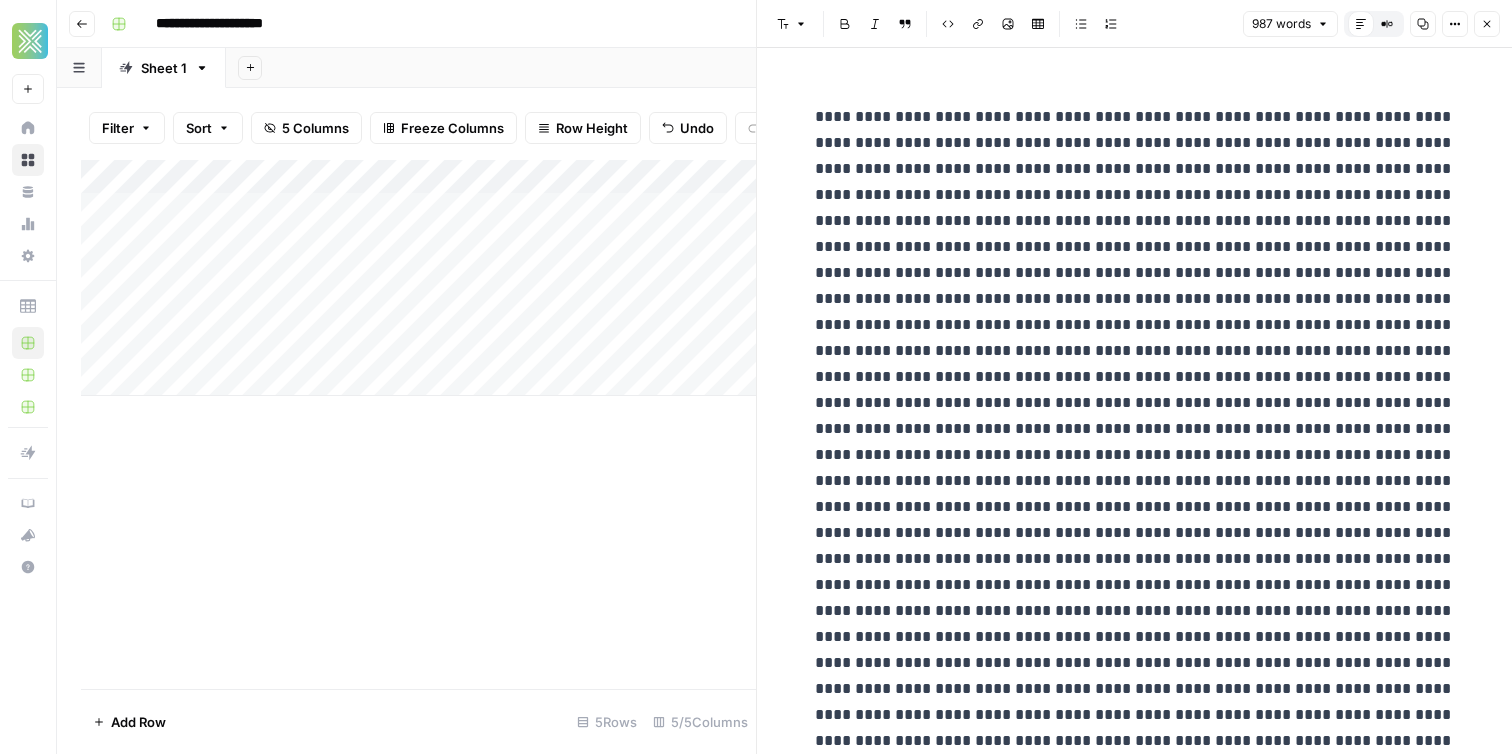 click on "Add Sheet" at bounding box center (869, 68) 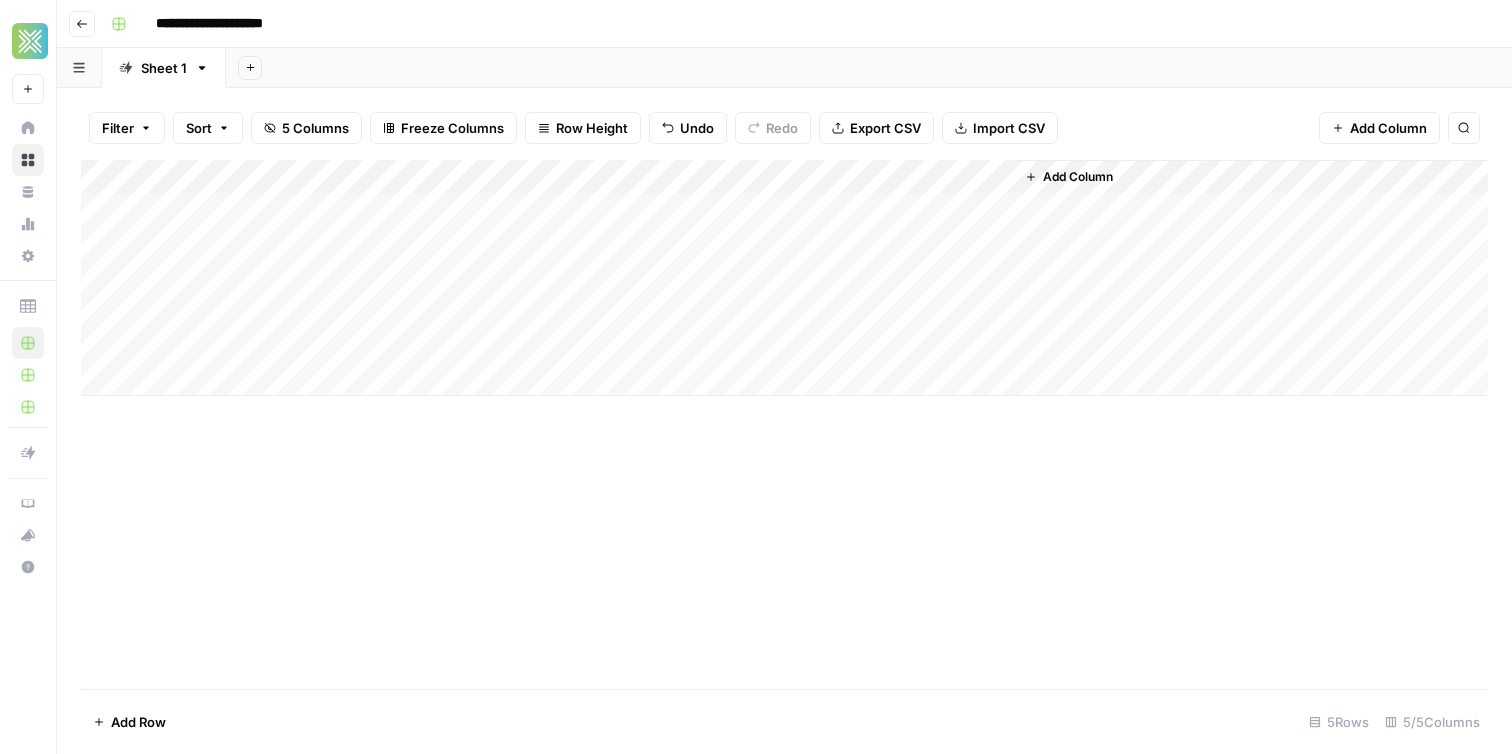 click on "Add Column" at bounding box center (784, 278) 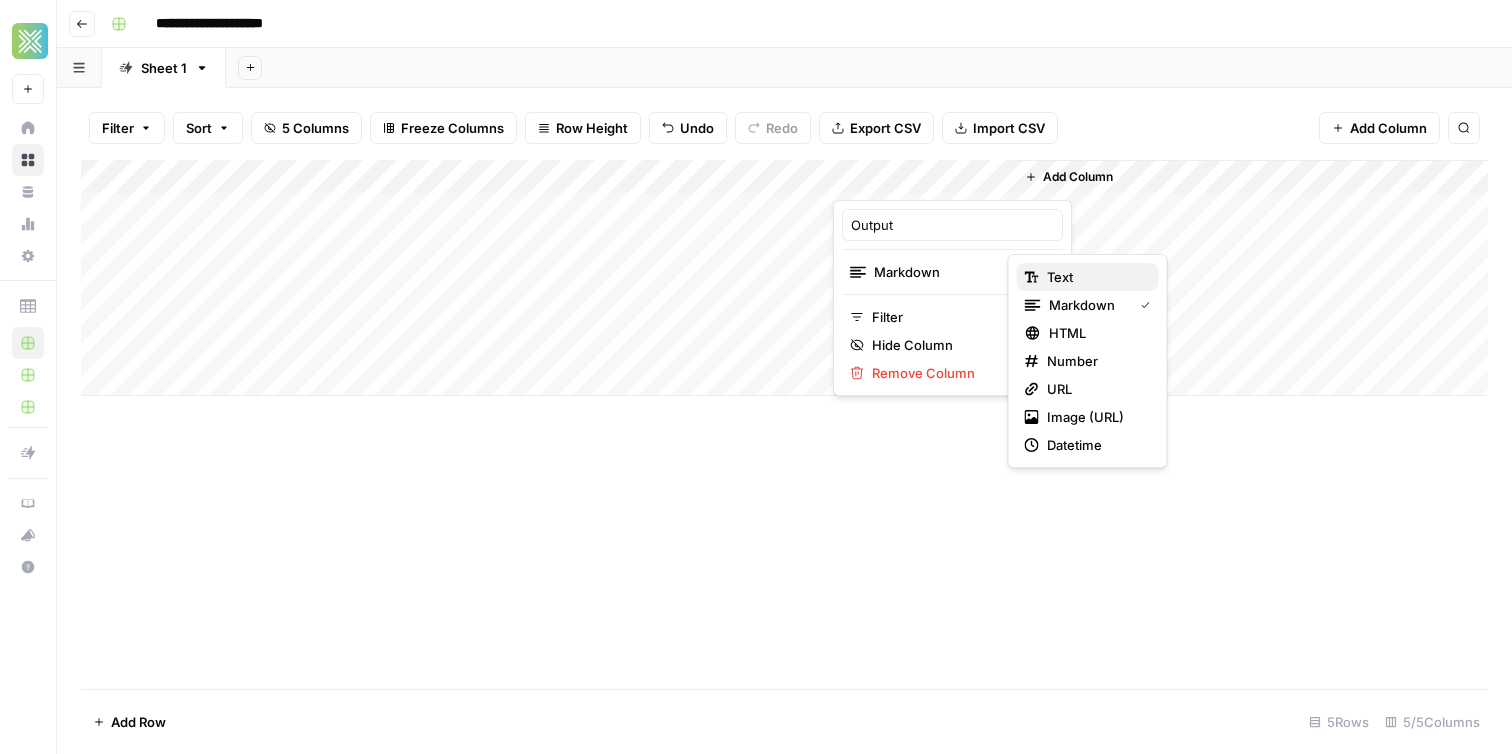 click on "text" at bounding box center [1095, 277] 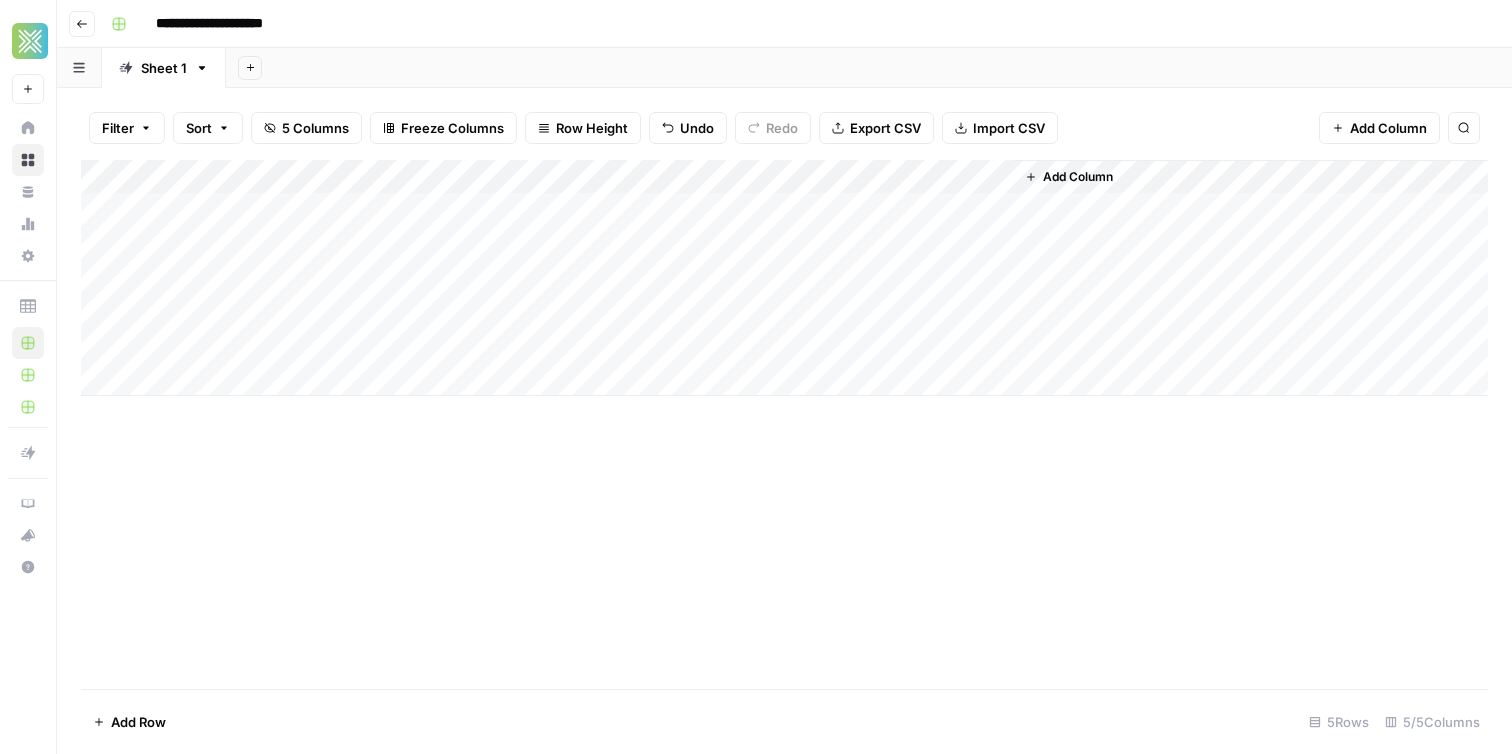 click on "Add Column" at bounding box center [784, 278] 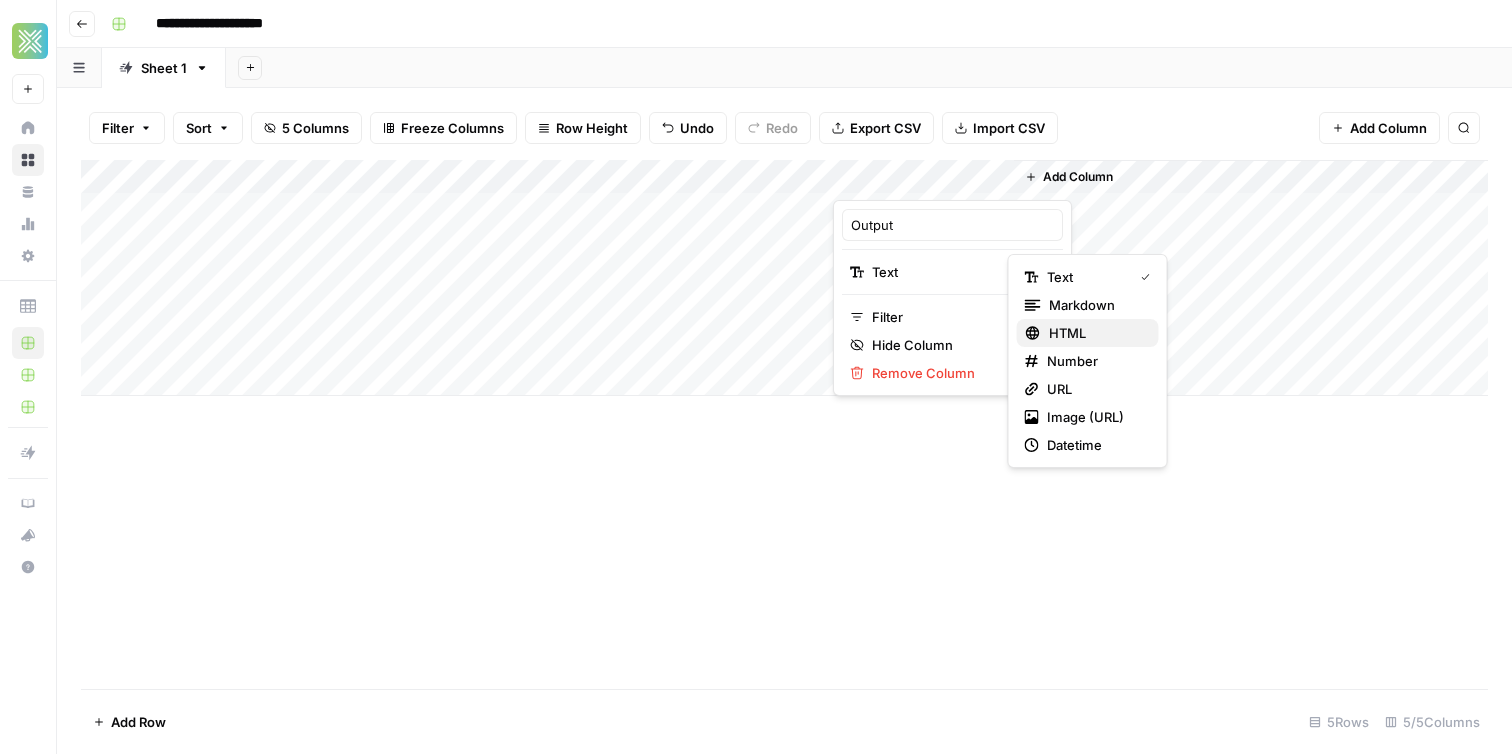 click on "HTML" at bounding box center (1096, 333) 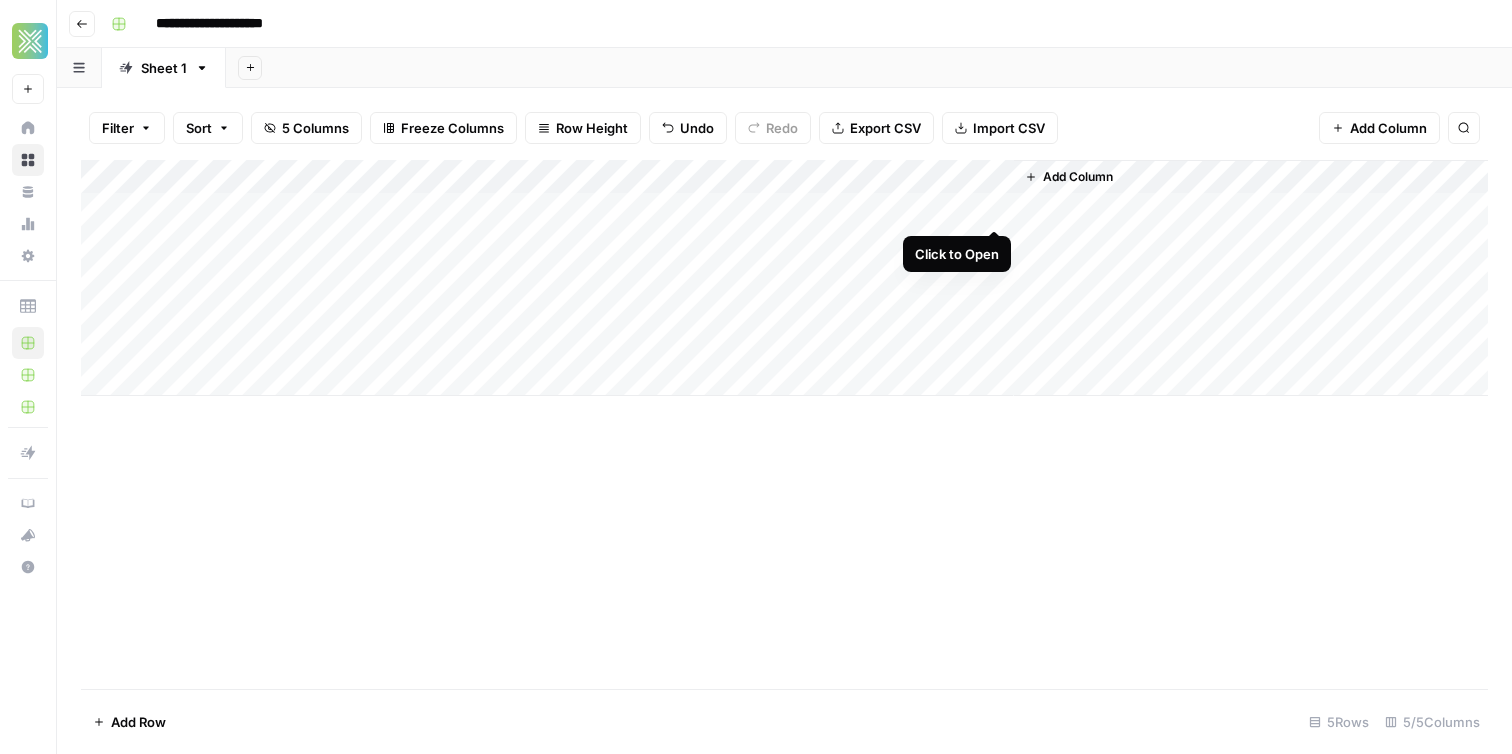 click on "Add Column" at bounding box center [784, 278] 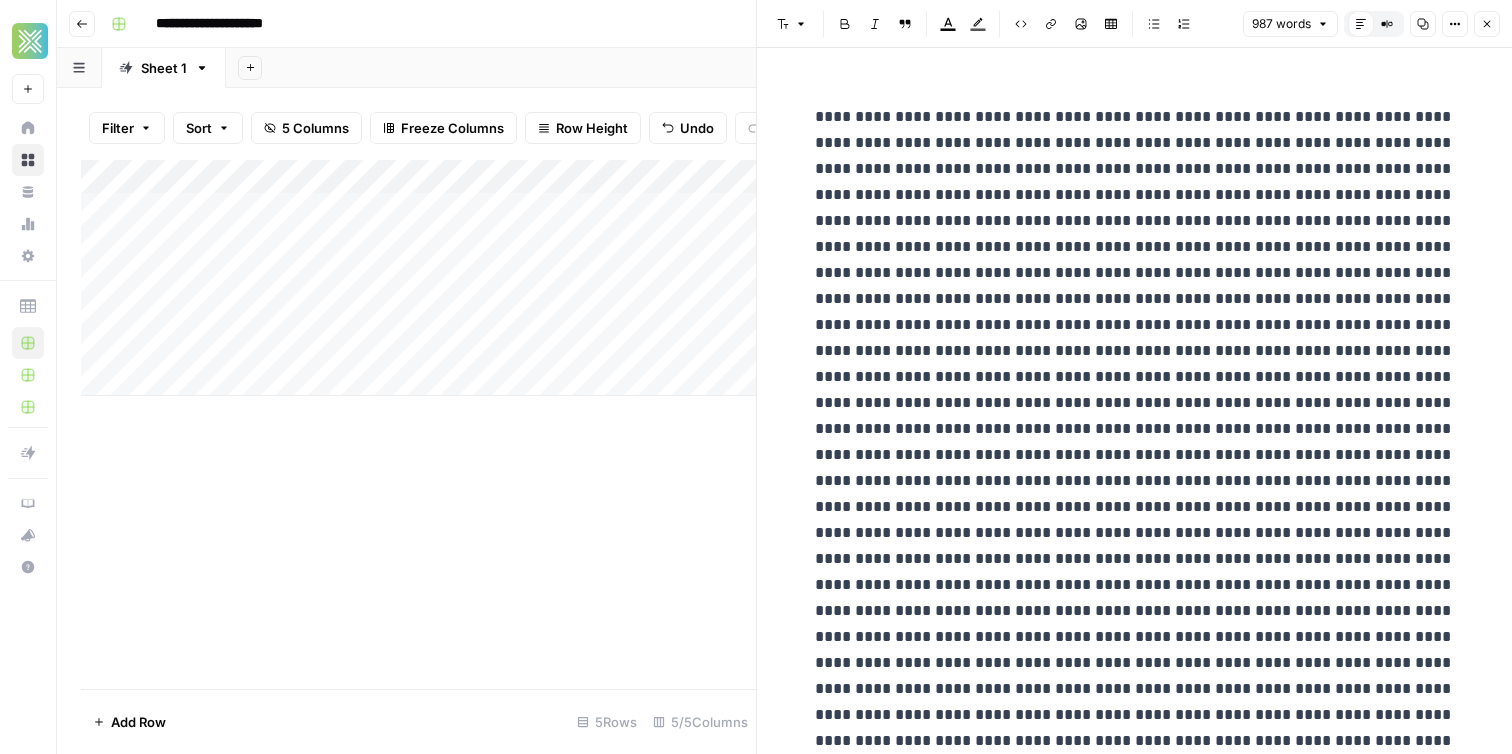 click on "Close" at bounding box center (1487, 24) 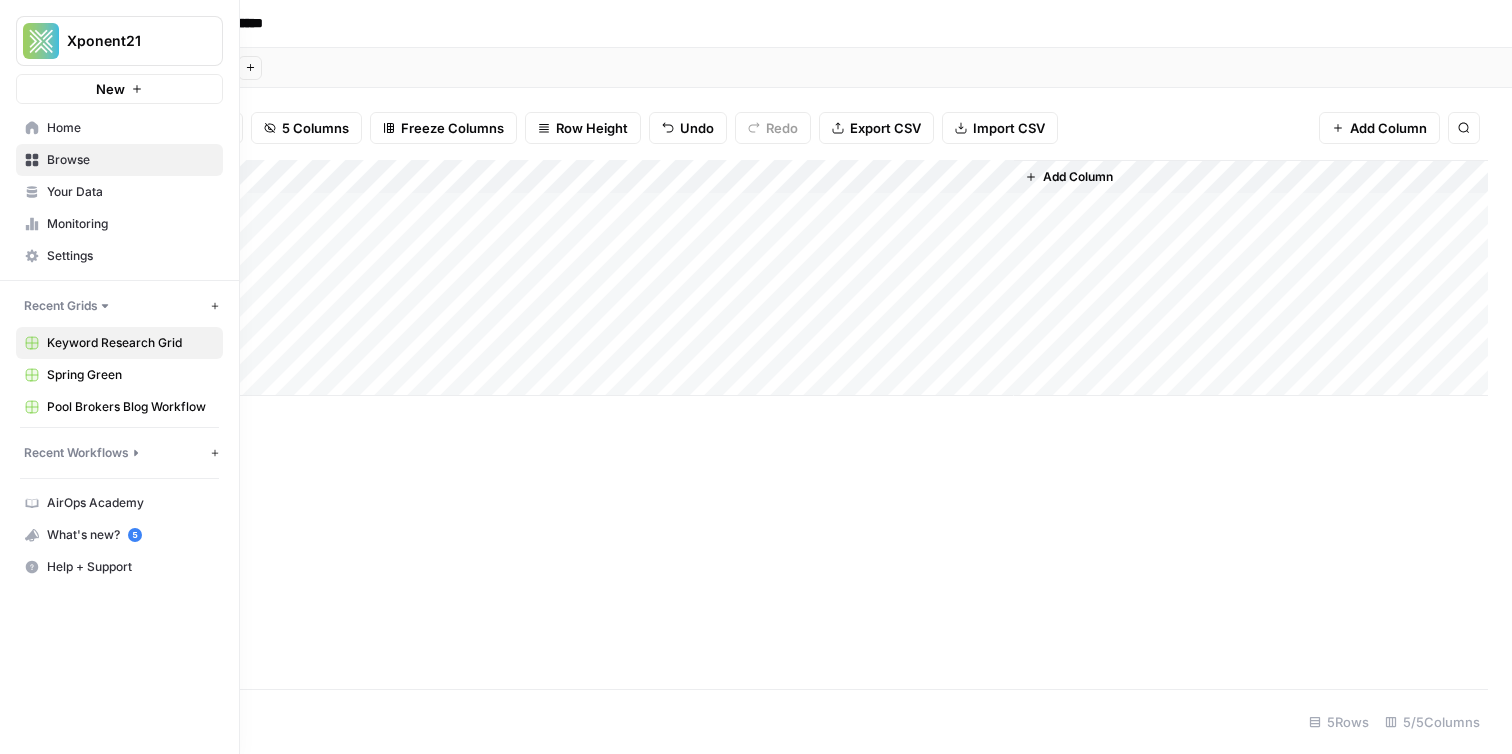click on "Home" at bounding box center (119, 128) 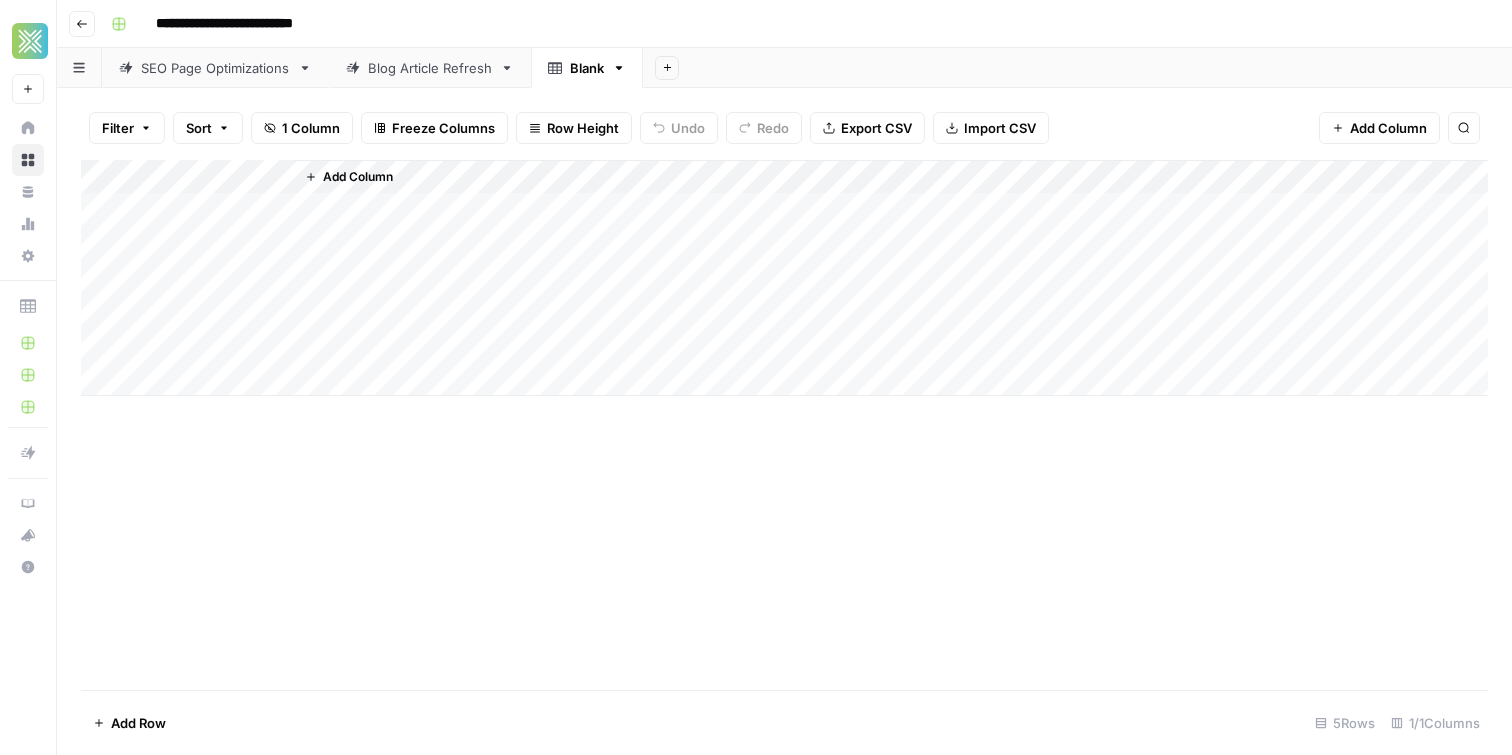 scroll, scrollTop: 0, scrollLeft: 0, axis: both 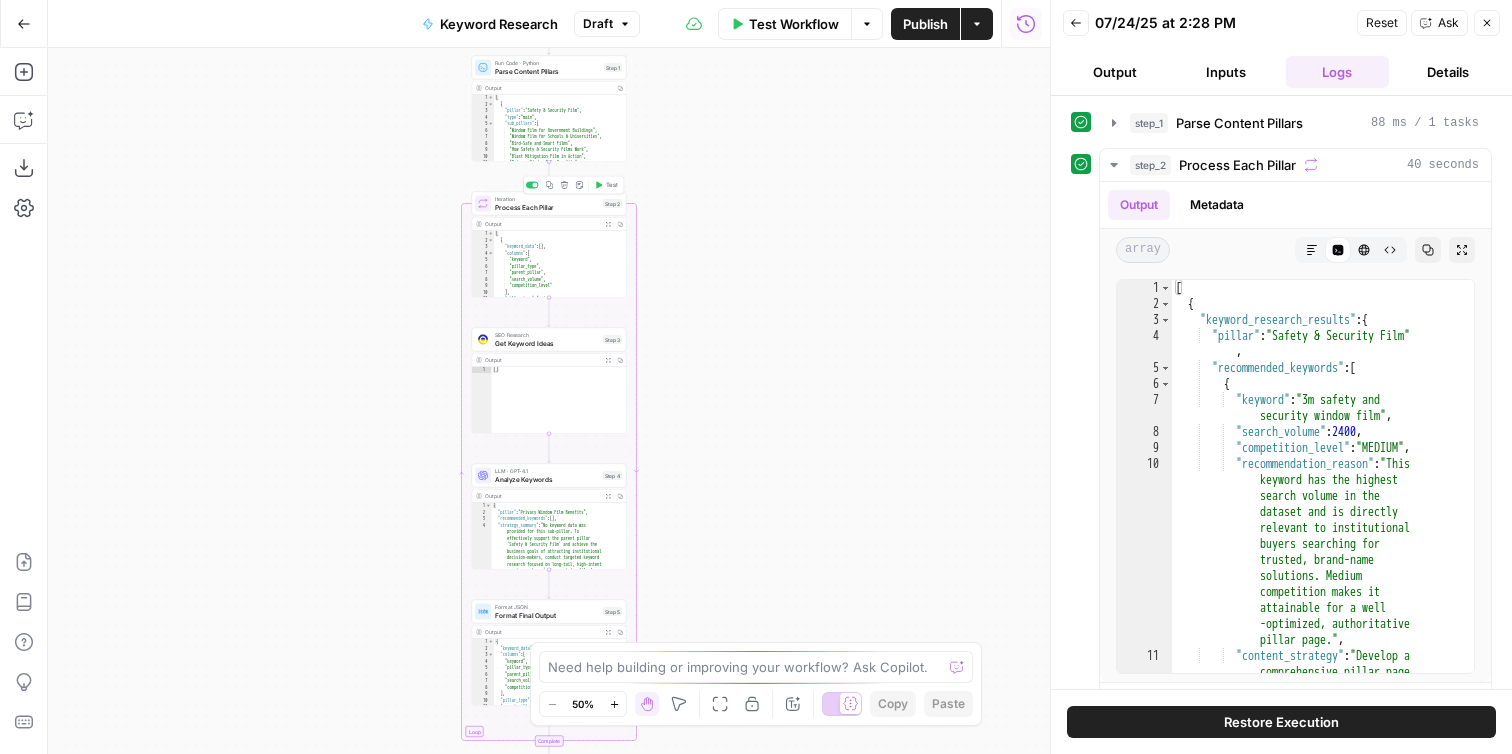 click on "Process Each Pillar" at bounding box center [547, 207] 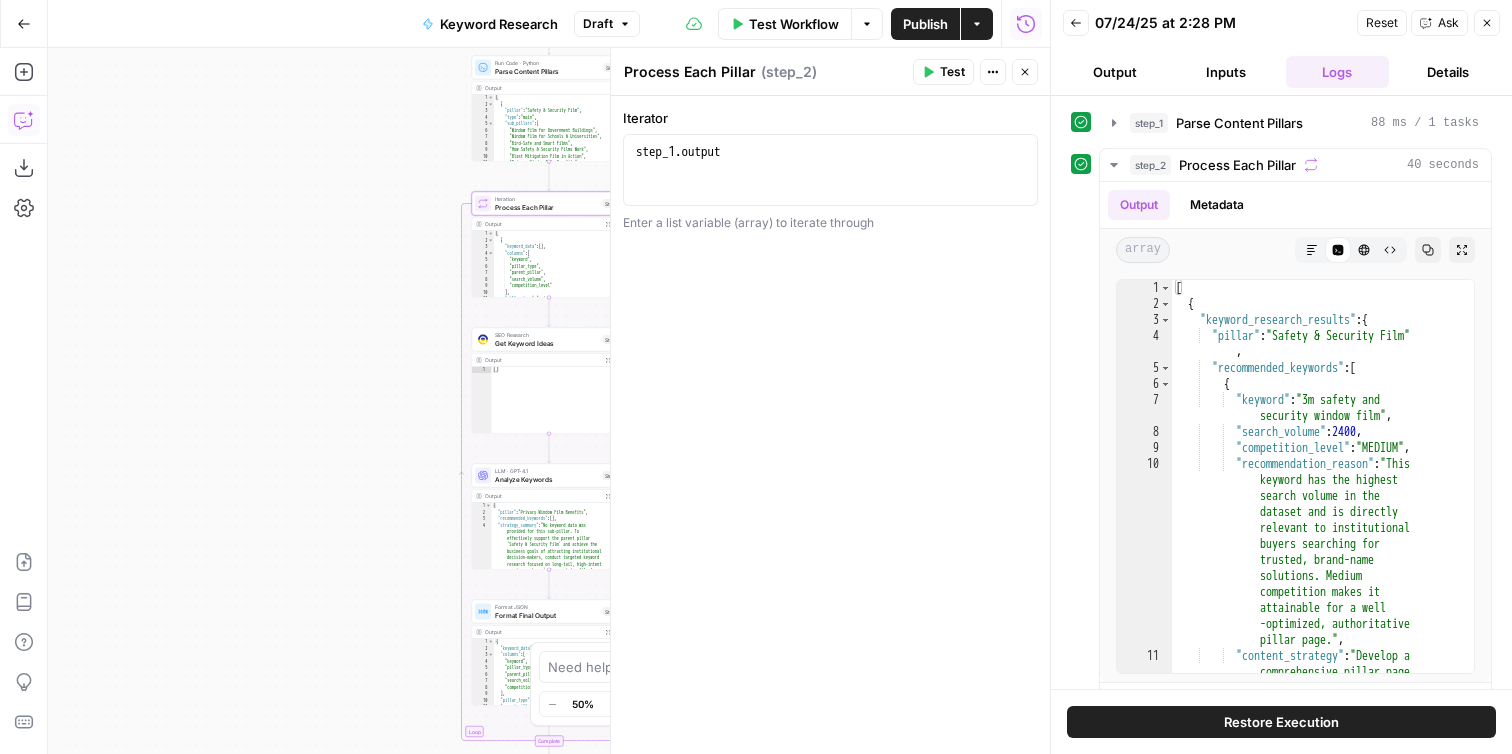click 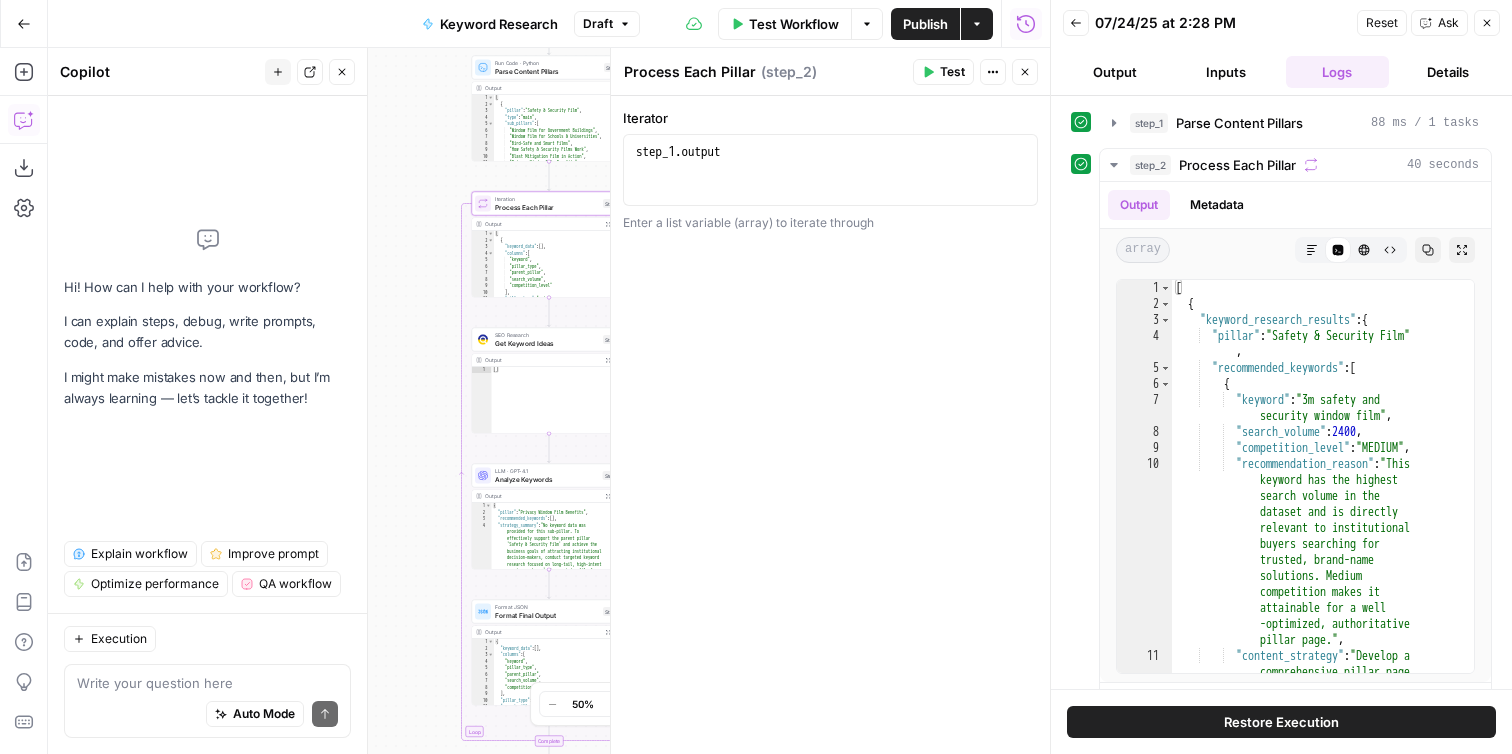 type on "i think i need to create another iteration. this one seems to only be usinger the pillars to do keyowrd research. i need to create another one that iterates on sub pillars as well" 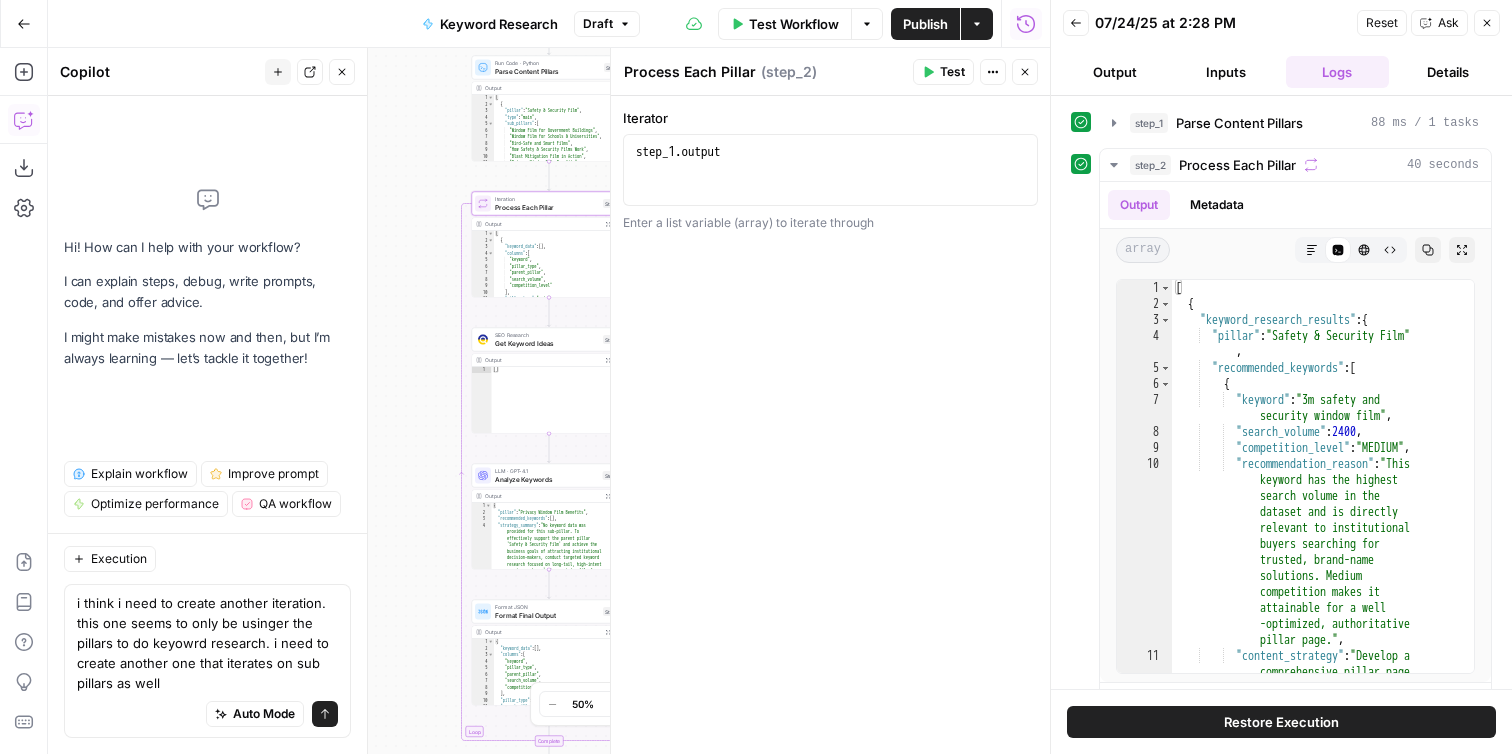 type 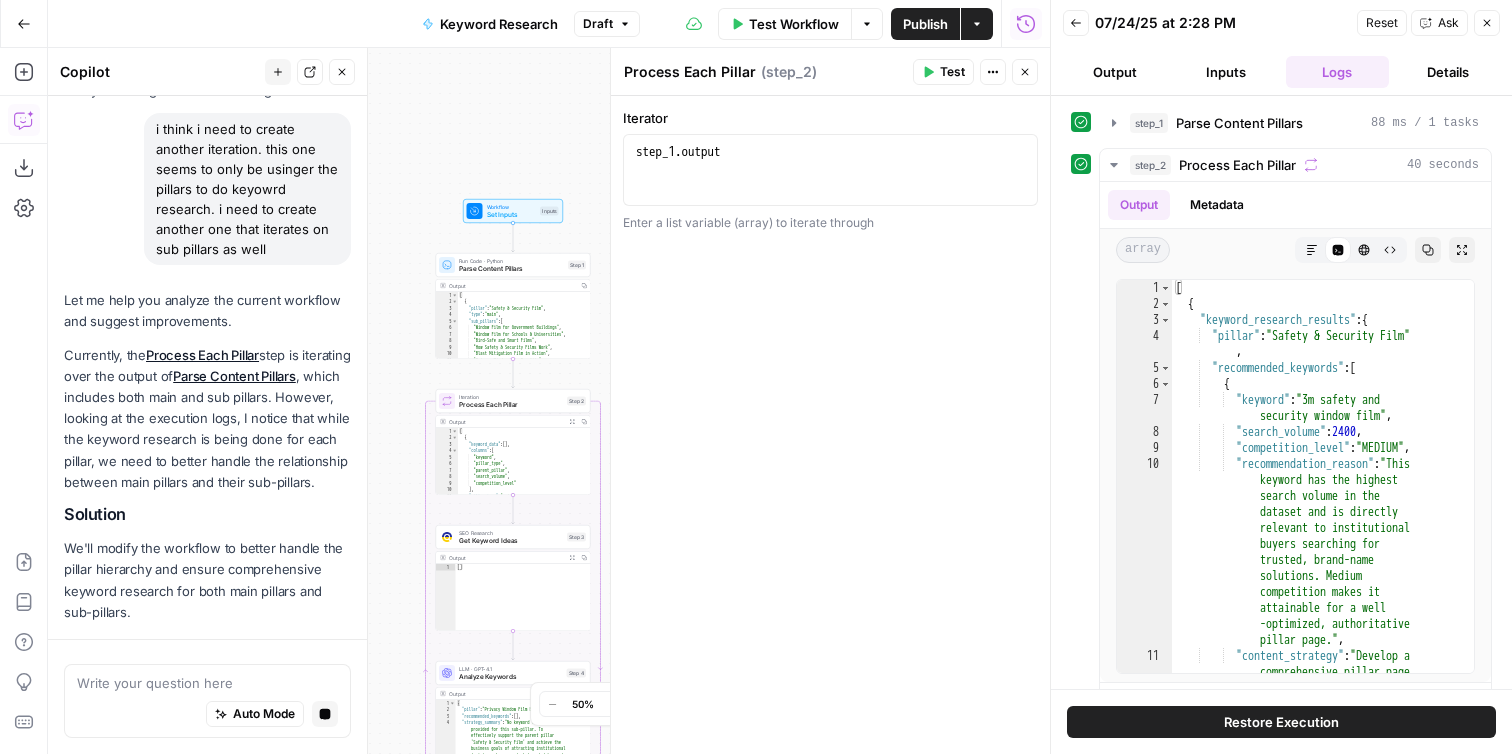 scroll, scrollTop: 239, scrollLeft: 0, axis: vertical 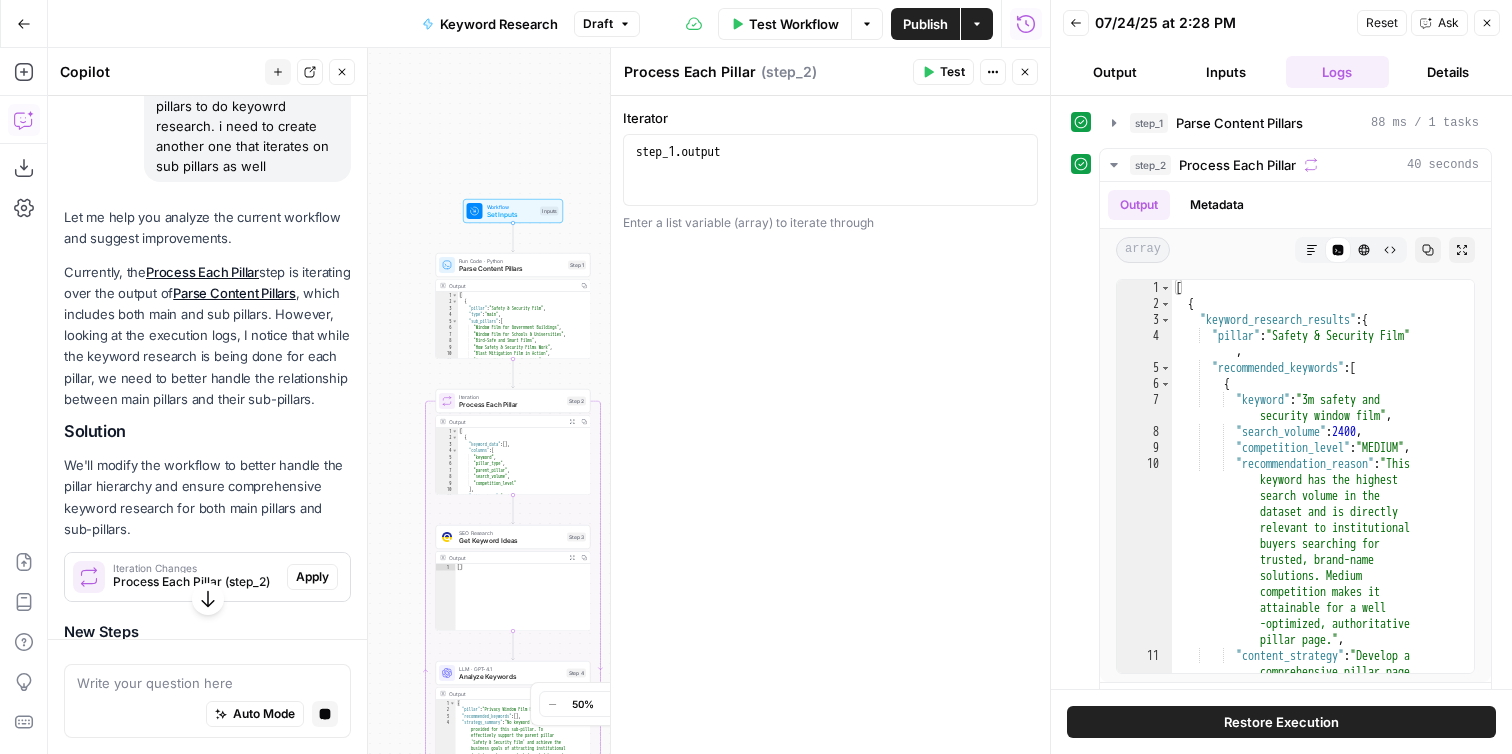click on "Currently, the  Process Each Pillar  step is iterating over the output of  Parse Content Pillars , which includes both main and sub pillars. However, looking at the execution logs, I notice that while the keyword research is being done for each pillar, we need to better handle the relationship between main pillars and their sub-pillars." at bounding box center (207, 336) 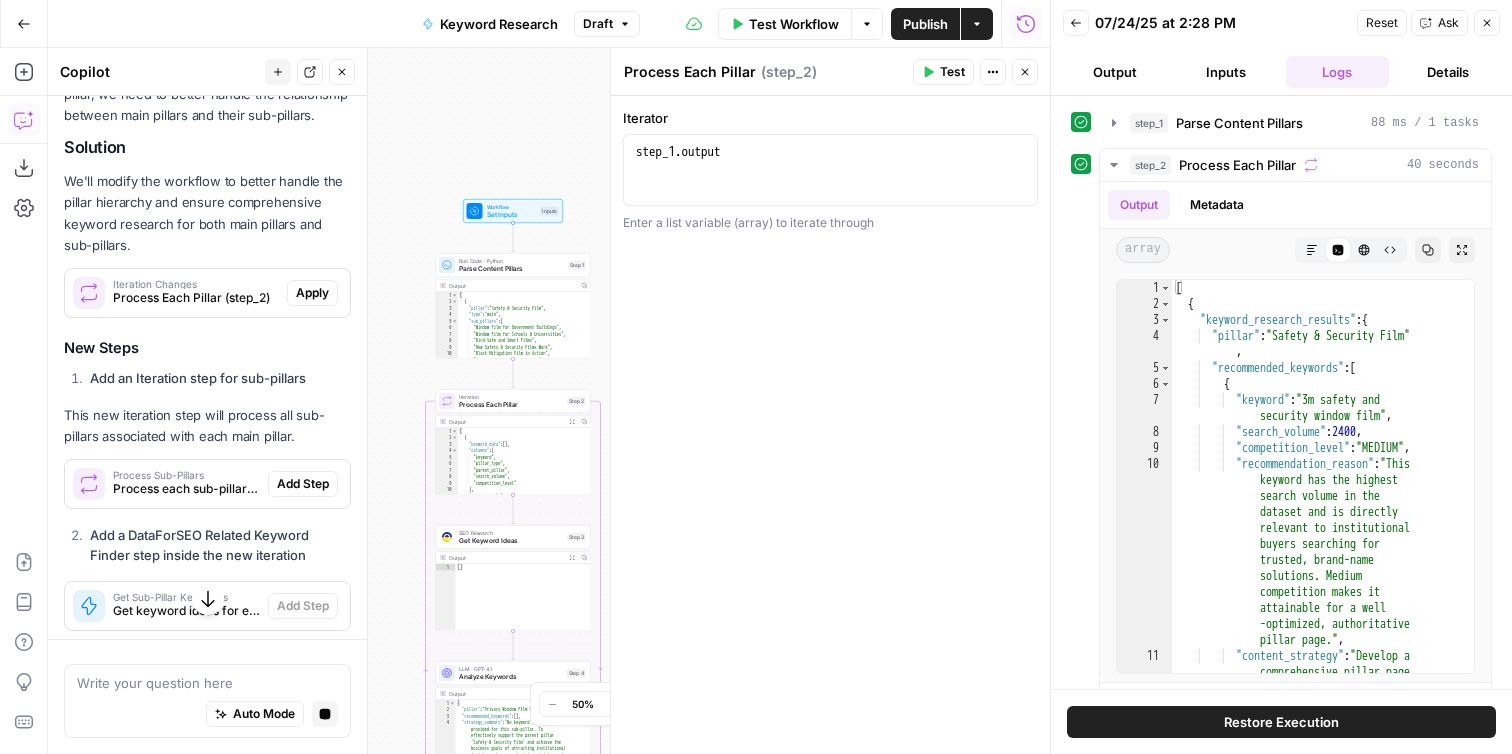 scroll, scrollTop: 521, scrollLeft: 0, axis: vertical 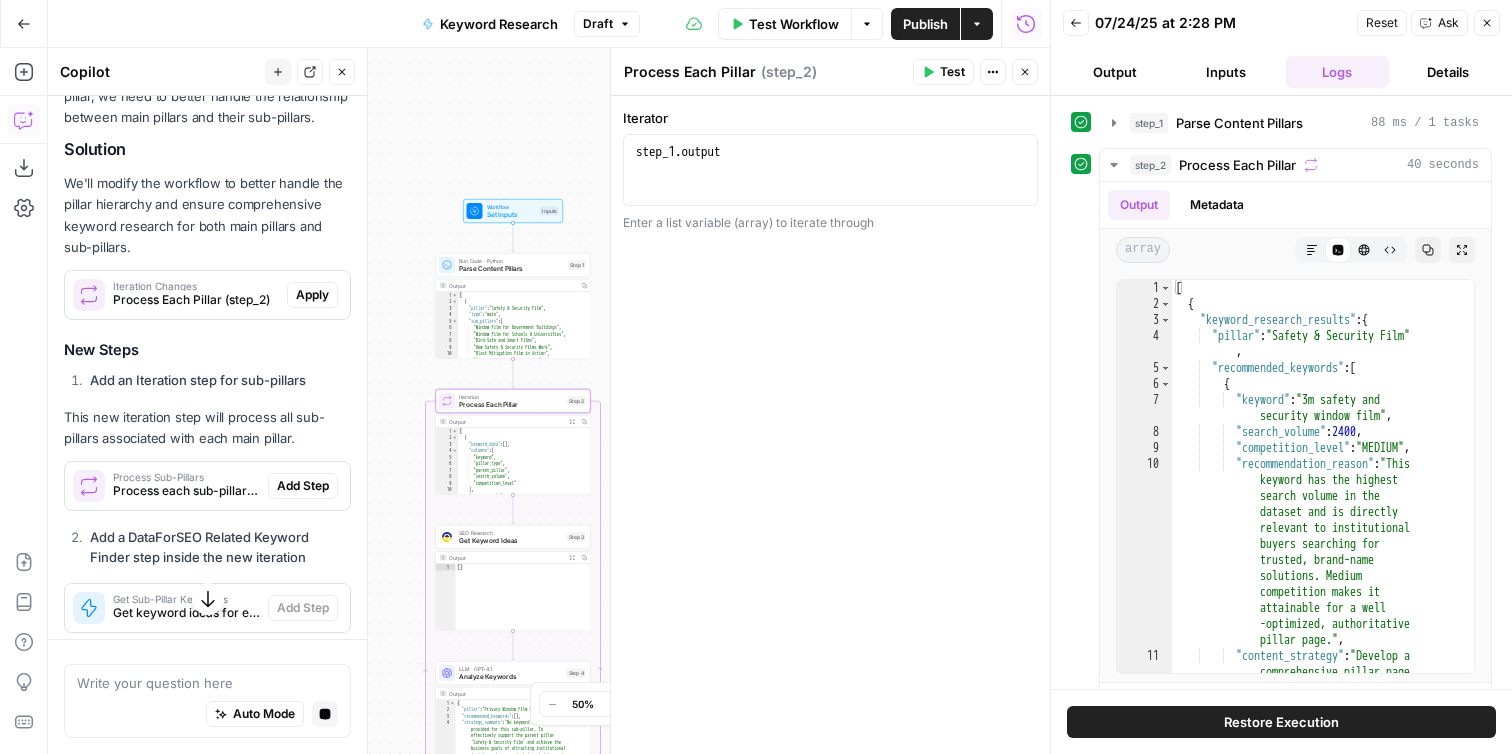 click on "Apply" at bounding box center (312, 295) 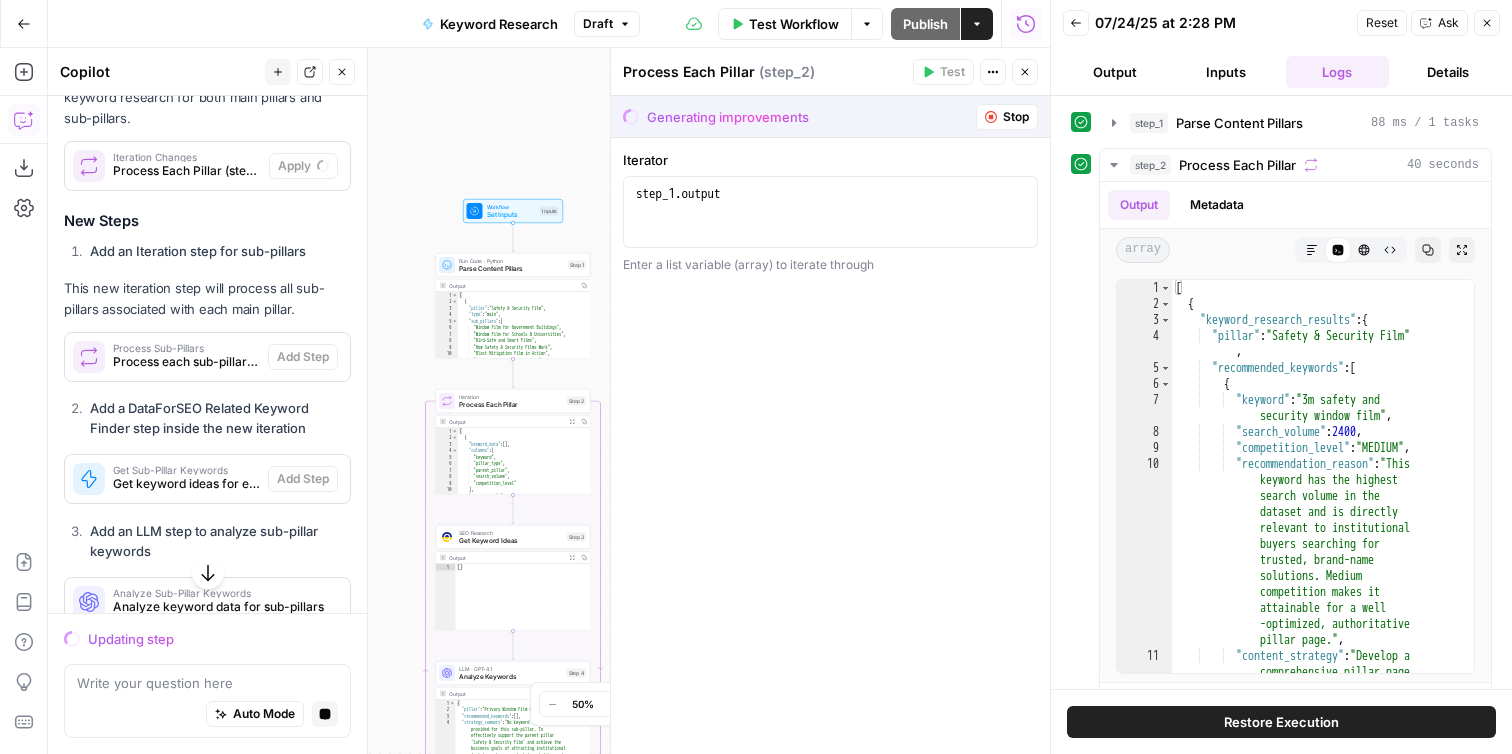 scroll, scrollTop: 648, scrollLeft: 0, axis: vertical 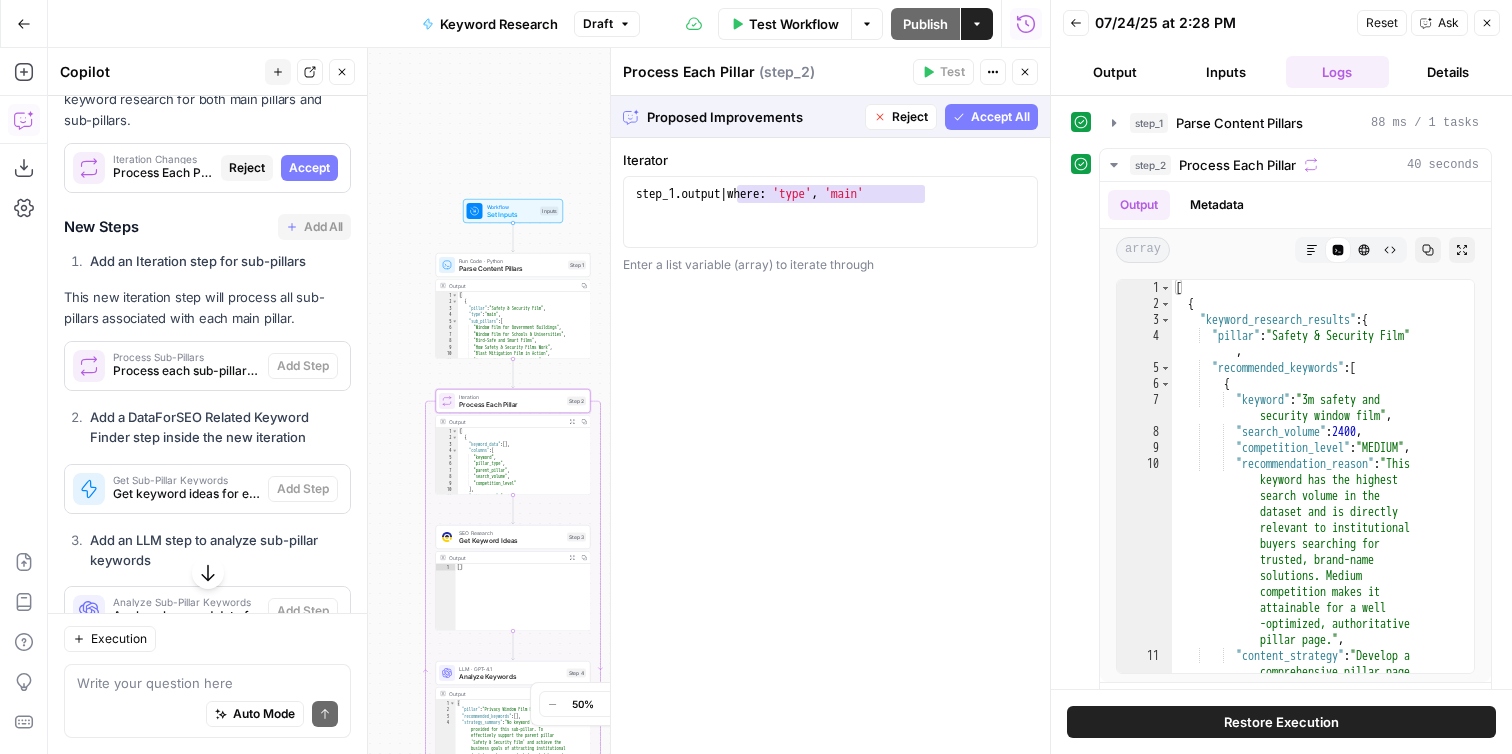 click on "Accept" at bounding box center [309, 168] 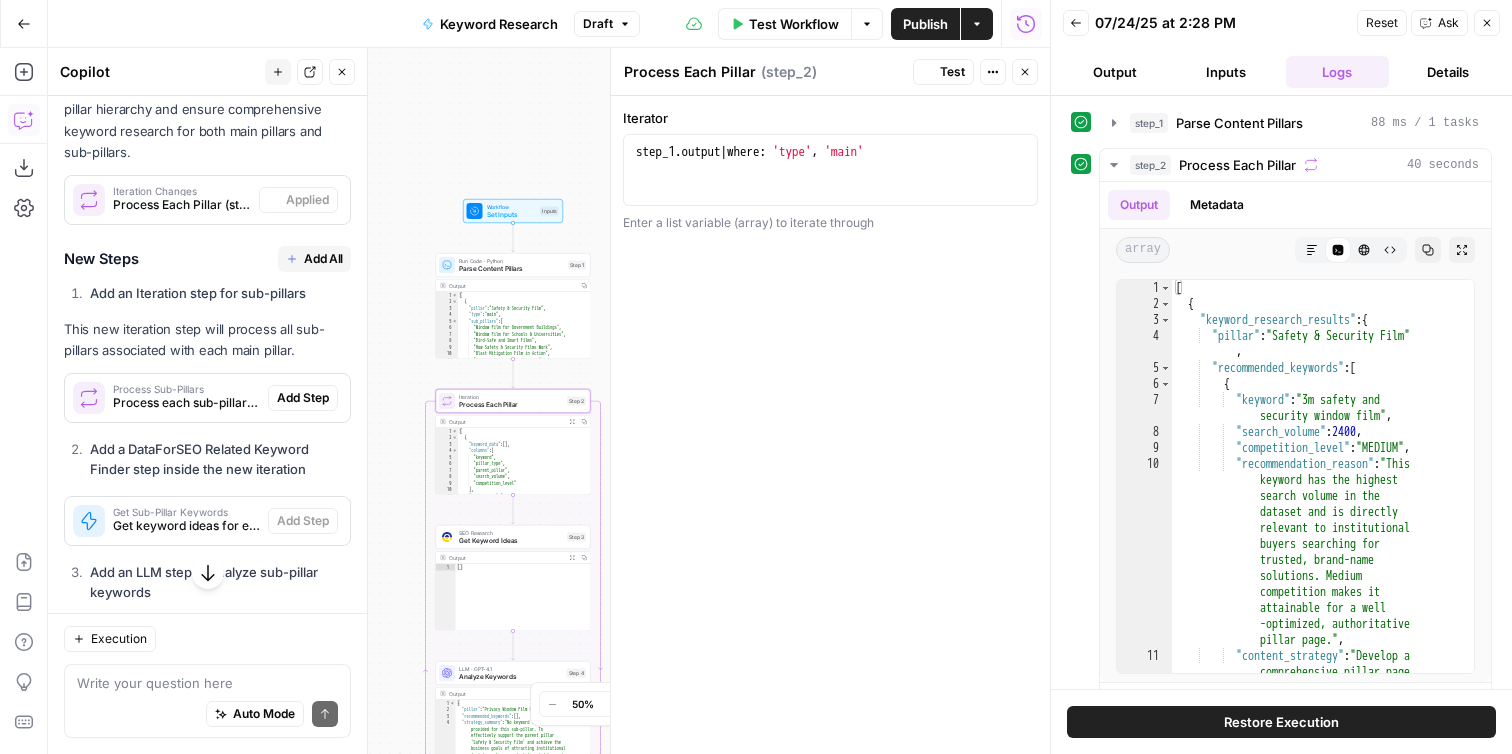 scroll, scrollTop: 680, scrollLeft: 0, axis: vertical 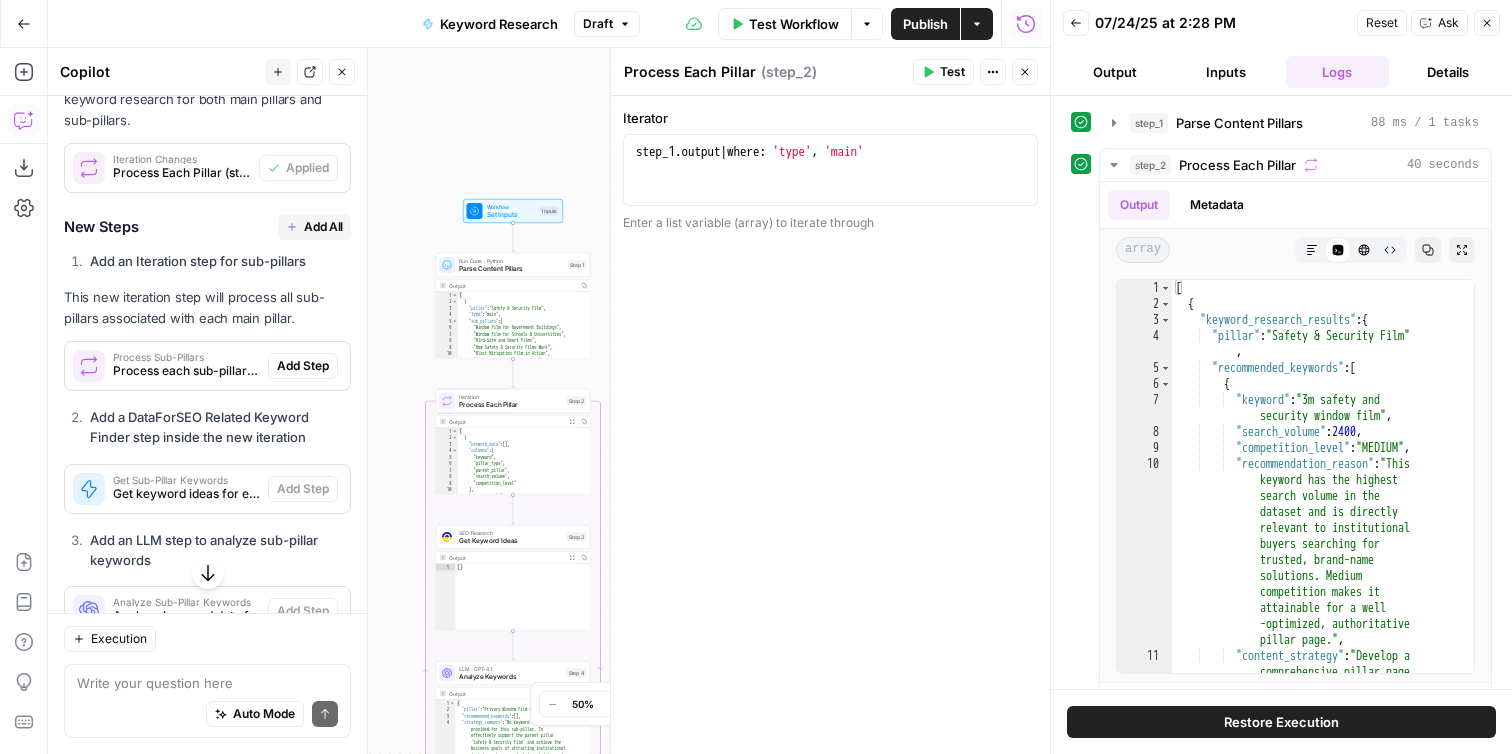 click on "Add All" at bounding box center (323, 227) 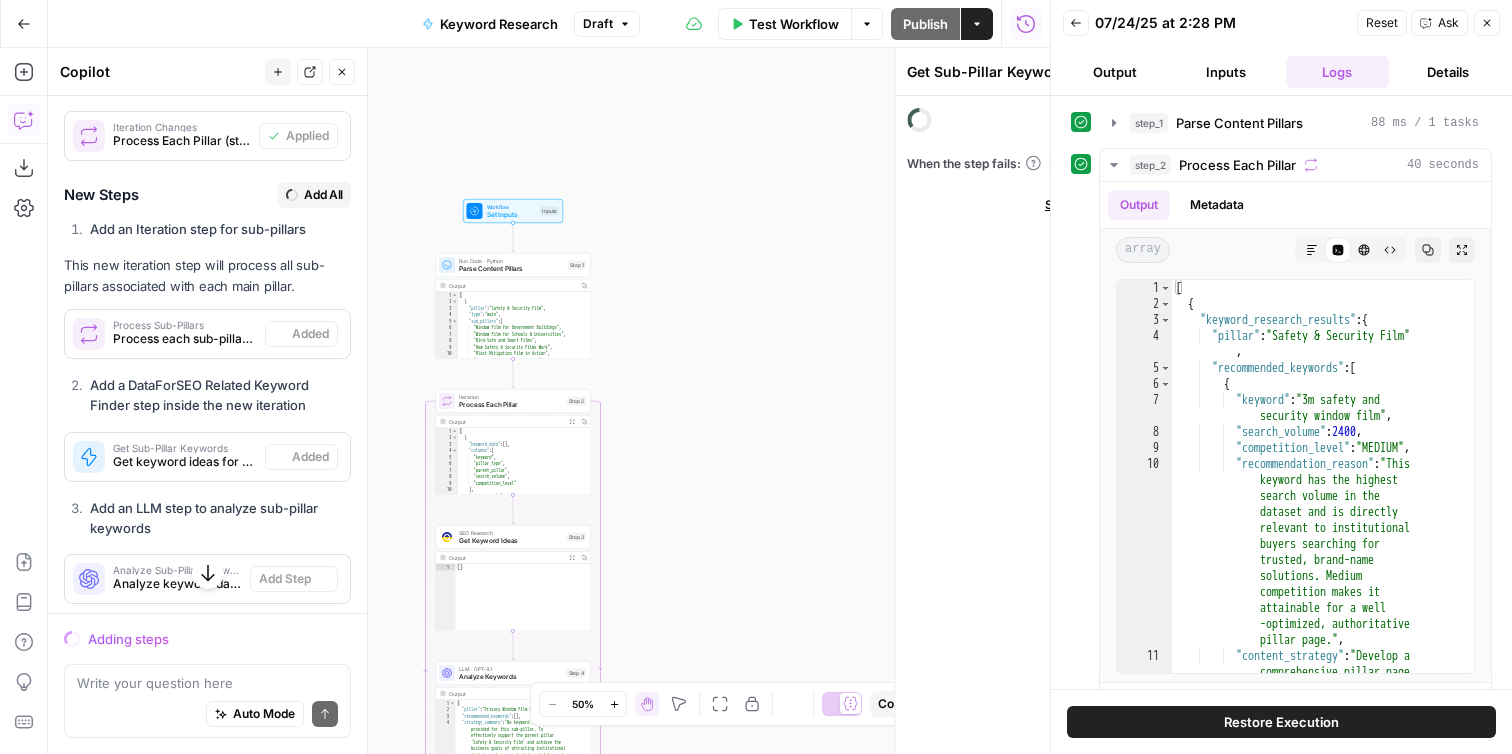 scroll, scrollTop: 648, scrollLeft: 0, axis: vertical 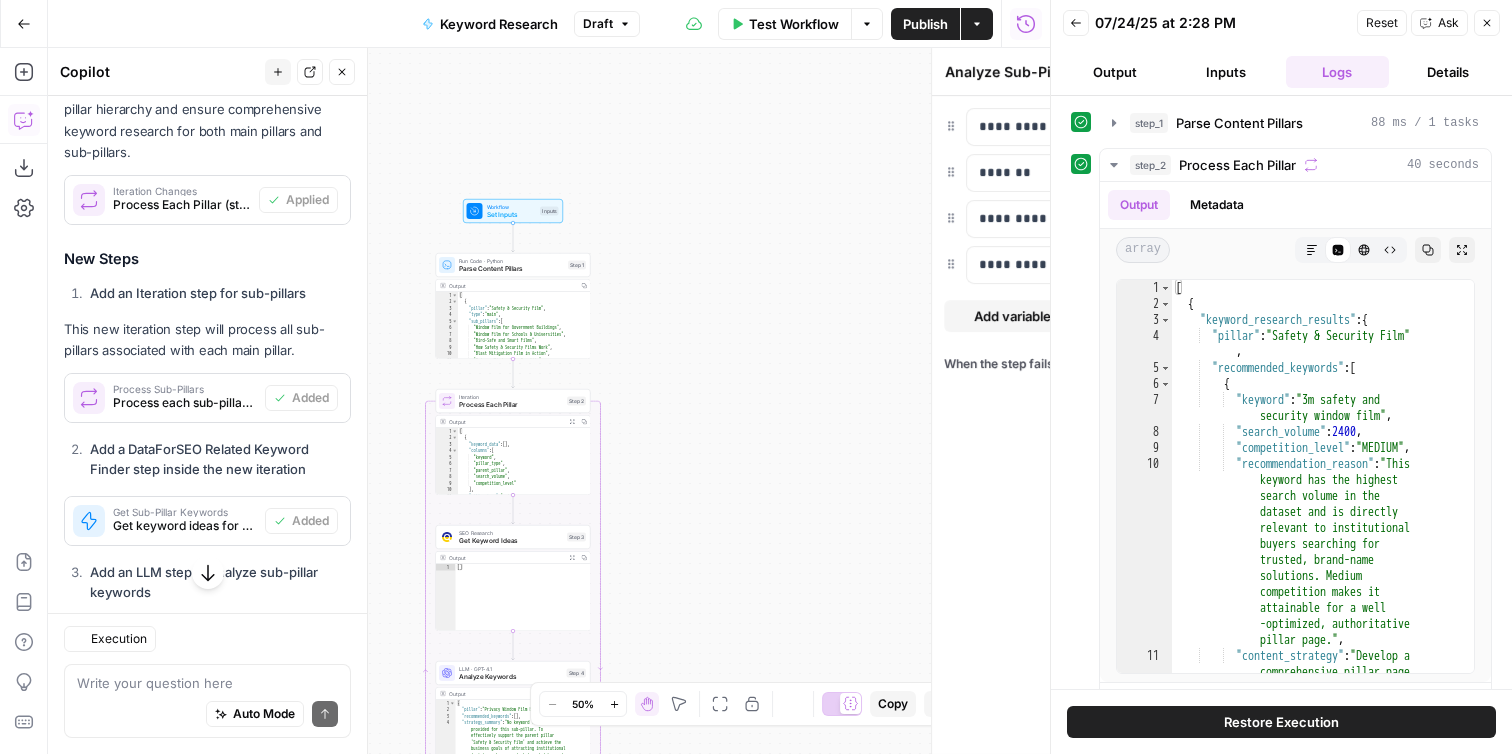 type on "Format Sub-Pillar Results" 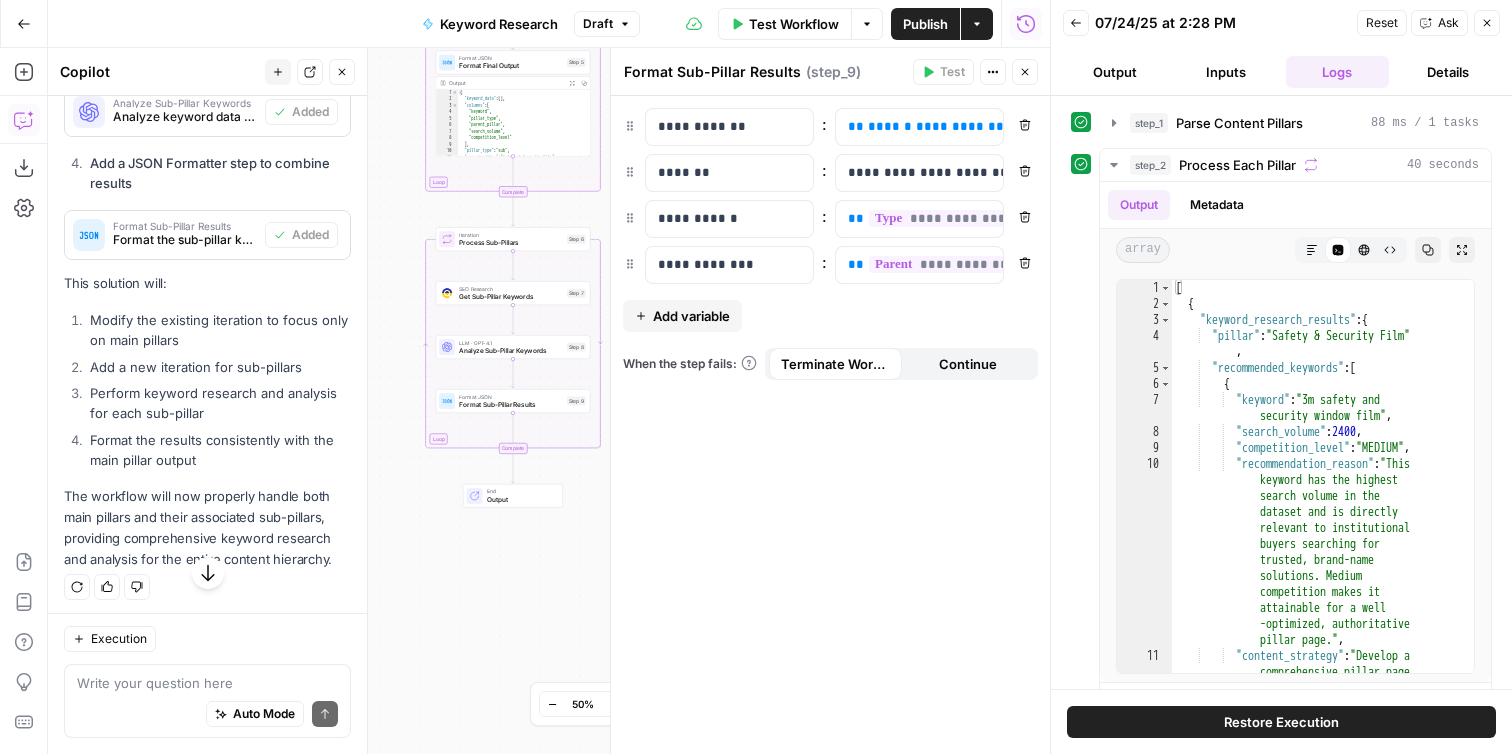 scroll, scrollTop: 1205, scrollLeft: 0, axis: vertical 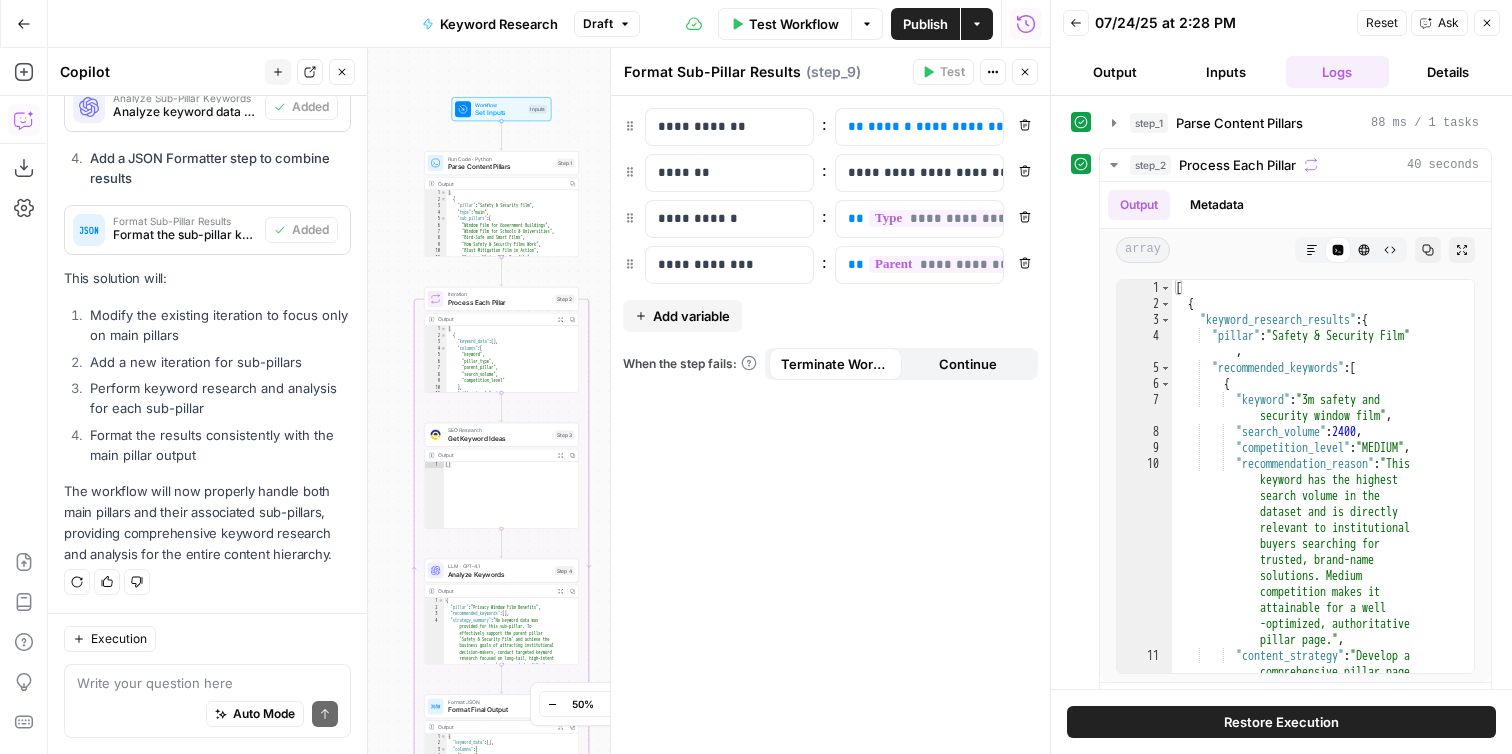 click on "Test Workflow" at bounding box center [794, 24] 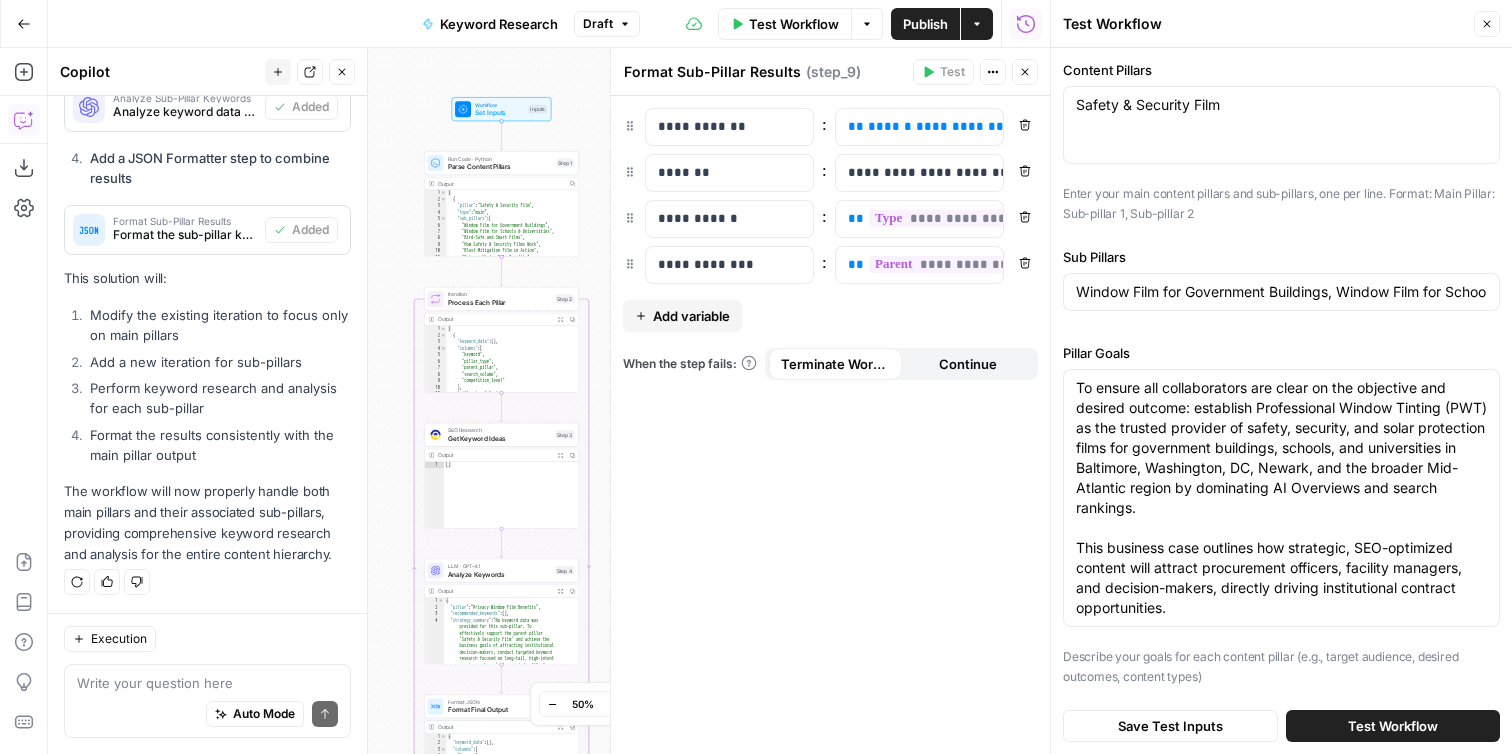 click on "Test Workflow" at bounding box center [1393, 726] 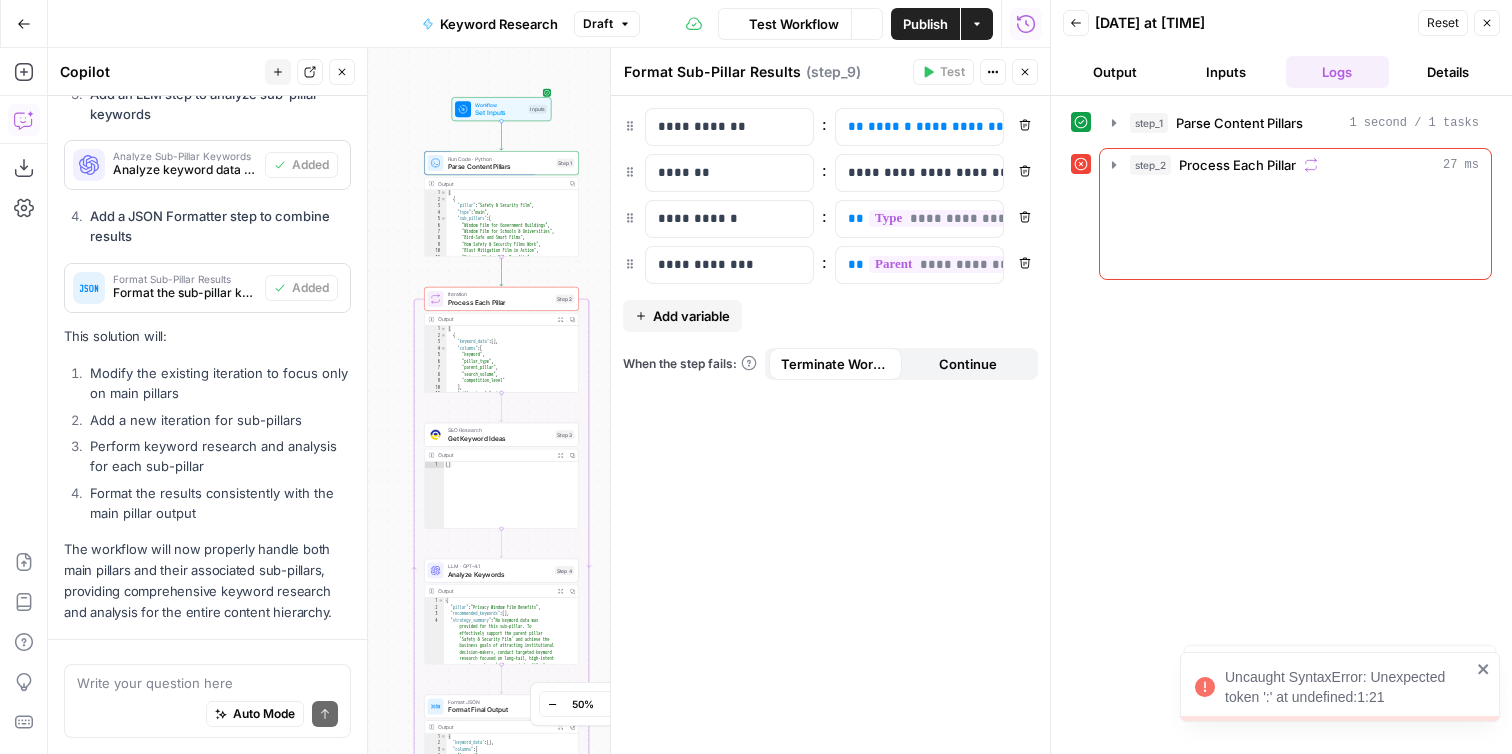 scroll, scrollTop: 1205, scrollLeft: 0, axis: vertical 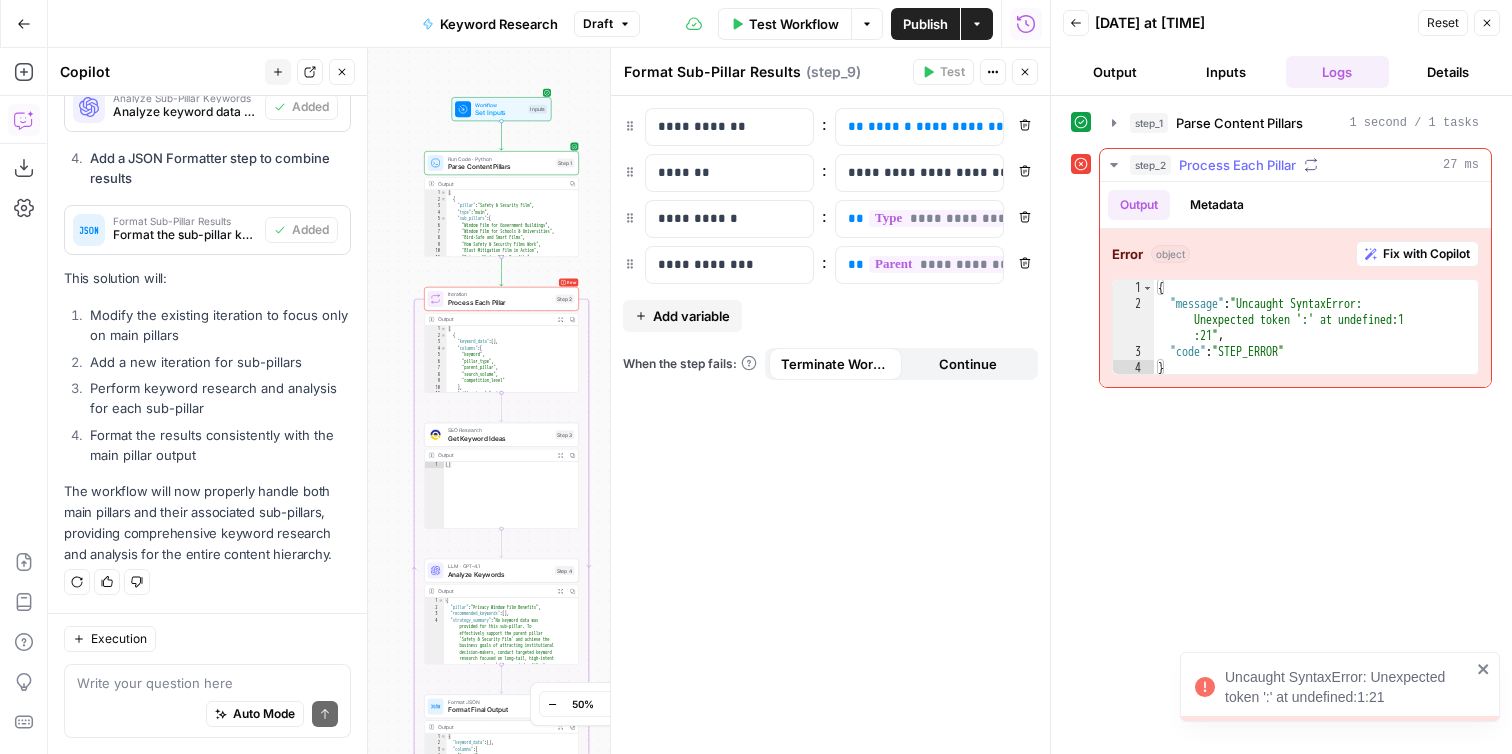 click on "Fix with Copilot" at bounding box center [1417, 254] 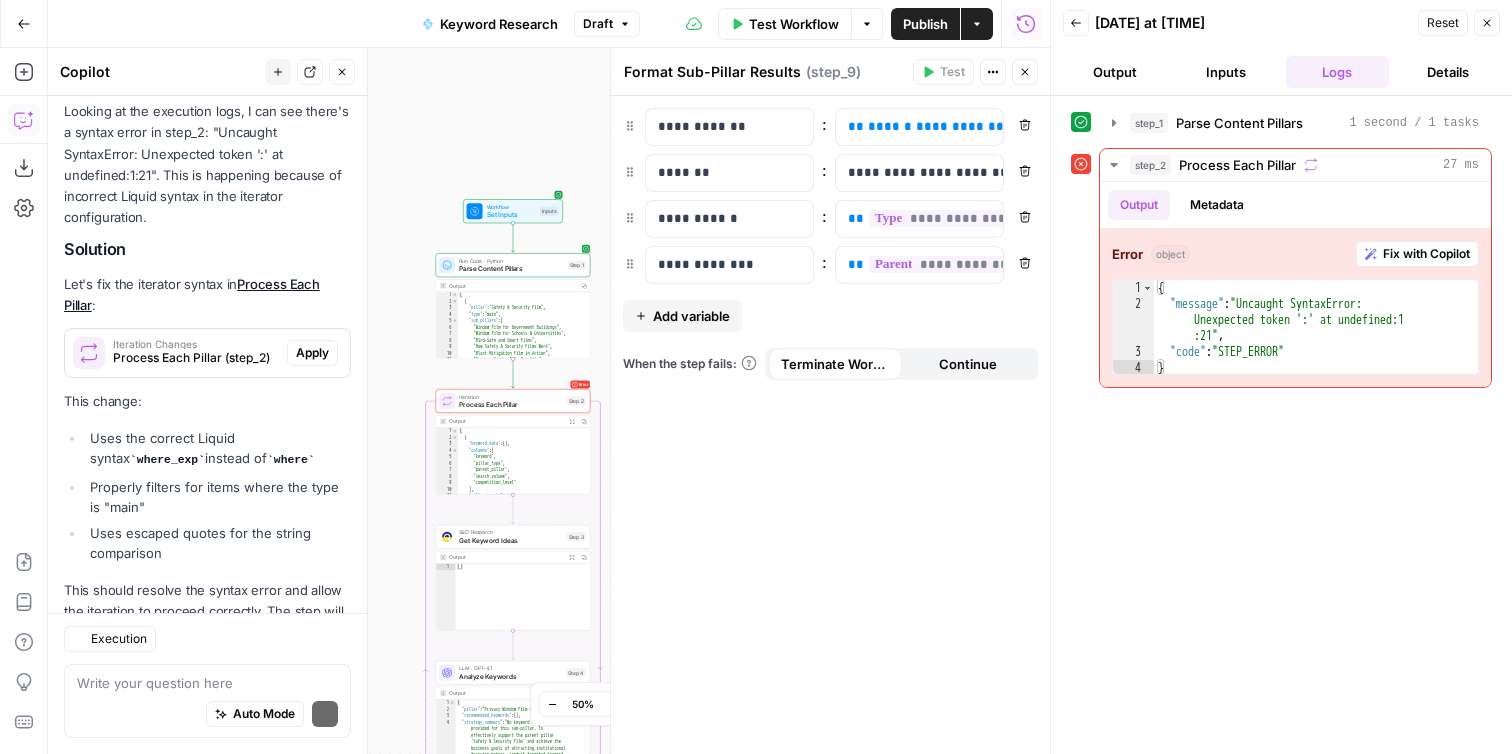 scroll, scrollTop: 1814, scrollLeft: 0, axis: vertical 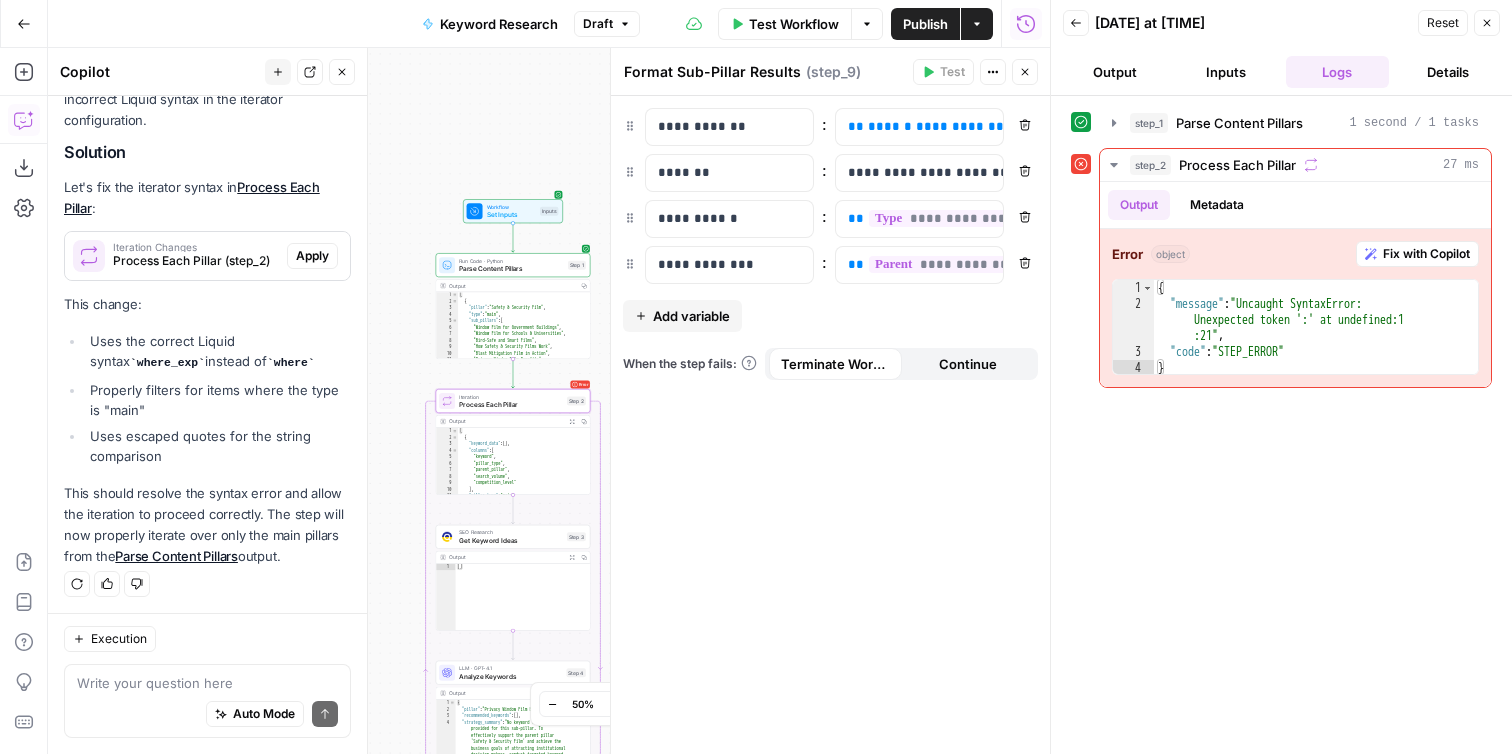 click on "Apply" at bounding box center (312, 256) 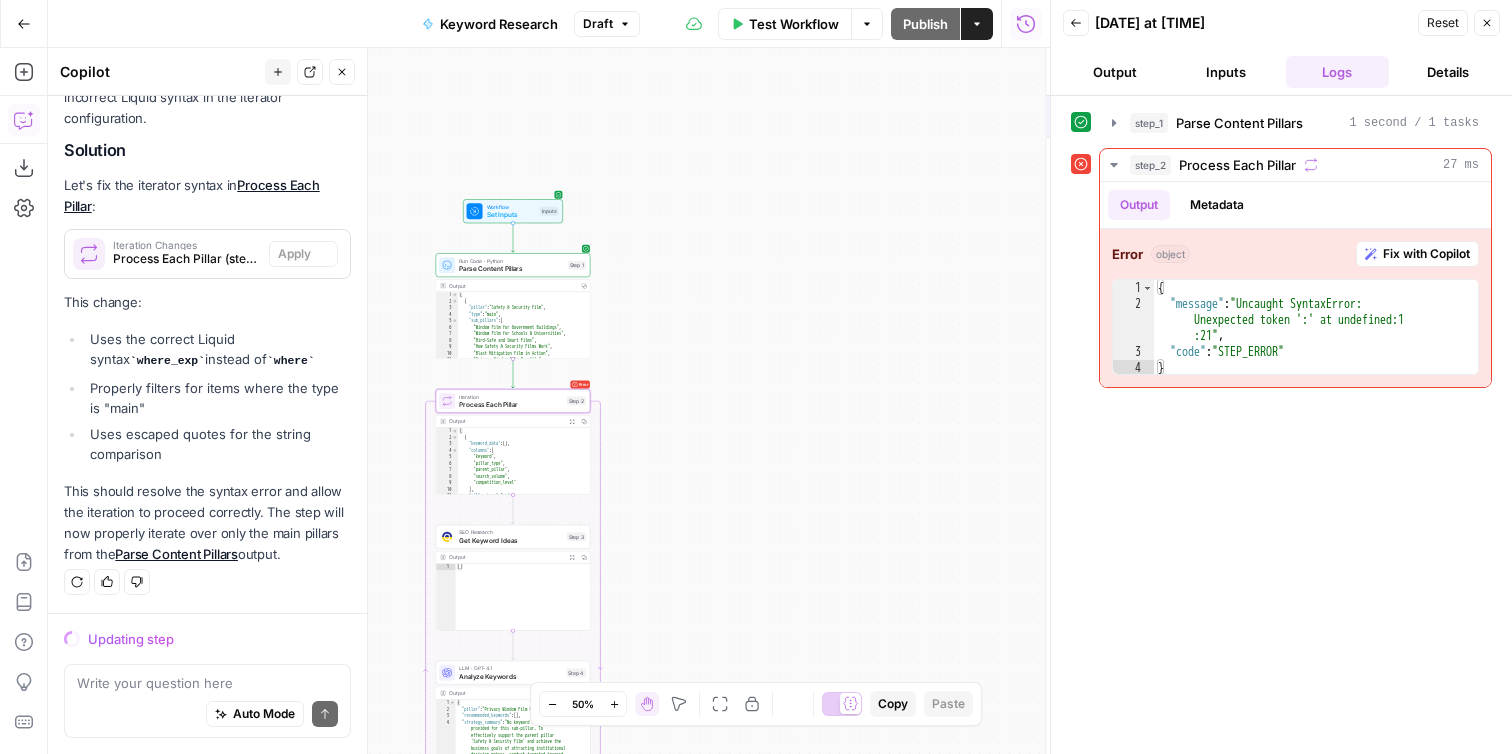 scroll, scrollTop: 1782, scrollLeft: 0, axis: vertical 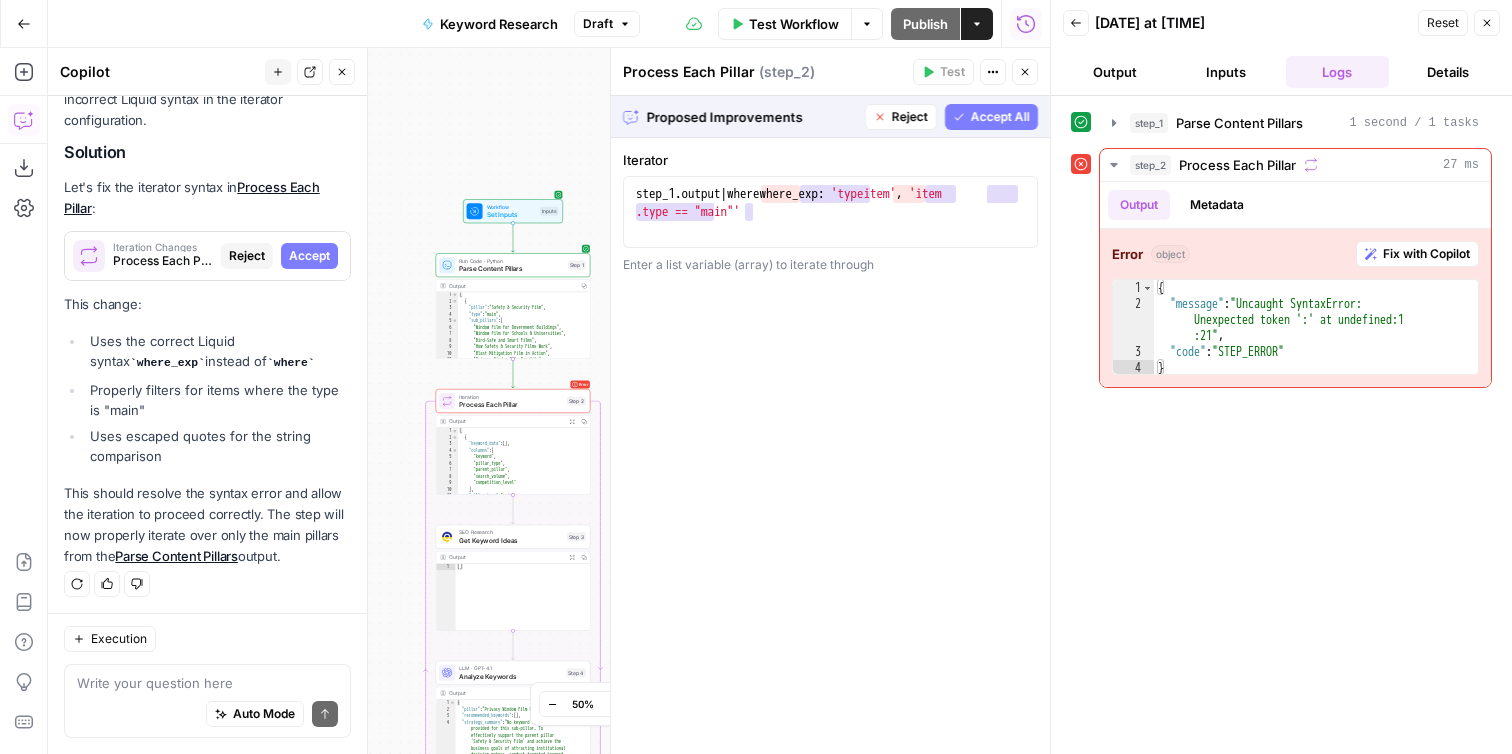 click on "Accept All" at bounding box center [991, 117] 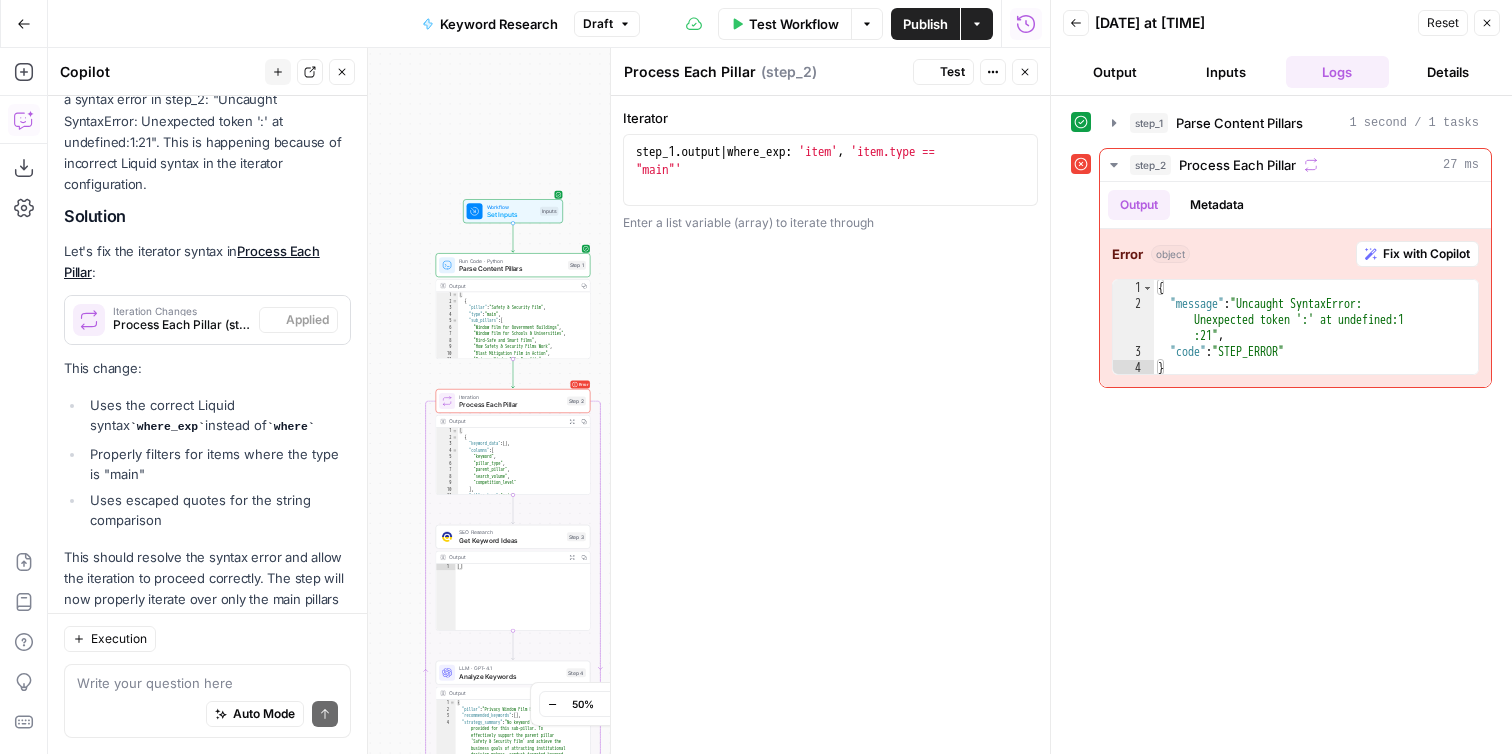 scroll, scrollTop: 1846, scrollLeft: 0, axis: vertical 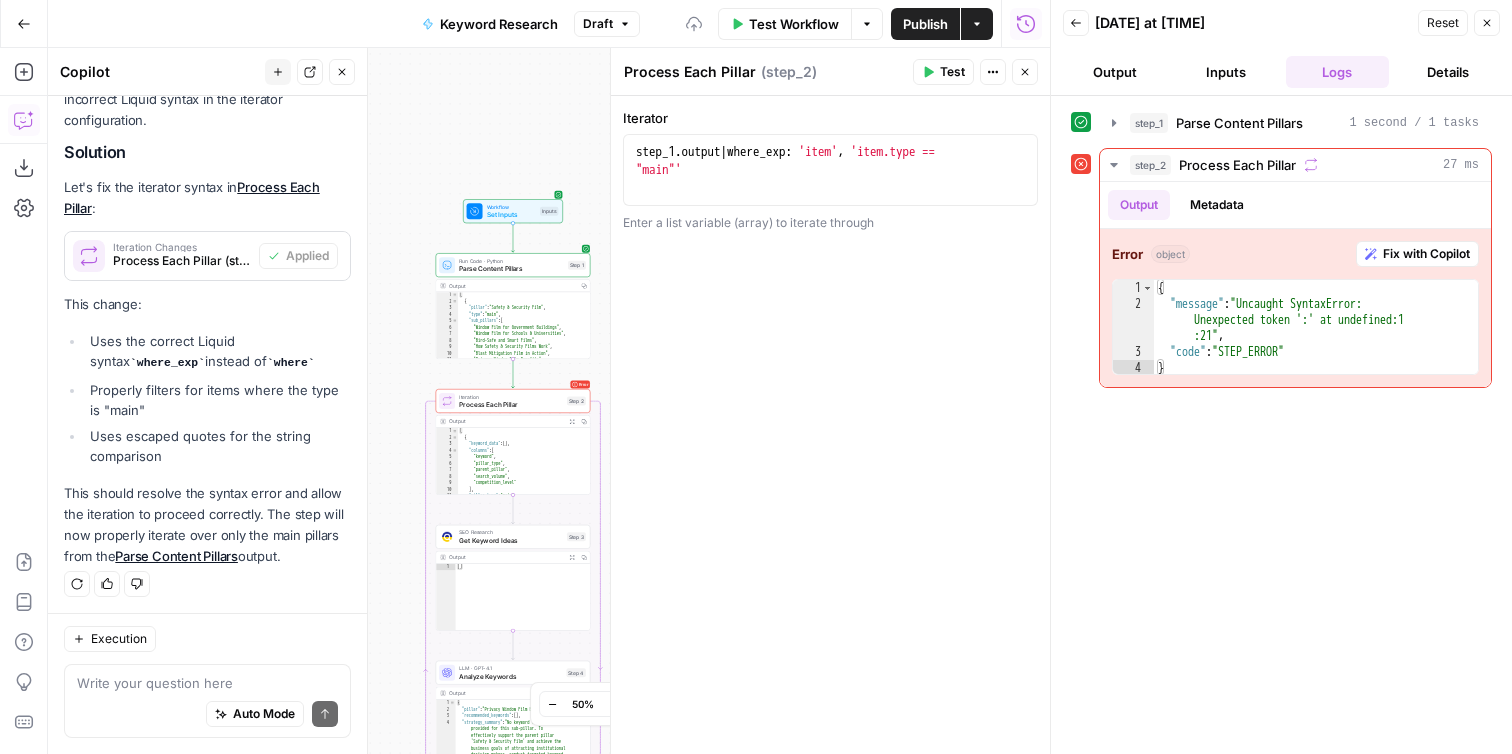 click on "Test" at bounding box center (943, 72) 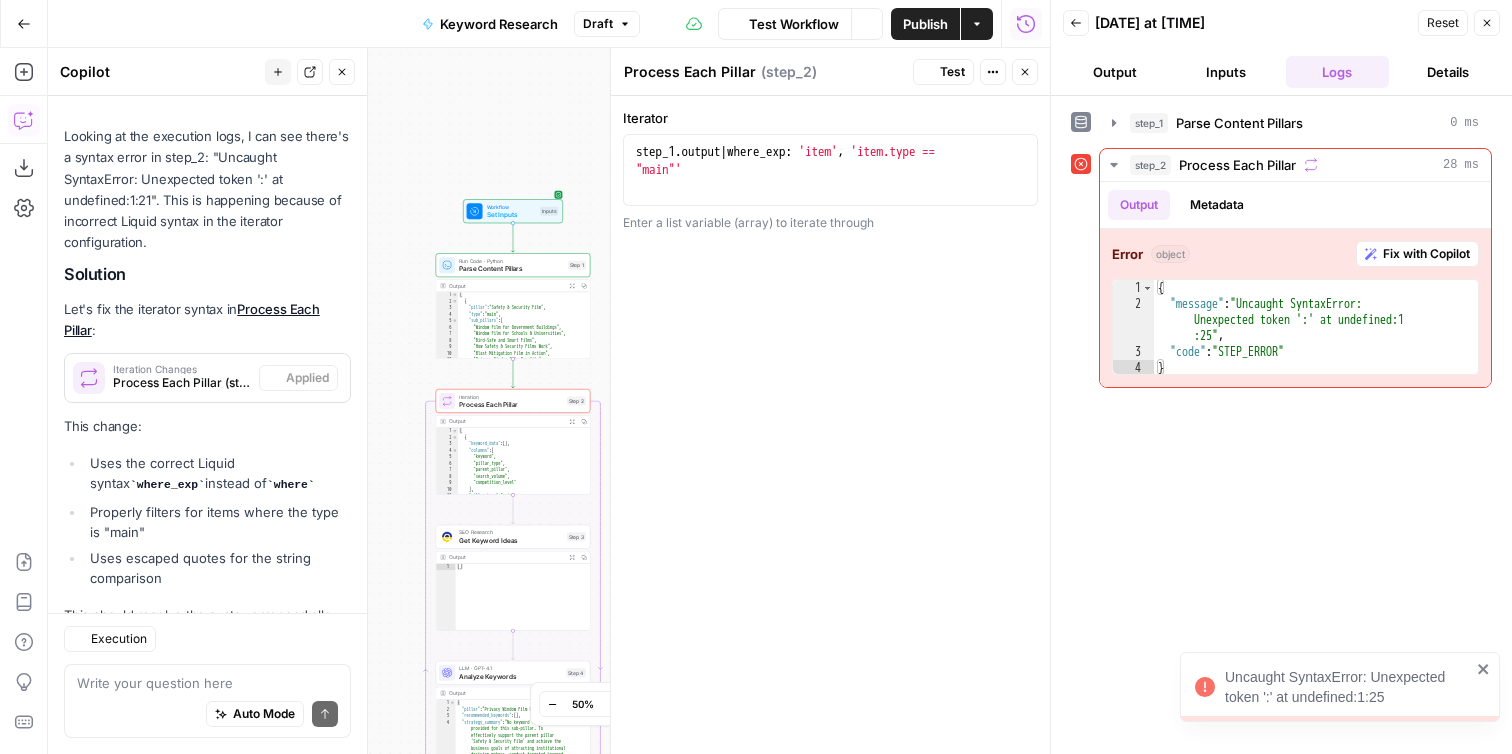 scroll, scrollTop: 1846, scrollLeft: 0, axis: vertical 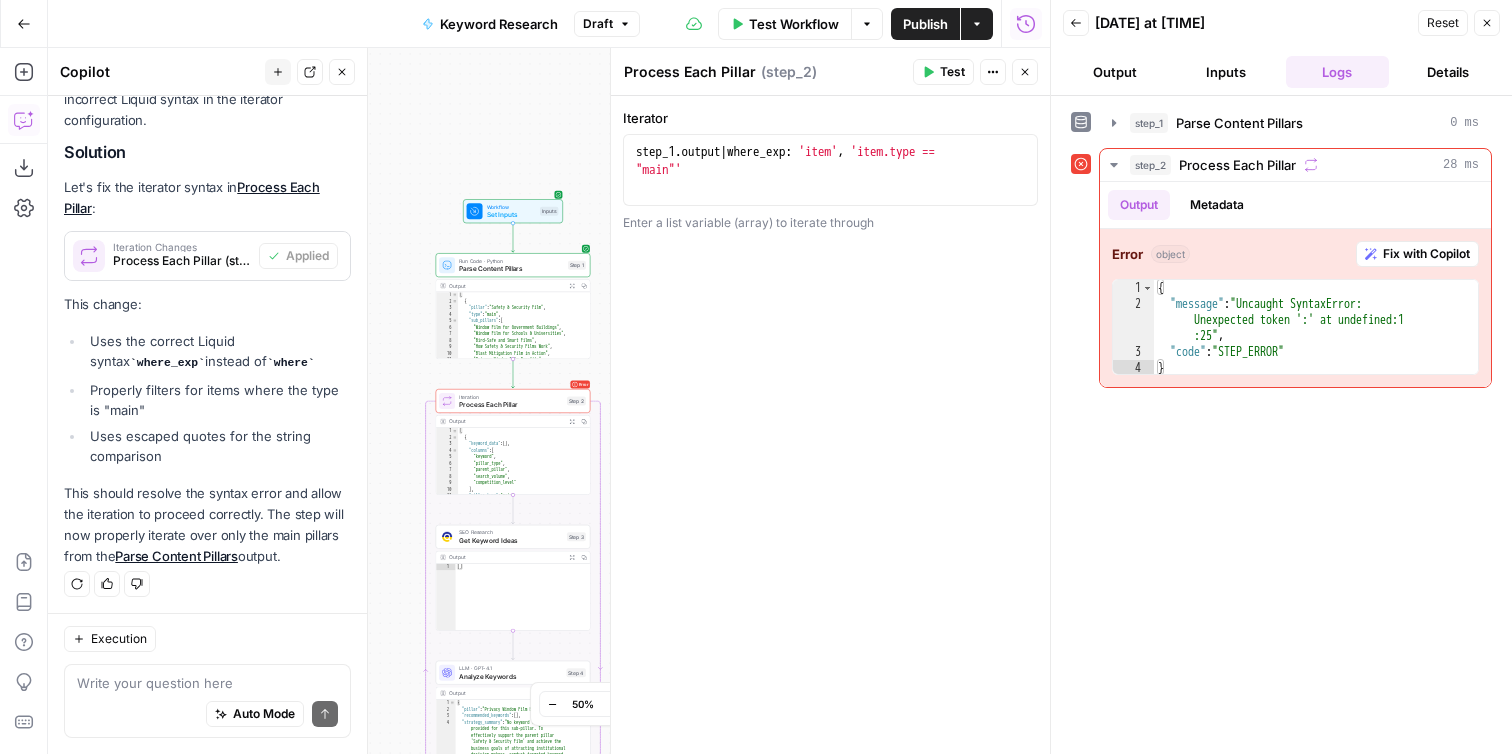 type on "**********" 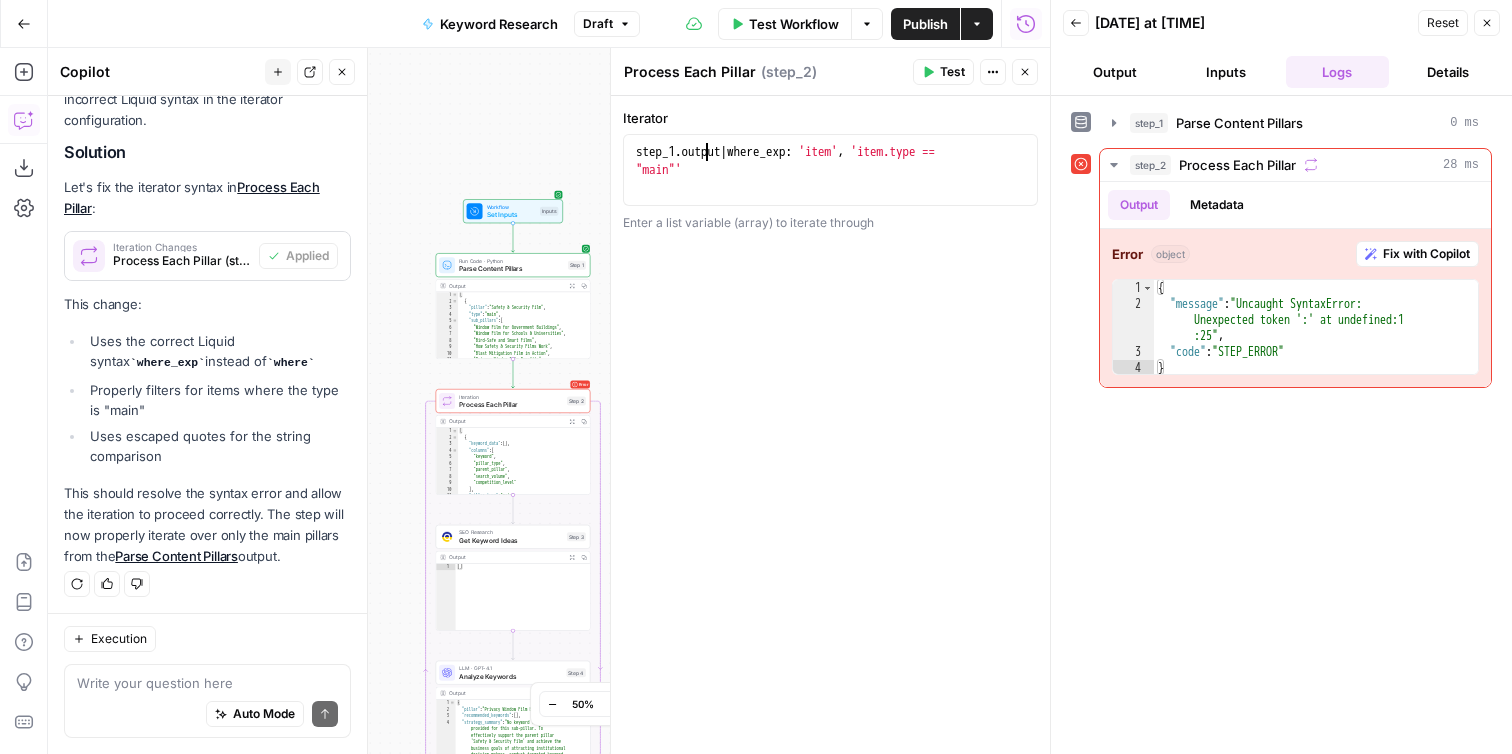 click on "step_1 . output  |  where_exp :   'item' ,   'item.type ==  "main"'" at bounding box center (830, 206) 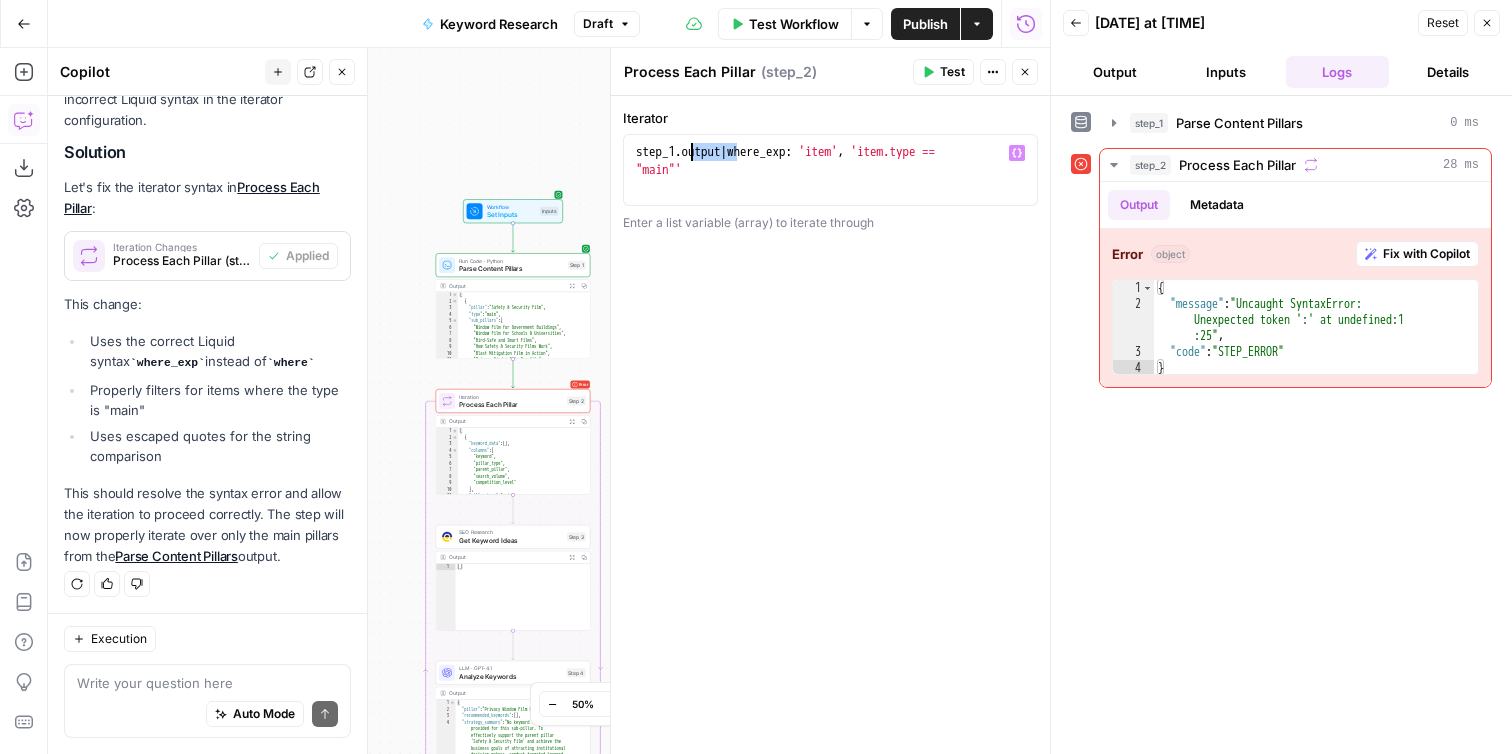 click on "step_1 . output  |  where_exp :   'item' ,   'item.type ==  "main"'" at bounding box center (830, 206) 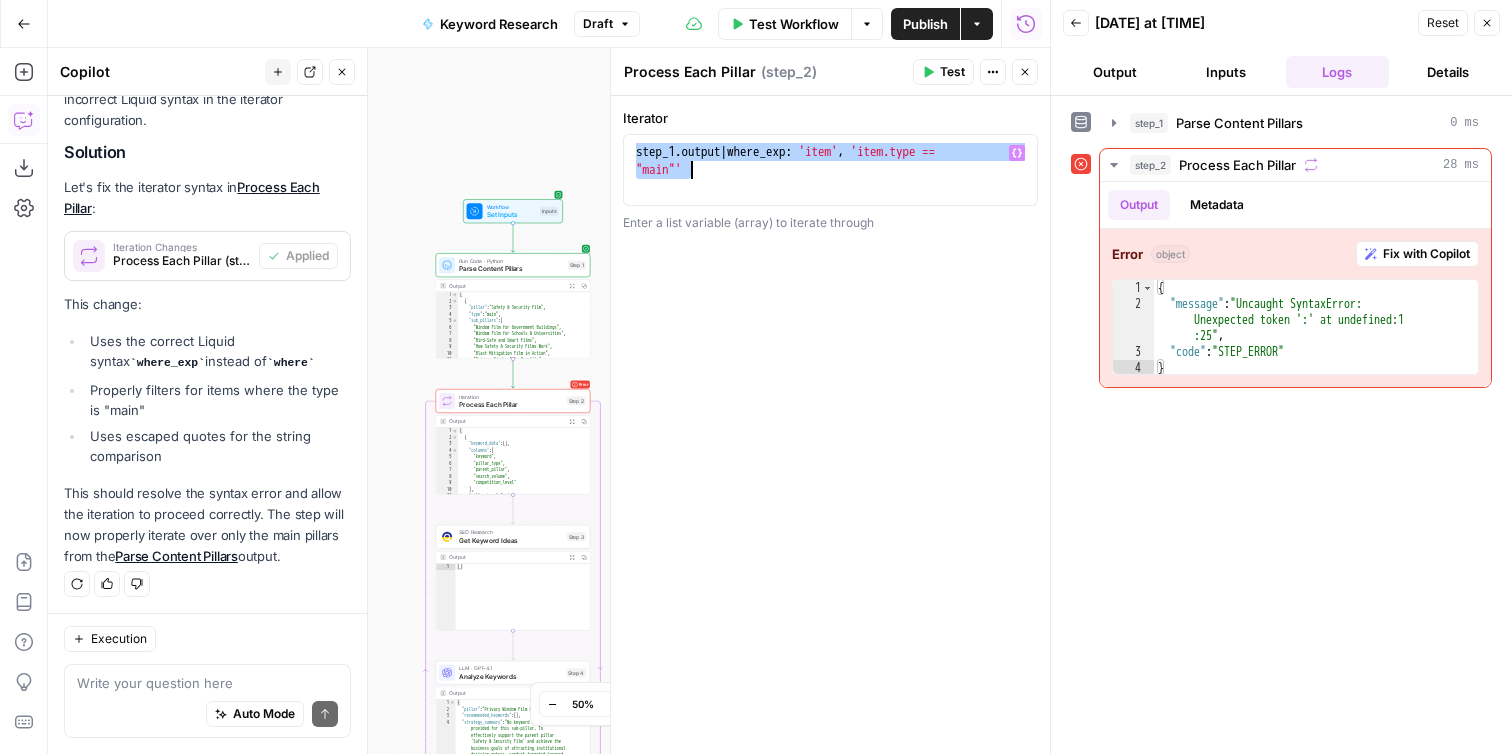 paste 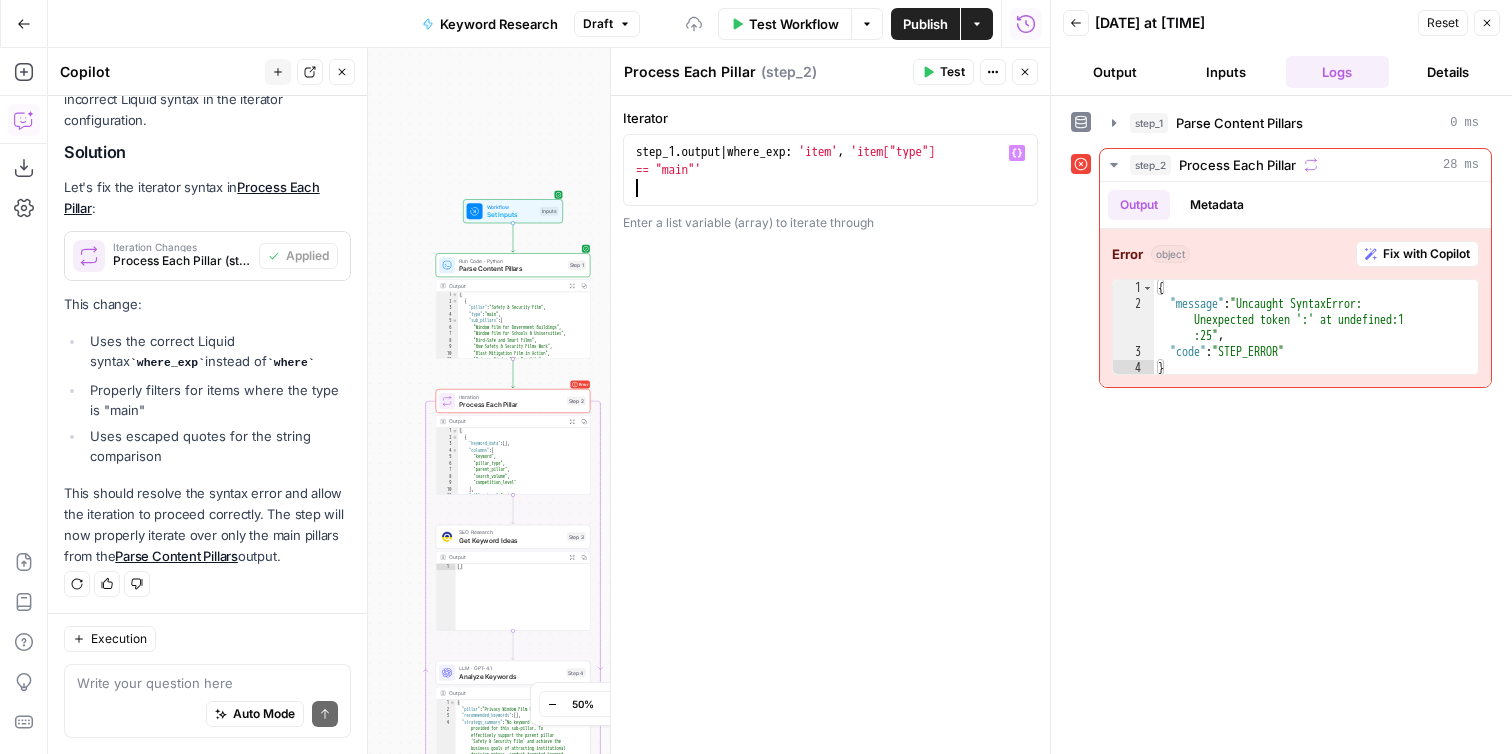 click on "Iterator 1 2 step_1 . output  |  where_exp :   'item' ,   'item["type"]  == "main"'     XXXXXXXXXXXXXXXXXXXXXXXXXXXXXXXXXXXXXXXXXXXXXXXXXXXXXXXXXXXXXXXXXXXXXXXXXXXXXXXXXXXXXXXXXXXXXXXXXXXXXXXXXXXXXXXXXXXXXXXXXXXXXXXXXXXXXXXXXXXXXXXXXXXXXXXXXXXXXXXXXXXXXXXXXXXXXXXXXXXXXXXXXXXXXXXXXXXXXXXXXXXXXXXXXXXXXXXXXXXXXXXXXXXXXXXXXXXXXXXXXXXXXXXXXXXXXXXXXXXXXXXXXXXXXXXXXXXXXXXXXXXXXXXXXXXXXXXXXXXXXXXXXXXXXXXXXXXXXXXXXXXXXXXXXXXXXXXXXXXXXXXXXXXXXXXXXXXXXXXXXXXXXXXXXXXXXXXXXXXXXXXXXXXXXXXXXXXXXXXXXXXXXXXXXXXXXXXXXXXXXXXXXXXXXXXXXXXXXXXXXXXXXXXXXXXXXXXXXXXXXXXXXXXXXXXXXXXXXXXXXXXXXXXXXXXXXXXXXXXXXXXXXXXXXXXX Variables Menu Enter a list variable (array) to iterate through" at bounding box center [830, 425] 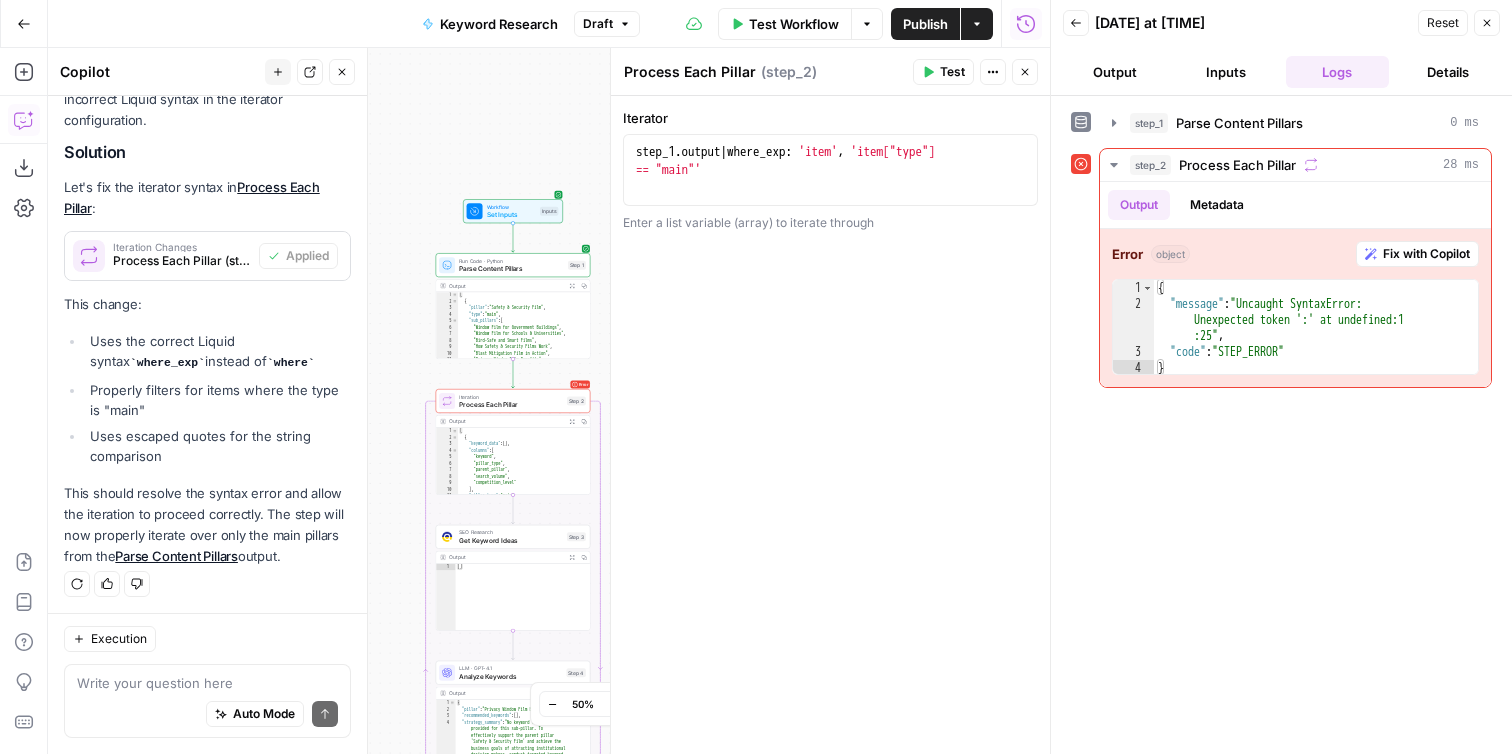 click on "Test" at bounding box center [952, 72] 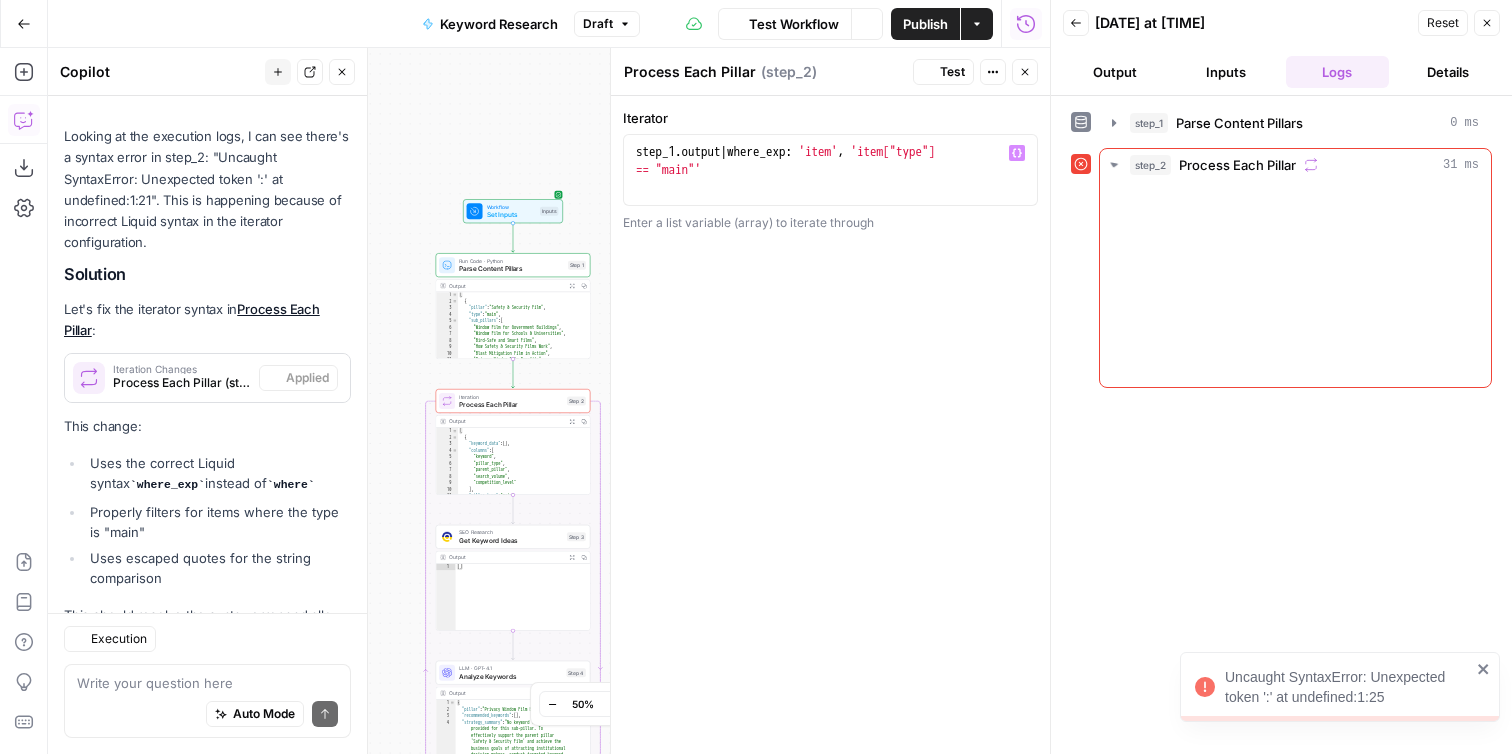 scroll, scrollTop: 1846, scrollLeft: 0, axis: vertical 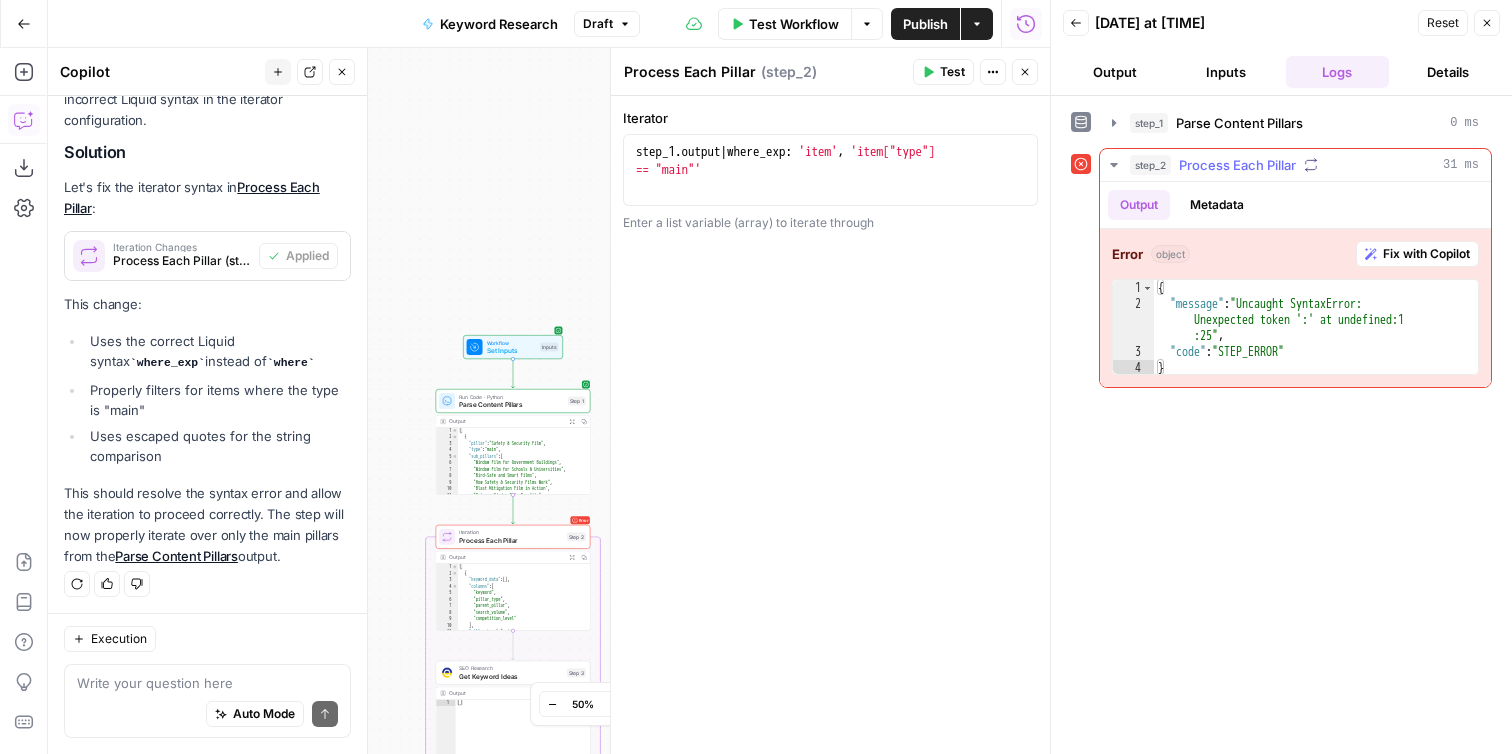 click on "Fix with Copilot" at bounding box center [1426, 254] 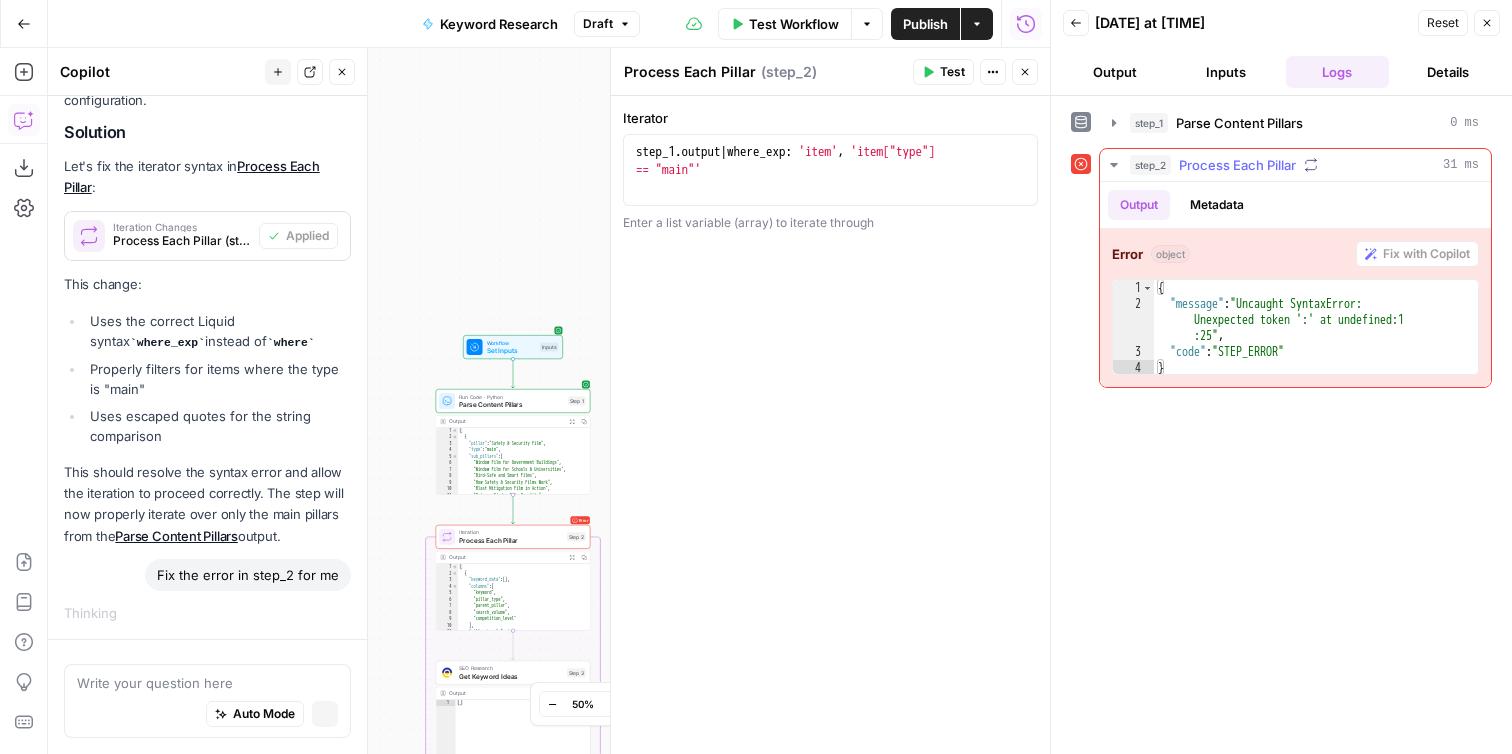 scroll, scrollTop: 1793, scrollLeft: 0, axis: vertical 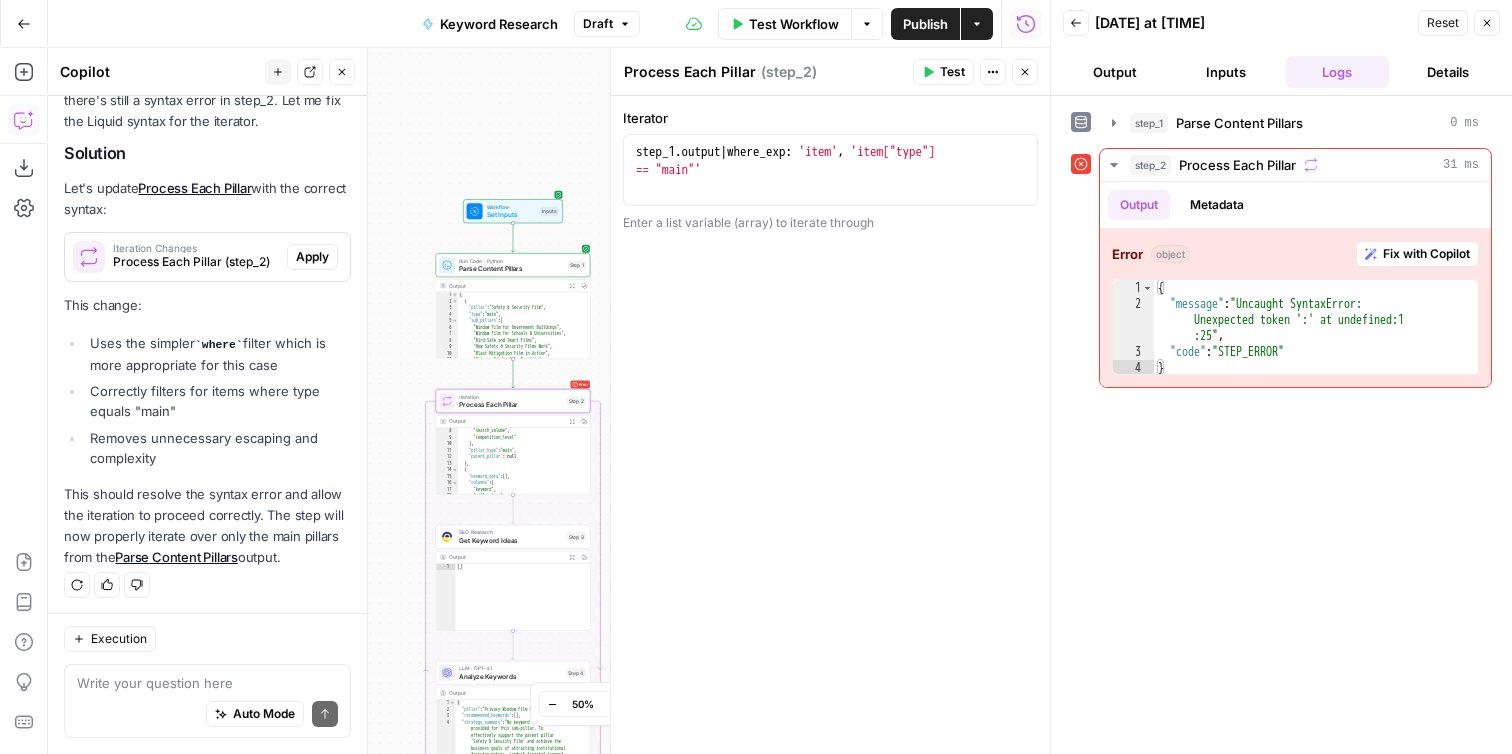 click on "Apply" at bounding box center [312, 257] 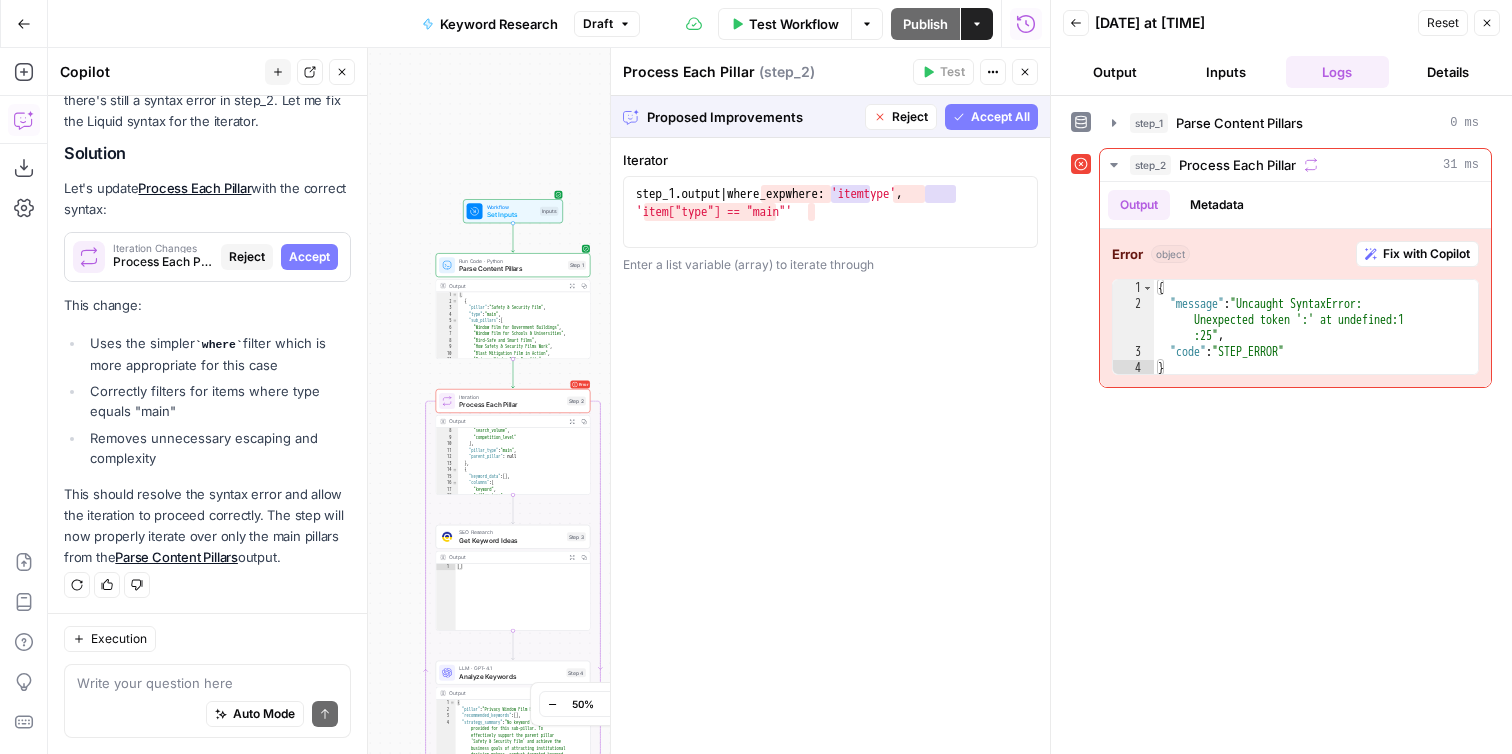 click on "Accept All" at bounding box center (1000, 117) 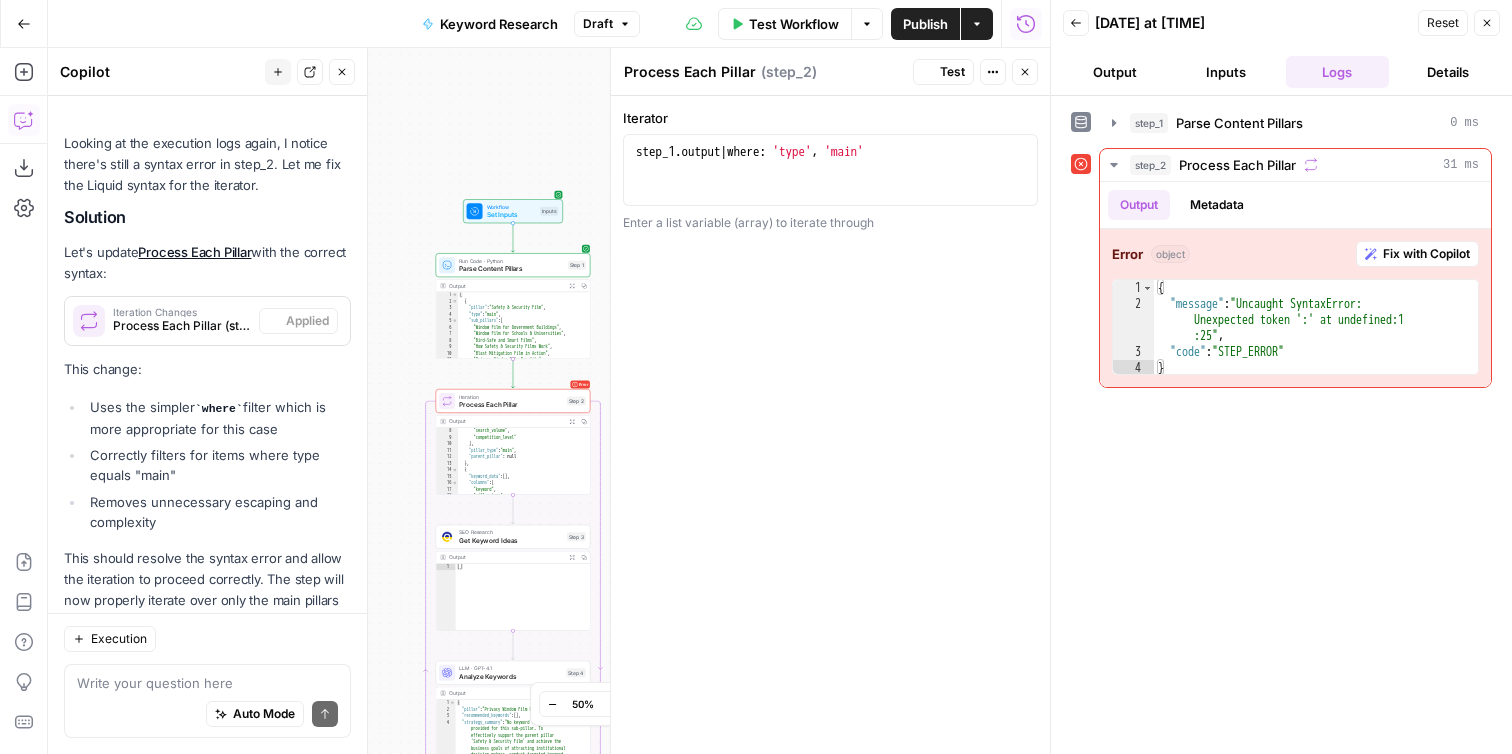 scroll, scrollTop: 2413, scrollLeft: 0, axis: vertical 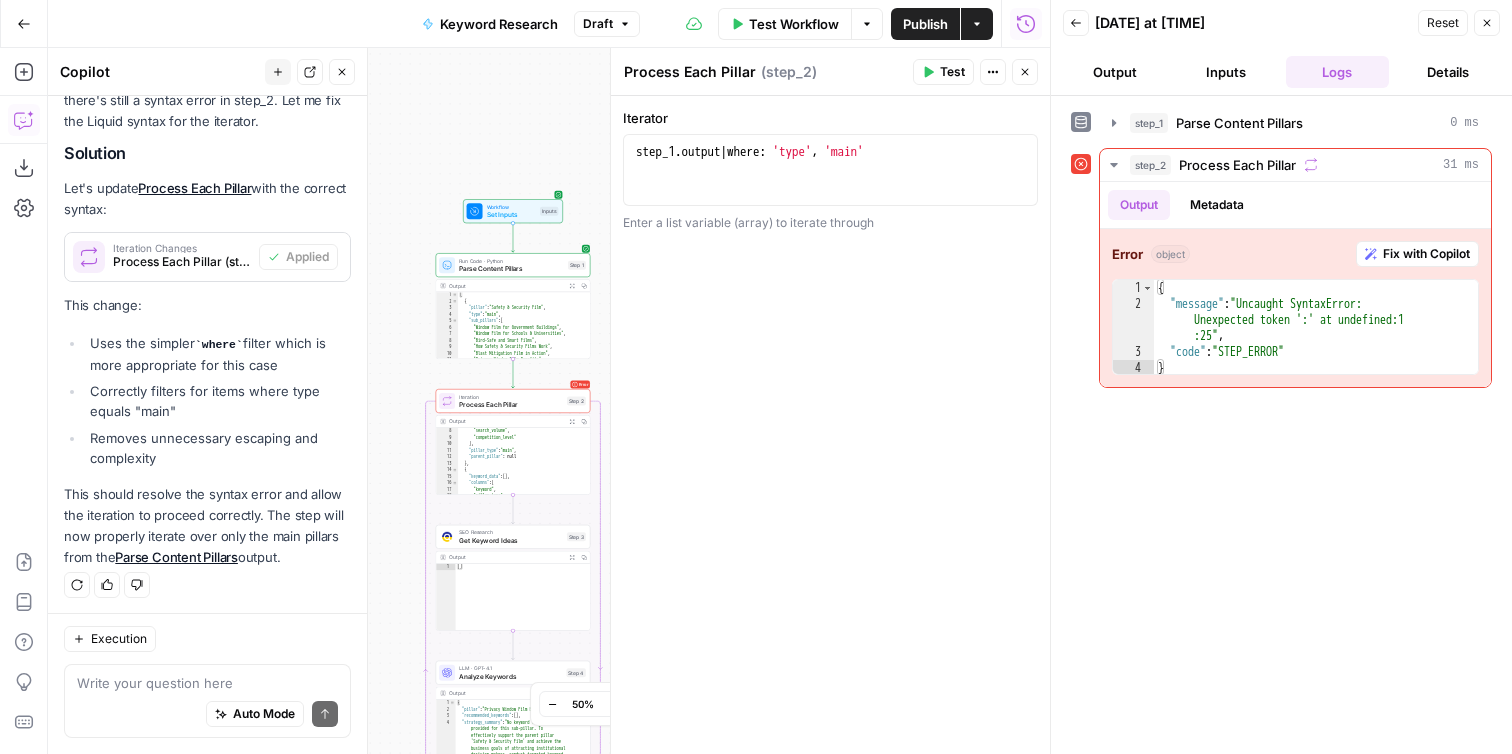 click on "Test" at bounding box center [943, 72] 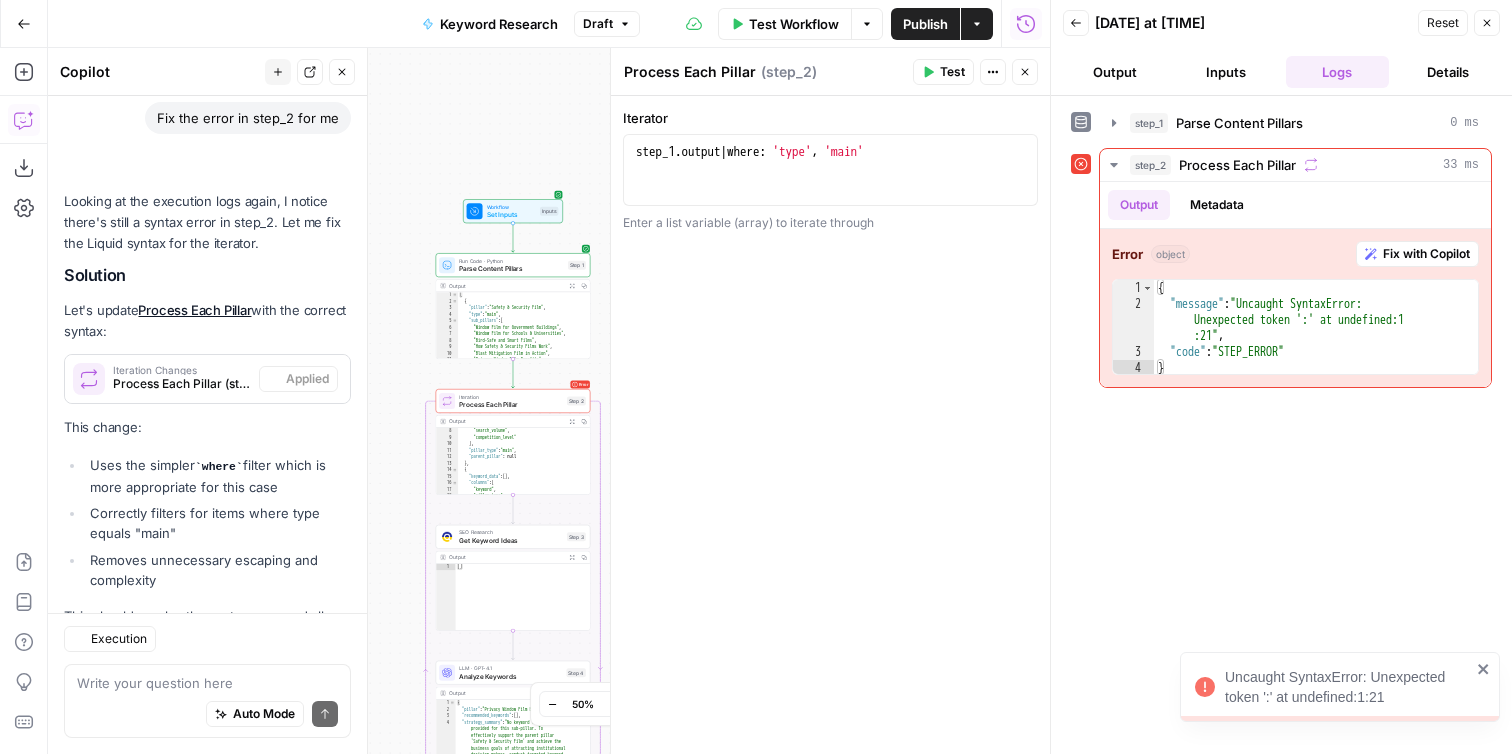 scroll, scrollTop: 2413, scrollLeft: 0, axis: vertical 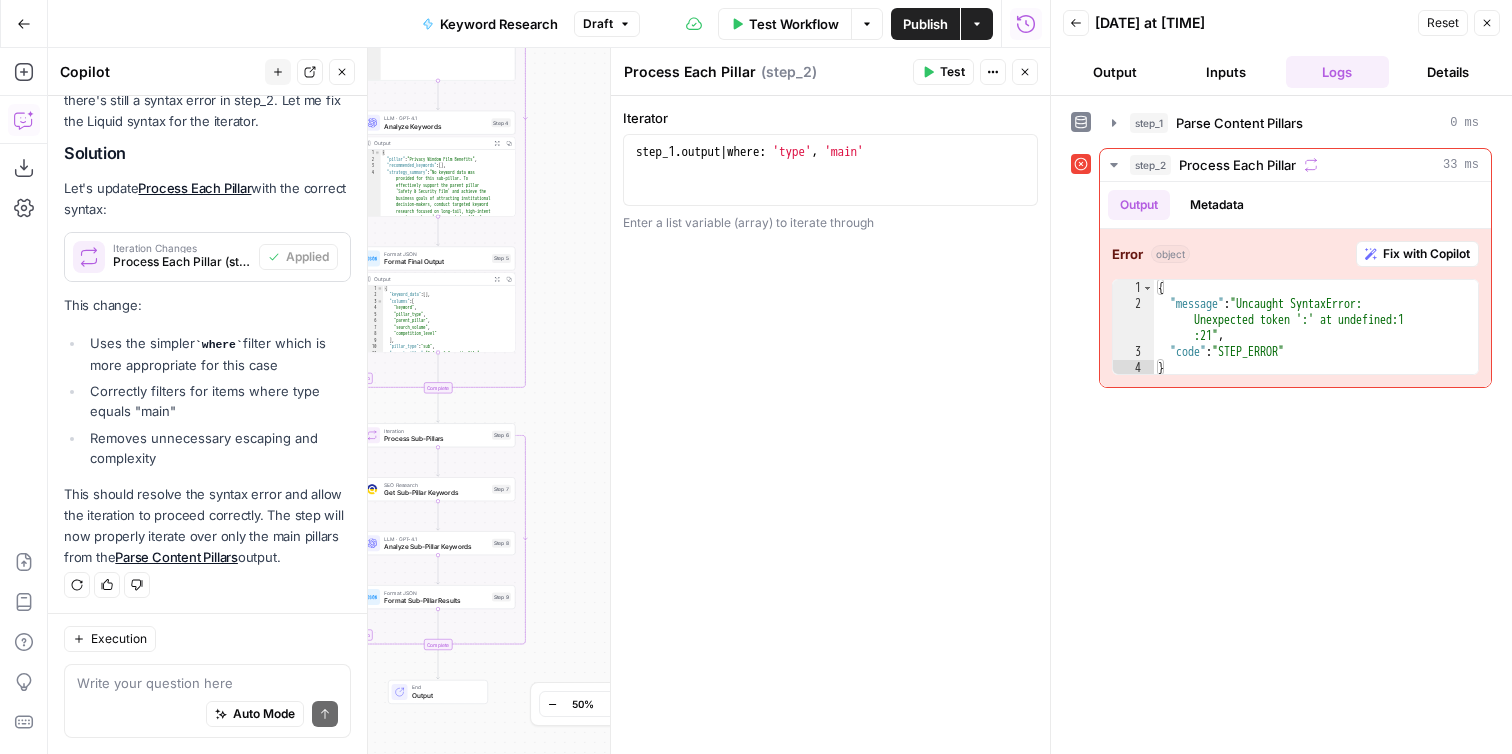 click on "Process Sub-Pillars" at bounding box center [436, 439] 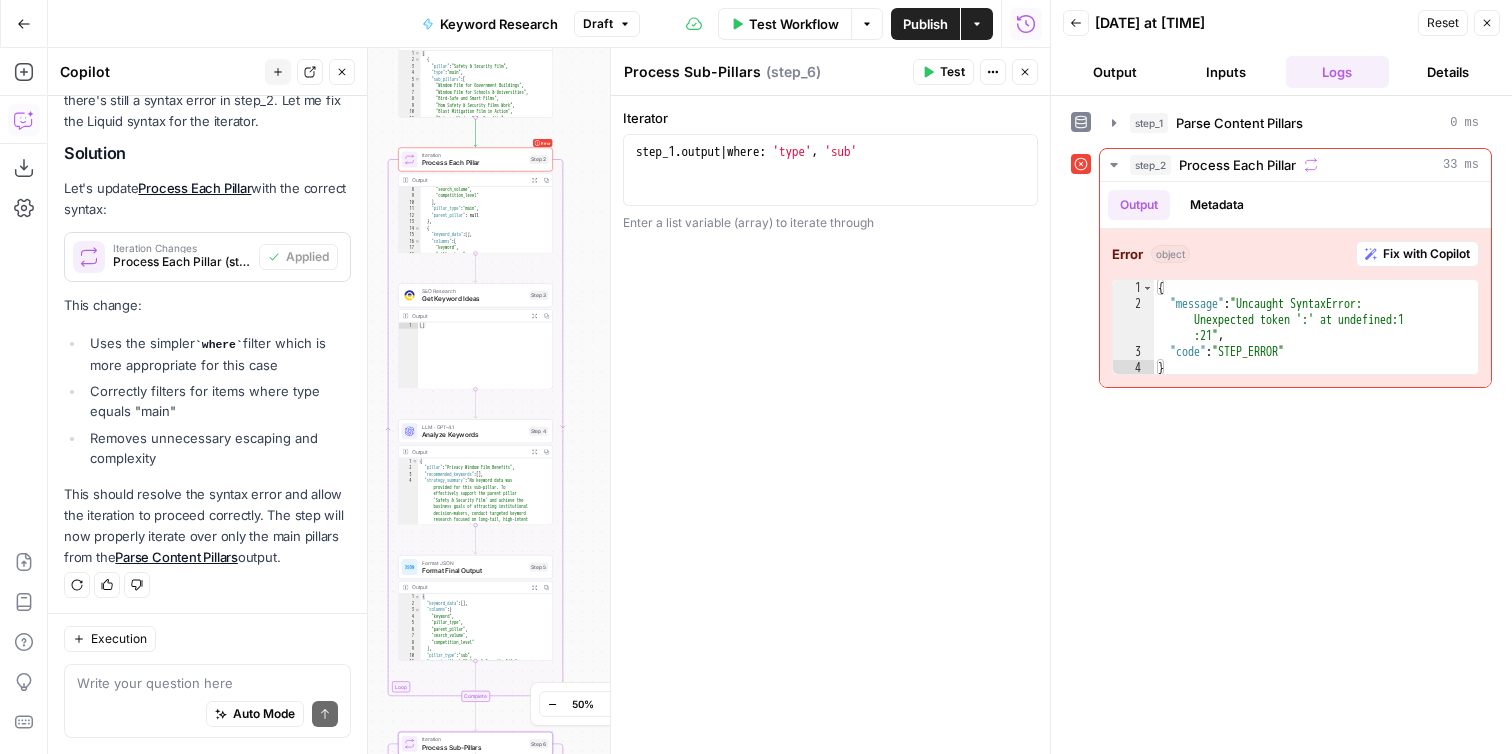 click on "Process Each Pillar" at bounding box center [474, 163] 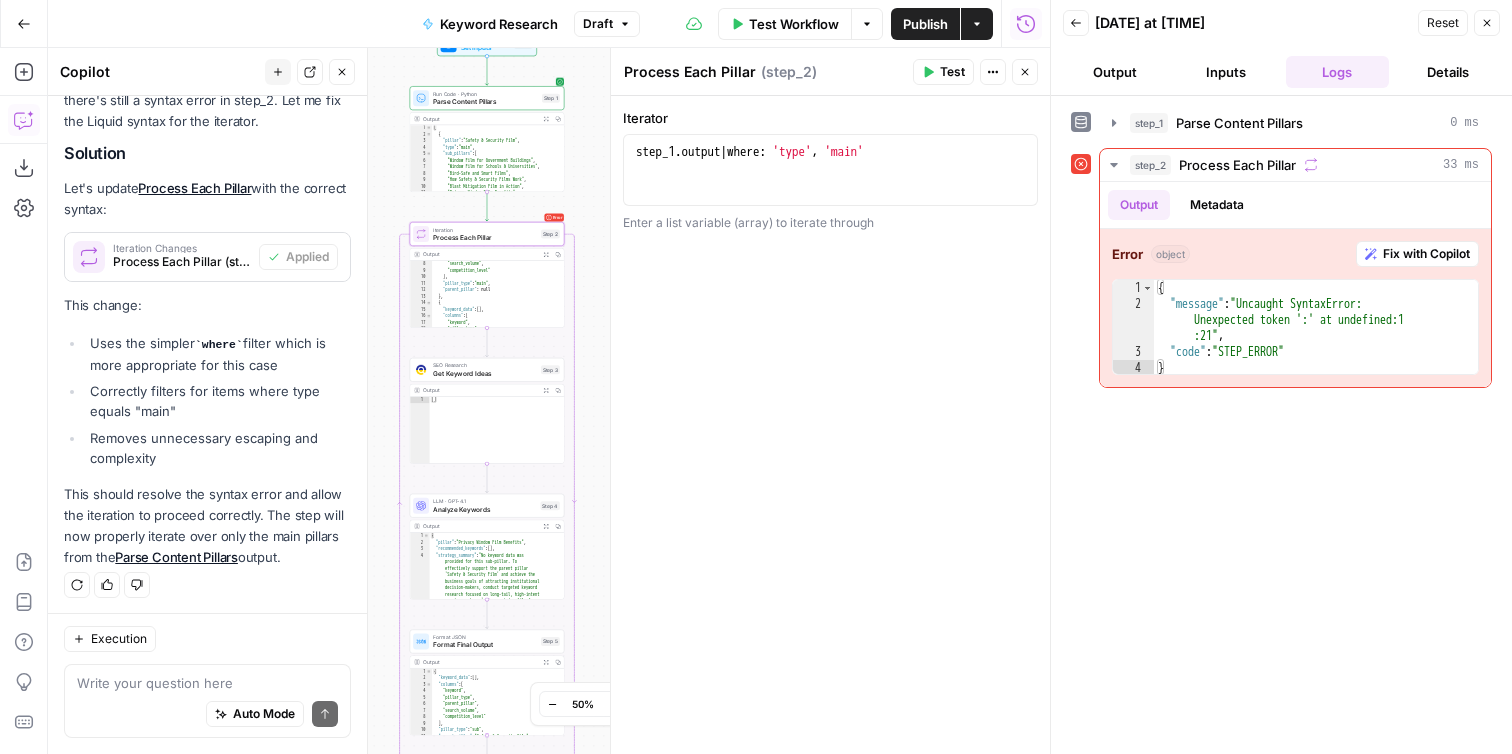 click on "Parse Content Pillars" at bounding box center (485, 102) 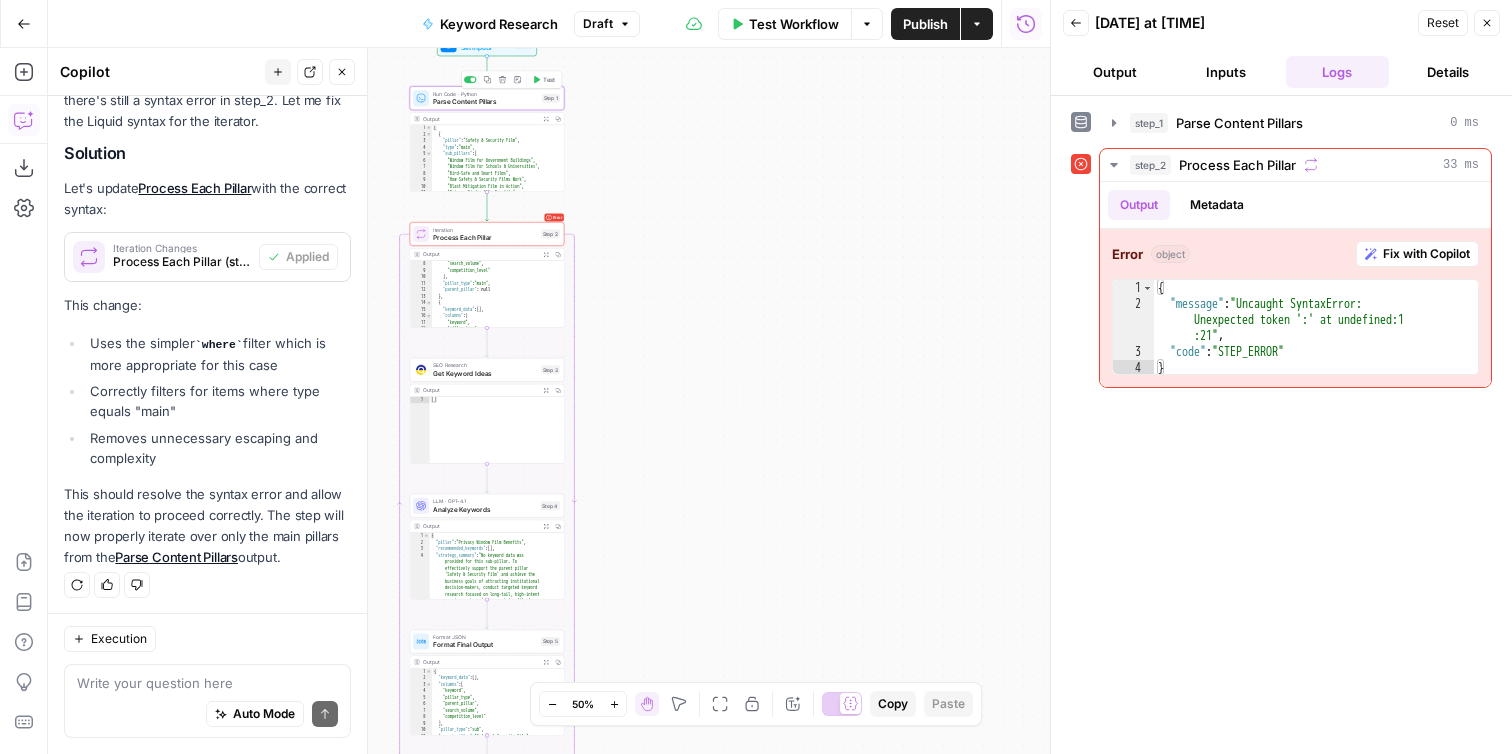 type on "Parse Content Pillars" 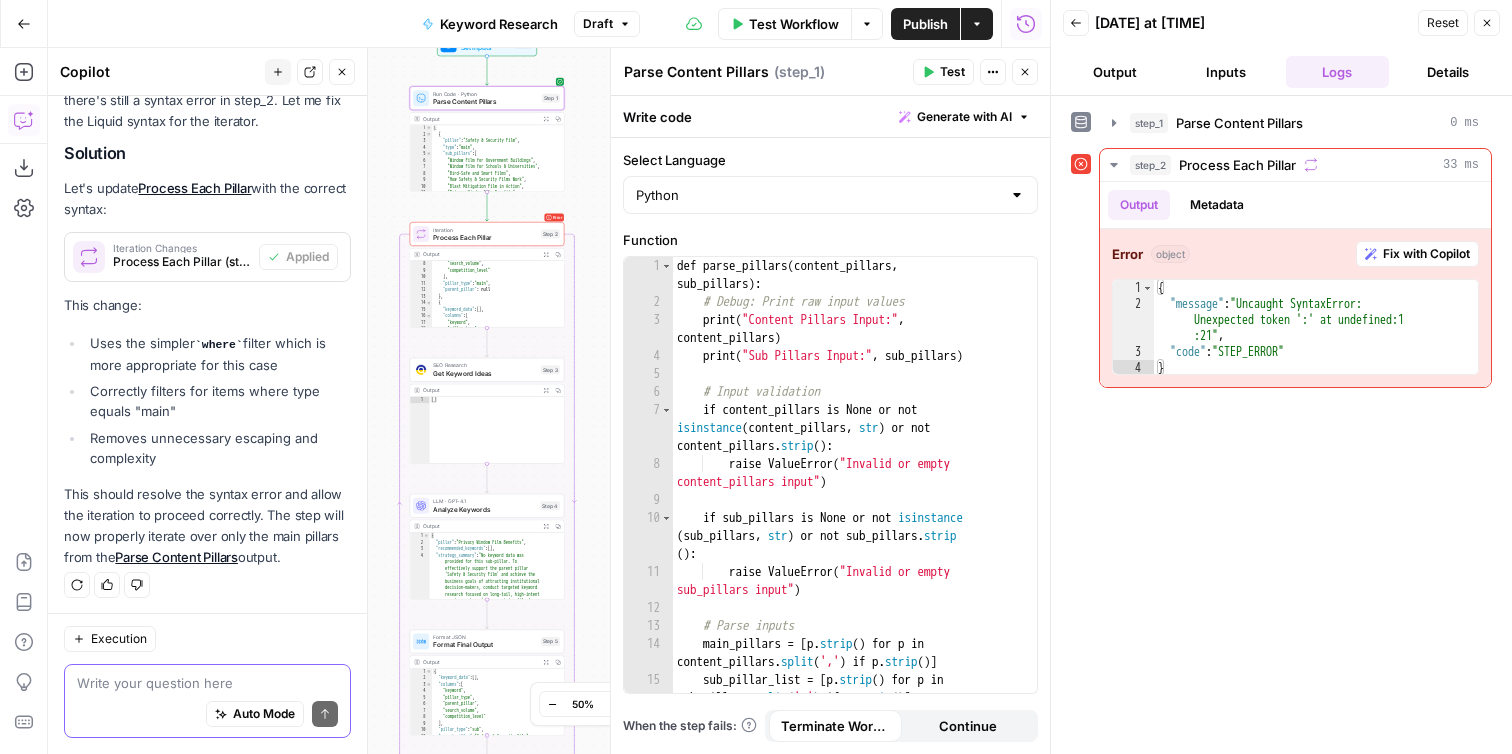 click at bounding box center [207, 683] 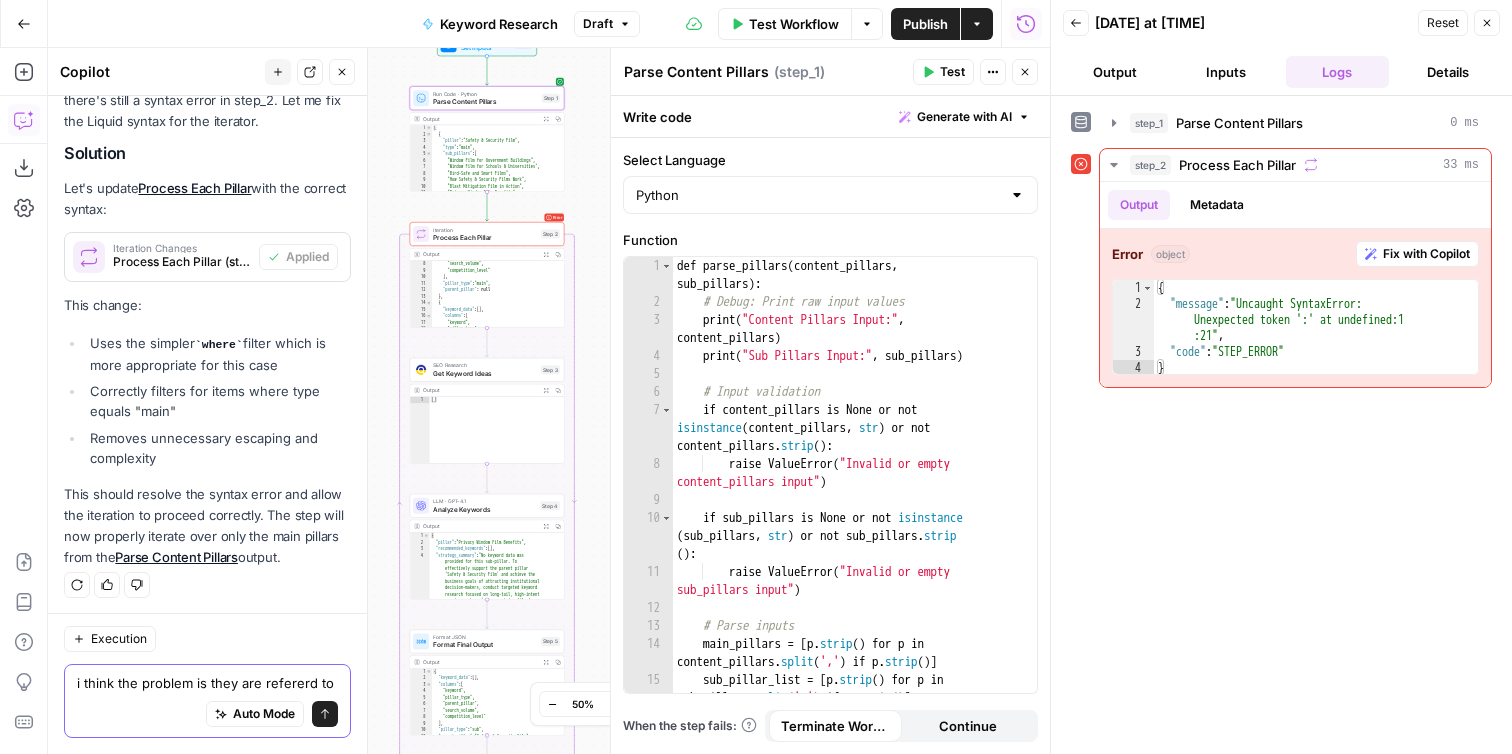 scroll, scrollTop: 2433, scrollLeft: 0, axis: vertical 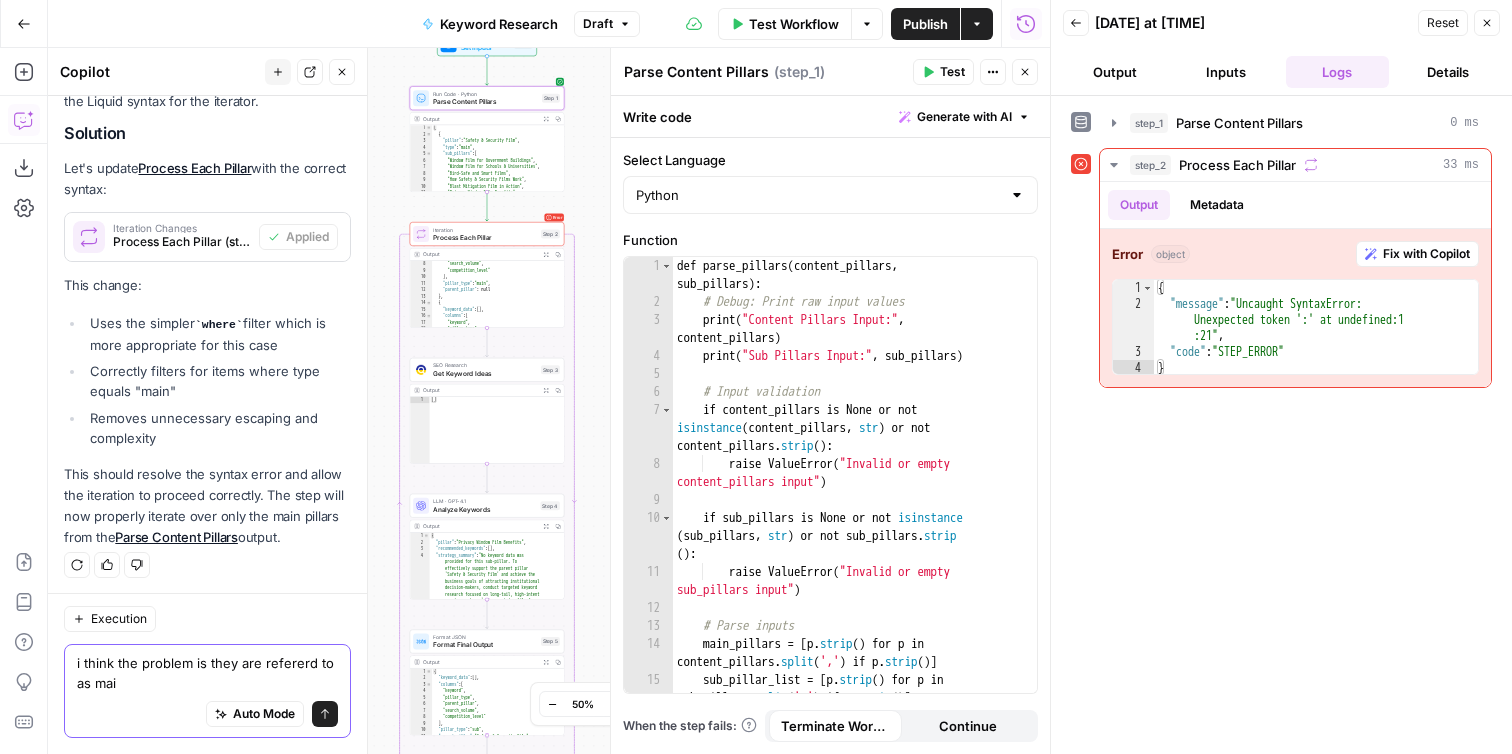 type on "i think the problem is they are refererd to as main" 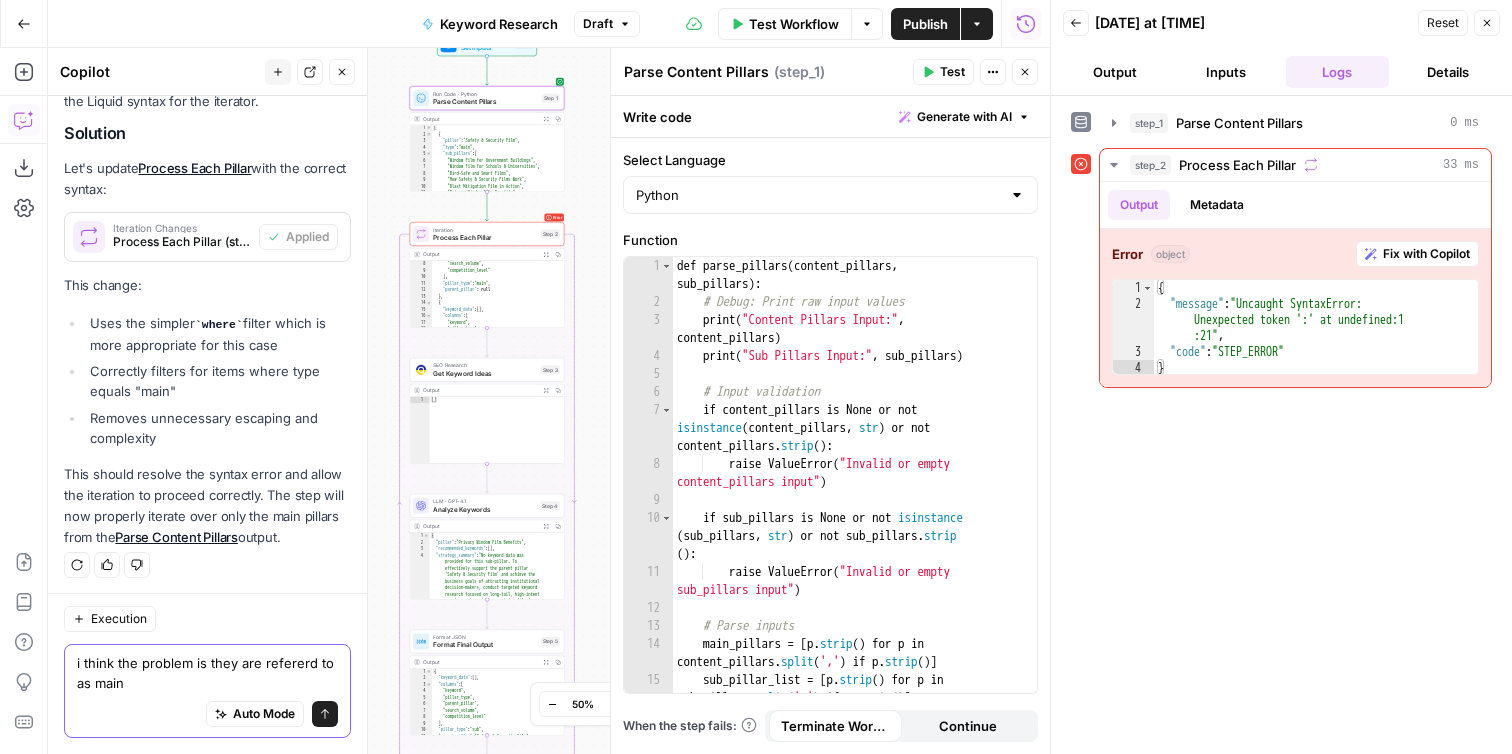 type 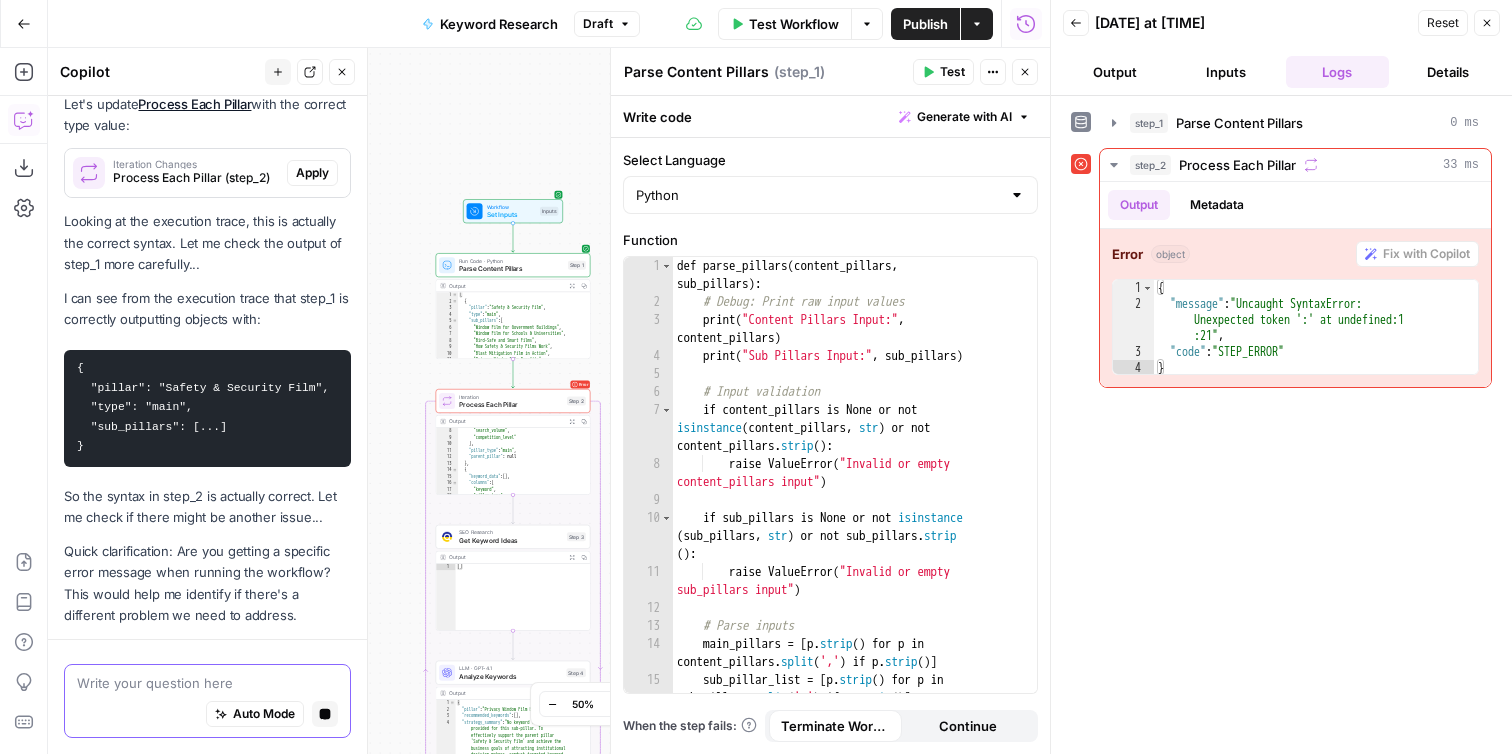 scroll, scrollTop: 3164, scrollLeft: 0, axis: vertical 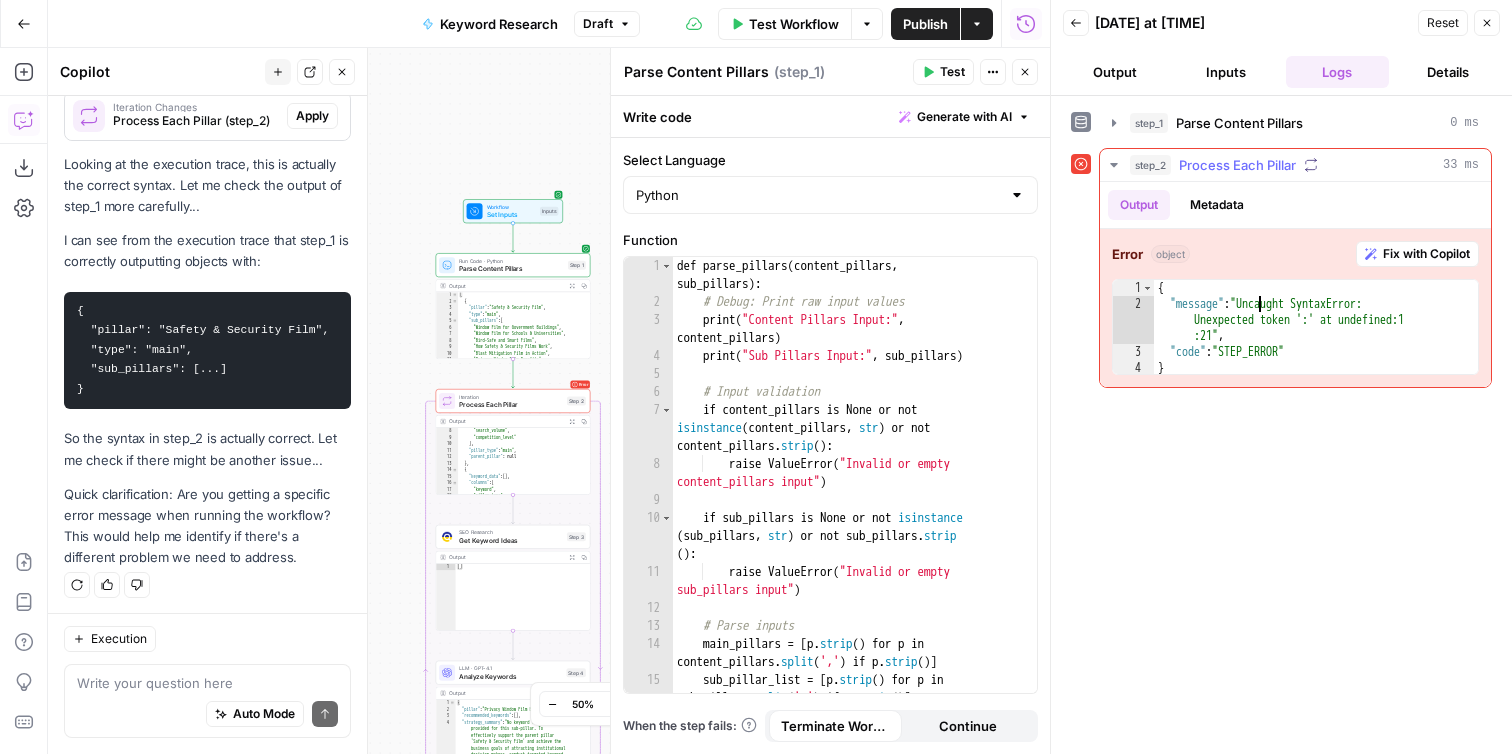 click on "{    "message" :  "Uncaught SyntaxError:         Unexpected token ':' at undefined:1        :21" ,    "code" :  "STEP_ERROR" }" at bounding box center [1316, 344] 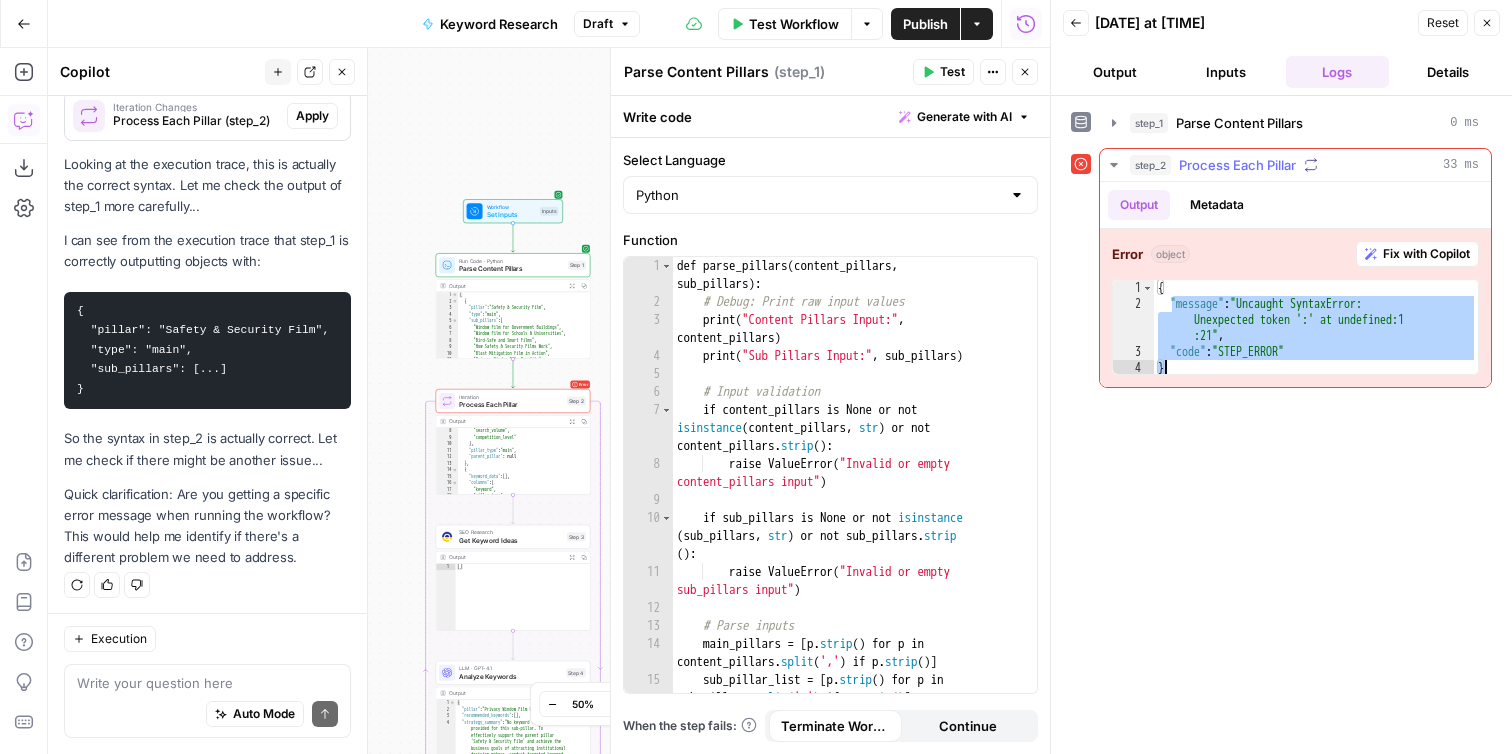 drag, startPoint x: 1191, startPoint y: 306, endPoint x: 1324, endPoint y: 363, distance: 144.69969 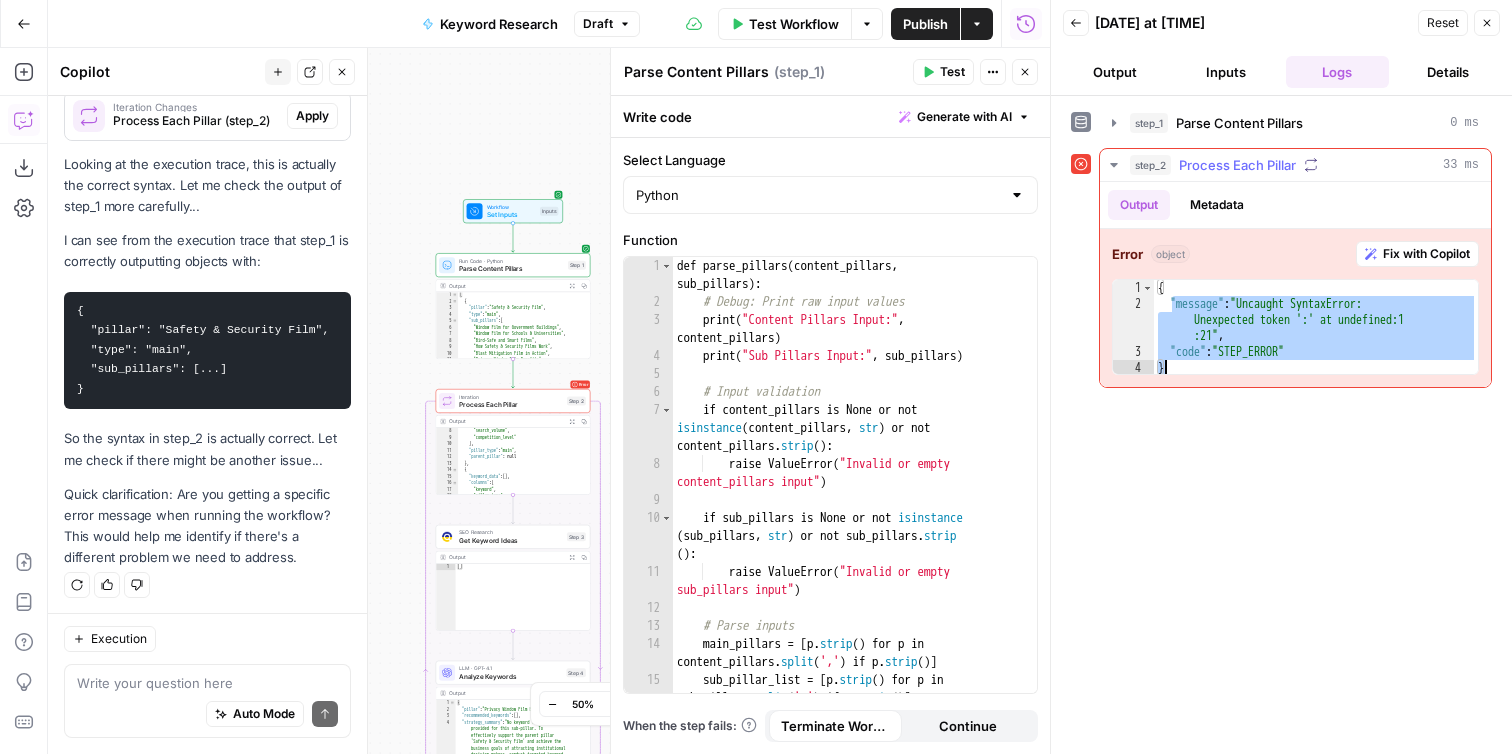 click on "{    "message" :  "Uncaught SyntaxError:         Unexpected token ':' at undefined:1        :21" ,    "code" :  "STEP_ERROR" }" at bounding box center (1316, 344) 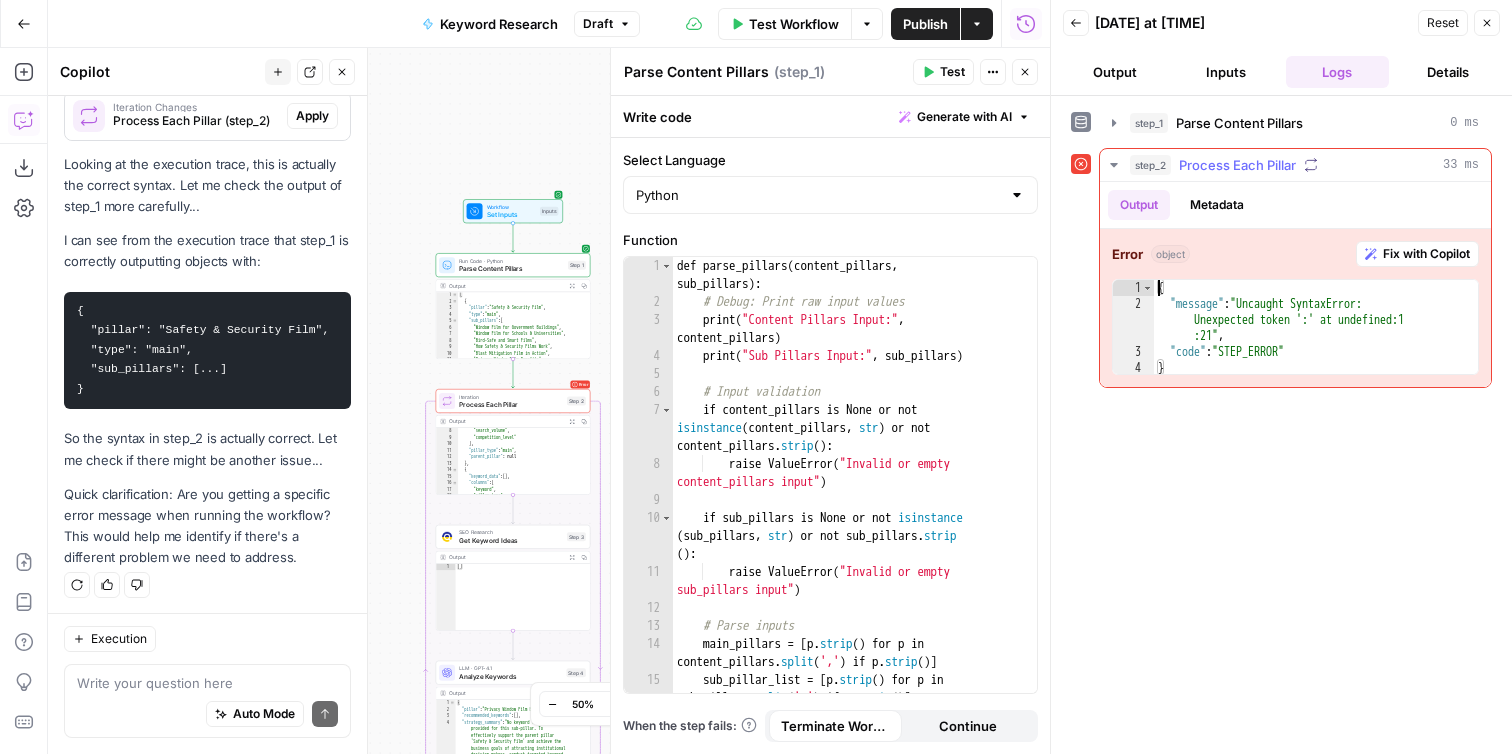 click on "{    "message" :  "Uncaught SyntaxError:         Unexpected token ':' at undefined:1        :21" ,    "code" :  "STEP_ERROR" }" at bounding box center (1316, 344) 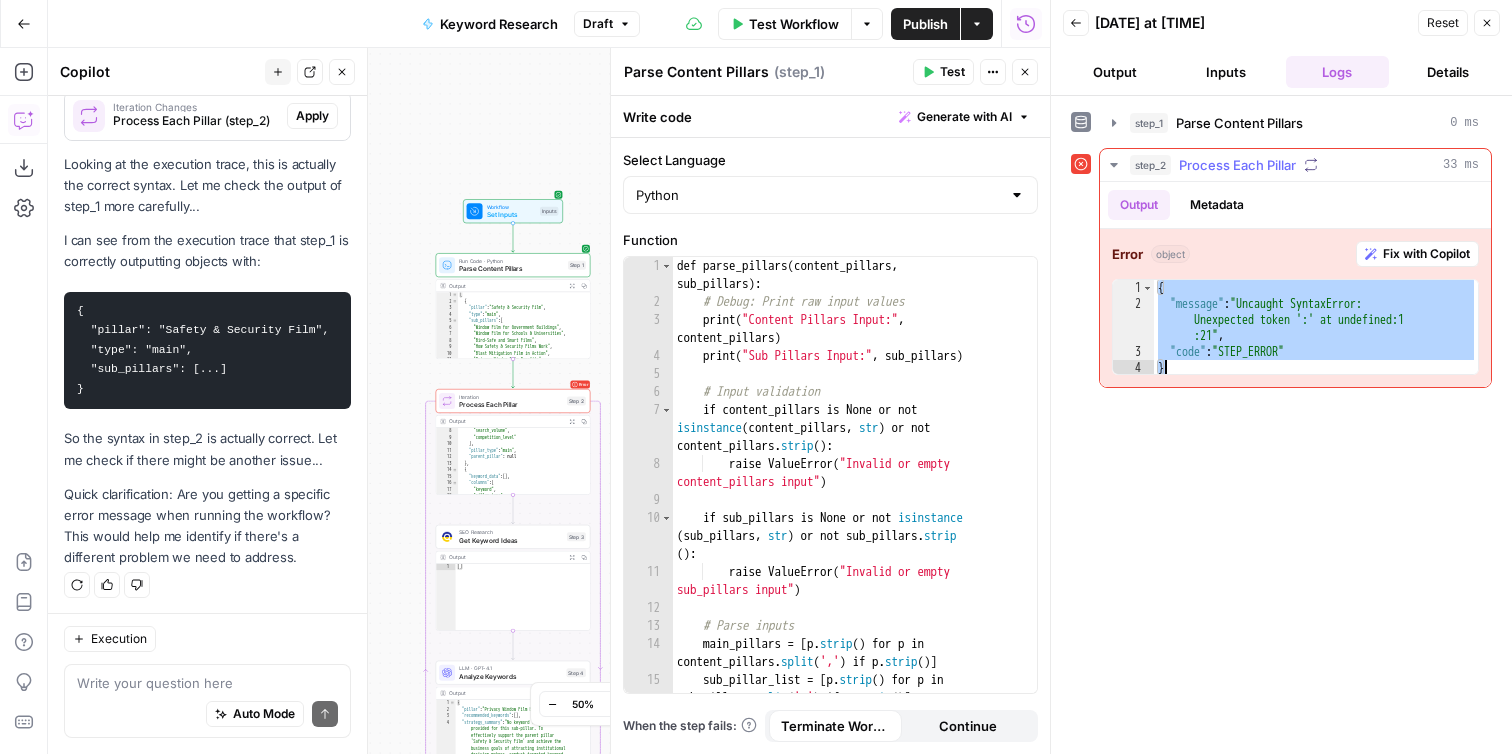 drag, startPoint x: 1160, startPoint y: 292, endPoint x: 1317, endPoint y: 361, distance: 171.49344 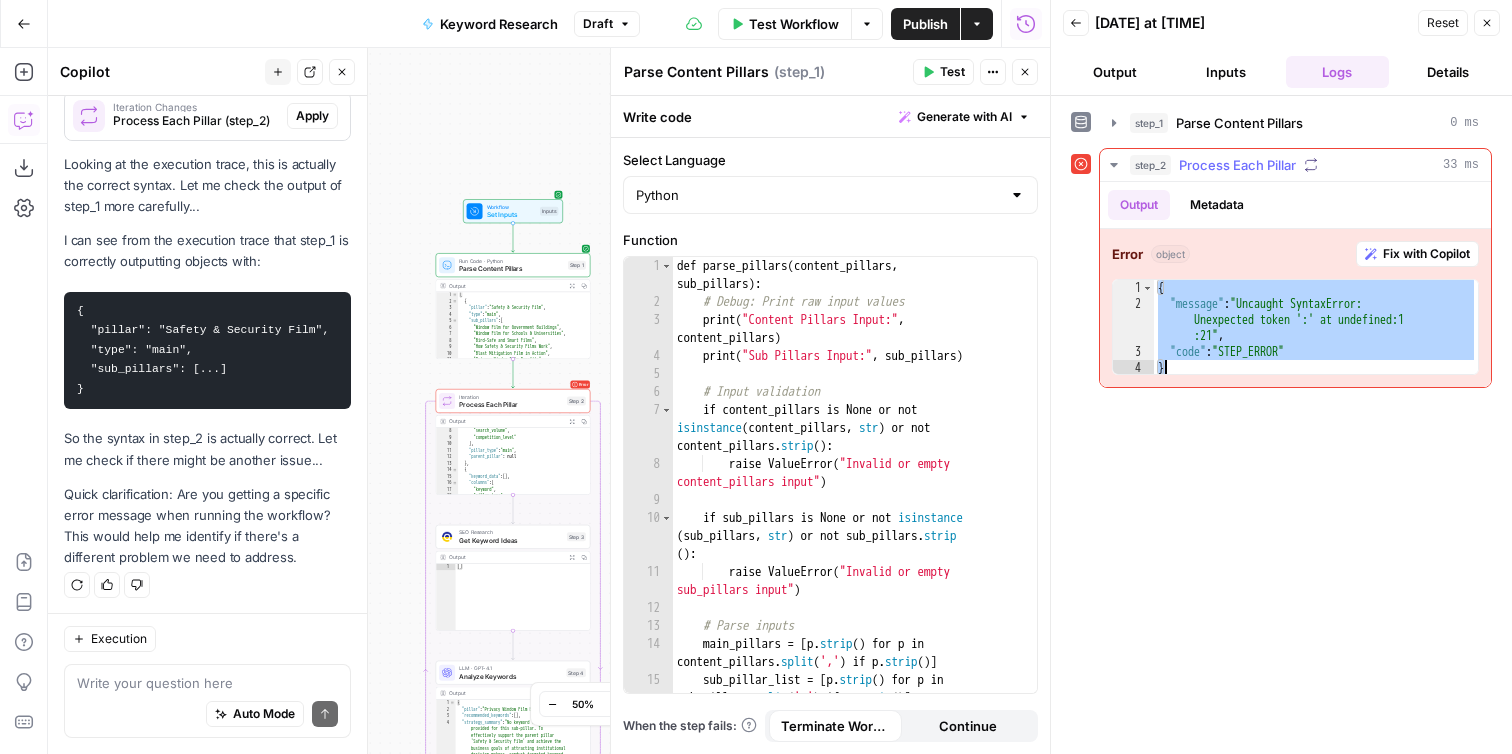 click on "{    "message" :  "Uncaught SyntaxError:         Unexpected token ':' at undefined:1        :21" ,    "code" :  "STEP_ERROR" }" at bounding box center [1316, 344] 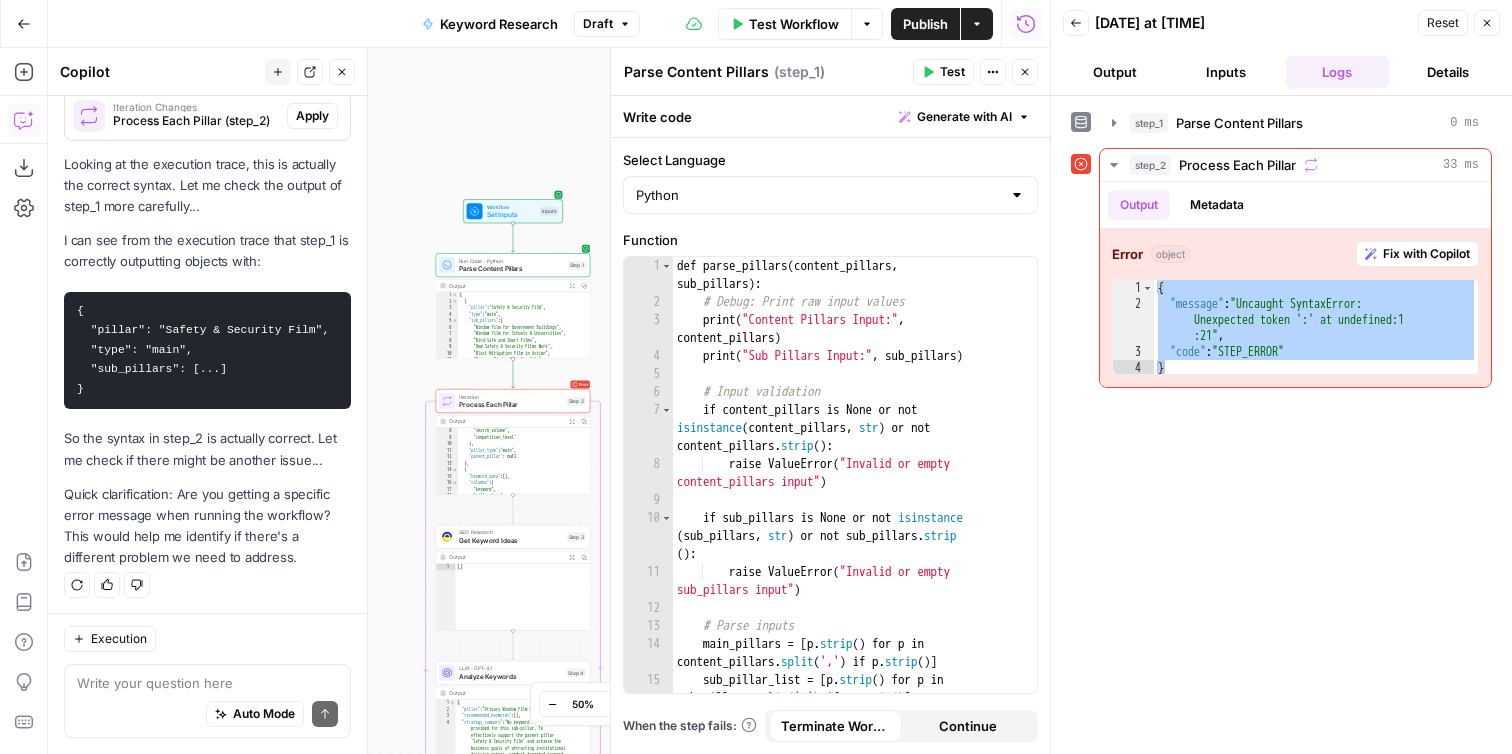 click on "Auto Mode Send" at bounding box center [207, 715] 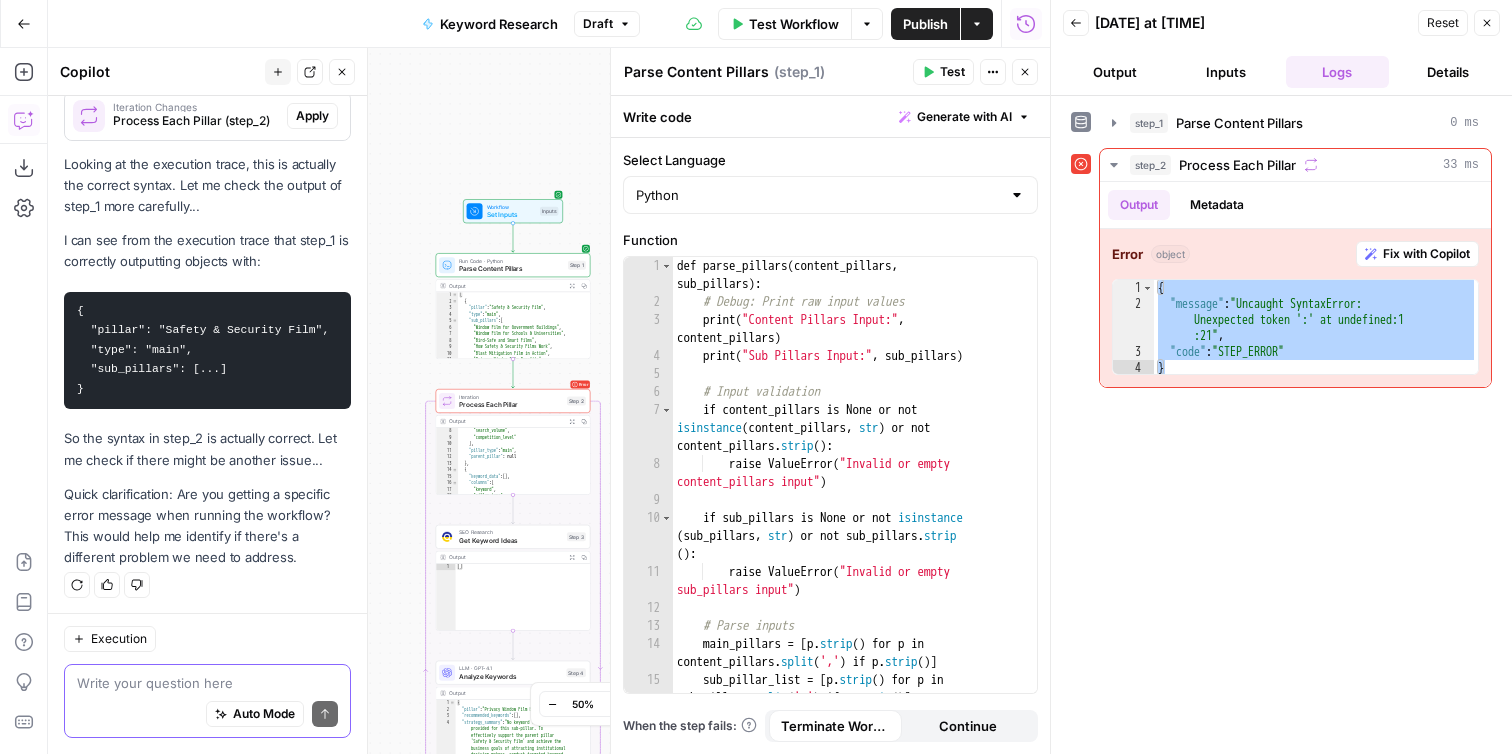 paste on "{
"message": "Uncaught SyntaxError: Unexpected token ':' at undefined:1:21",
"code": "STEP_ERROR"
}" 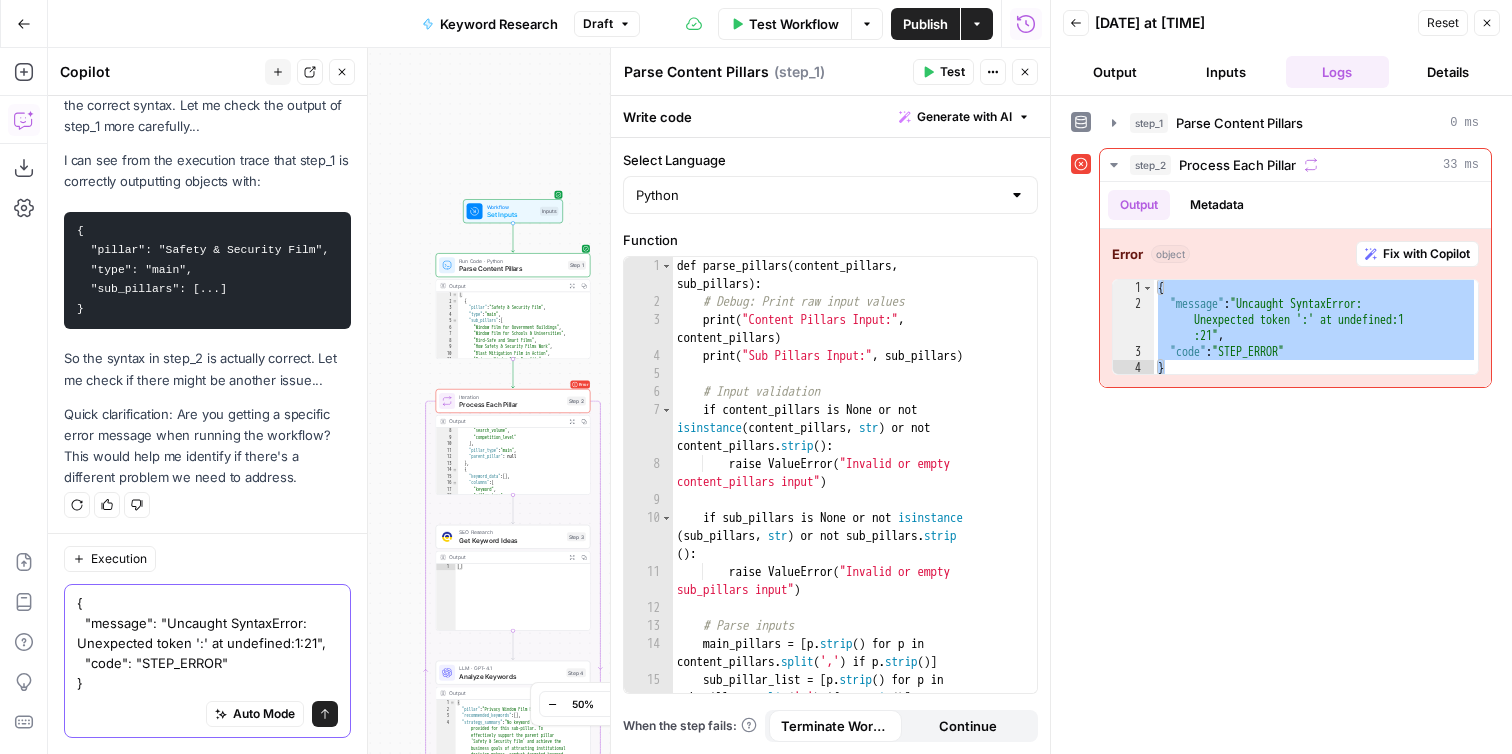 type 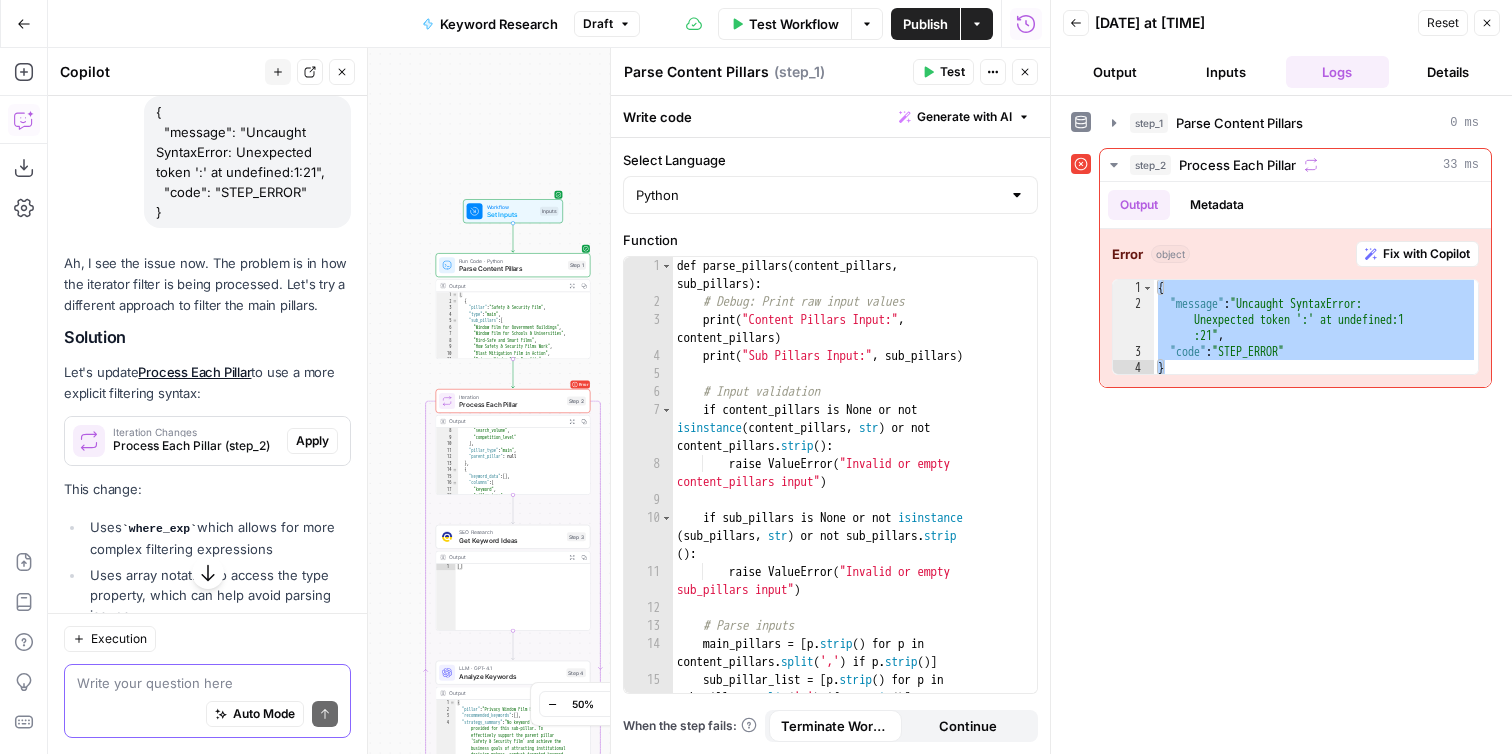 scroll, scrollTop: 3701, scrollLeft: 0, axis: vertical 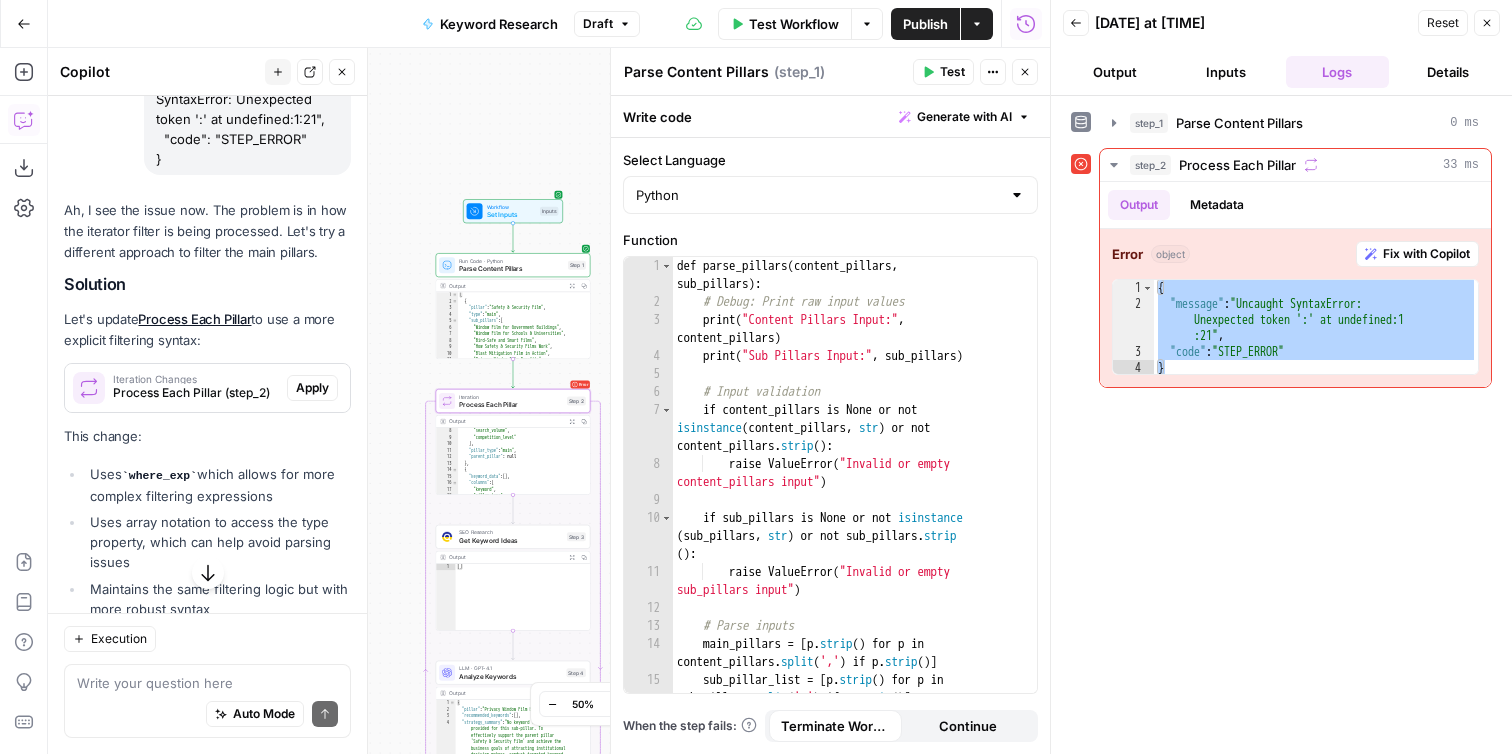 click on "Apply" at bounding box center [312, 388] 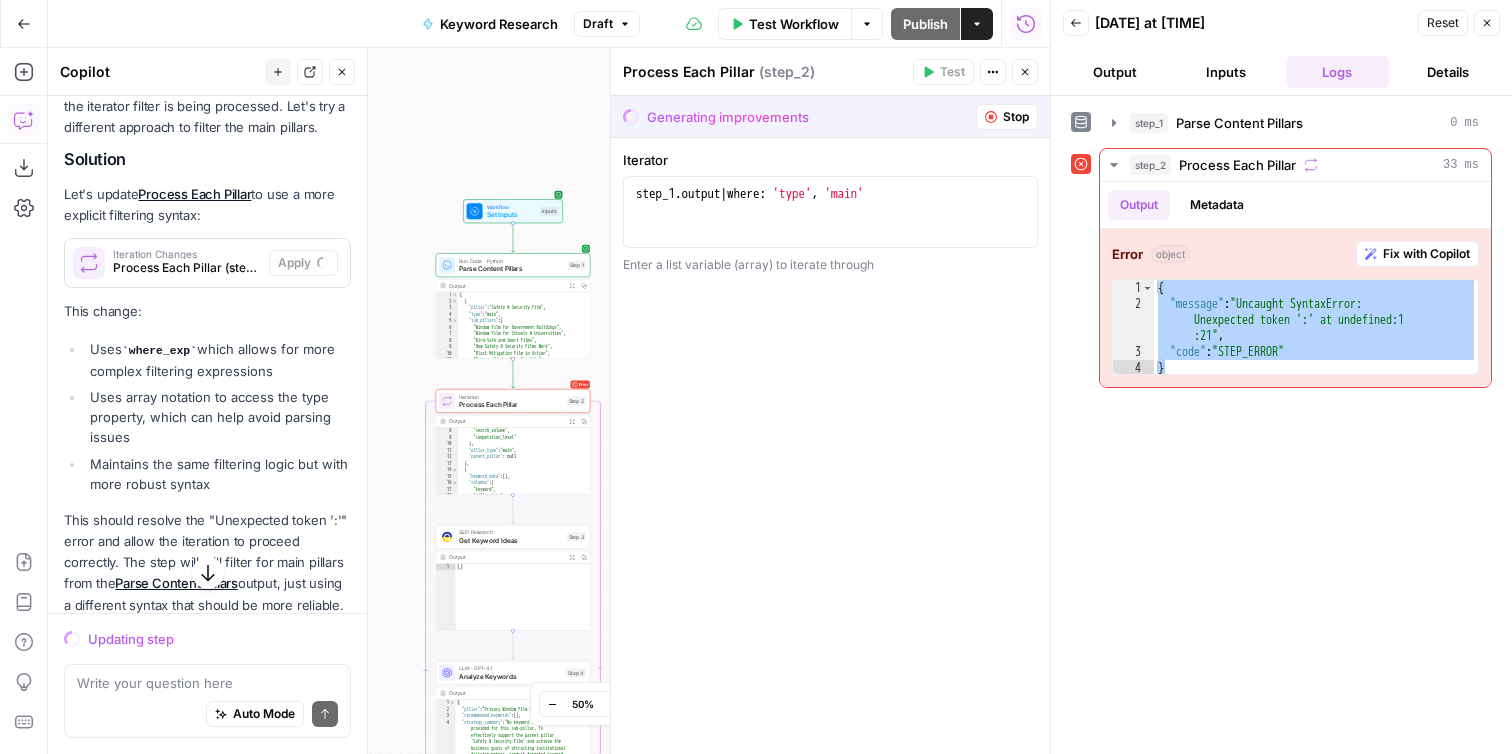 scroll, scrollTop: 3808, scrollLeft: 0, axis: vertical 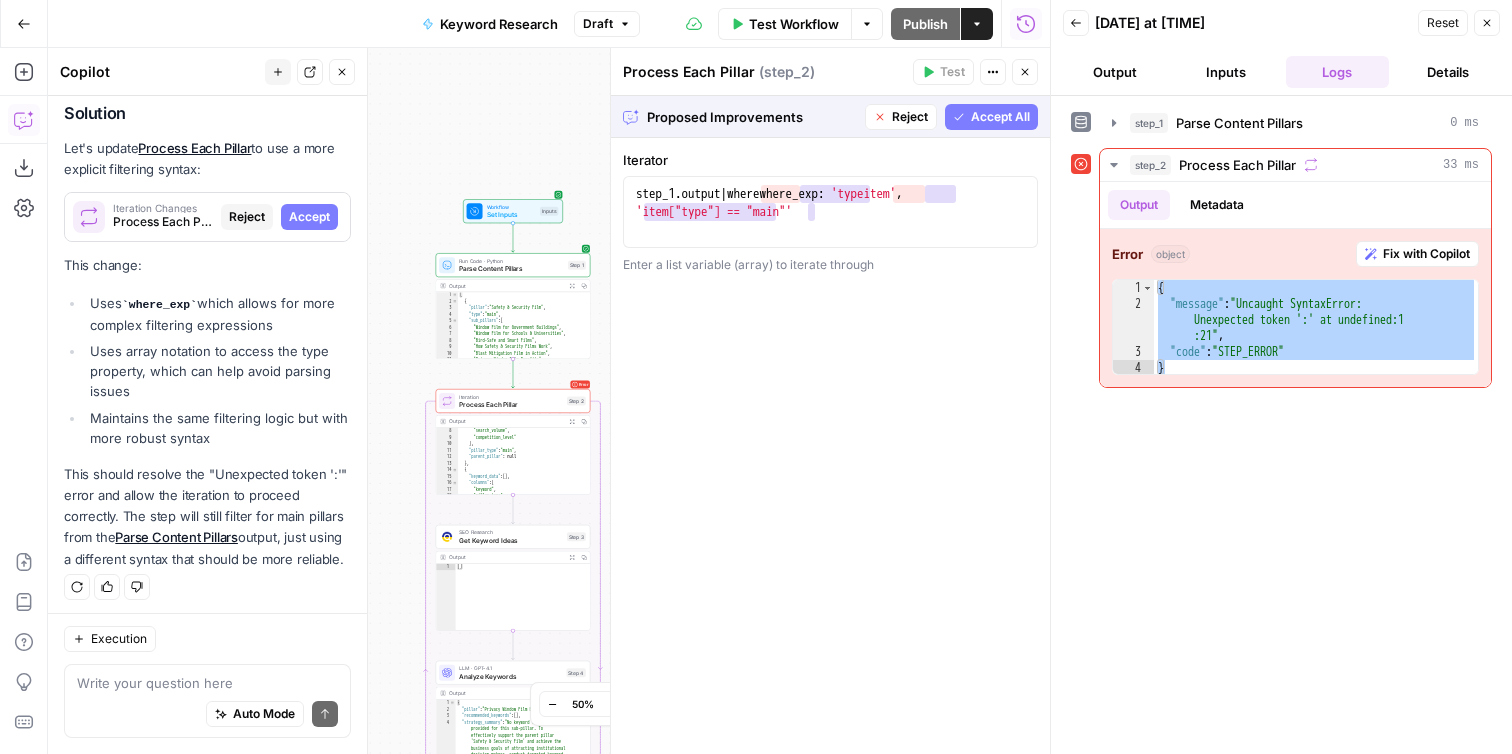 click on "Accept All" at bounding box center [1000, 117] 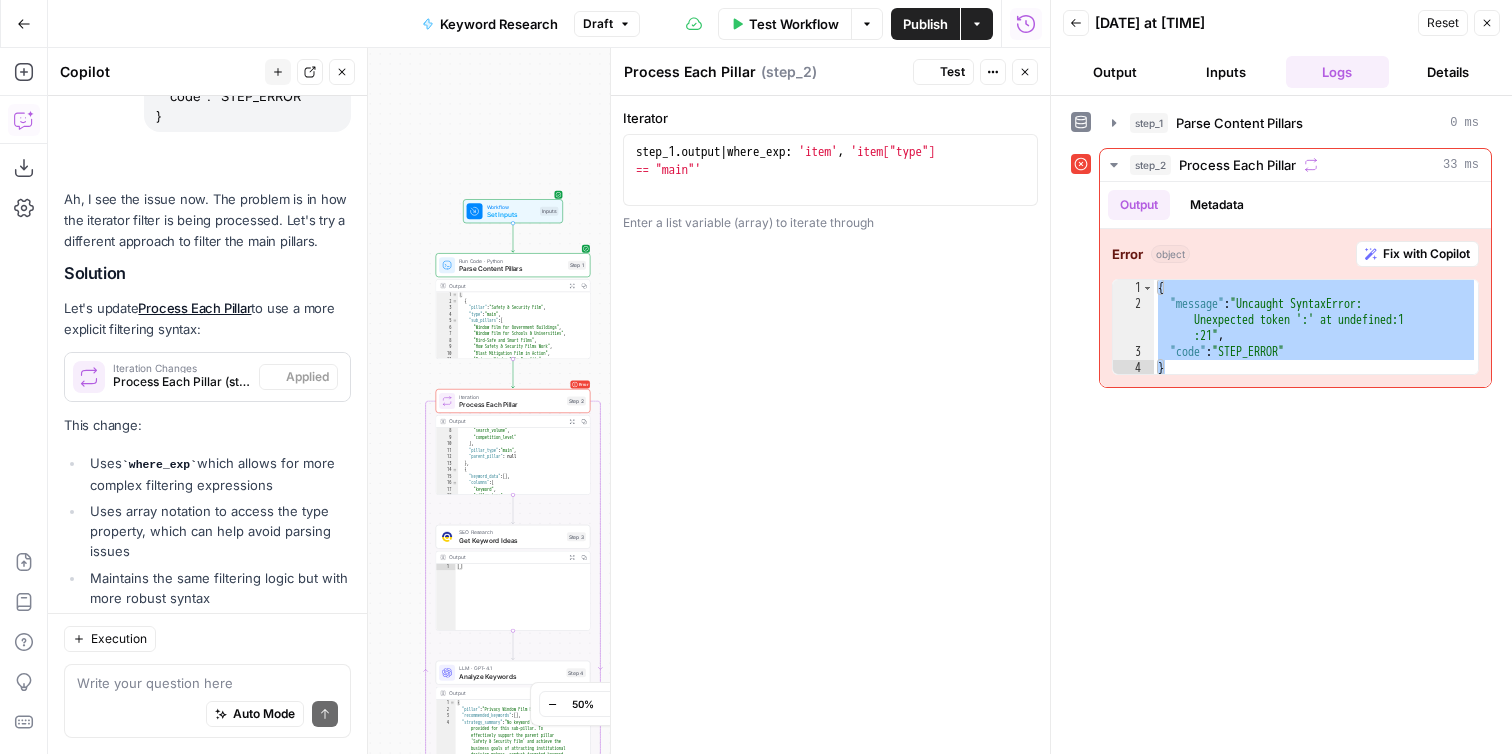 scroll, scrollTop: 3968, scrollLeft: 0, axis: vertical 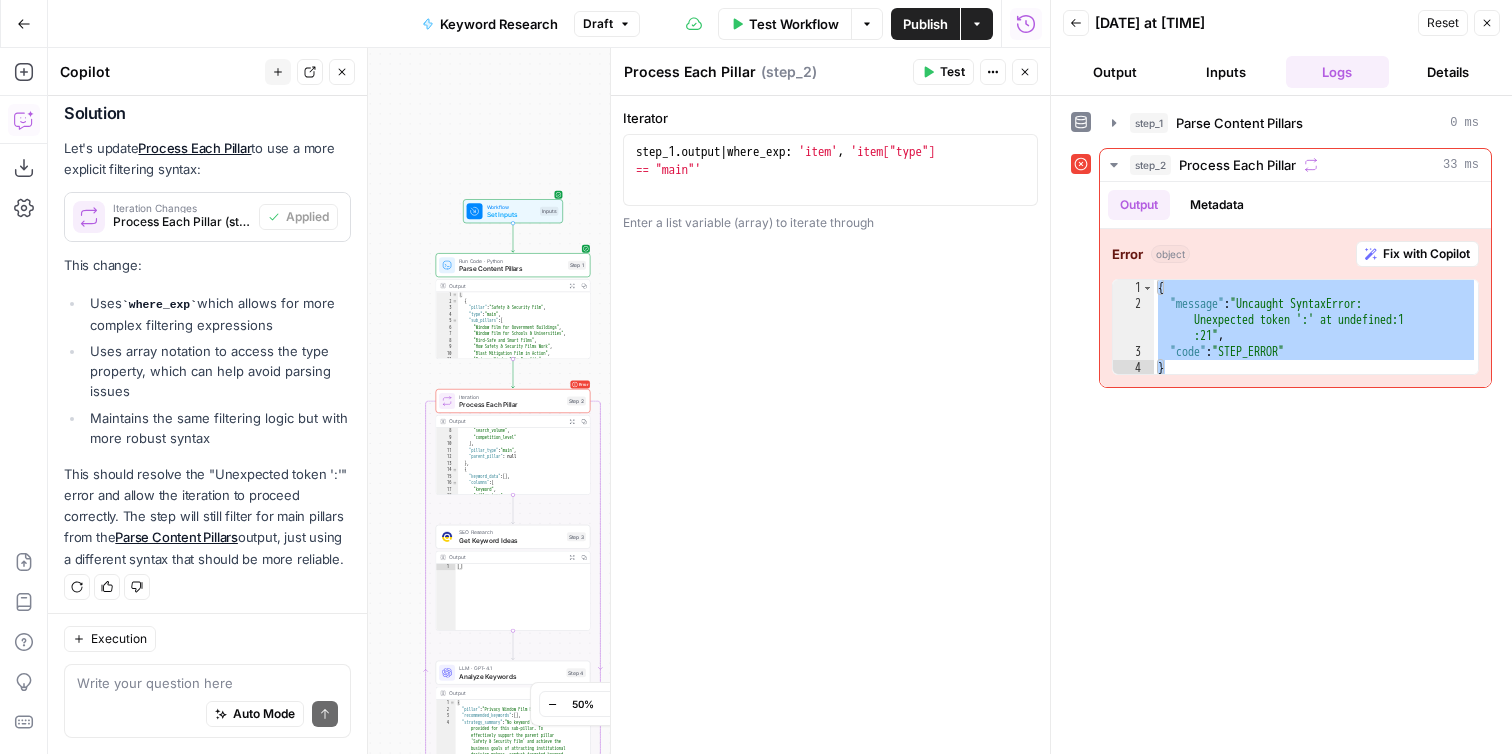 click on "Test" at bounding box center (943, 72) 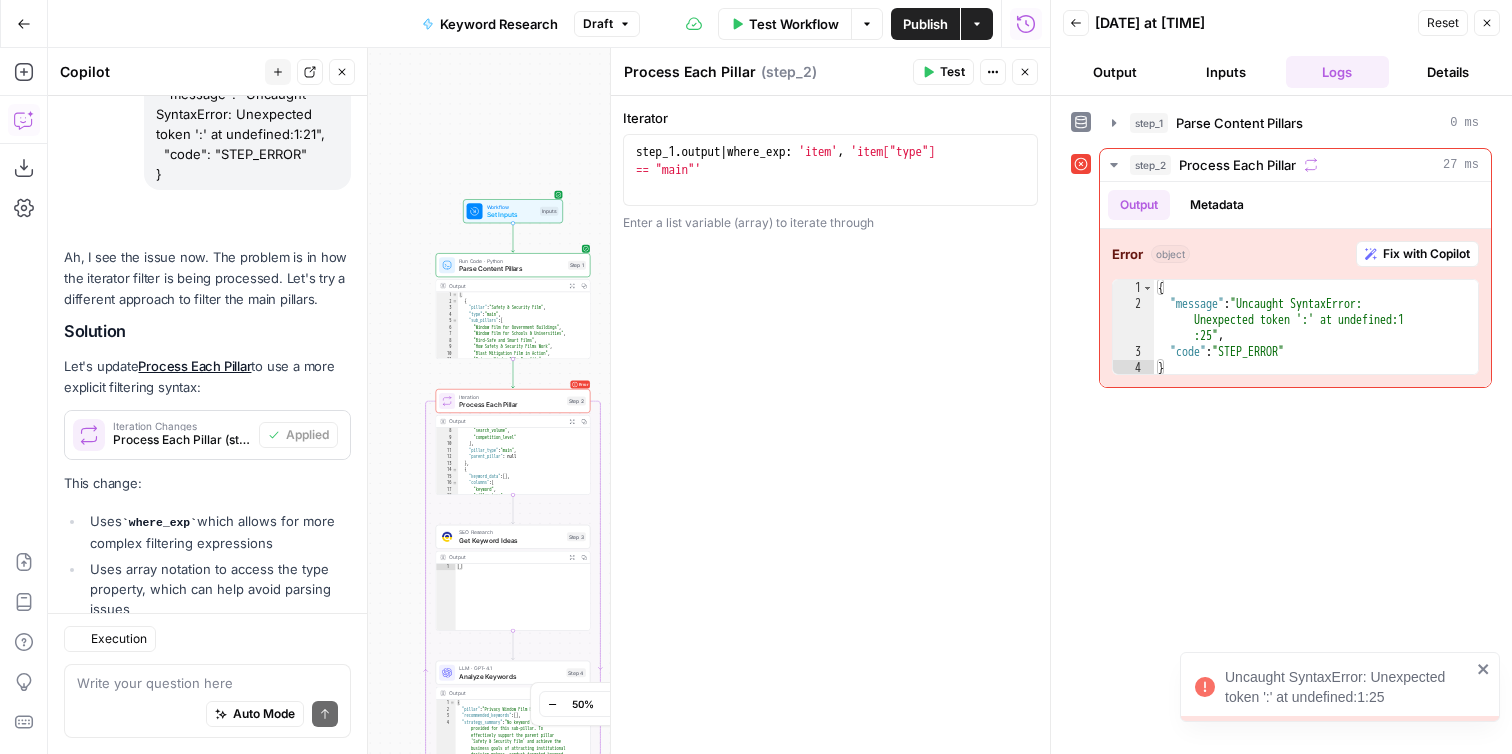 scroll, scrollTop: 3968, scrollLeft: 0, axis: vertical 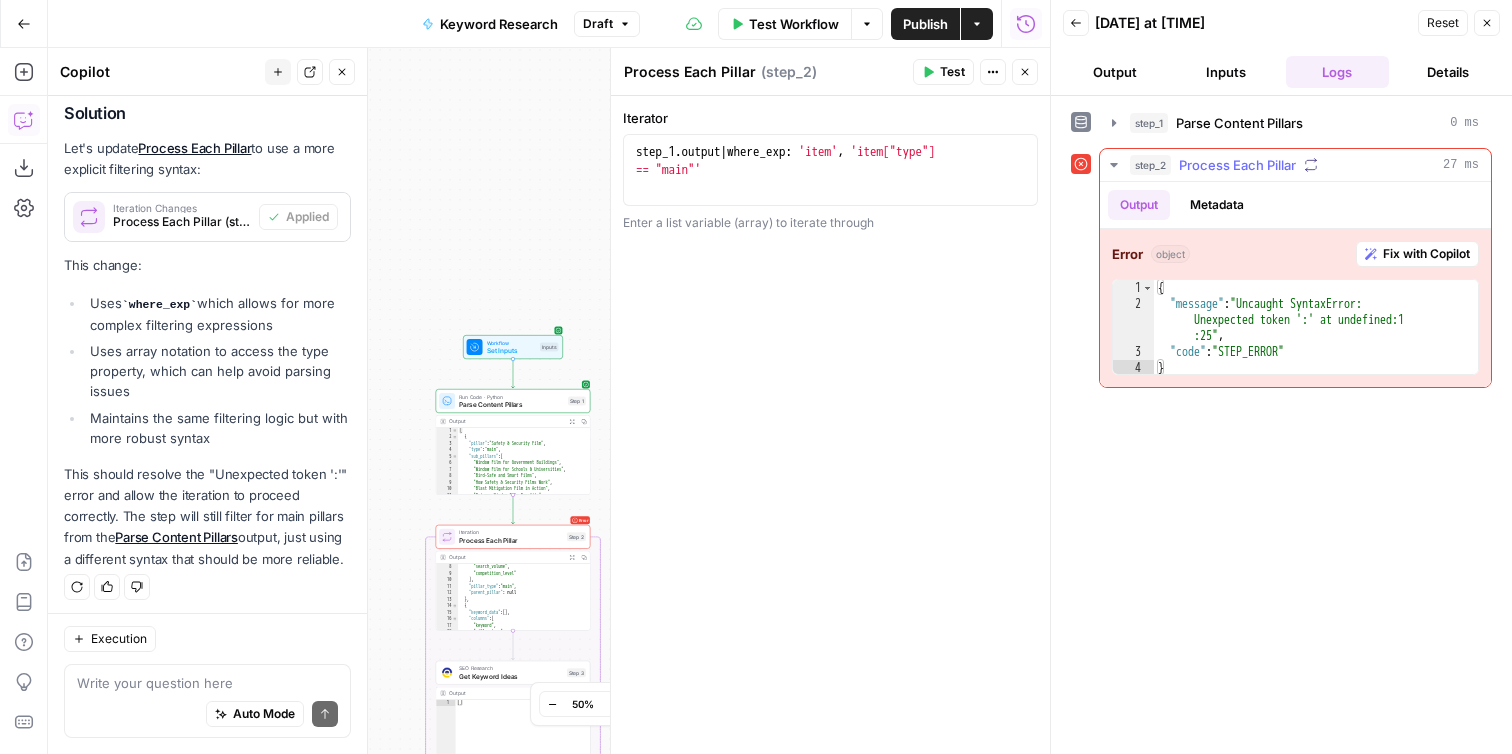 click on "{    "message" :  "Uncaught SyntaxError:         Unexpected token ':' at undefined:1        :25" ,    "code" :  "STEP_ERROR" }" at bounding box center [1316, 344] 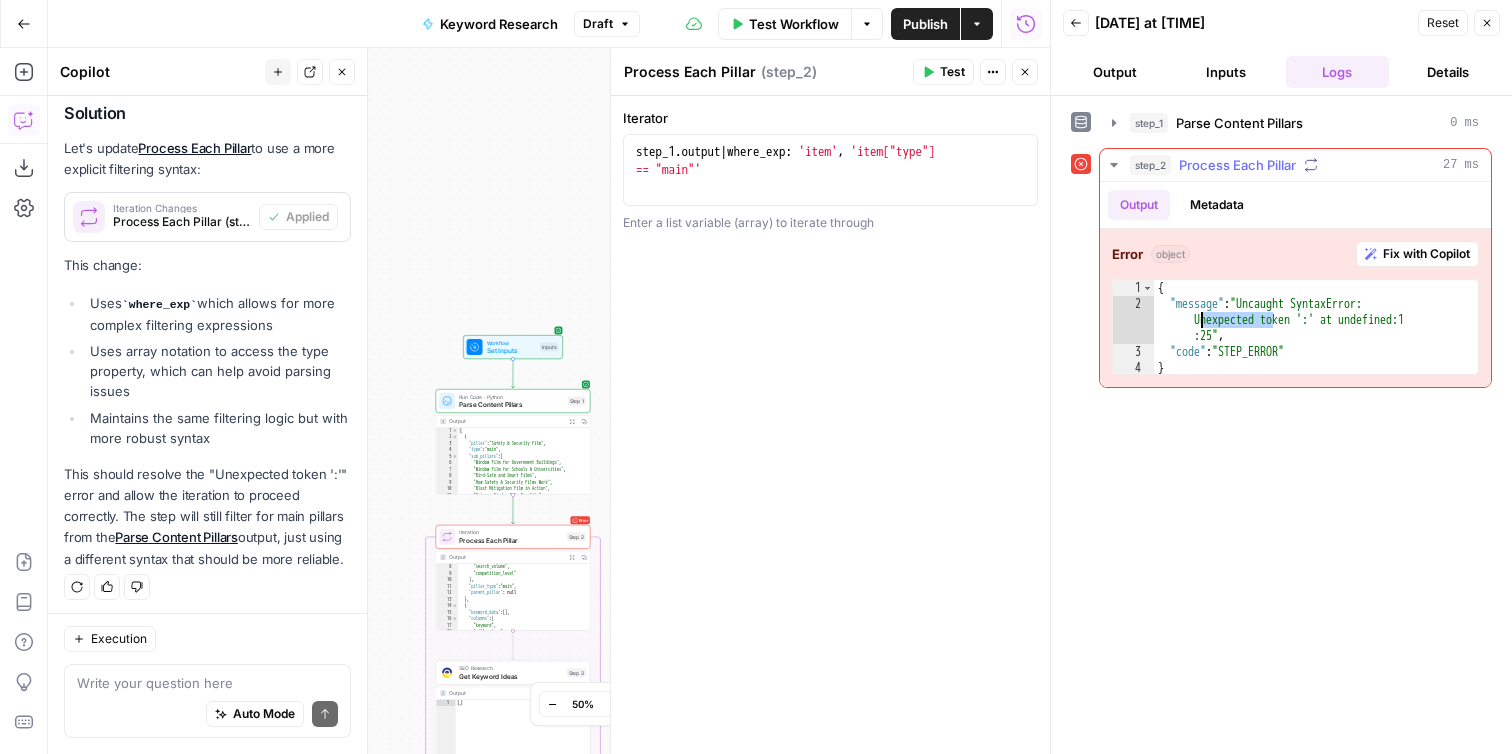 click on "{    "message" :  "Uncaught SyntaxError:         Unexpected token ':' at undefined:1        :25" ,    "code" :  "STEP_ERROR" }" at bounding box center (1316, 344) 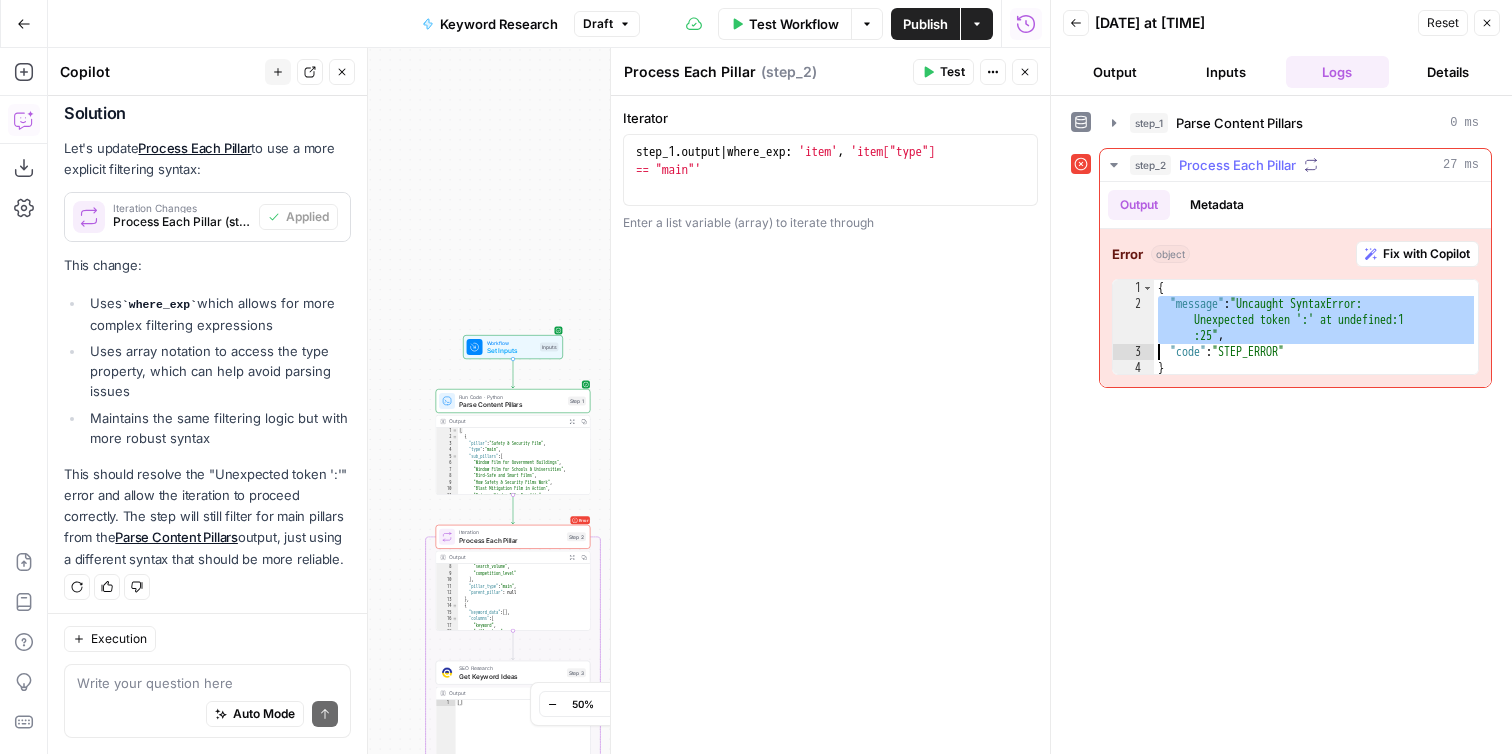 click on "{    "message" :  "Uncaught SyntaxError:         Unexpected token ':' at undefined:1        :25" ,    "code" :  "STEP_ERROR" }" at bounding box center [1316, 344] 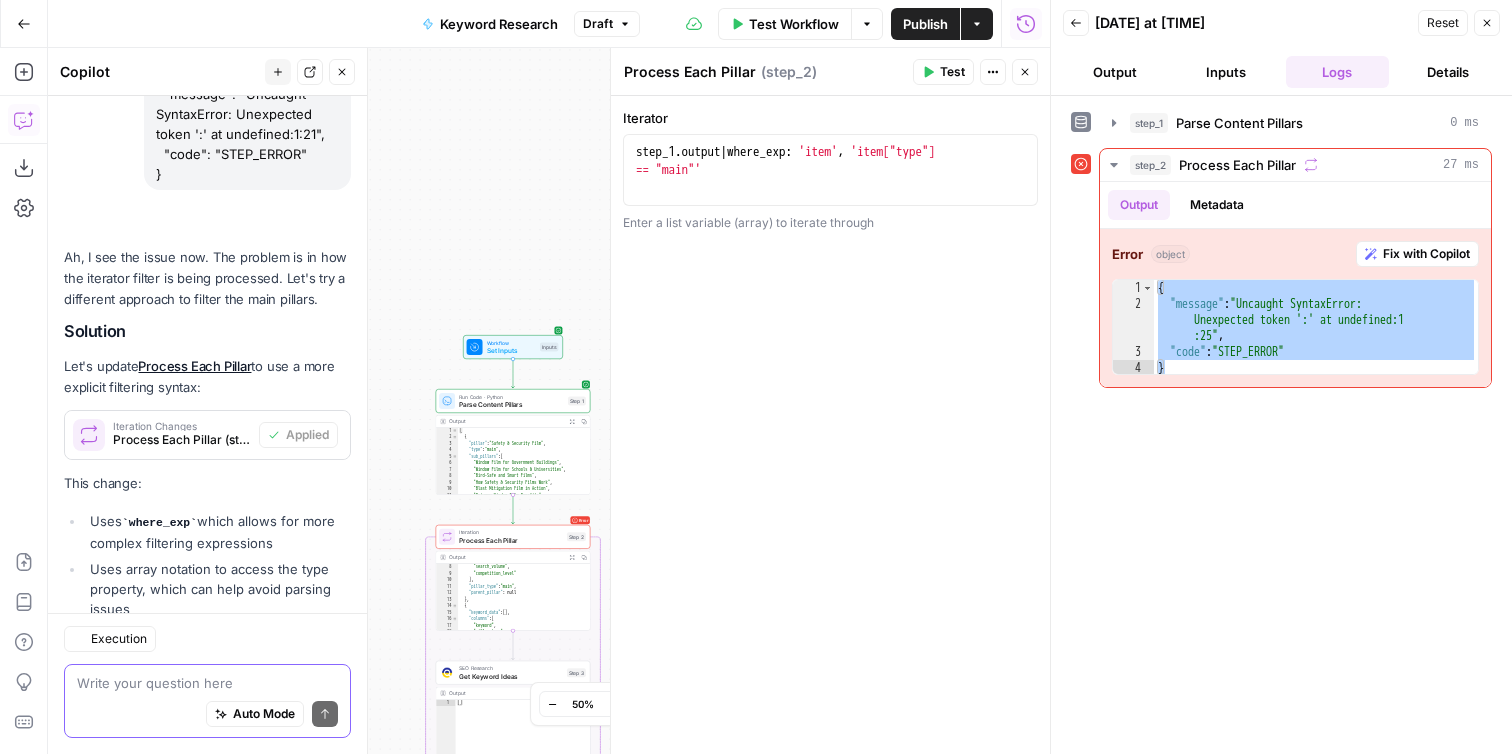 click at bounding box center [207, 683] 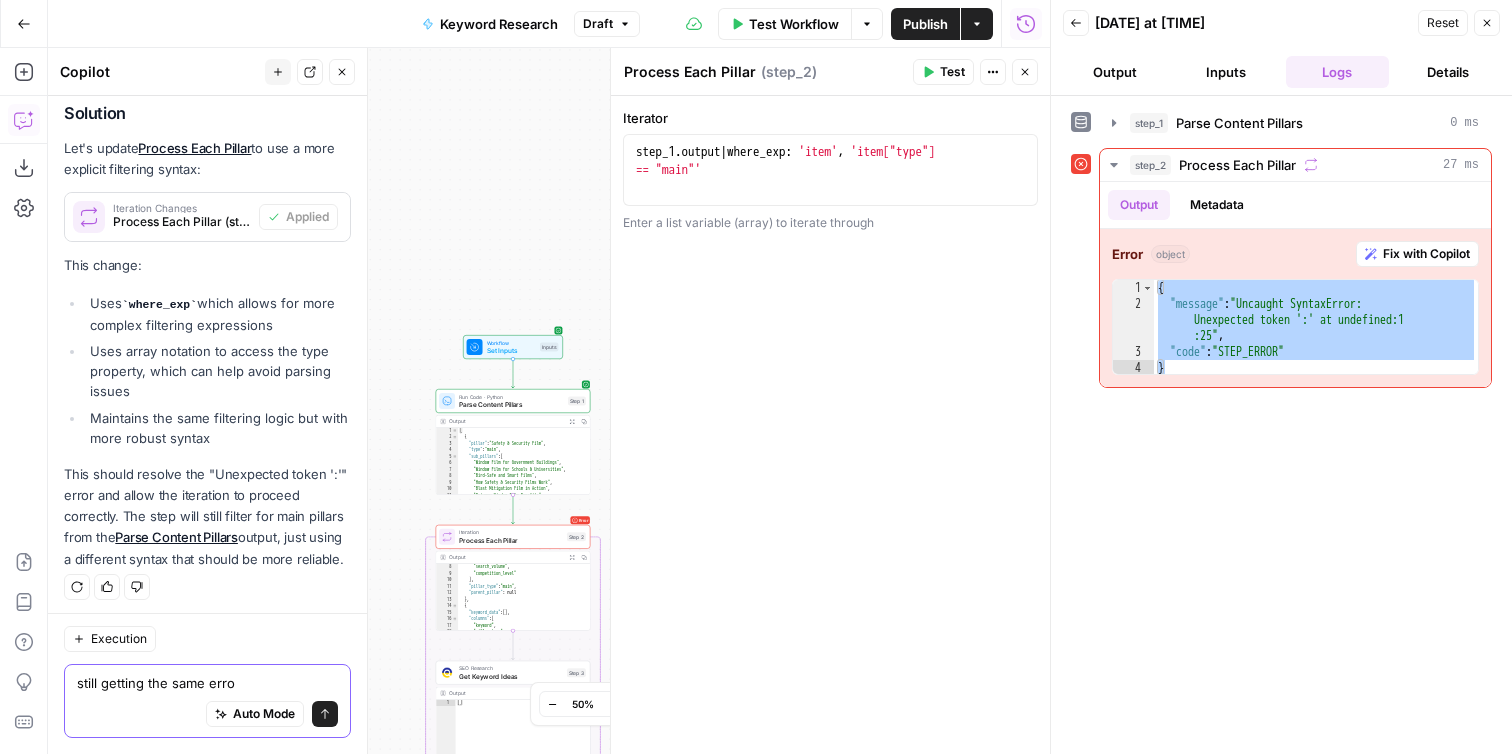 type on "still getting the same error" 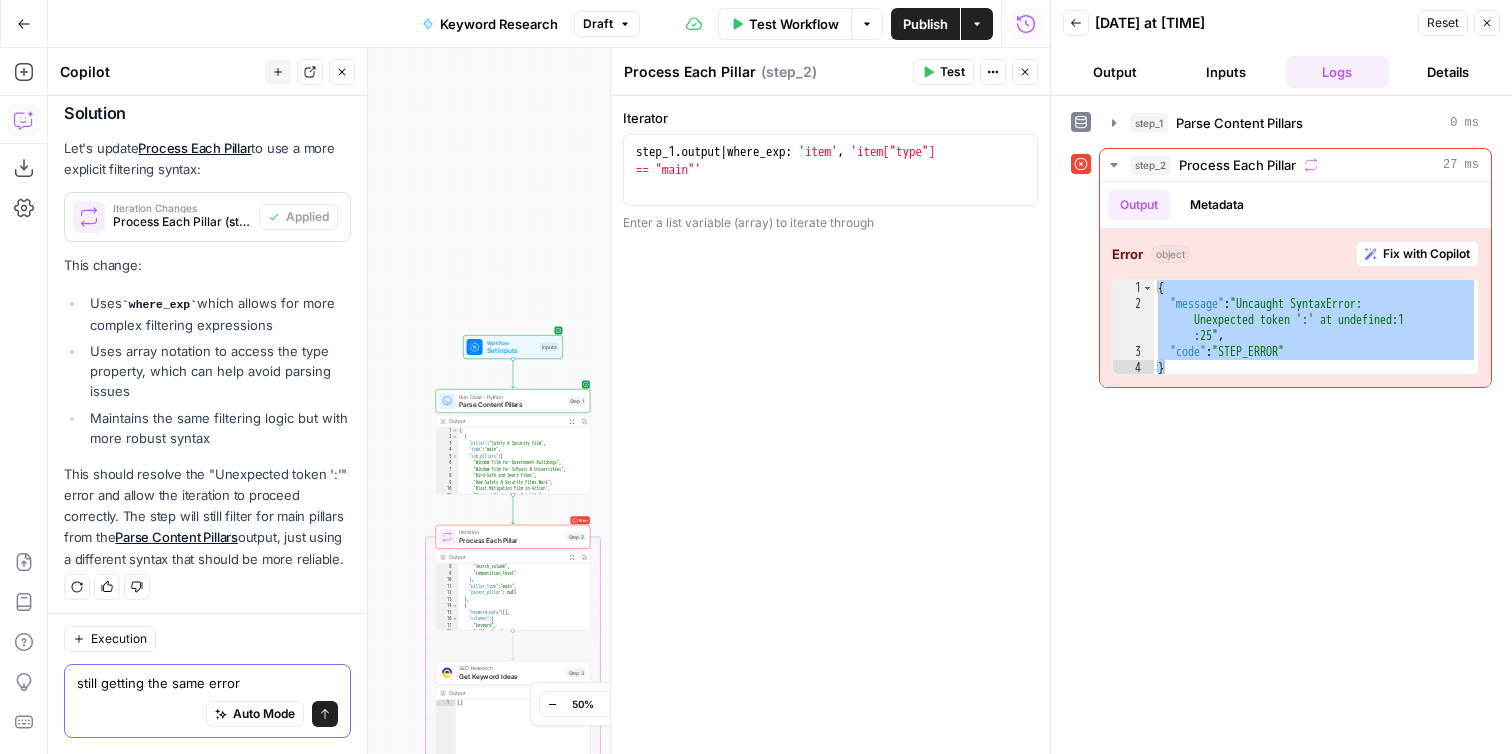 type 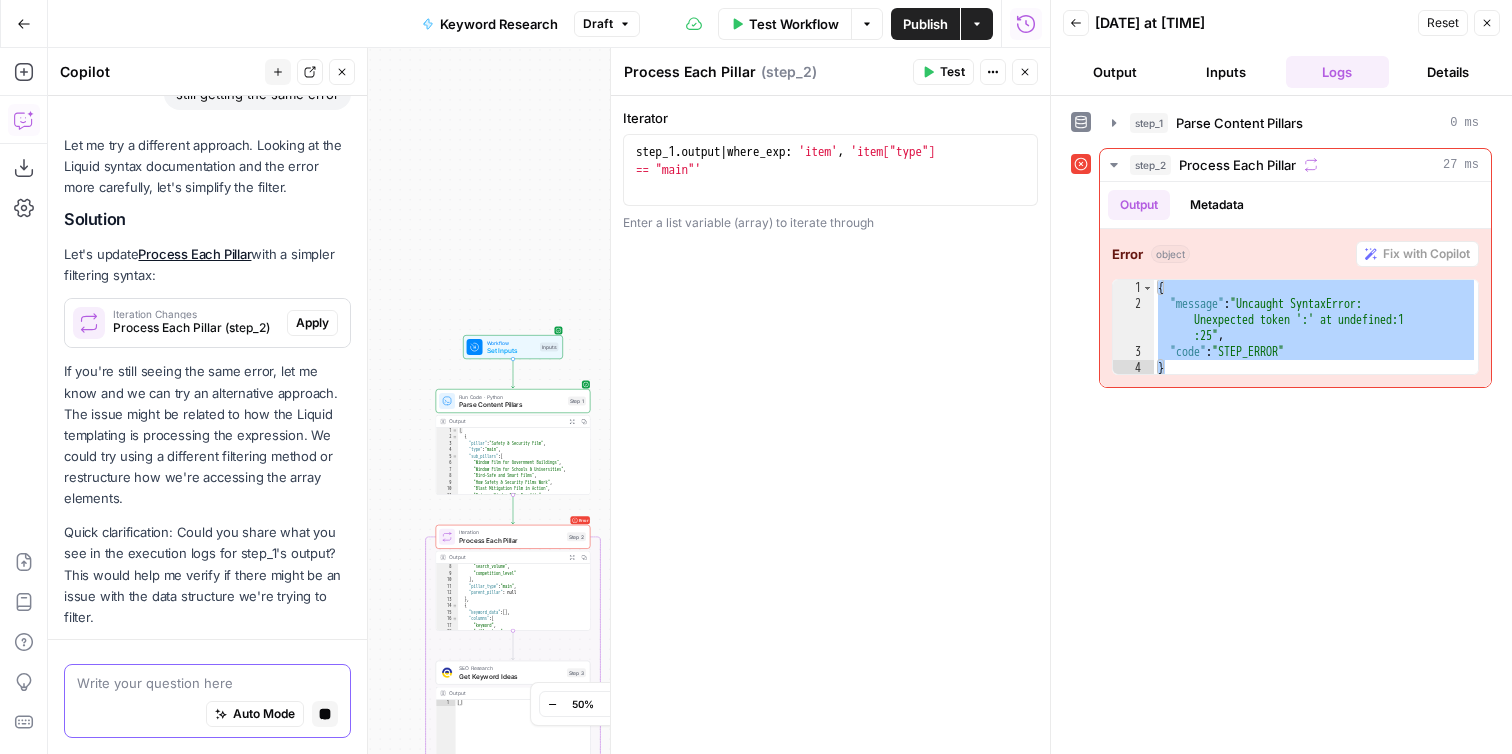 scroll, scrollTop: 4530, scrollLeft: 0, axis: vertical 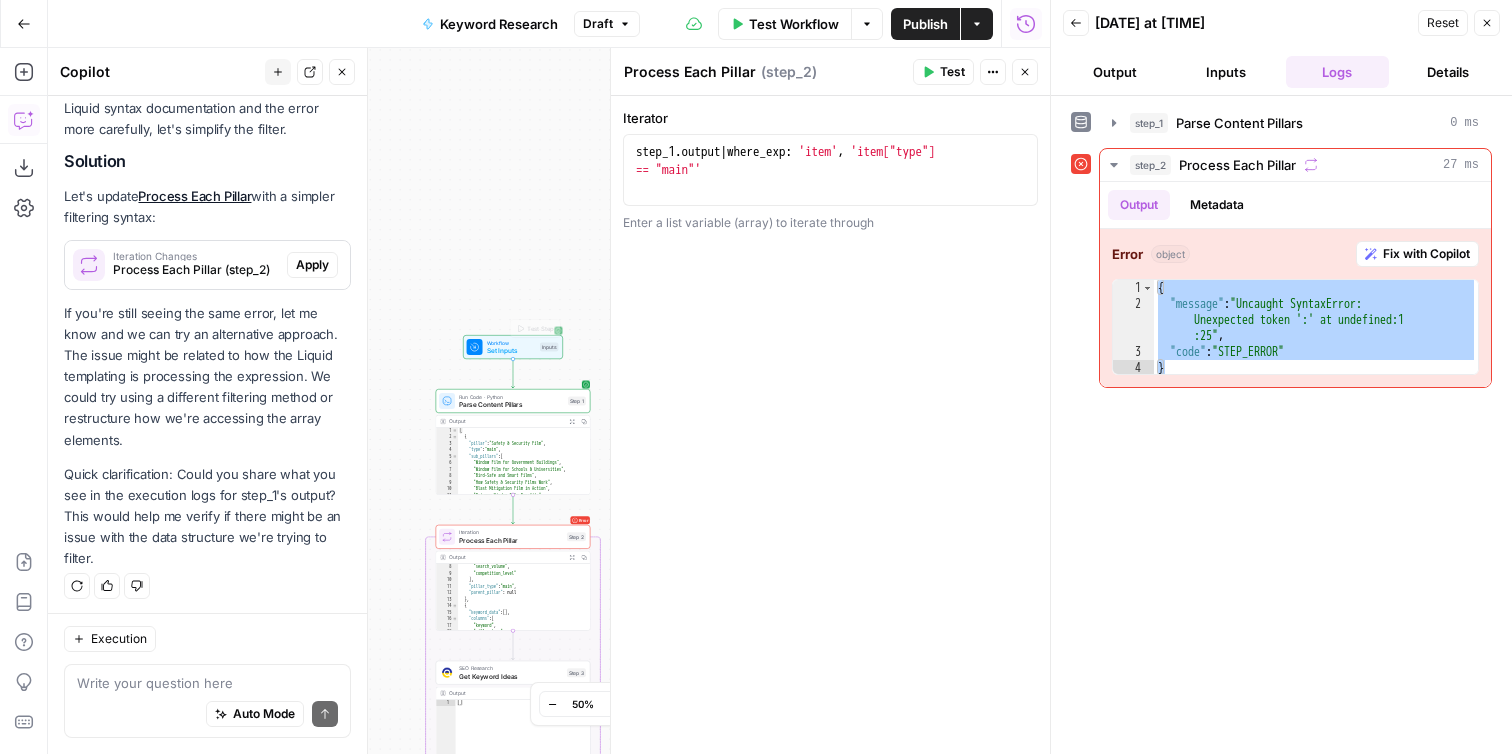 click on "Run Code · Python" at bounding box center [511, 397] 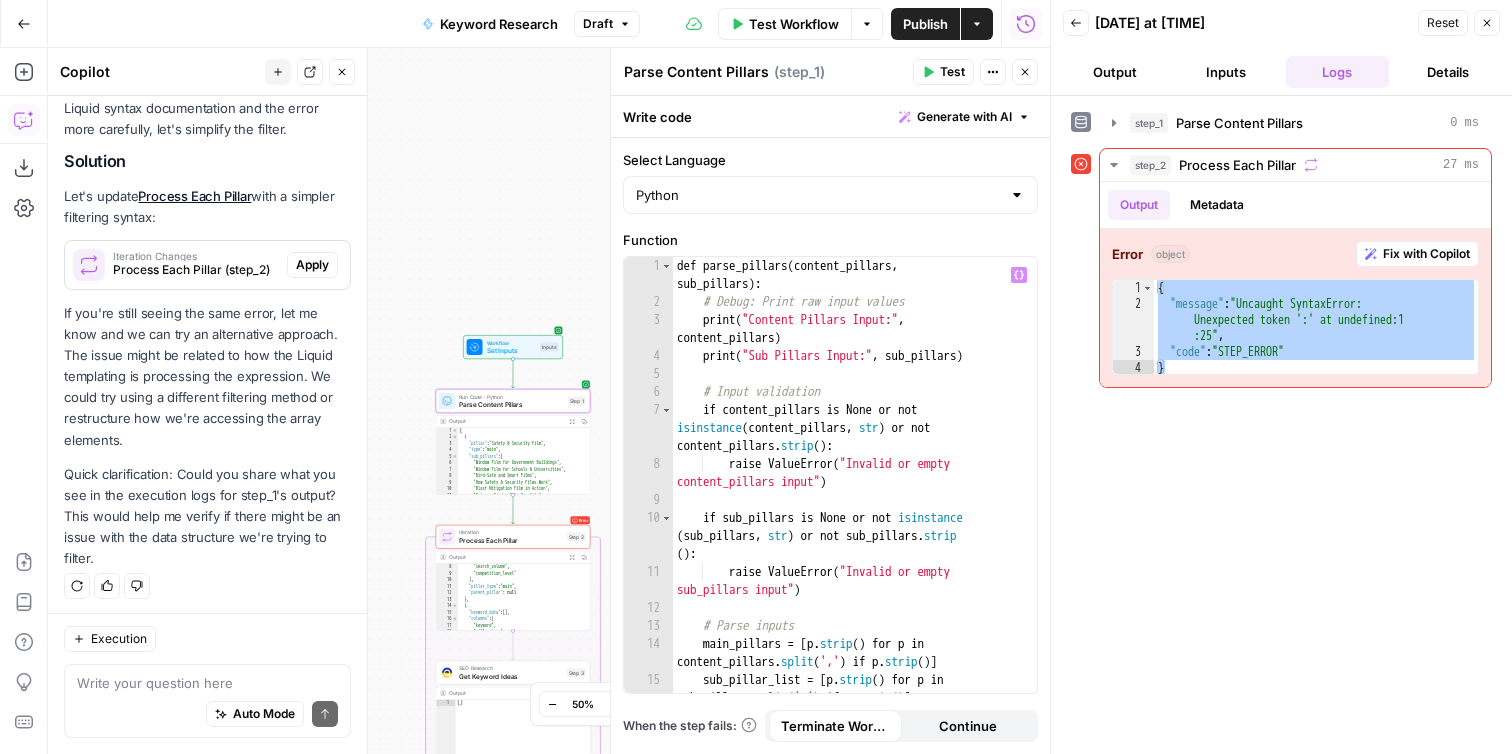 click on "def   parse_pillars ( content_pillars ,   sub_pillars ) :      # Debug: Print raw input values      print ( "Content Pillars Input:" ,   content_pillars )      print ( "Sub Pillars Input:" ,   sub_pillars )      # Input validation      if   content_pillars   is   None   or   not   isinstance ( content_pillars ,   str )   or   not   content_pillars . strip ( ) :           raise   ValueError ( "Invalid or empty  content_pillars input" )      if   sub_pillars   is   None   or   not   isinstance ( sub_pillars ,   str )   or   not   sub_pillars . strip ( ) :           raise   ValueError ( "Invalid or empty  sub_pillars input" )      # Parse inputs      main_pillars   =   [ p . strip ( )   for   p   in   content_pillars . split ( ',' )   if   p . strip ( )]      sub_pillar_list   =   [ p . strip ( )   for   p   in   sub_pillars . split ( ',' )   if   p . strip ( )]" at bounding box center (855, 502) 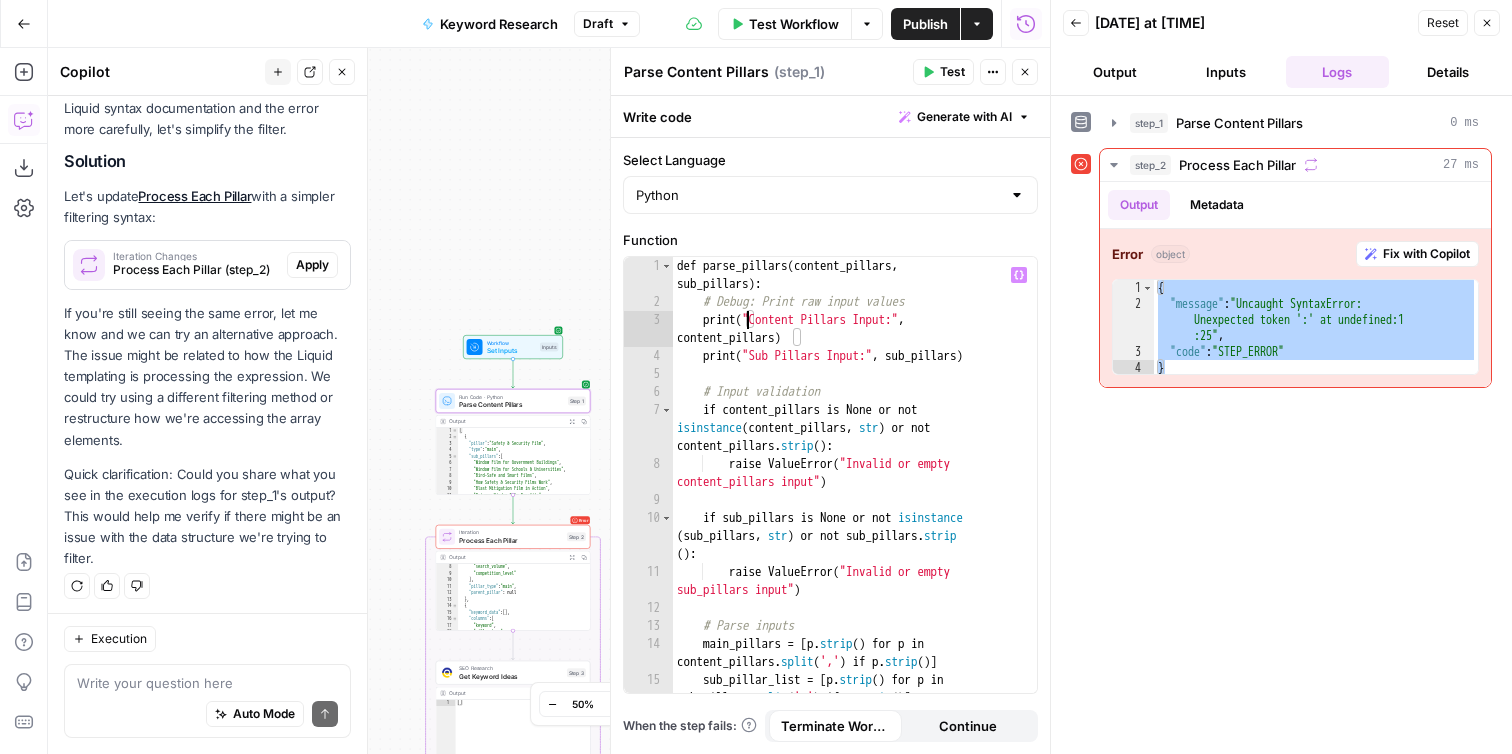 type on "**********" 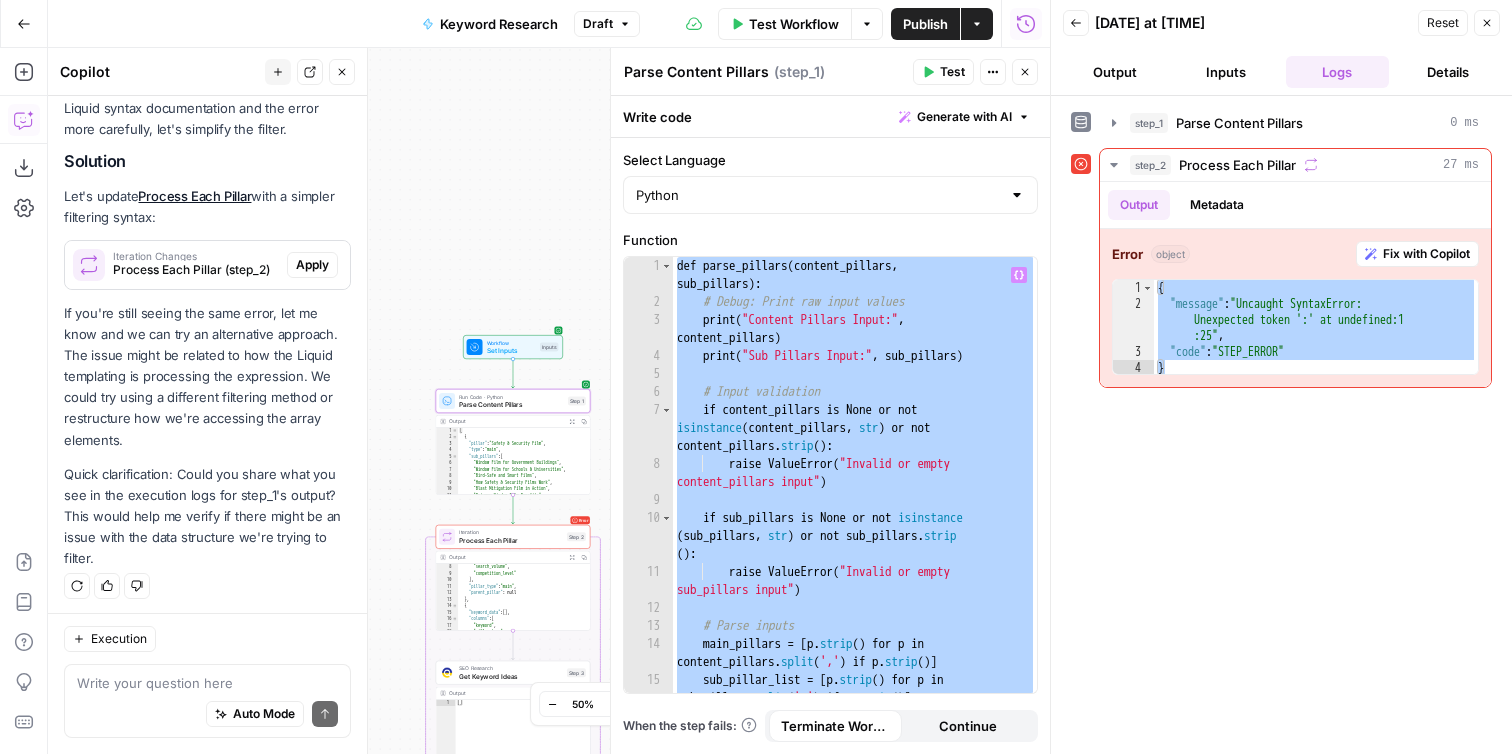 paste 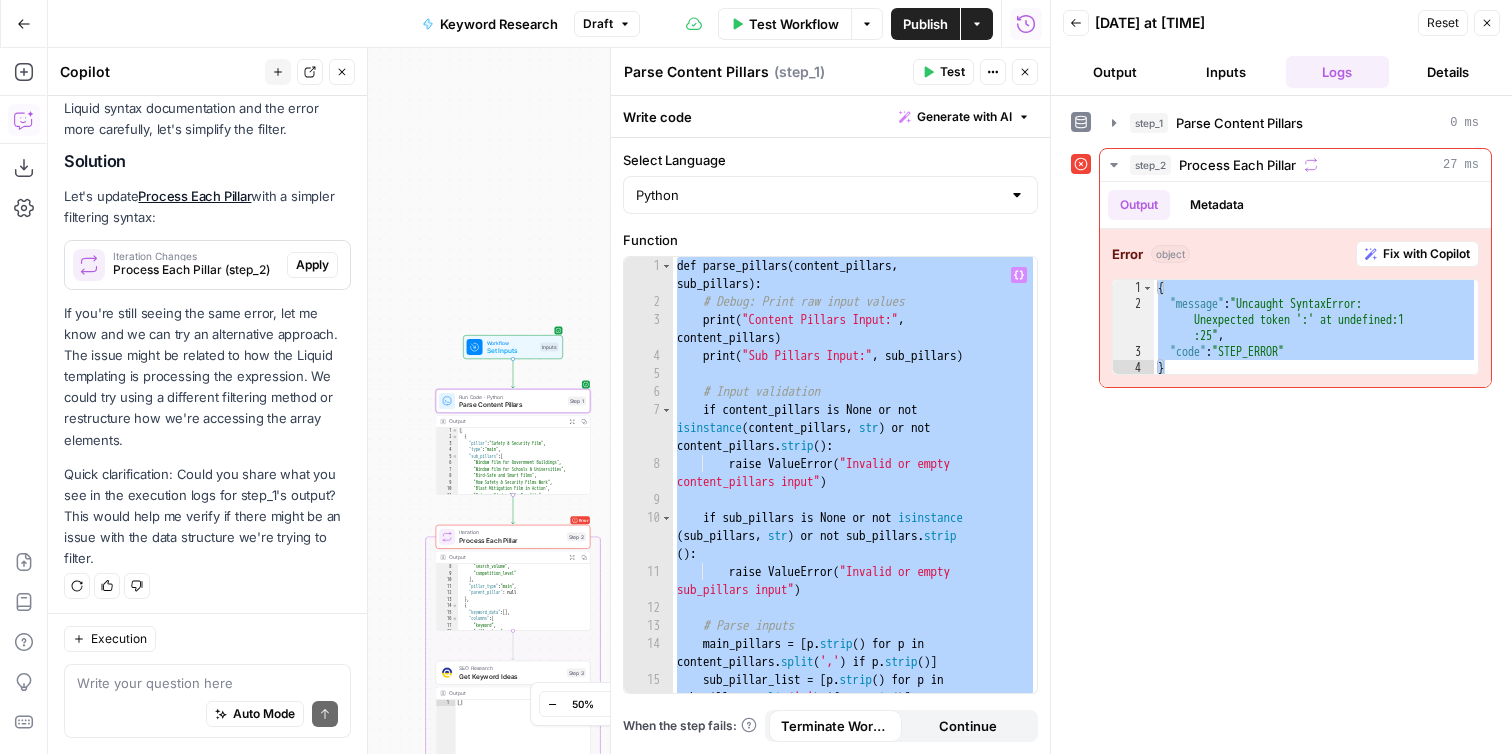 type 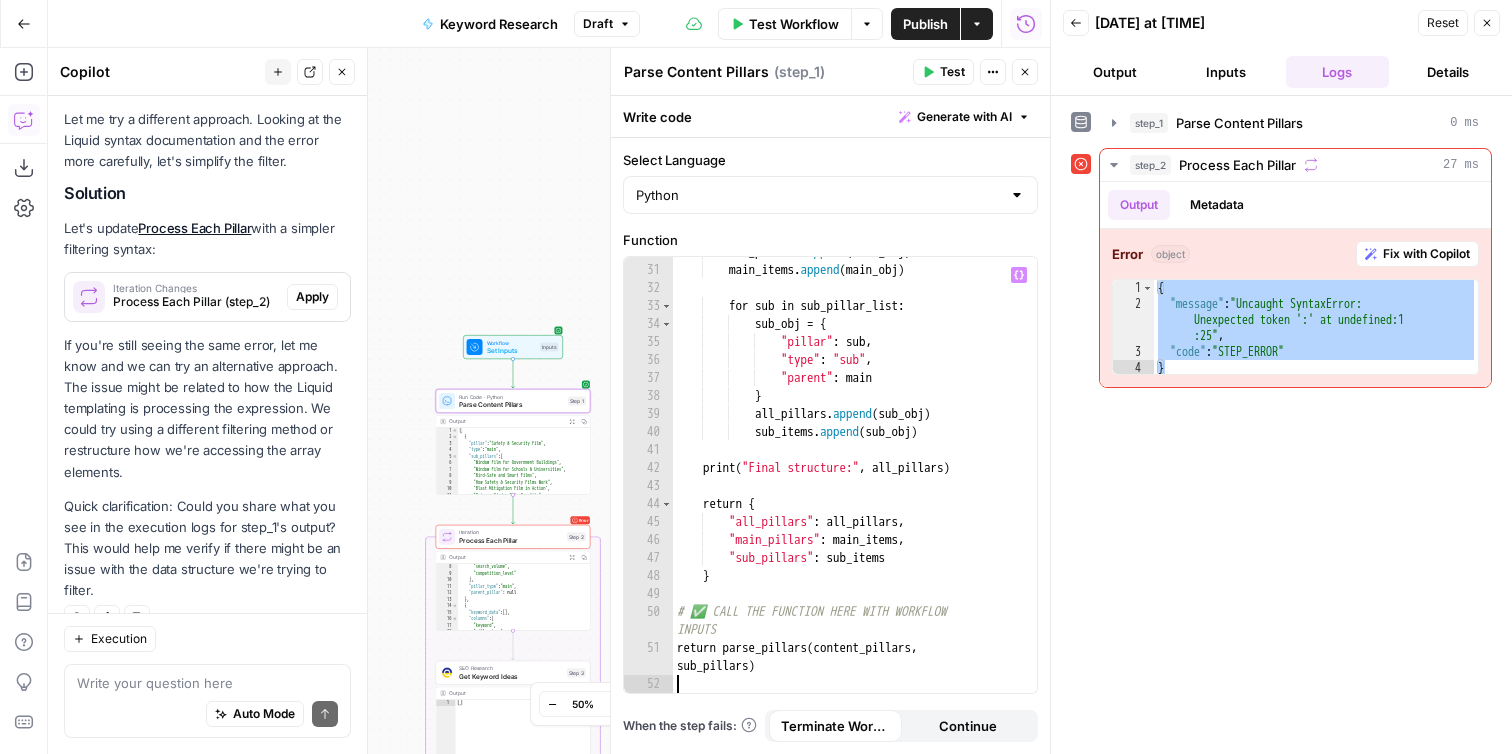 scroll, scrollTop: 4562, scrollLeft: 0, axis: vertical 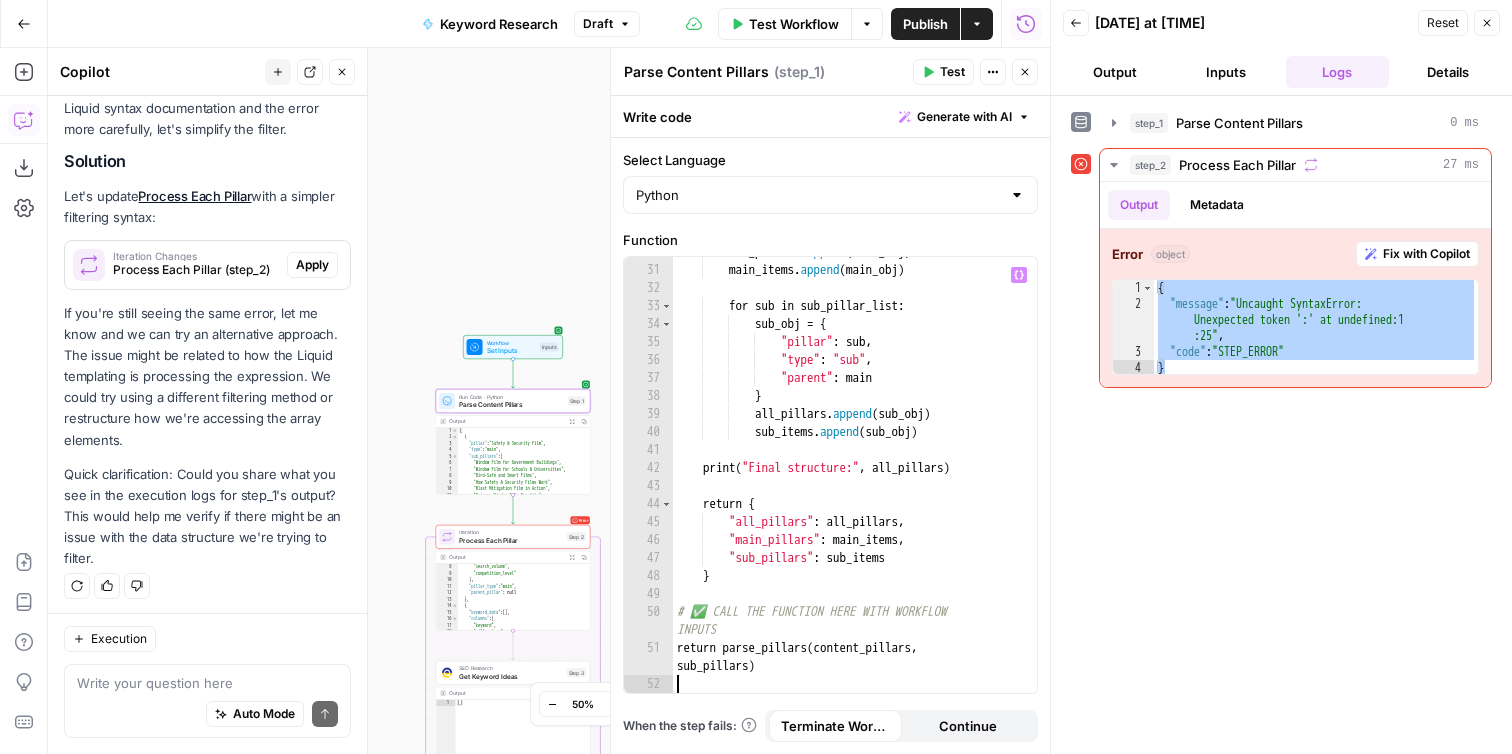 click 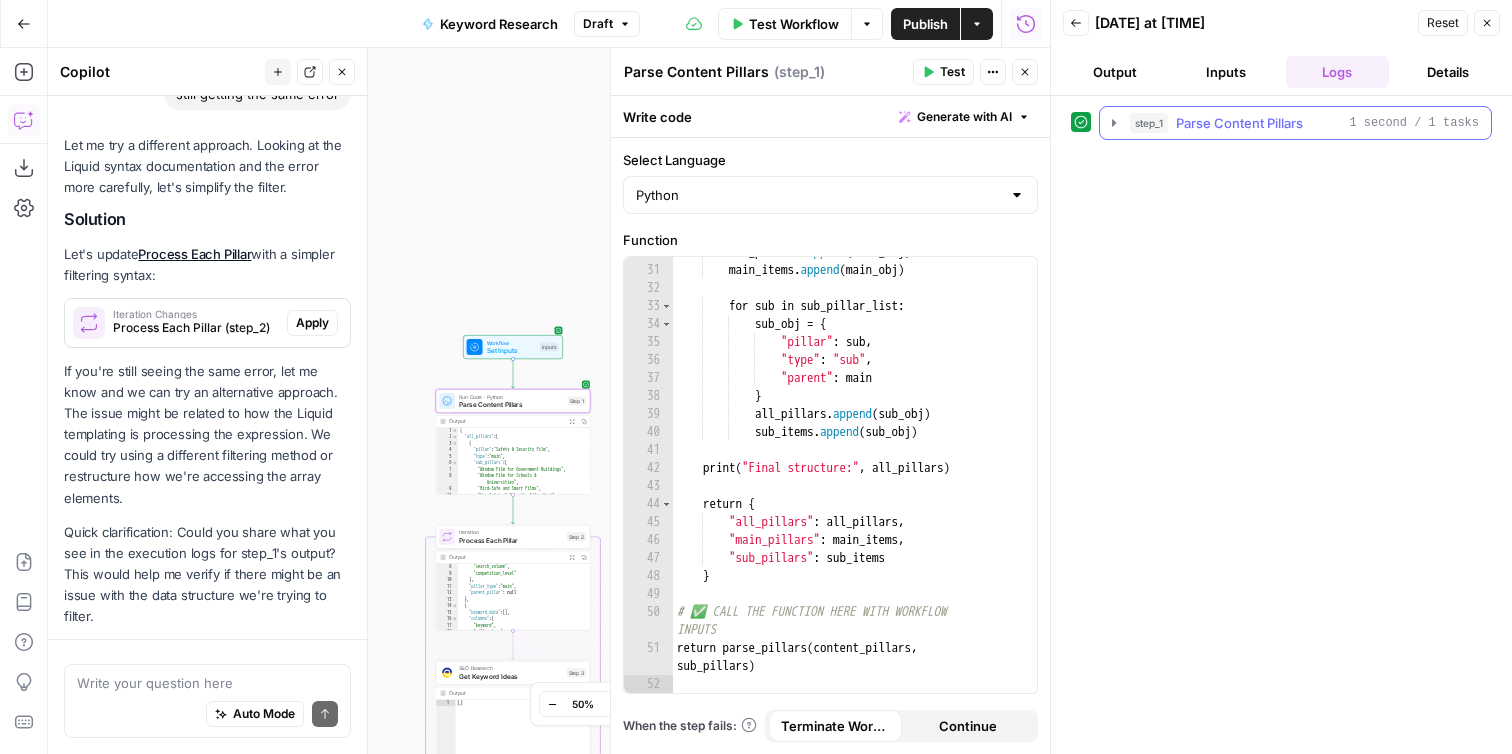 scroll, scrollTop: 4562, scrollLeft: 0, axis: vertical 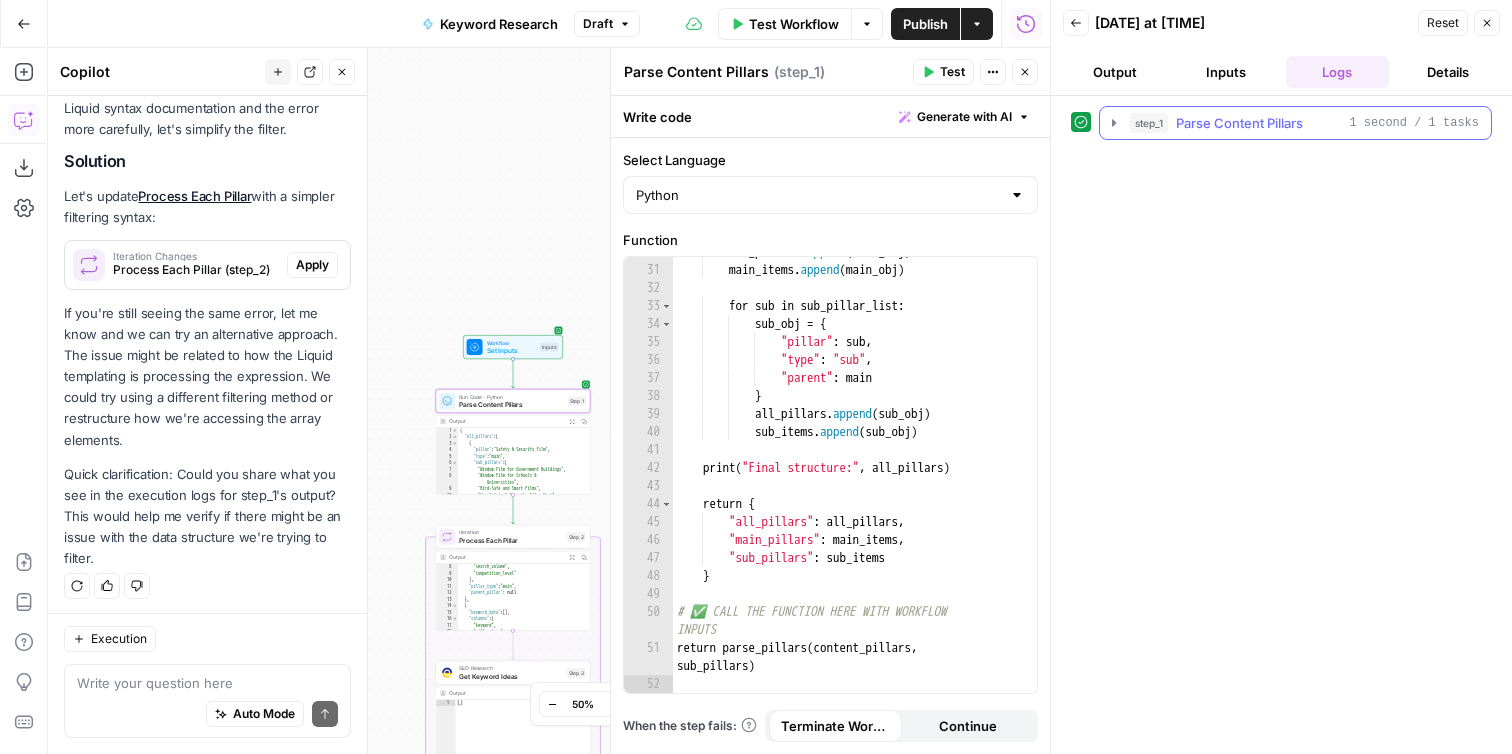 click 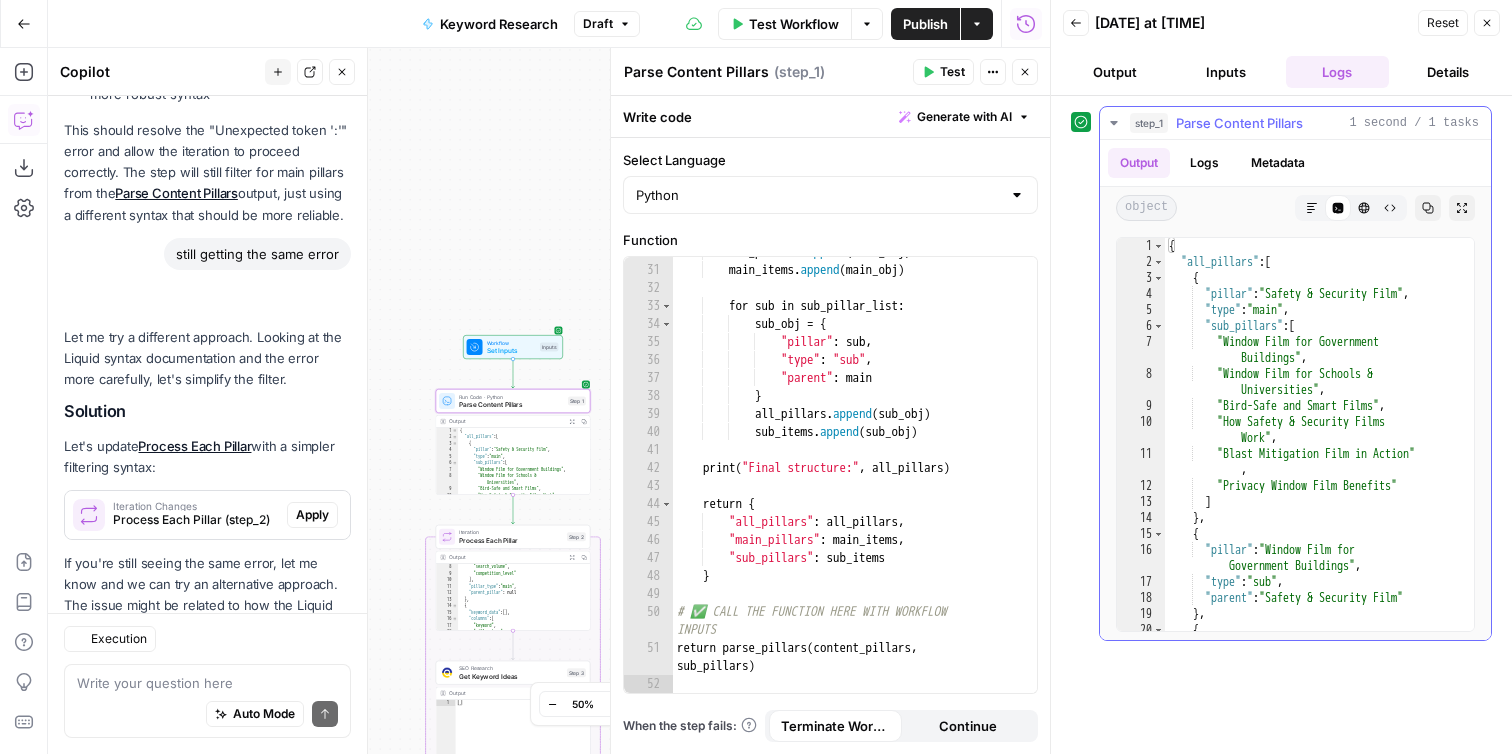 scroll, scrollTop: 4562, scrollLeft: 0, axis: vertical 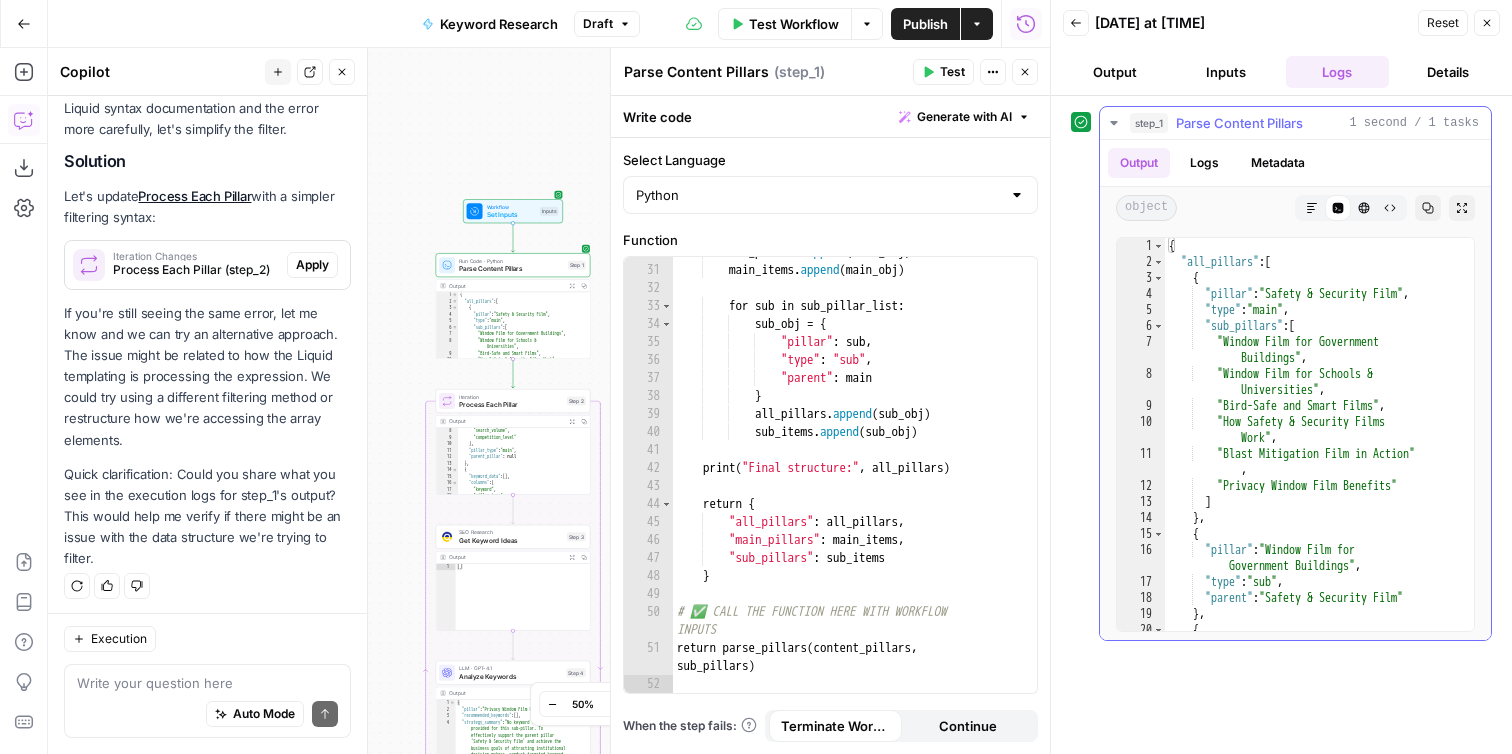 type 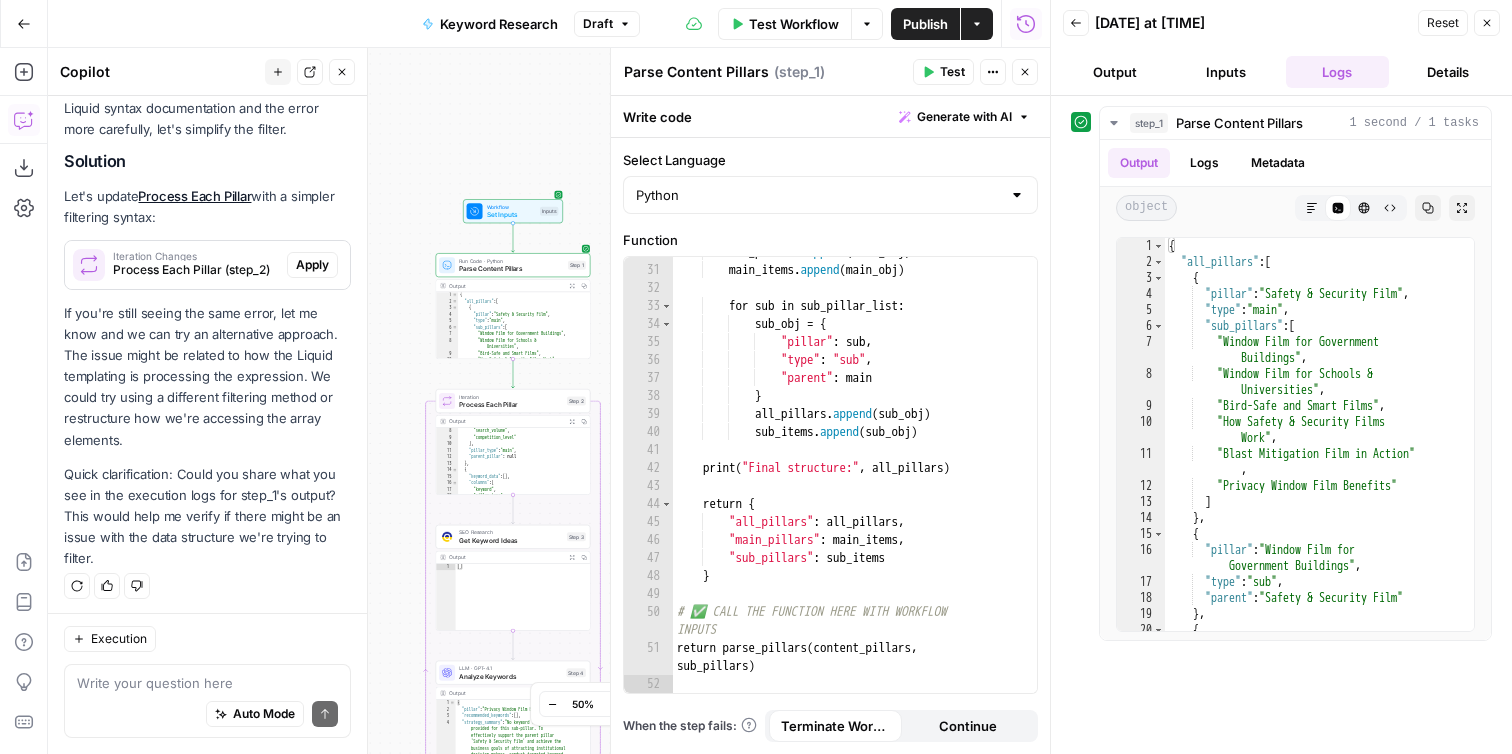click on "Iteration" at bounding box center [511, 397] 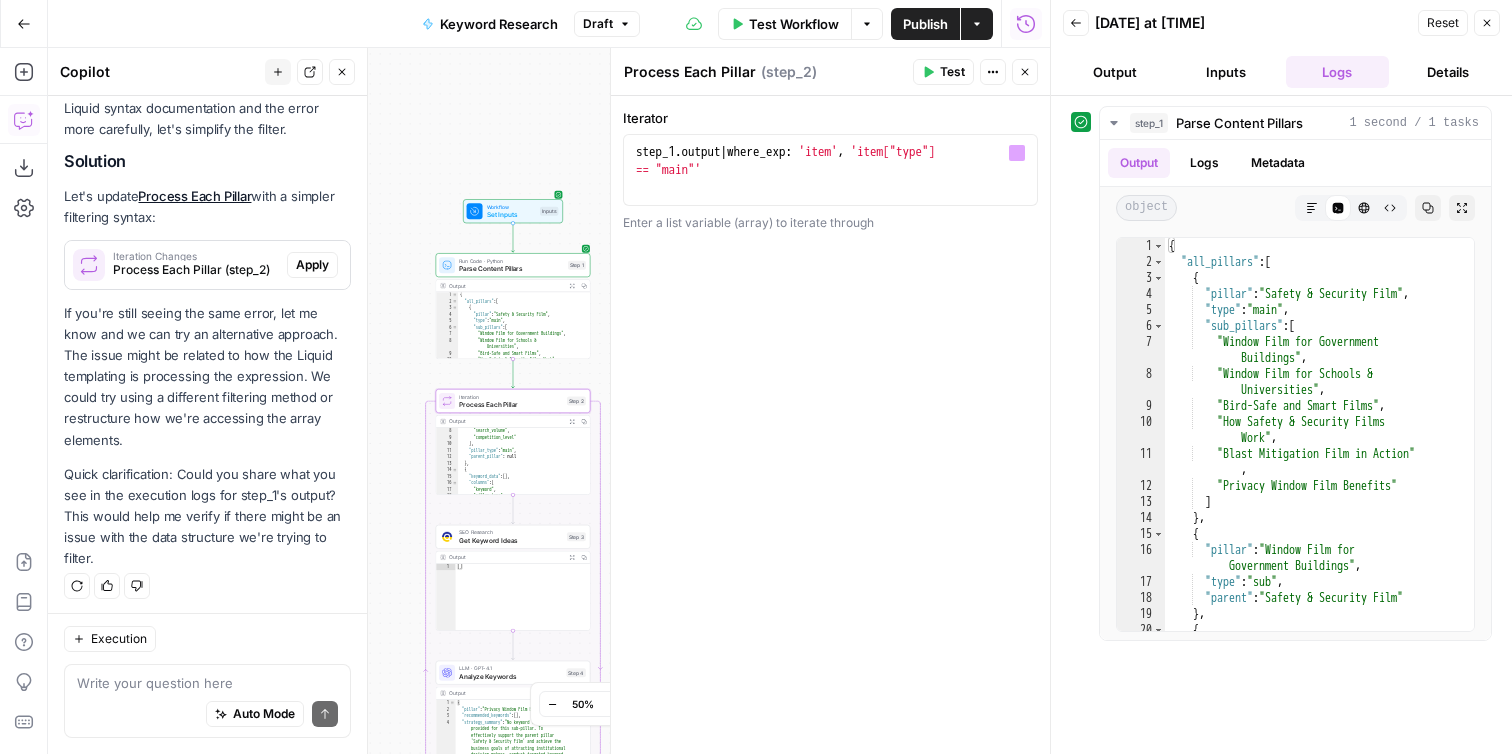 click on "1 step_1 . output  |  where_exp :   'item' ,   'item["type"]  == "main"'     XXXXXXXXXXXXXXXXXXXXXXXXXXXXXXXXXXXXXXXXXXXXXXXXXXXXXXXXXXXXXXXXXXXXXXXXXXXXXXXXXXXXXXXXXXXXXXXXXXXXXXXXXXXXXXXXXXXXXXXXXXXXXXXXXXXXXXXXXXXXXXXXXXXXXXXXXXXXXXXXXXXXXXXXXXXXXXXXXXXXXXXXXXXXXXXXXXXXXXXXXXXXXXXXXXXXXXXXXXXXXXXXXXXXXXXXXXXXXXXXXXXXXXXXXXXXXXXXXXXXXXXXXXXXXXXXXXXXXXXXXXXXXXXXXXXXXXXXXXXXXXXXXXXXXXXXXXXXXXXXXXXXXXXXXXXXXXXXXXXXXXXXXXXXXXXXXXXXXXXXXXXXXXXXXXXXXXXXXXXXXXXXXXXXXXXXXXXXXXXXXXXXXXXXXXXXXXXXXXXXXXXXXXXXXXXXXXXXXXXXXXXXXXXXXXXXXXXXXXXXXXXXXXXXXXXXXXXXXXXXXXXXXXXXXXXXXXXXXXXXXXXXXXXXXXXX Variables Menu" at bounding box center [830, 170] 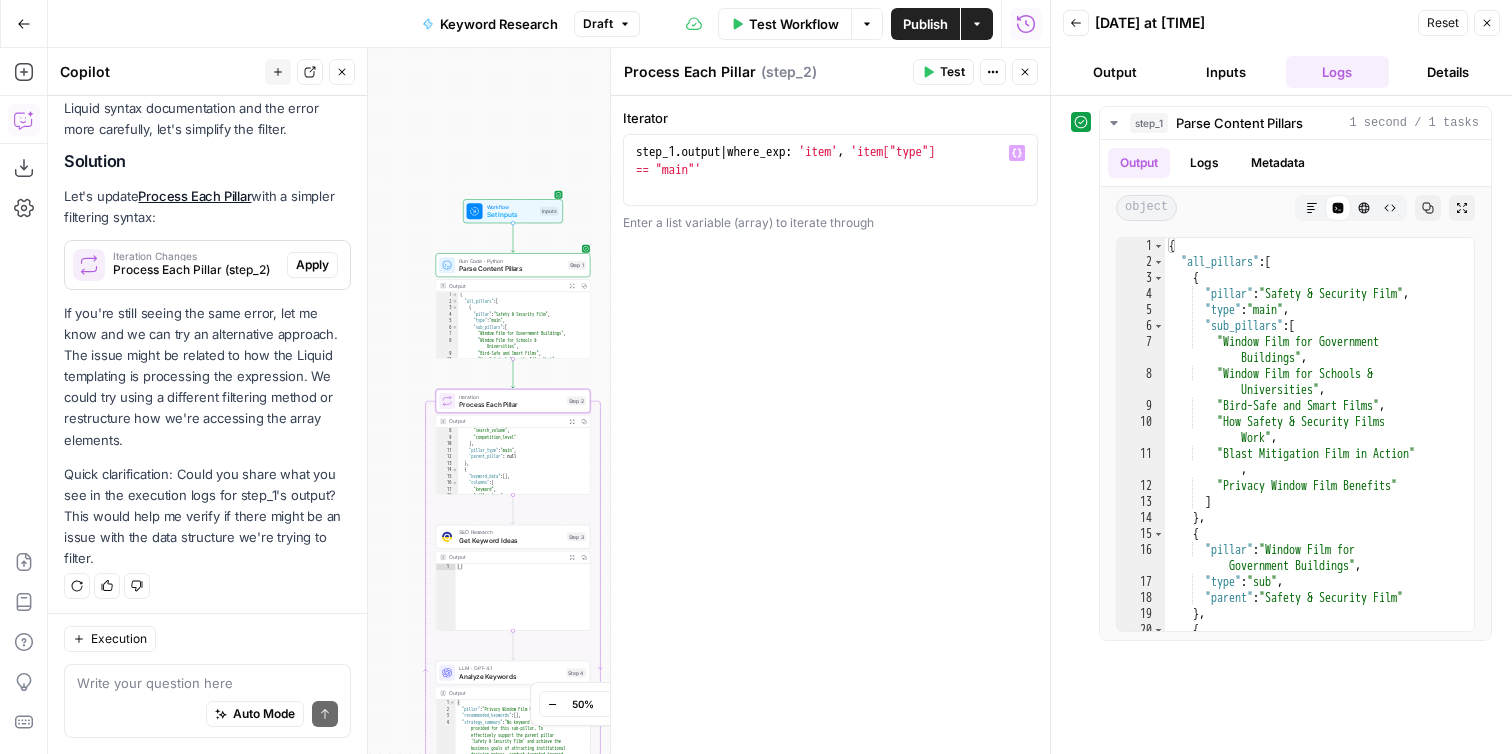 click on "1 step_1 . output  |  where_exp :   'item' ,   'item["type"]  == "main"'     XXXXXXXXXXXXXXXXXXXXXXXXXXXXXXXXXXXXXXXXXXXXXXXXXXXXXXXXXXXXXXXXXXXXXXXXXXXXXXXXXXXXXXXXXXXXXXXXXXXXXXXXXXXXXXXXXXXXXXXXXXXXXXXXXXXXXXXXXXXXXXXXXXXXXXXXXXXXXXXXXXXXXXXXXXXXXXXXXXXXXXXXXXXXXXXXXXXXXXXXXXXXXXXXXXXXXXXXXXXXXXXXXXXXXXXXXXXXXXXXXXXXXXXXXXXXXXXXXXXXXXXXXXXXXXXXXXXXXXXXXXXXXXXXXXXXXXXXXXXXXXXXXXXXXXXXXXXXXXXXXXXXXXXXXXXXXXXXXXXXXXXXXXXXXXXXXXXXXXXXXXXXXXXXXXXXXXXXXXXXXXXXXXXXXXXXXXXXXXXXXXXXXXXXXXXXXXXXXXXXXXXXXXXXXXXXXXXXXXXXXXXXXXXXXXXXXXXXXXXXXXXXXXXXXXXXXXXXXXXXXXXXXXXXXXXXXXXXXXXXXXXXXXXXXXXX Variables Menu" at bounding box center (830, 170) 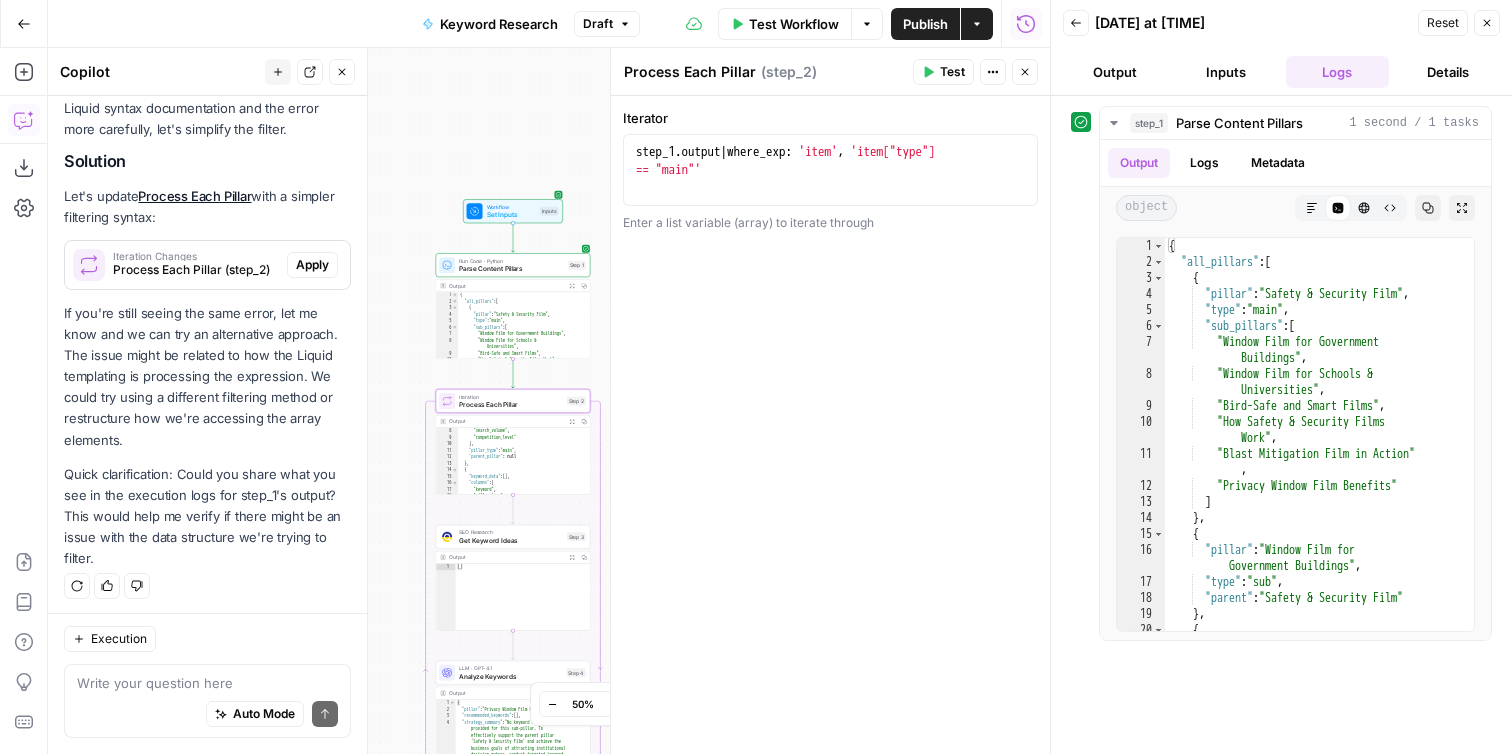 click on "1 step_1 . output  |  where_exp :   'item' ,   'item["type"]  == "main"'     XXXXXXXXXXXXXXXXXXXXXXXXXXXXXXXXXXXXXXXXXXXXXXXXXXXXXXXXXXXXXXXXXXXXXXXXXXXXXXXXXXXXXXXXXXXXXXXXXXXXXXXXXXXXXXXXXXXXXXXXXXXXXXXXXXXXXXXXXXXXXXXXXXXXXXXXXXXXXXXXXXXXXXXXXXXXXXXXXXXXXXXXXXXXXXXXXXXXXXXXXXXXXXXXXXXXXXXXXXXXXXXXXXXXXXXXXXXXXXXXXXXXXXXXXXXXXXXXXXXXXXXXXXXXXXXXXXXXXXXXXXXXXXXXXXXXXXXXXXXXXXXXXXXXXXXXXXXXXXXXXXXXXXXXXXXXXXXXXXXXXXXXXXXXXXXXXXXXXXXXXXXXXXXXXXXXXXXXXXXXXXXXXXXXXXXXXXXXXXXXXXXXXXXXXXXXXXXXXXXXXXXXXXXXXXXXXXXXXXXXXXXXXXXXXXXXXXXXXXXXXXXXXXXXXXXXXXXXXXXXXXXXXXXXXXXXXXXXXXXXXXXXXXXXXXXX" at bounding box center (830, 170) 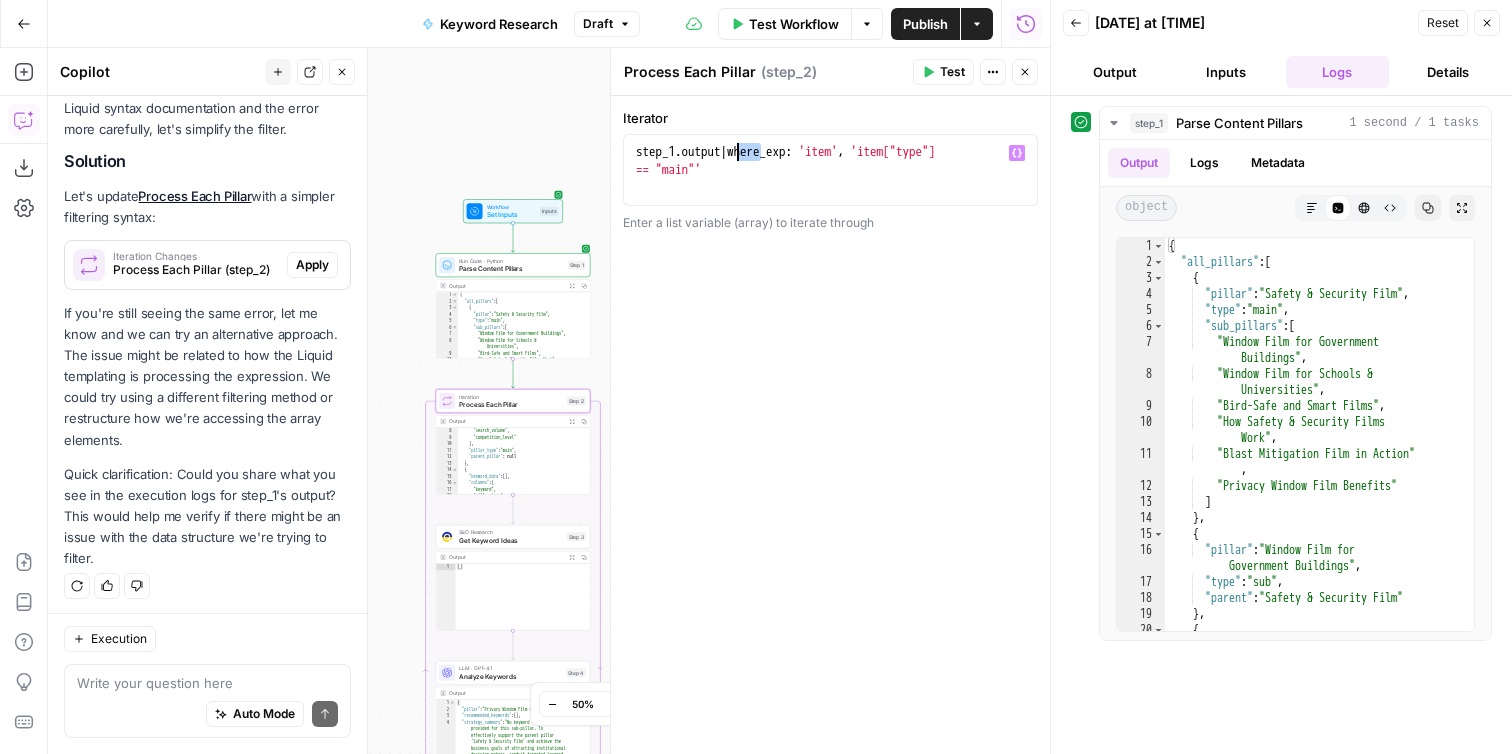 click on "step_1 . output  |  where_exp :   'item' ,   'item["type"]  == "main"'" at bounding box center [830, 206] 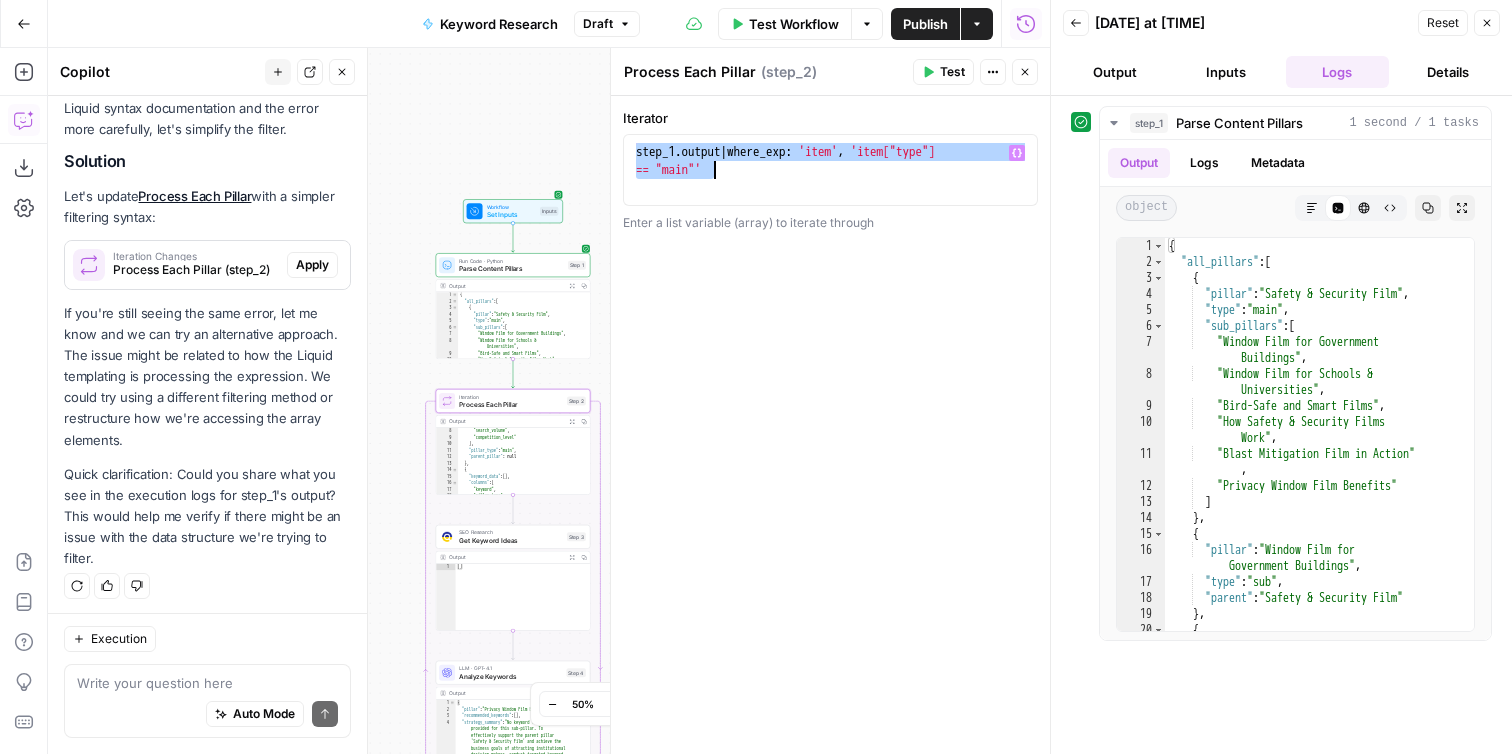 paste 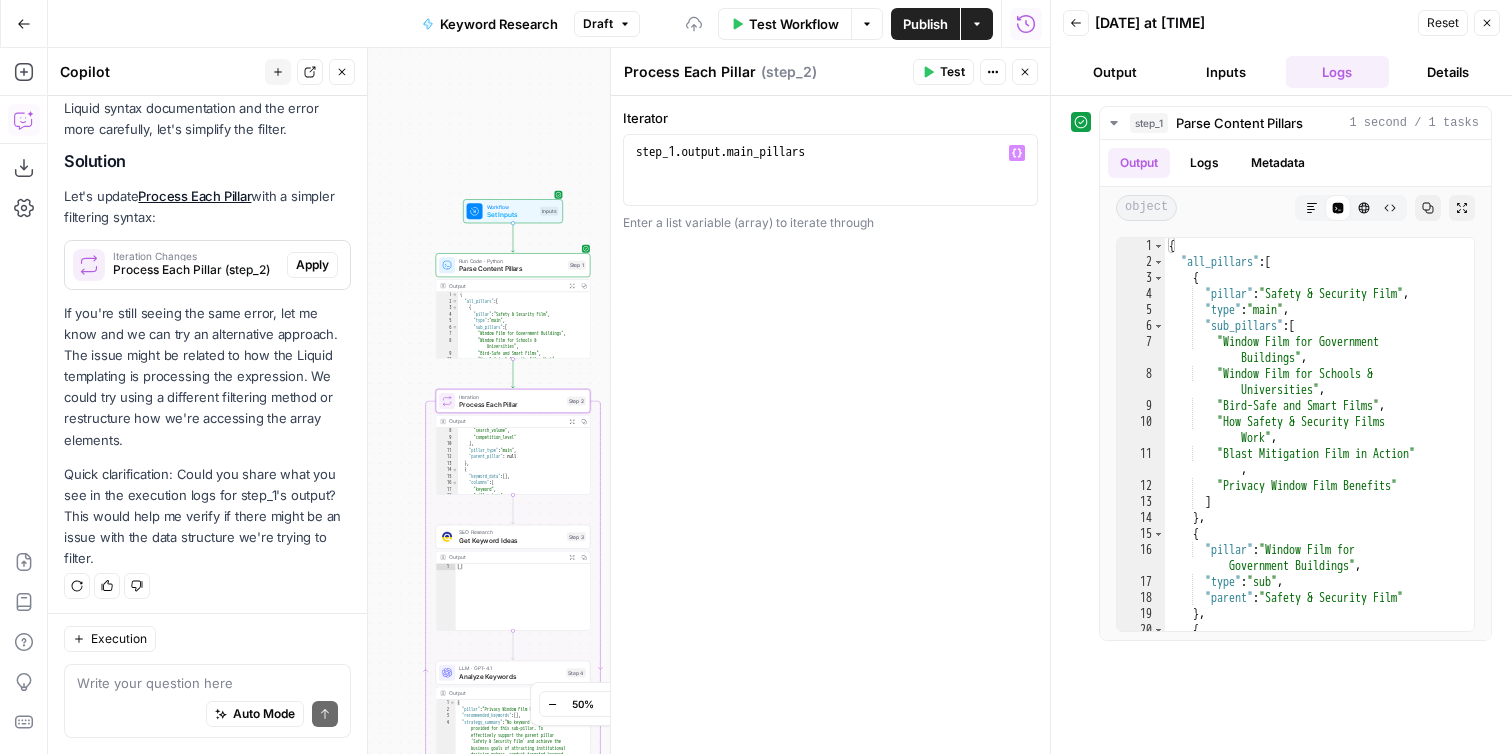 click on "Test" at bounding box center [943, 72] 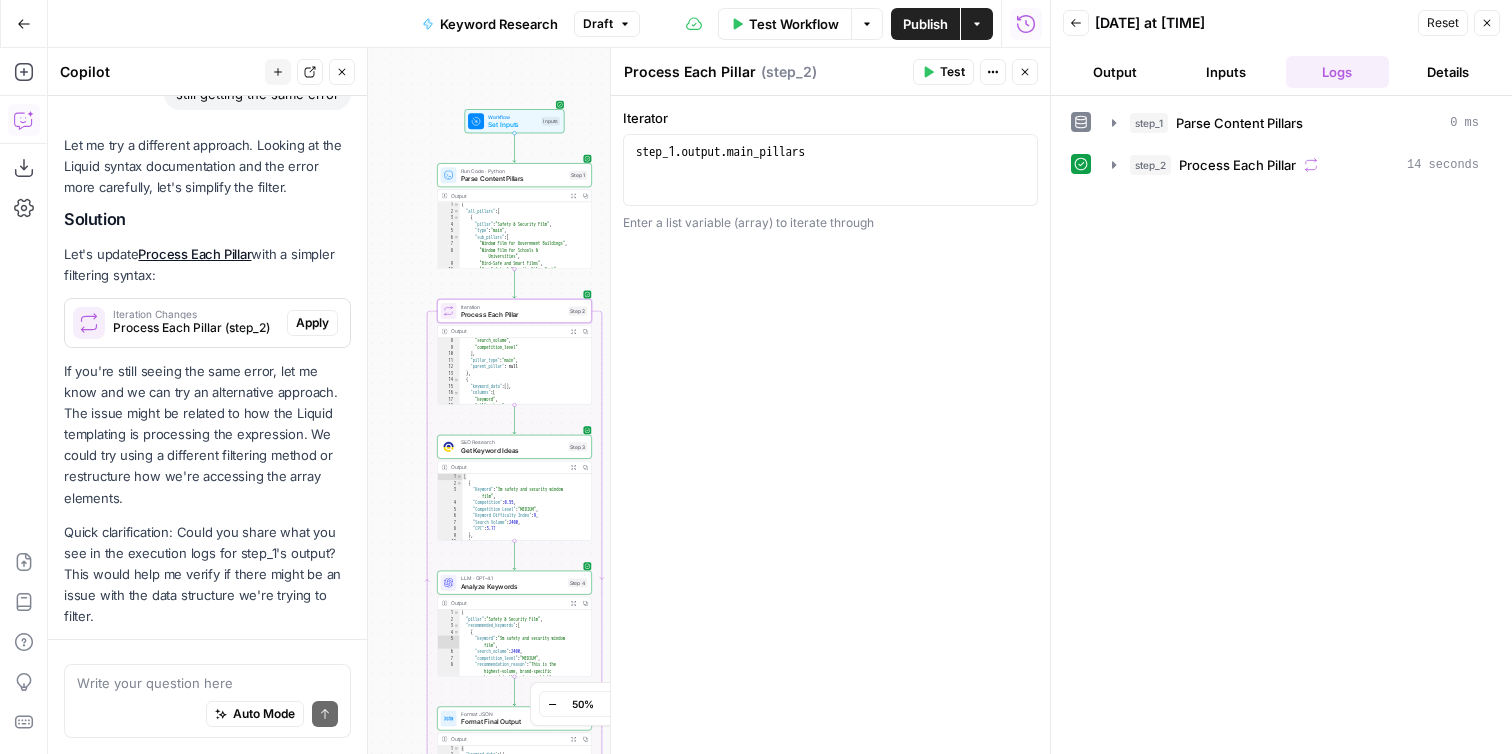 scroll, scrollTop: 4562, scrollLeft: 0, axis: vertical 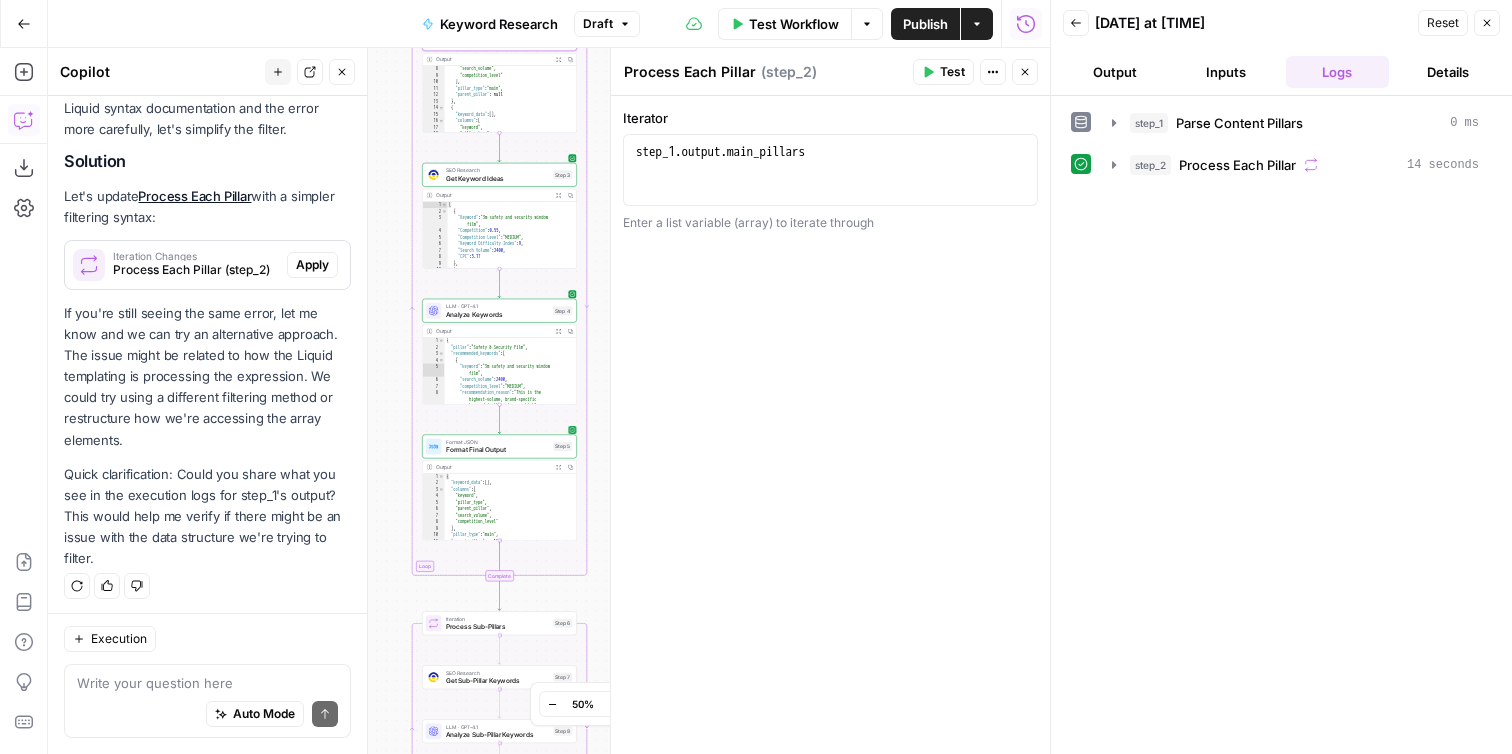 click on "Format Final Output" at bounding box center [498, 450] 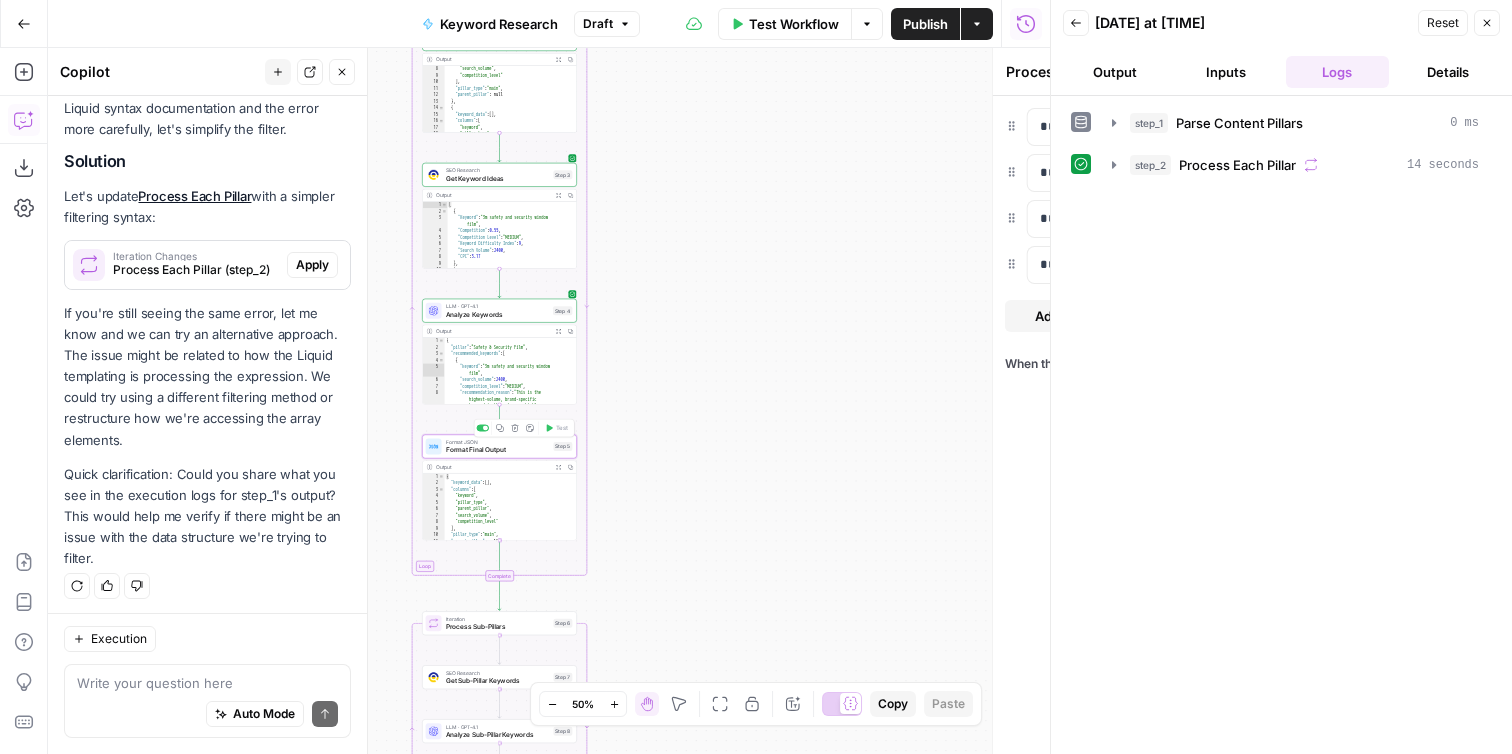 type on "Format Final Output" 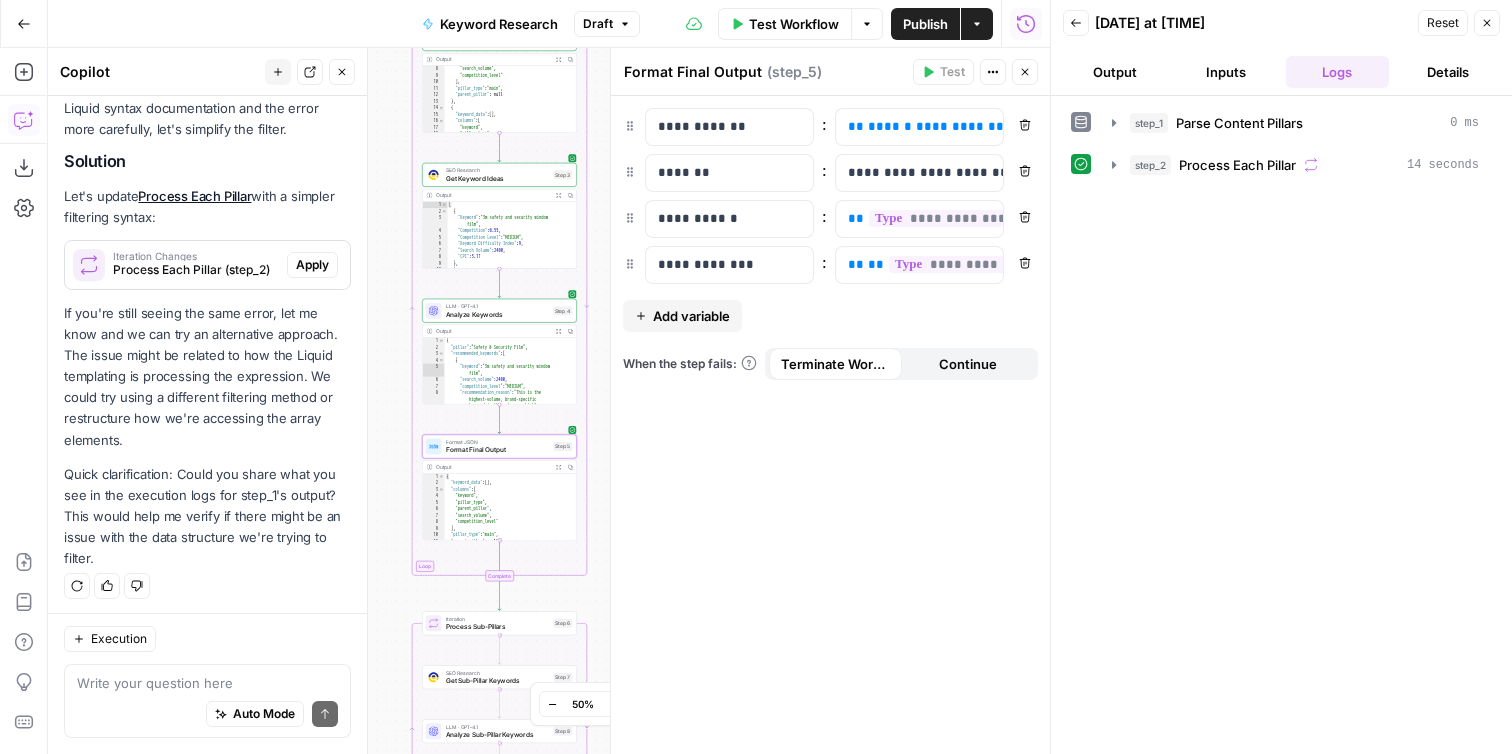 type on "**********" 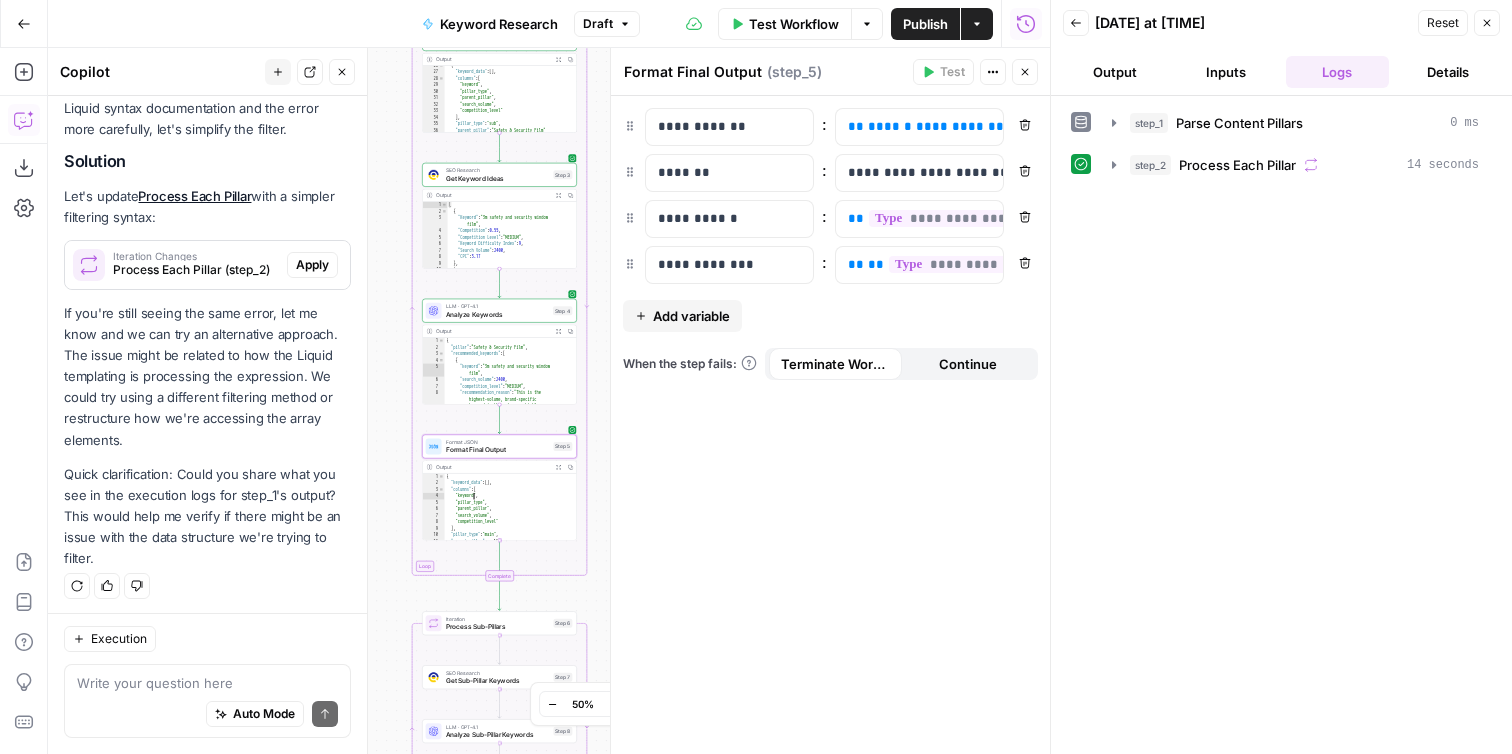 scroll, scrollTop: 377, scrollLeft: 0, axis: vertical 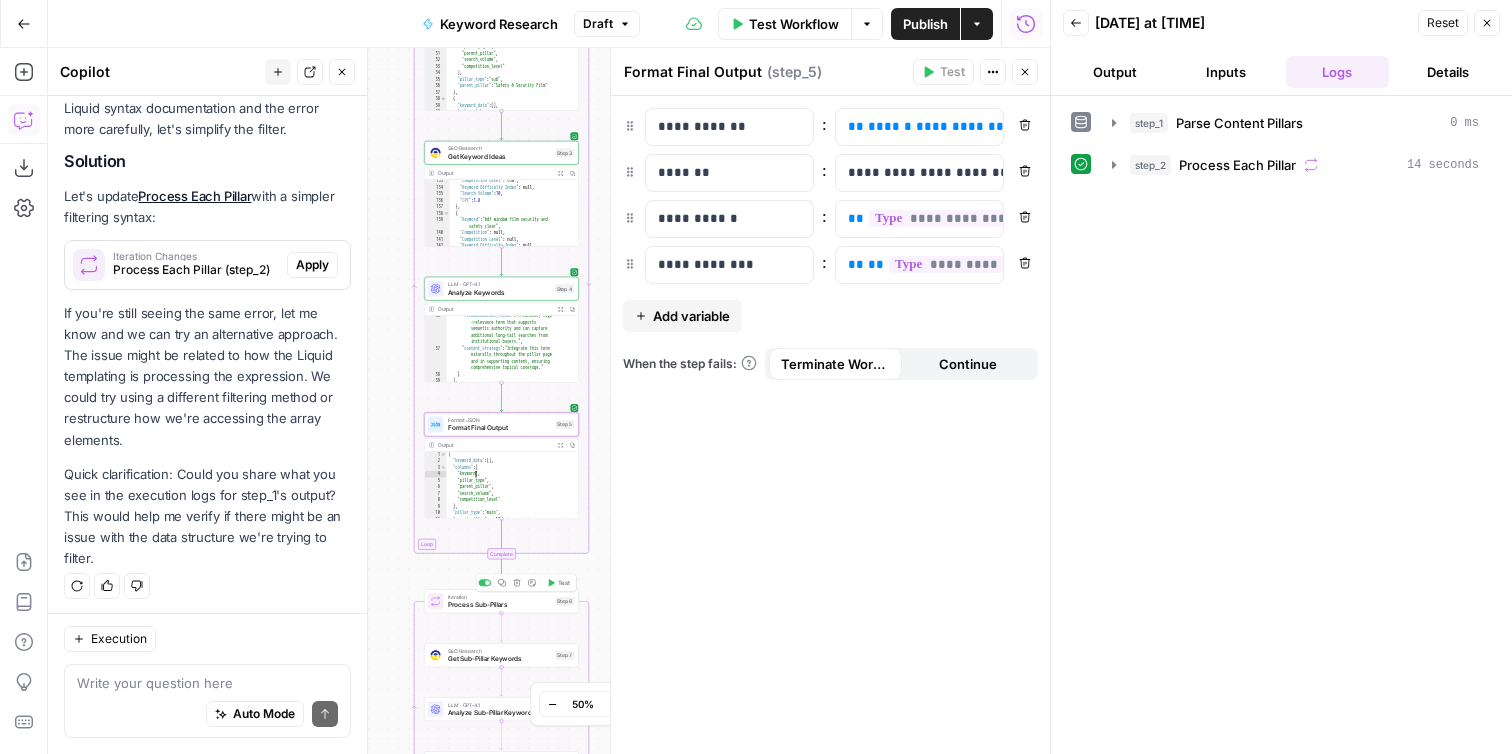 click on "Iteration Process Sub-Pillars Step 6 Copy step Delete step Add Note Test" at bounding box center (501, 601) 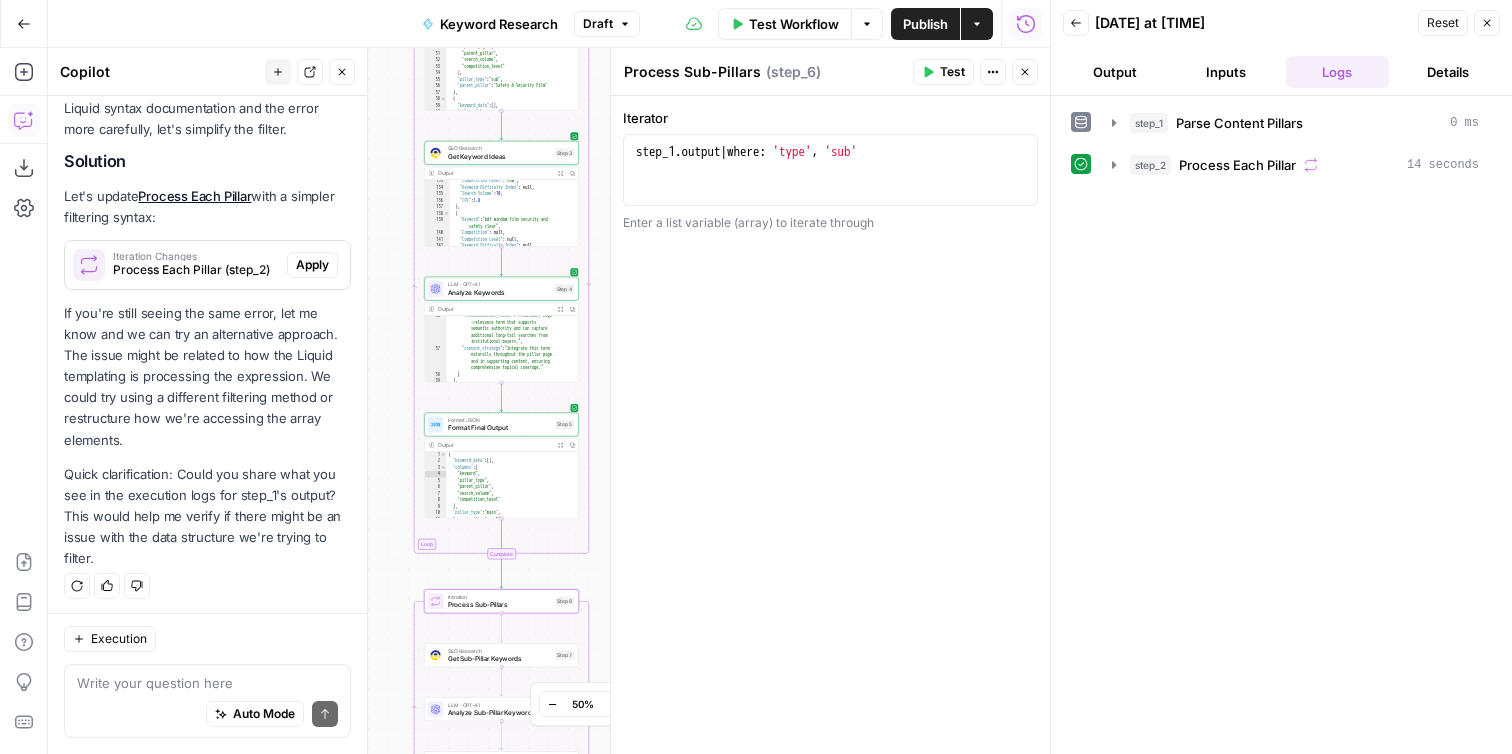 type on "**********" 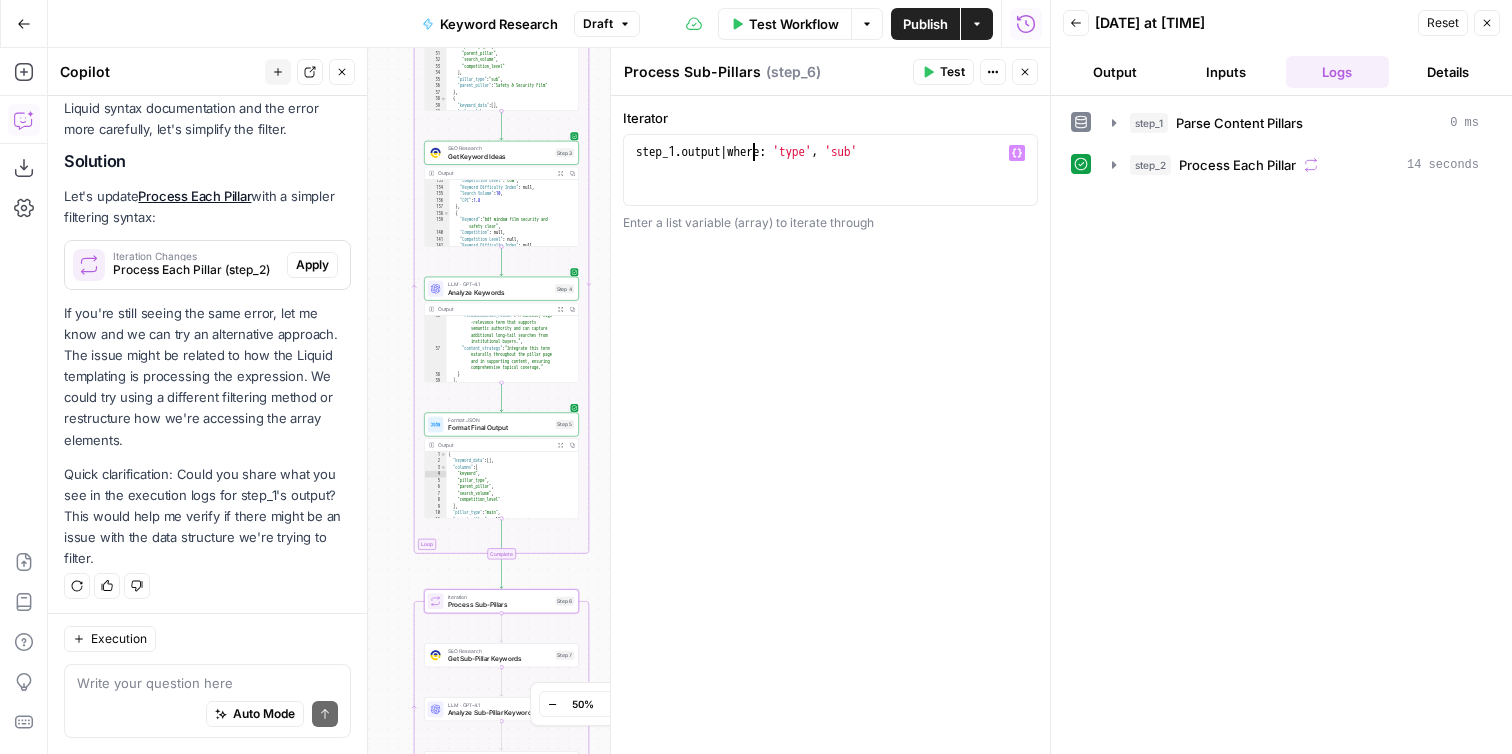 click on "step_1 . output  |  where :   'type' ,   'sub'" at bounding box center [830, 188] 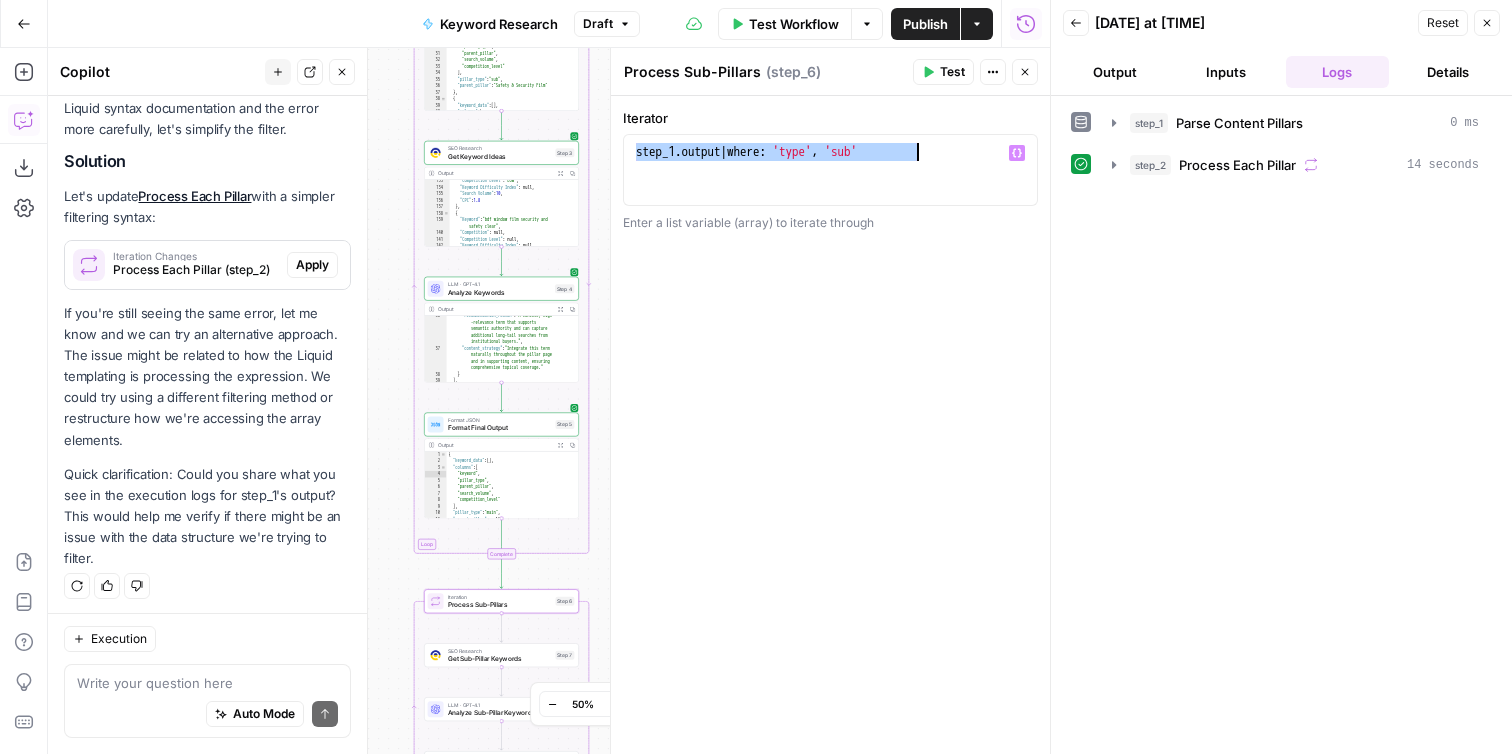 click on "step_1 . output  |  where :   'type' ,   'sub'" at bounding box center (830, 188) 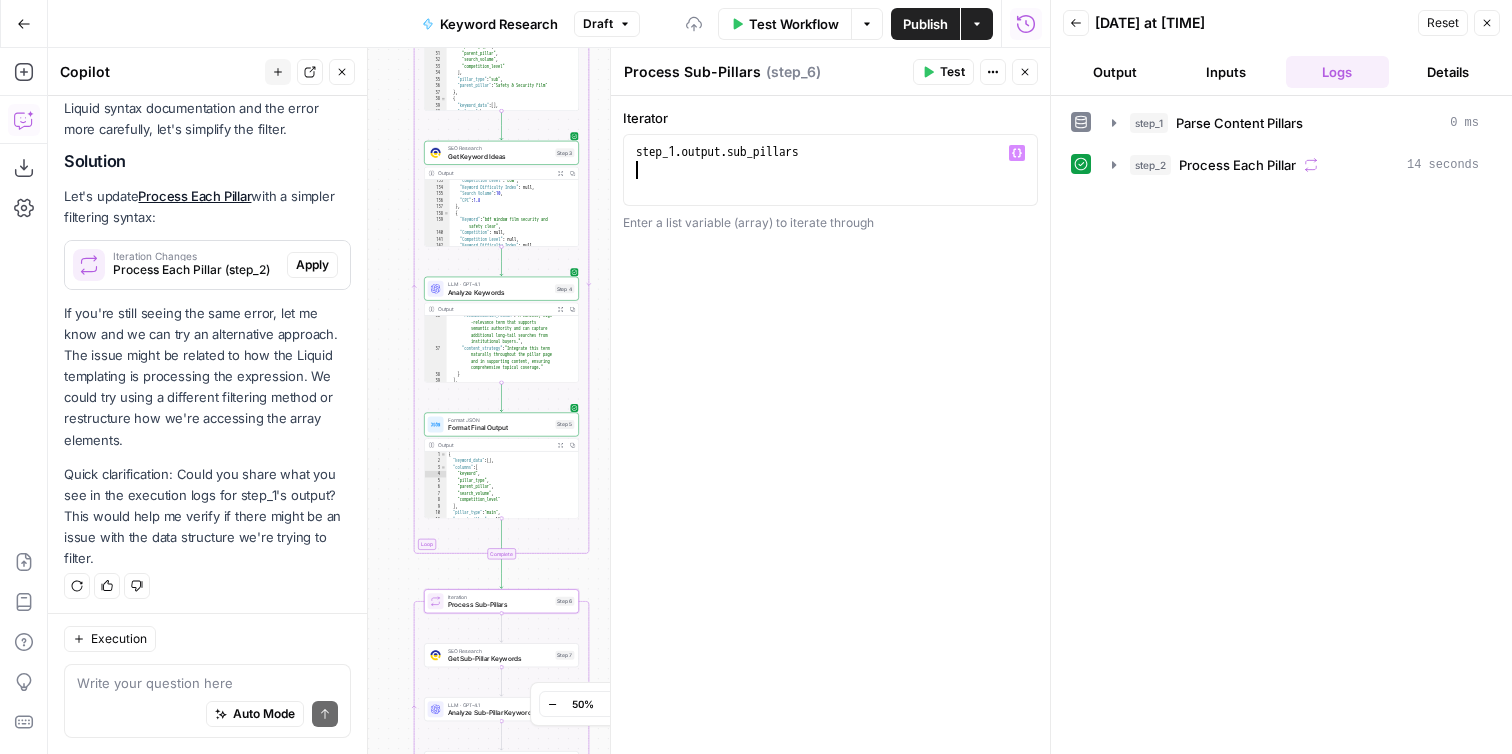 click on "Test" at bounding box center [952, 72] 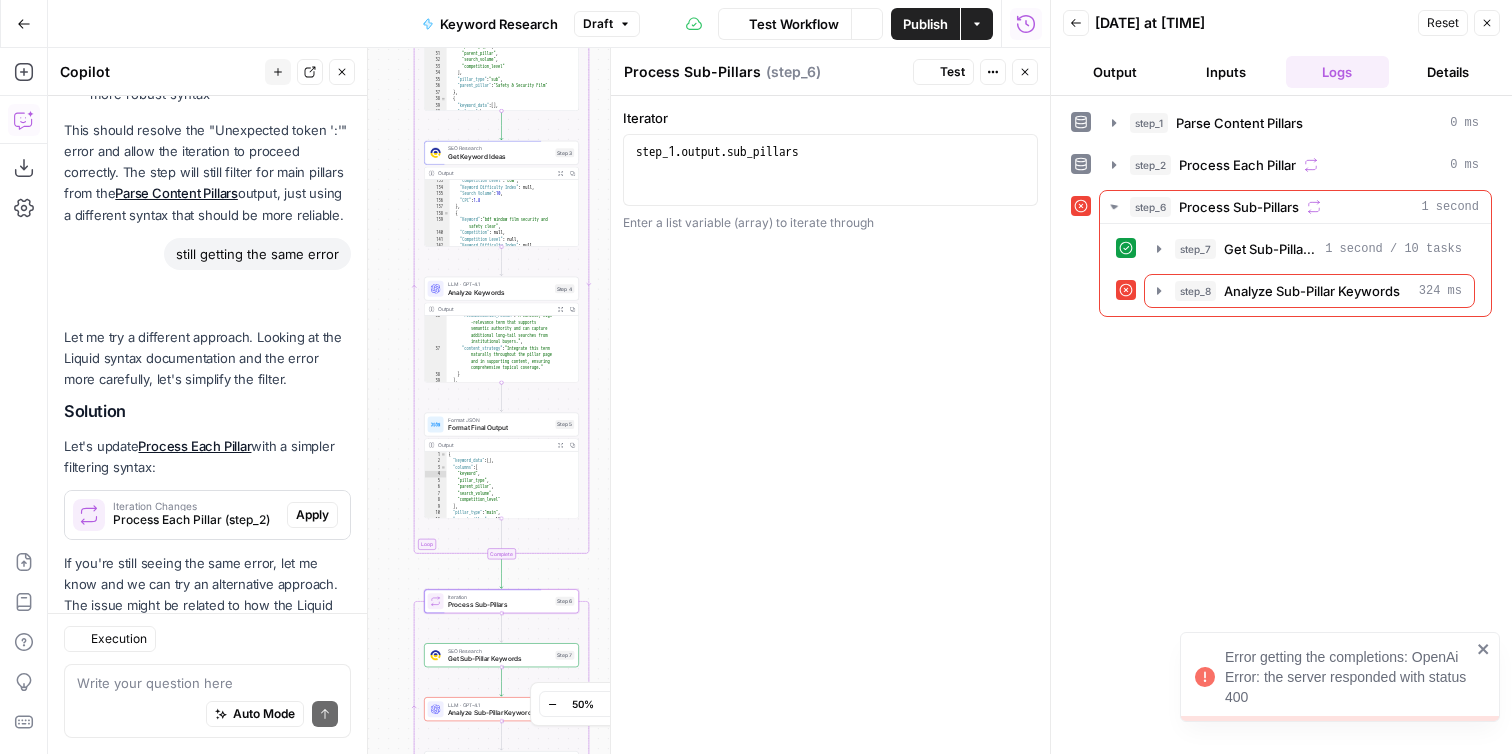 scroll, scrollTop: 4562, scrollLeft: 0, axis: vertical 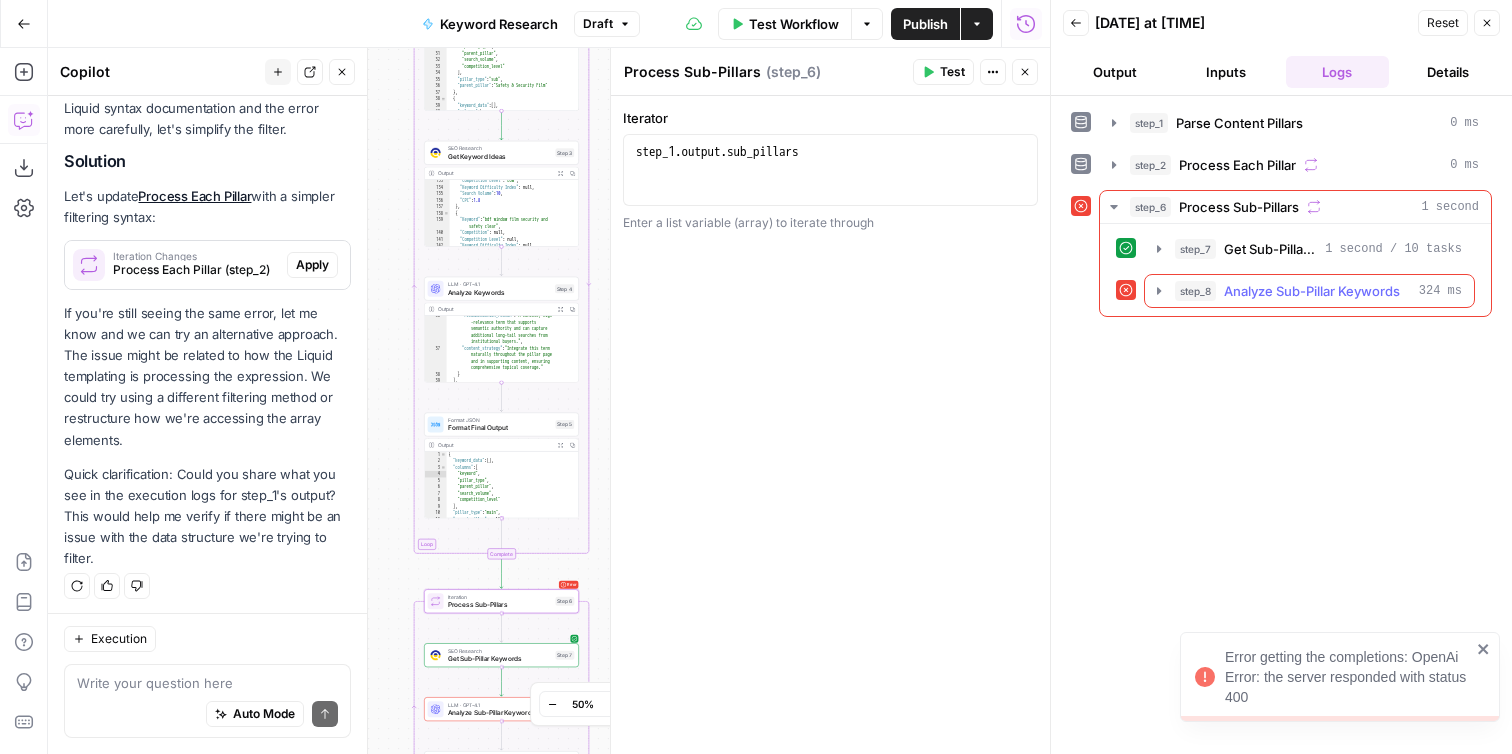 click 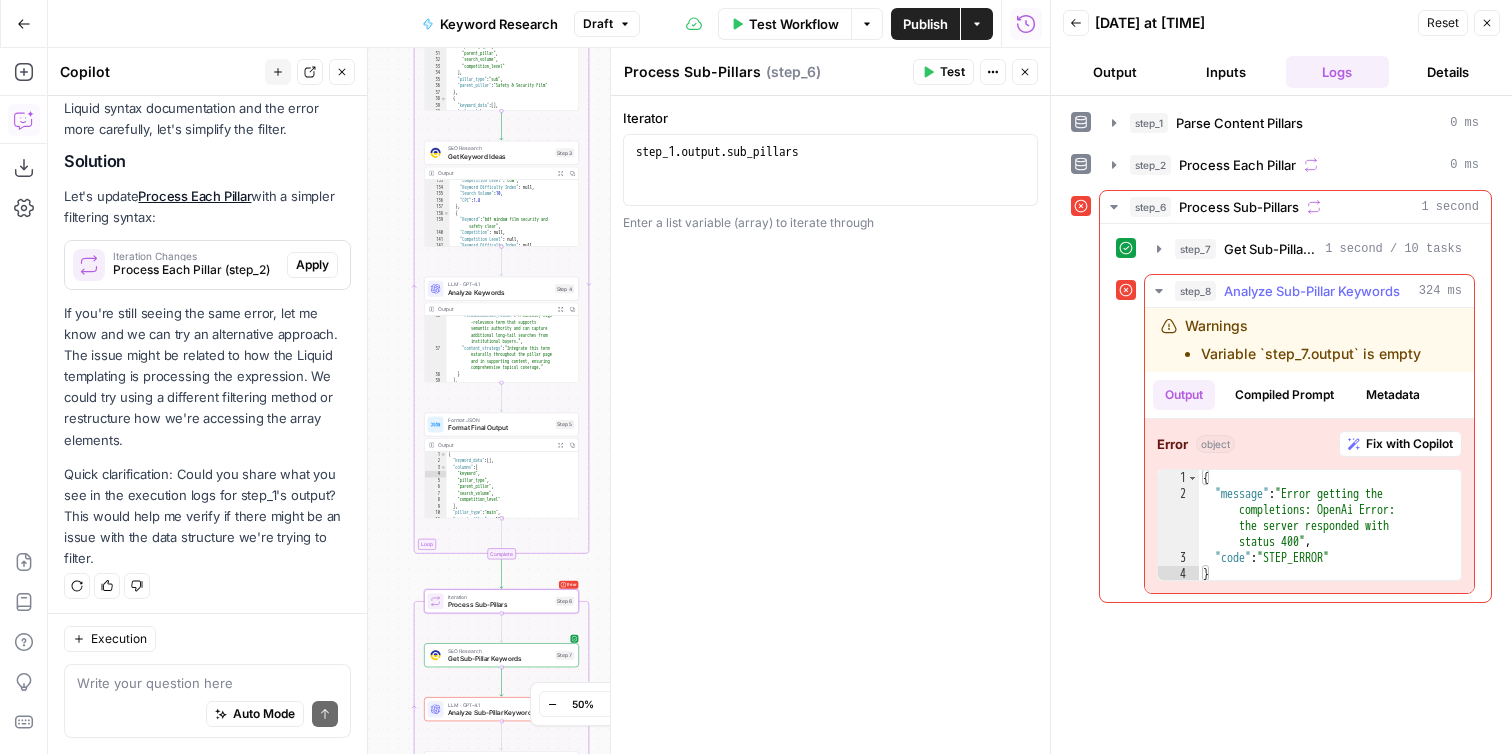 click on "Fix with Copilot" at bounding box center (1400, 444) 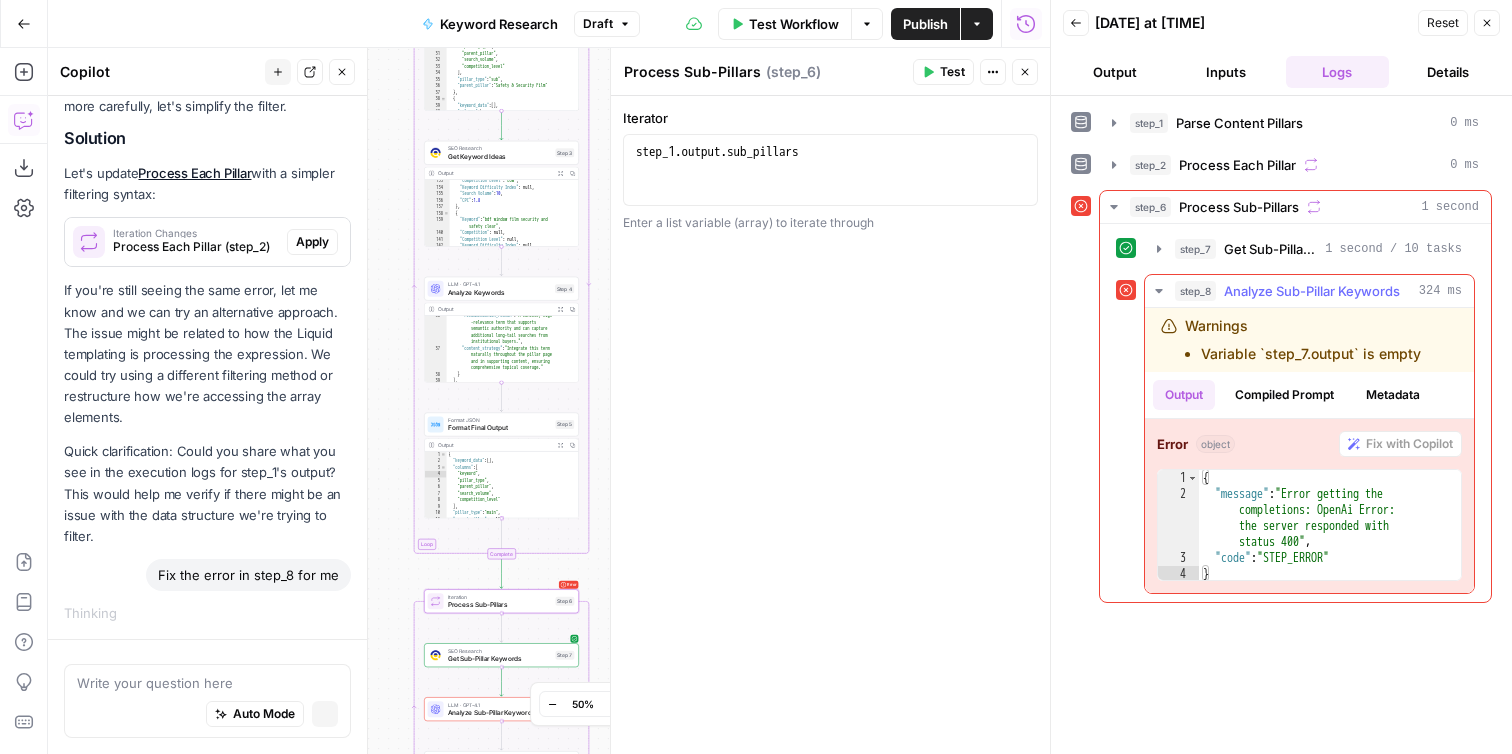 scroll, scrollTop: 4380, scrollLeft: 0, axis: vertical 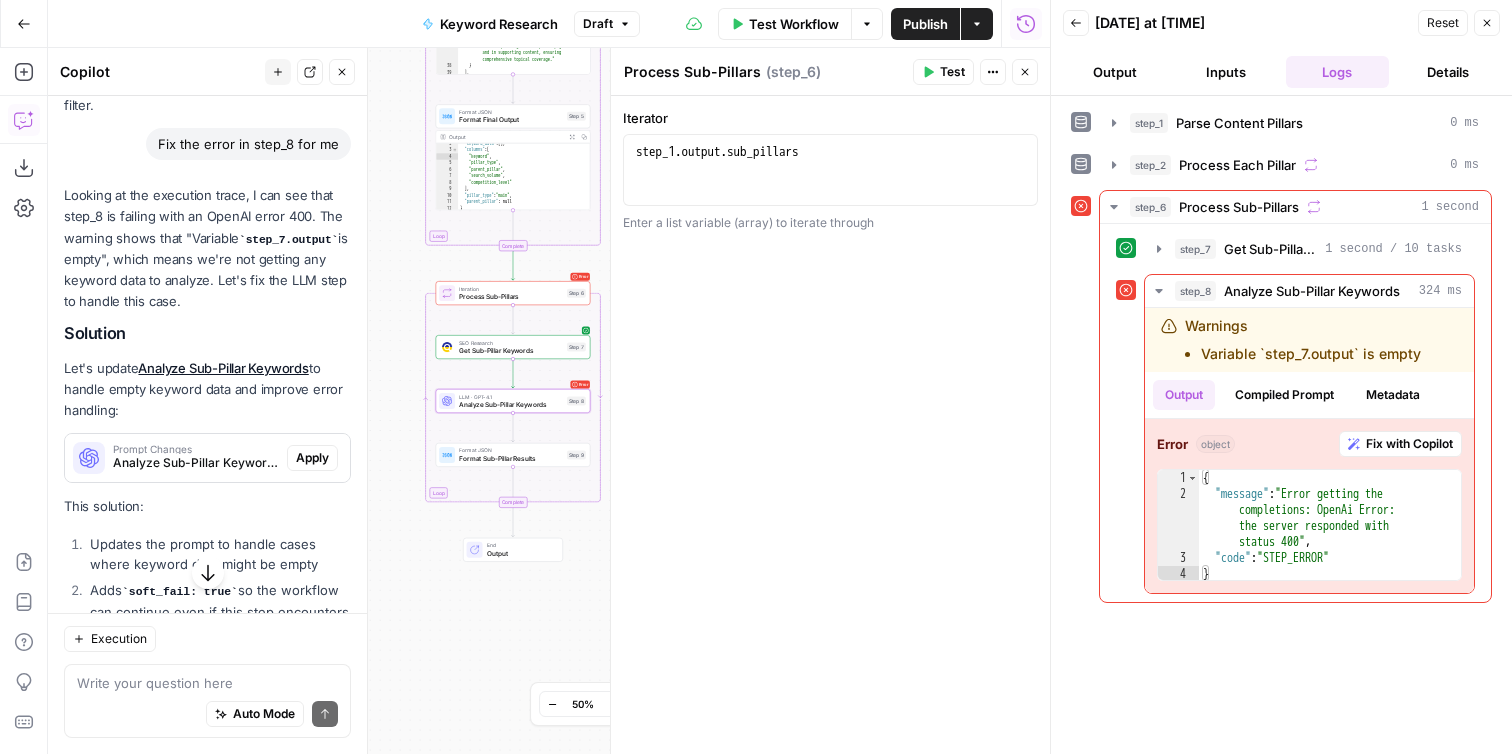 click on "Analyze Sub-Pillar Keywords (step_8)" at bounding box center (196, 463) 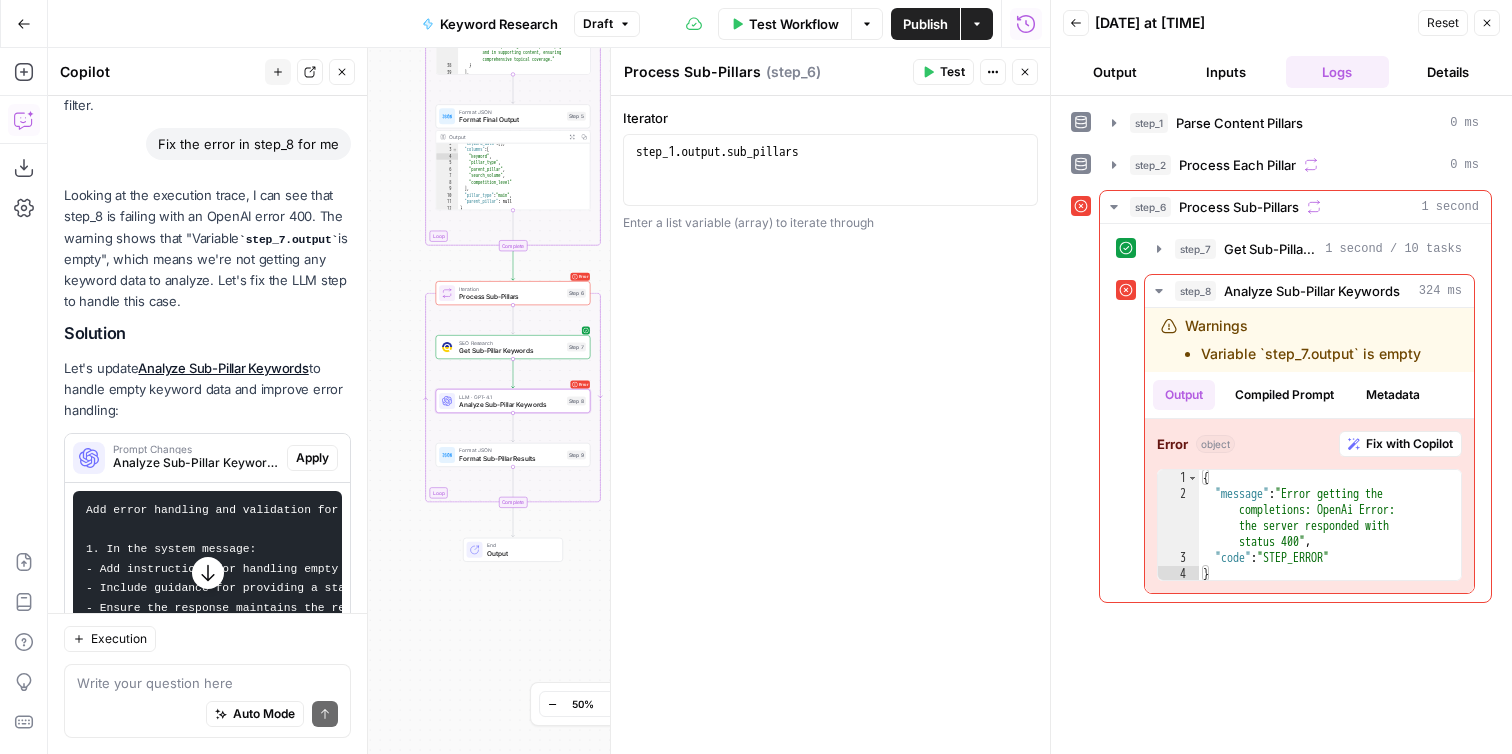 click on "Apply" at bounding box center (312, 458) 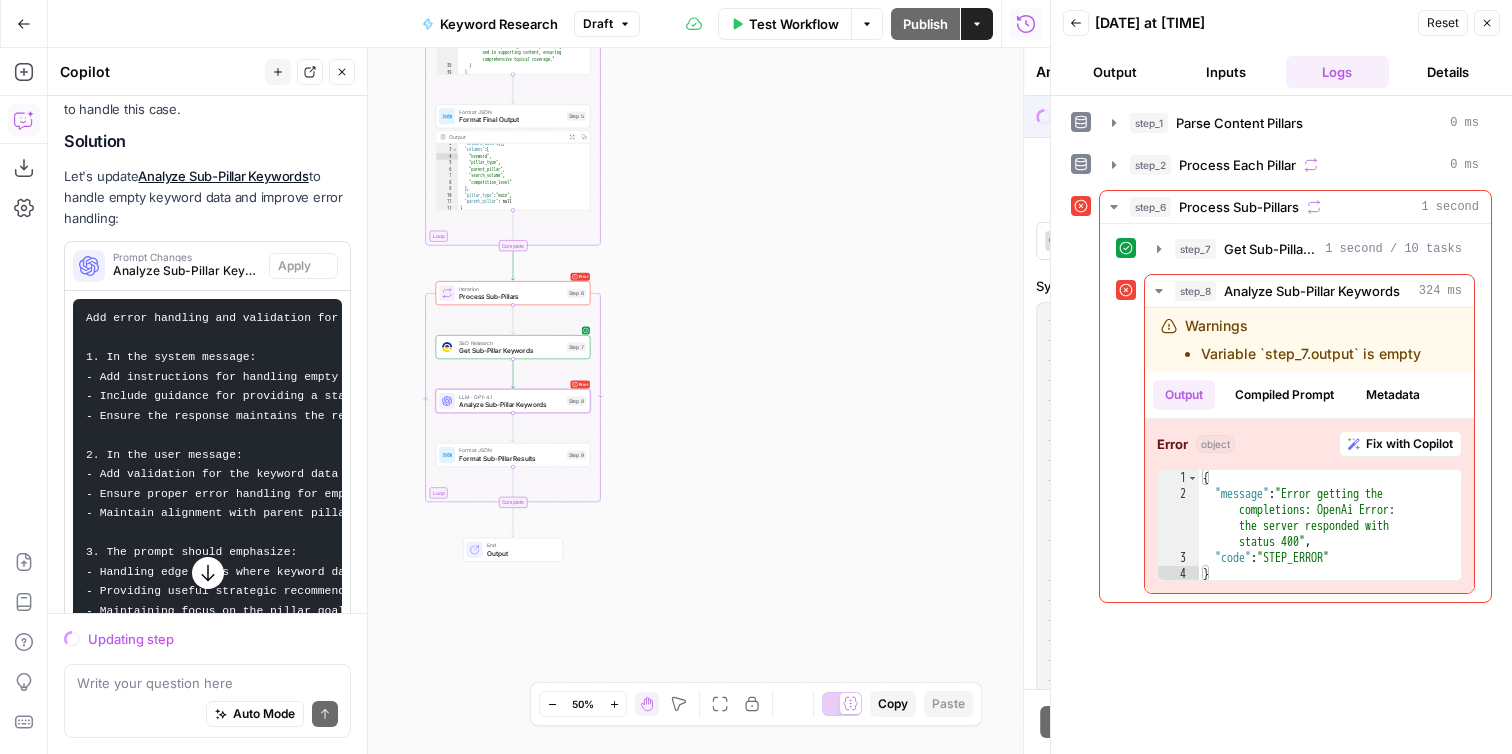 scroll, scrollTop: 4823, scrollLeft: 0, axis: vertical 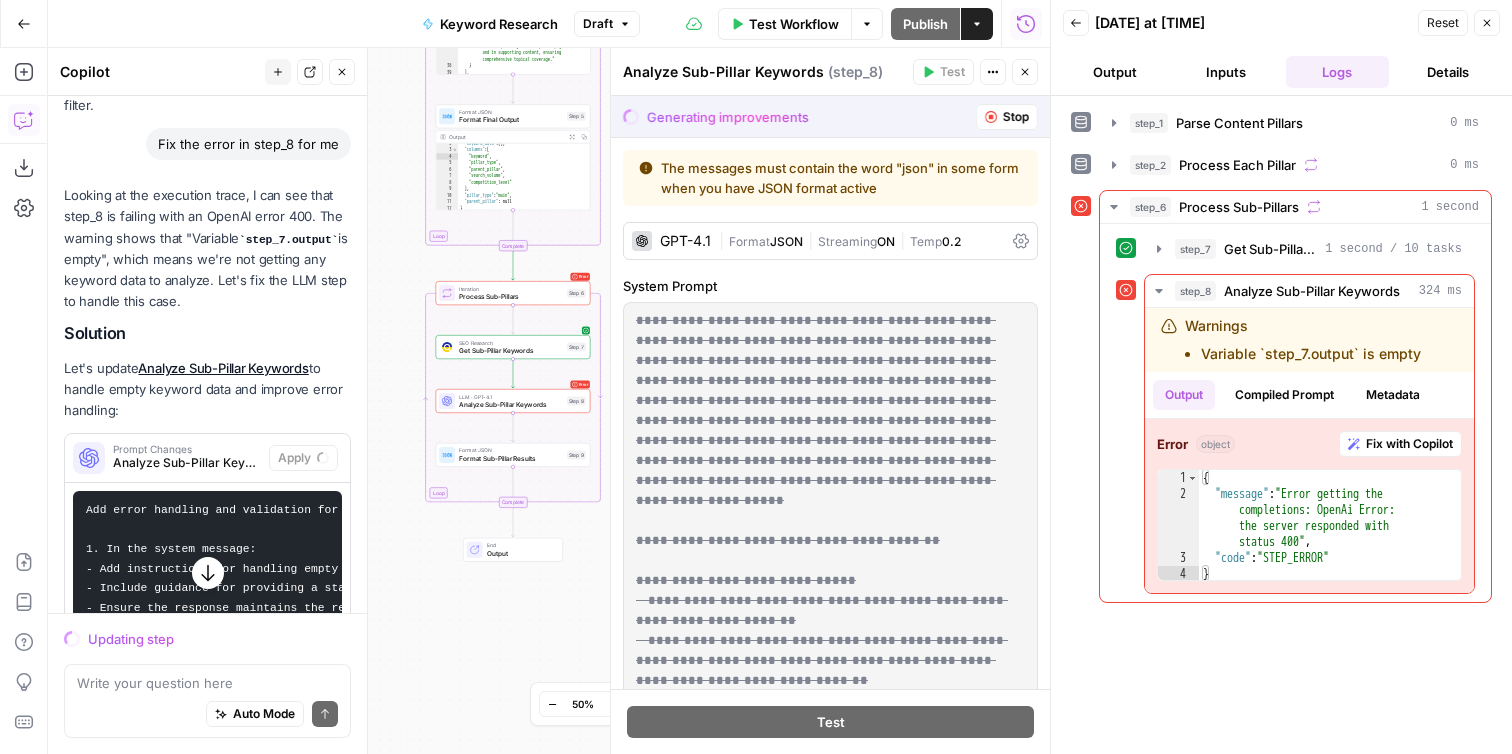 click on "Get Sub-Pillar Keywords" at bounding box center (511, 351) 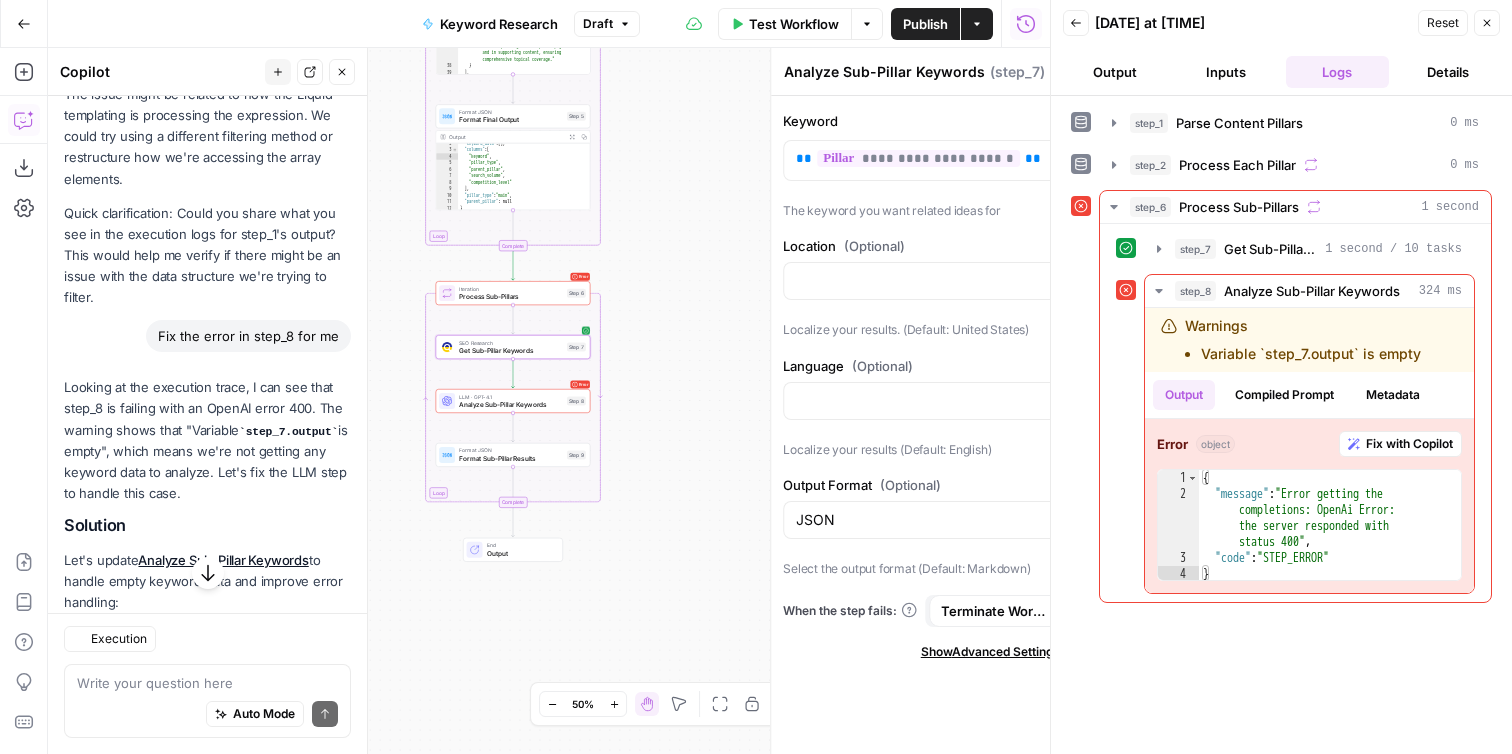 type on "Get Sub-Pillar Keywords" 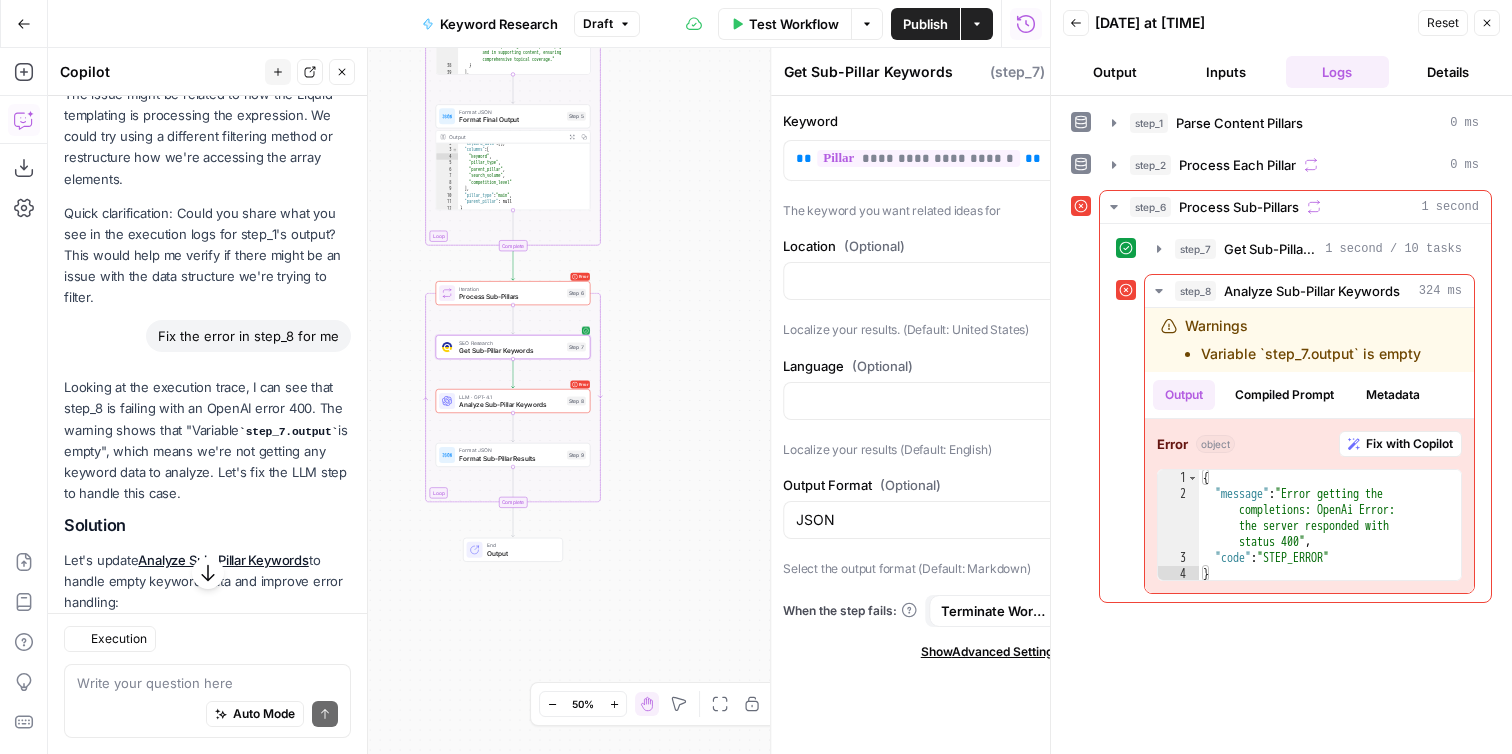 scroll, scrollTop: 5015, scrollLeft: 0, axis: vertical 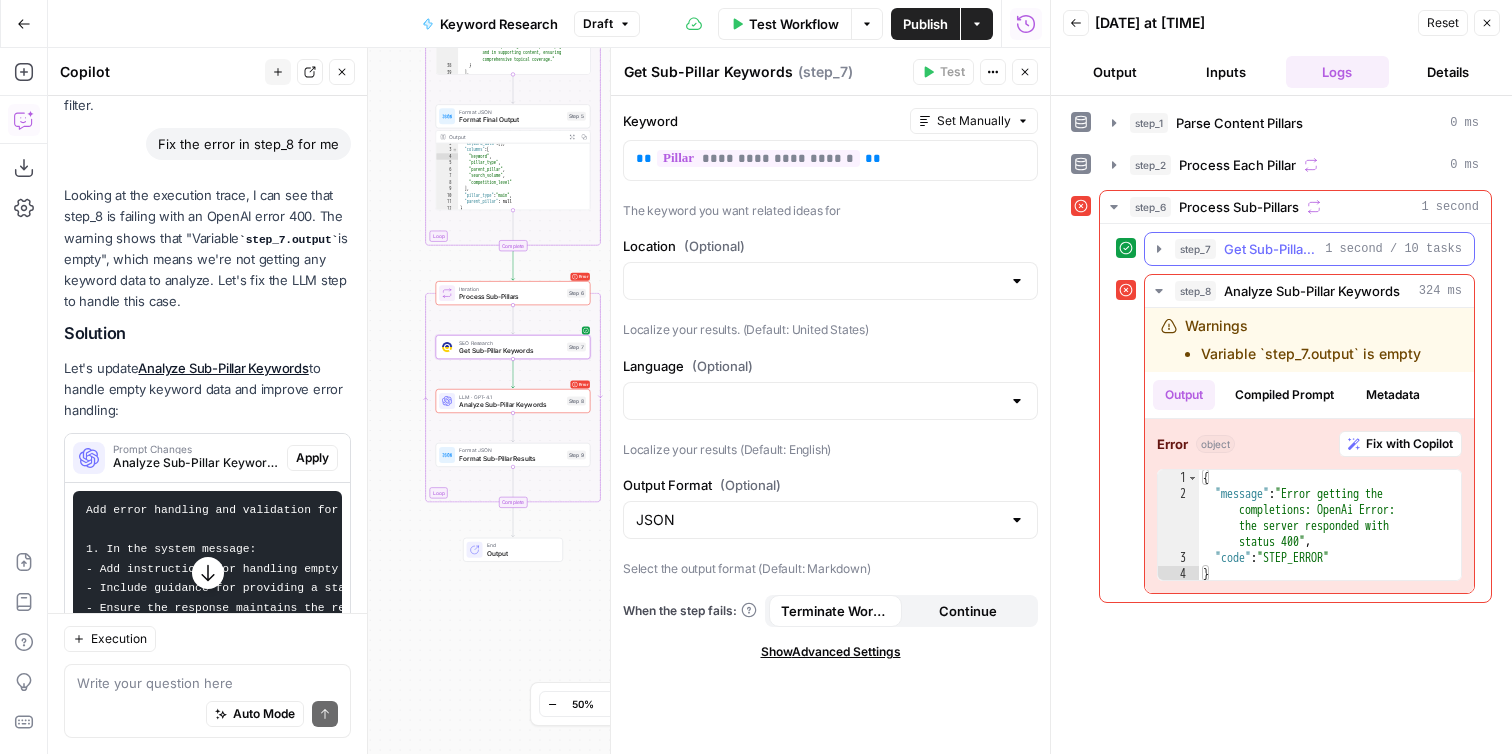 click 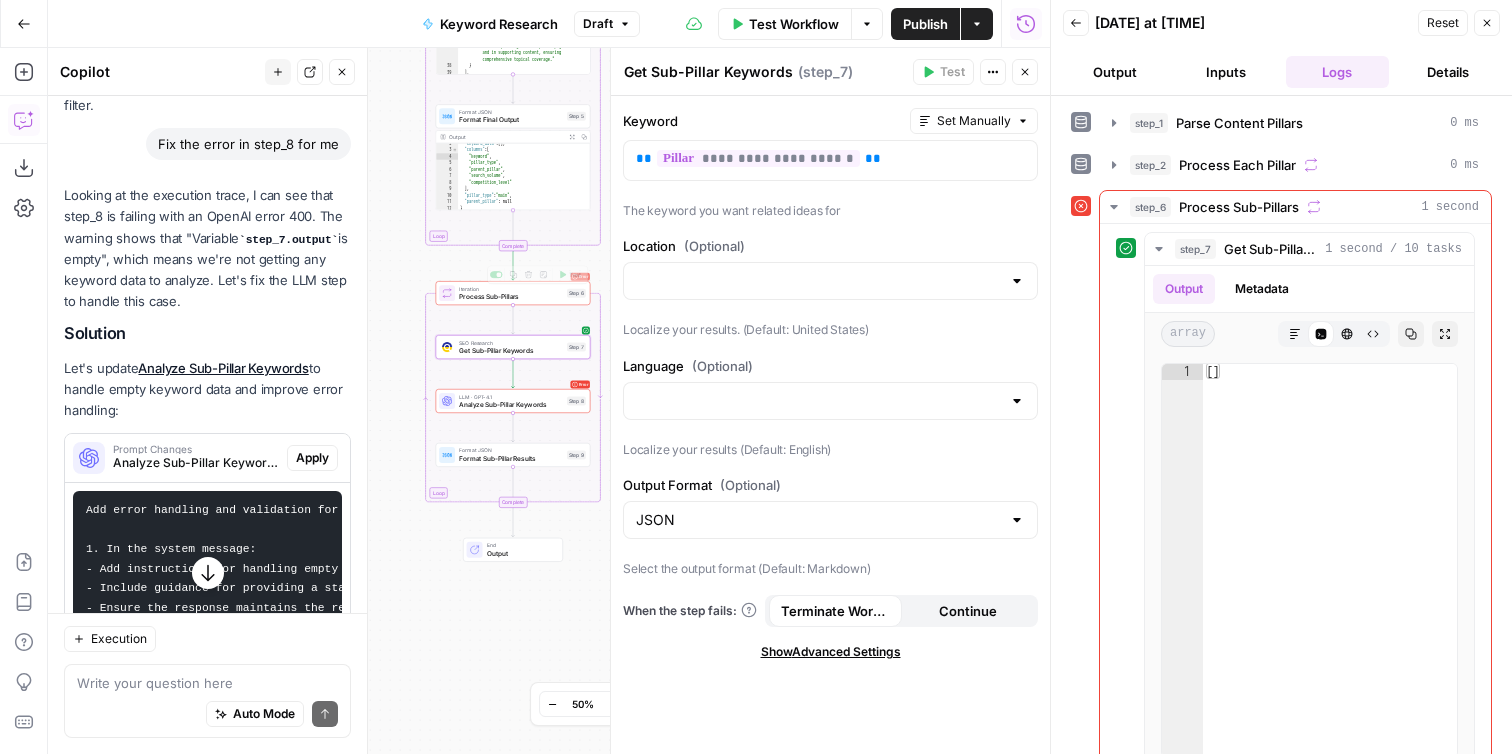 click on "Process Sub-Pillars" at bounding box center [511, 297] 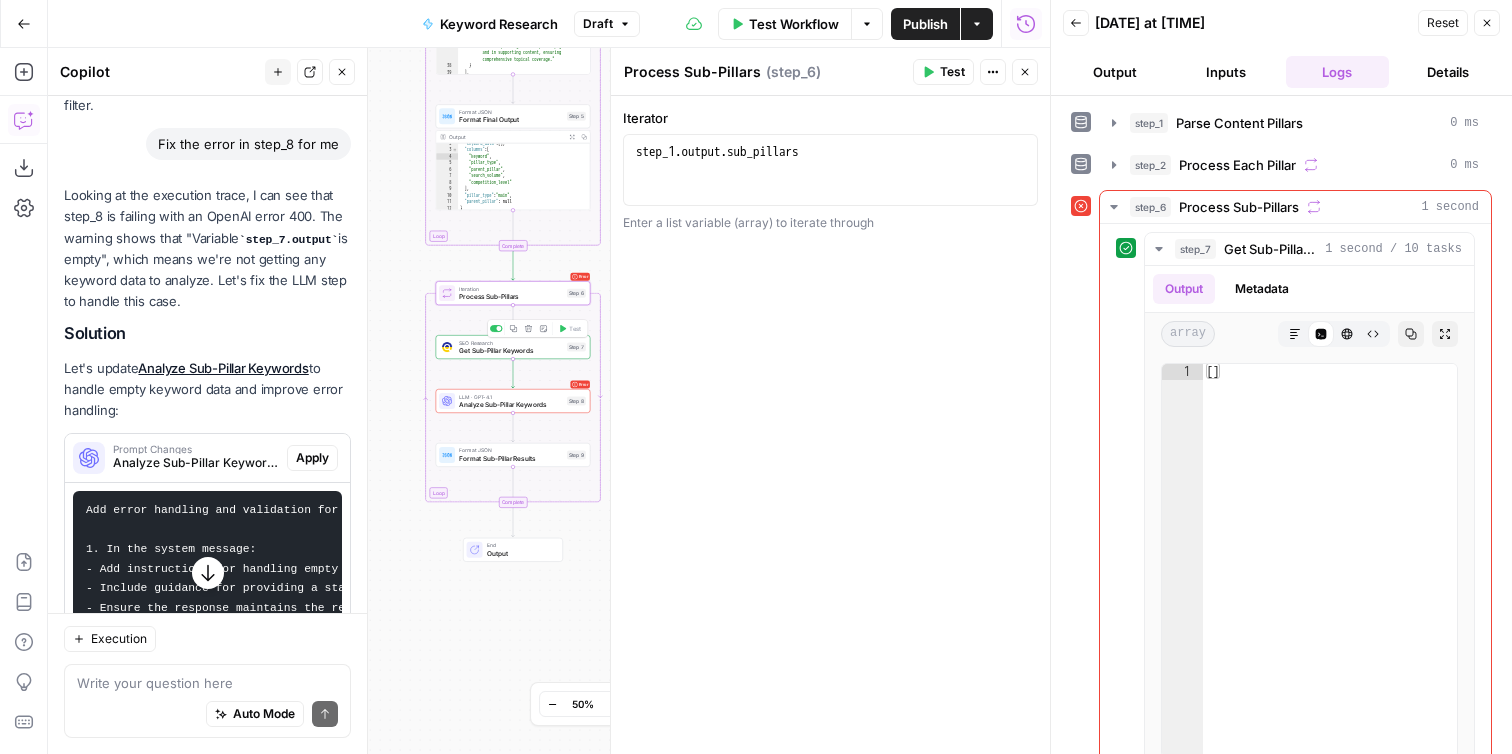 click on "SEO Research" at bounding box center [511, 343] 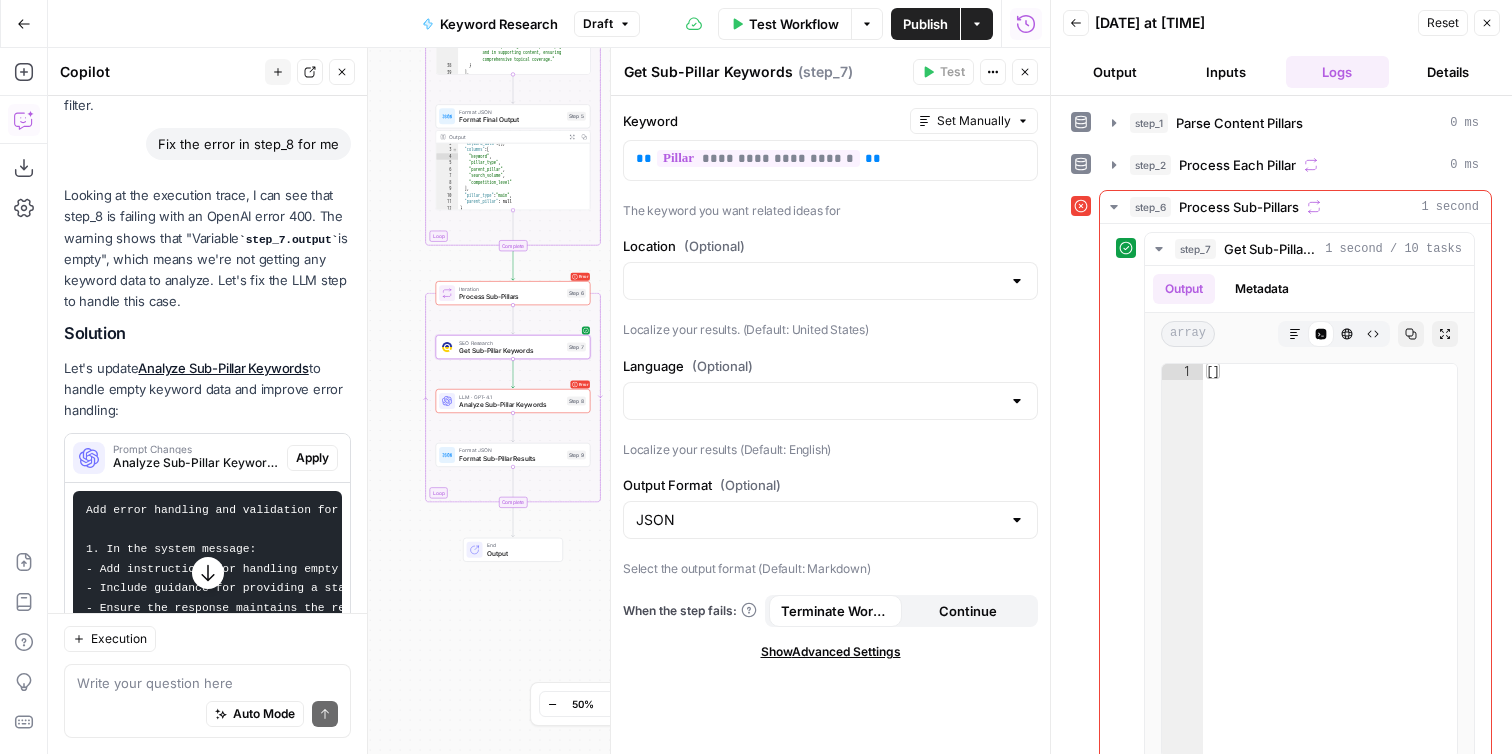click on "Process Sub-Pillars" at bounding box center (511, 297) 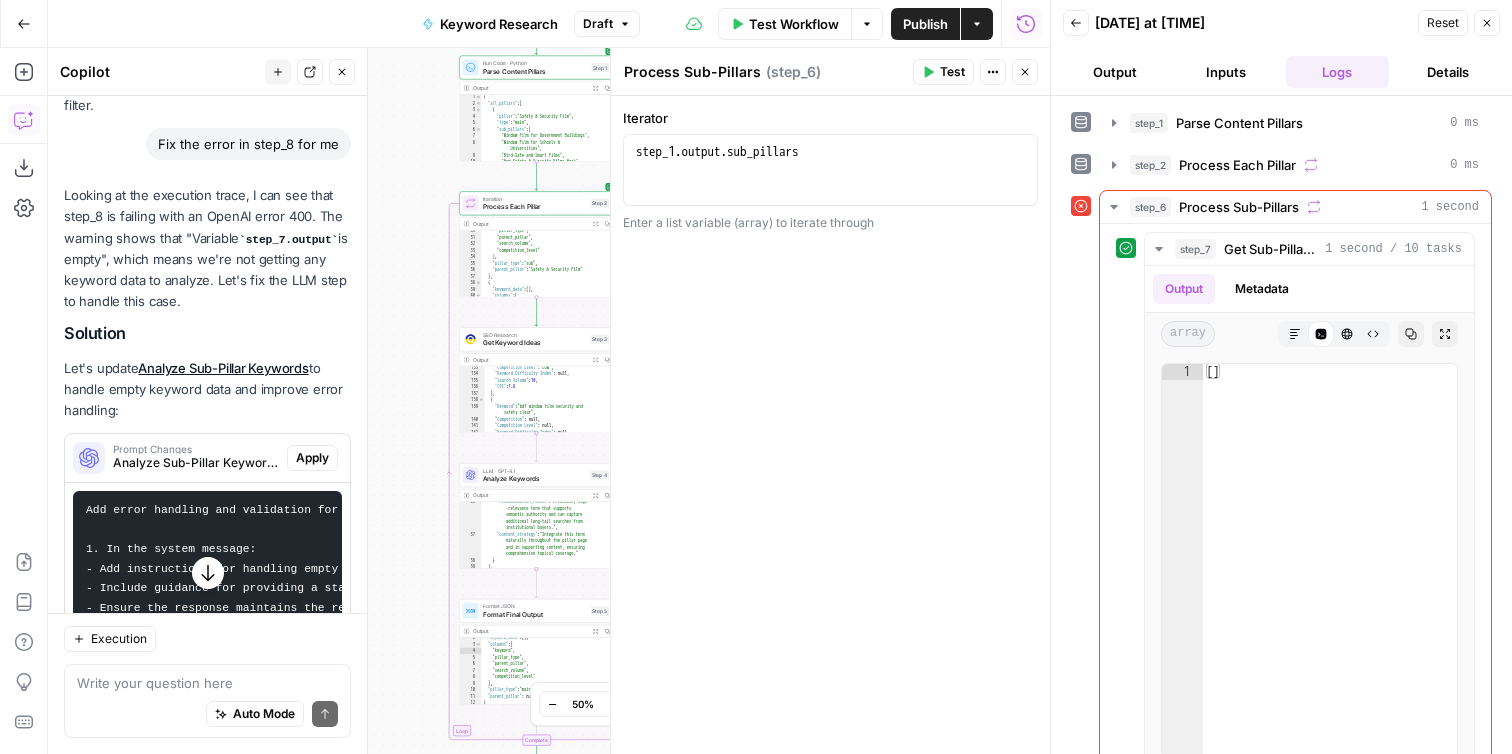scroll, scrollTop: 410, scrollLeft: 0, axis: vertical 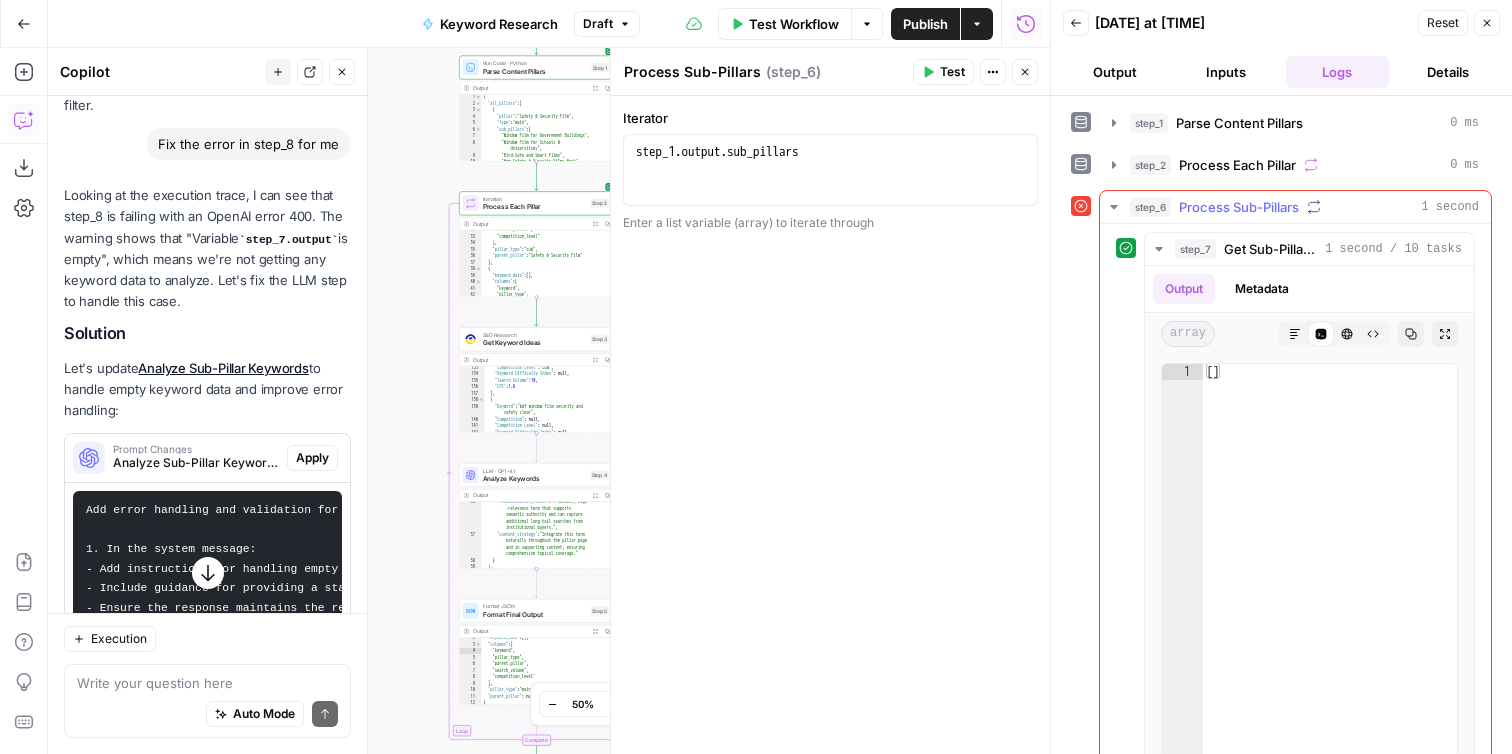 click 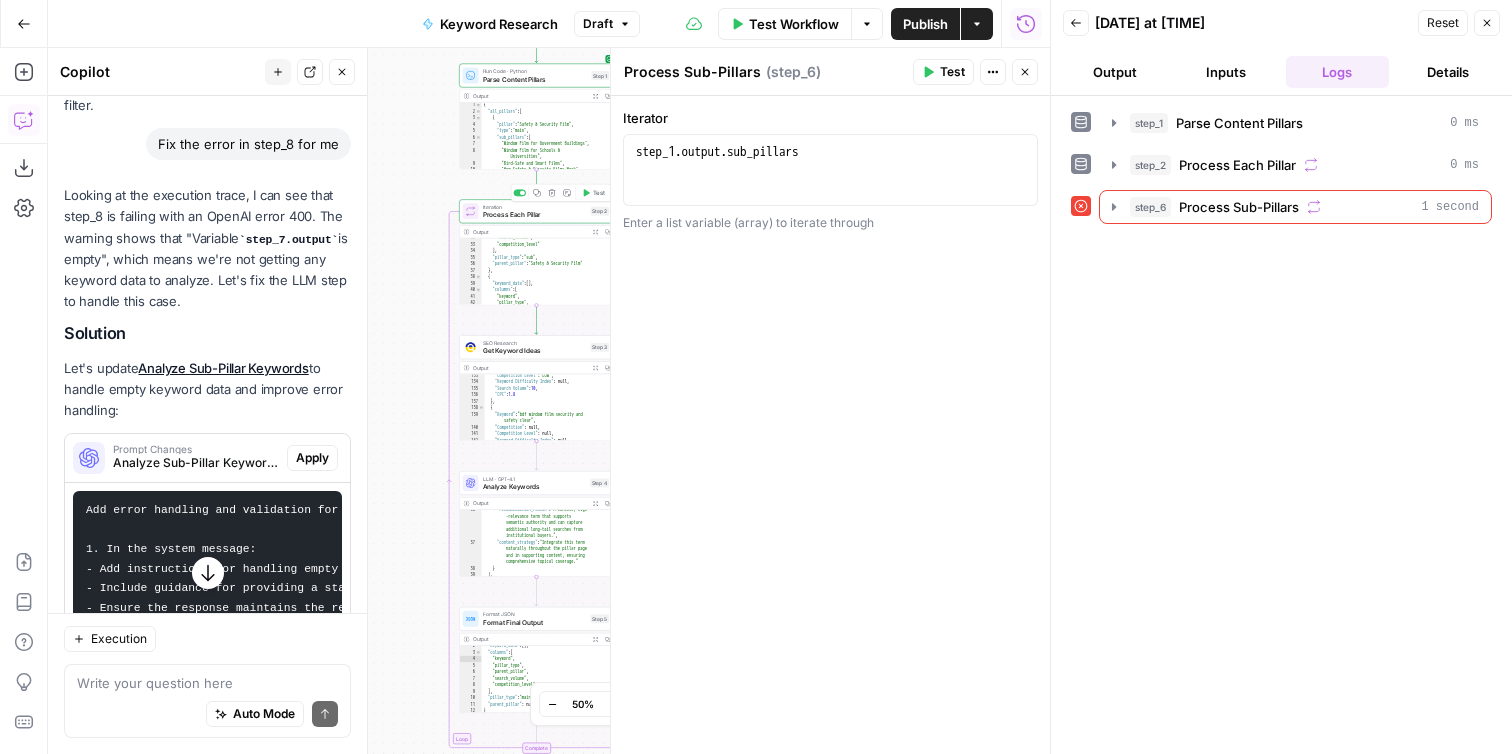 click on "Process Each Pillar" at bounding box center [535, 215] 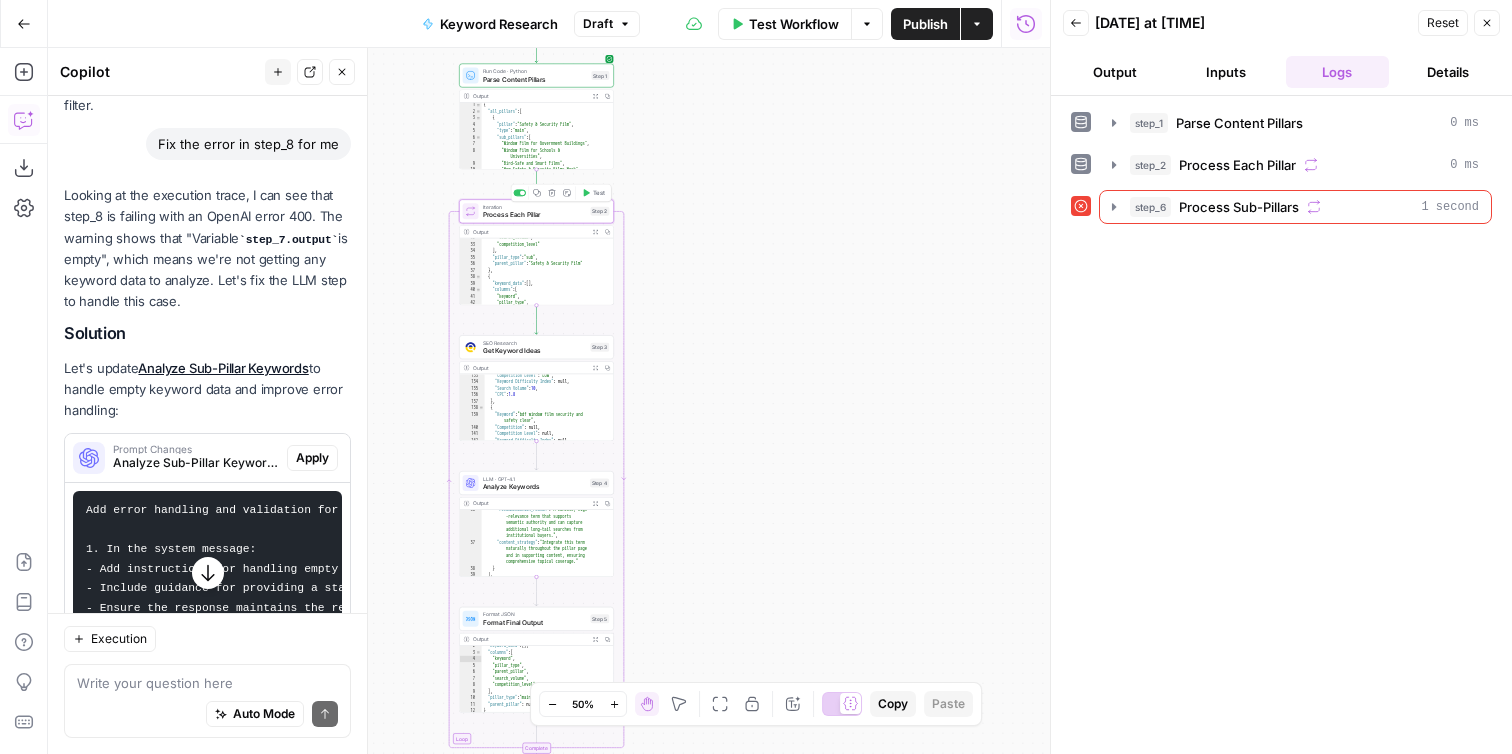 type on "Process Each Pillar" 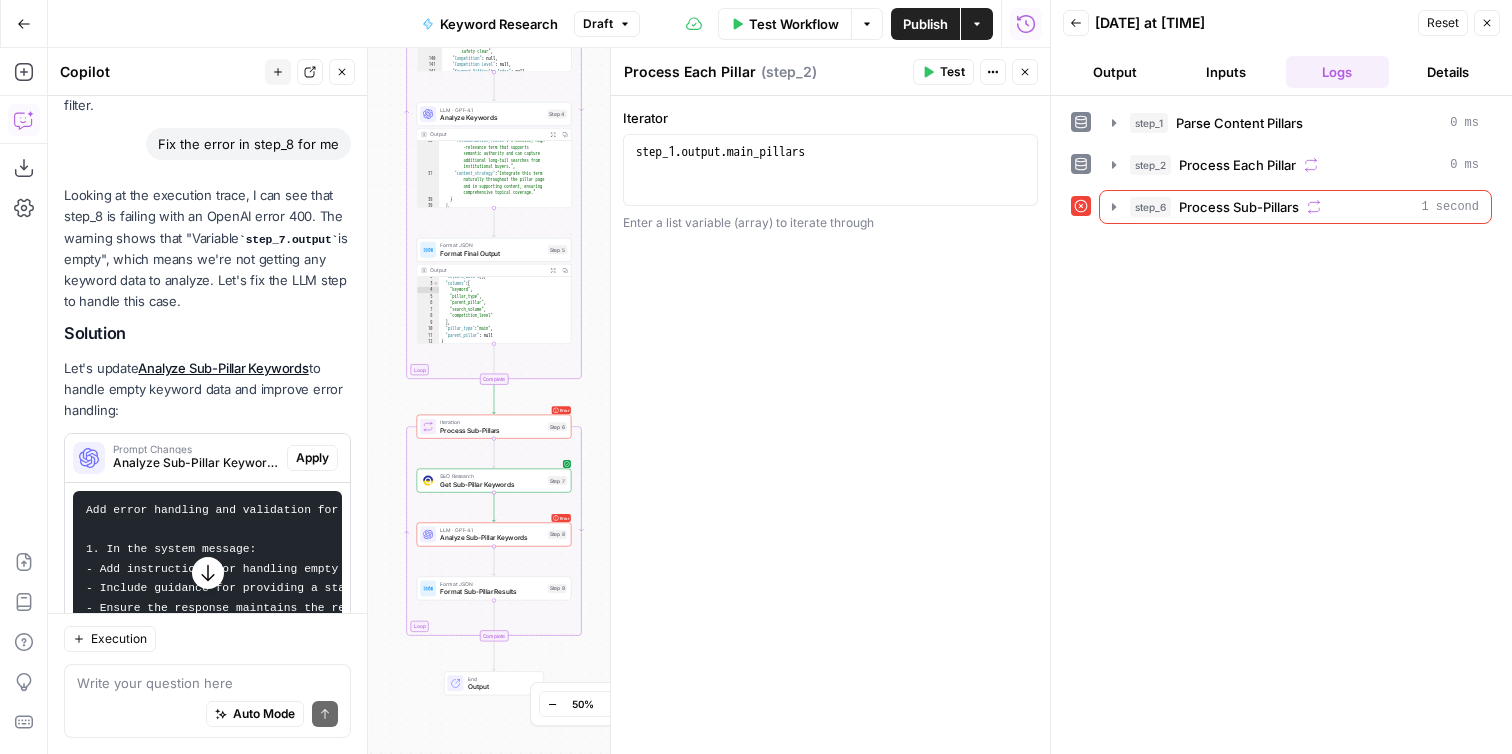 click on "Process Sub-Pillars" at bounding box center (492, 430) 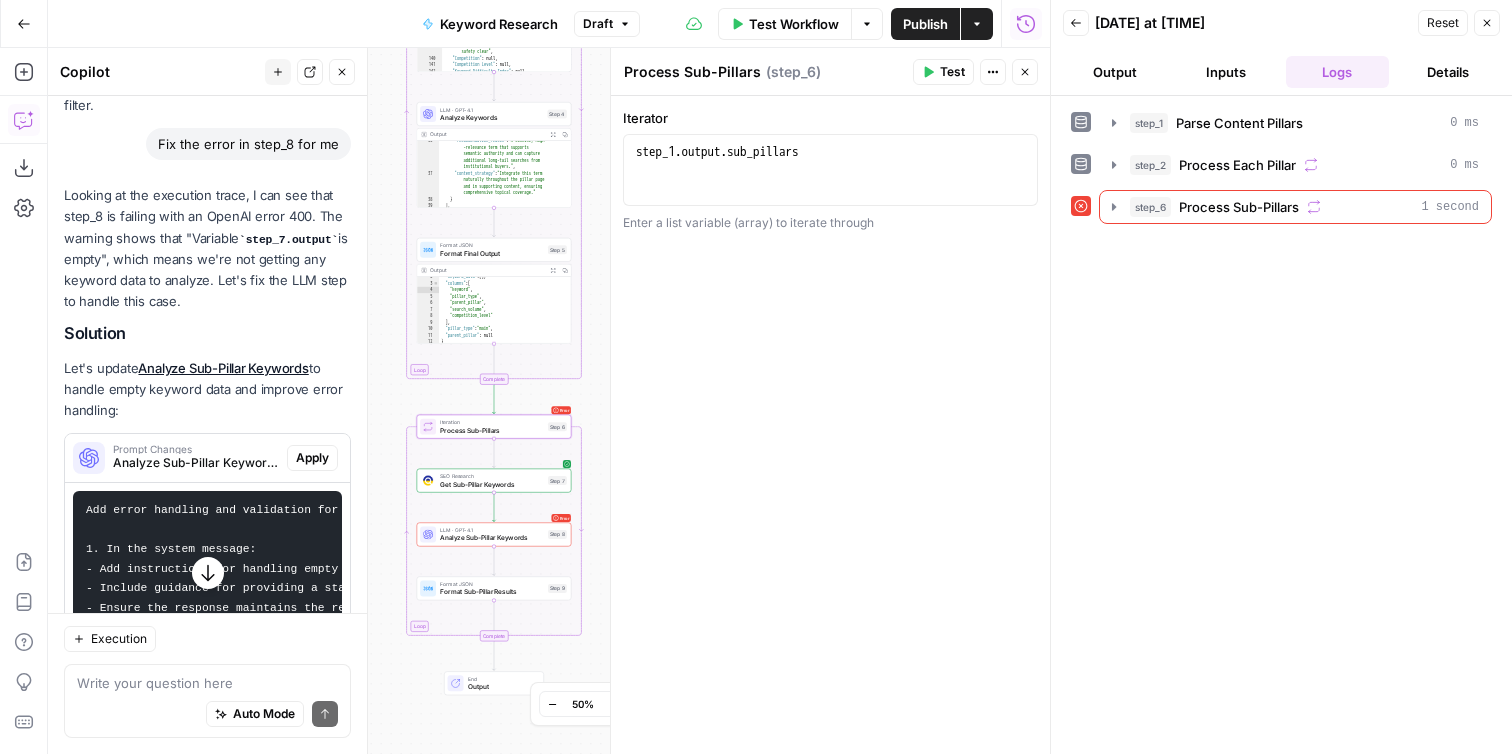 click on "SEO Research Get Sub-Pillar Keywords Step 7 Copy step Delete step Add Note Test" at bounding box center [494, 481] 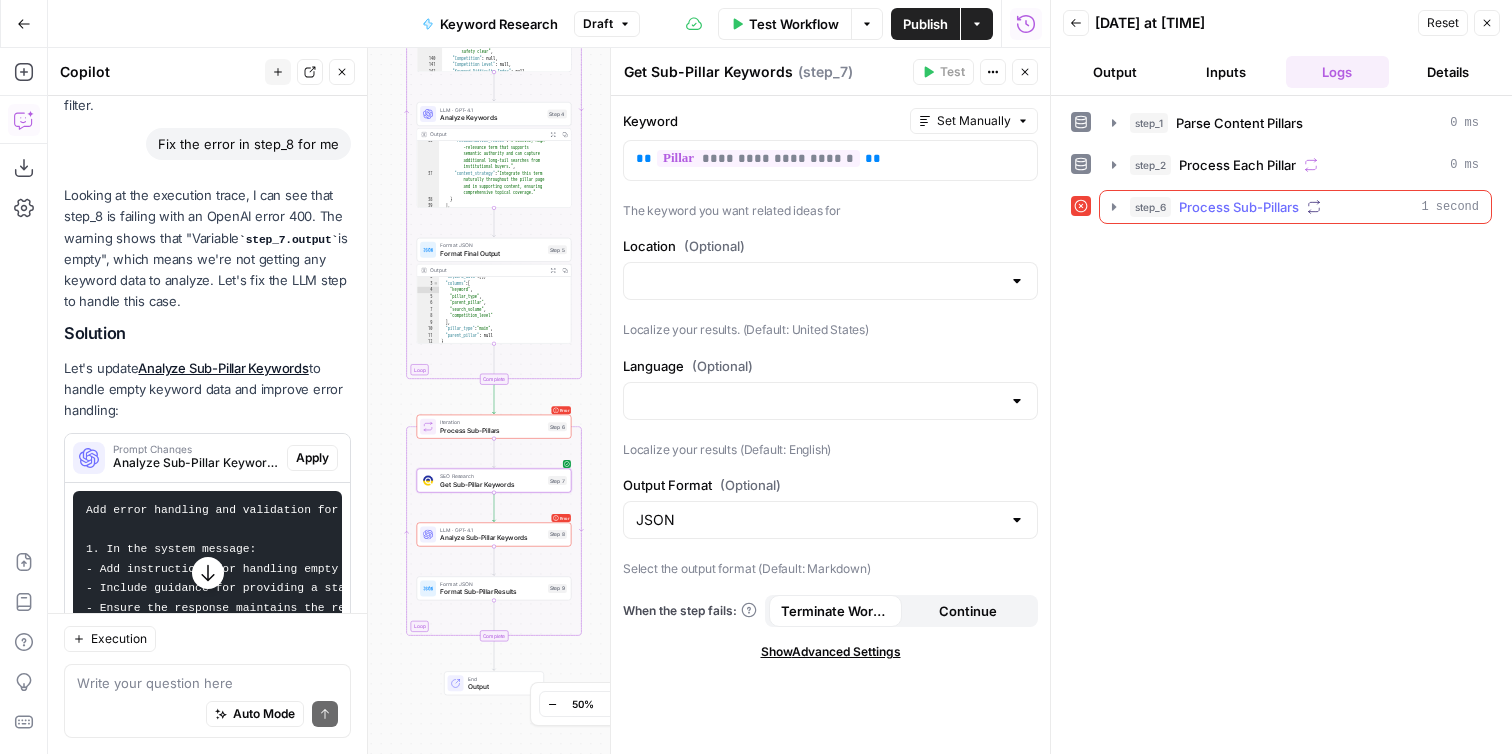 click 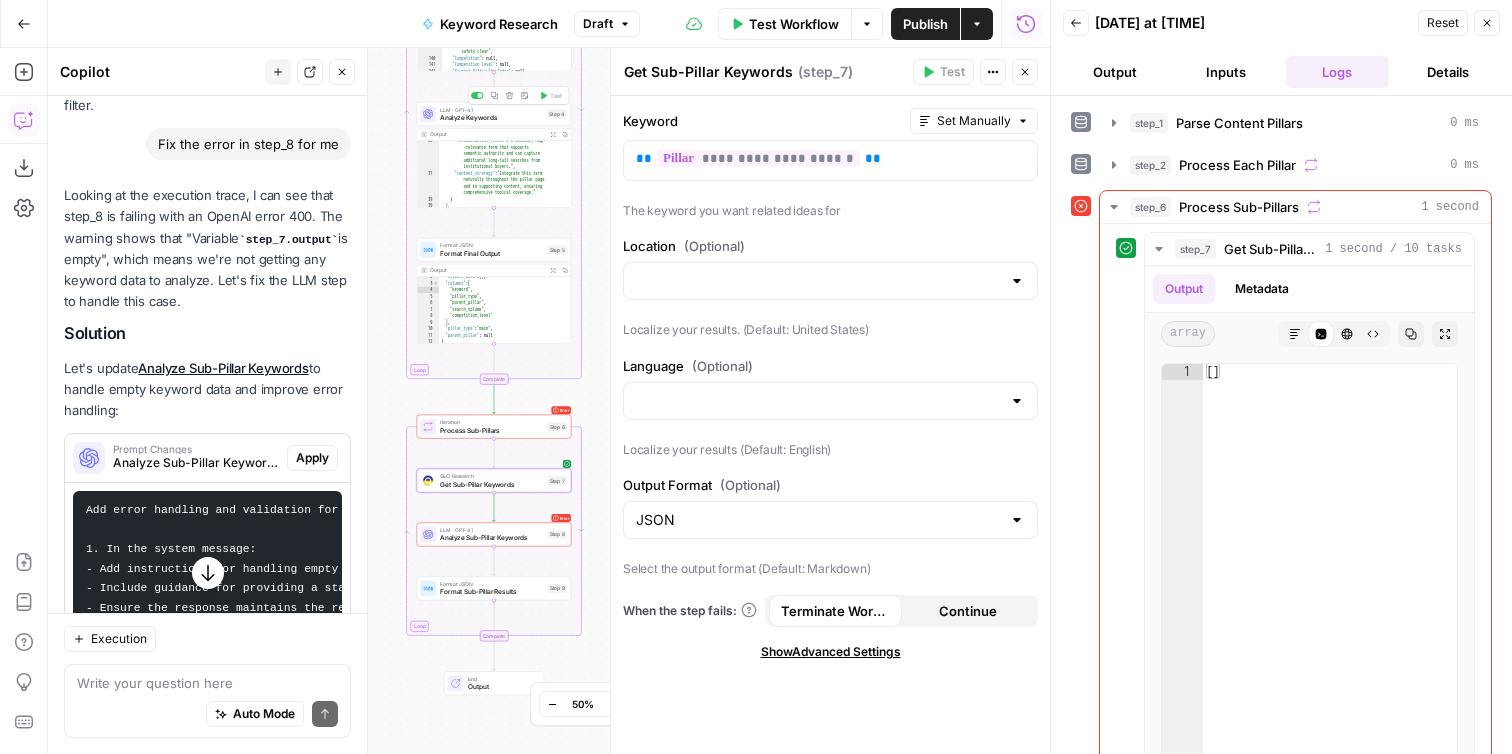 click on "Analyze Keywords" at bounding box center (491, 118) 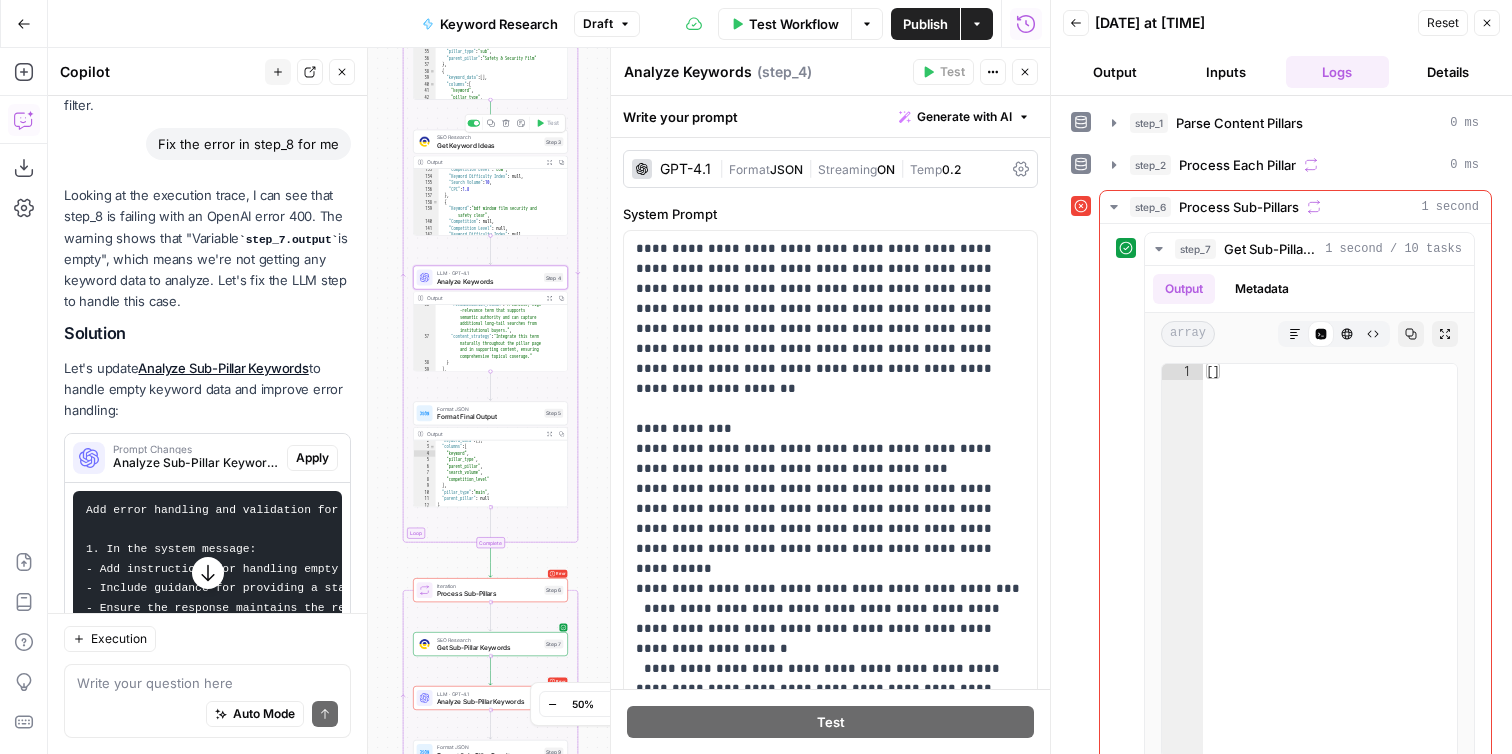 click on "Get Keyword Ideas" at bounding box center (489, 145) 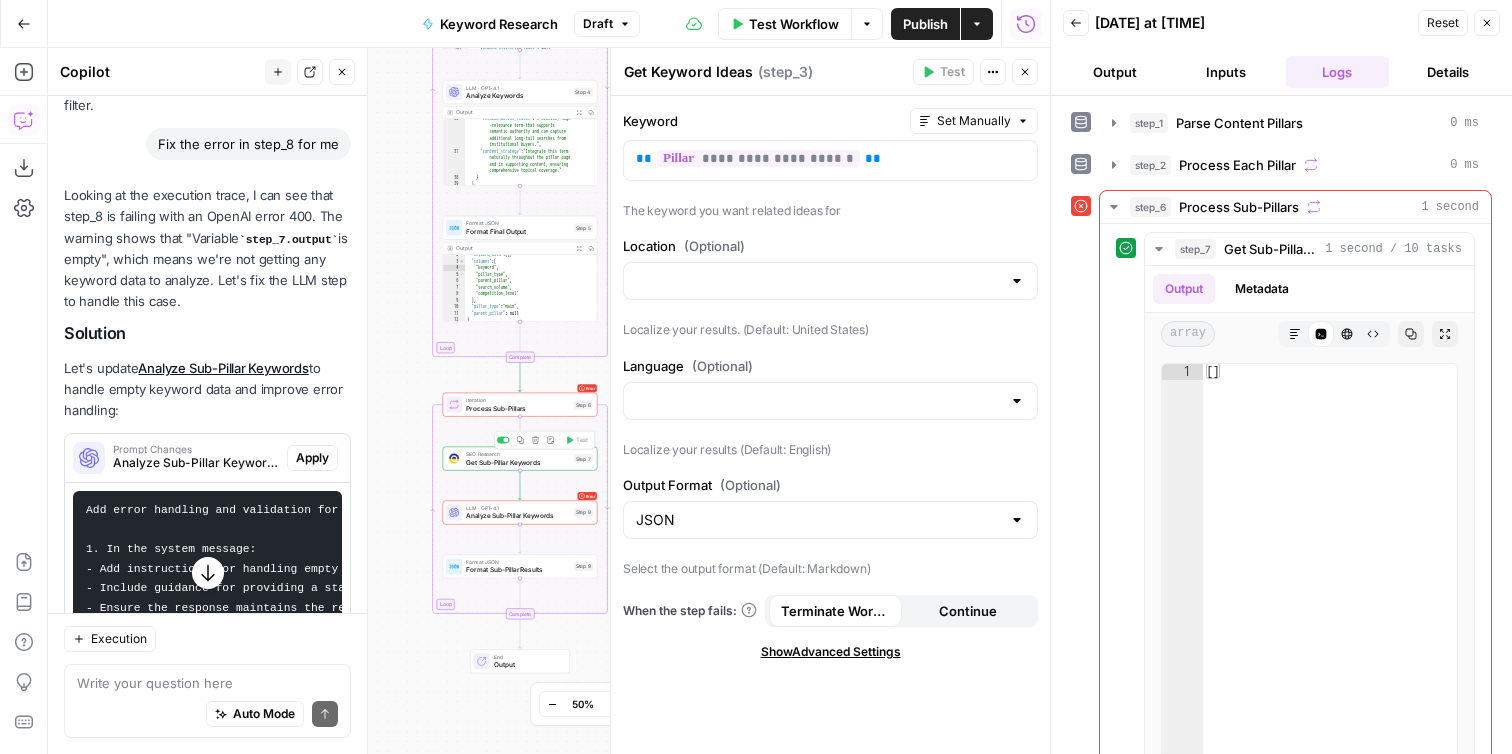click on "Get Sub-Pillar Keywords" at bounding box center (518, 462) 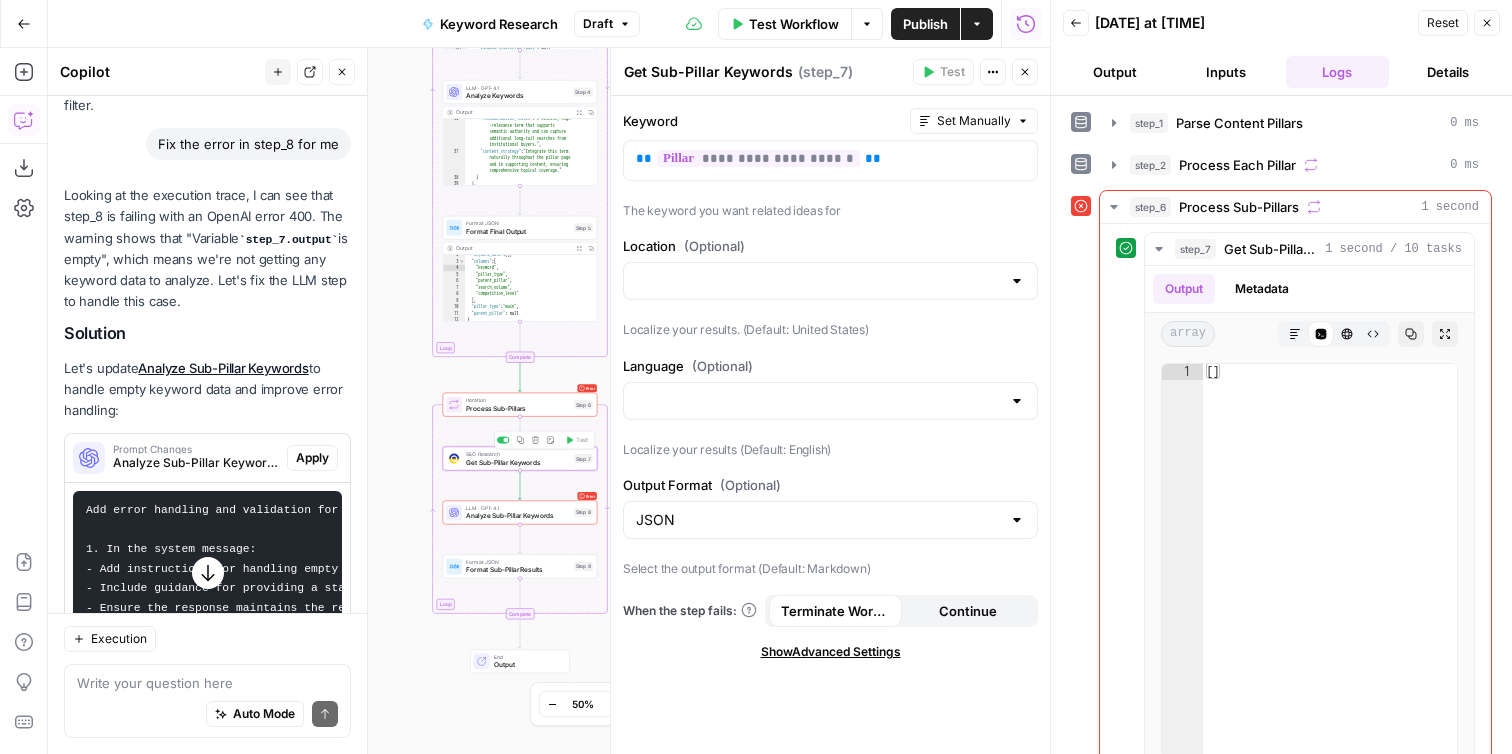 click on "SEO Research Get Sub-Pillar Keywords Step 7 Copy step Delete step Add Note Test" at bounding box center (520, 459) 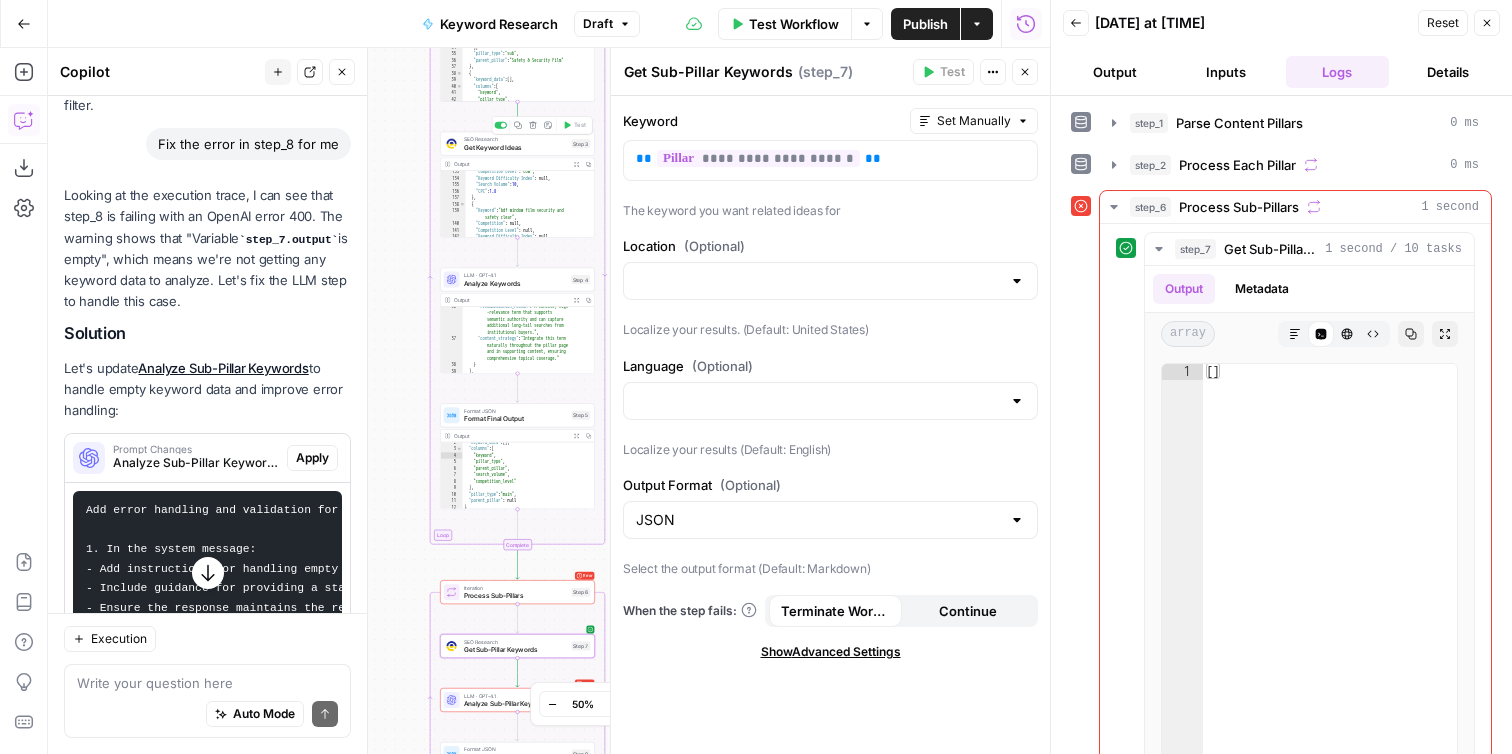 click on "Get Keyword Ideas" at bounding box center (516, 147) 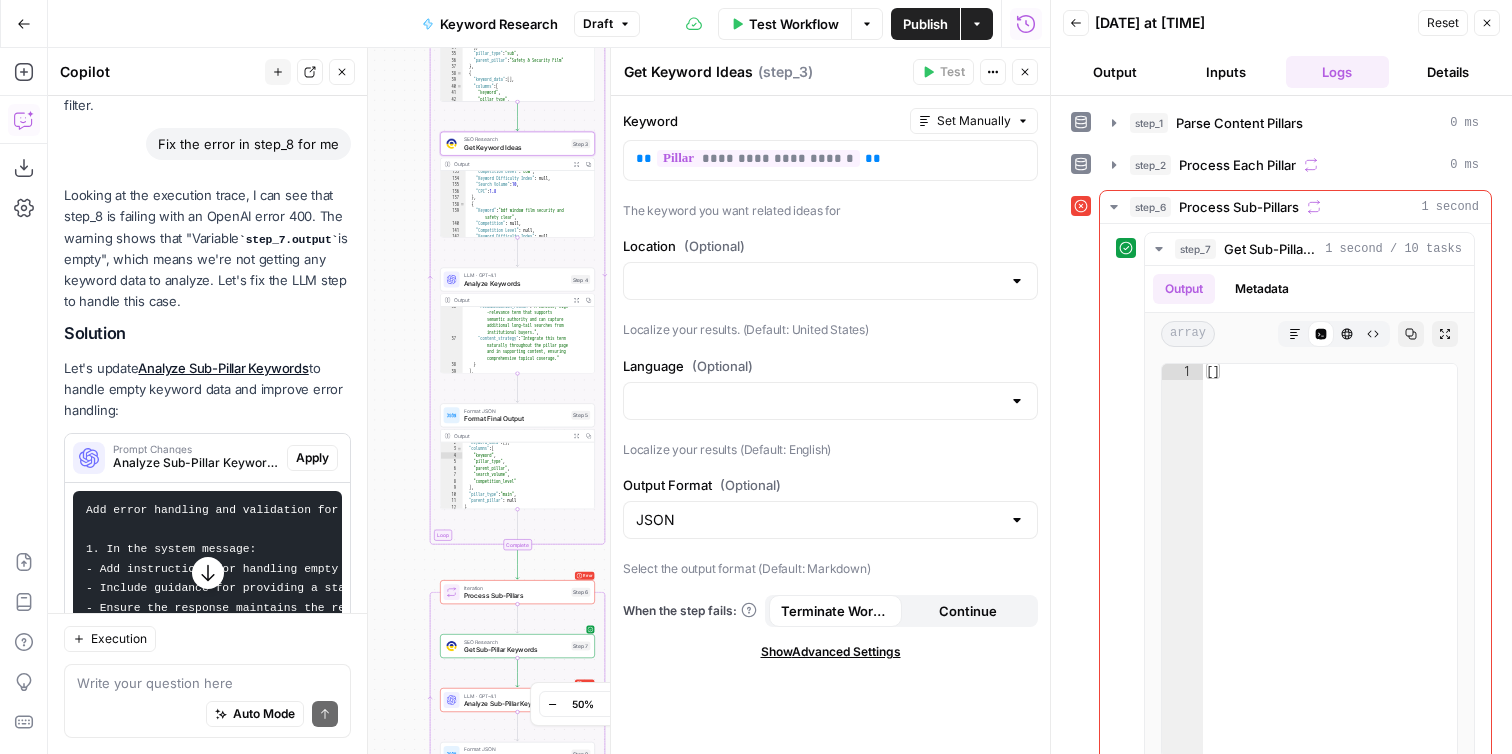 scroll, scrollTop: 18, scrollLeft: 0, axis: vertical 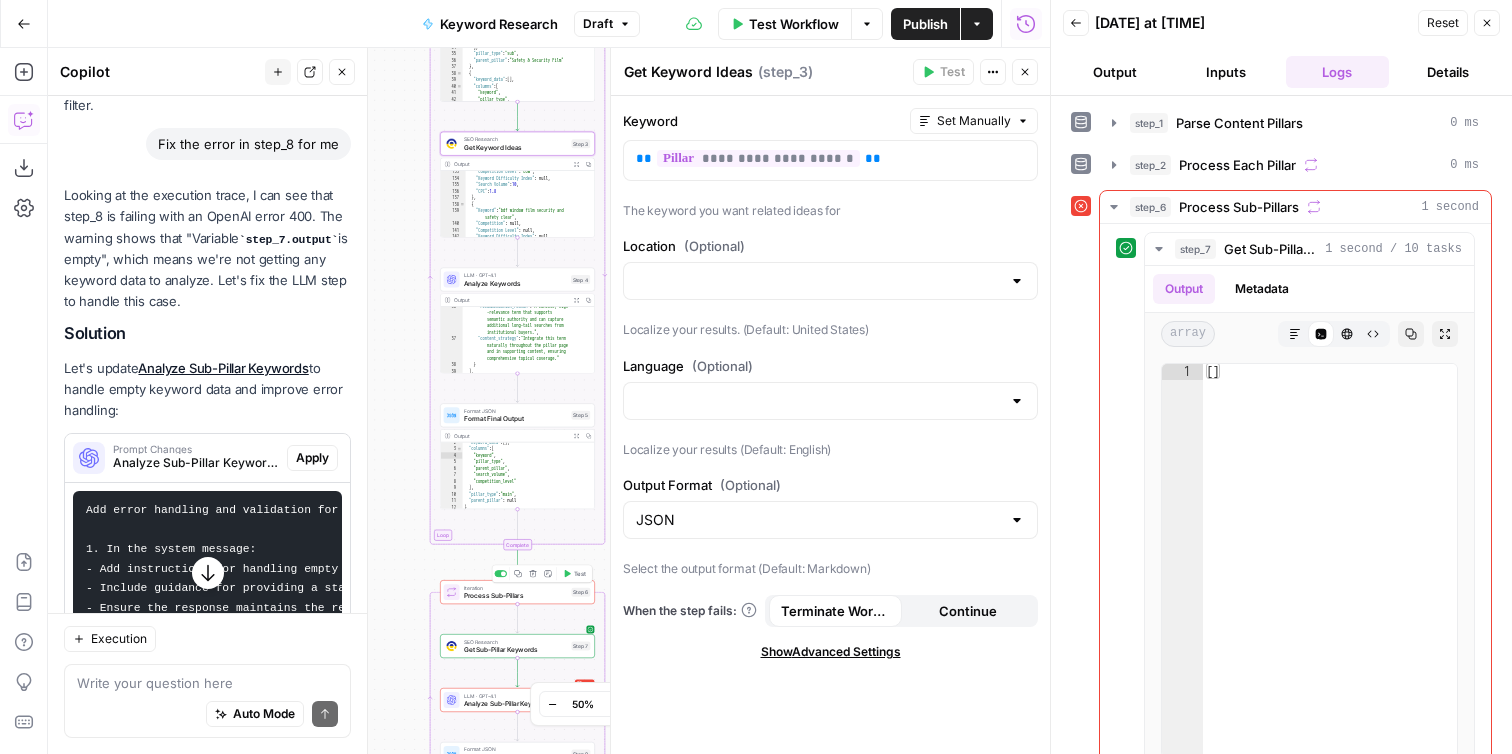 click on "Iteration Process Sub-Pillars Step 6 Copy step Delete step Add Note Test" at bounding box center [517, 592] 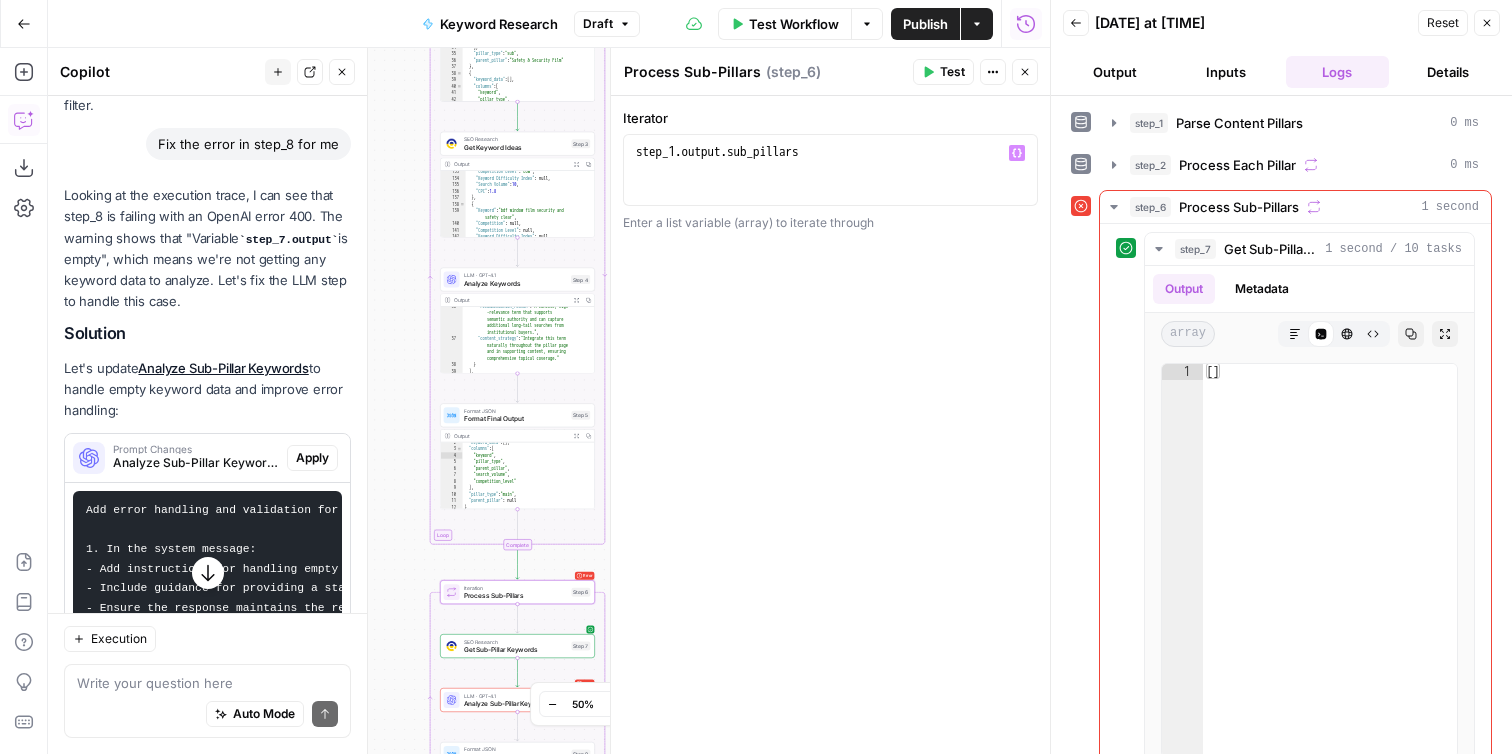 type on "**********" 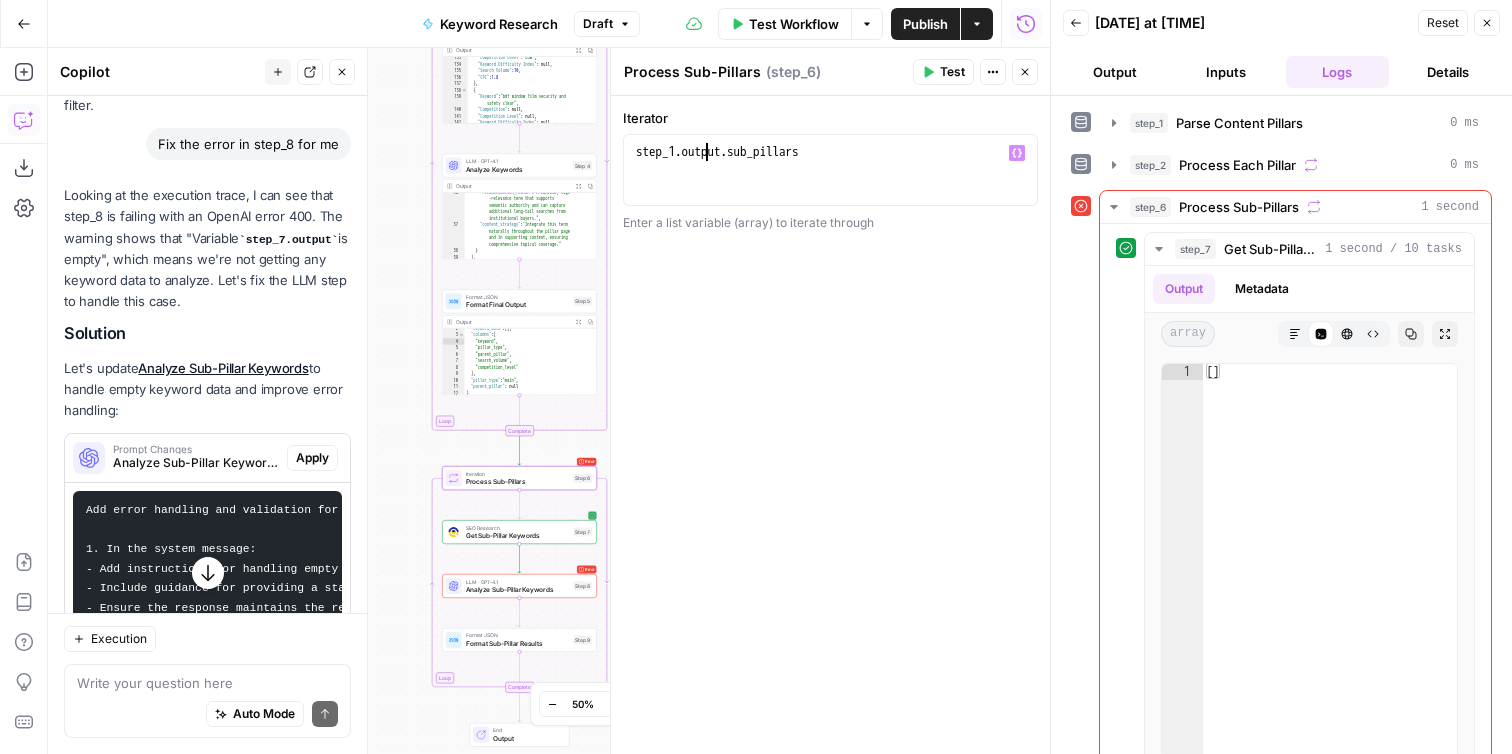 click on "SEO Research Get Sub-Pillar Keywords Step 7 Copy step Delete step Add Note Test" at bounding box center [519, 532] 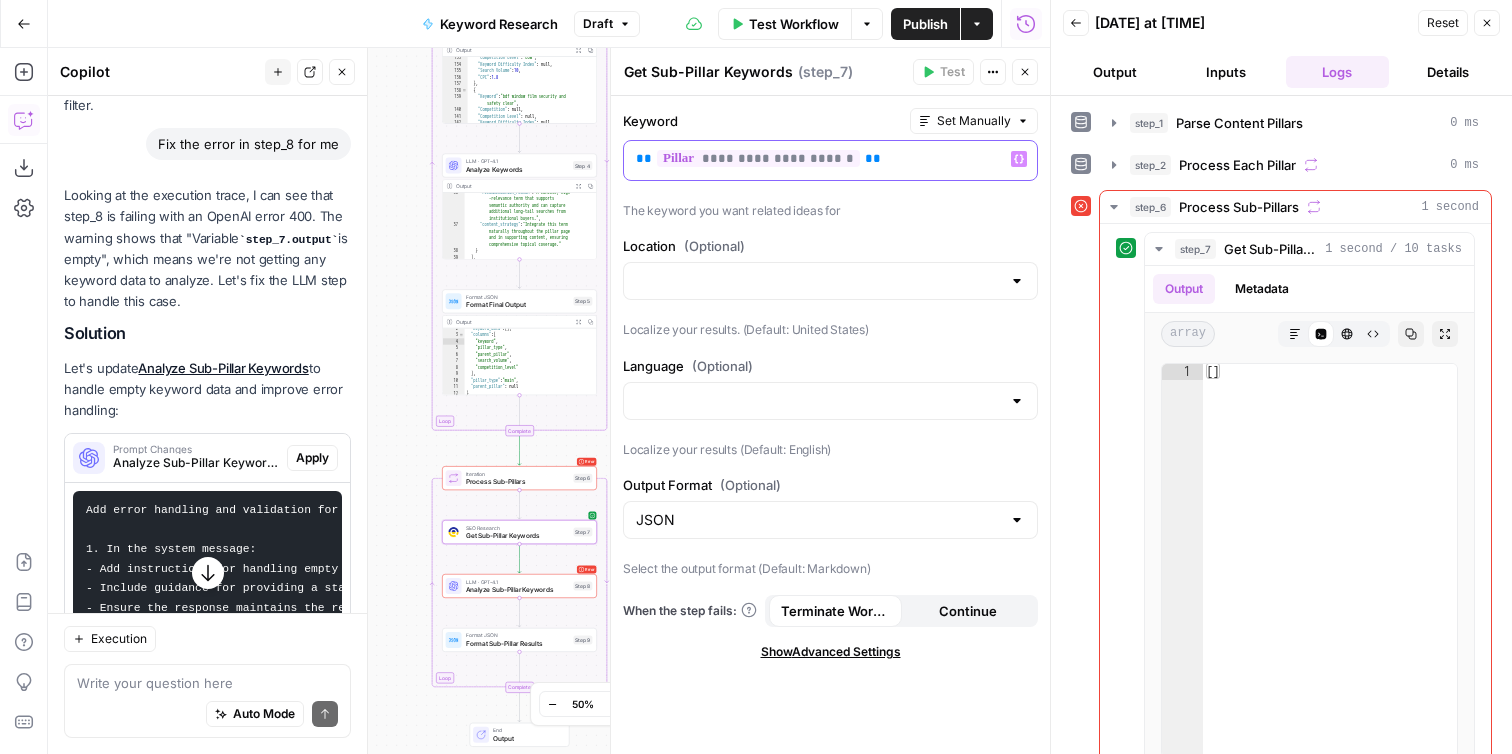 click on "**********" at bounding box center (758, 158) 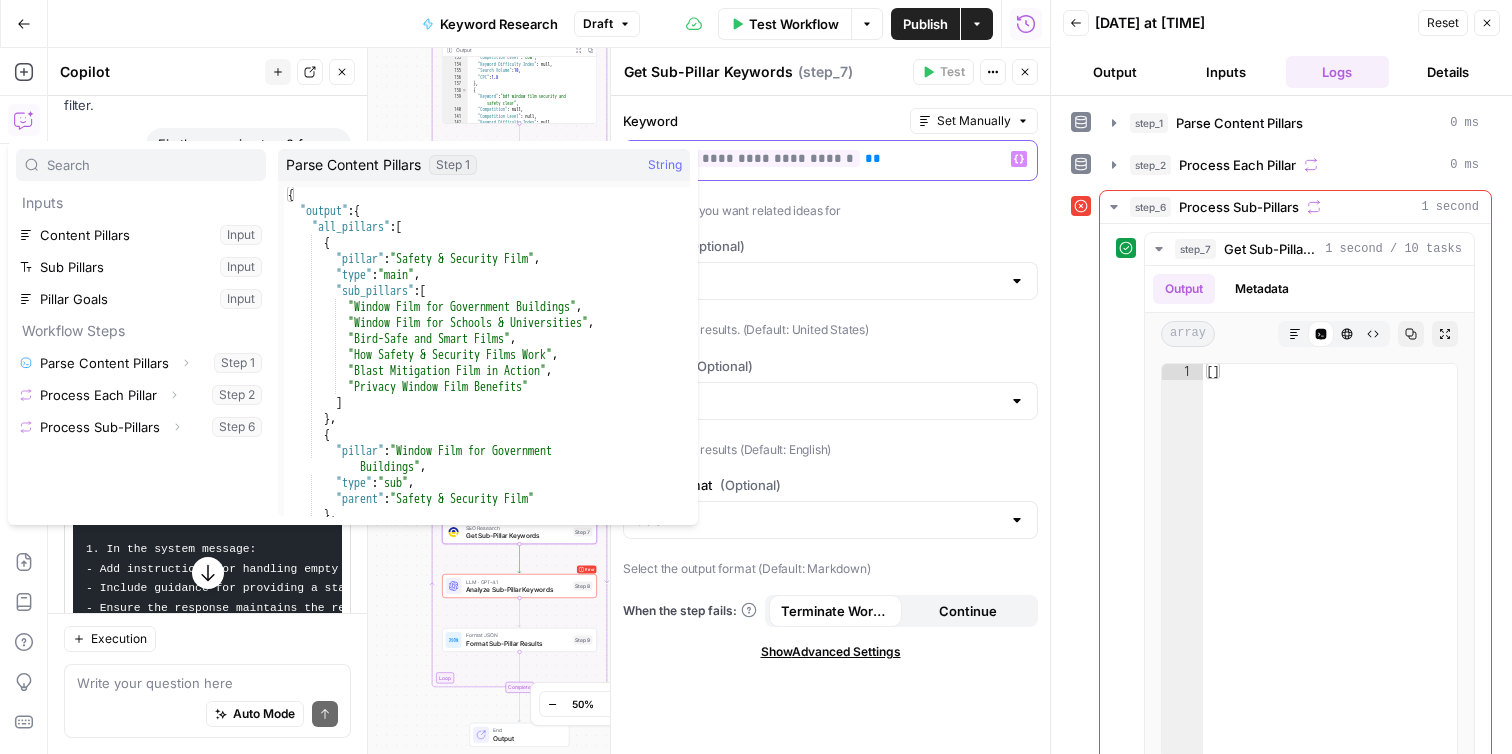 click on "**********" at bounding box center (758, 158) 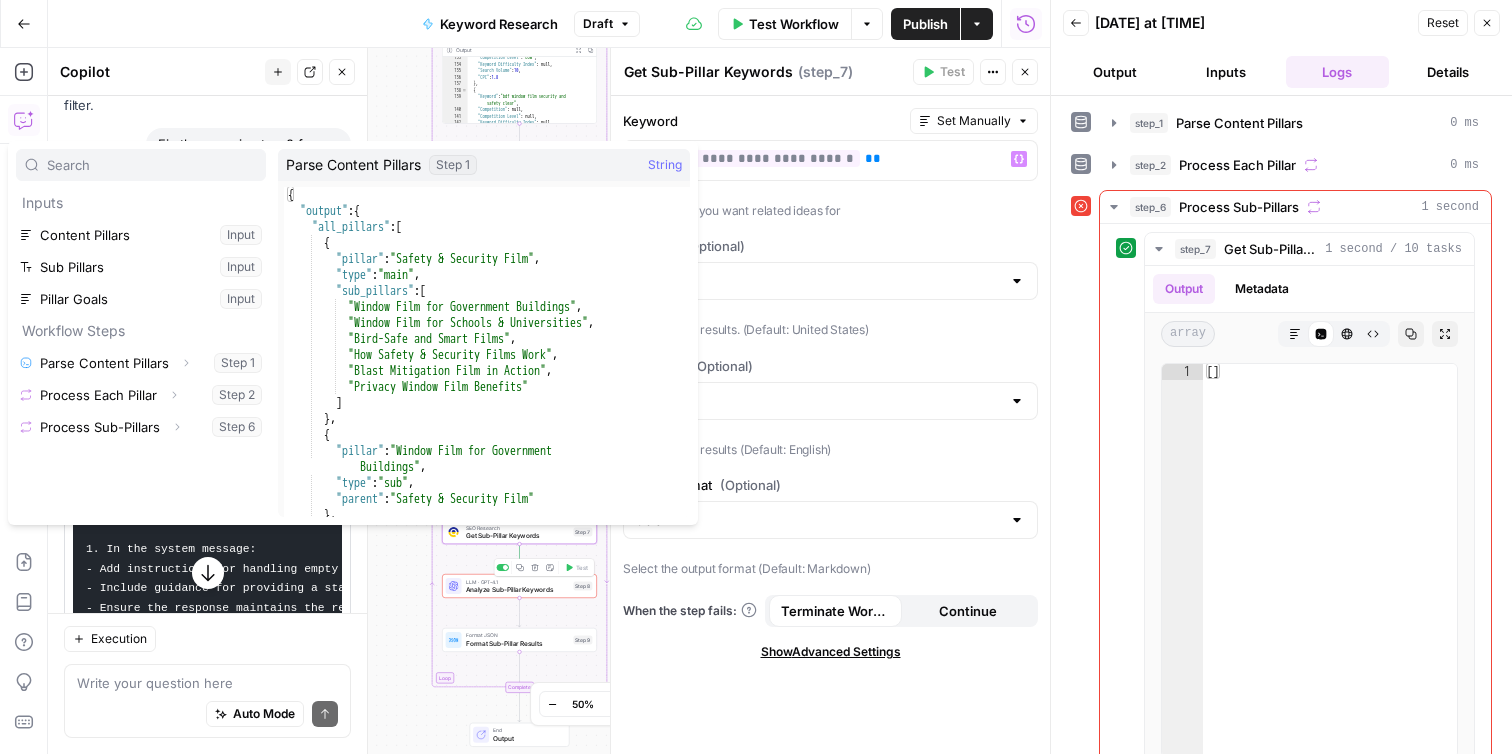 click on "LLM · GPT-4.1" at bounding box center (518, 582) 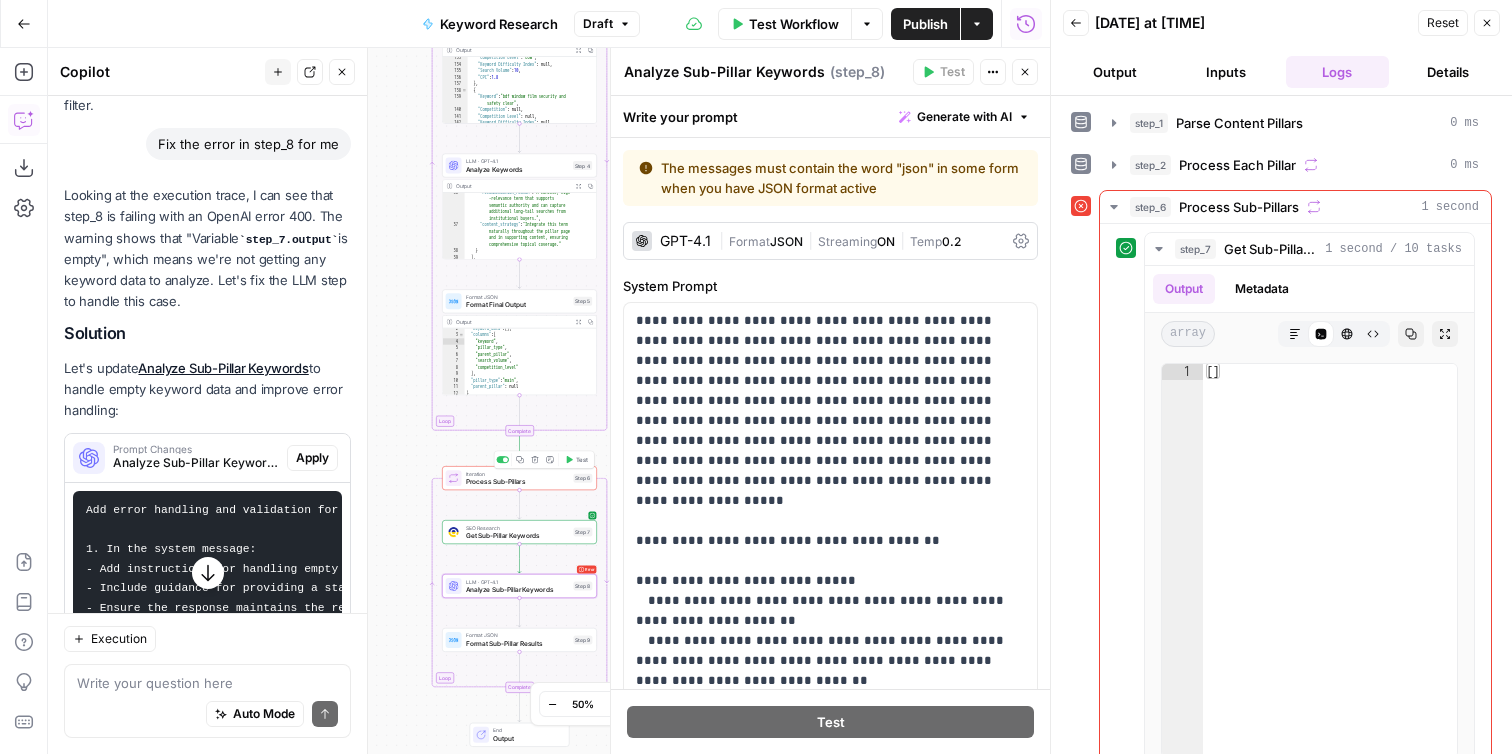 click on "Process Sub-Pillars" at bounding box center [518, 482] 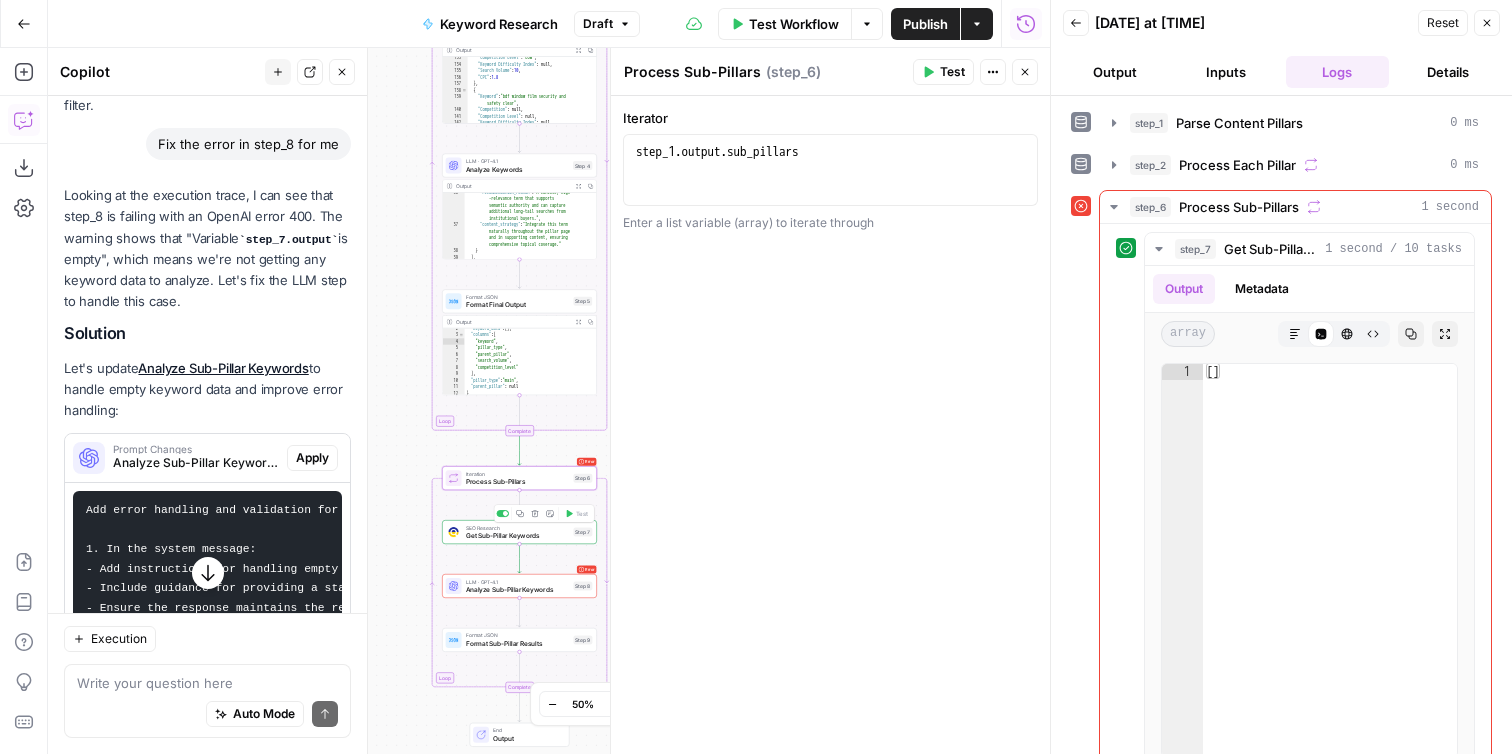 click on "SEO Research Get Sub-Pillar Keywords Step 7 Copy step Delete step Add Note Test" at bounding box center (519, 532) 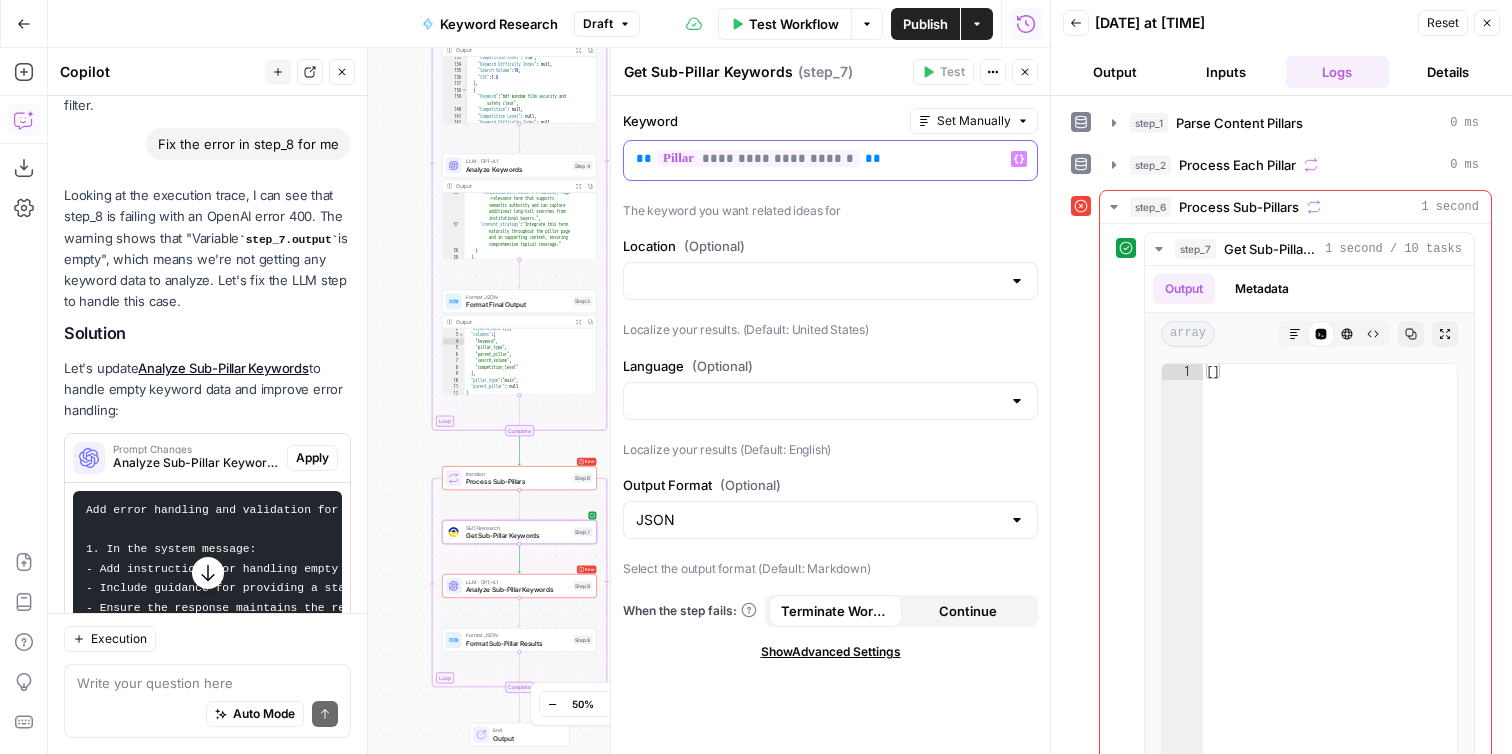 click on "**********" at bounding box center [758, 158] 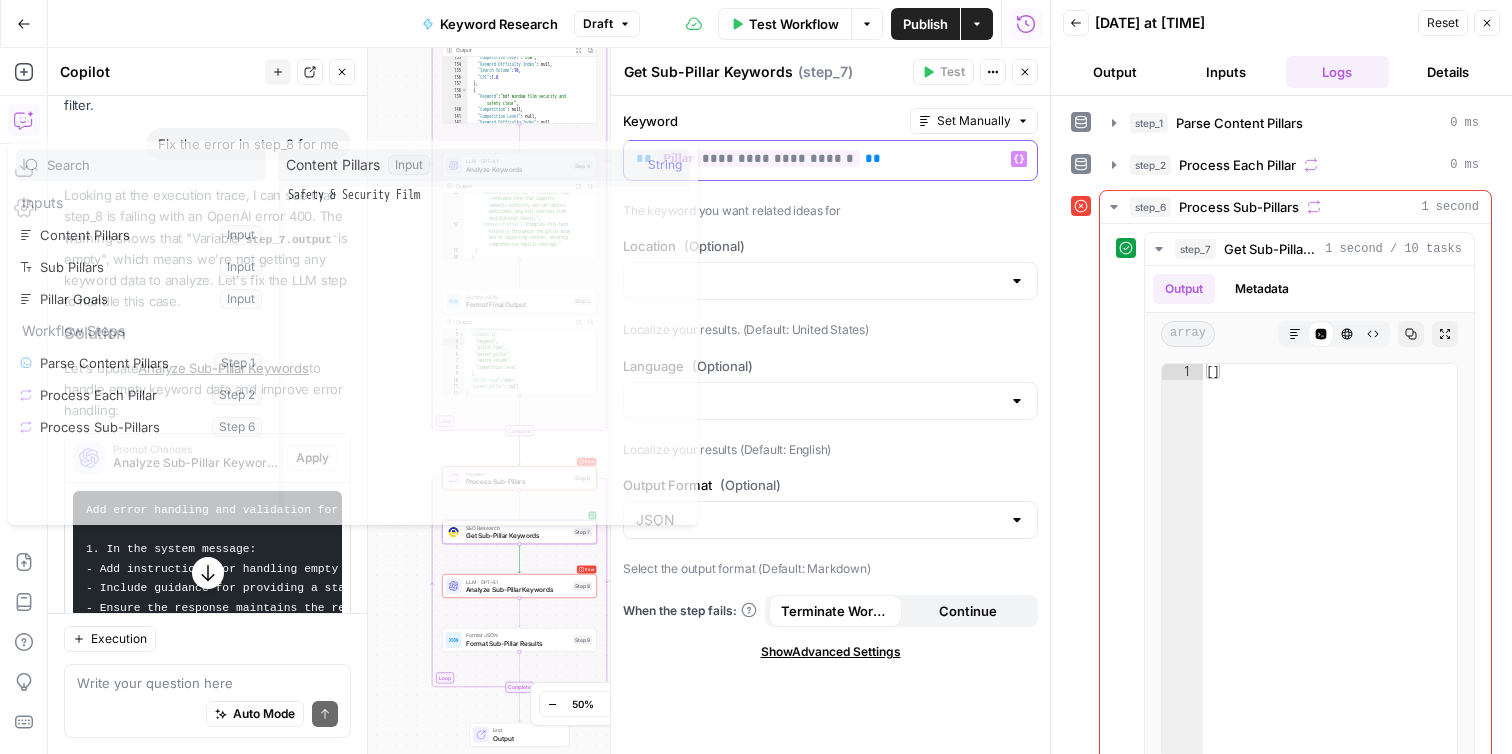 click on "**********" at bounding box center [758, 158] 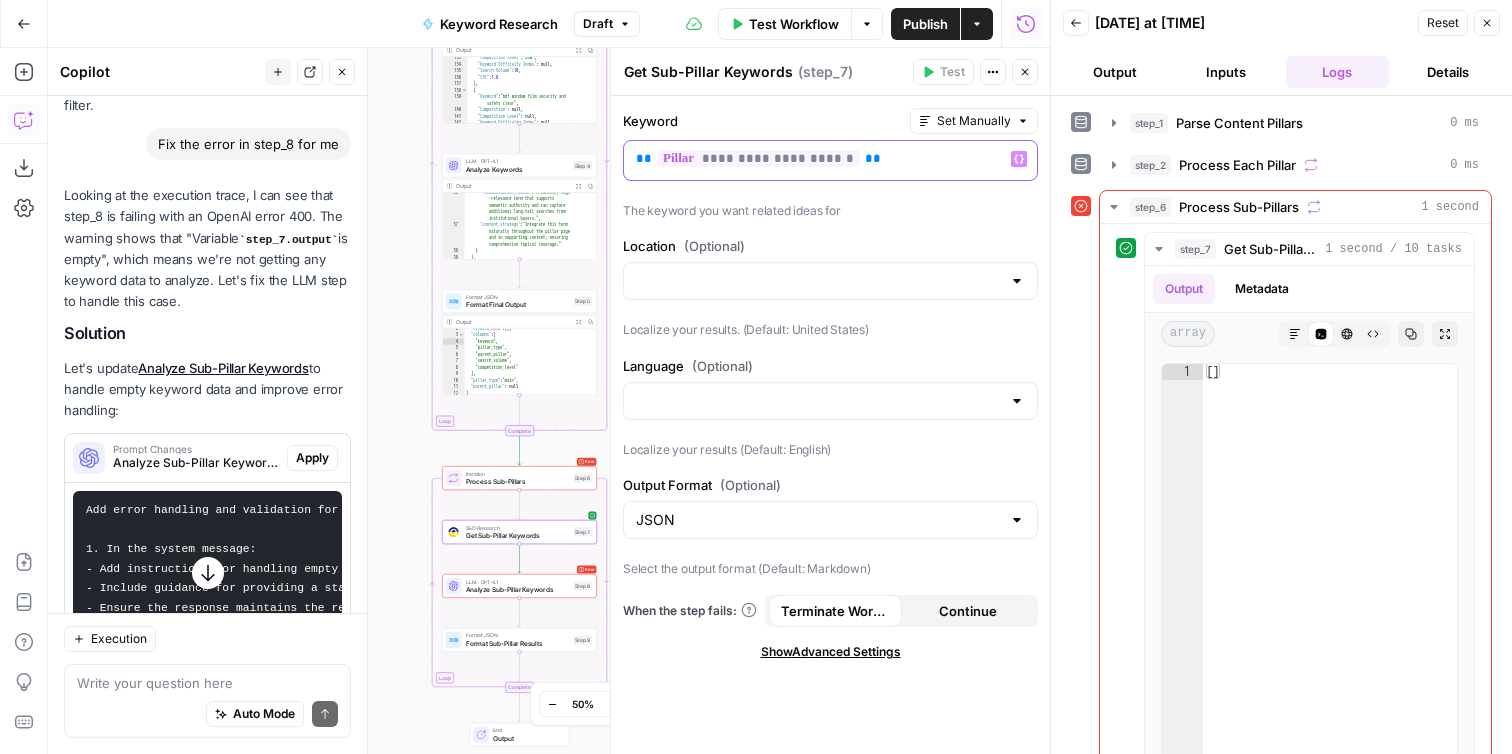 click on "**********" at bounding box center (758, 158) 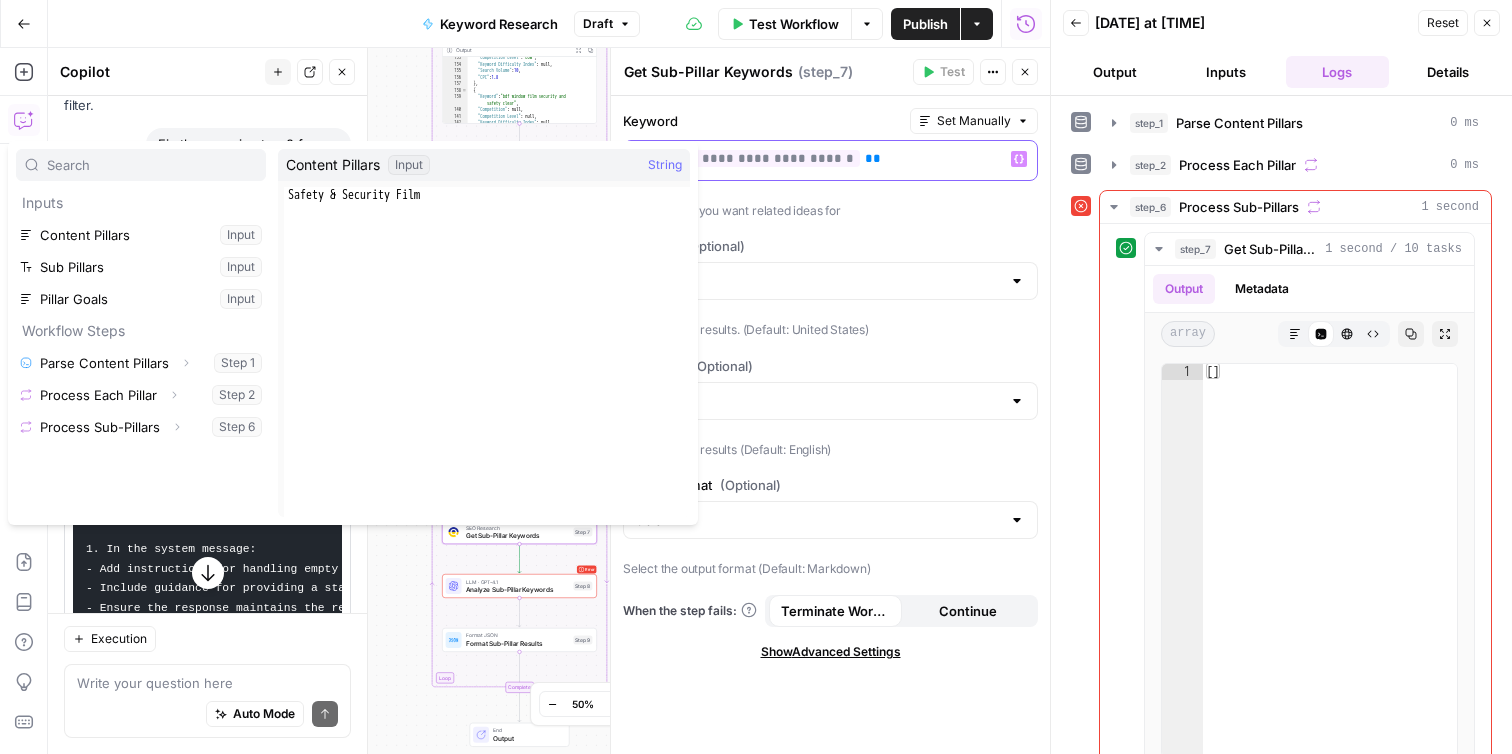 click on "**********" at bounding box center [758, 158] 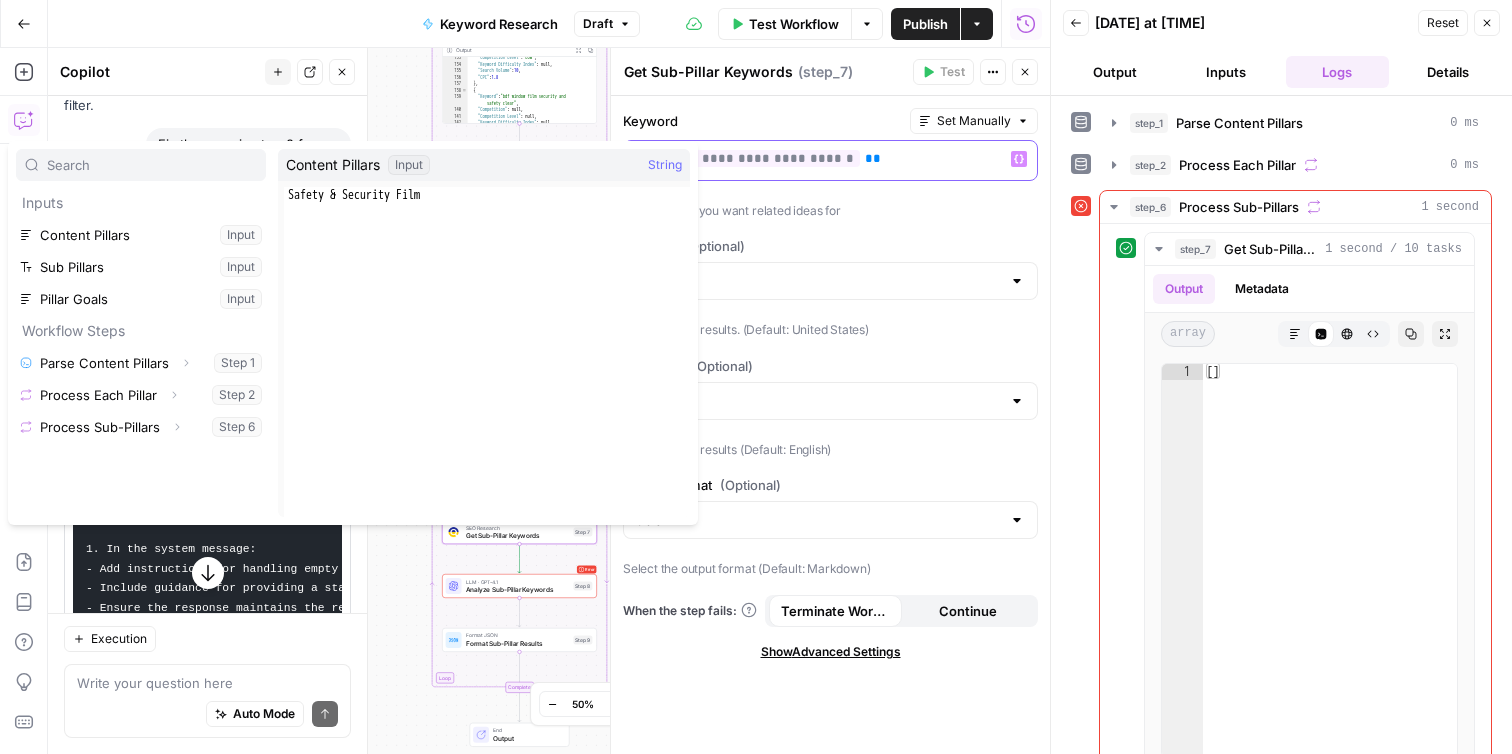 type 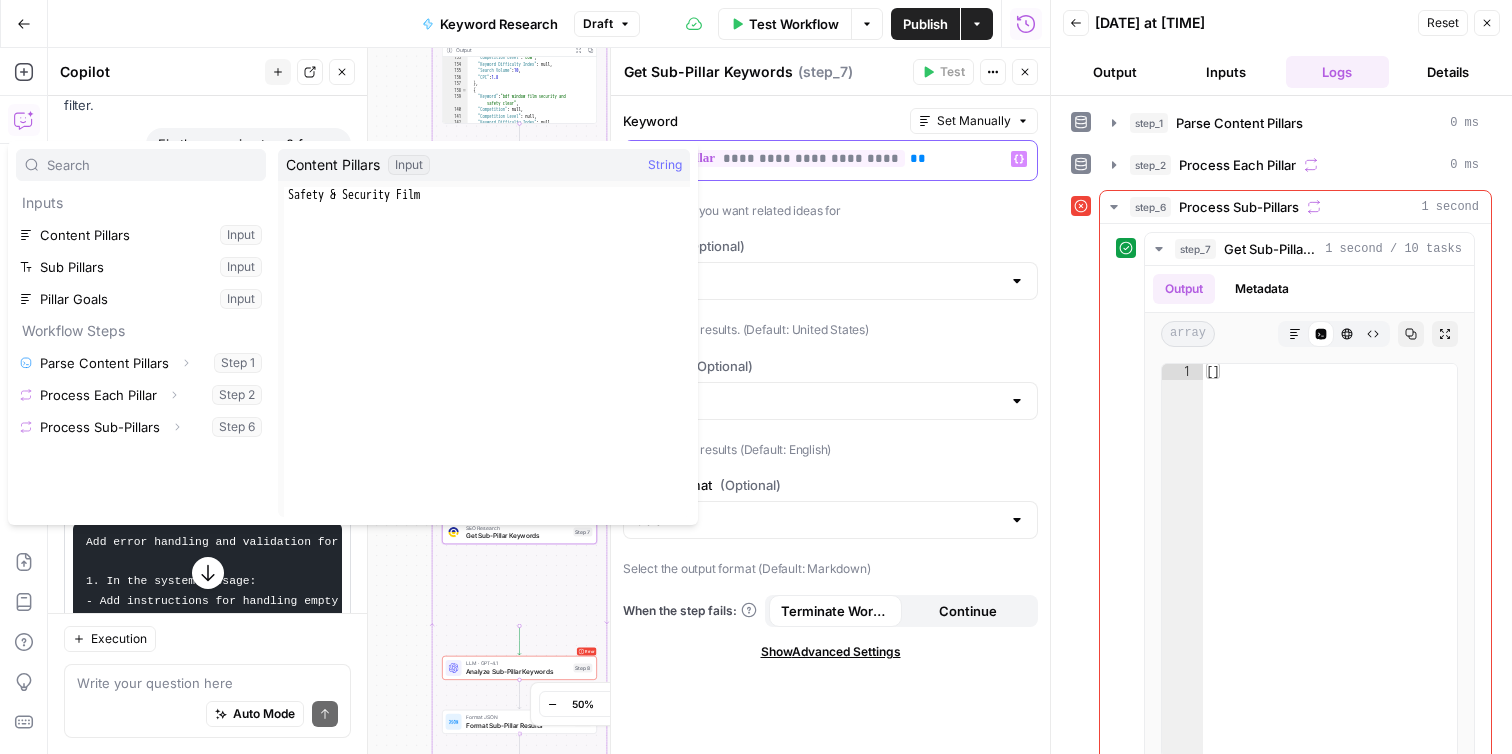 scroll, scrollTop: 47, scrollLeft: 0, axis: vertical 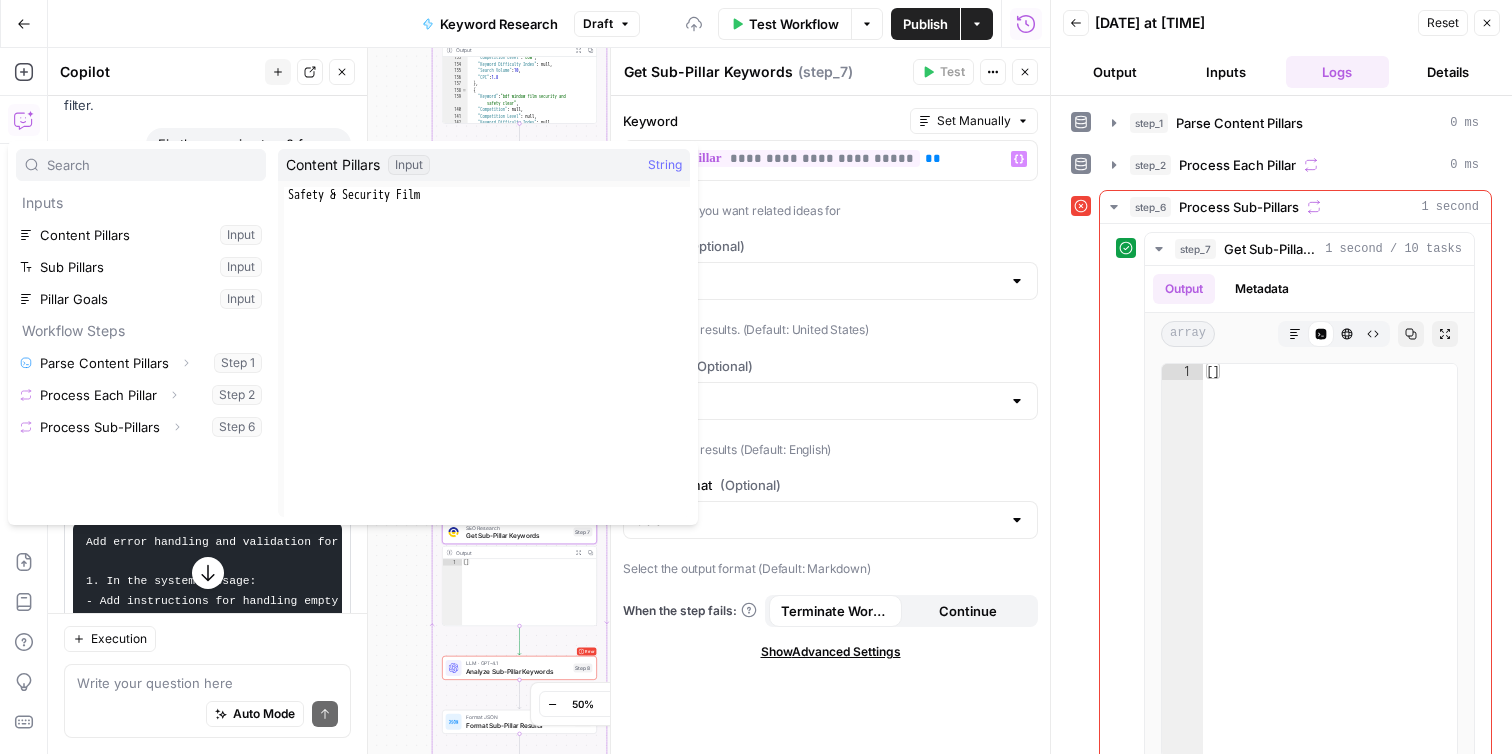 click on "The keyword you want related ideas for" at bounding box center [830, 205] 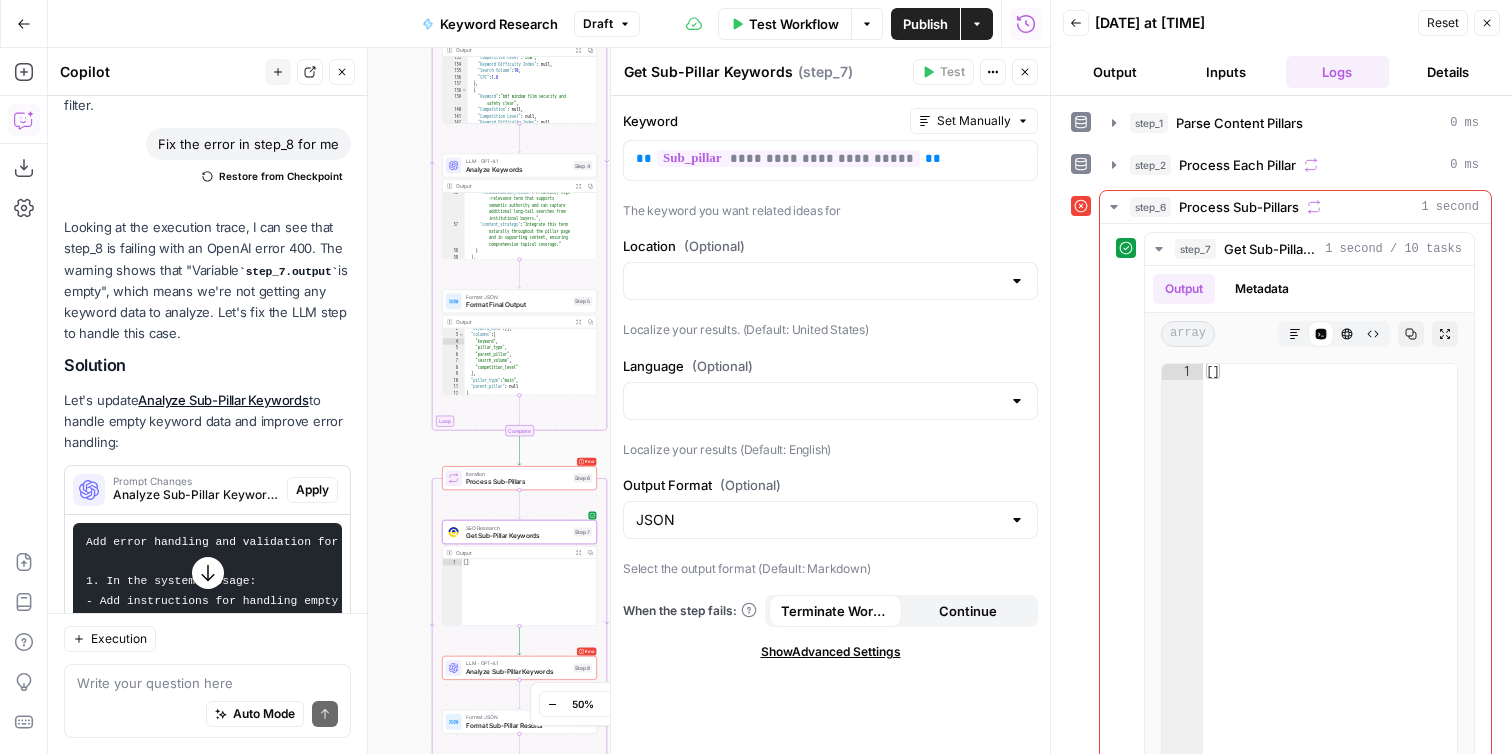 click on "Workflow Set Inputs Inputs Run Code · Python Parse Content Pillars Step 1 Output Expand Output Copy 1 2 3 4 5 6 7 8 9 10 11 12 {    "all_pillars" :  [      {         "pillar" :  "Safety & Security Film" ,         "type" :  "main" ,         "sub_pillars" :  [           "Window Film for Government Buildings" ,           "Window Film for Schools &               Universities" ,           "Bird-Safe and Smart Films" ,           "How Safety & Security Films Work" ,           "Blast Mitigation Film in Action" ,     Loop Iteration Process Each Pillar Step 2 Output Expand Output Copy 4 5 6 7 8 9 10 11 12 13 14      "columns" :  [         "keyword" ,         "pillar_type" ,         "parent_pillar" ,         "search_volume" ,         "competition_level"      ] ,      "pillar_type" :  "main" ,      "parent_pillar" : null    } ]     SEO Research Get Keyword Ideas Step 3 Output Expand Output Copy 133 134 135 136 137 138 139 140 141 142 143 144      "Competition Level" :  "LOW" ,      : null ,      :  10 ," at bounding box center [549, 401] 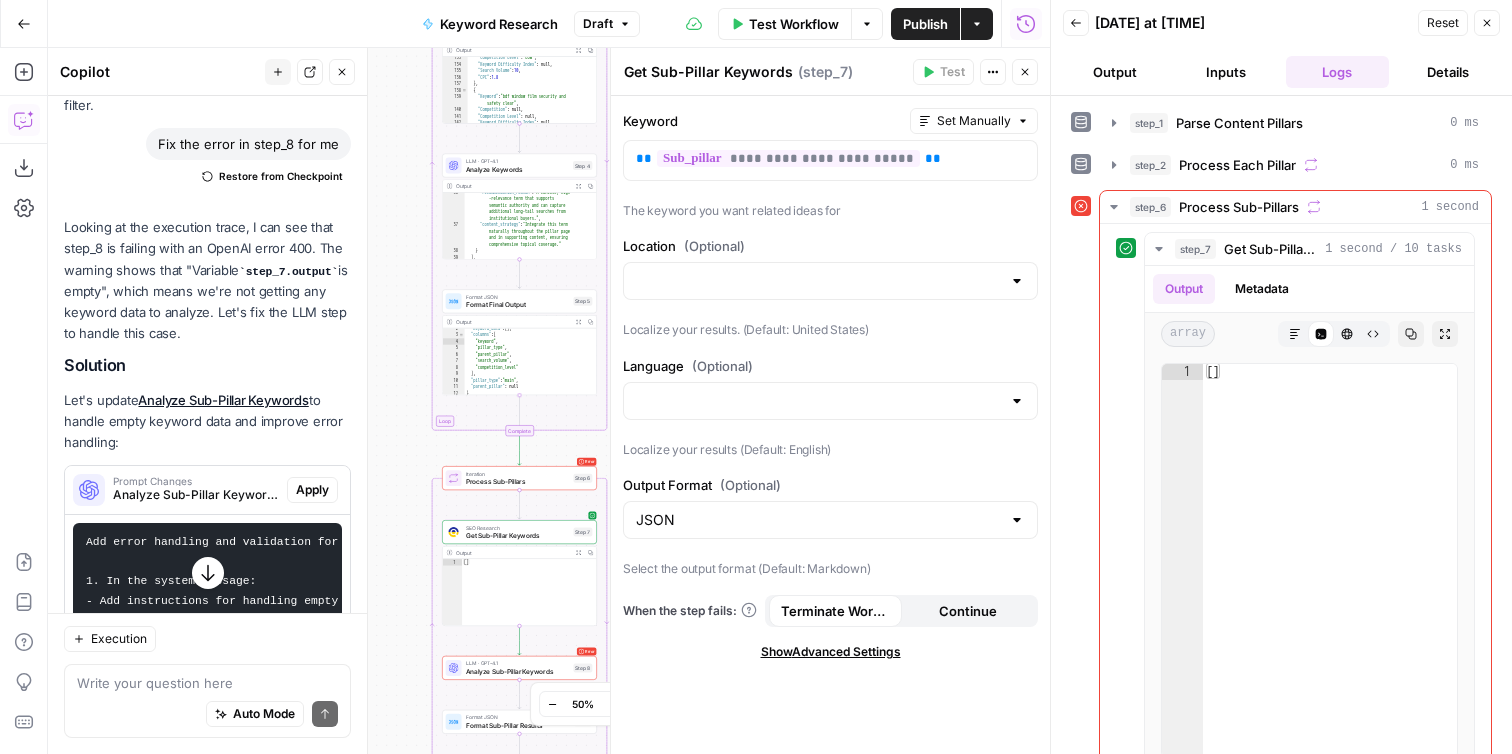 click on "Process Sub-Pillars" at bounding box center (518, 482) 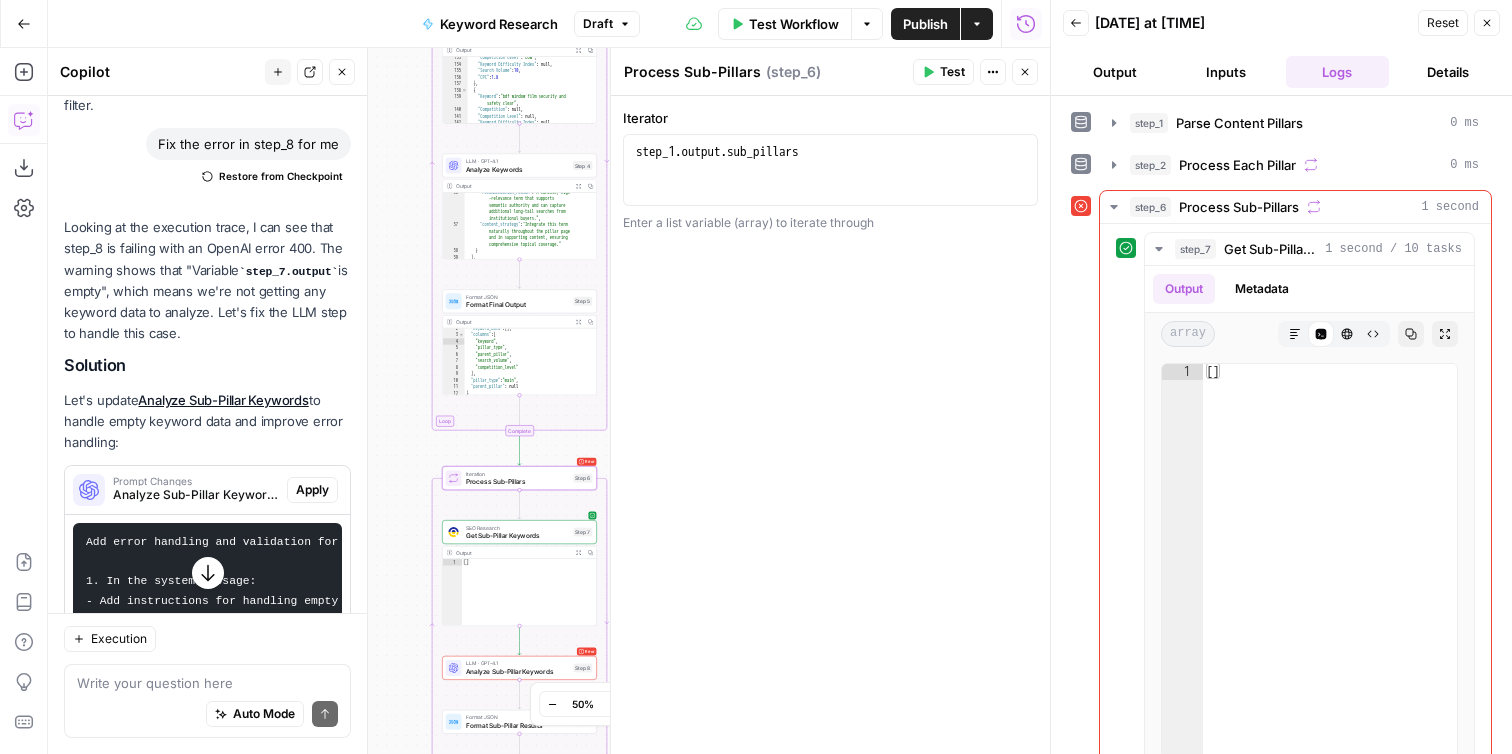 click on "Test" at bounding box center (943, 72) 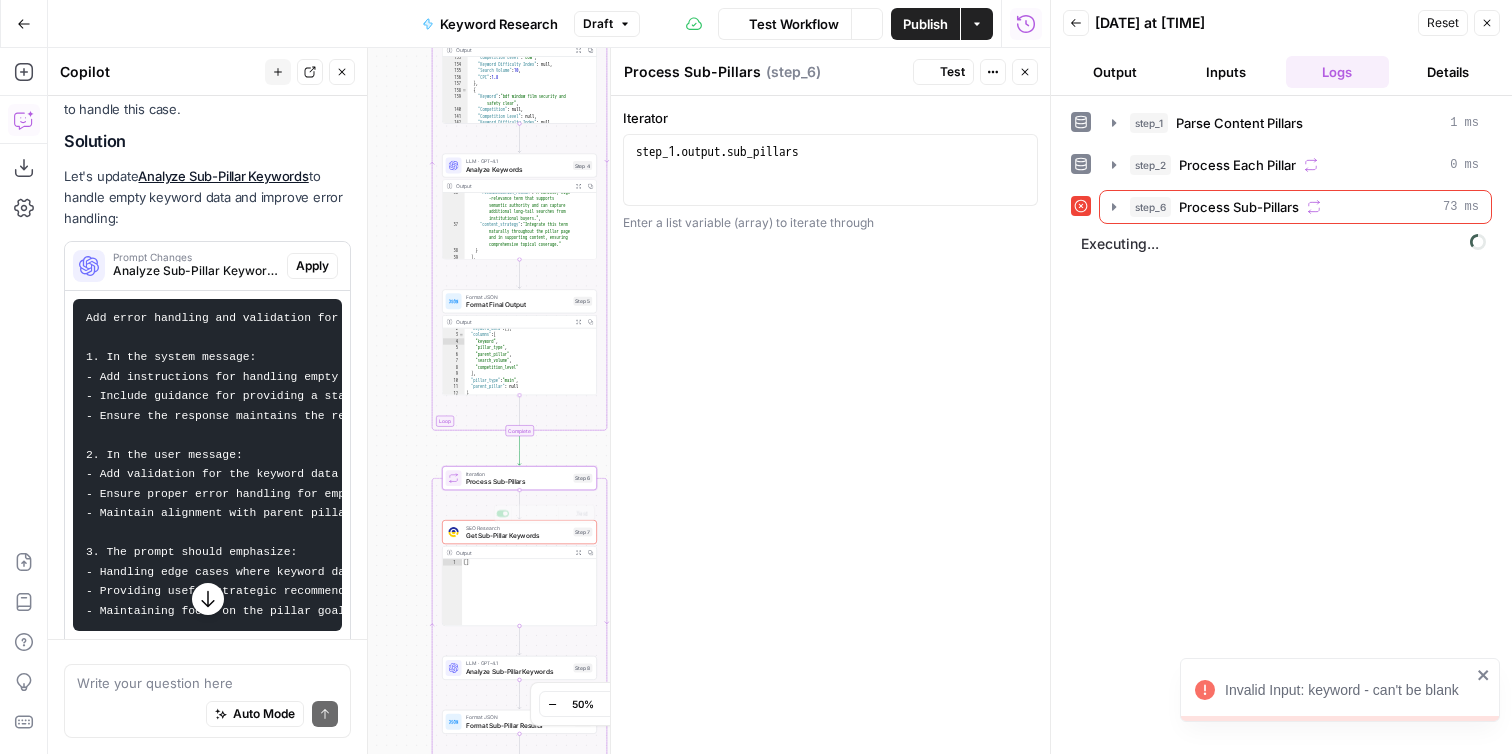 scroll, scrollTop: 5015, scrollLeft: 0, axis: vertical 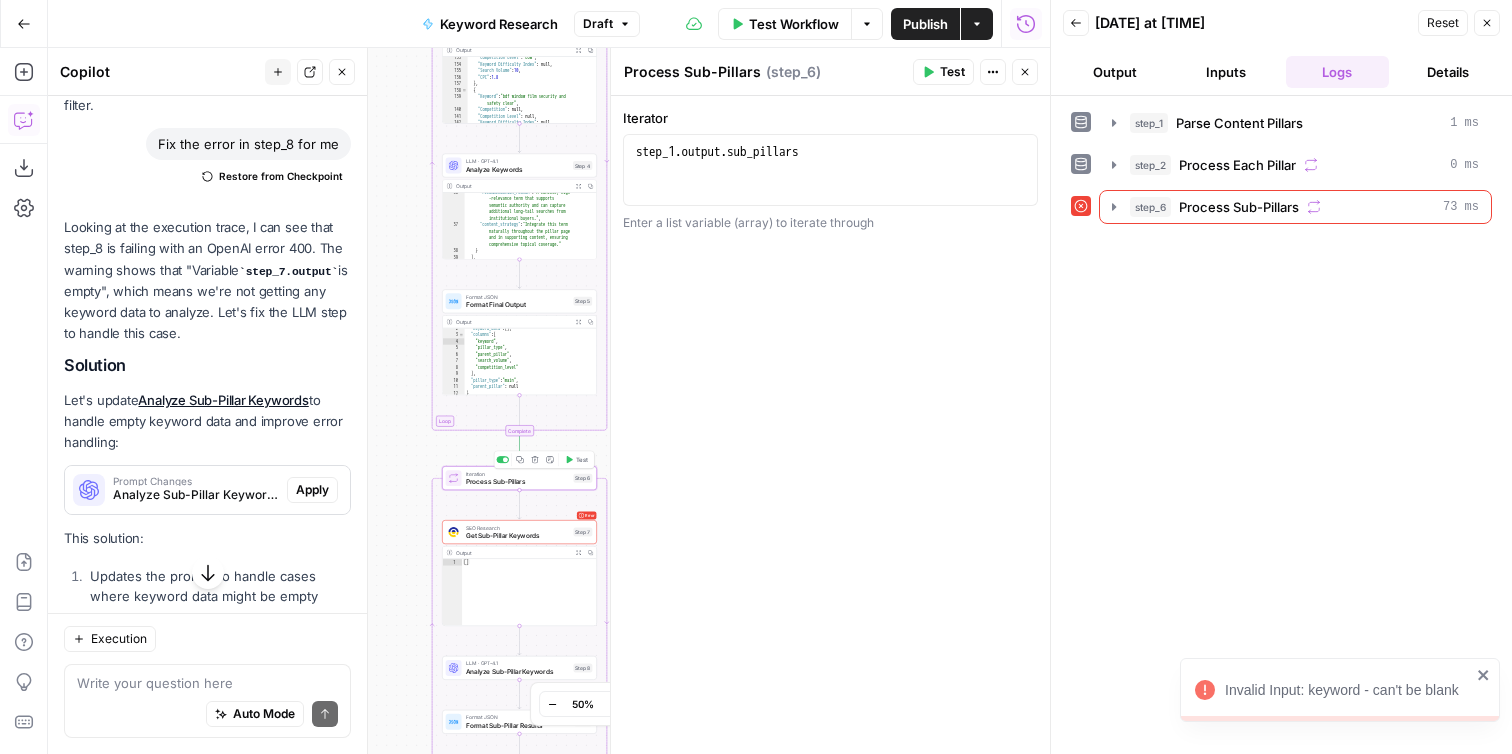 click on "Process Sub-Pillars" at bounding box center [518, 482] 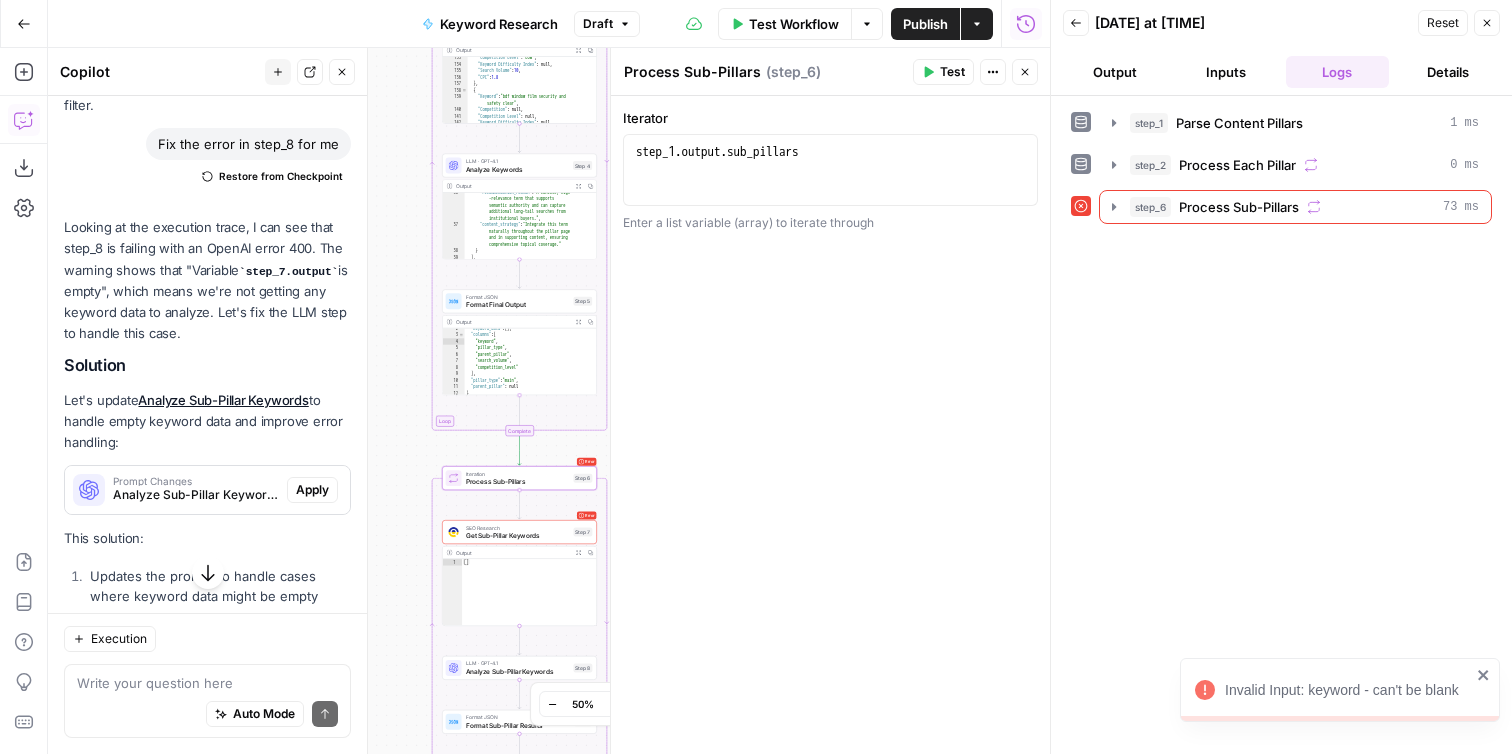 click on "Copy step Delete step Add Note Test" at bounding box center [544, 514] 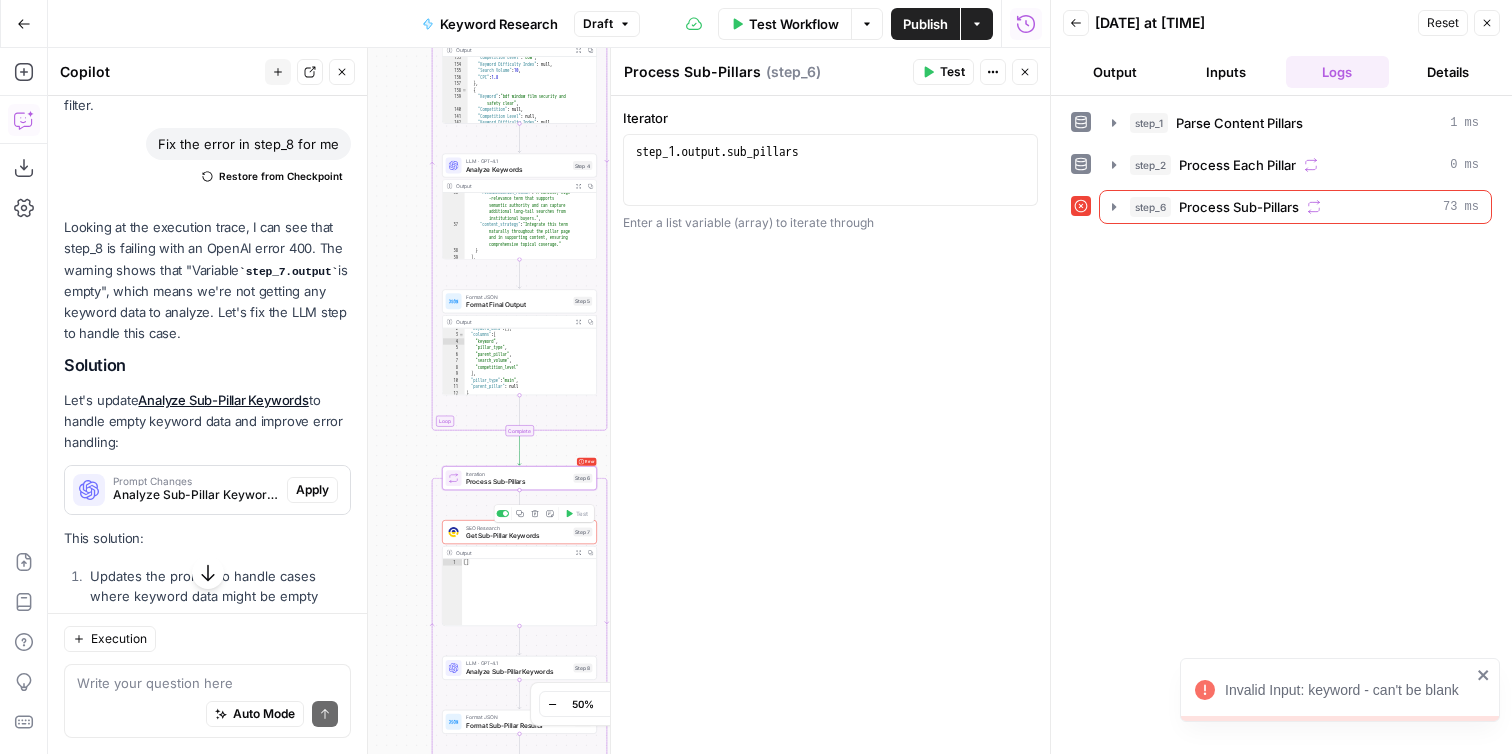 click on "Get Sub-Pillar Keywords" at bounding box center (518, 536) 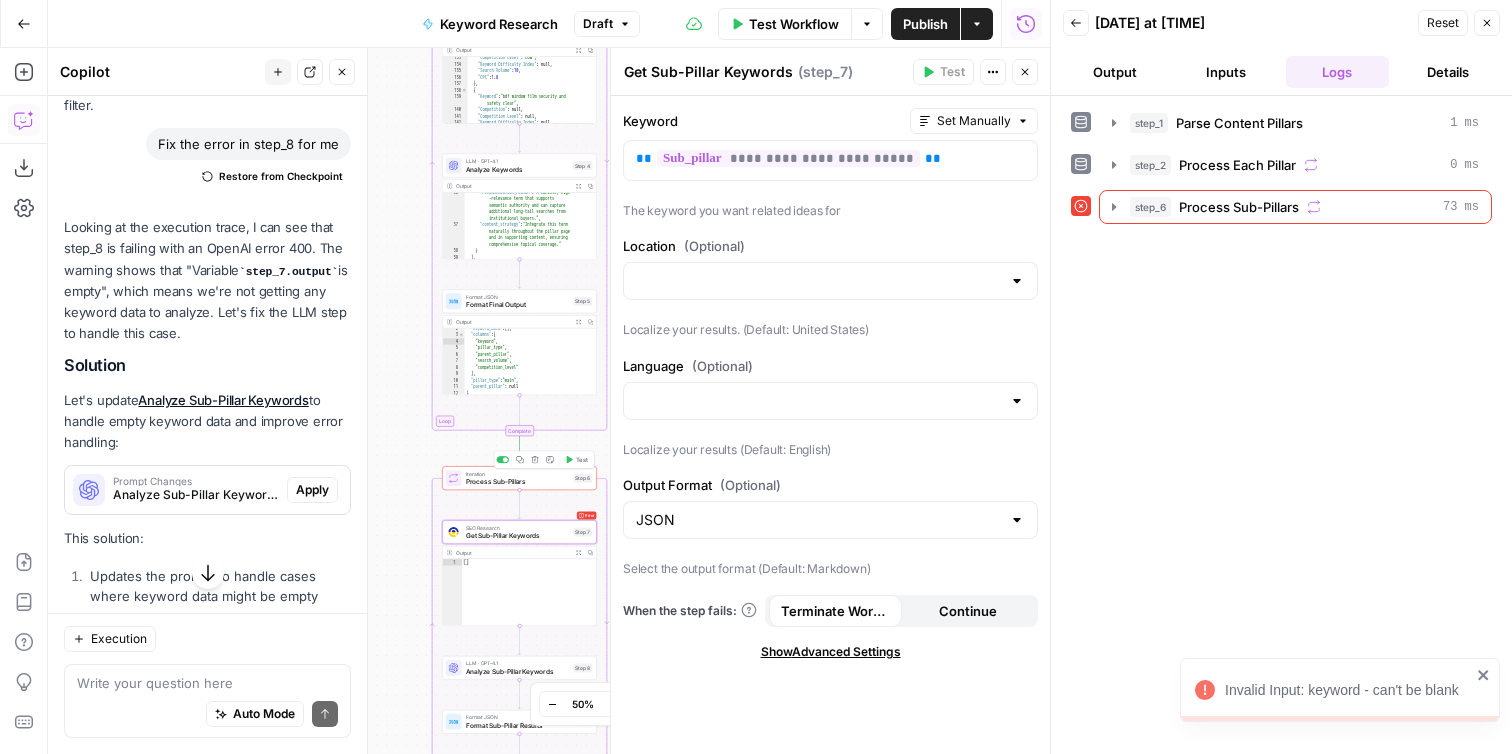 click on "Process Sub-Pillars" at bounding box center (518, 482) 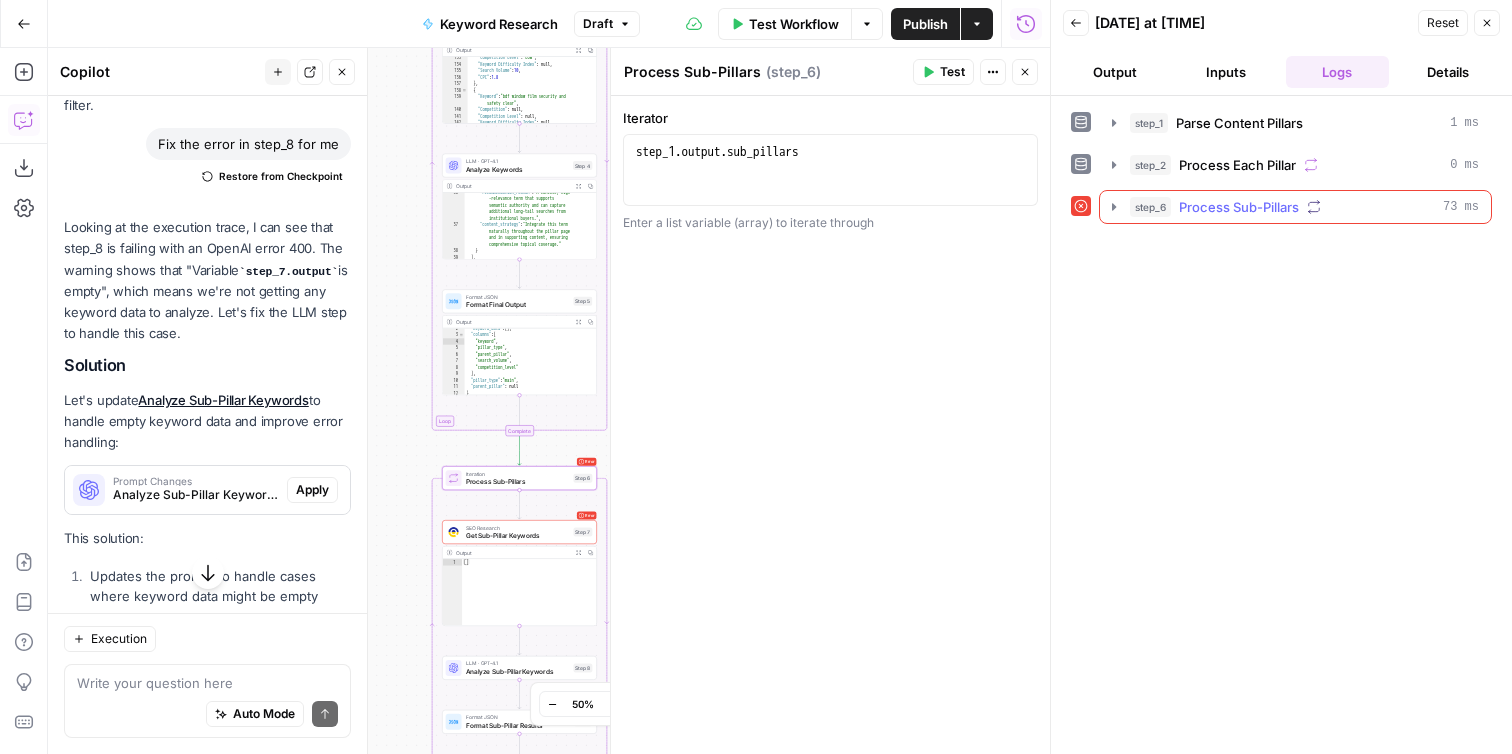 click 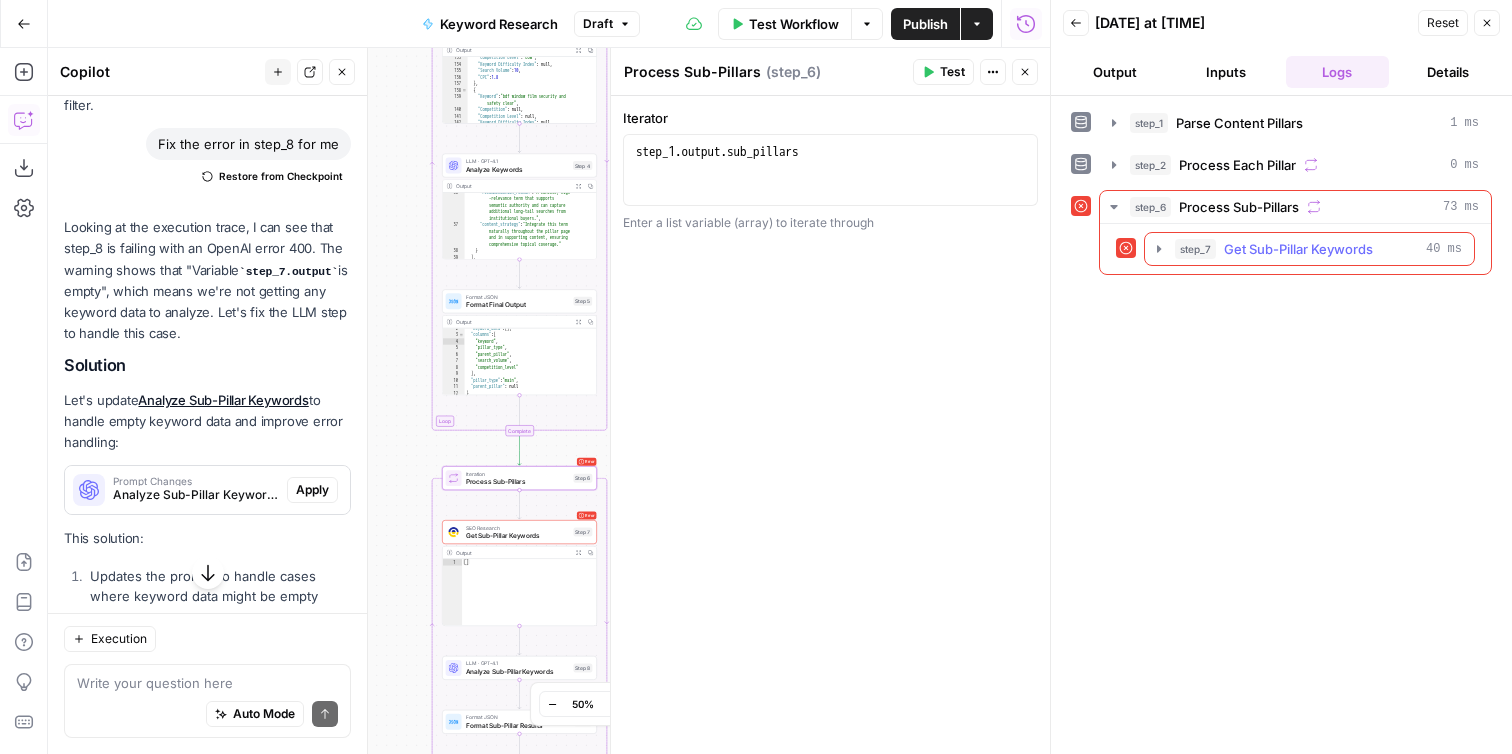 click 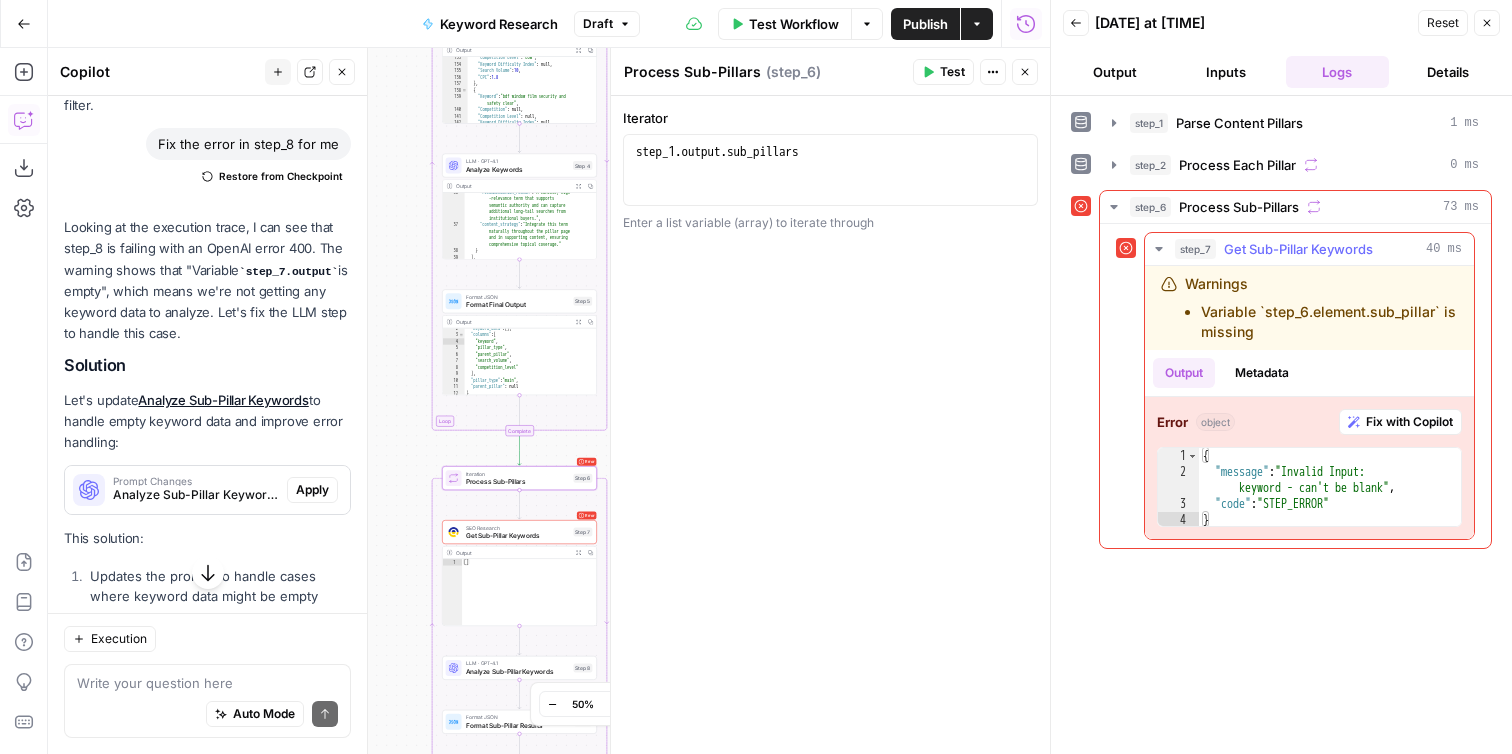 click on "Fix with Copilot" at bounding box center (1409, 422) 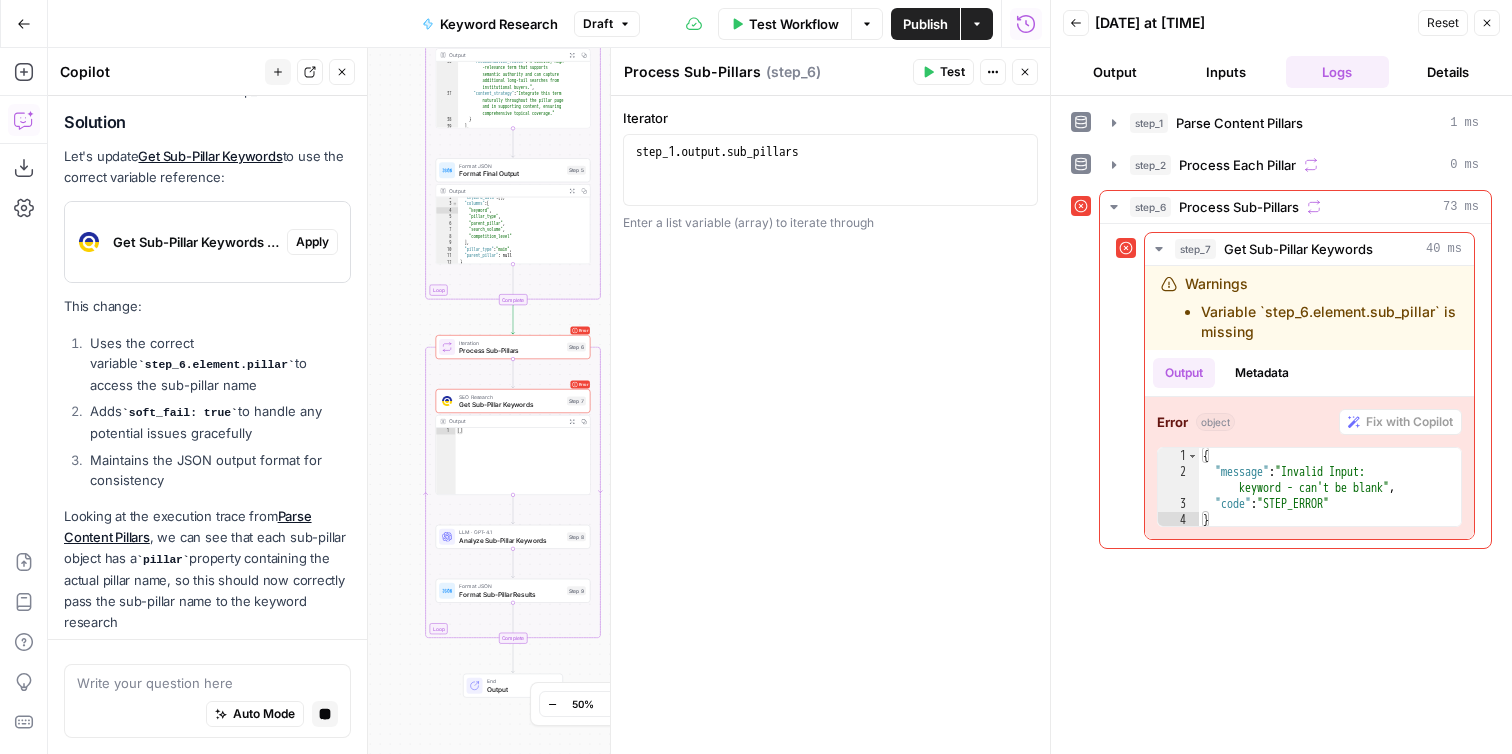 scroll, scrollTop: 6712, scrollLeft: 0, axis: vertical 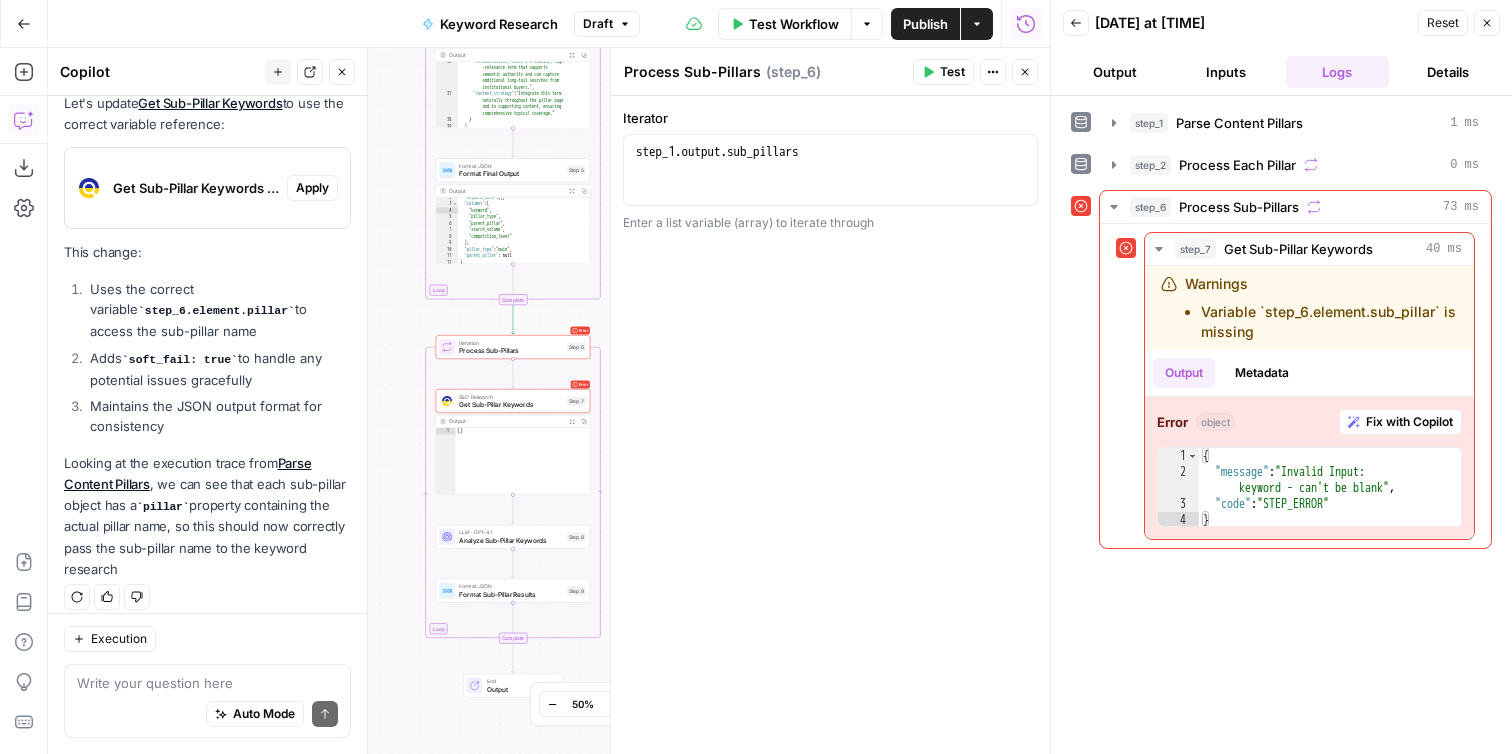 click on "Get Sub-Pillar Keywords" at bounding box center (511, 405) 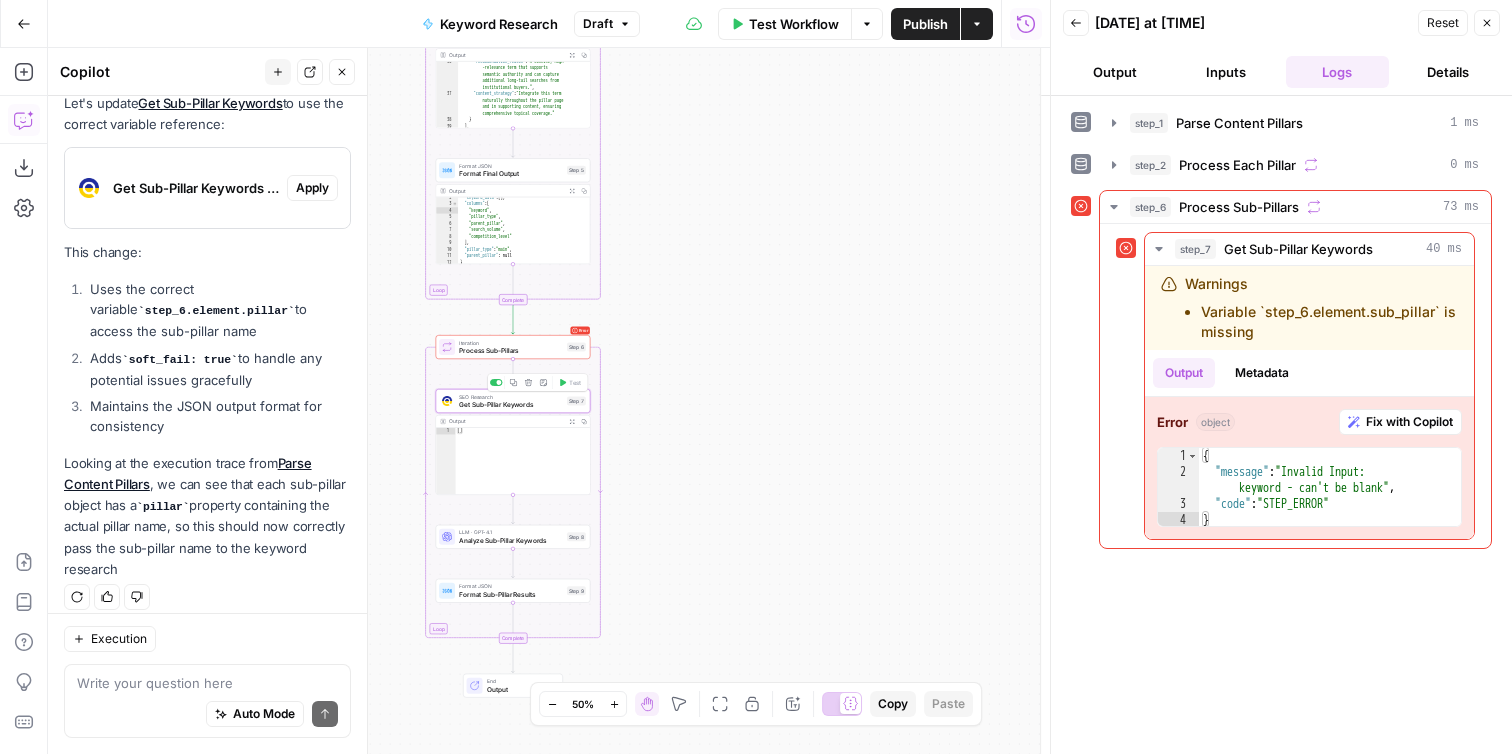 type on "Get Sub-Pillar Keywords" 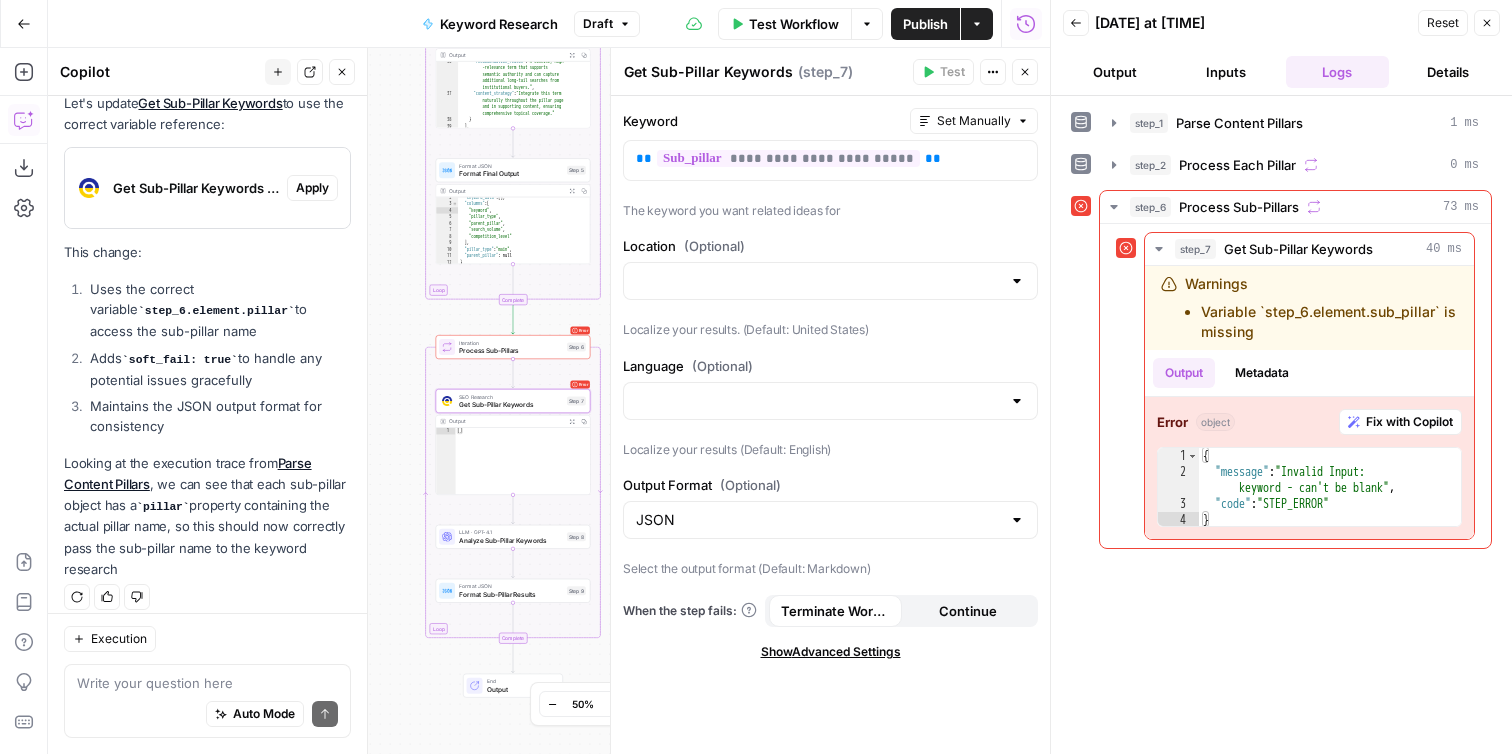 click on "Apply" at bounding box center (312, 188) 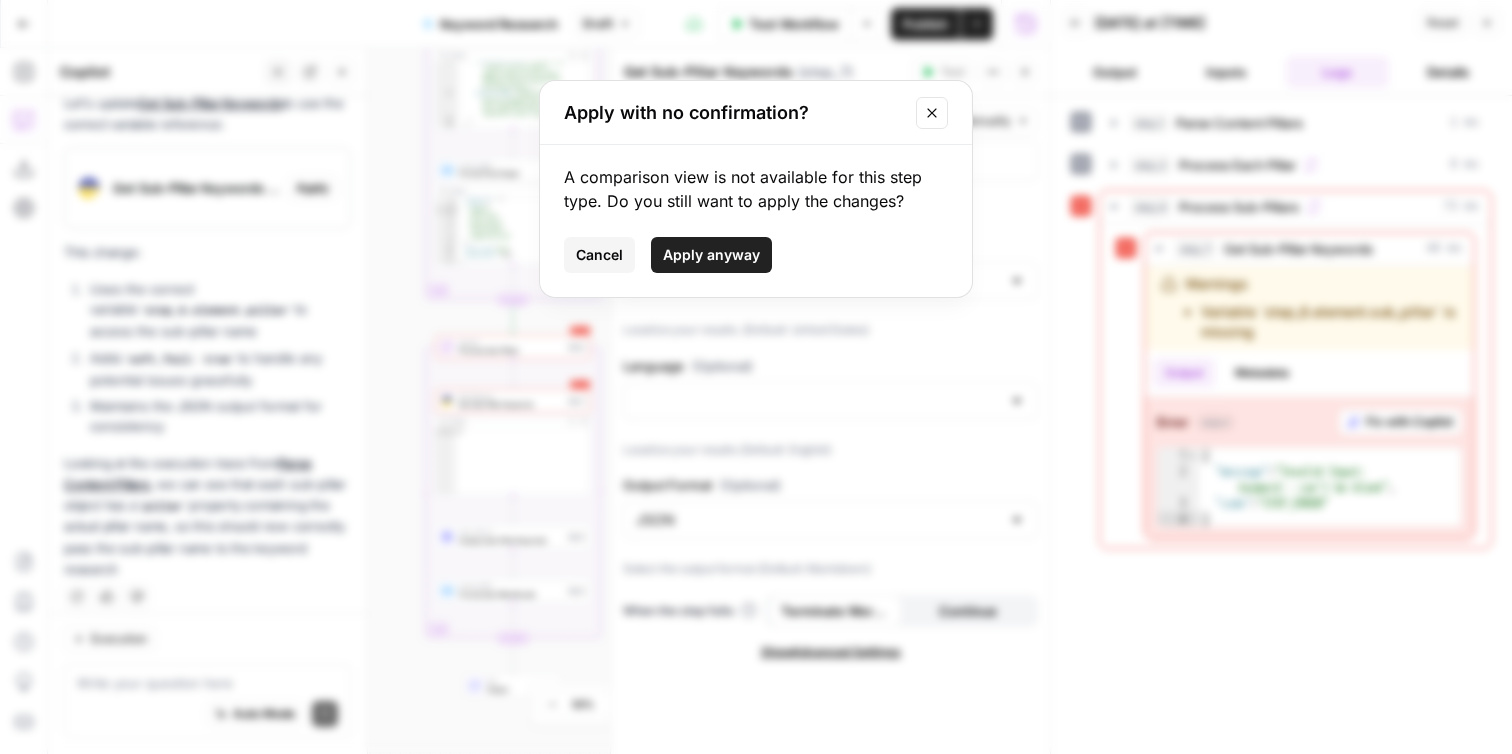 click on "Apply anyway" at bounding box center [711, 255] 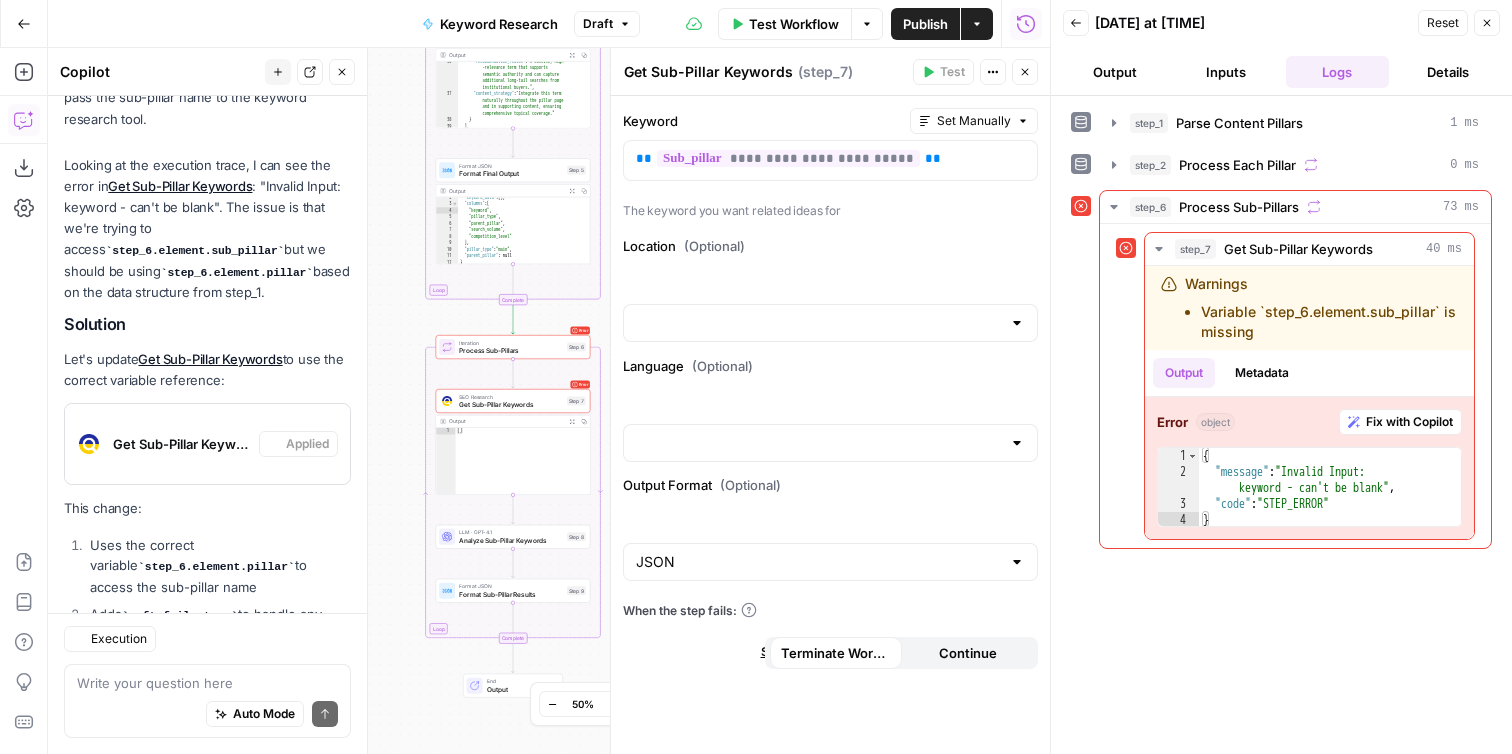 scroll, scrollTop: 6744, scrollLeft: 0, axis: vertical 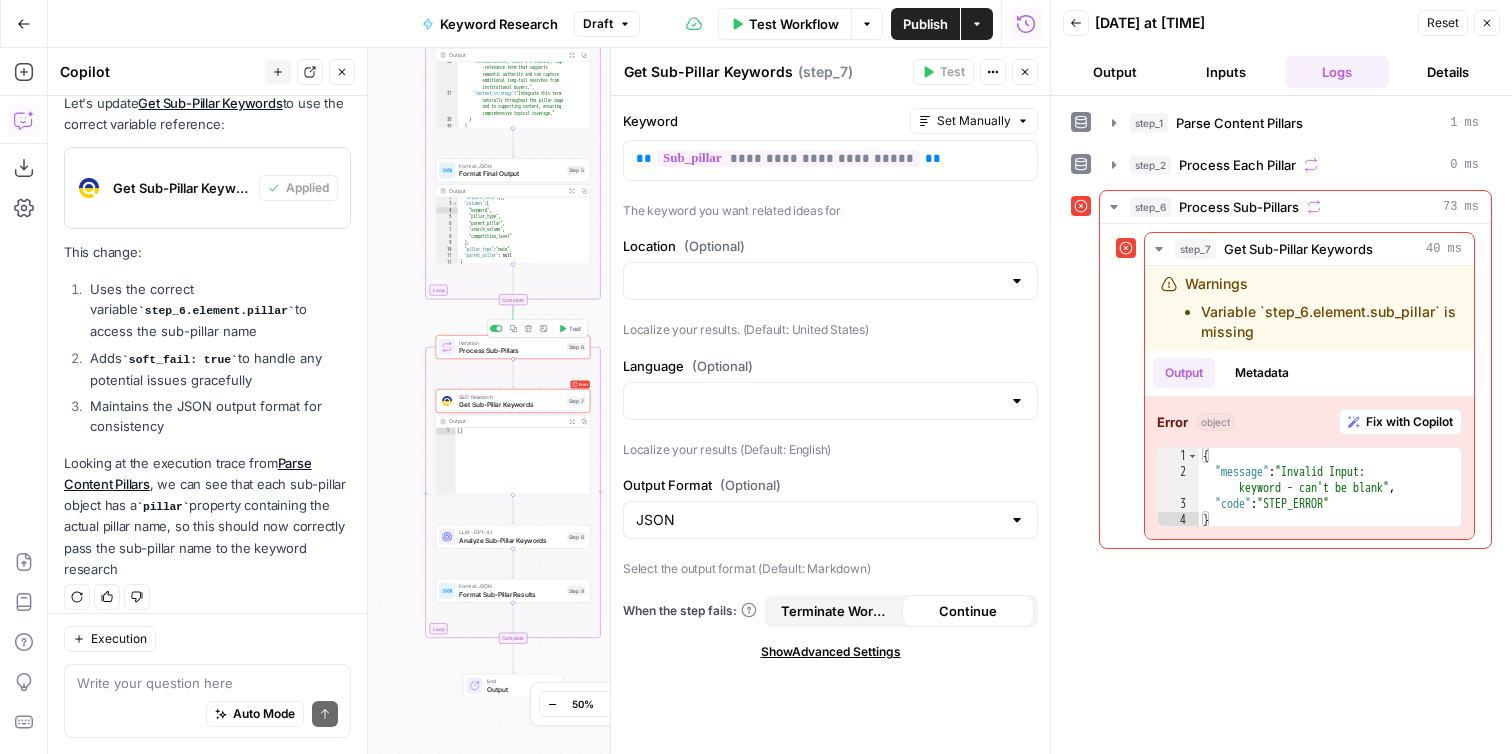 click on "Process Sub-Pillars" at bounding box center [511, 351] 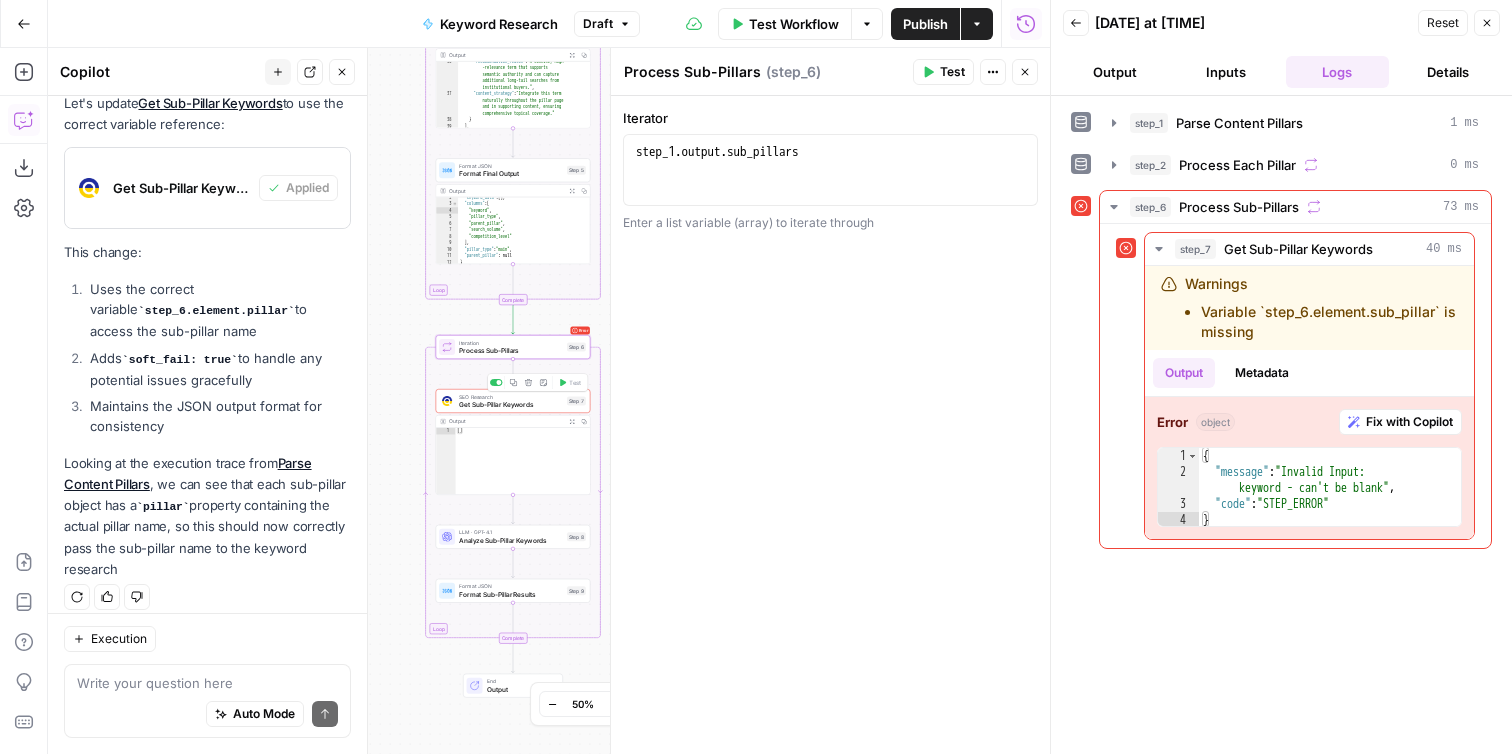 click on "Get Sub-Pillar Keywords" at bounding box center (511, 405) 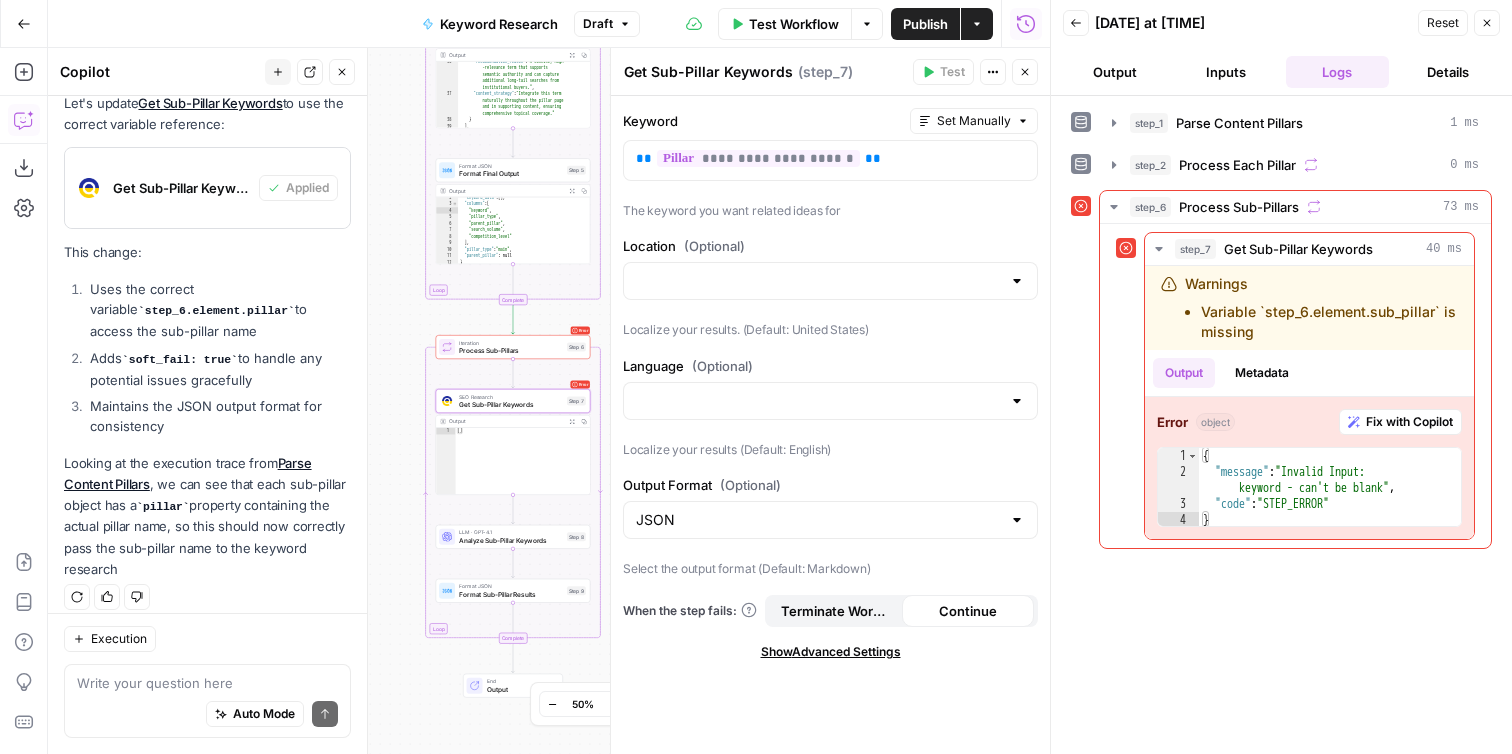 click on "Process Sub-Pillars" at bounding box center (511, 351) 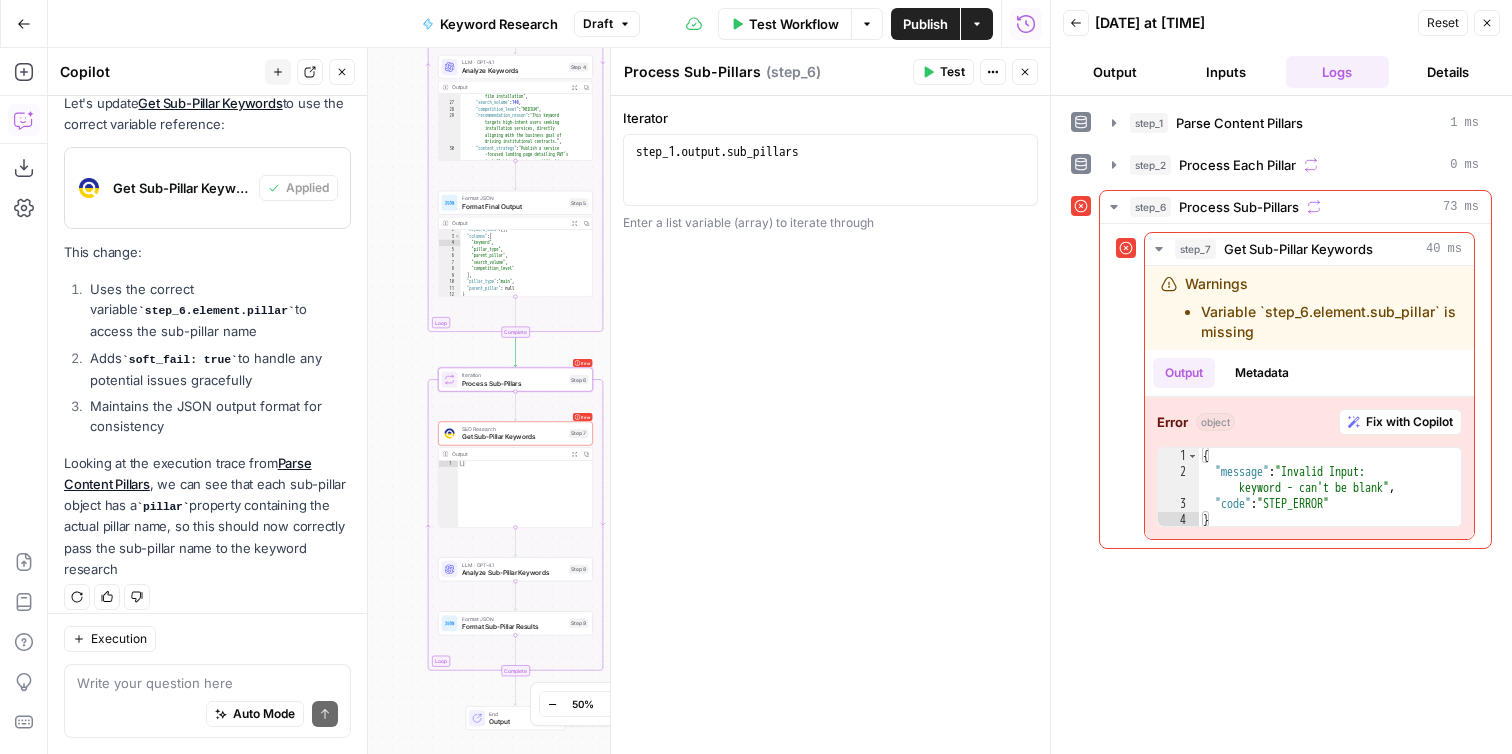 scroll, scrollTop: 794, scrollLeft: 0, axis: vertical 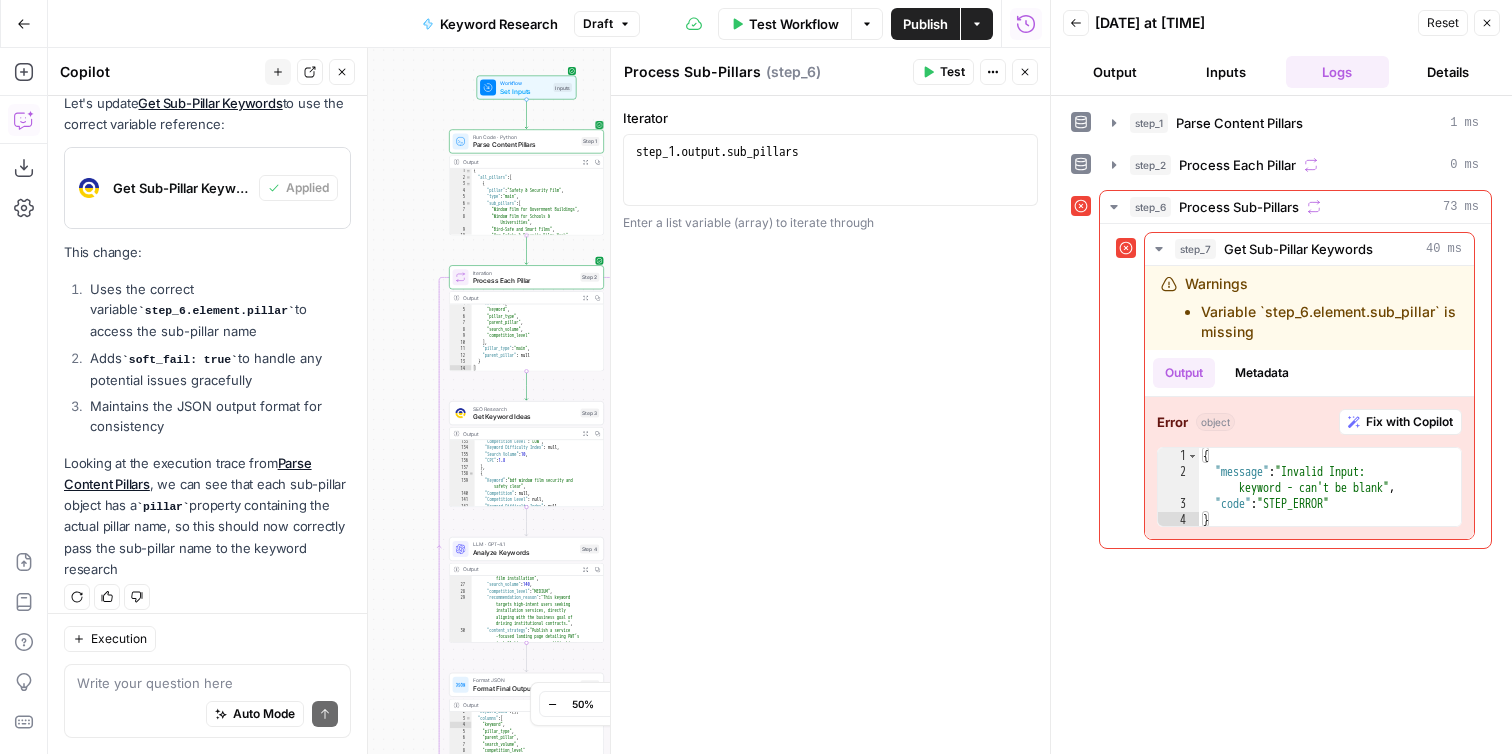 click on "Parse Content Pillars" at bounding box center [525, 145] 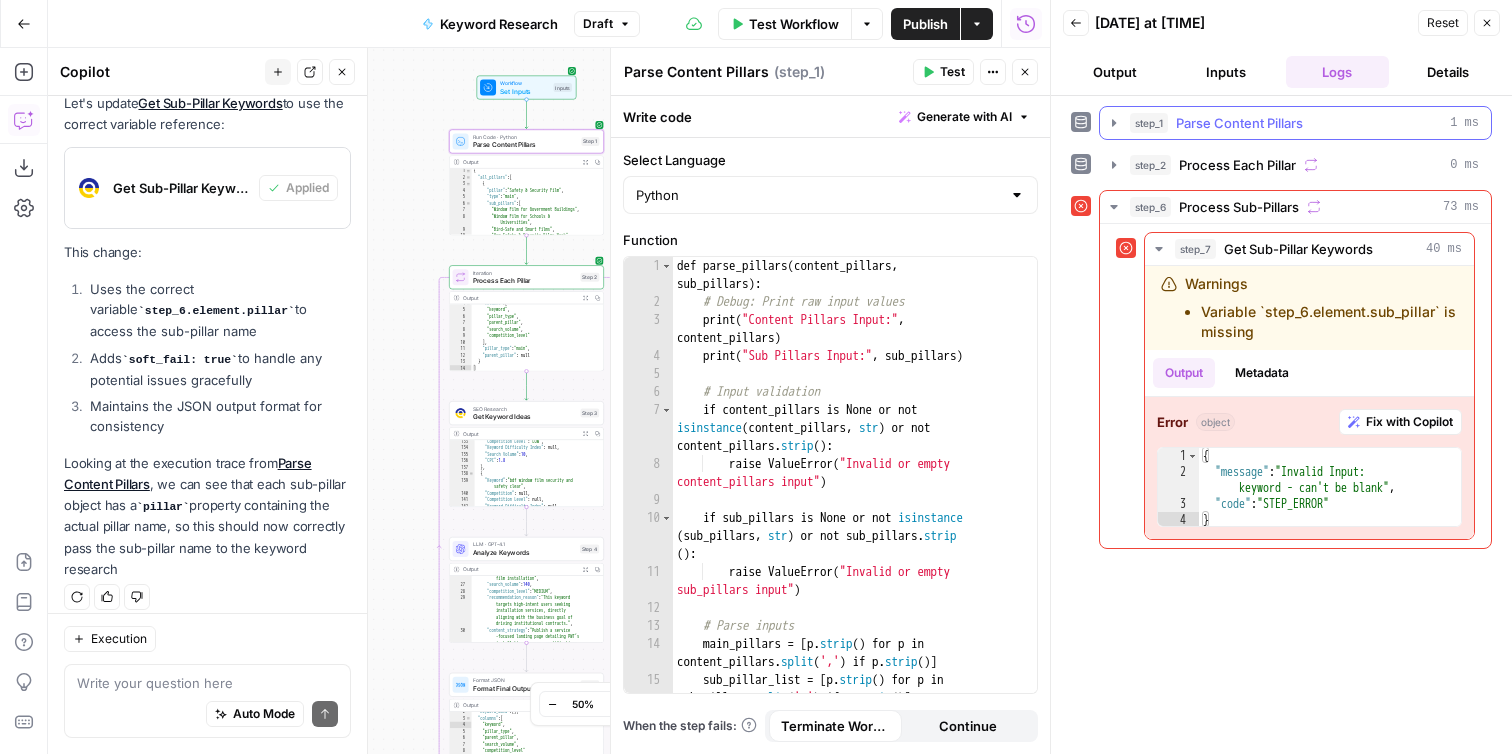 click 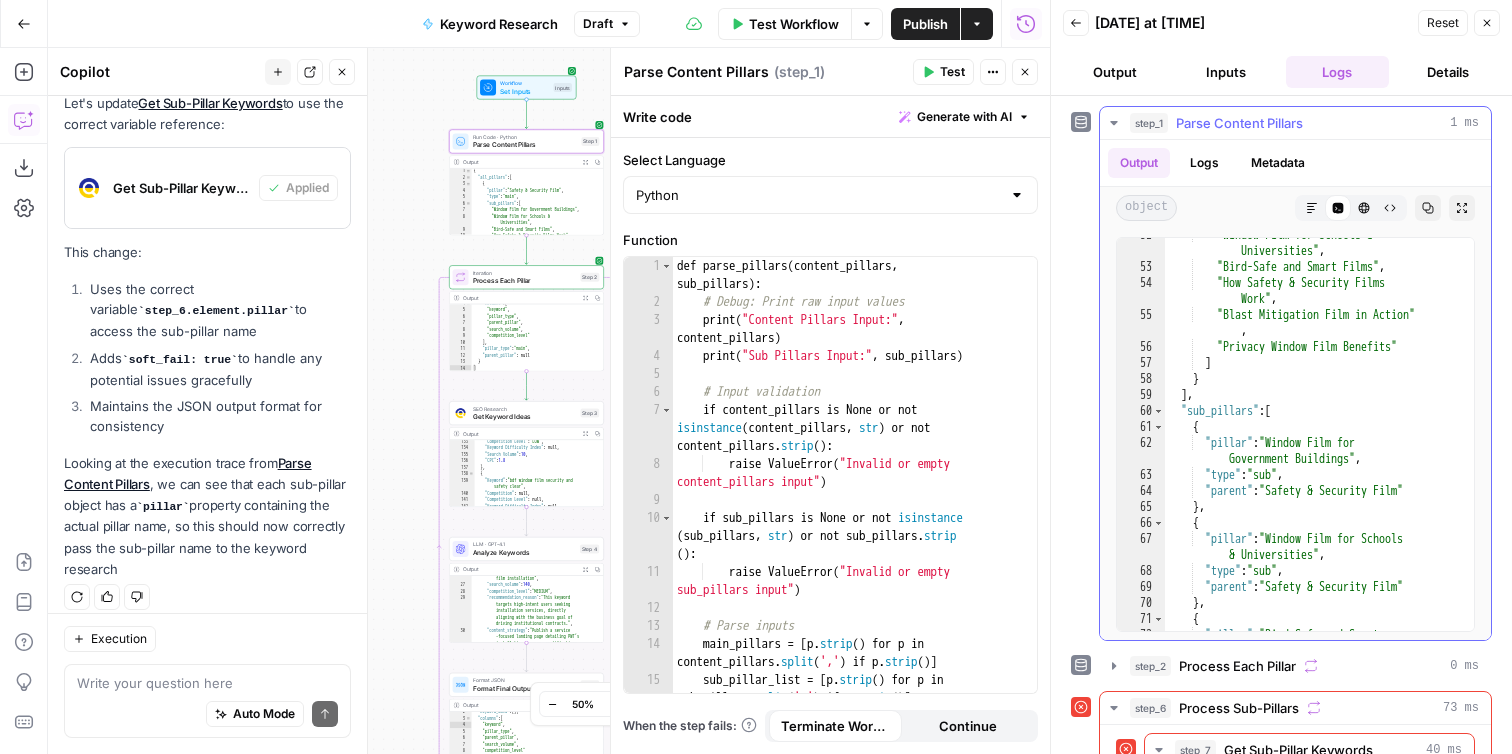 scroll, scrollTop: 1006, scrollLeft: 0, axis: vertical 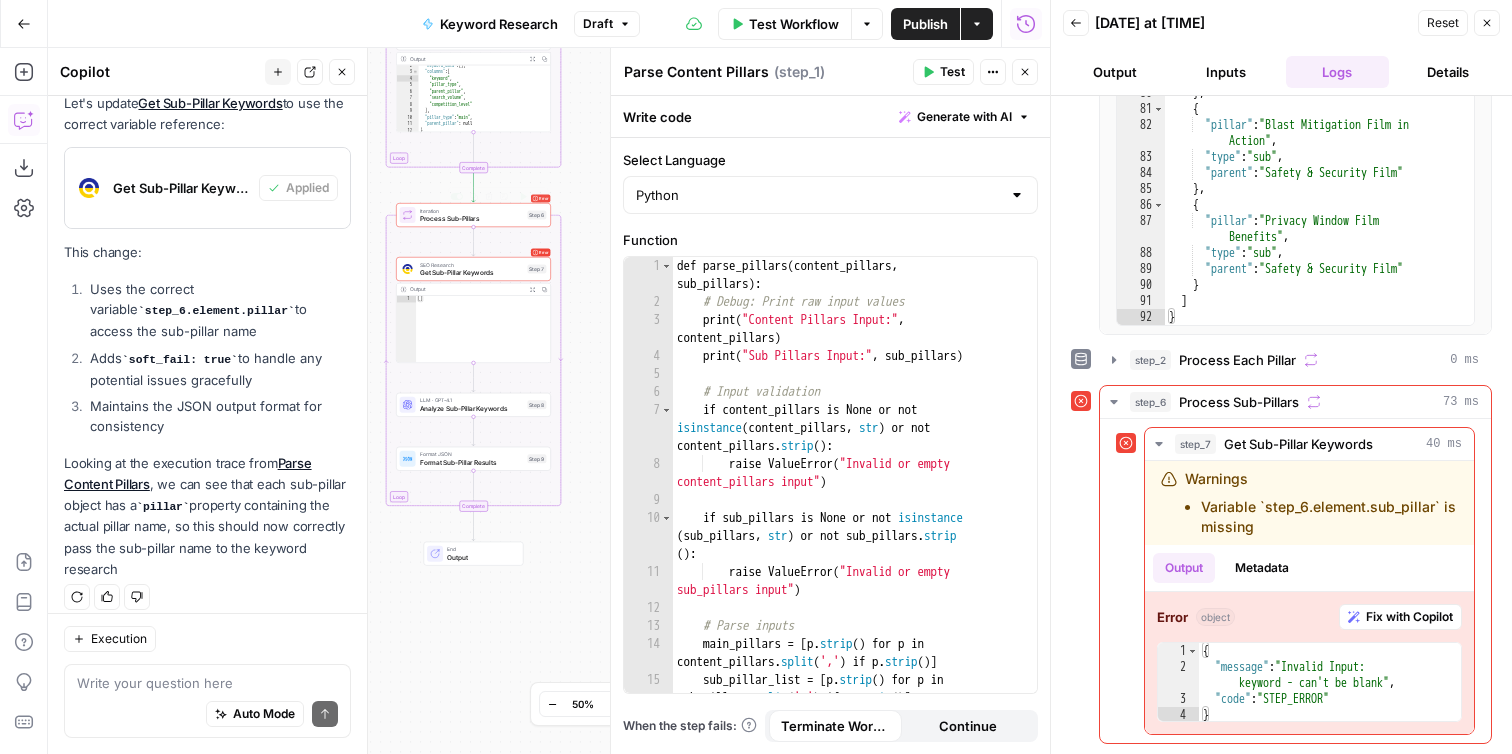 click on "Error Iteration Process Sub-Pillars Step 6 Copy step Delete step Add Note Test" at bounding box center [473, 215] 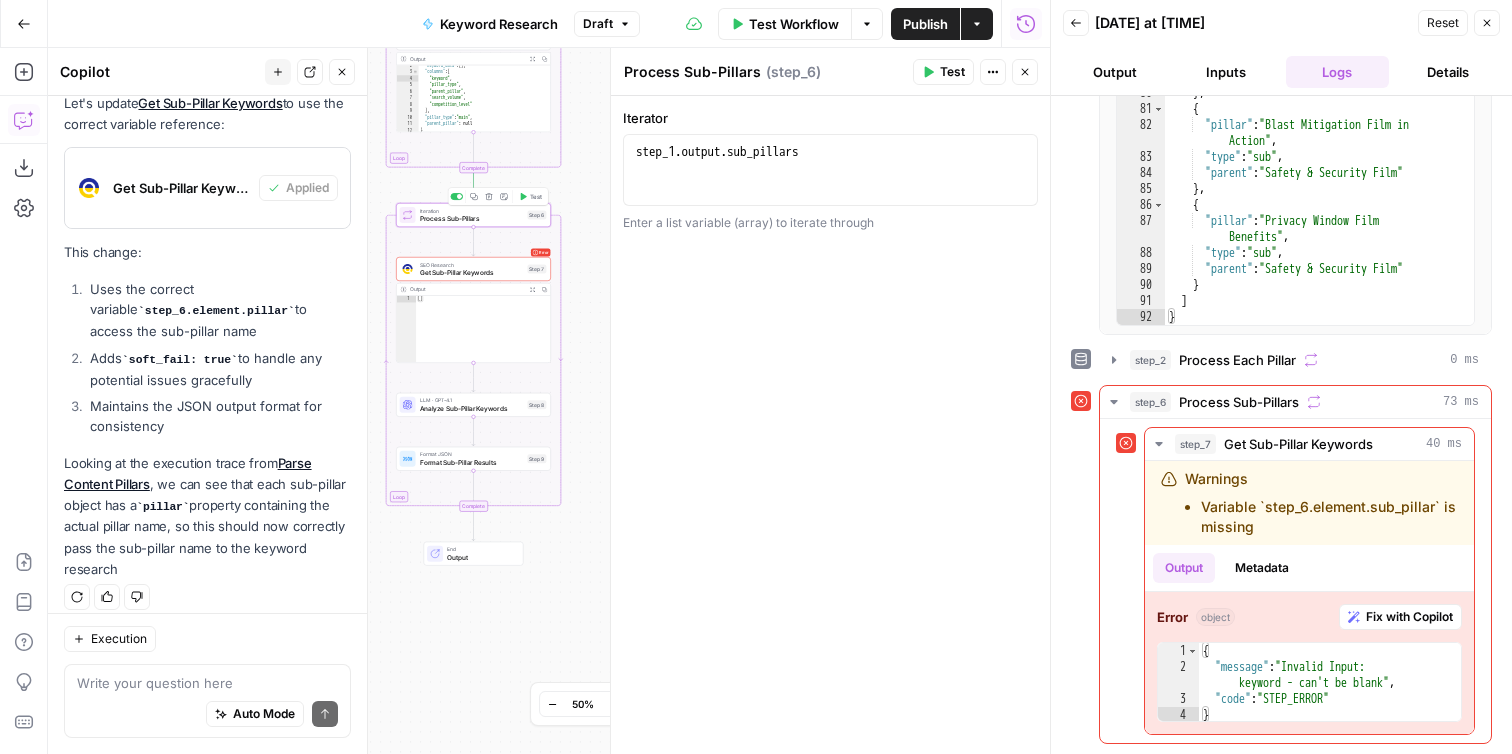 click on "step_1 . output . sub_pillars" at bounding box center [830, 188] 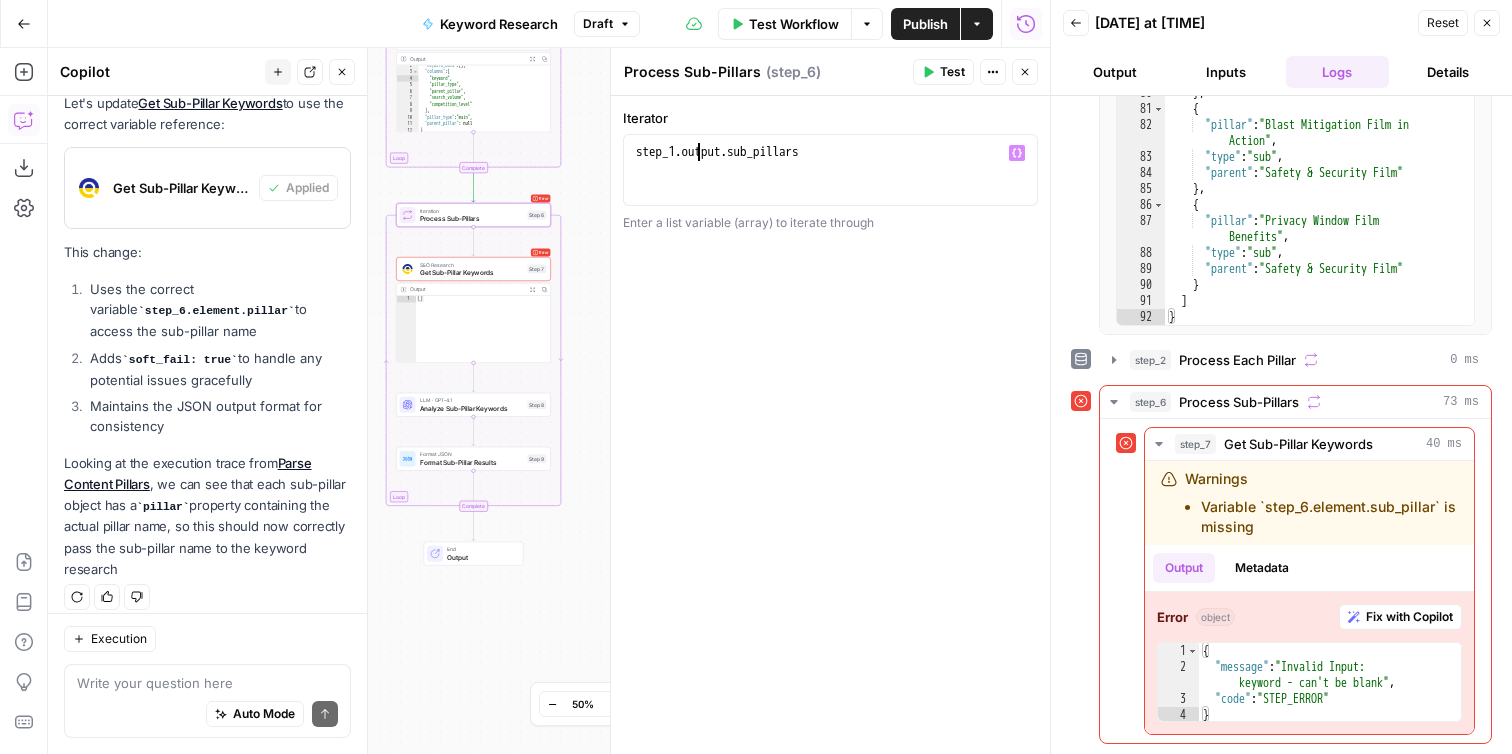 click on "step_1 . output . sub_pillars" at bounding box center [830, 188] 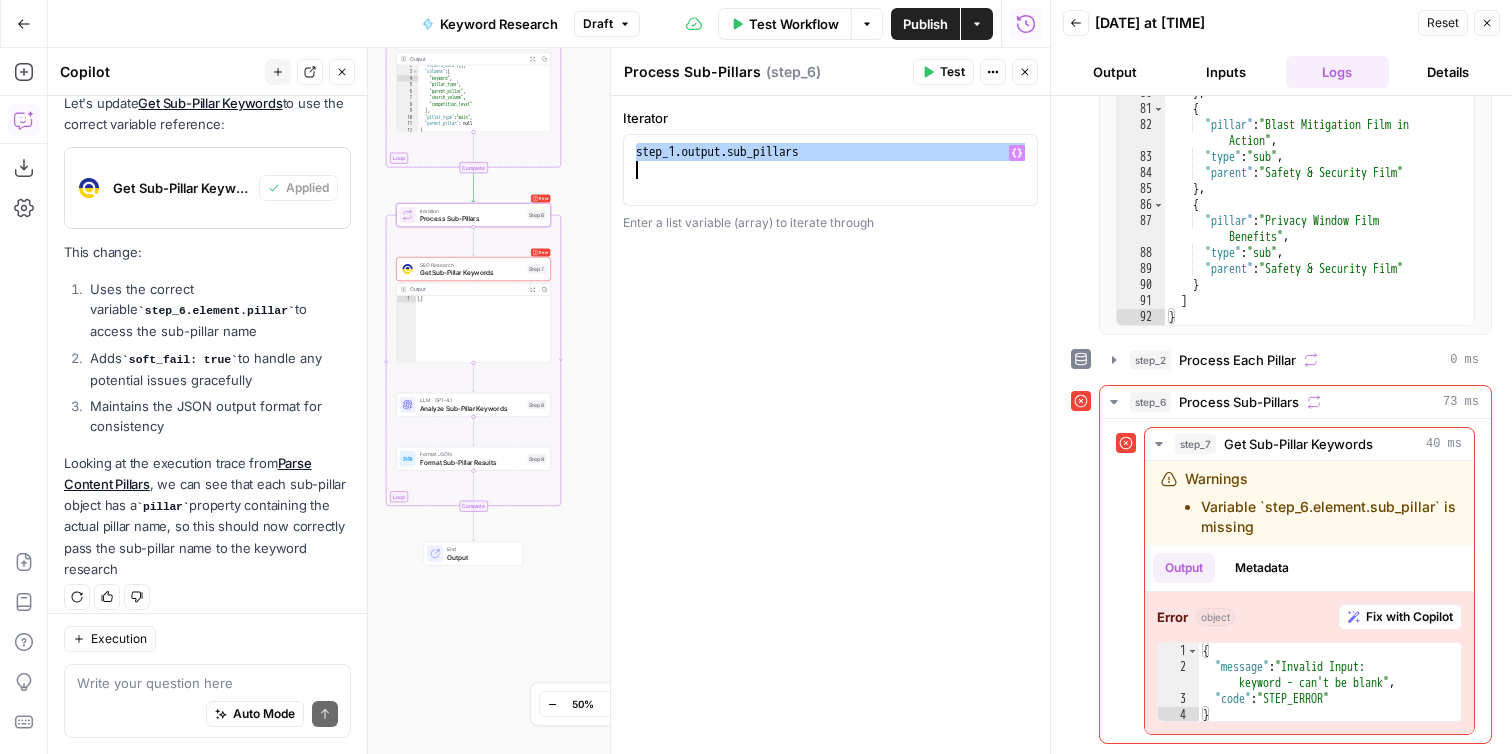 click on "step_1 . output . sub_pillars" at bounding box center [830, 188] 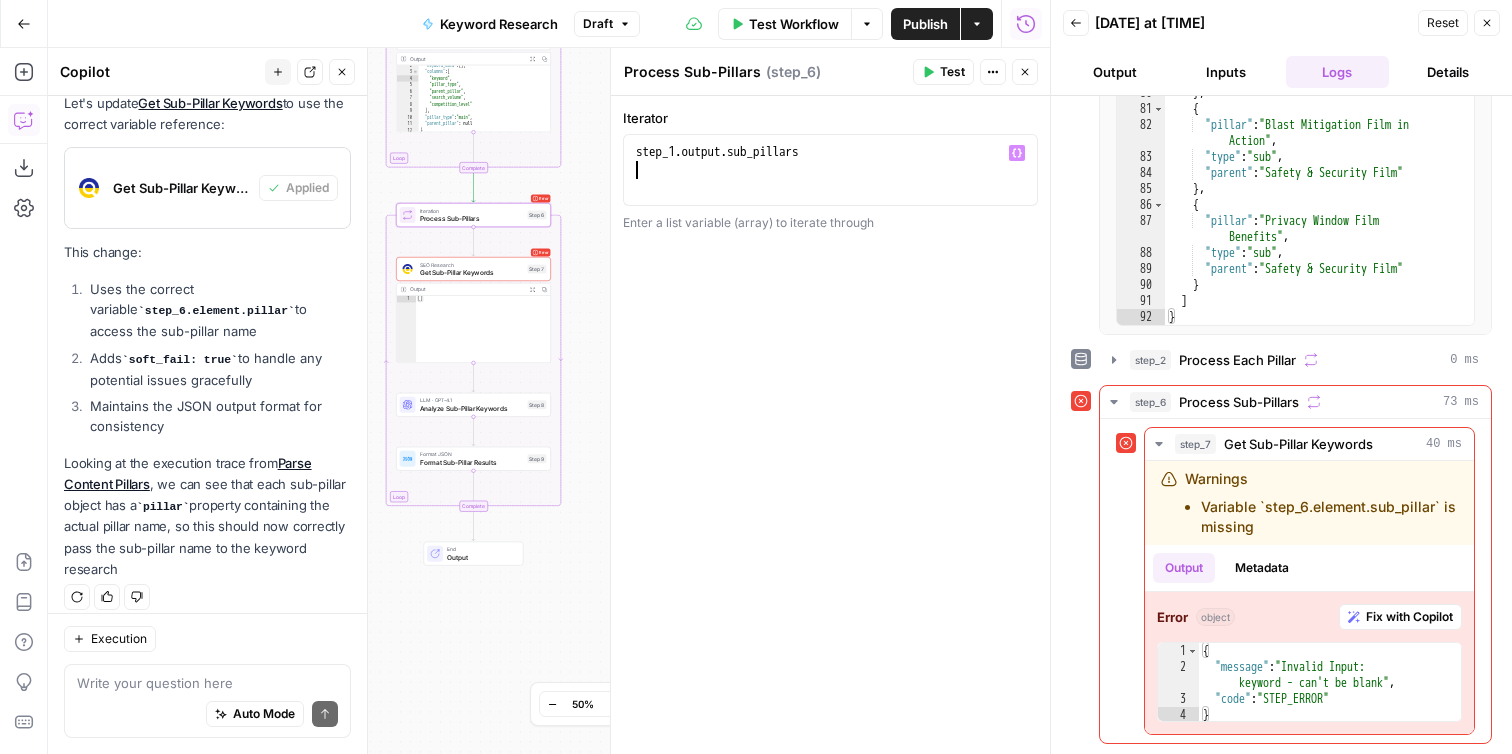 type on "**********" 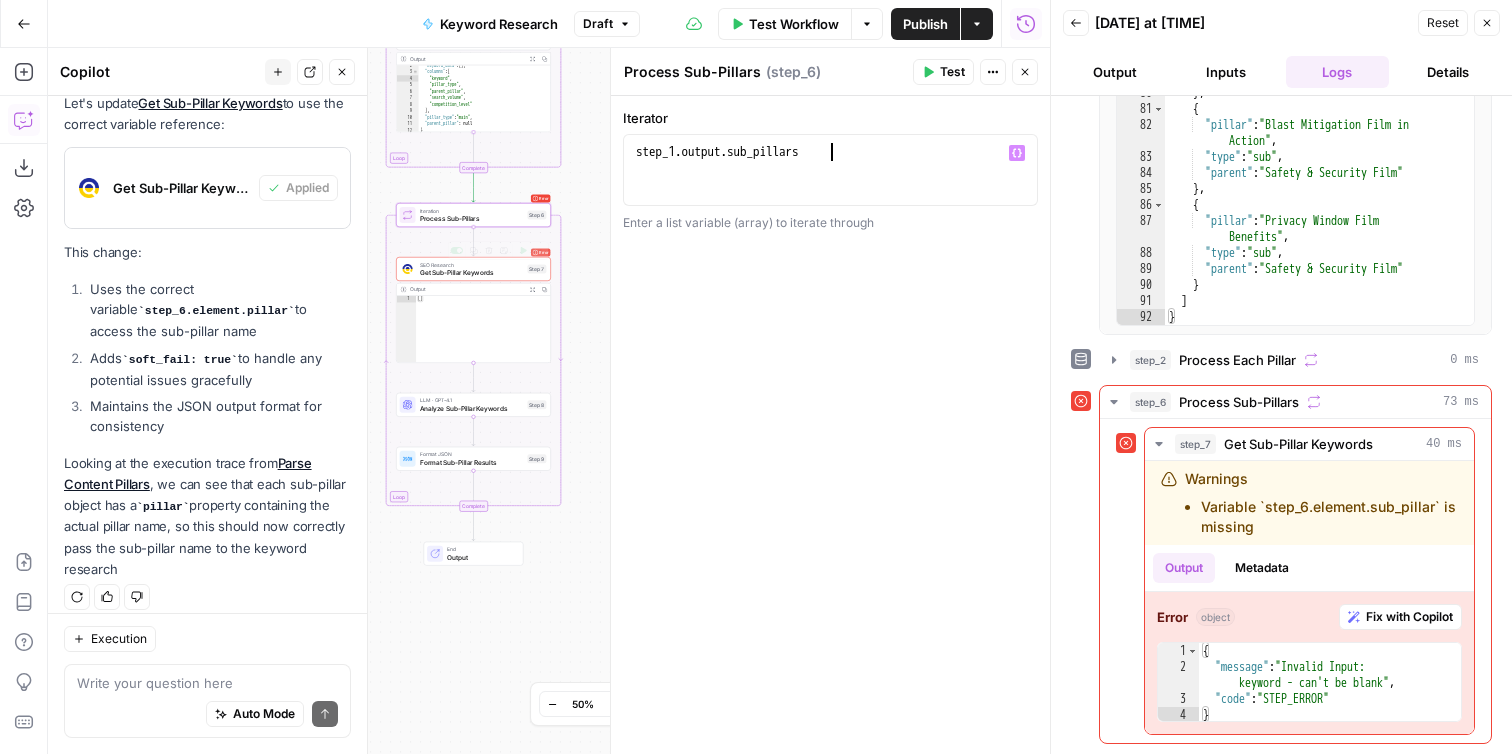 click on "Get Sub-Pillar Keywords" at bounding box center [472, 273] 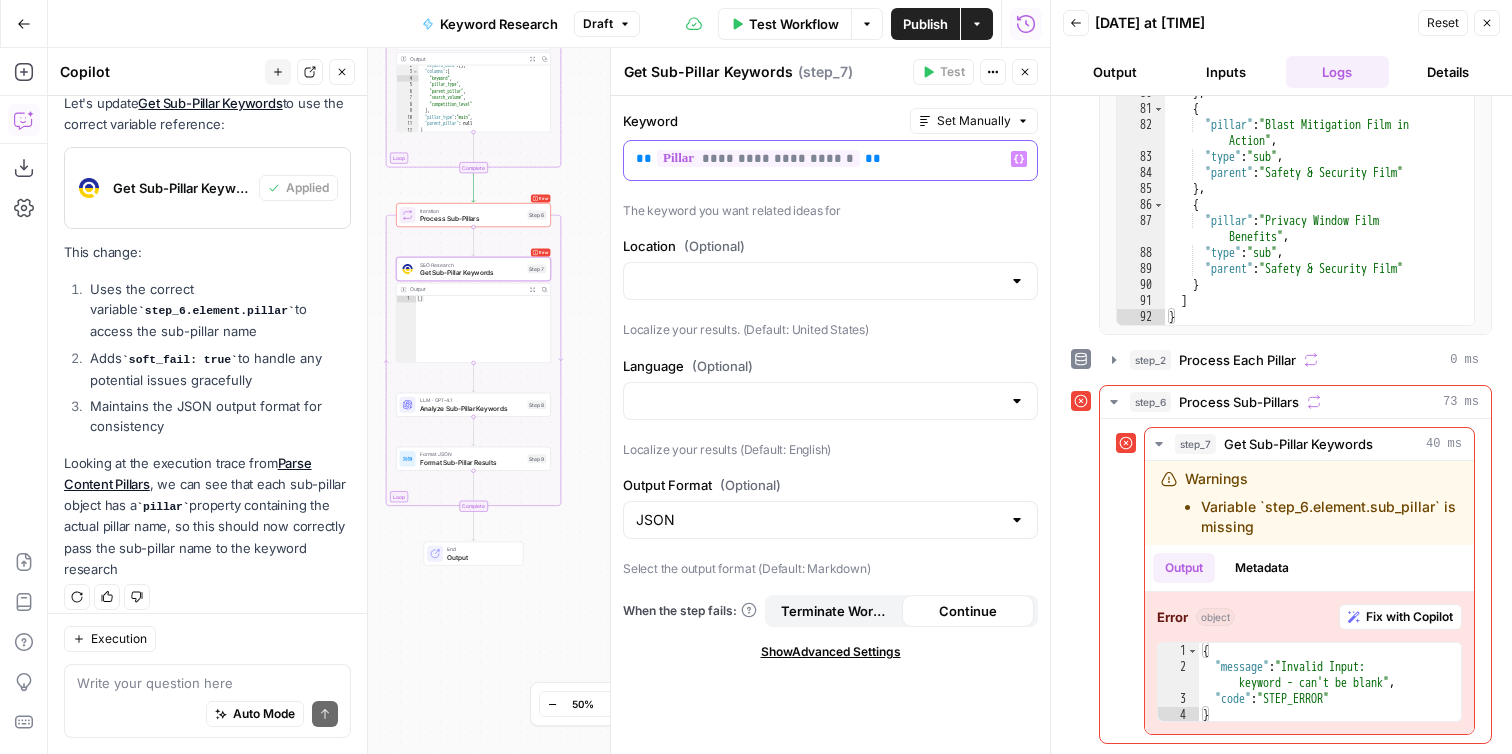 click on "**********" at bounding box center [758, 158] 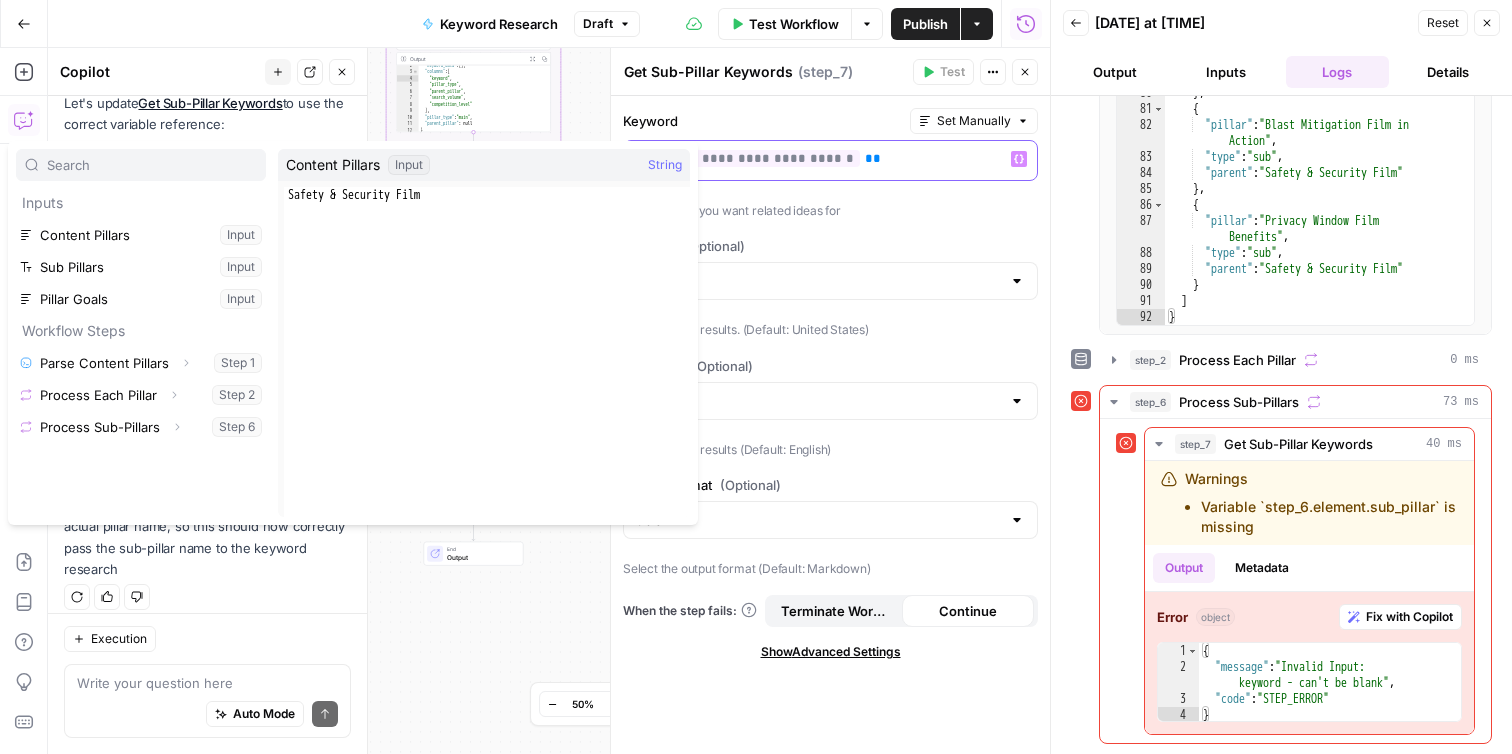 click on "**********" at bounding box center [830, 159] 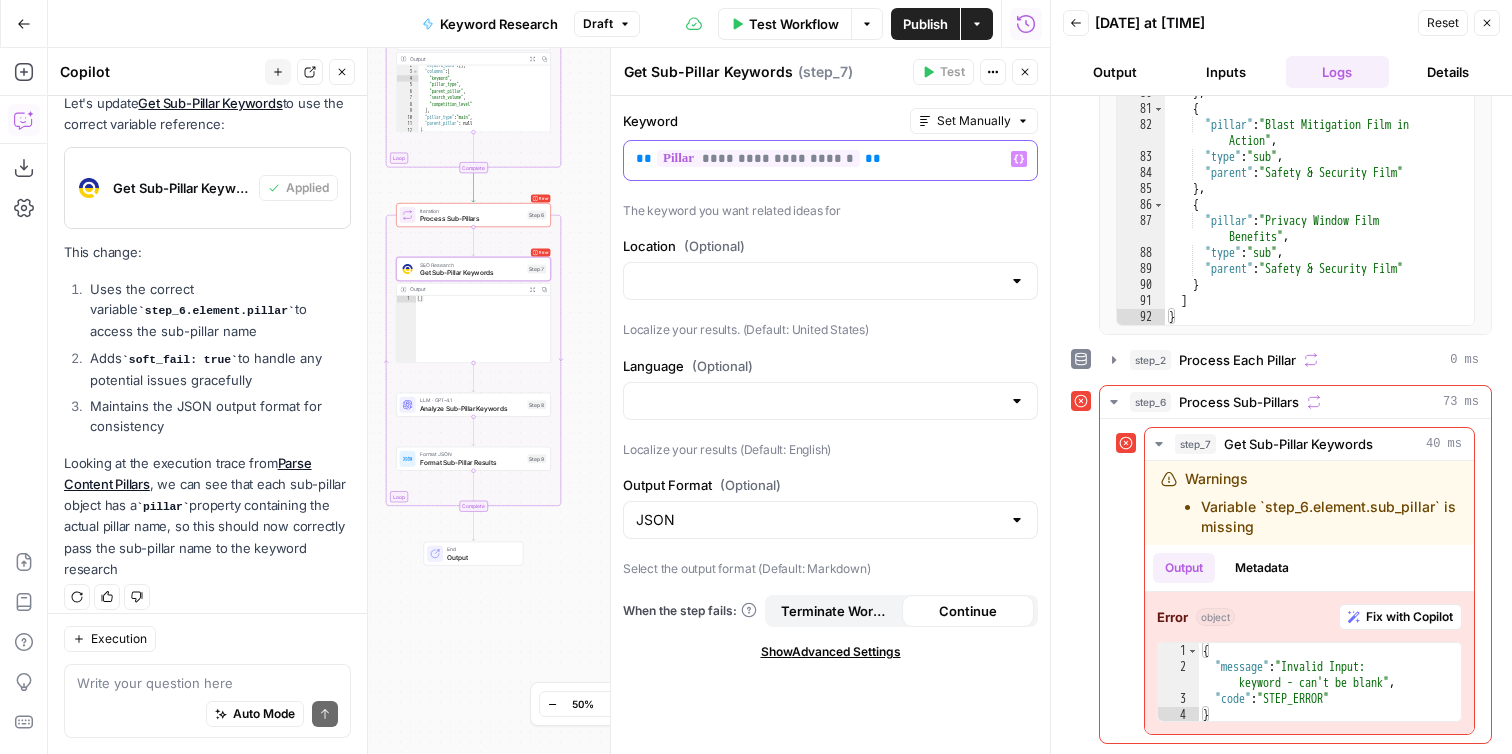 click on "**********" at bounding box center (830, 159) 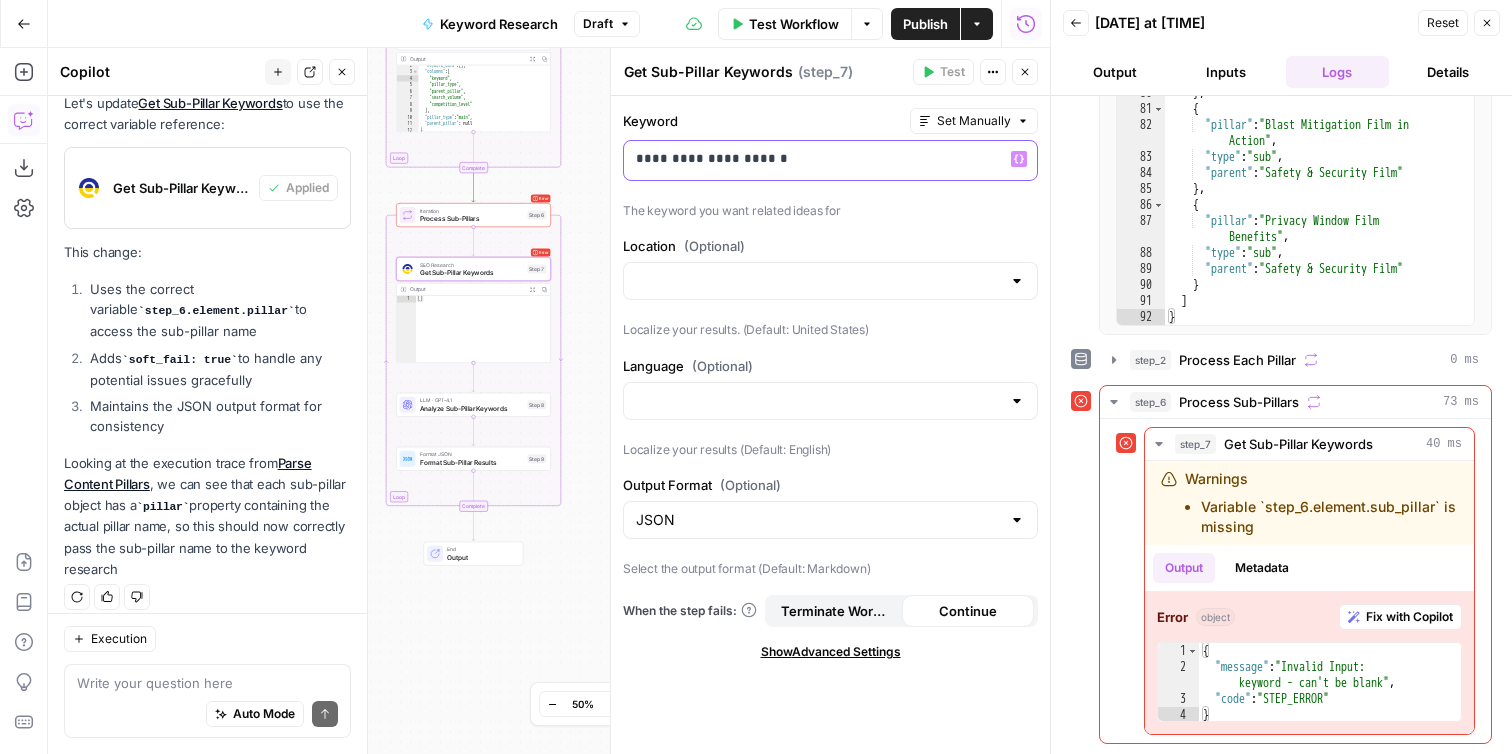 type 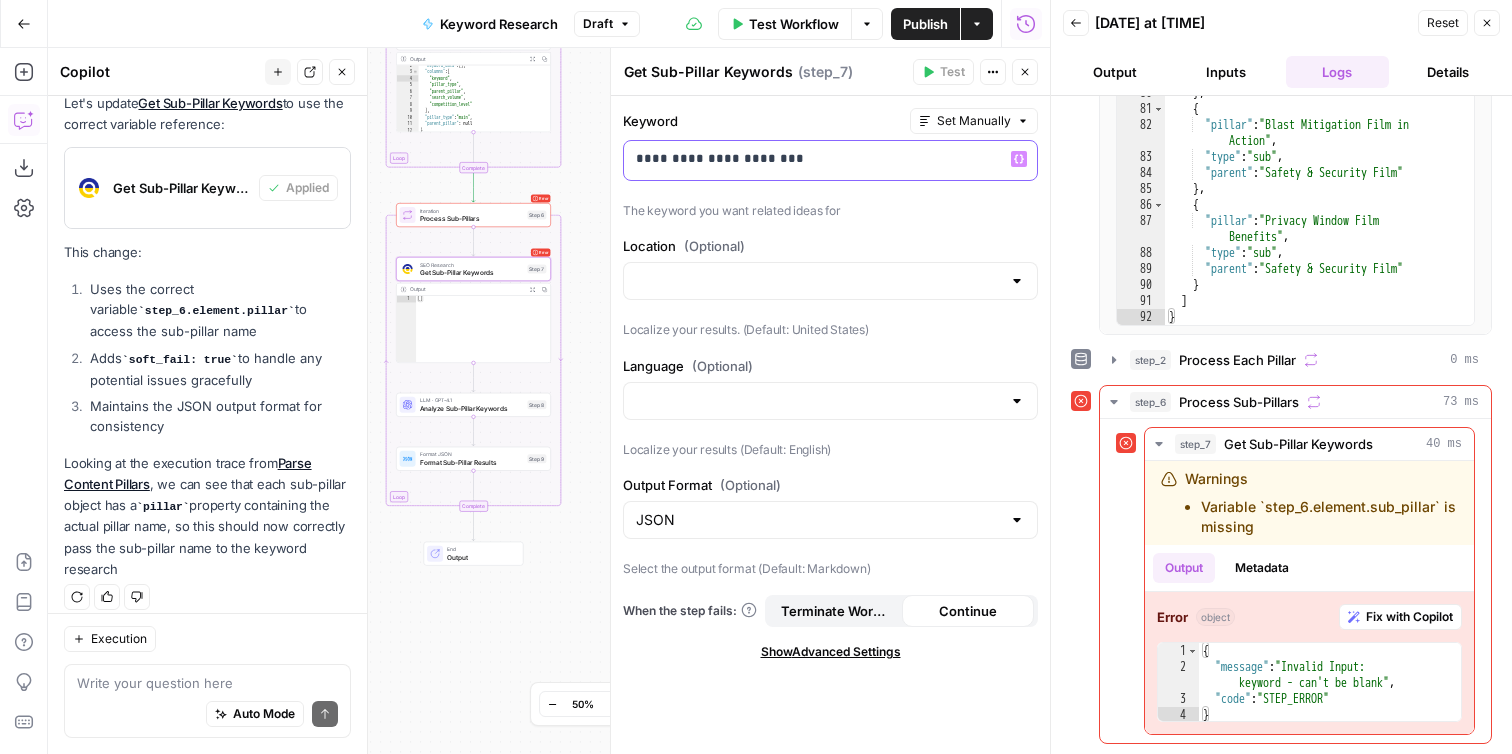click on "**********" at bounding box center (830, 159) 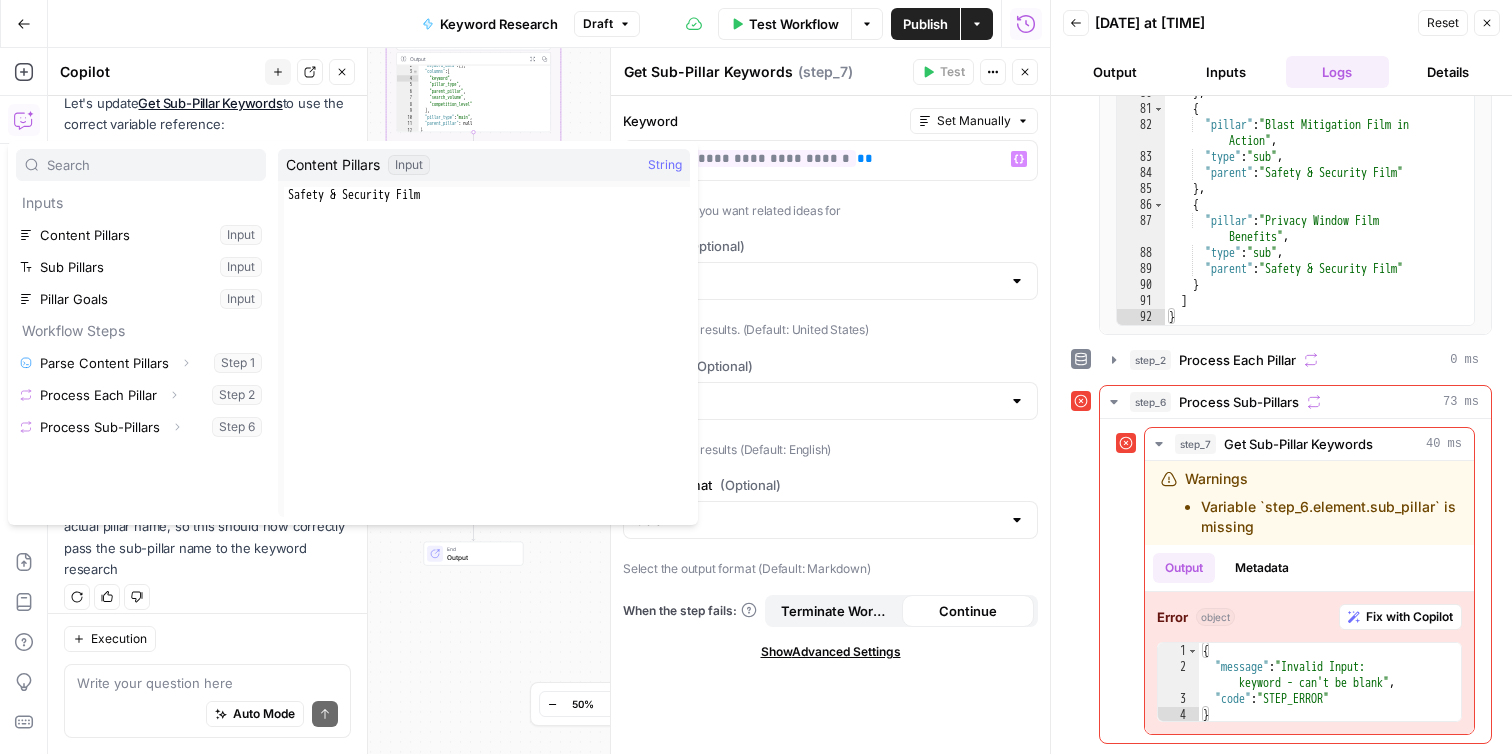 click on "The keyword you want related ideas for" at bounding box center (830, 211) 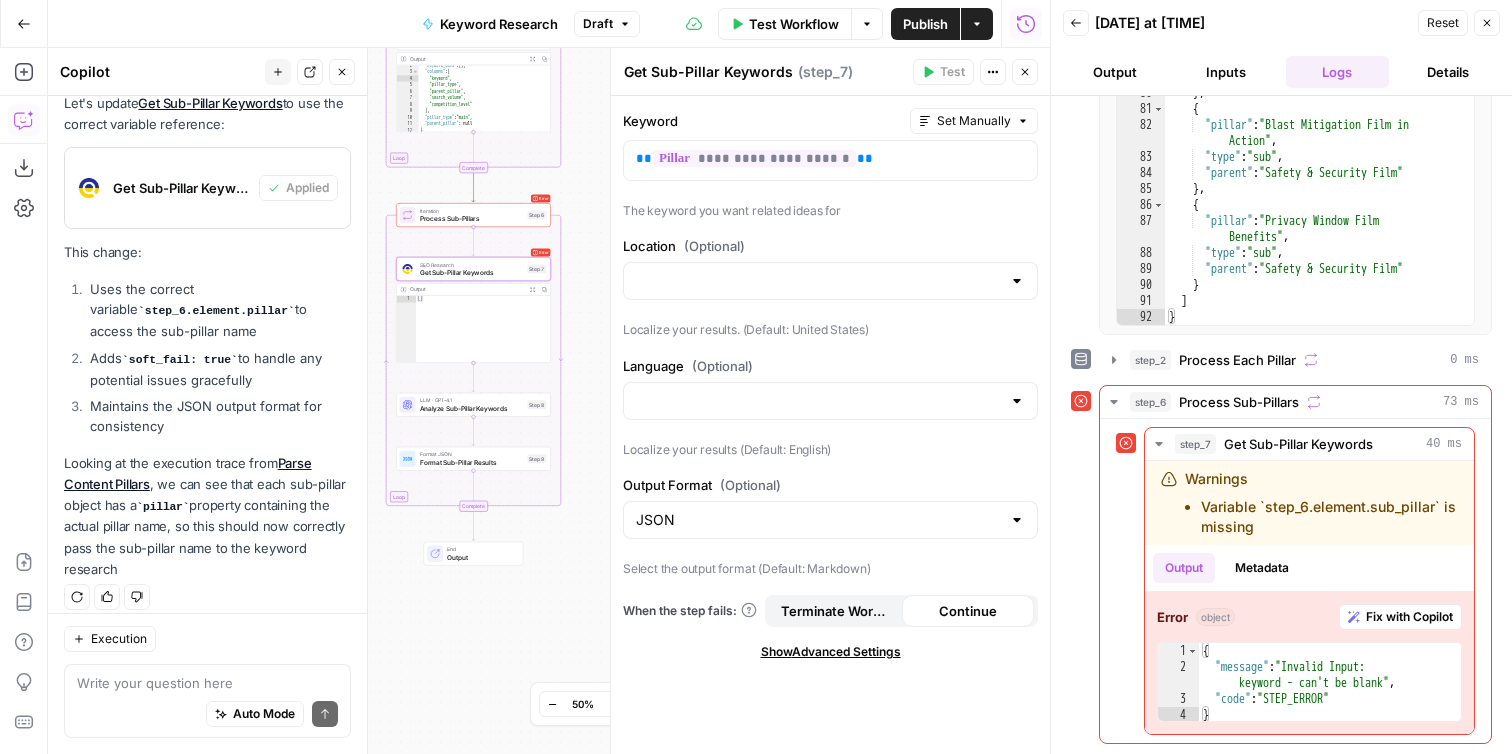 click on "Process Sub-Pillars" at bounding box center [472, 219] 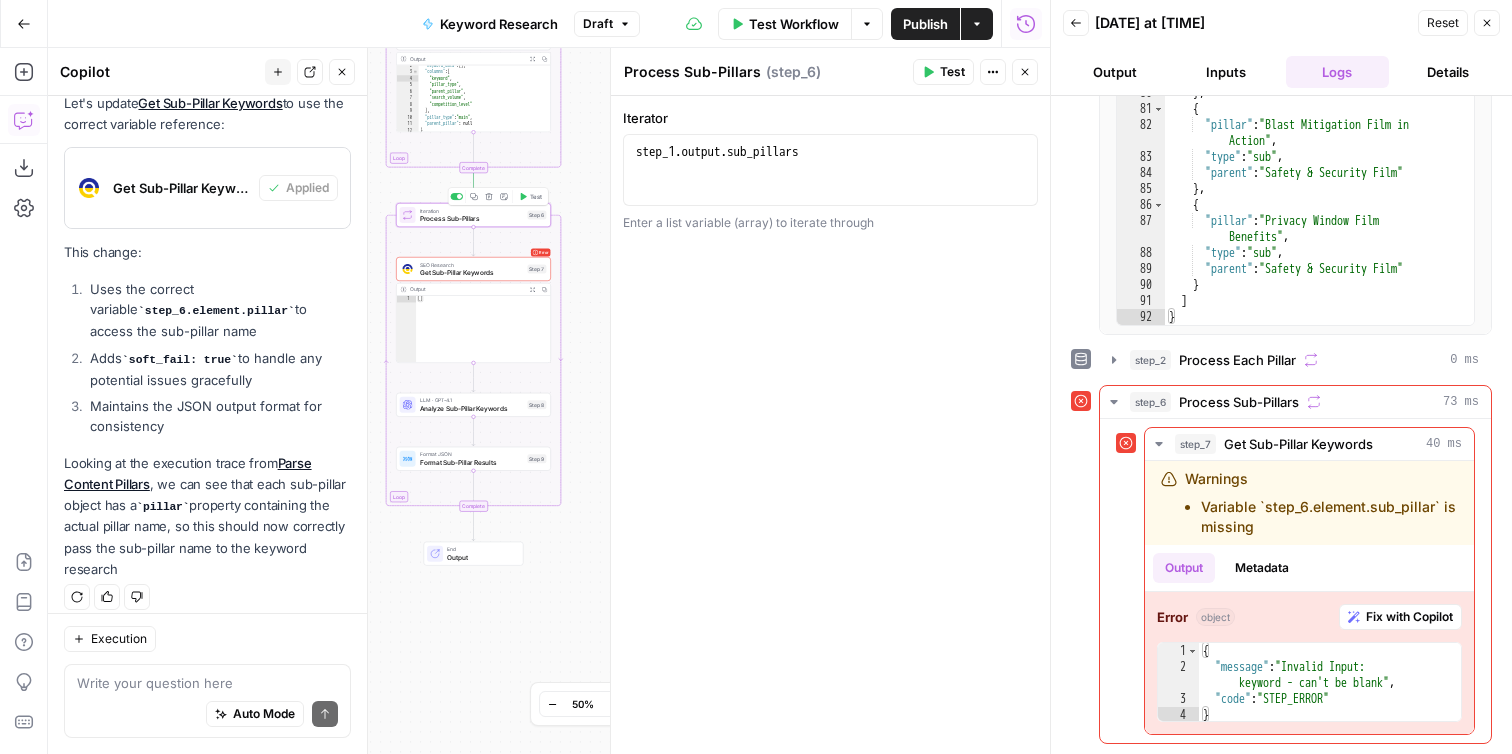 click on "Test" at bounding box center (530, 196) 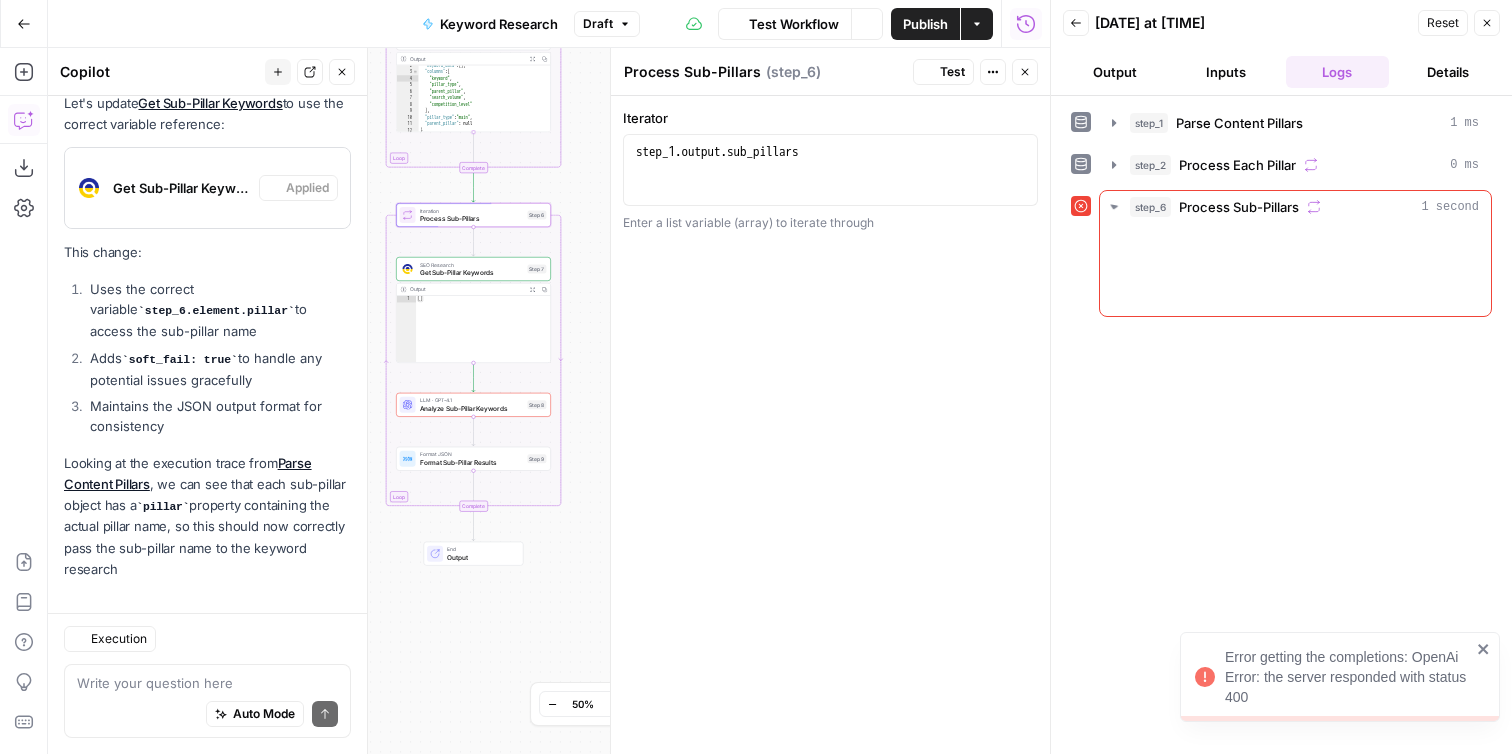 scroll, scrollTop: 6744, scrollLeft: 0, axis: vertical 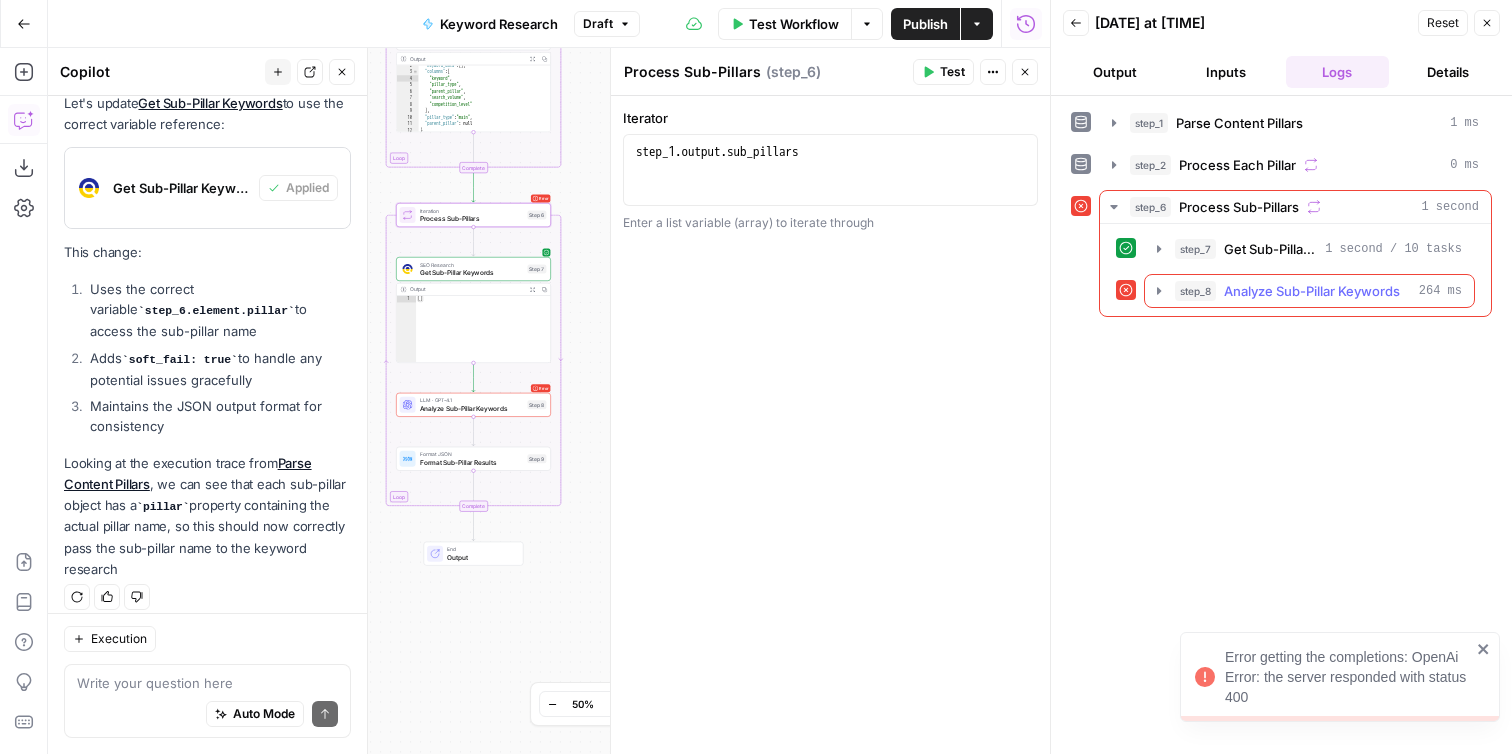 click 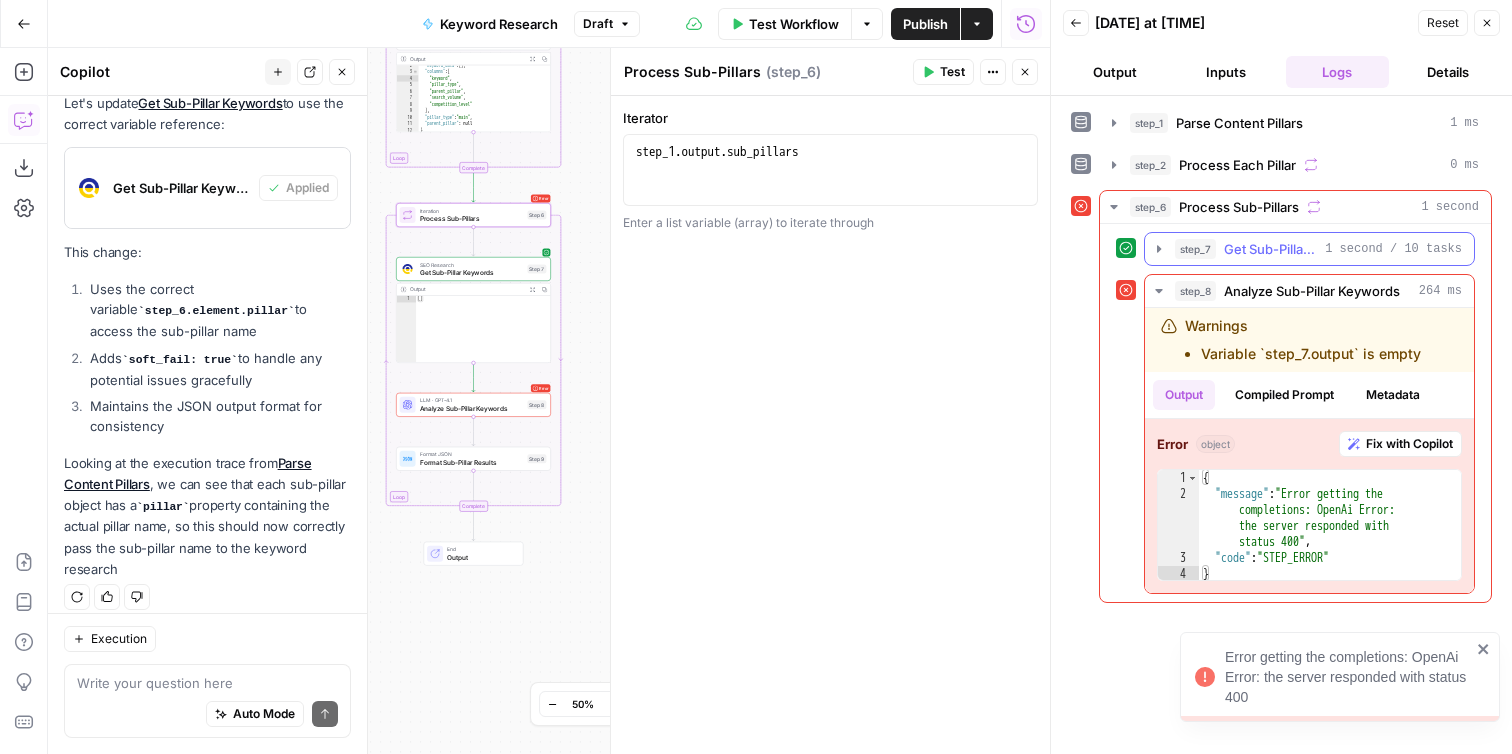 click 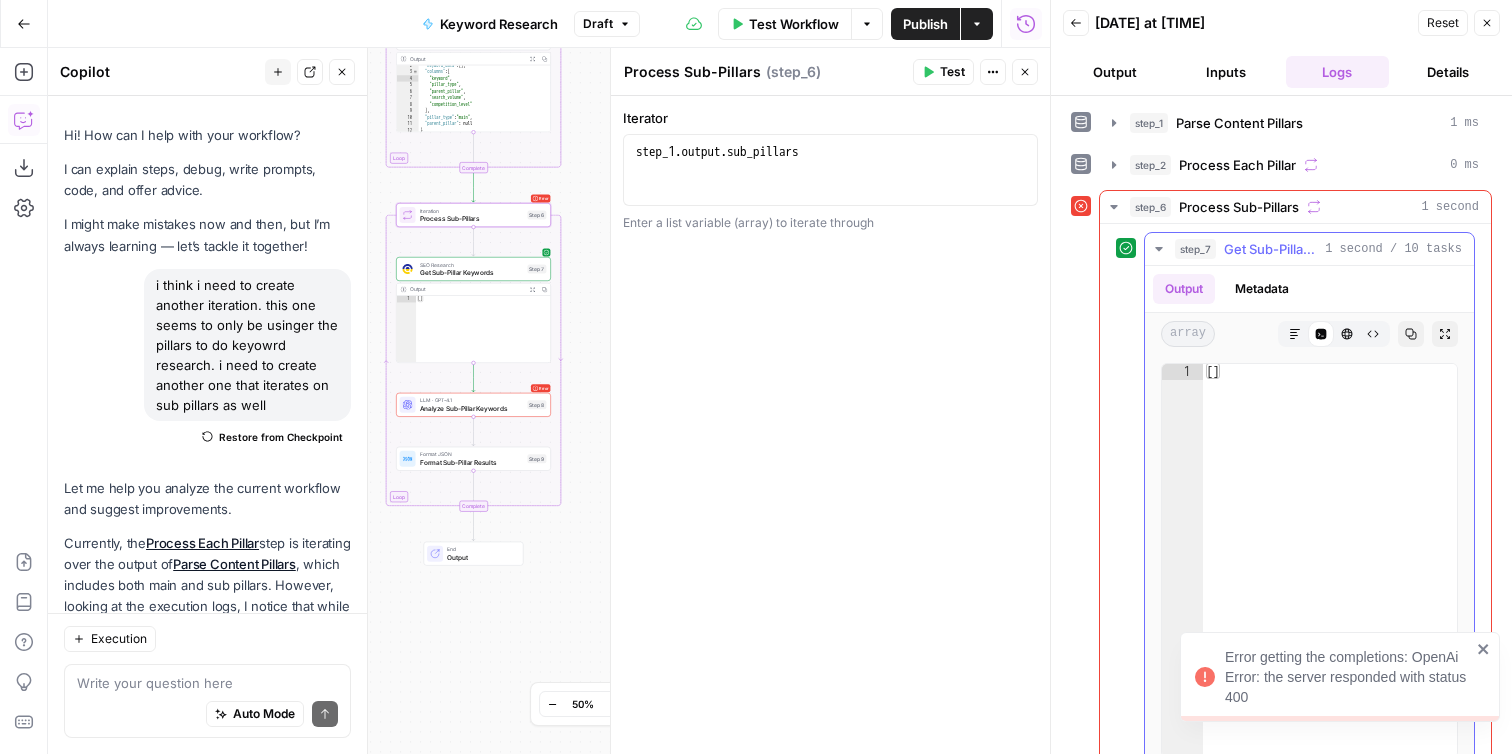 scroll, scrollTop: 0, scrollLeft: 0, axis: both 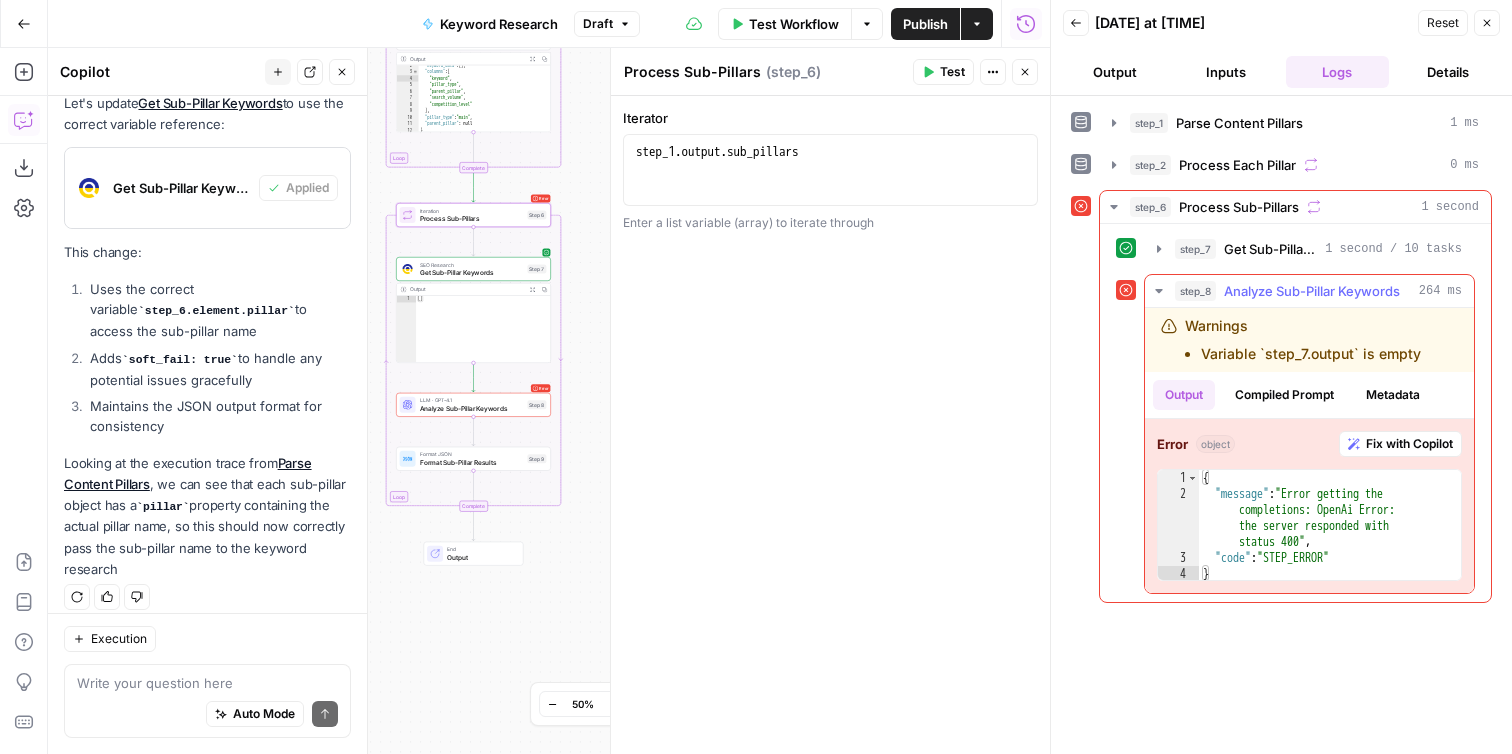 click on "{    "message" :  "Error getting the         completions: OpenAi Error:         the server responded with         status 400" ,    "code" :  "STEP_ERROR" }" at bounding box center (1330, 542) 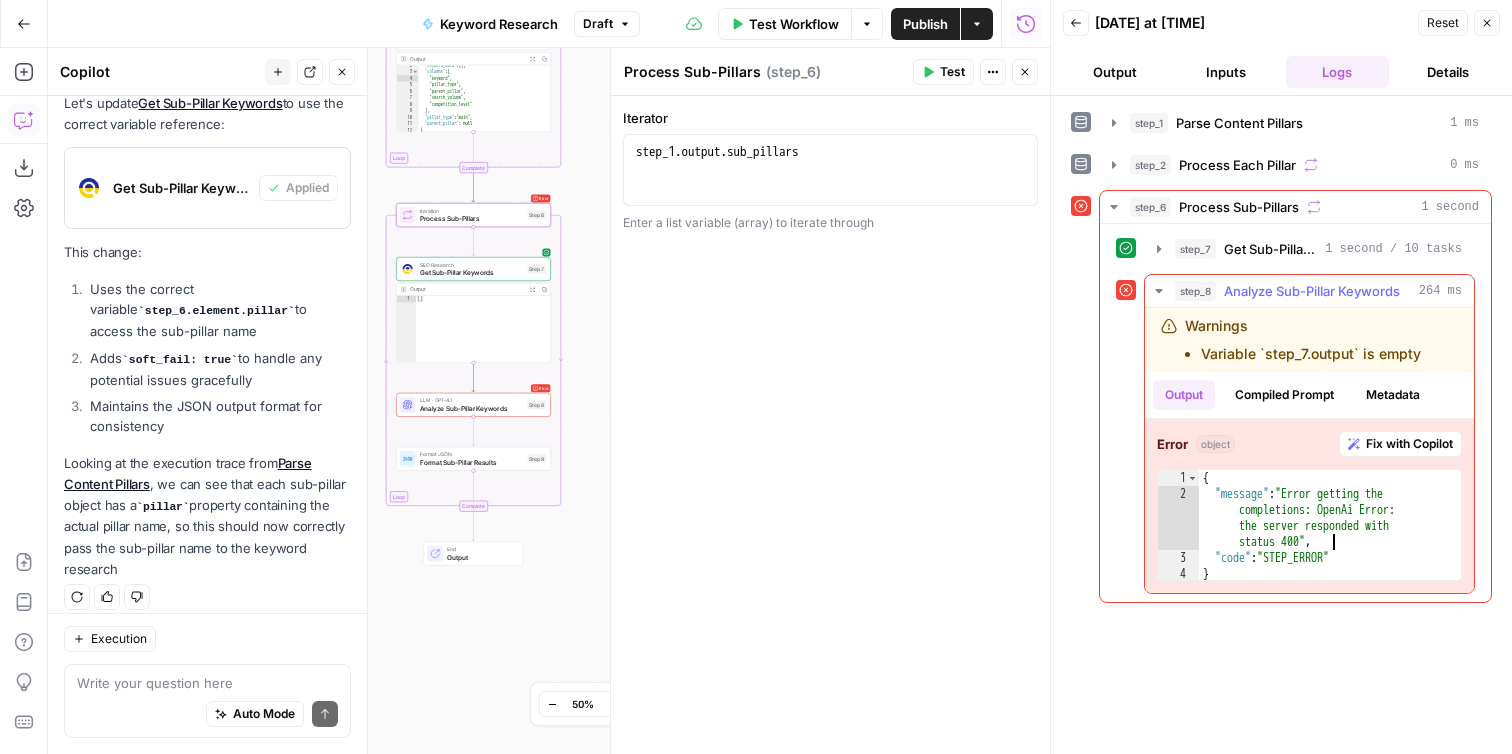 click on "{    "message" :  "Error getting the         completions: OpenAi Error:         the server responded with         status 400" ,    "code" :  "STEP_ERROR" }" at bounding box center (1330, 542) 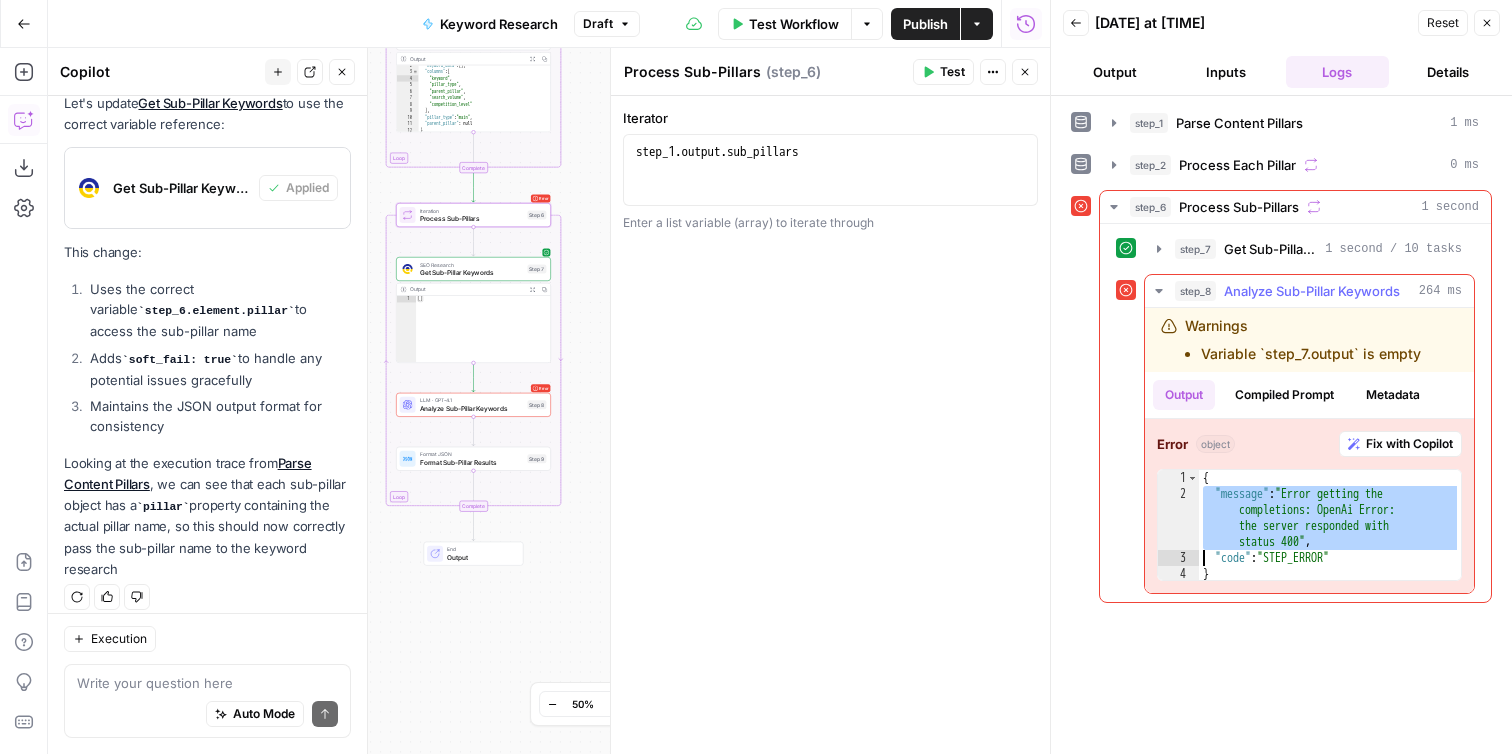 click on "{    "message" :  "Error getting the         completions: OpenAi Error:         the server responded with         status 400" ,    "code" :  "STEP_ERROR" }" at bounding box center (1330, 542) 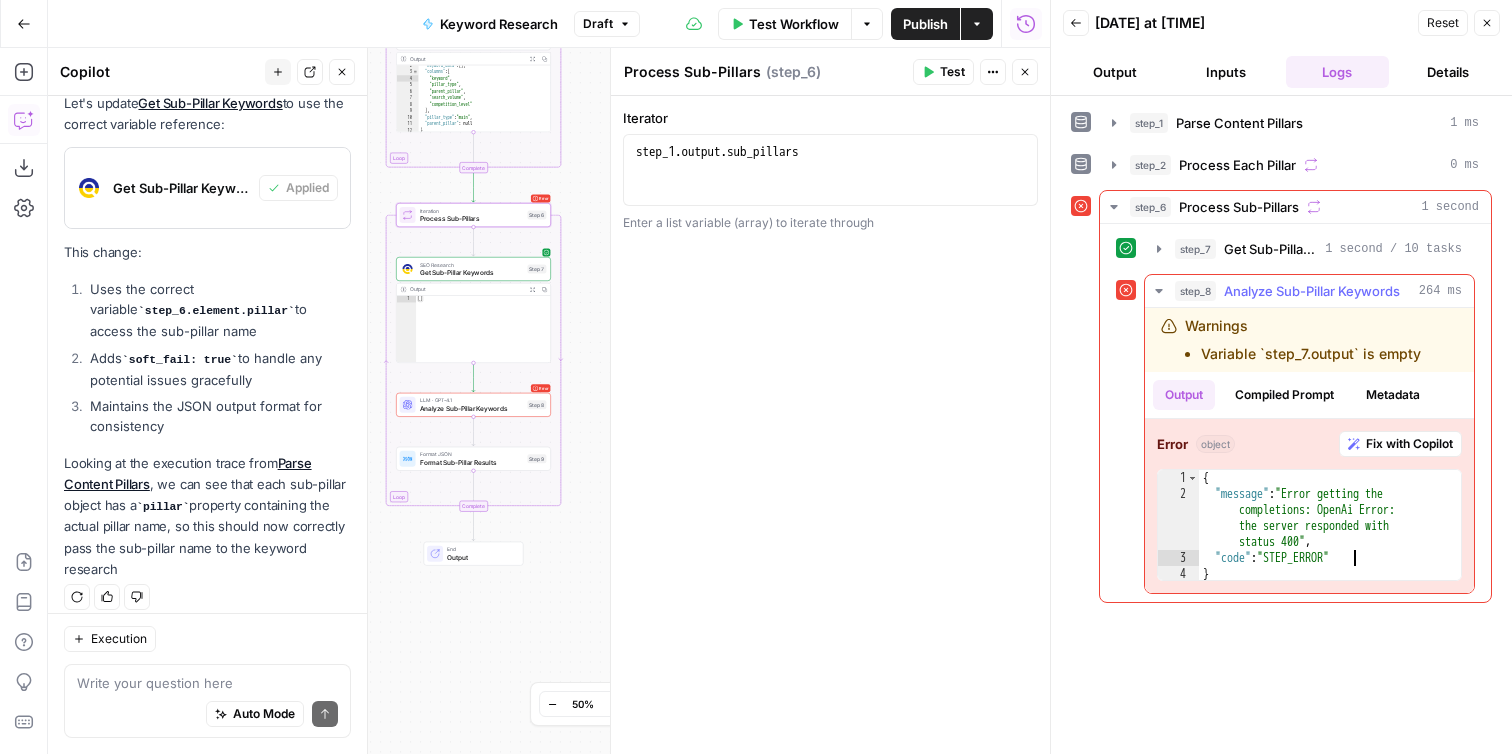 click on "{    "message" :  "Error getting the         completions: OpenAi Error:         the server responded with         status 400" ,    "code" :  "STEP_ERROR" }" at bounding box center [1330, 542] 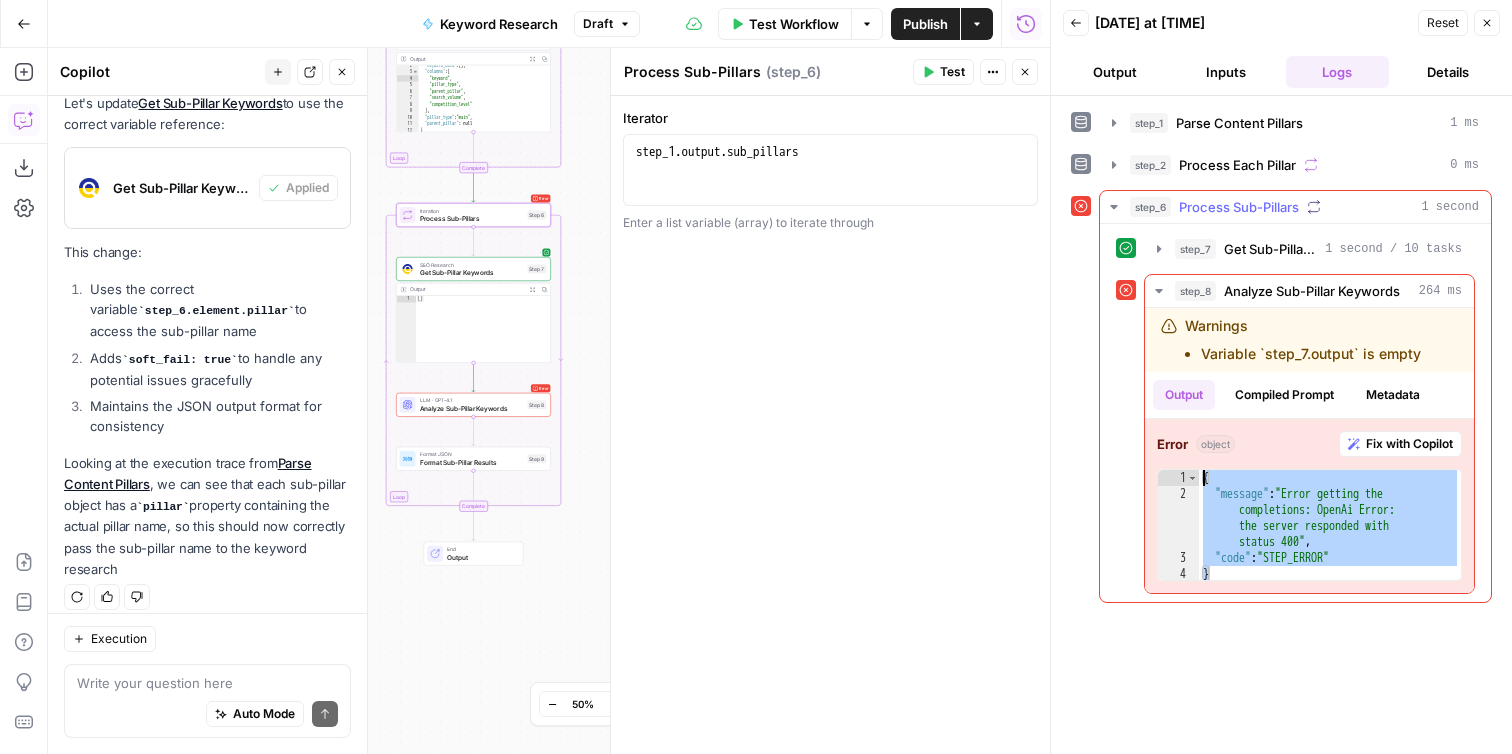 drag, startPoint x: 1371, startPoint y: 579, endPoint x: 1105, endPoint y: 430, distance: 304.88852 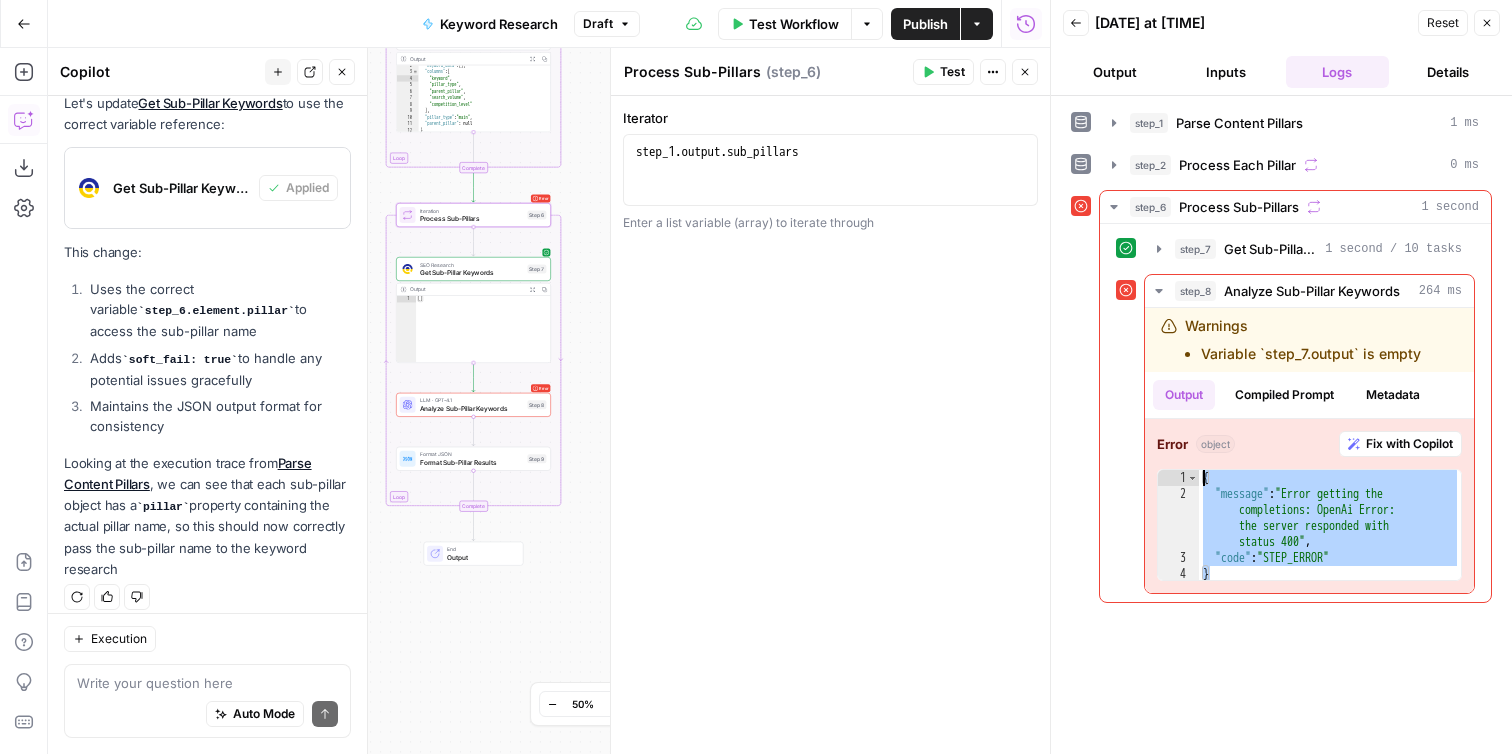 click on "Analyze Sub-Pillar Keywords" at bounding box center (472, 408) 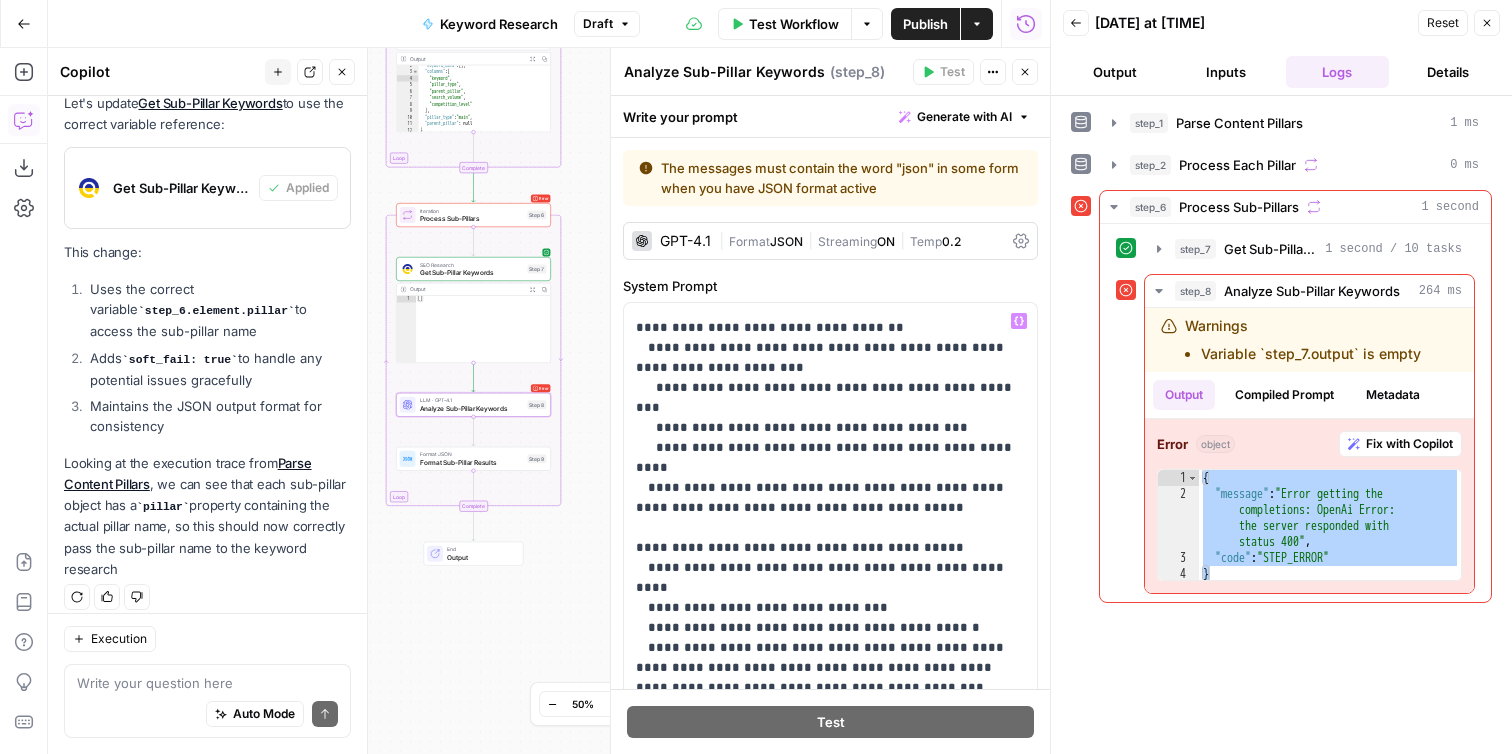 scroll, scrollTop: 1181, scrollLeft: 0, axis: vertical 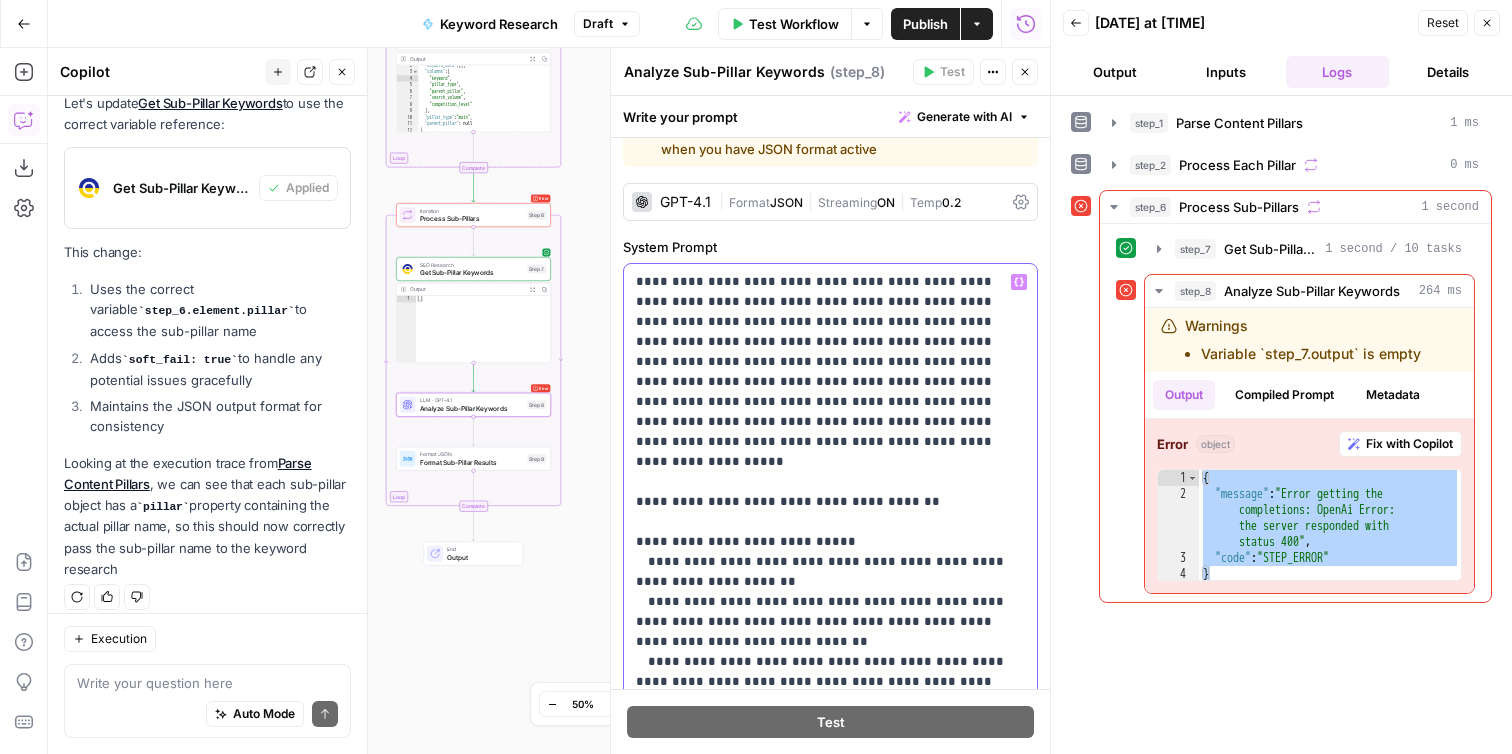 click on "**********" at bounding box center (830, 1262) 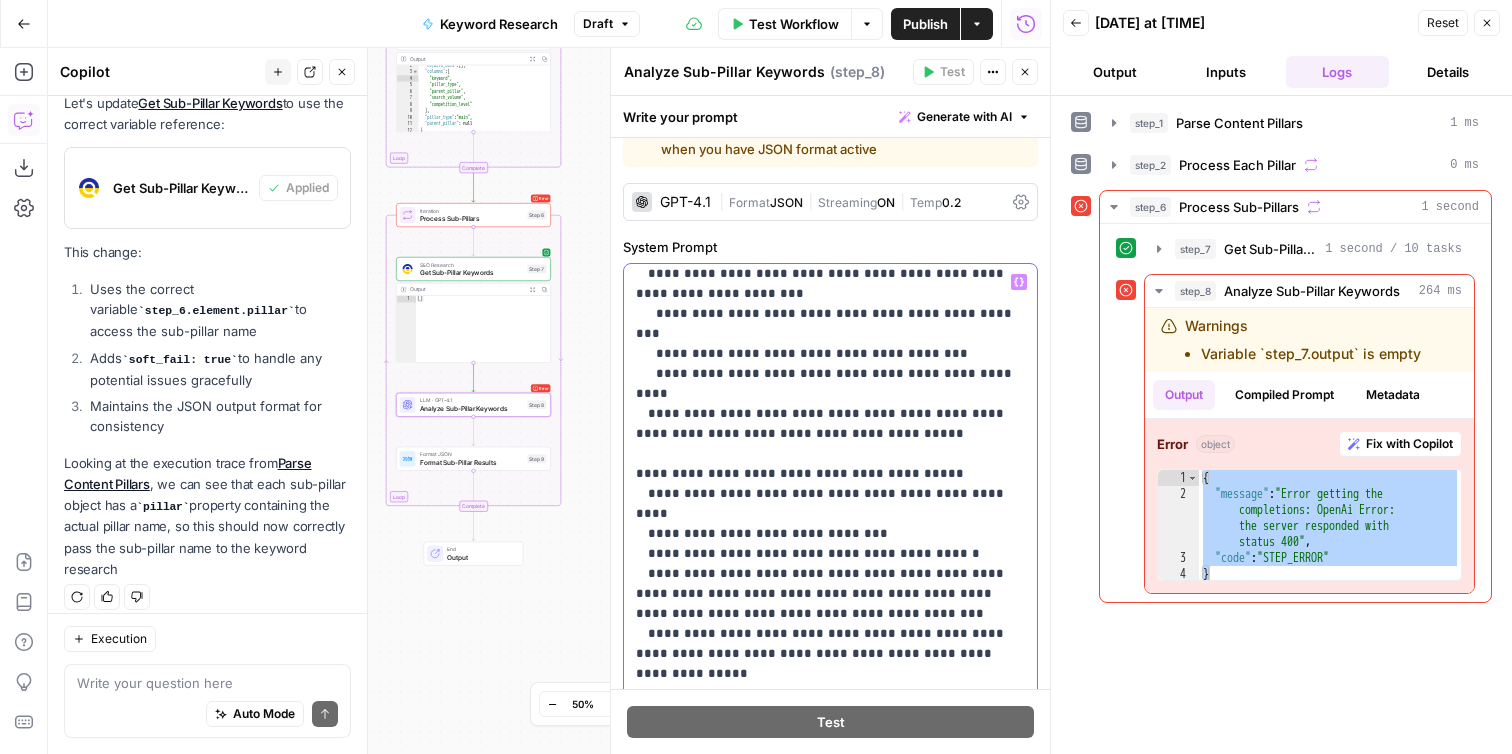 scroll, scrollTop: 1181, scrollLeft: 0, axis: vertical 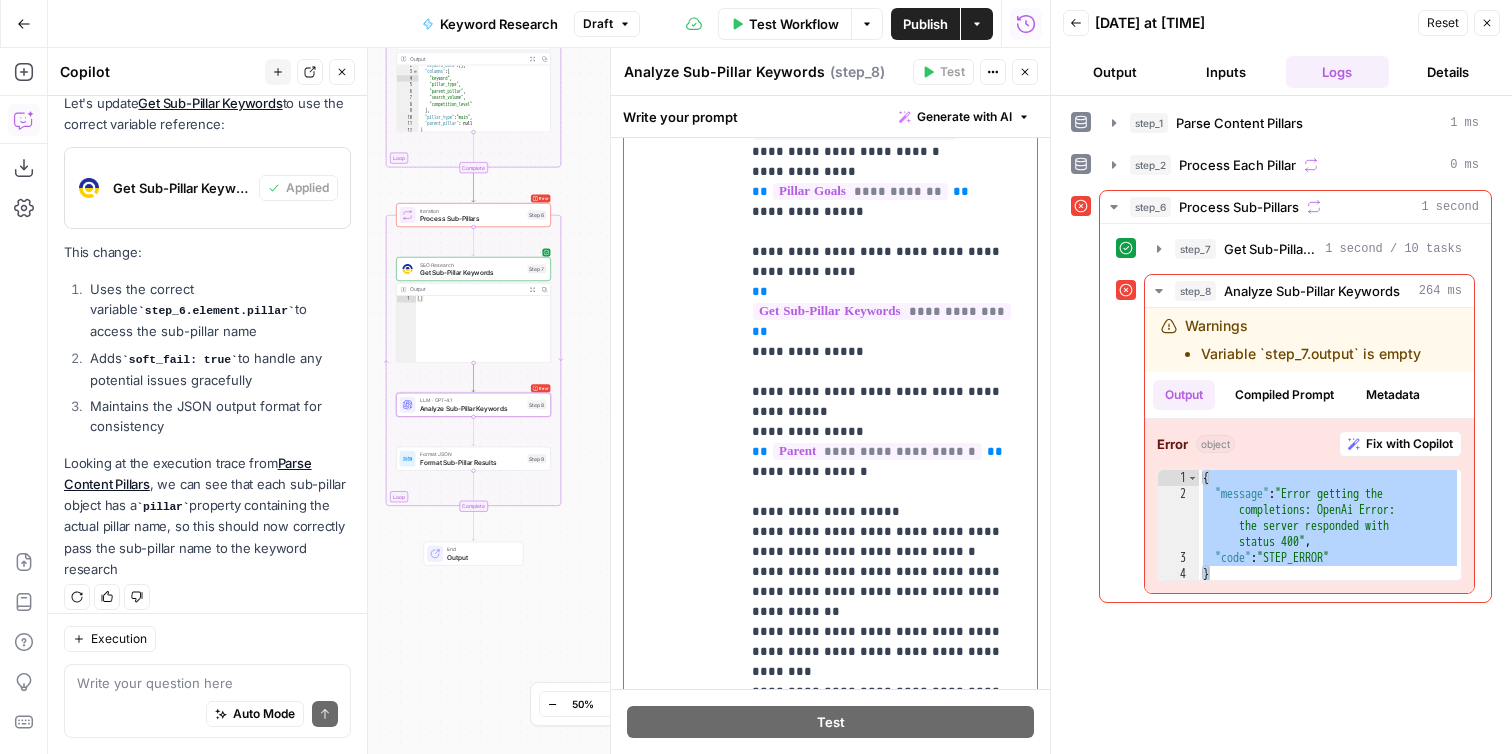 click on "**********" at bounding box center [888, 392] 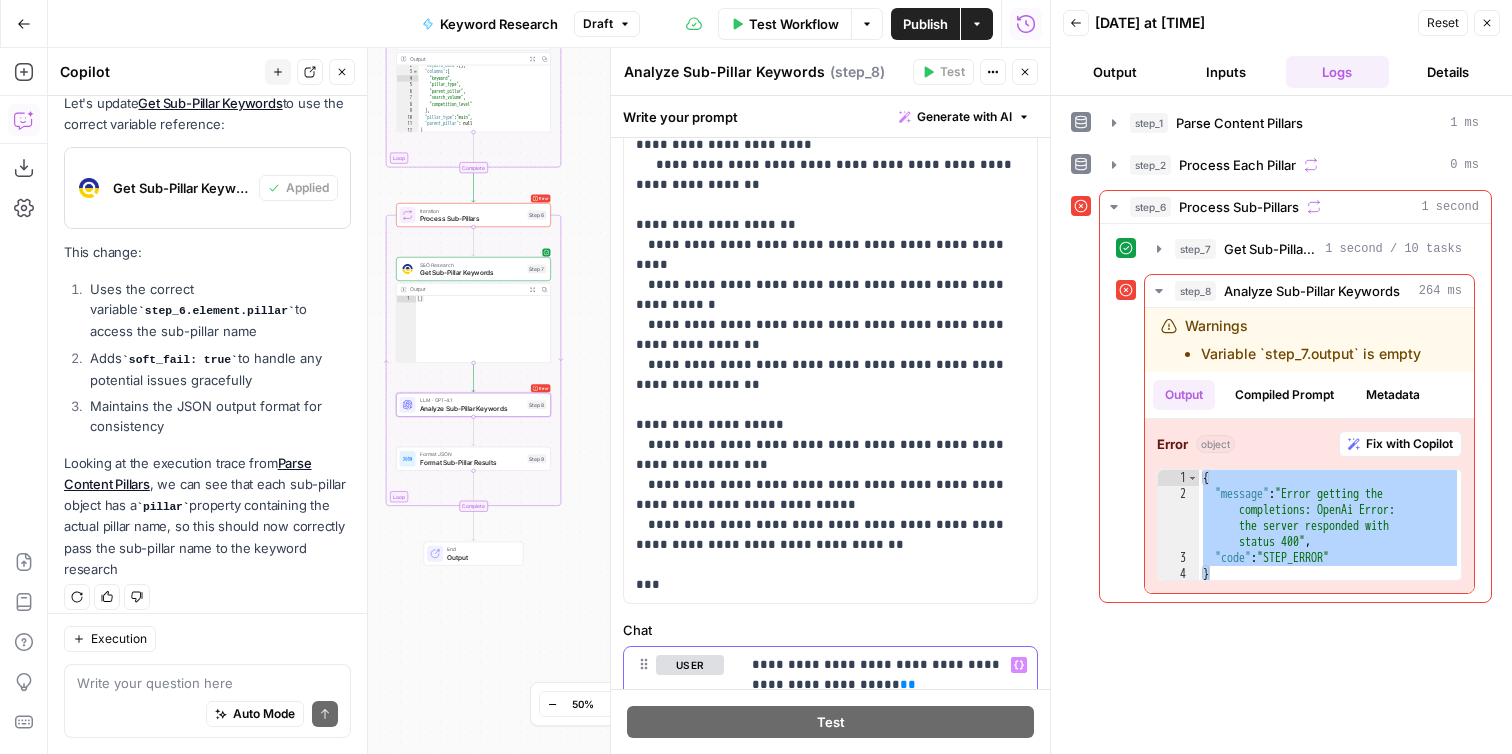 scroll, scrollTop: 0, scrollLeft: 0, axis: both 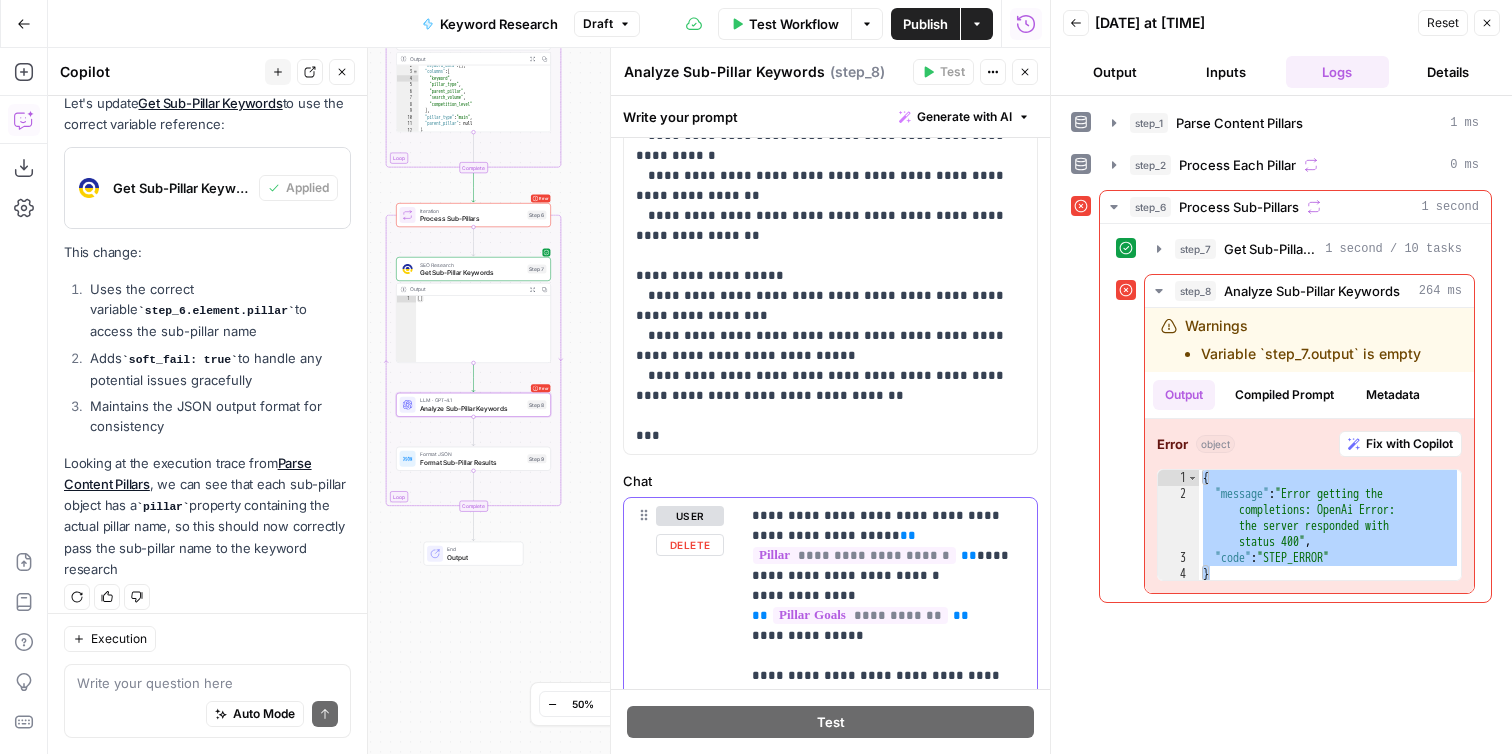 click on "Delete" at bounding box center [690, 545] 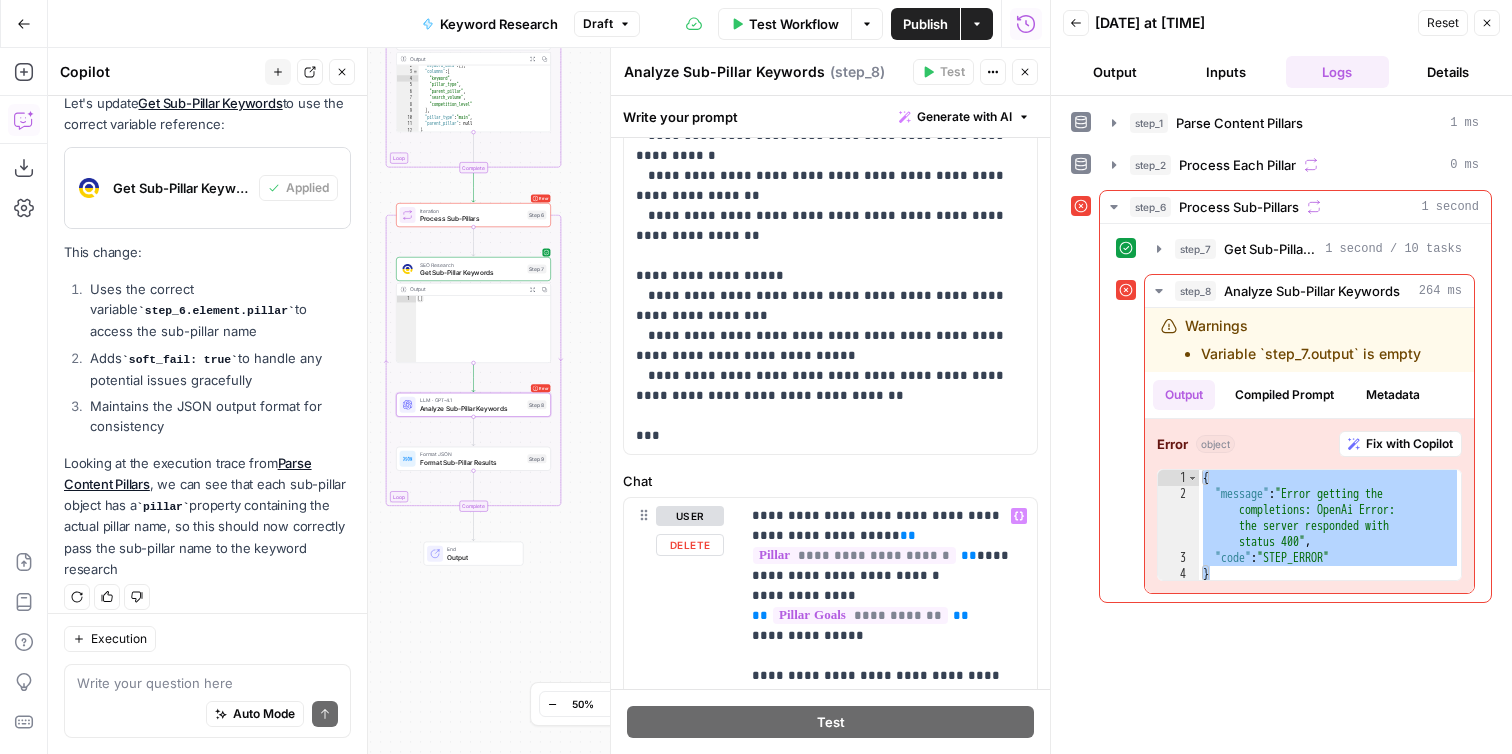 scroll, scrollTop: 545, scrollLeft: 0, axis: vertical 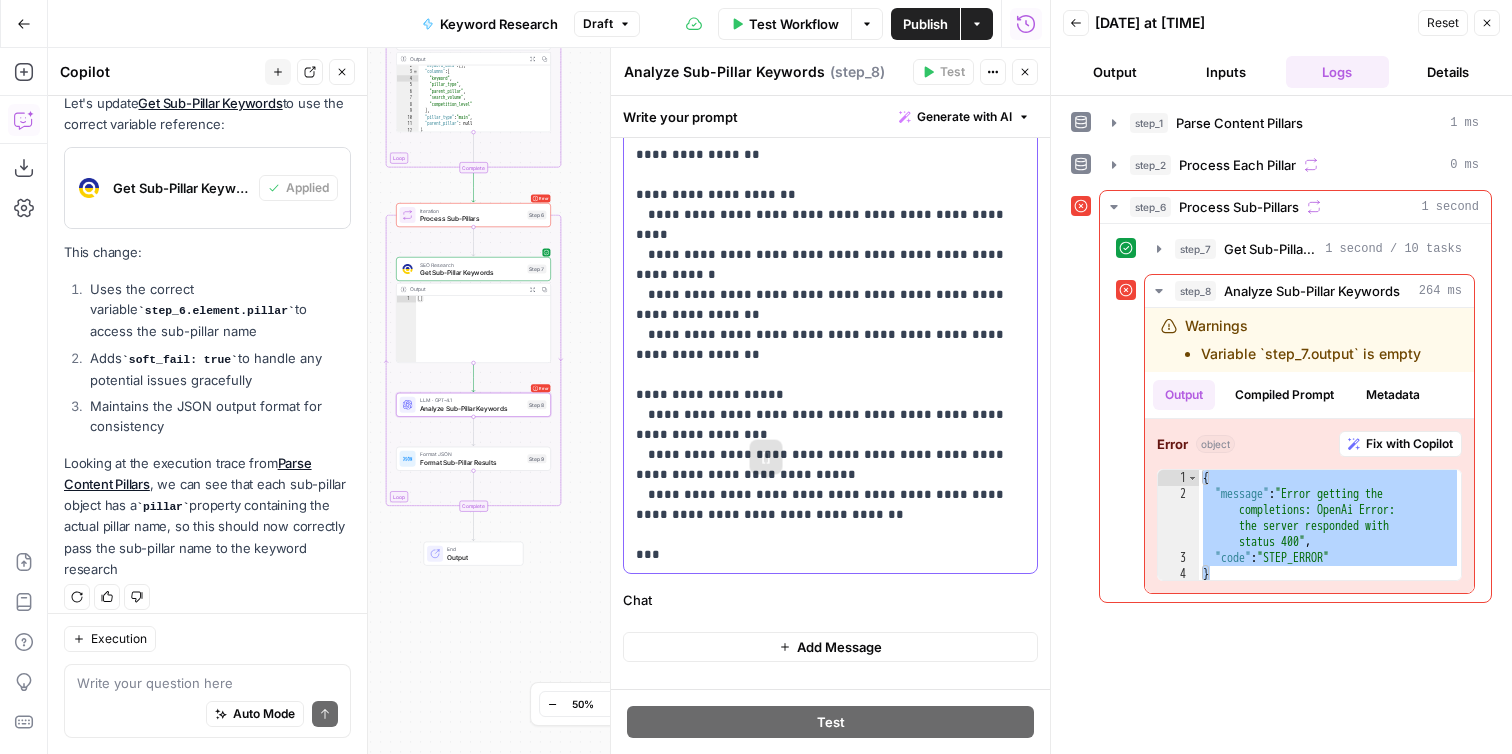 click on "**********" at bounding box center (830, -425) 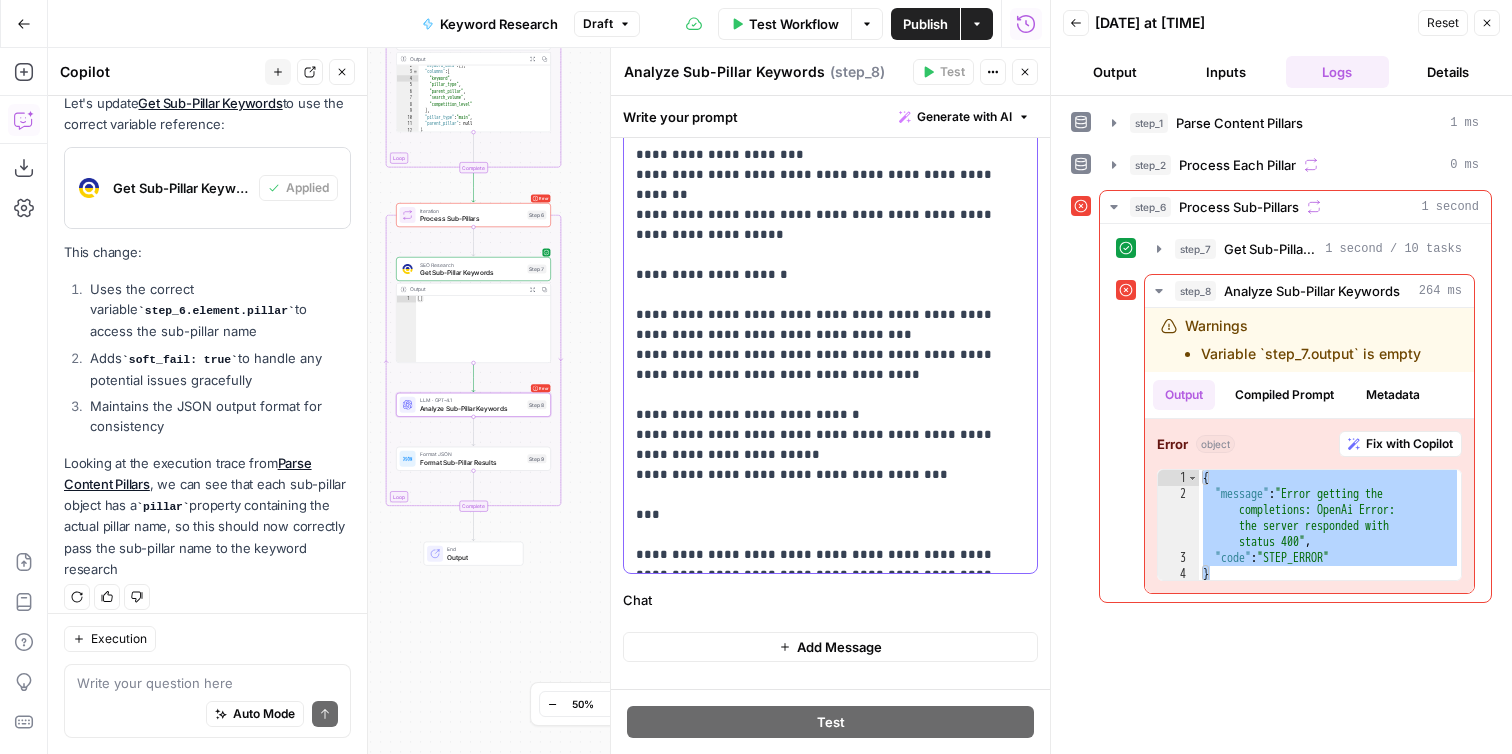 scroll, scrollTop: 0, scrollLeft: 0, axis: both 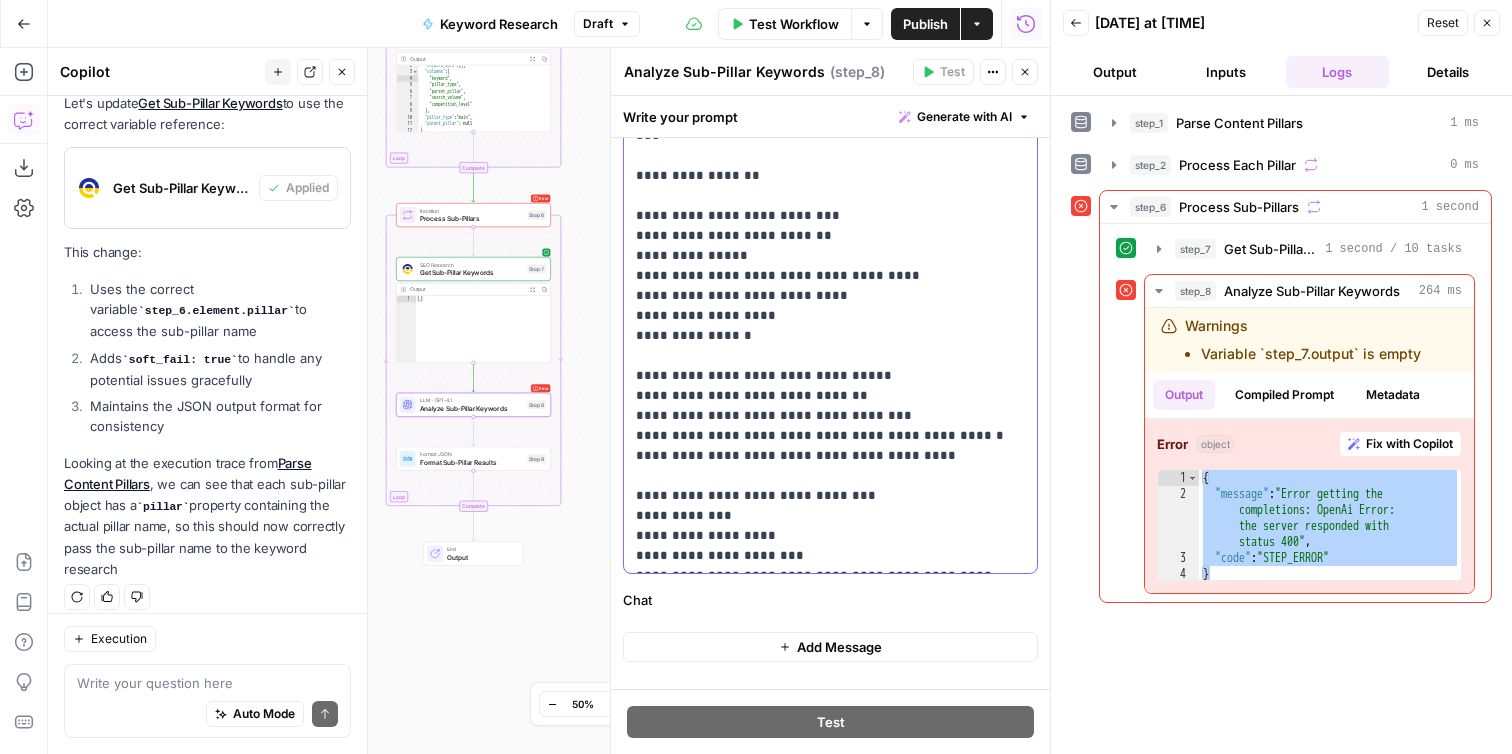 click on "**********" at bounding box center (830, 366) 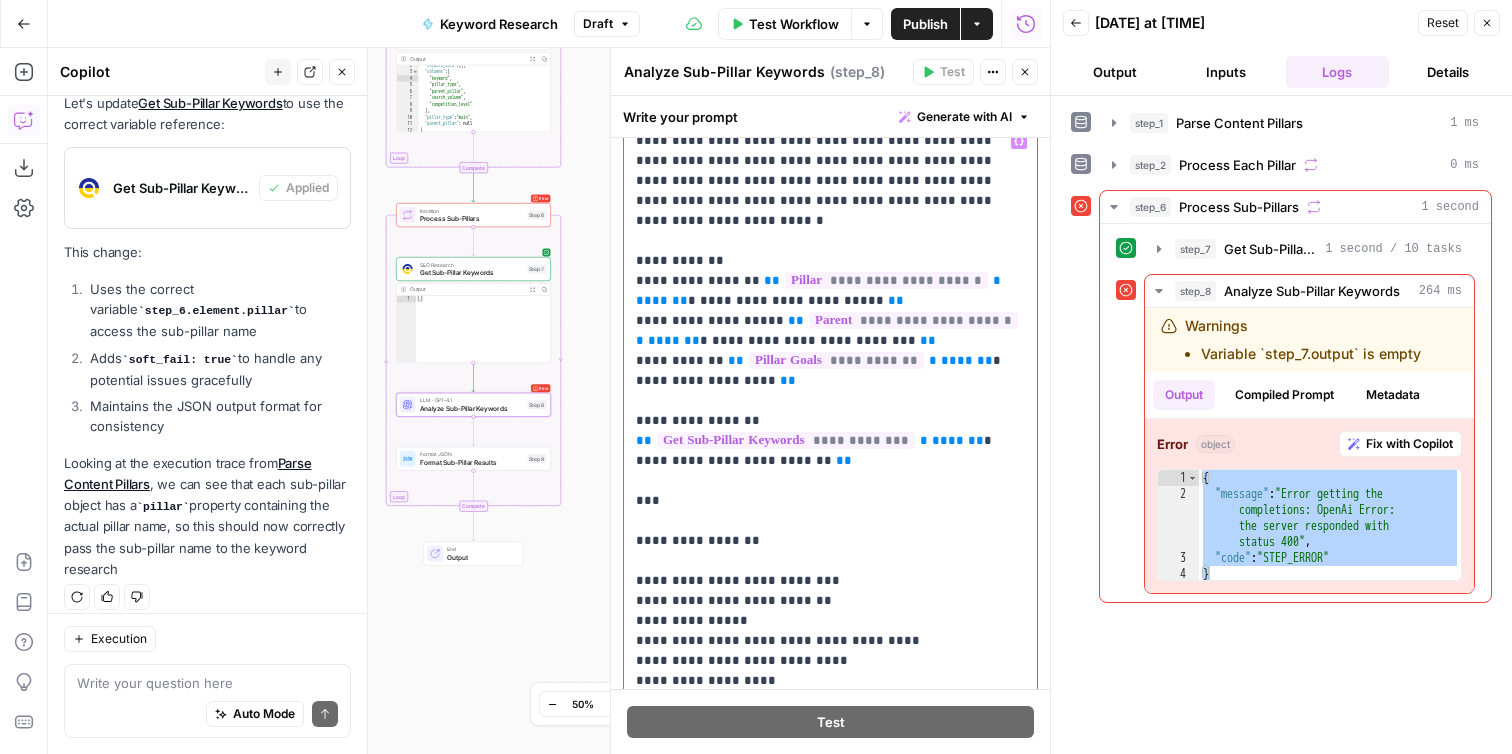 scroll, scrollTop: 0, scrollLeft: 0, axis: both 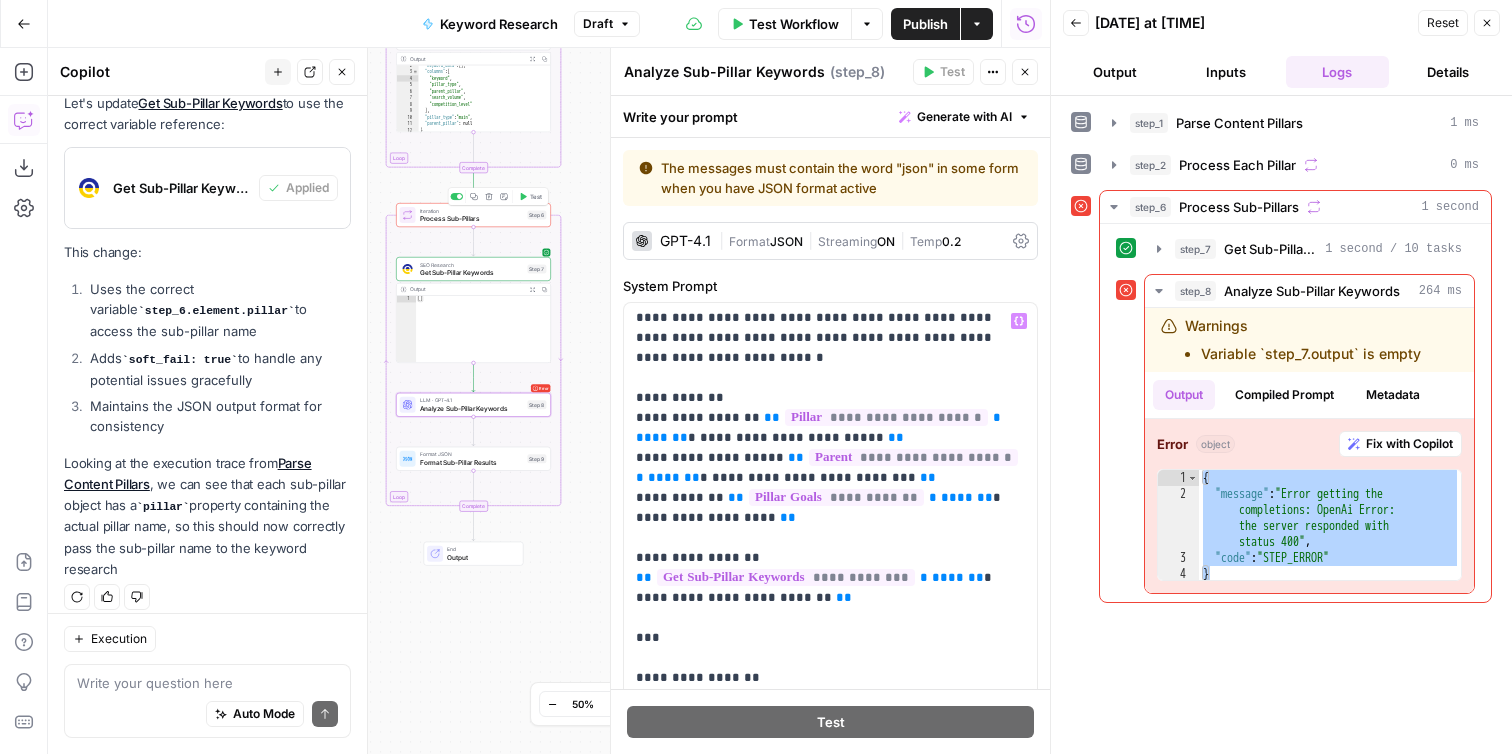 click on "Test" at bounding box center [530, 196] 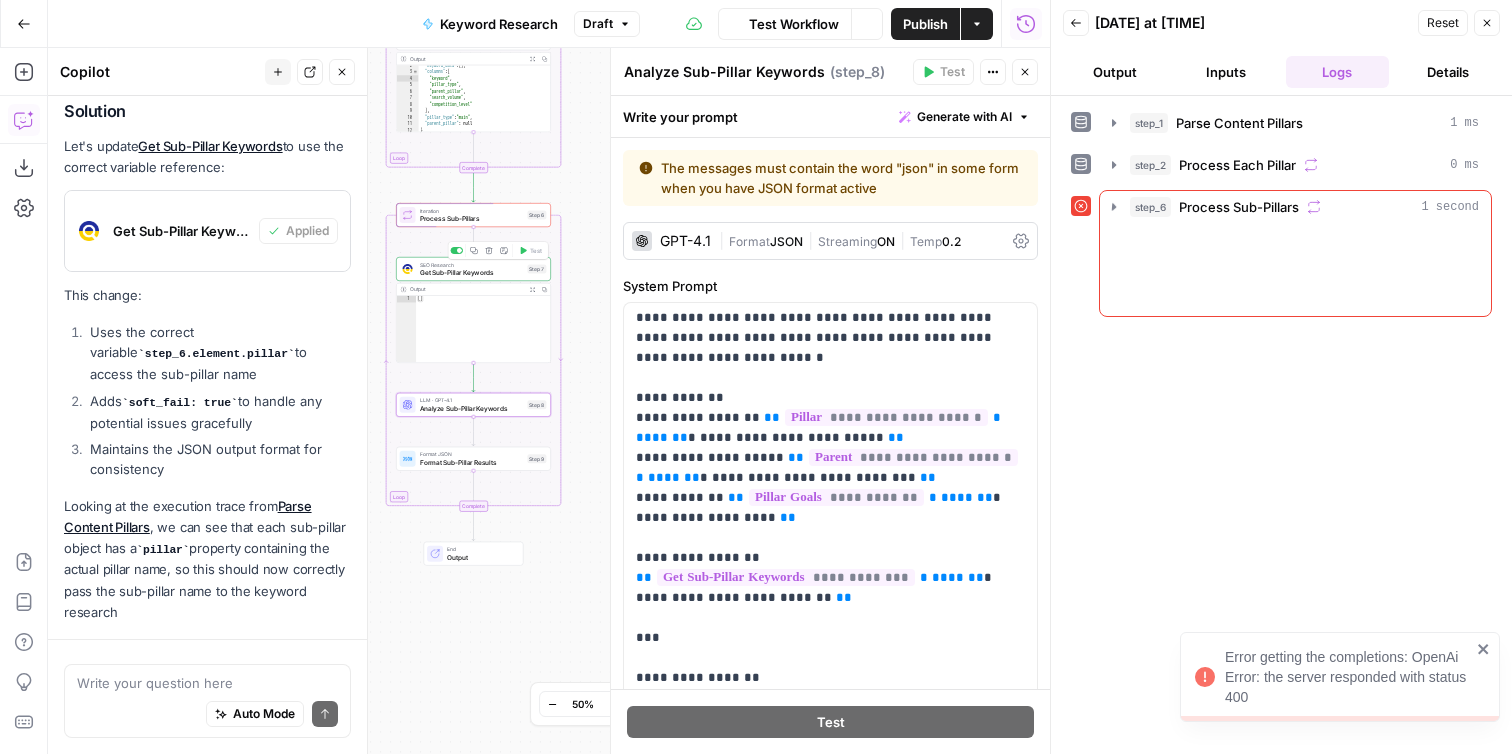 scroll, scrollTop: 6744, scrollLeft: 0, axis: vertical 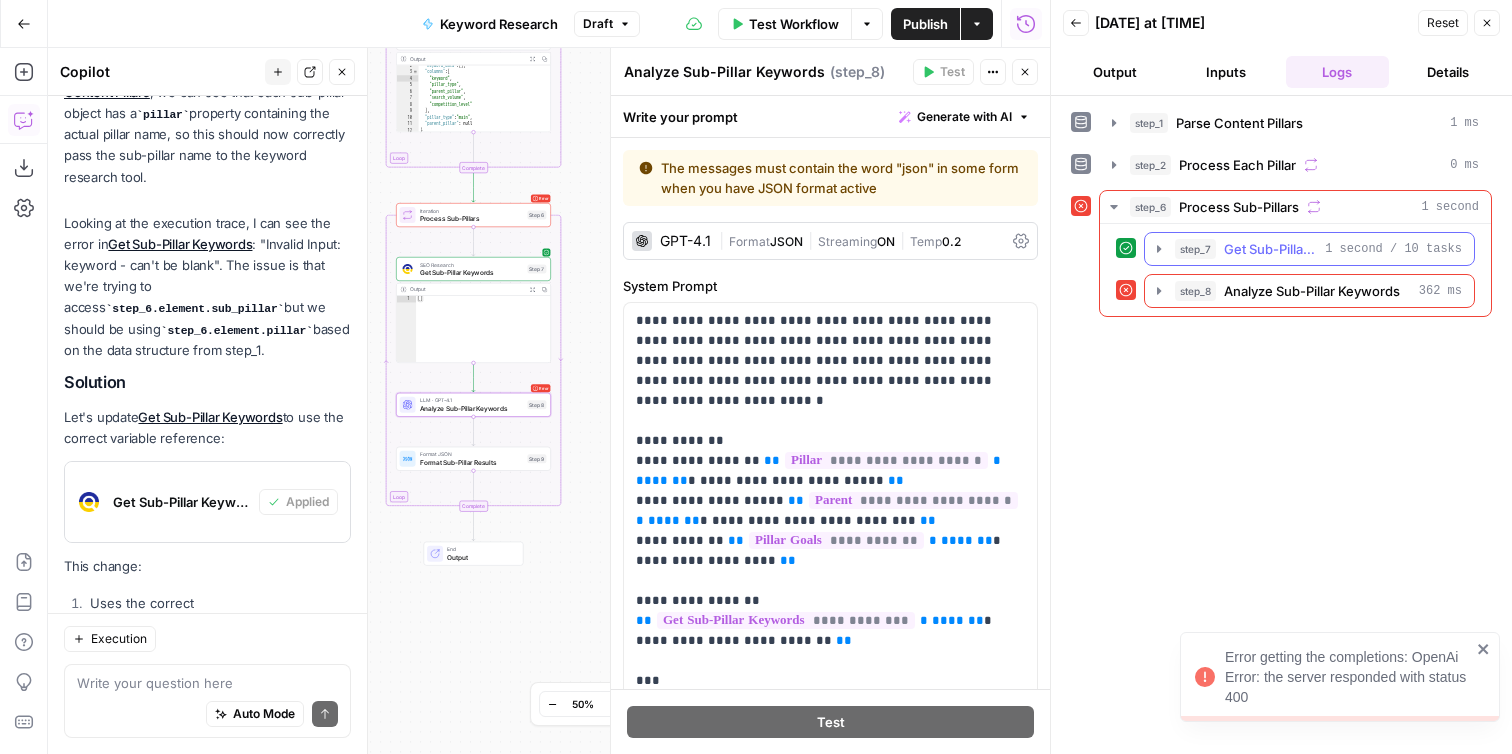 click 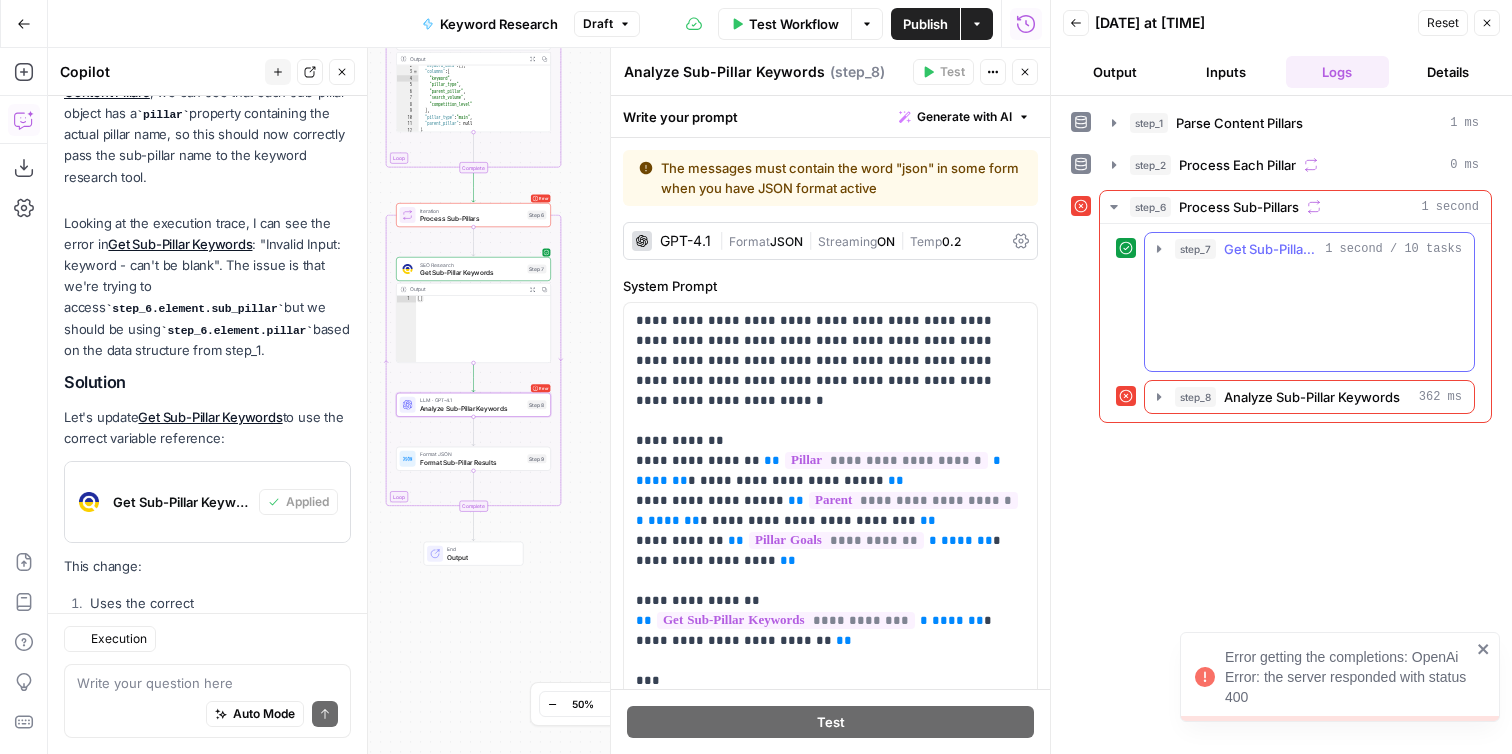 scroll, scrollTop: 6744, scrollLeft: 0, axis: vertical 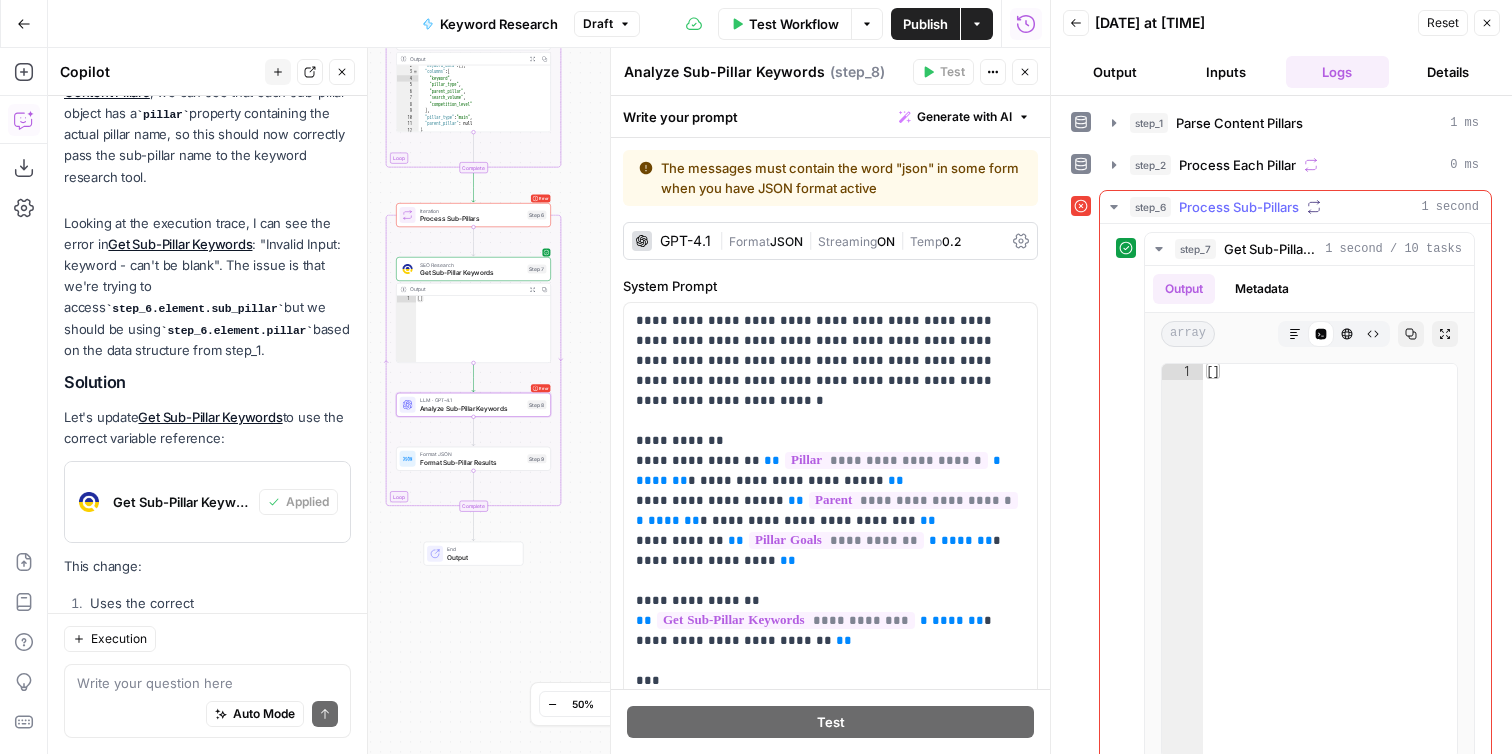 type 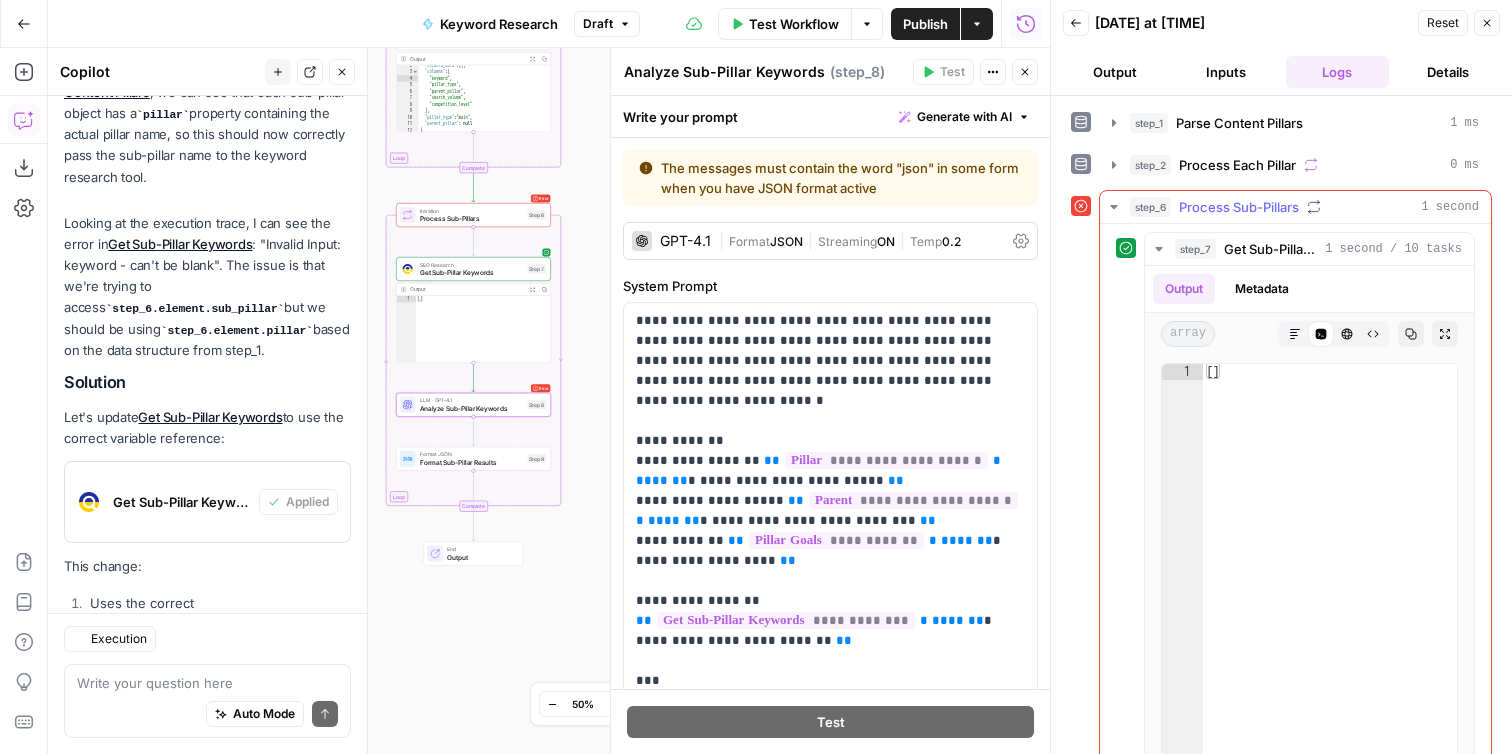scroll, scrollTop: 6744, scrollLeft: 0, axis: vertical 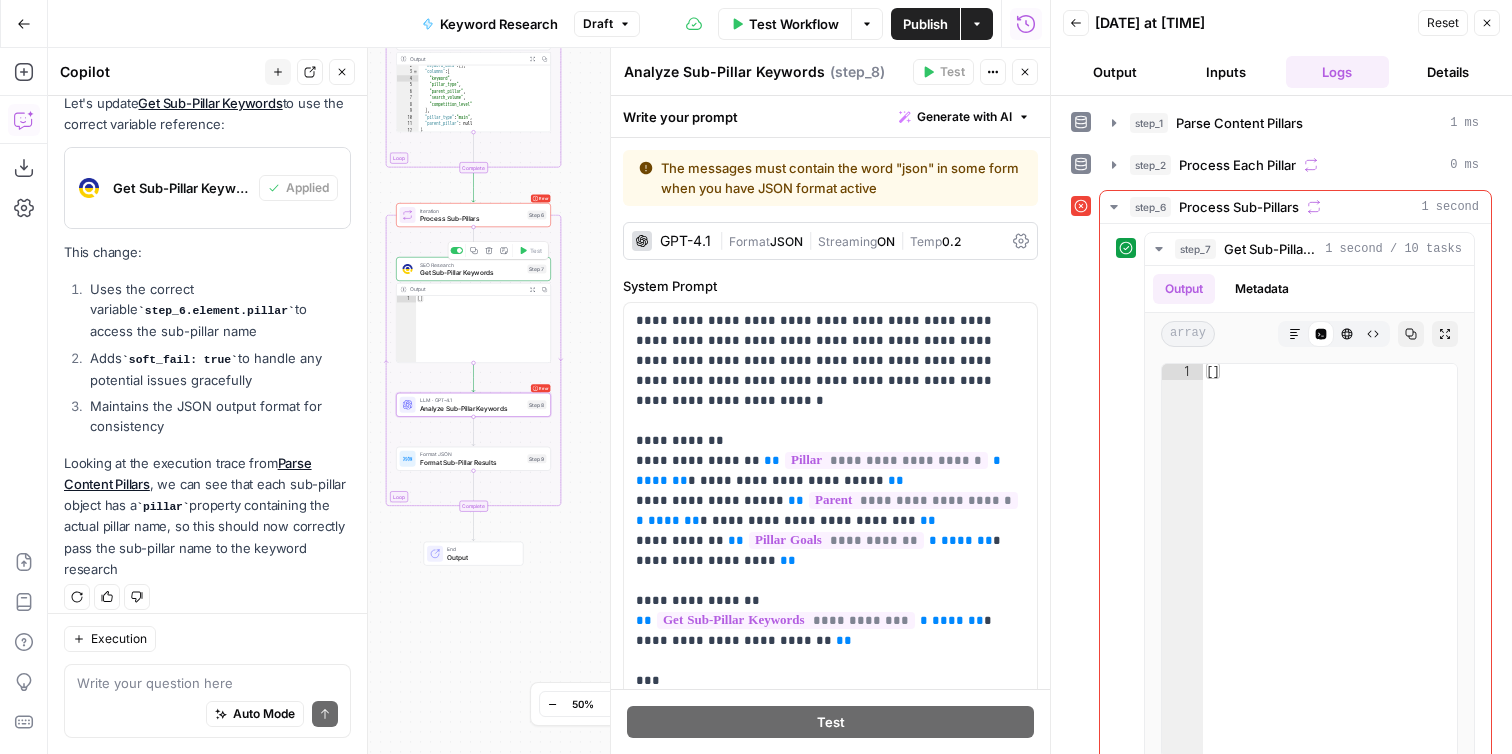 click on "Get Sub-Pillar Keywords" at bounding box center [472, 273] 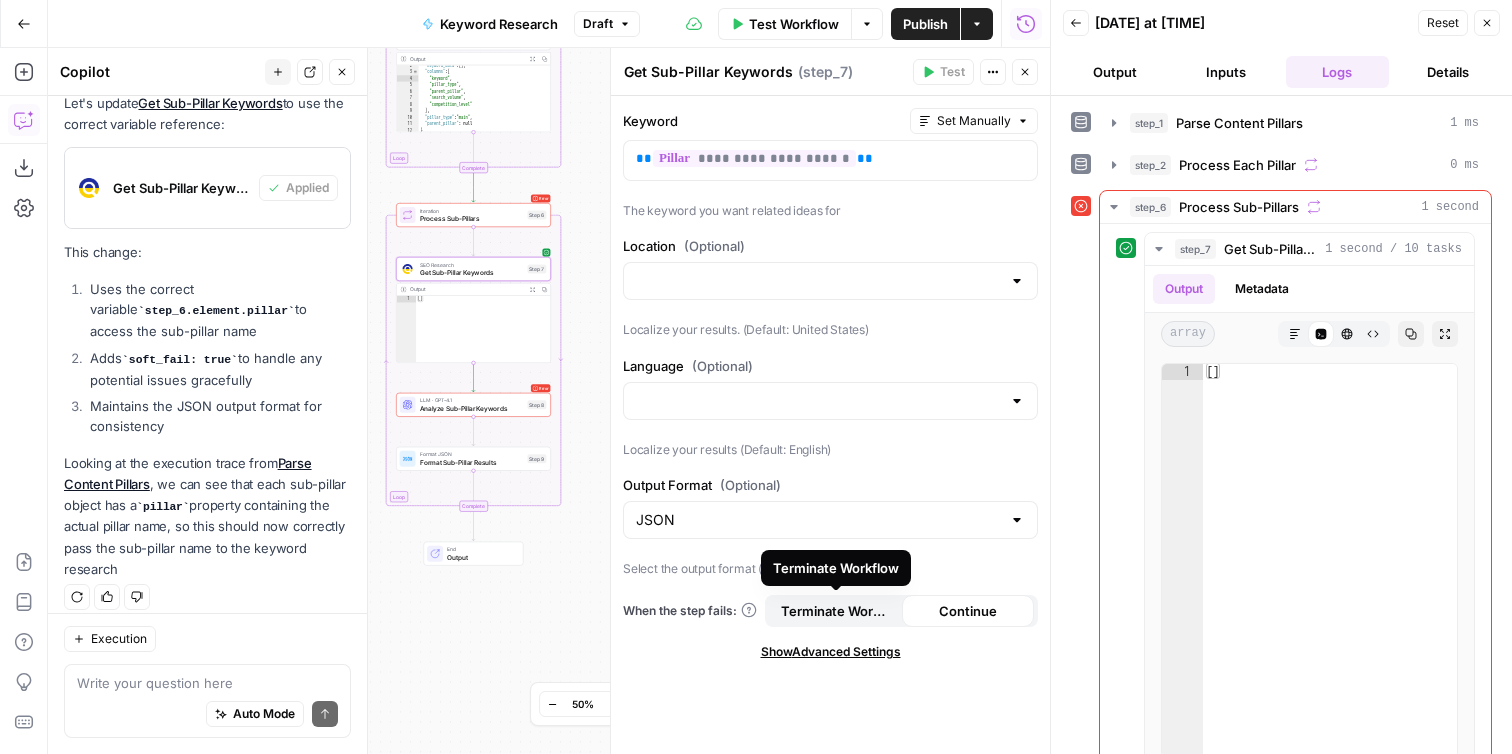 click on "Continue" at bounding box center (968, 611) 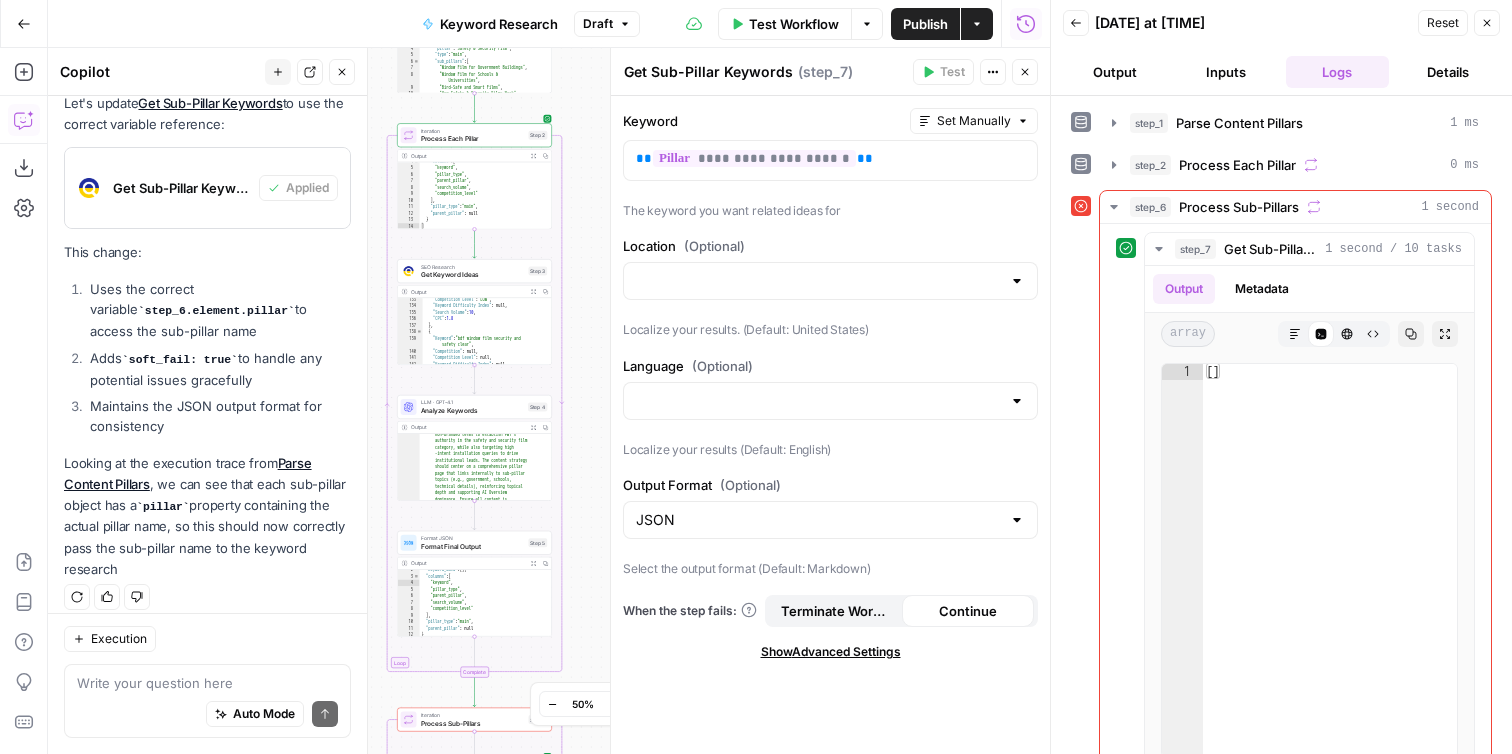 click on "SEO Research Get Keyword Ideas Step 3 Copy step Delete step Add Note Test" at bounding box center (474, 271) 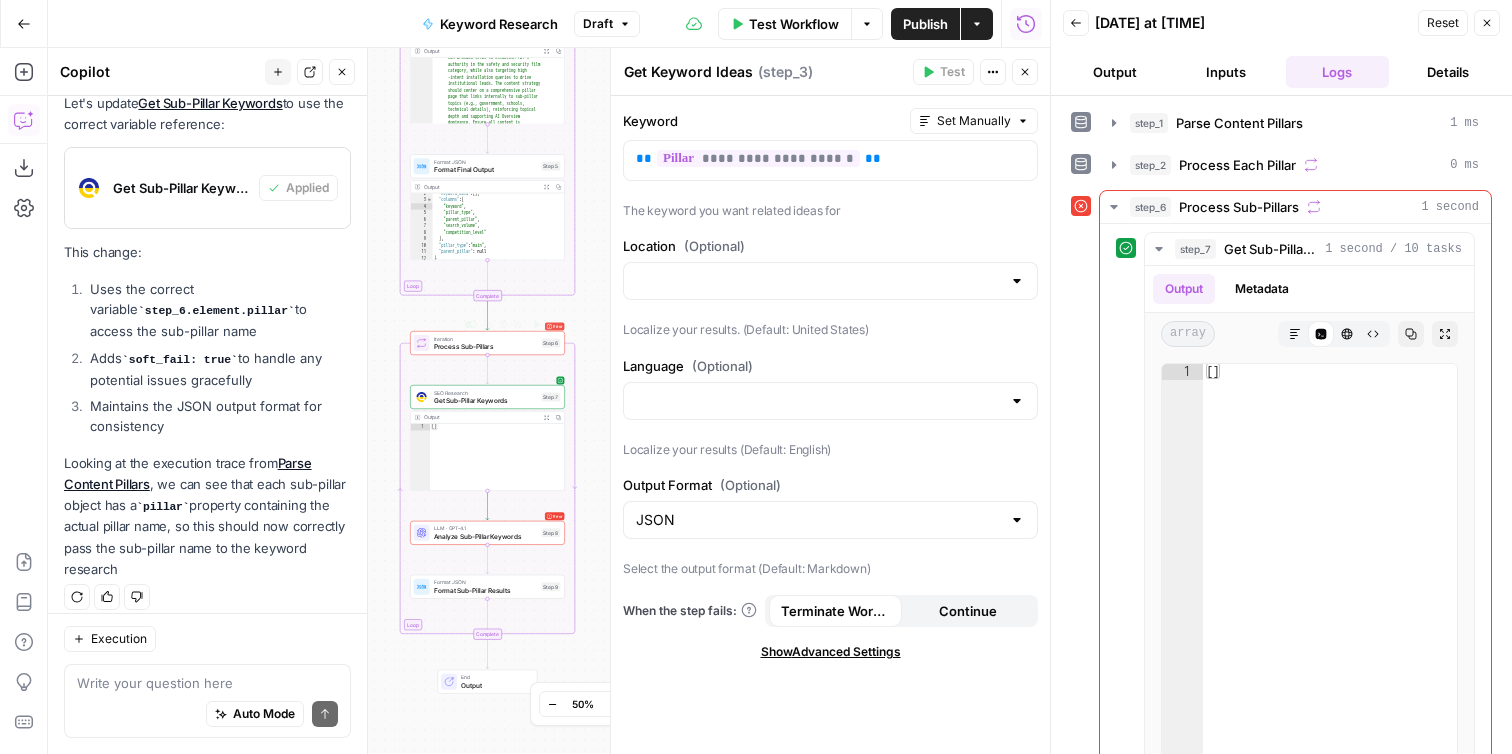 click on "Process Sub-Pillars" at bounding box center (486, 347) 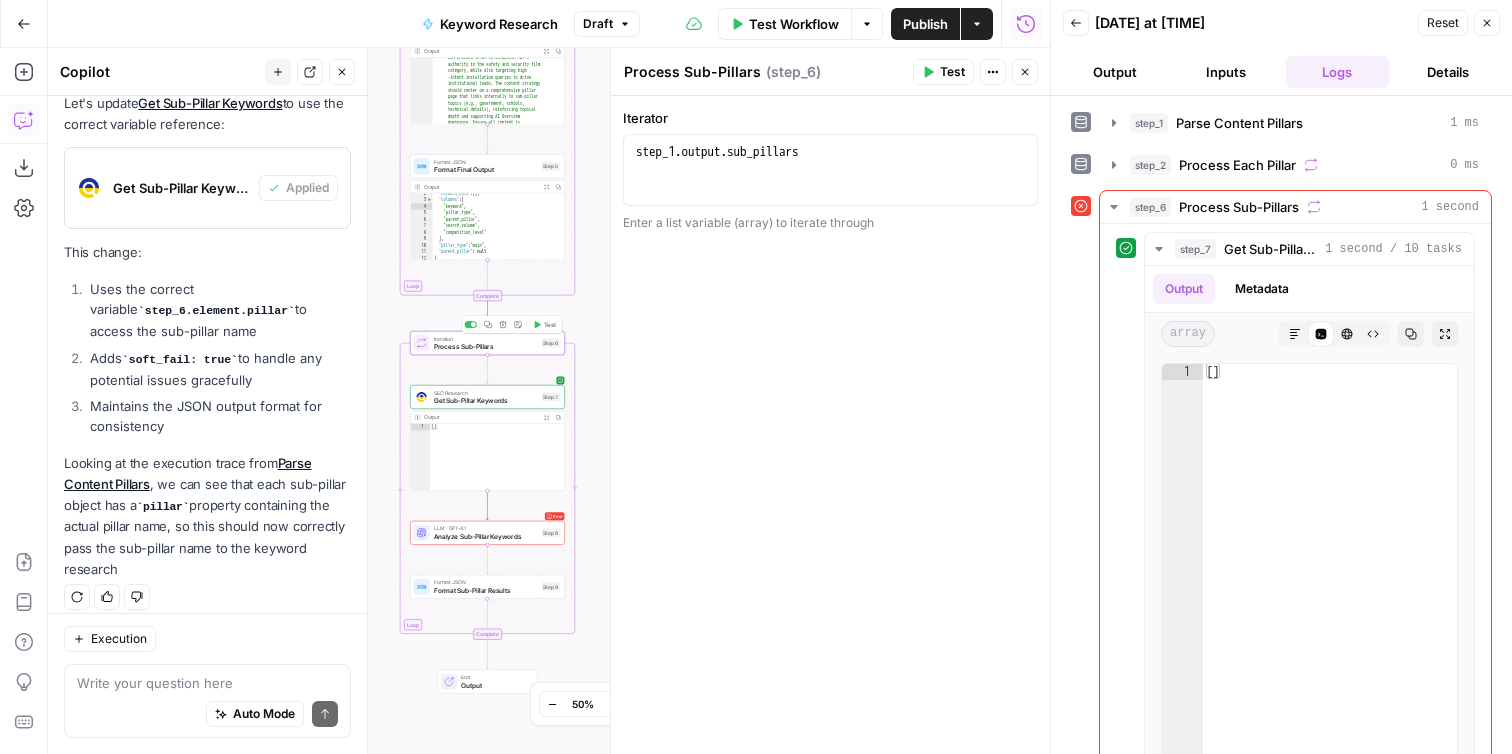 click on "Test" at bounding box center [550, 324] 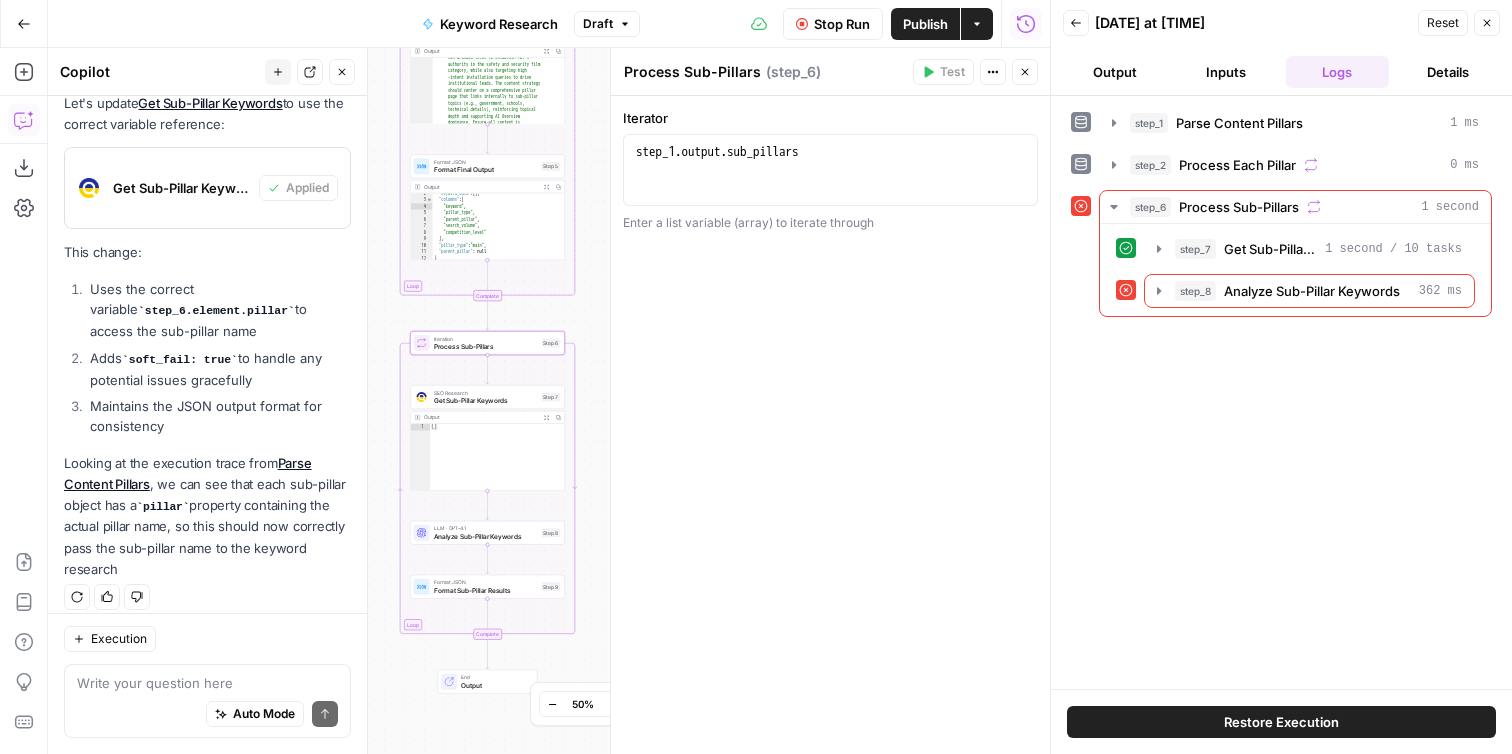 click on "Restore Execution" at bounding box center [1281, 722] 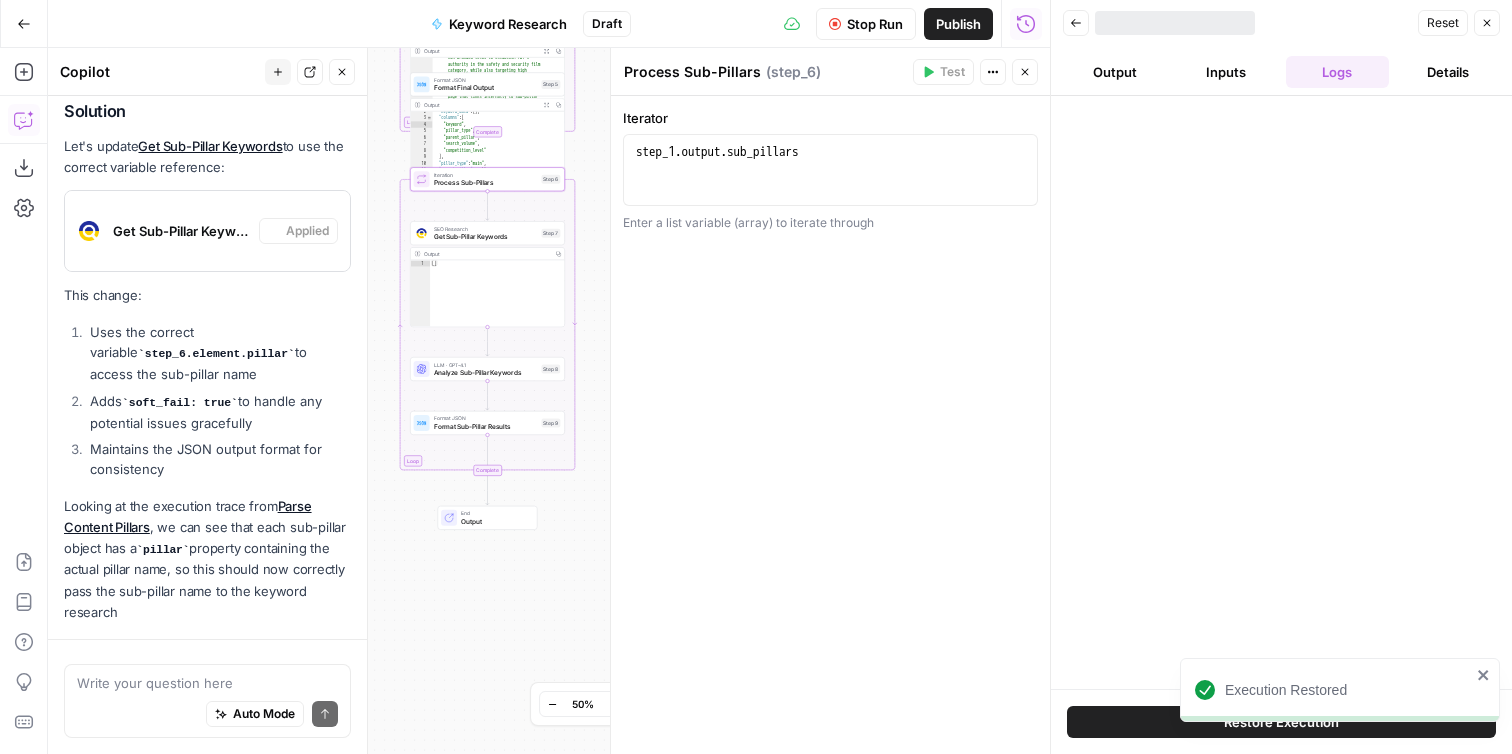 scroll, scrollTop: 6430, scrollLeft: 0, axis: vertical 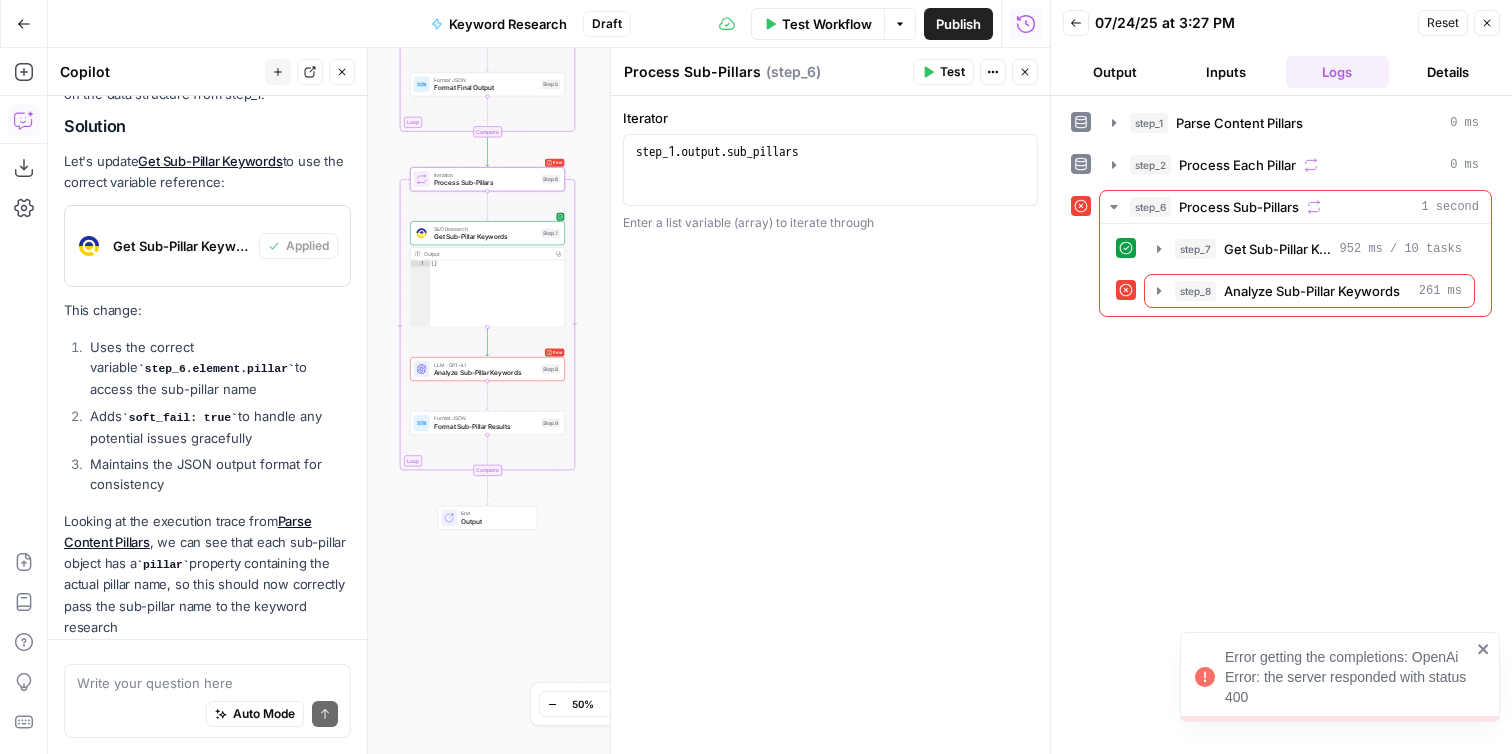 click on "Process Sub-Pillars" at bounding box center [486, 183] 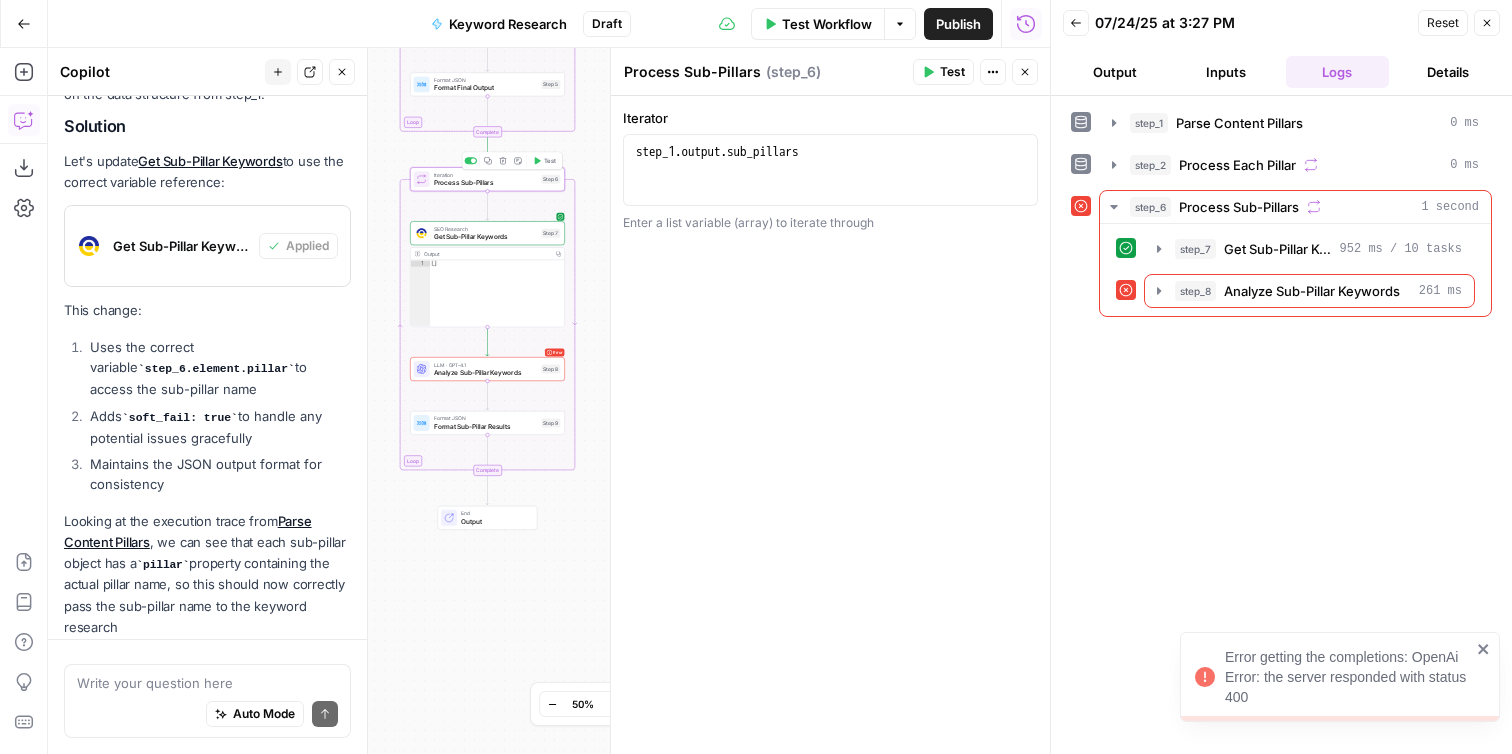 scroll, scrollTop: 6744, scrollLeft: 0, axis: vertical 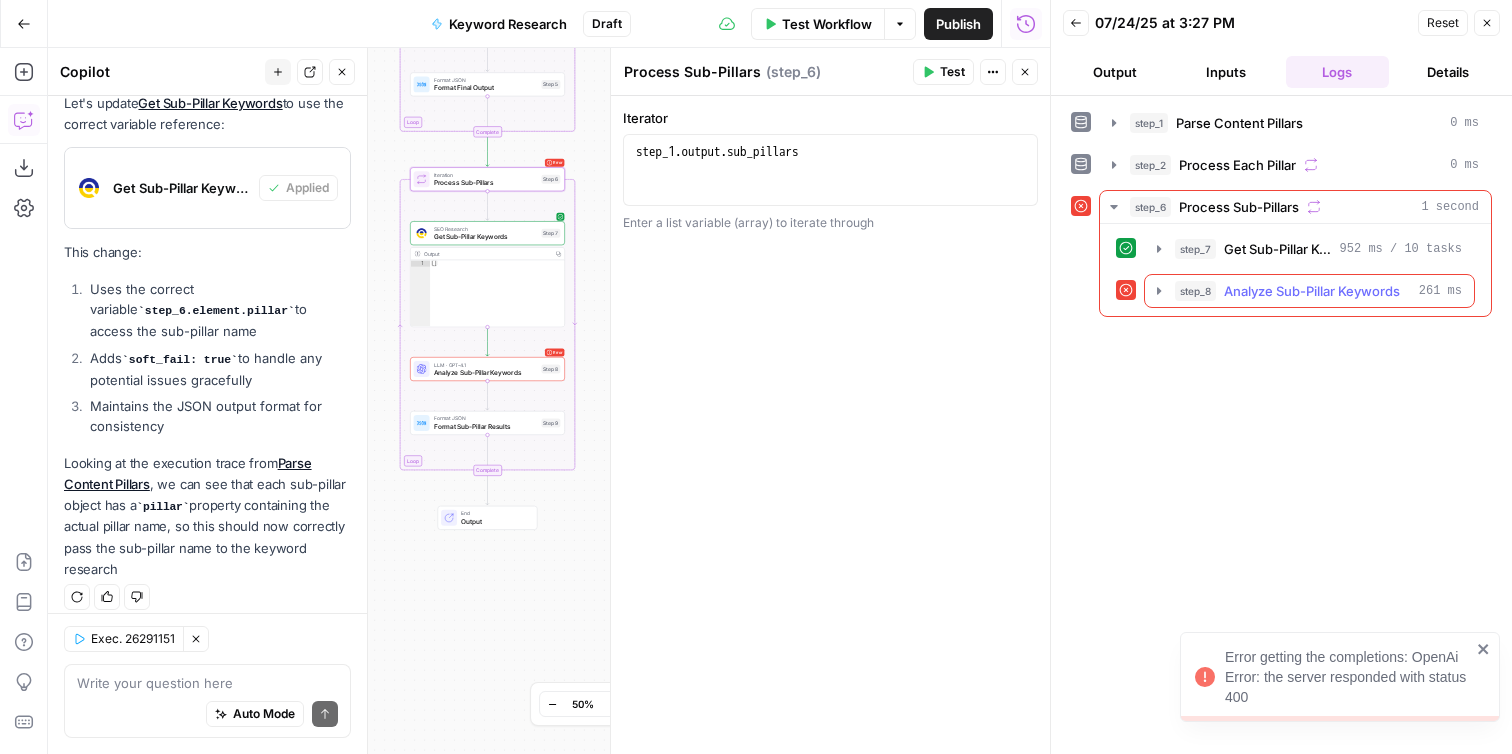 click 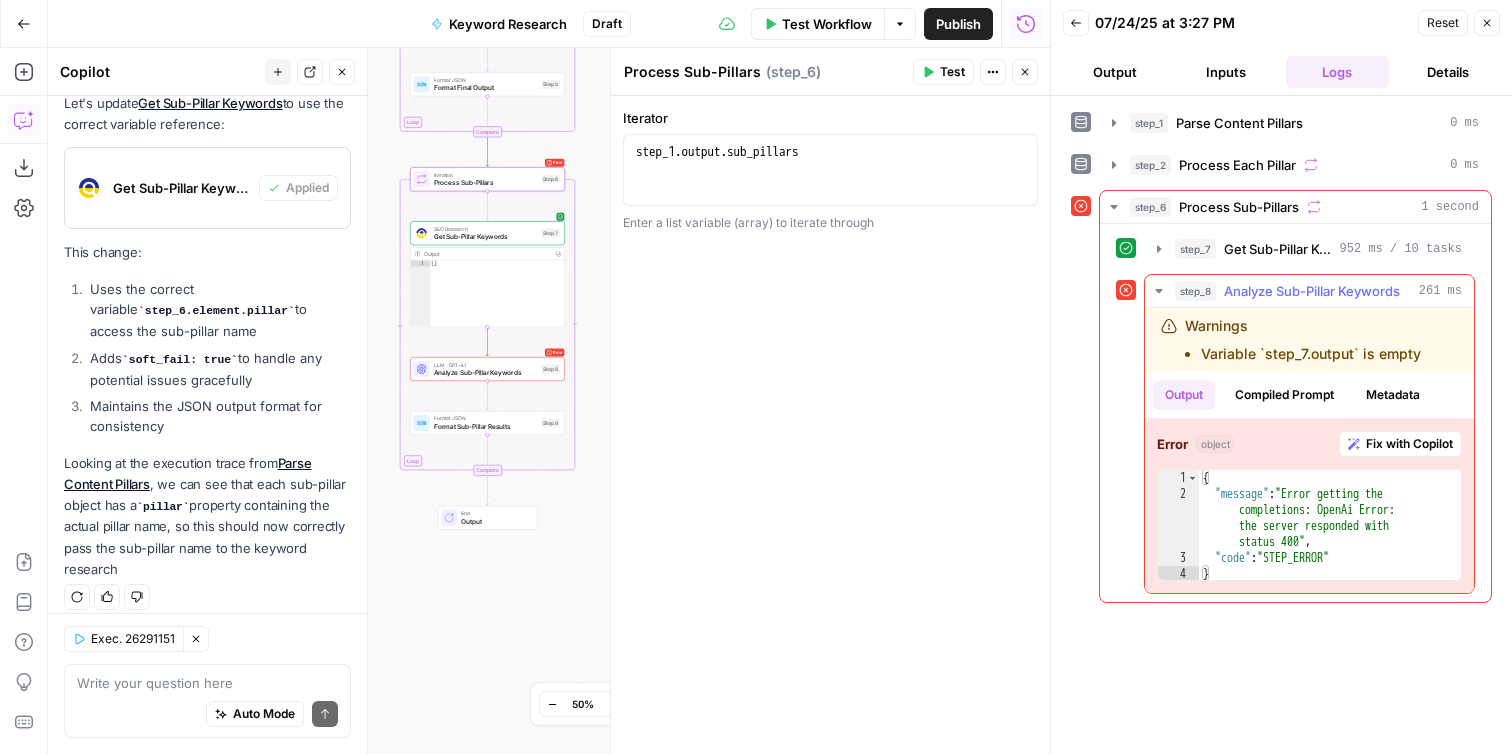 click on "Compiled Prompt" at bounding box center [1284, 395] 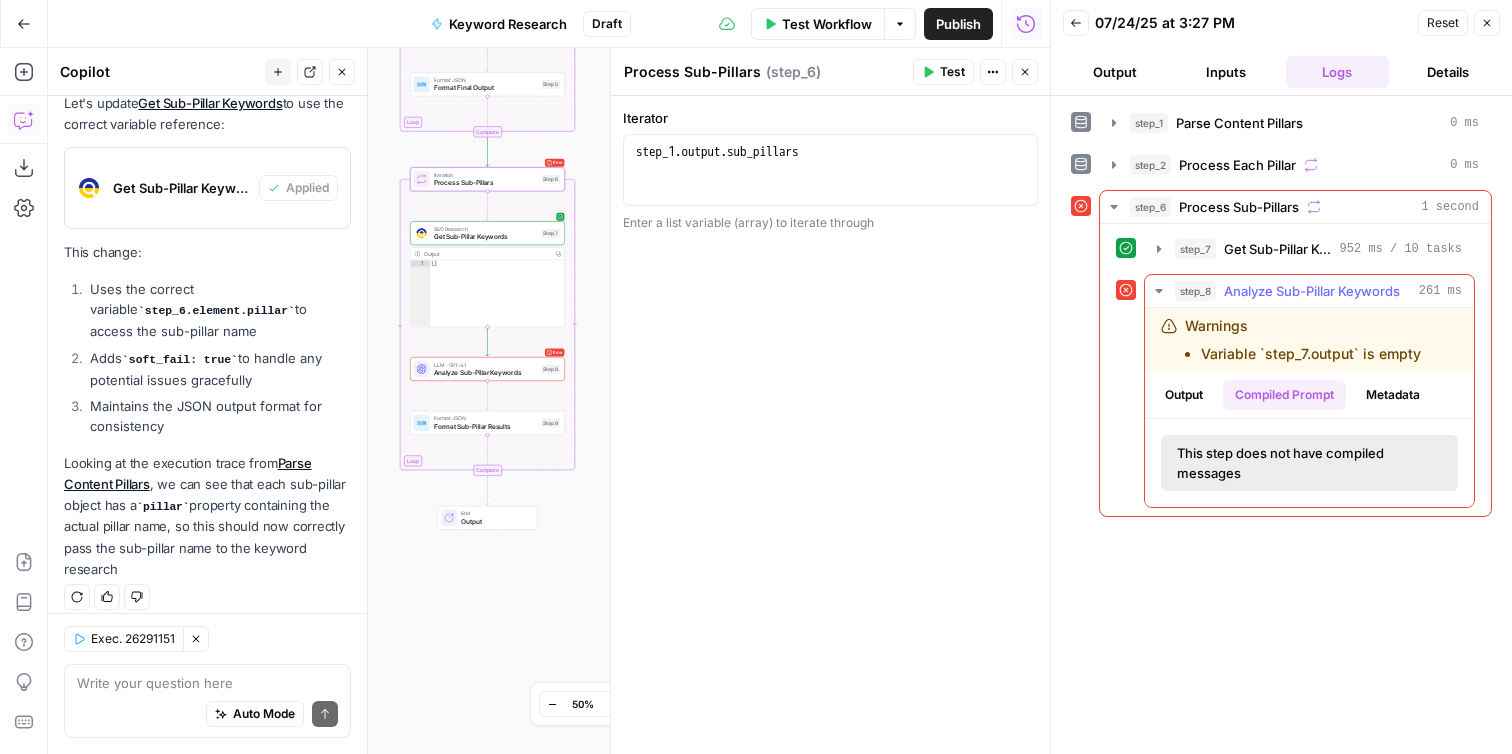 click on "Output" at bounding box center [1184, 395] 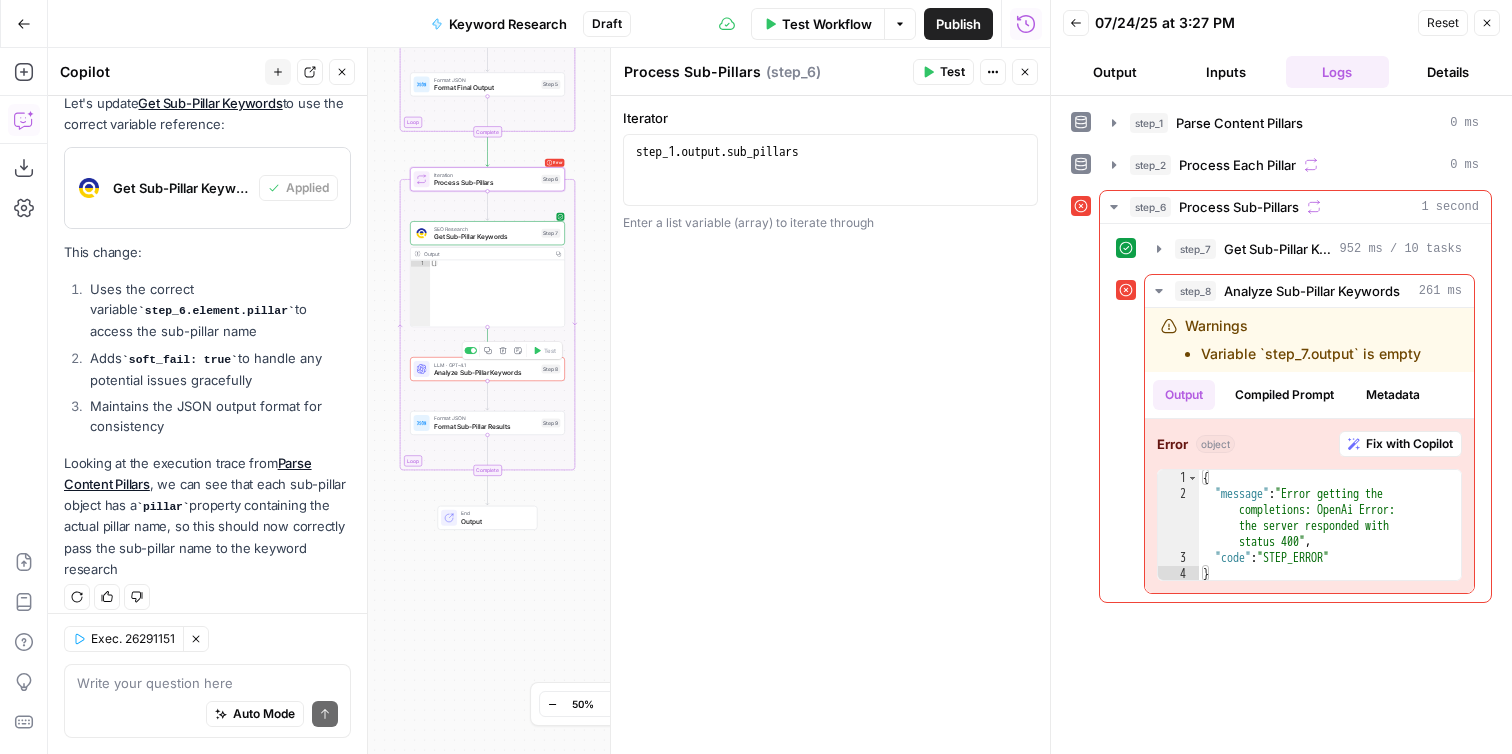 click on "Analyze Sub-Pillar Keywords" at bounding box center [486, 373] 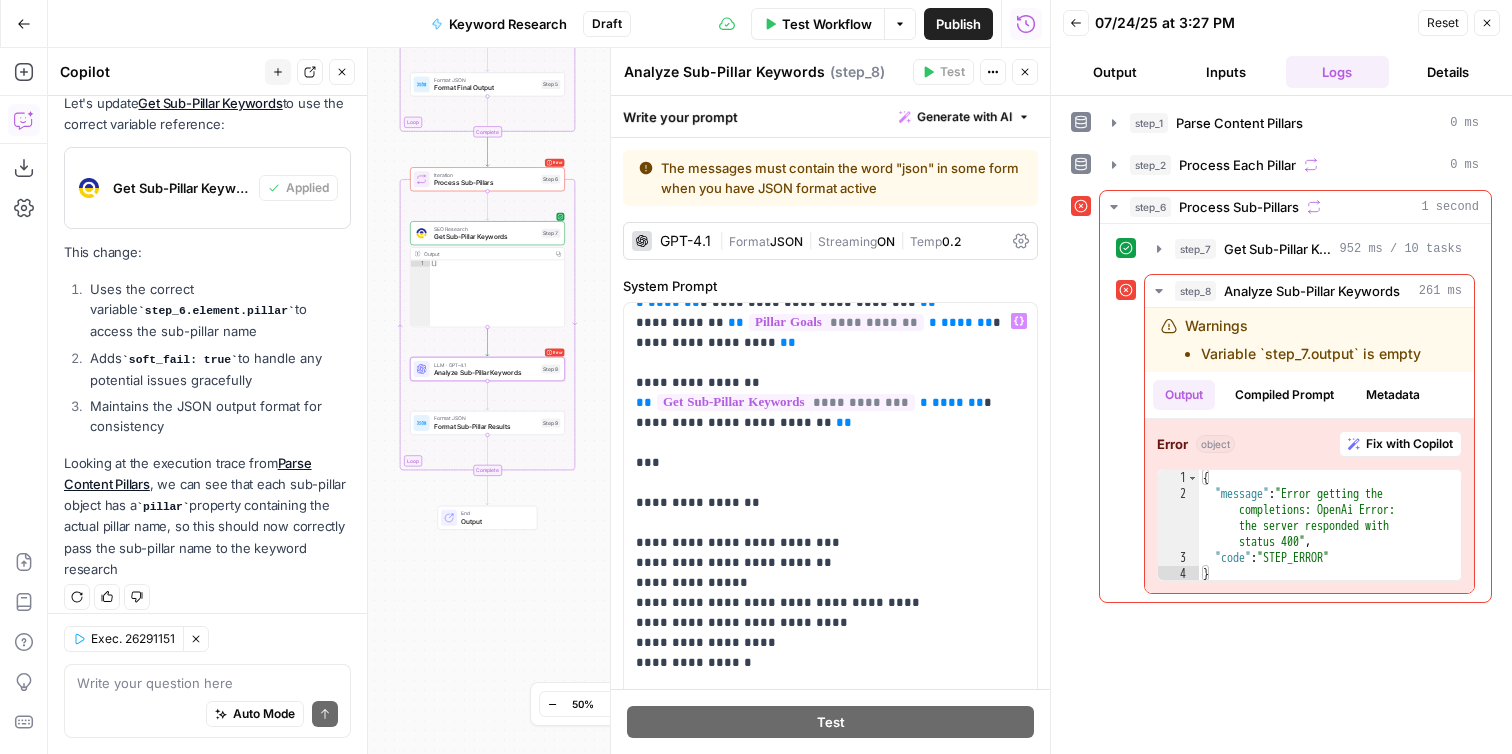 scroll, scrollTop: 381, scrollLeft: 0, axis: vertical 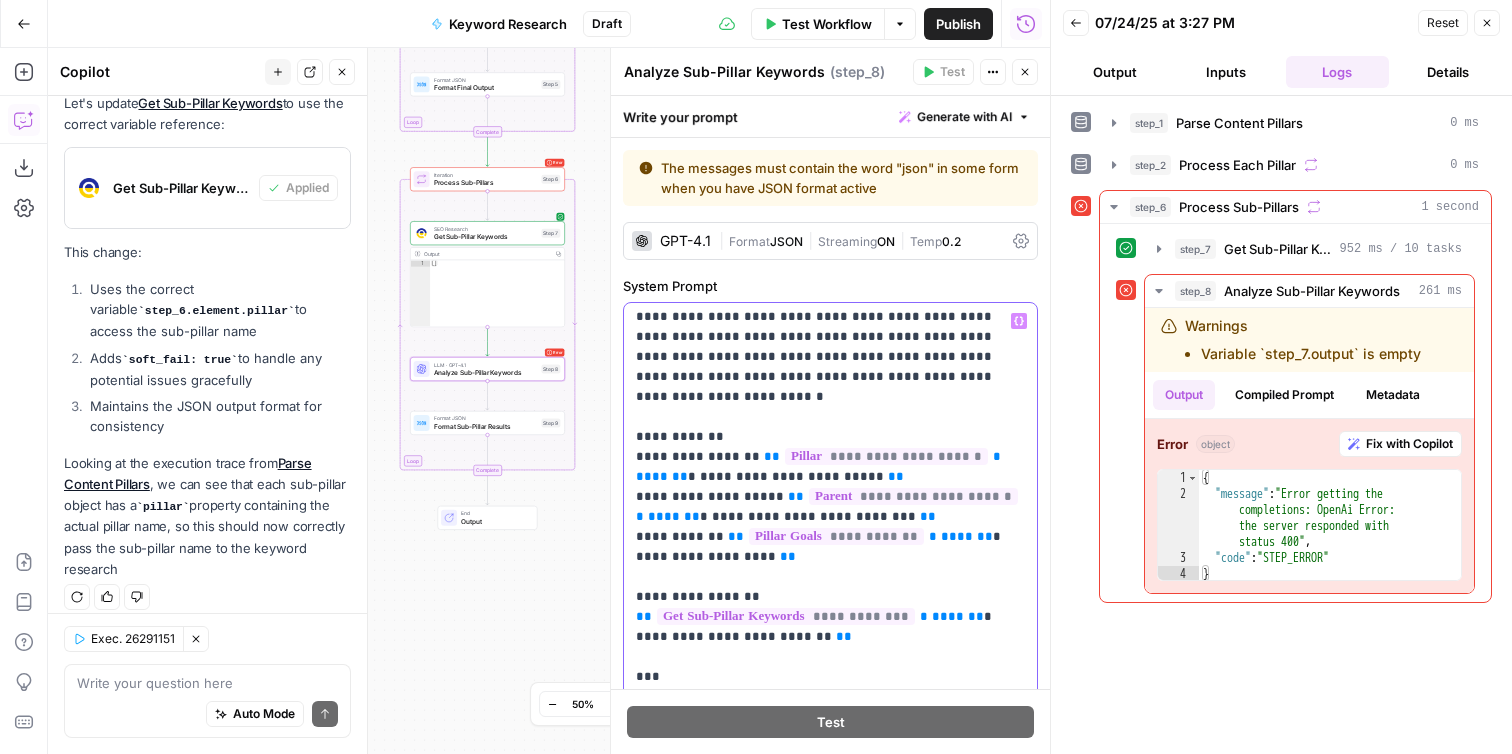 drag, startPoint x: 639, startPoint y: 421, endPoint x: 817, endPoint y: 657, distance: 295.60107 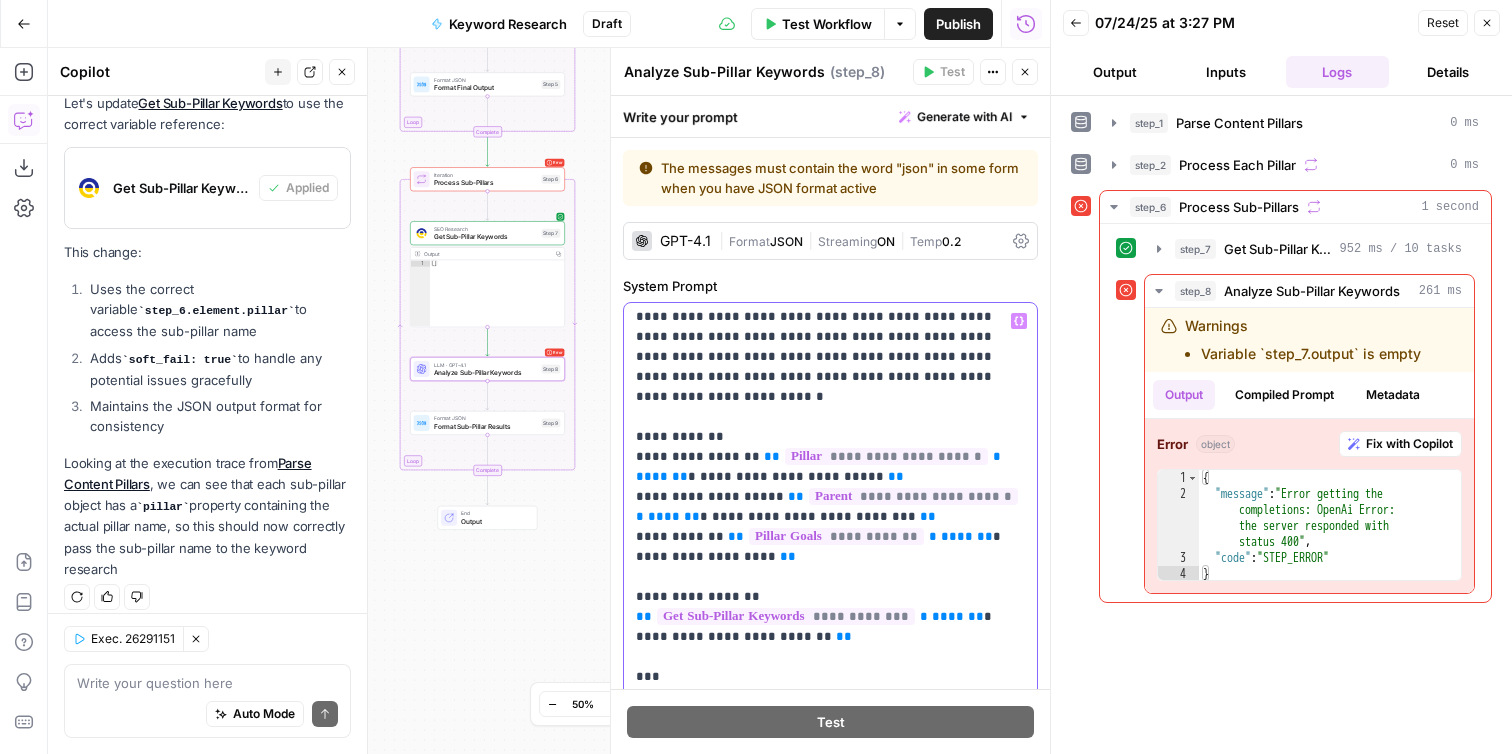 click on "**********" at bounding box center (830, 897) 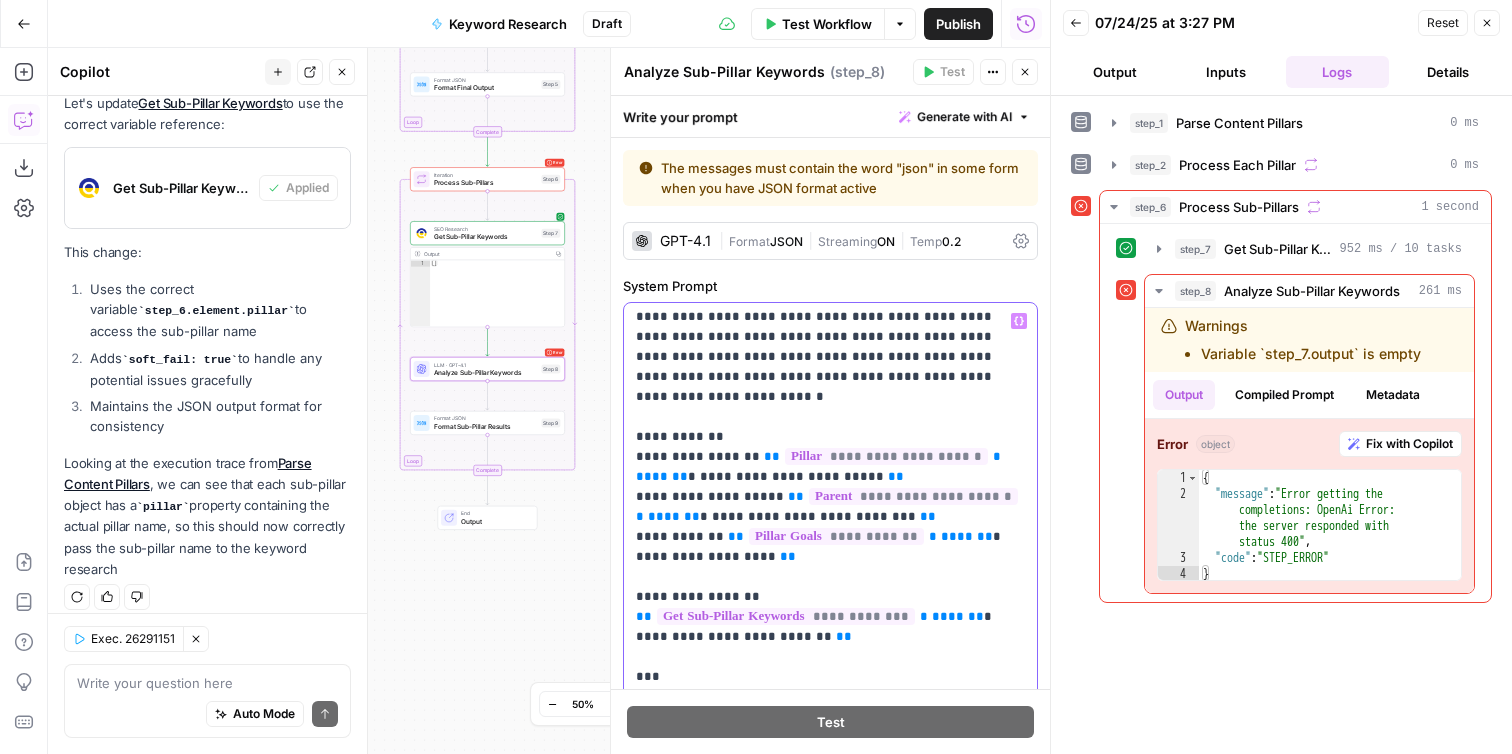 copy on "**********" 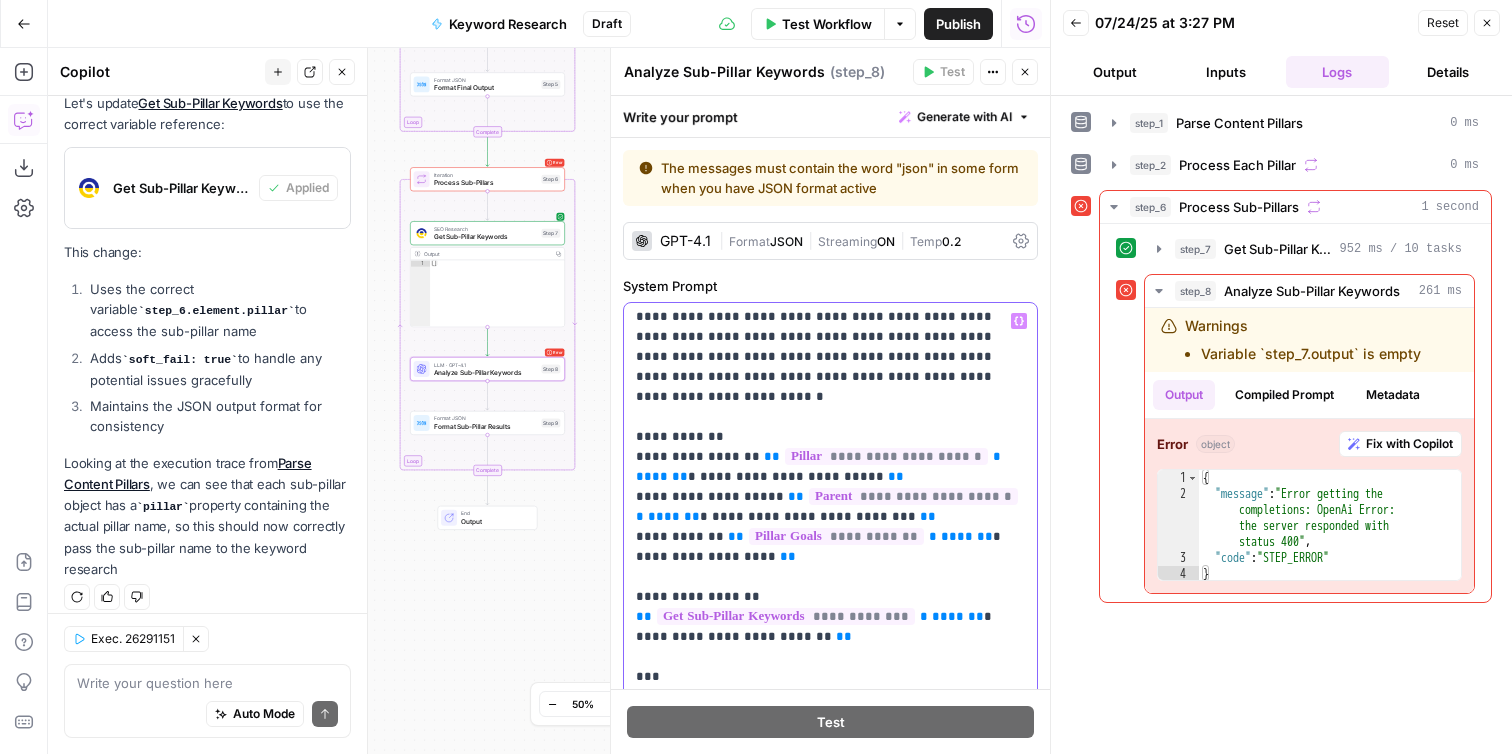 click on "**********" at bounding box center [830, 897] 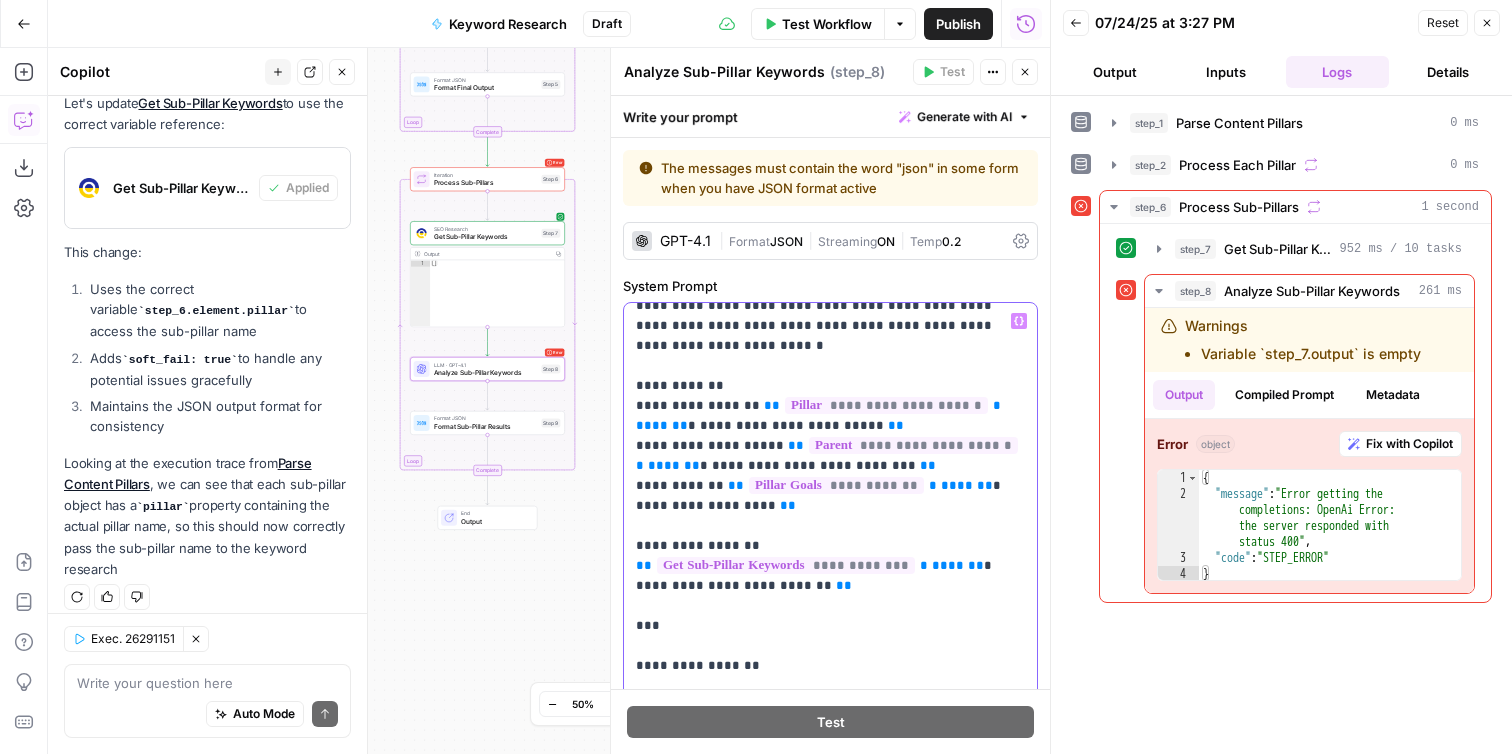 scroll, scrollTop: 31, scrollLeft: 0, axis: vertical 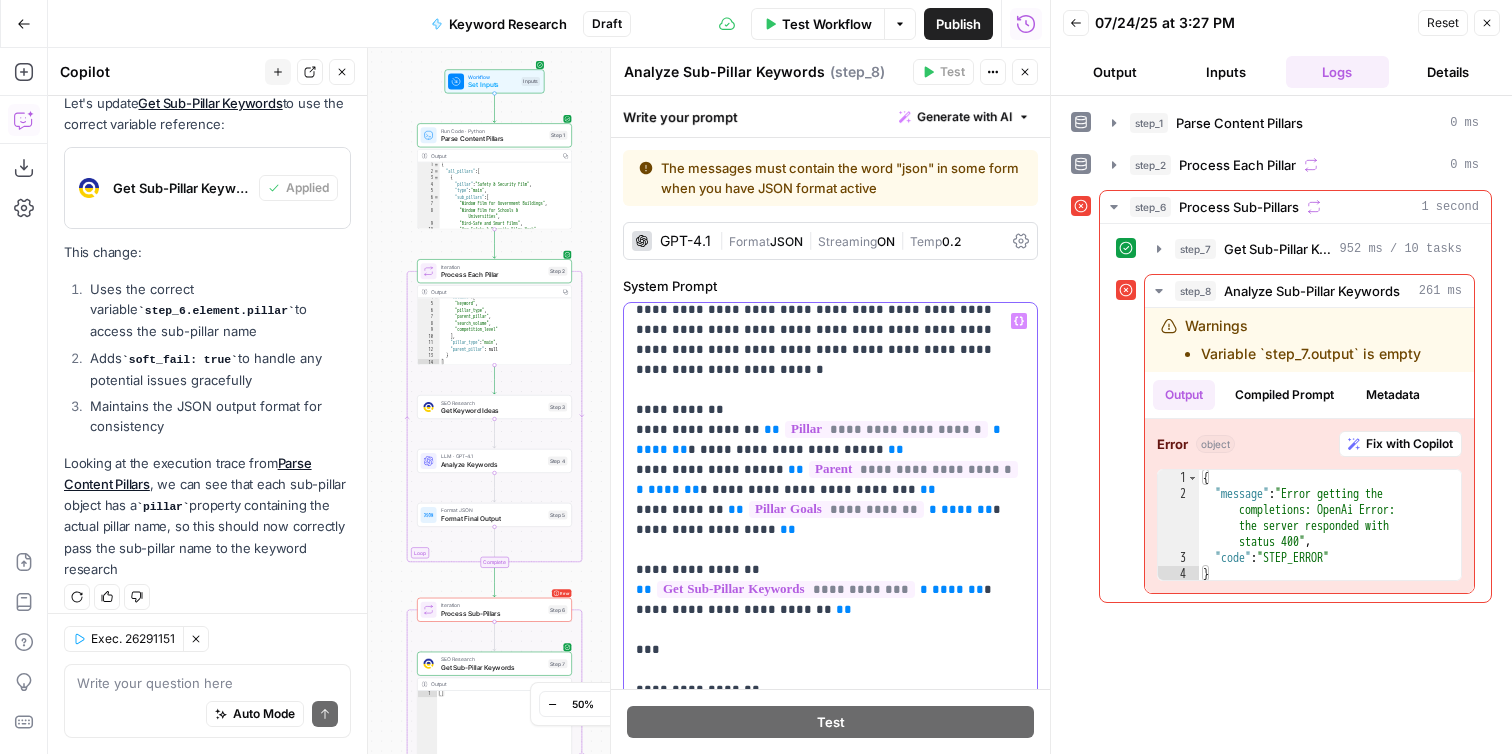 drag, startPoint x: 847, startPoint y: 511, endPoint x: 740, endPoint y: 507, distance: 107.07474 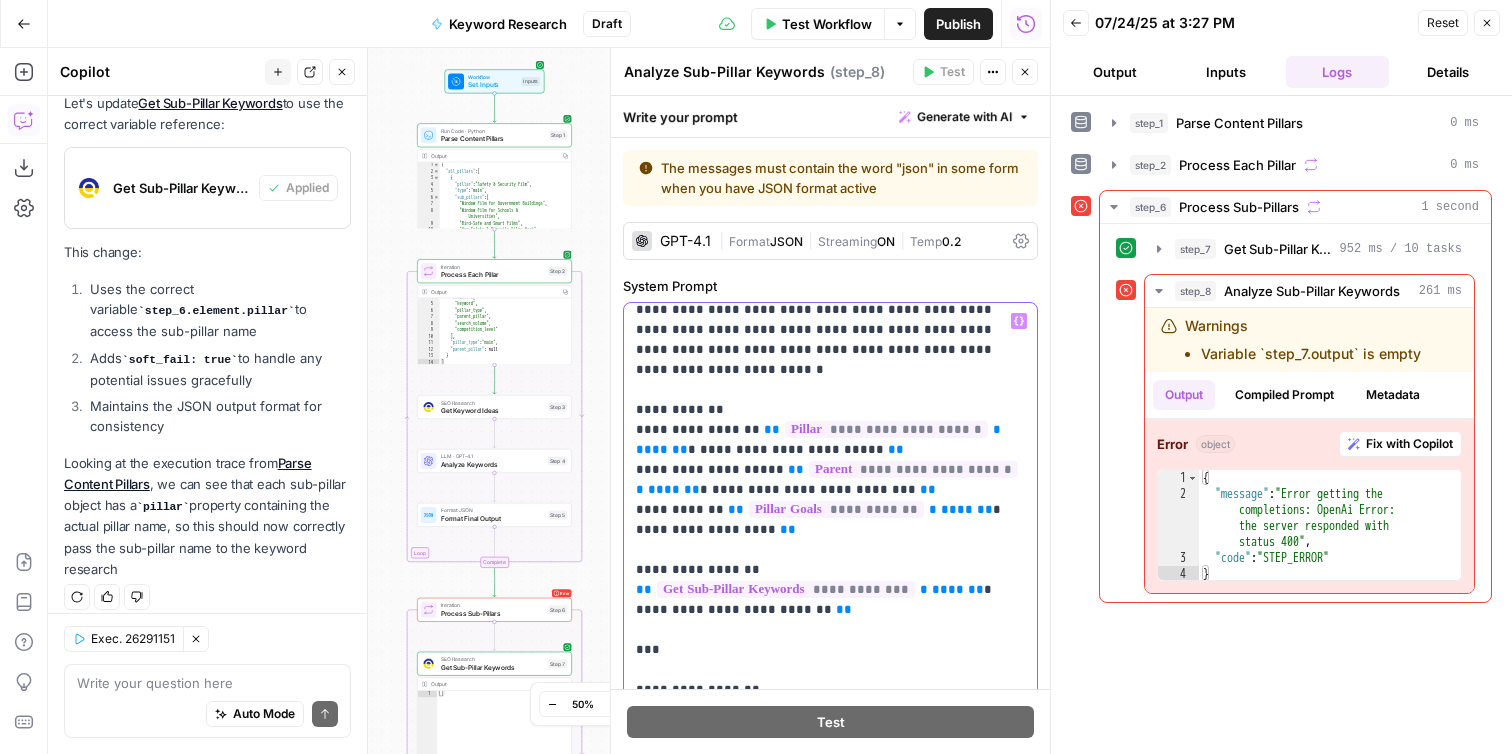 drag, startPoint x: 774, startPoint y: 514, endPoint x: 636, endPoint y: 493, distance: 139.58868 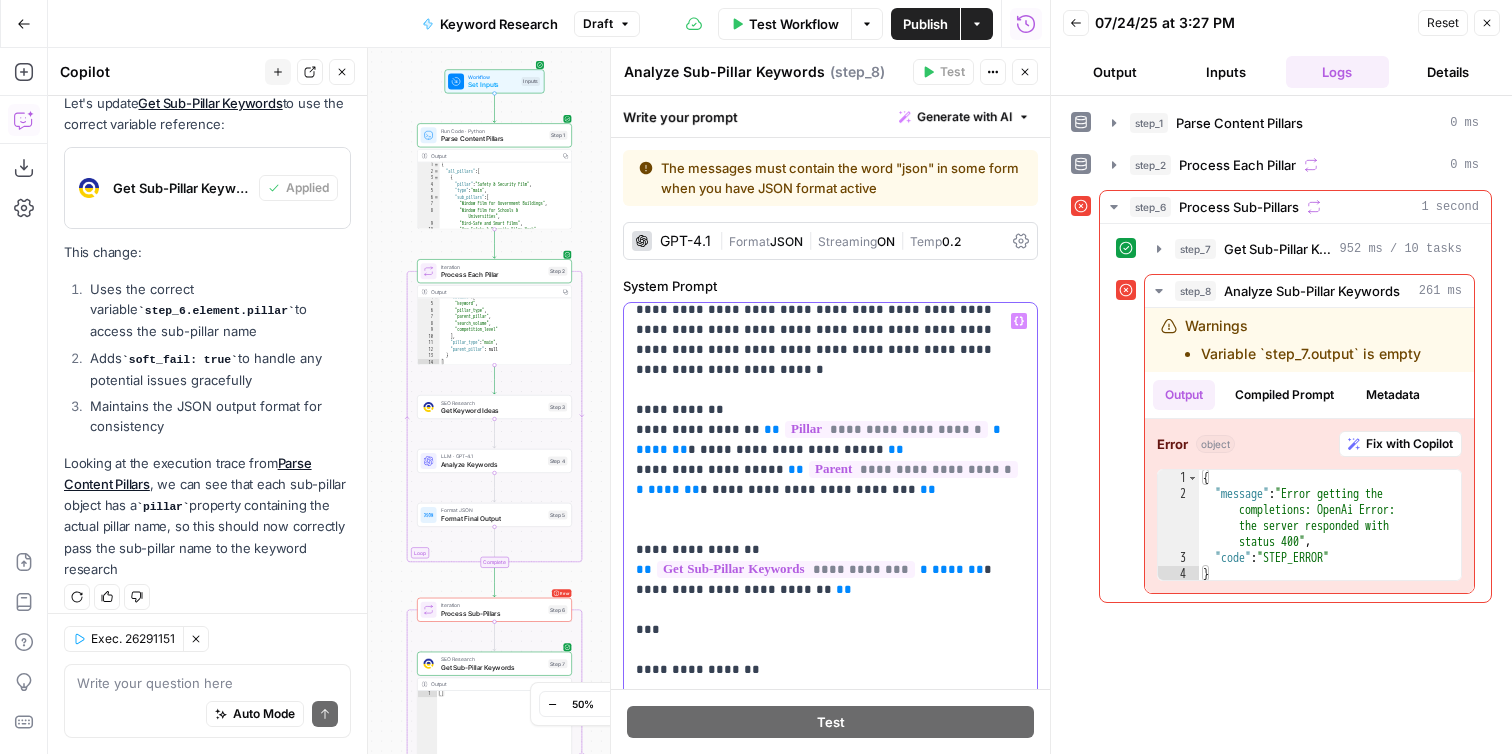 click on "**********" at bounding box center (830, 860) 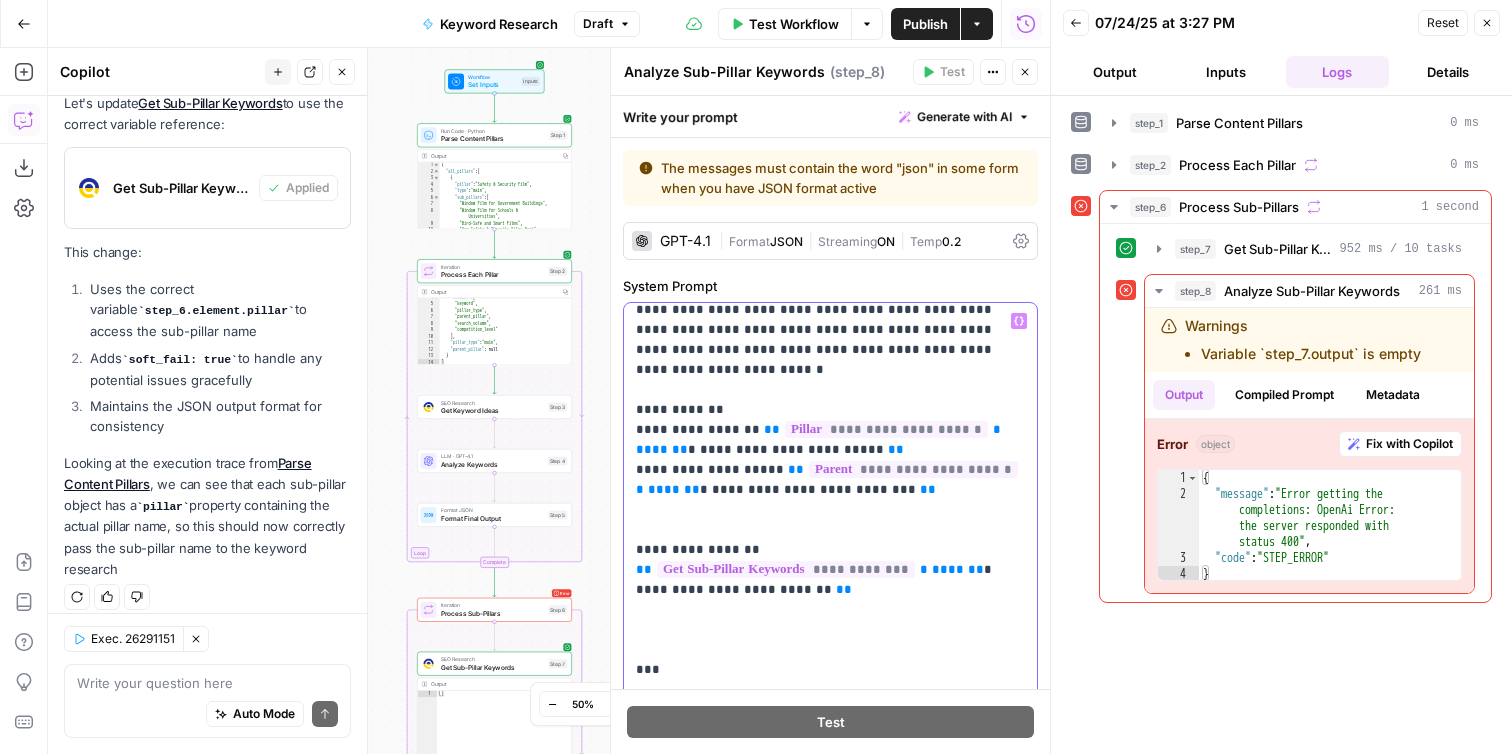 type 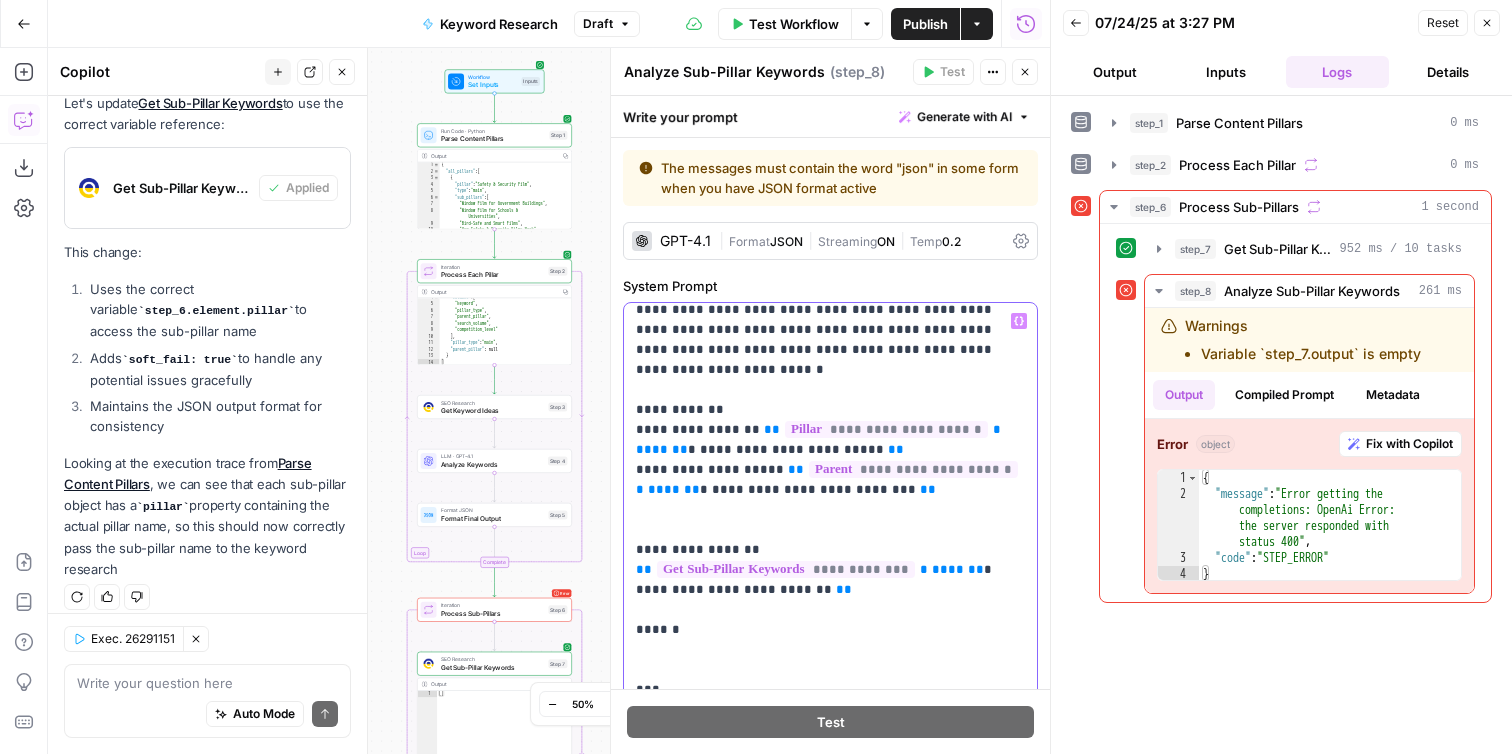 click on "**********" at bounding box center [830, 710] 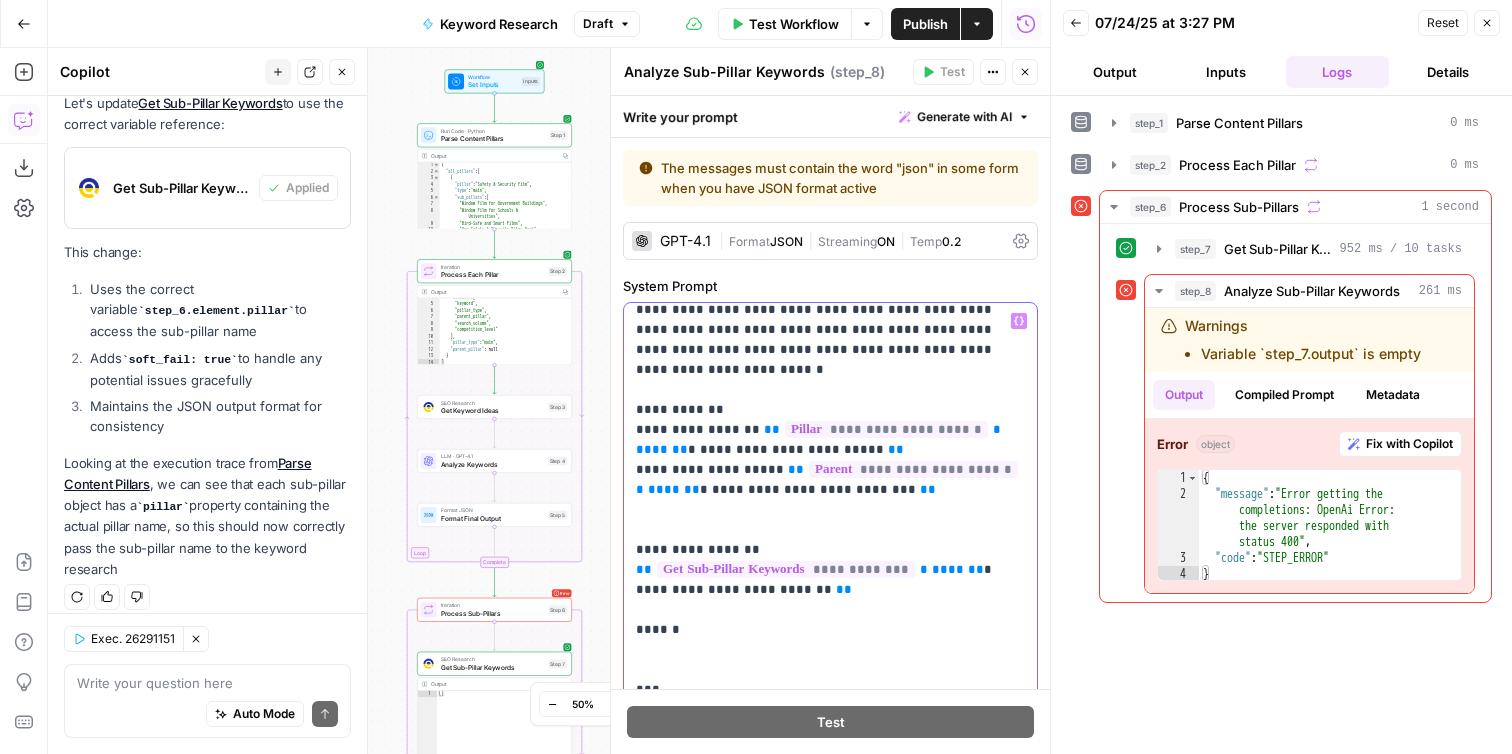 click on "**********" at bounding box center (830, 890) 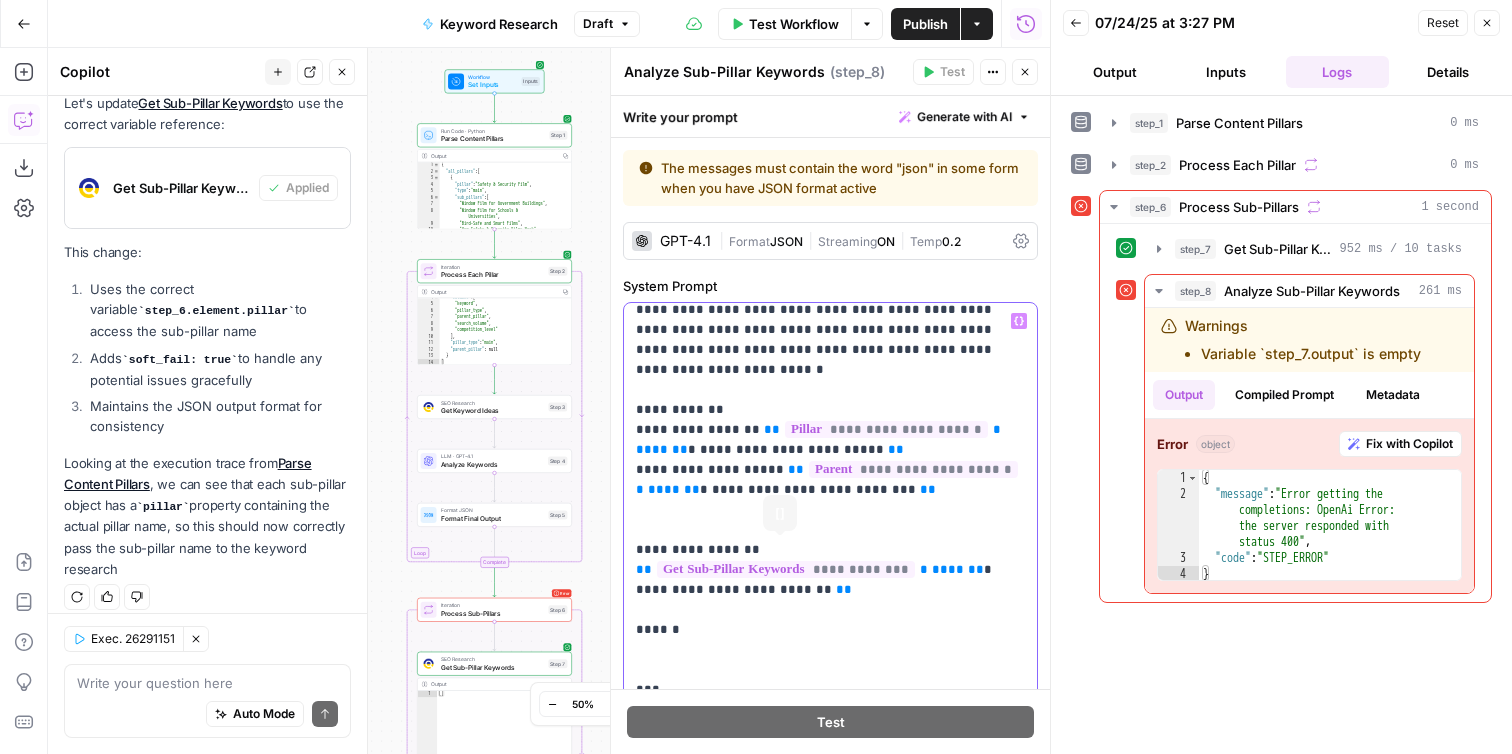 click on "**********" at bounding box center [830, 890] 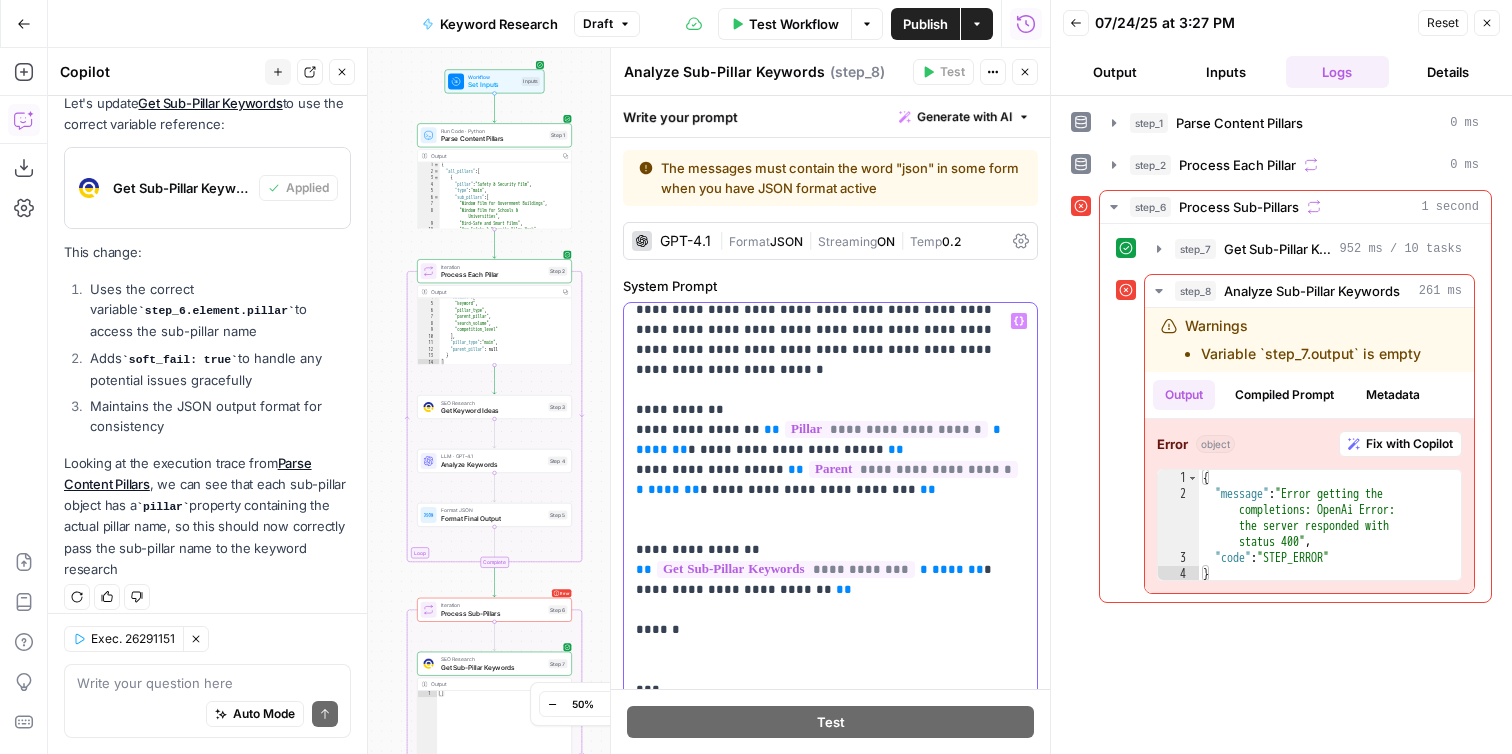 click on "**********" at bounding box center (830, 890) 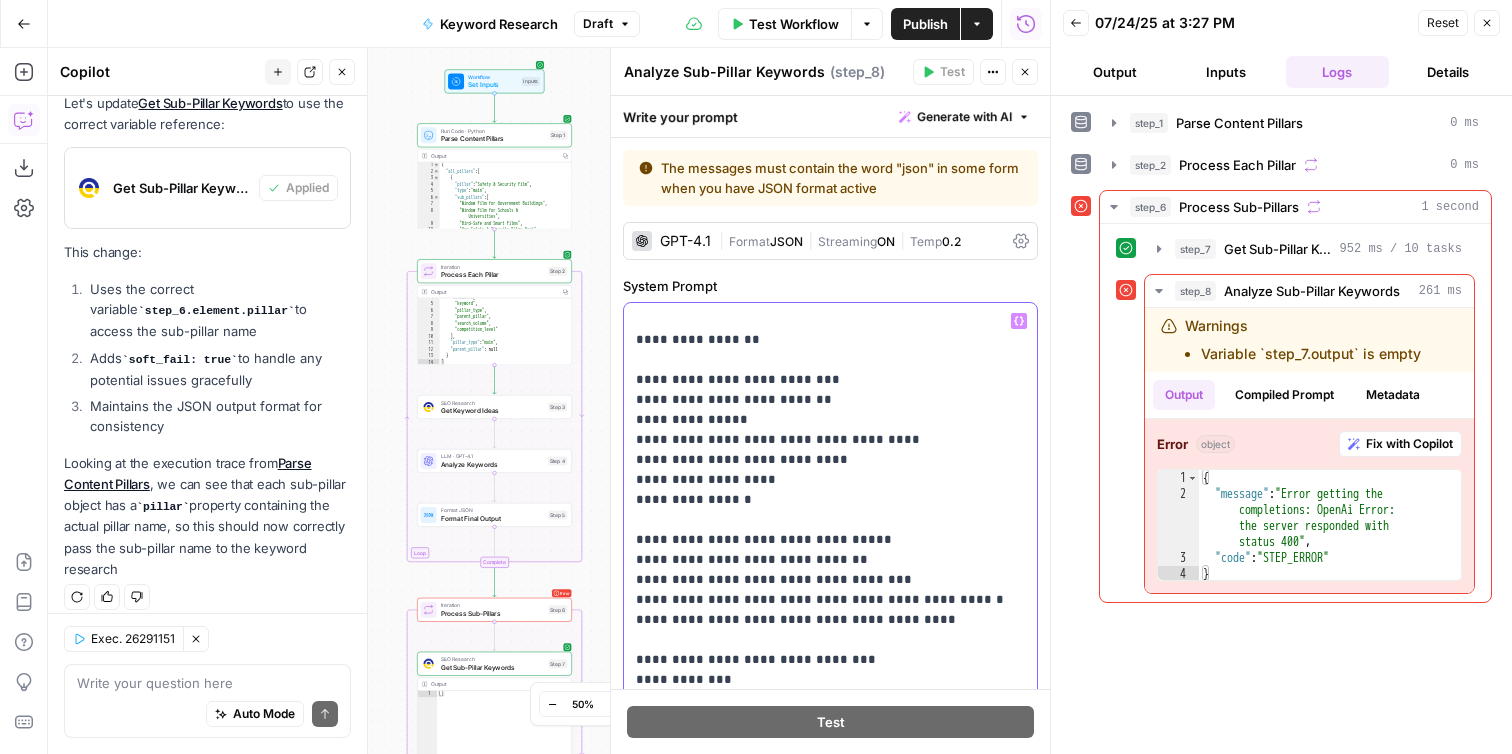 scroll, scrollTop: 0, scrollLeft: 0, axis: both 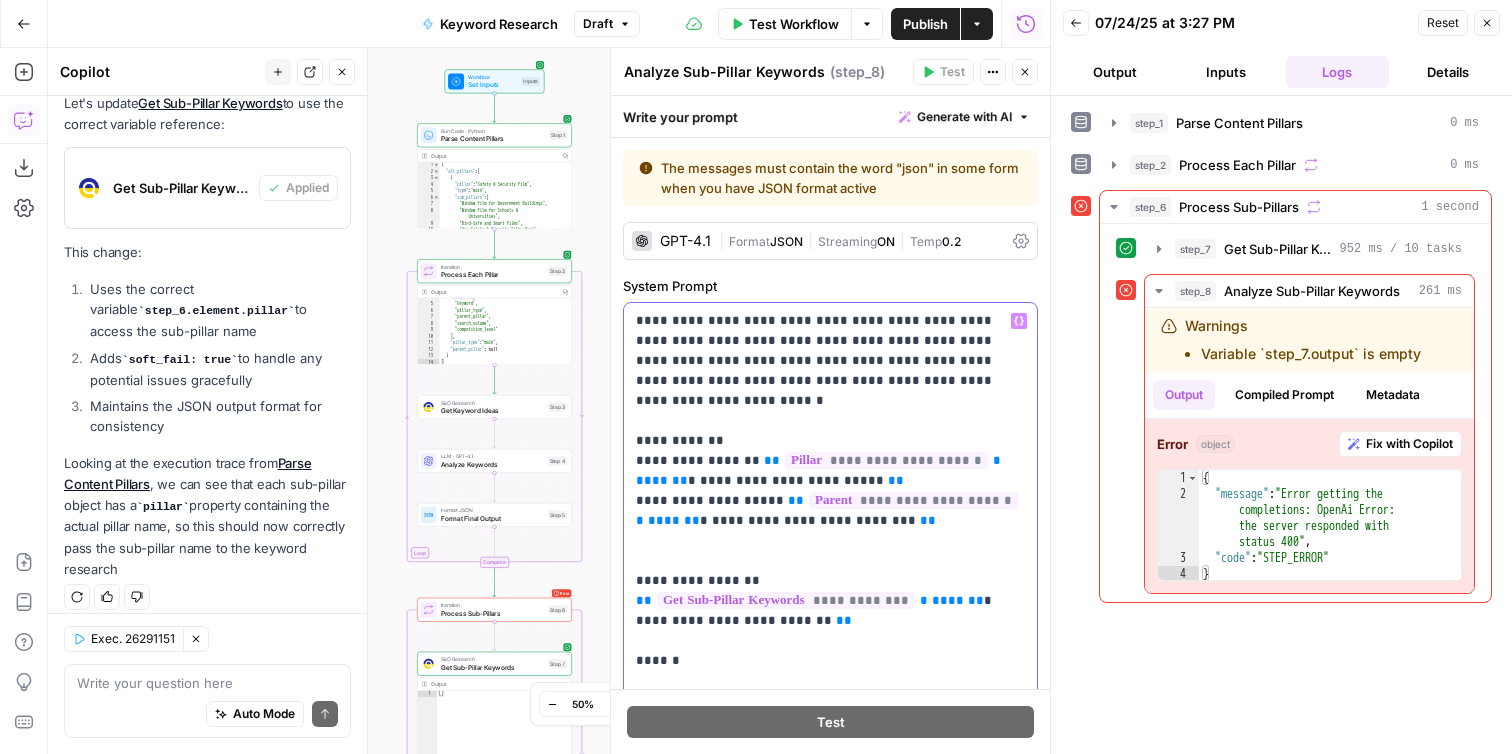 click on "**********" at bounding box center (830, 921) 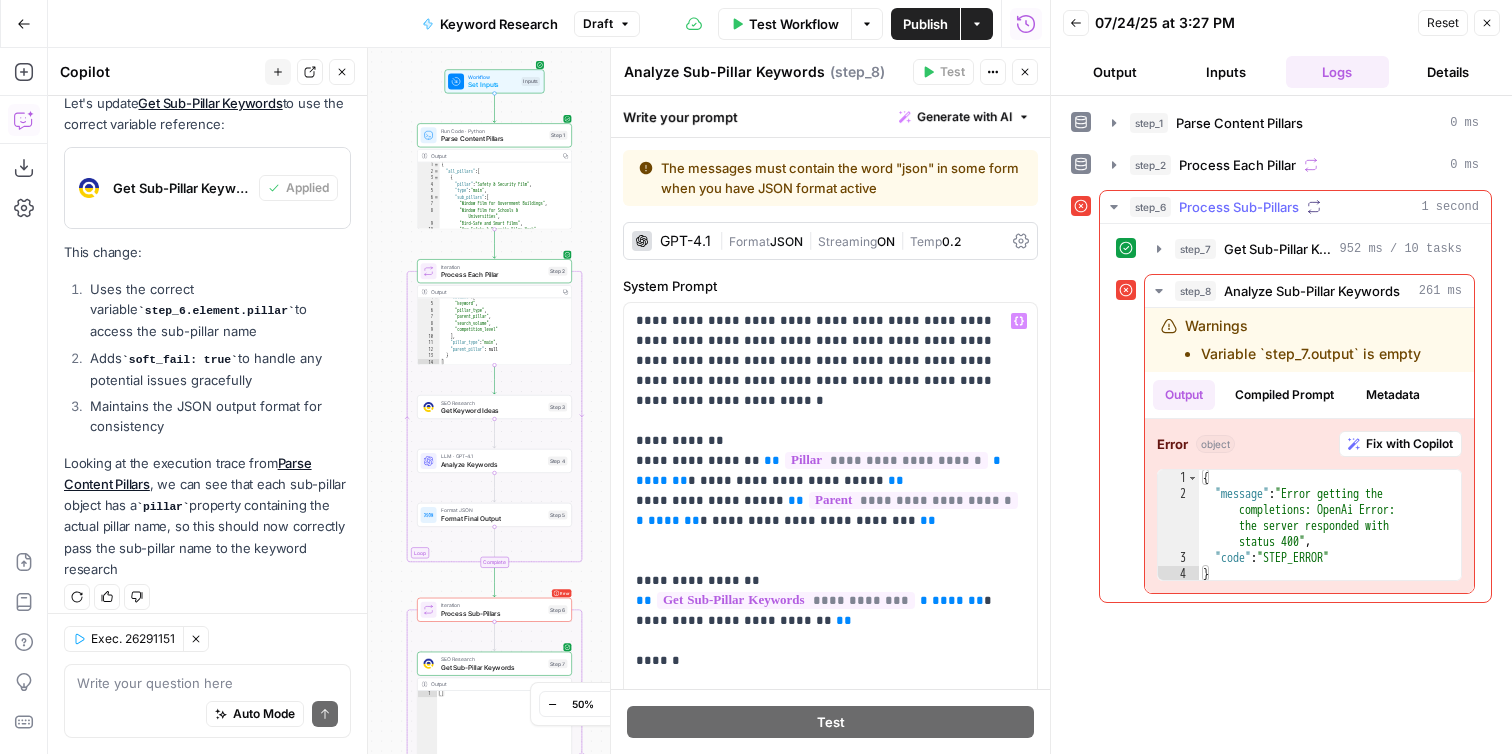 click 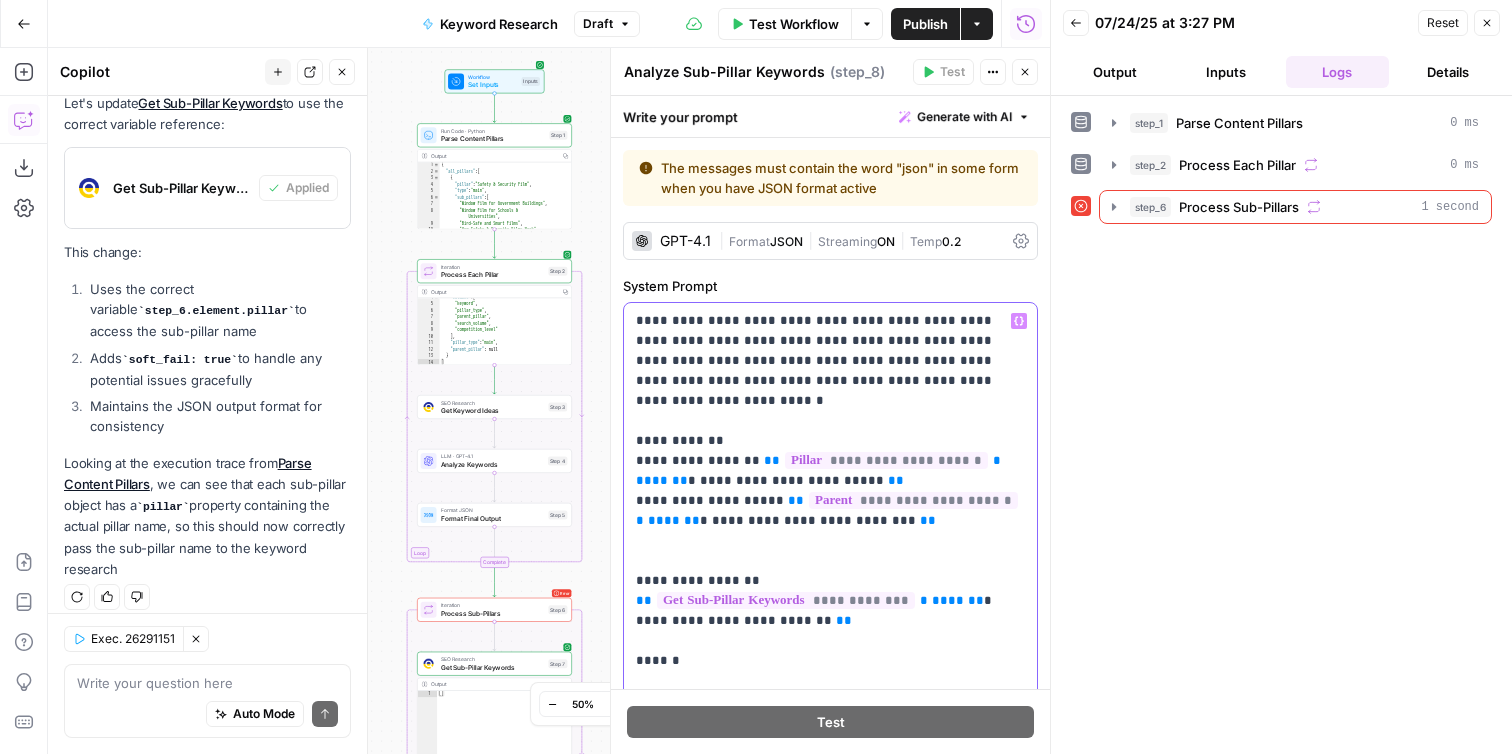 click 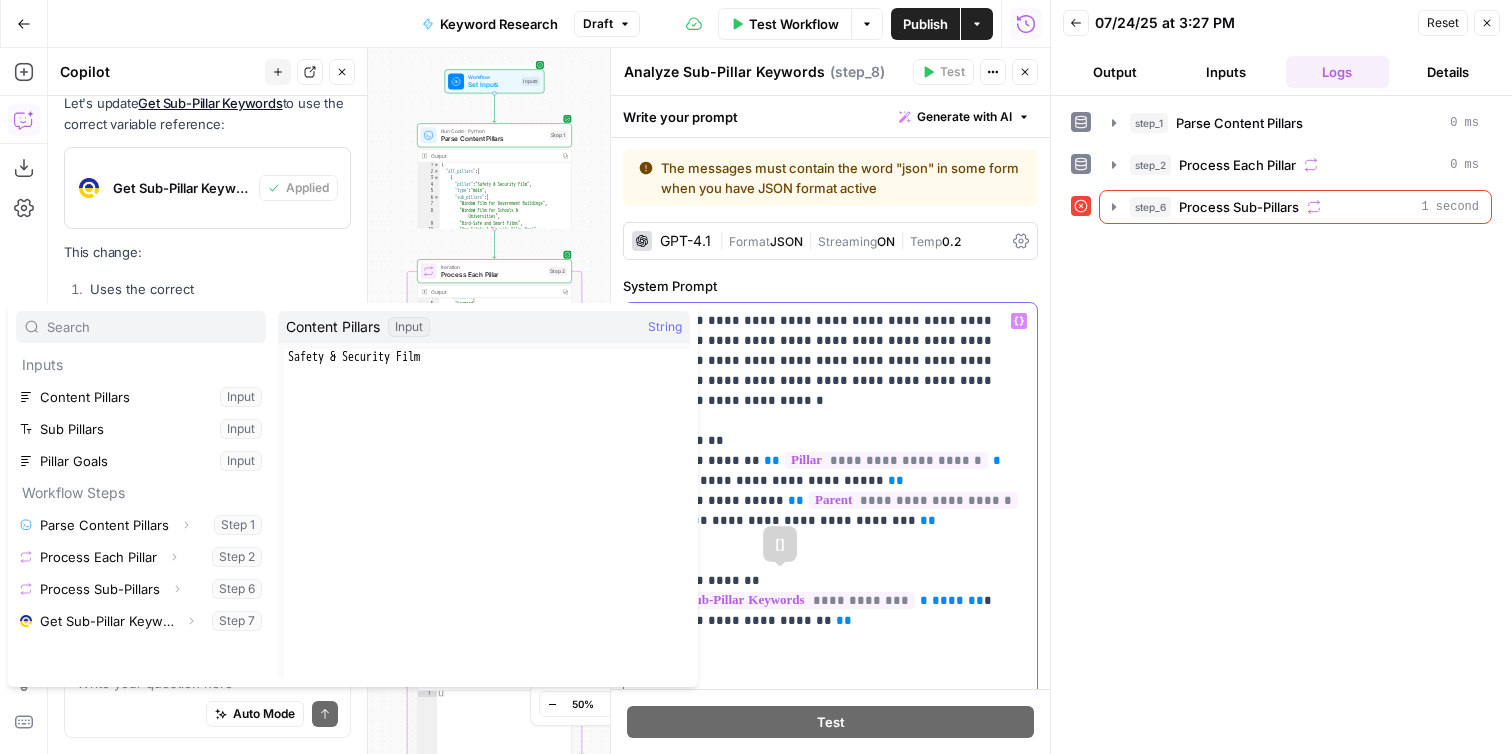 click on "**********" at bounding box center [830, 921] 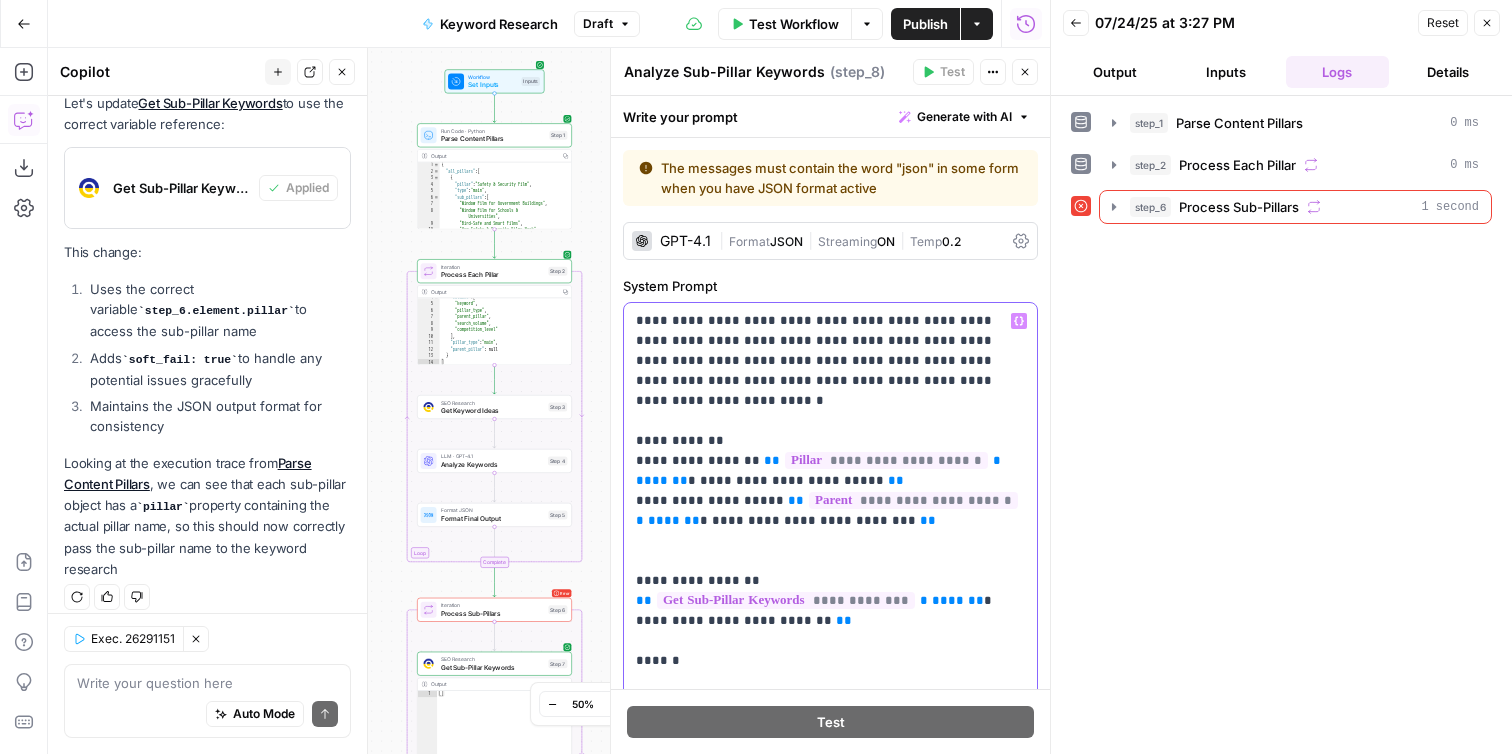 click on "**********" at bounding box center [830, 921] 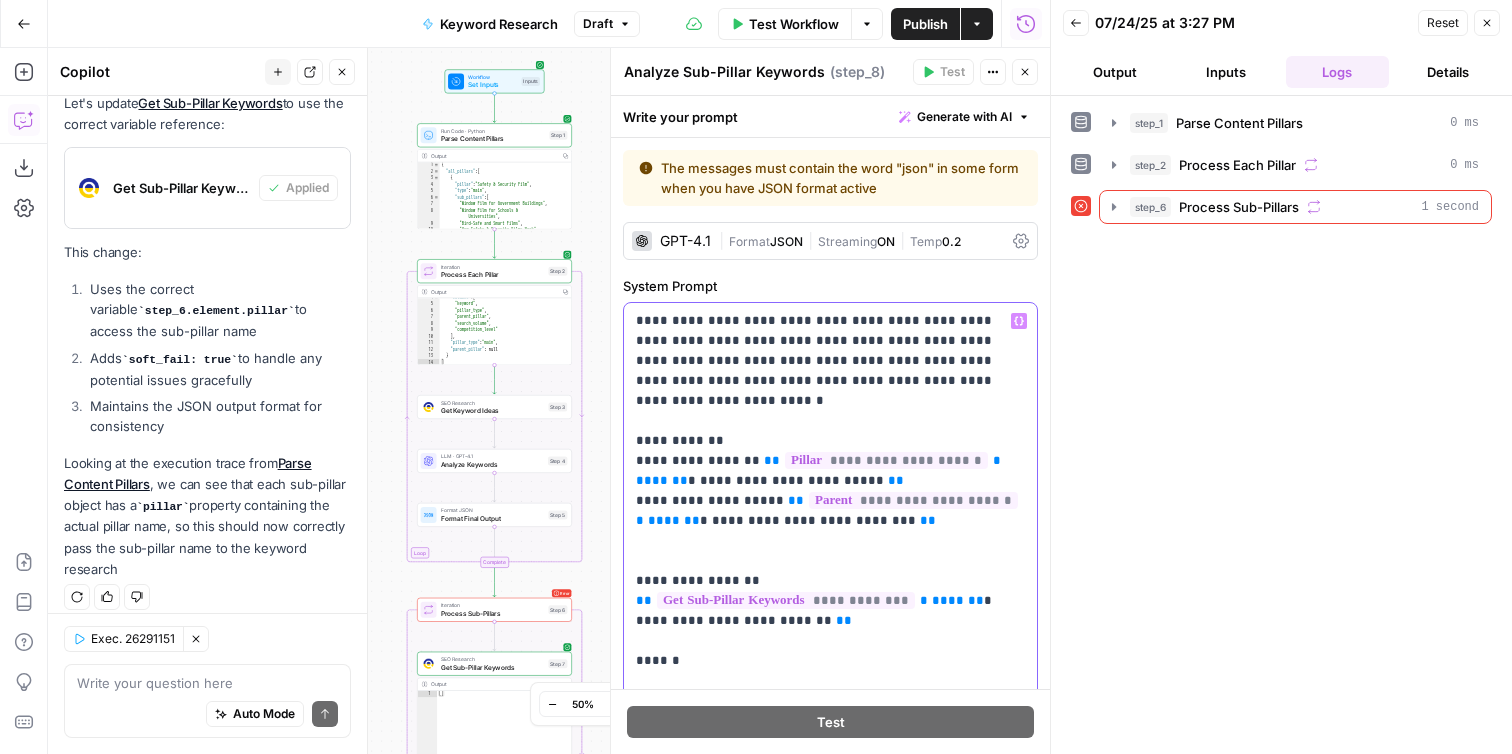 click 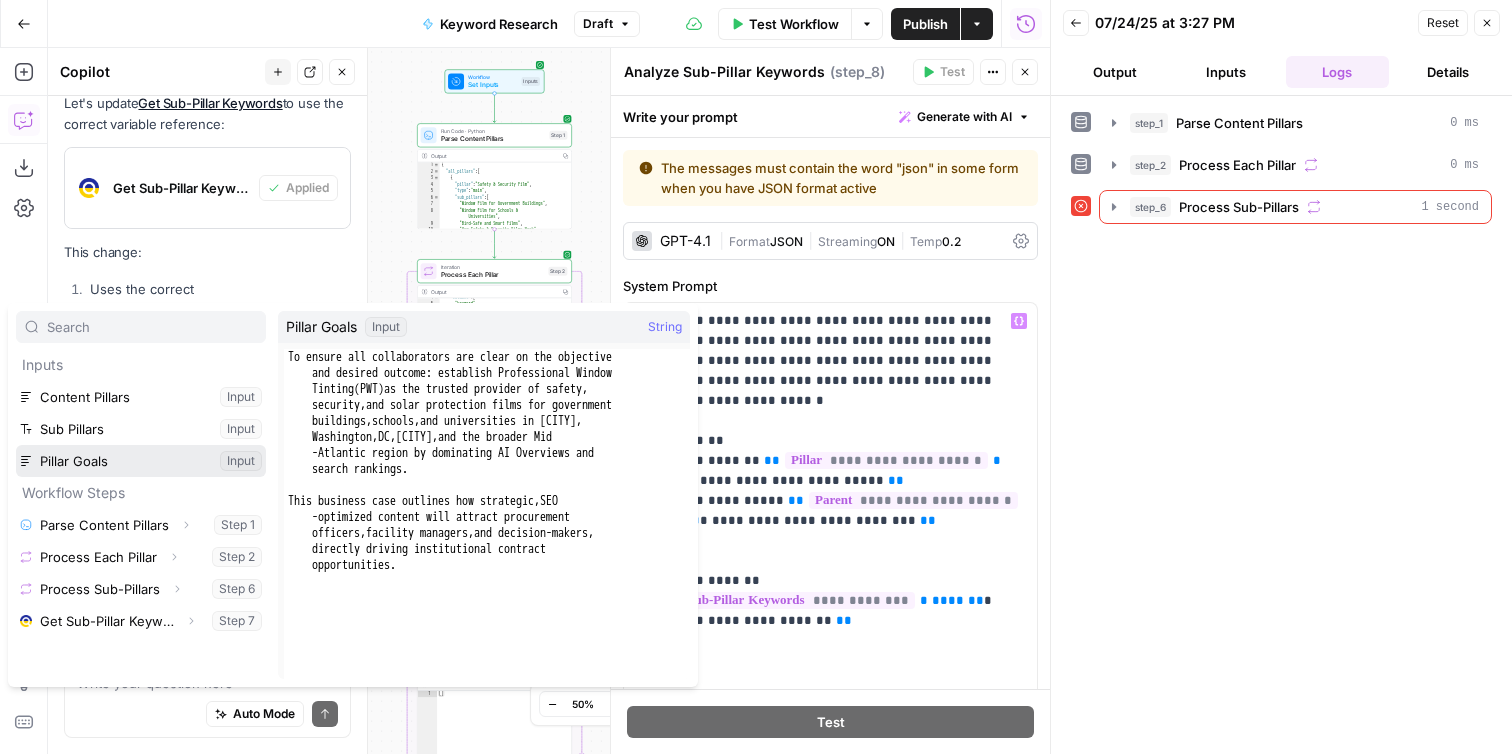 click at bounding box center [141, 461] 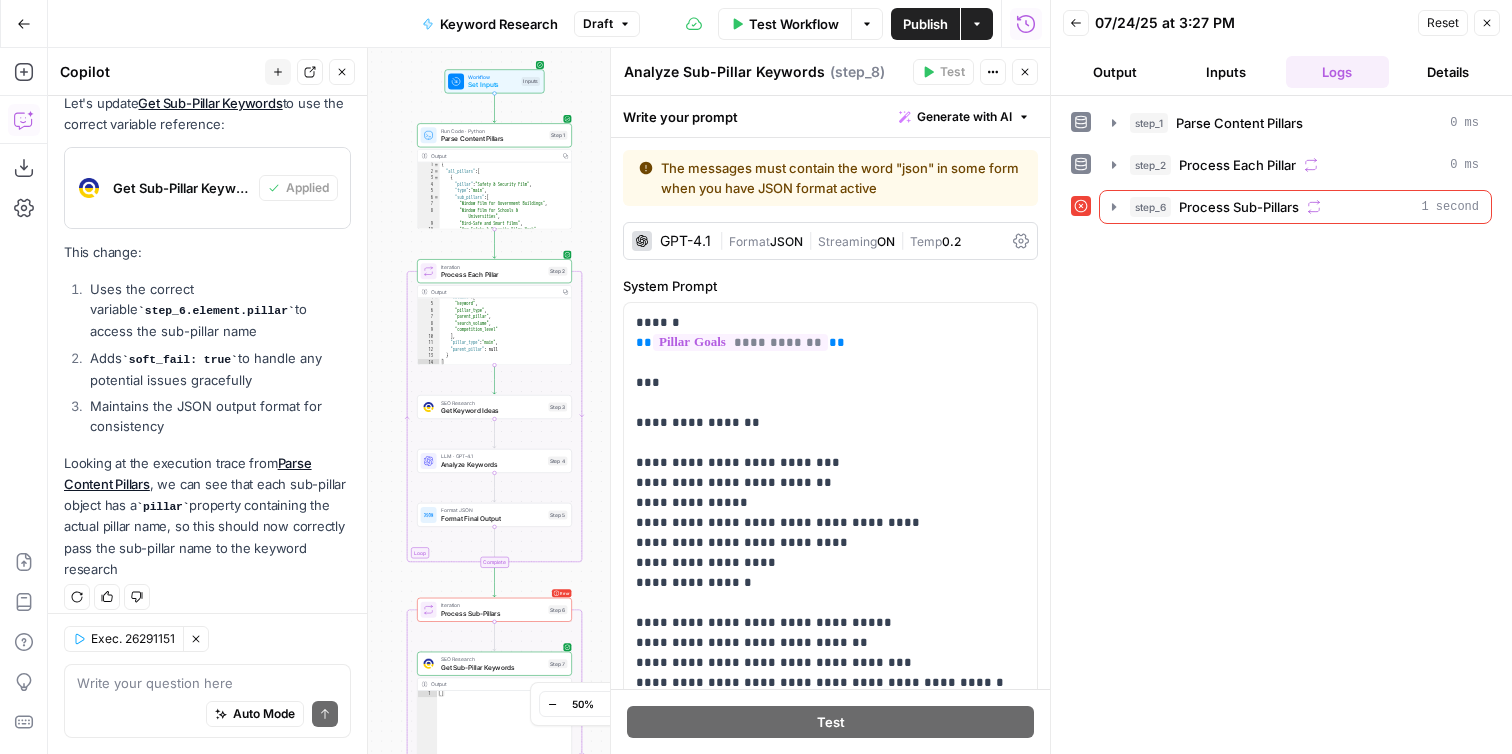 scroll, scrollTop: 0, scrollLeft: 0, axis: both 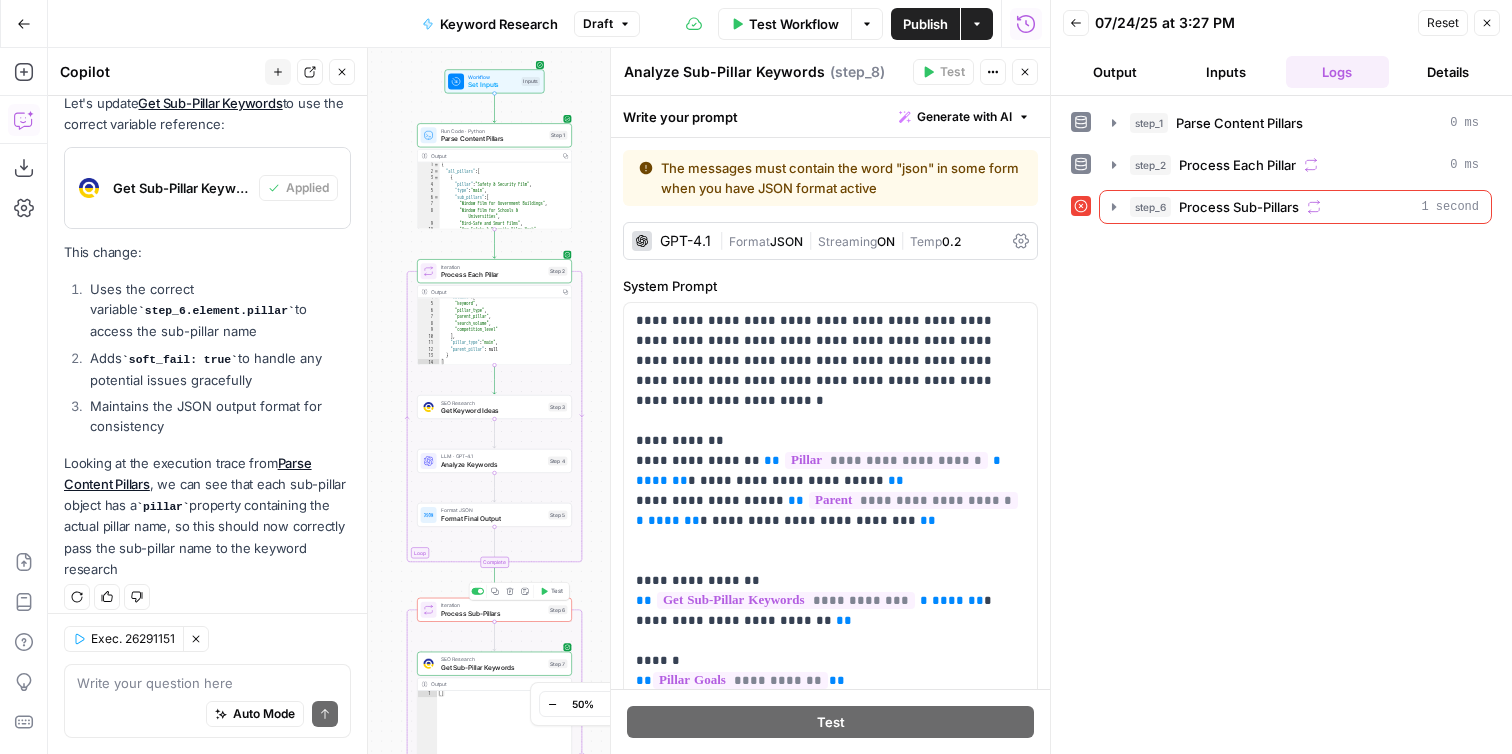 click on "Test" at bounding box center [551, 591] 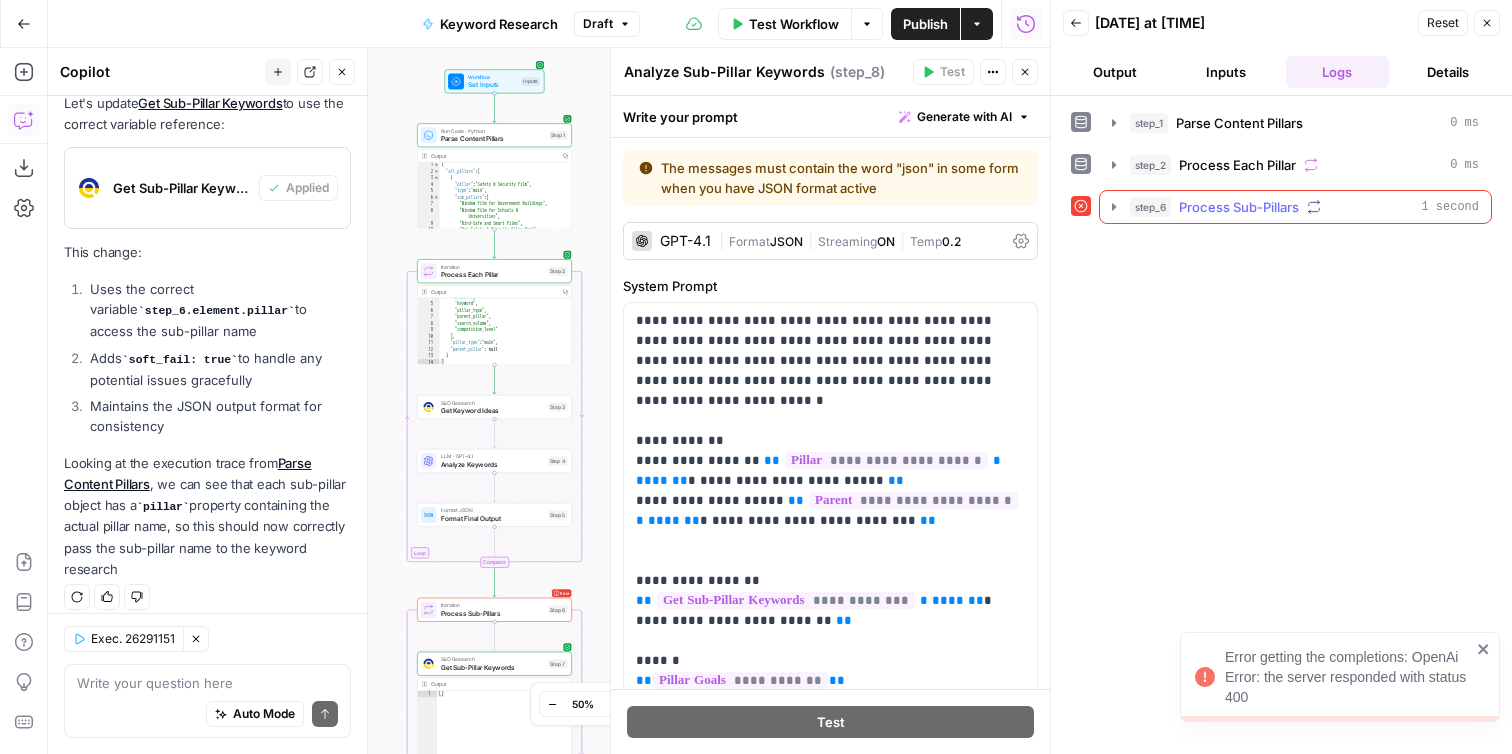 click 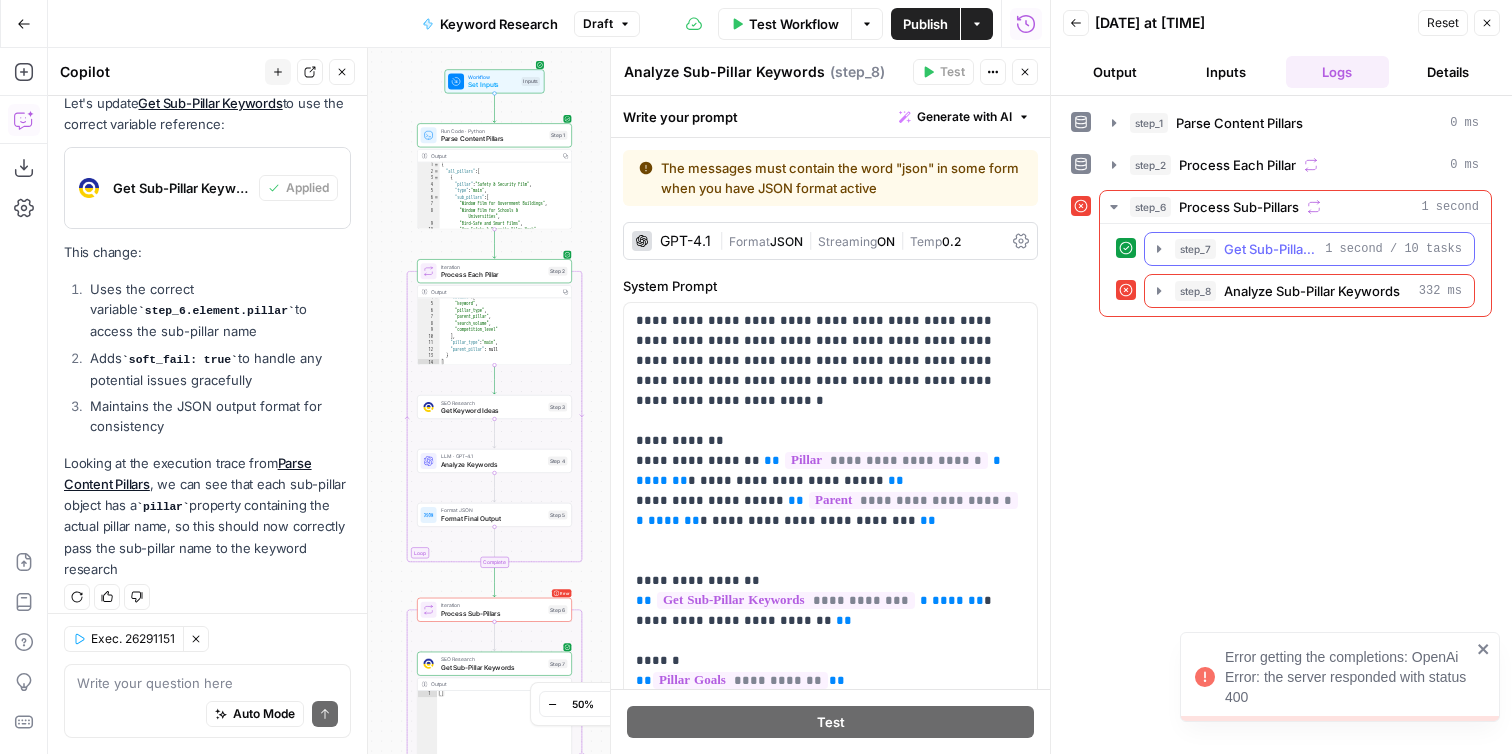 click on "step_7 Get Sub-Pillar Keywords 1 second / 10 tasks" at bounding box center (1309, 249) 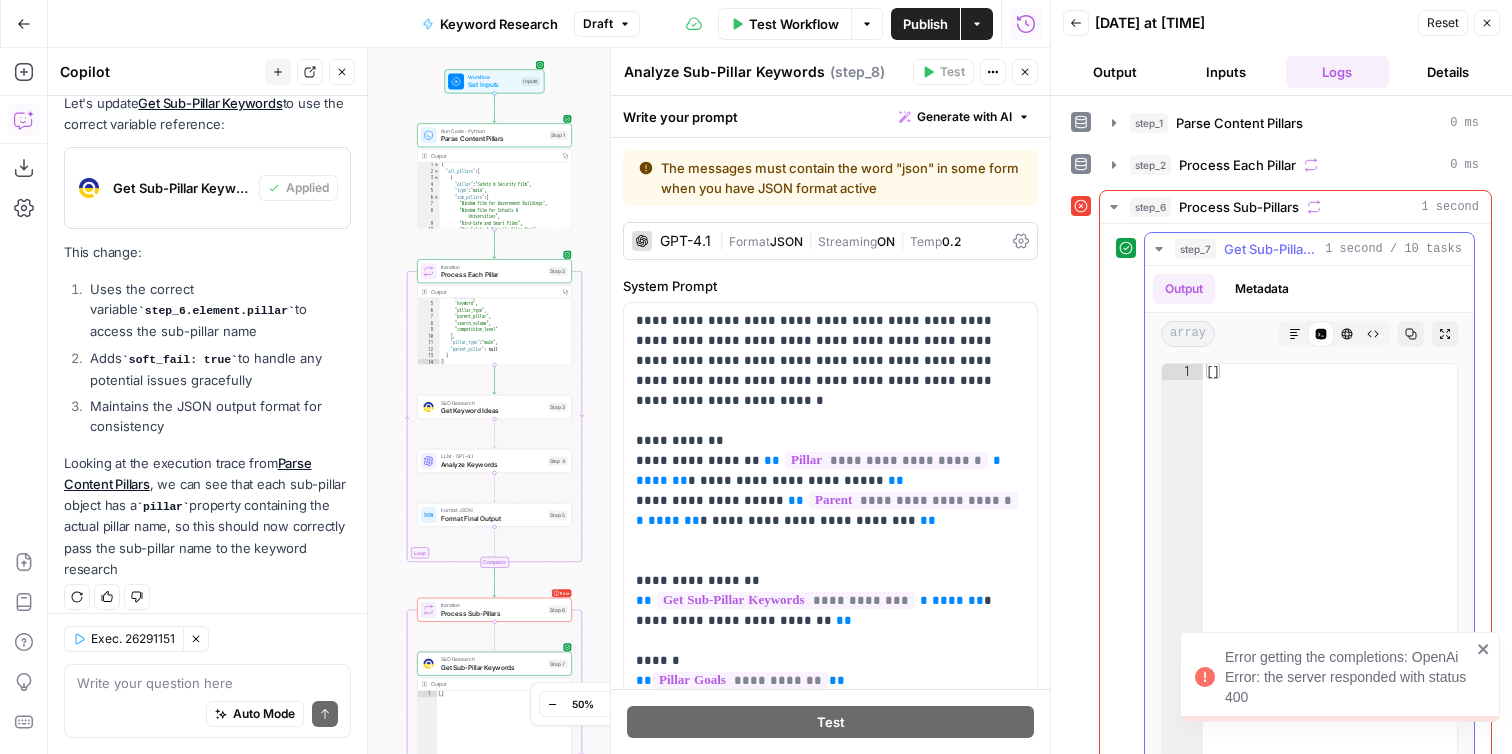 click on "step_7 Get Sub-Pillar Keywords 1 second / 10 tasks" at bounding box center [1309, 249] 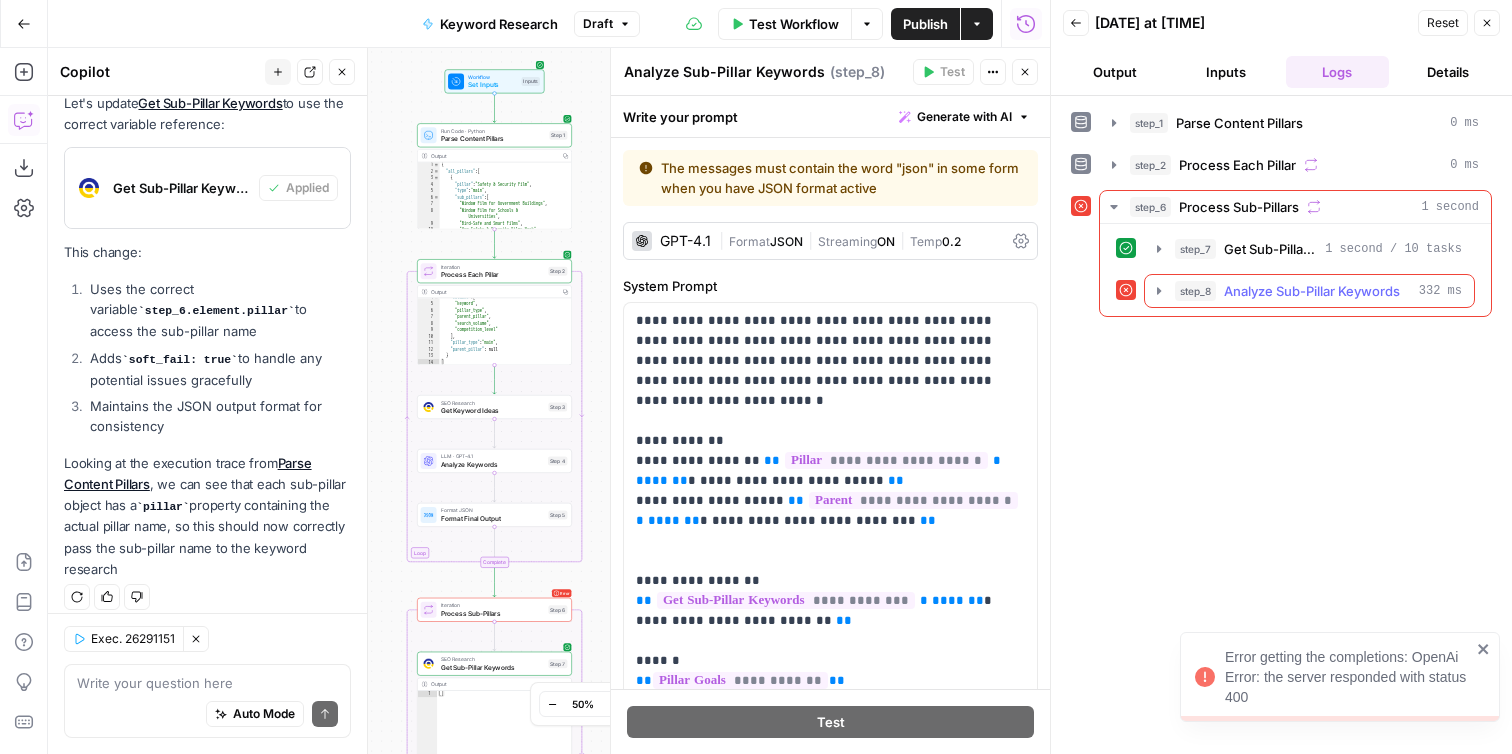 click 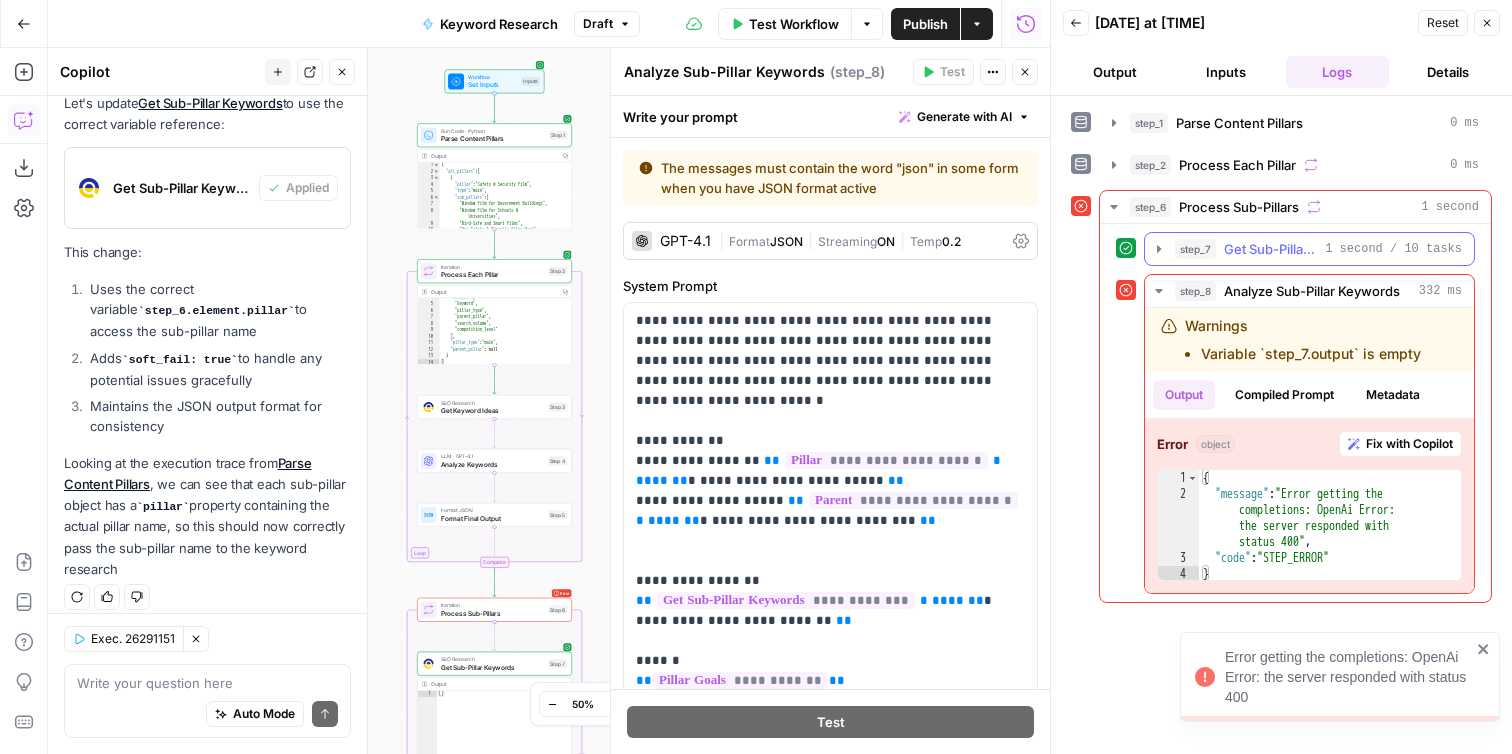 click on "step_7 Get Sub-Pillar Keywords 1 second / 10 tasks" at bounding box center (1309, 249) 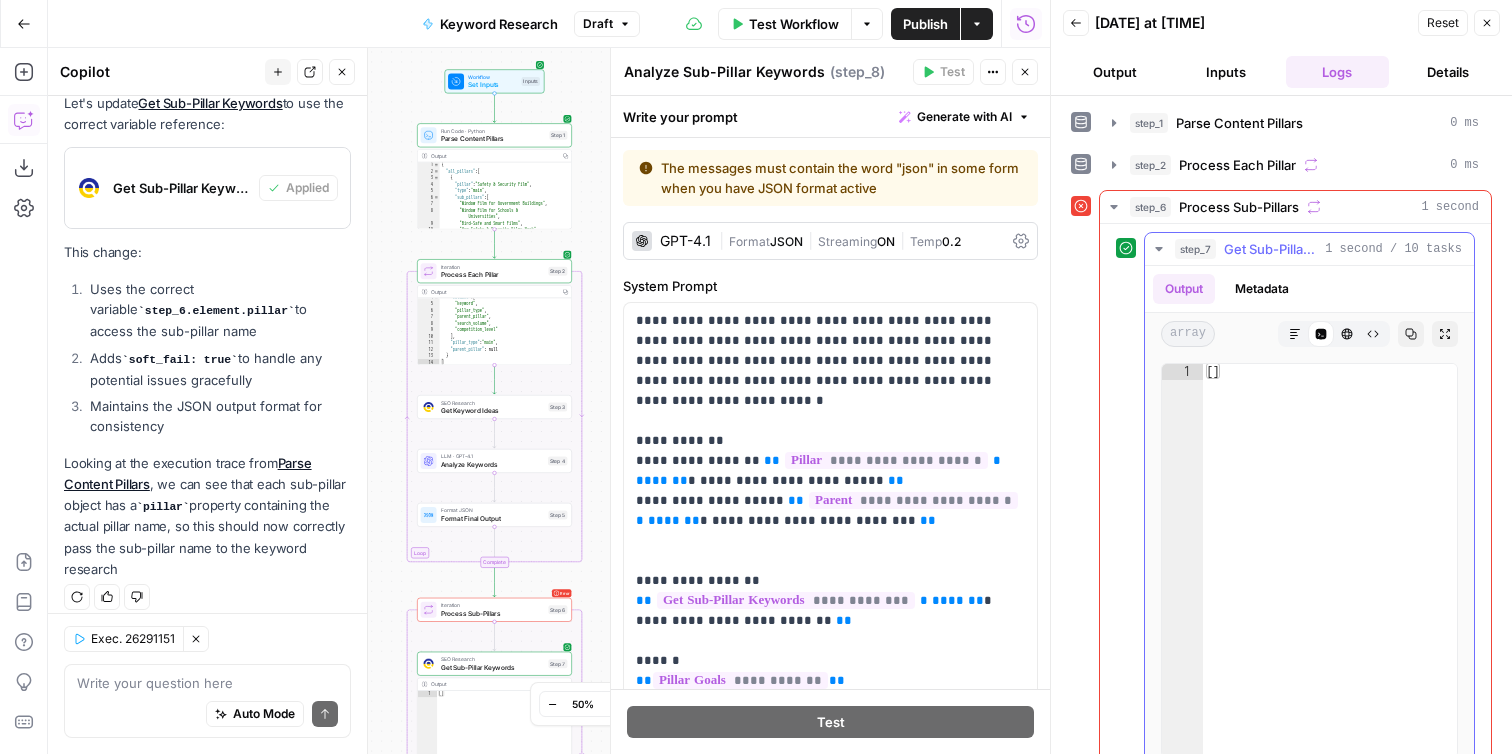 click on "step_7 Get Sub-Pillar Keywords 1 second / 10 tasks" at bounding box center [1309, 249] 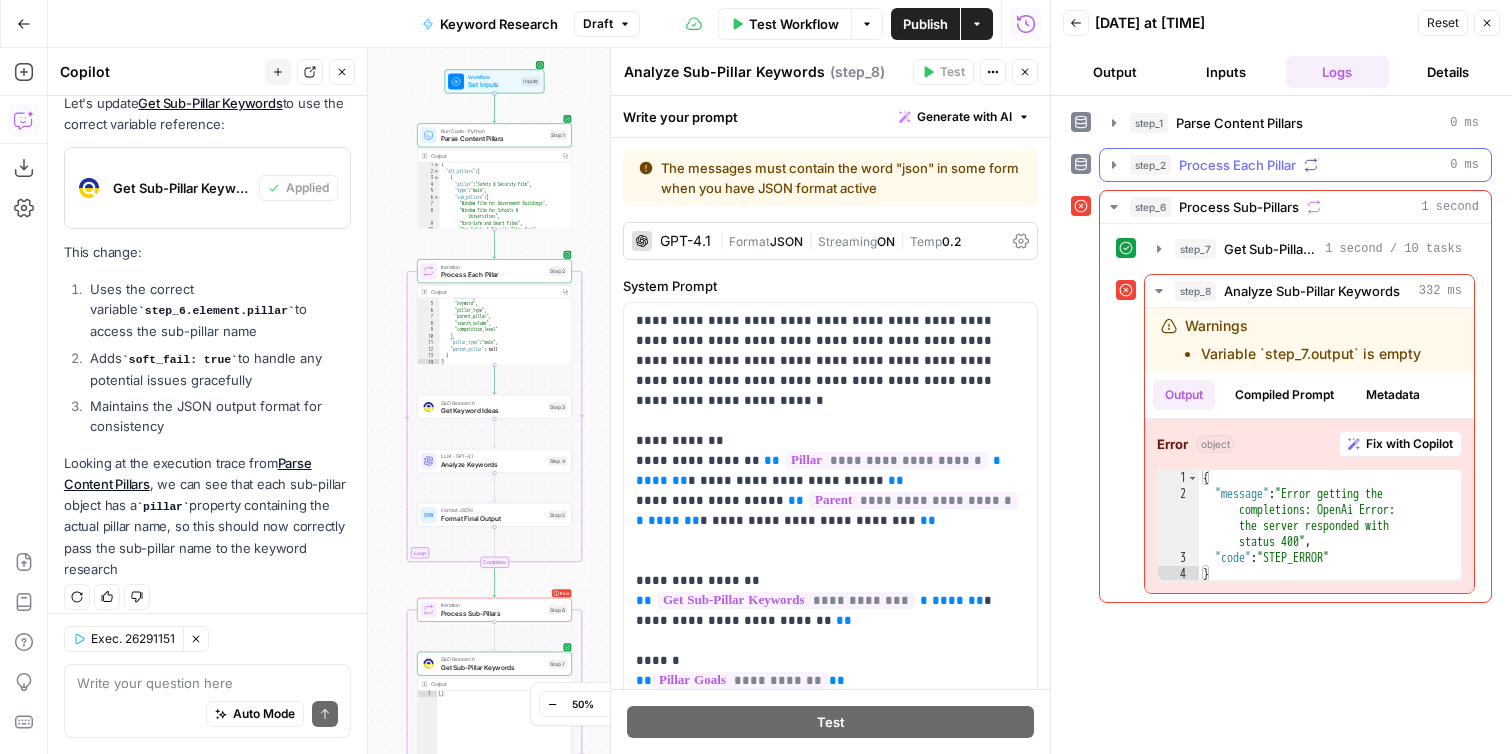 click on "step_2 Process Each Pillar 0 ms" at bounding box center [1295, 165] 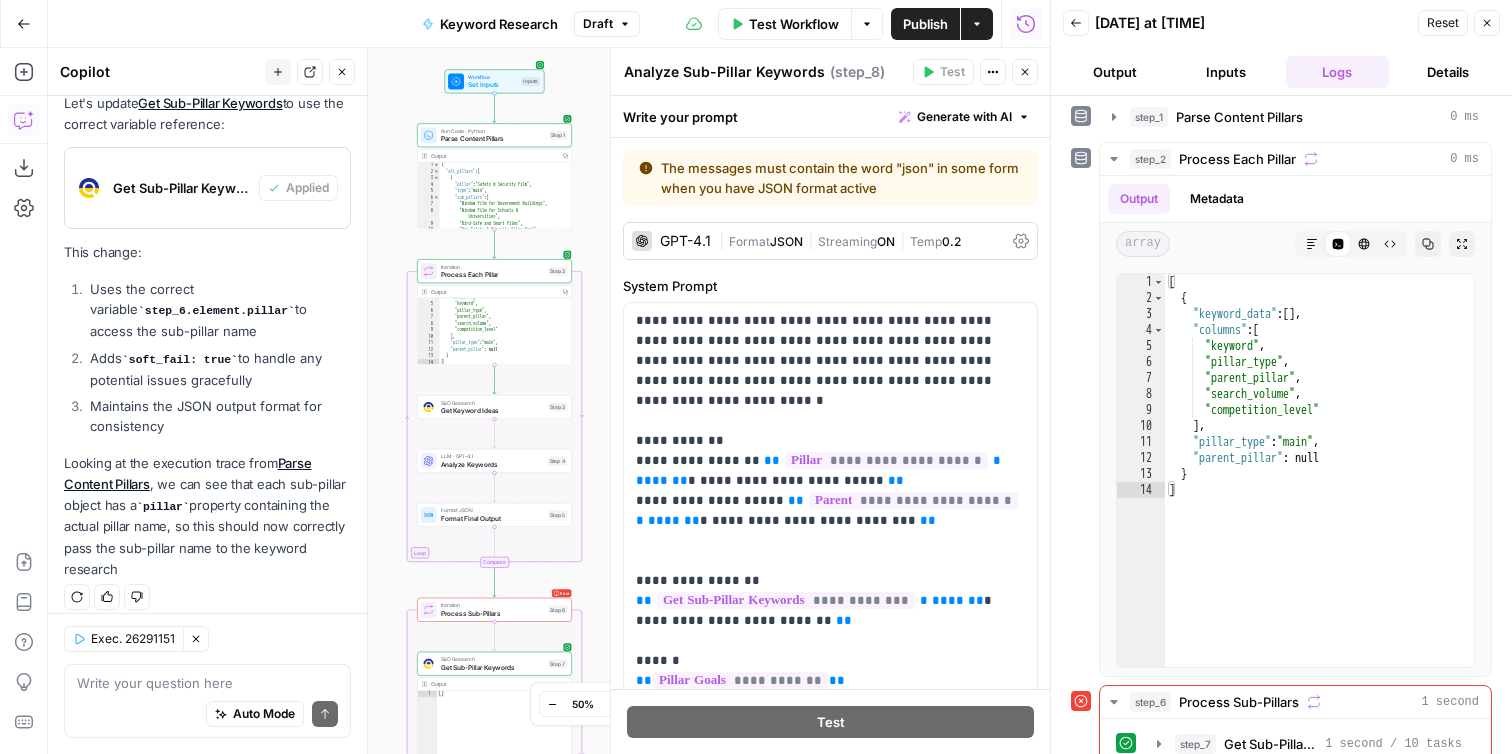 scroll, scrollTop: 0, scrollLeft: 0, axis: both 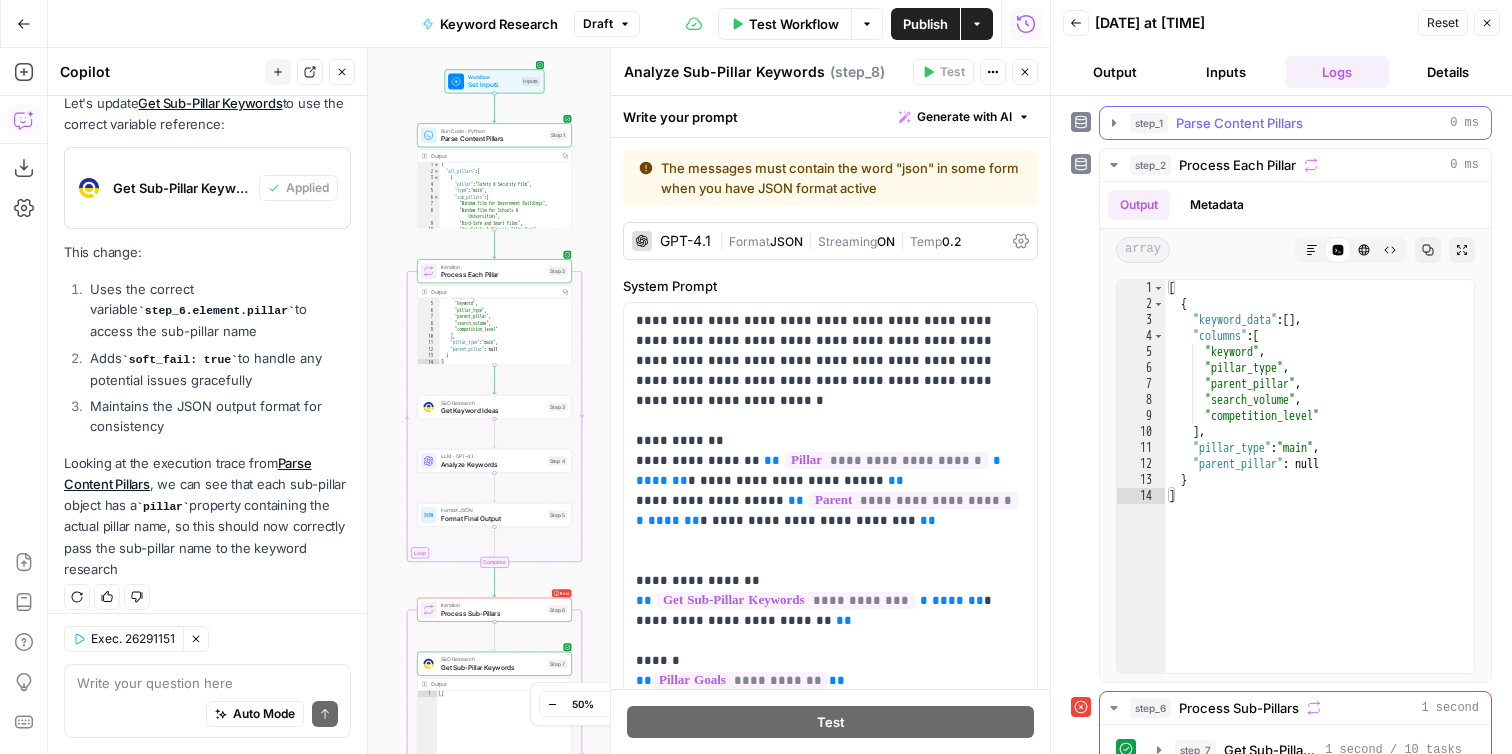 click 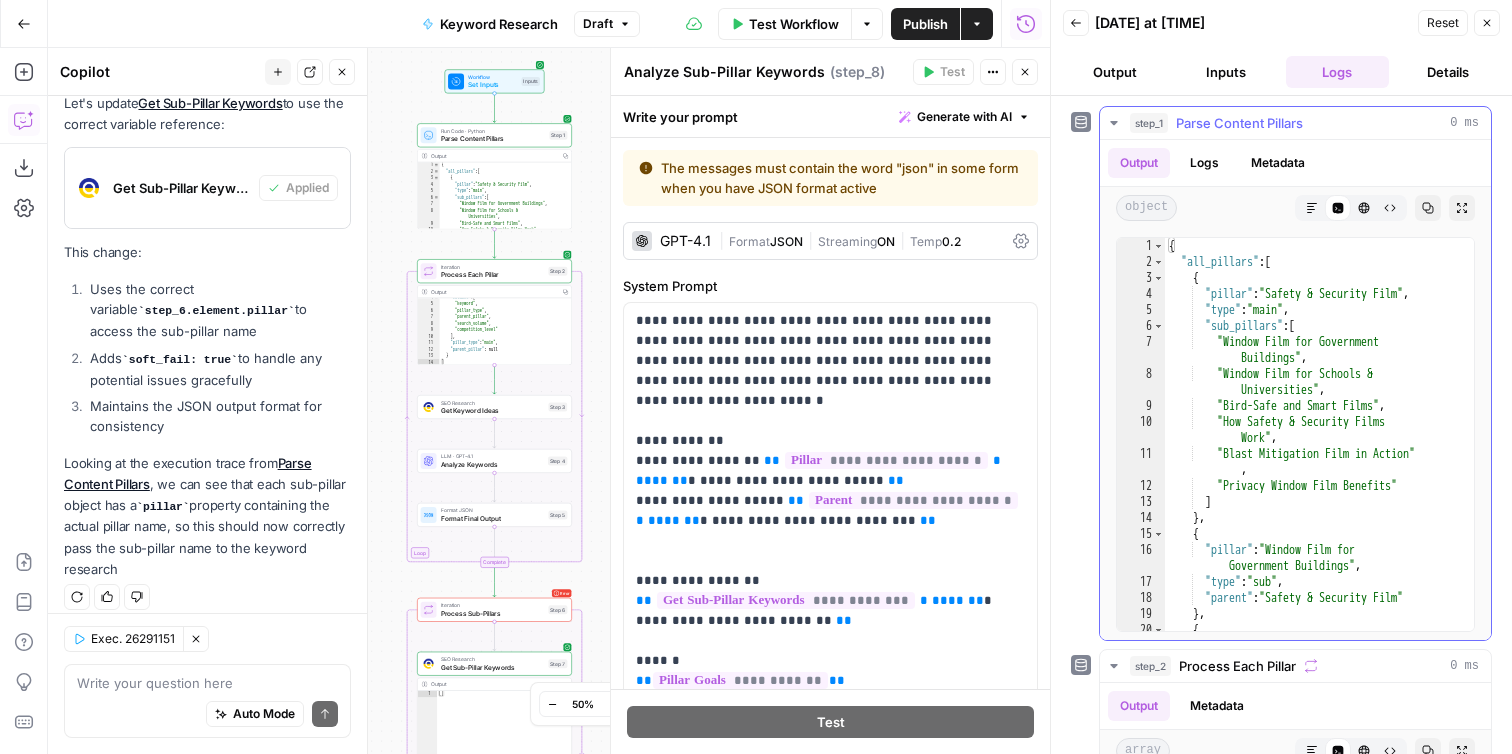 click 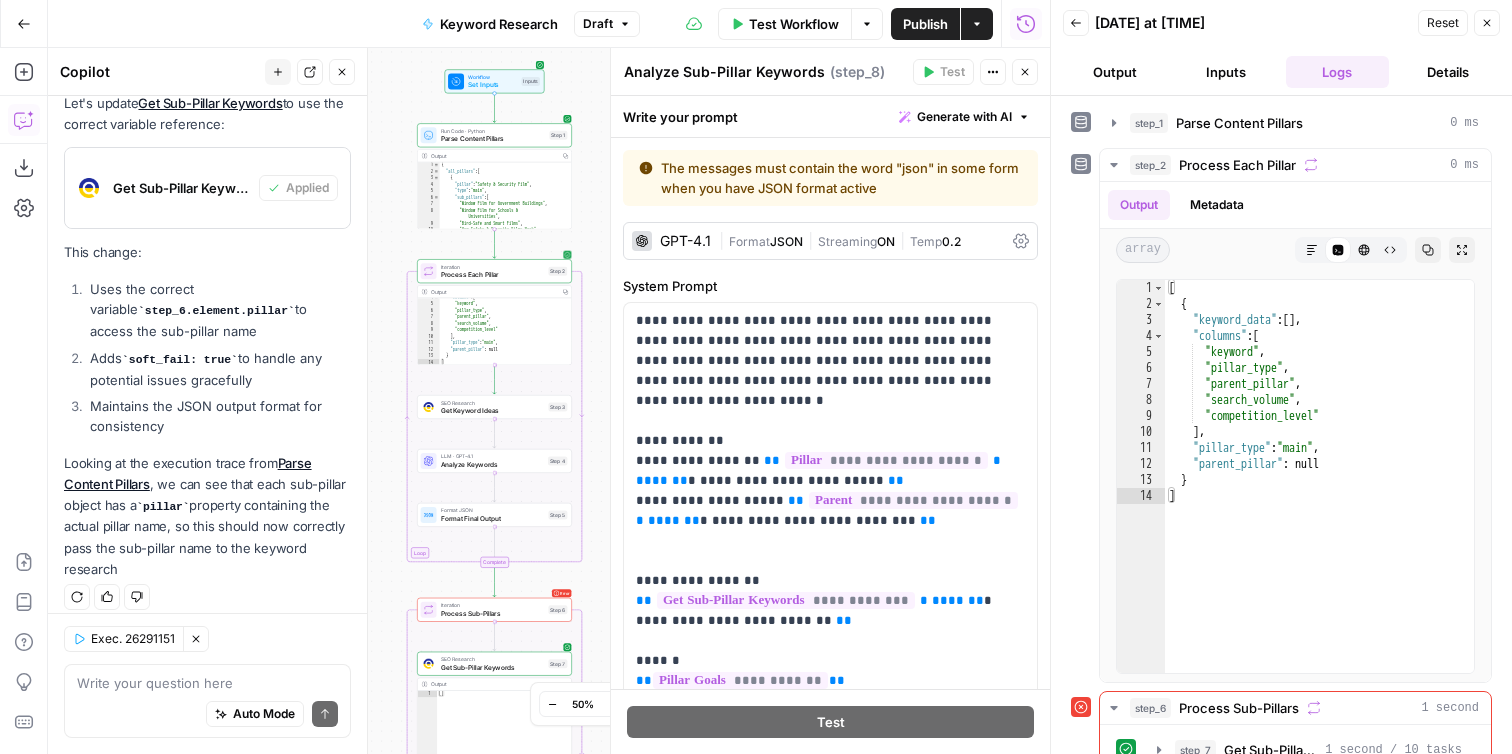 click on "Process Each Pillar" at bounding box center (493, 275) 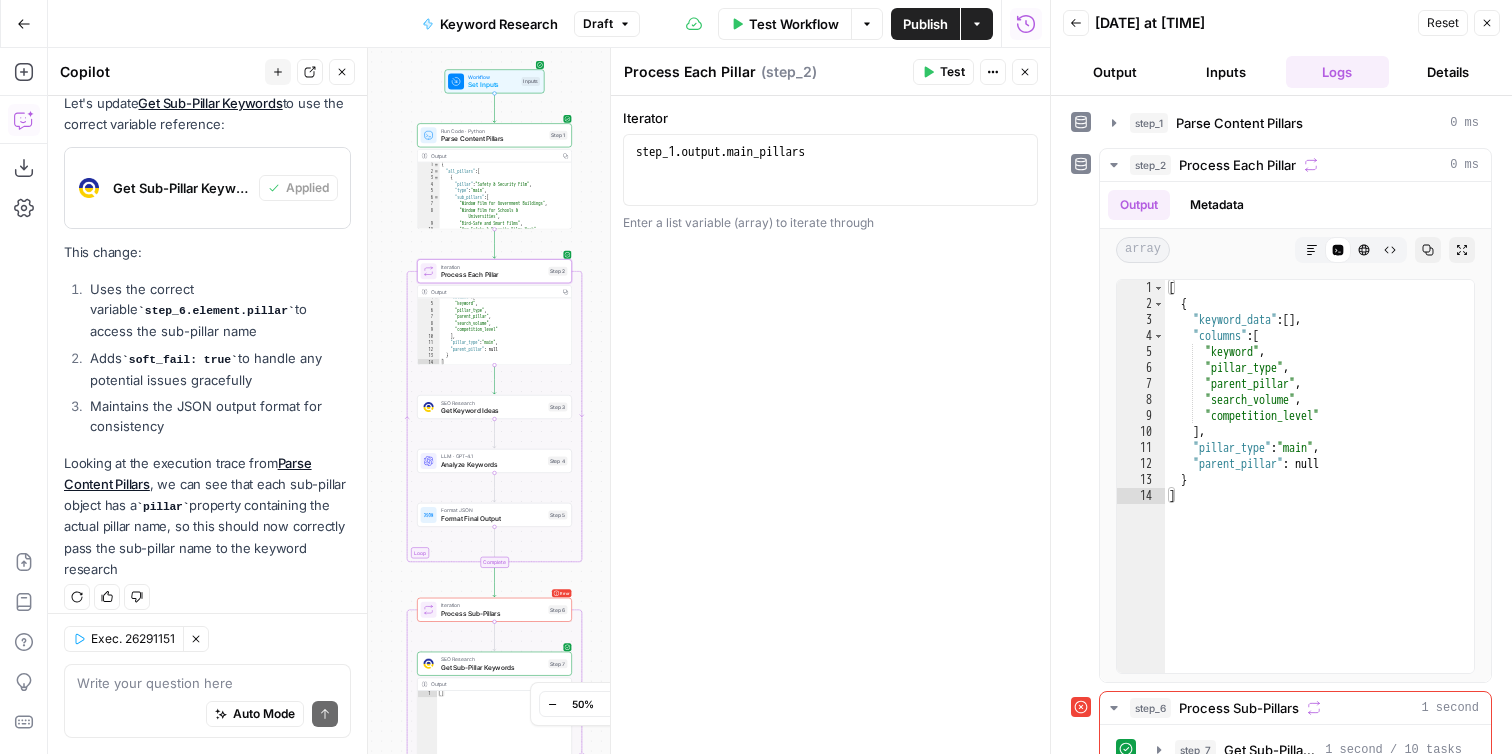 type on "**********" 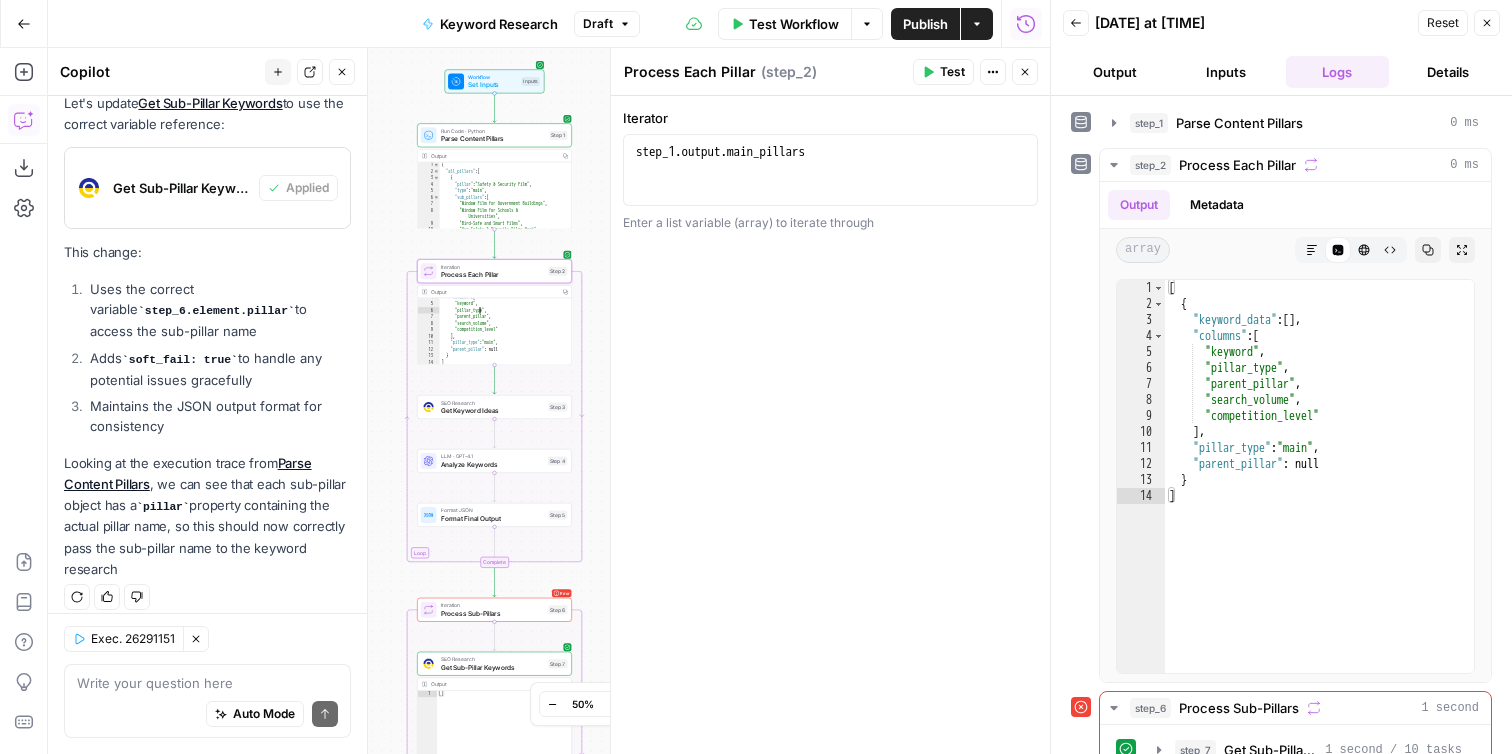 click on ""columns" :  [         "keyword" ,         "pillar_type" ,         "parent_pillar" ,         "search_volume" ,         "competition_level"      ] ,      "pillar_type" :  "main" ,      "parent_pillar" : null    } ]" at bounding box center [506, 334] 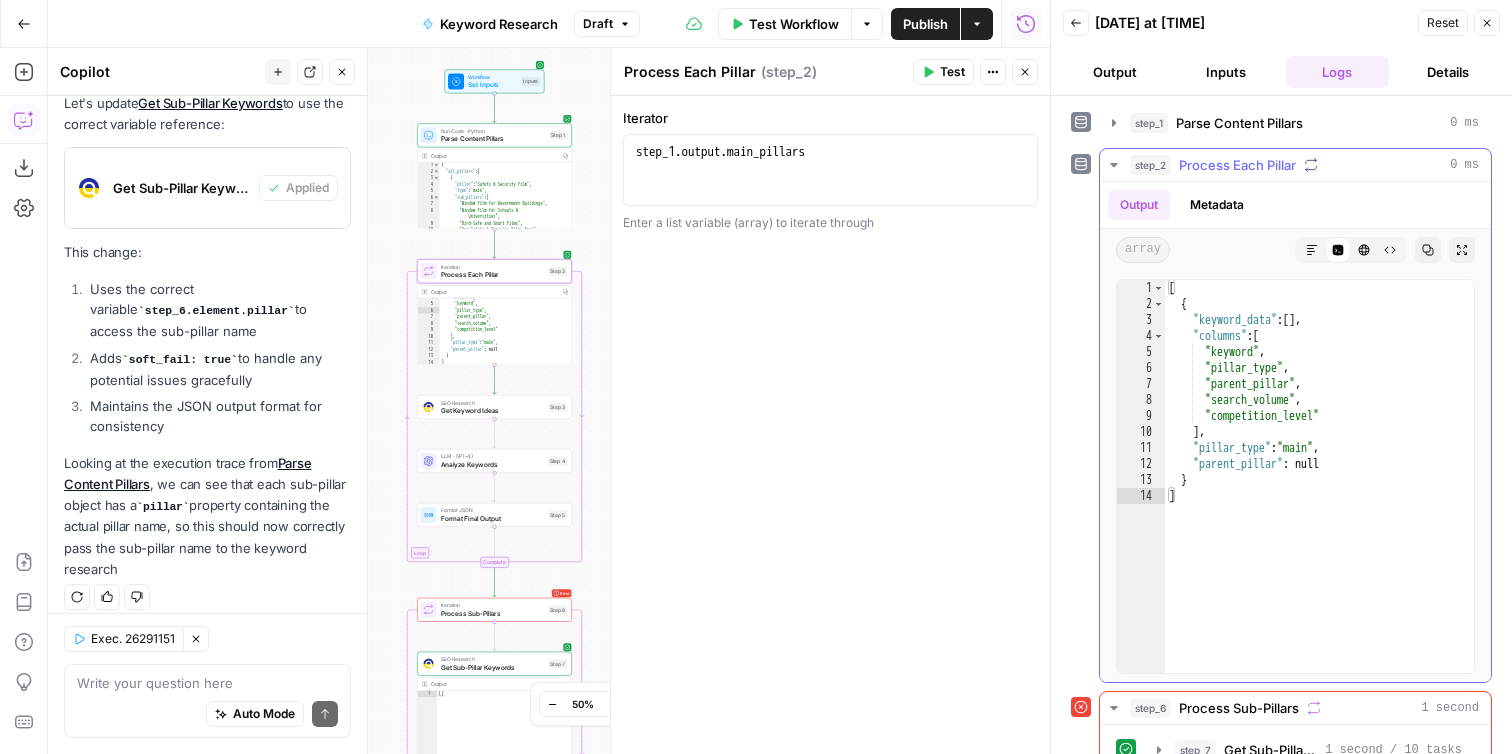 click 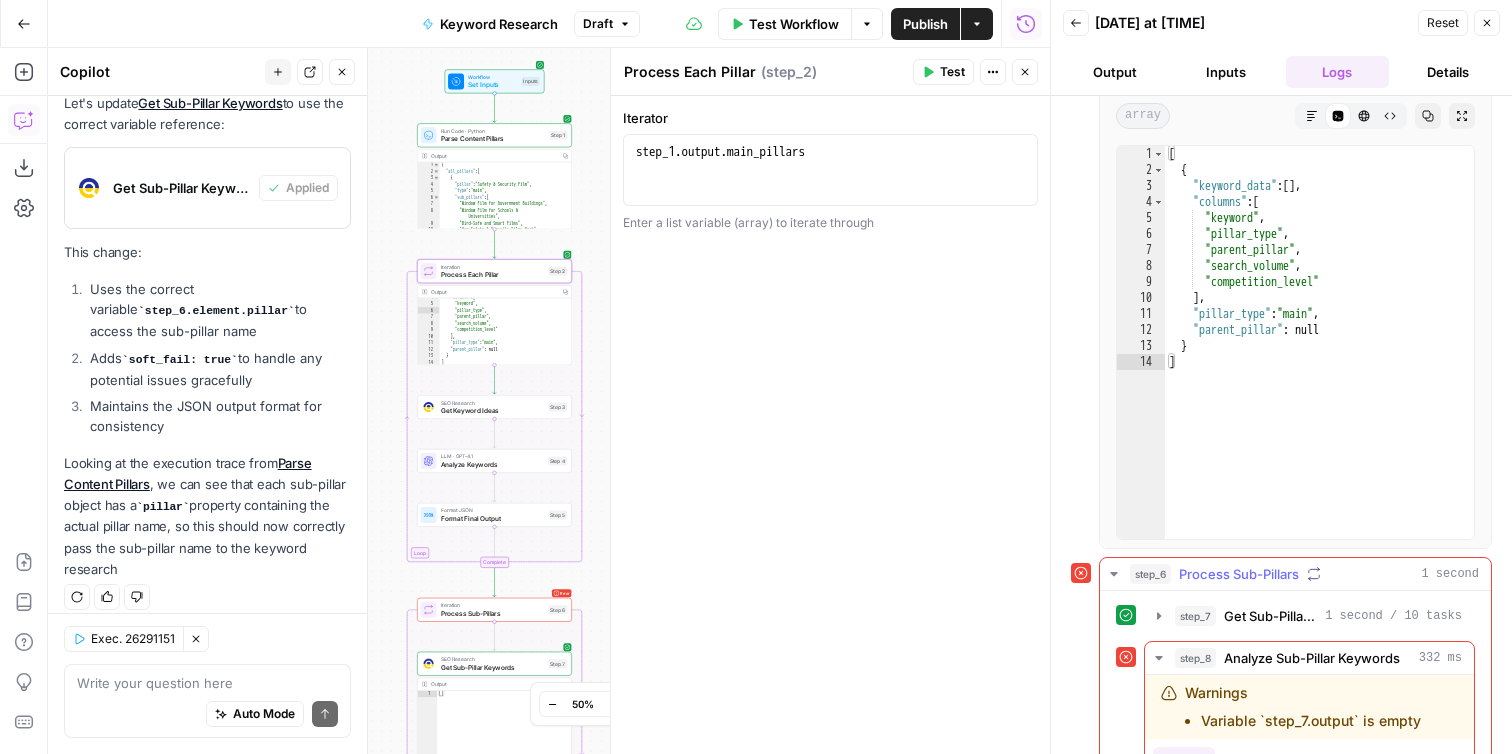 scroll, scrollTop: 93, scrollLeft: 0, axis: vertical 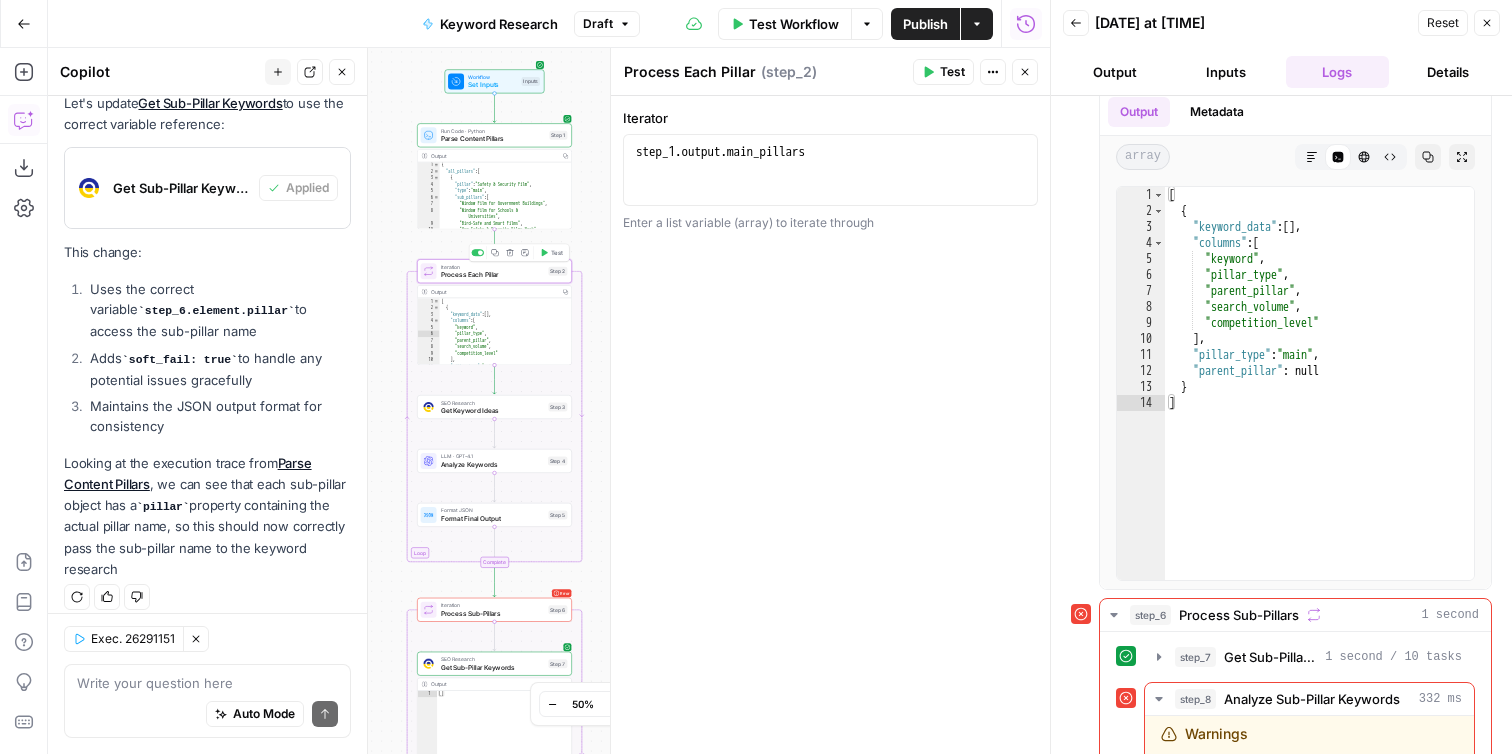 click on "Test" at bounding box center [557, 252] 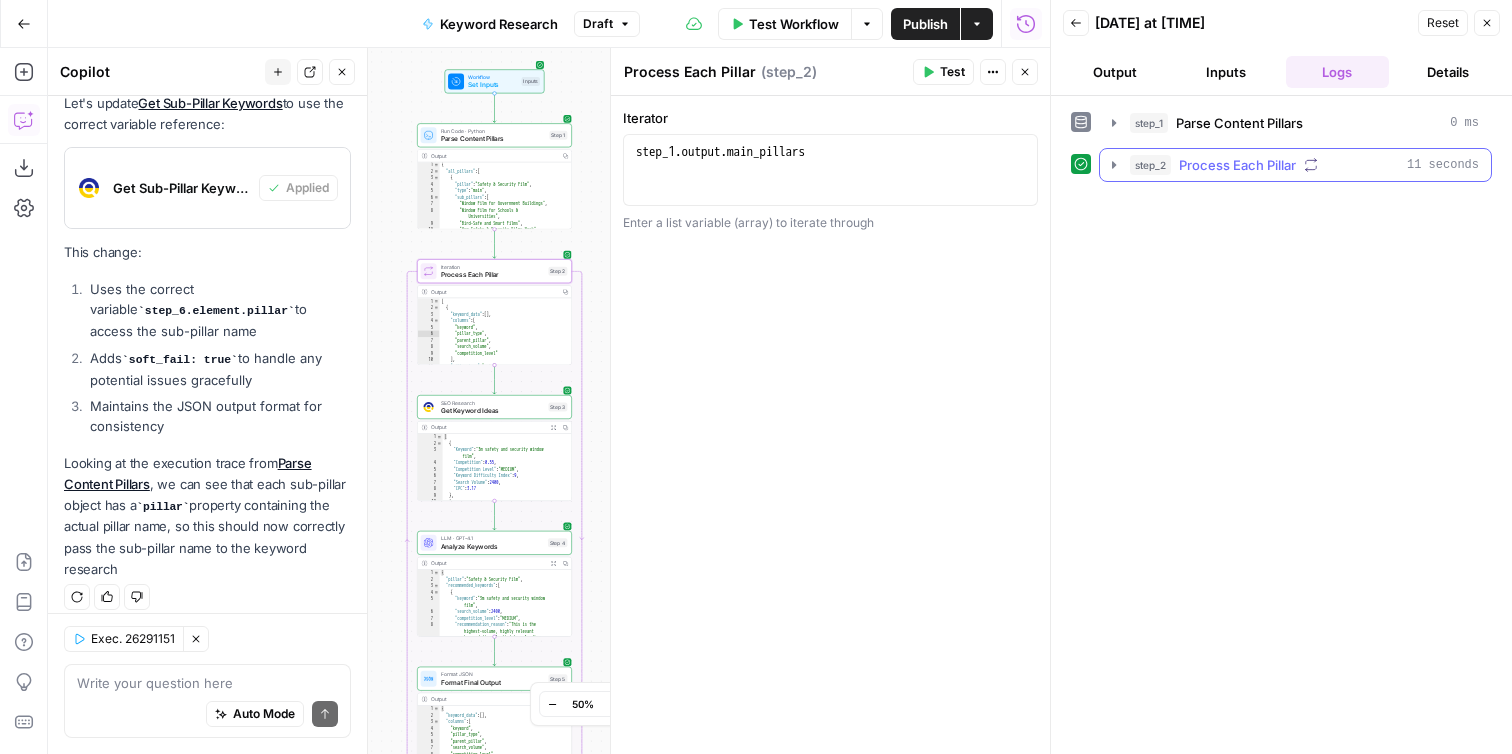 click on "step_2 Process Each Pillar 11 seconds" at bounding box center (1295, 165) 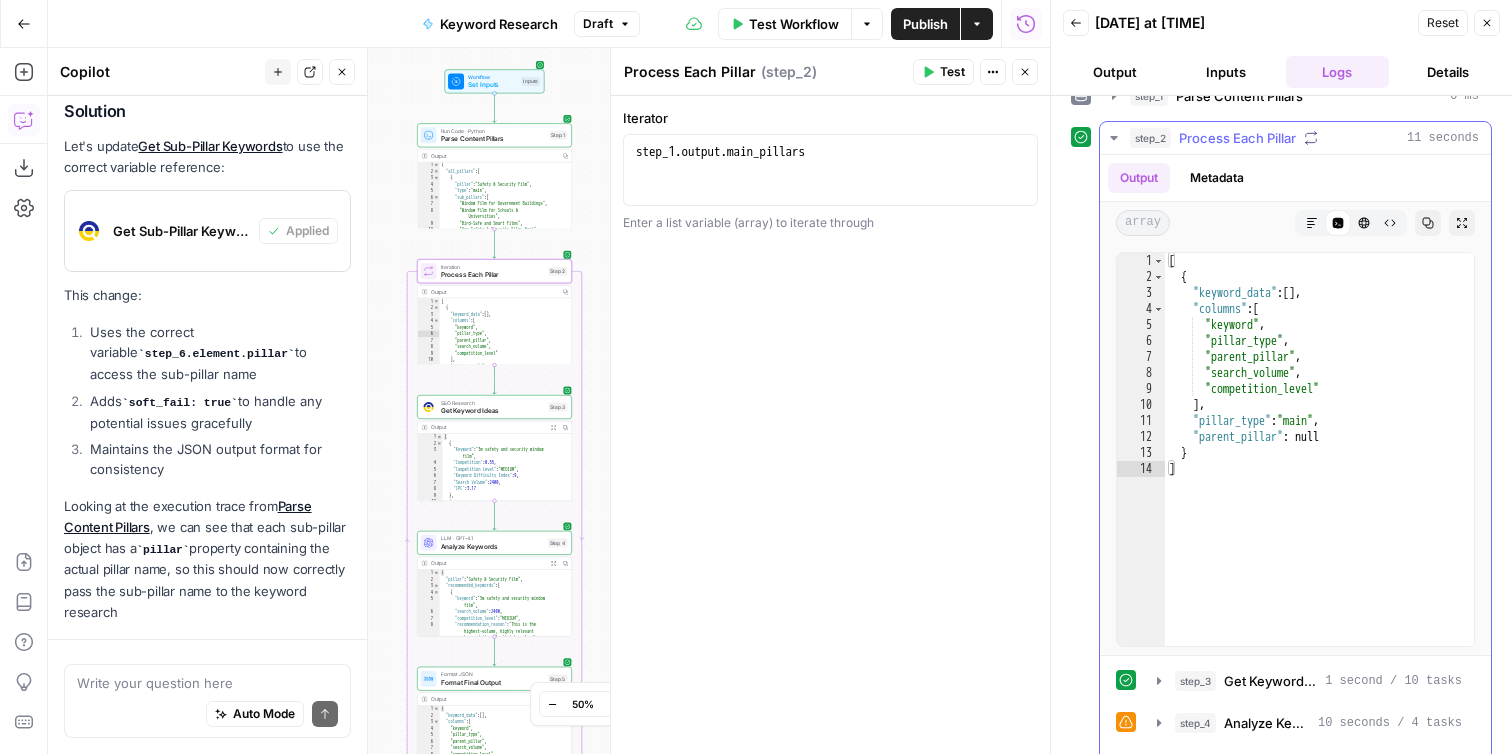 scroll, scrollTop: 0, scrollLeft: 0, axis: both 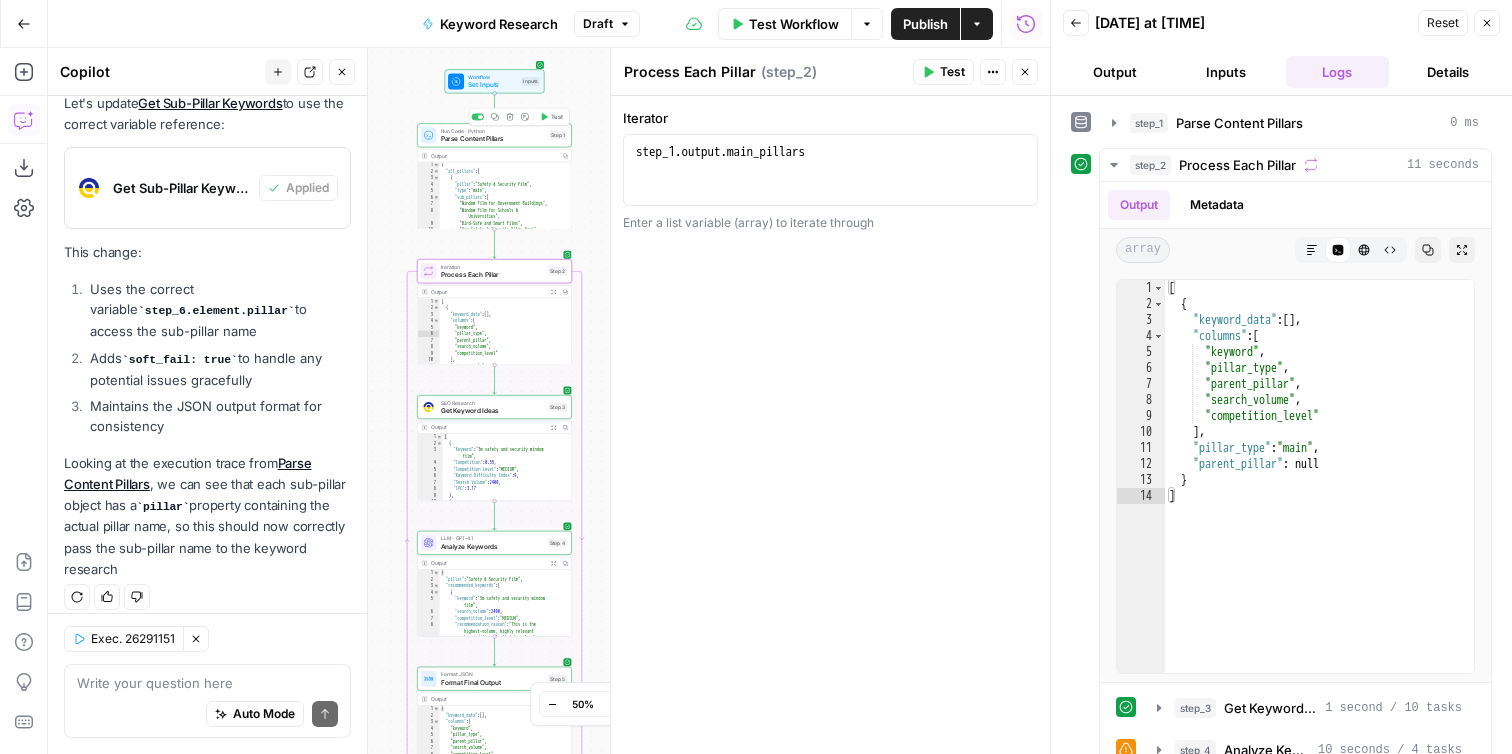click on "Run Code · Python Parse Content Pillars Step 1 Copy step Delete step Add Note Test" at bounding box center [494, 135] 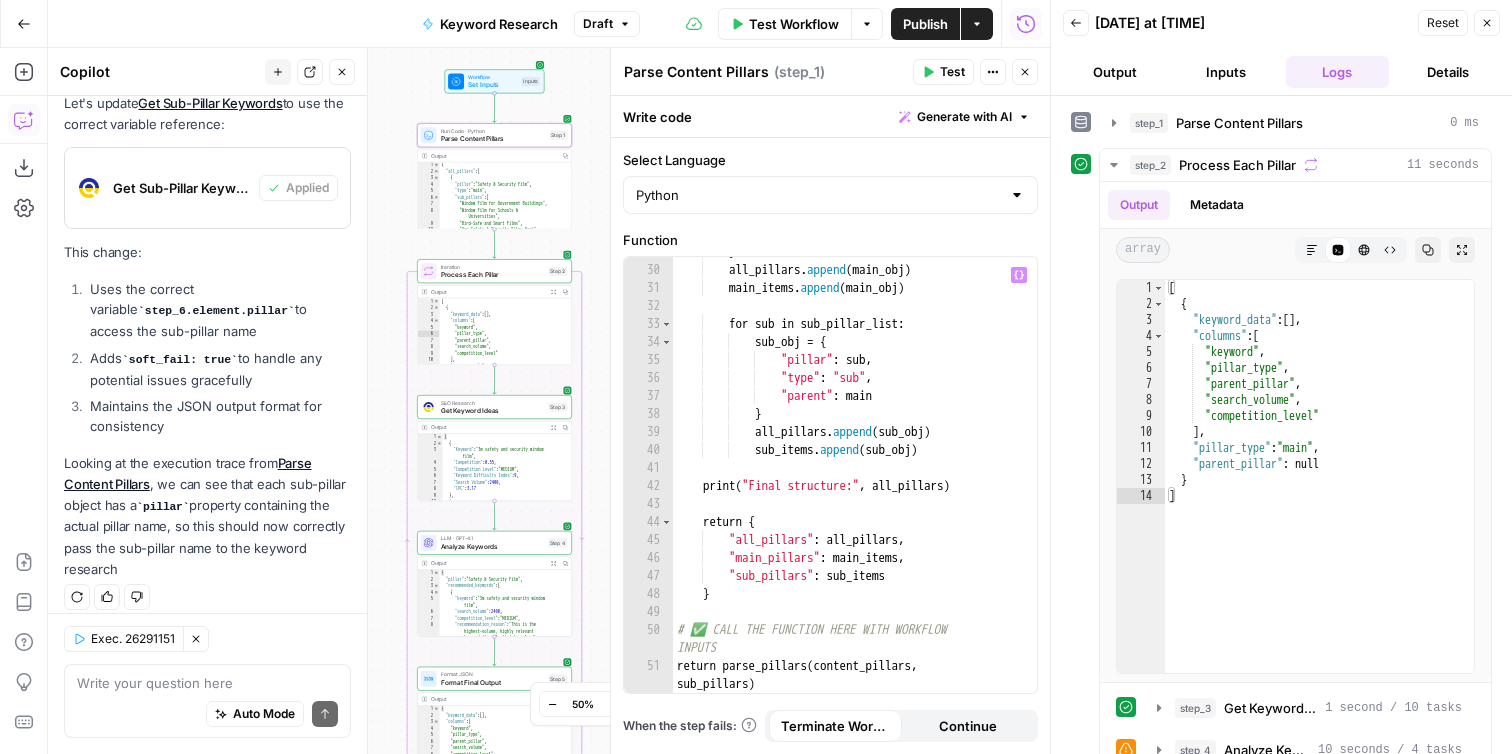 scroll, scrollTop: 0, scrollLeft: 0, axis: both 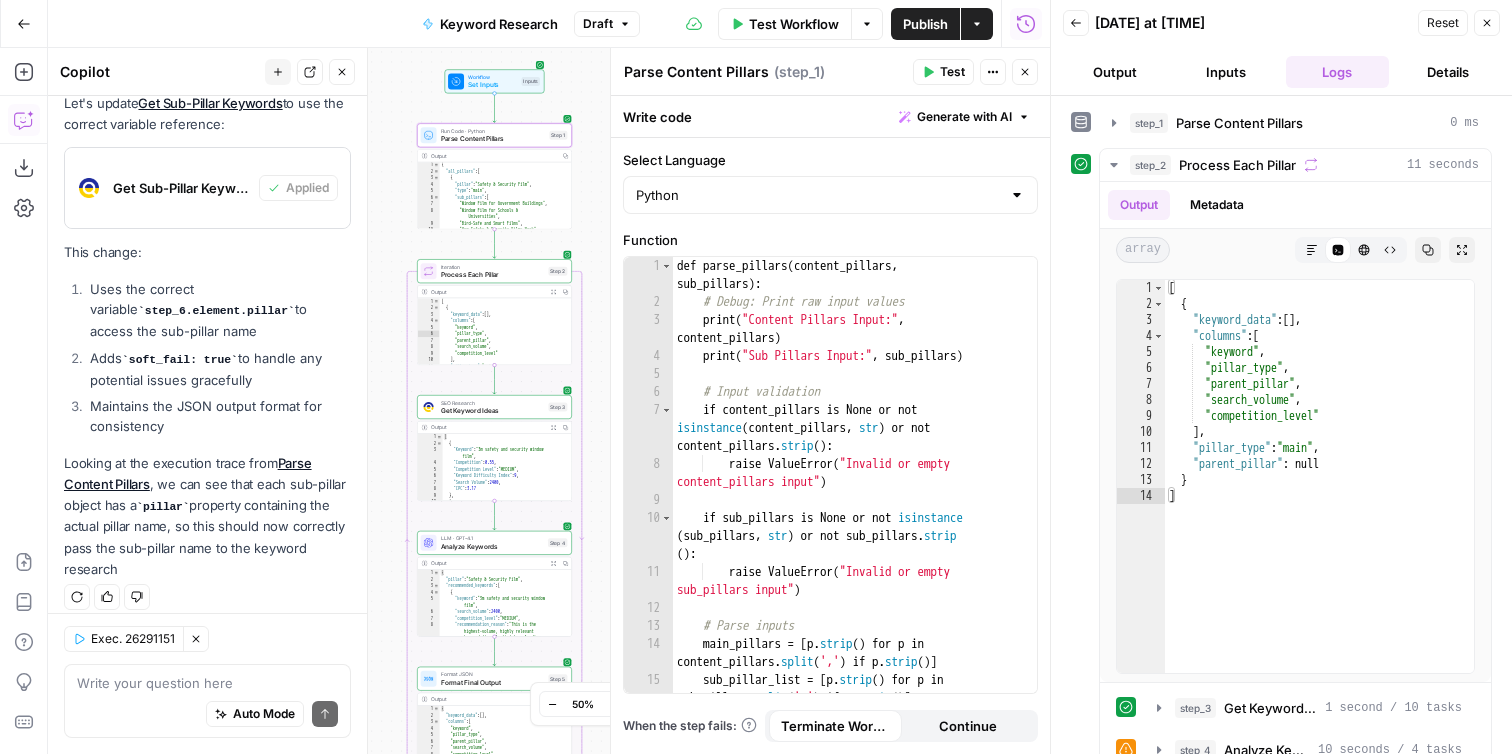 type on "**********" 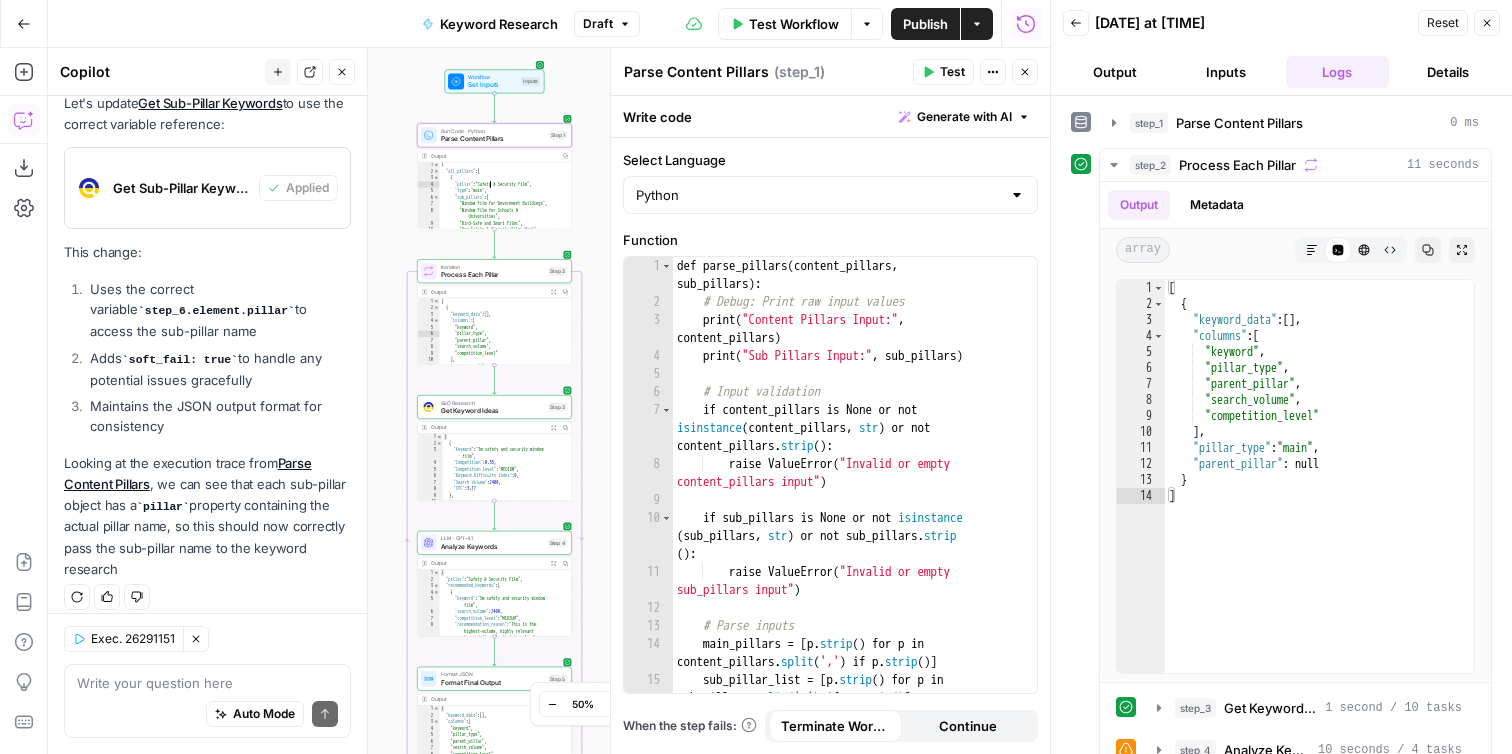 scroll, scrollTop: 75, scrollLeft: 0, axis: vertical 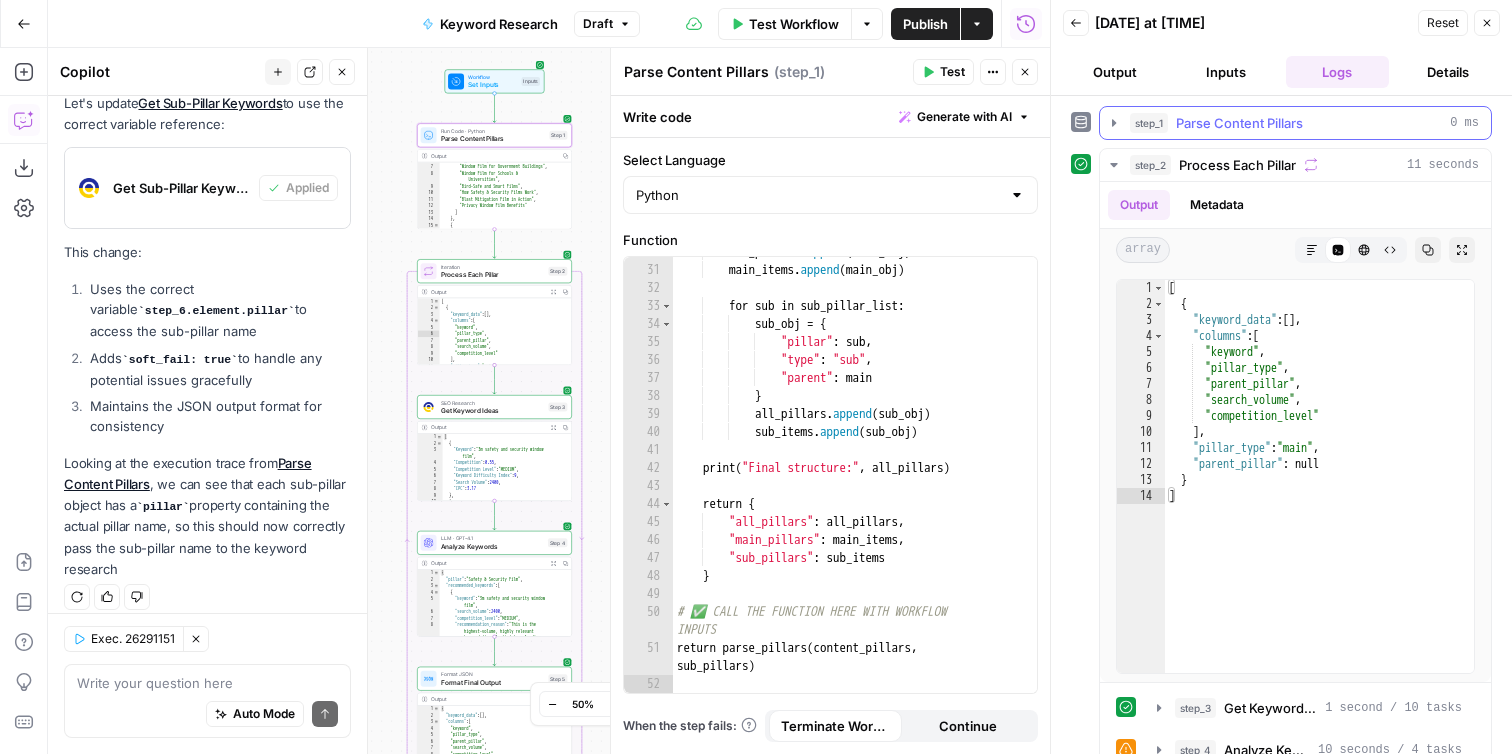 click 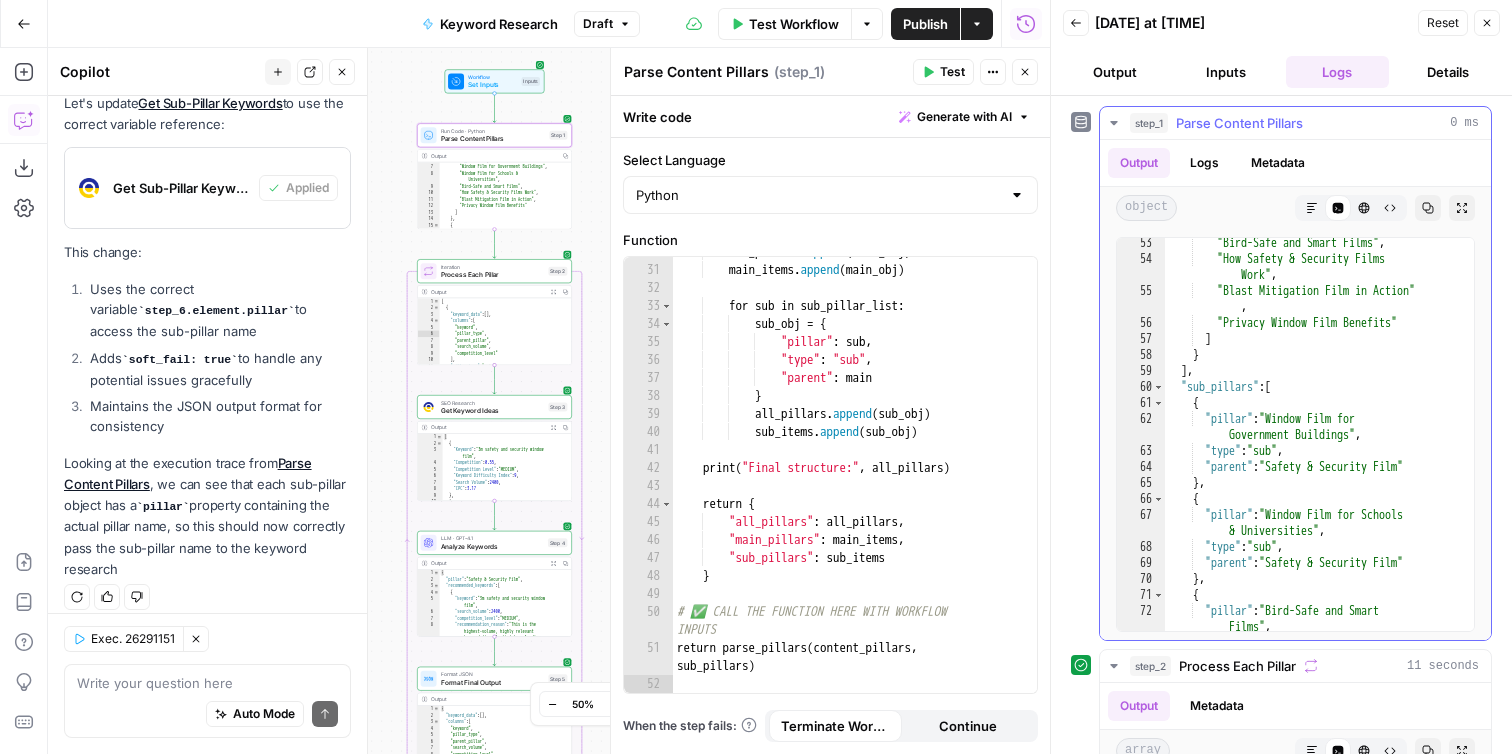 scroll, scrollTop: 0, scrollLeft: 0, axis: both 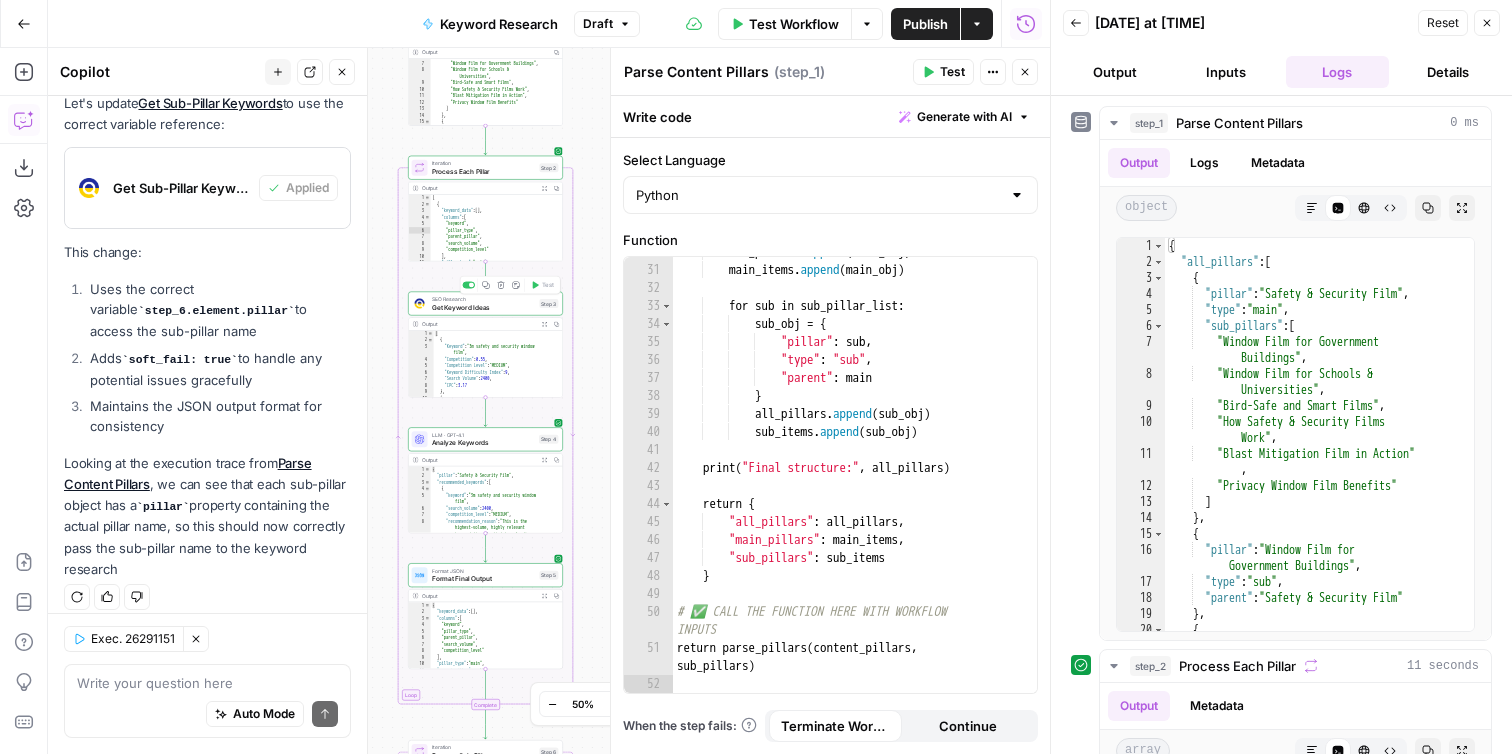 click on "Get Keyword Ideas" at bounding box center (484, 307) 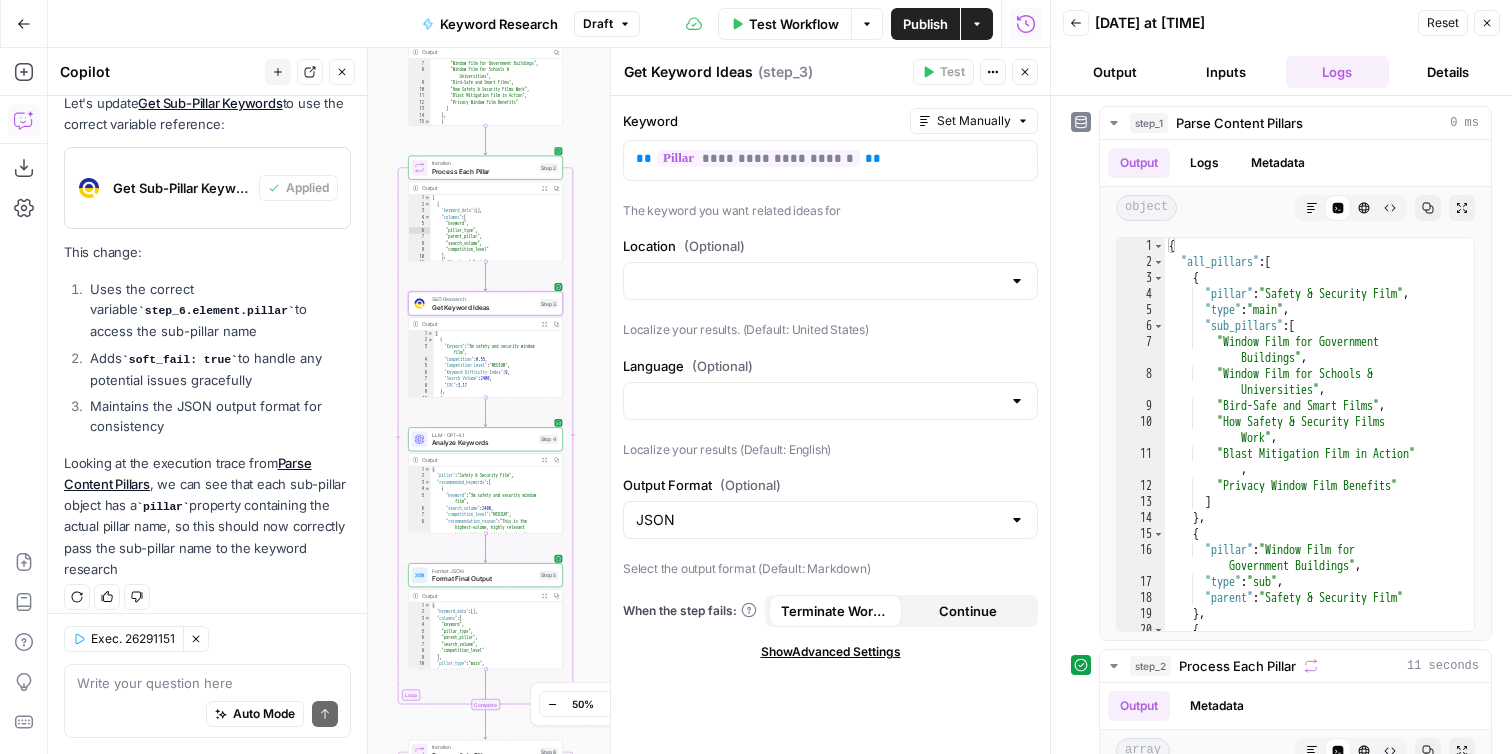 click on "Process Each Pillar" at bounding box center (484, 171) 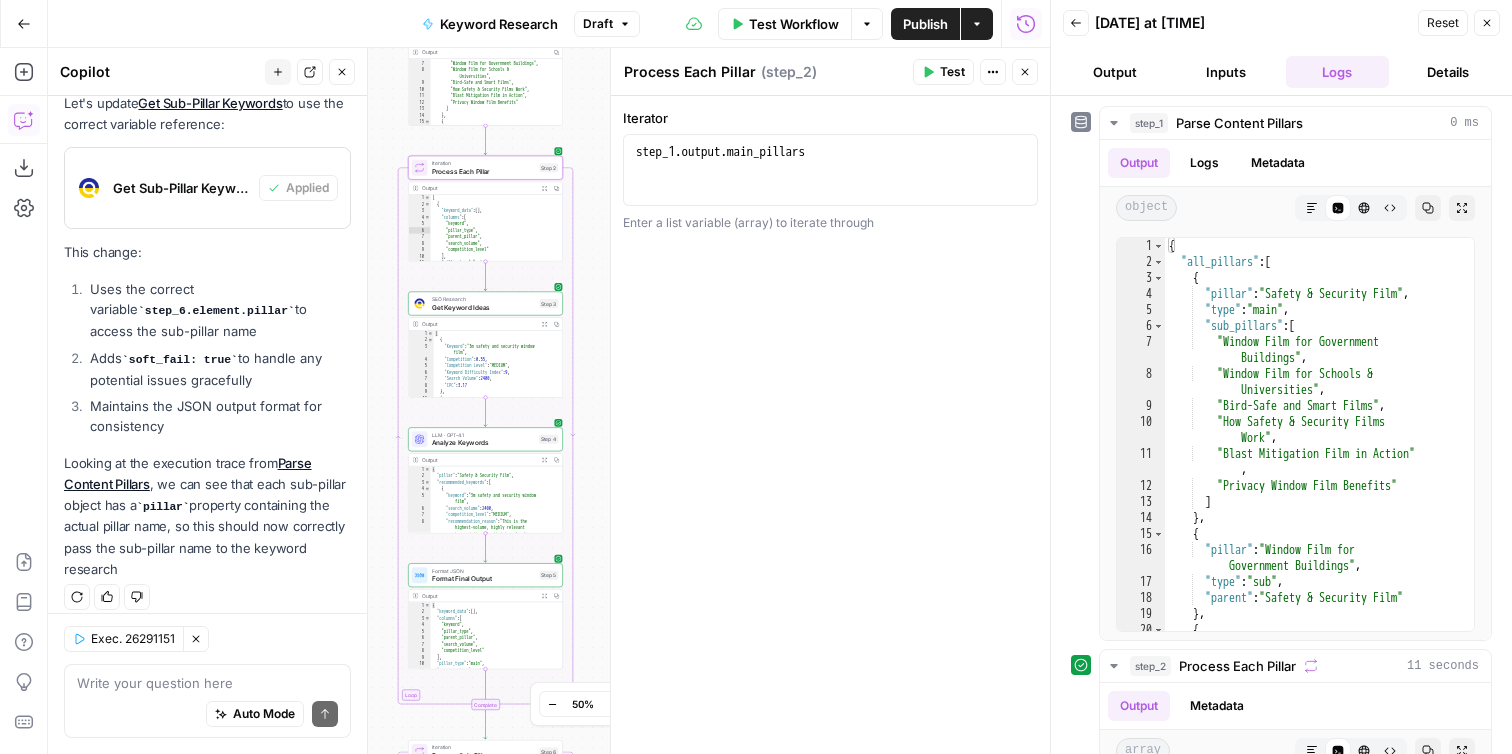 type on "**********" 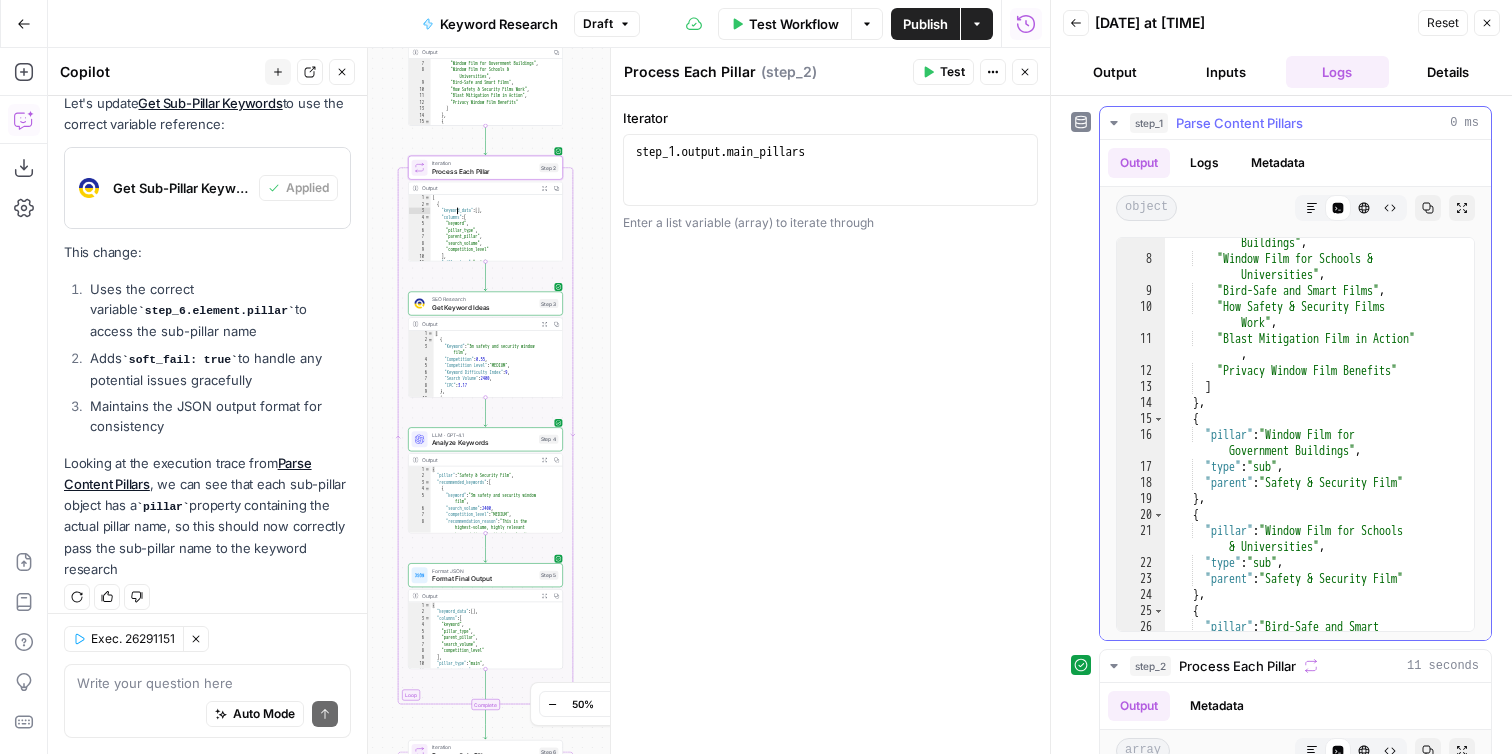 scroll, scrollTop: 114, scrollLeft: 0, axis: vertical 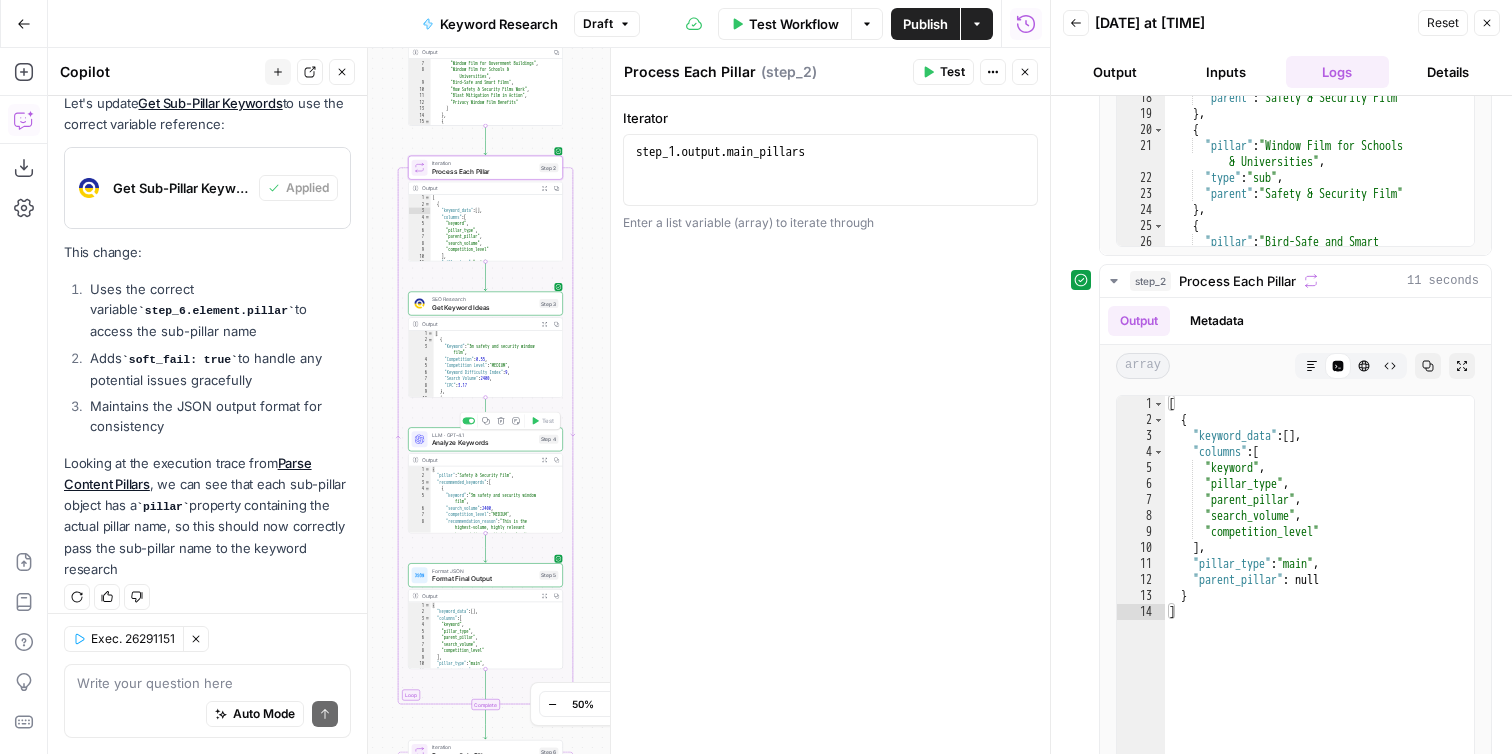 click on "Analyze Keywords" at bounding box center (483, 443) 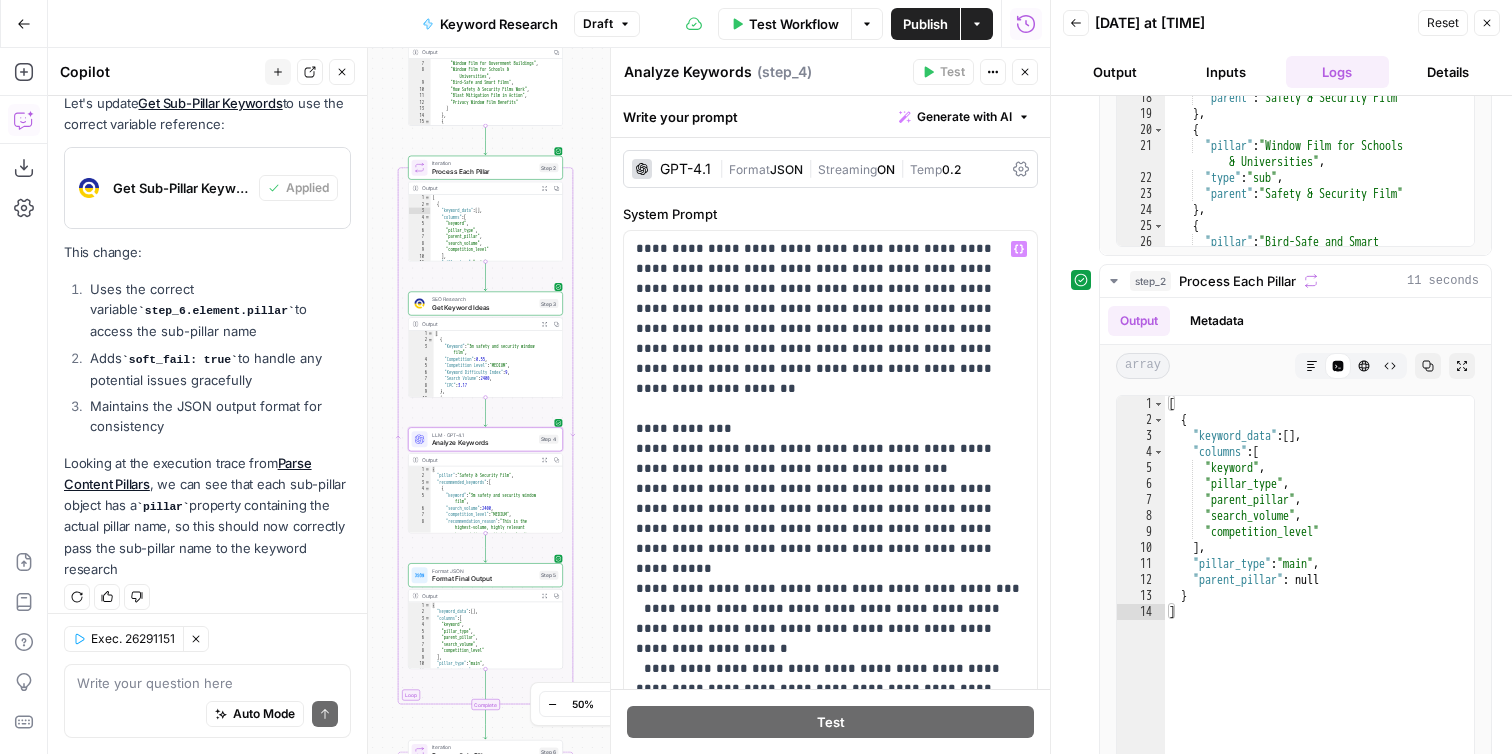 scroll, scrollTop: 821, scrollLeft: 0, axis: vertical 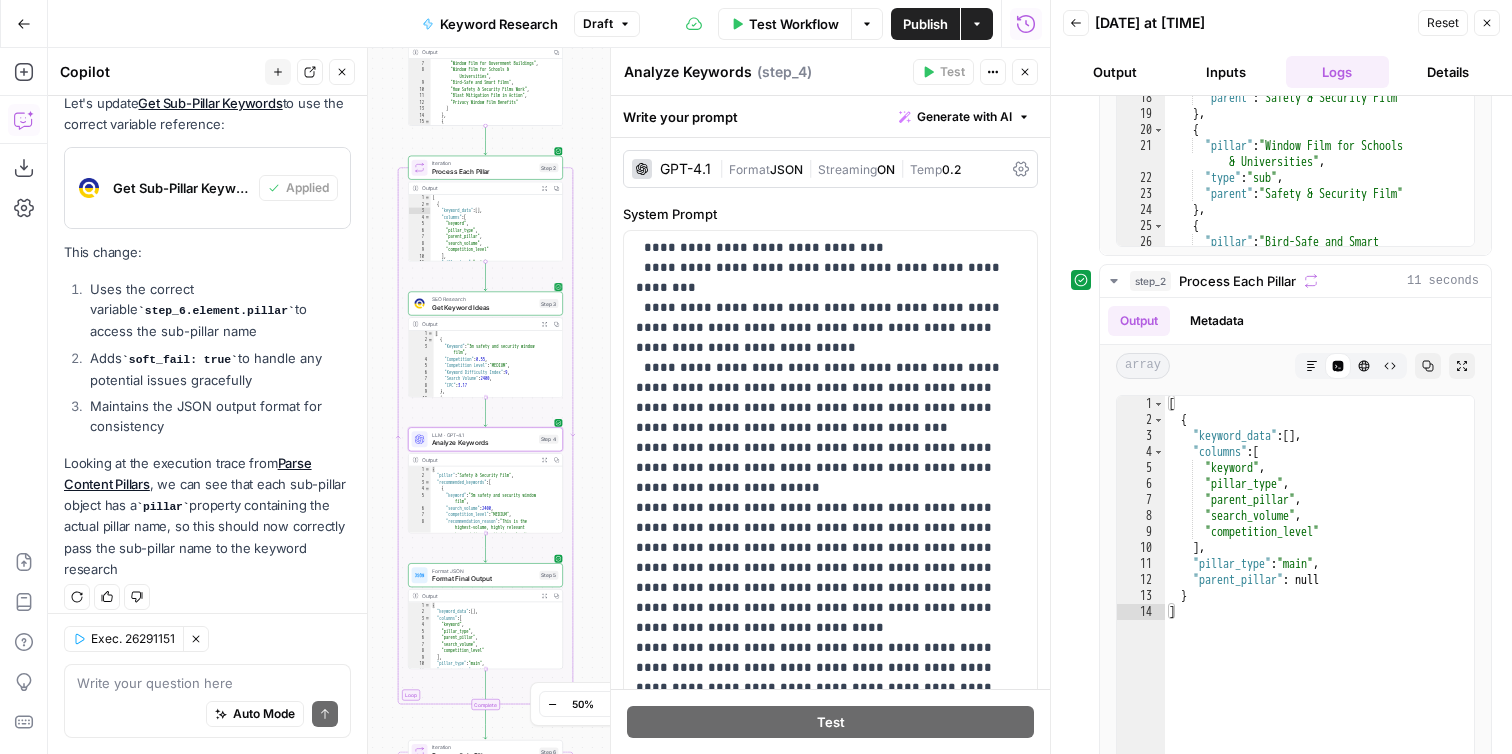 click on "SEO Research Get Keyword Ideas Step 3 Copy step Delete step Add Note Test" at bounding box center [485, 304] 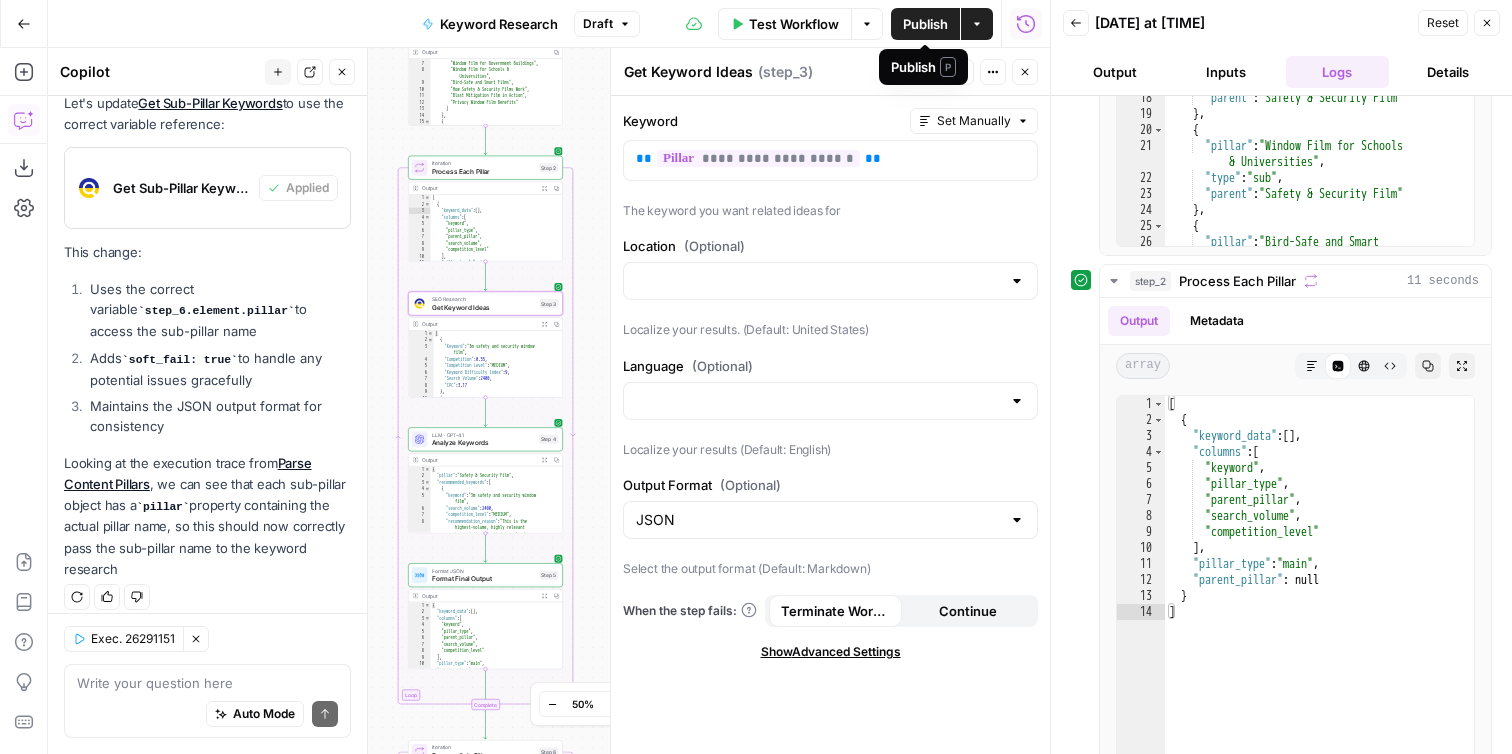 click on "Publish" at bounding box center [925, 24] 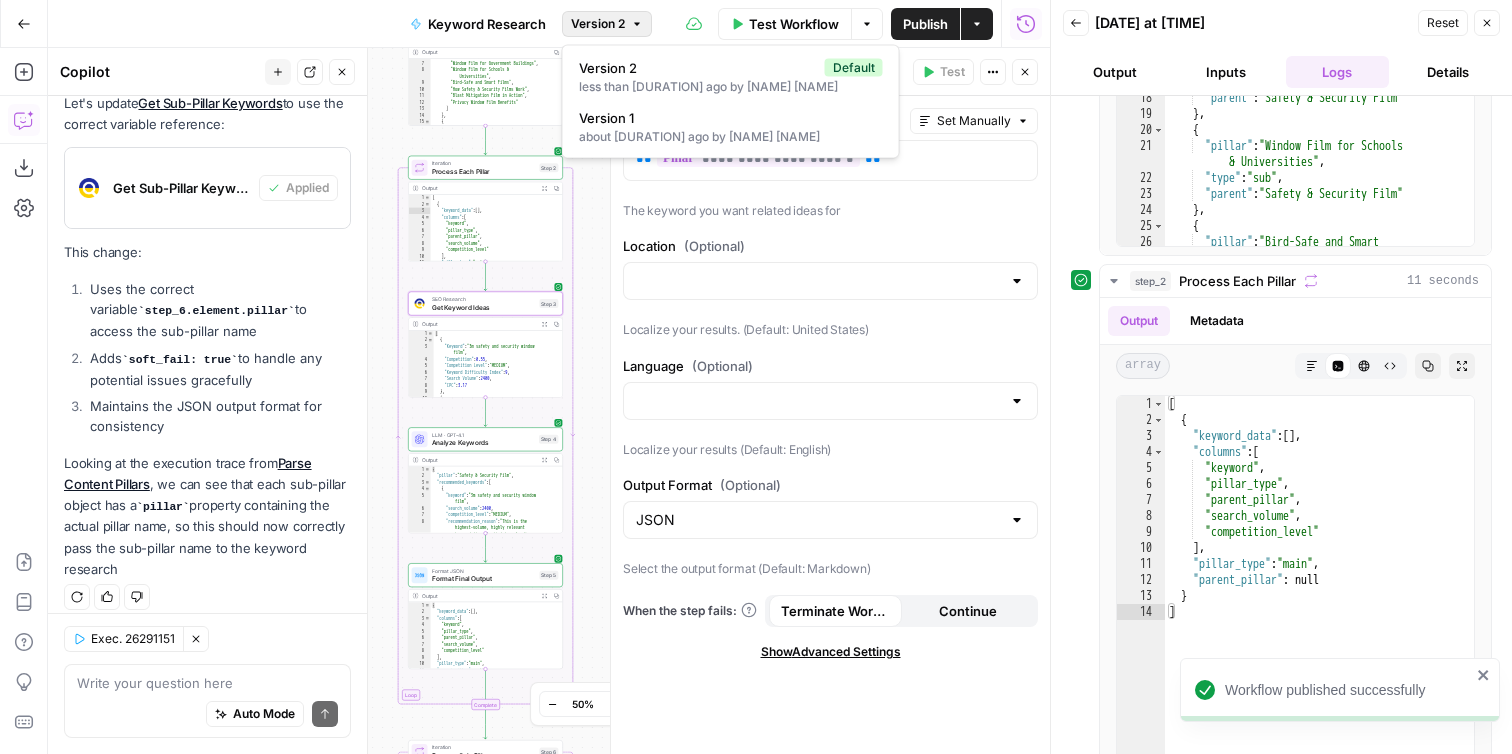 click on "Version 2" at bounding box center [598, 24] 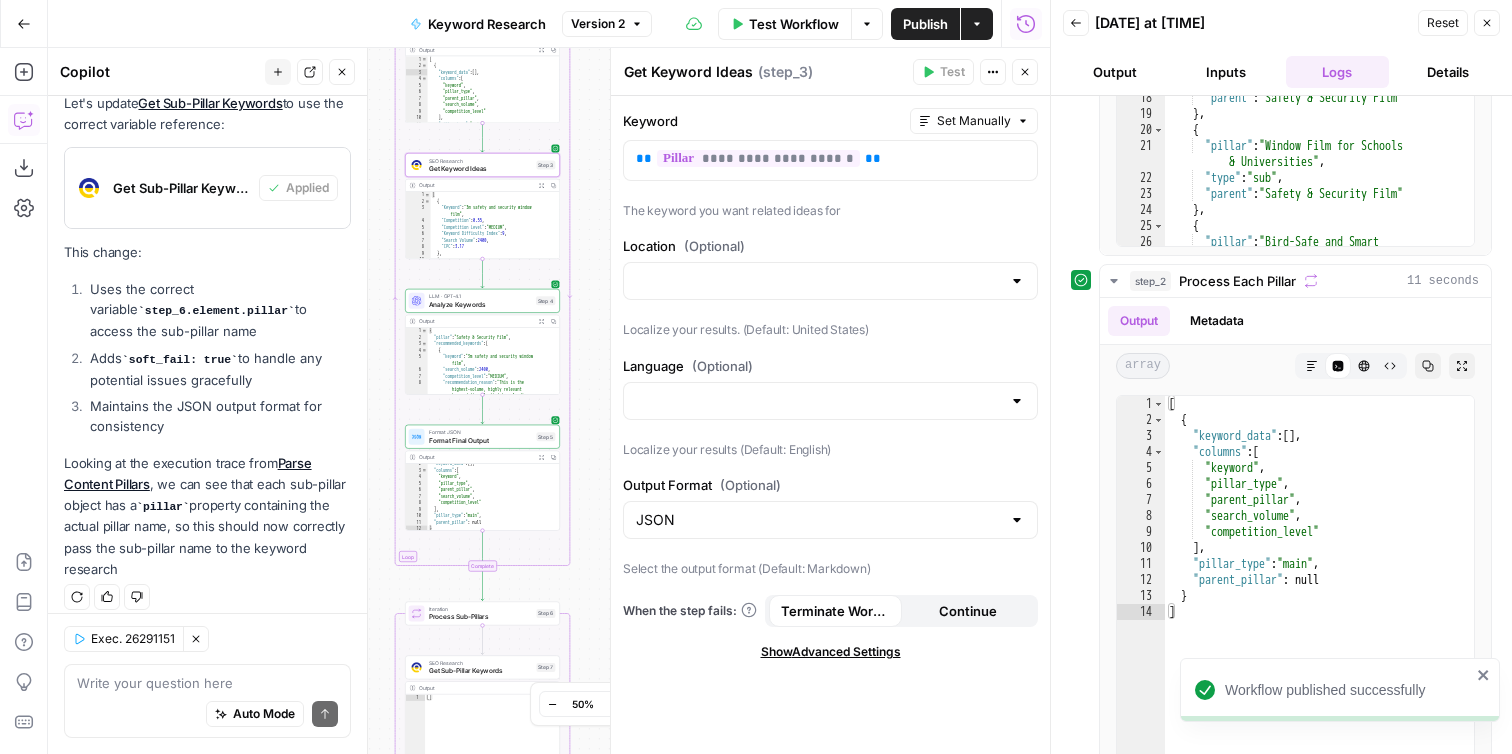 scroll, scrollTop: 21, scrollLeft: 0, axis: vertical 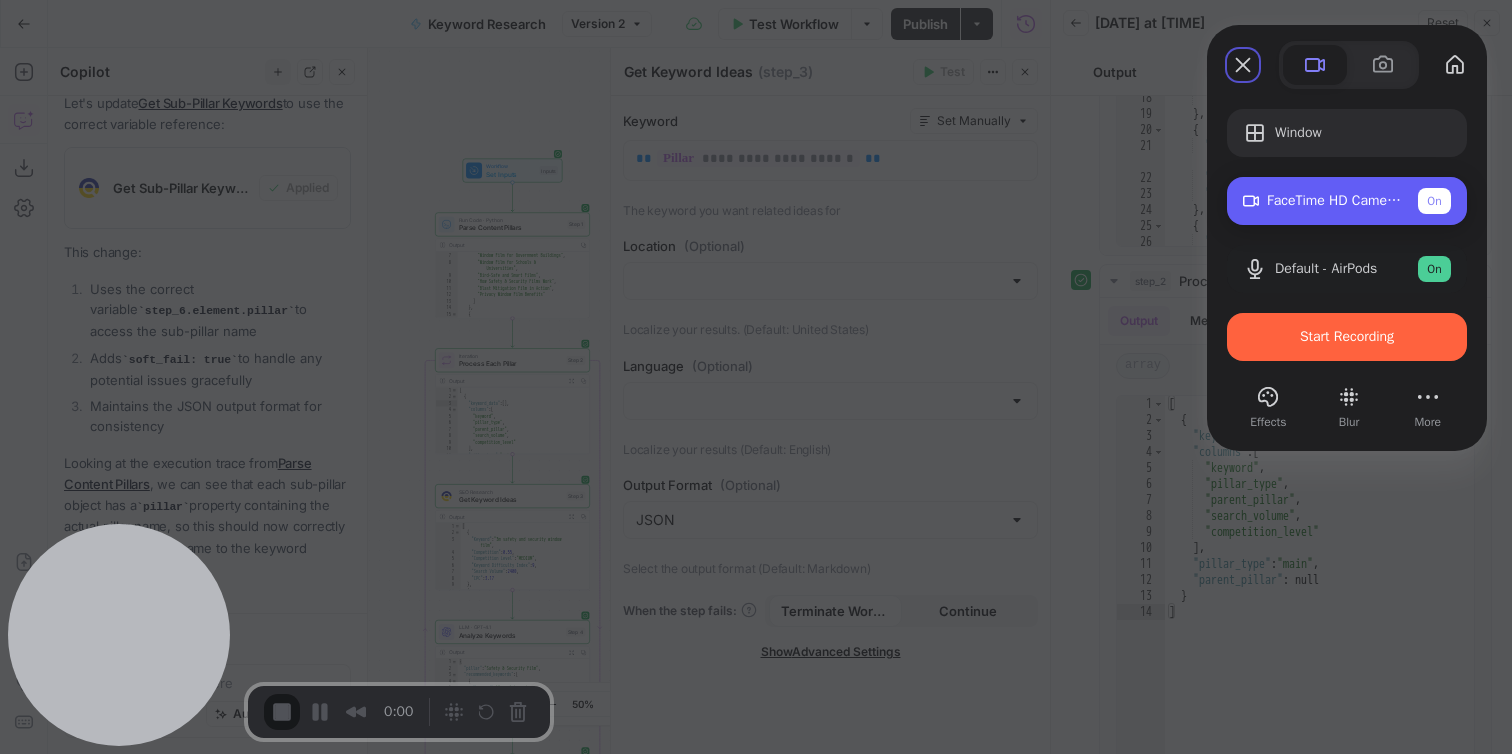 click on "FaceTime HD Camera (CDBF:5350) On" at bounding box center (1347, 201) 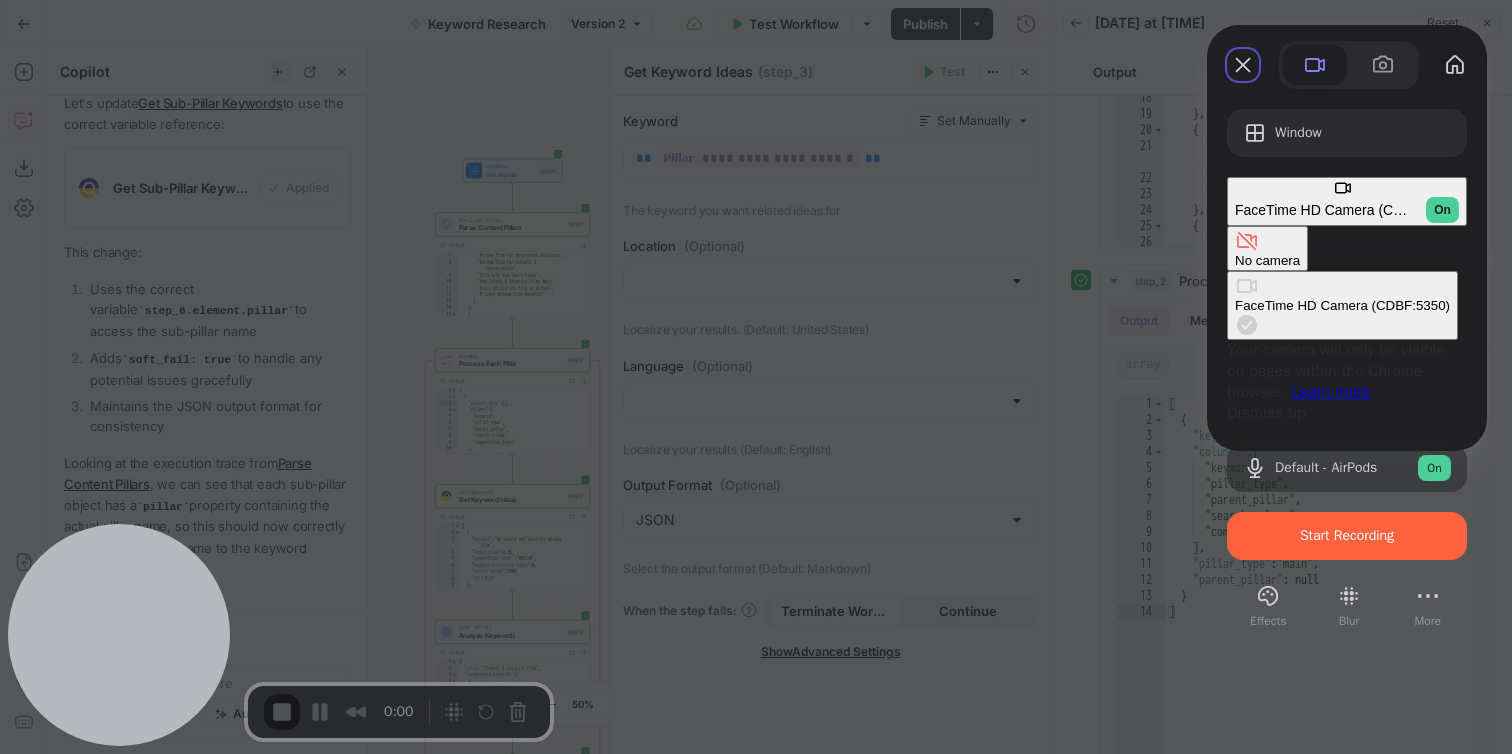 click on "No camera" at bounding box center [1267, 260] 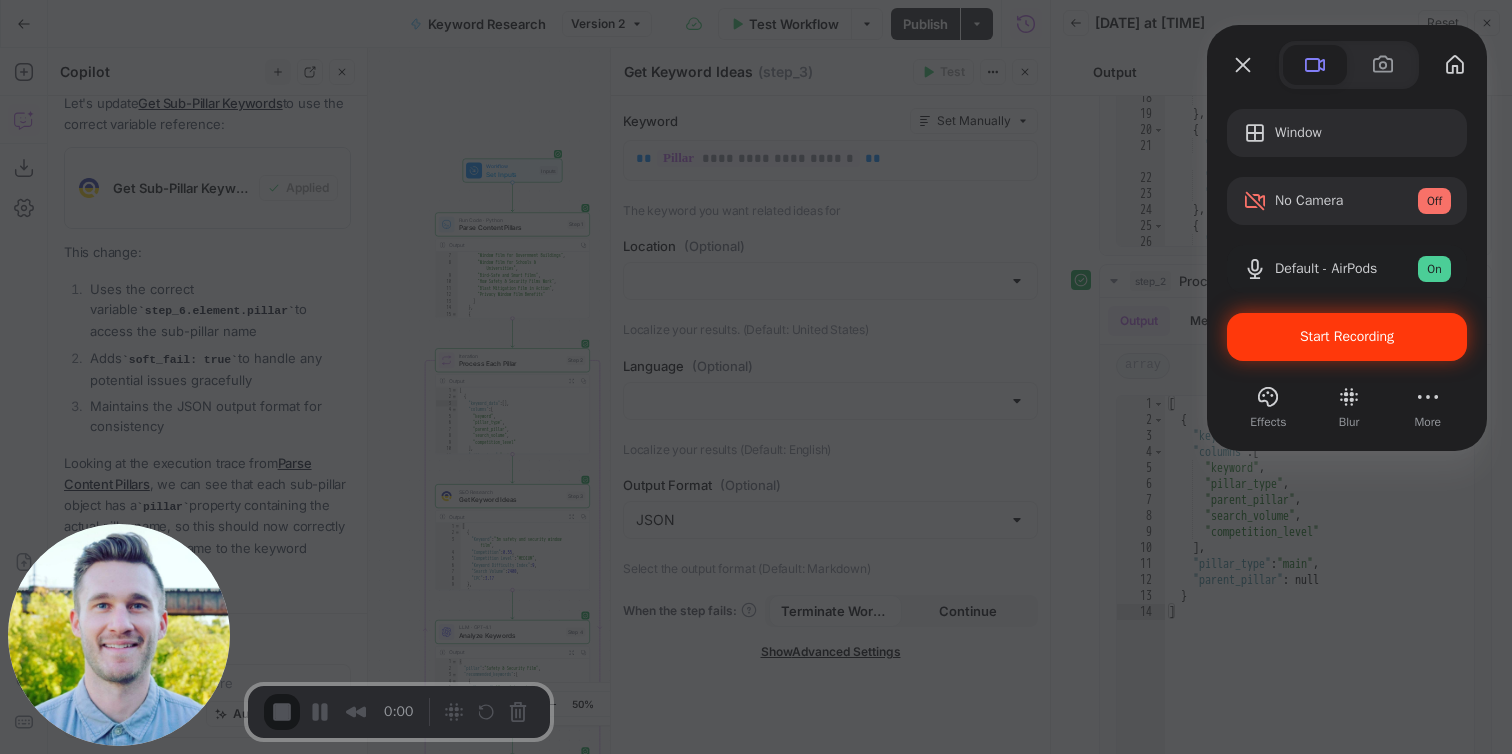 click on "Start Recording" at bounding box center (1347, 337) 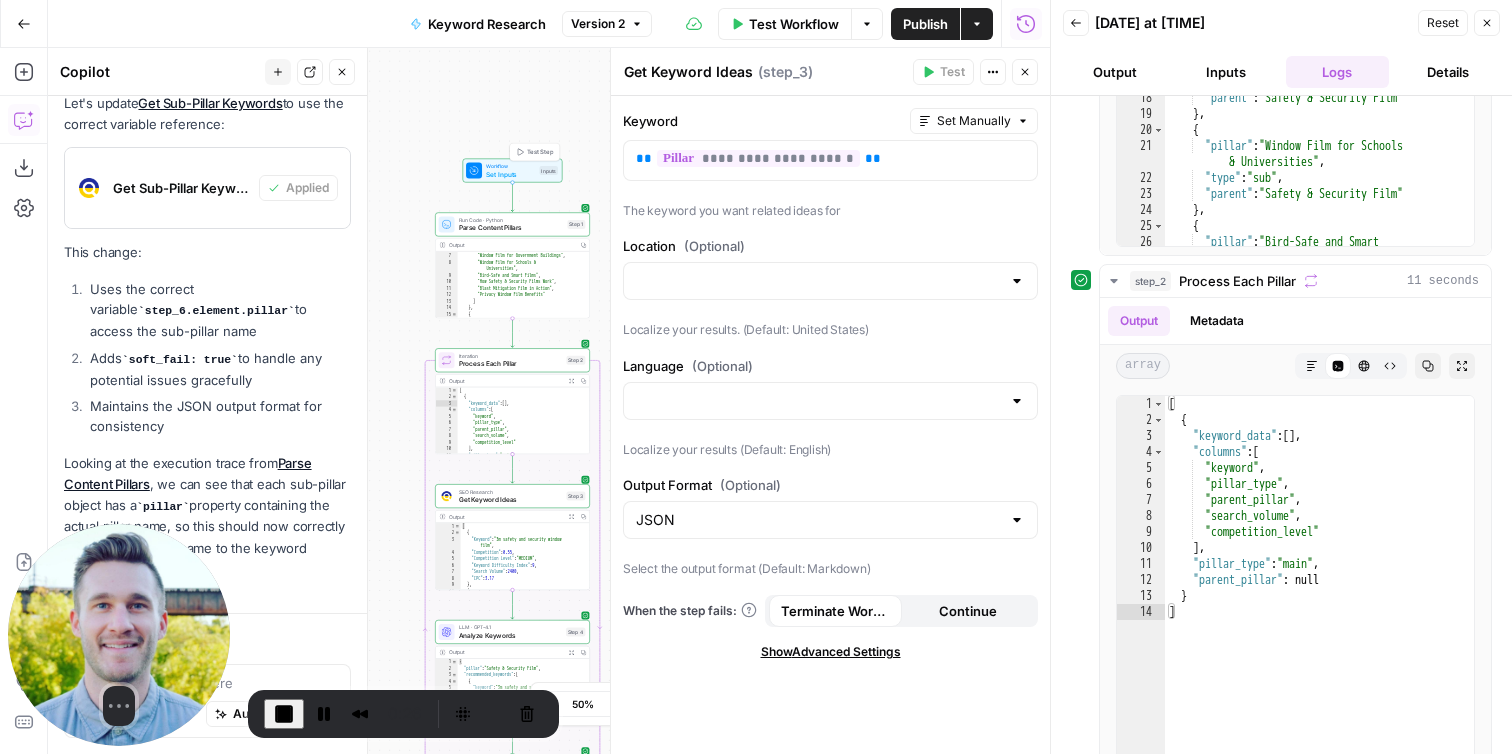 click on "Set Inputs" at bounding box center [510, 174] 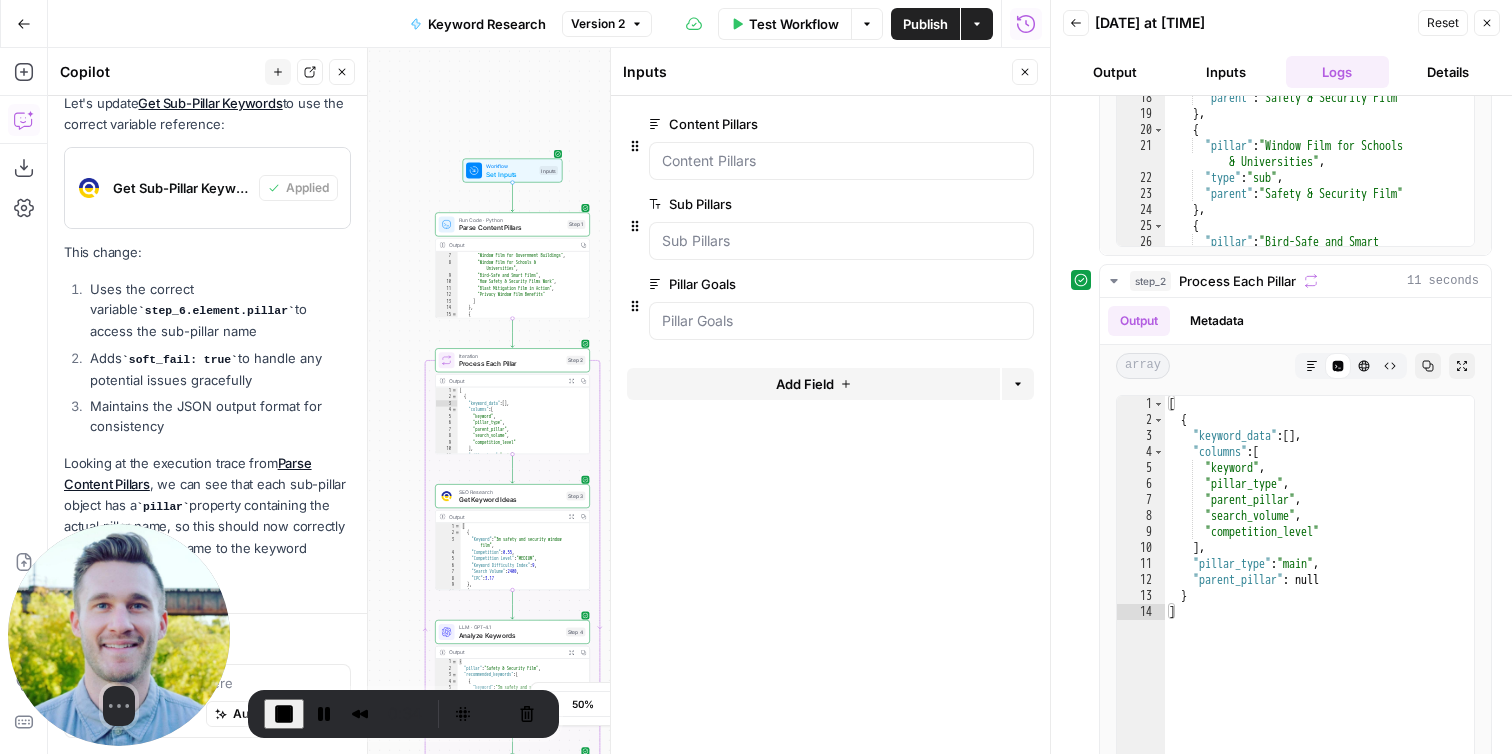 click at bounding box center [841, 241] 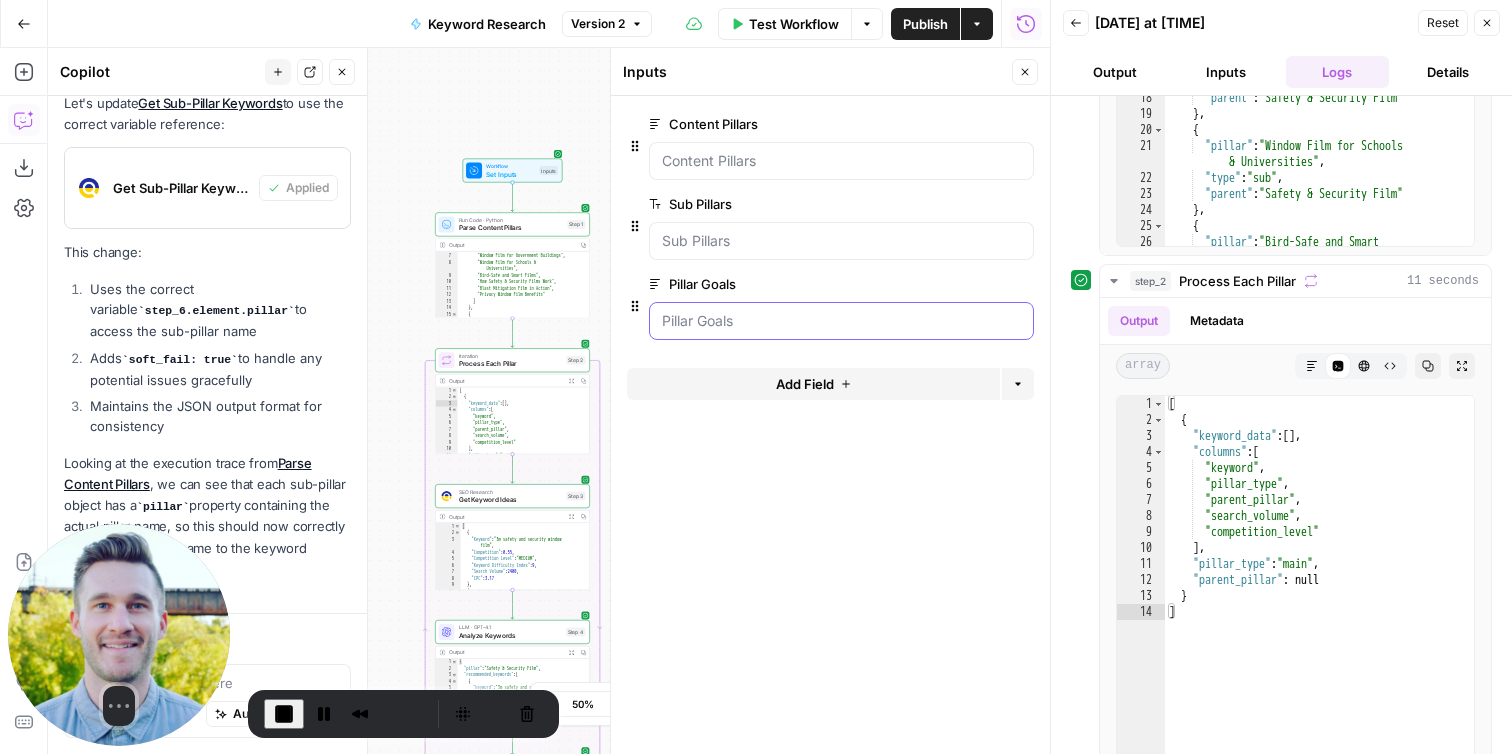 click on "Pillar Goals" at bounding box center [841, 321] 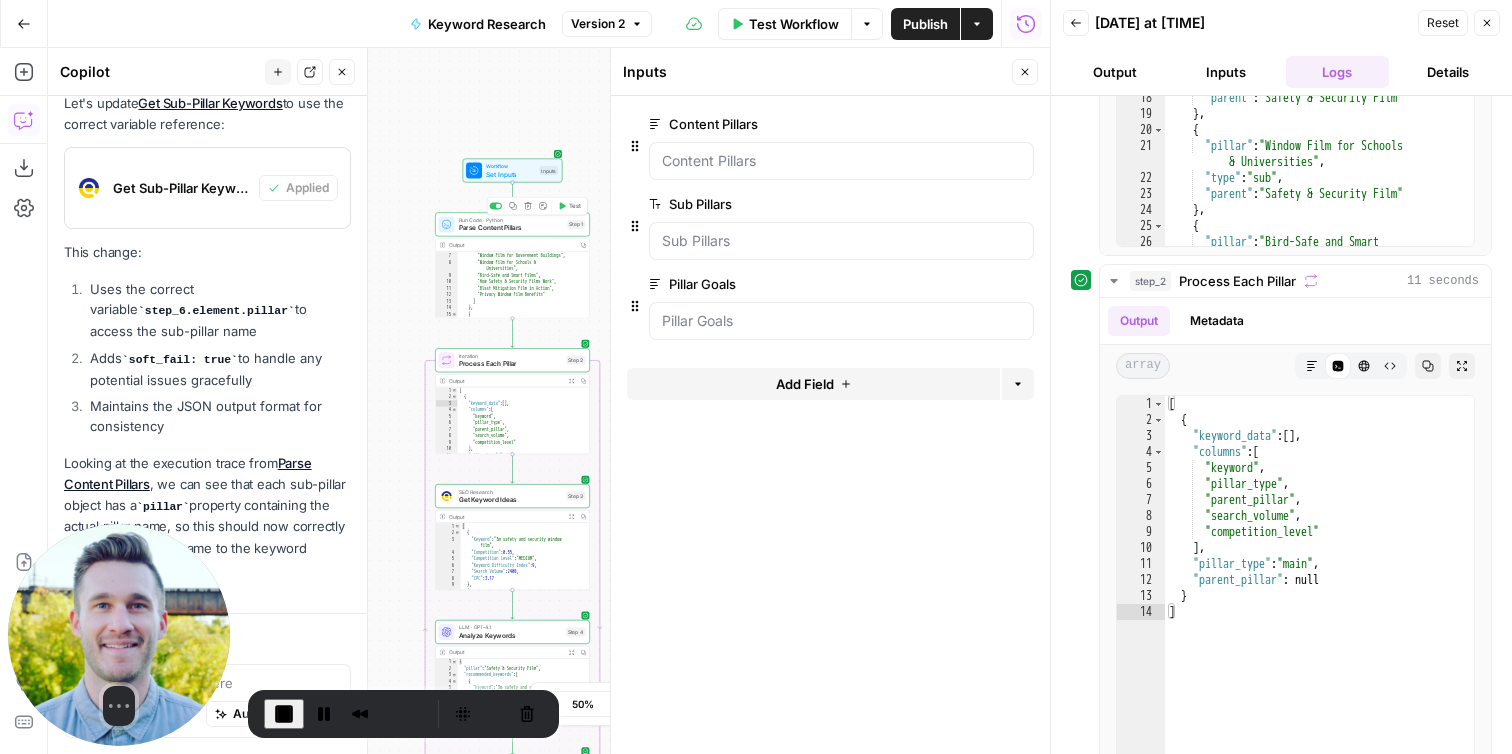 click on "Parse Content Pillars" at bounding box center [511, 228] 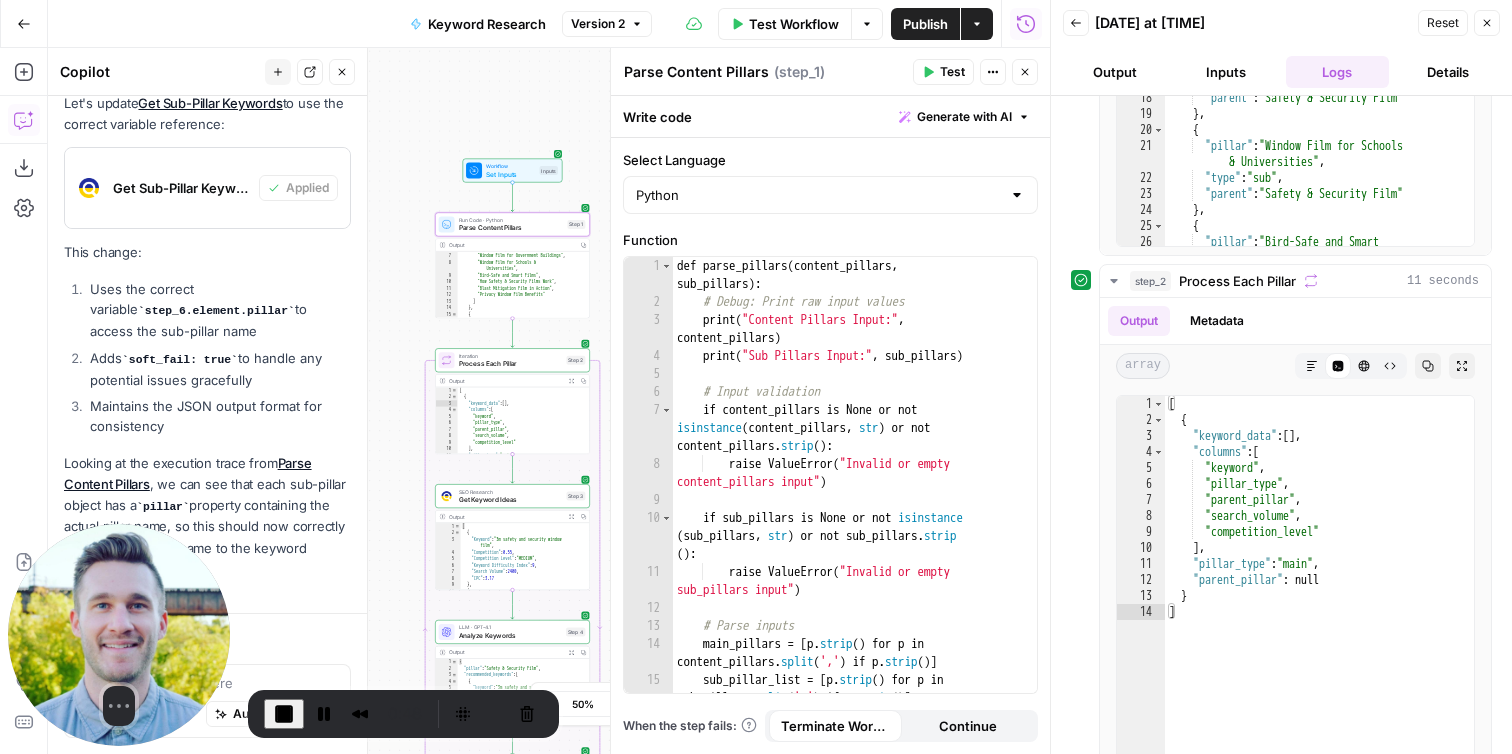 click on "Inputs" at bounding box center (1225, 72) 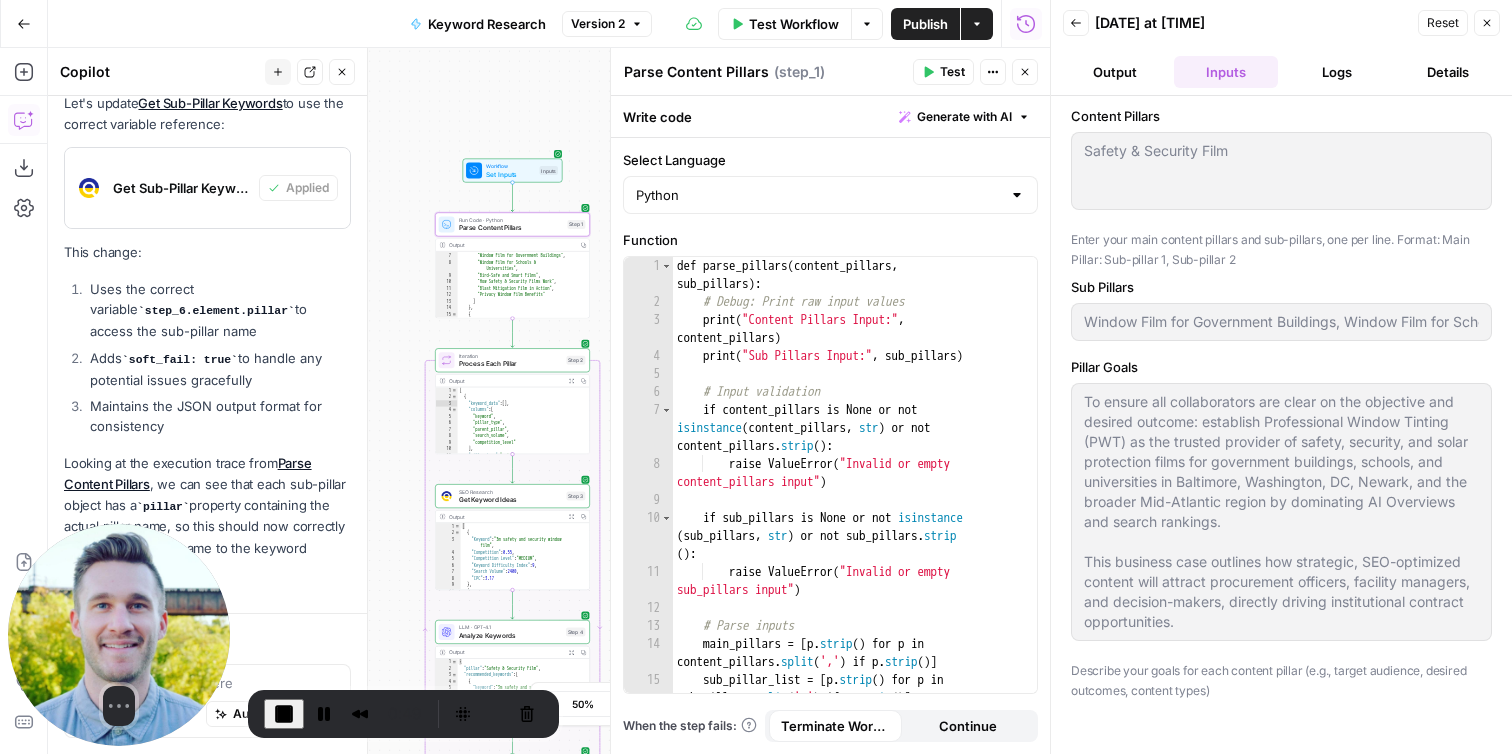 click on "Output" at bounding box center [1114, 72] 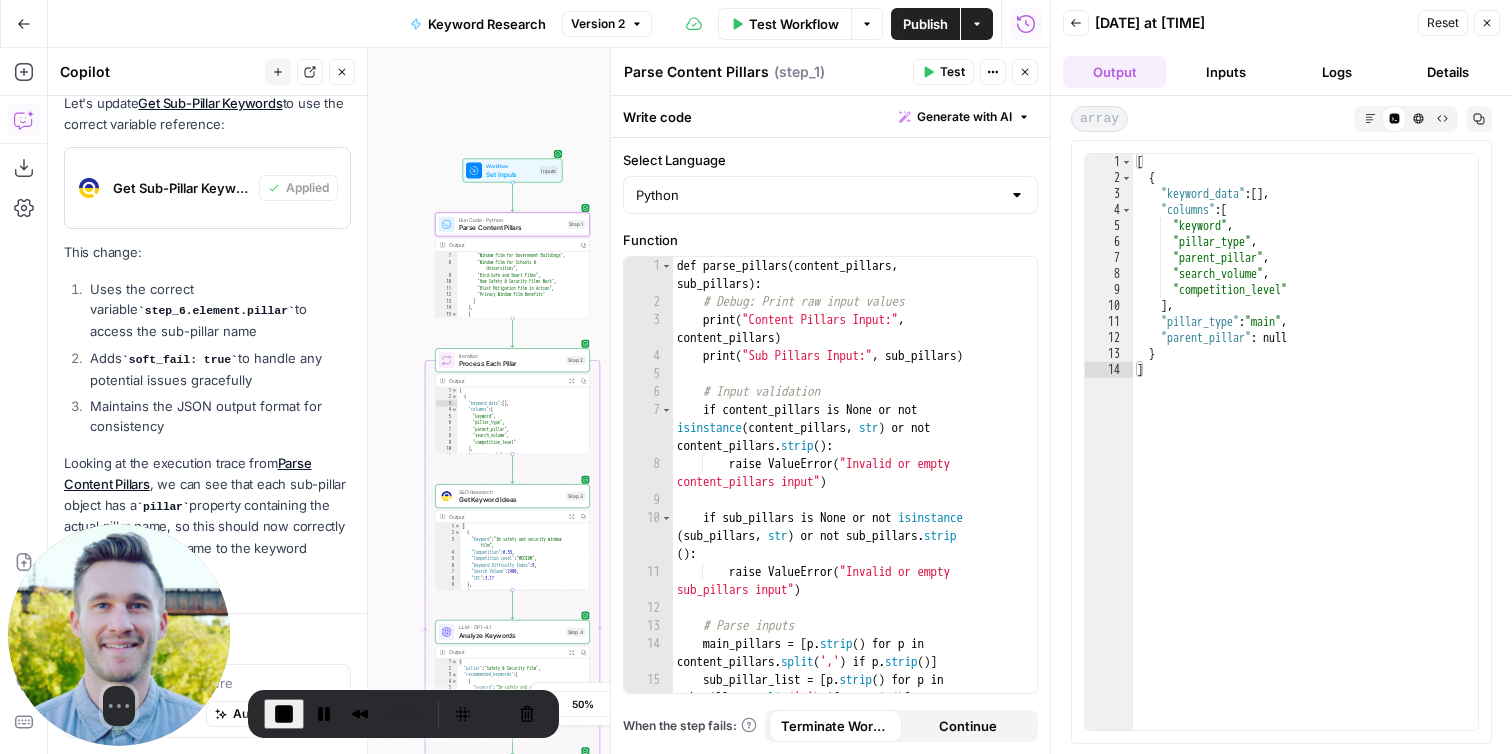 click on "Inputs" at bounding box center [1225, 72] 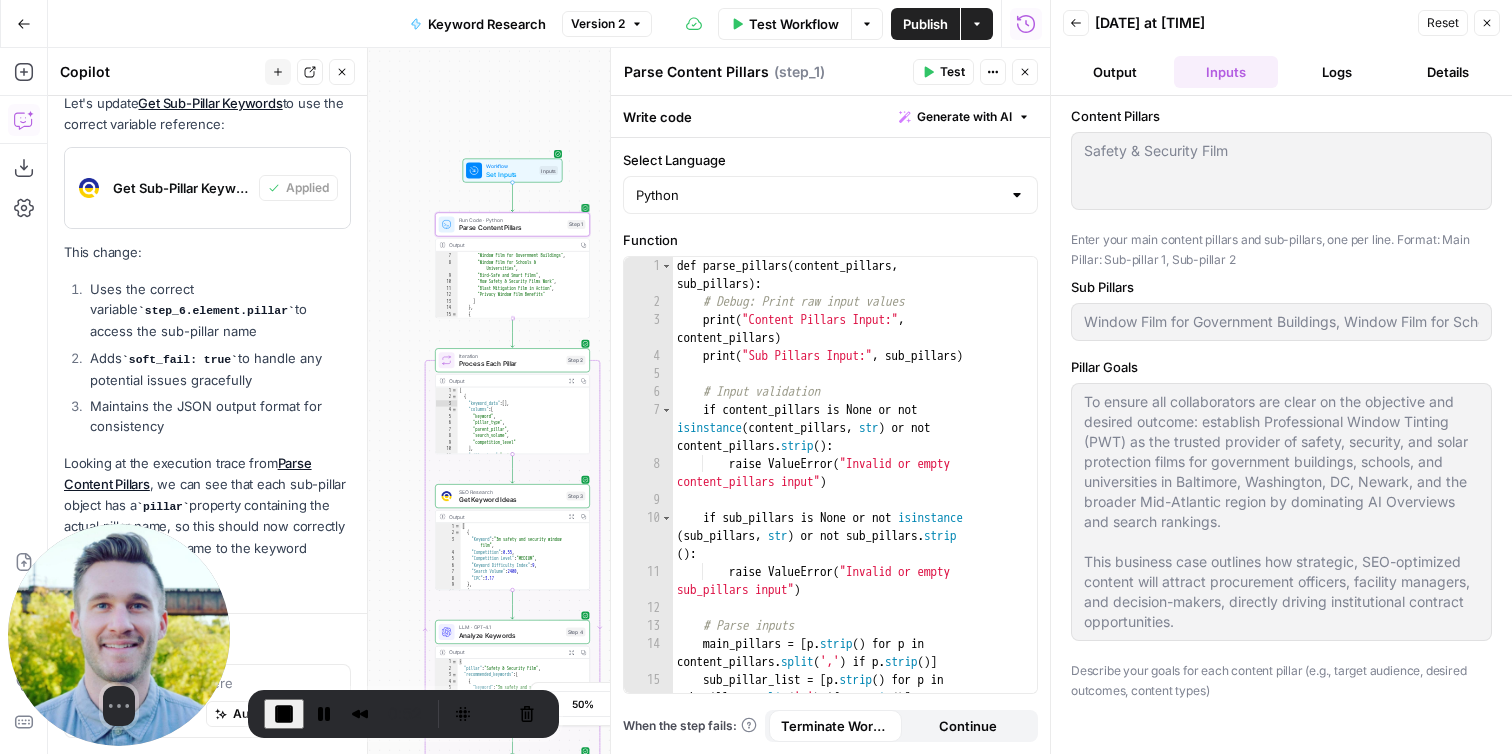 click on "Run Code · Python Parse Content Pillars Step 1 Copy step Delete step Add Note Test" at bounding box center [512, 224] 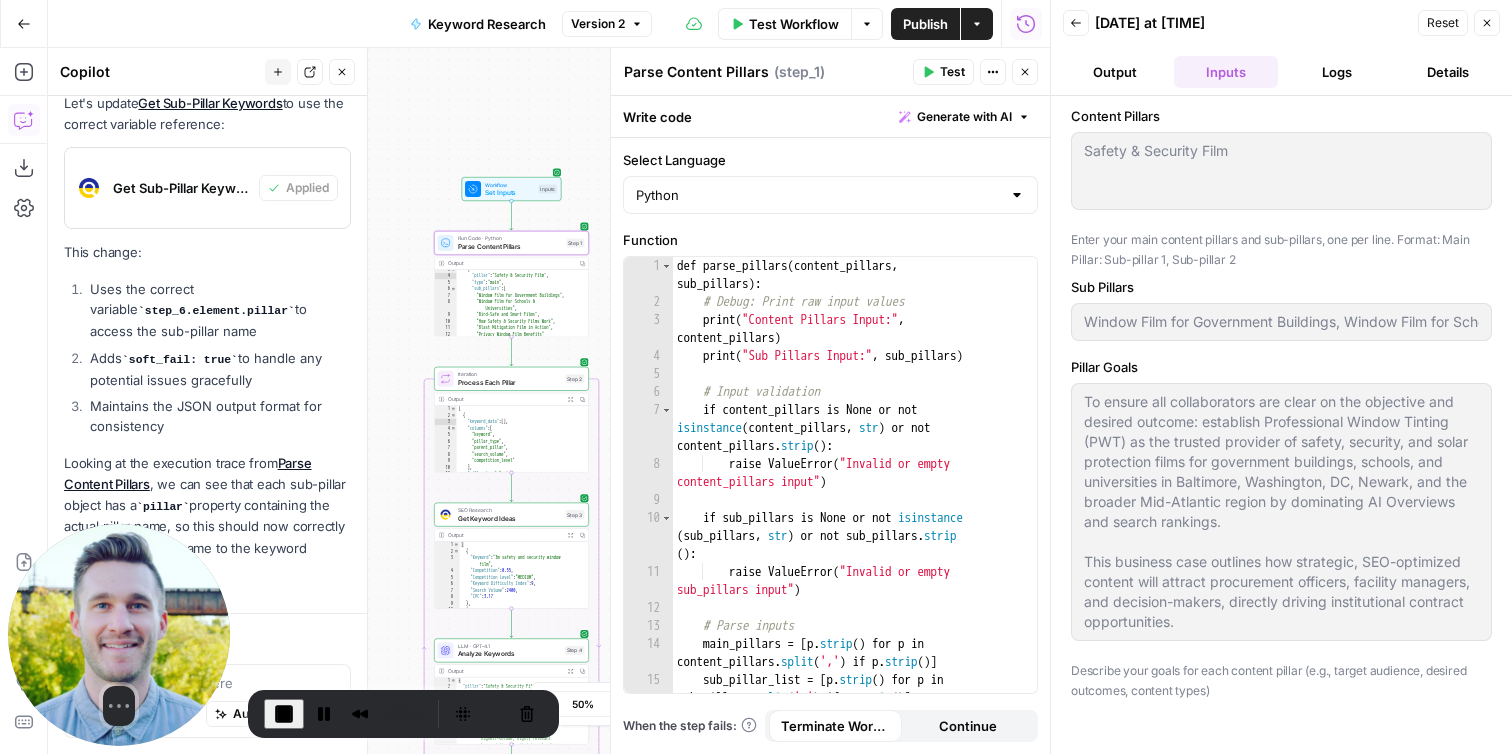 scroll, scrollTop: 0, scrollLeft: 0, axis: both 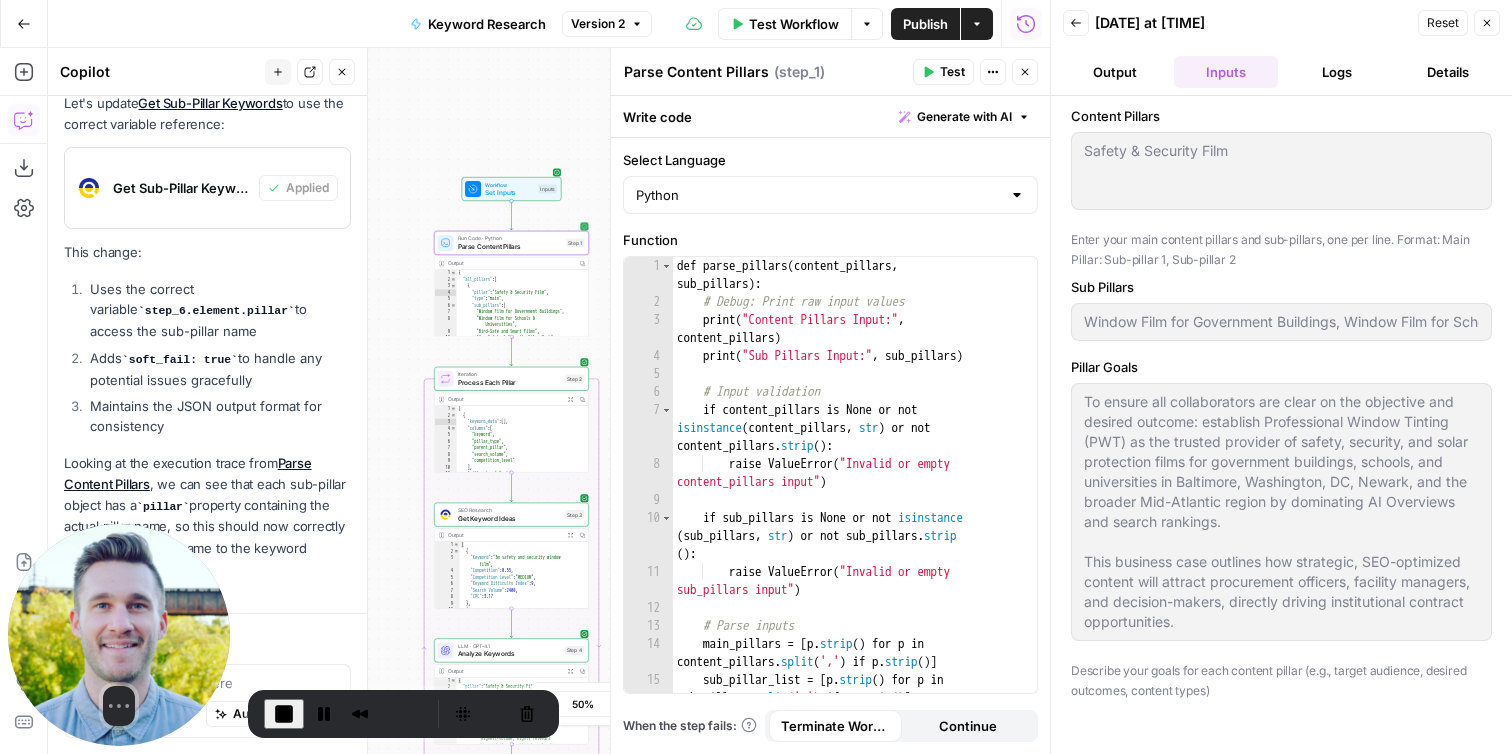 click on "Parse Content Pillars" at bounding box center (510, 246) 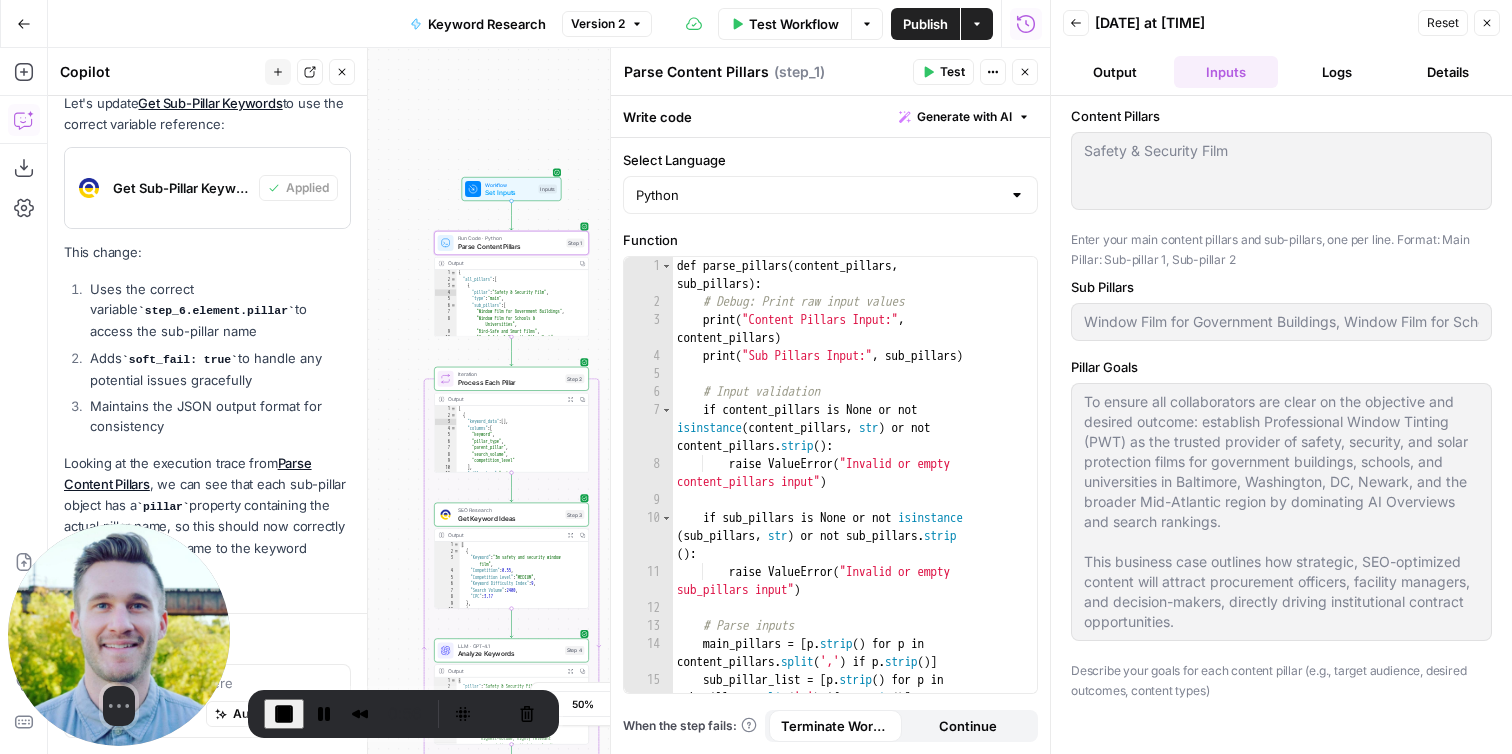 click on "Logs" at bounding box center [1337, 72] 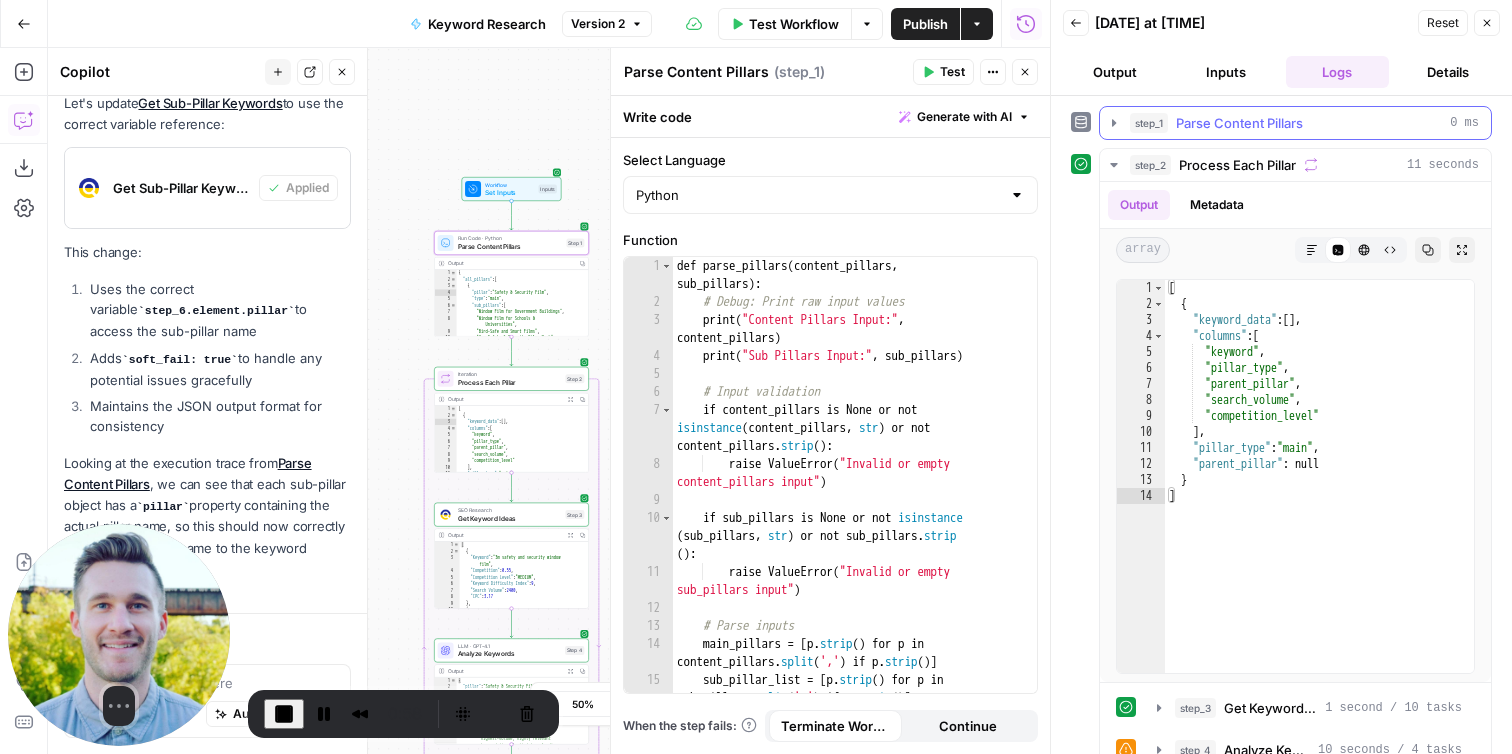 click 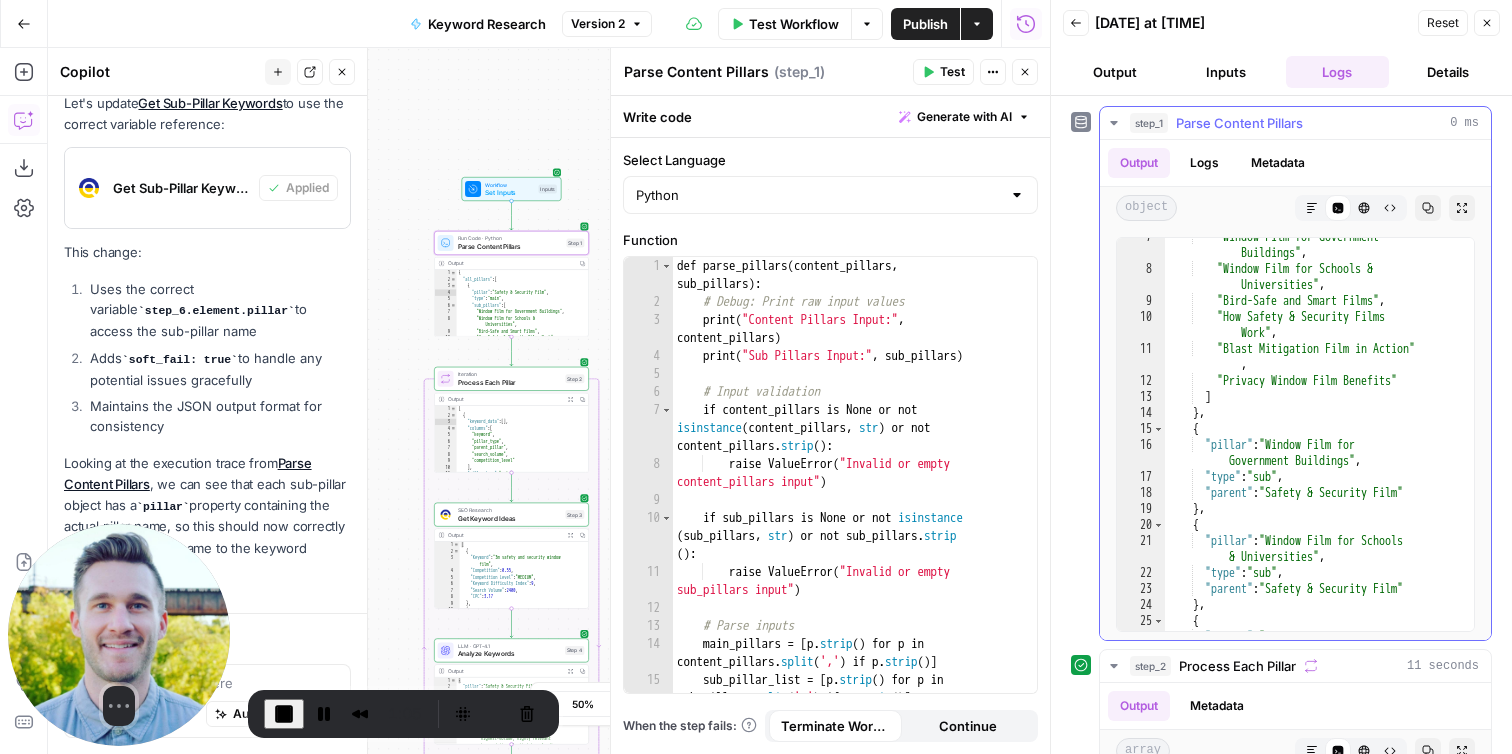scroll, scrollTop: 105, scrollLeft: 0, axis: vertical 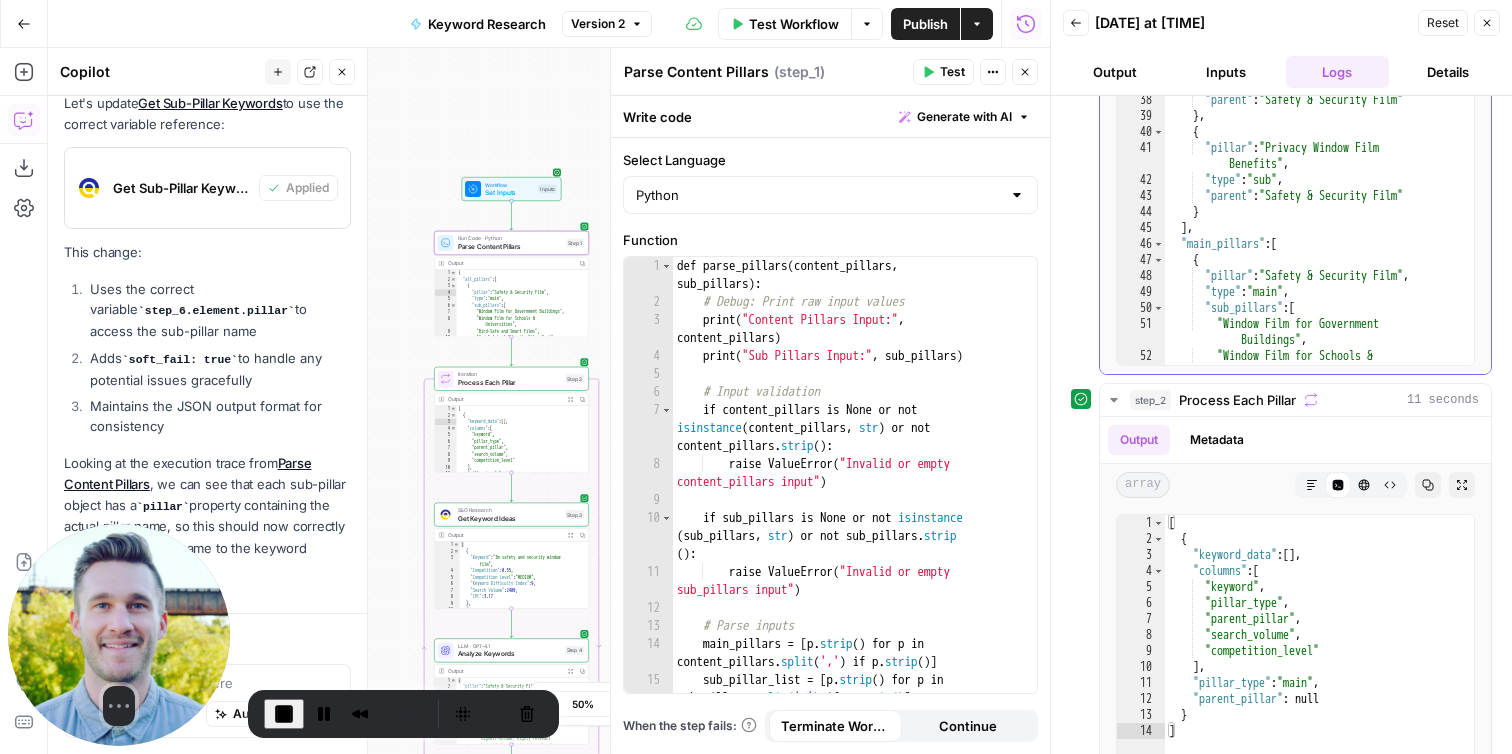 type on "*" 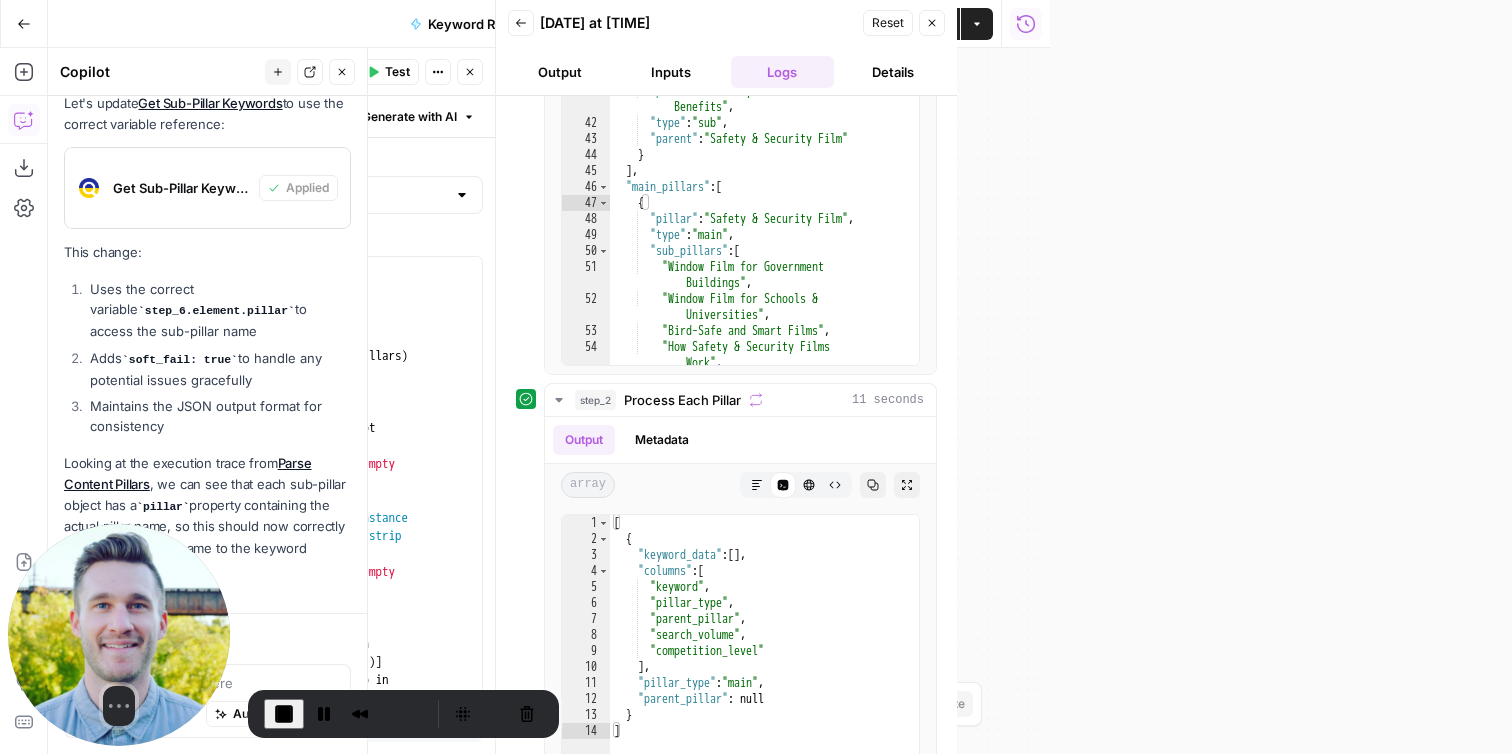 scroll, scrollTop: 673, scrollLeft: 0, axis: vertical 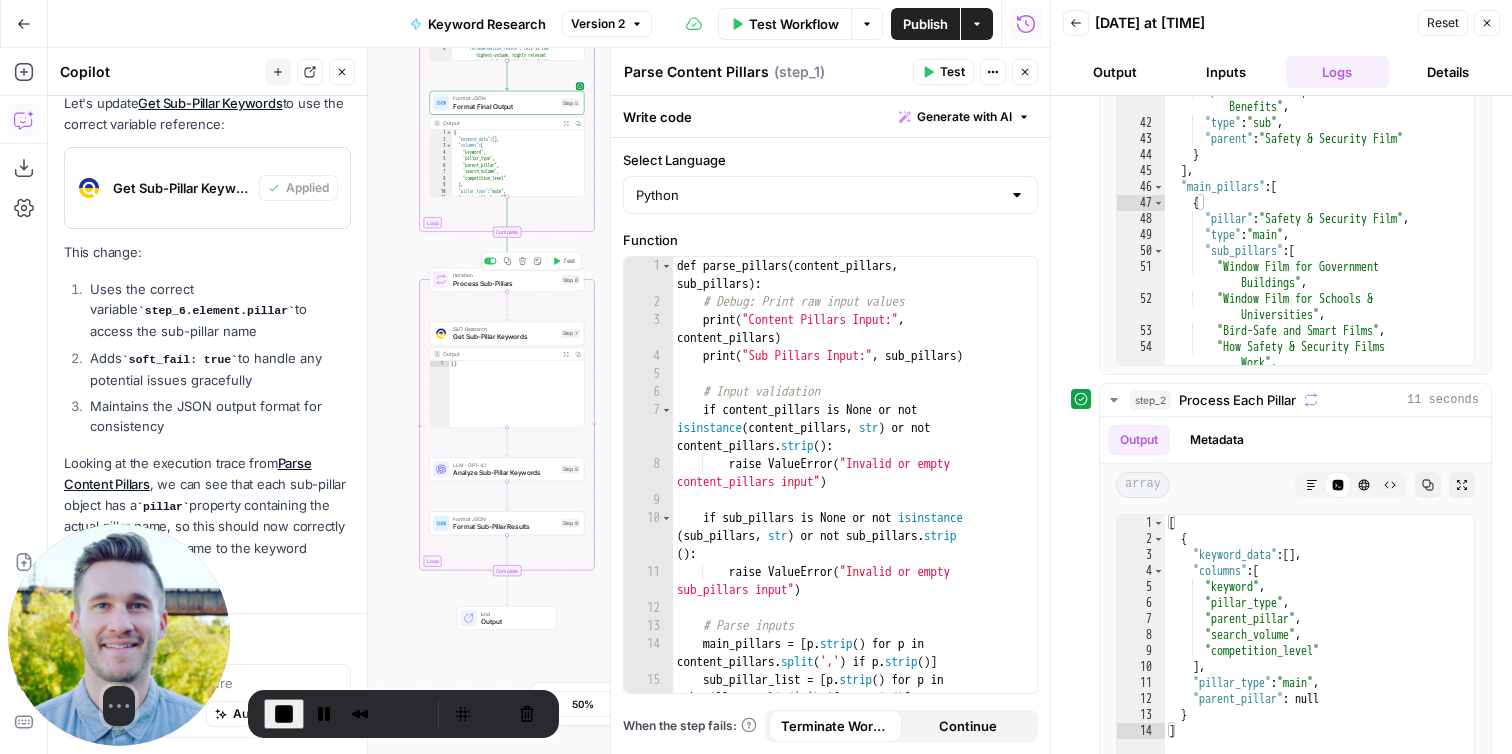 click on "Process Sub-Pillars" at bounding box center [505, 283] 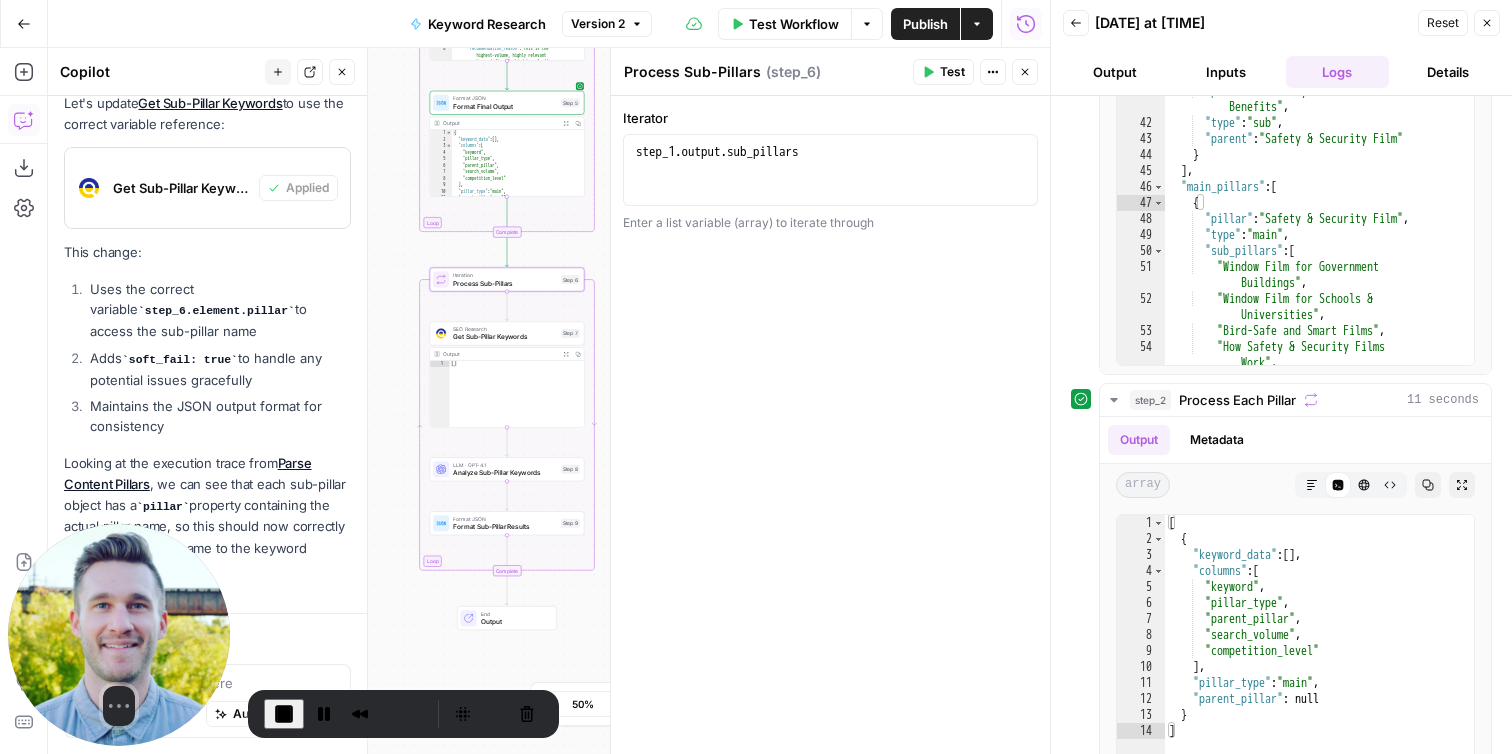 type on "**********" 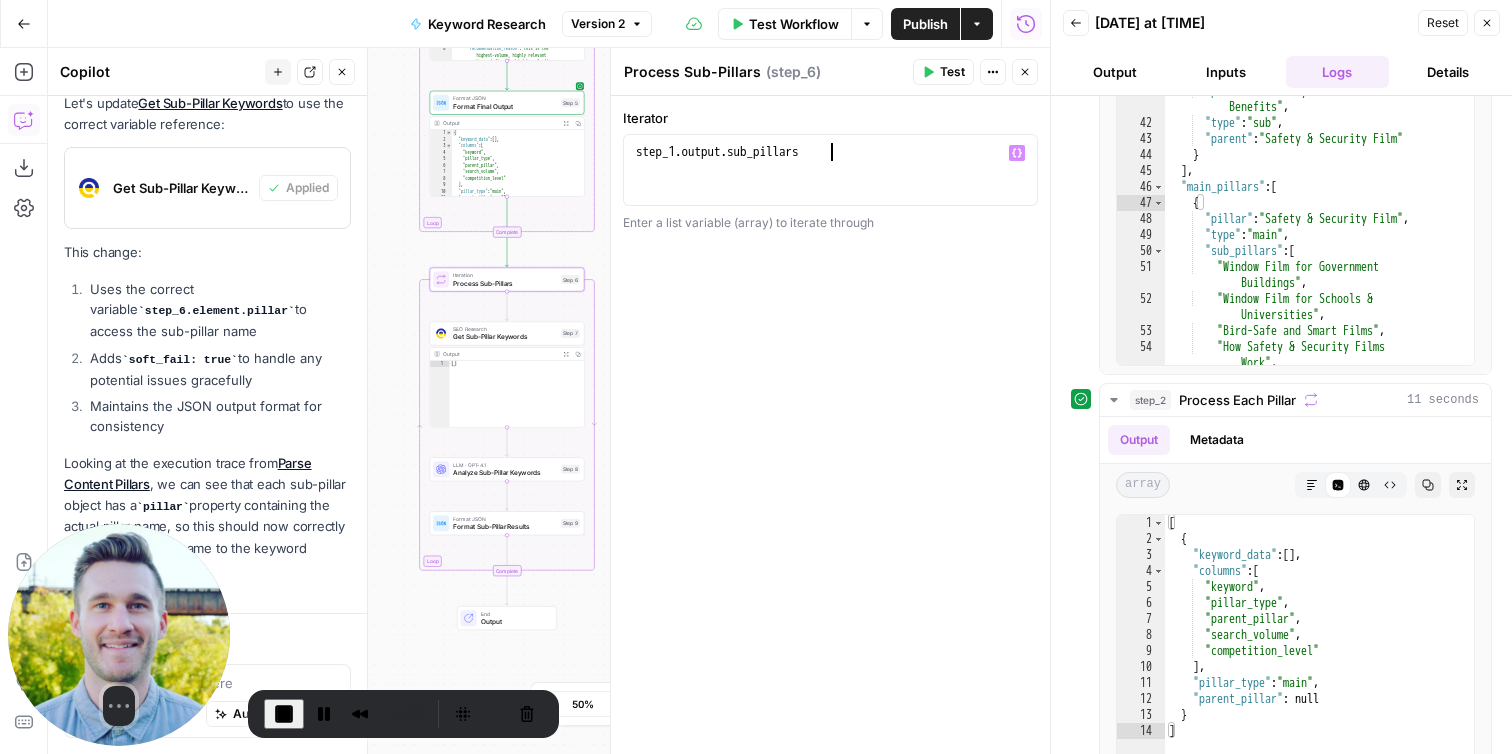 click on "step_1 . output . sub_pillars" at bounding box center (830, 188) 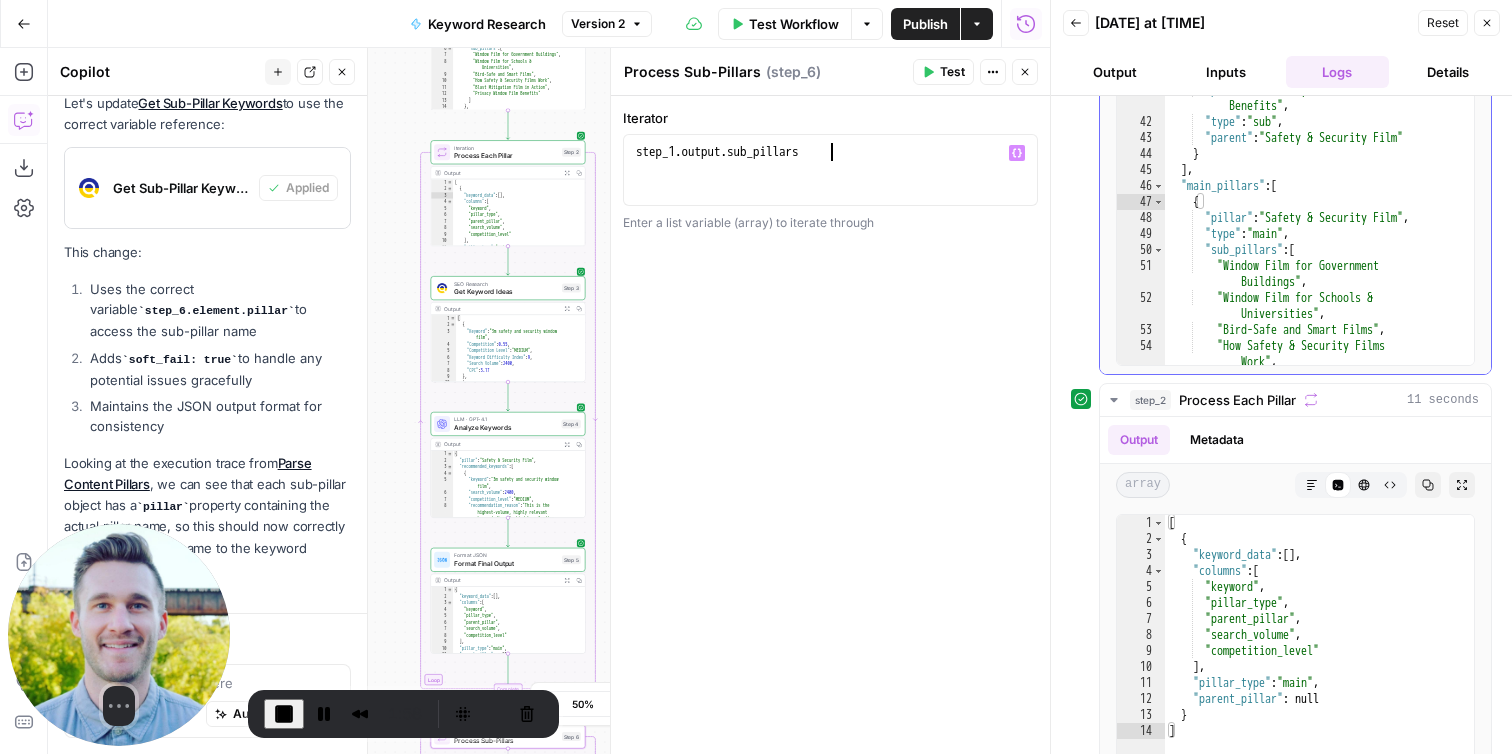 scroll, scrollTop: 796, scrollLeft: 0, axis: vertical 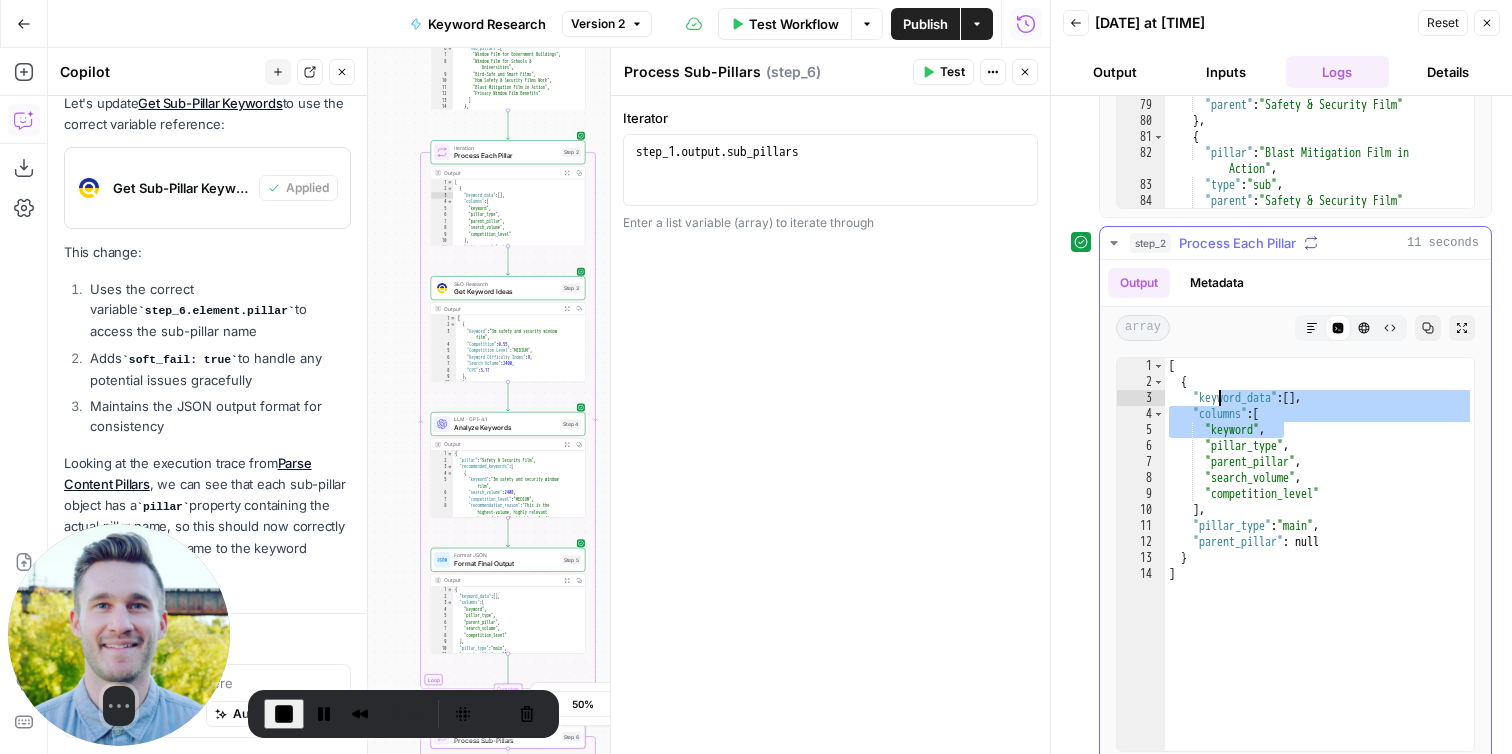 drag, startPoint x: 1322, startPoint y: 428, endPoint x: 1218, endPoint y: 392, distance: 110.054535 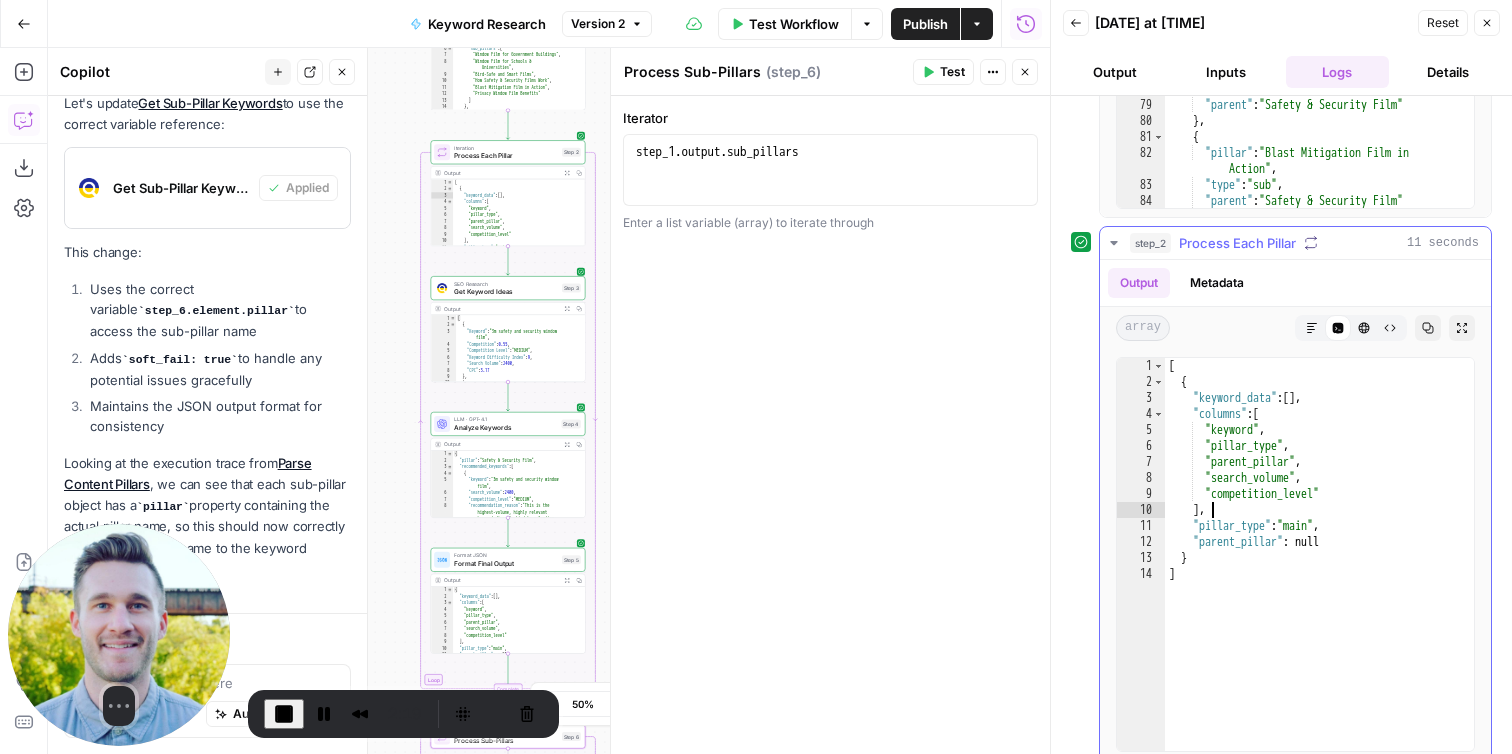 click on "[    {      "keyword_data" :  [ ] ,      "columns" :  [         "keyword" ,         "pillar_type" ,         "parent_pillar" ,         "search_volume" ,         "competition_level"      ] ,      "pillar_type" :  "main" ,      "parent_pillar" : null    } ]" at bounding box center [1319, 570] 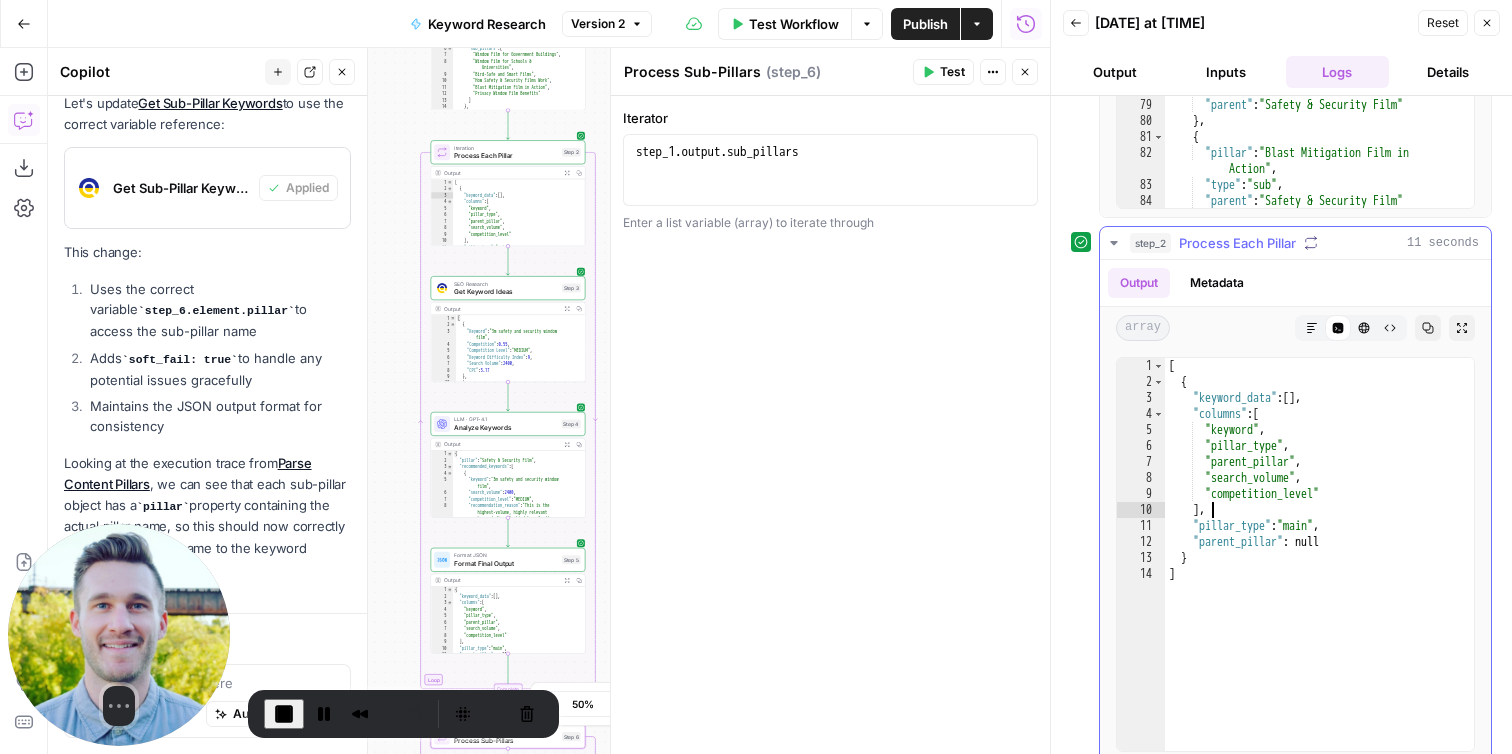 scroll, scrollTop: 288, scrollLeft: 0, axis: vertical 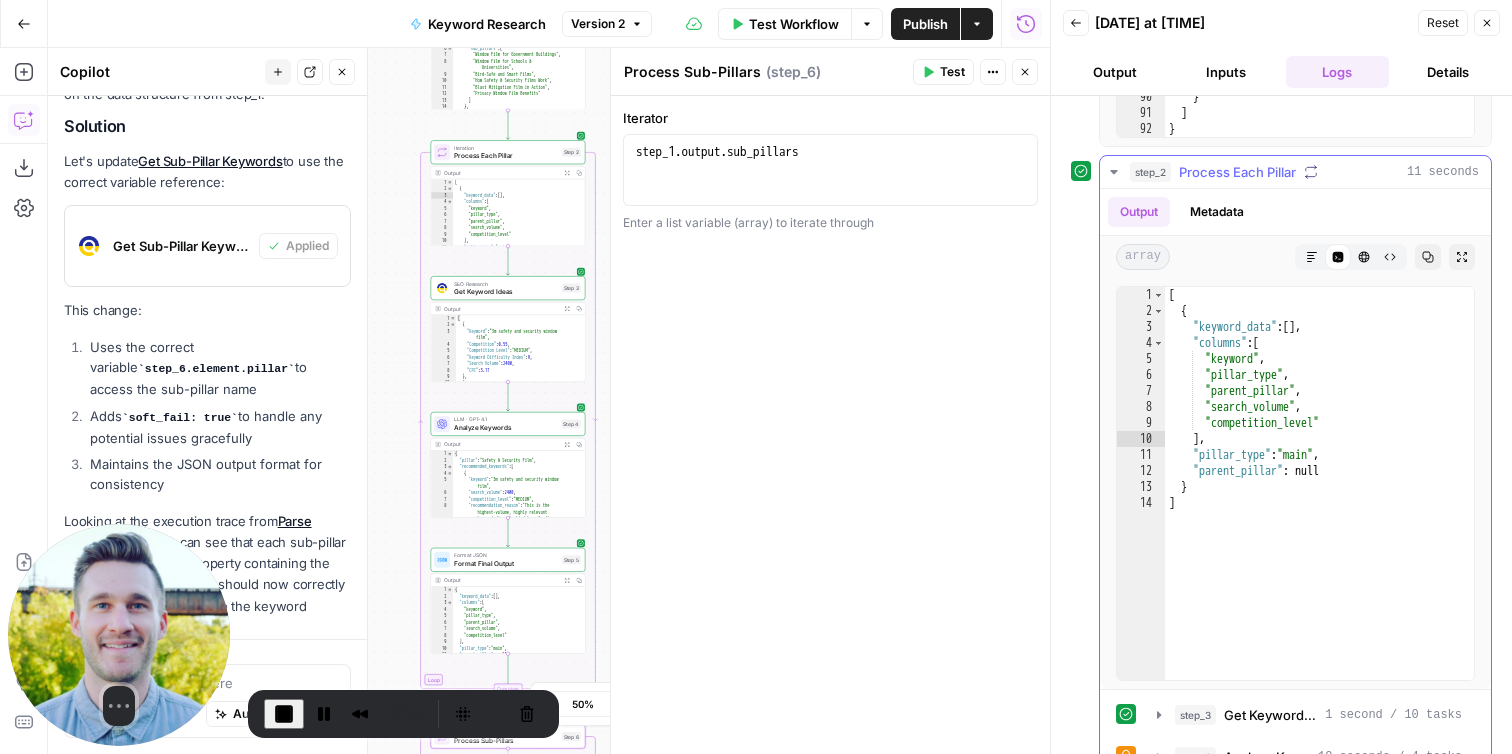click 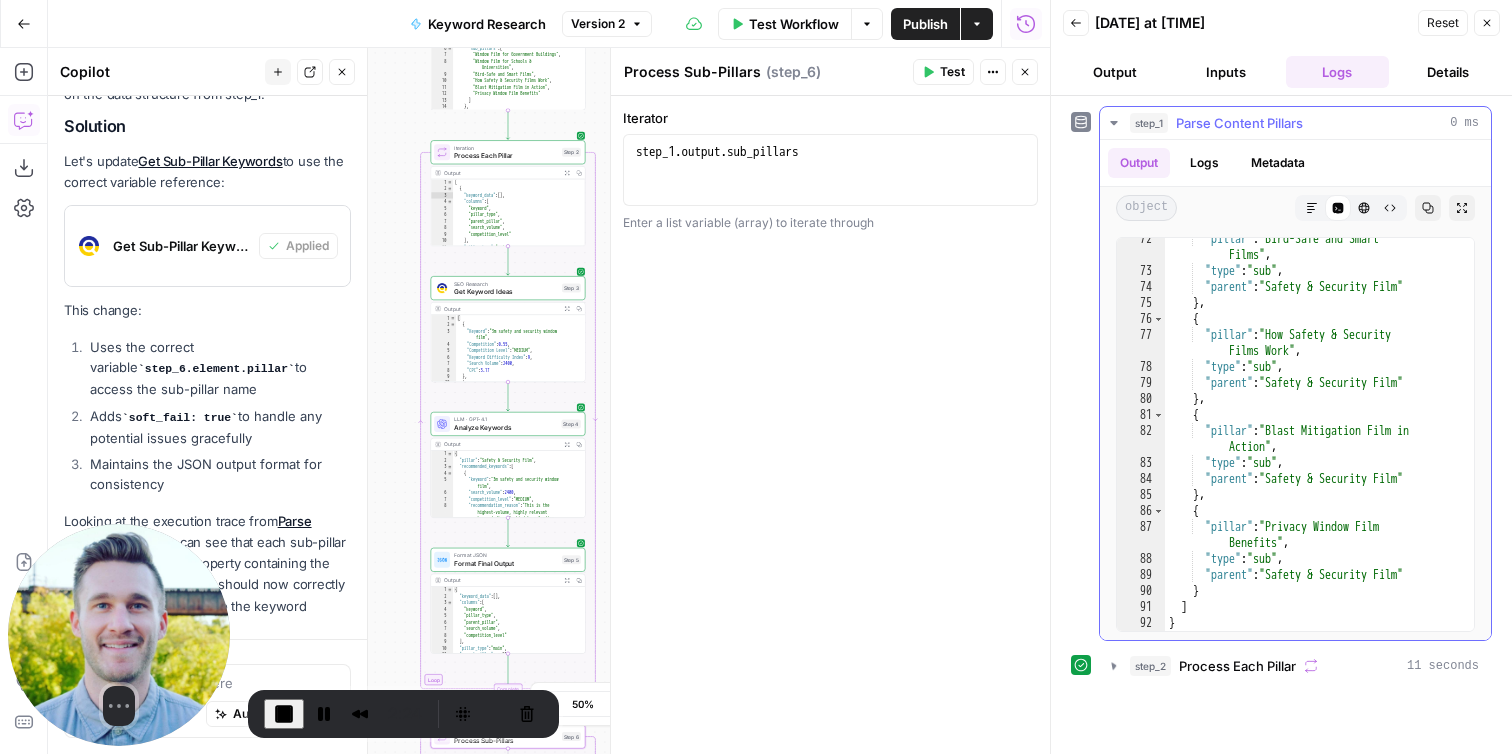 scroll, scrollTop: 0, scrollLeft: 0, axis: both 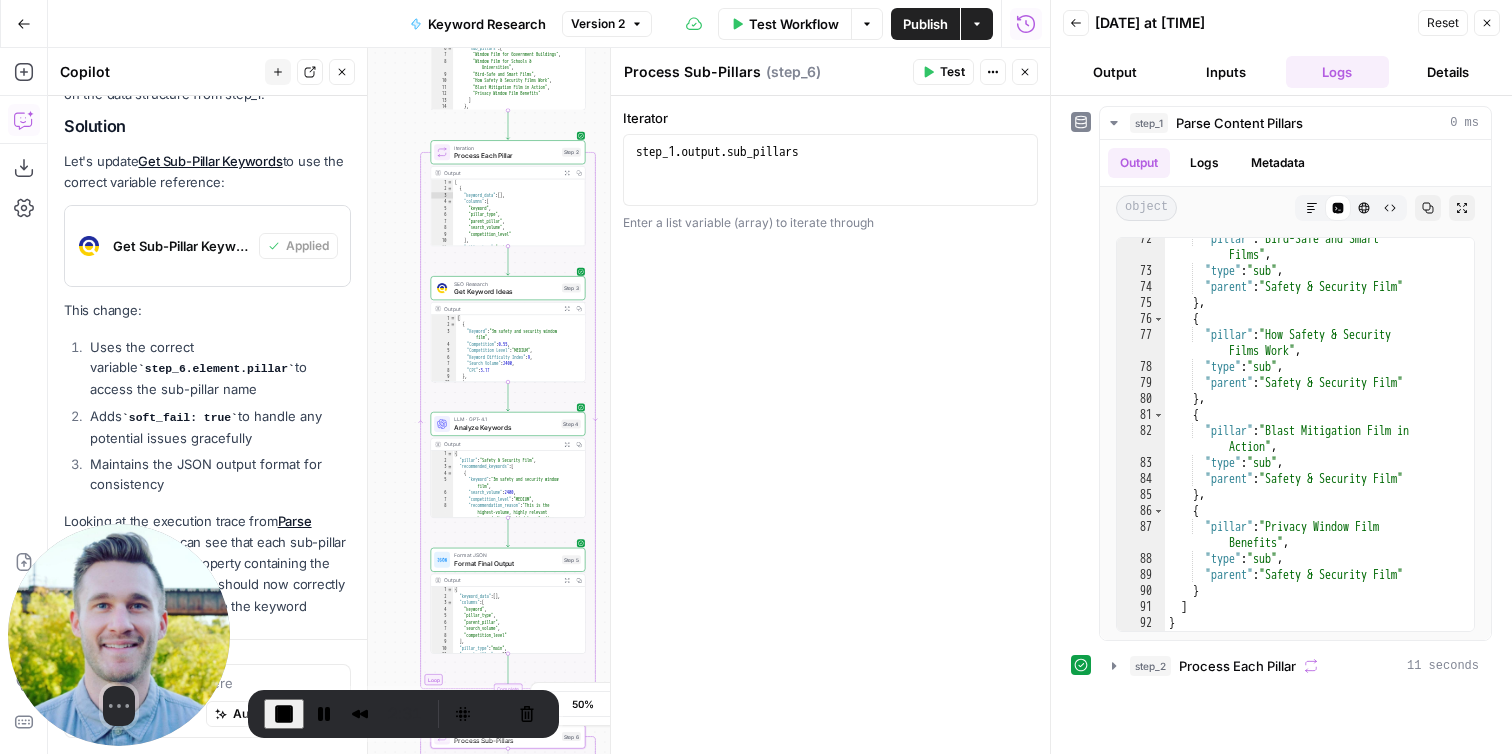 click at bounding box center (284, 714) 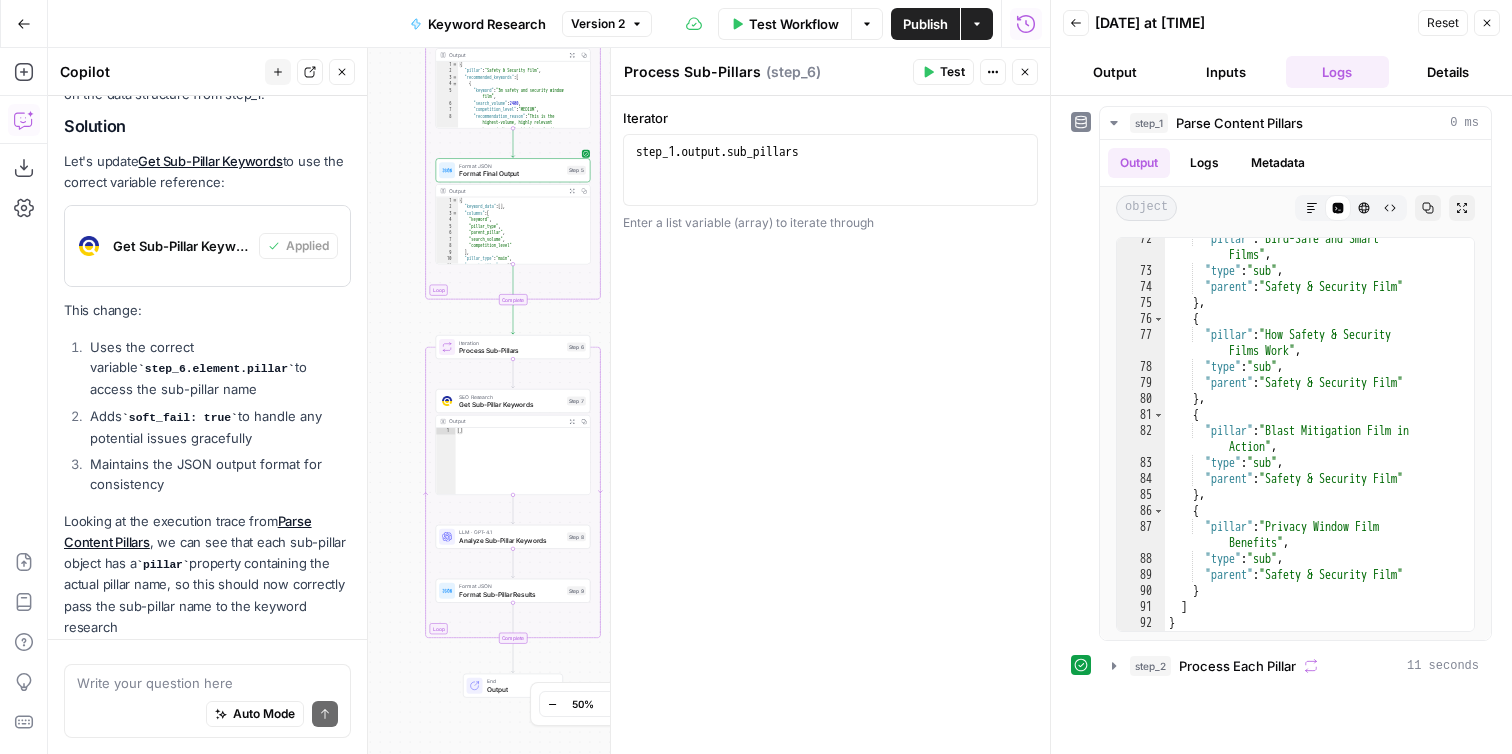 scroll, scrollTop: 6744, scrollLeft: 0, axis: vertical 